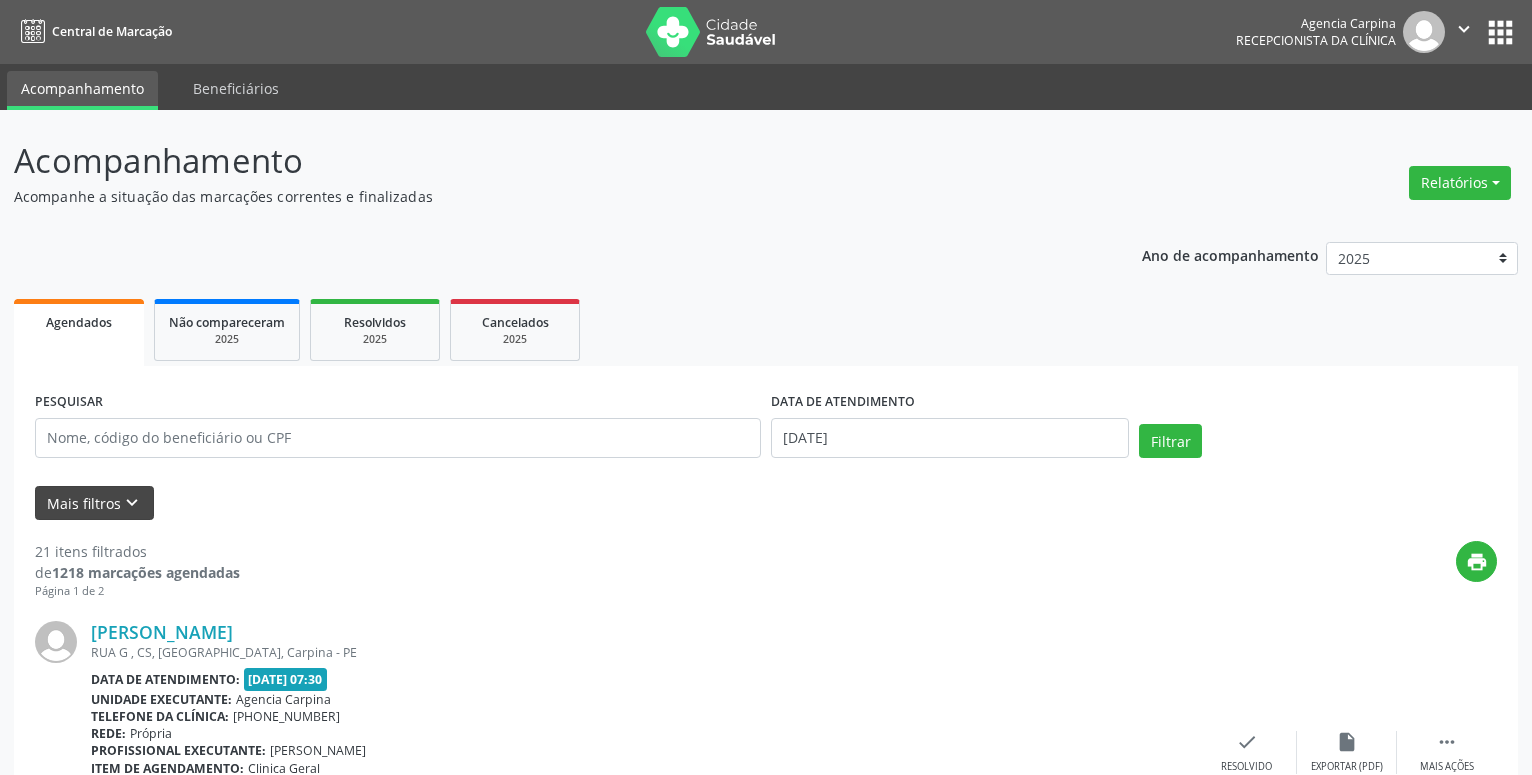 scroll, scrollTop: 0, scrollLeft: 0, axis: both 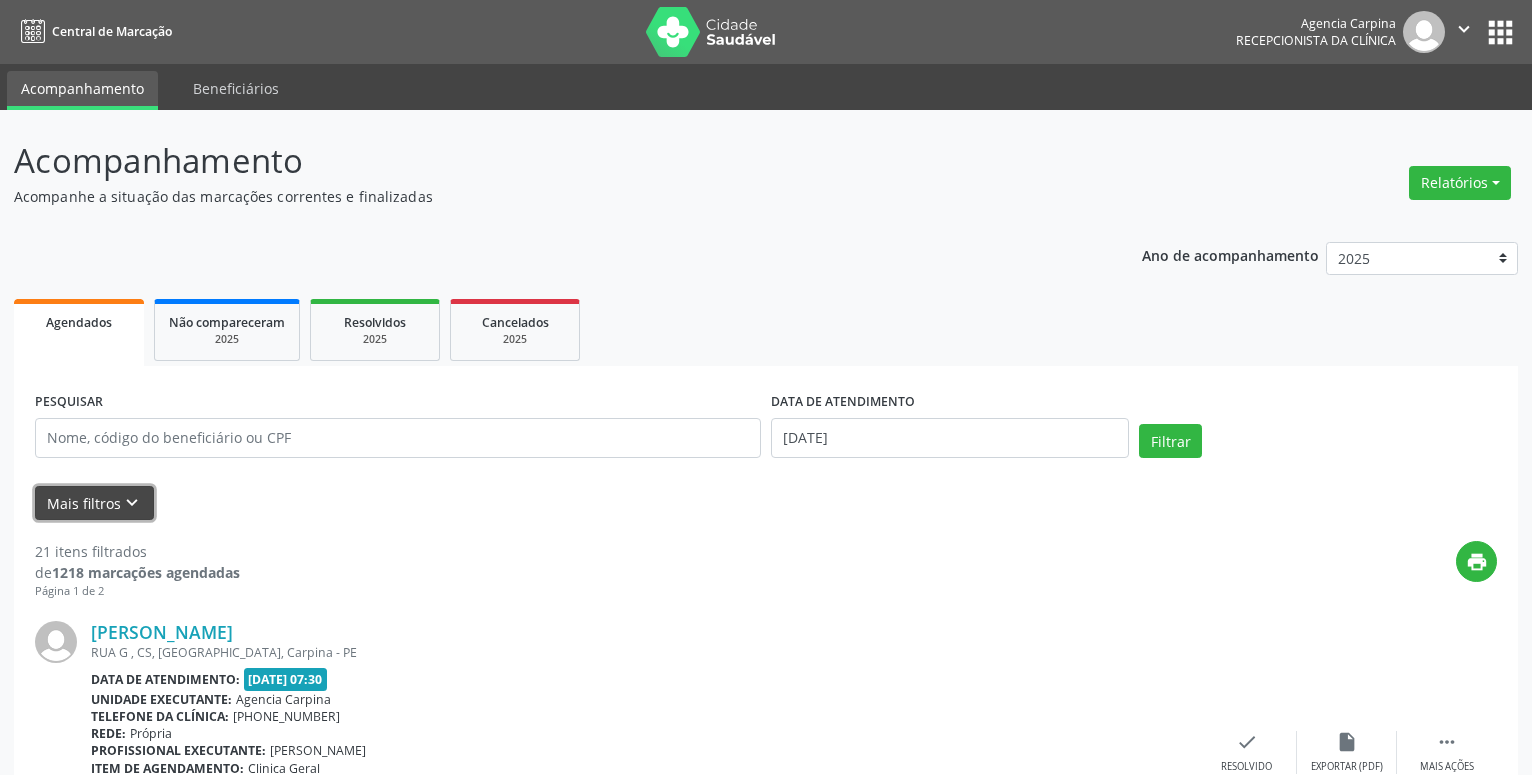 click on "keyboard_arrow_down" at bounding box center (132, 503) 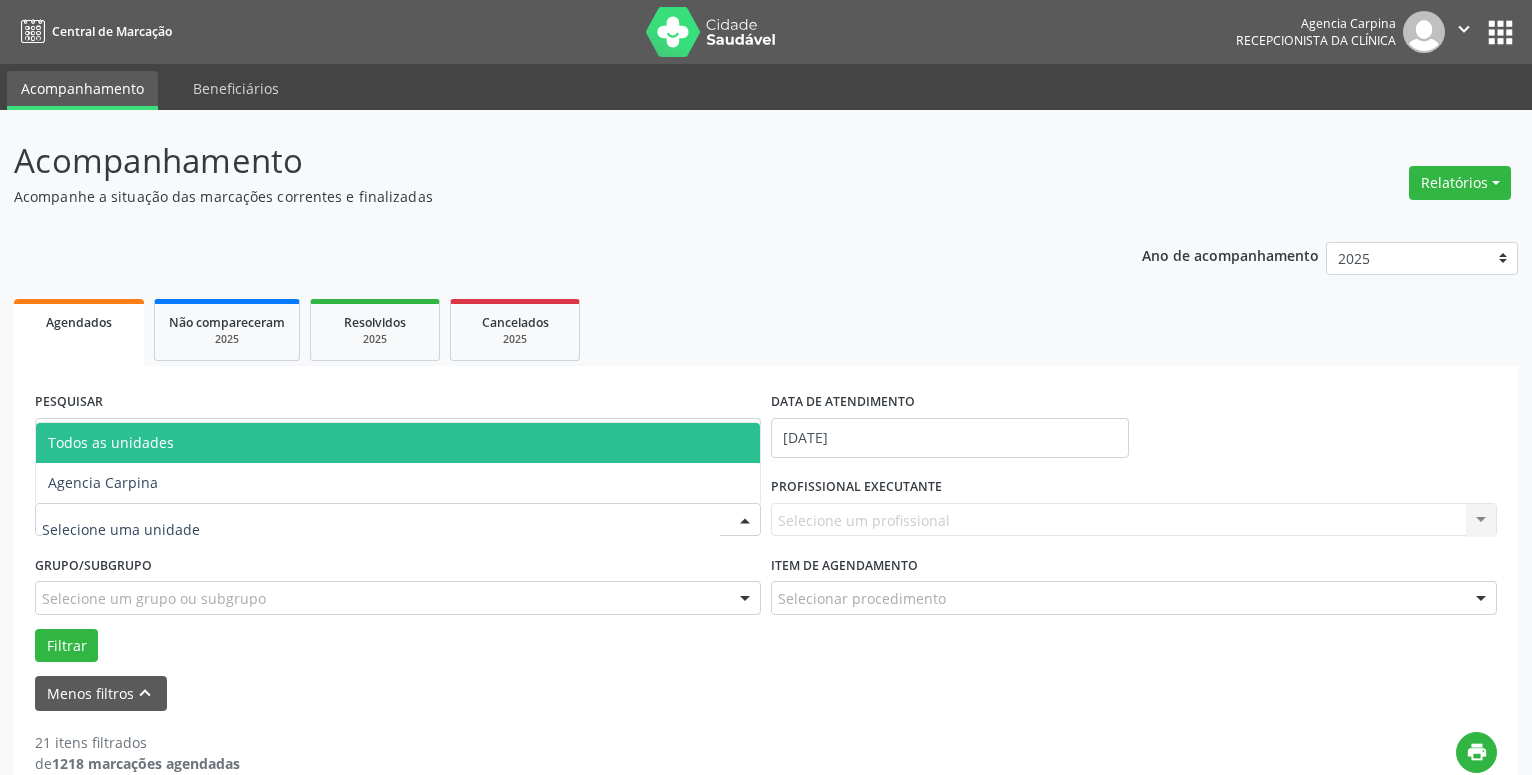 click at bounding box center (745, 521) 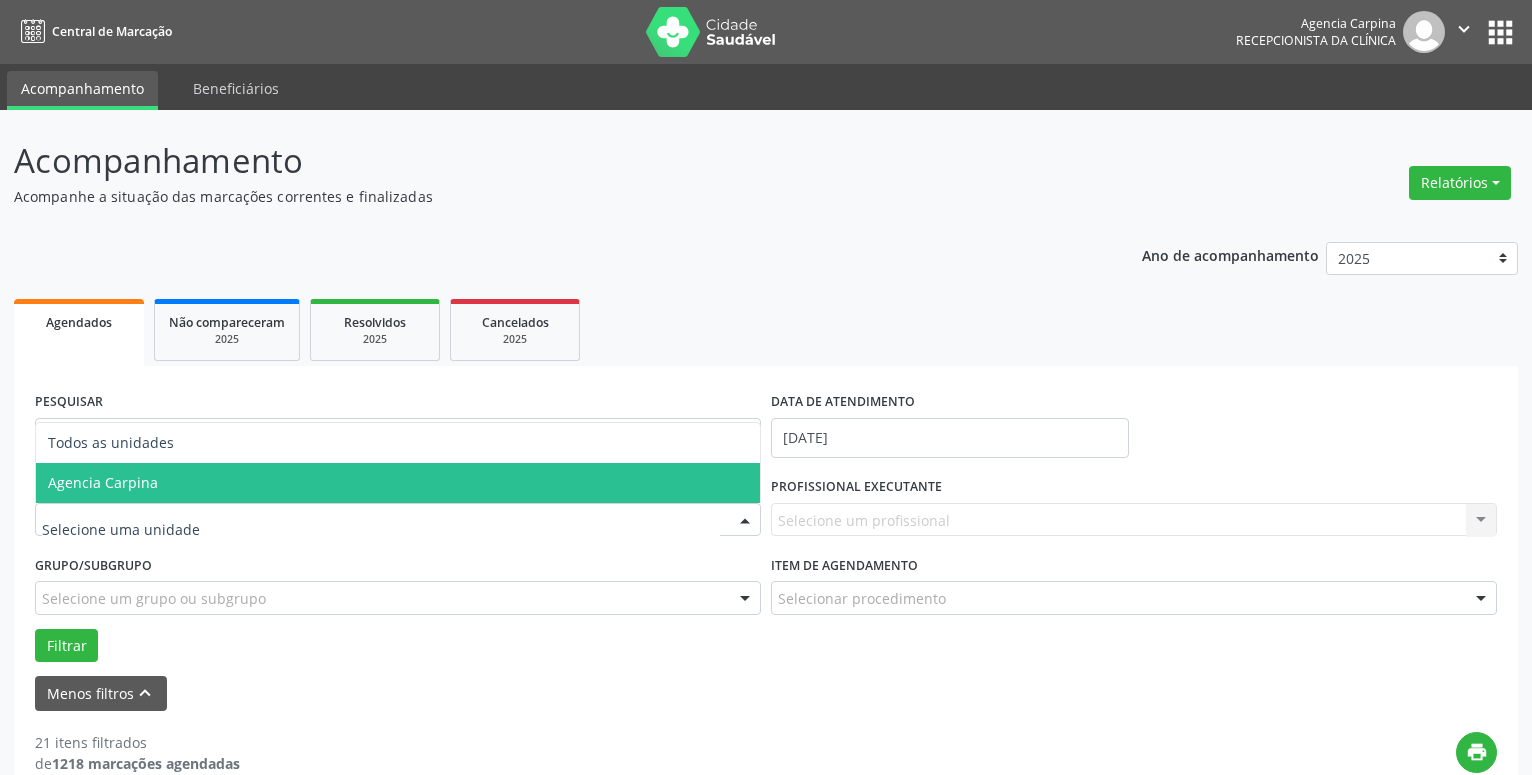 click on "Agencia Carpina" at bounding box center (398, 483) 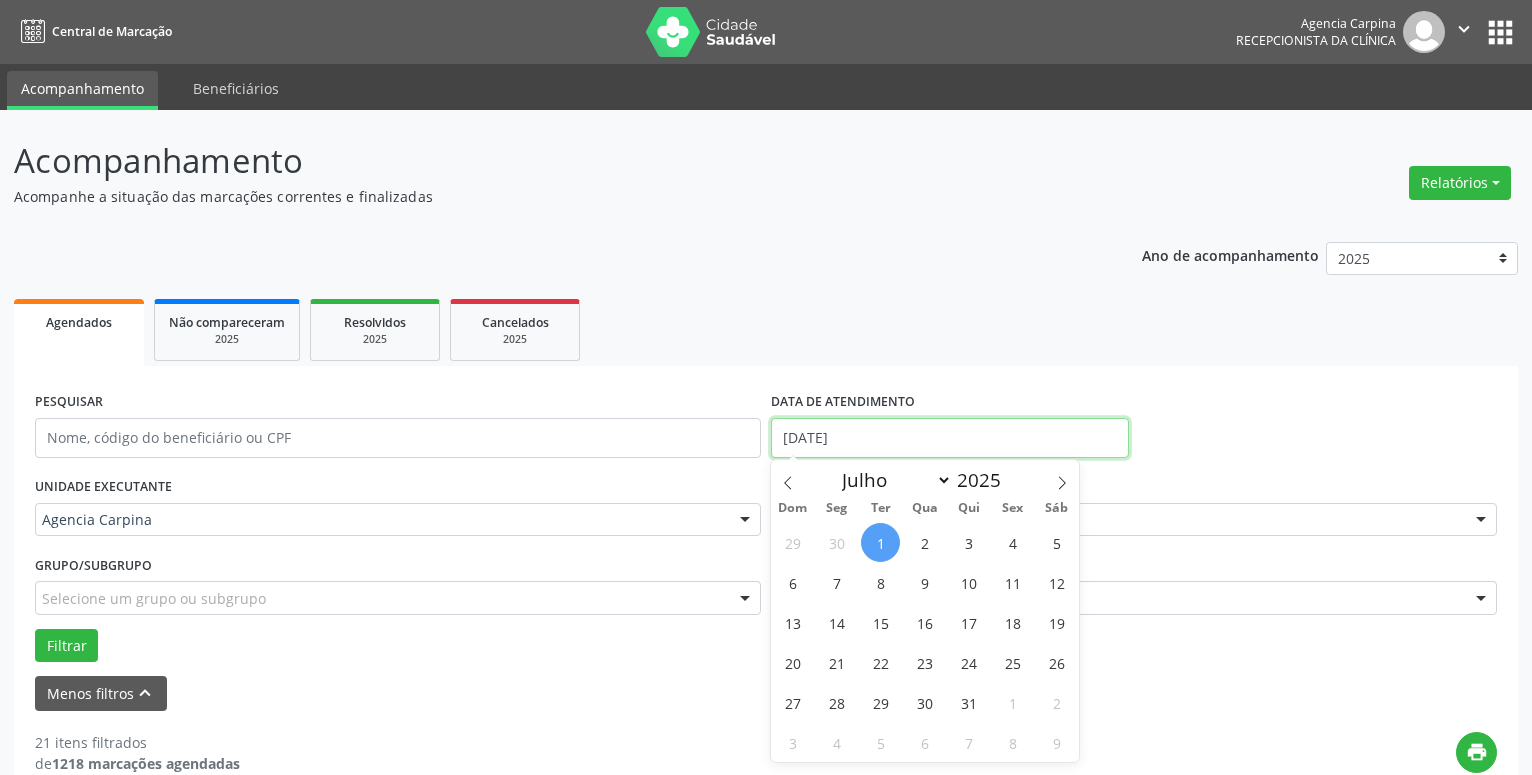 click on "[DATE]" at bounding box center [950, 438] 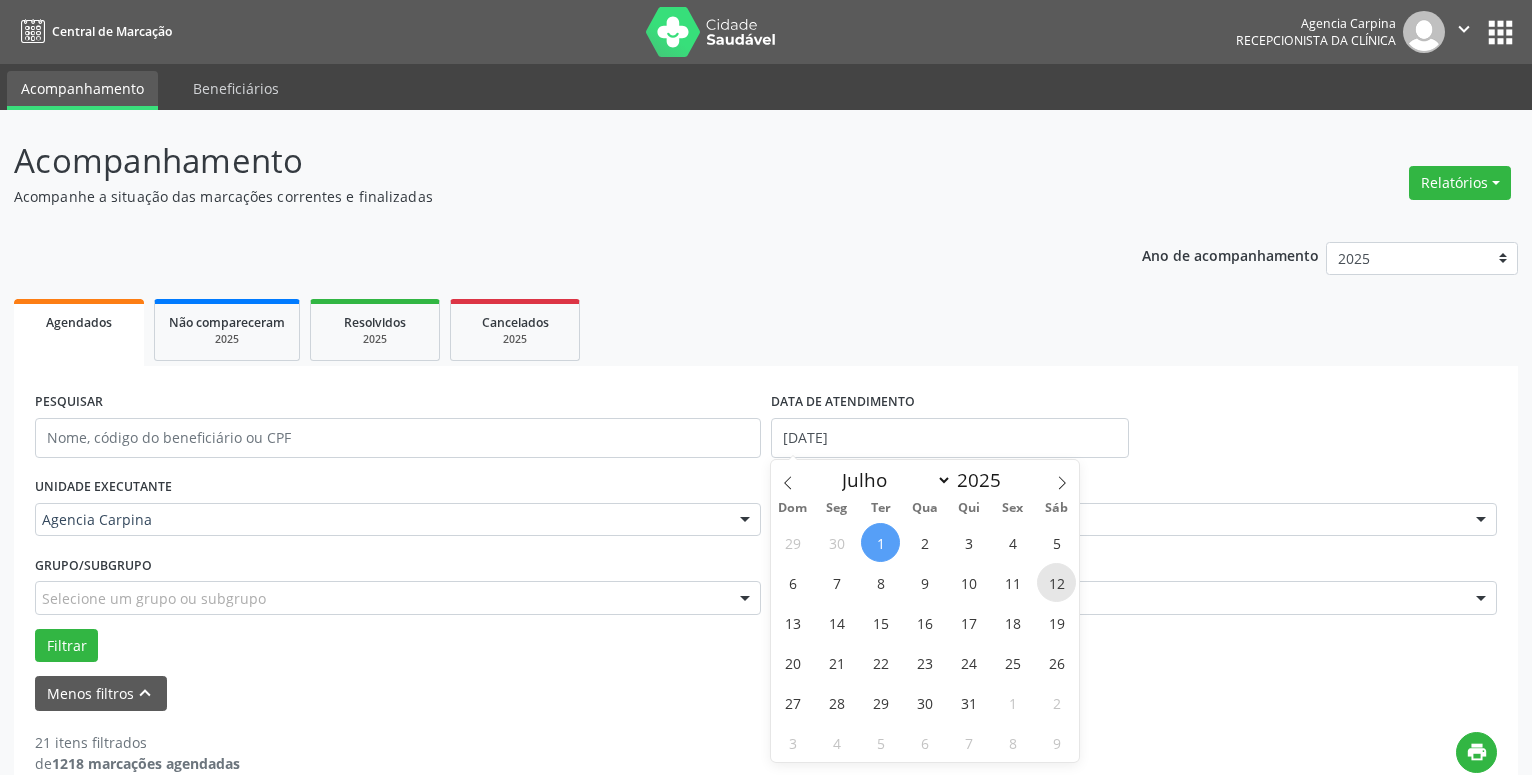 click on "12" at bounding box center [1056, 582] 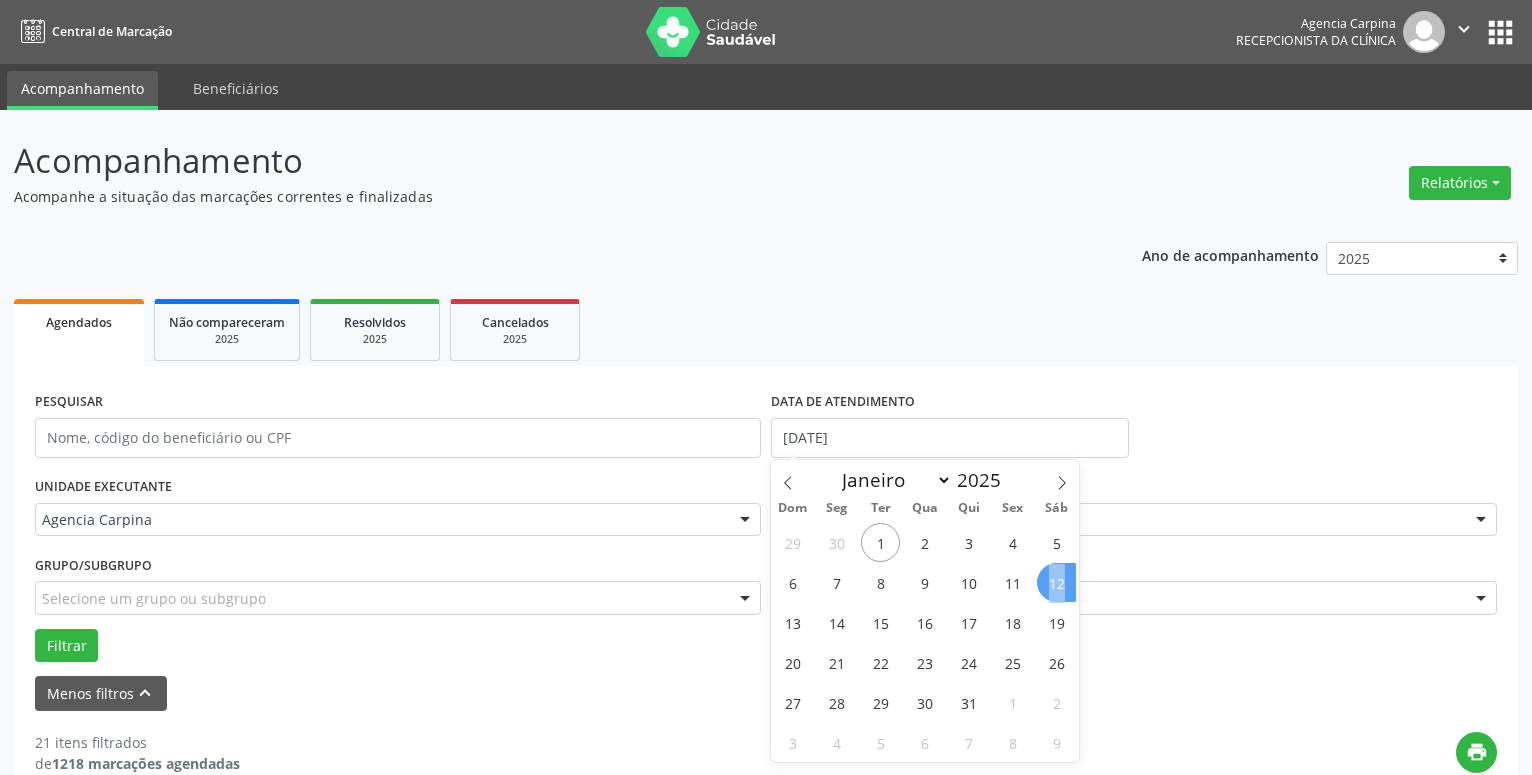 click on "12" at bounding box center (1056, 582) 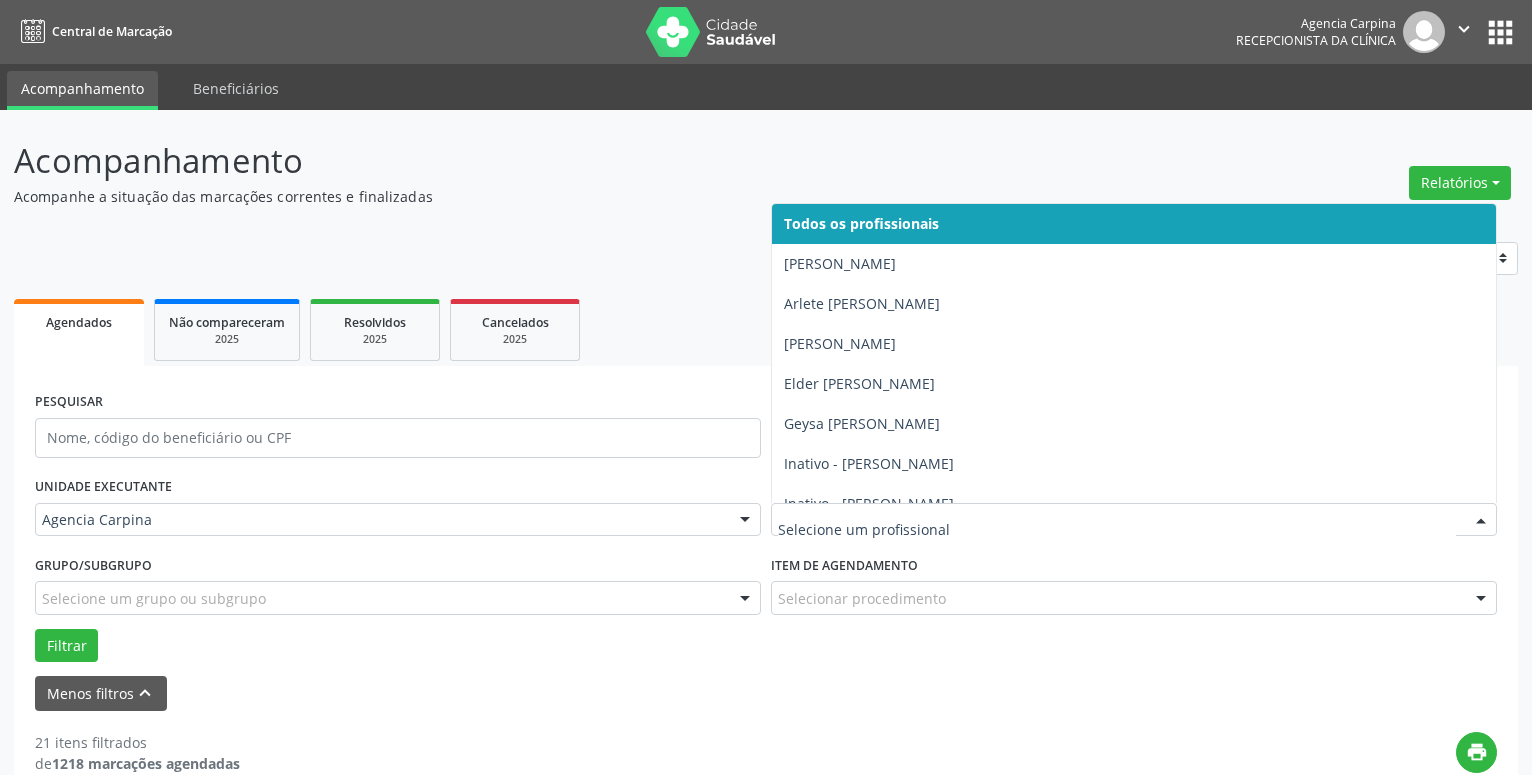 click at bounding box center (1481, 521) 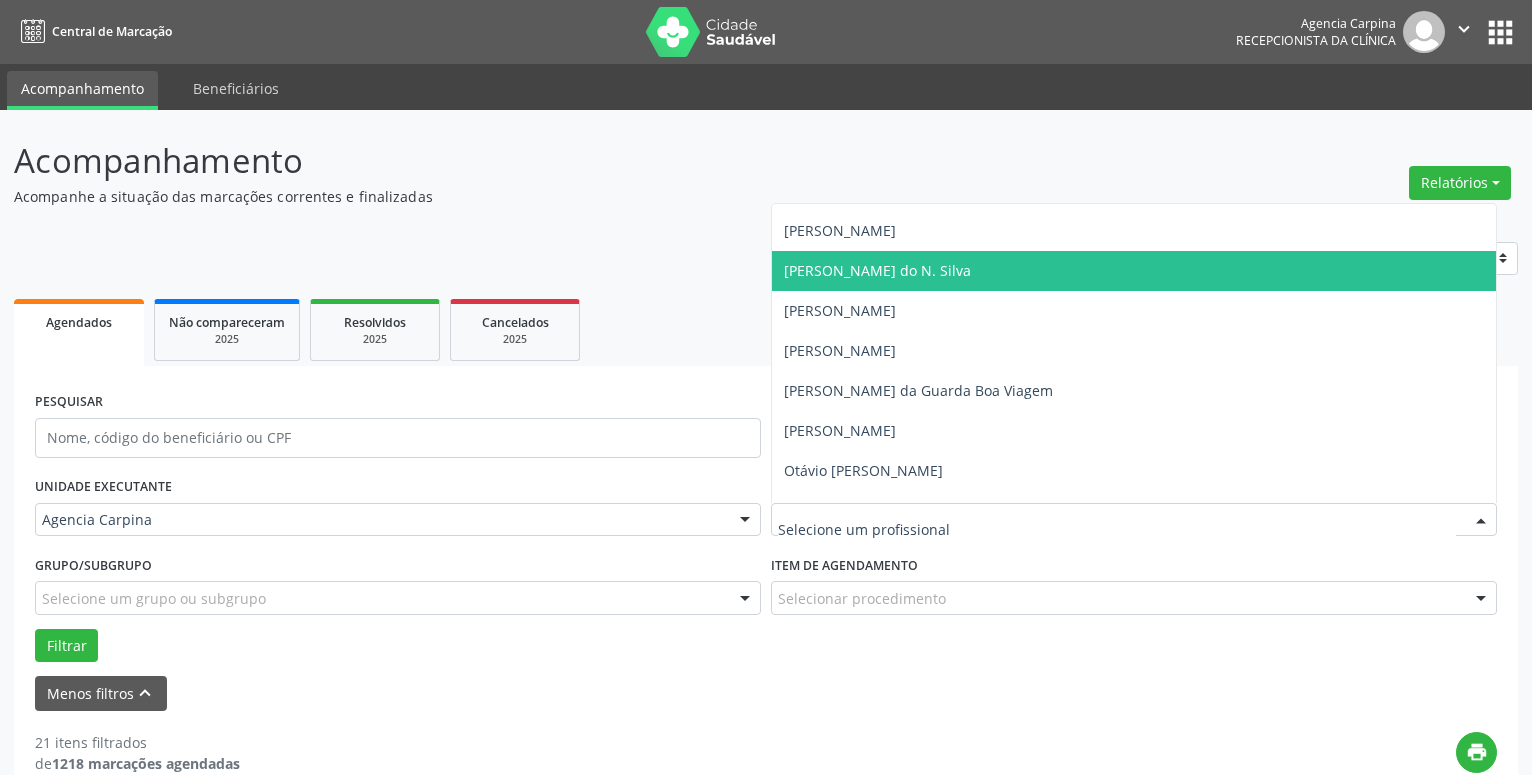 scroll, scrollTop: 381, scrollLeft: 0, axis: vertical 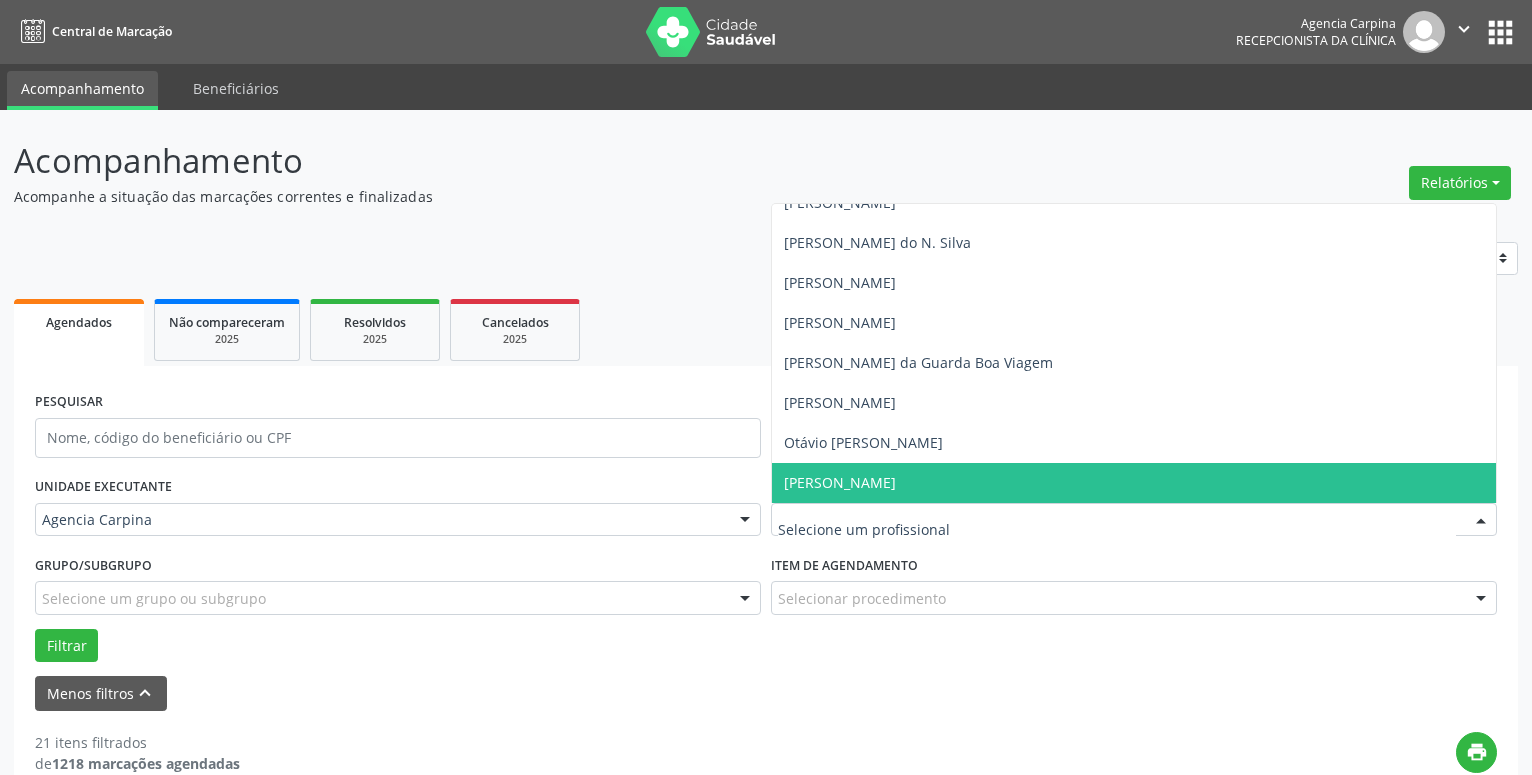 click on "[PERSON_NAME]" at bounding box center (1134, 483) 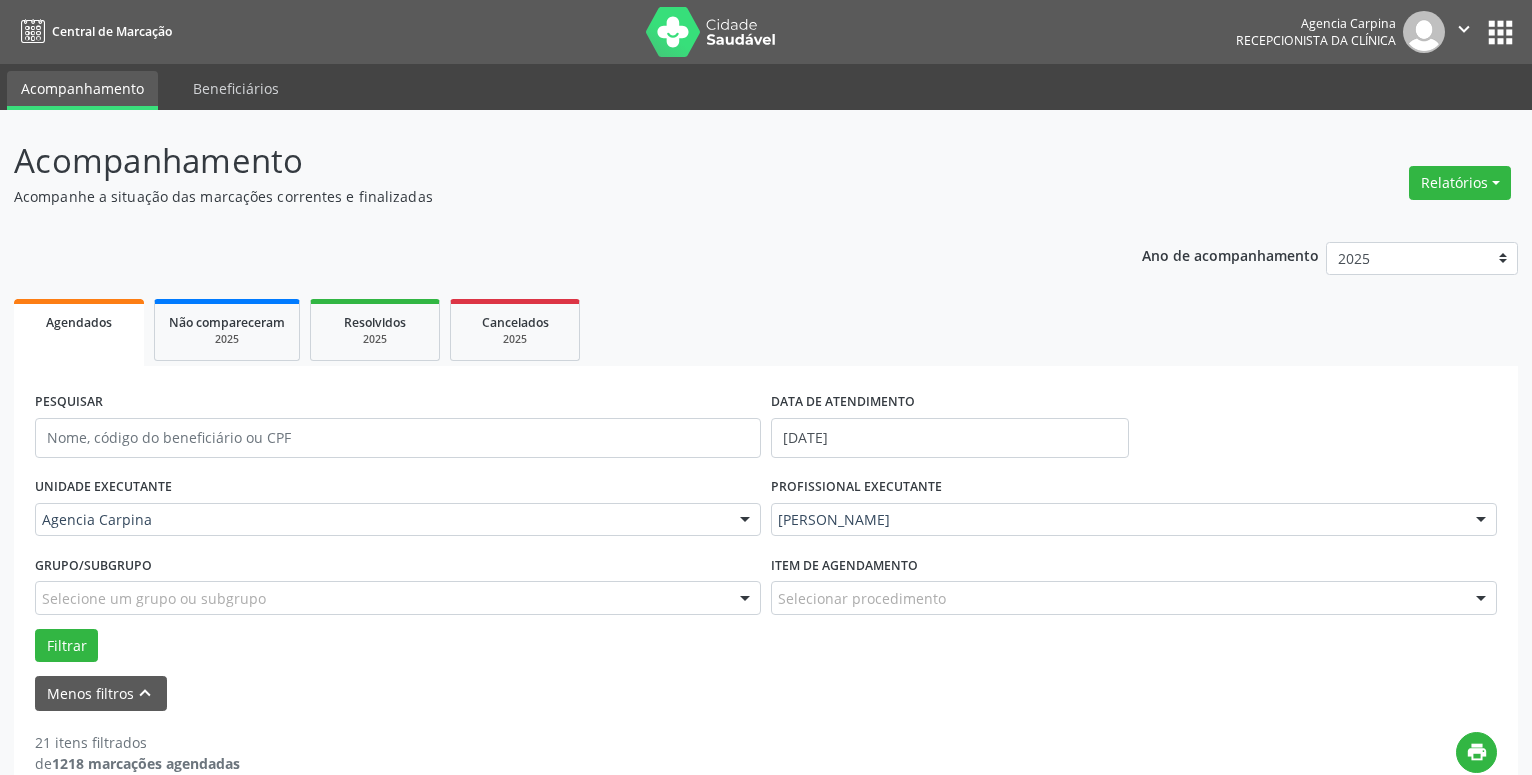 click at bounding box center (1481, 599) 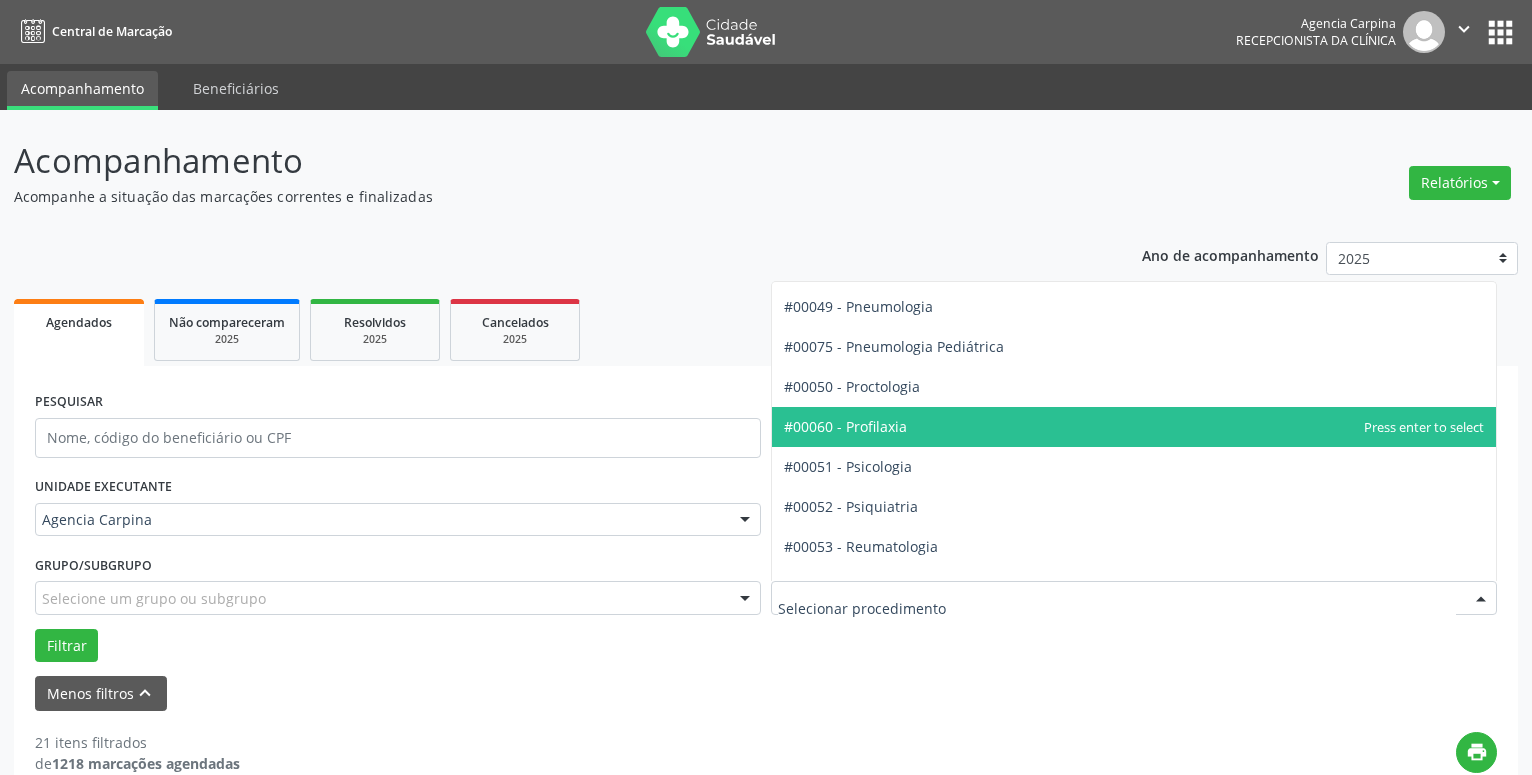 scroll, scrollTop: 3192, scrollLeft: 0, axis: vertical 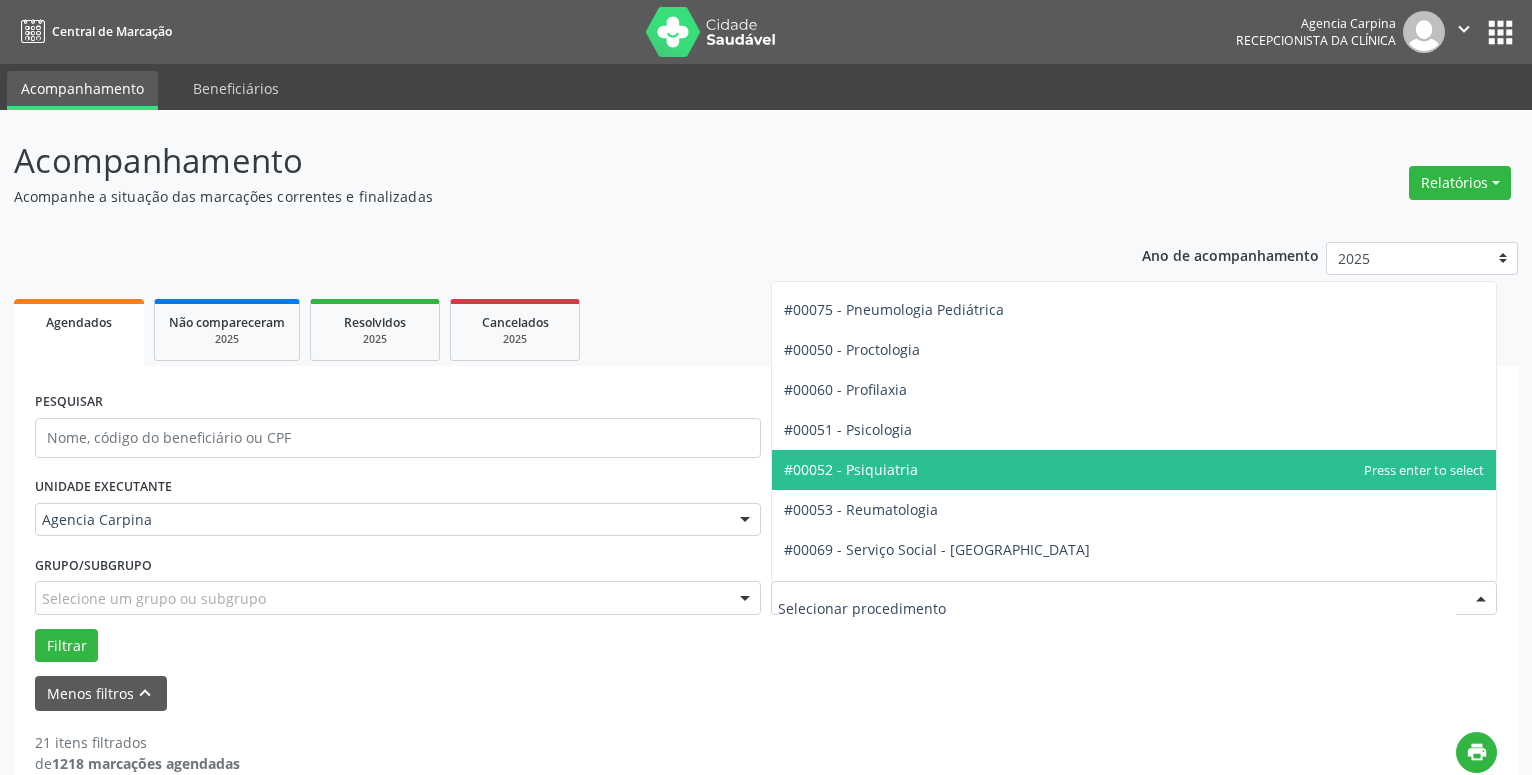 click on "#00052 - Psiquiatria" at bounding box center [1134, 470] 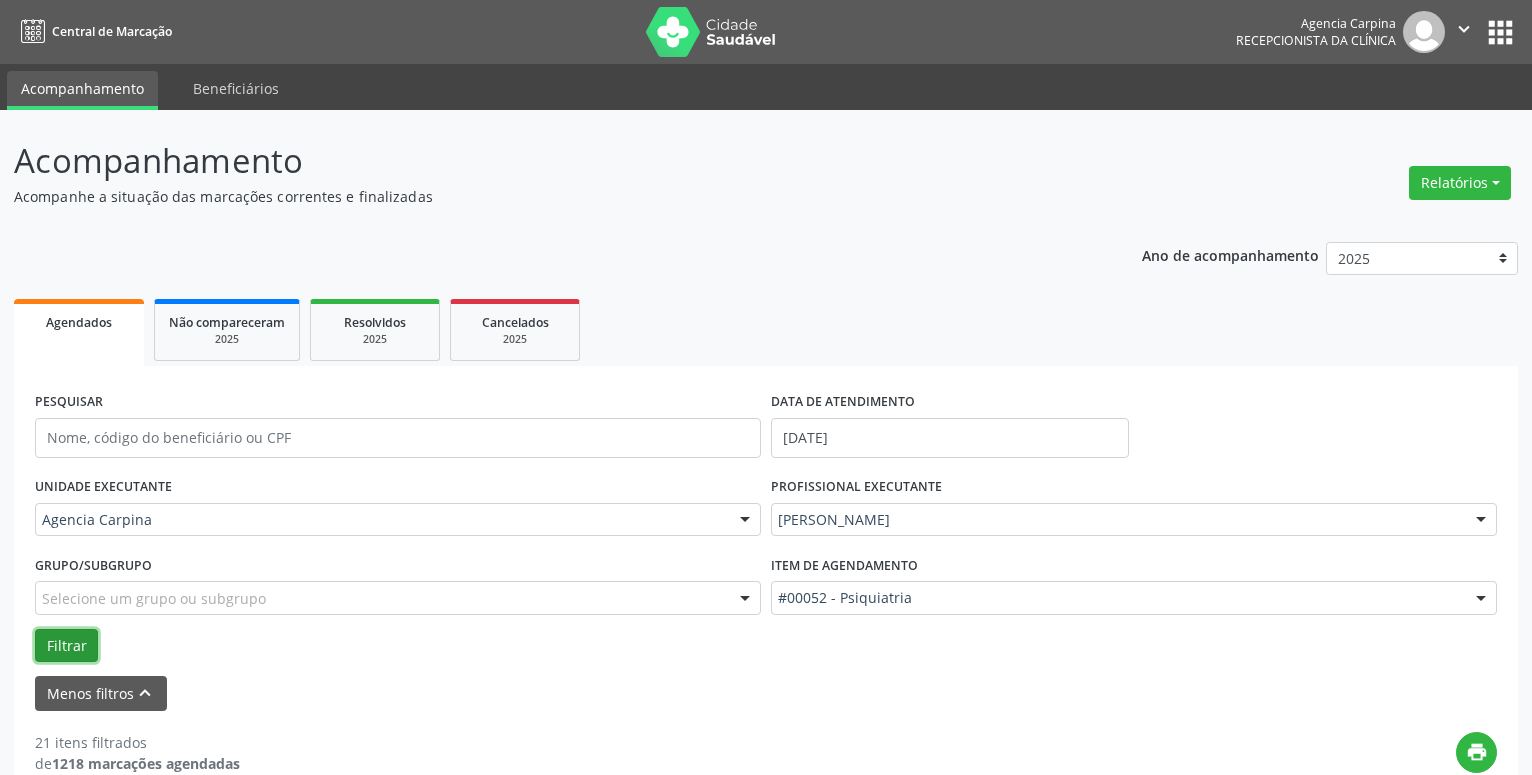 click on "Filtrar" at bounding box center [66, 646] 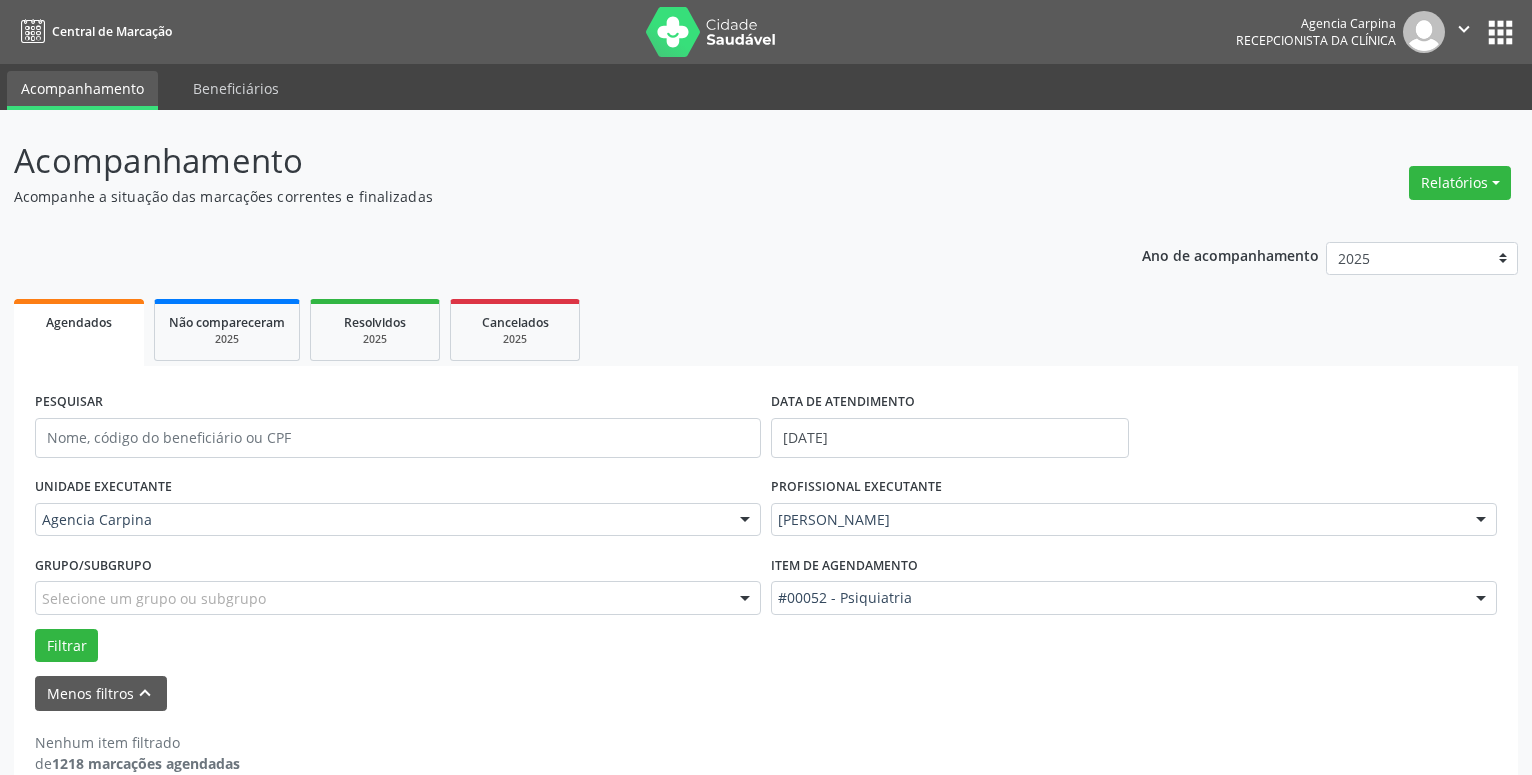 scroll, scrollTop: 34, scrollLeft: 0, axis: vertical 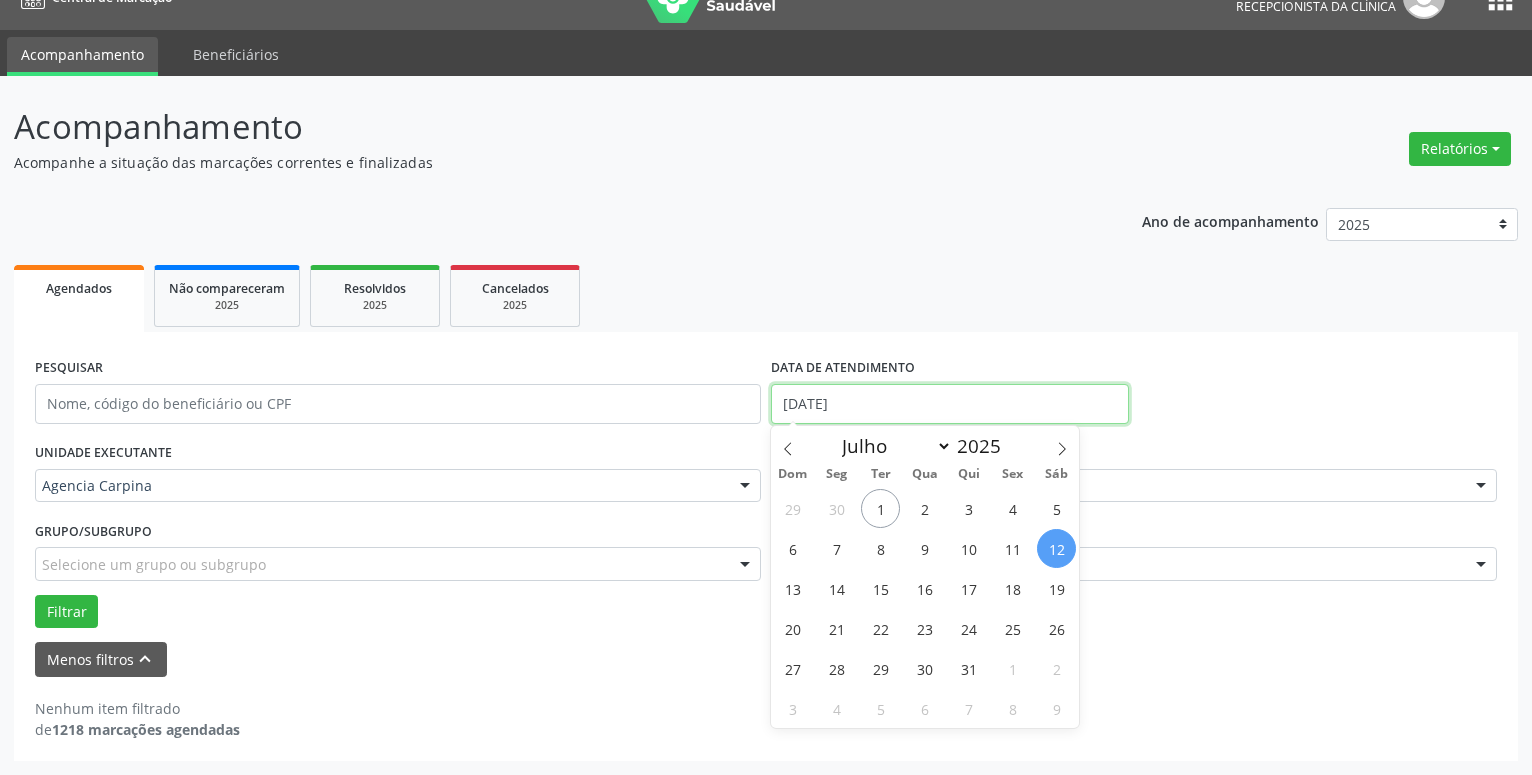 click on "[DATE]" at bounding box center (950, 404) 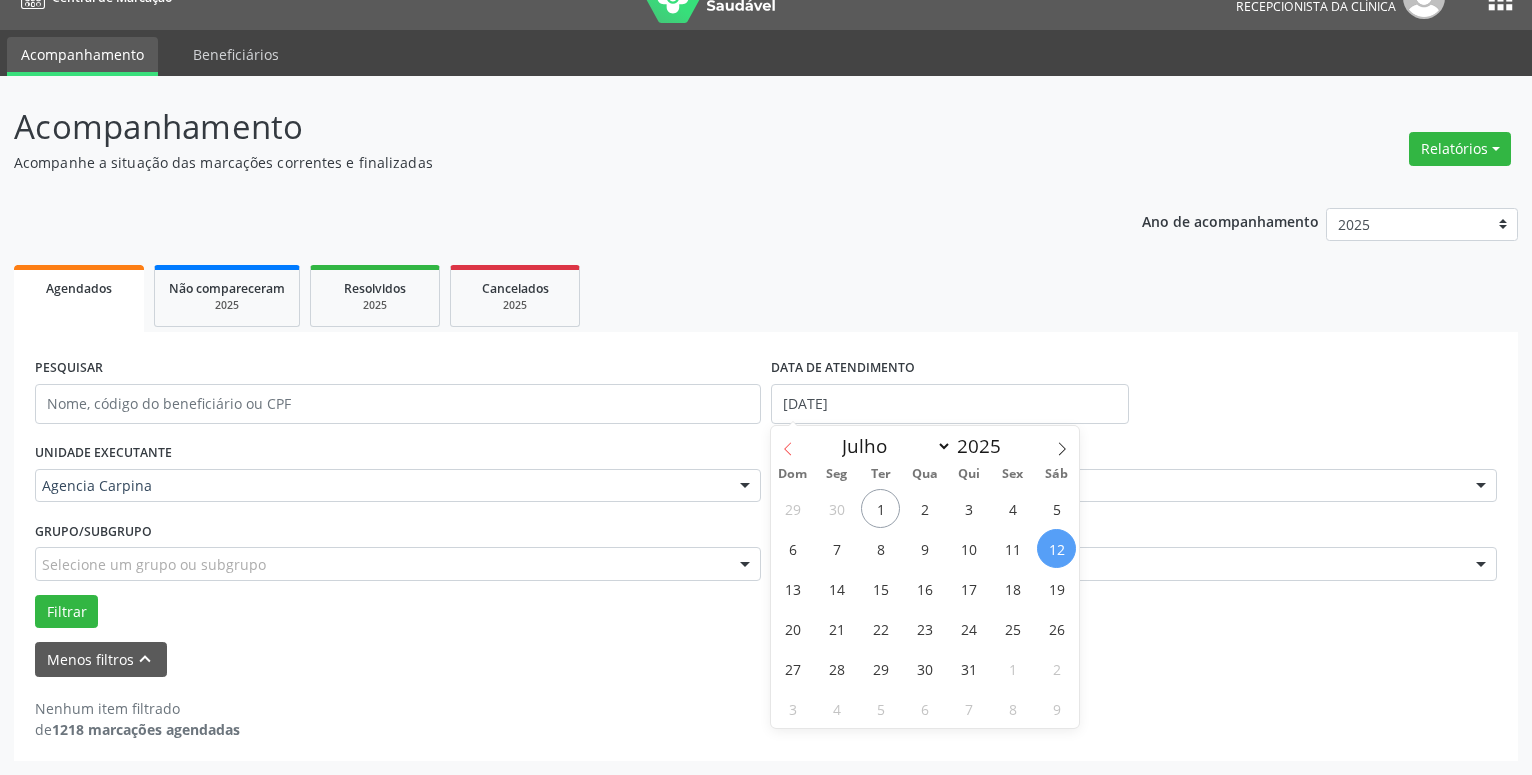 click 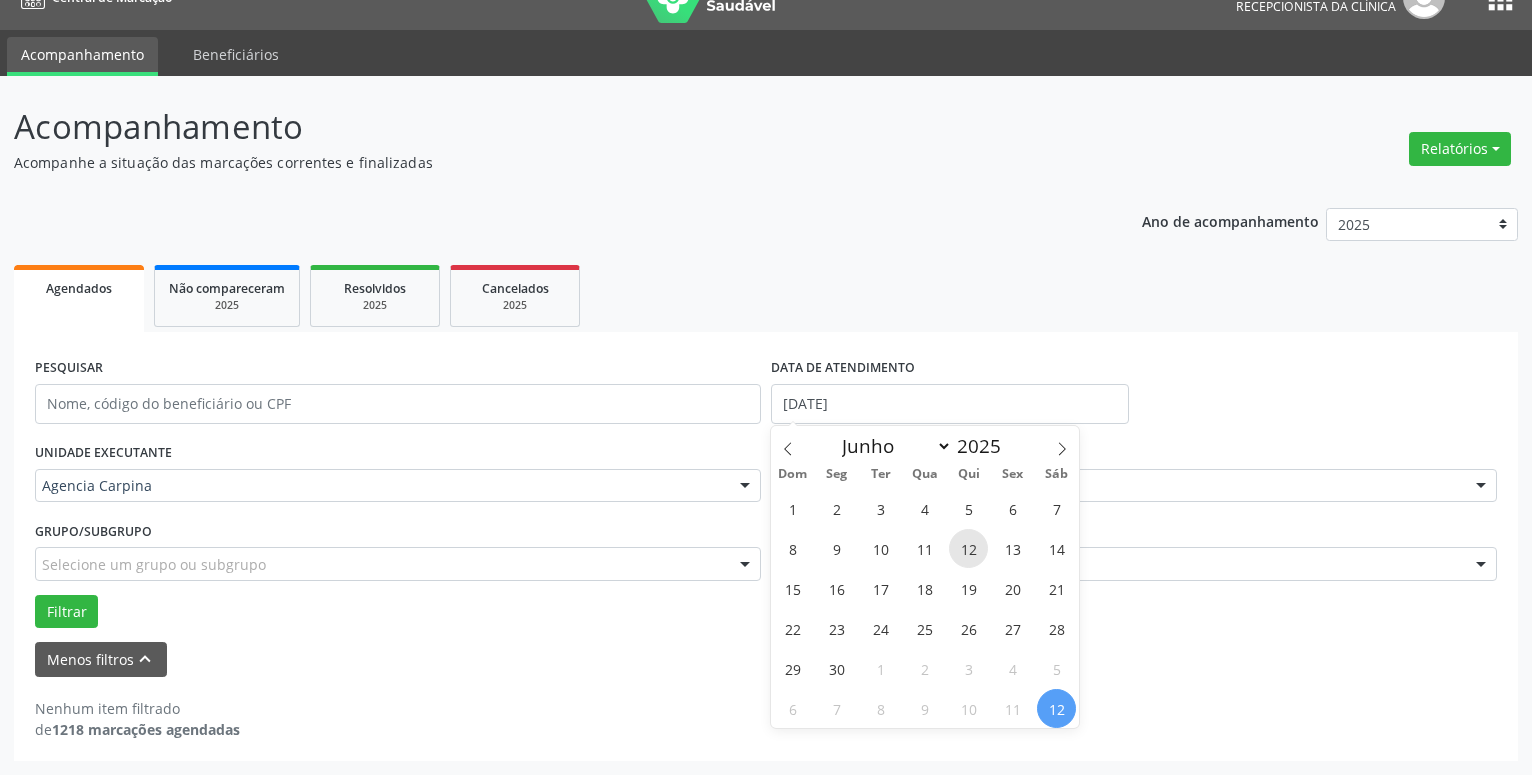 click on "12" at bounding box center (968, 548) 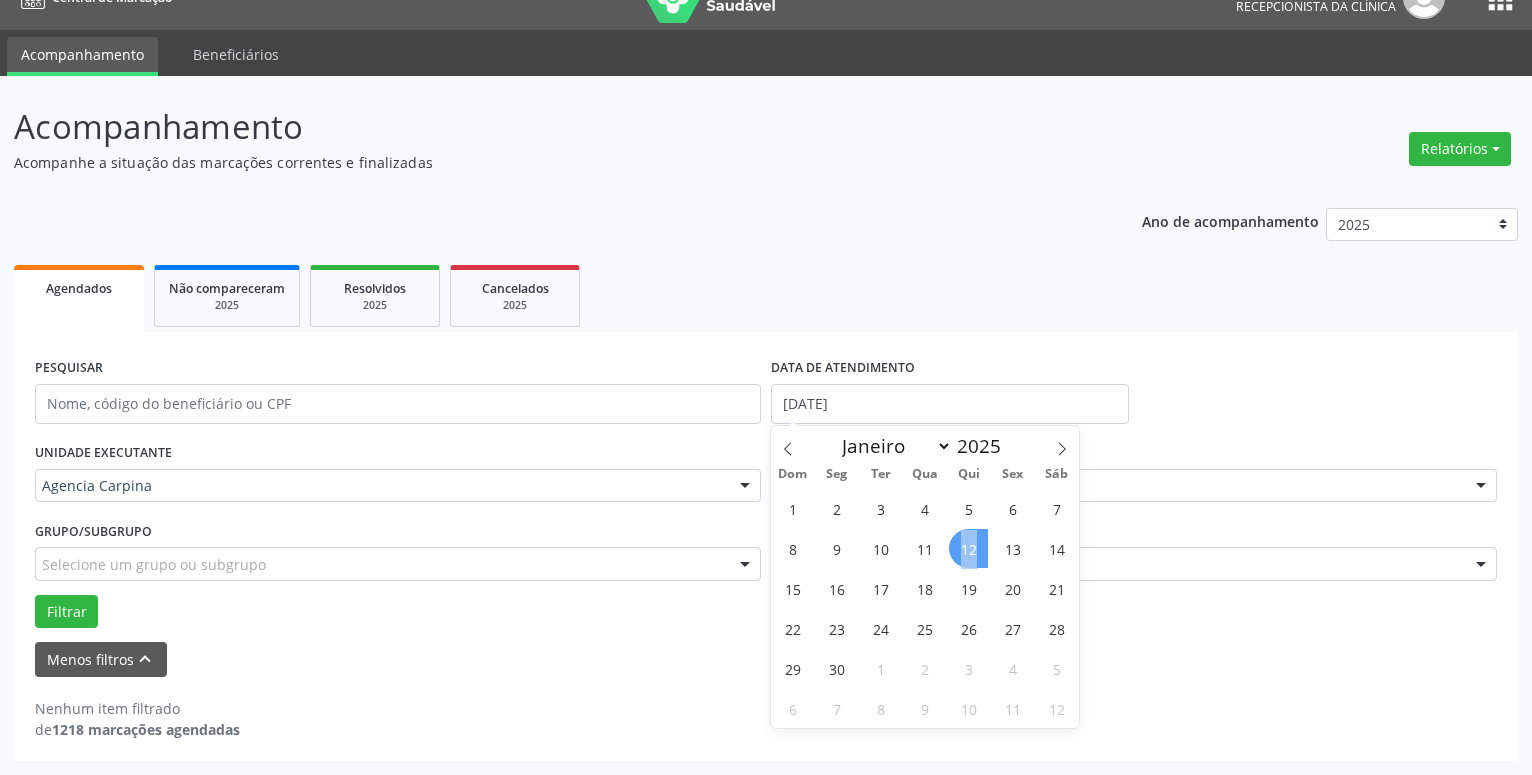 click on "12" at bounding box center (968, 548) 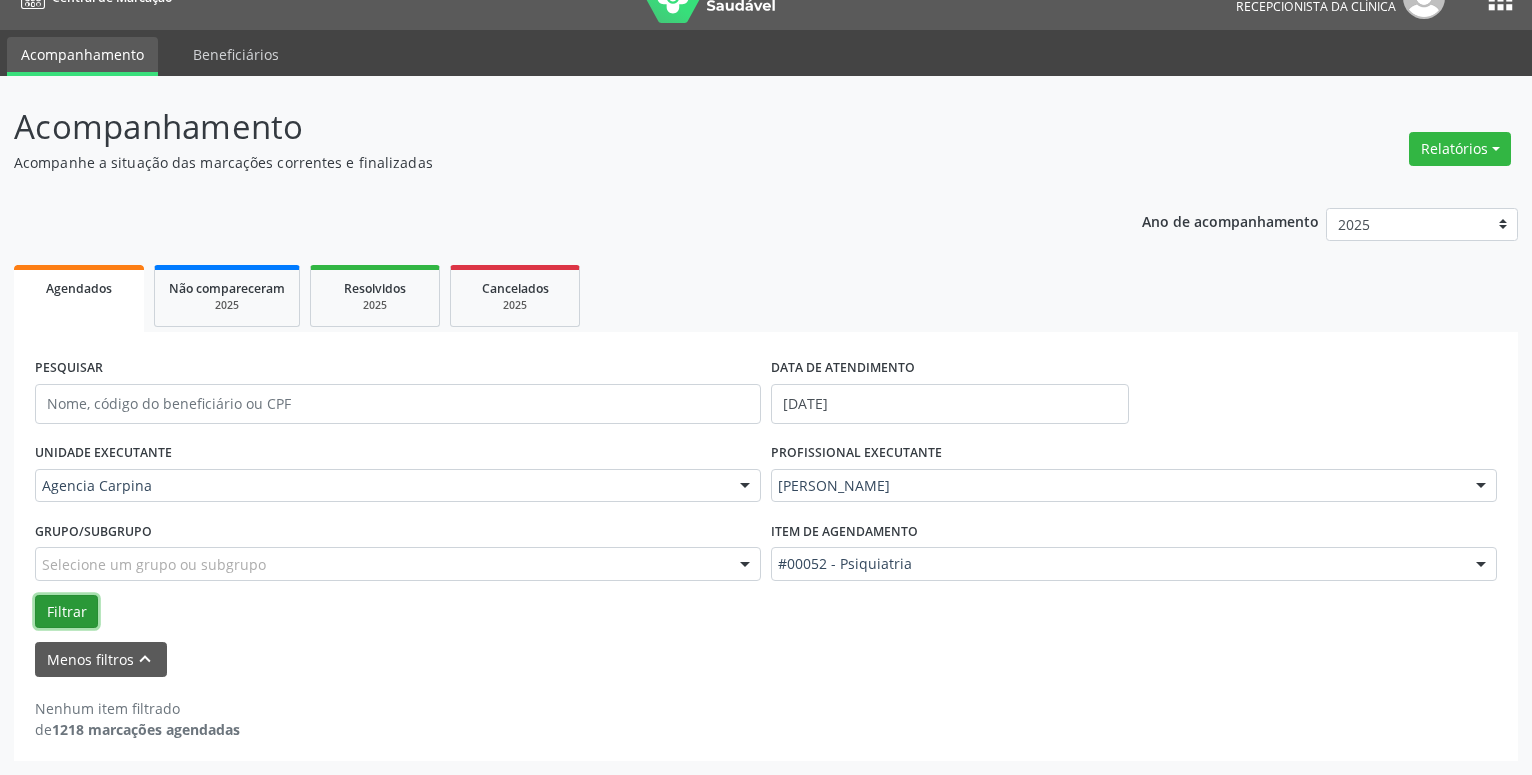click on "Filtrar" at bounding box center (66, 612) 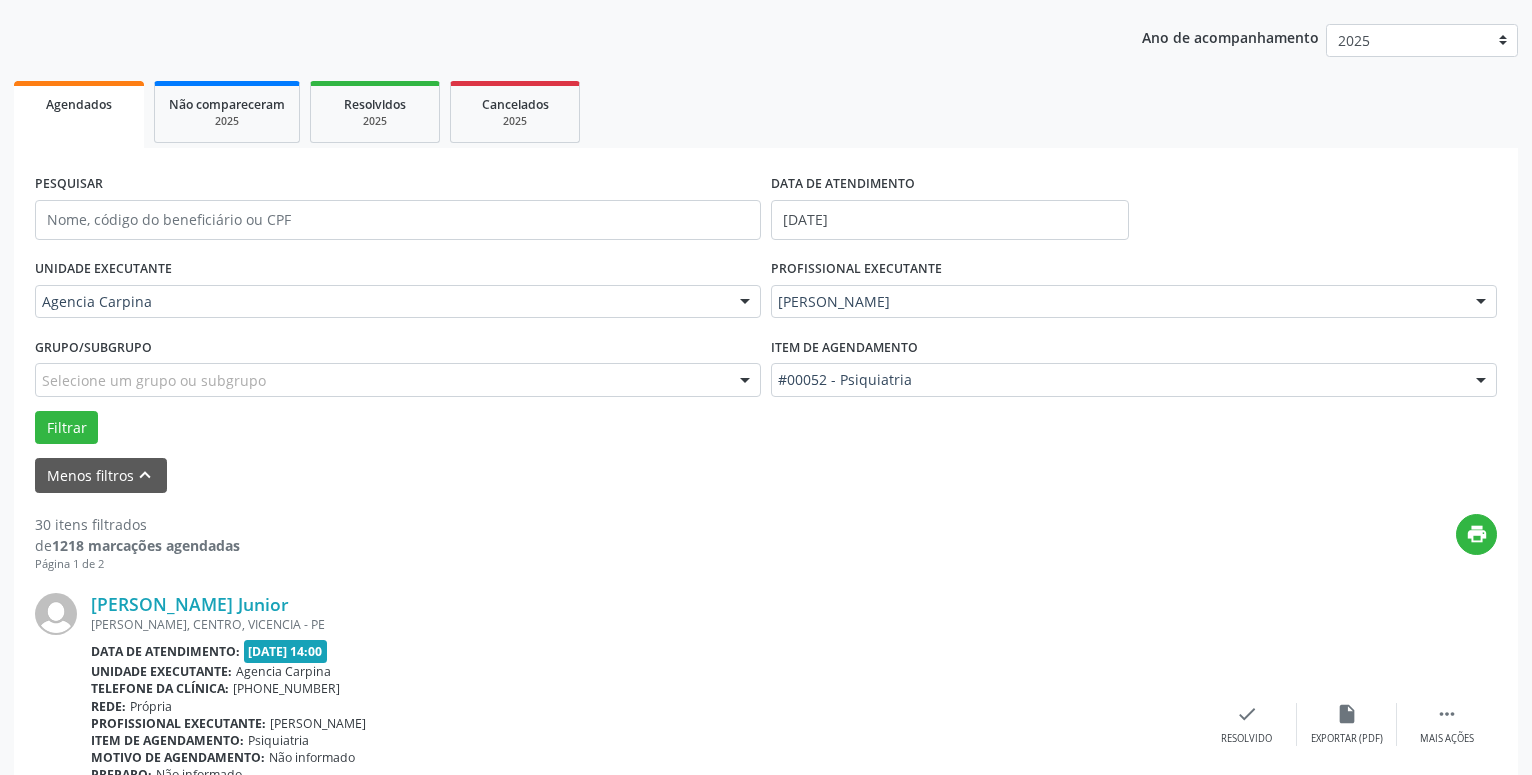 scroll, scrollTop: 238, scrollLeft: 0, axis: vertical 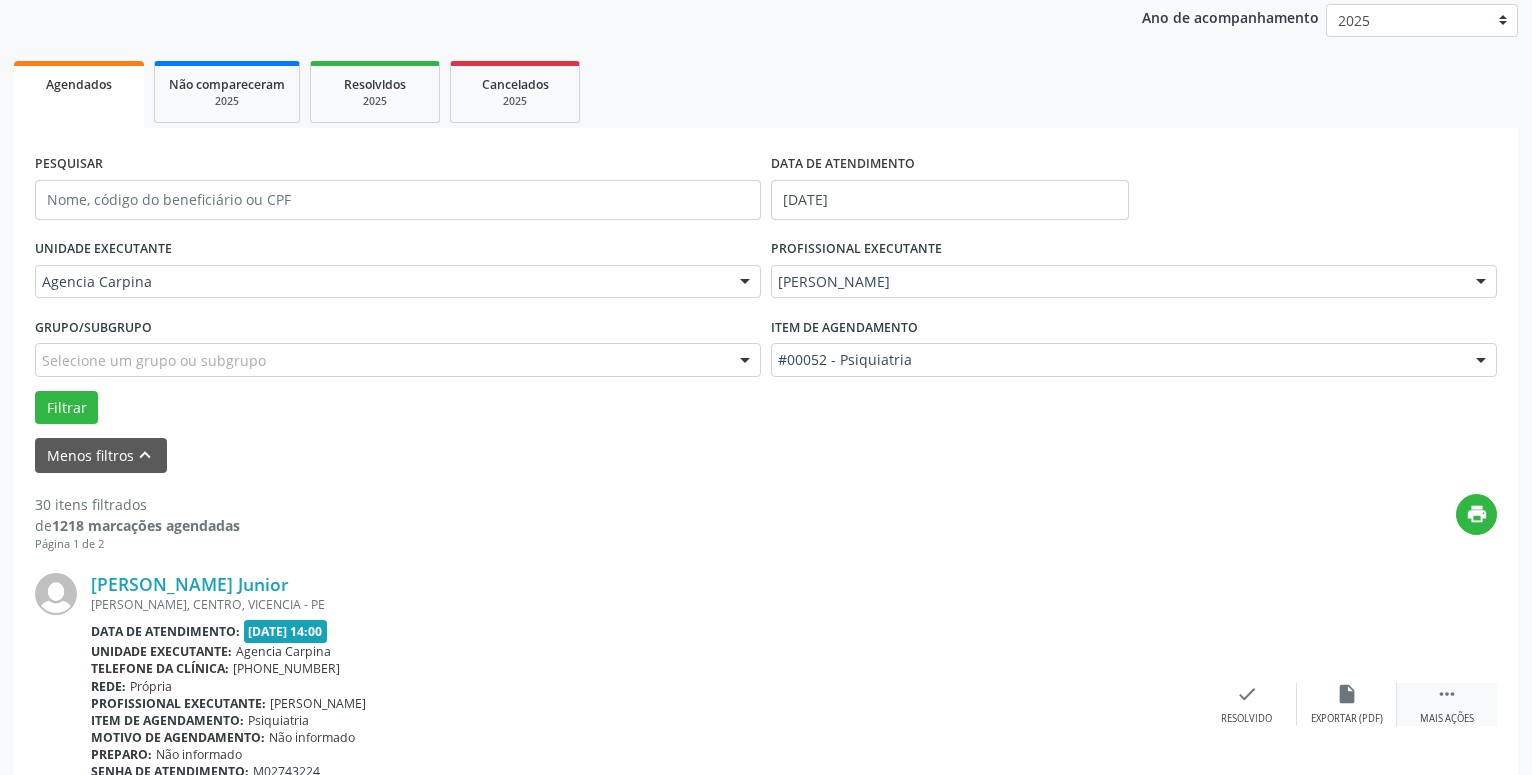 click on "" at bounding box center [1447, 694] 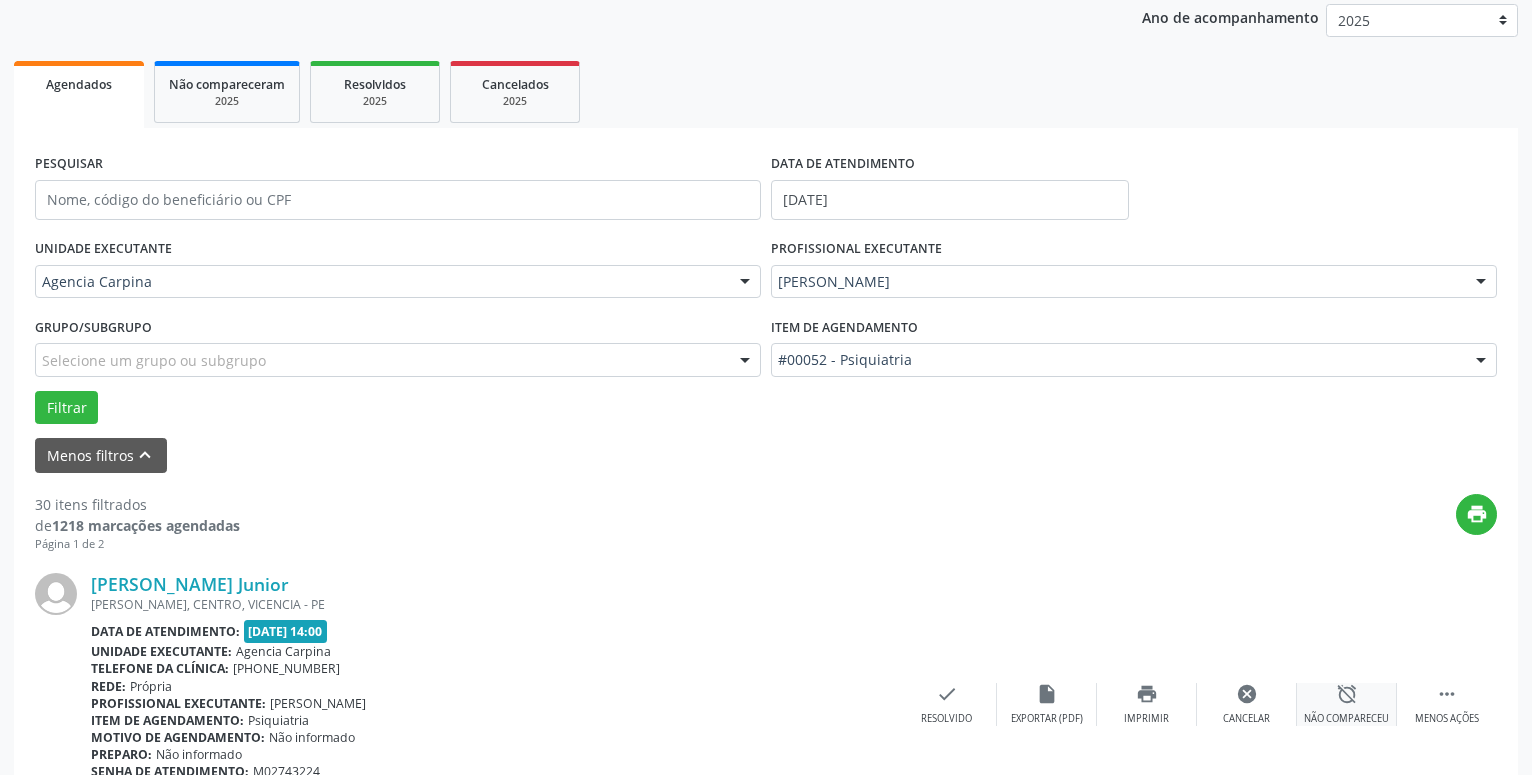 click on "alarm_off" at bounding box center [1347, 694] 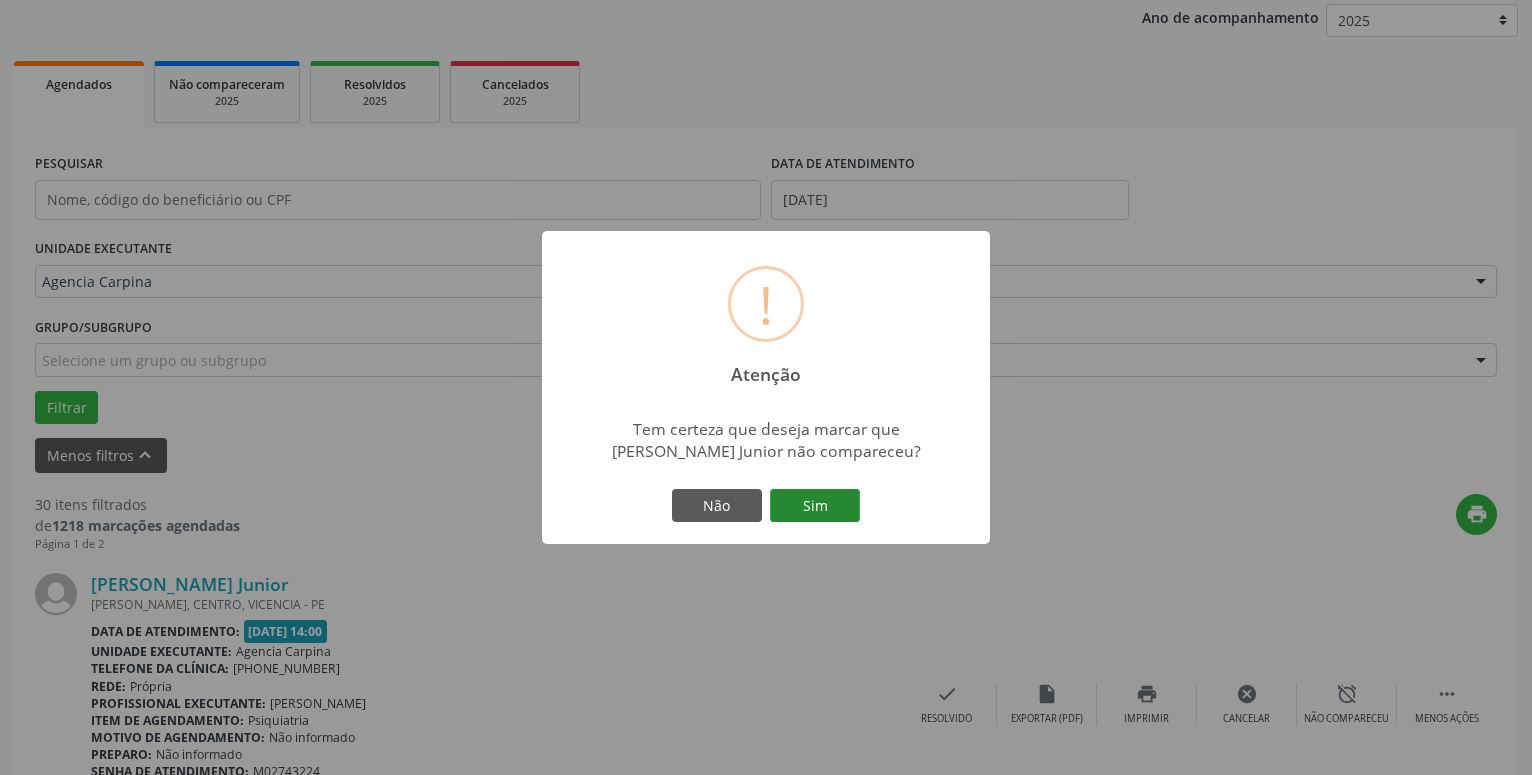click on "Sim" at bounding box center [815, 506] 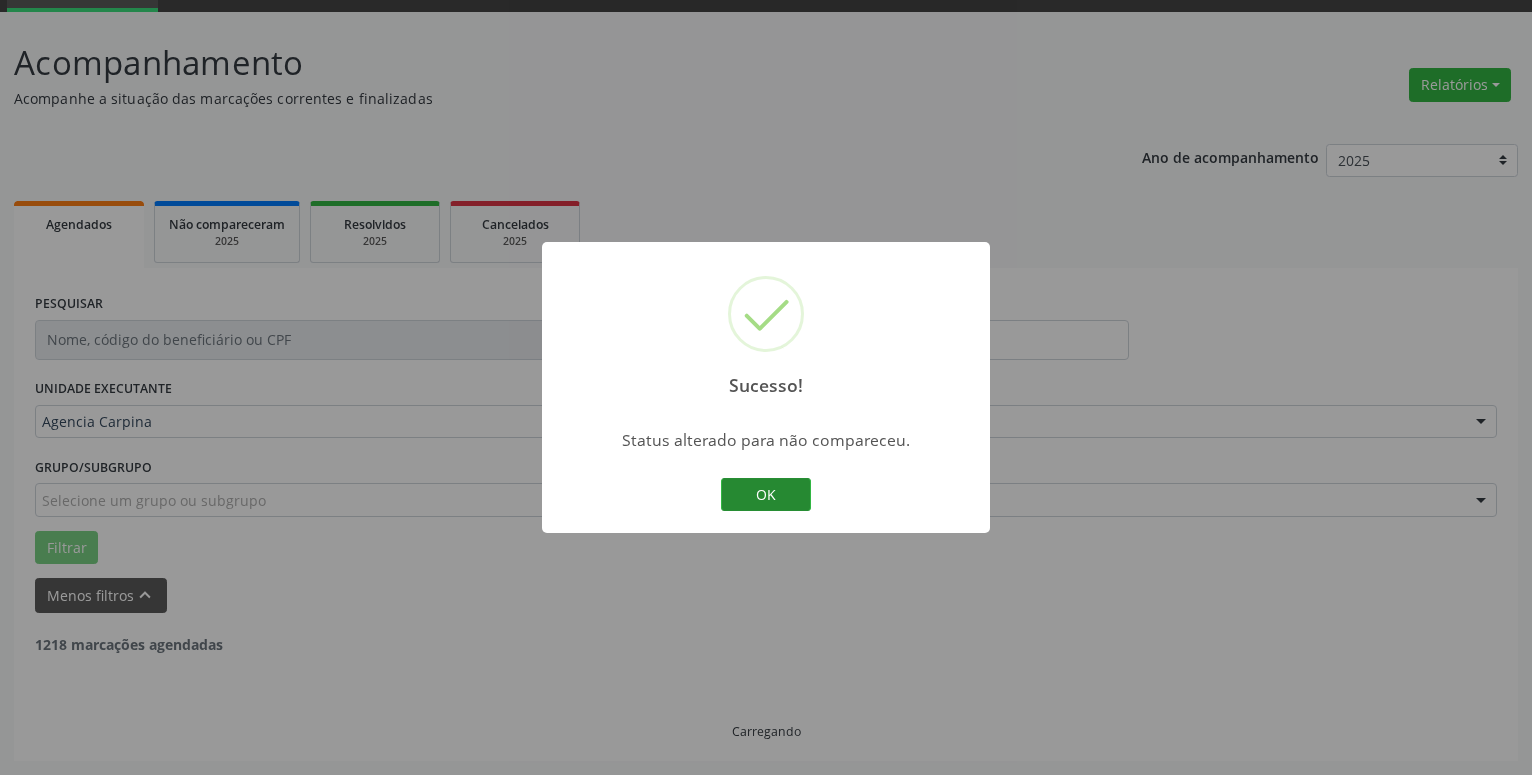 scroll, scrollTop: 98, scrollLeft: 0, axis: vertical 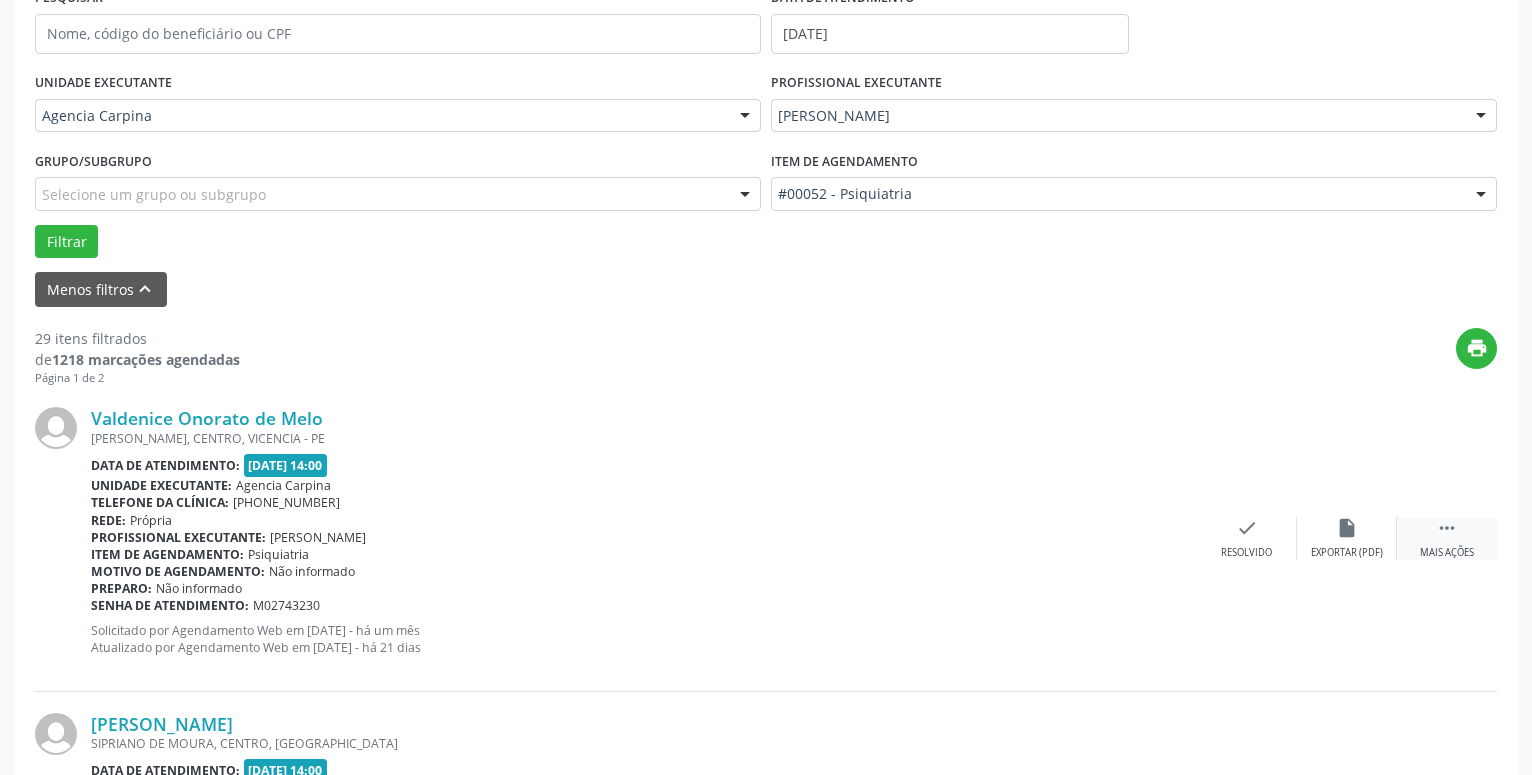 click on "Mais ações" at bounding box center (1447, 553) 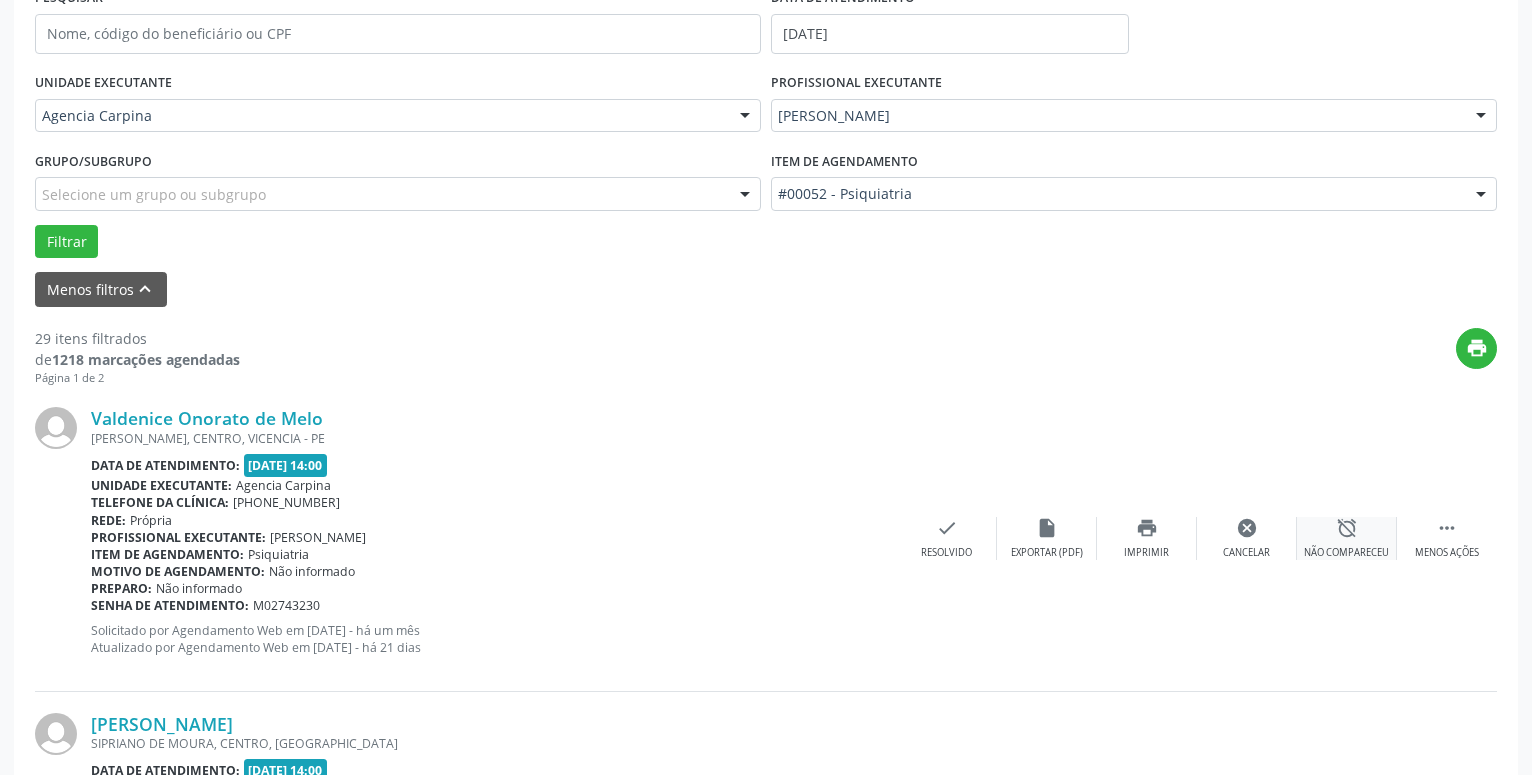 click on "Não compareceu" at bounding box center (1346, 553) 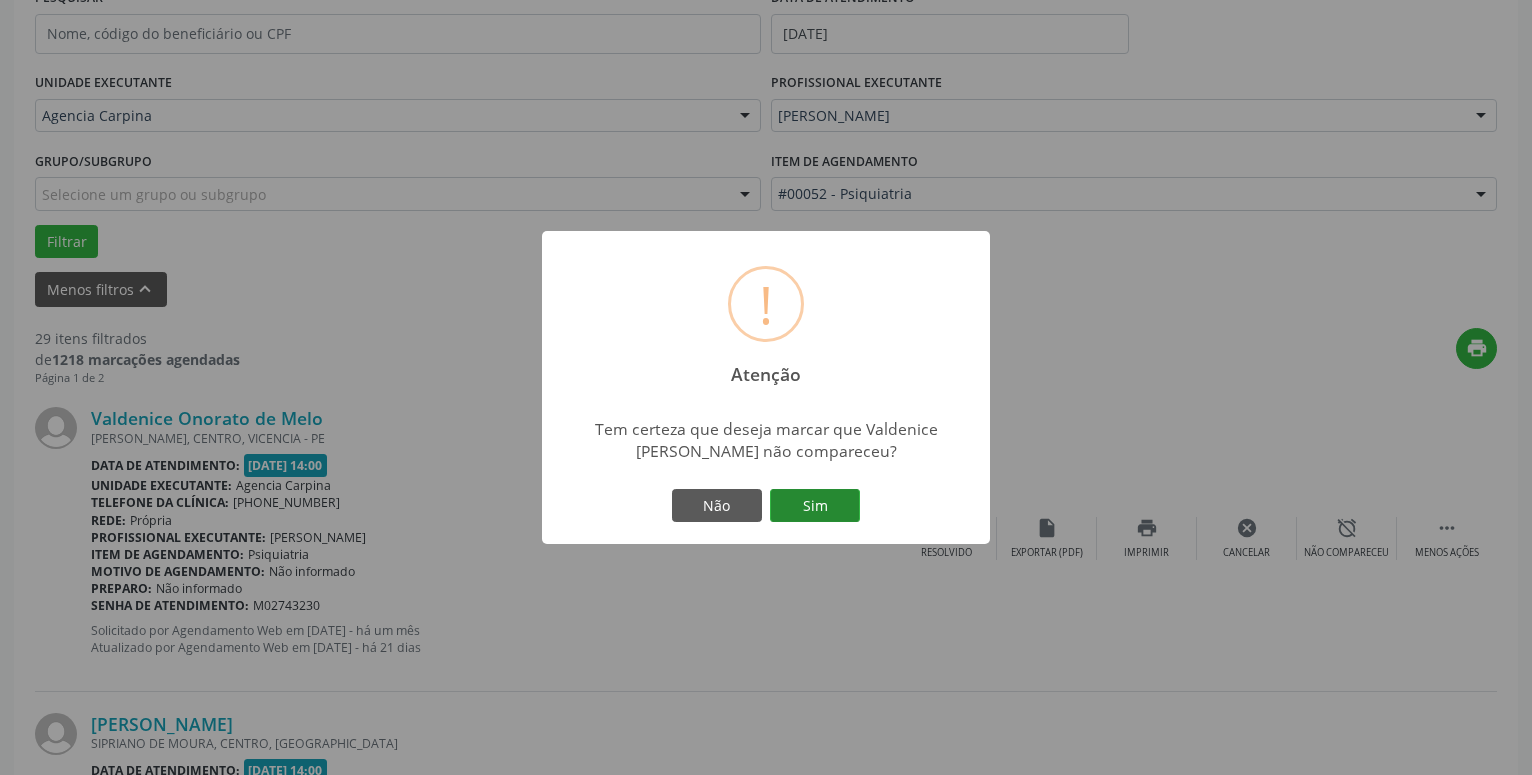 click on "Sim" at bounding box center [815, 506] 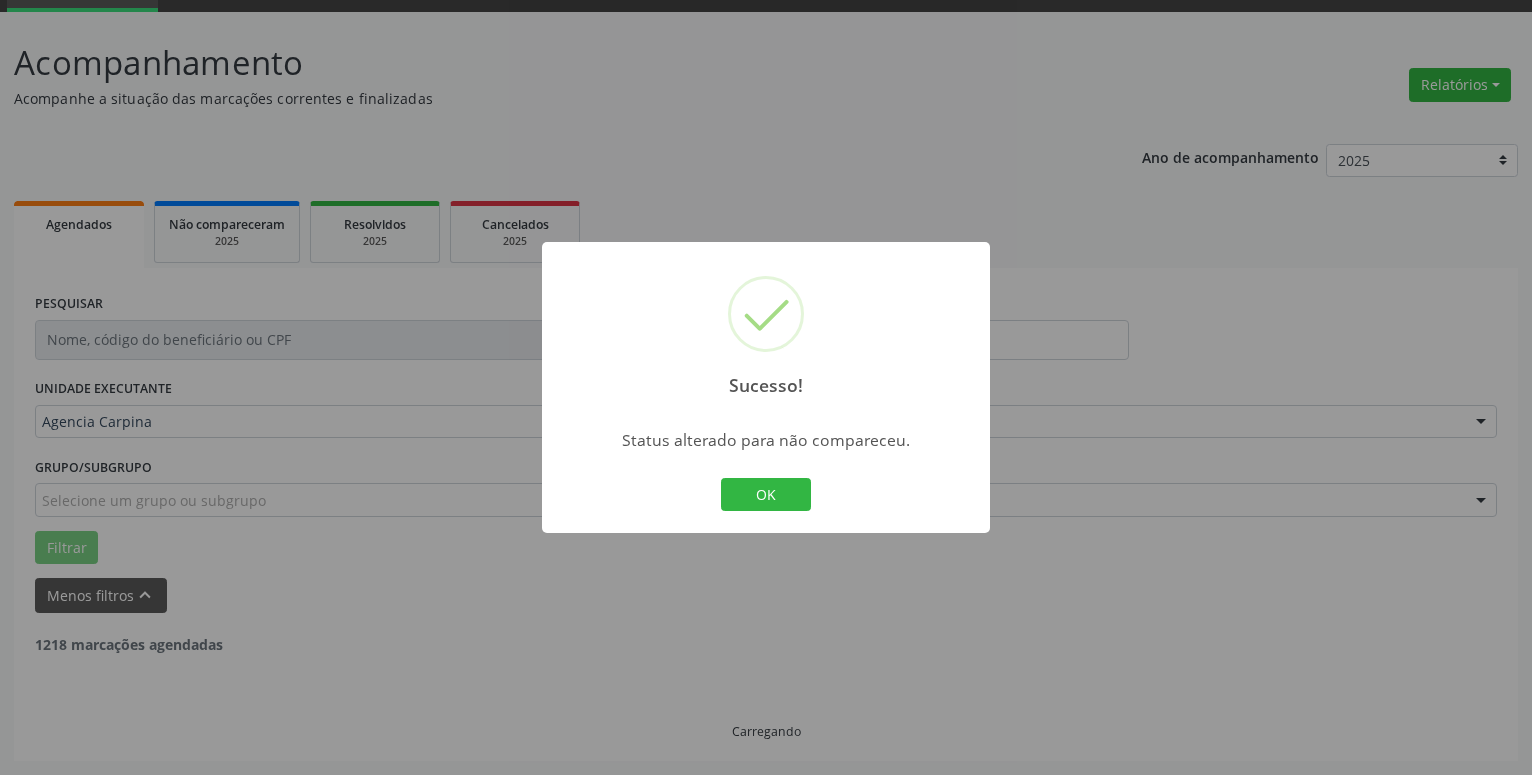 scroll, scrollTop: 98, scrollLeft: 0, axis: vertical 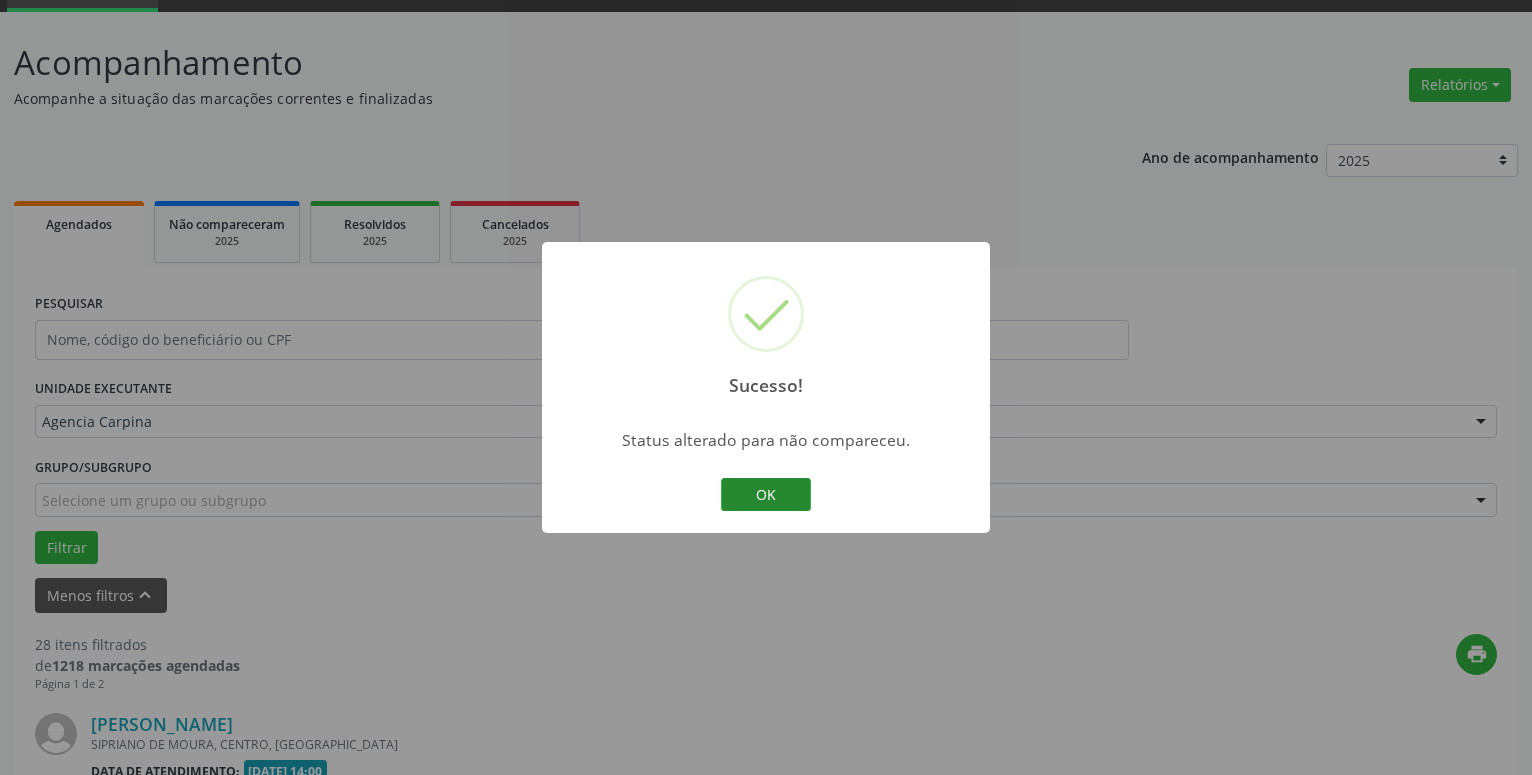 click on "OK" at bounding box center (766, 495) 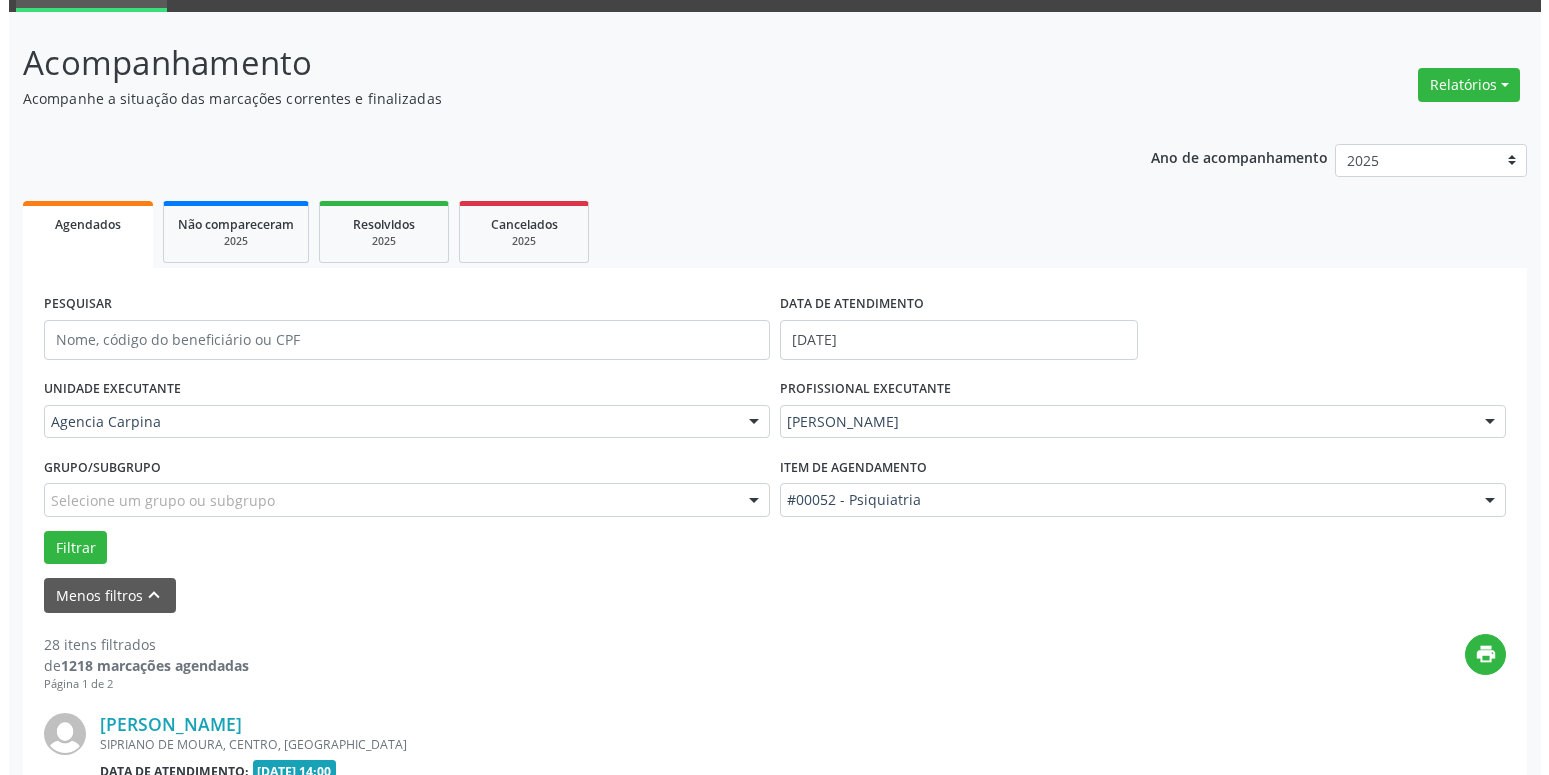 scroll, scrollTop: 404, scrollLeft: 0, axis: vertical 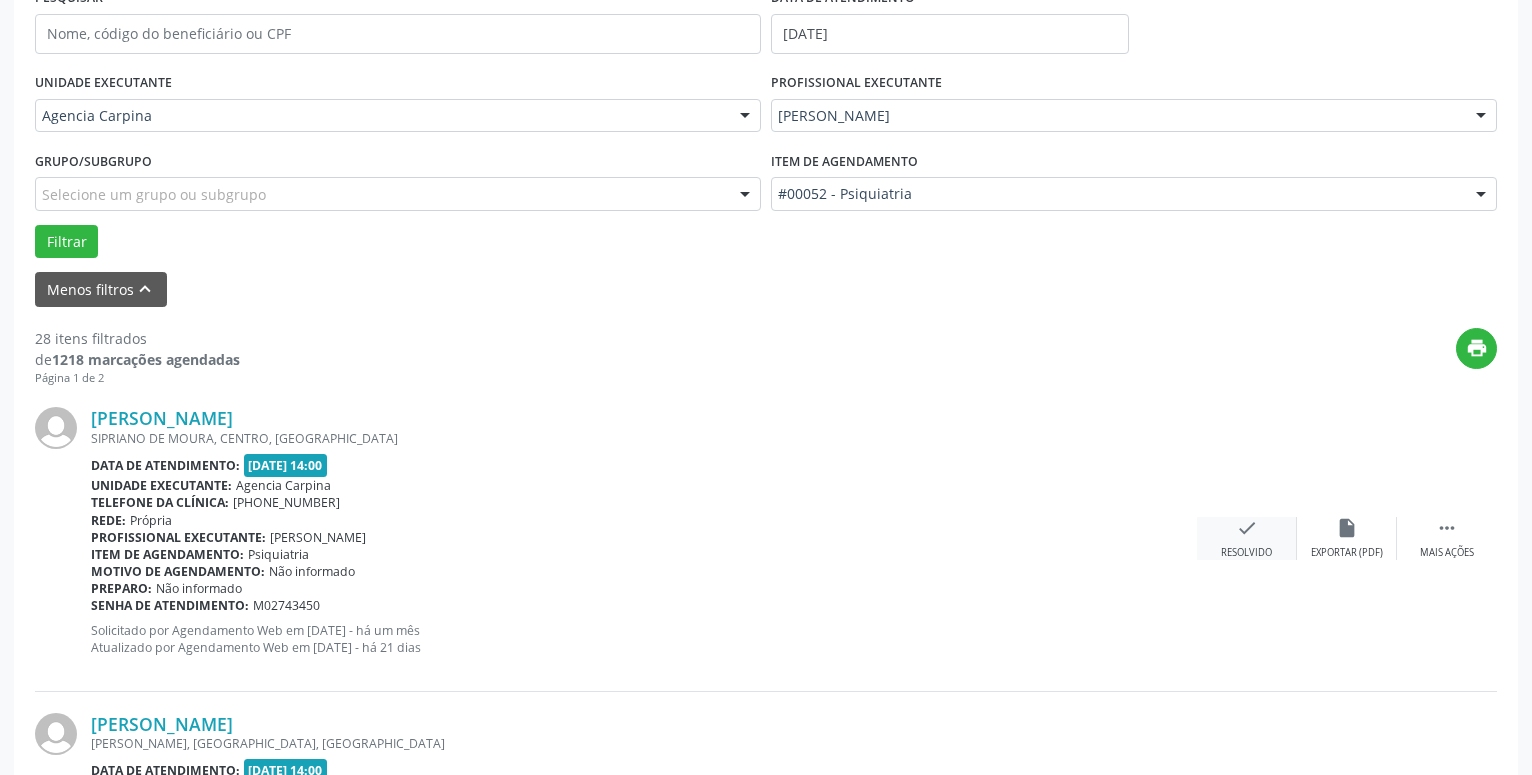 click on "check
Resolvido" at bounding box center (1247, 538) 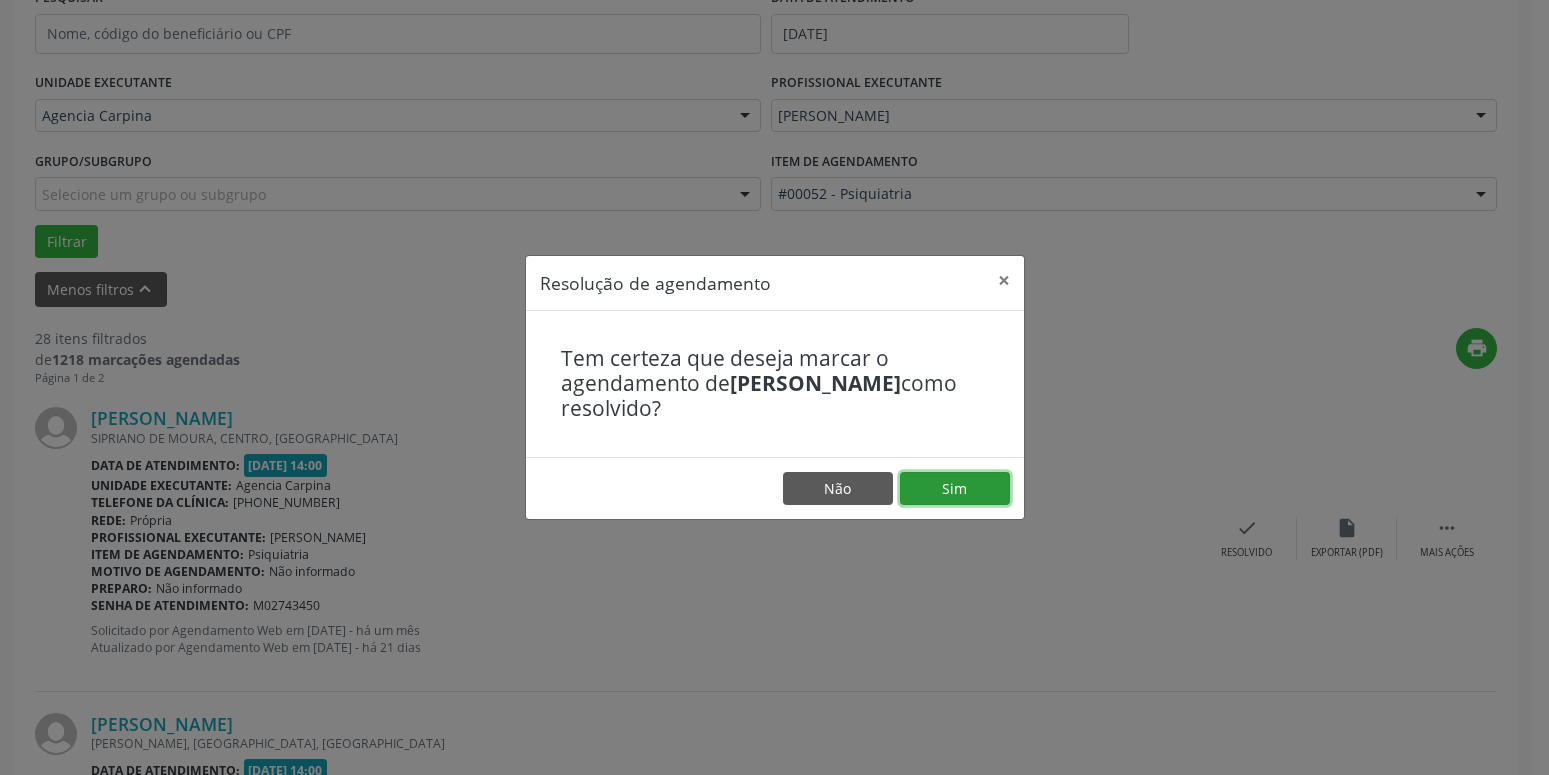 click on "Sim" at bounding box center (955, 489) 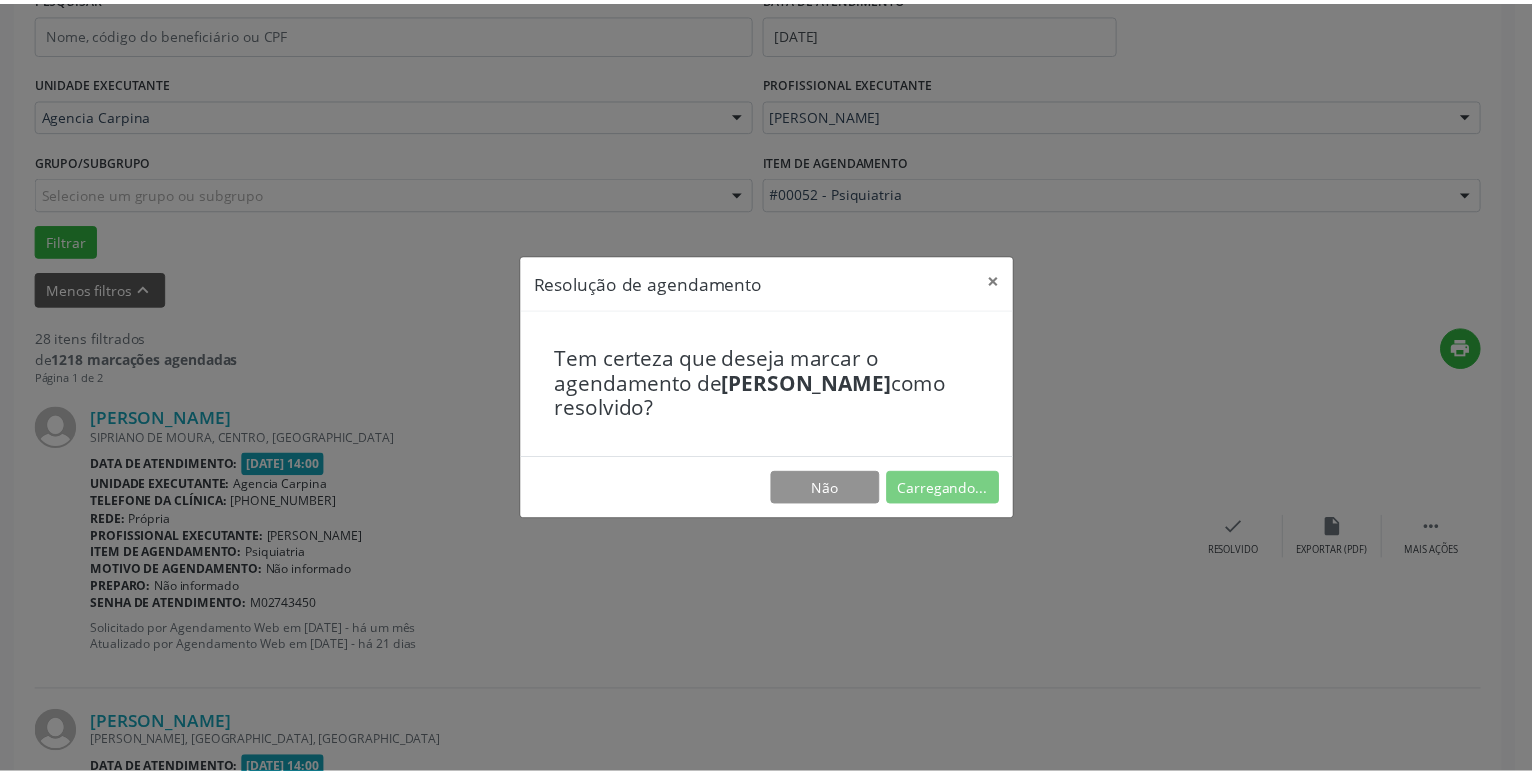 scroll, scrollTop: 77, scrollLeft: 0, axis: vertical 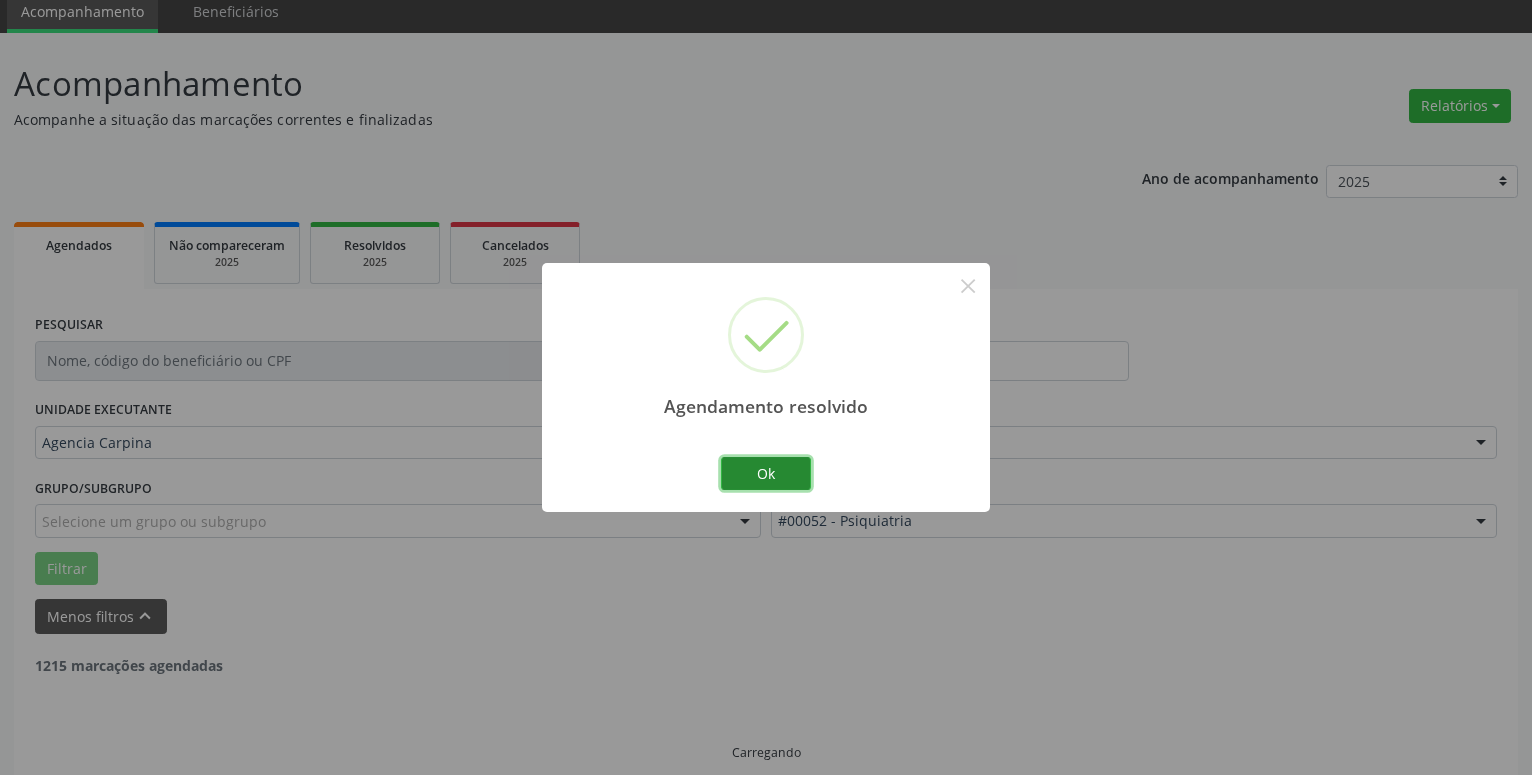 click on "Ok" at bounding box center [766, 474] 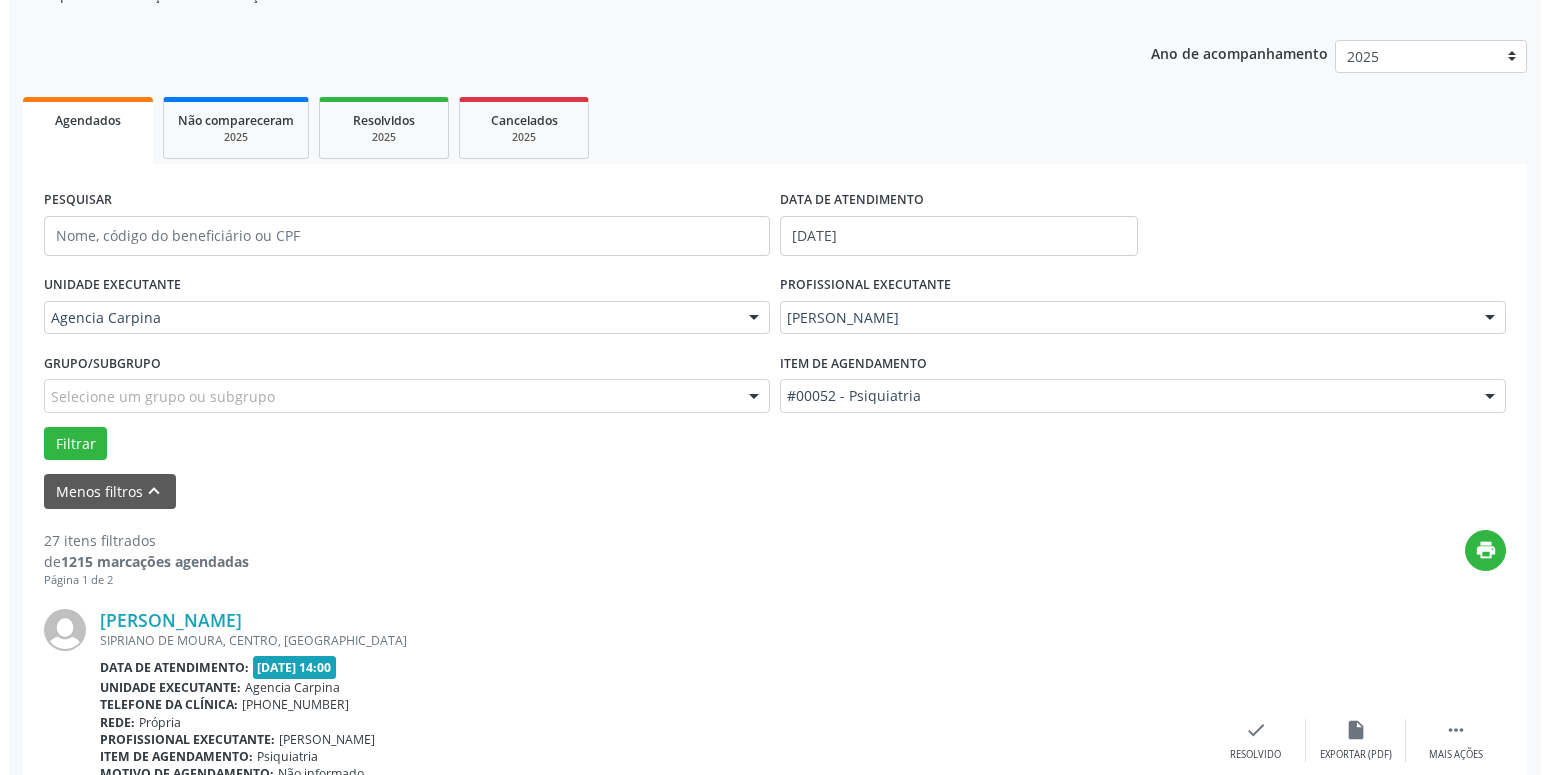 scroll, scrollTop: 383, scrollLeft: 0, axis: vertical 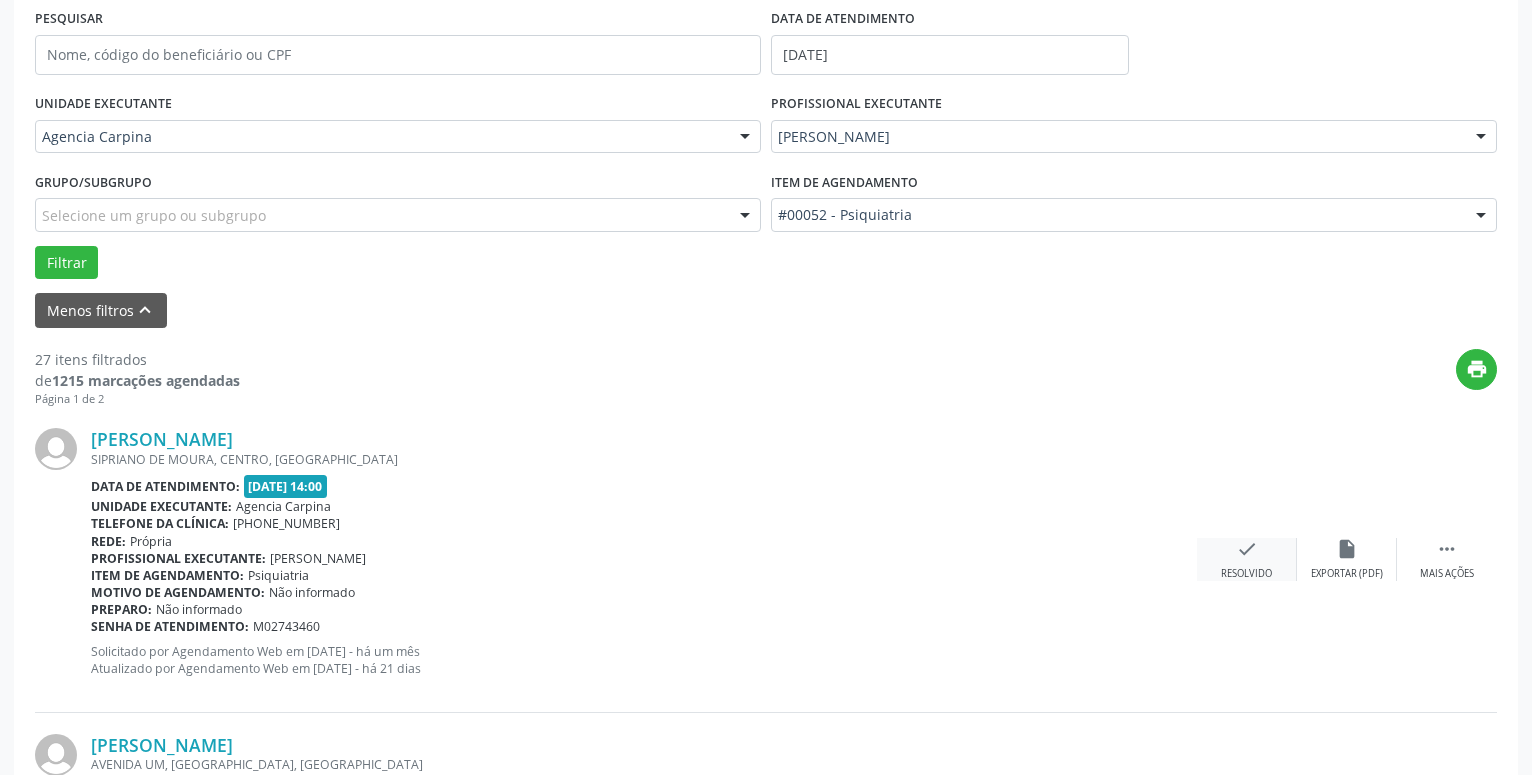 click on "check
Resolvido" at bounding box center [1247, 559] 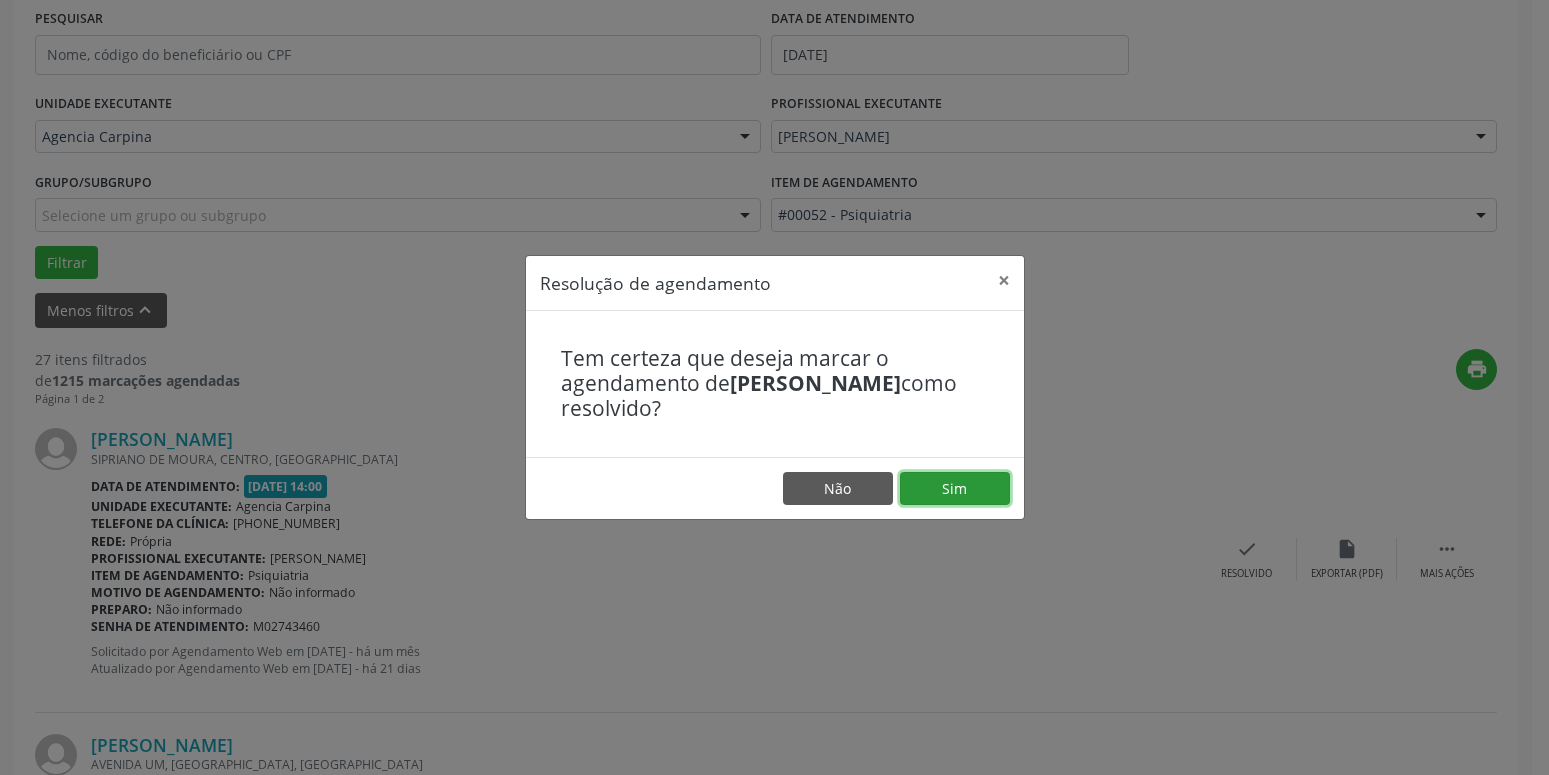 click on "Sim" at bounding box center [955, 489] 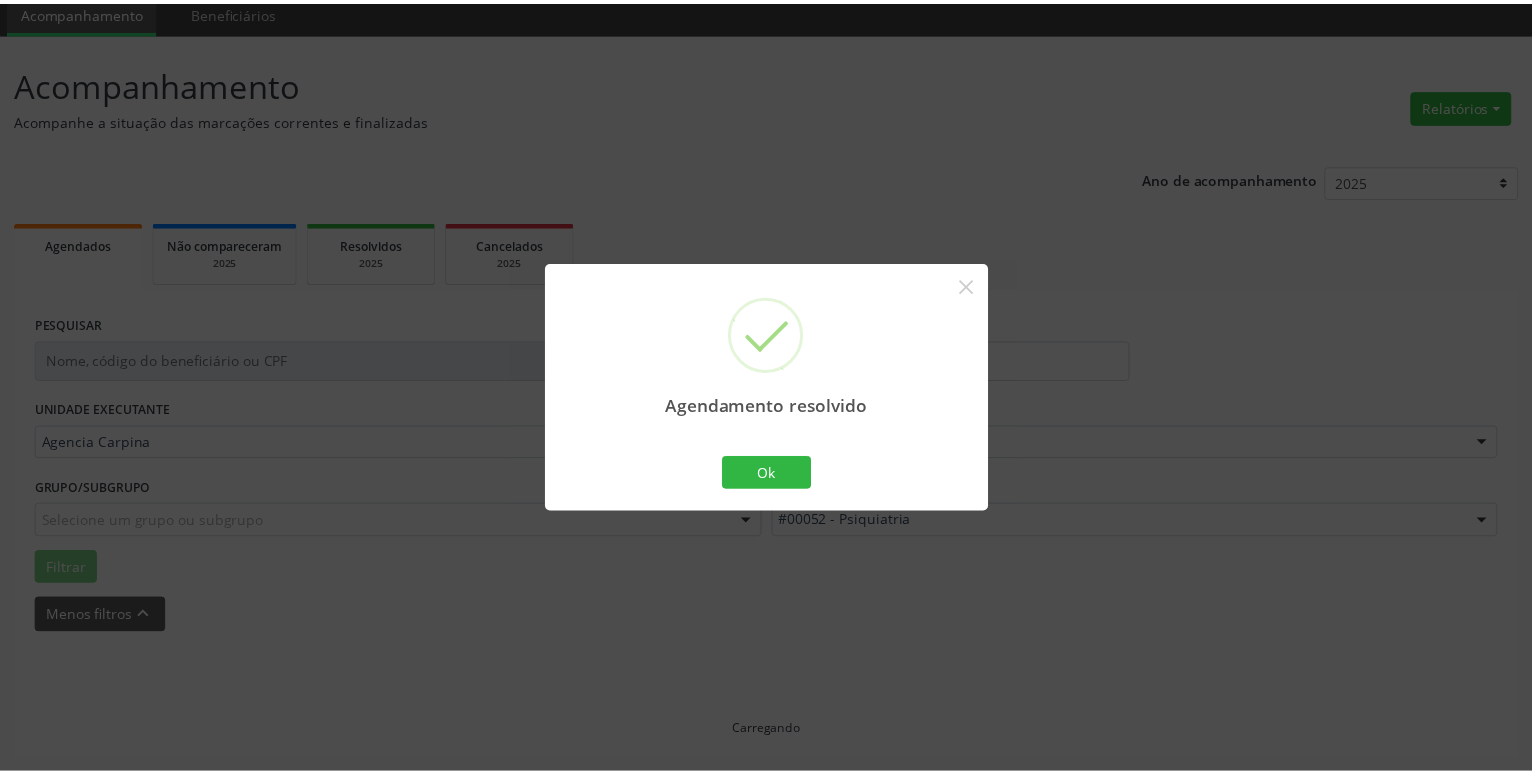 scroll, scrollTop: 77, scrollLeft: 0, axis: vertical 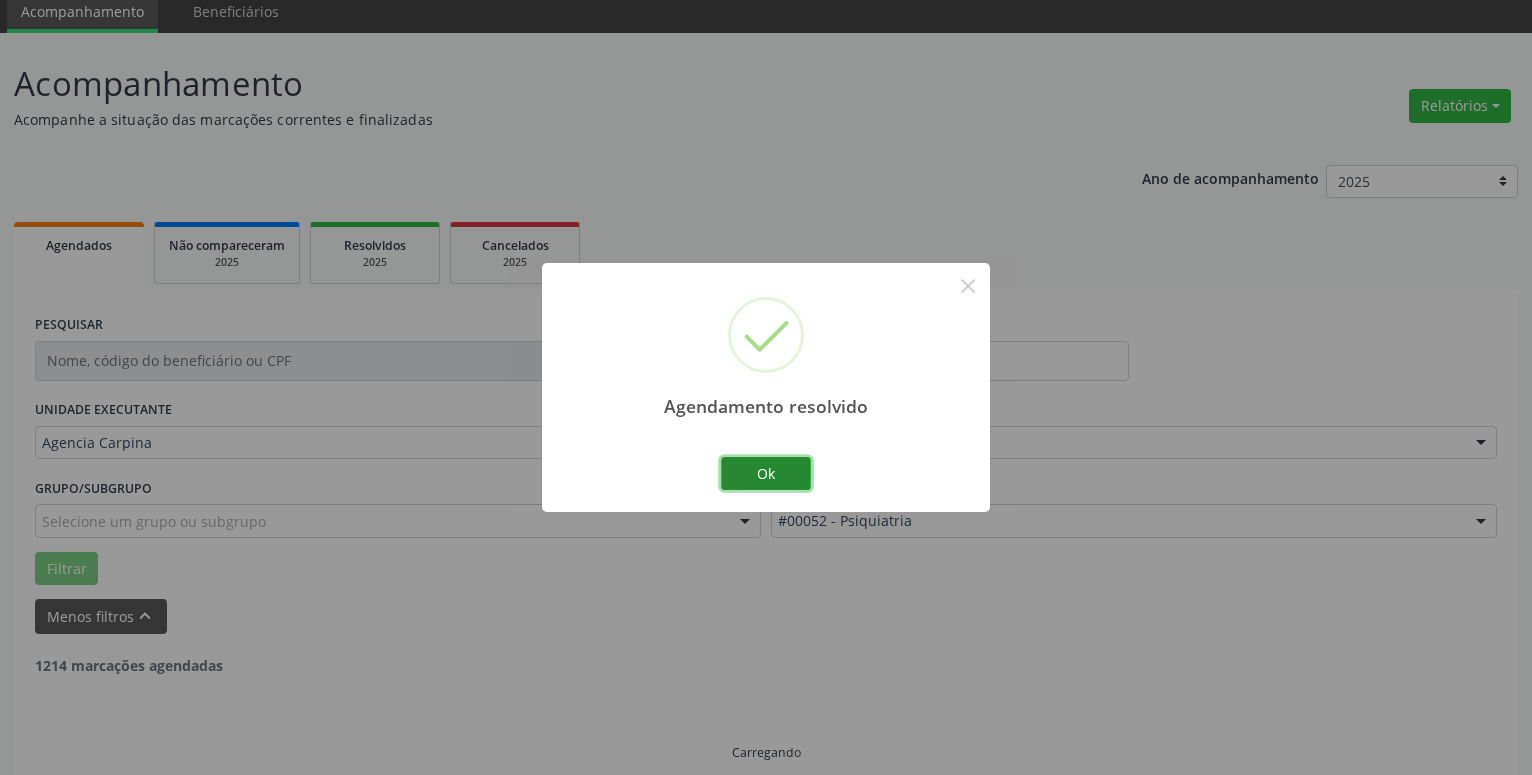 click on "Ok" at bounding box center [766, 474] 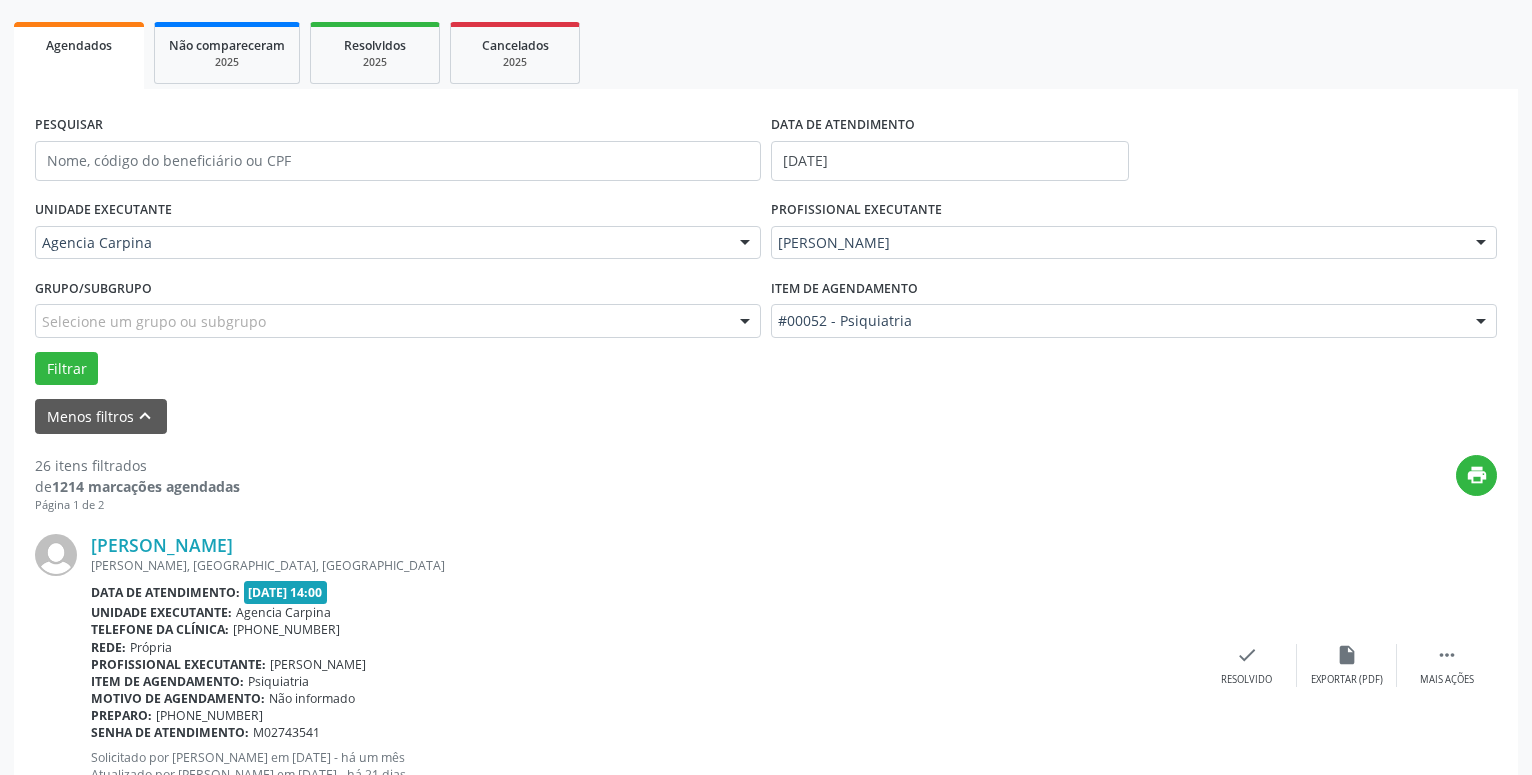 scroll, scrollTop: 281, scrollLeft: 0, axis: vertical 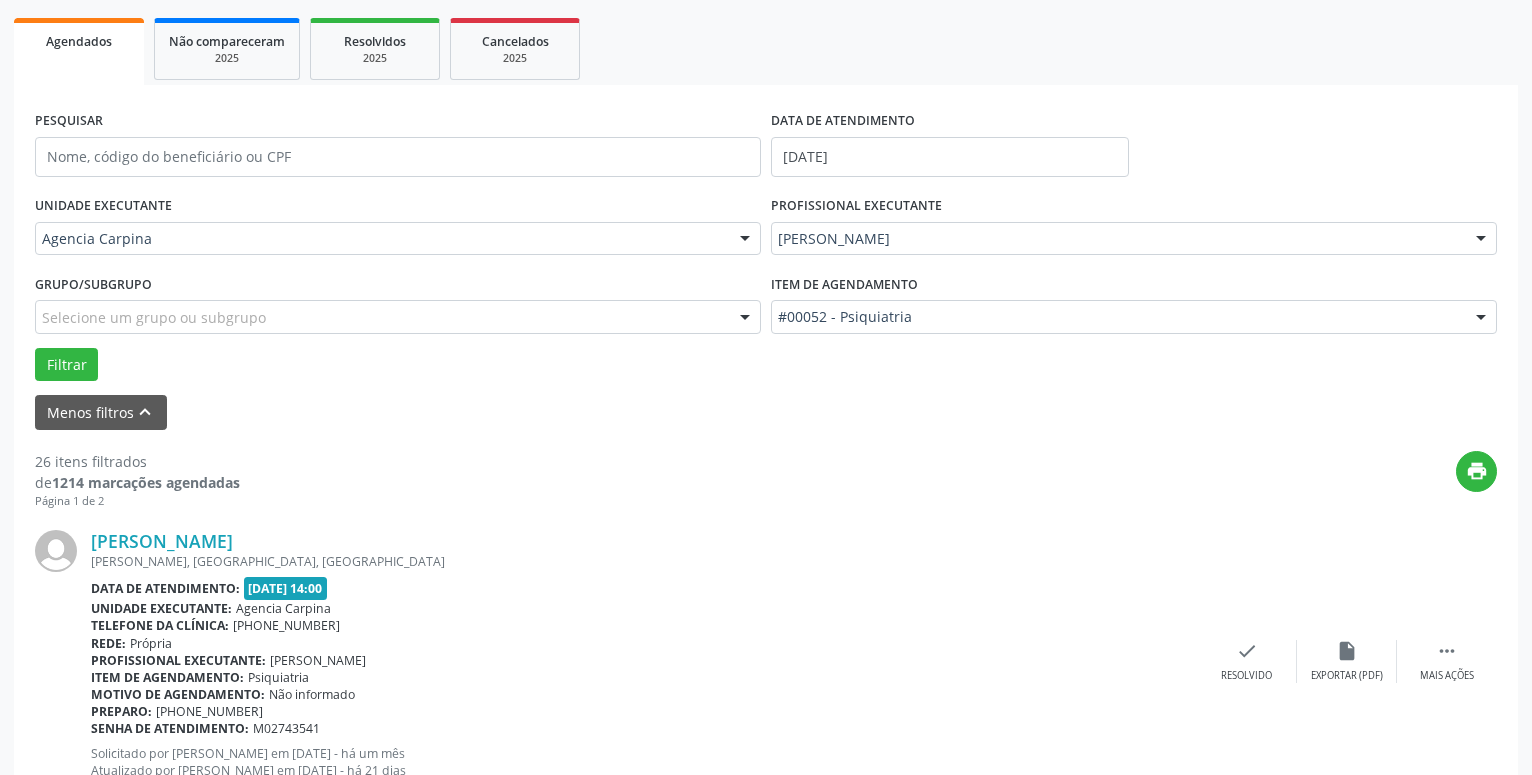 click on "[PERSON_NAME]
[GEOGRAPHIC_DATA], [GEOGRAPHIC_DATA], [GEOGRAPHIC_DATA]
Data de atendimento:
[DATE] 14:00
Unidade executante:
Agencia Carpina
Telefone da clínica:
[PHONE_NUMBER]
Rede:
[GEOGRAPHIC_DATA]
Profissional executante:
[PERSON_NAME]
Item de agendamento:
Psiquiatria
Motivo de agendamento:
Não informado
Preparo:
[PHONE_NUMBER]
Senha de atendimento:
M02743541
Solicitado por [PERSON_NAME] em [DATE] - há um mês
Atualizado por [PERSON_NAME] em [DATE] - há 21 dias

Mais ações
insert_drive_file
Exportar (PDF)
check
Resolvido" at bounding box center (766, 661) 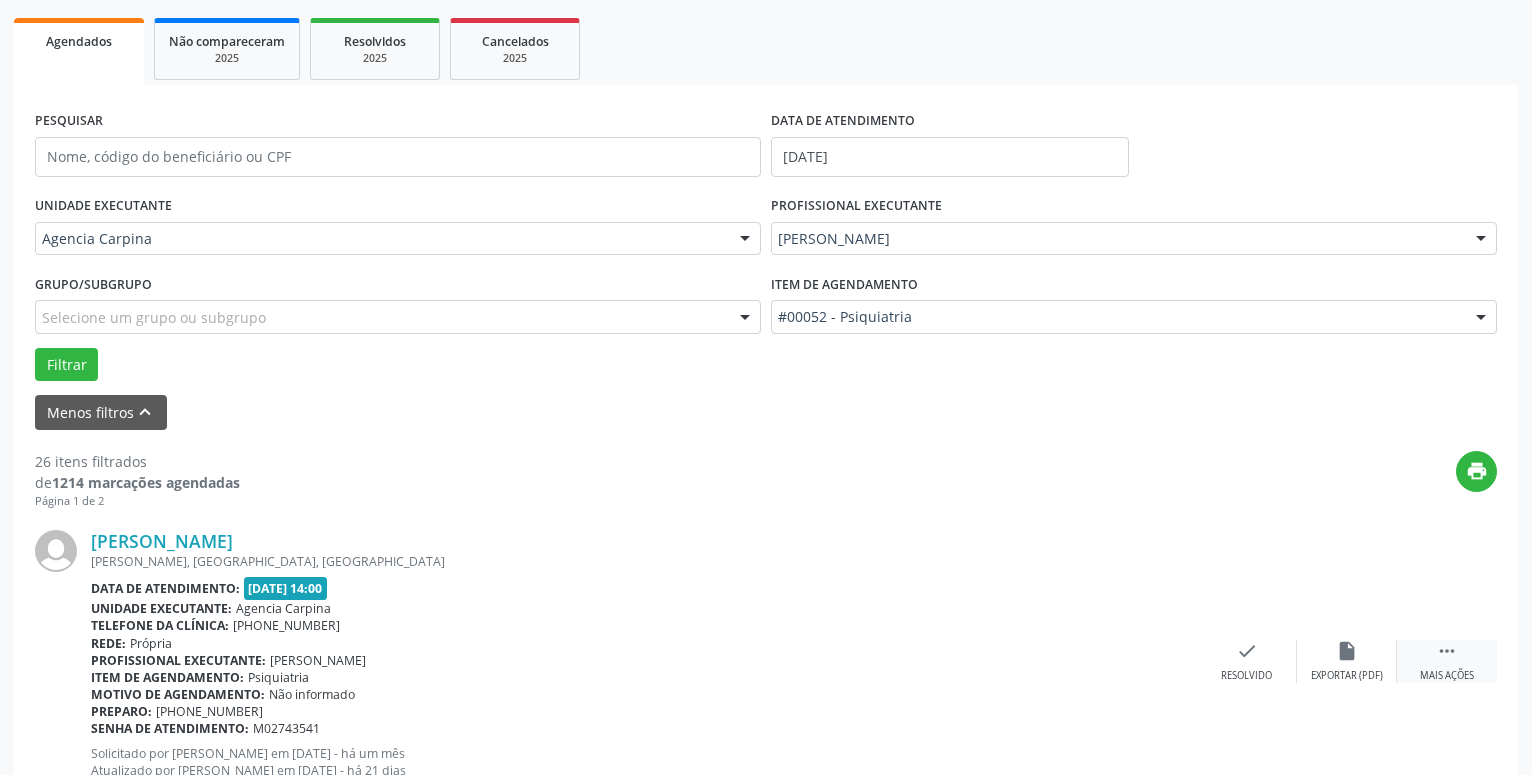 click on "" at bounding box center [1447, 651] 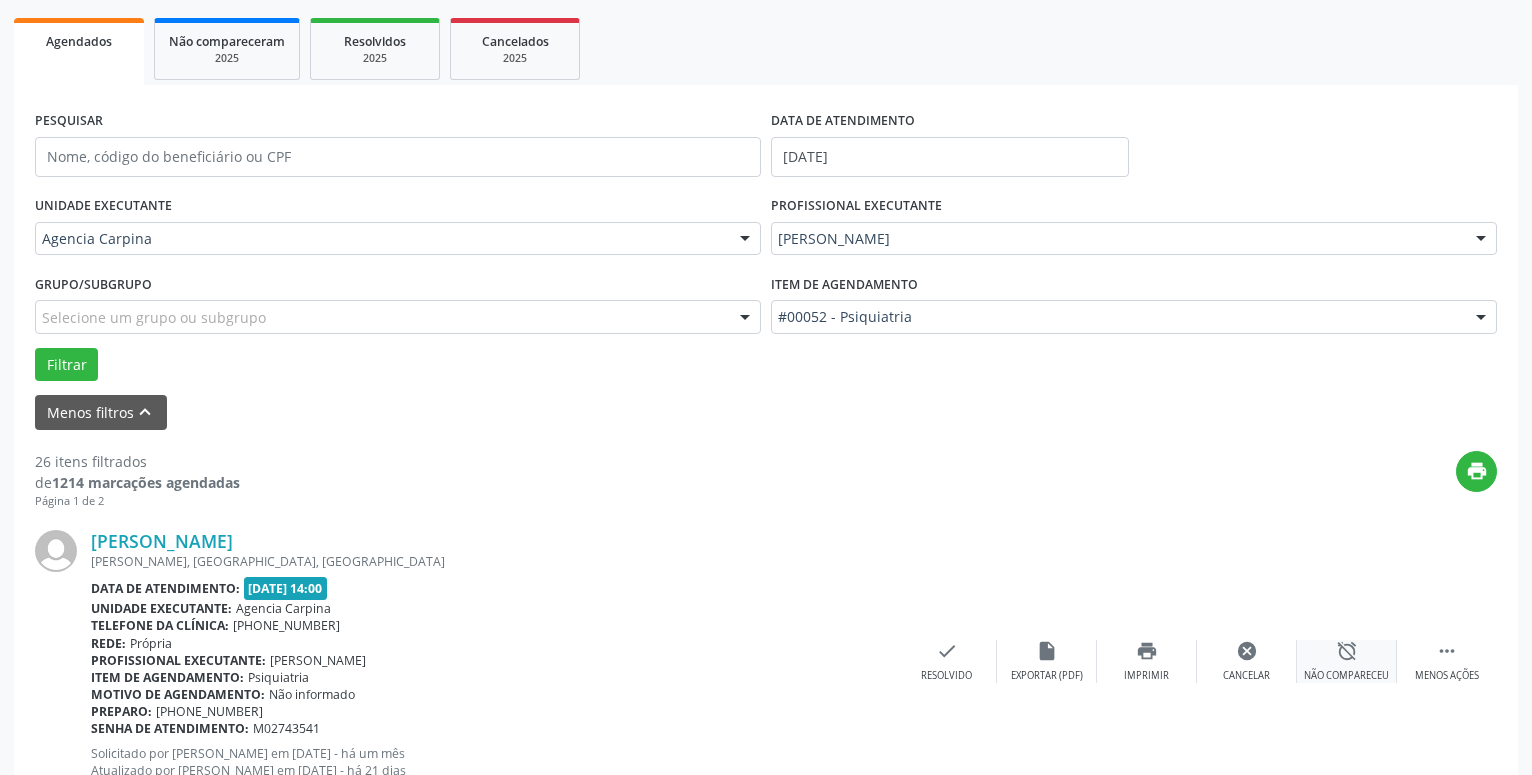 click on "alarm_off
Não compareceu" at bounding box center [1347, 661] 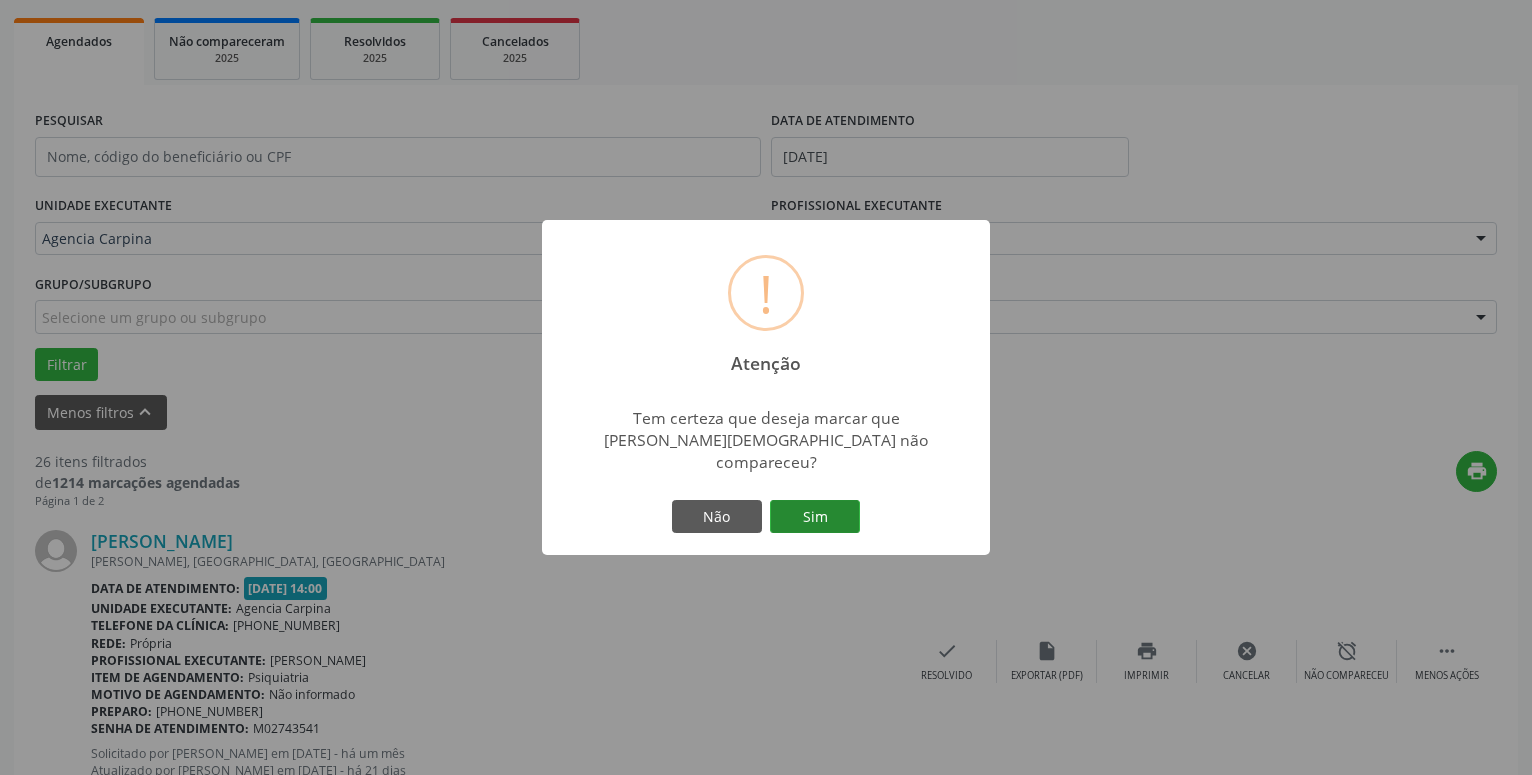click on "Sim" at bounding box center (815, 517) 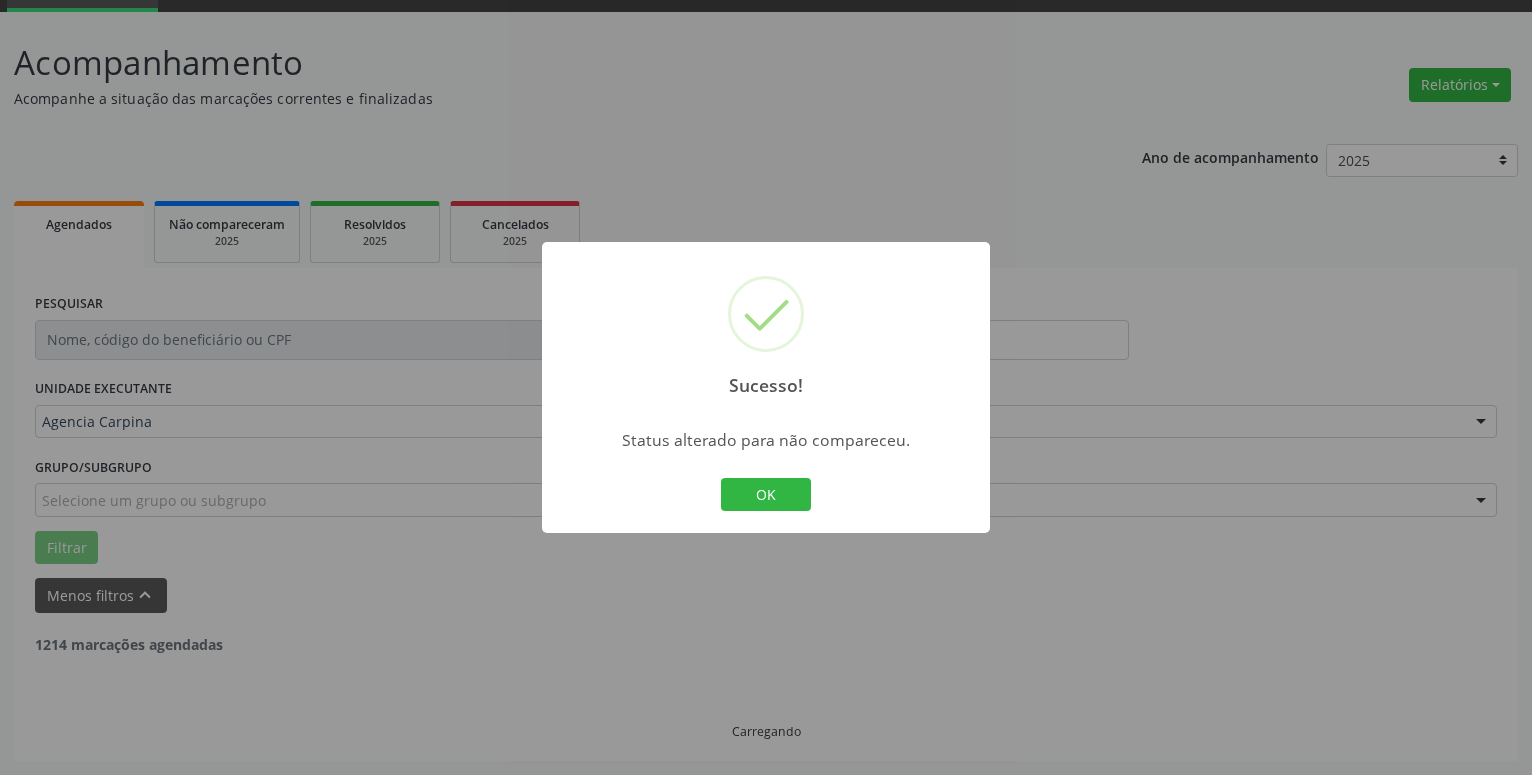 scroll, scrollTop: 98, scrollLeft: 0, axis: vertical 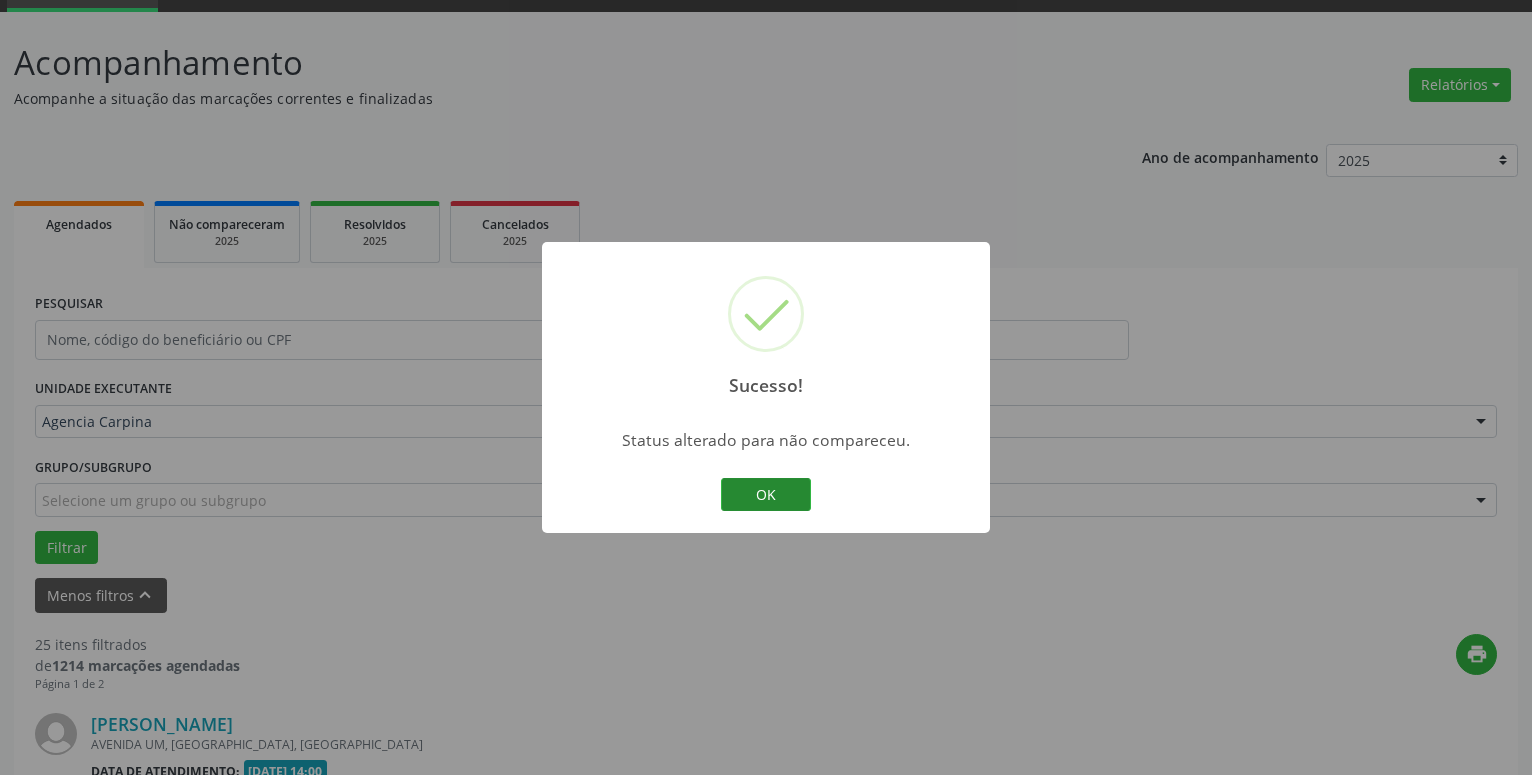 click on "OK" at bounding box center (766, 495) 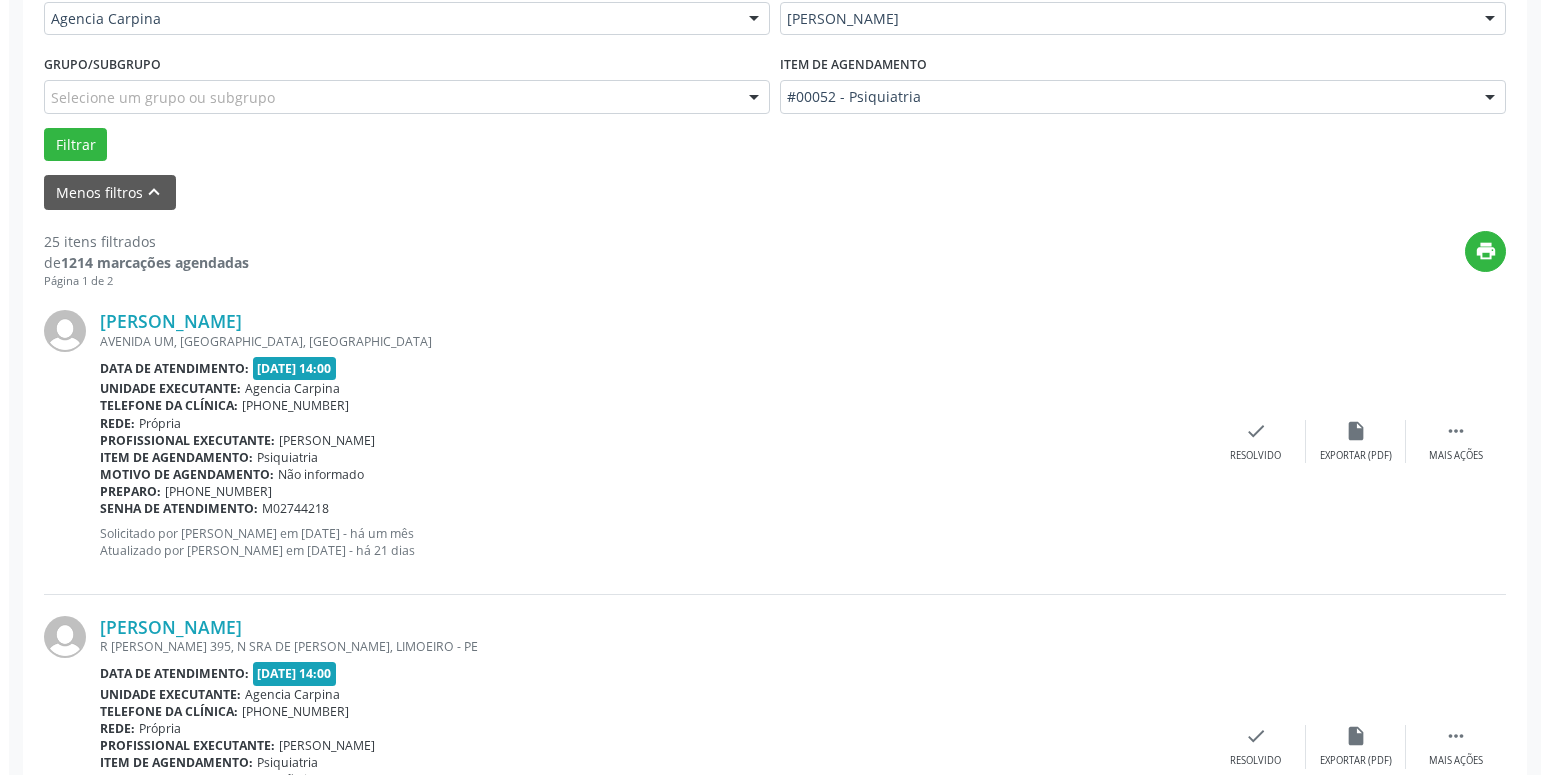 scroll, scrollTop: 506, scrollLeft: 0, axis: vertical 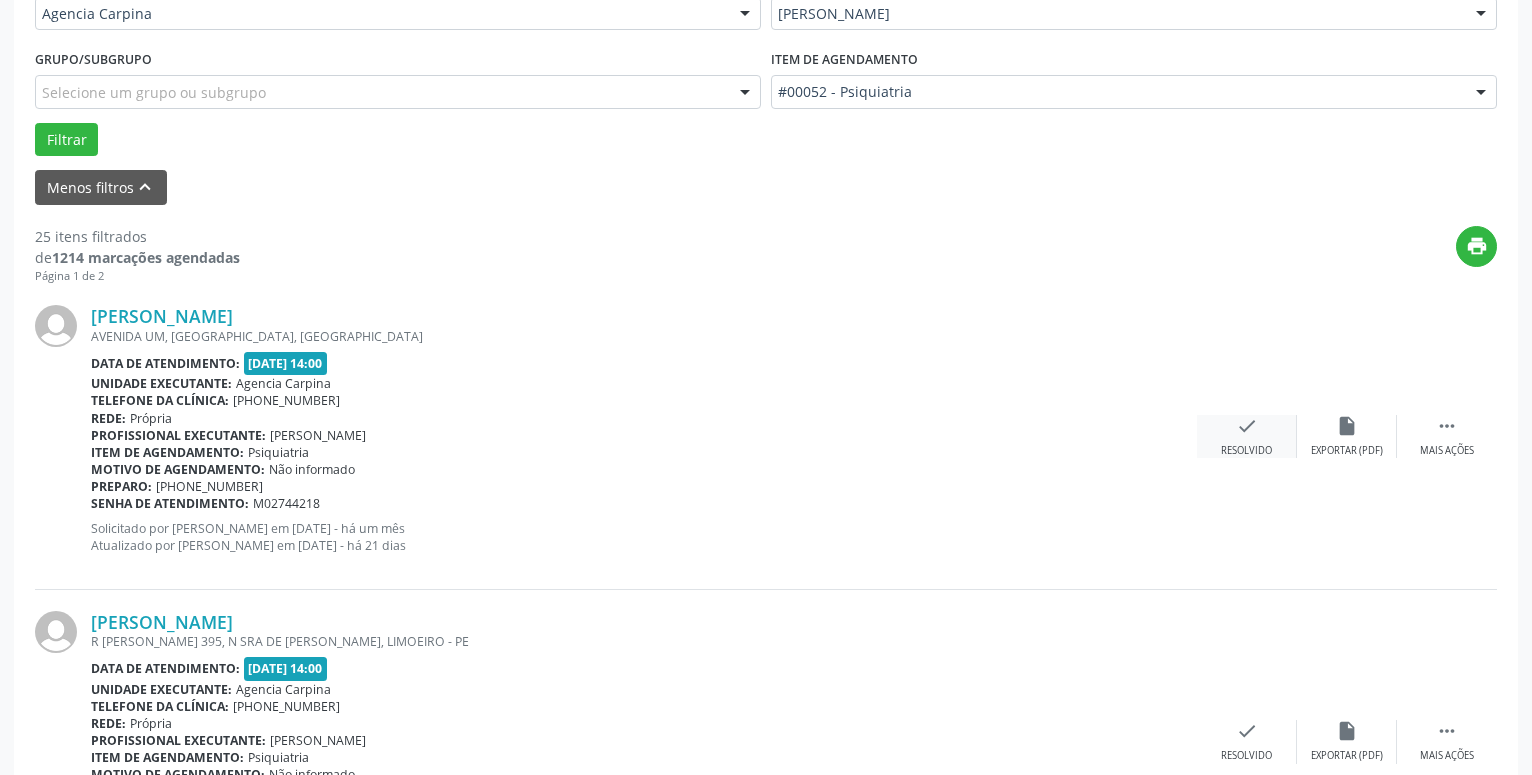 click on "check" at bounding box center [1247, 426] 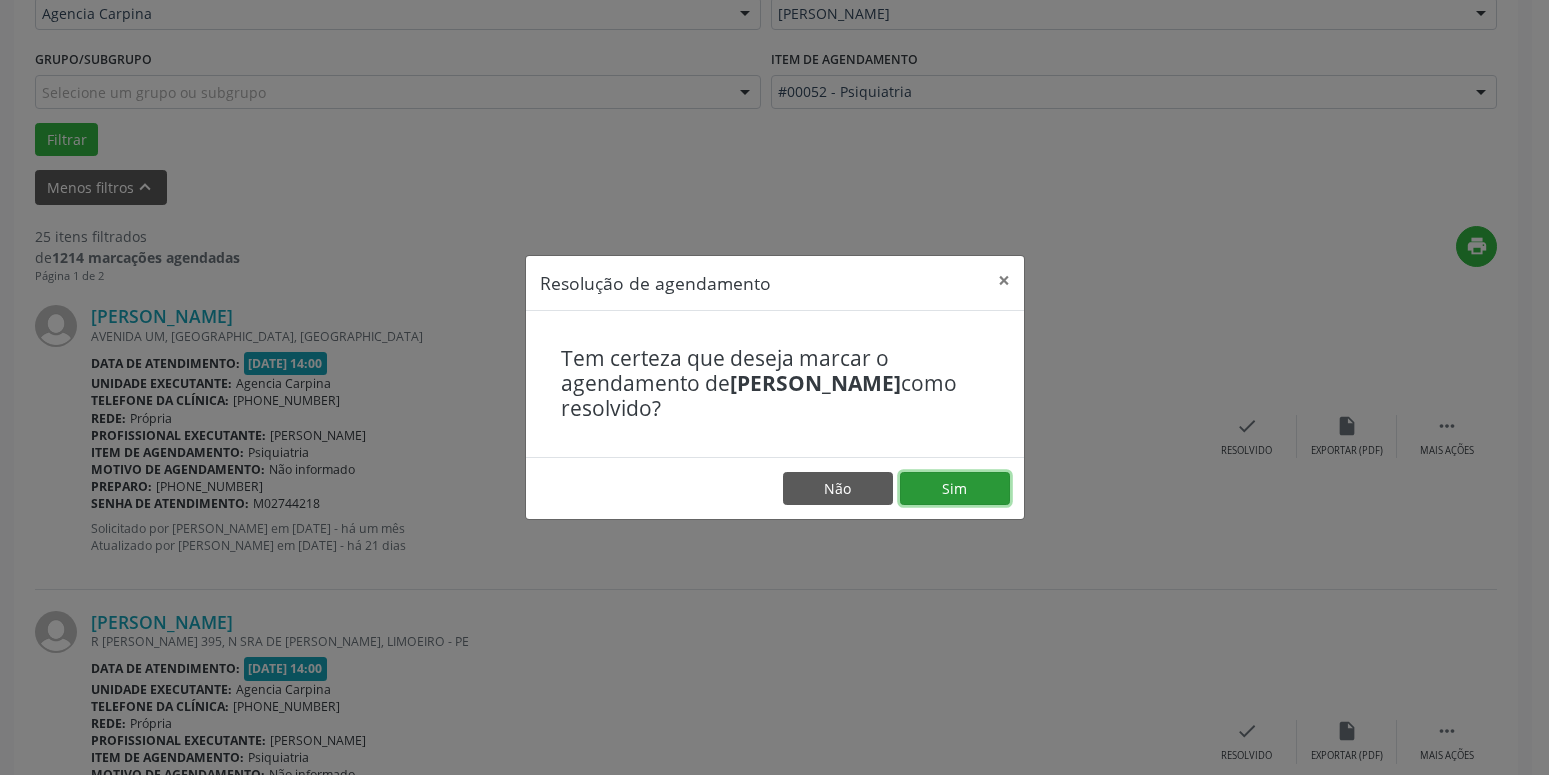 click on "Sim" at bounding box center (955, 489) 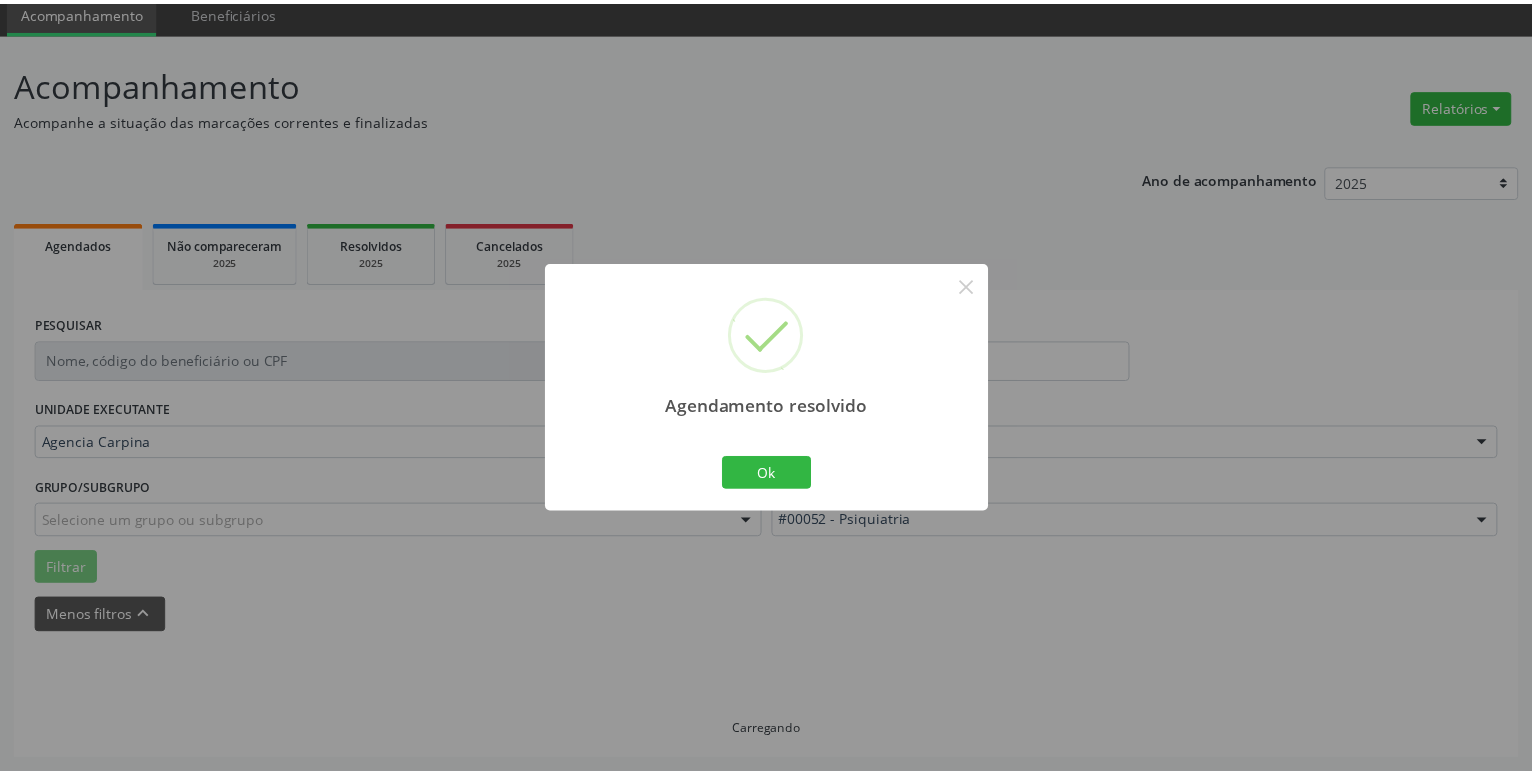 scroll, scrollTop: 77, scrollLeft: 0, axis: vertical 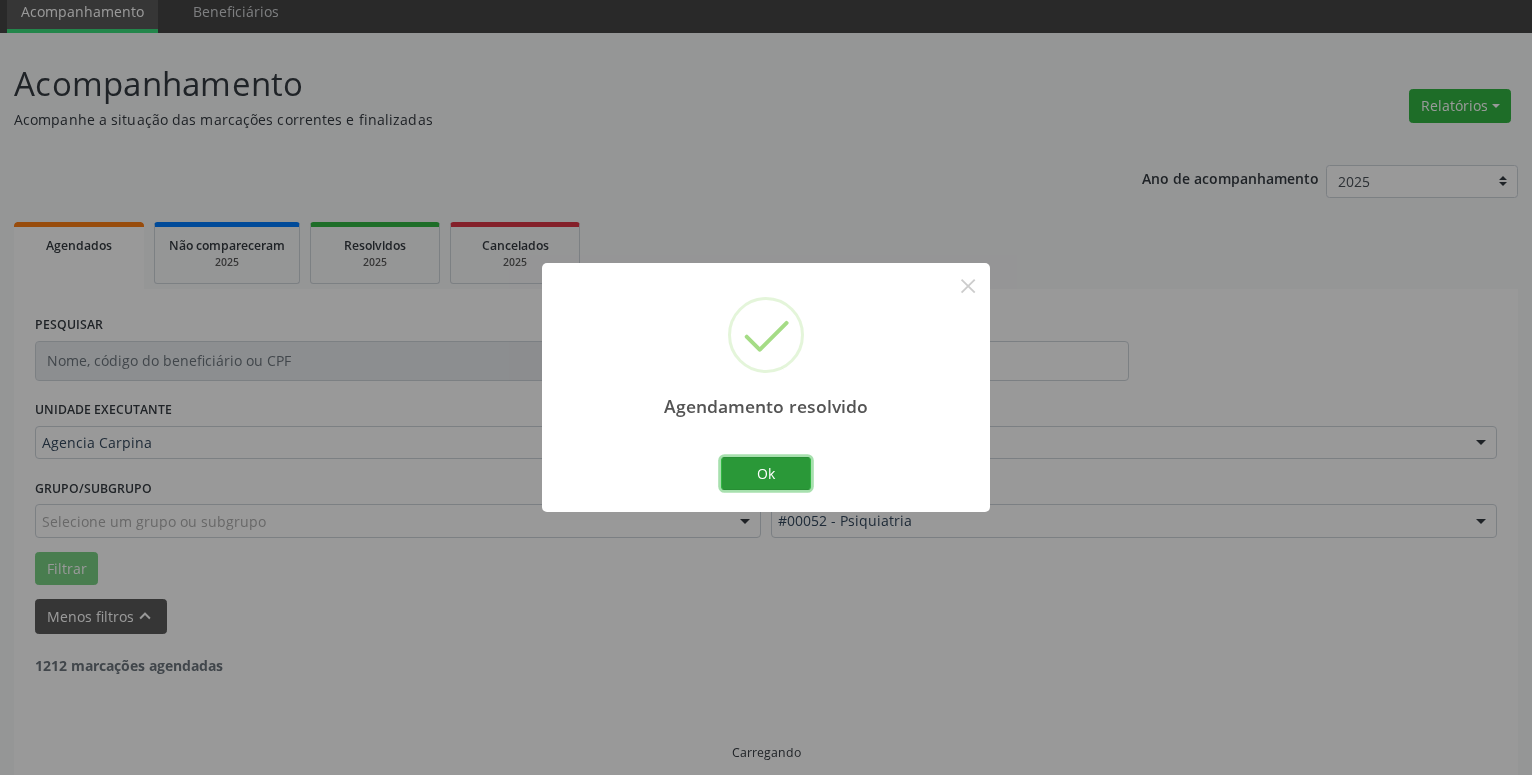 click on "Ok" at bounding box center [766, 474] 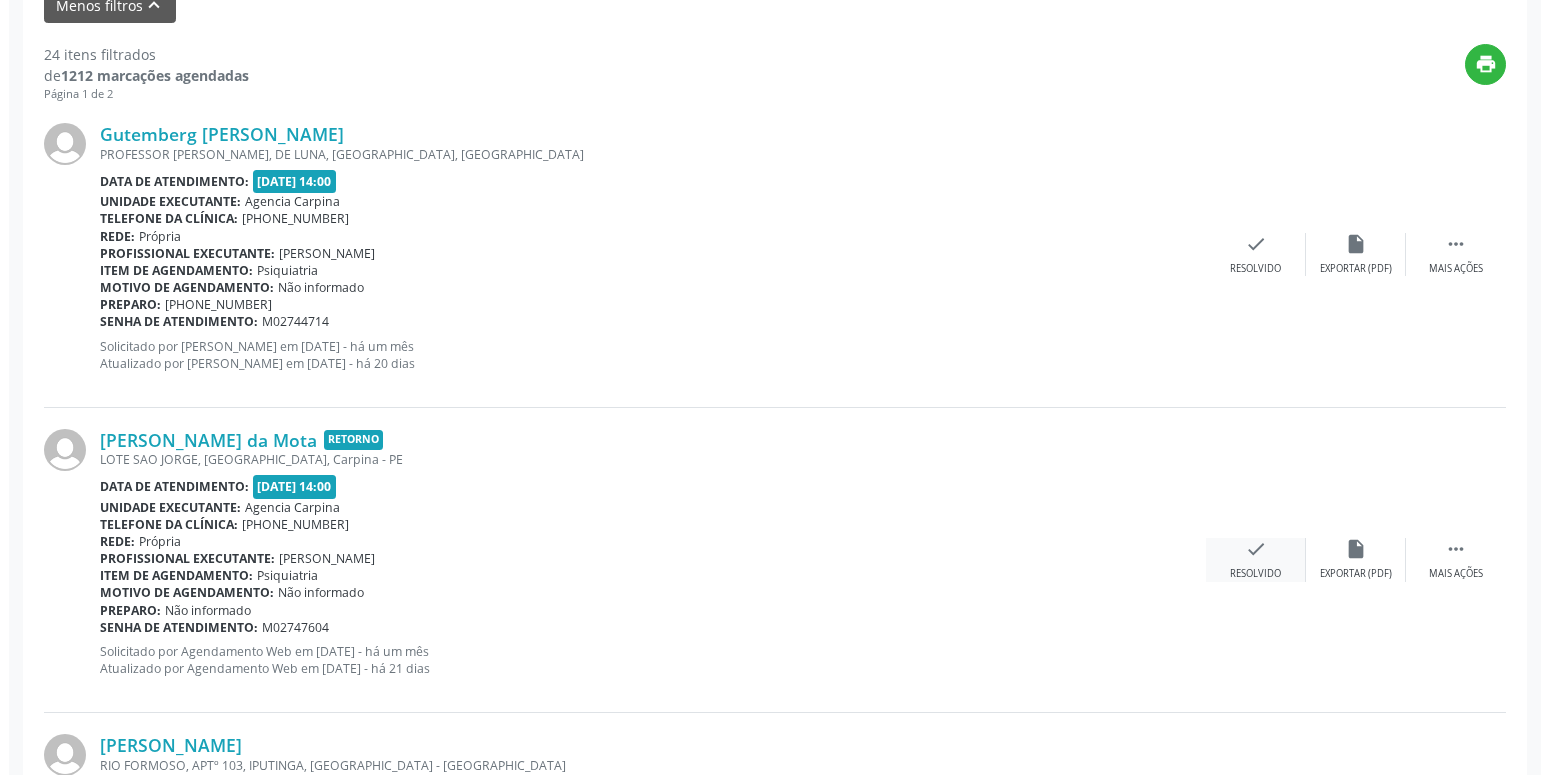 scroll, scrollTop: 689, scrollLeft: 0, axis: vertical 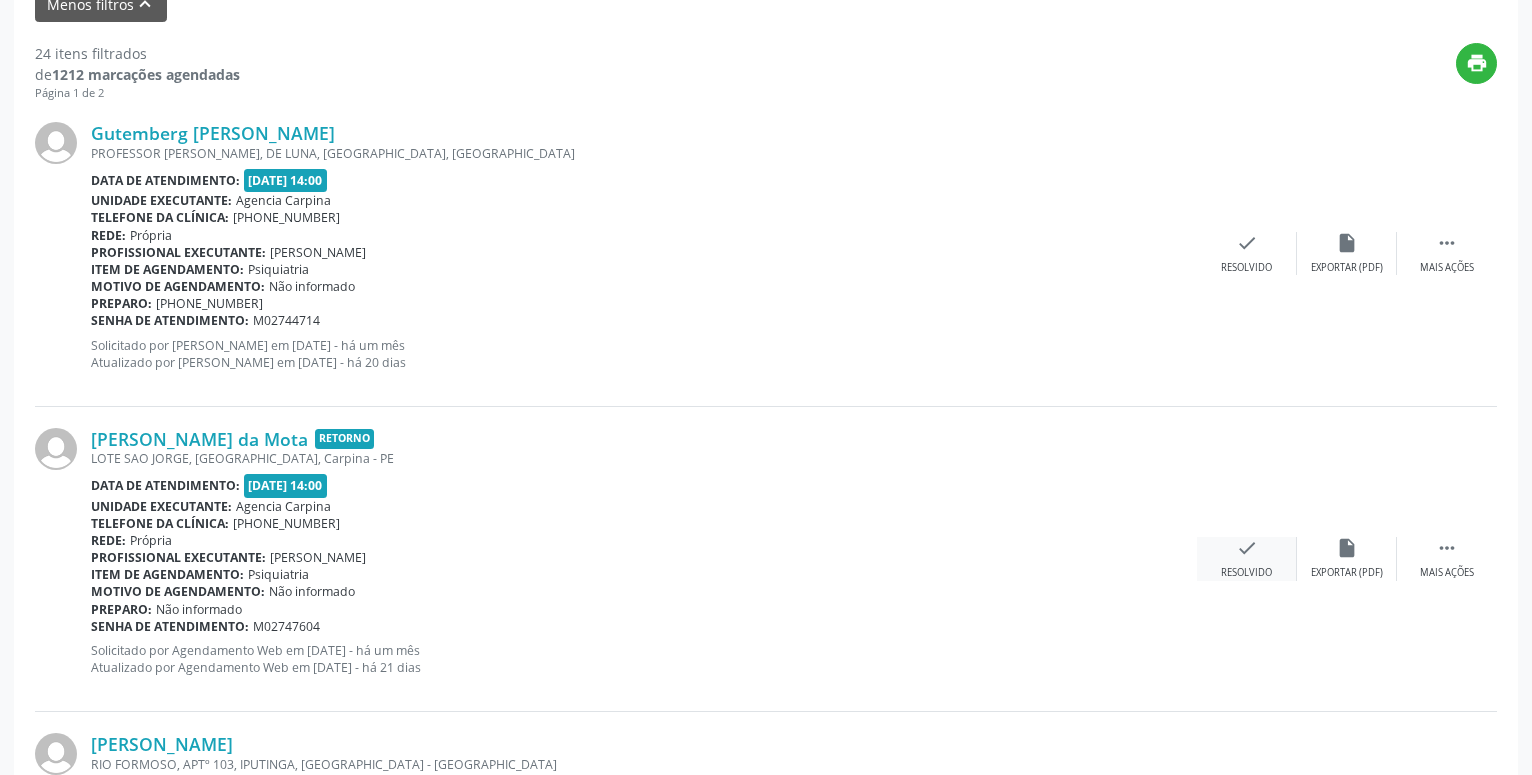 click on "check" at bounding box center [1247, 548] 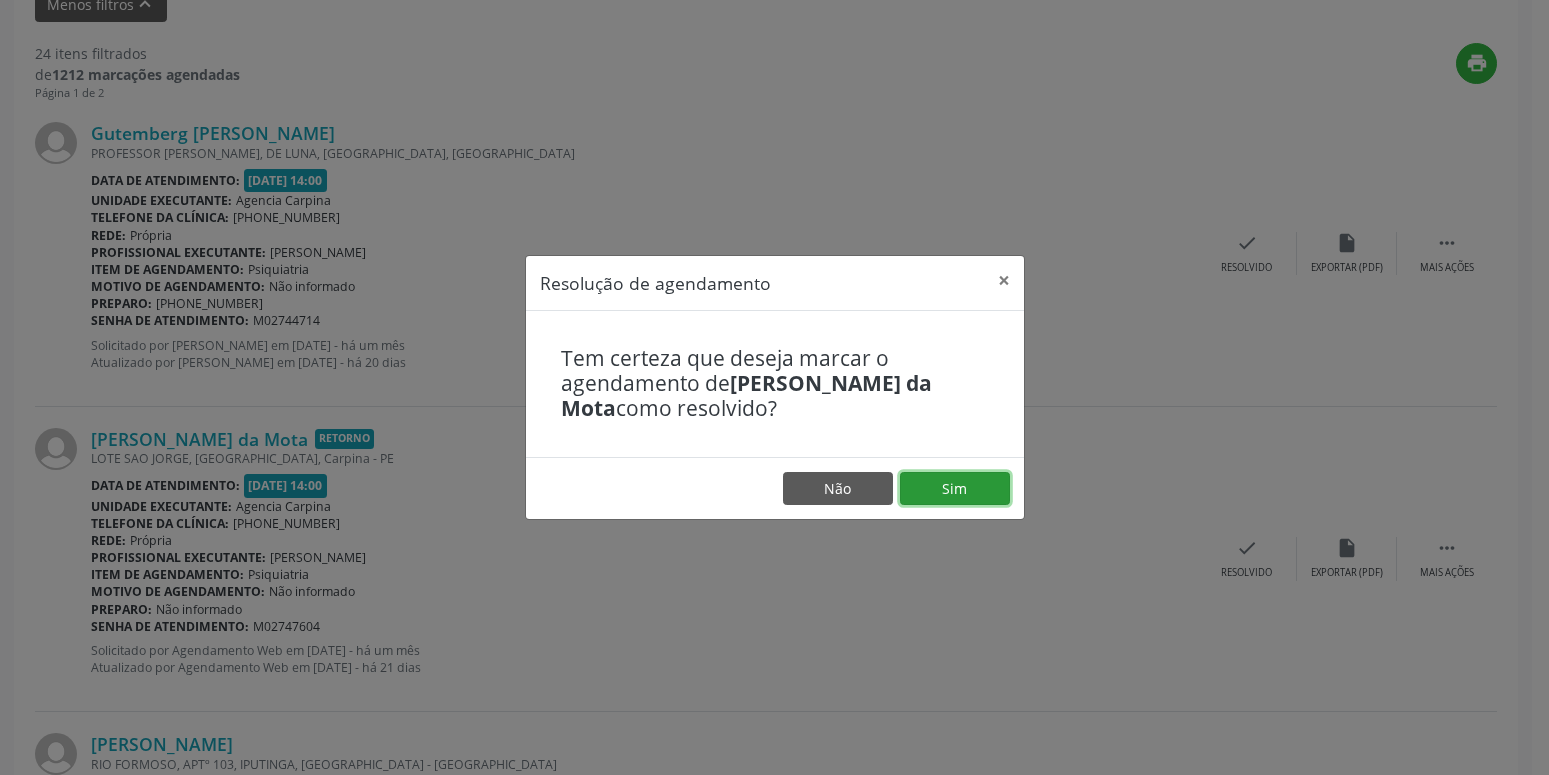 click on "Sim" at bounding box center [955, 489] 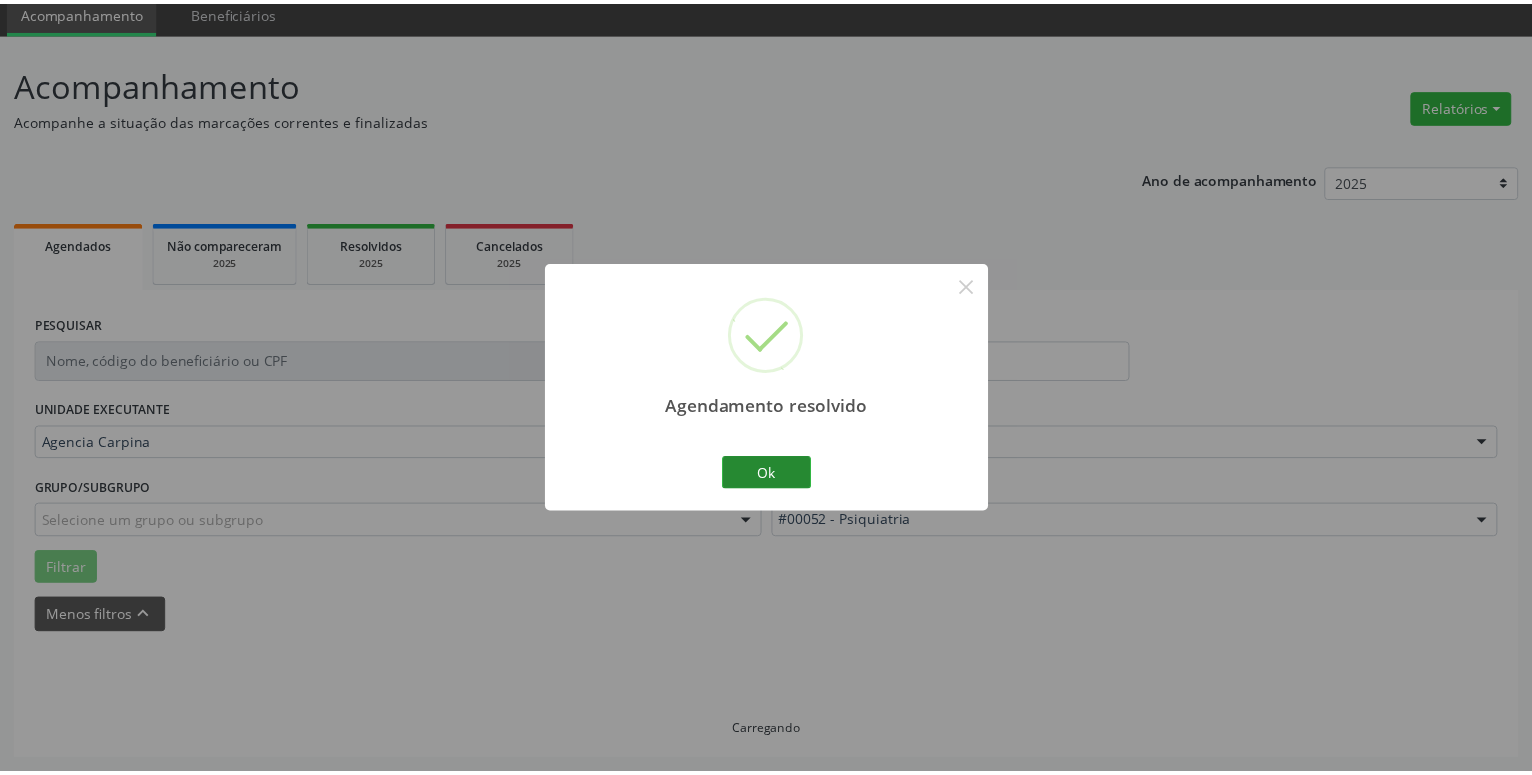 scroll, scrollTop: 77, scrollLeft: 0, axis: vertical 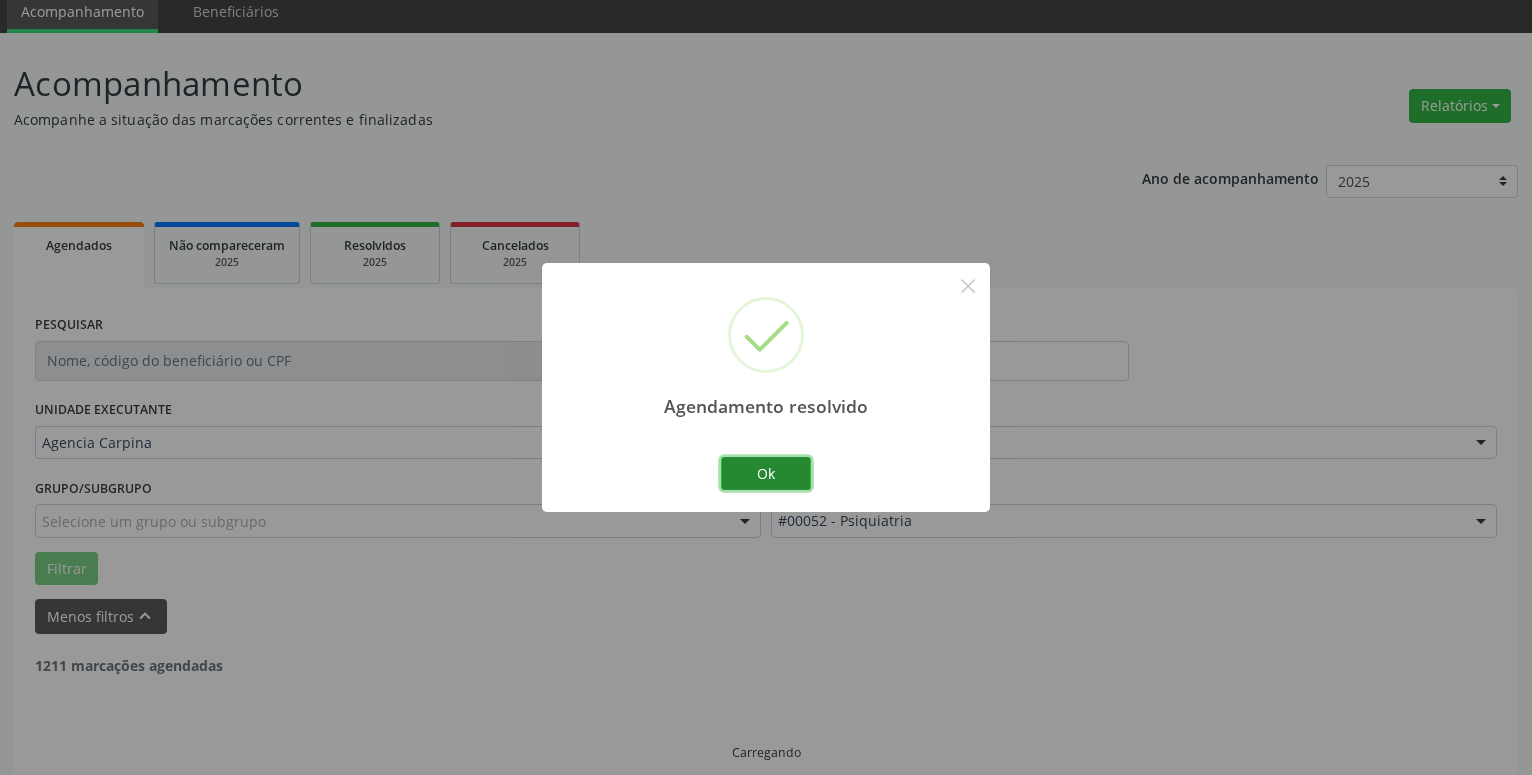 click on "Ok" at bounding box center [766, 474] 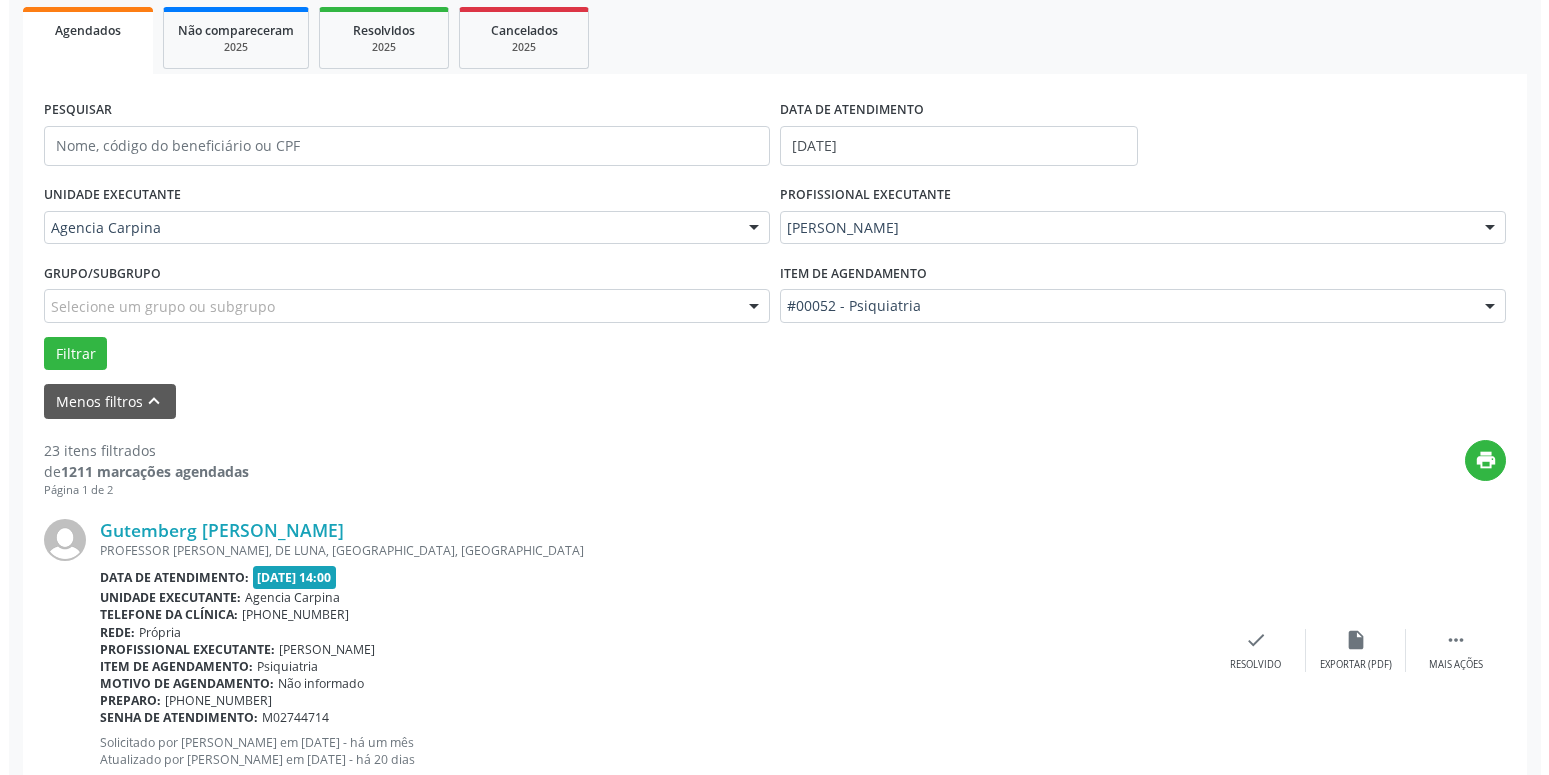 scroll, scrollTop: 485, scrollLeft: 0, axis: vertical 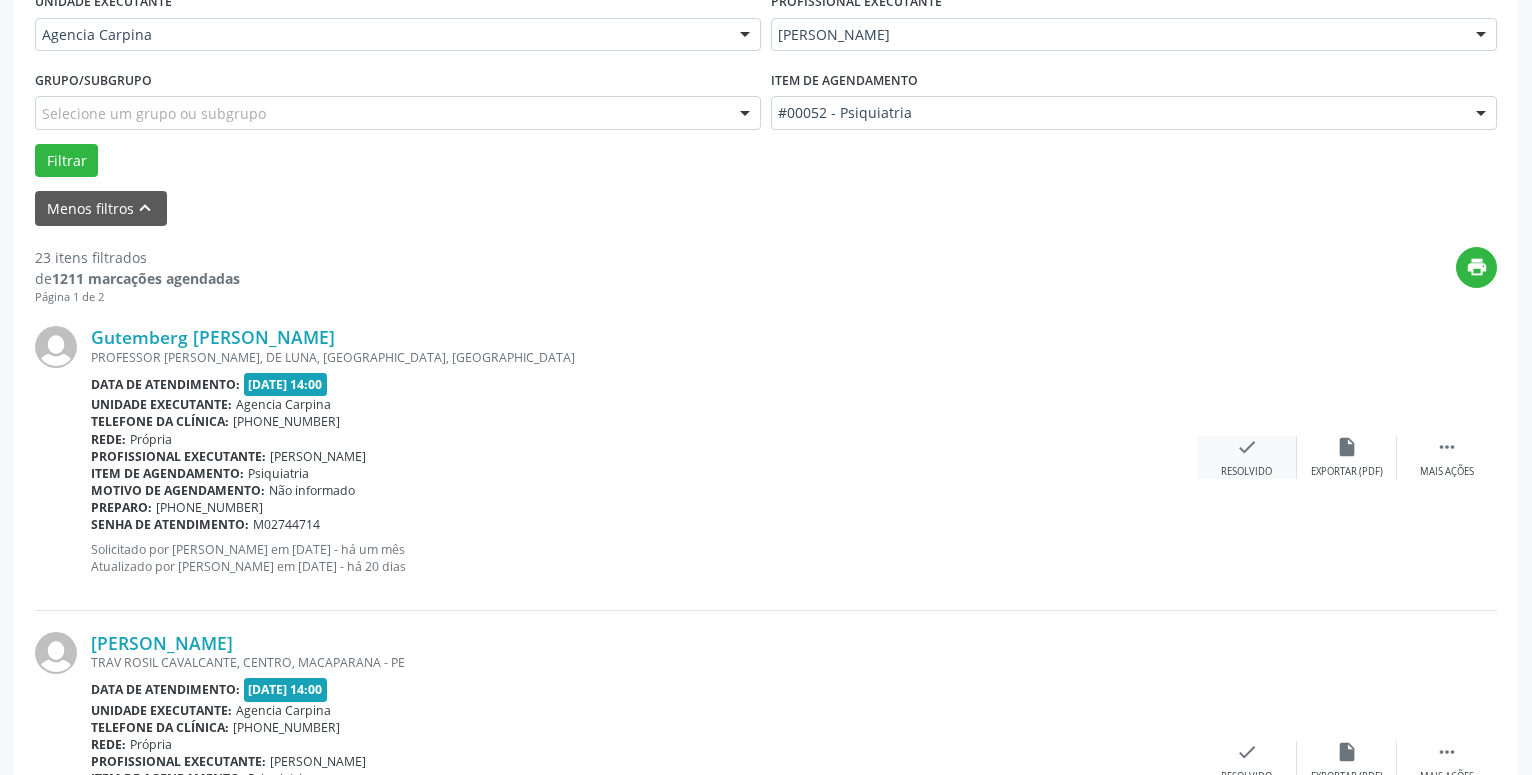 click on "check" at bounding box center [1247, 447] 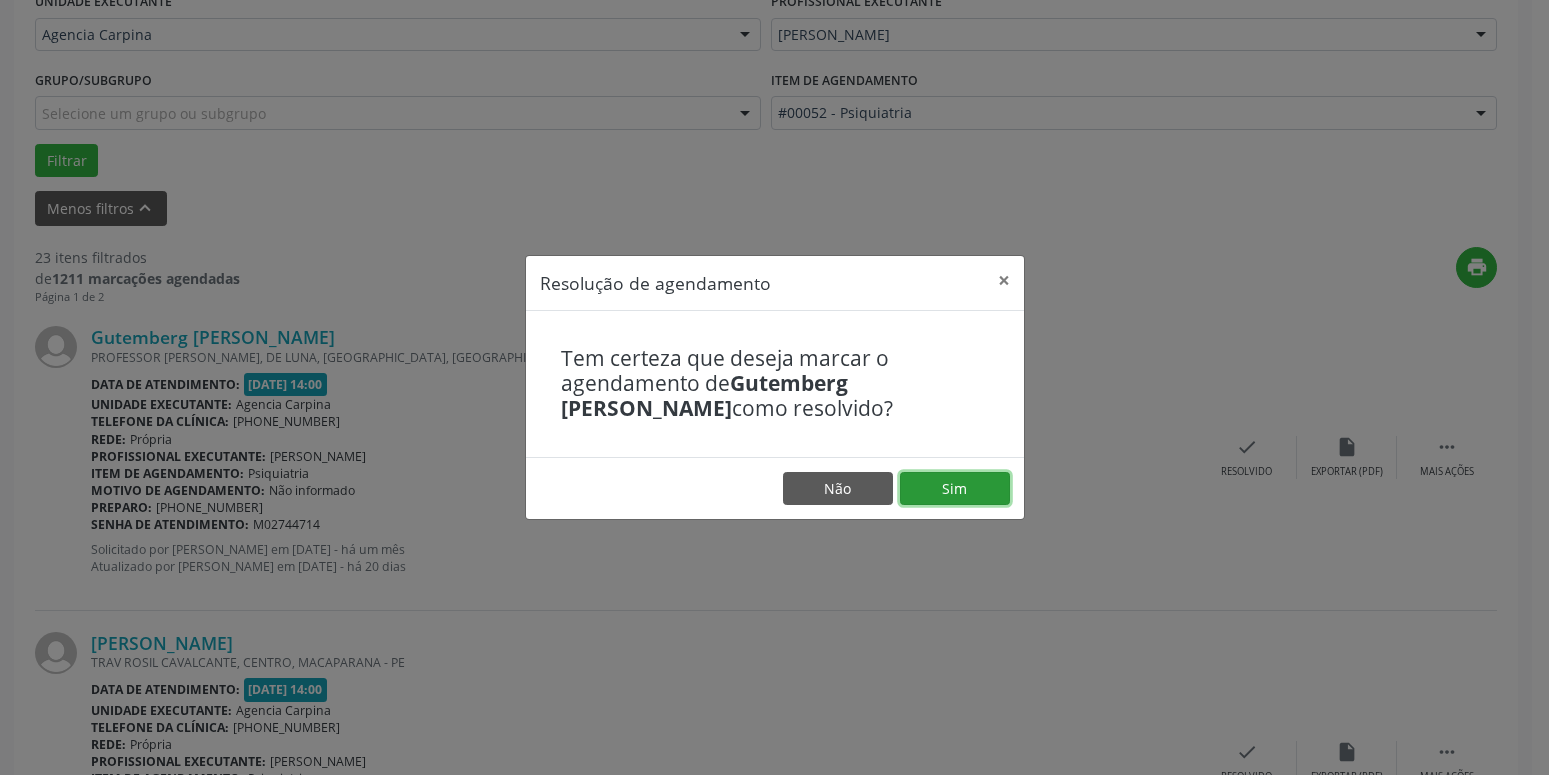 click on "Sim" at bounding box center (955, 489) 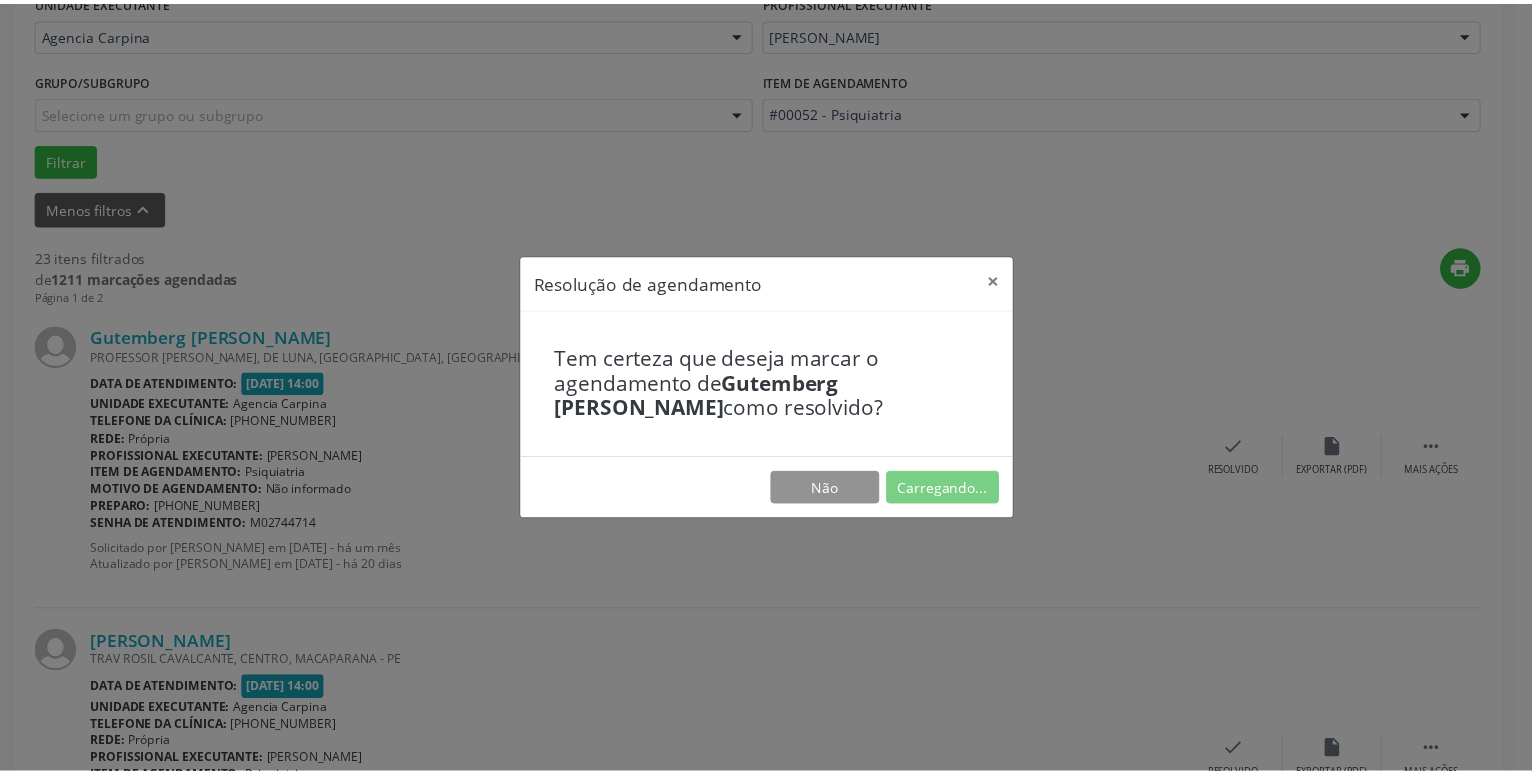 scroll, scrollTop: 77, scrollLeft: 0, axis: vertical 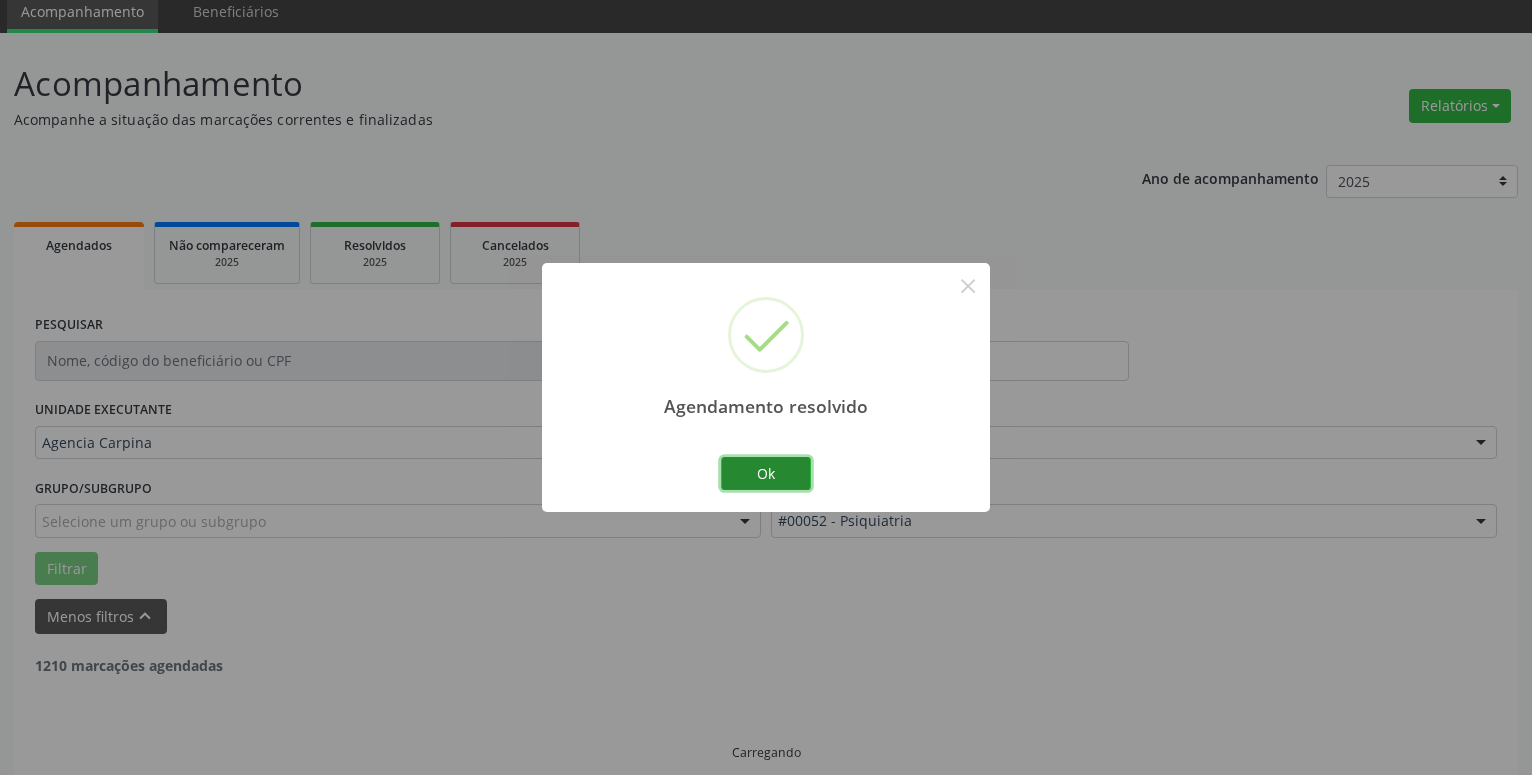 click on "Ok" at bounding box center (766, 474) 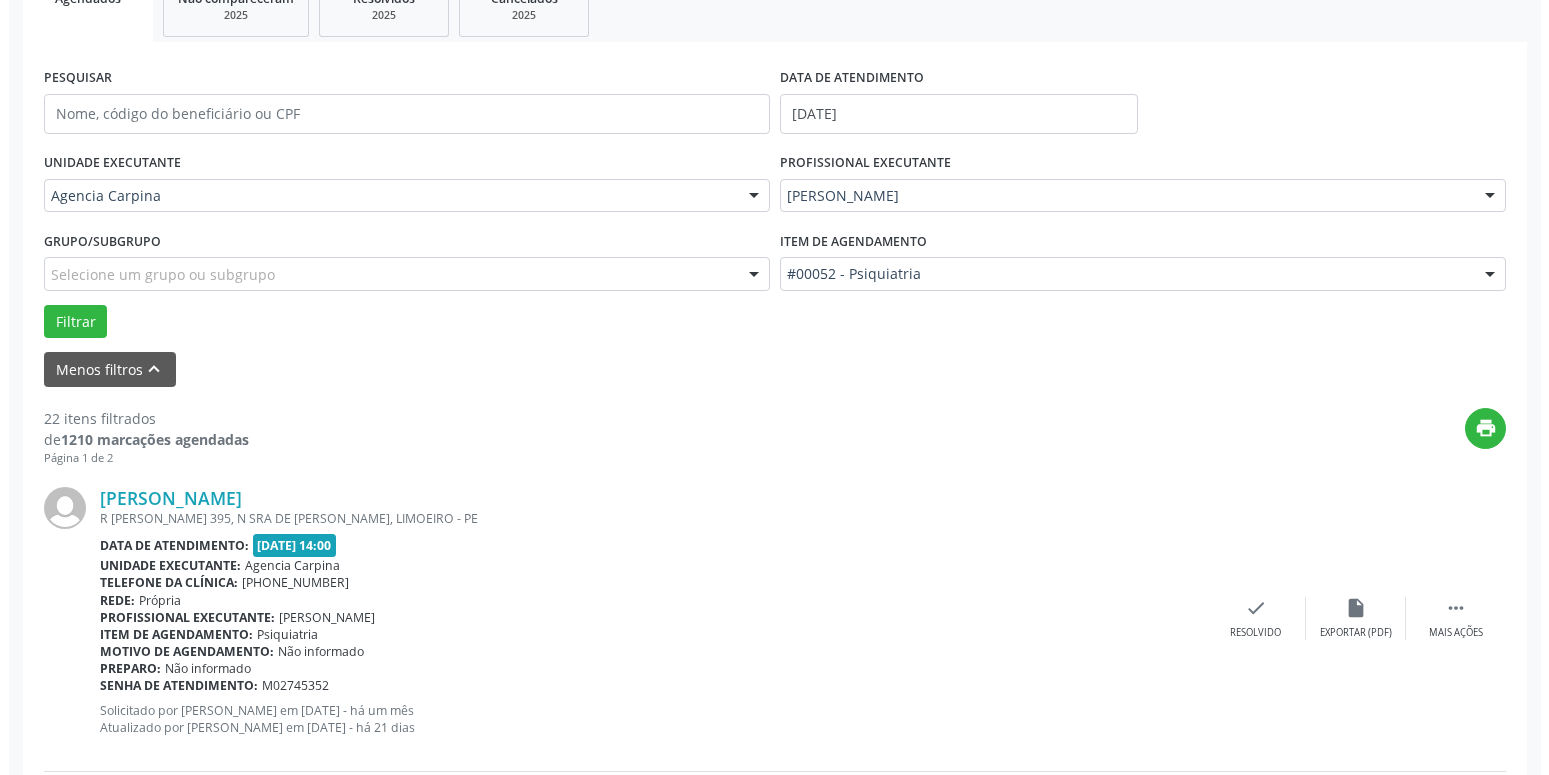 scroll, scrollTop: 485, scrollLeft: 0, axis: vertical 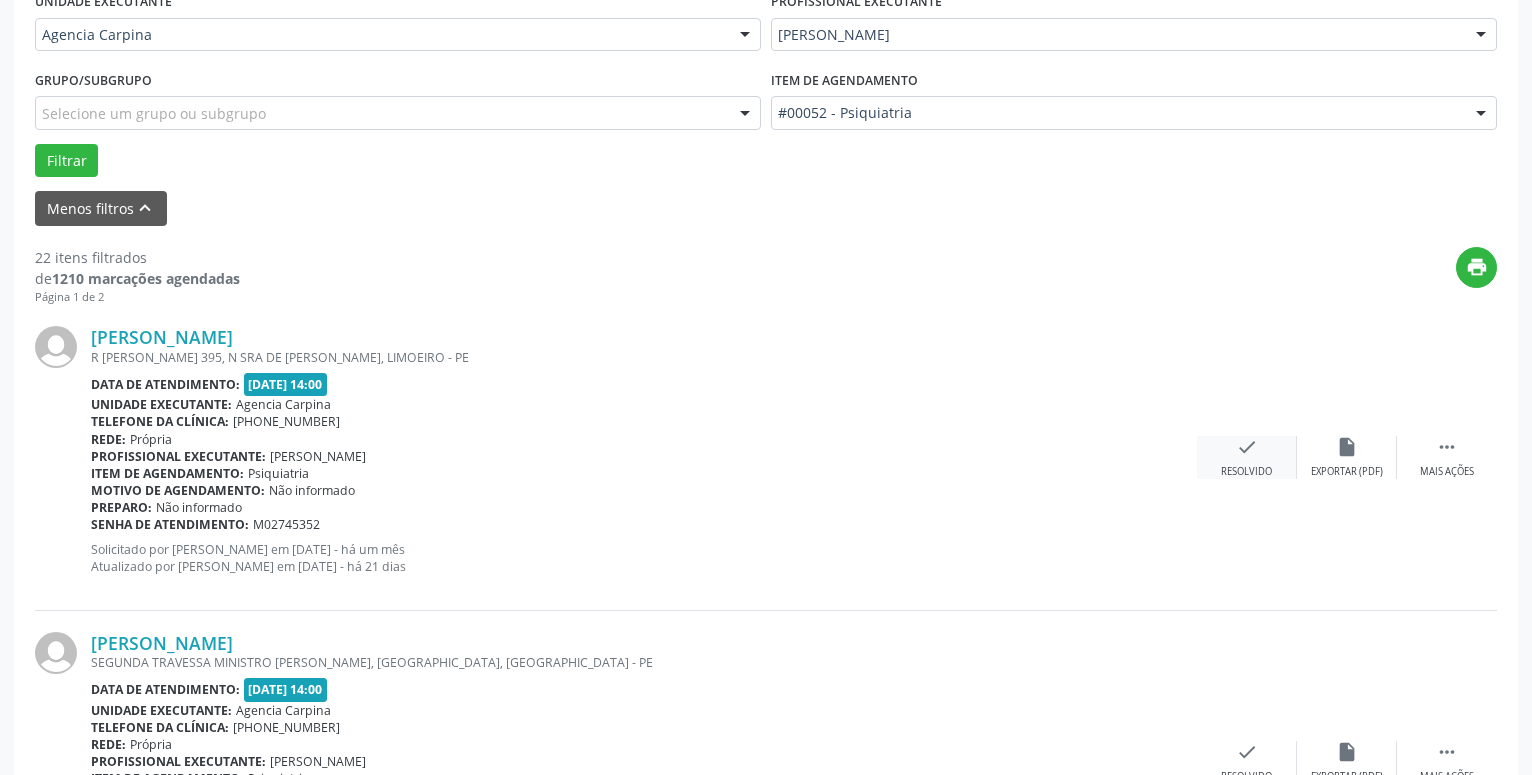 click on "Resolvido" at bounding box center (1246, 472) 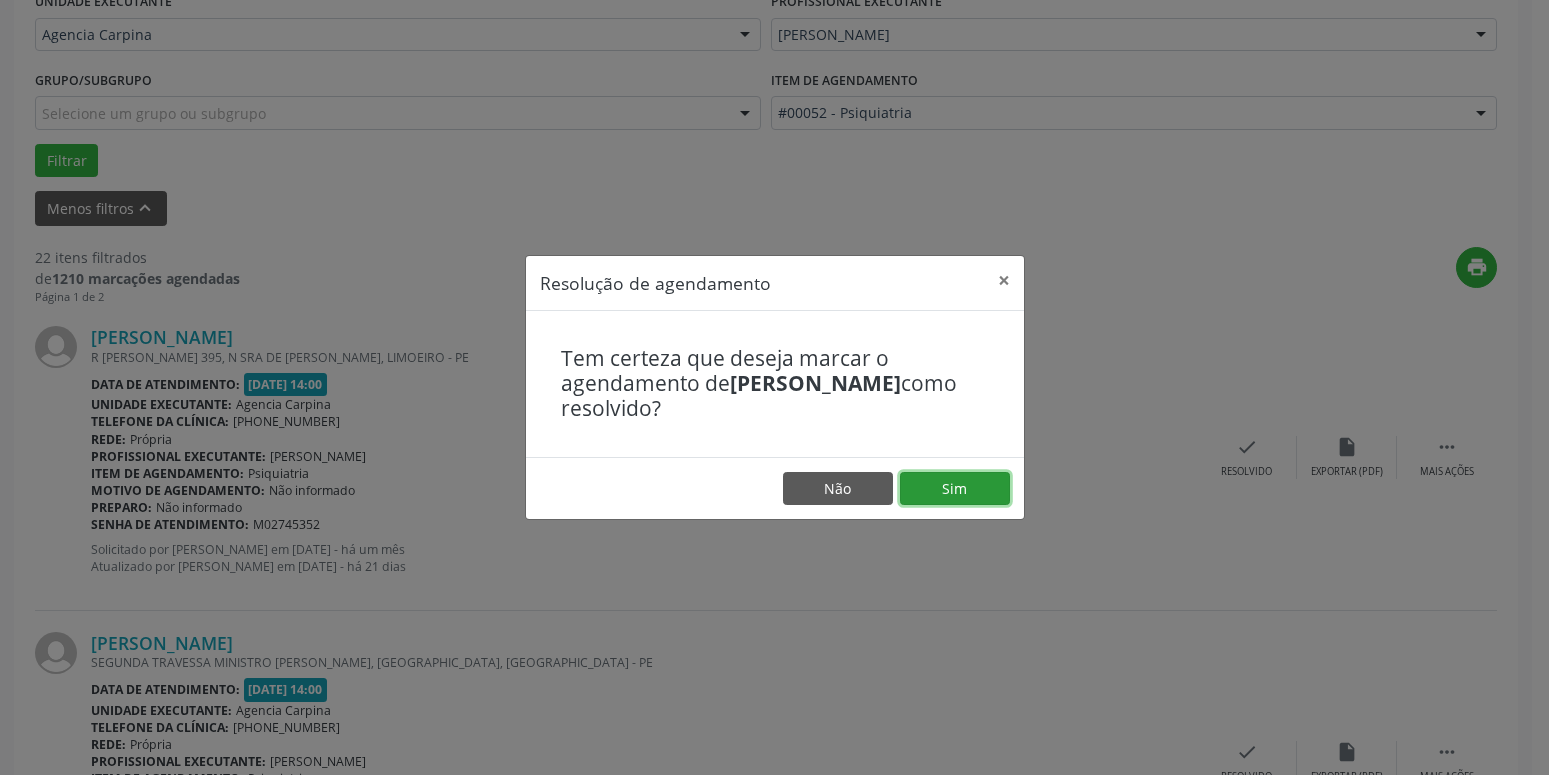 click on "Sim" at bounding box center [955, 489] 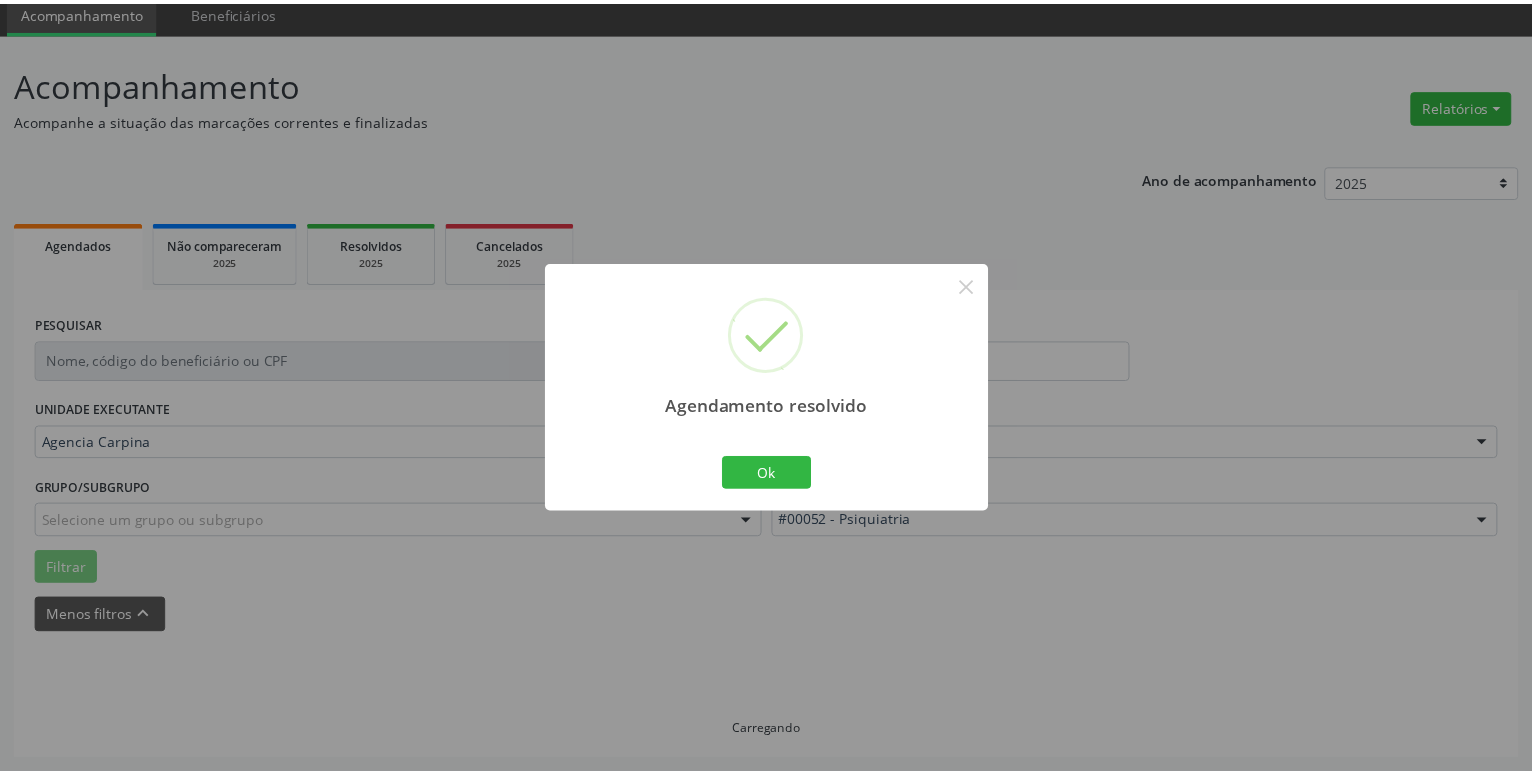 scroll, scrollTop: 77, scrollLeft: 0, axis: vertical 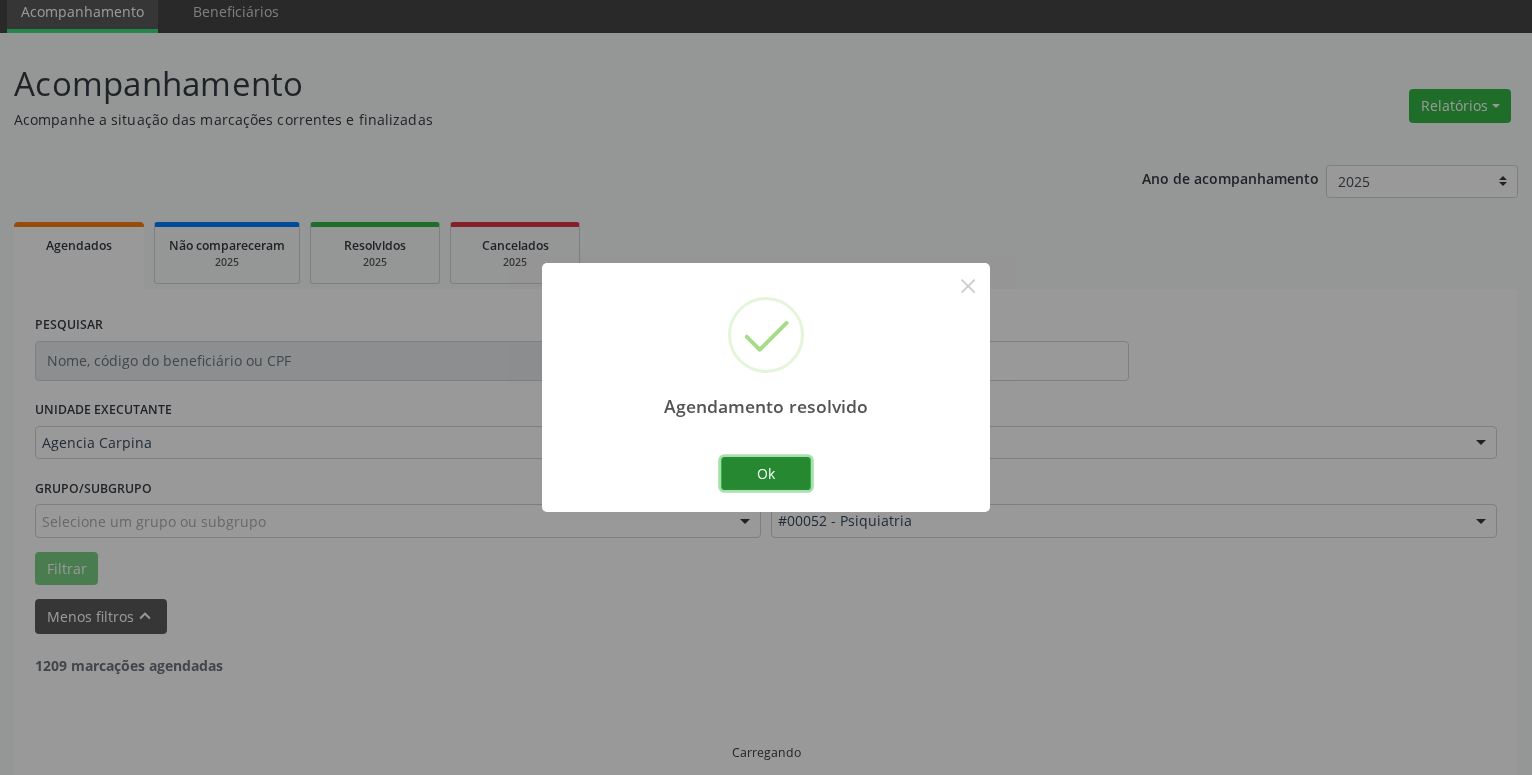 click on "Ok" at bounding box center (766, 474) 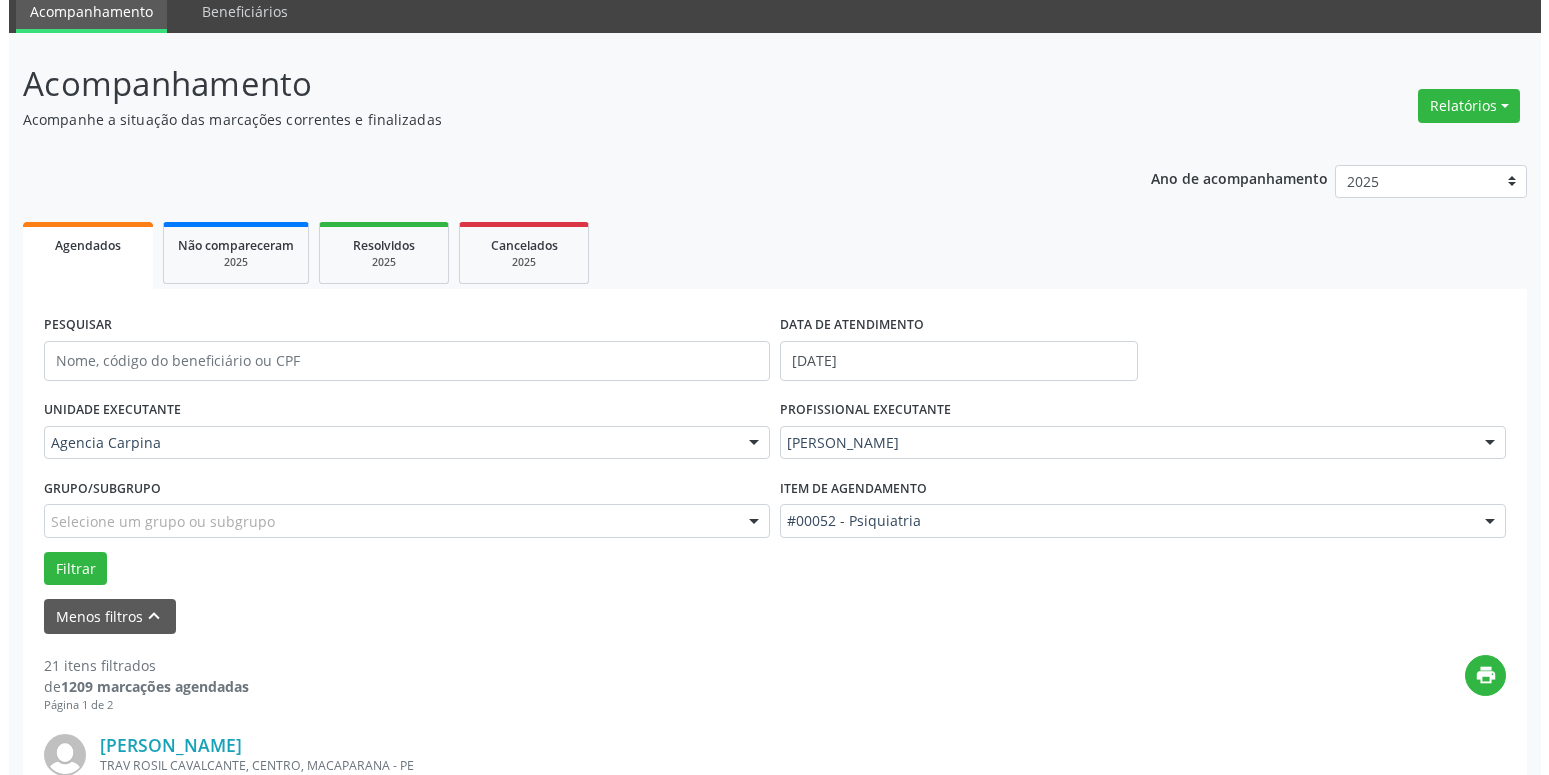 scroll, scrollTop: 383, scrollLeft: 0, axis: vertical 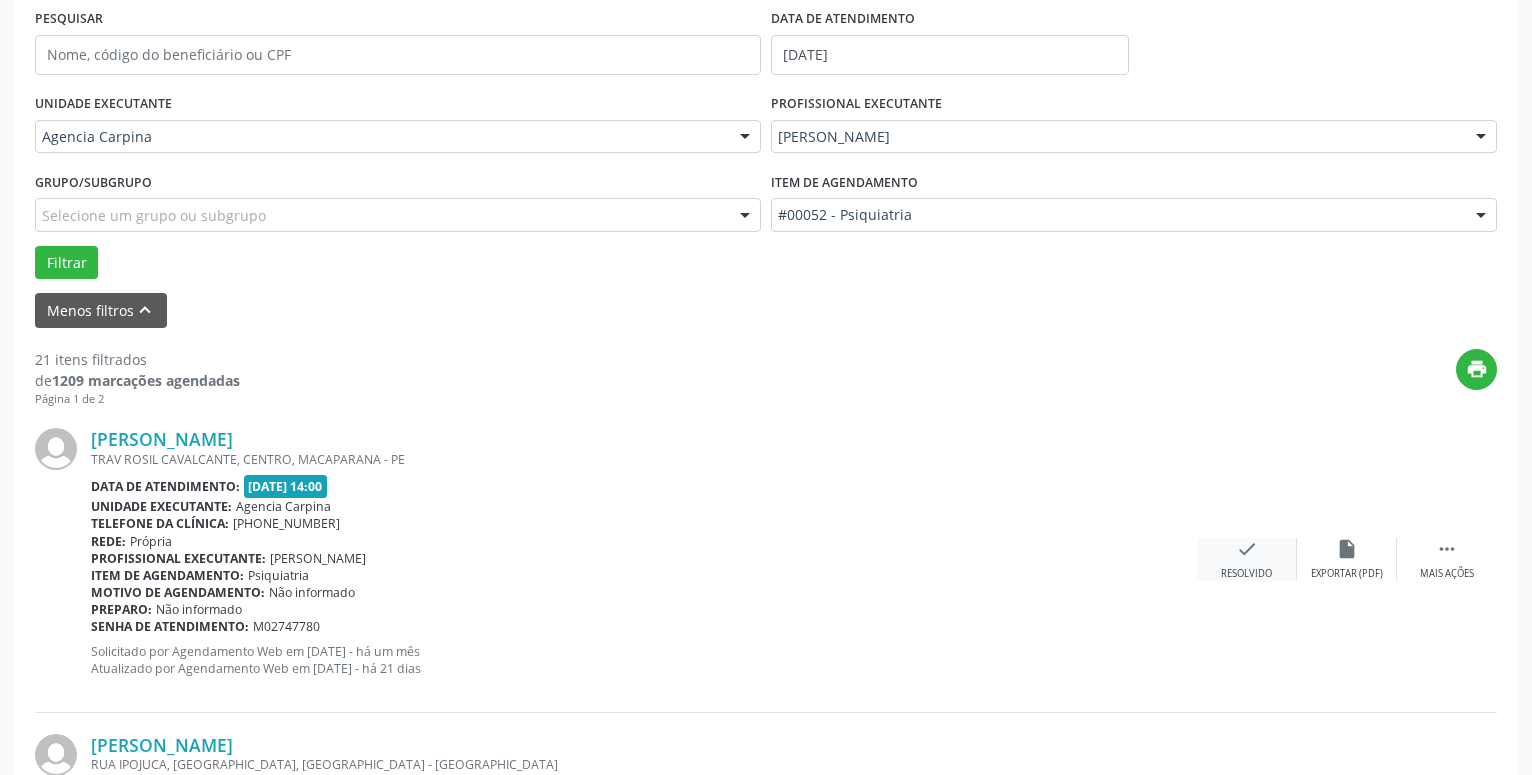 click on "check" at bounding box center (1247, 549) 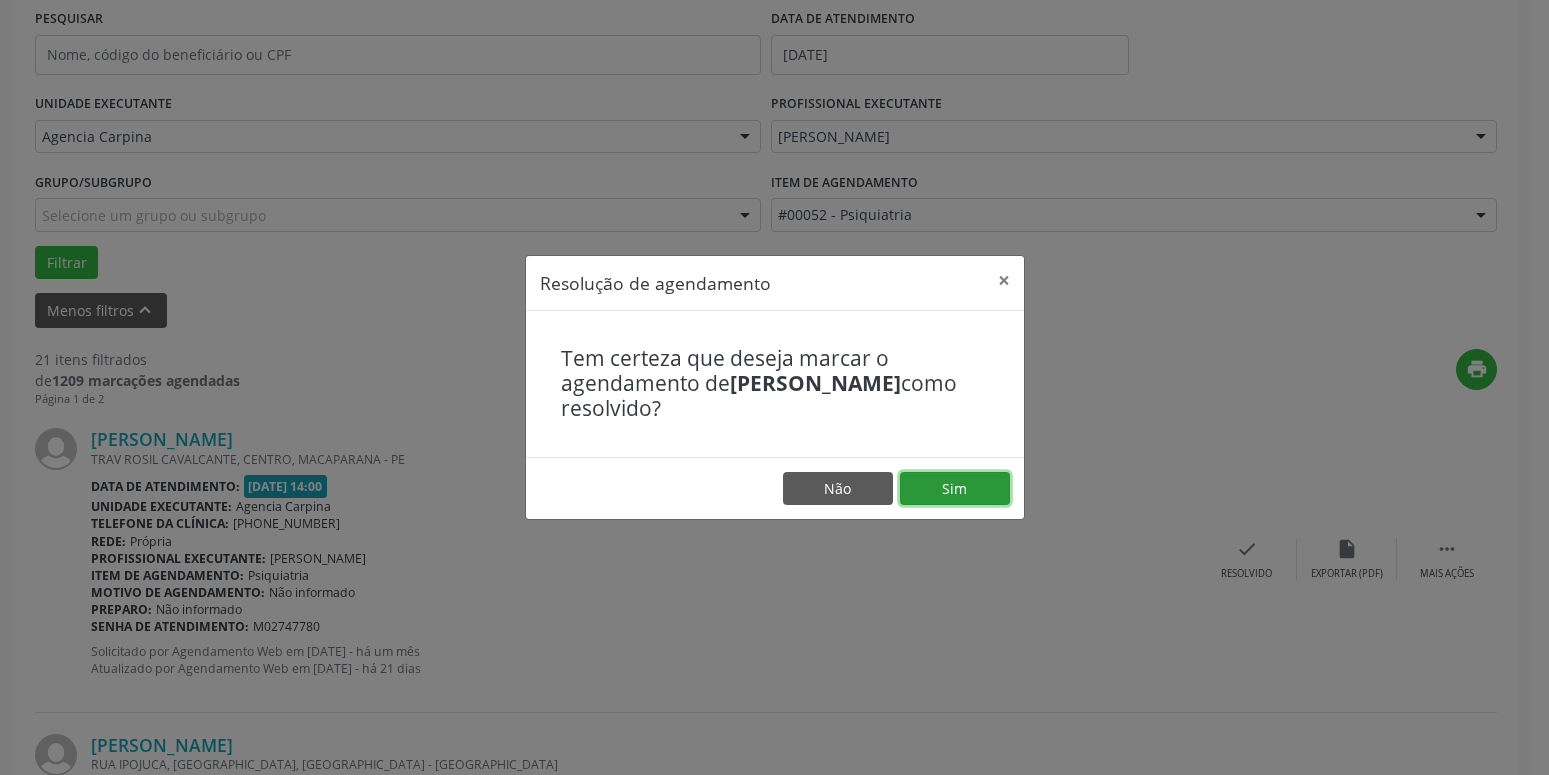 click on "Sim" at bounding box center (955, 489) 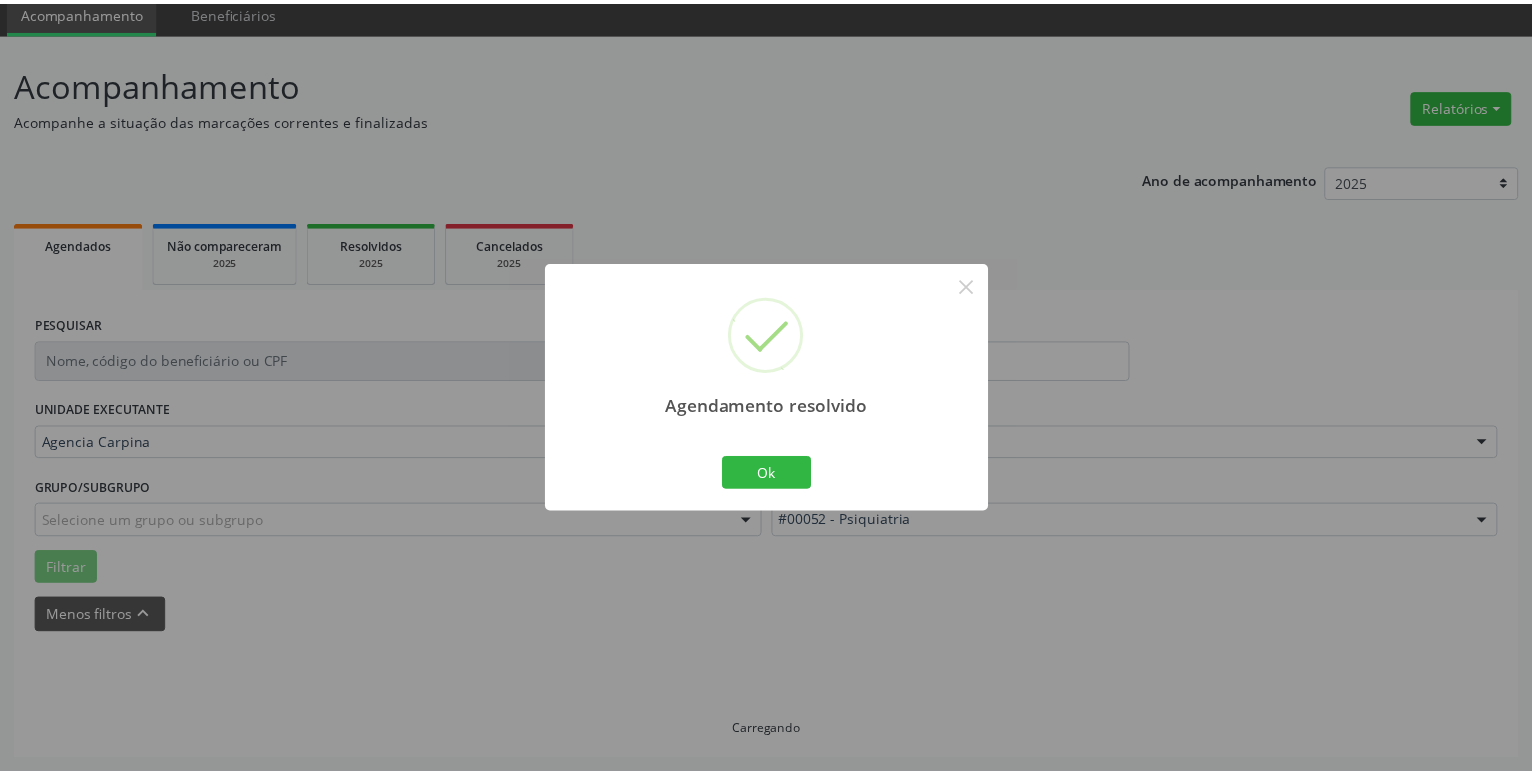scroll, scrollTop: 77, scrollLeft: 0, axis: vertical 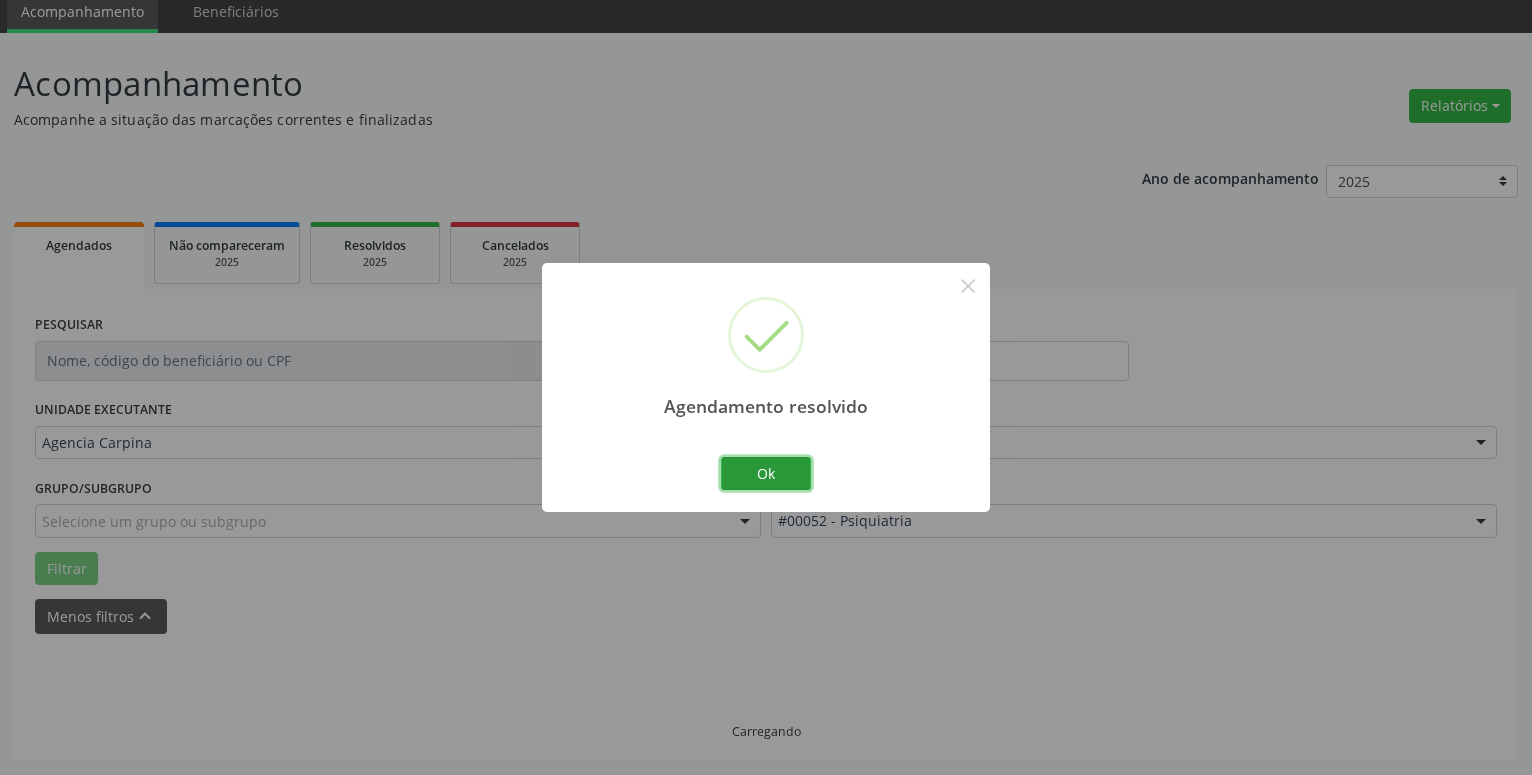click on "Ok" at bounding box center (766, 474) 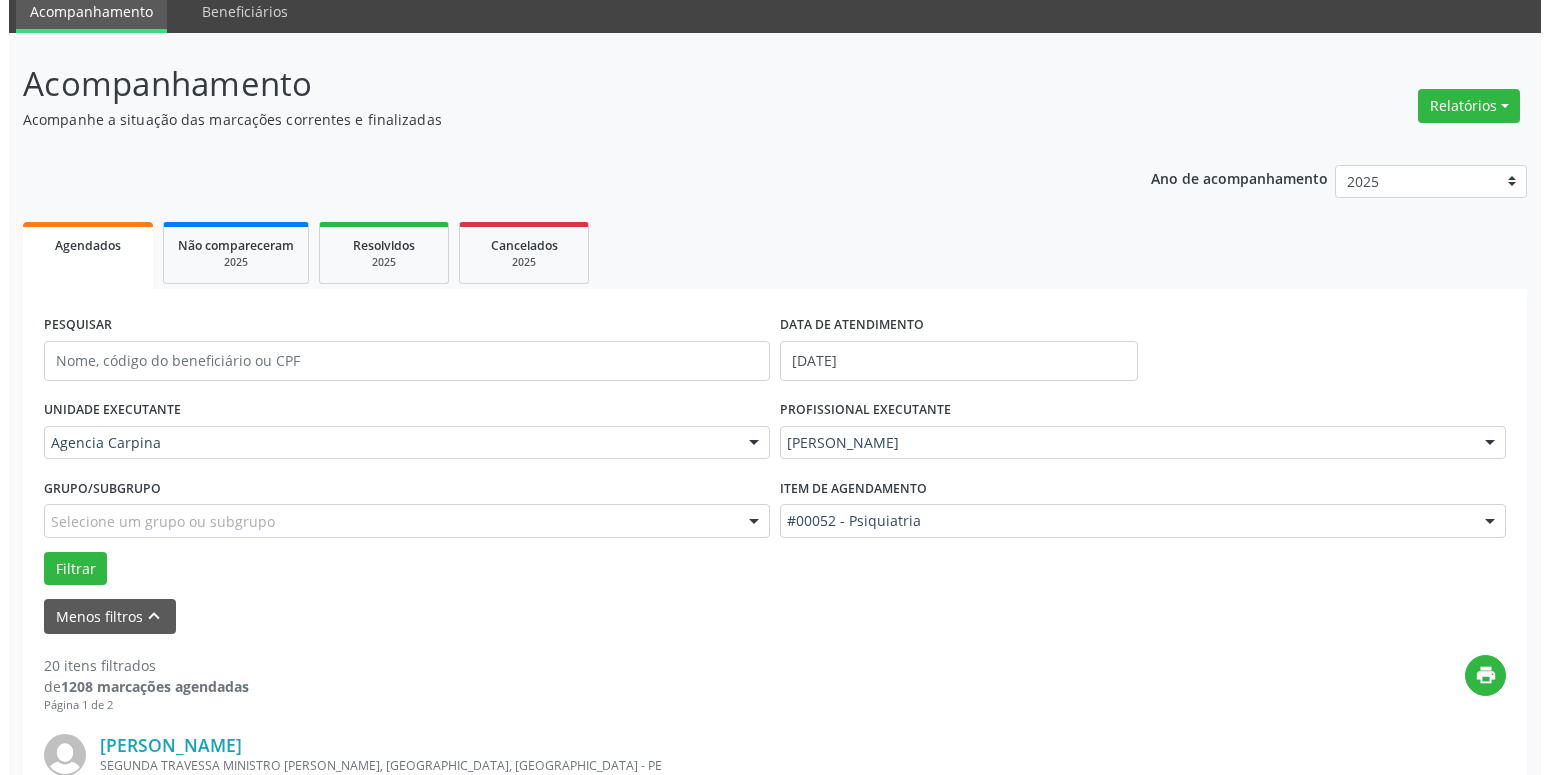 scroll, scrollTop: 281, scrollLeft: 0, axis: vertical 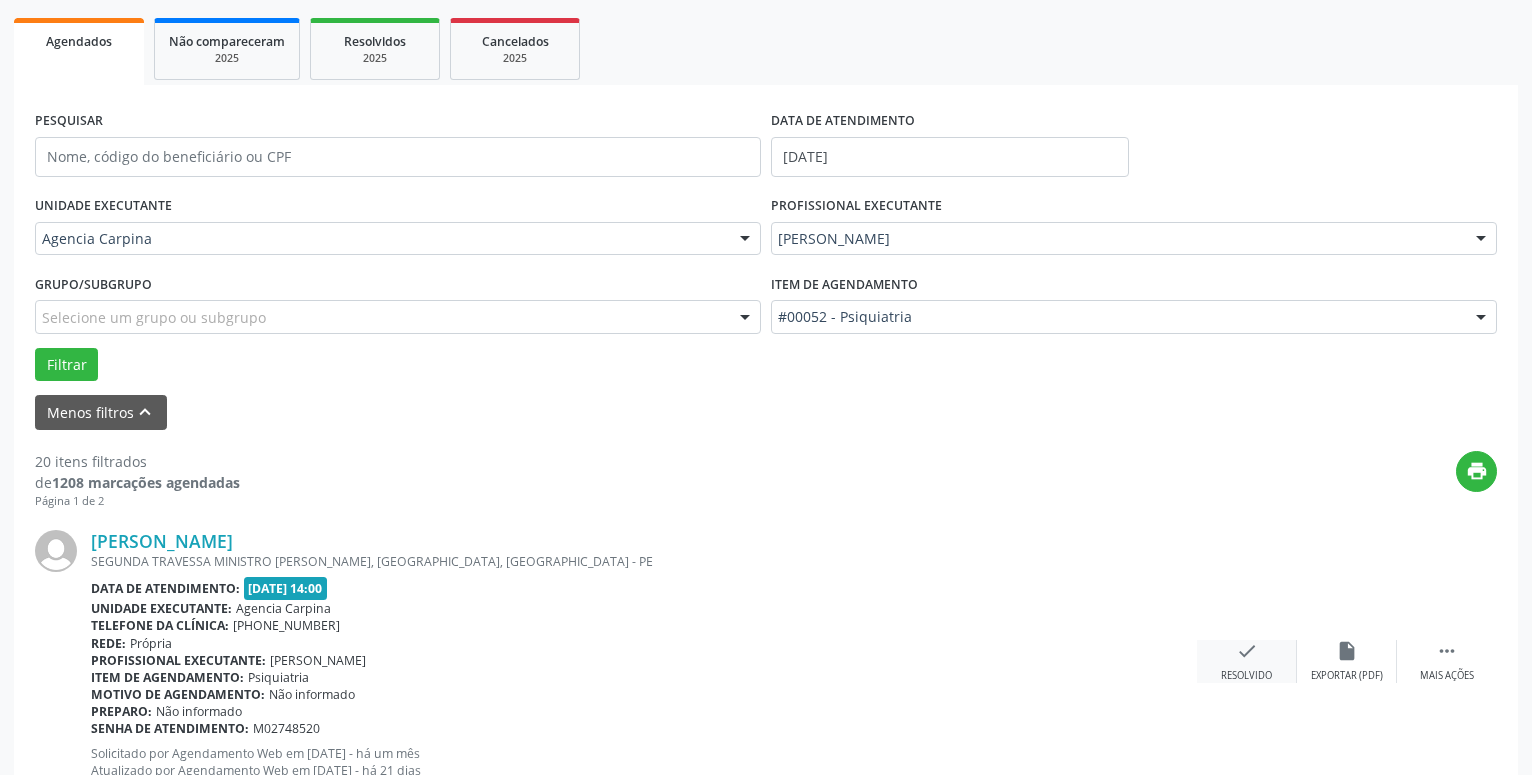 click on "check" at bounding box center (1247, 651) 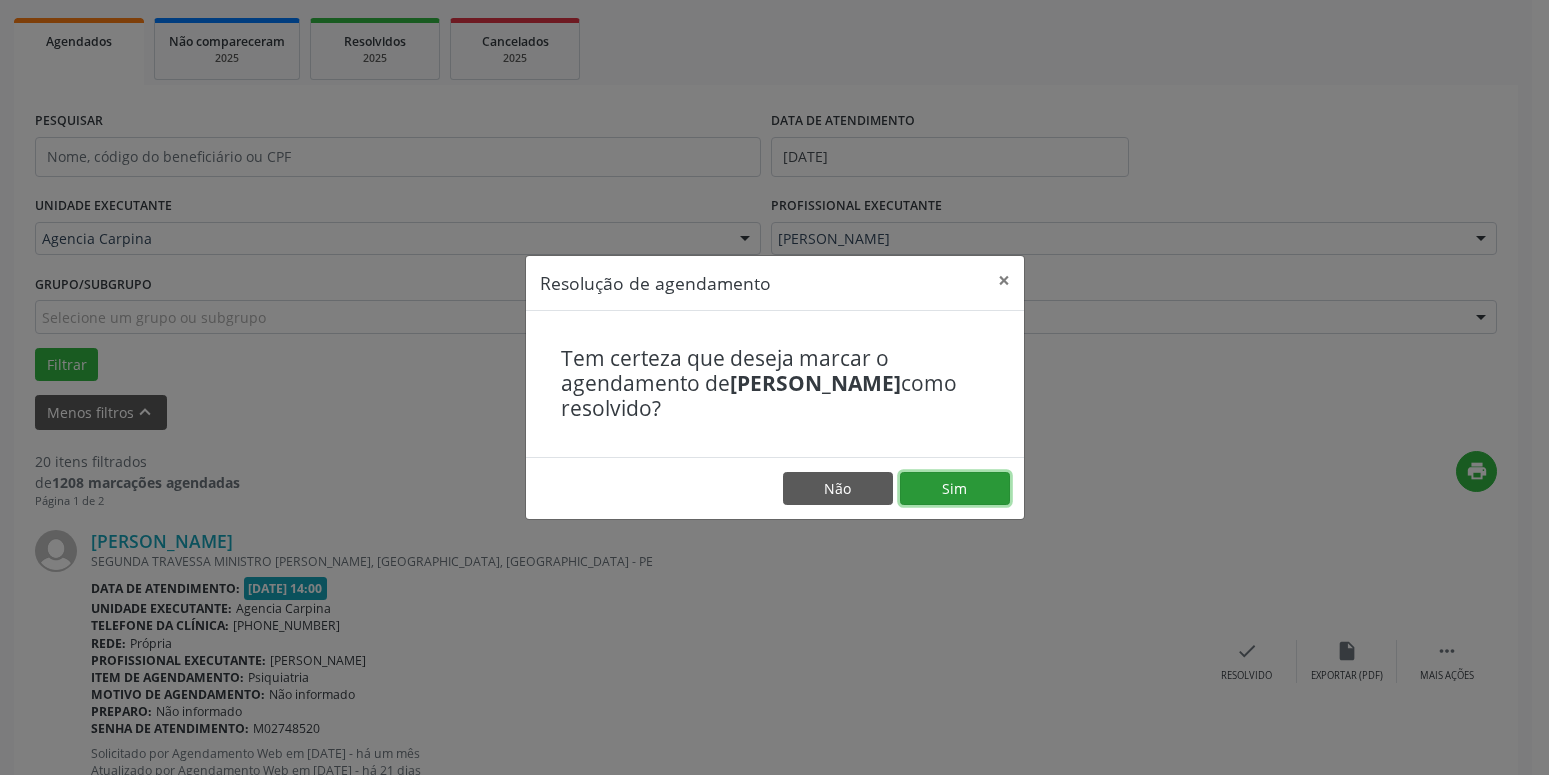 click on "Sim" at bounding box center [955, 489] 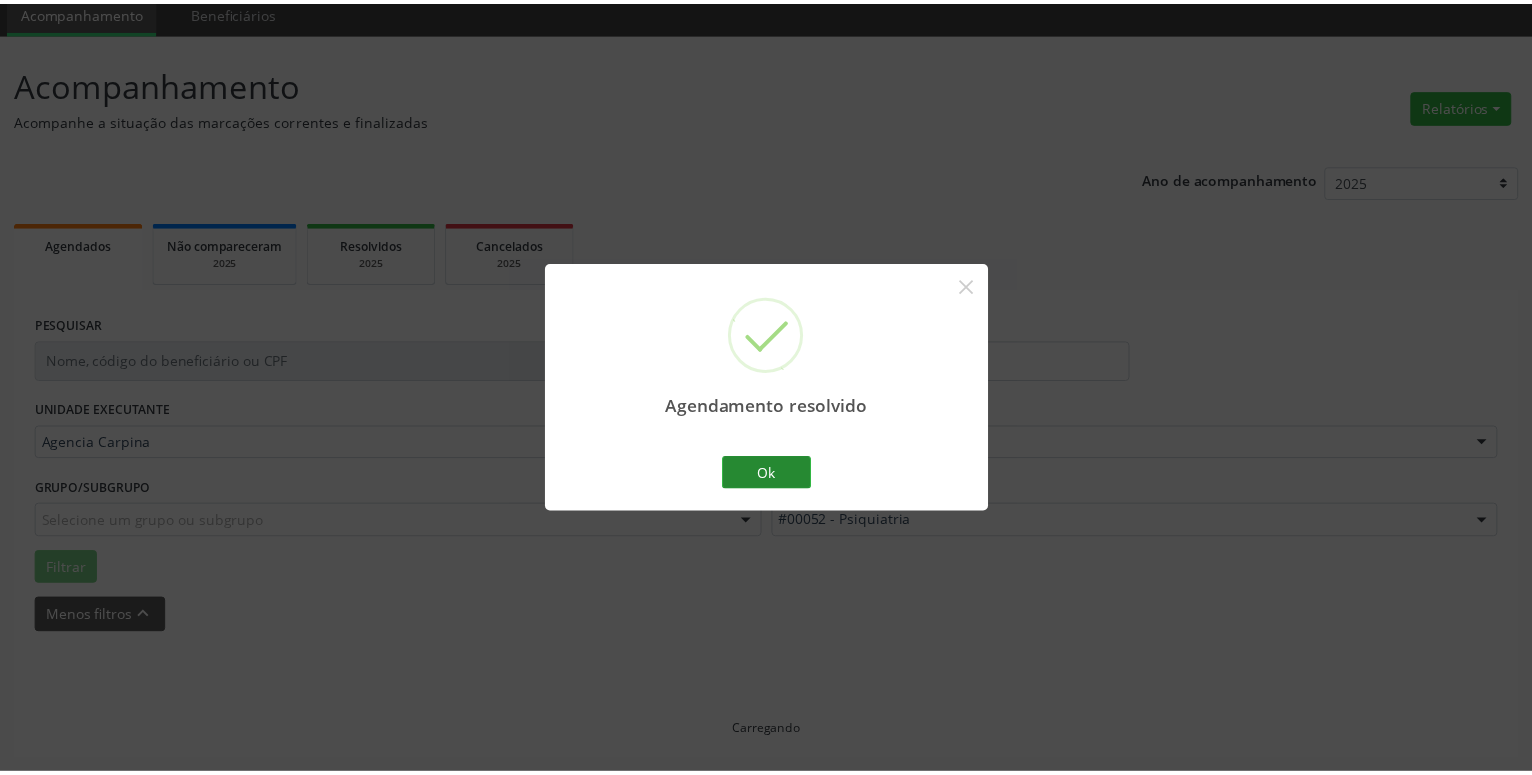 scroll, scrollTop: 77, scrollLeft: 0, axis: vertical 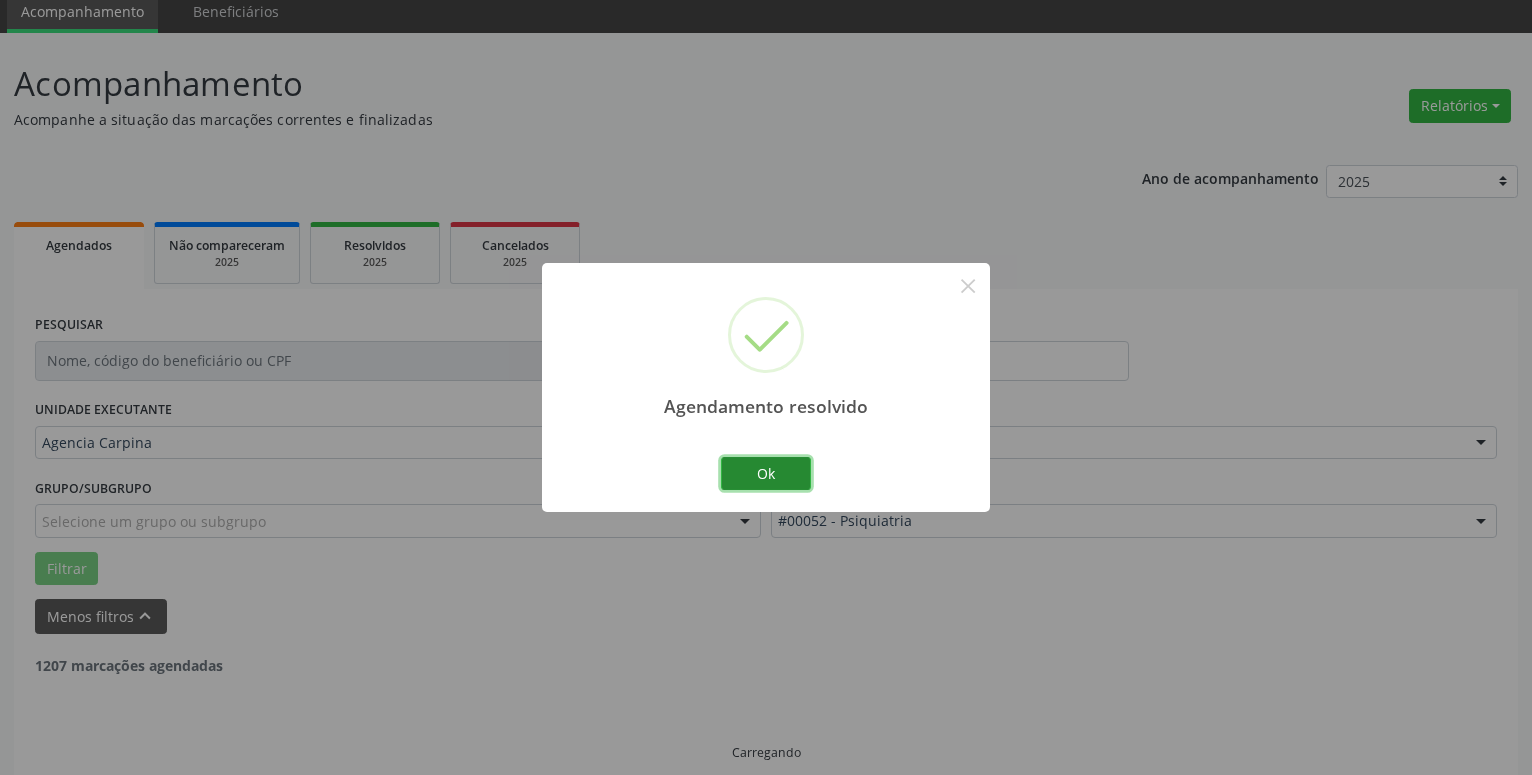 click on "Ok" at bounding box center [766, 474] 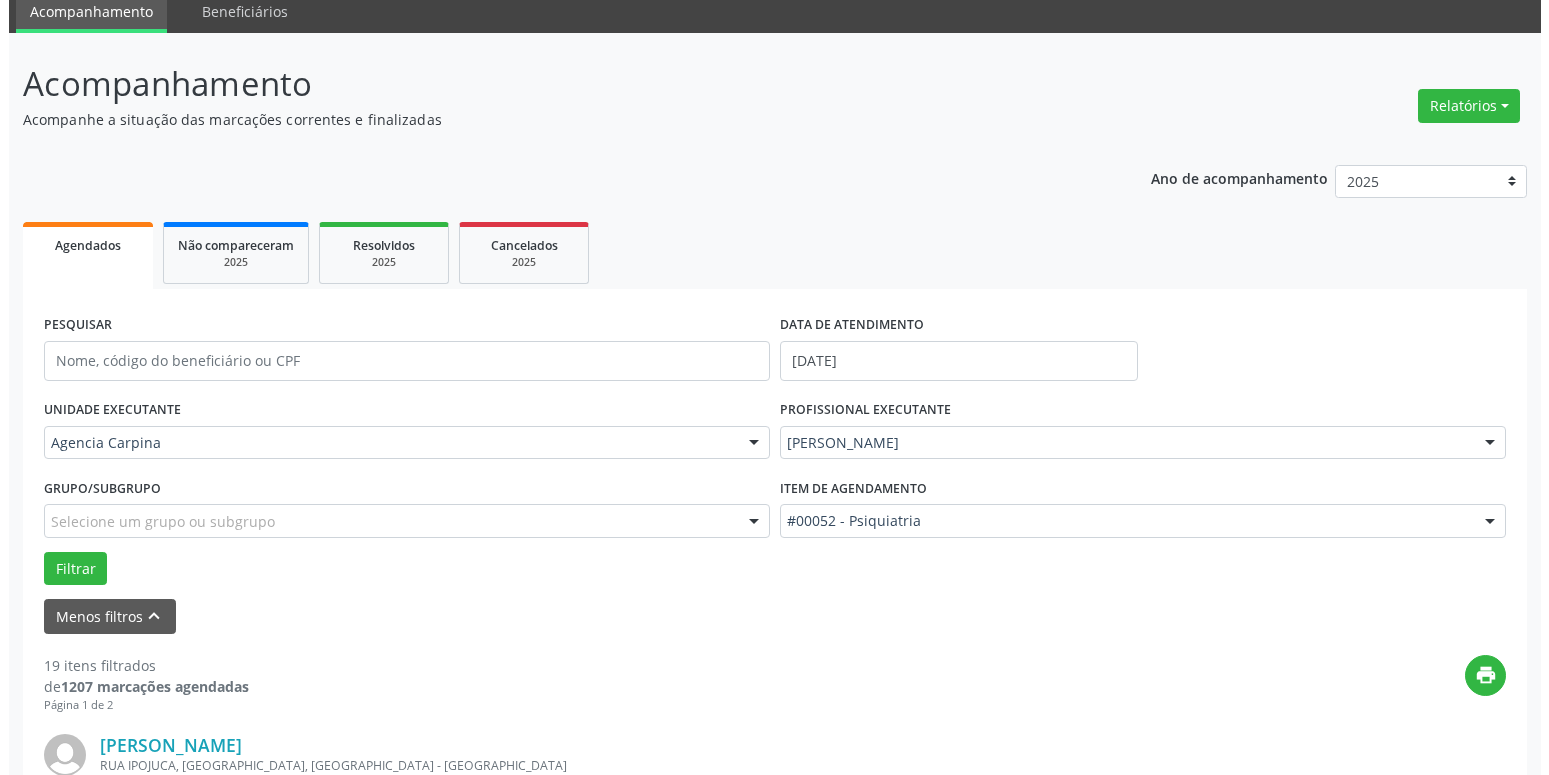 scroll, scrollTop: 383, scrollLeft: 0, axis: vertical 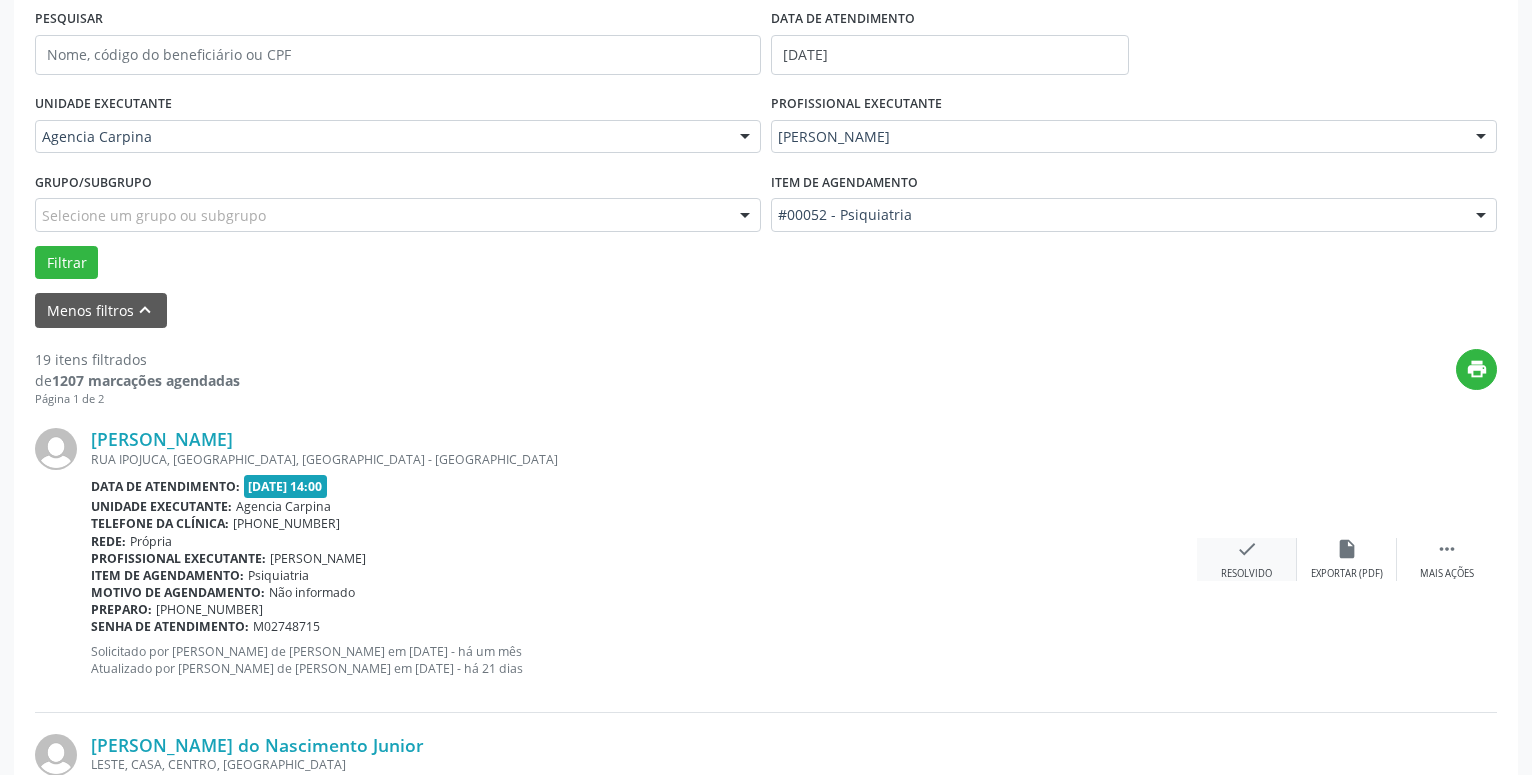 click on "check" at bounding box center [1247, 549] 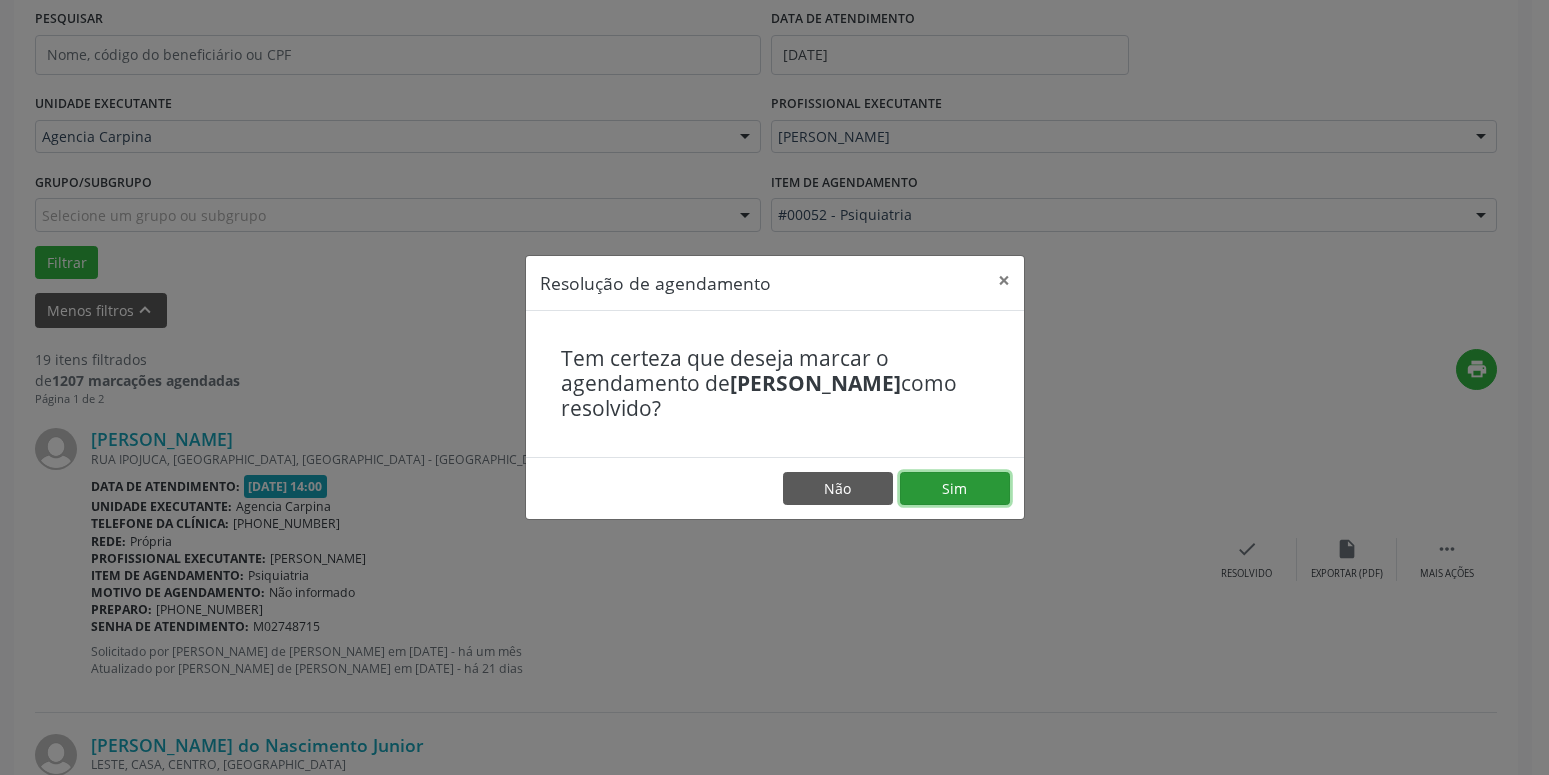 click on "Sim" at bounding box center (955, 489) 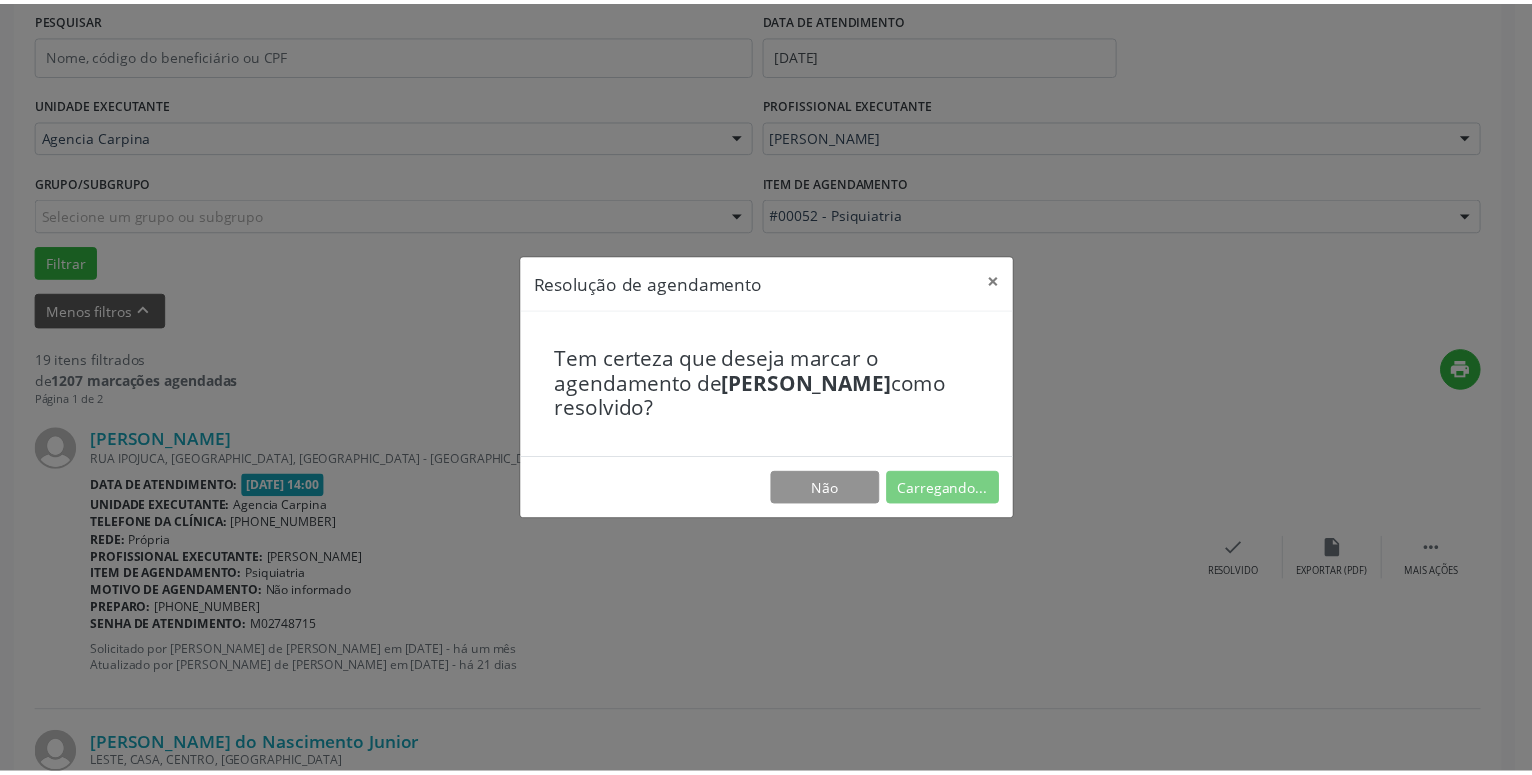 scroll, scrollTop: 77, scrollLeft: 0, axis: vertical 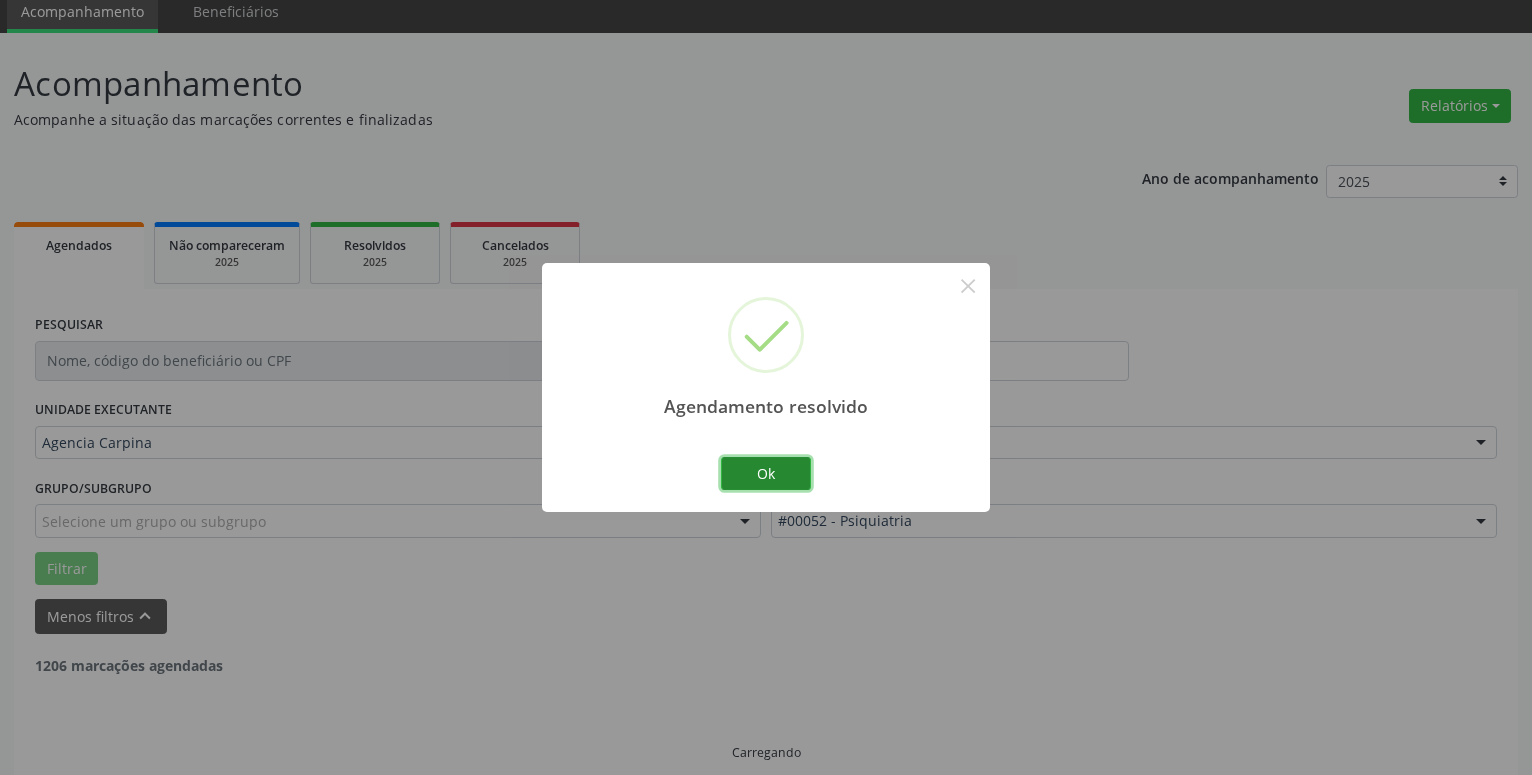 click on "Ok" at bounding box center [766, 474] 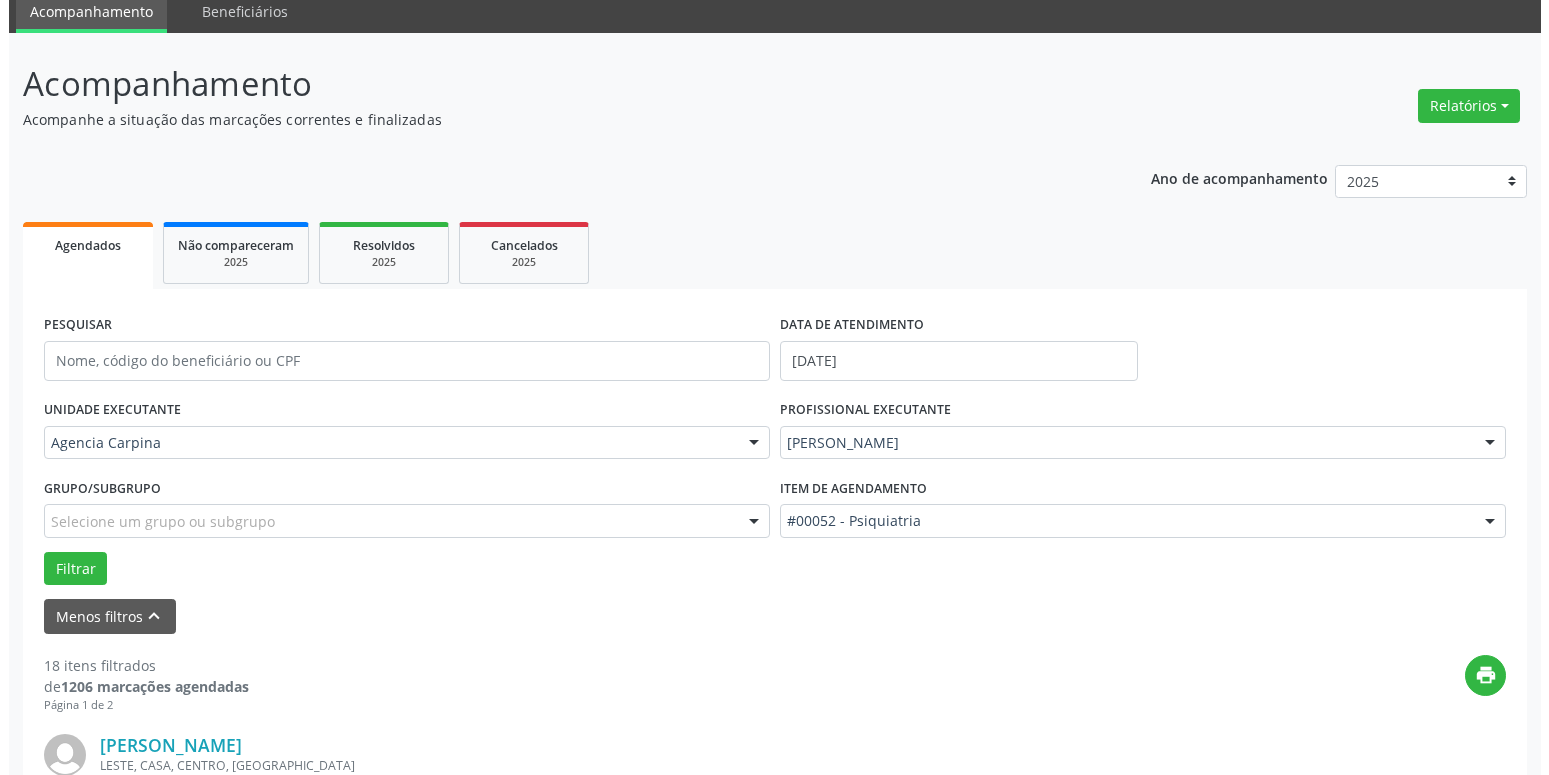 scroll, scrollTop: 281, scrollLeft: 0, axis: vertical 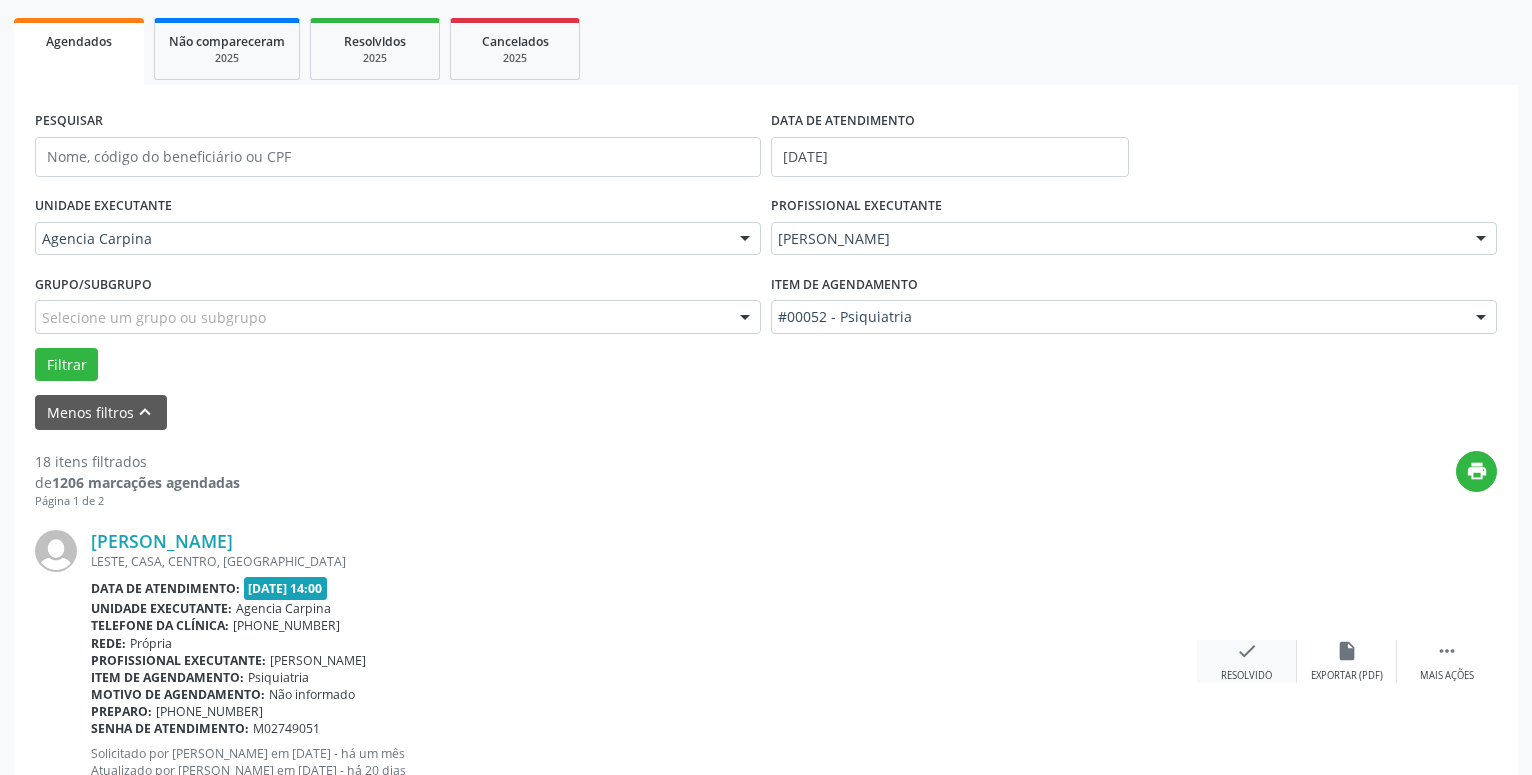 click on "check" at bounding box center (1247, 651) 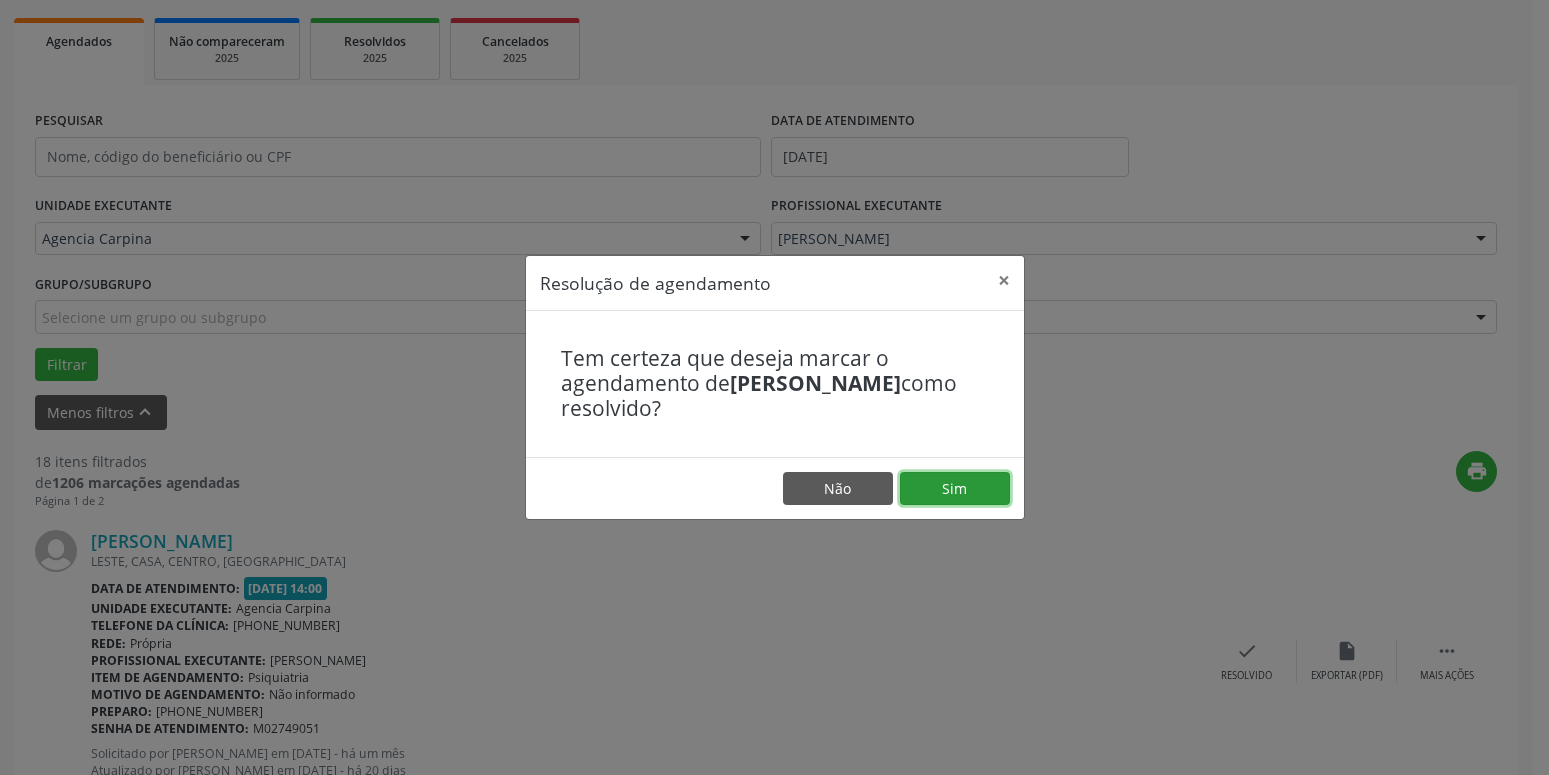 click on "Sim" at bounding box center (955, 489) 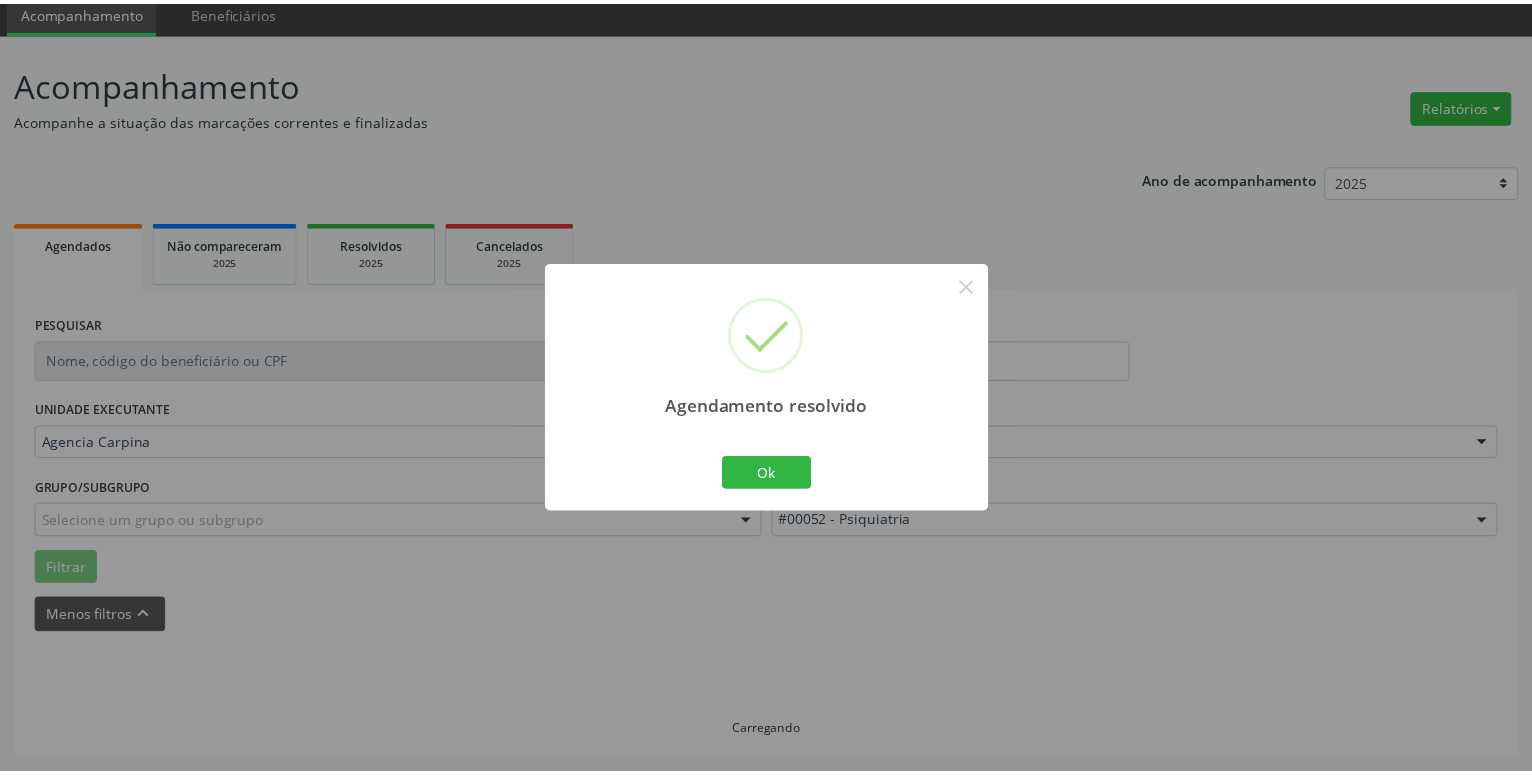 scroll, scrollTop: 77, scrollLeft: 0, axis: vertical 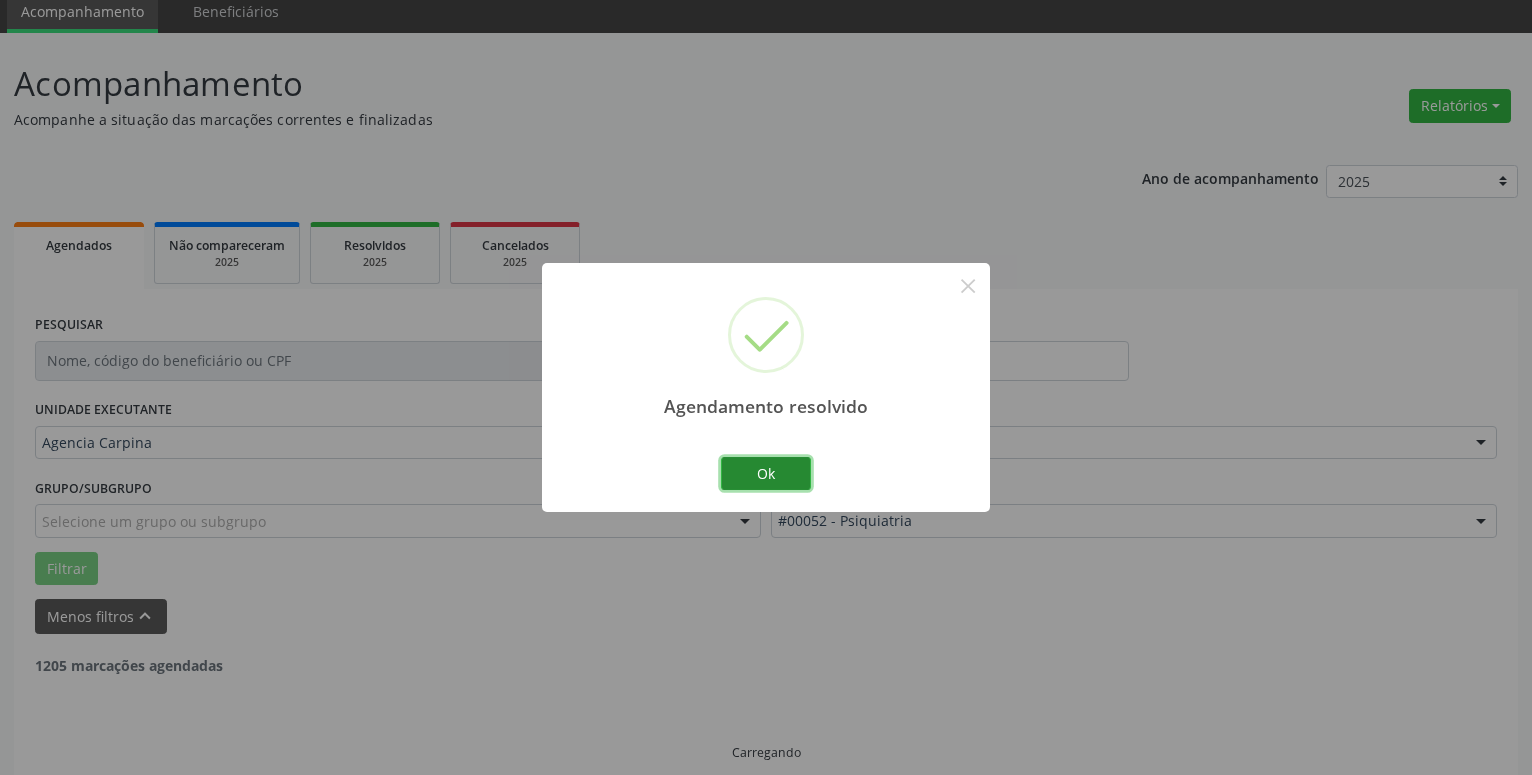 click on "Ok" at bounding box center (766, 474) 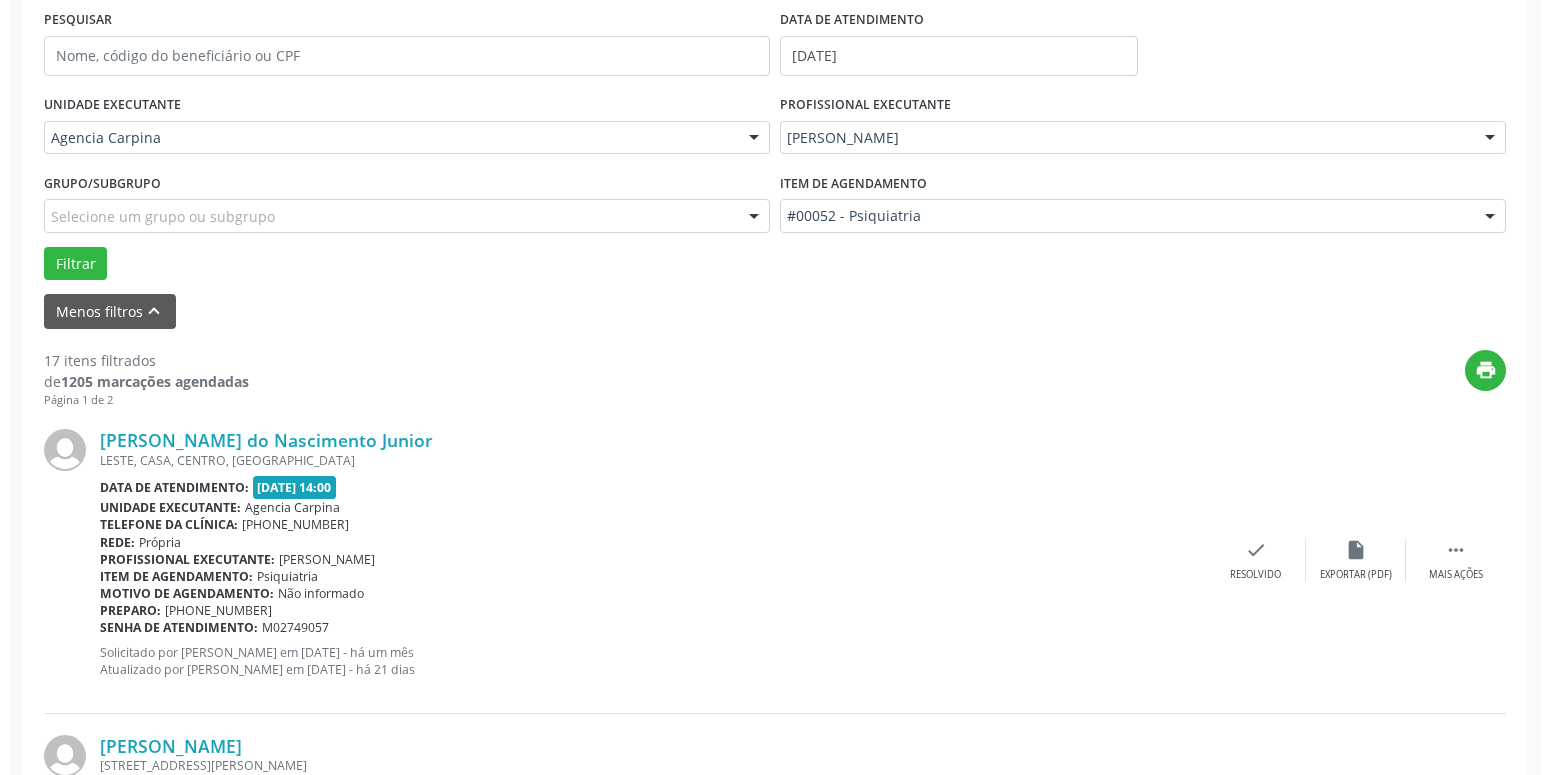 scroll, scrollTop: 383, scrollLeft: 0, axis: vertical 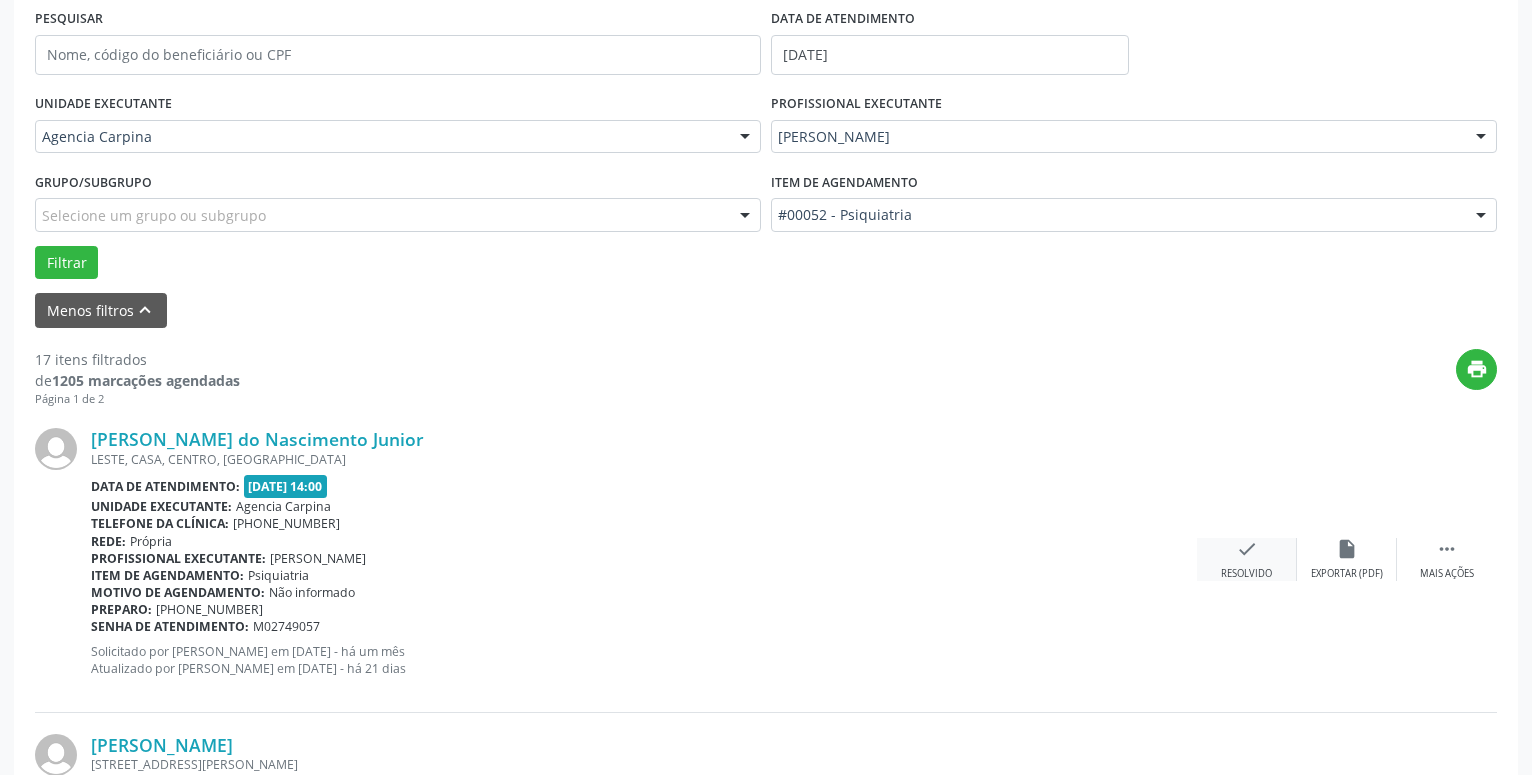 click on "check" at bounding box center [1247, 549] 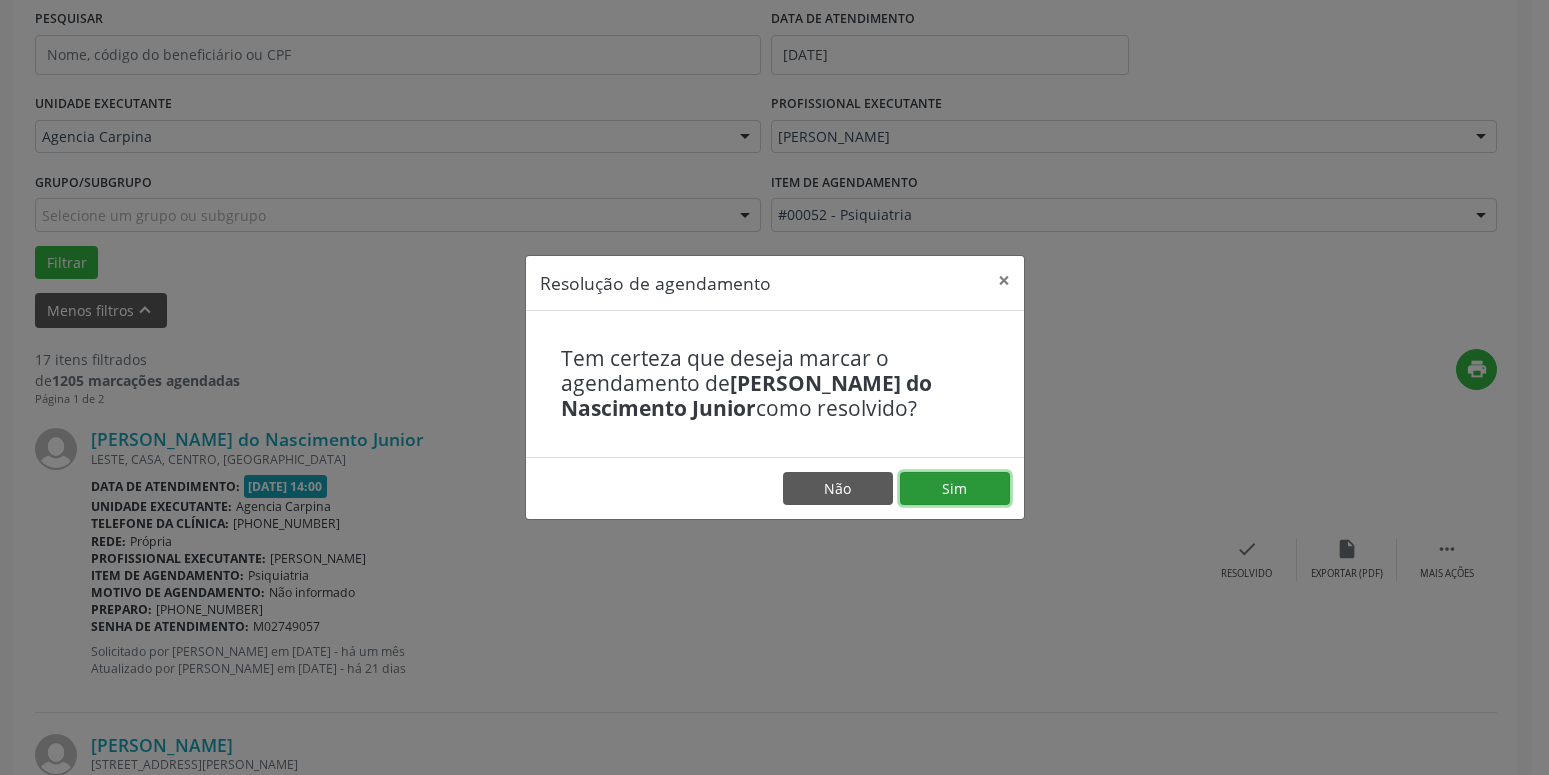 click on "Sim" at bounding box center (955, 489) 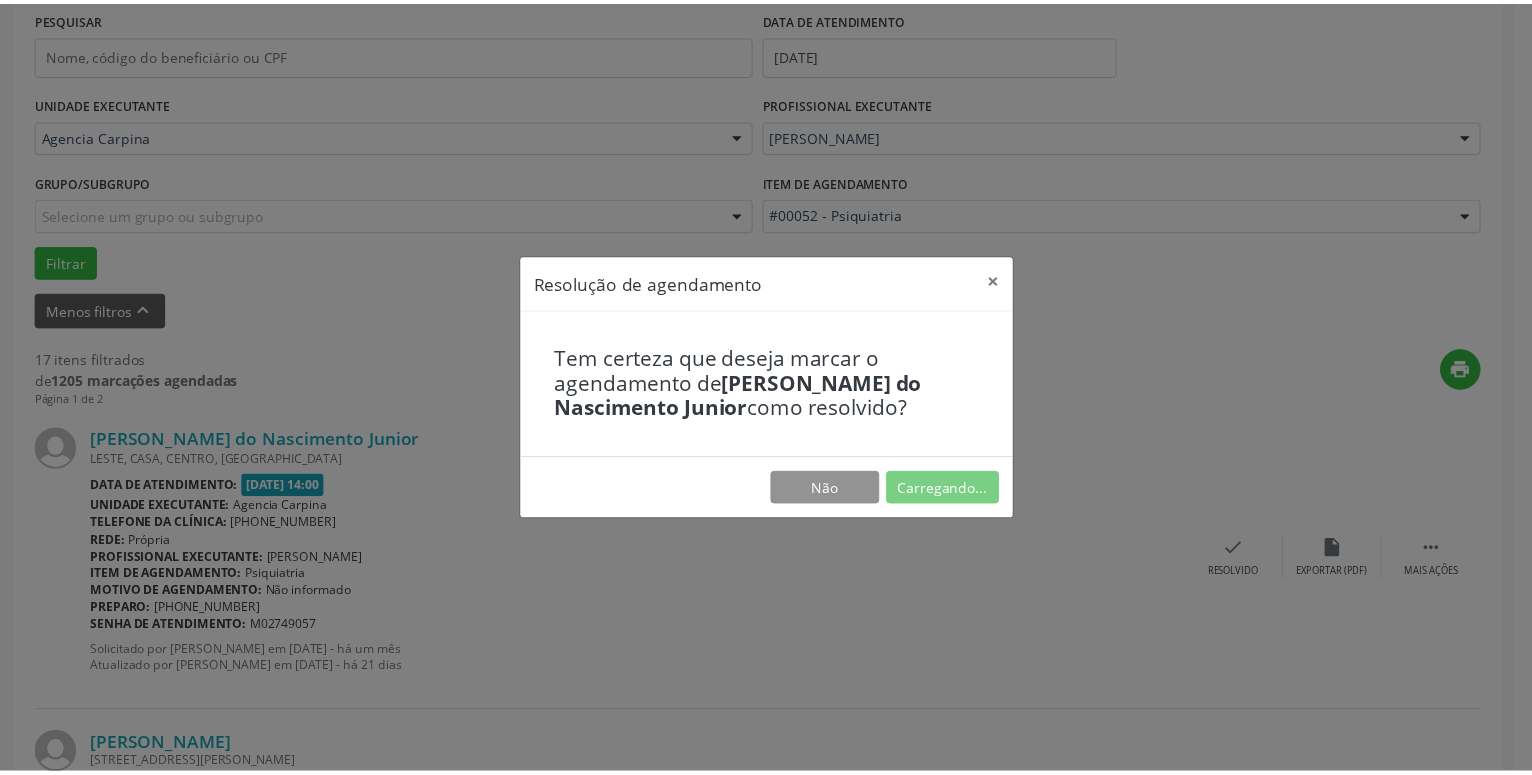 scroll, scrollTop: 77, scrollLeft: 0, axis: vertical 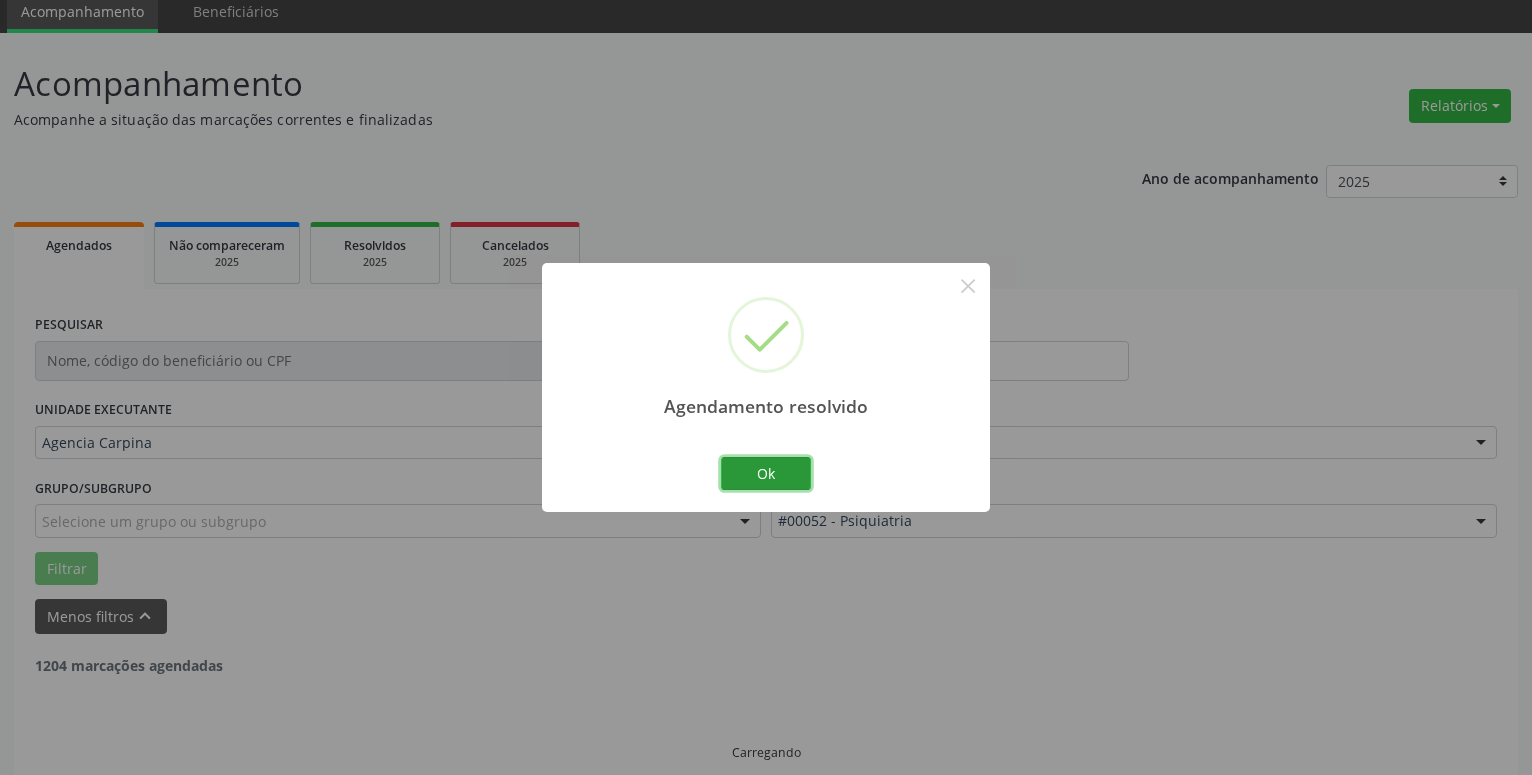 click on "Ok" at bounding box center [766, 474] 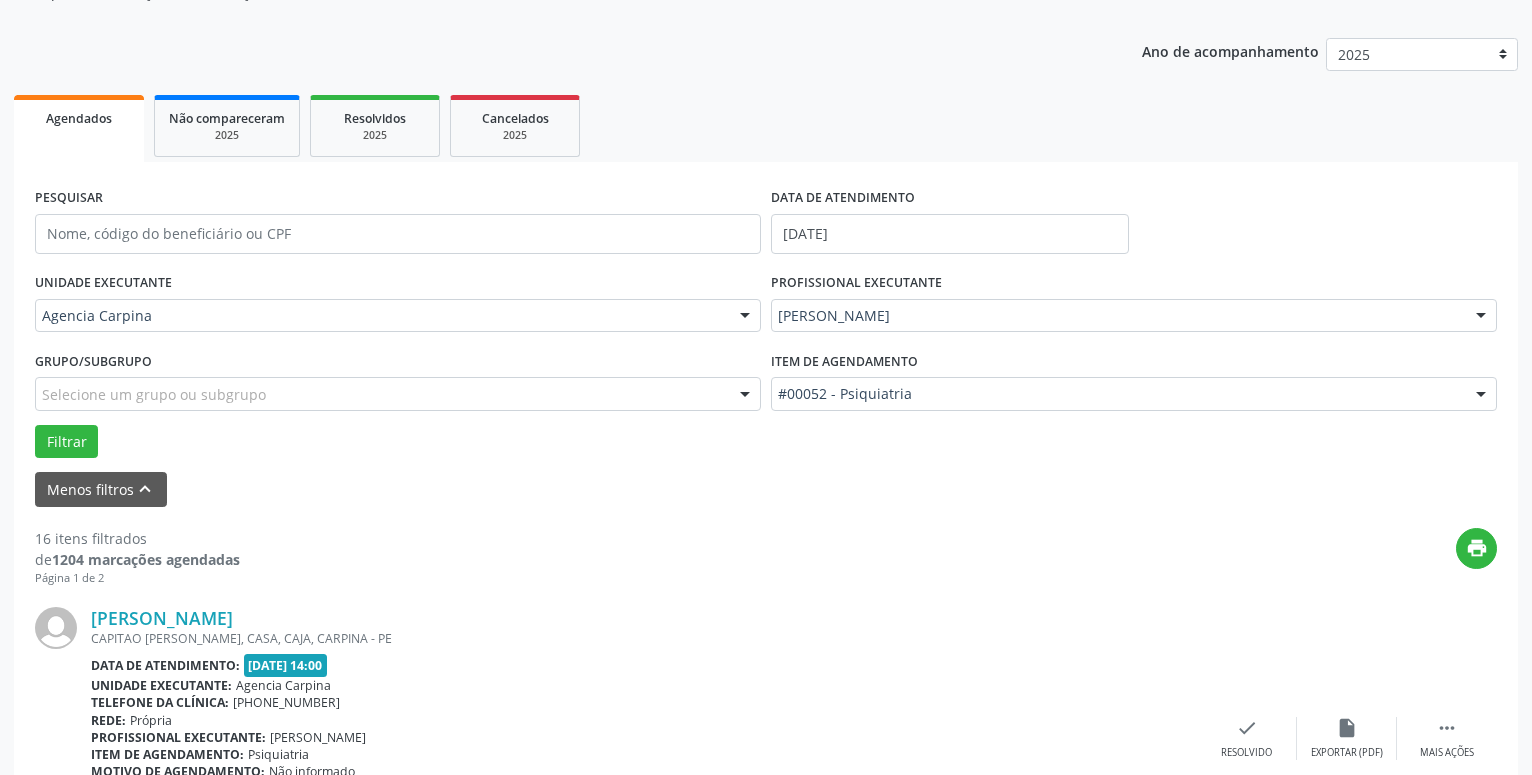 scroll, scrollTop: 383, scrollLeft: 0, axis: vertical 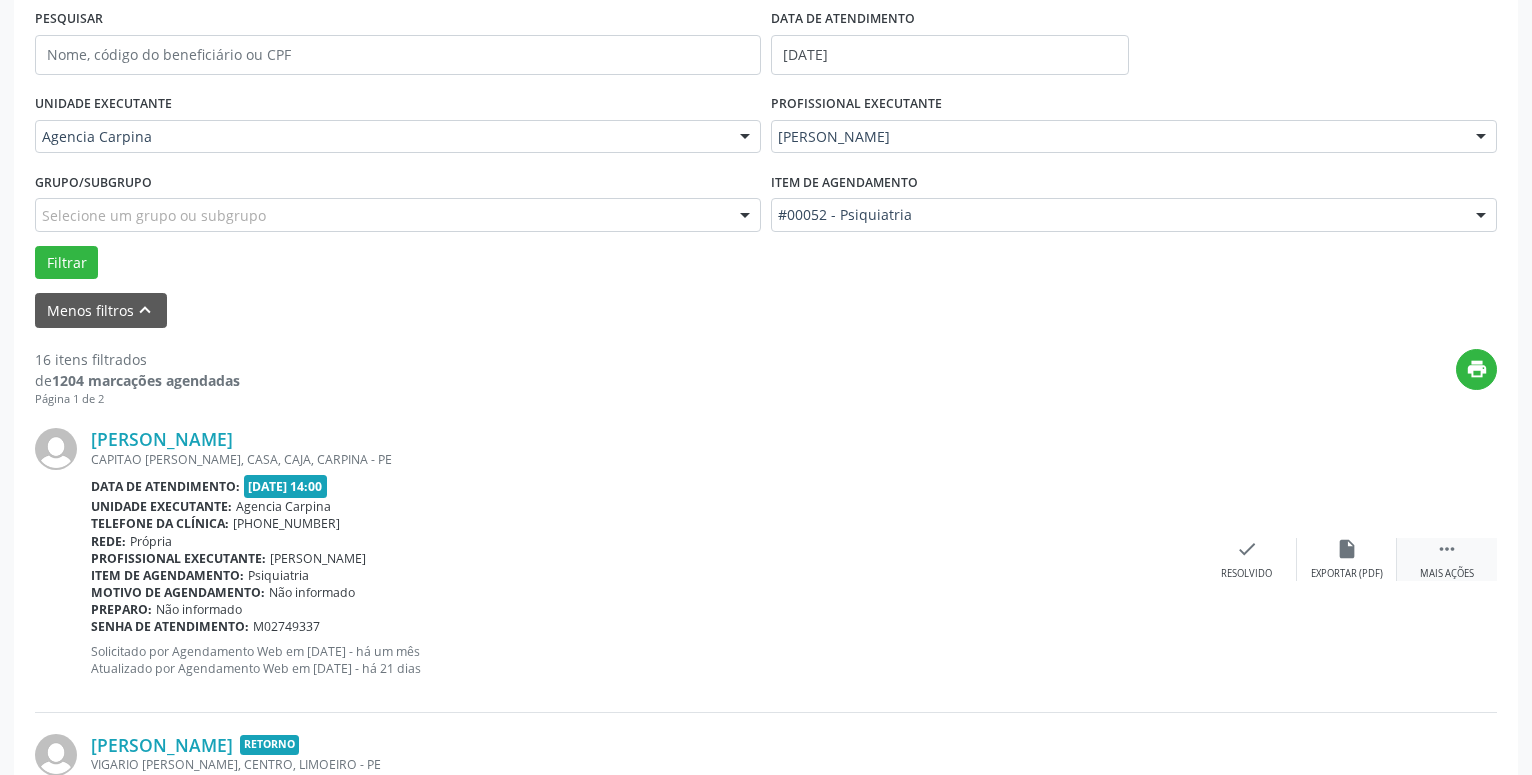 click on "" at bounding box center (1447, 549) 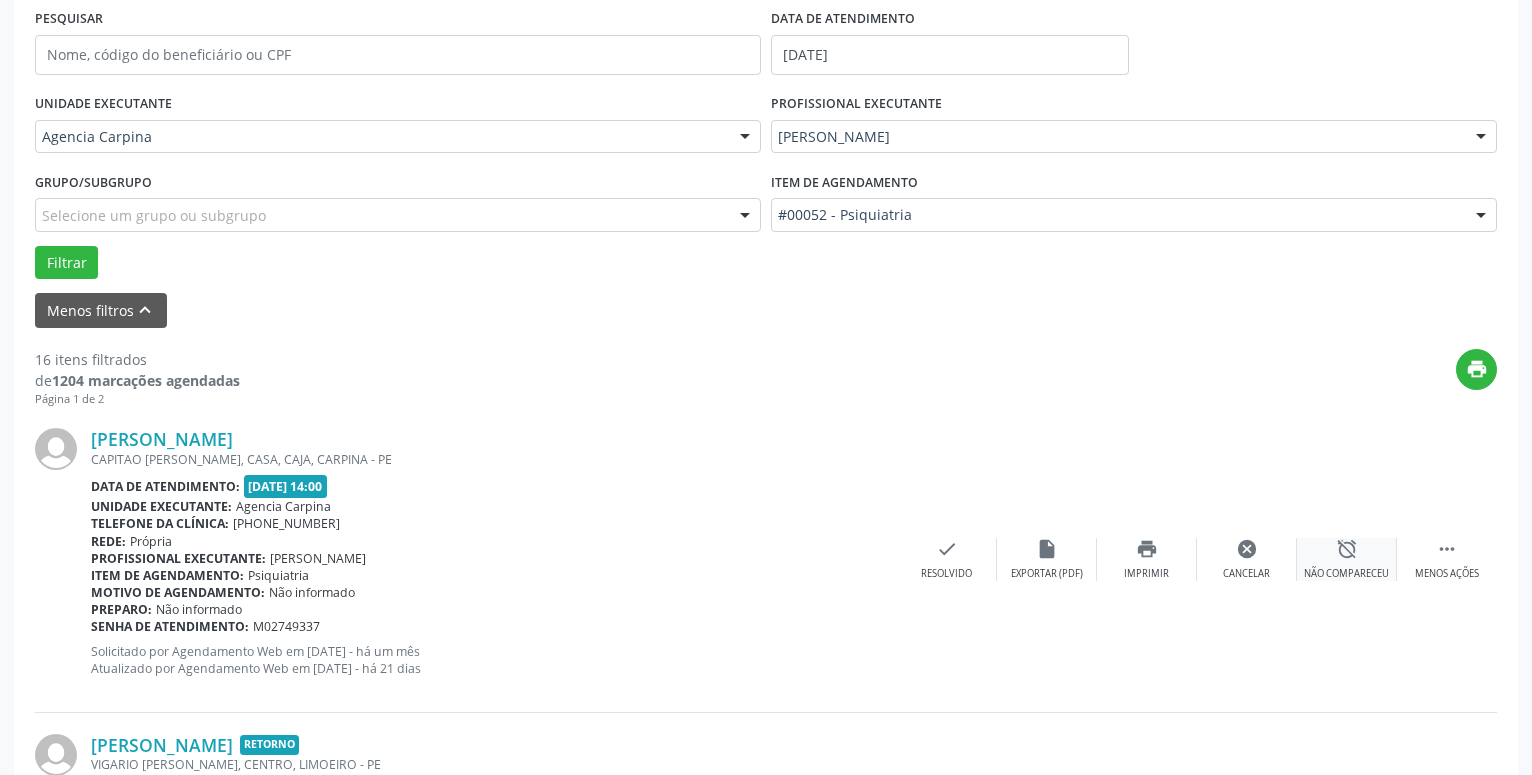 click on "alarm_off" at bounding box center [1347, 549] 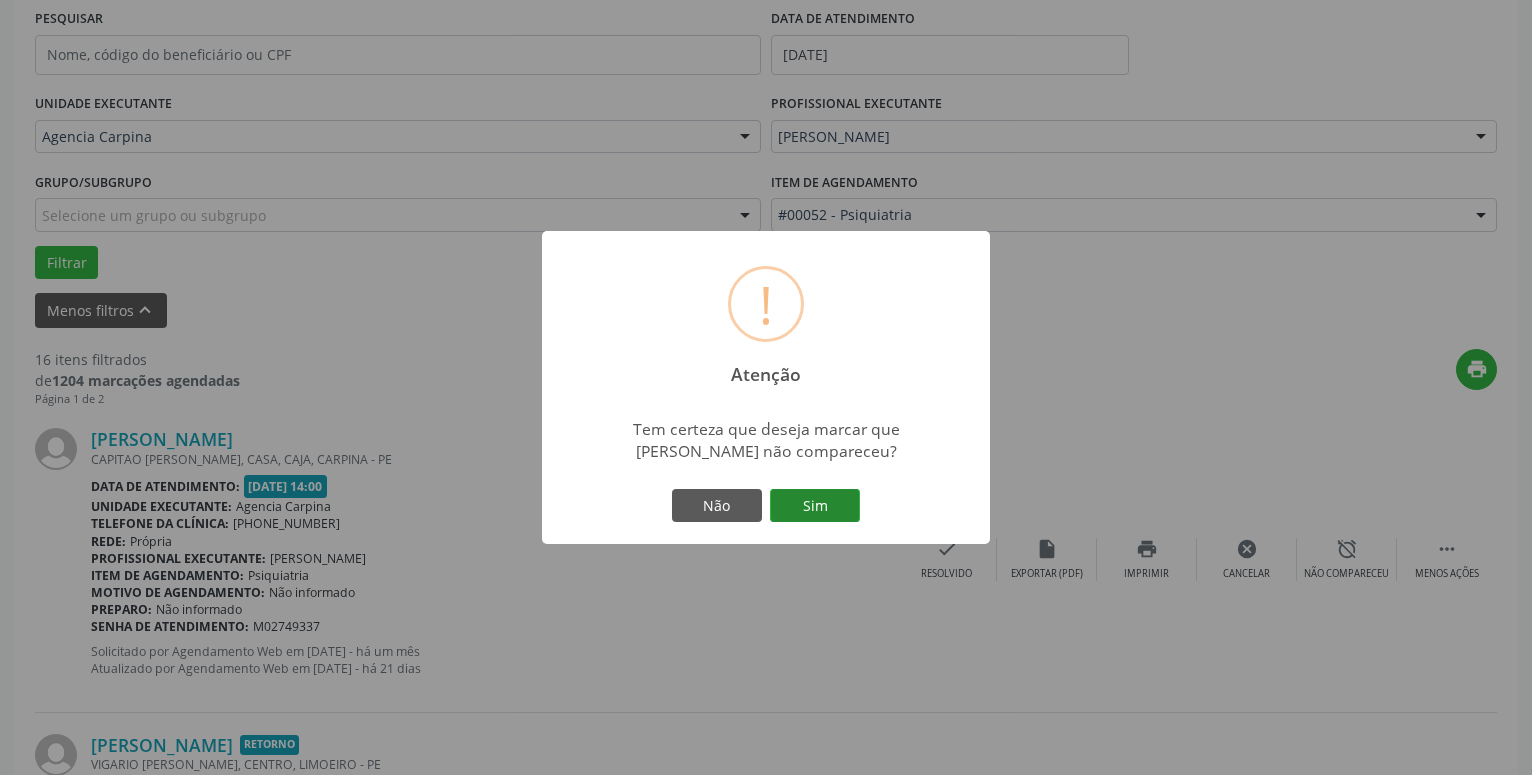 click on "Sim" at bounding box center [815, 506] 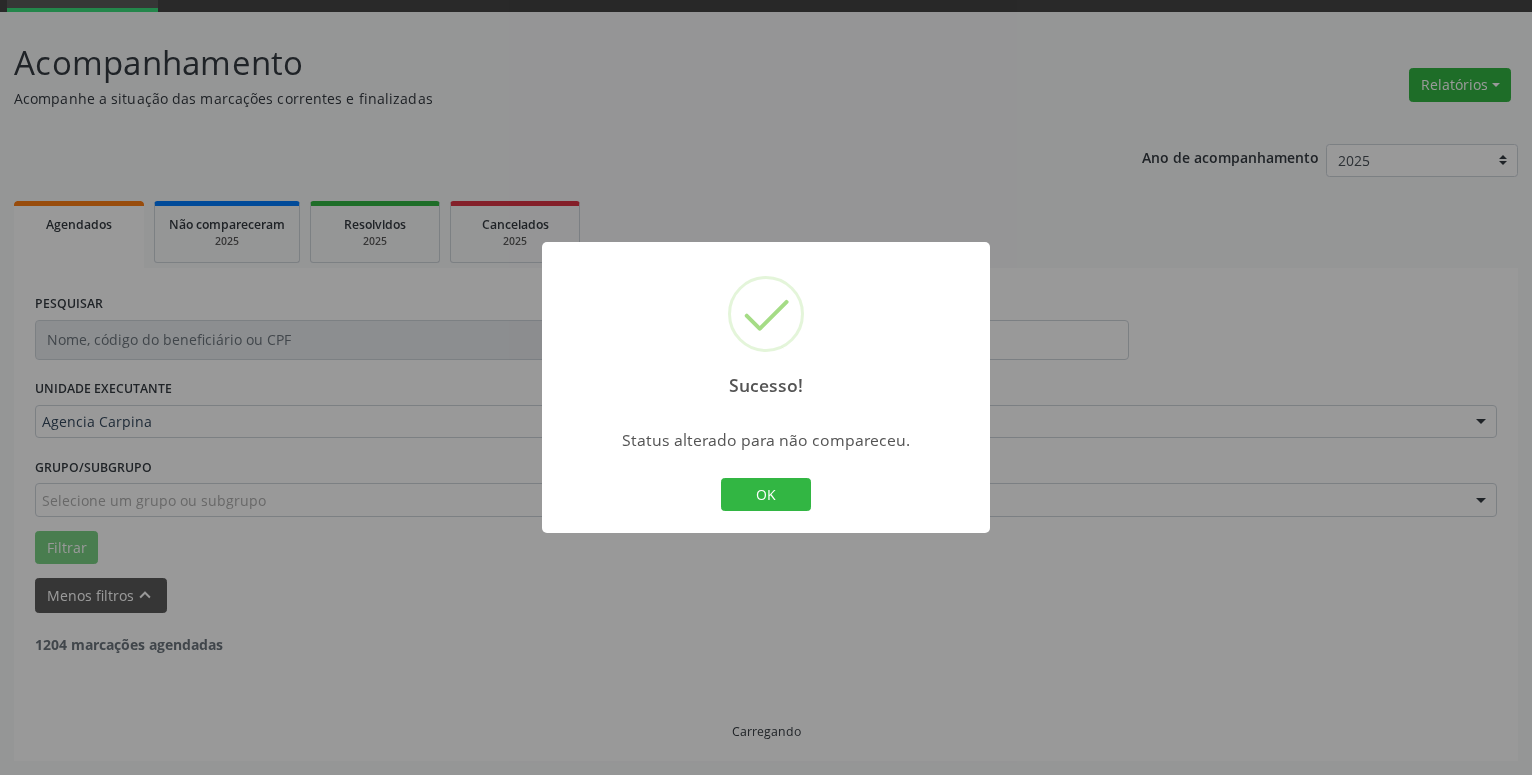 scroll, scrollTop: 98, scrollLeft: 0, axis: vertical 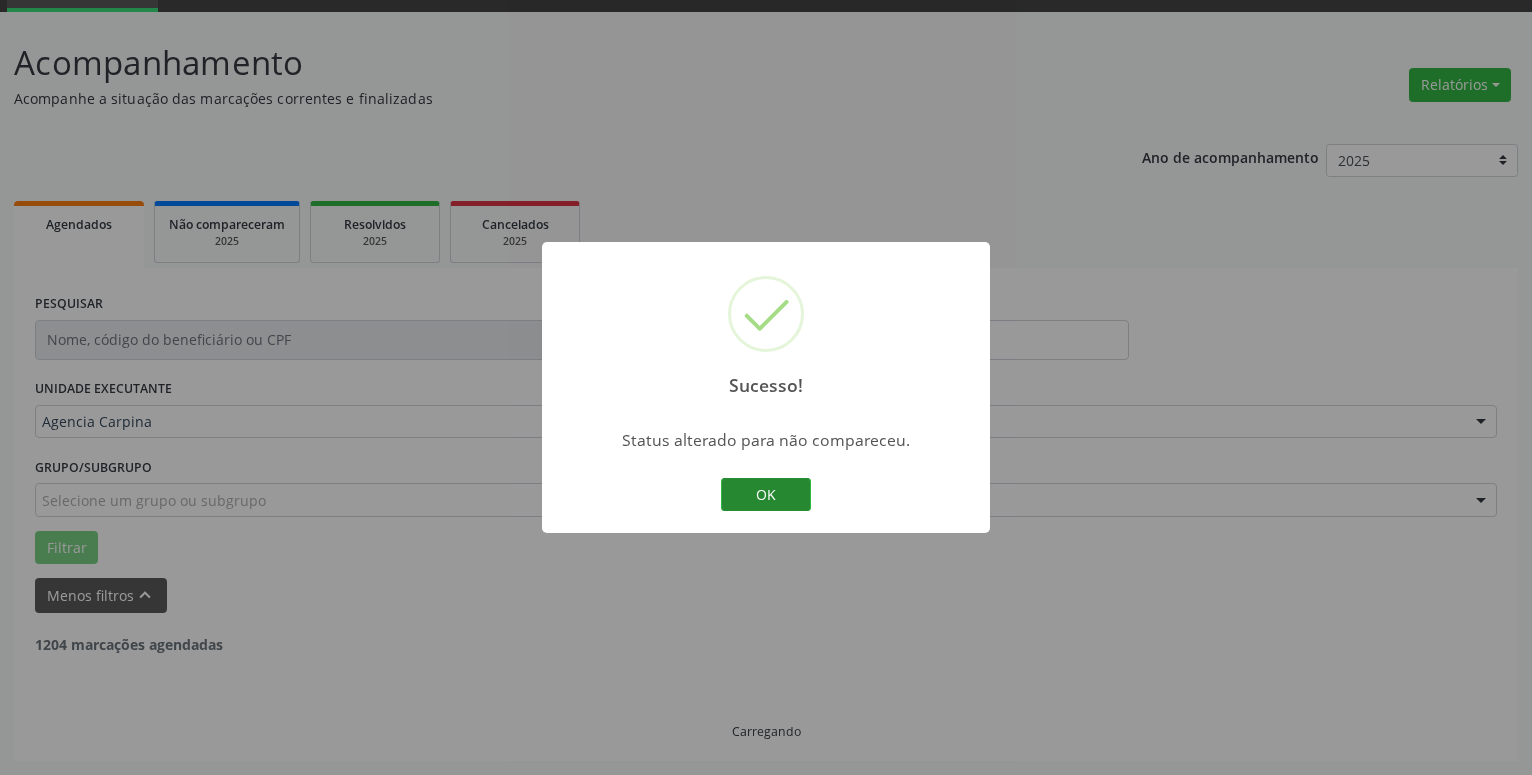 click on "OK" at bounding box center (766, 495) 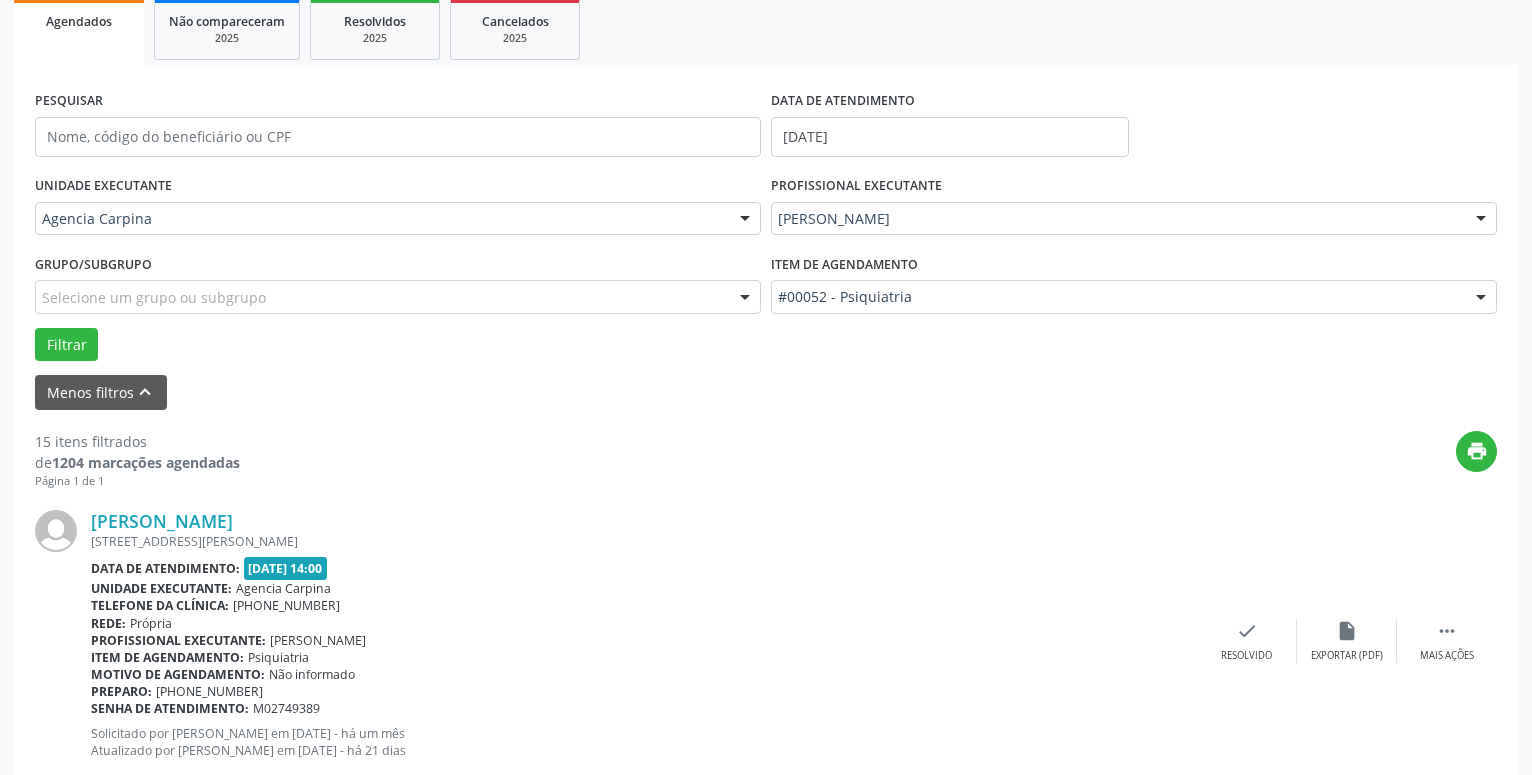 scroll, scrollTop: 302, scrollLeft: 0, axis: vertical 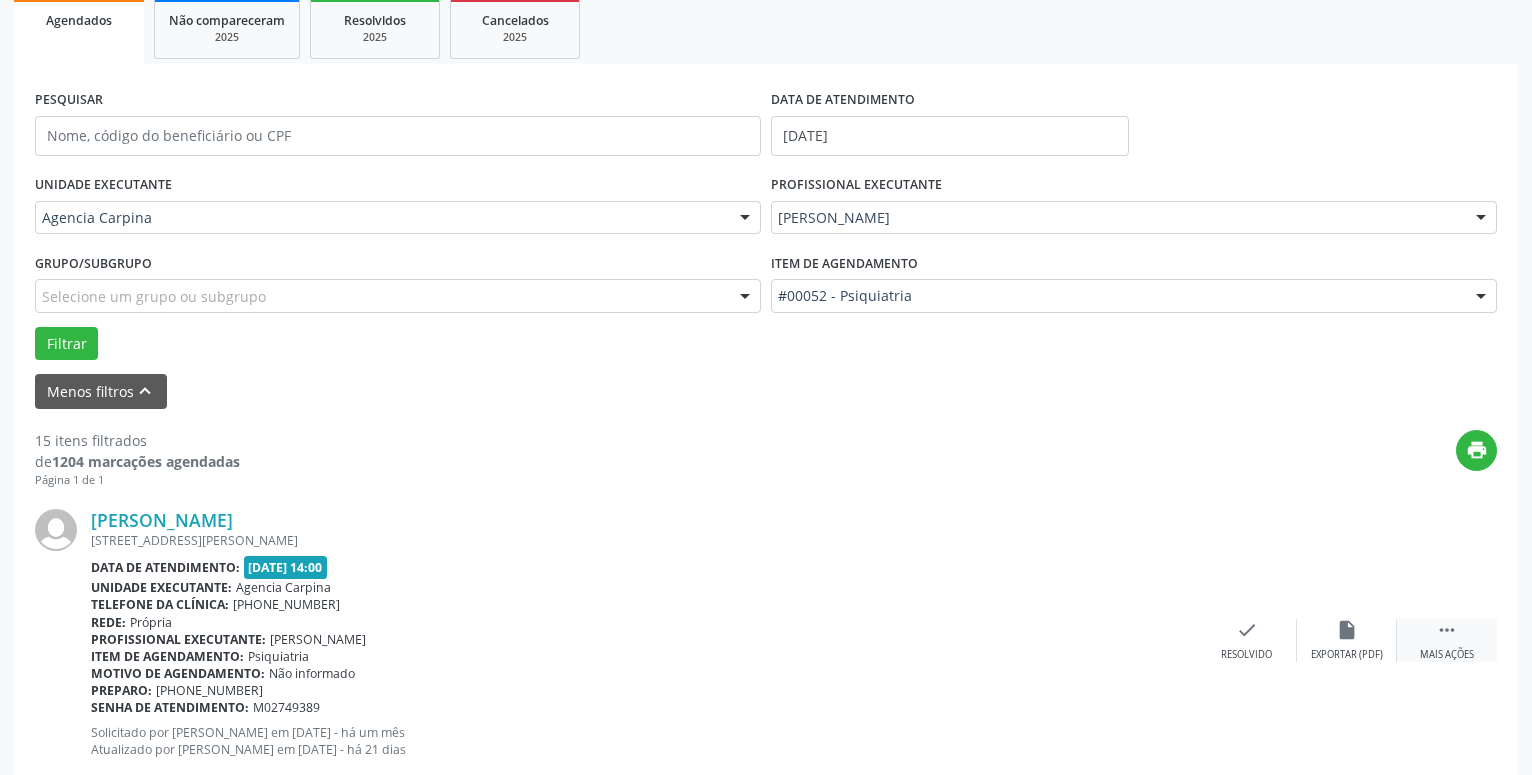 click on "" at bounding box center [1447, 630] 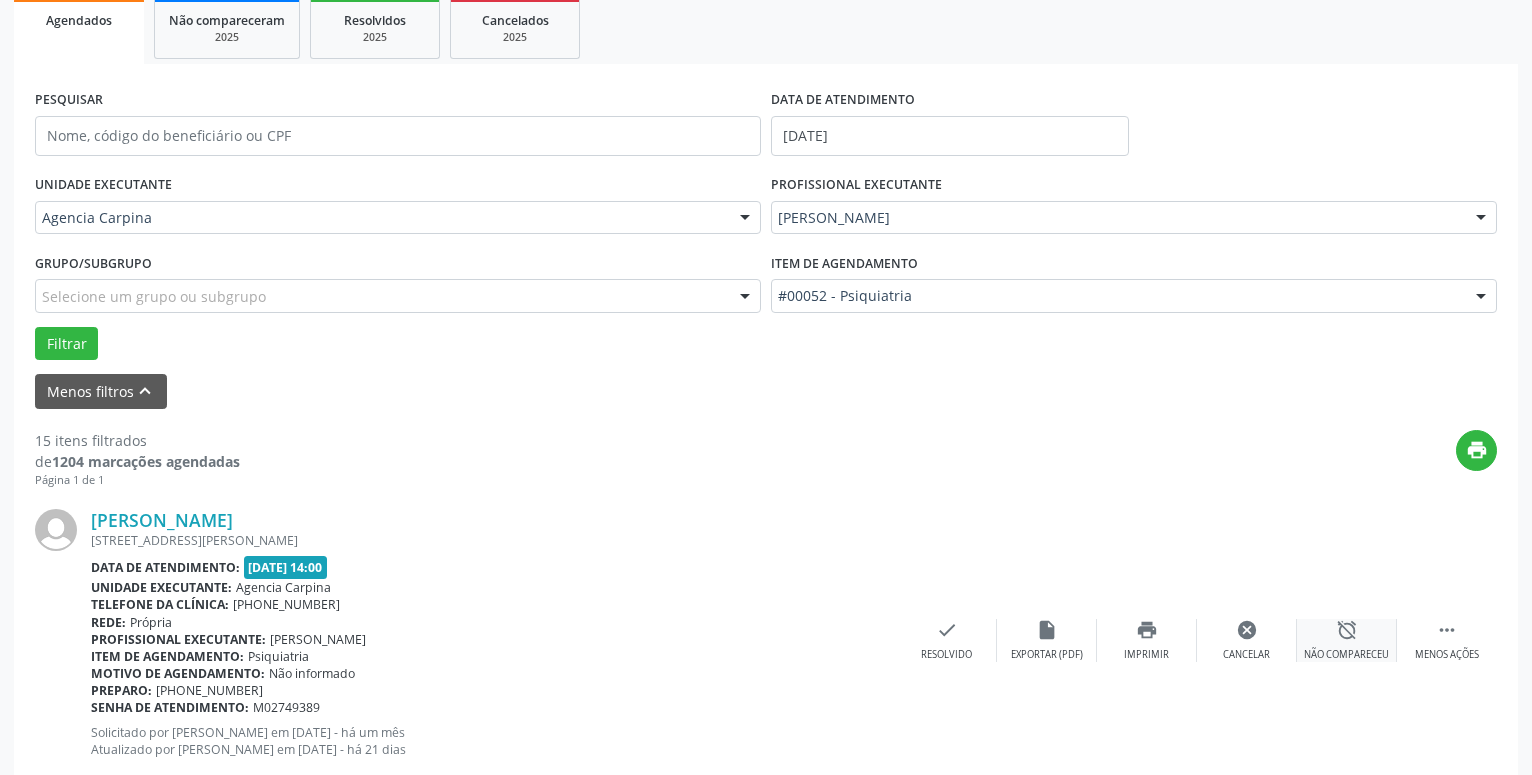 click on "alarm_off" at bounding box center [1347, 630] 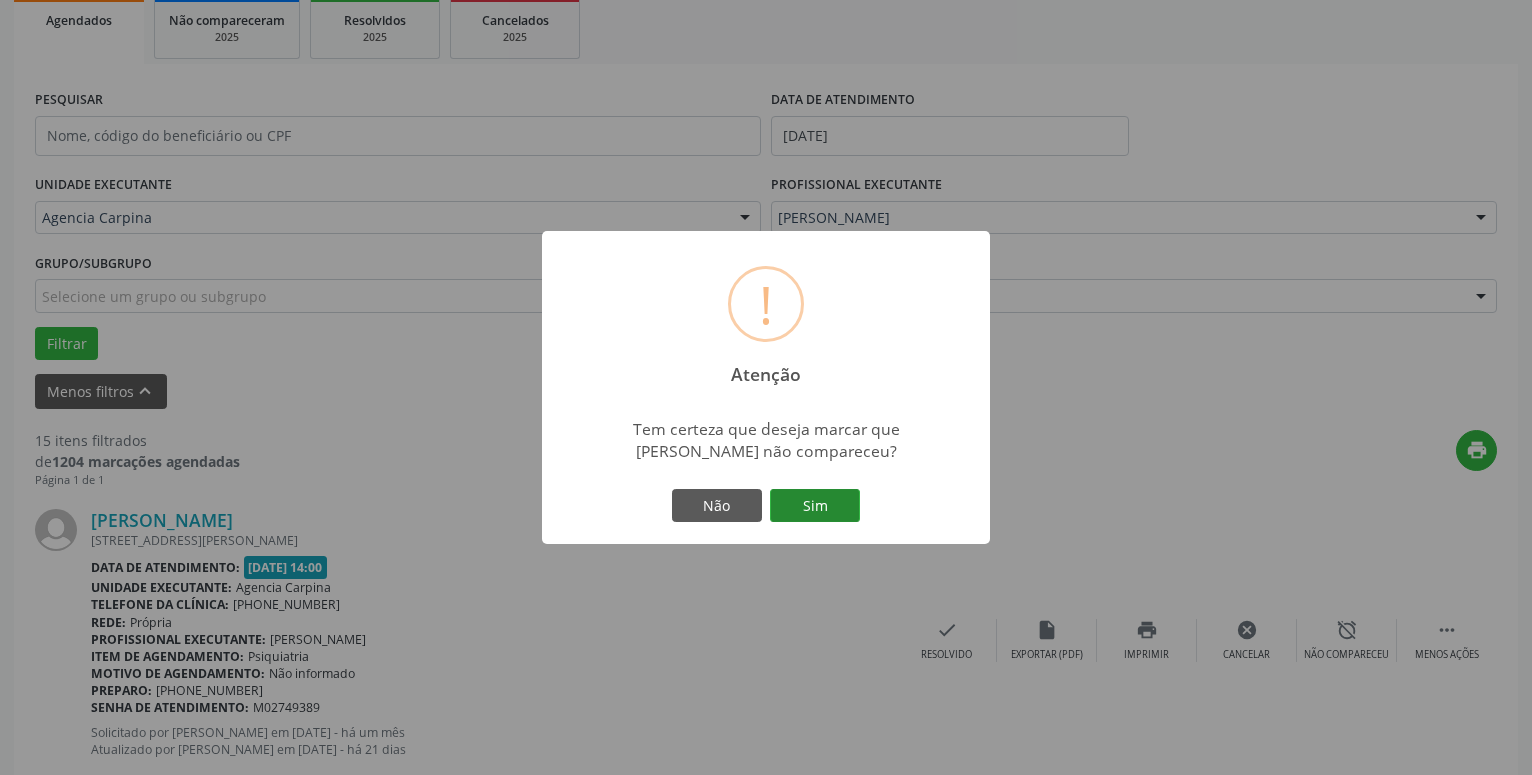 click on "Sim" at bounding box center [815, 506] 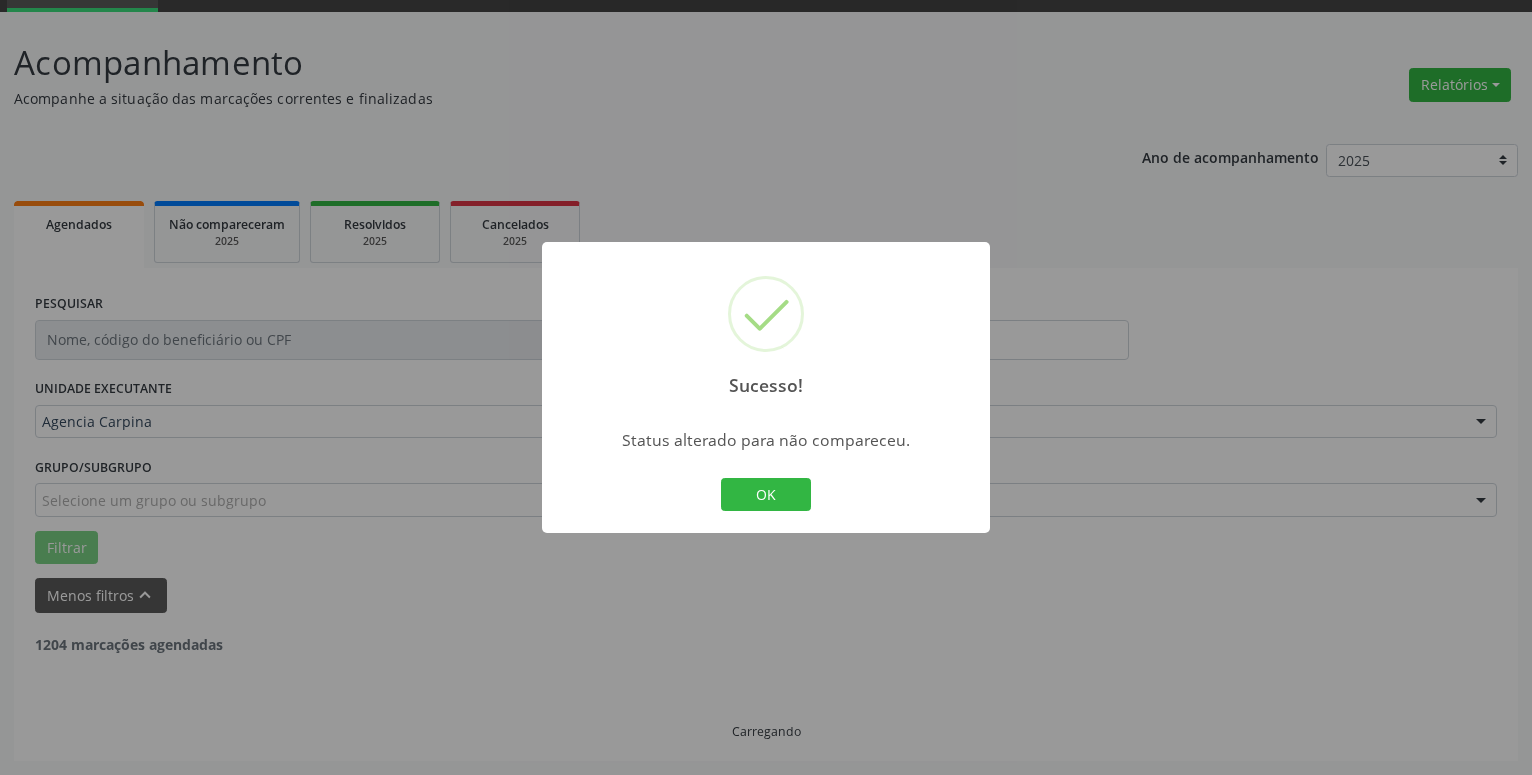 scroll, scrollTop: 98, scrollLeft: 0, axis: vertical 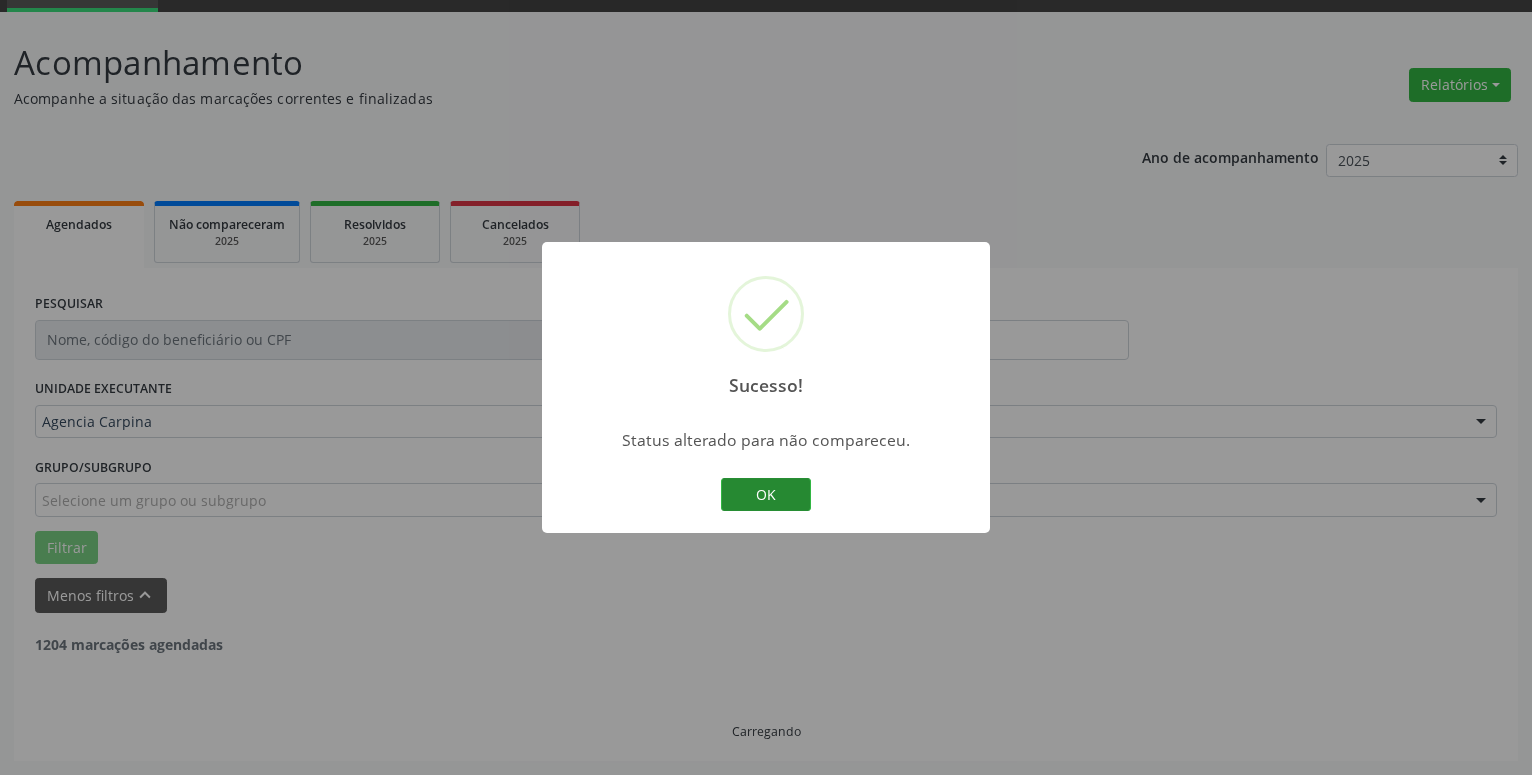 click on "OK" at bounding box center [766, 495] 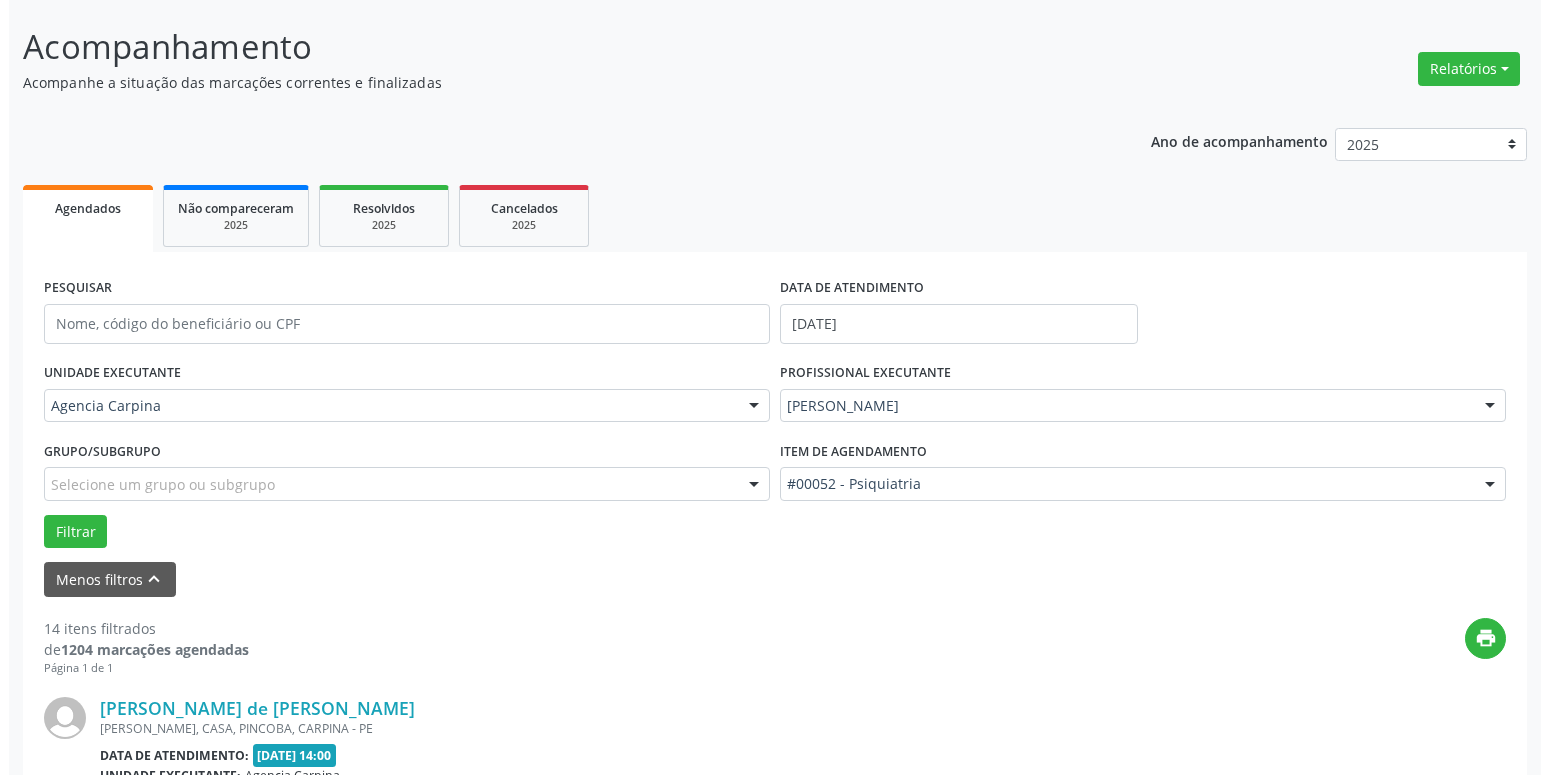 scroll, scrollTop: 506, scrollLeft: 0, axis: vertical 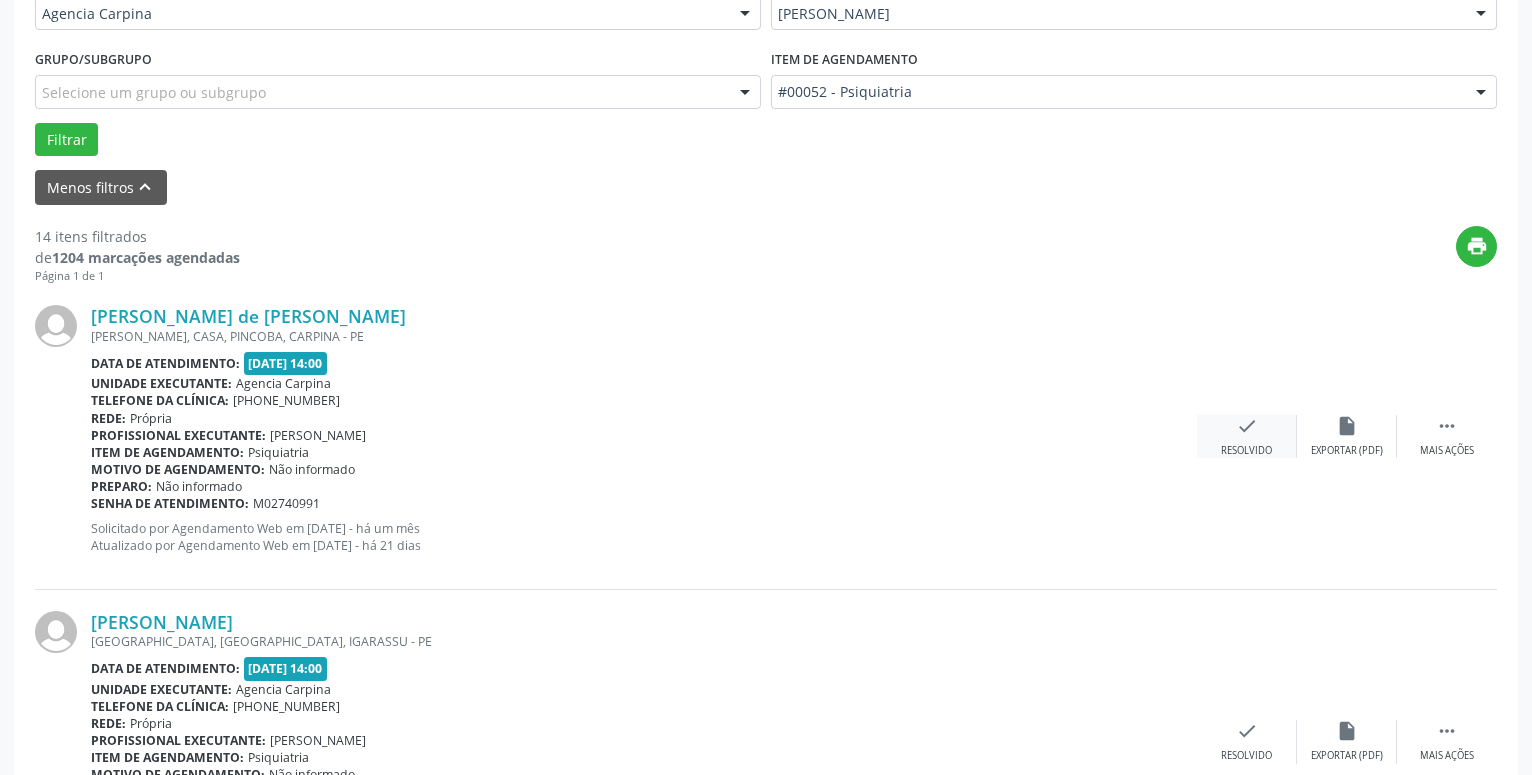 click on "check" at bounding box center (1247, 426) 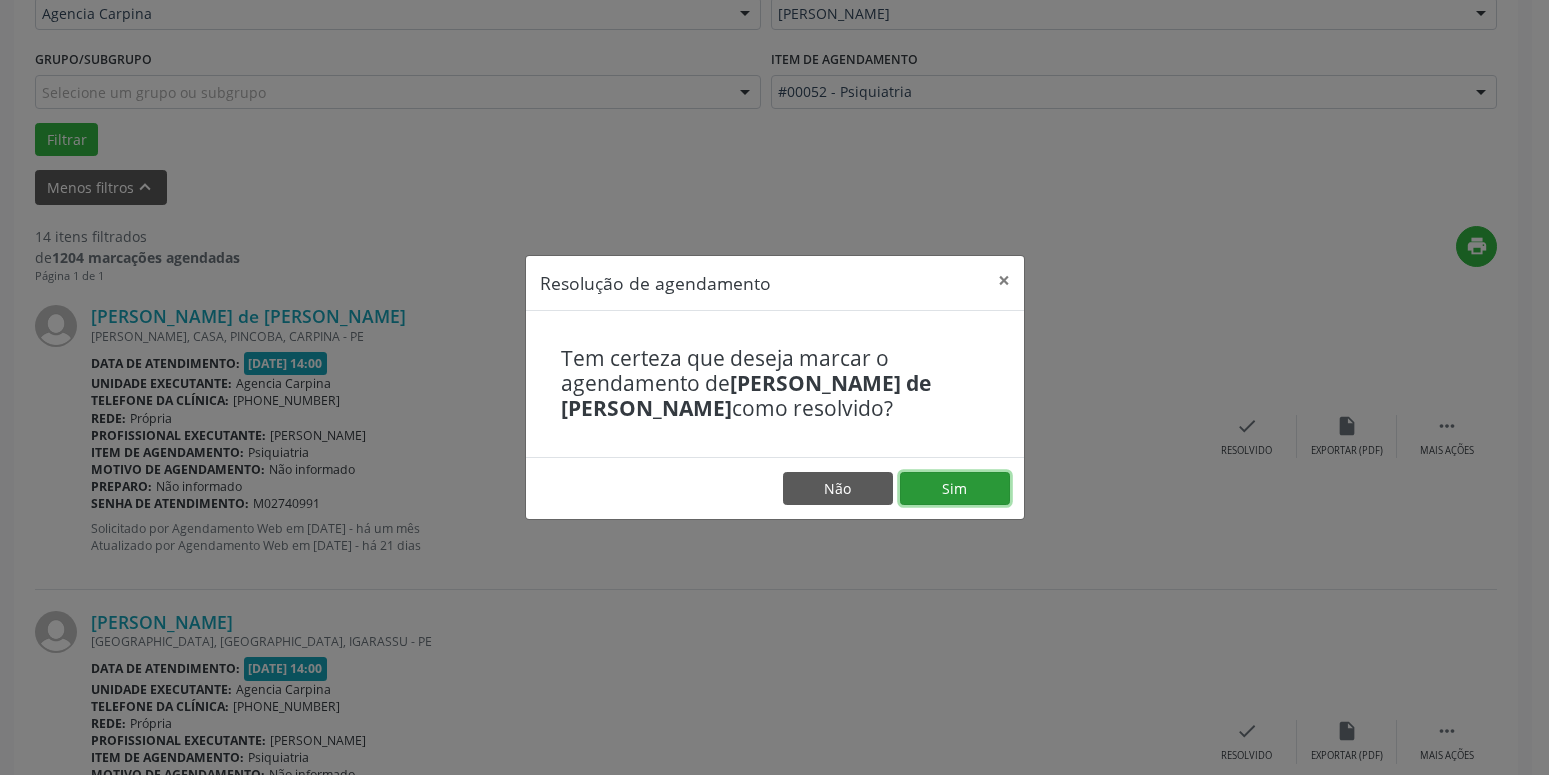 click on "Sim" at bounding box center [955, 489] 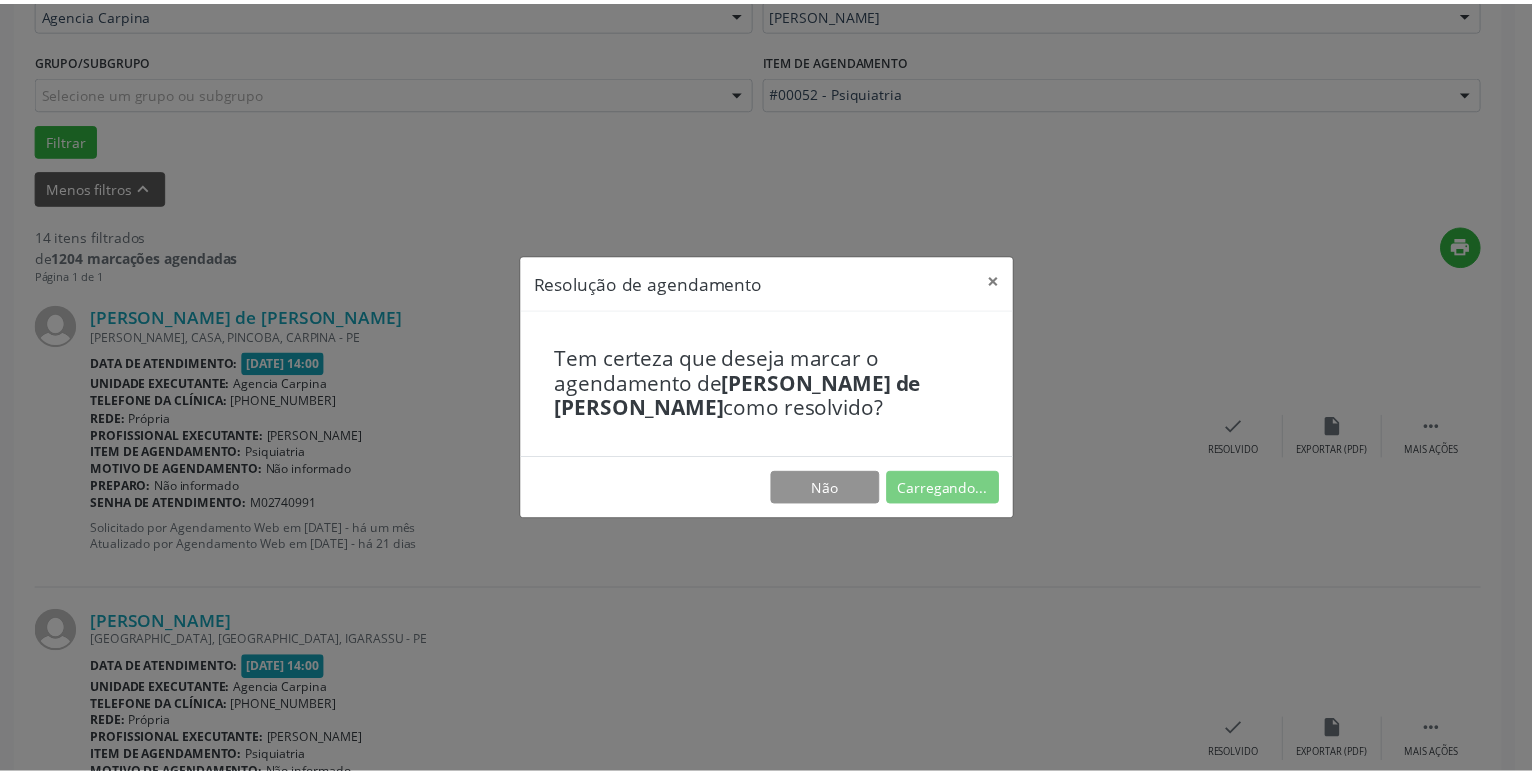 scroll, scrollTop: 77, scrollLeft: 0, axis: vertical 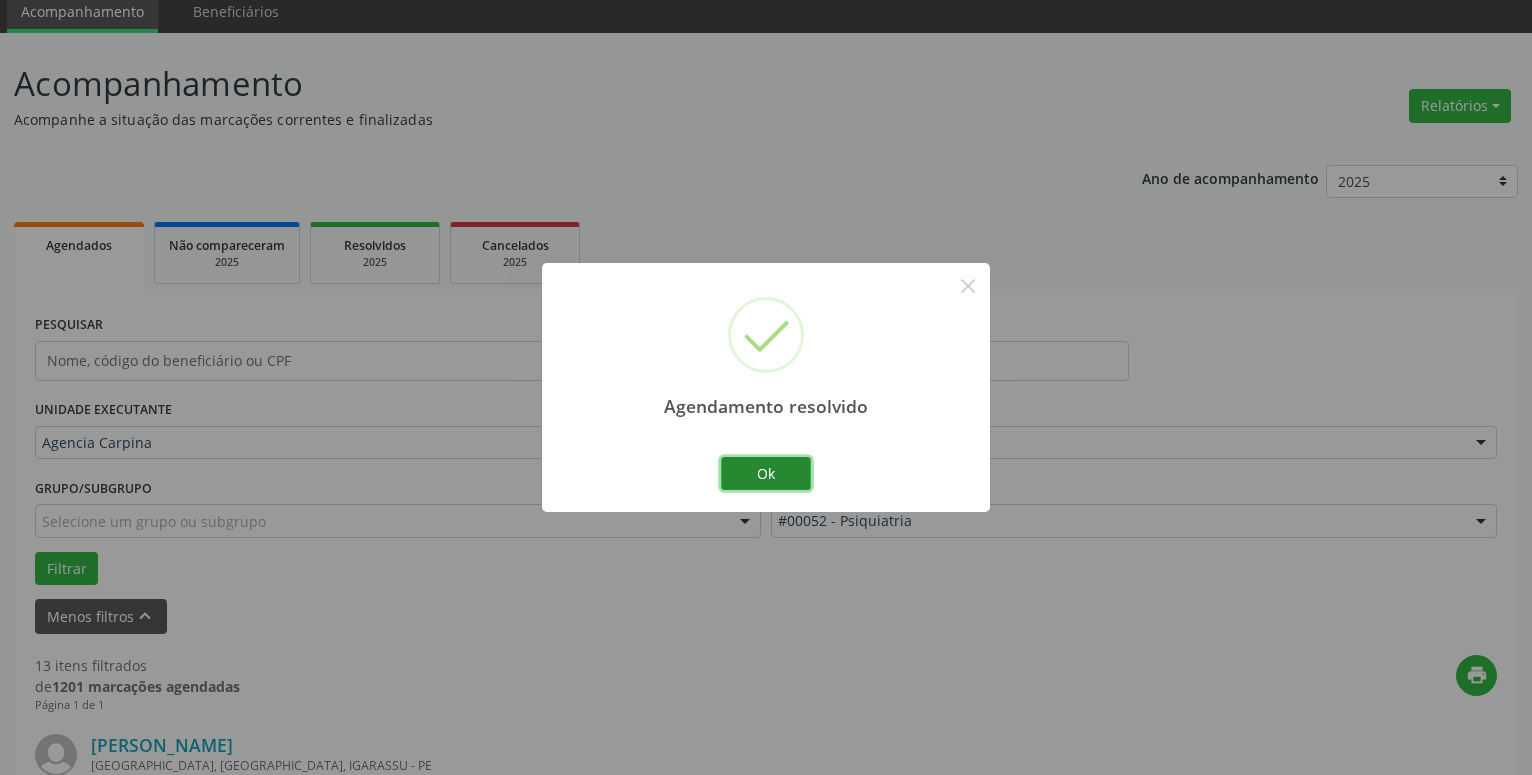click on "Ok" at bounding box center (766, 474) 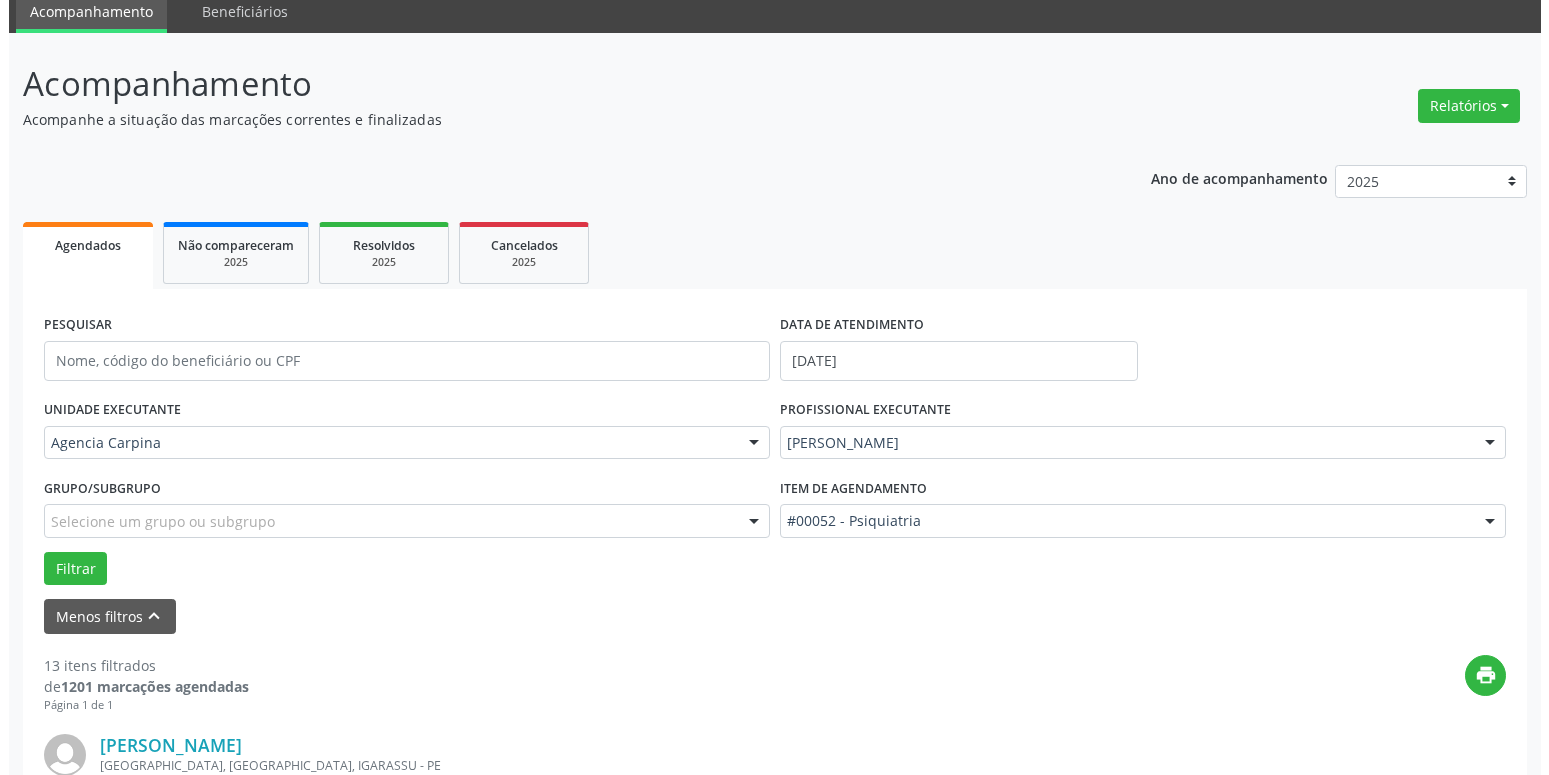 scroll, scrollTop: 383, scrollLeft: 0, axis: vertical 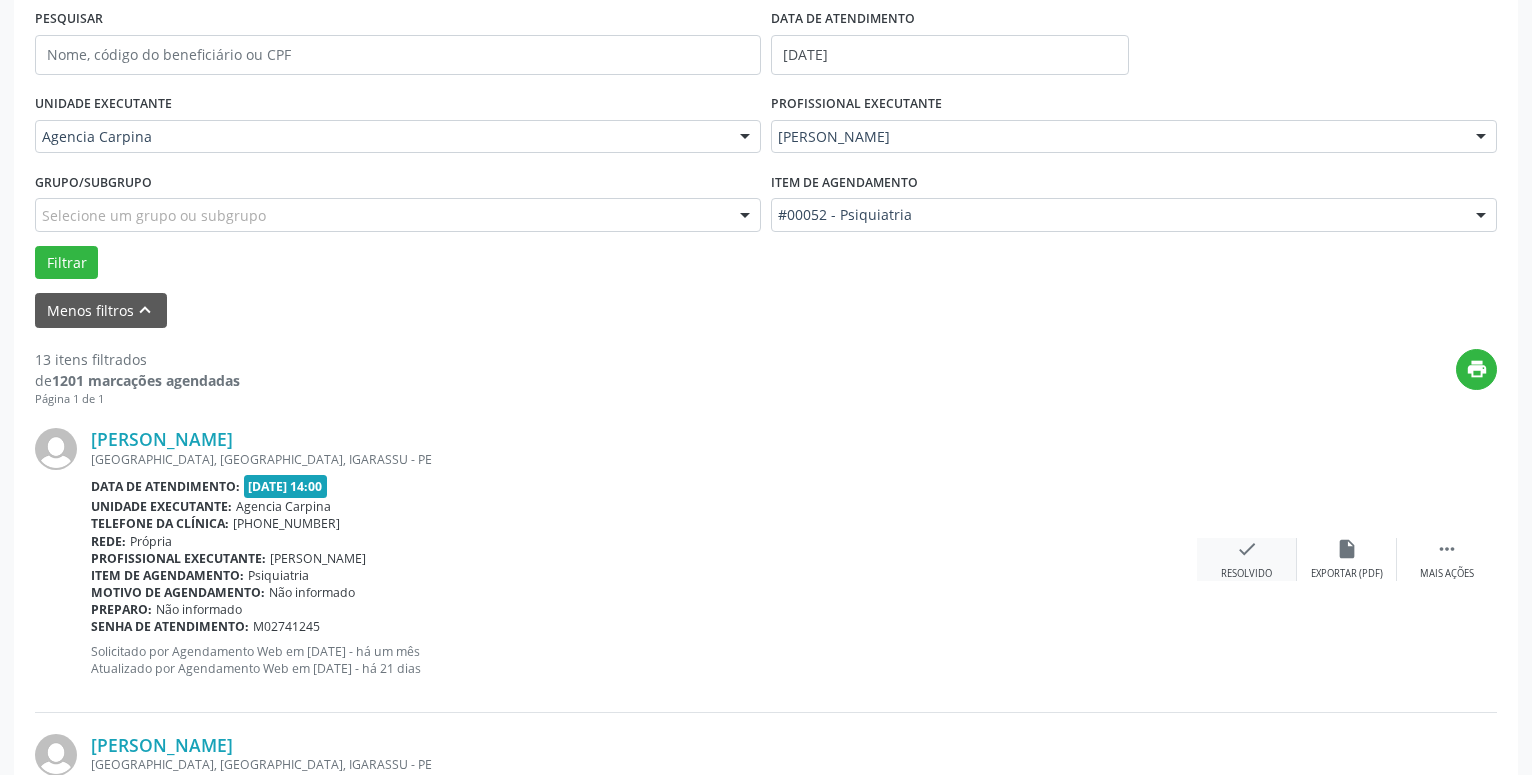 click on "check" at bounding box center (1247, 549) 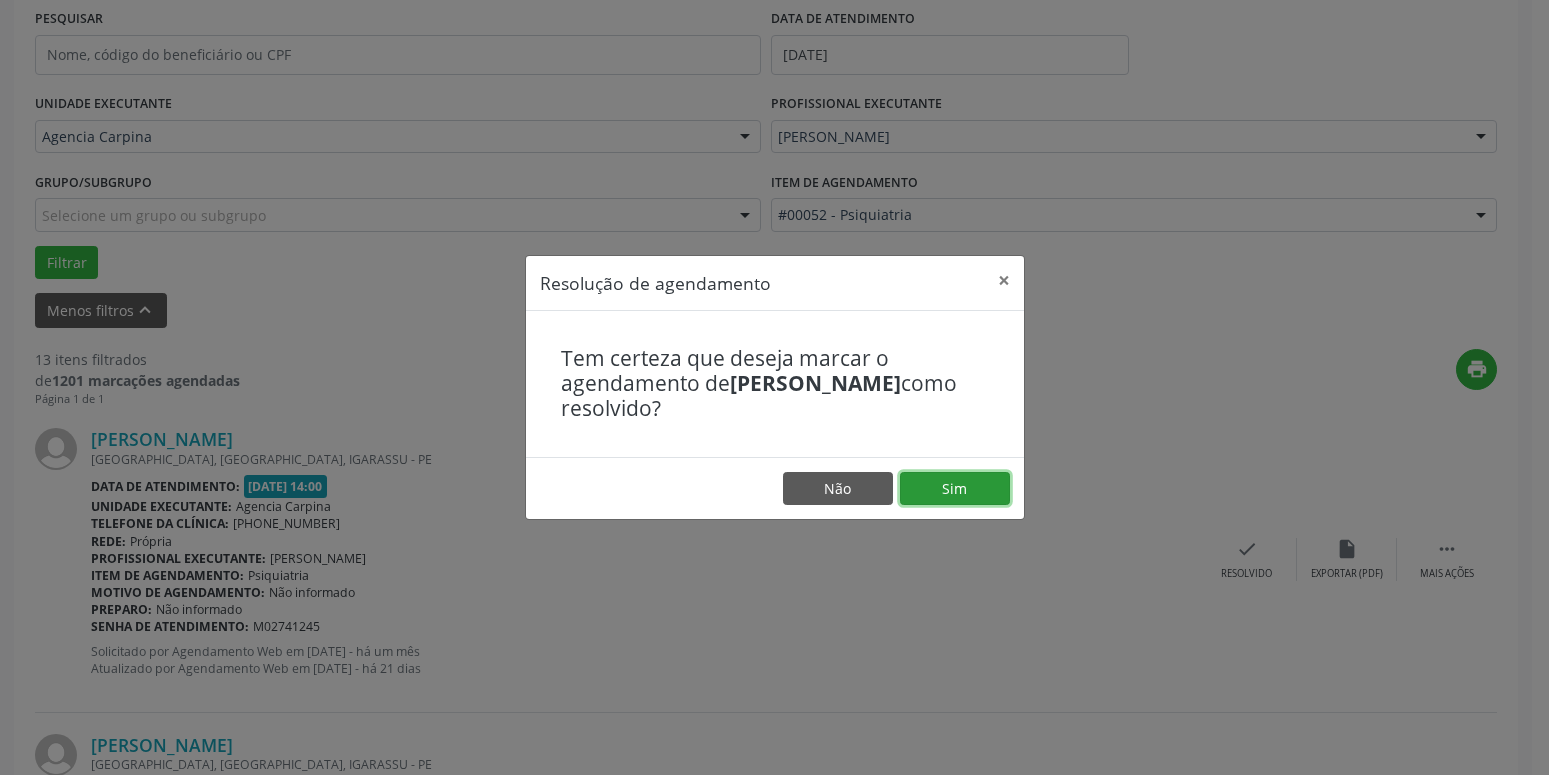 click on "Sim" at bounding box center [955, 489] 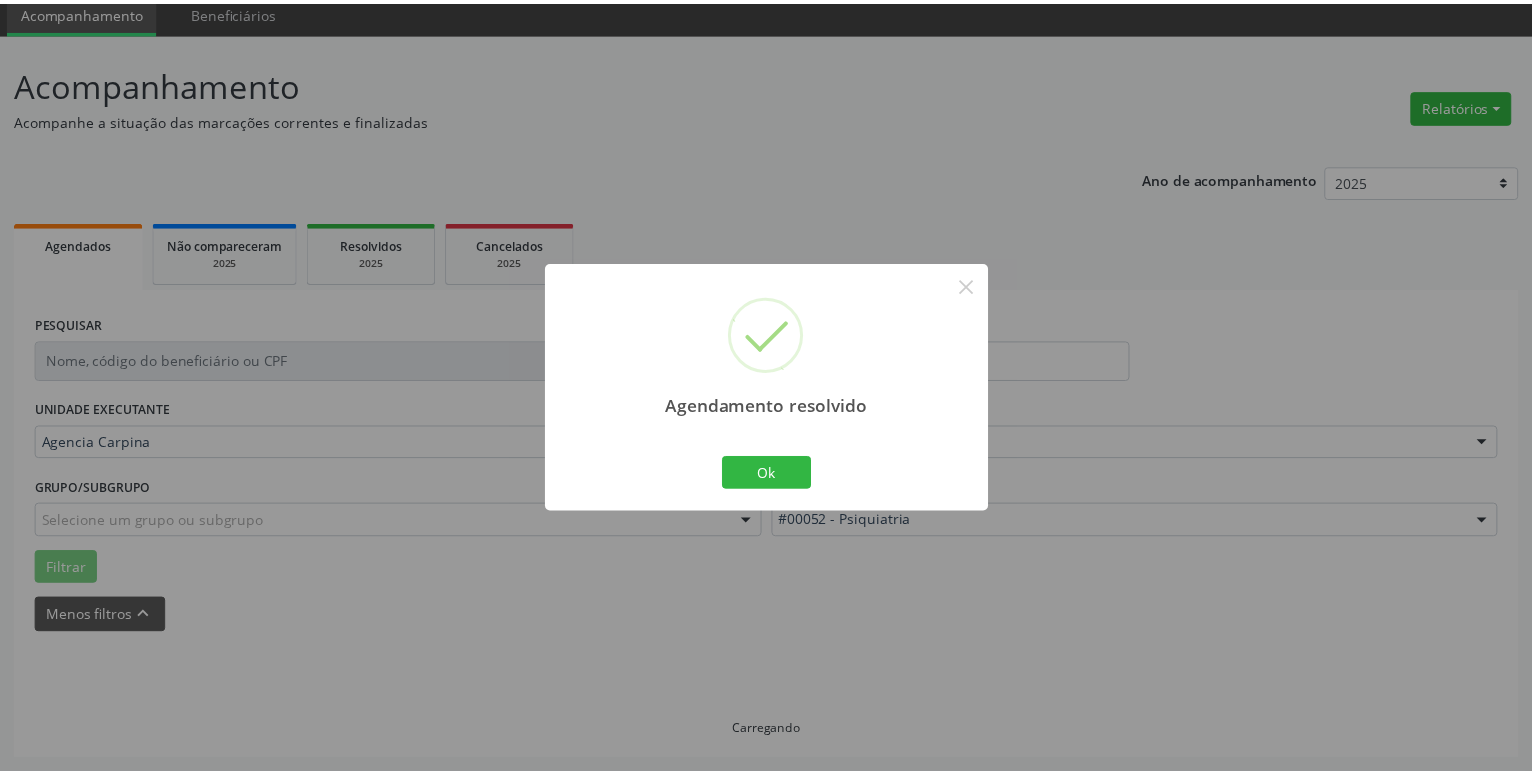 scroll, scrollTop: 77, scrollLeft: 0, axis: vertical 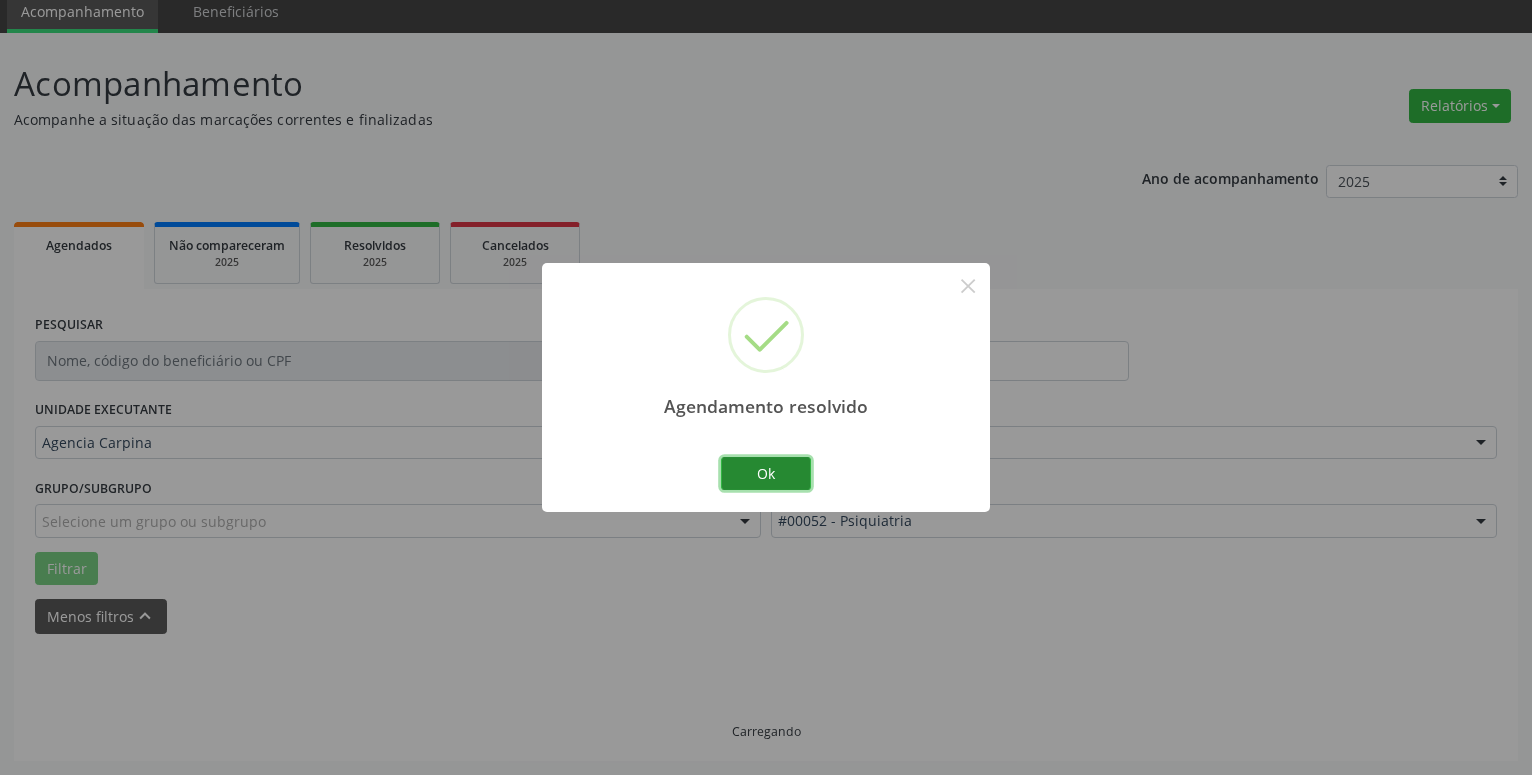 click on "Ok" at bounding box center (766, 474) 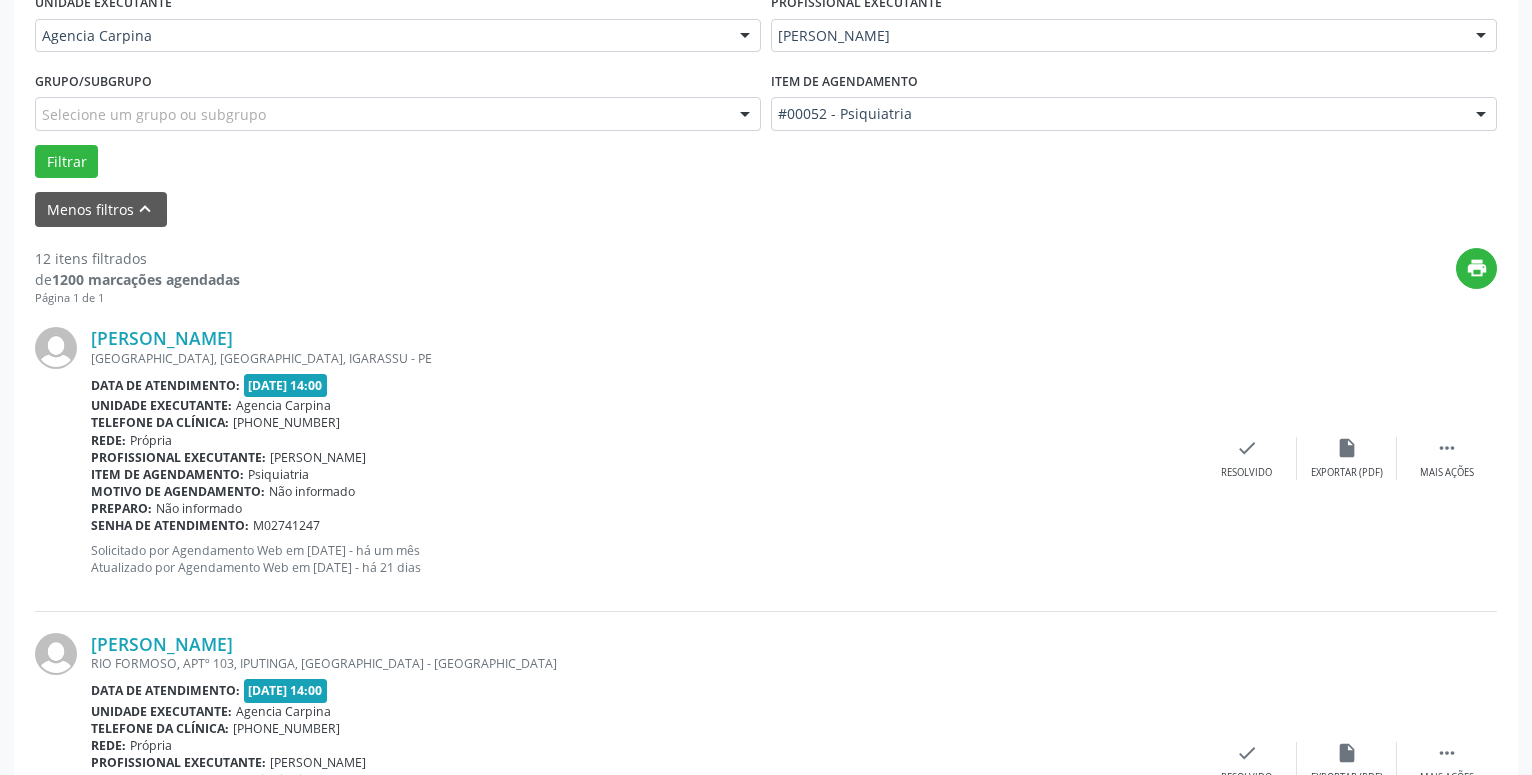 scroll, scrollTop: 485, scrollLeft: 0, axis: vertical 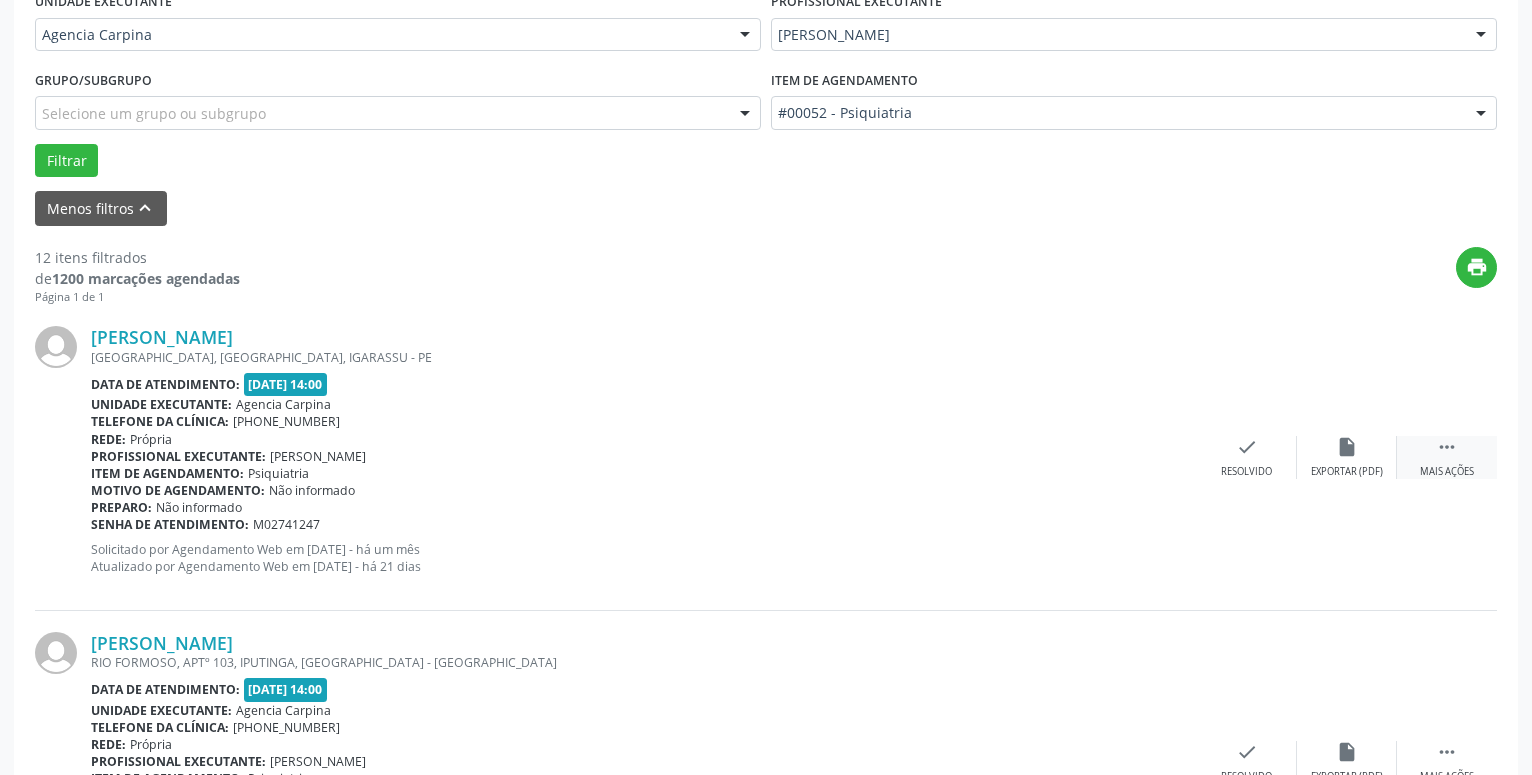 click on "" at bounding box center (1447, 447) 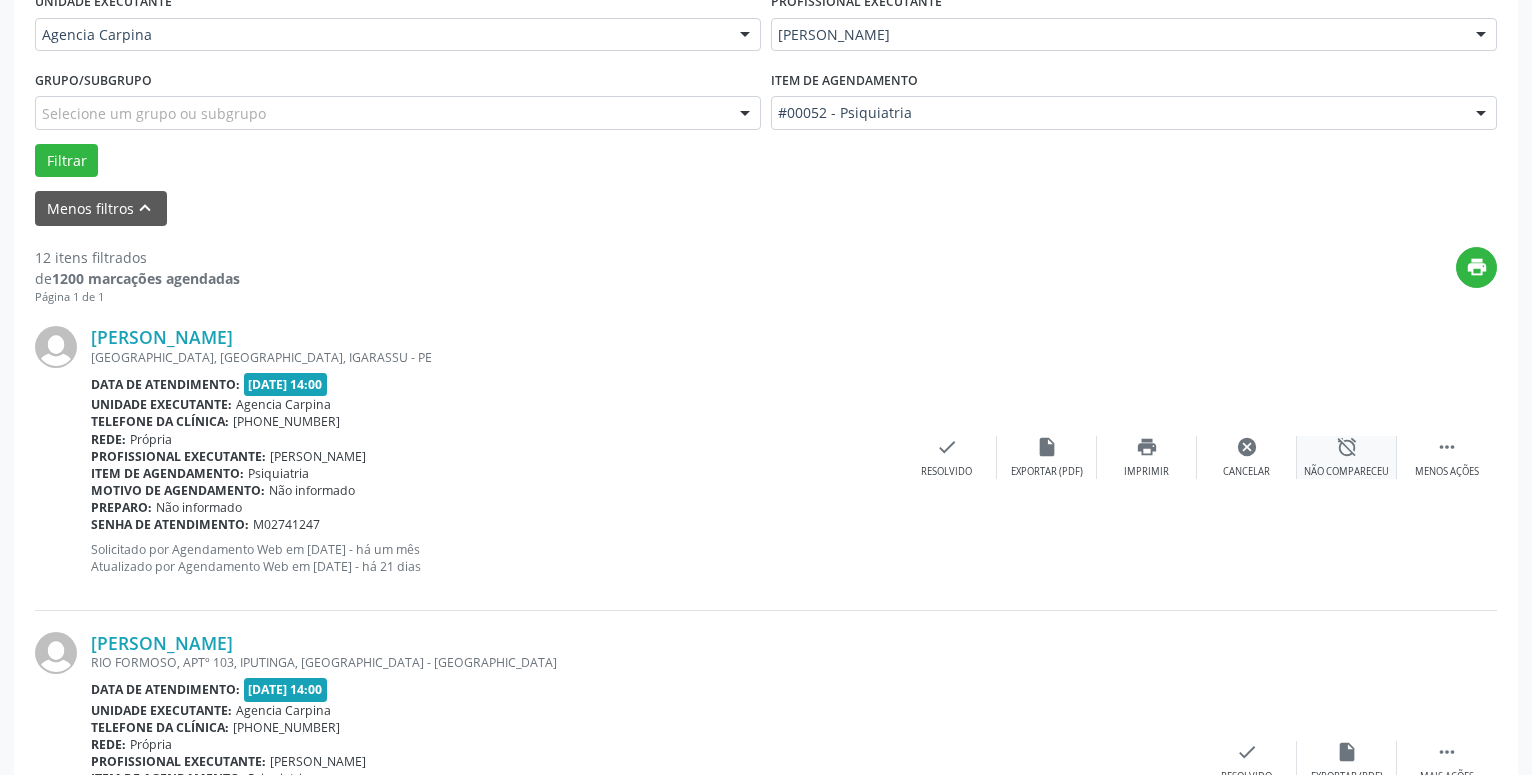 click on "alarm_off
Não compareceu" at bounding box center [1347, 457] 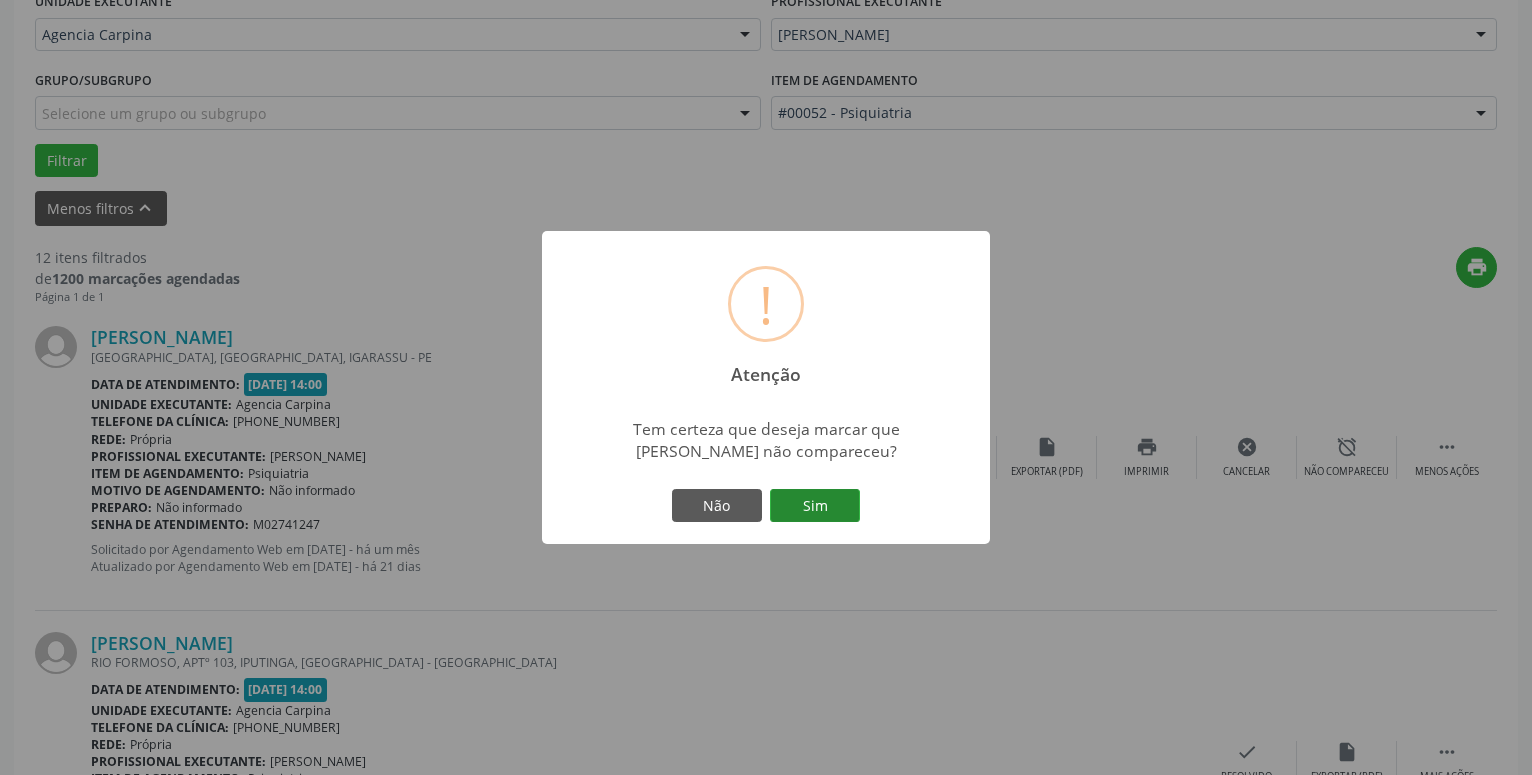 click on "Sim" at bounding box center [815, 506] 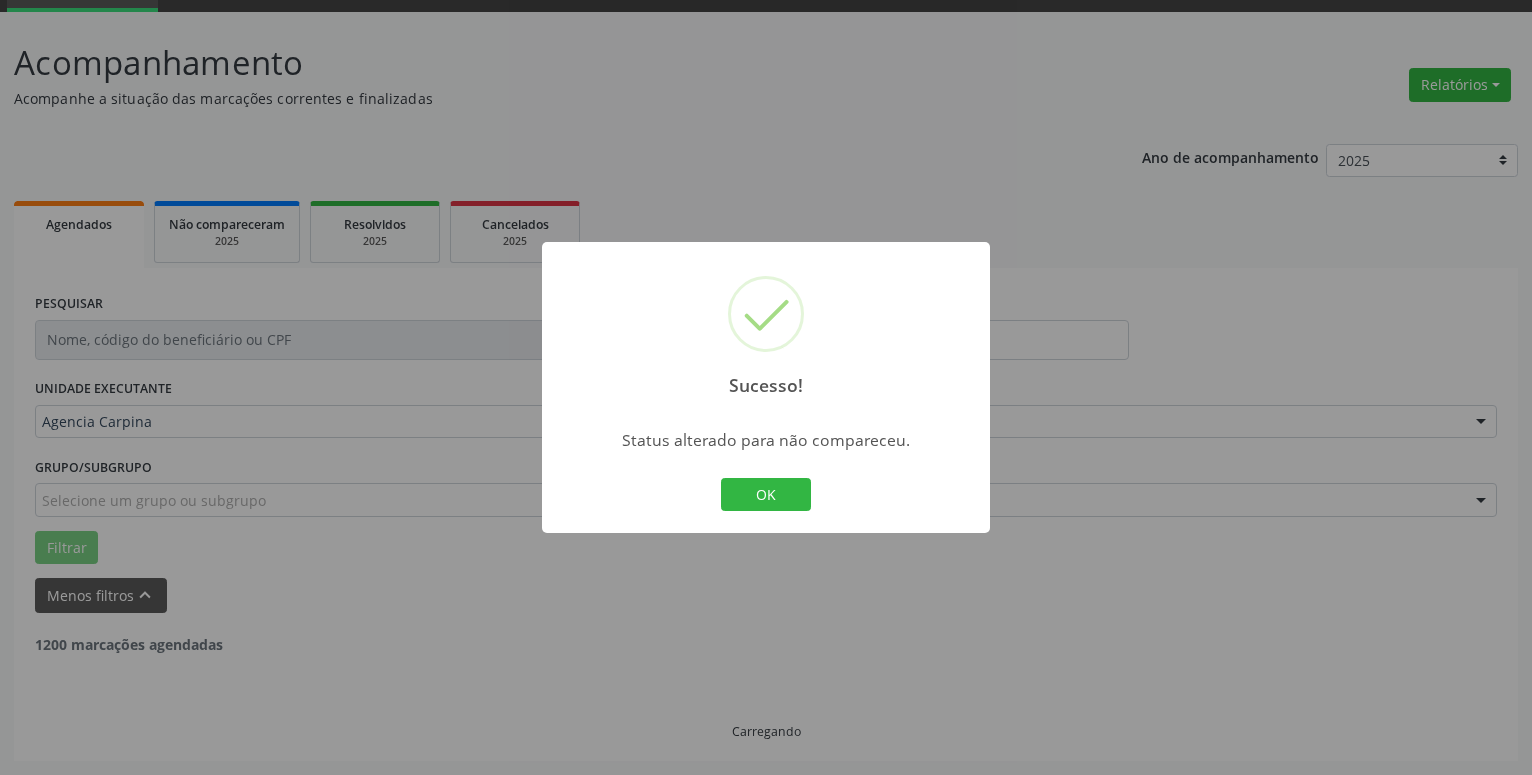 scroll, scrollTop: 98, scrollLeft: 0, axis: vertical 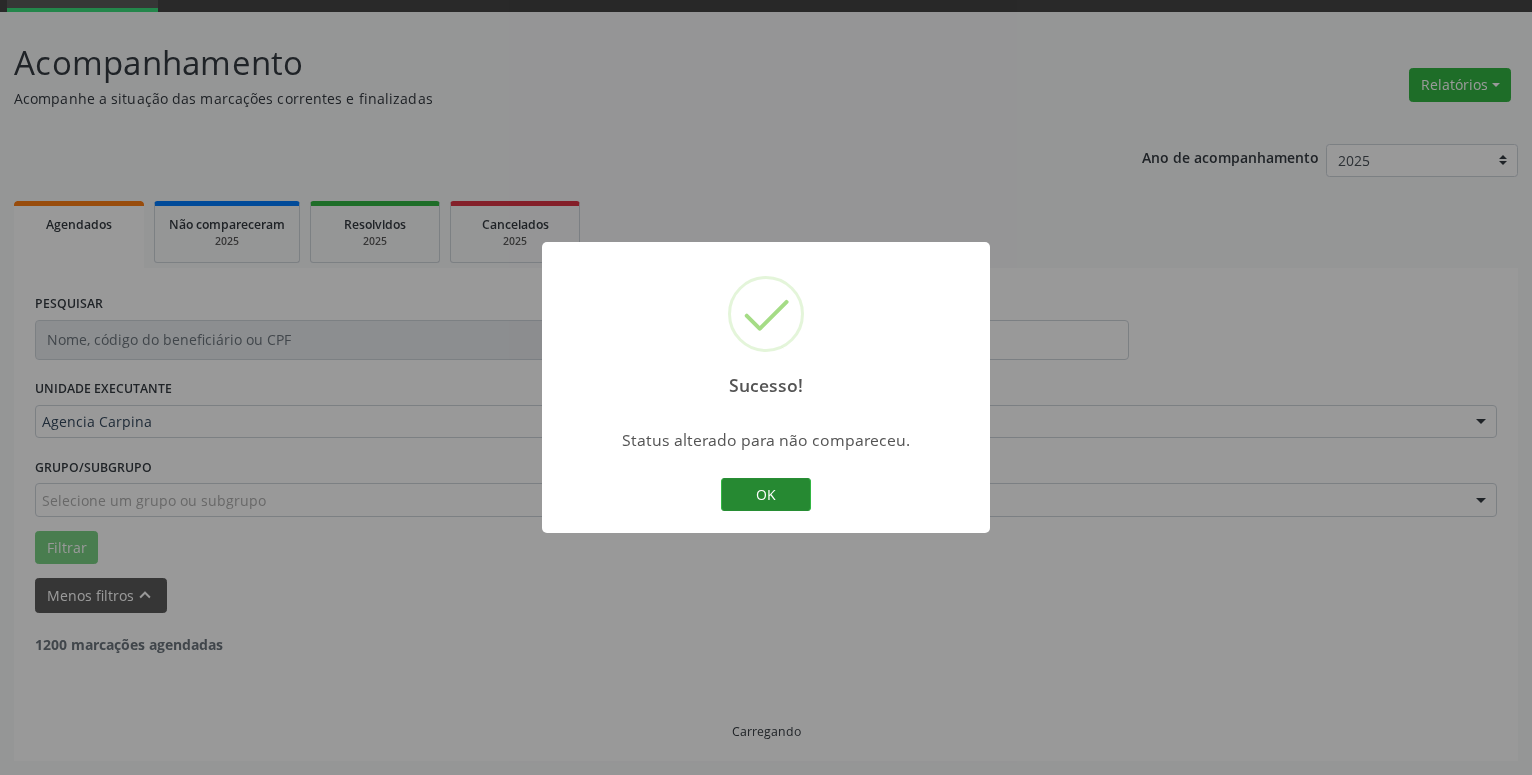 click on "OK" at bounding box center [766, 495] 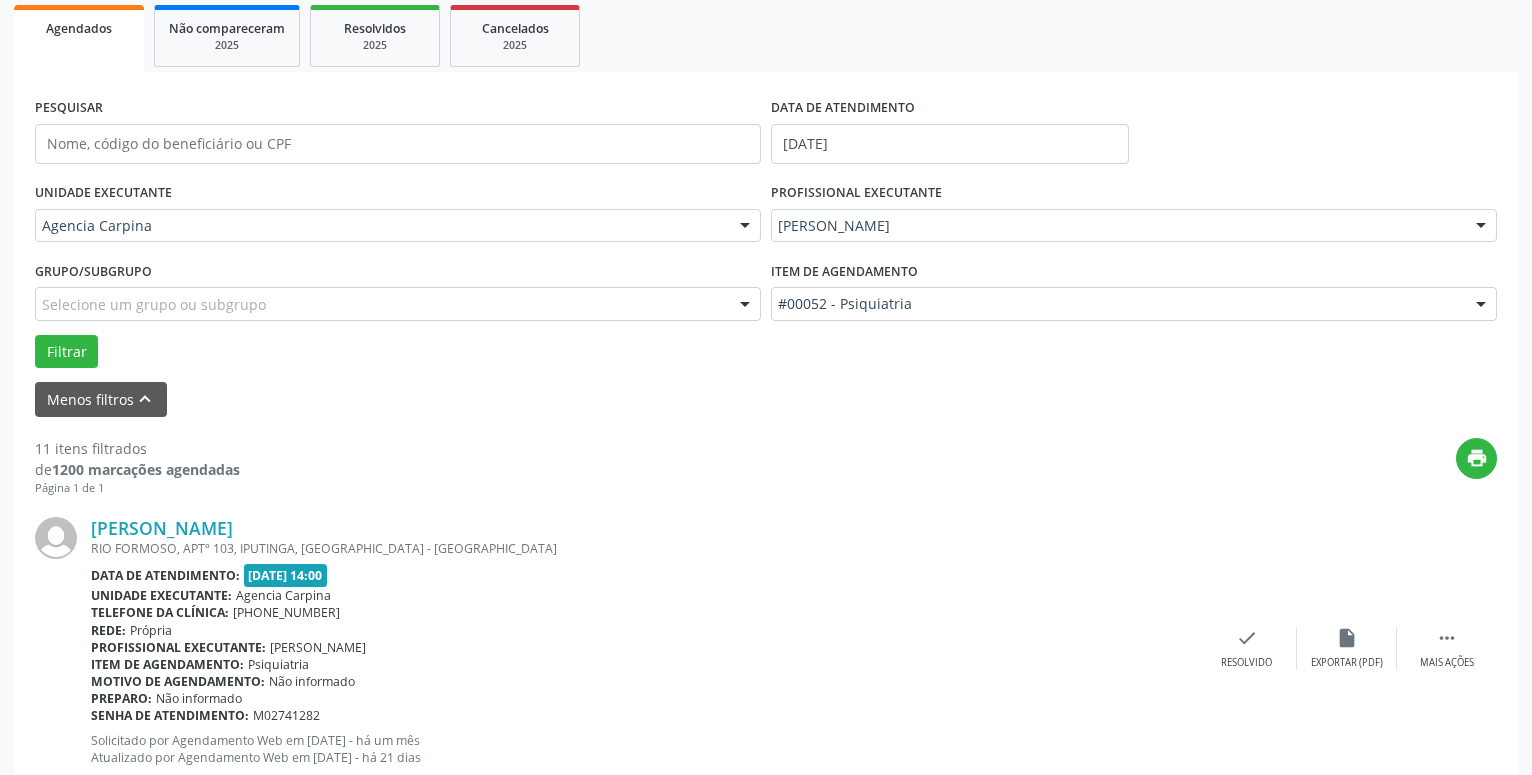 scroll, scrollTop: 302, scrollLeft: 0, axis: vertical 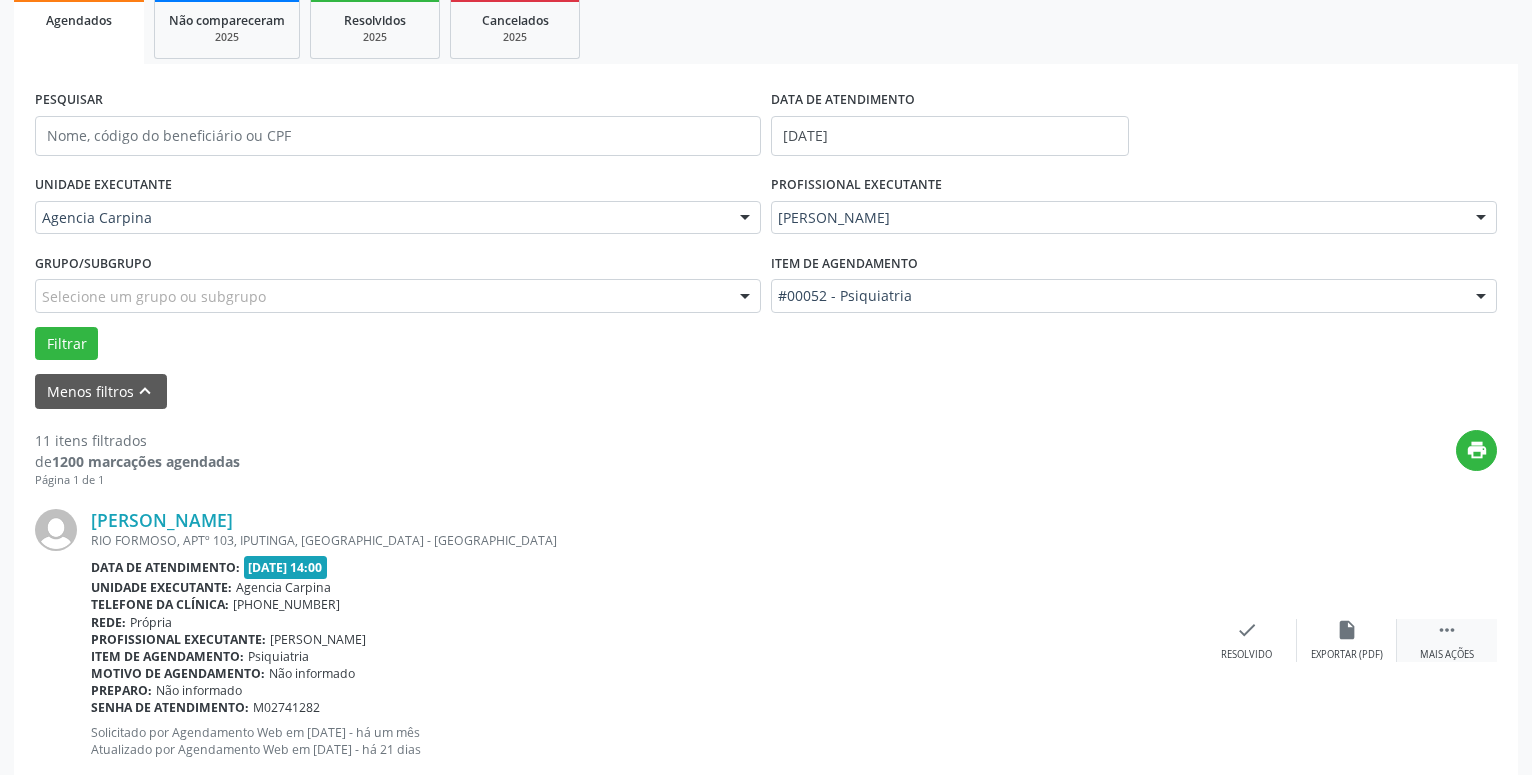 click on "" at bounding box center (1447, 630) 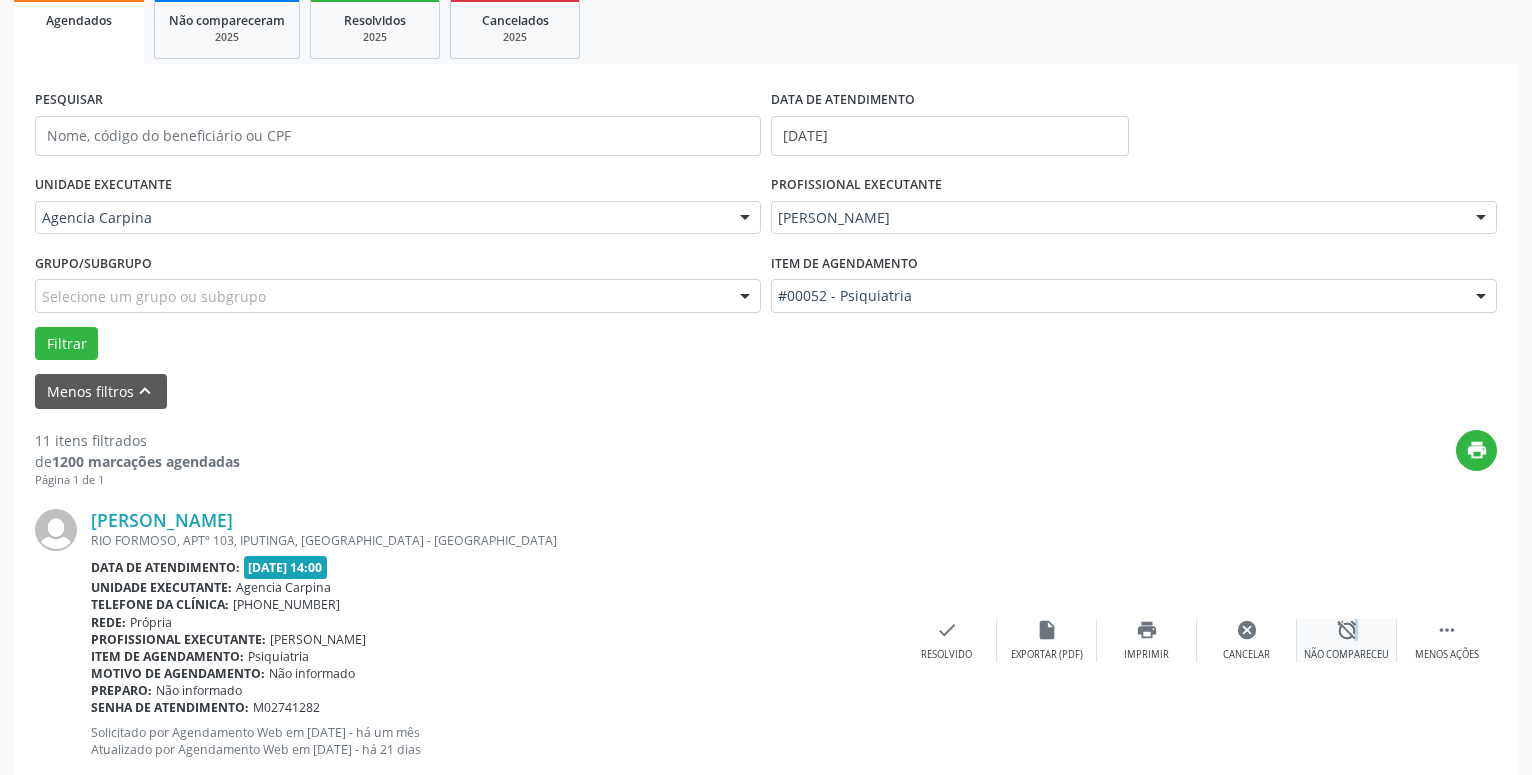 click on "alarm_off" at bounding box center [1347, 630] 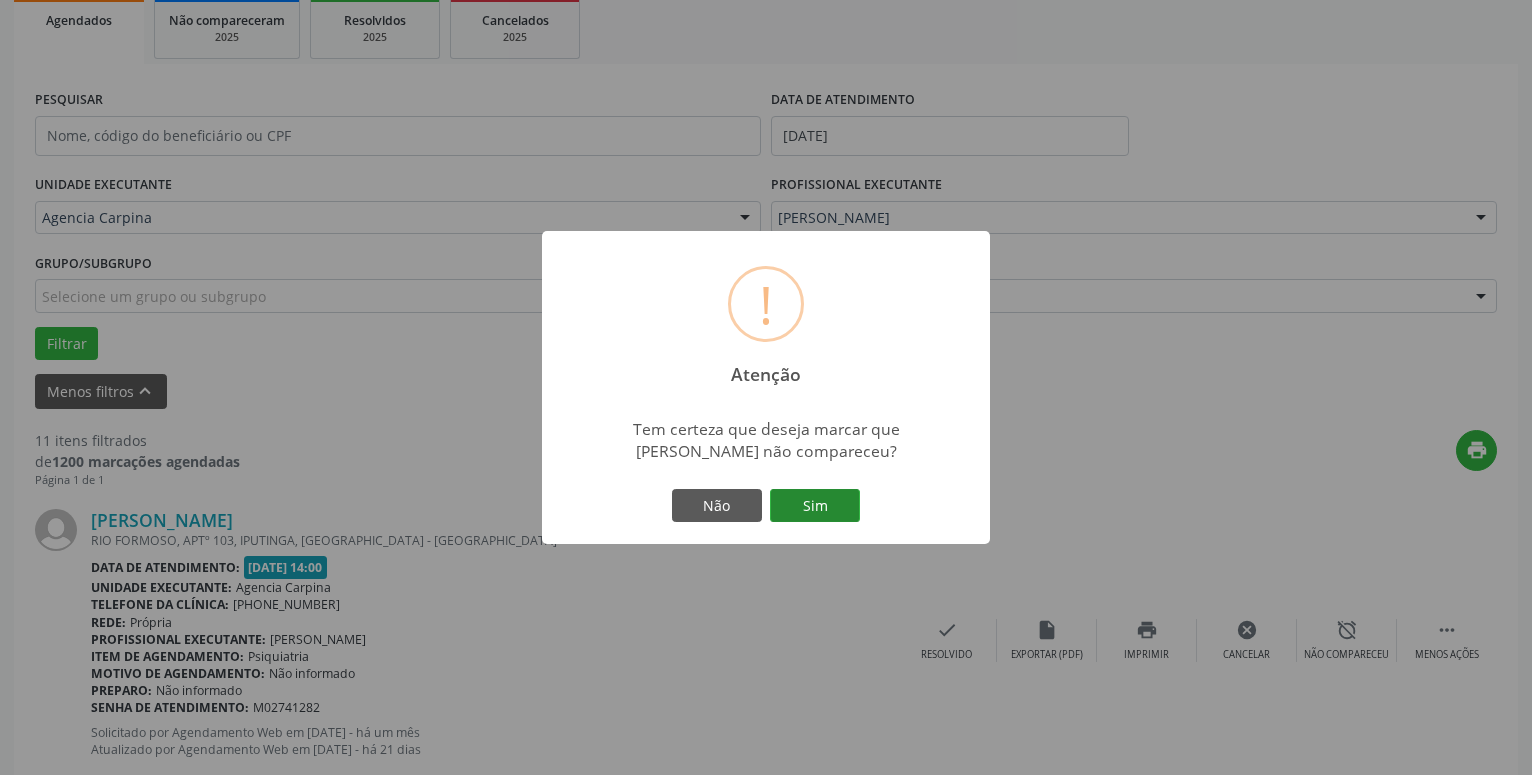 click on "Sim" at bounding box center [815, 506] 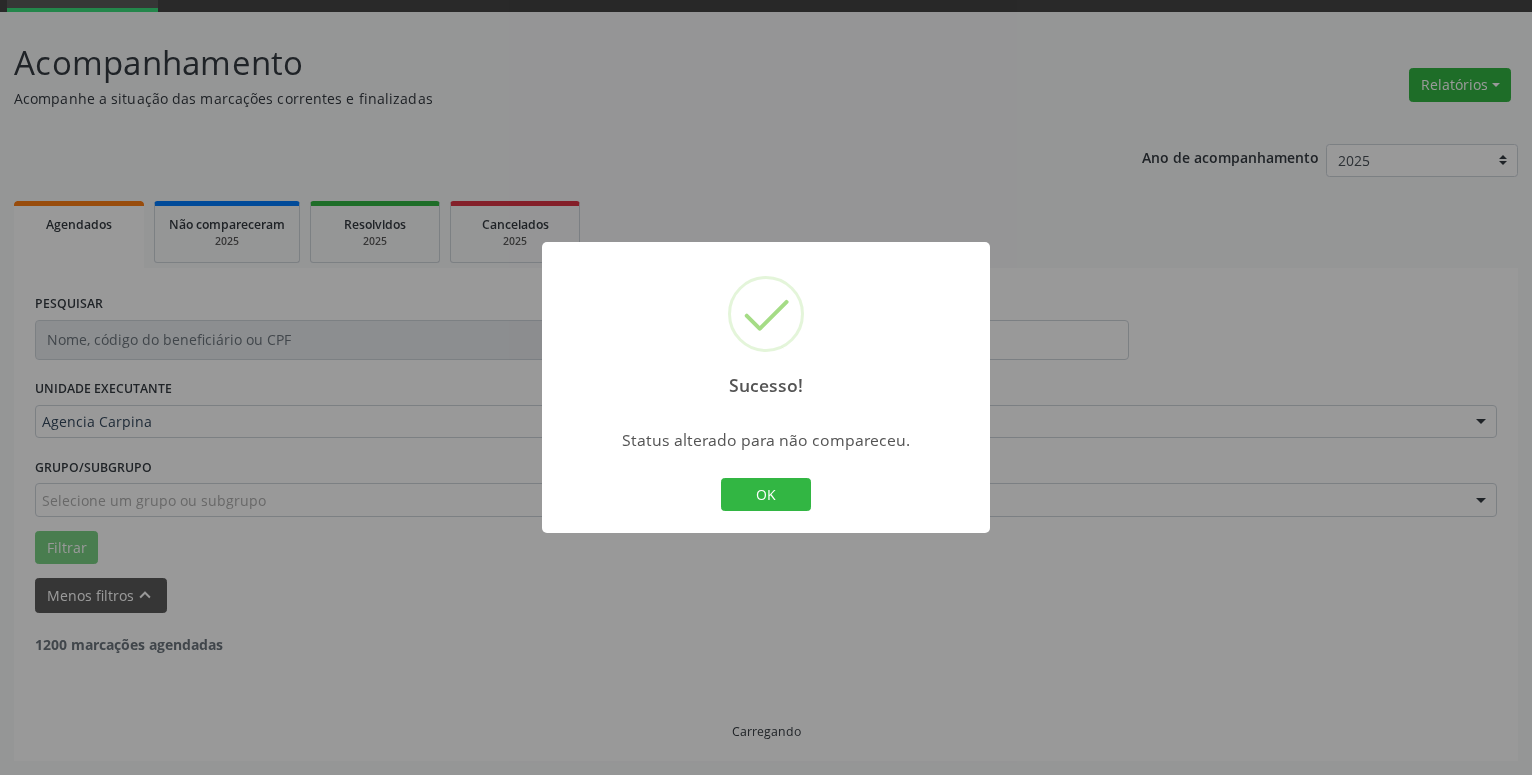 scroll, scrollTop: 98, scrollLeft: 0, axis: vertical 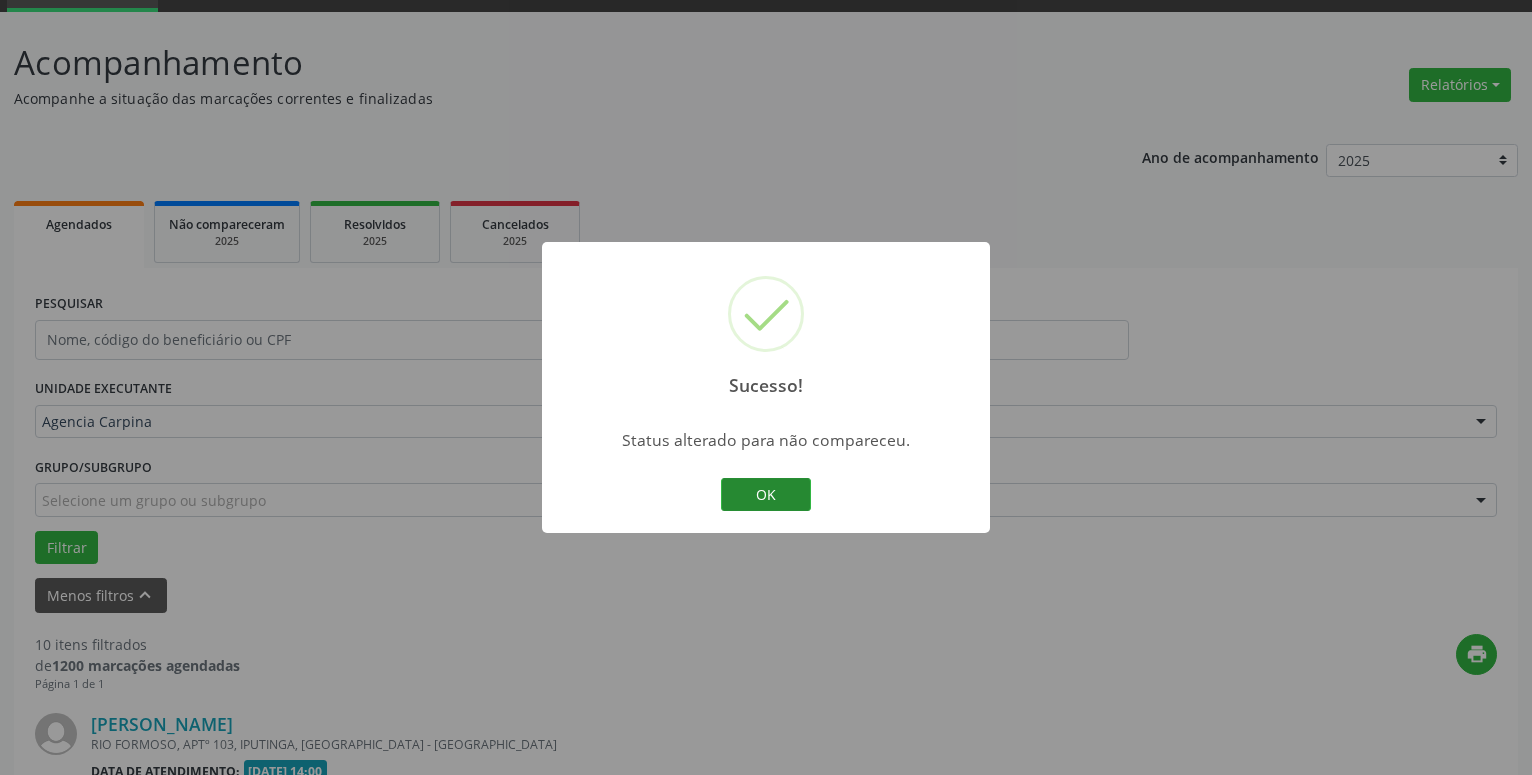 click on "OK" at bounding box center [766, 495] 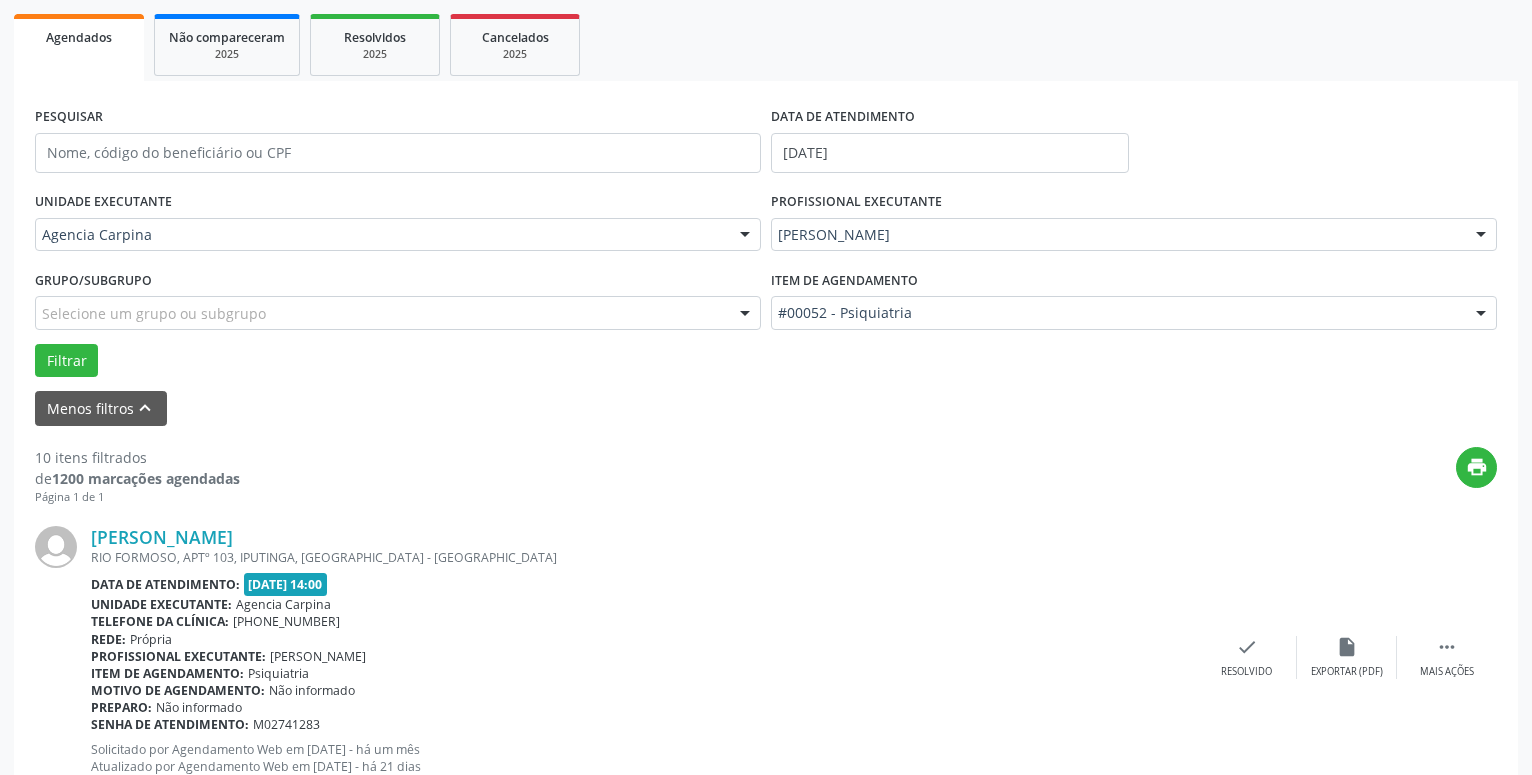 scroll, scrollTop: 302, scrollLeft: 0, axis: vertical 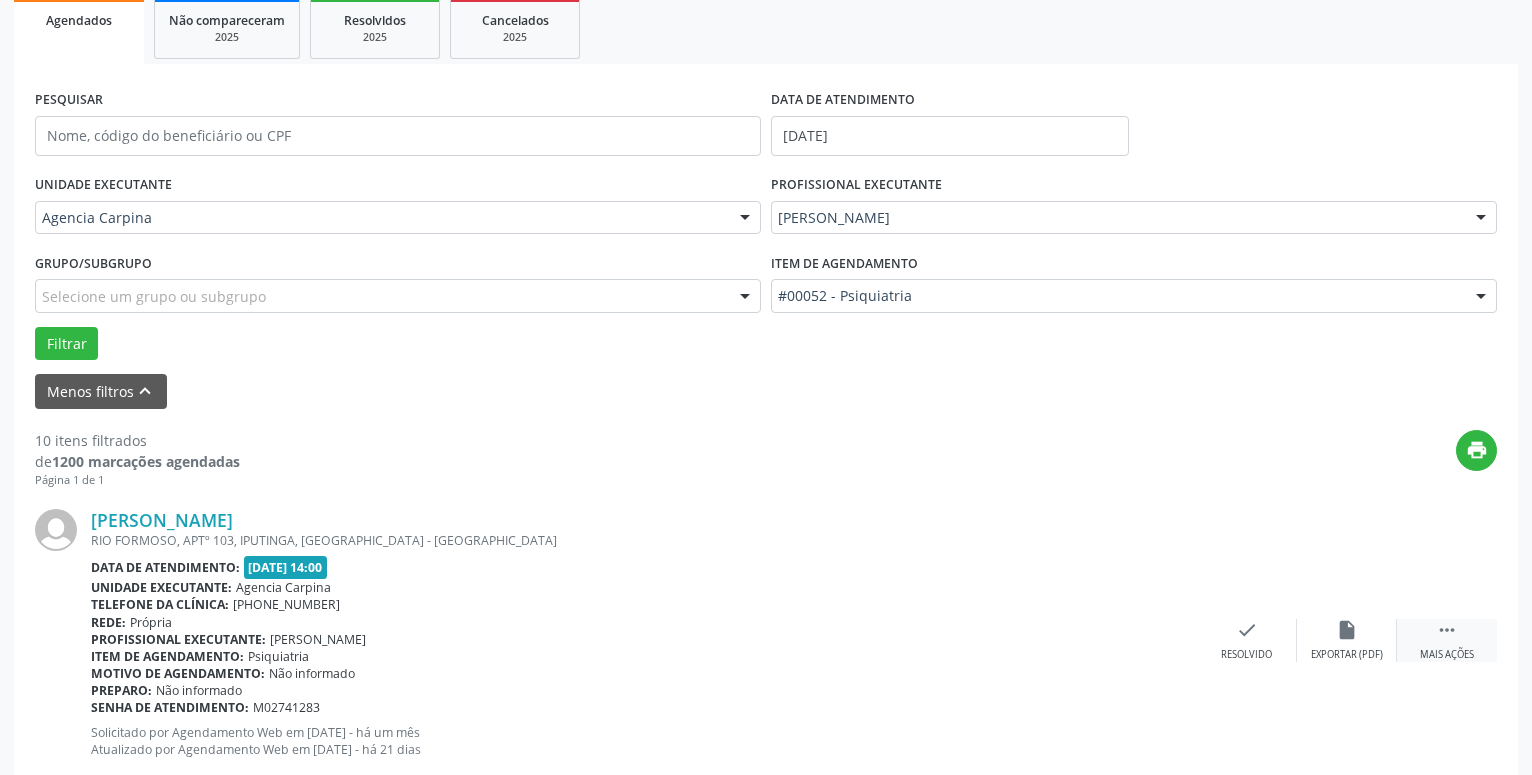 click on "" at bounding box center [1447, 630] 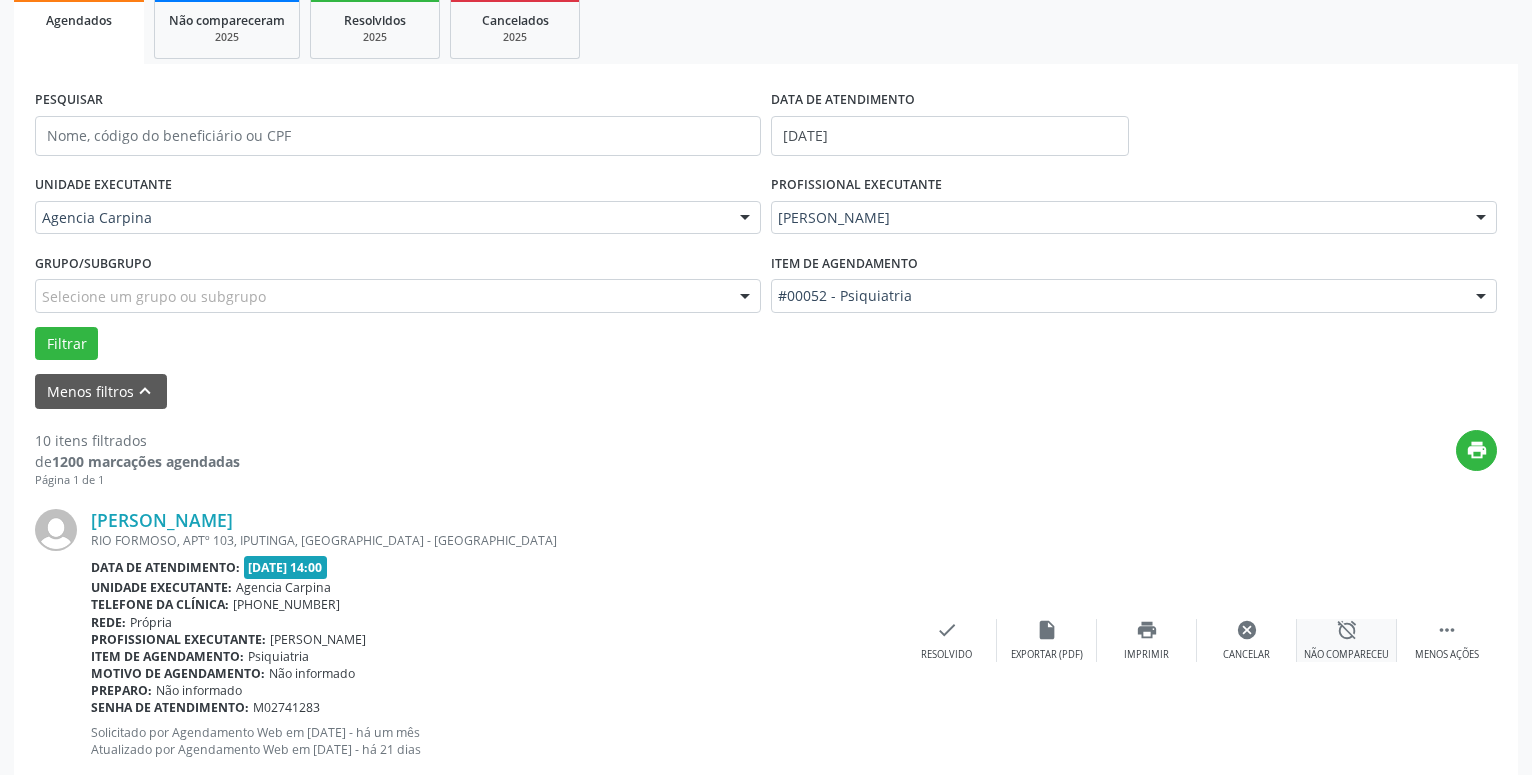 click on "alarm_off" at bounding box center [1347, 630] 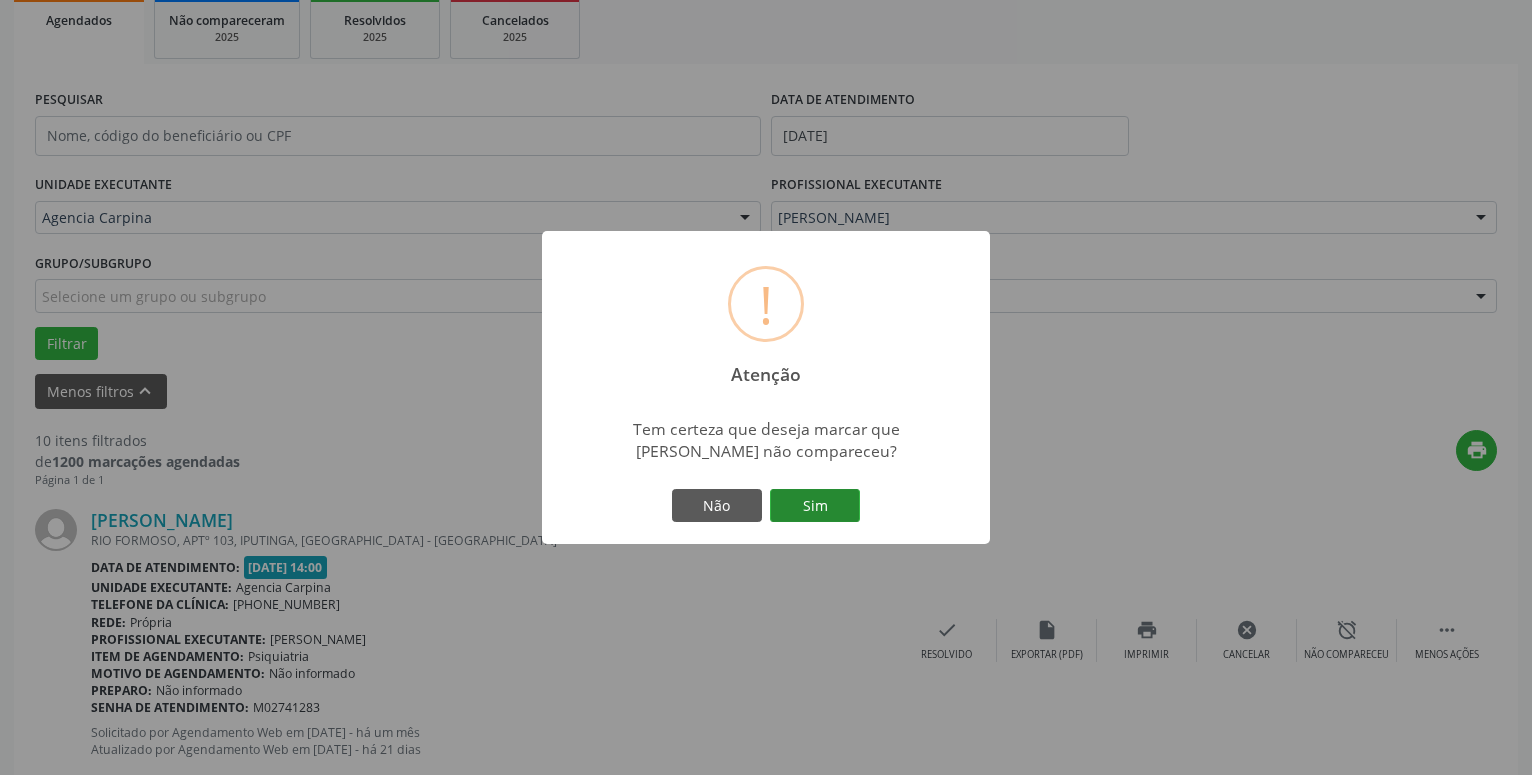 click on "Sim" at bounding box center (815, 506) 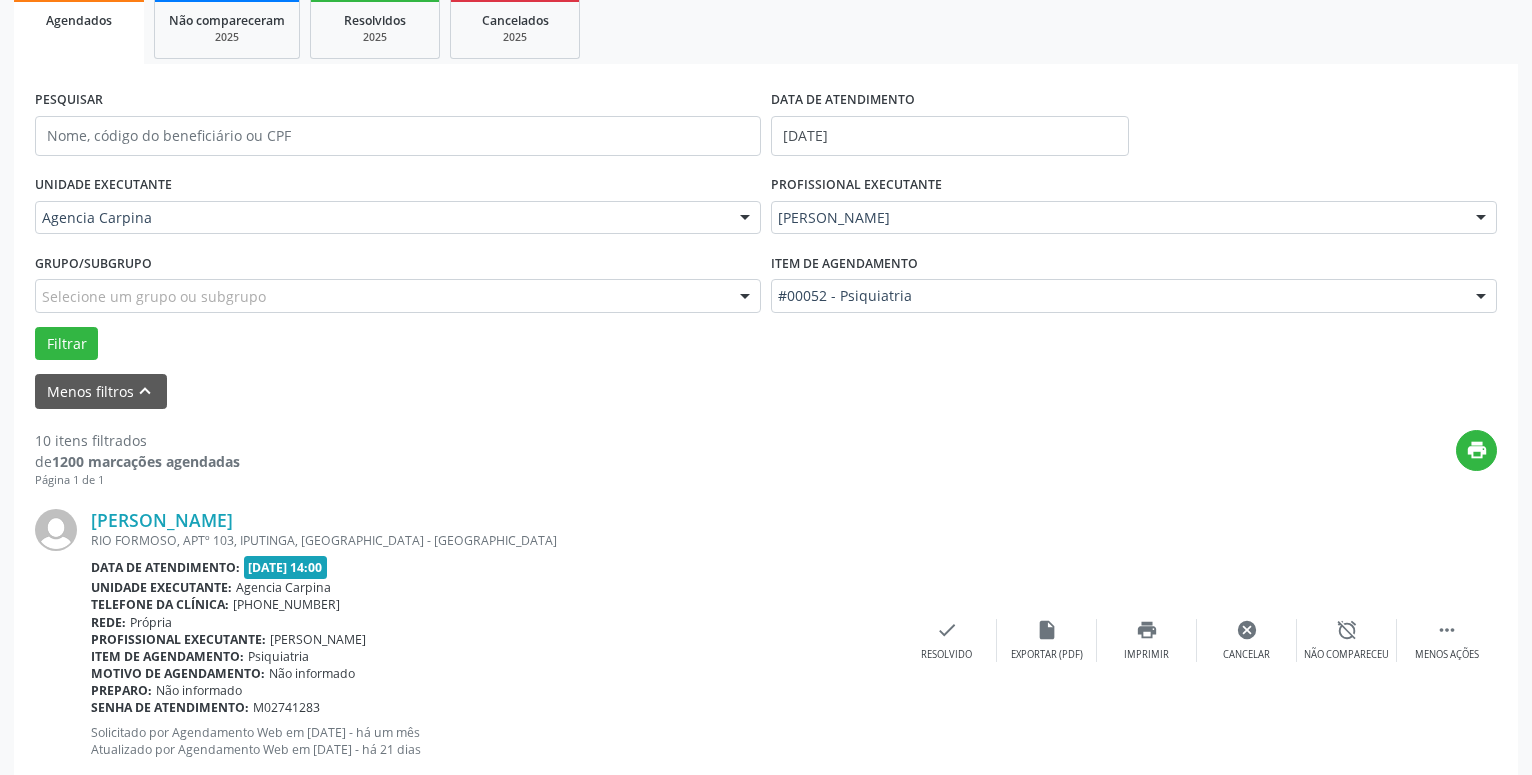 scroll, scrollTop: 98, scrollLeft: 0, axis: vertical 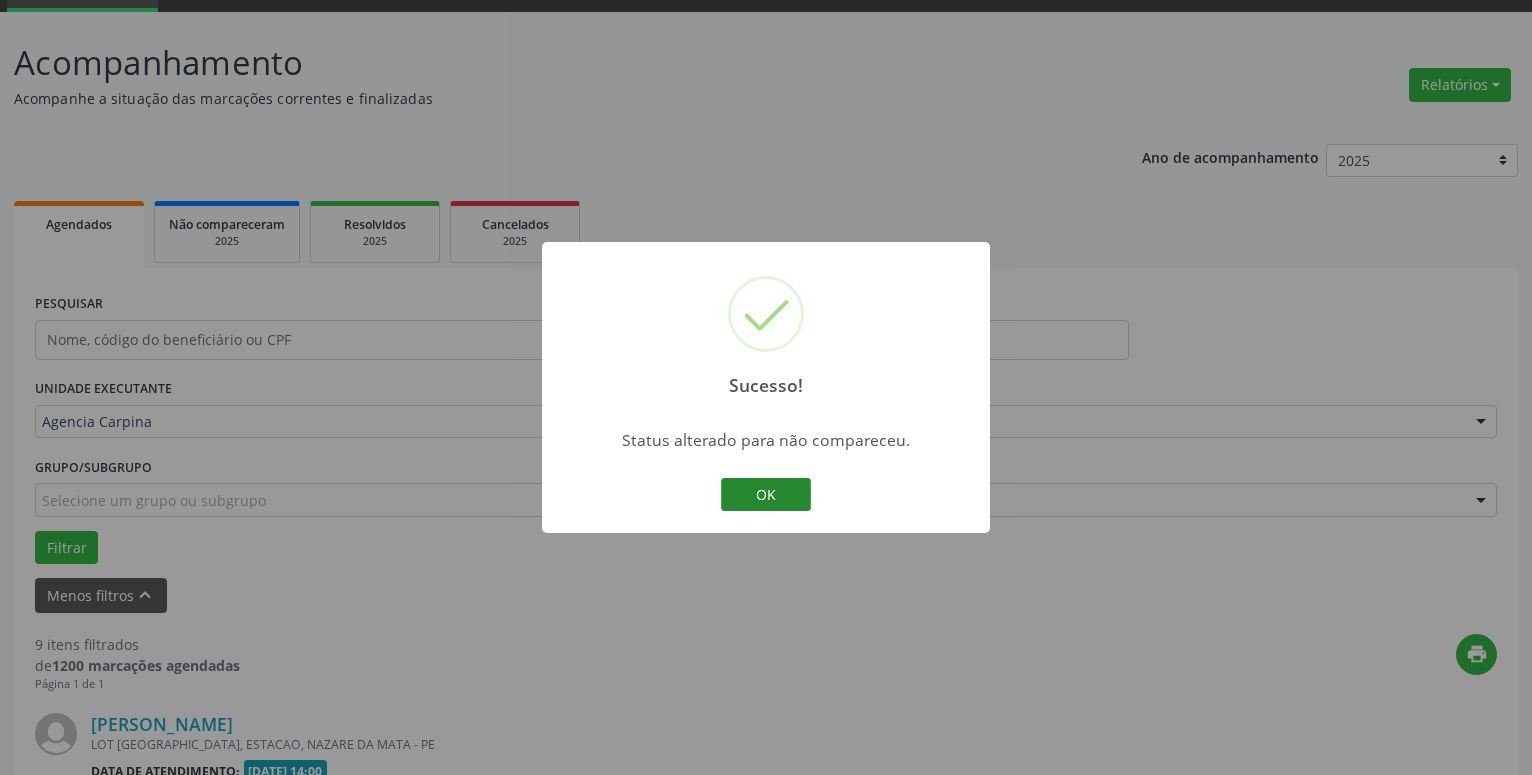 click on "OK" at bounding box center (766, 495) 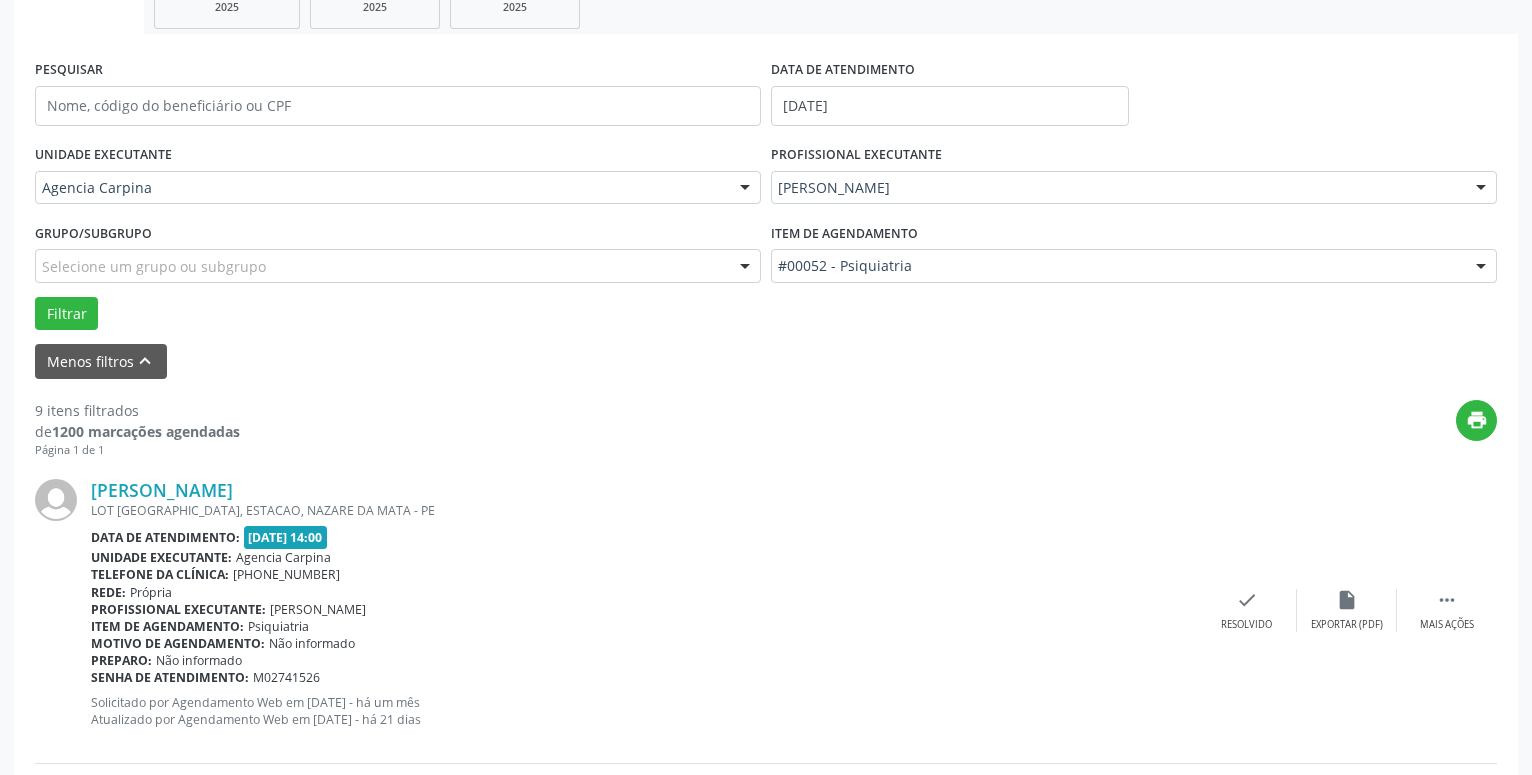 scroll, scrollTop: 404, scrollLeft: 0, axis: vertical 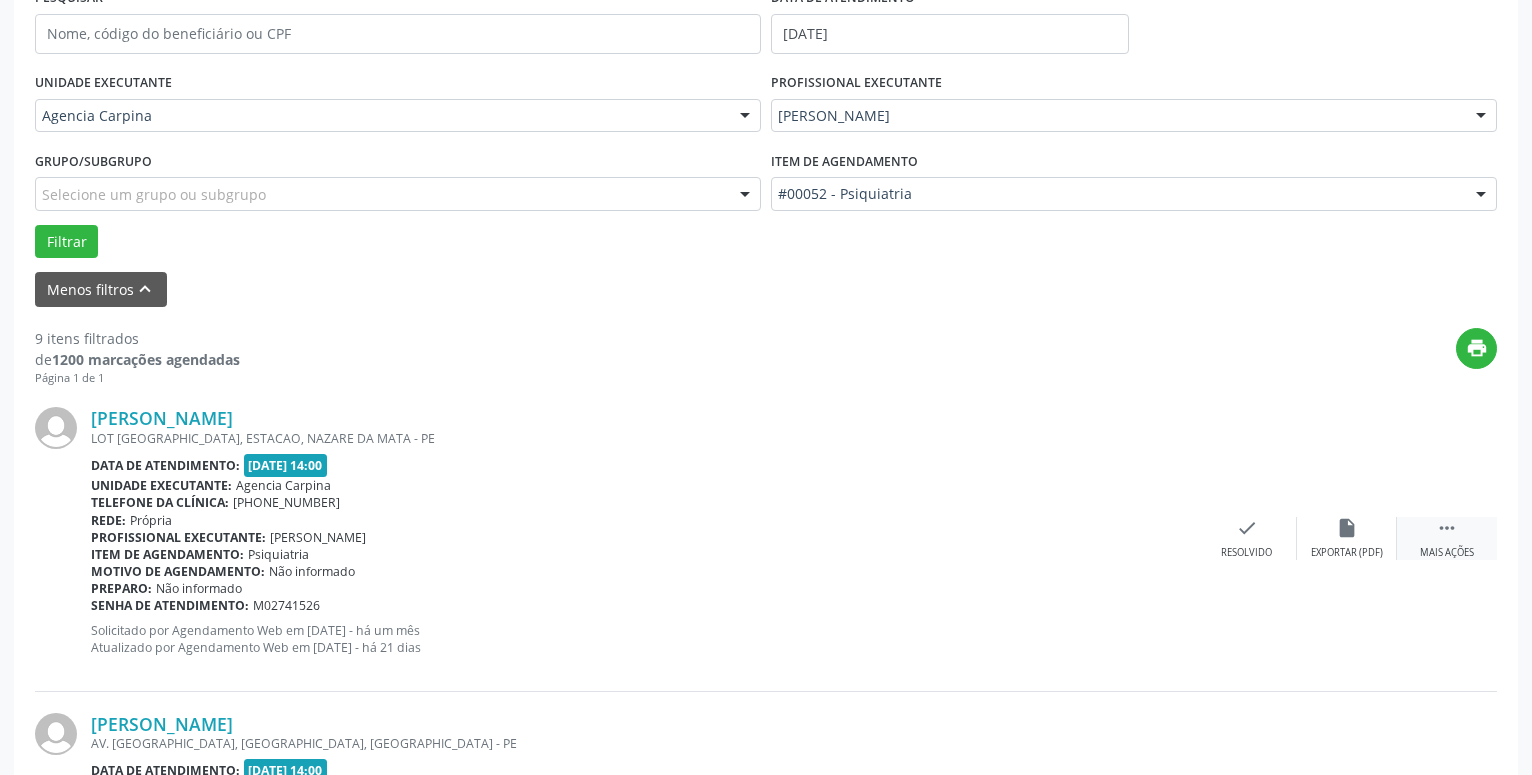 click on "" at bounding box center [1447, 528] 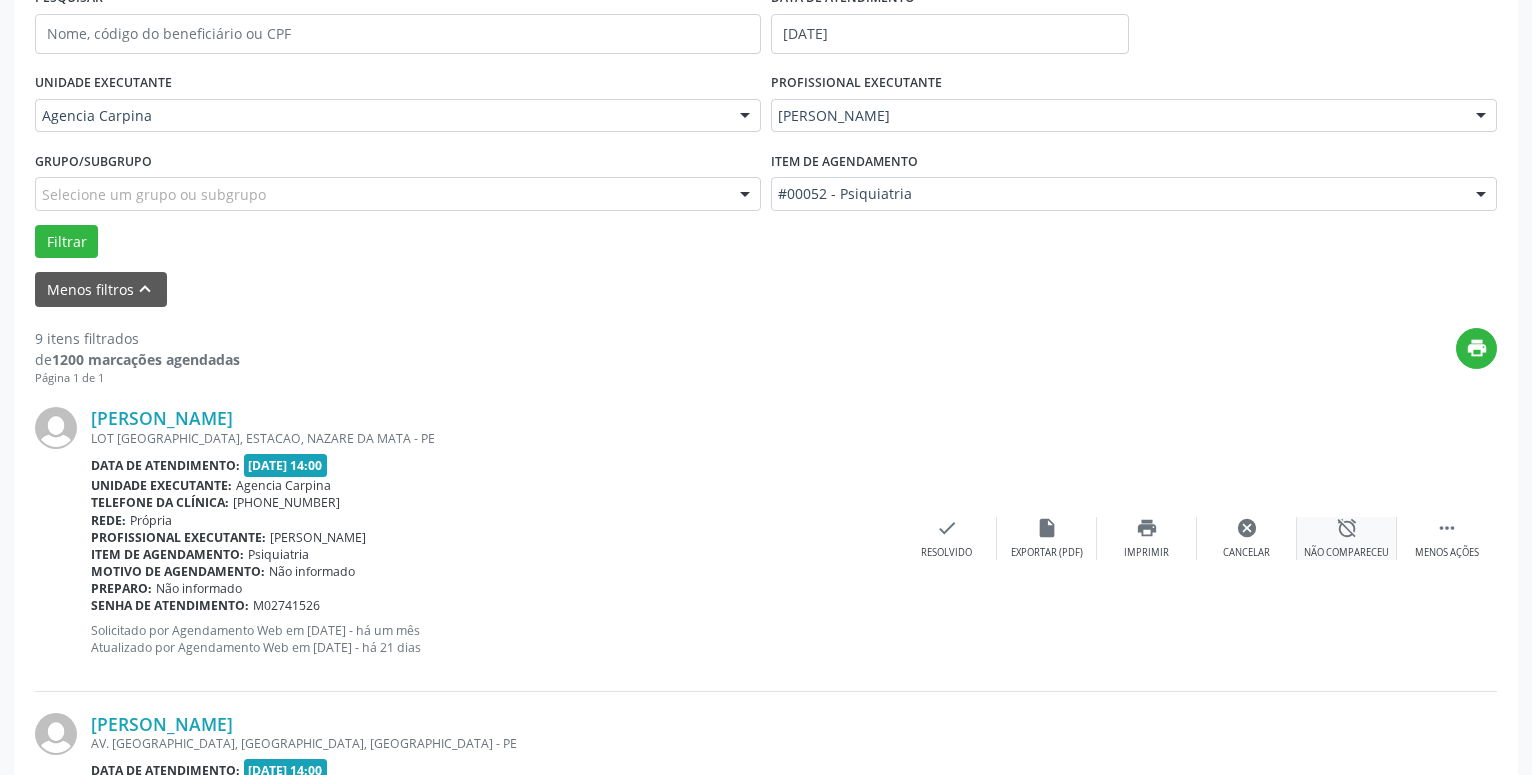 click on "alarm_off" at bounding box center (1347, 528) 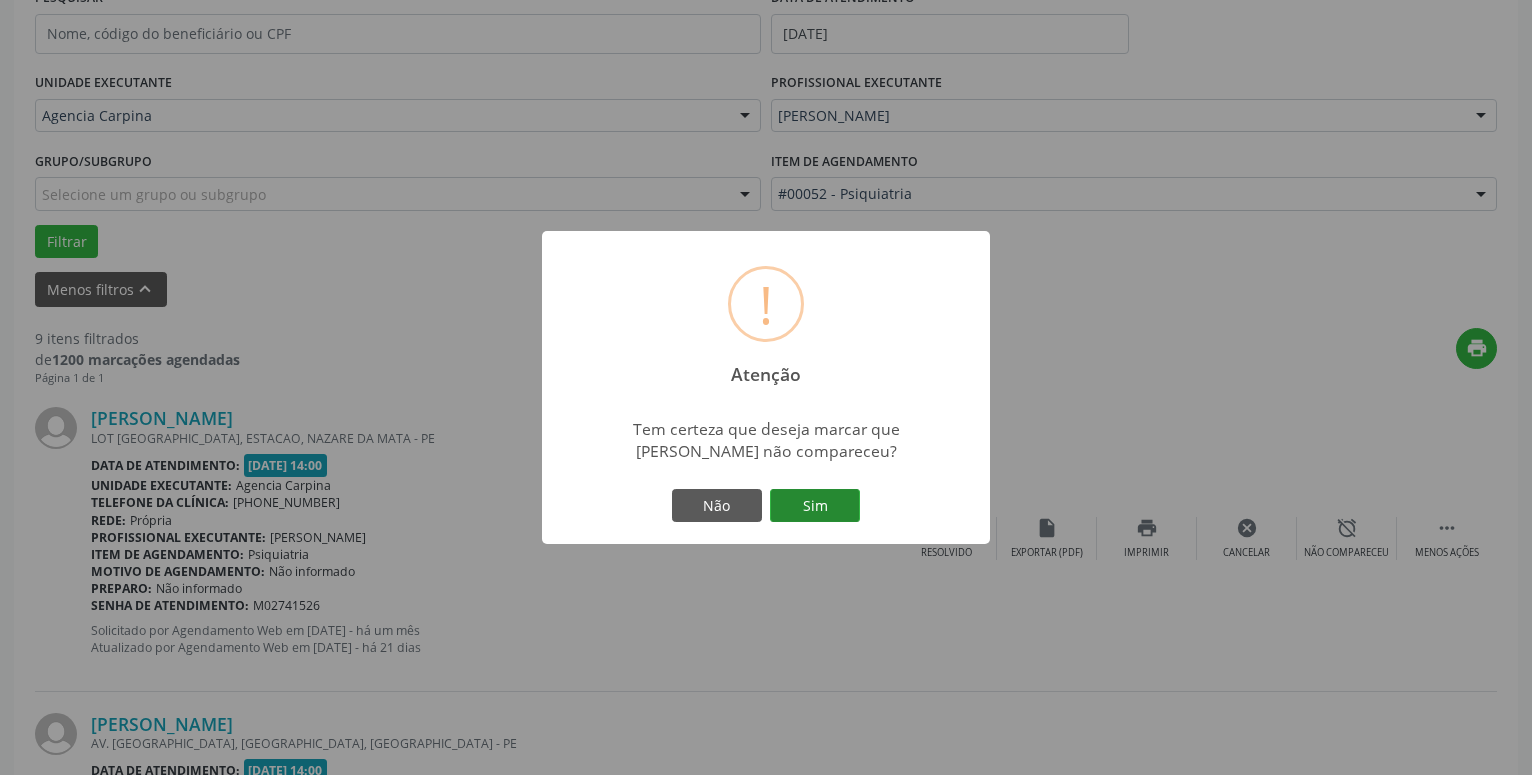 click on "Sim" at bounding box center [815, 506] 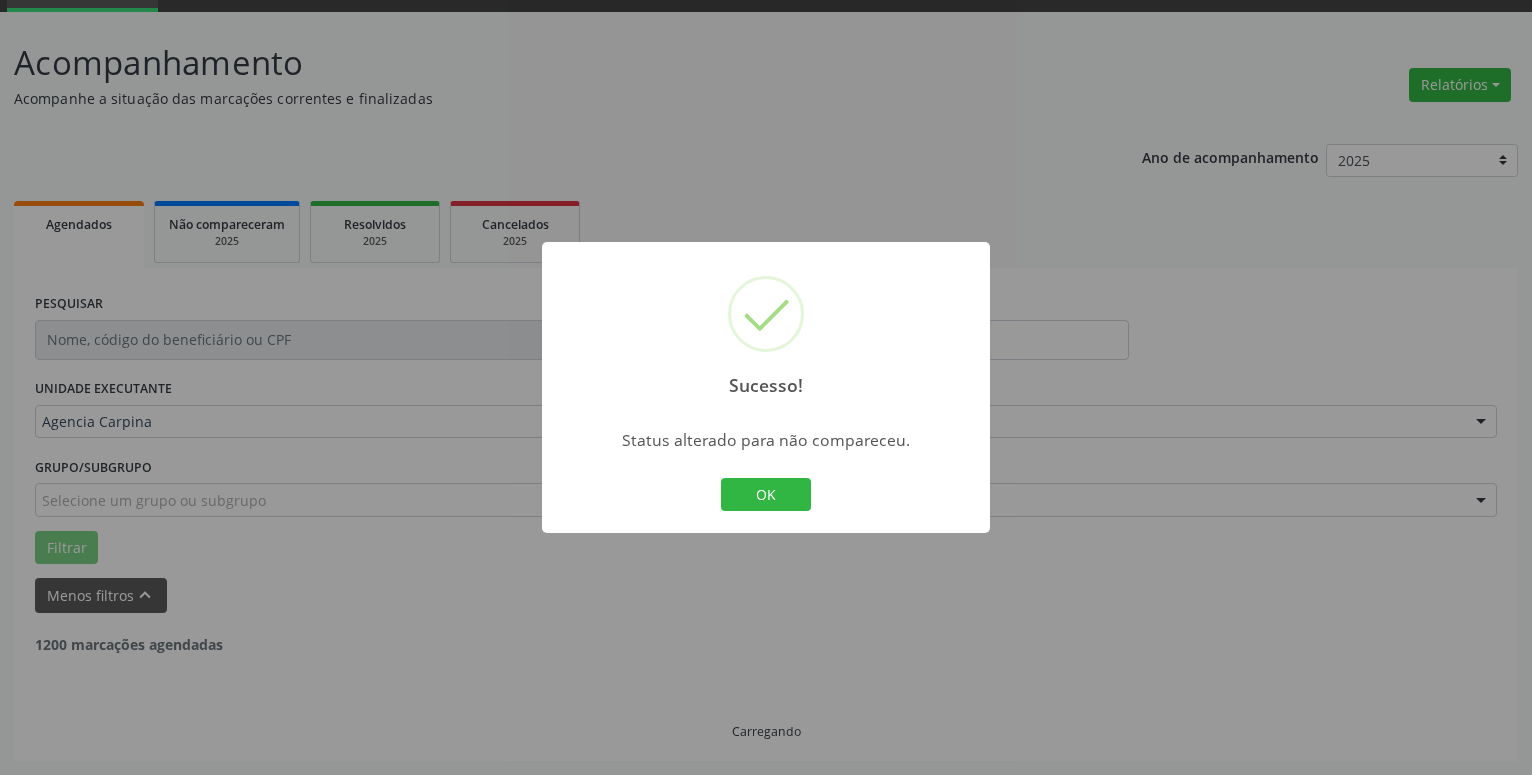 scroll, scrollTop: 98, scrollLeft: 0, axis: vertical 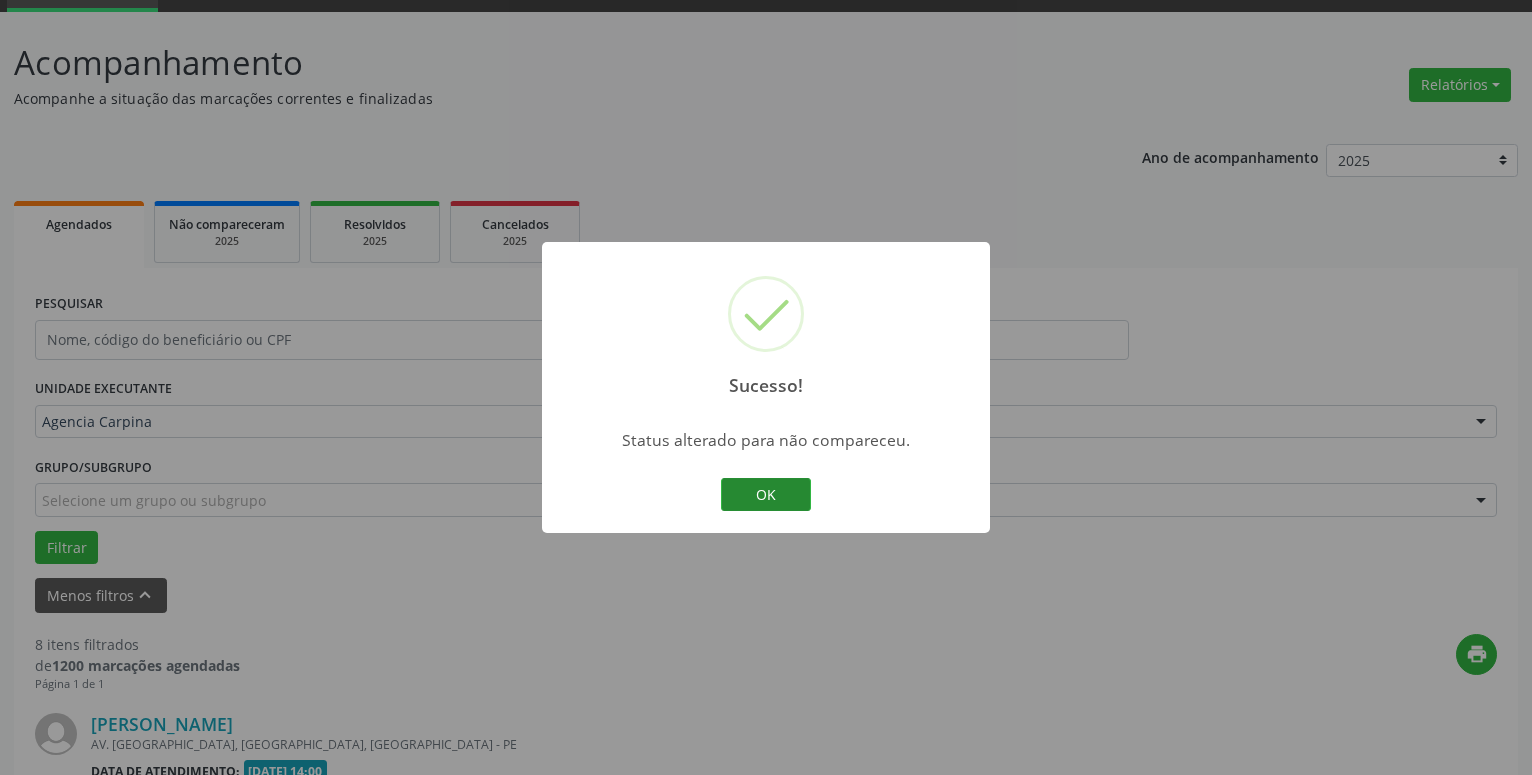 click on "OK" at bounding box center [766, 495] 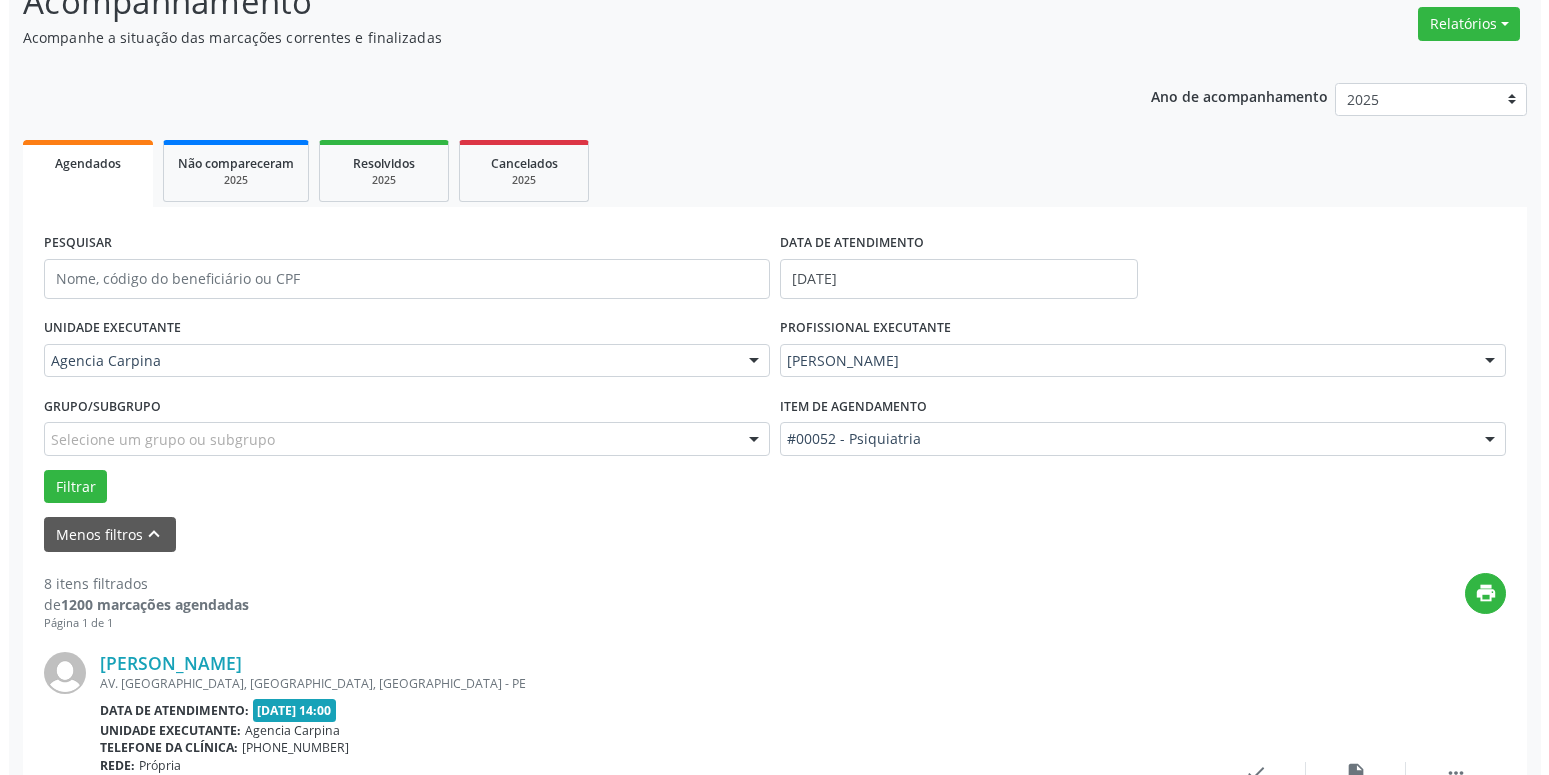 scroll, scrollTop: 306, scrollLeft: 0, axis: vertical 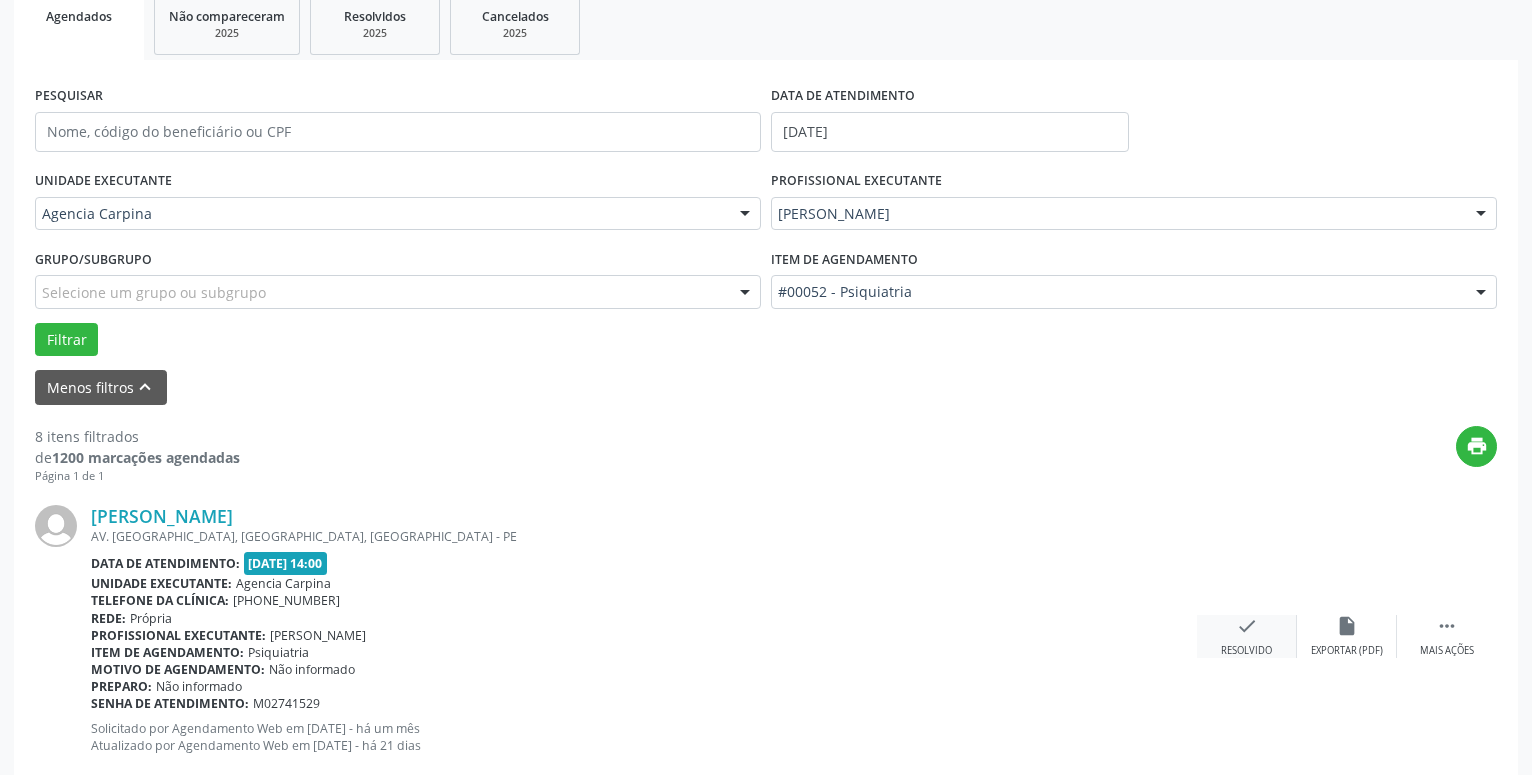 click on "check" at bounding box center [1247, 626] 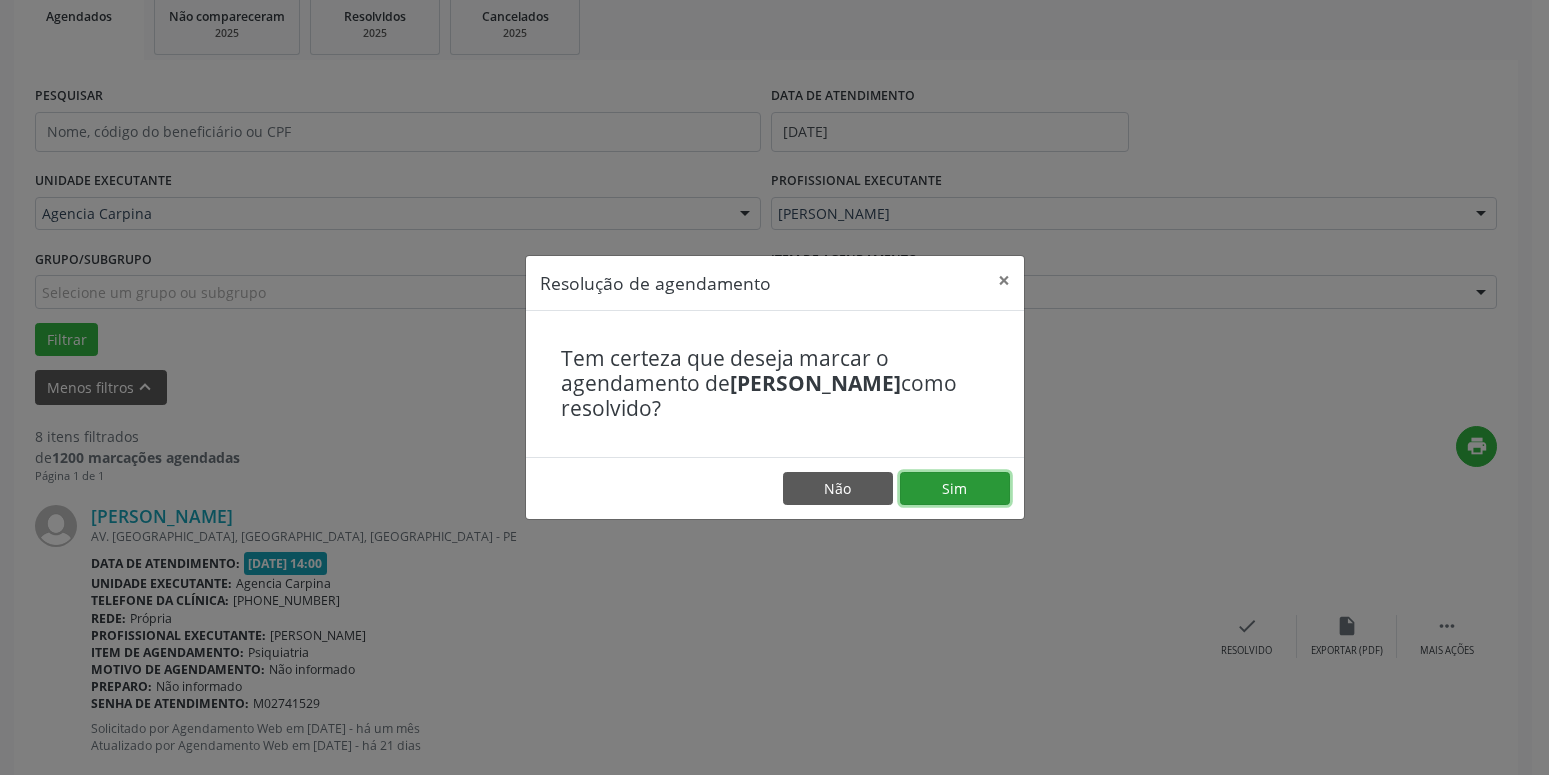 click on "Sim" at bounding box center [955, 489] 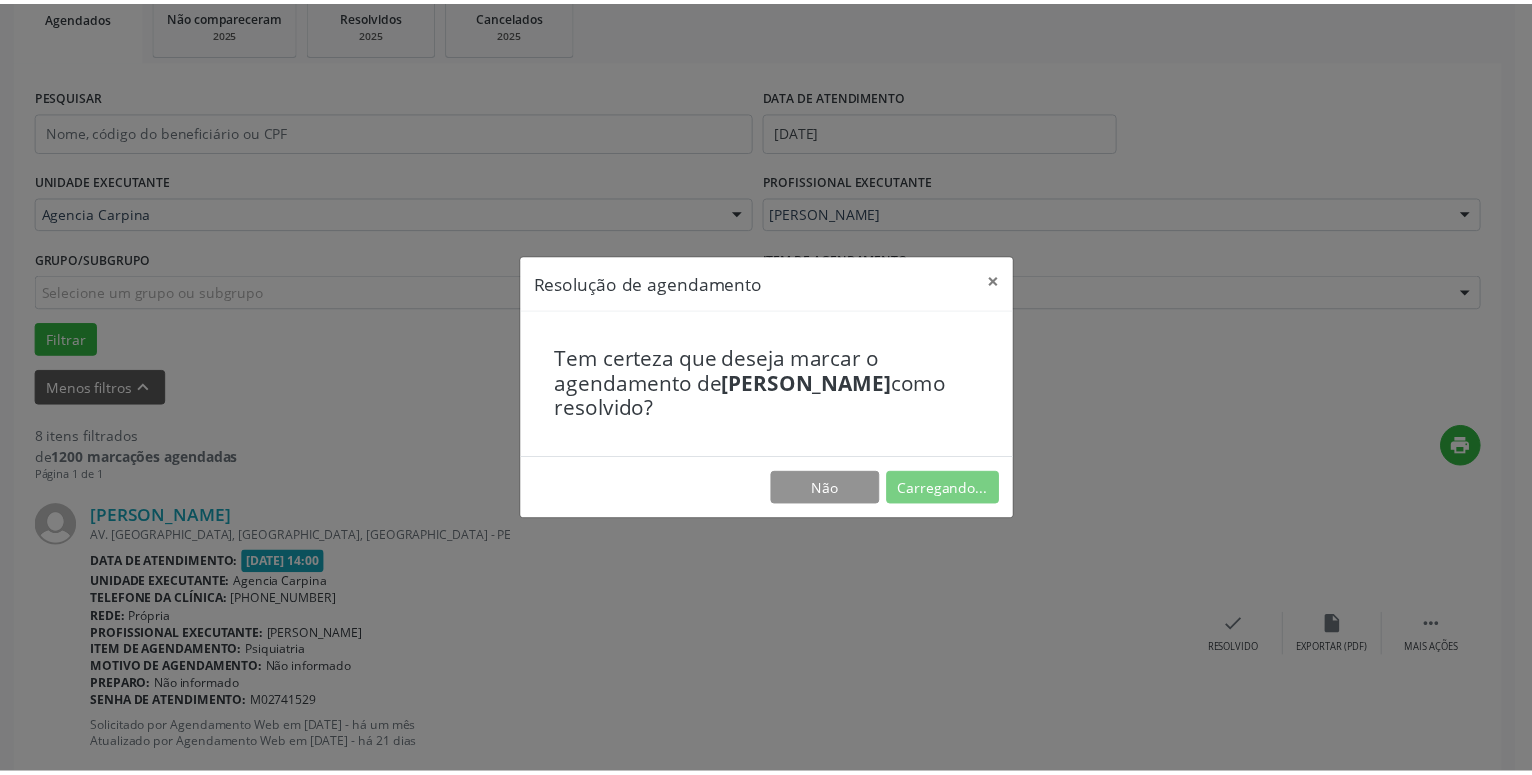scroll, scrollTop: 77, scrollLeft: 0, axis: vertical 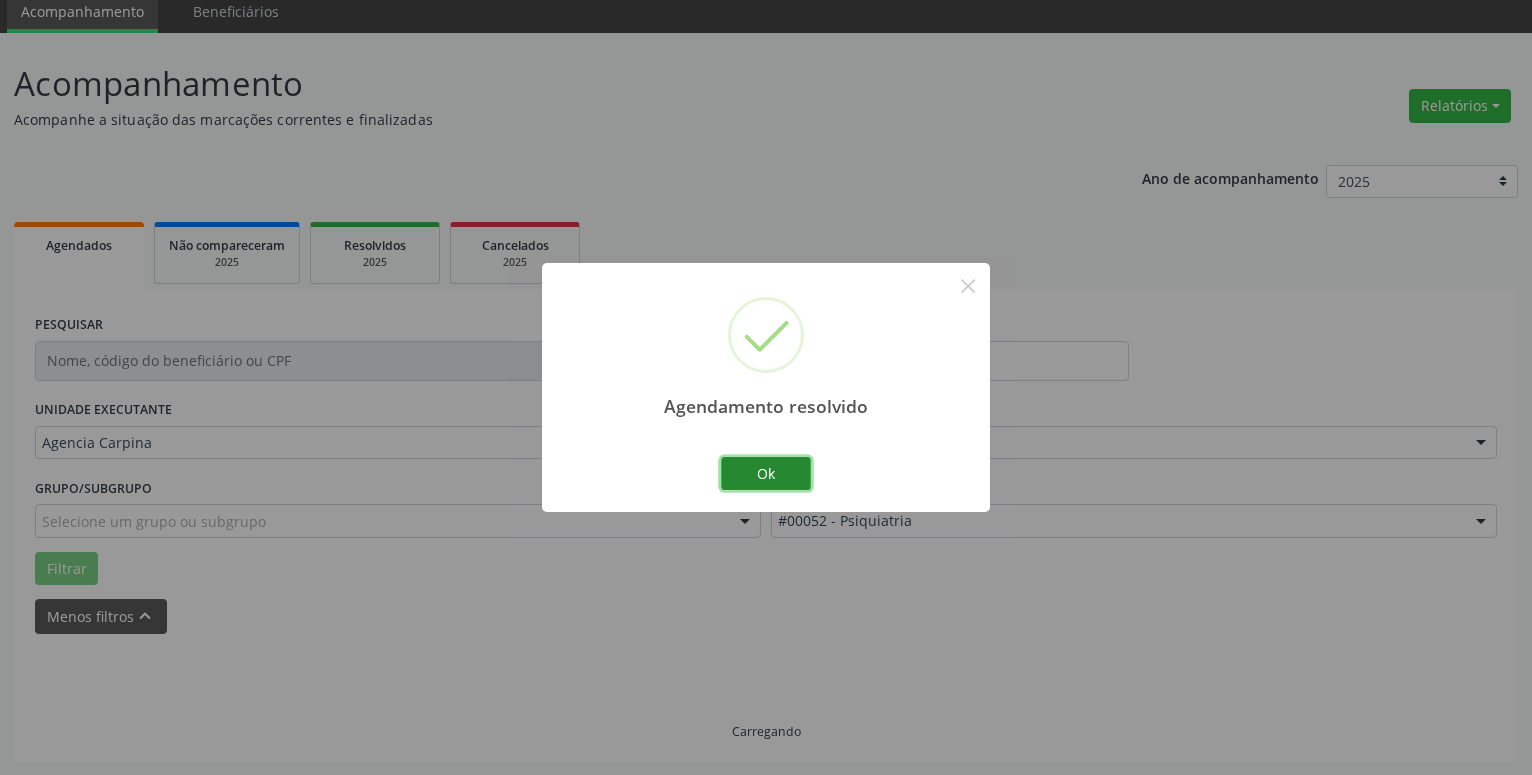 click on "Ok" at bounding box center [766, 474] 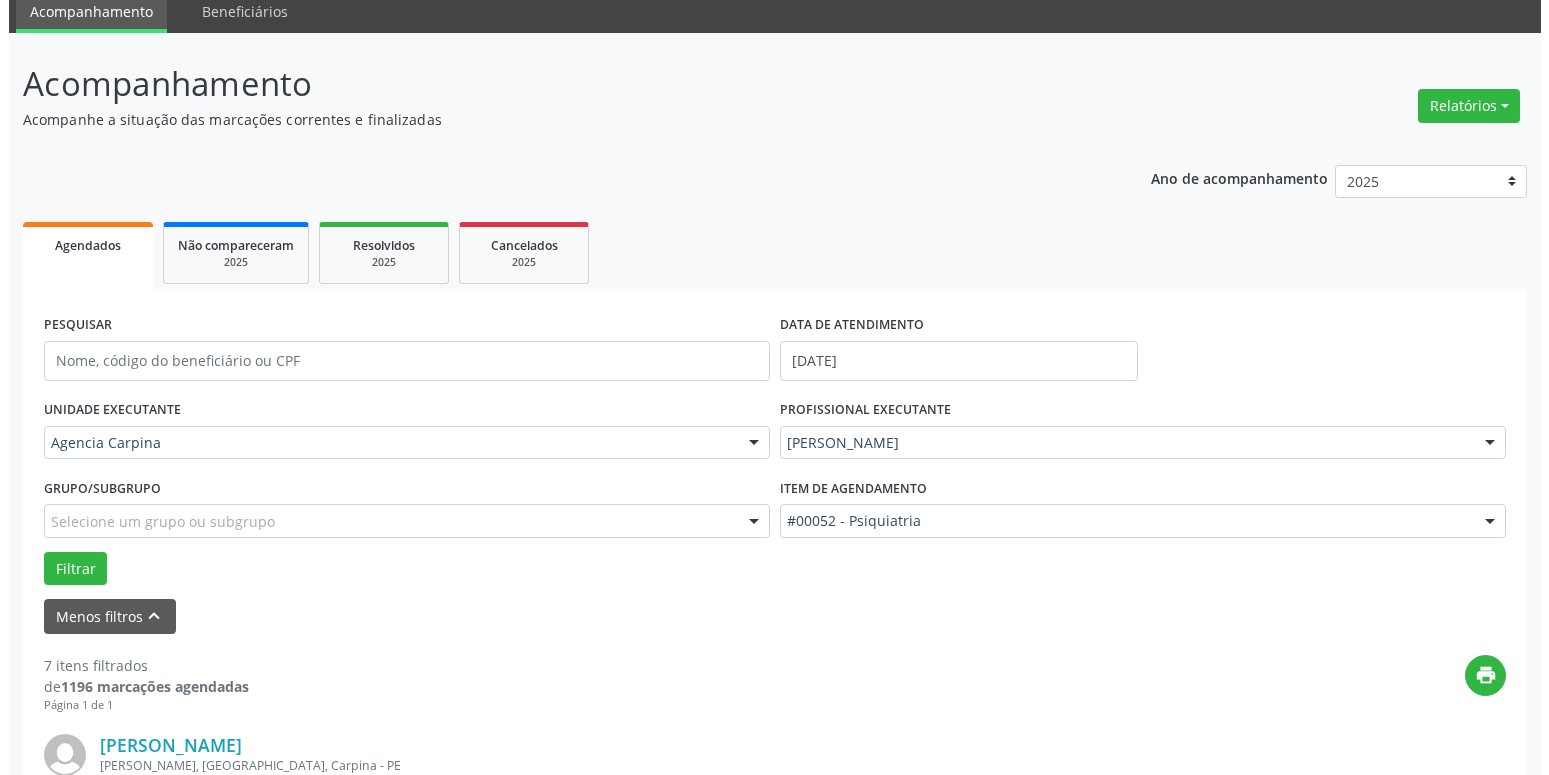 scroll, scrollTop: 383, scrollLeft: 0, axis: vertical 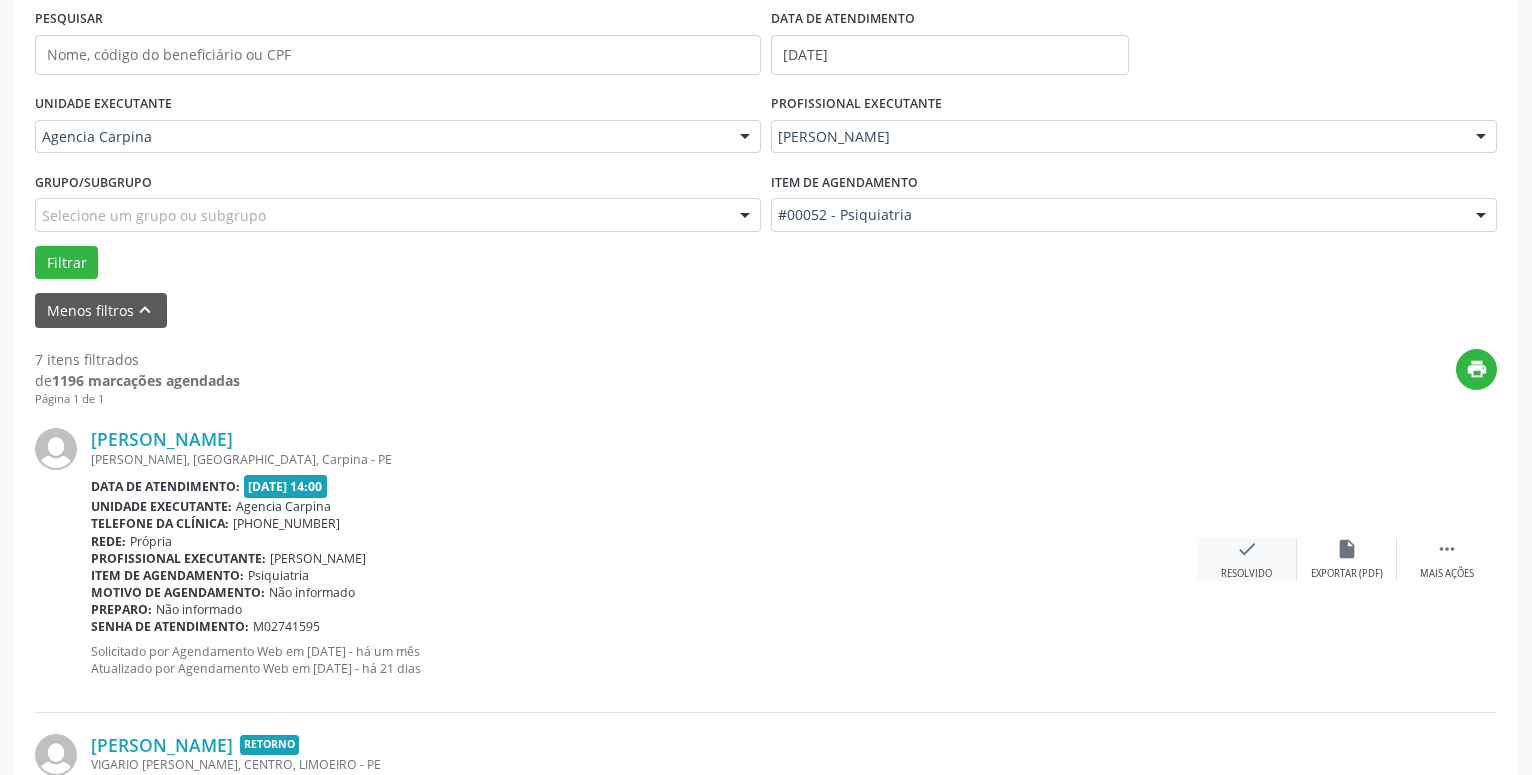 click on "check" at bounding box center [1247, 549] 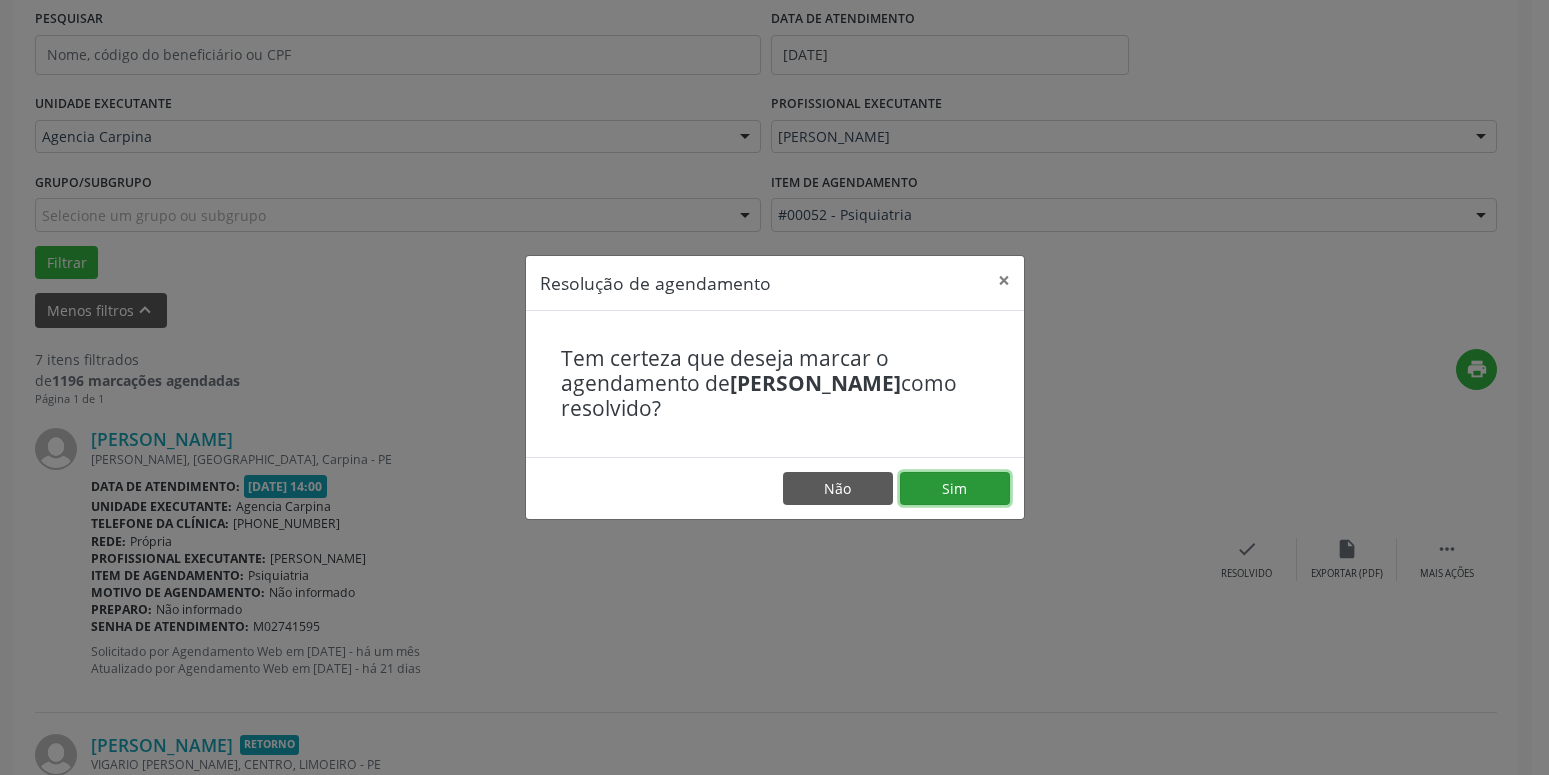 click on "Sim" at bounding box center [955, 489] 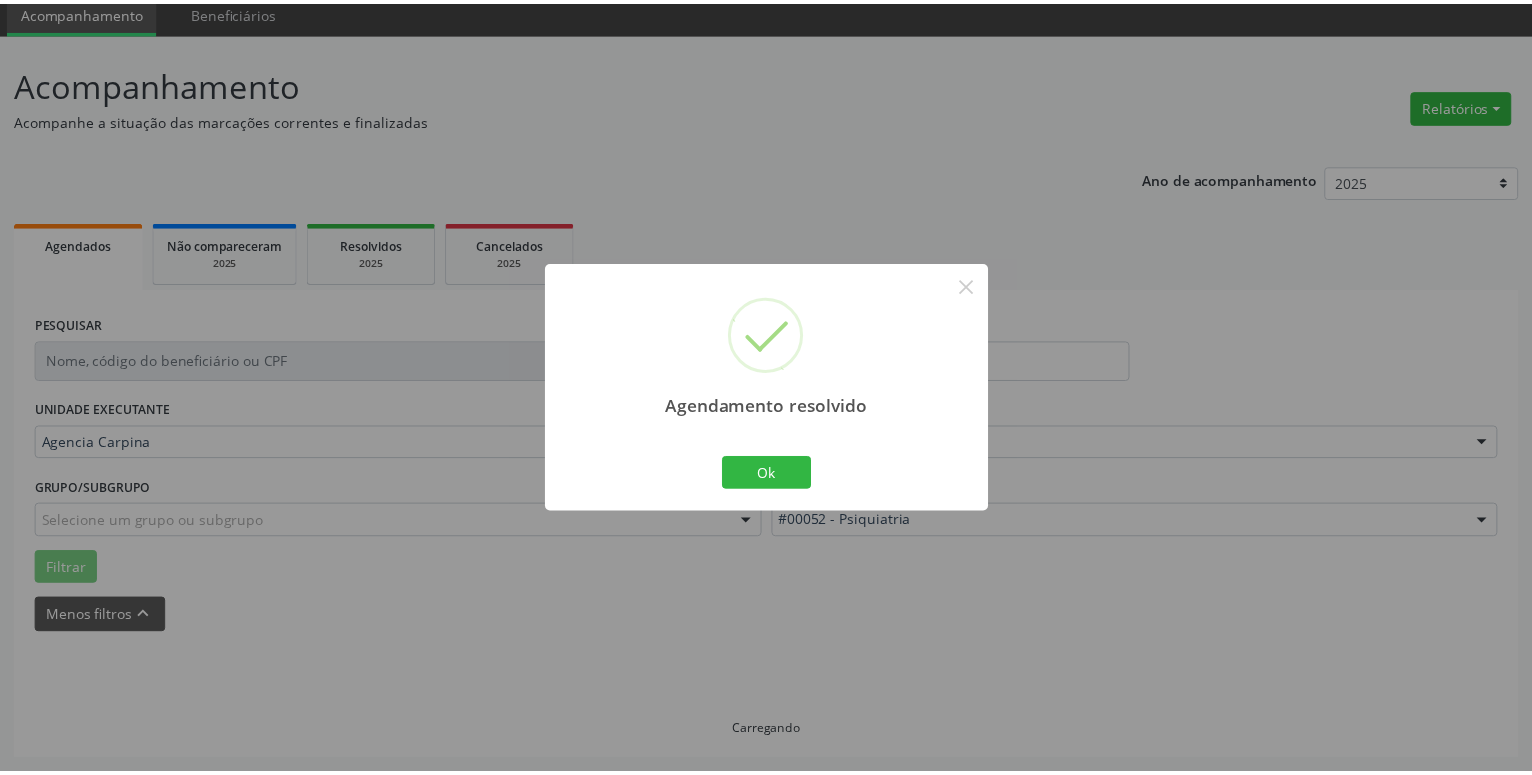 scroll, scrollTop: 77, scrollLeft: 0, axis: vertical 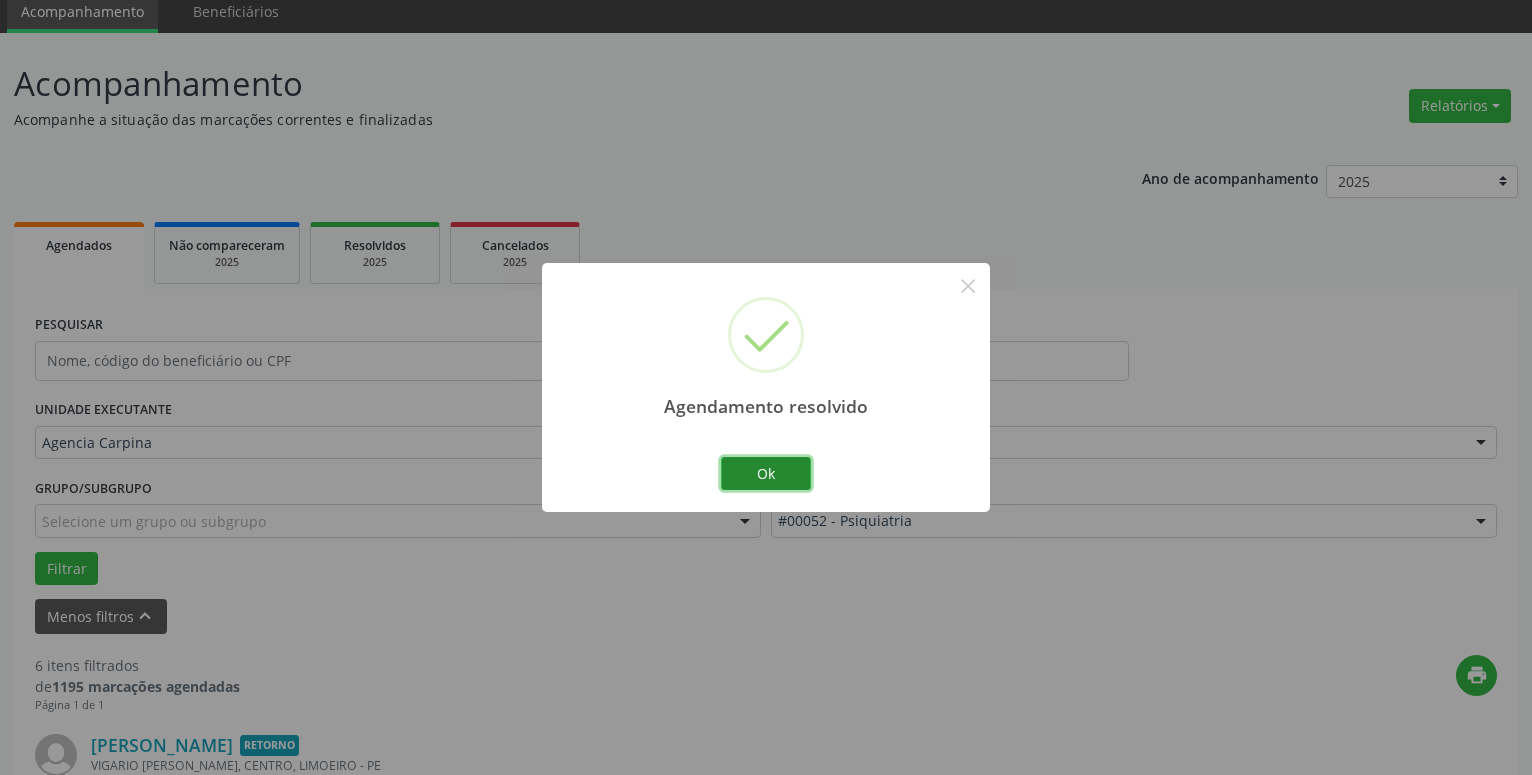 click on "Ok" at bounding box center (766, 474) 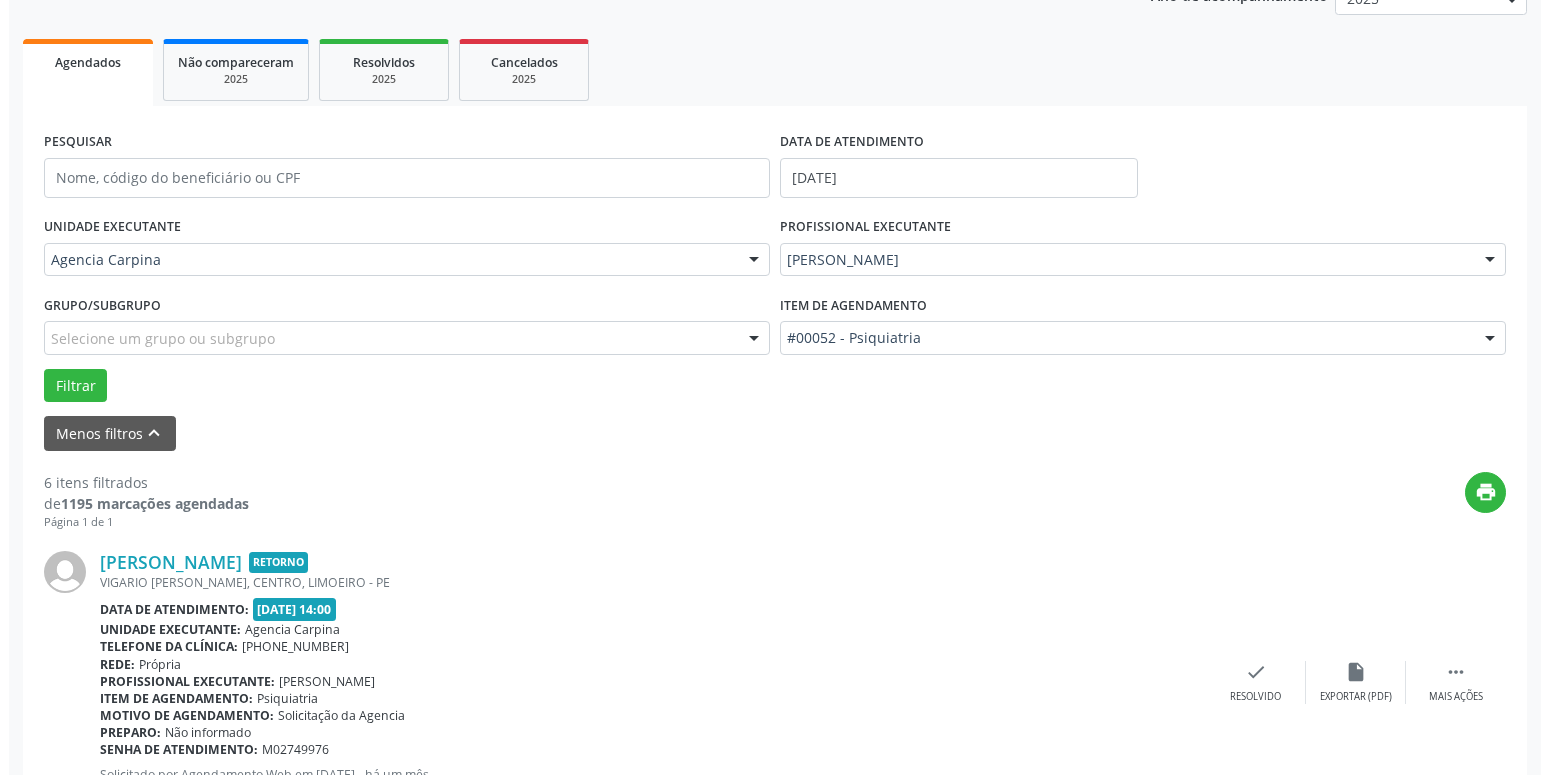 scroll, scrollTop: 281, scrollLeft: 0, axis: vertical 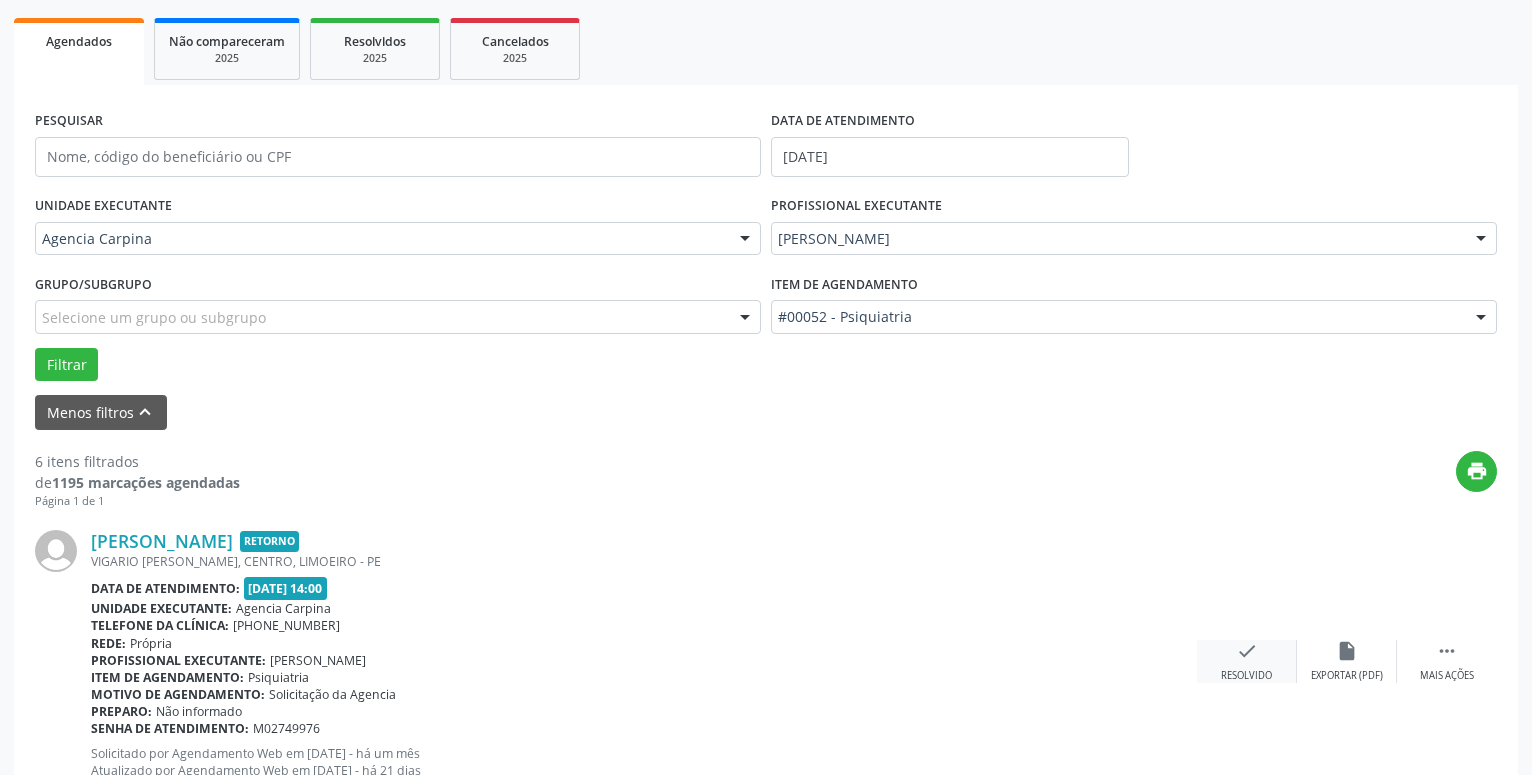 click on "check" at bounding box center (1247, 651) 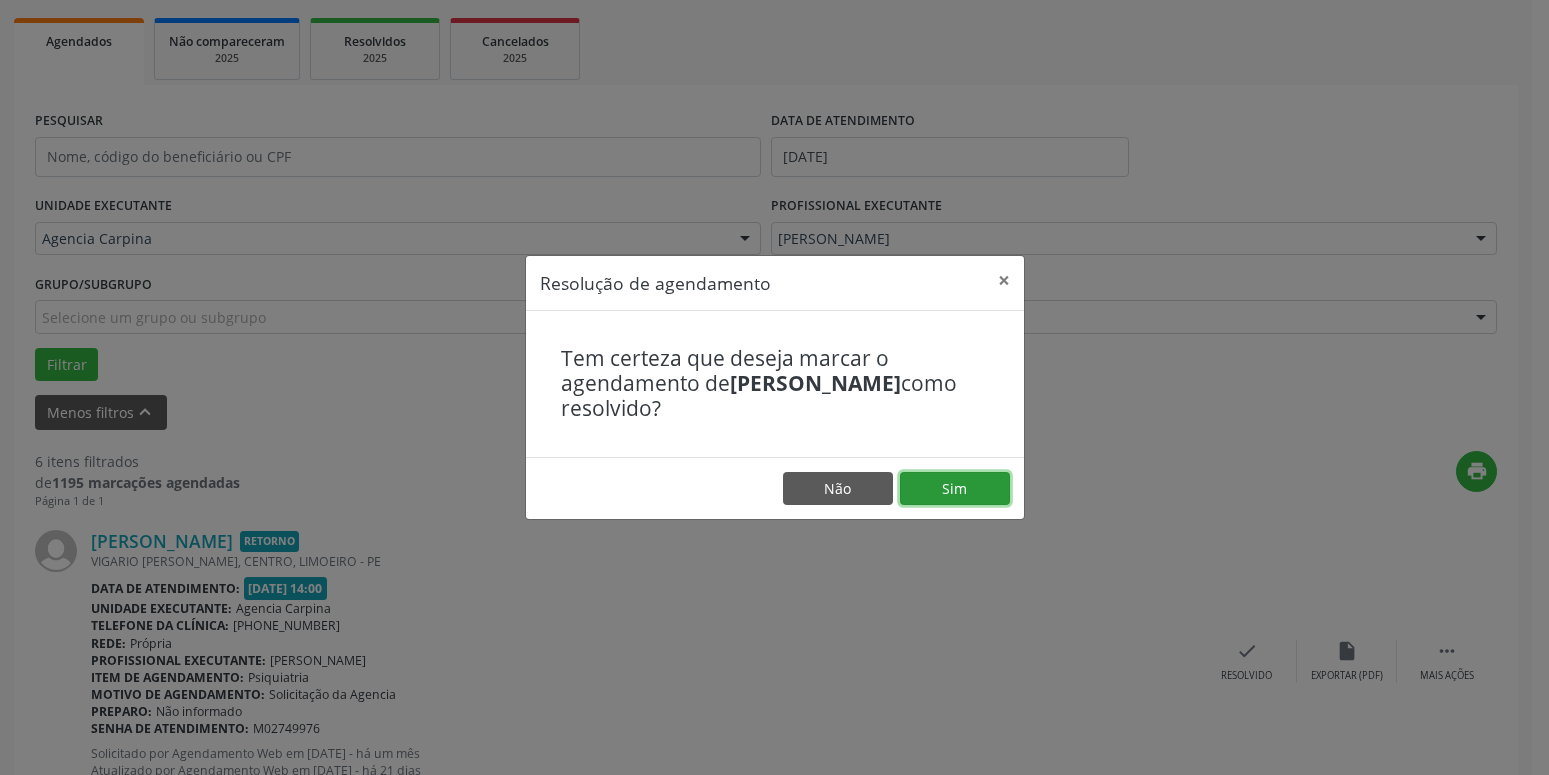 click on "Sim" at bounding box center [955, 489] 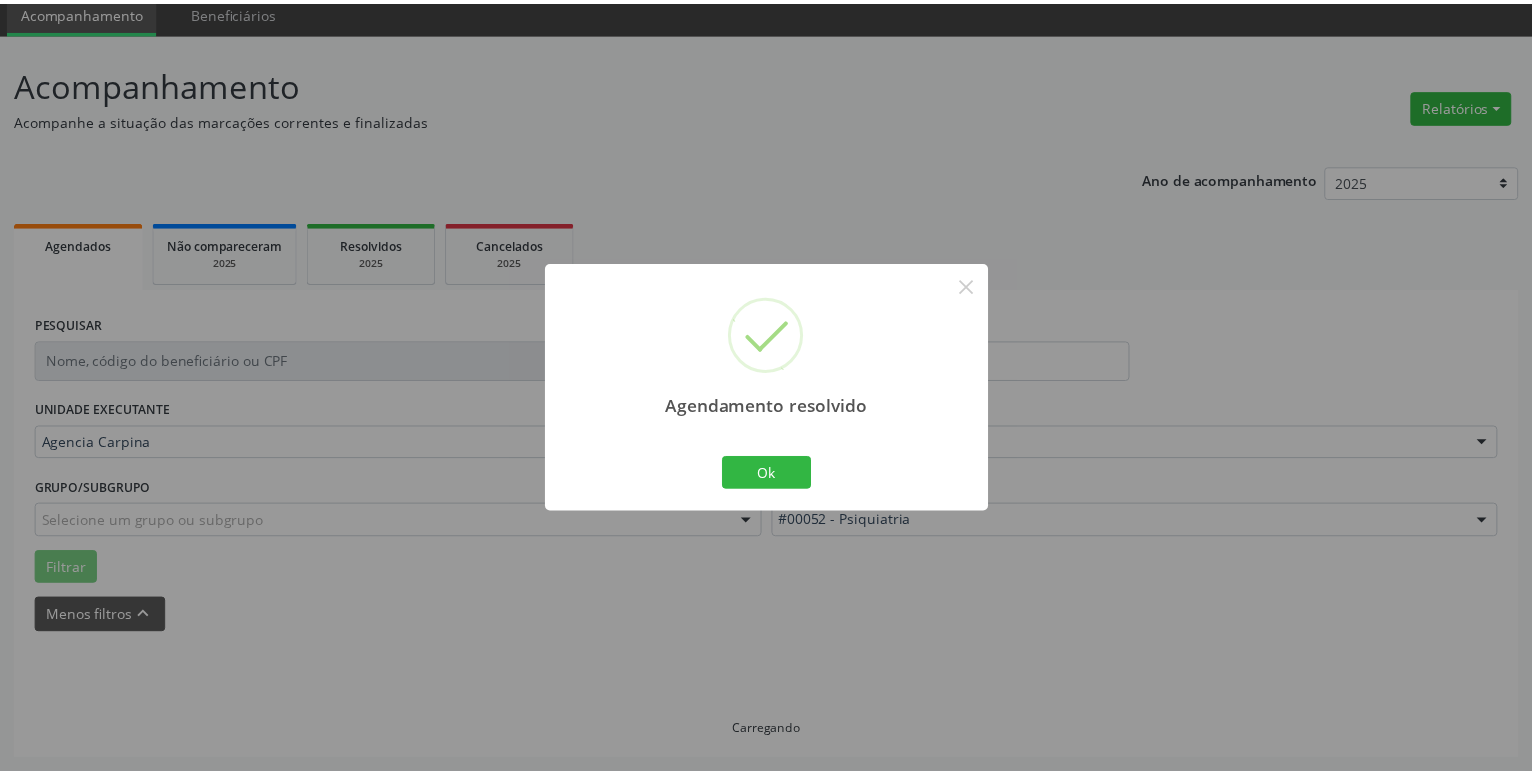 scroll, scrollTop: 77, scrollLeft: 0, axis: vertical 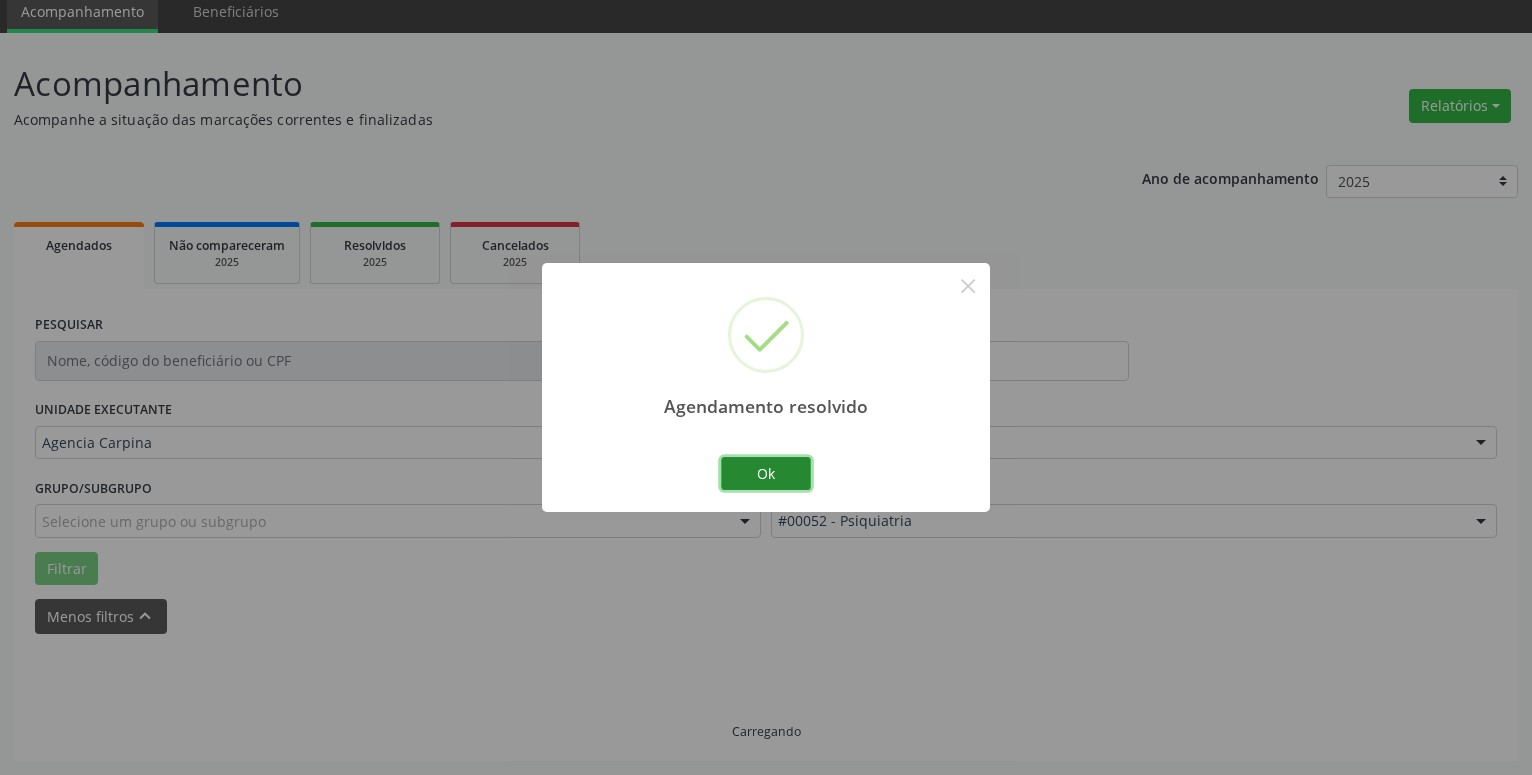 click on "Ok" at bounding box center [766, 474] 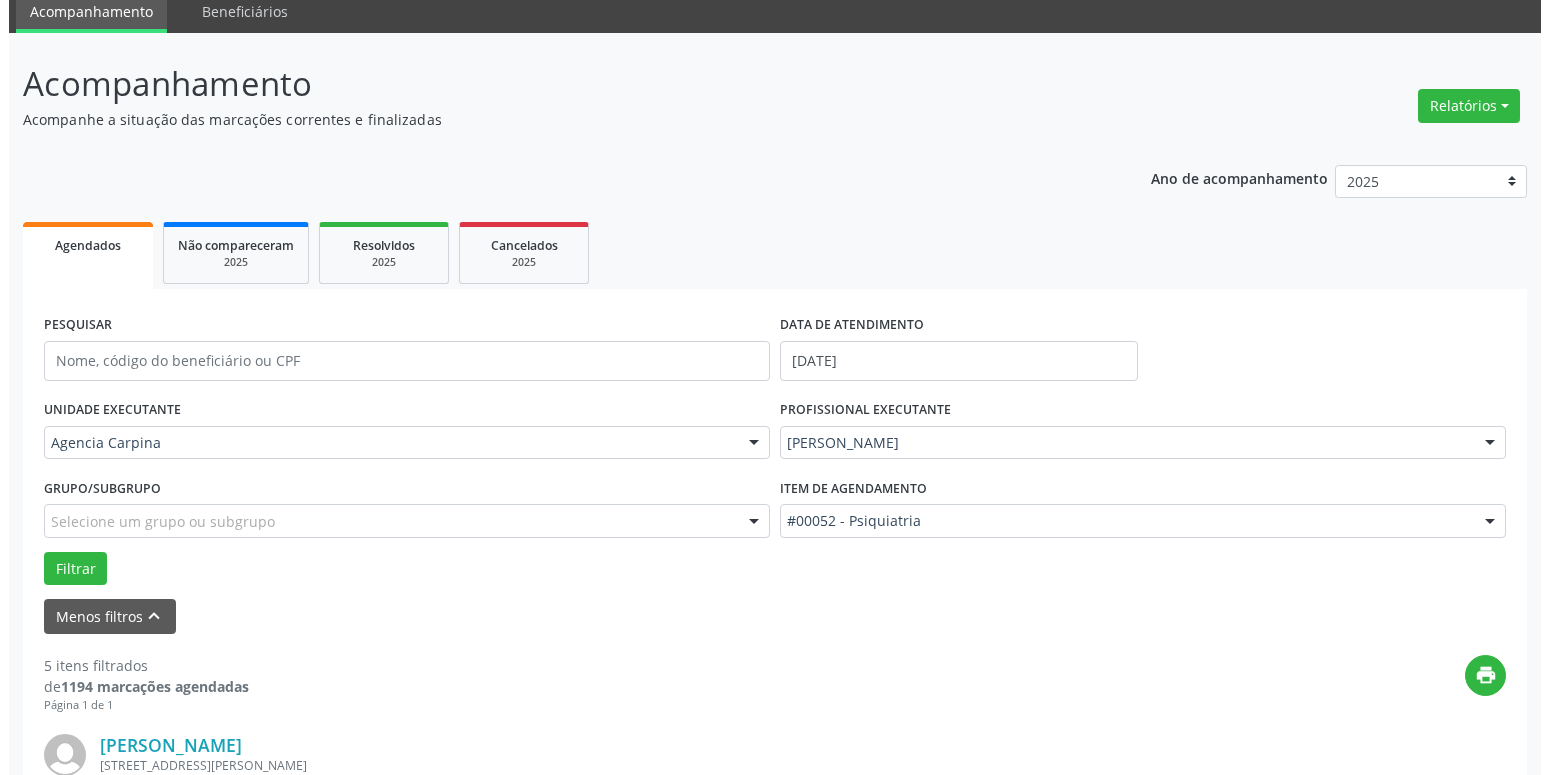 scroll, scrollTop: 383, scrollLeft: 0, axis: vertical 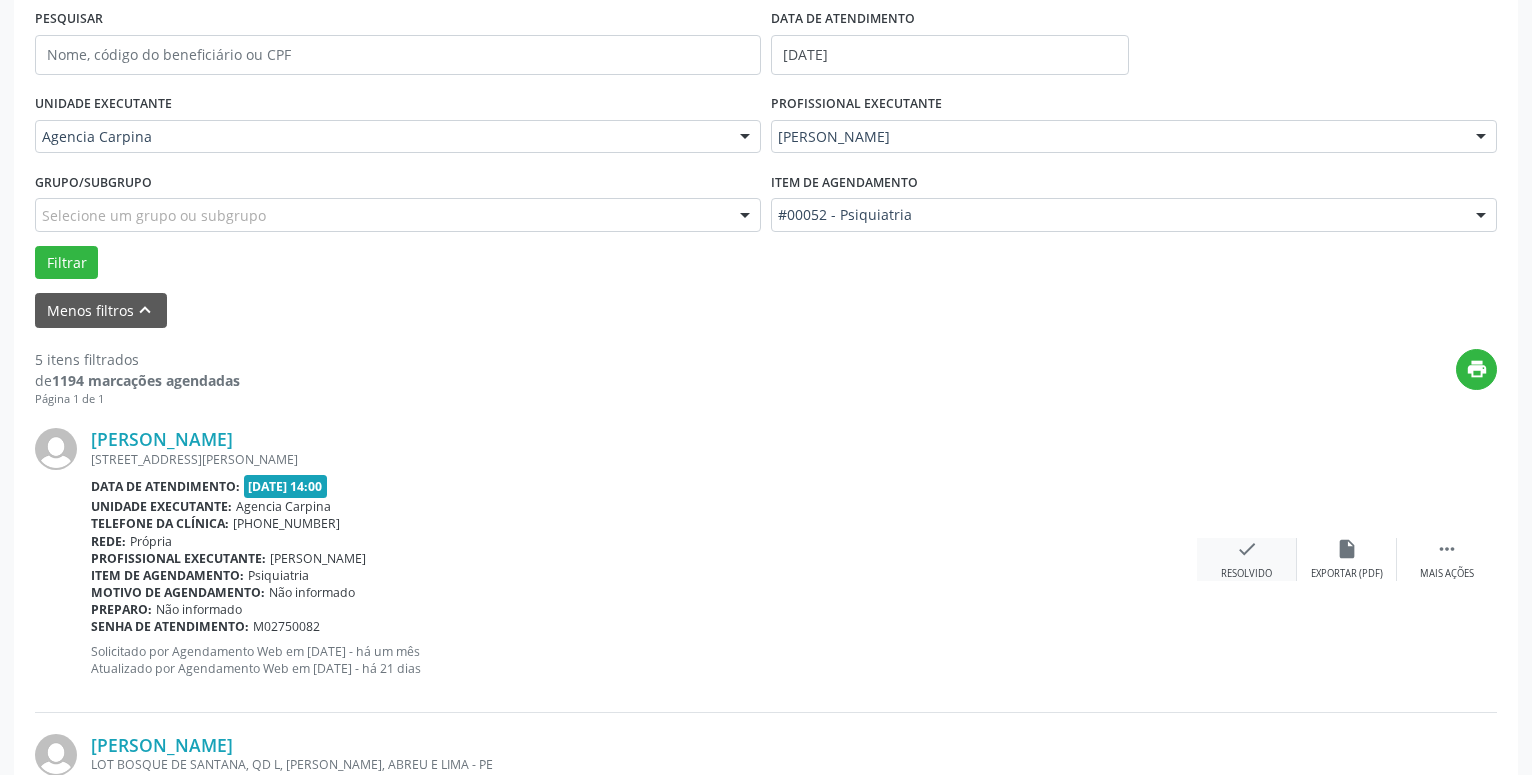 click on "check" at bounding box center (1247, 549) 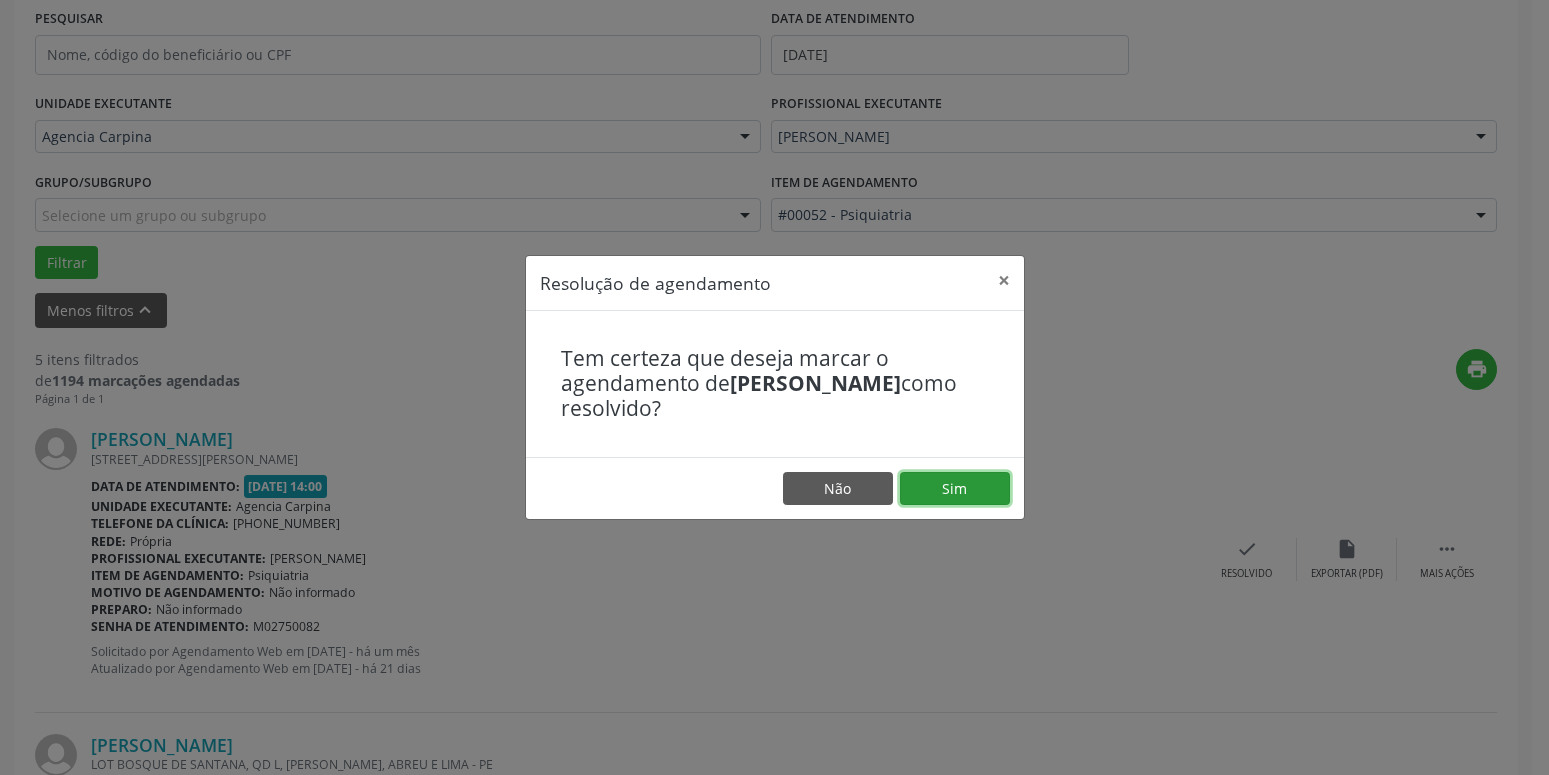 click on "Sim" at bounding box center [955, 489] 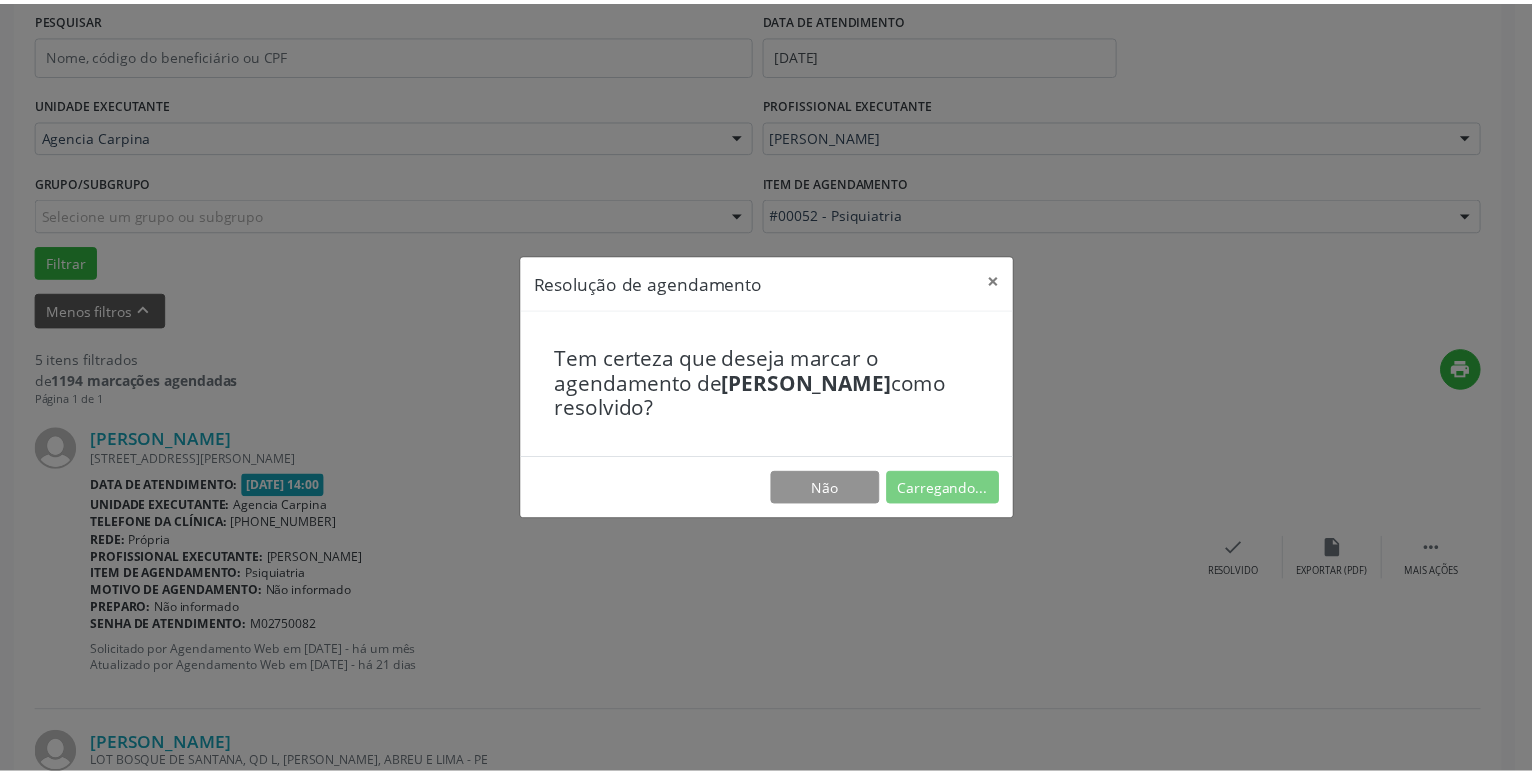 scroll, scrollTop: 77, scrollLeft: 0, axis: vertical 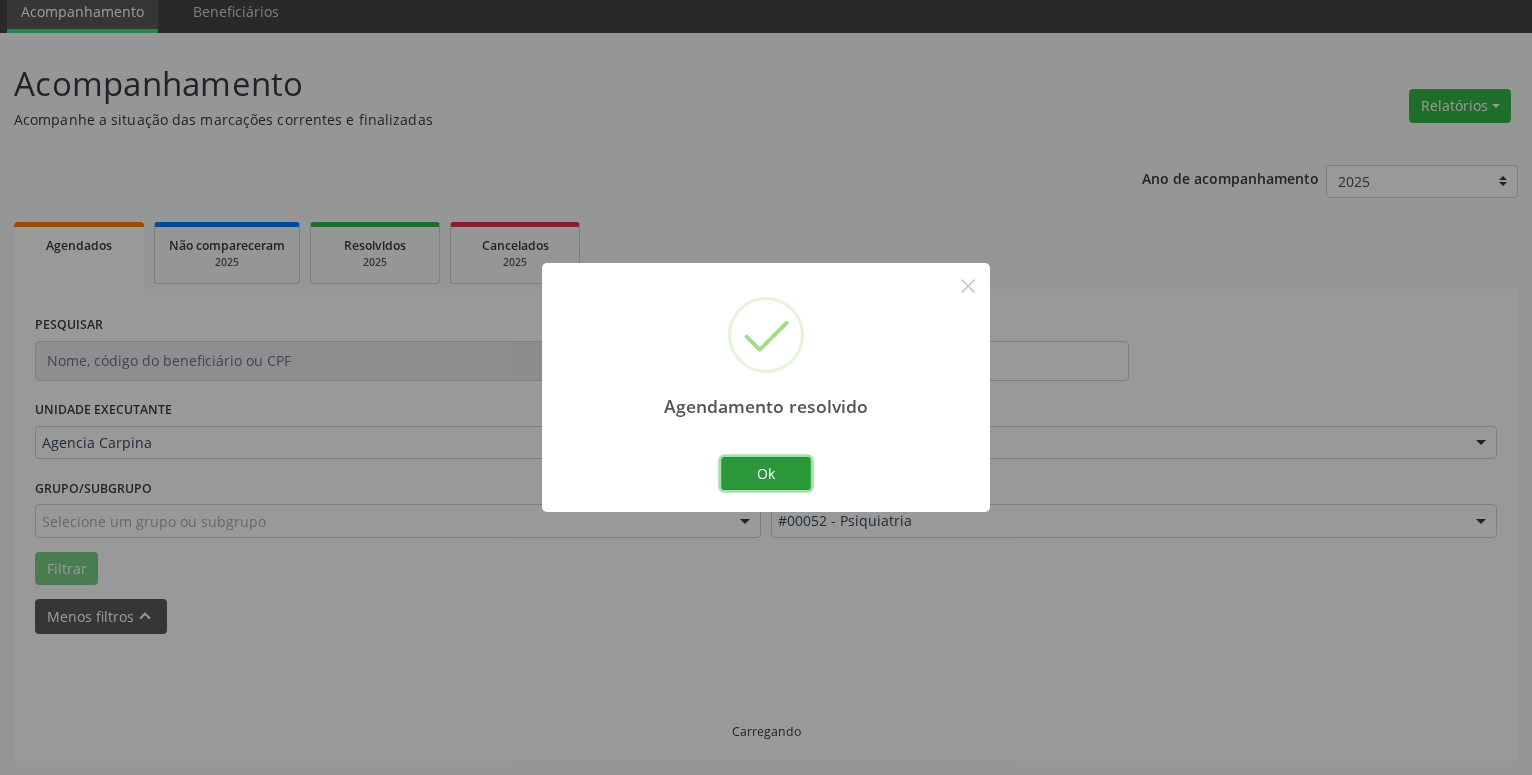 click on "Ok" at bounding box center [766, 474] 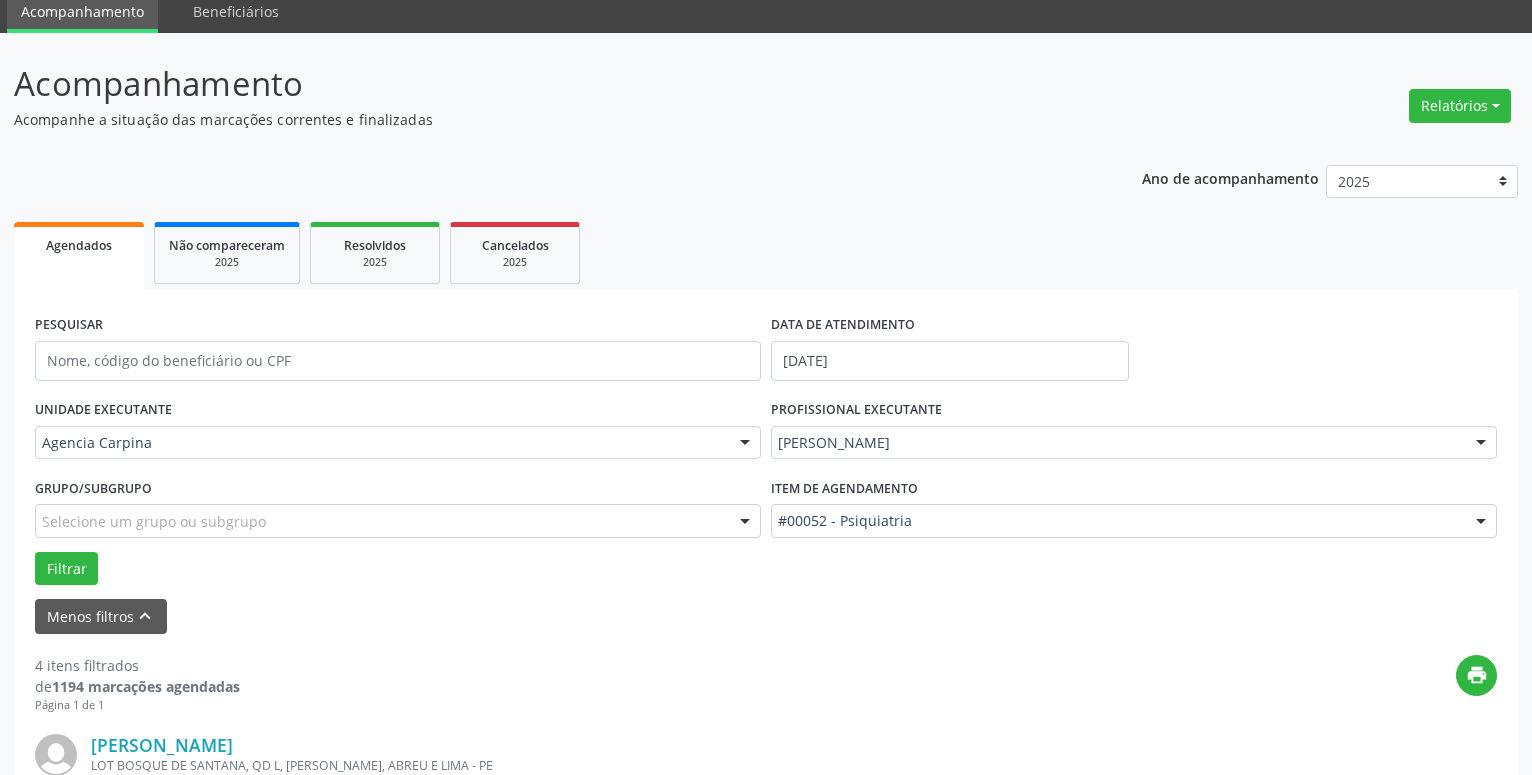 scroll, scrollTop: 383, scrollLeft: 0, axis: vertical 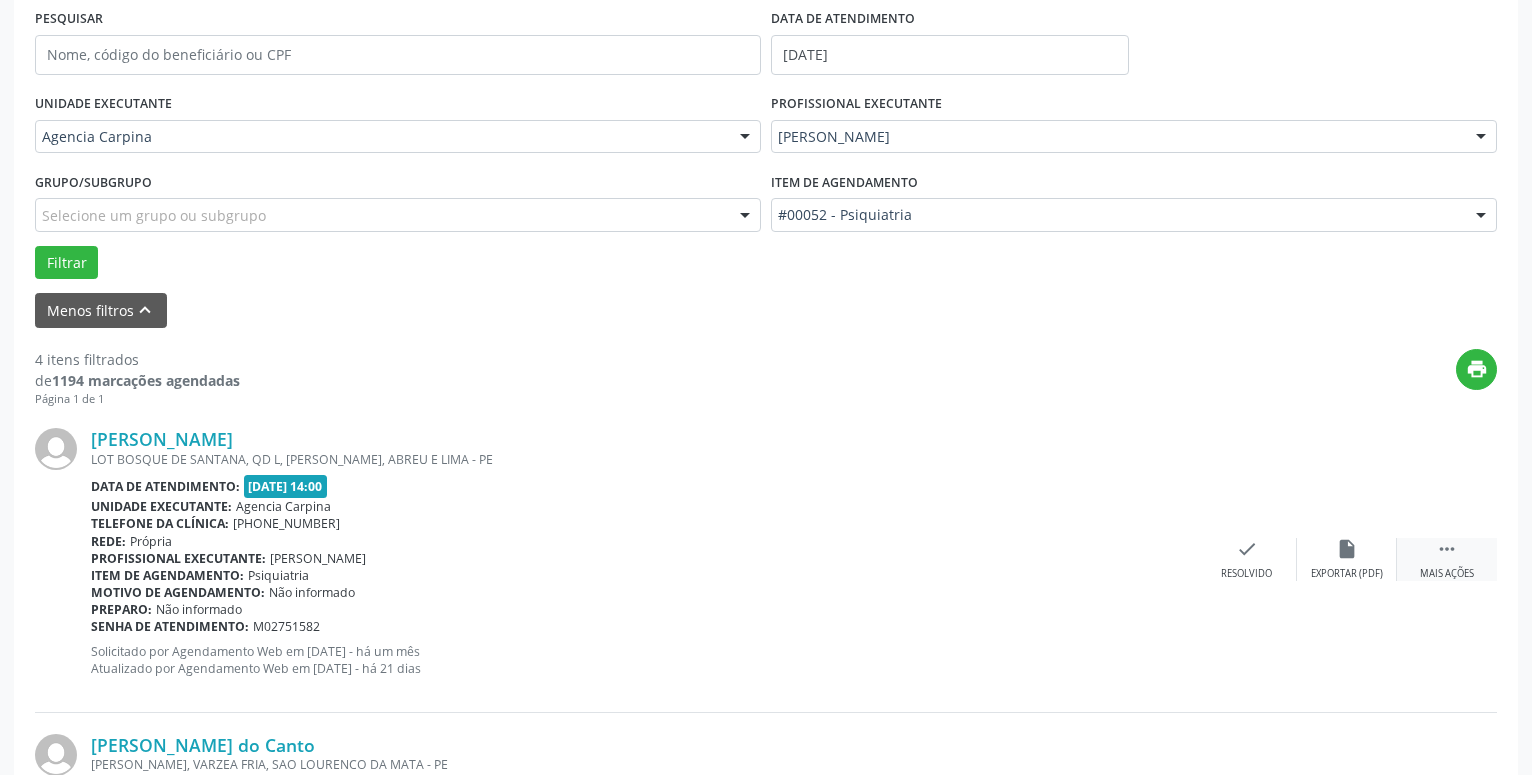 click on "" at bounding box center (1447, 549) 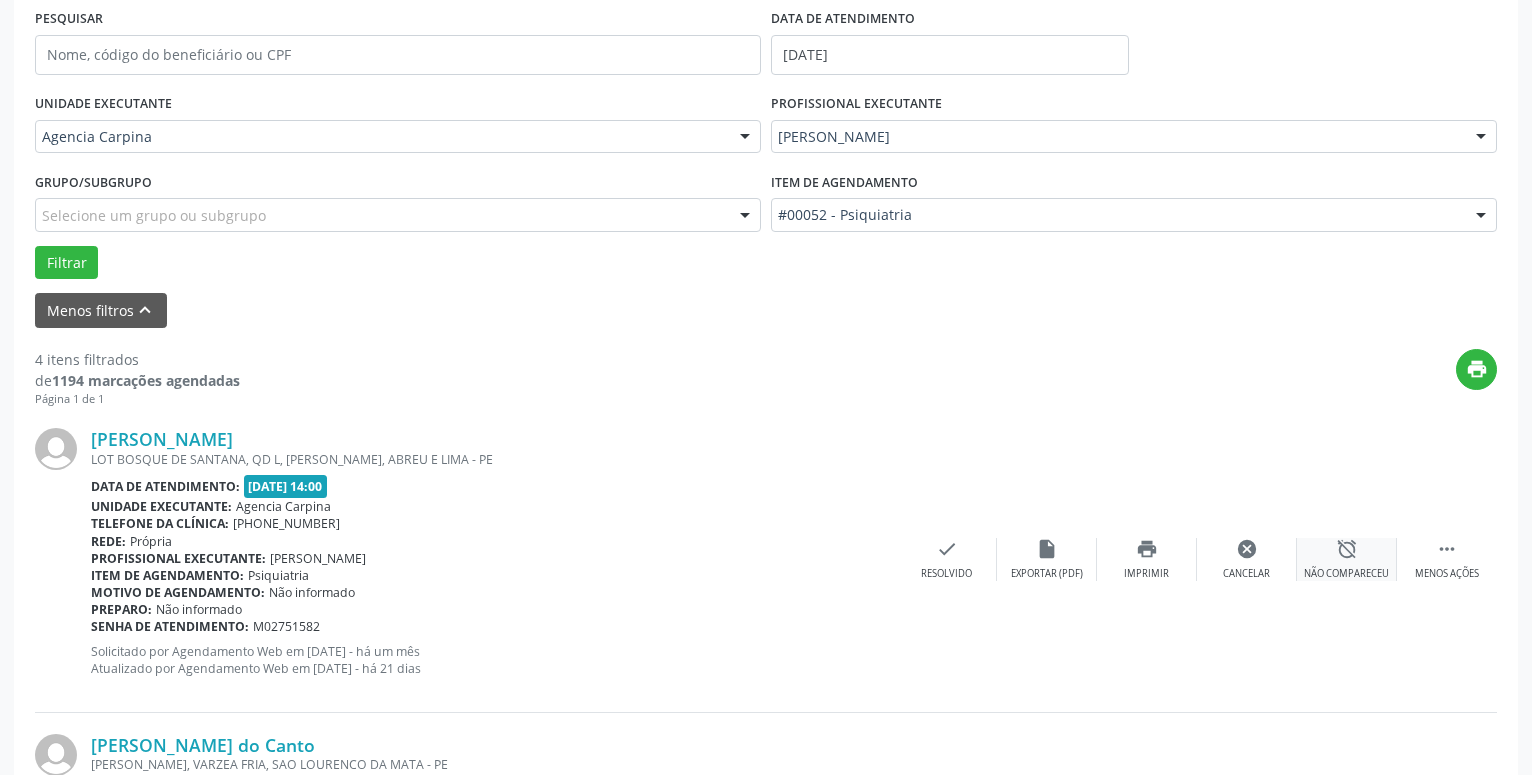 click on "alarm_off" at bounding box center (1347, 549) 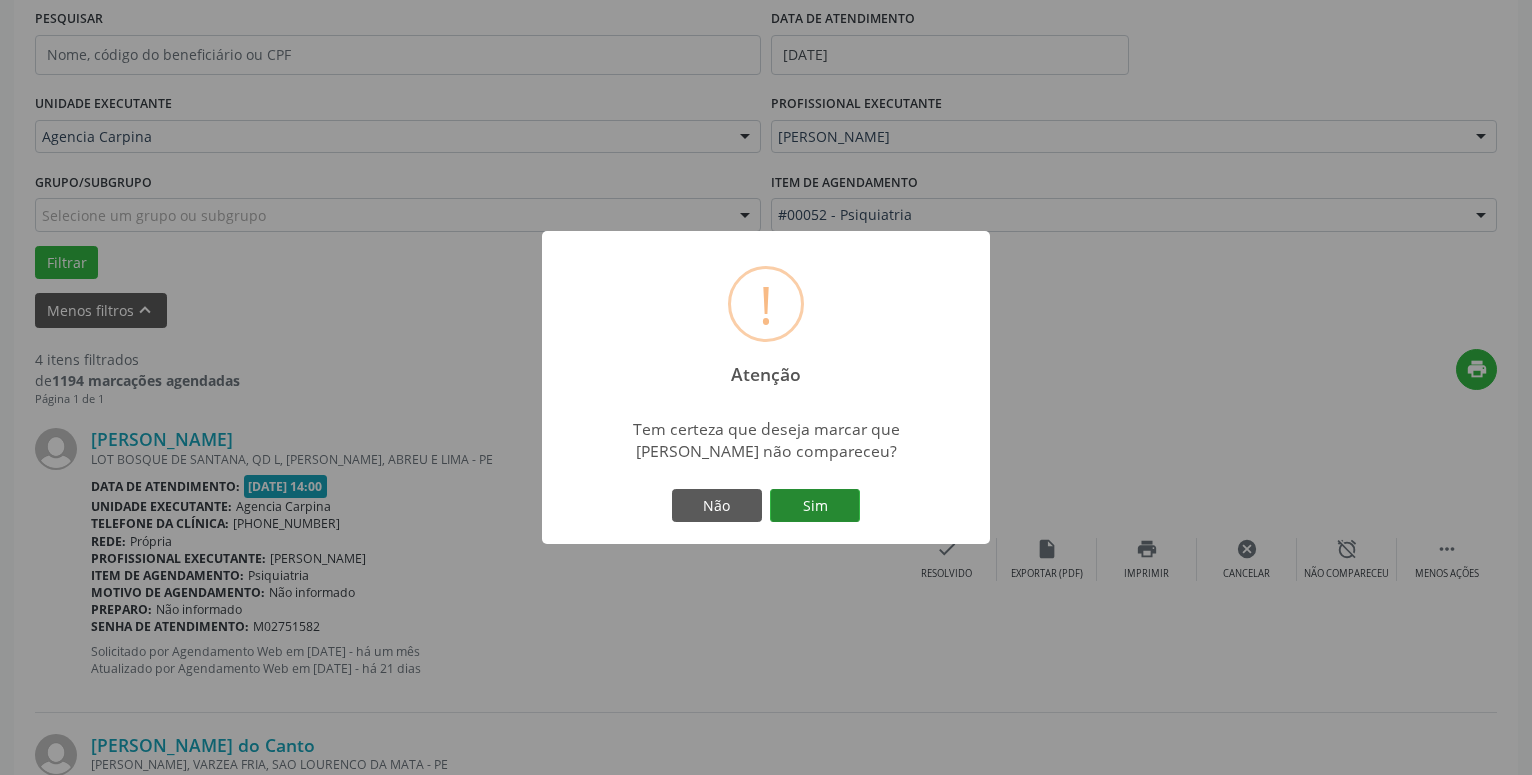 click on "Sim" at bounding box center [815, 506] 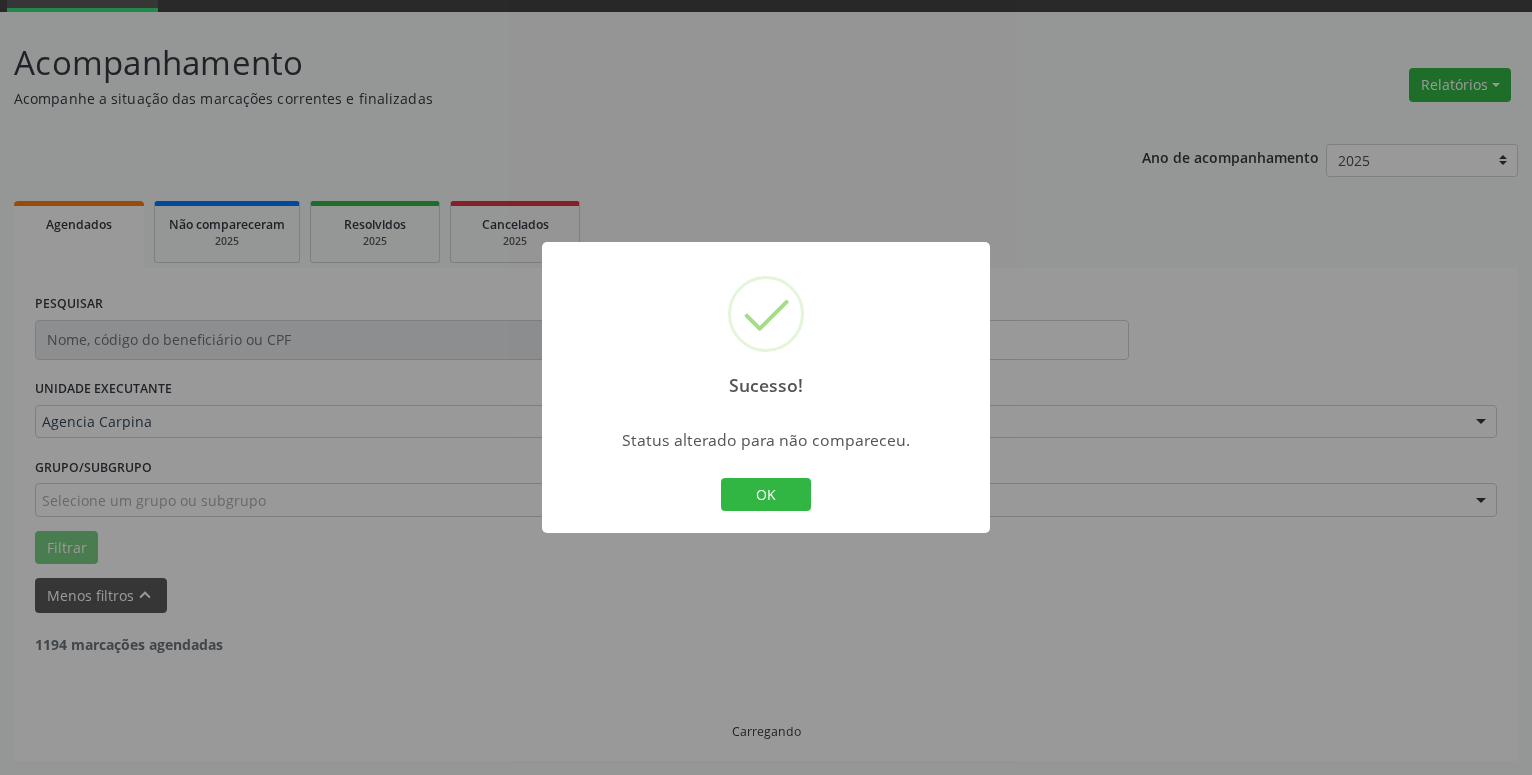 scroll, scrollTop: 98, scrollLeft: 0, axis: vertical 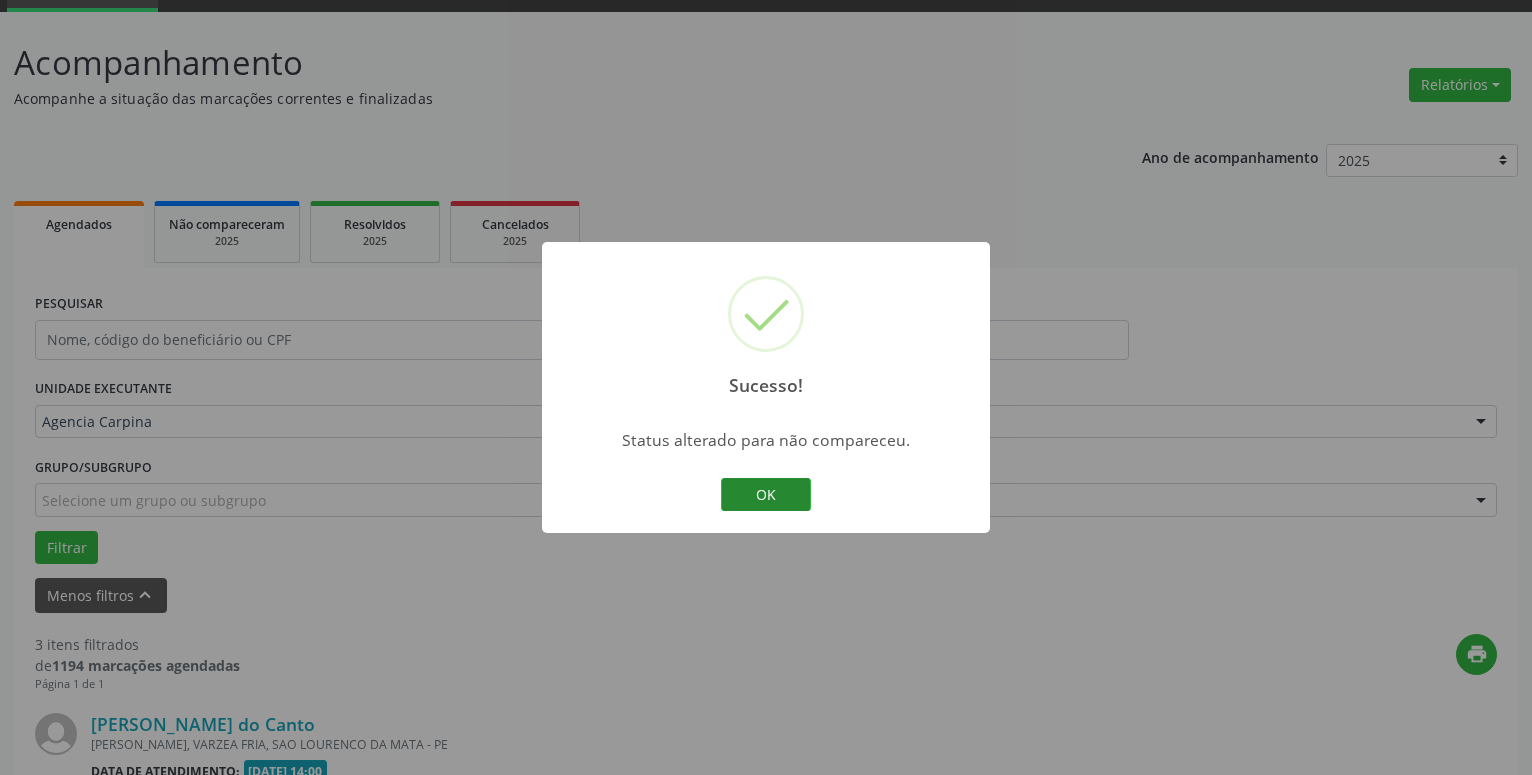 click on "OK" at bounding box center [766, 495] 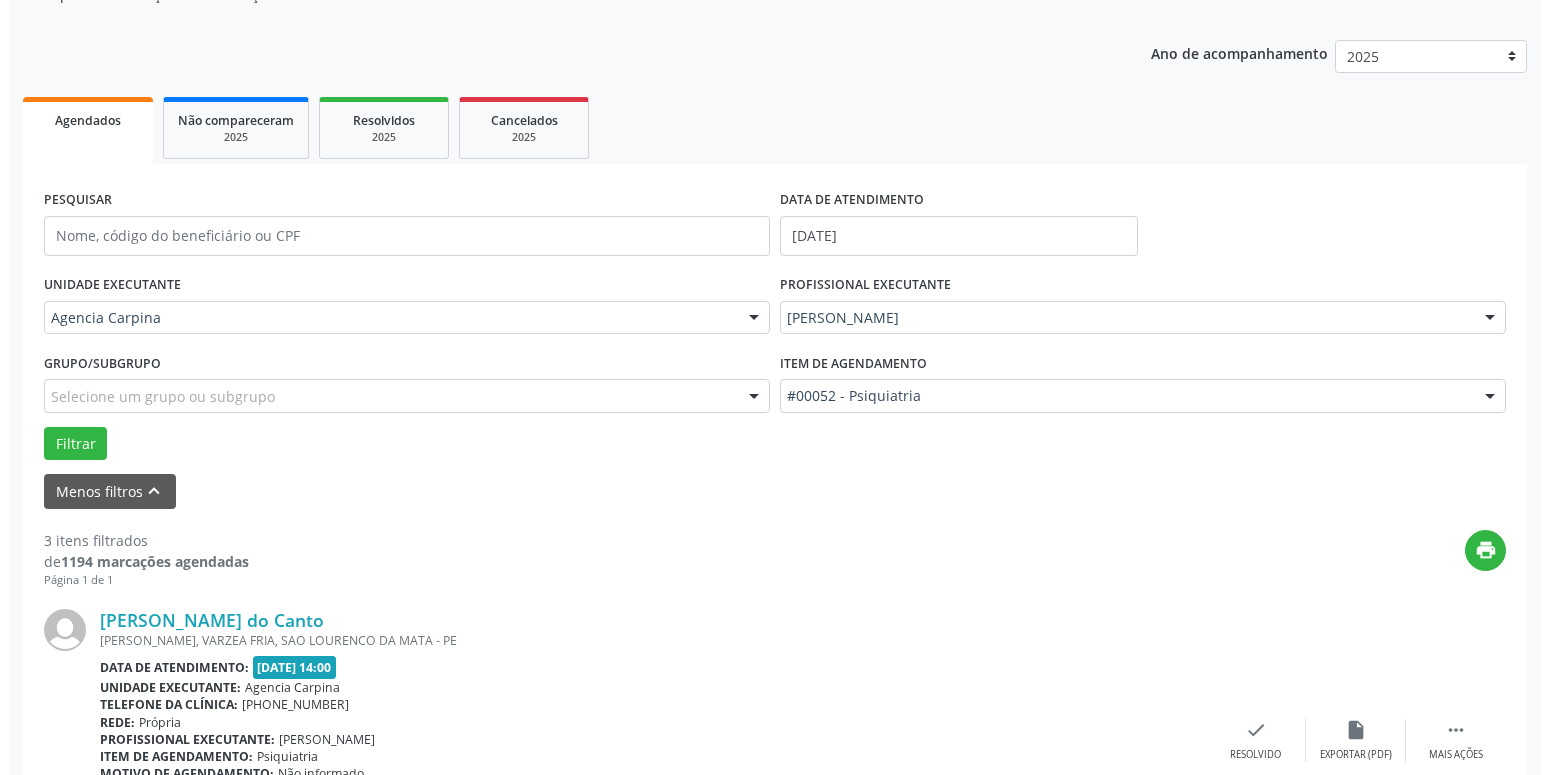 scroll, scrollTop: 302, scrollLeft: 0, axis: vertical 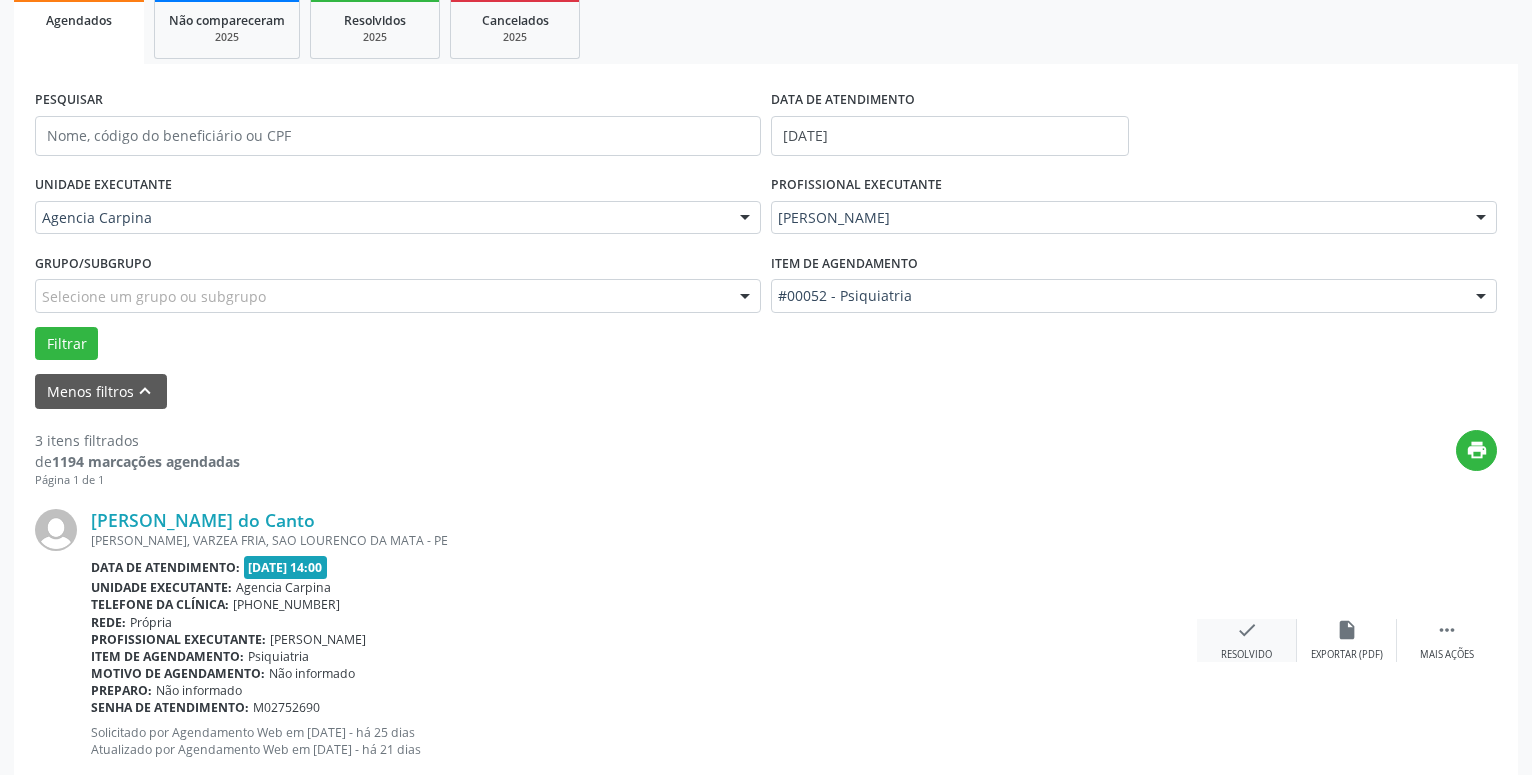 click on "check
Resolvido" at bounding box center (1247, 640) 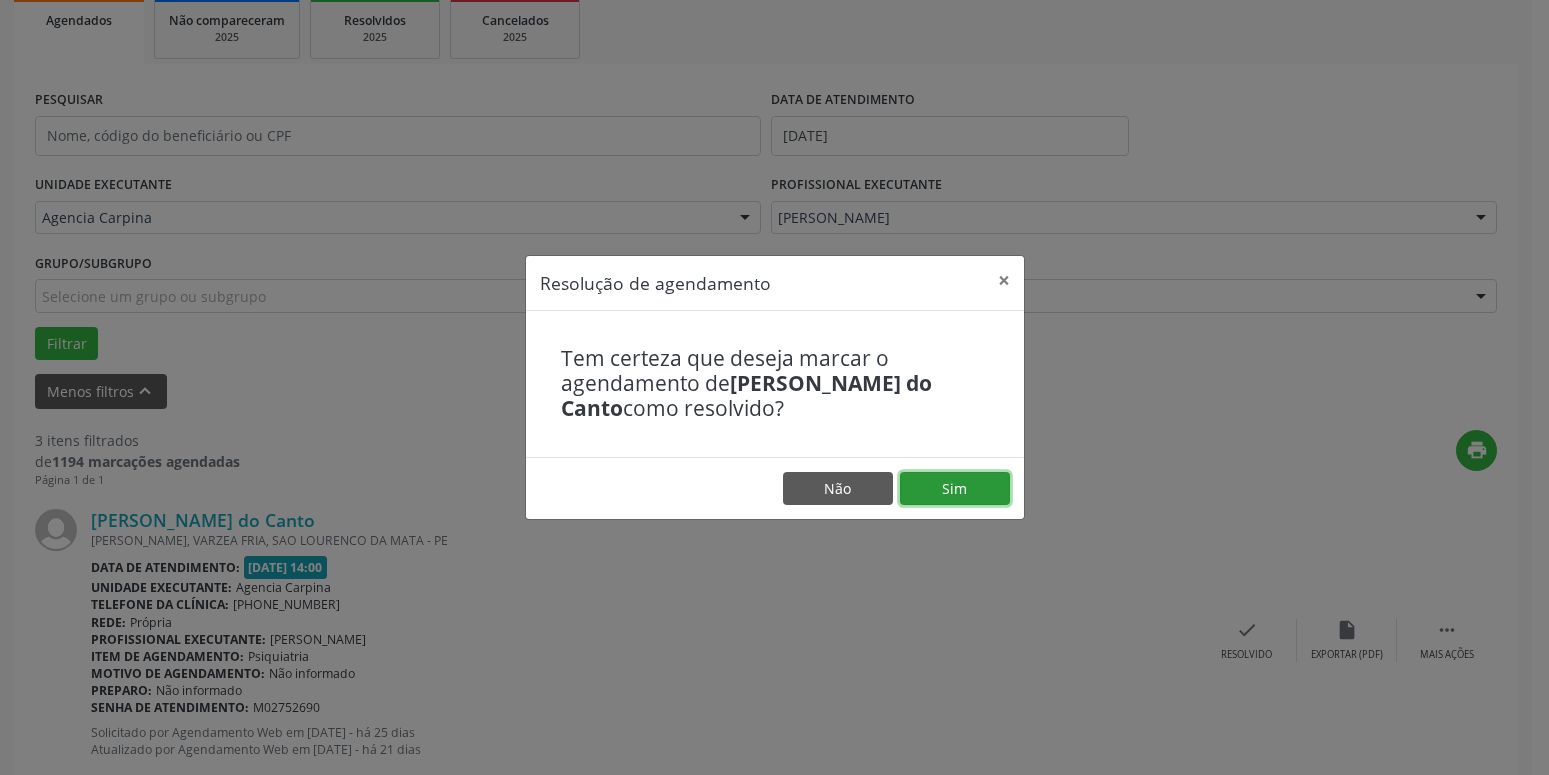 click on "Sim" at bounding box center [955, 489] 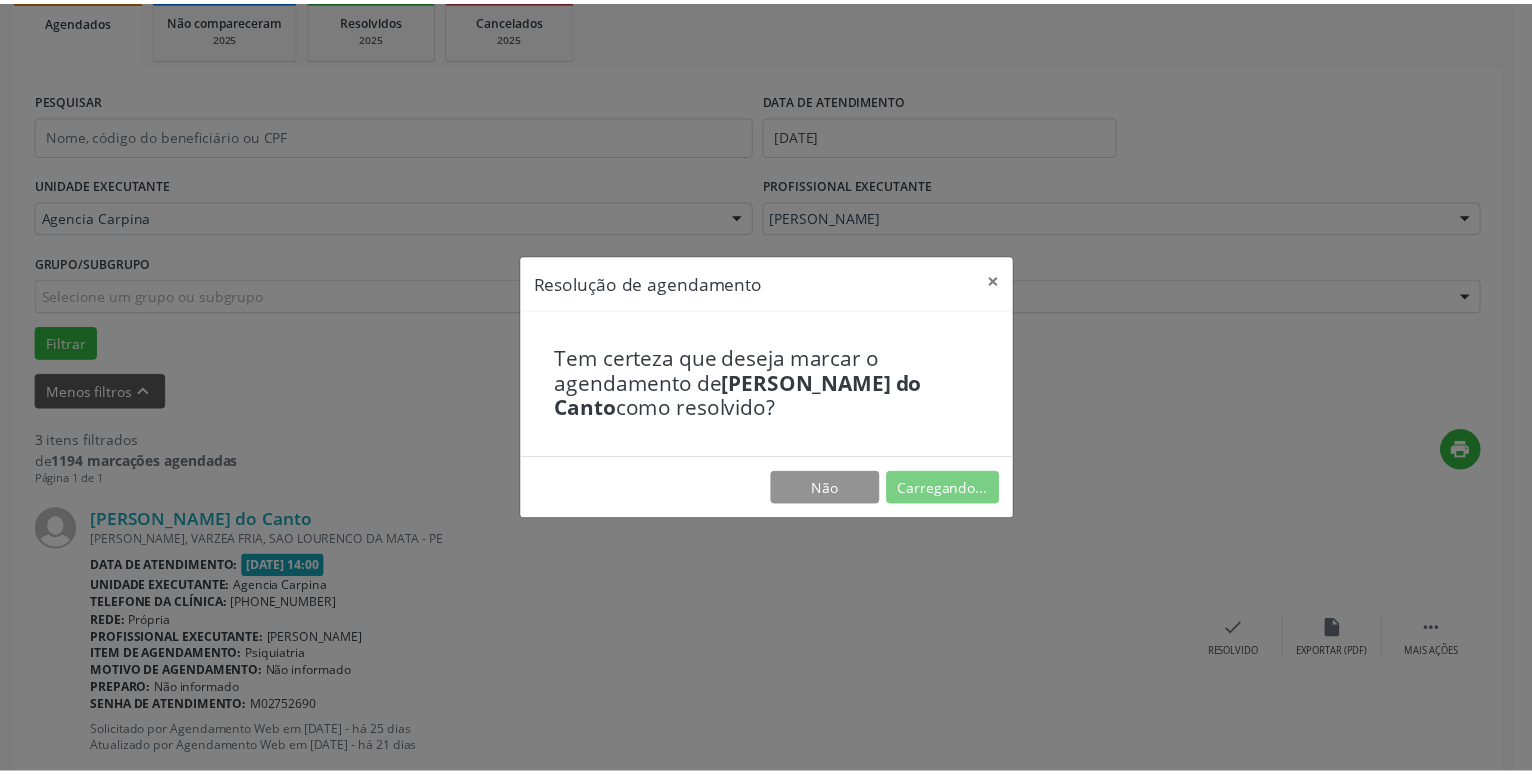 scroll, scrollTop: 77, scrollLeft: 0, axis: vertical 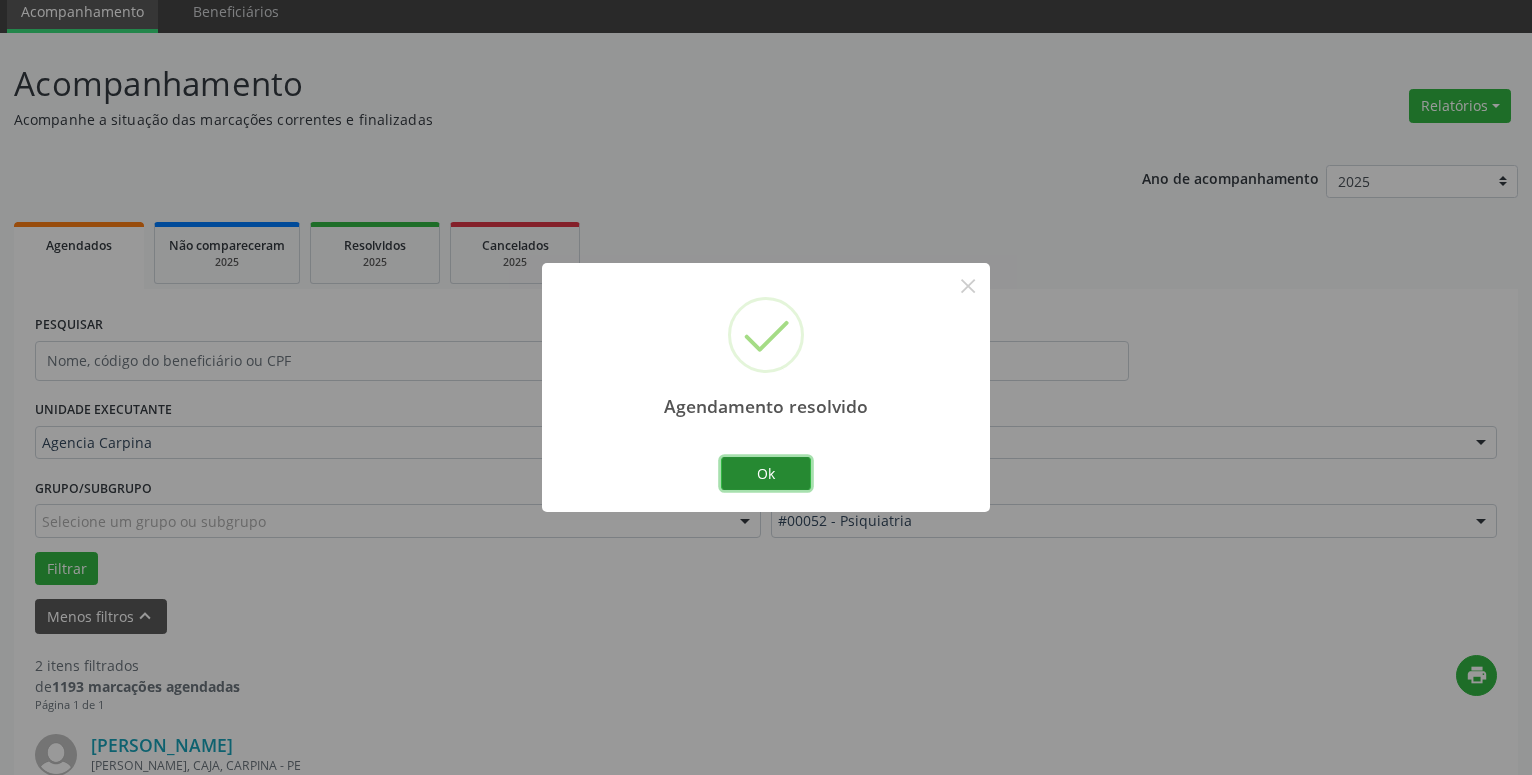 click on "Ok" at bounding box center [766, 474] 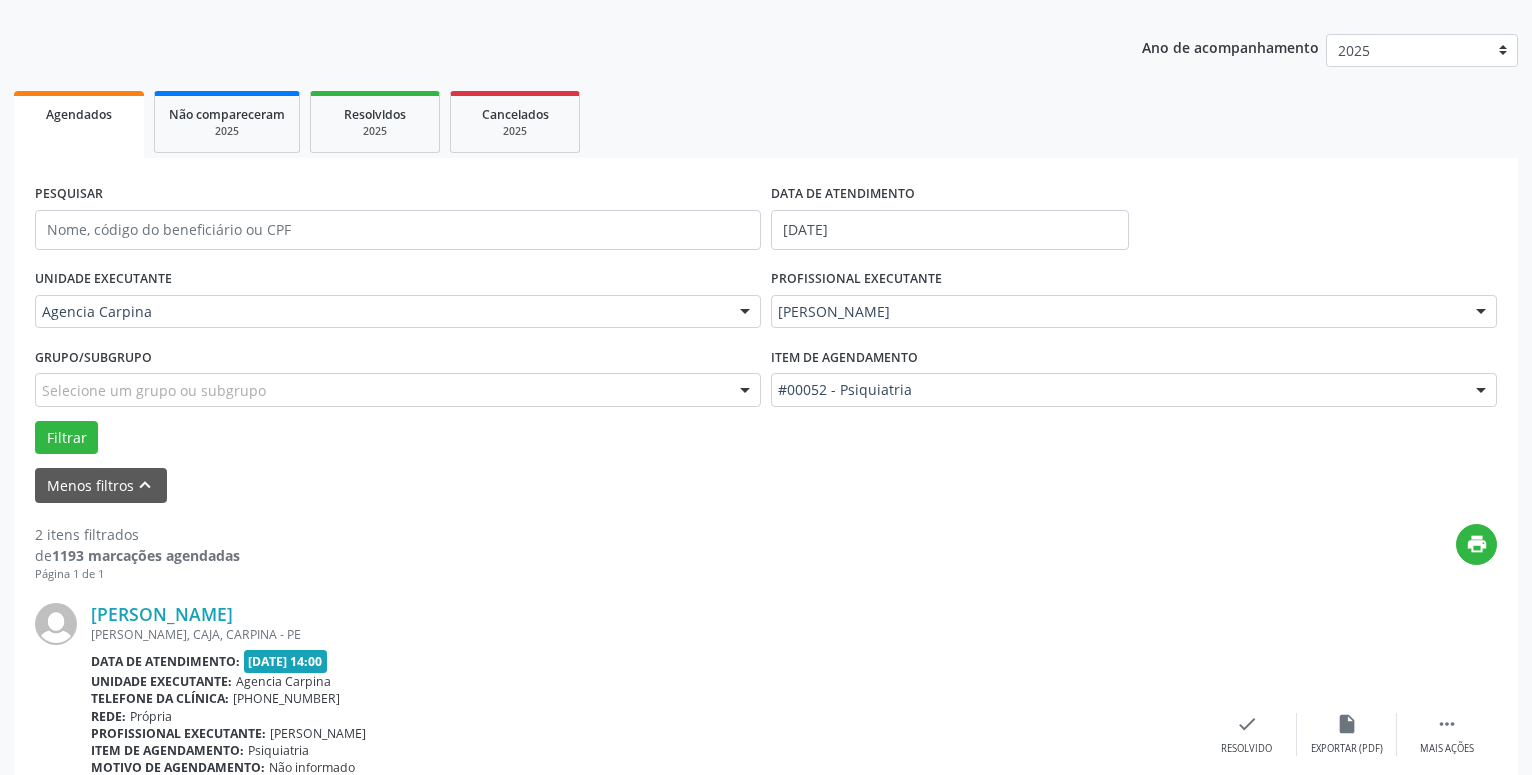 scroll, scrollTop: 383, scrollLeft: 0, axis: vertical 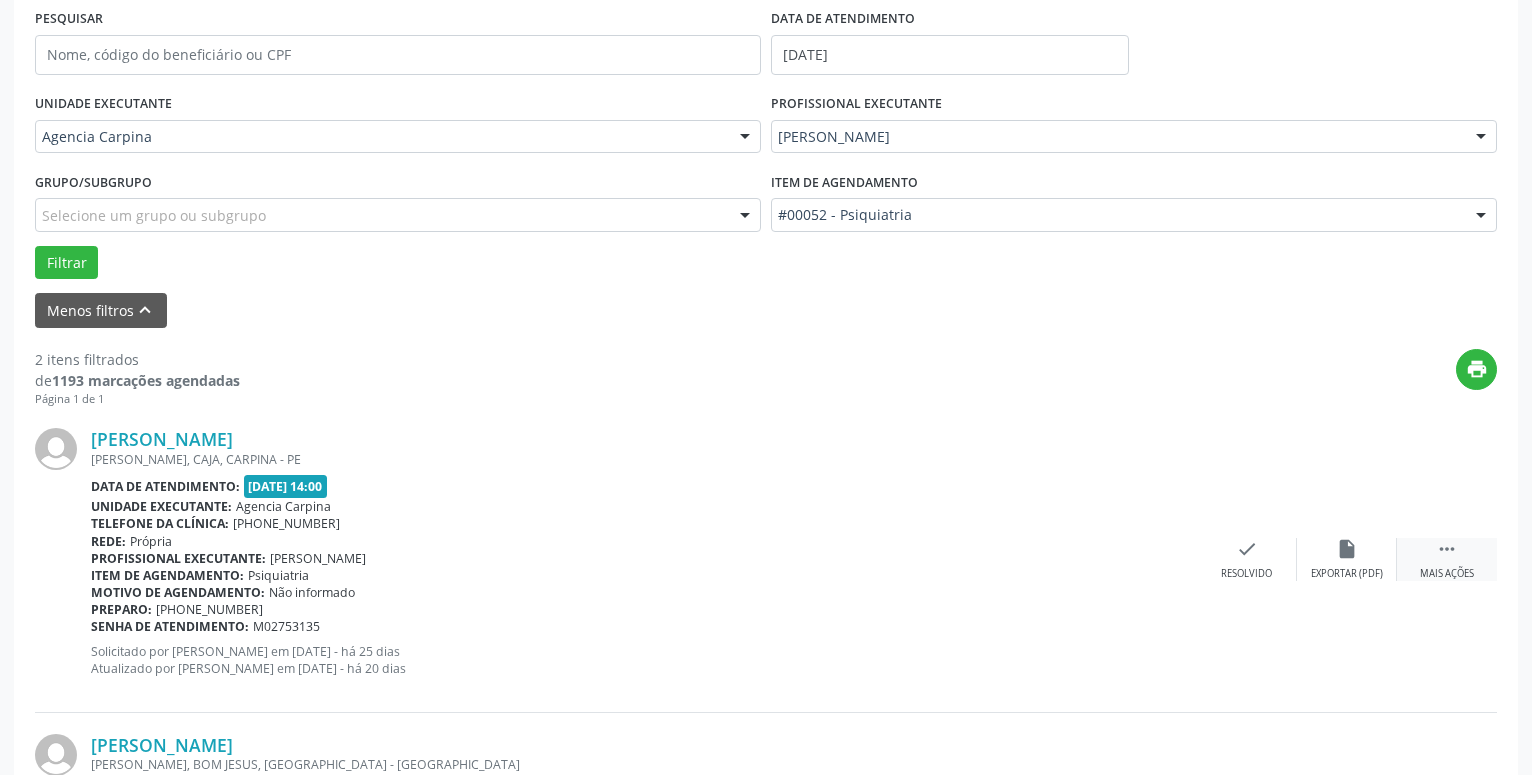 click on "" at bounding box center (1447, 549) 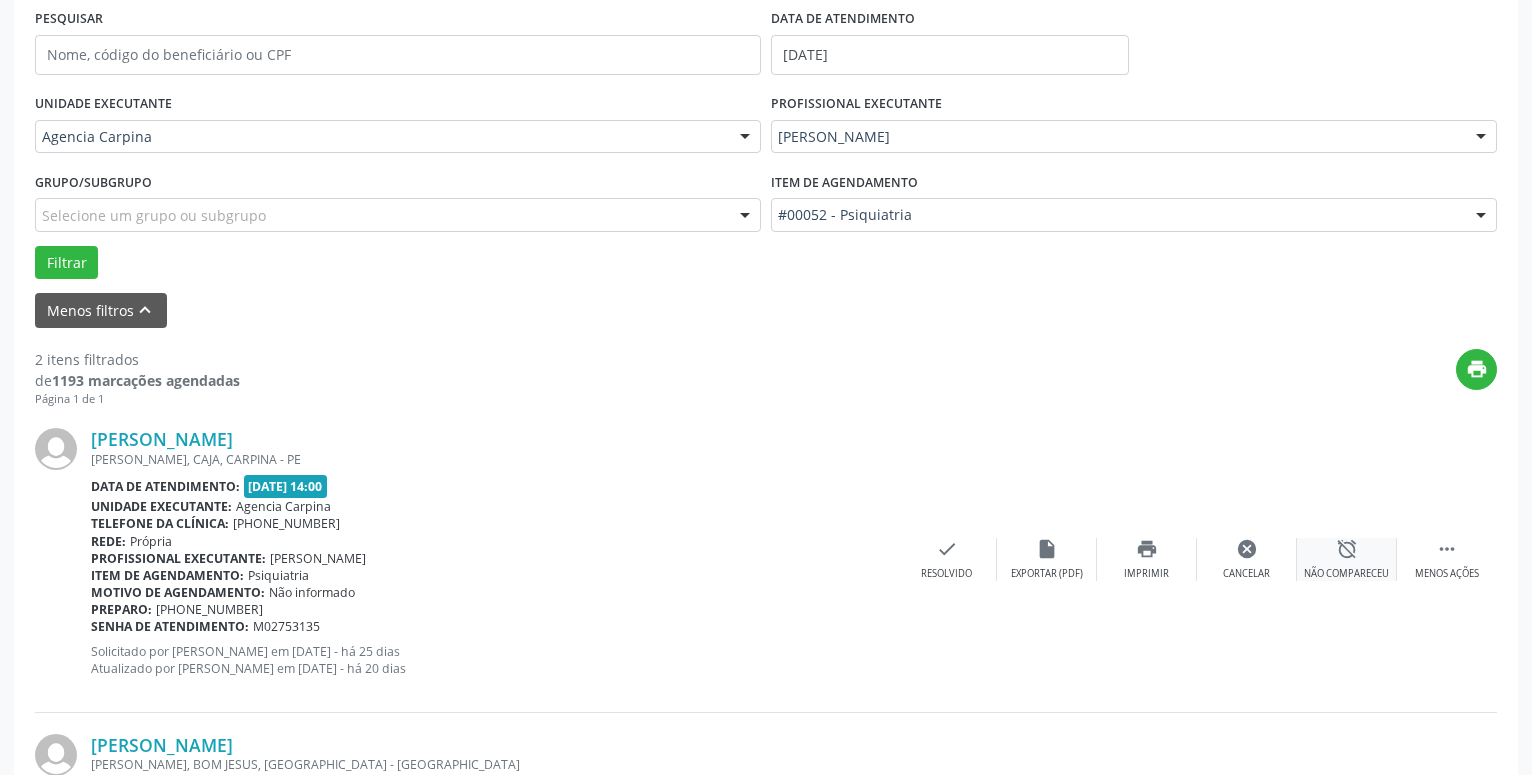 click on "alarm_off" at bounding box center (1347, 549) 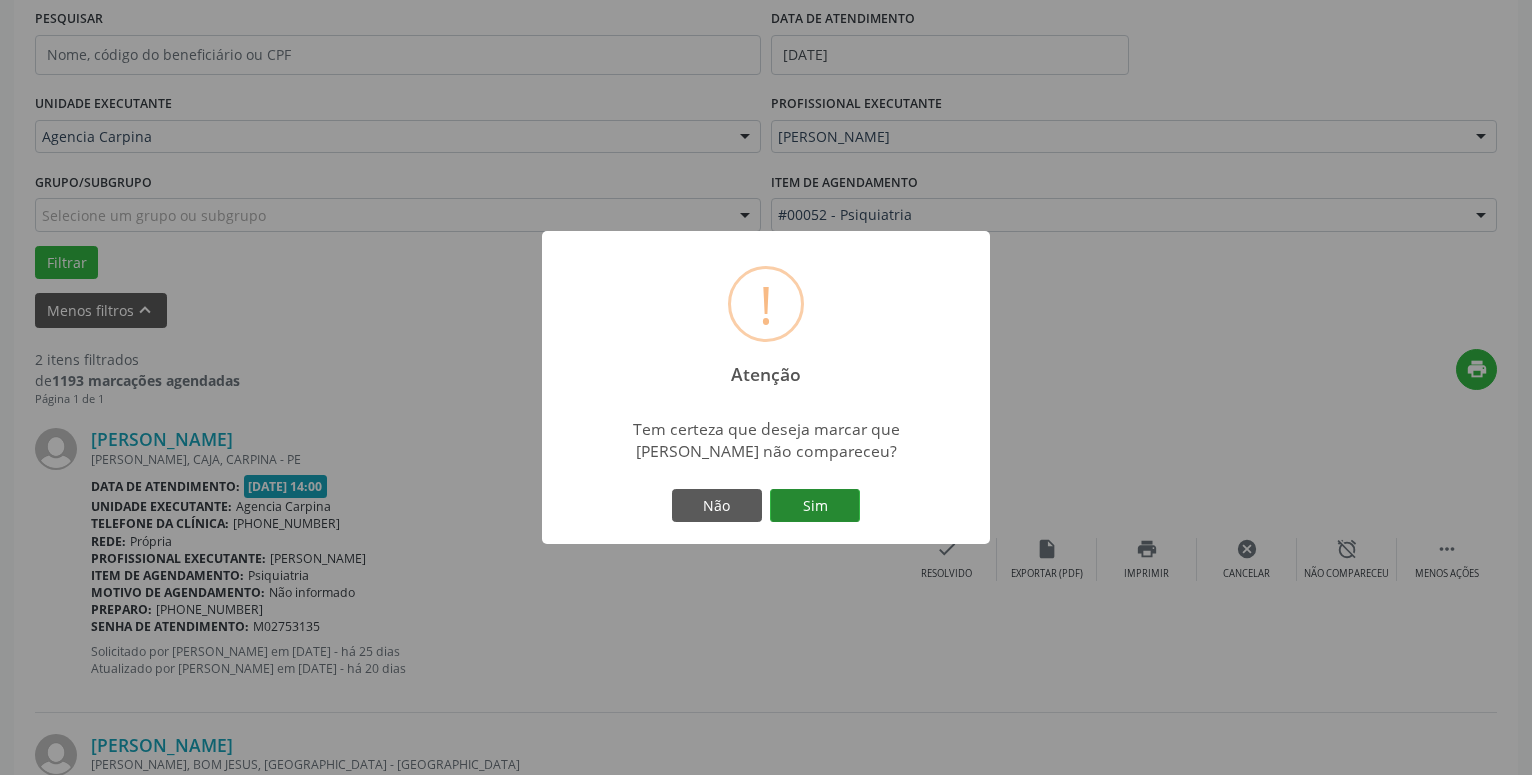 click on "Sim" at bounding box center [815, 506] 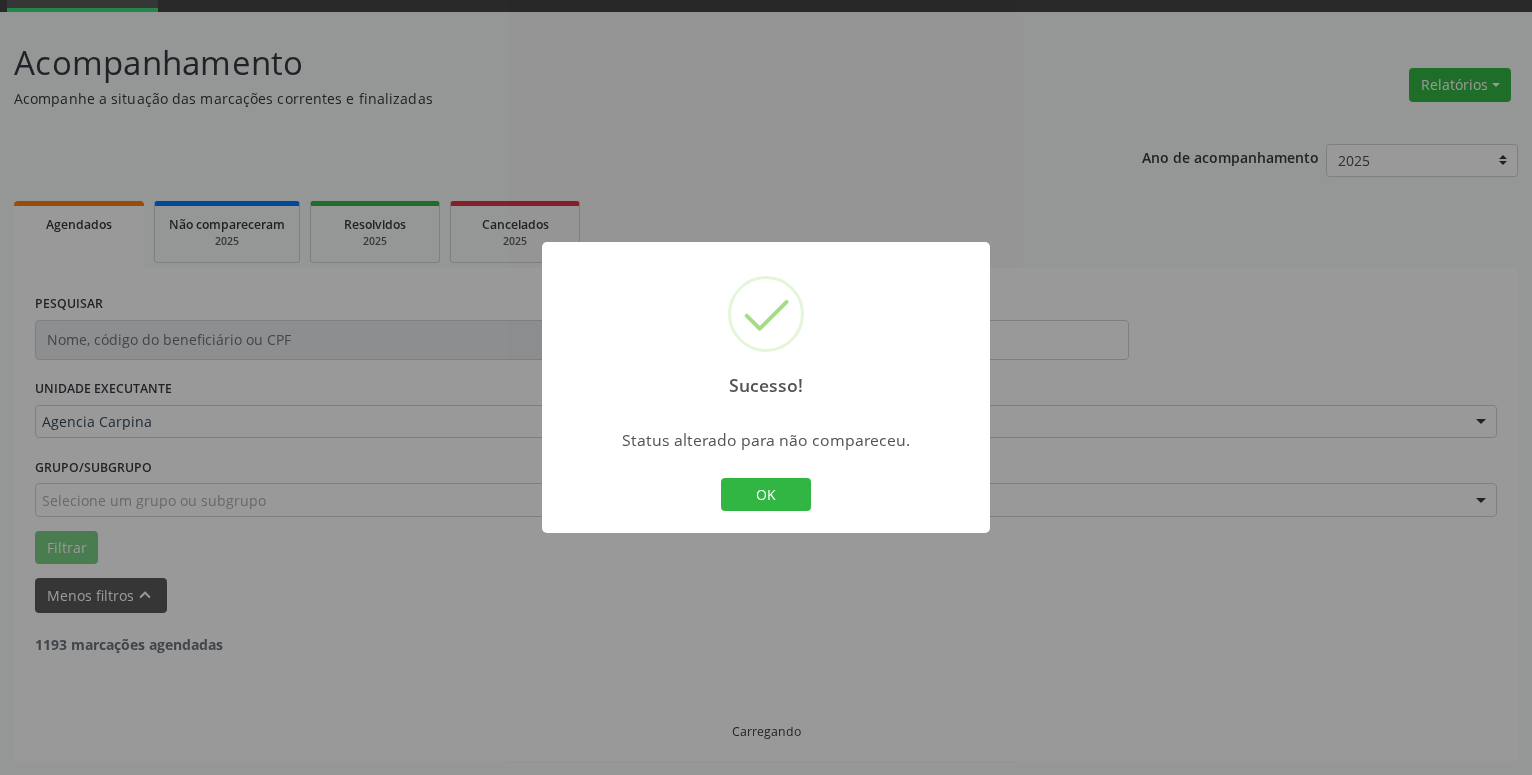 scroll, scrollTop: 98, scrollLeft: 0, axis: vertical 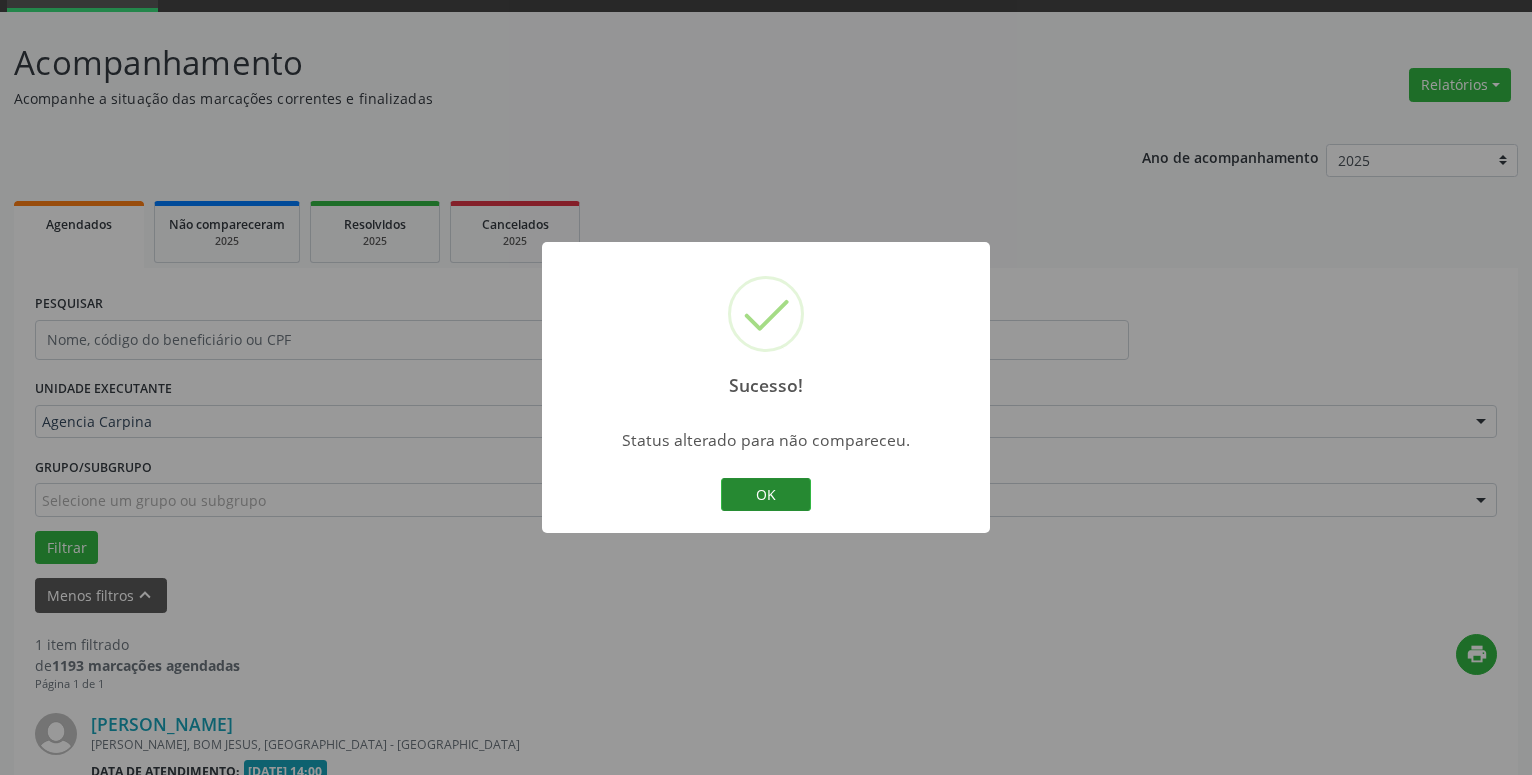 click on "OK" at bounding box center (766, 495) 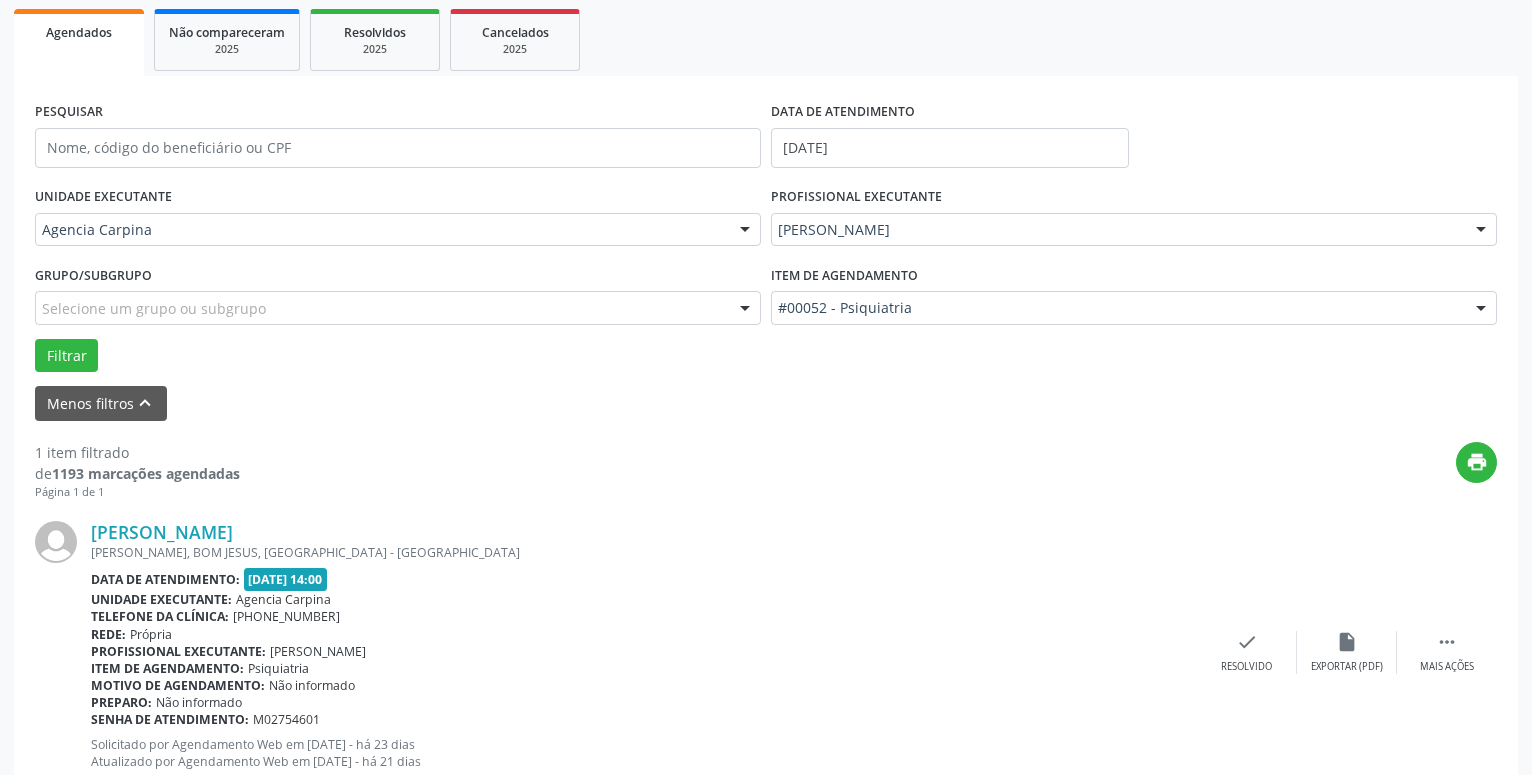 scroll, scrollTop: 302, scrollLeft: 0, axis: vertical 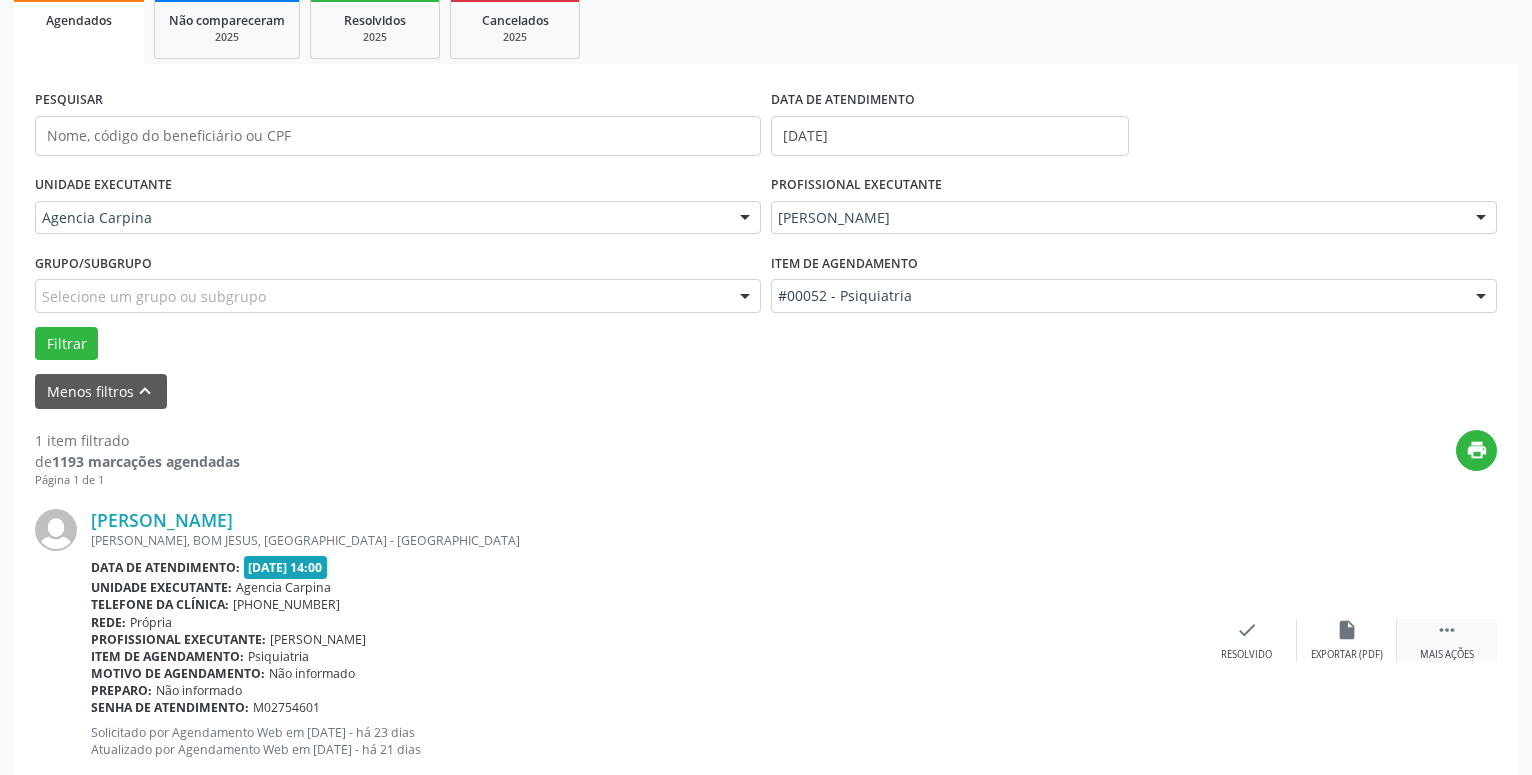click on "" at bounding box center [1447, 630] 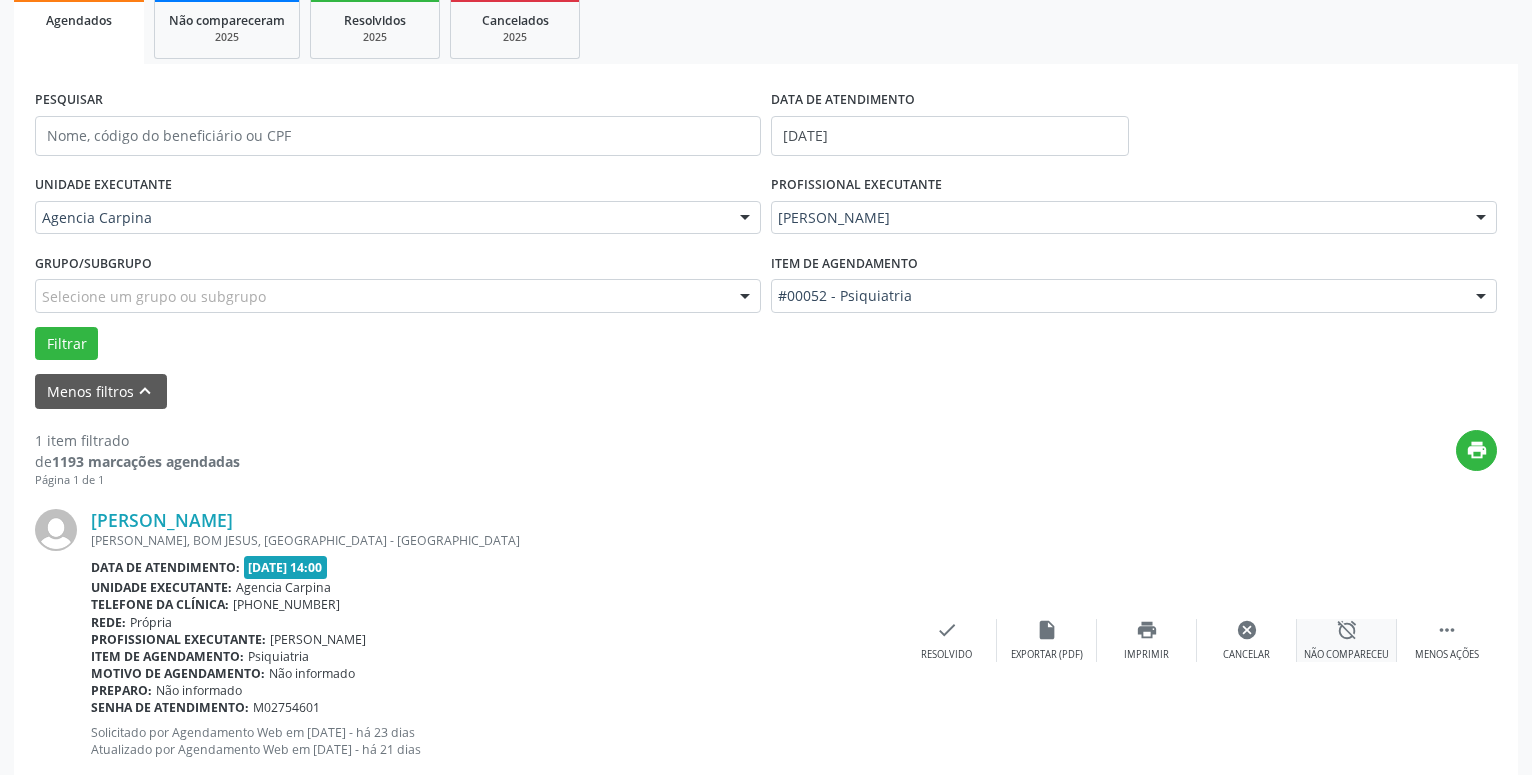 click on "alarm_off" at bounding box center (1347, 630) 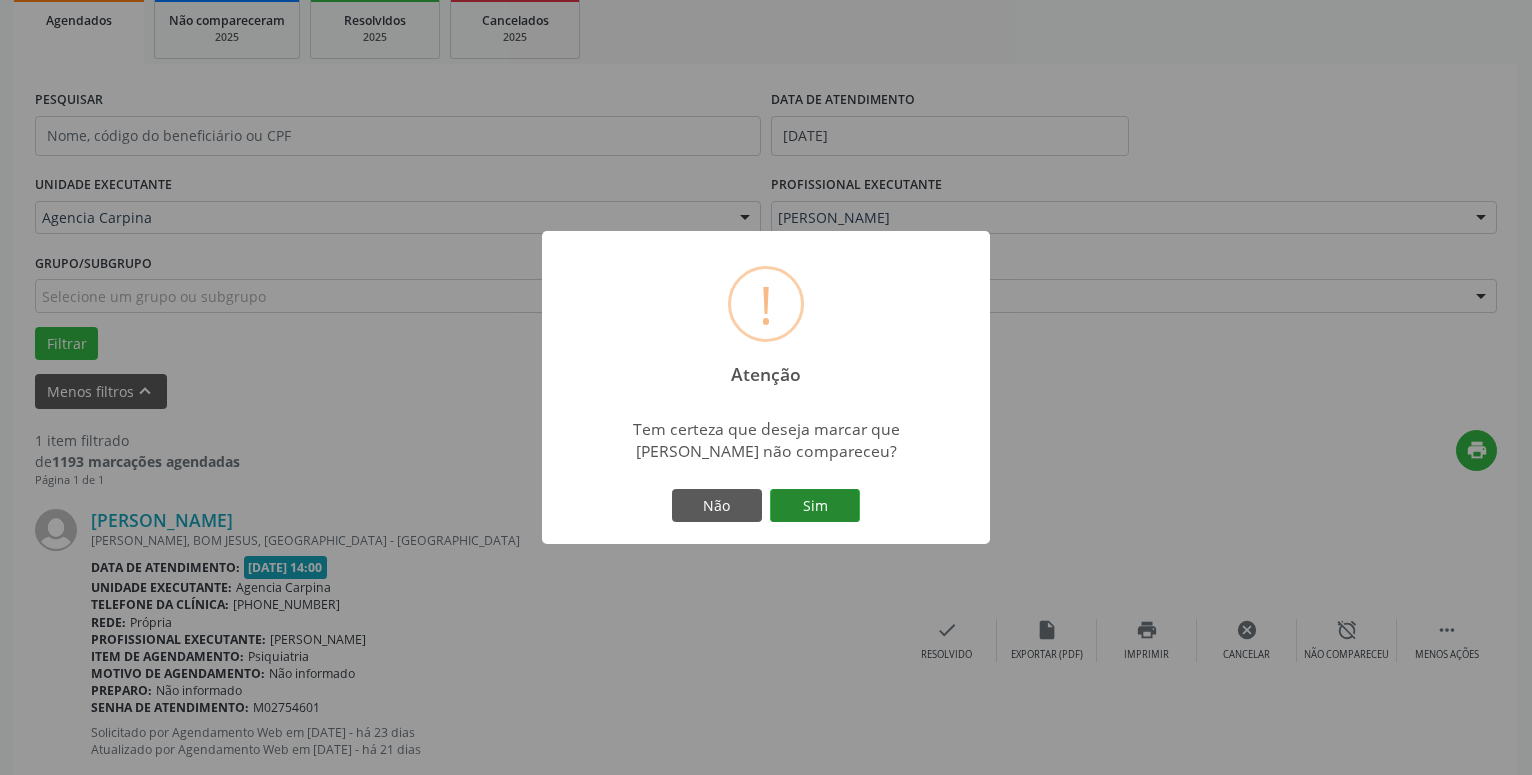 click on "Sim" at bounding box center (815, 506) 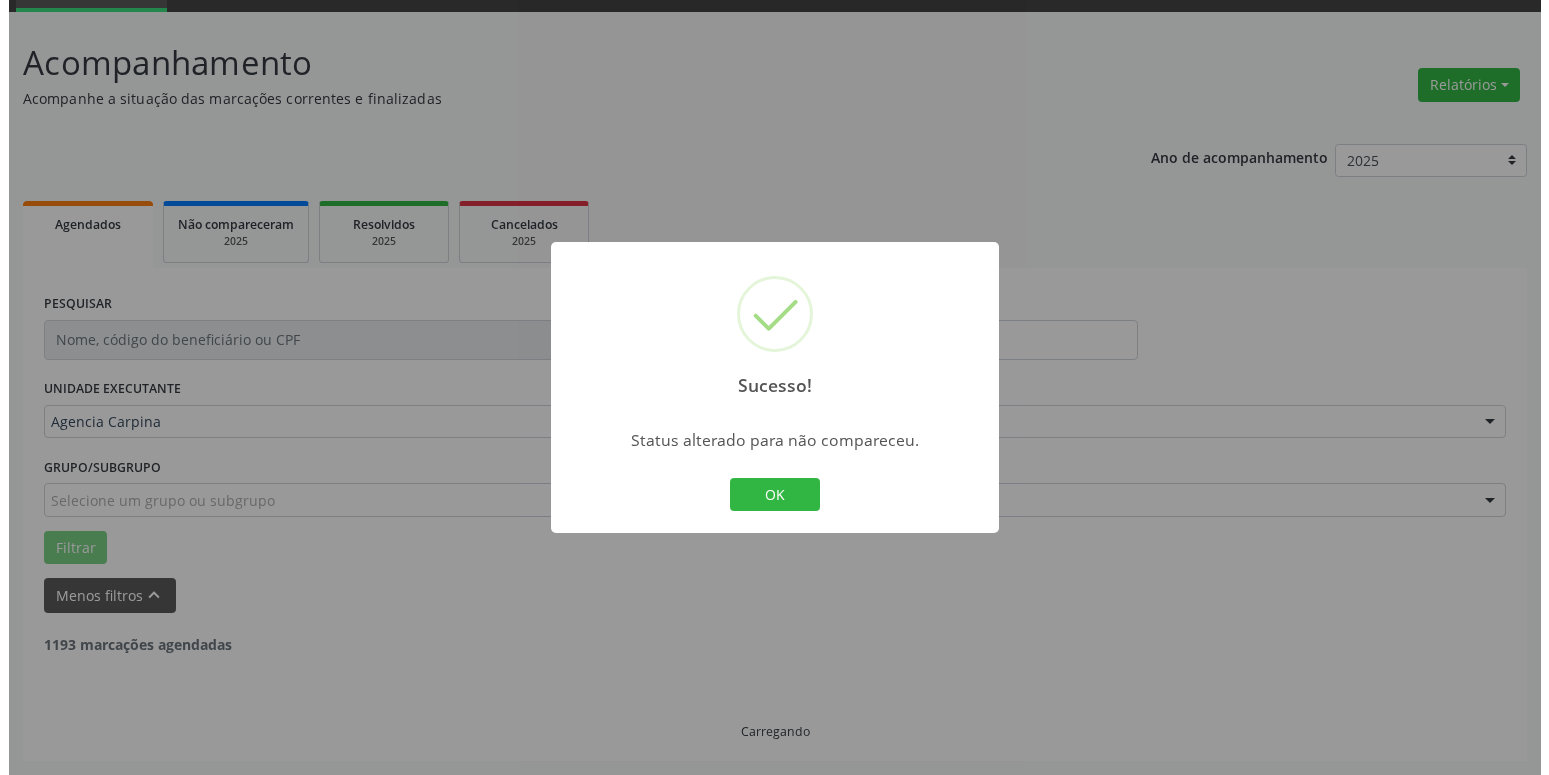 scroll, scrollTop: 34, scrollLeft: 0, axis: vertical 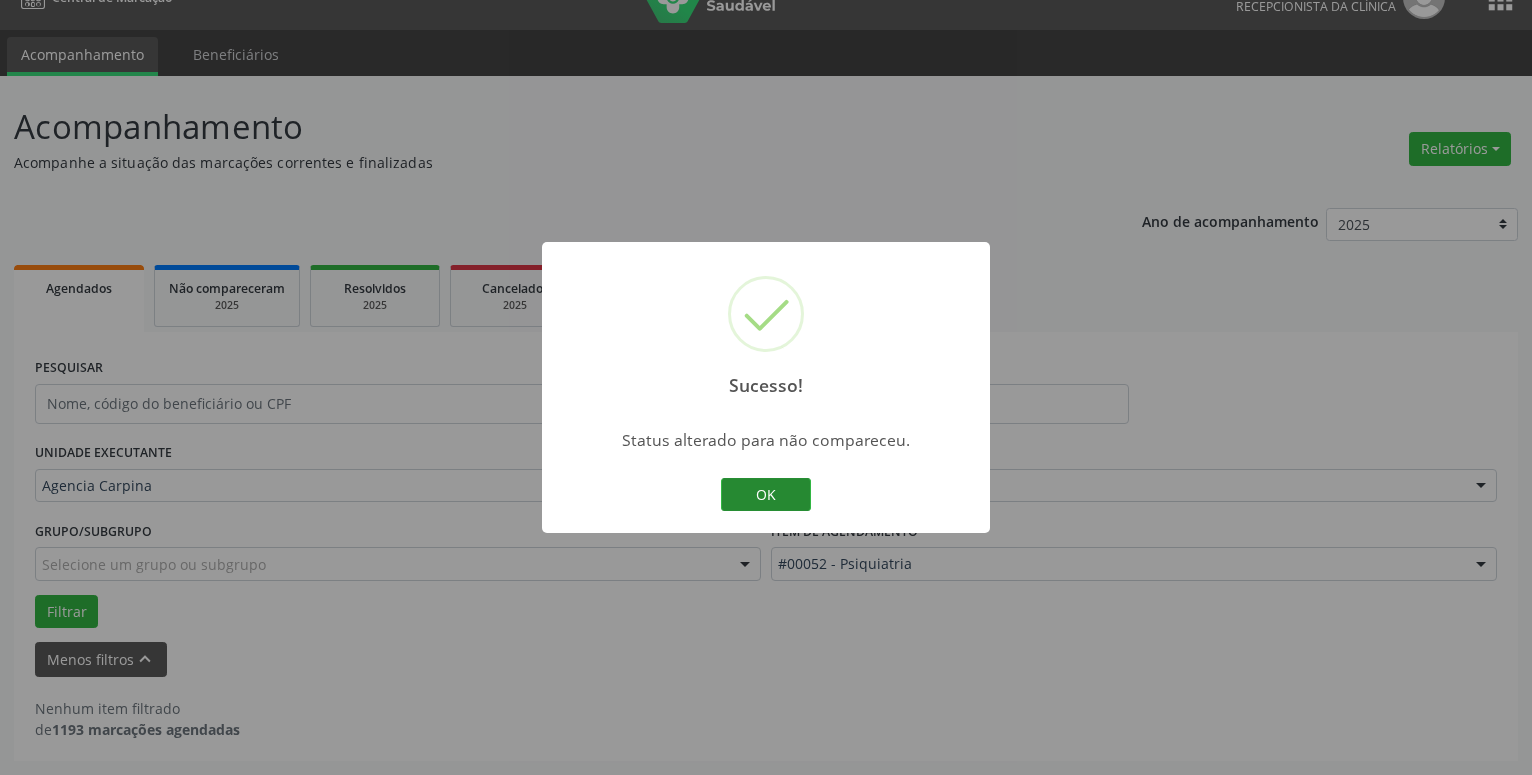 click on "OK" at bounding box center [766, 495] 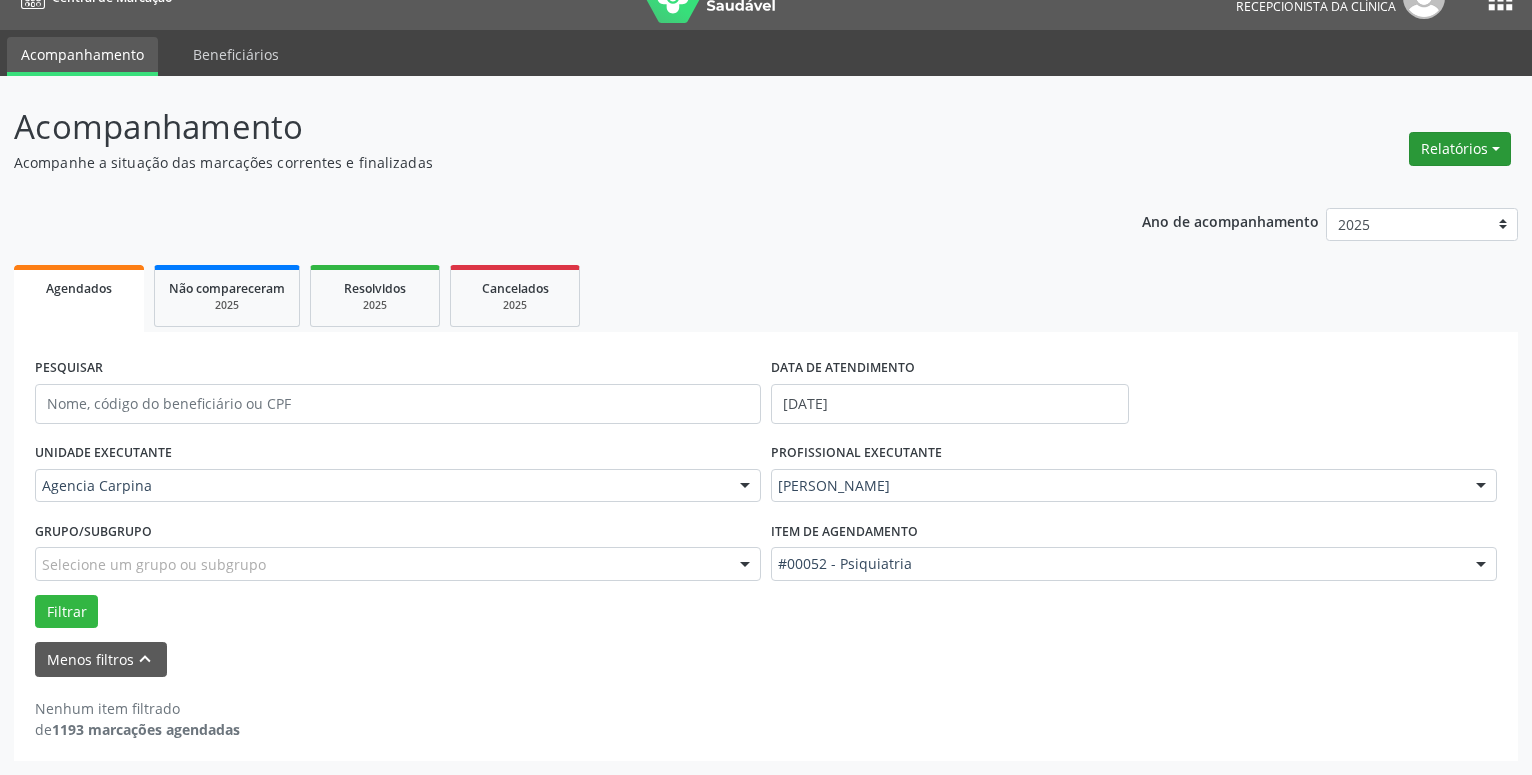 click on "Relatórios" at bounding box center [1460, 149] 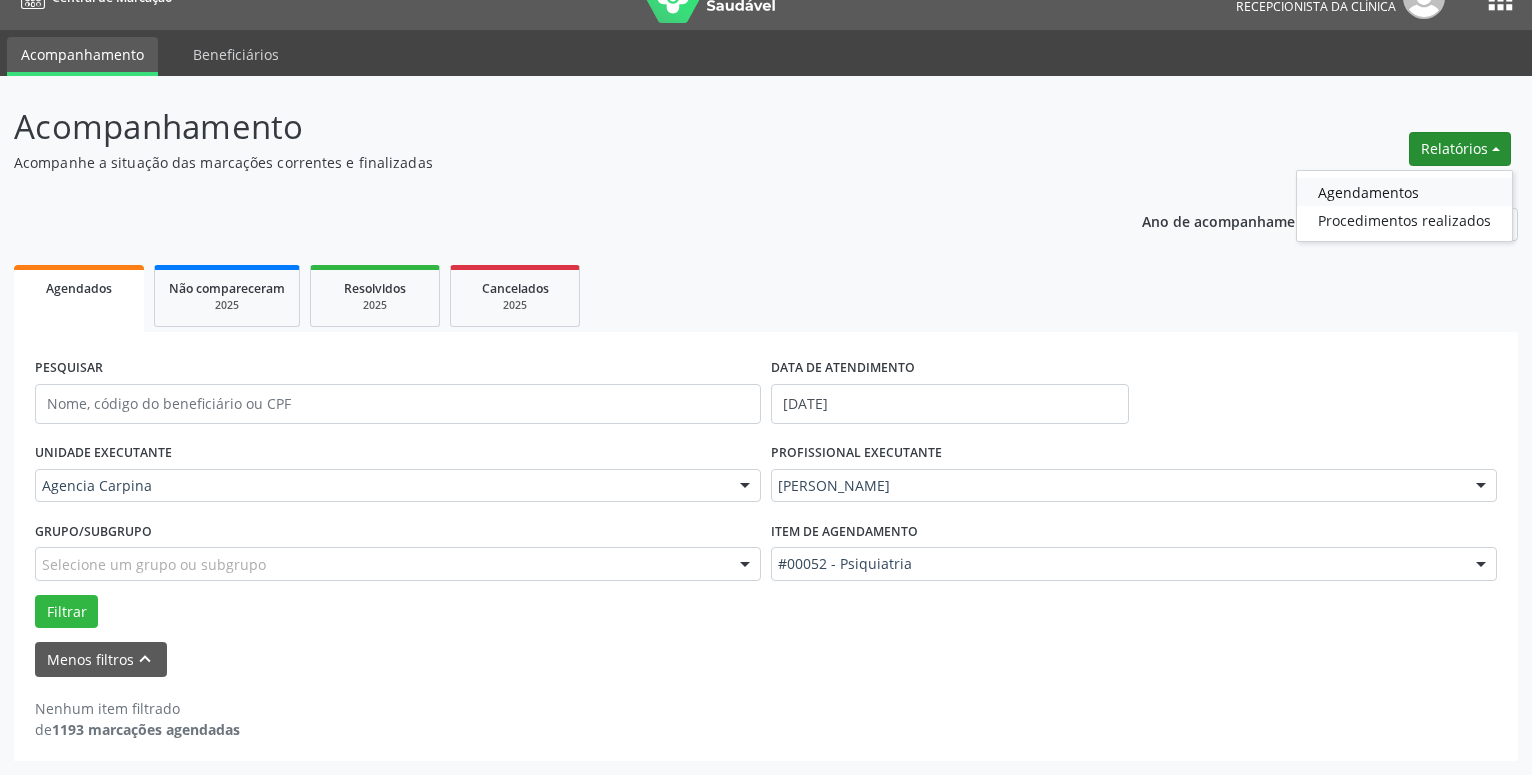 click on "Agendamentos" at bounding box center [1404, 192] 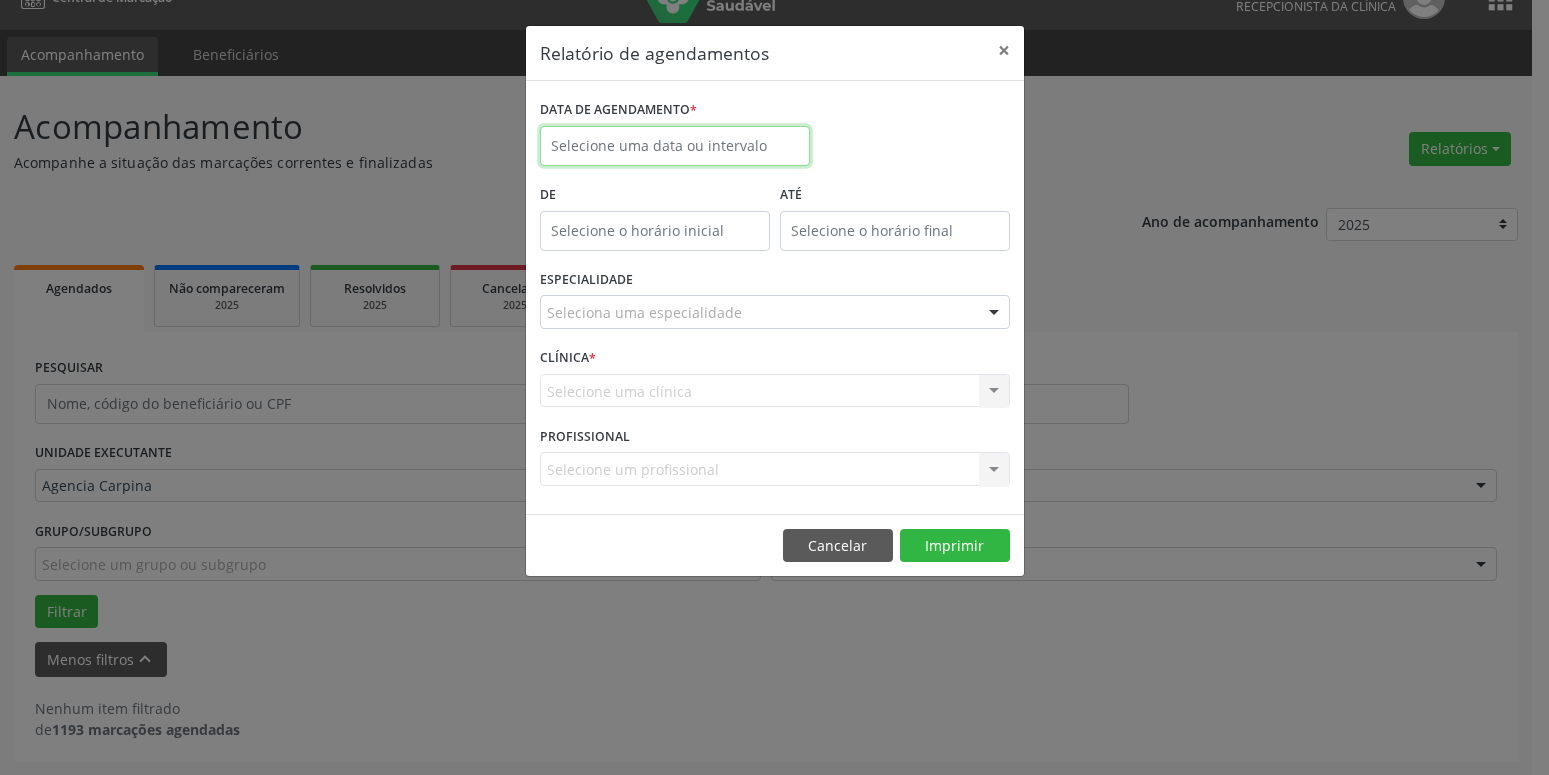 click at bounding box center (675, 146) 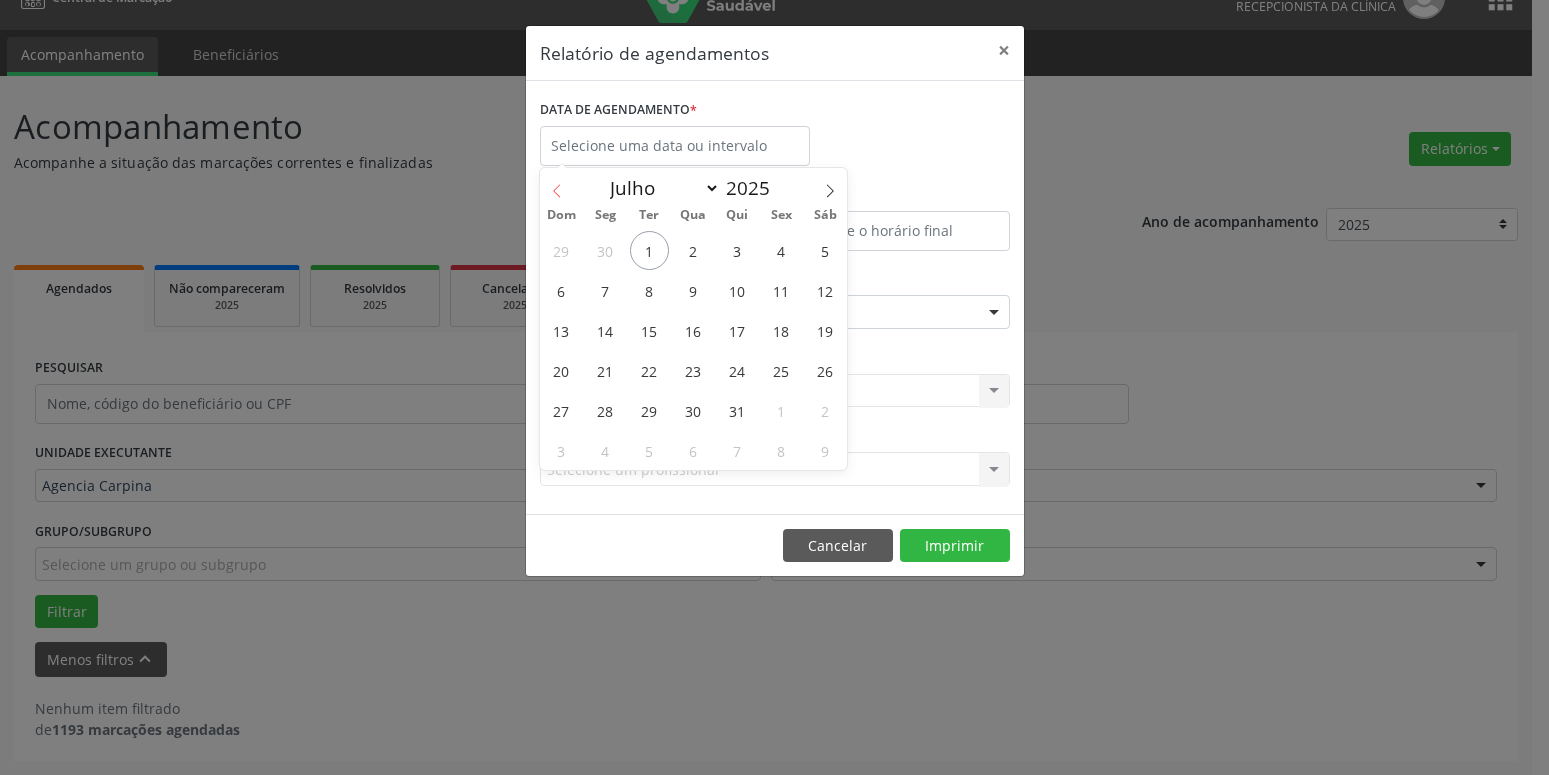 click 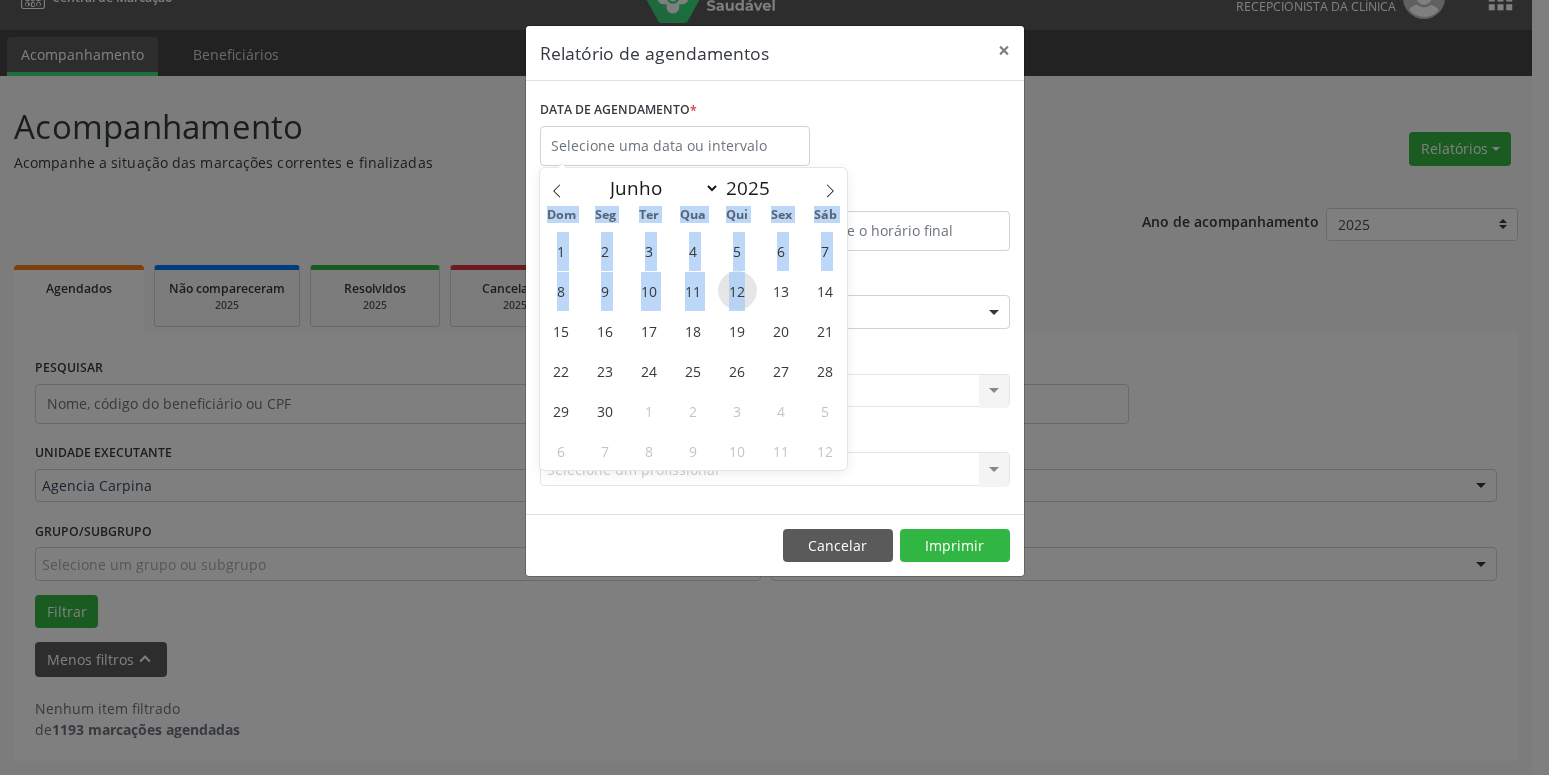 click on "12" at bounding box center (737, 290) 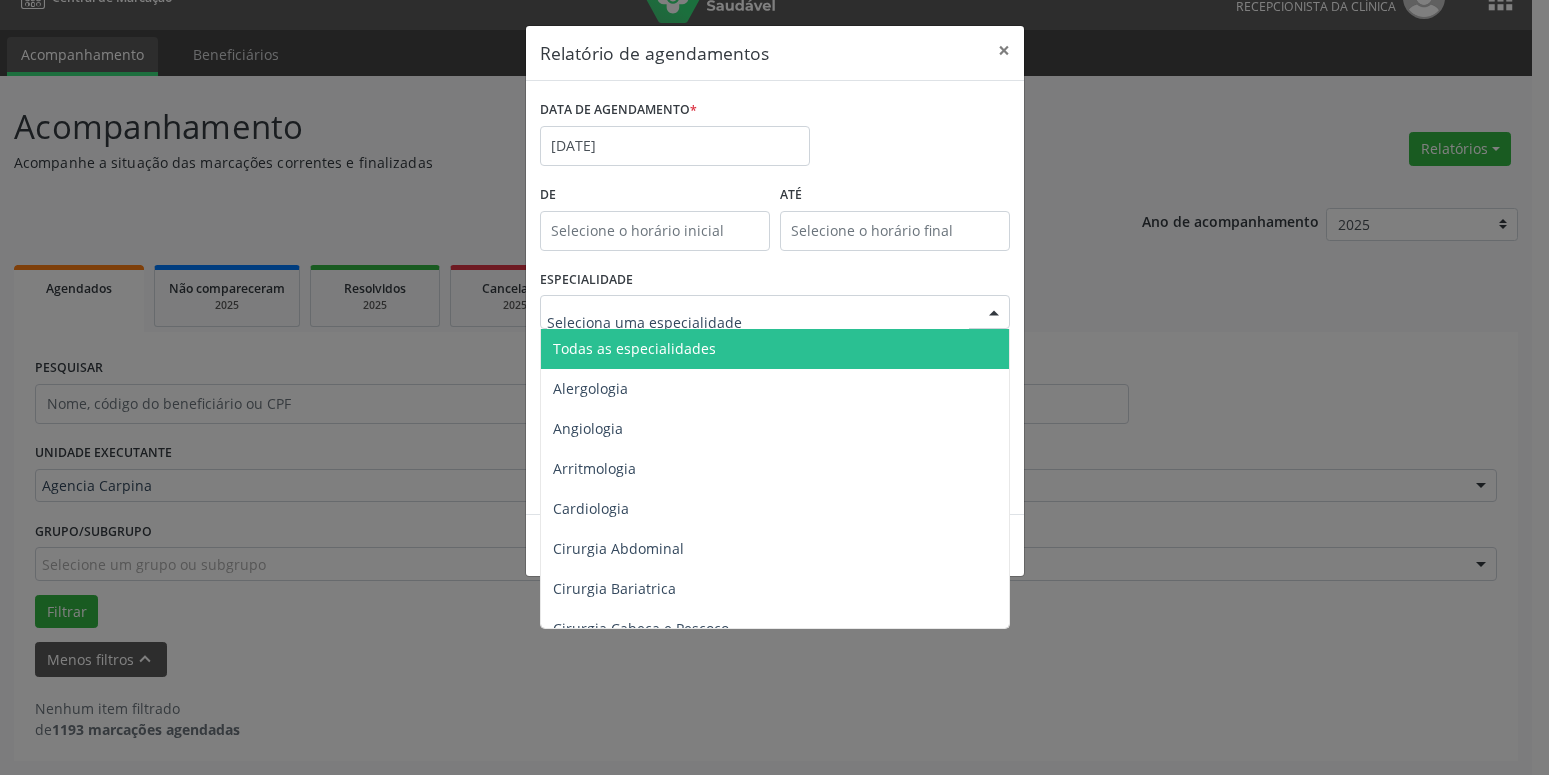 click at bounding box center [994, 313] 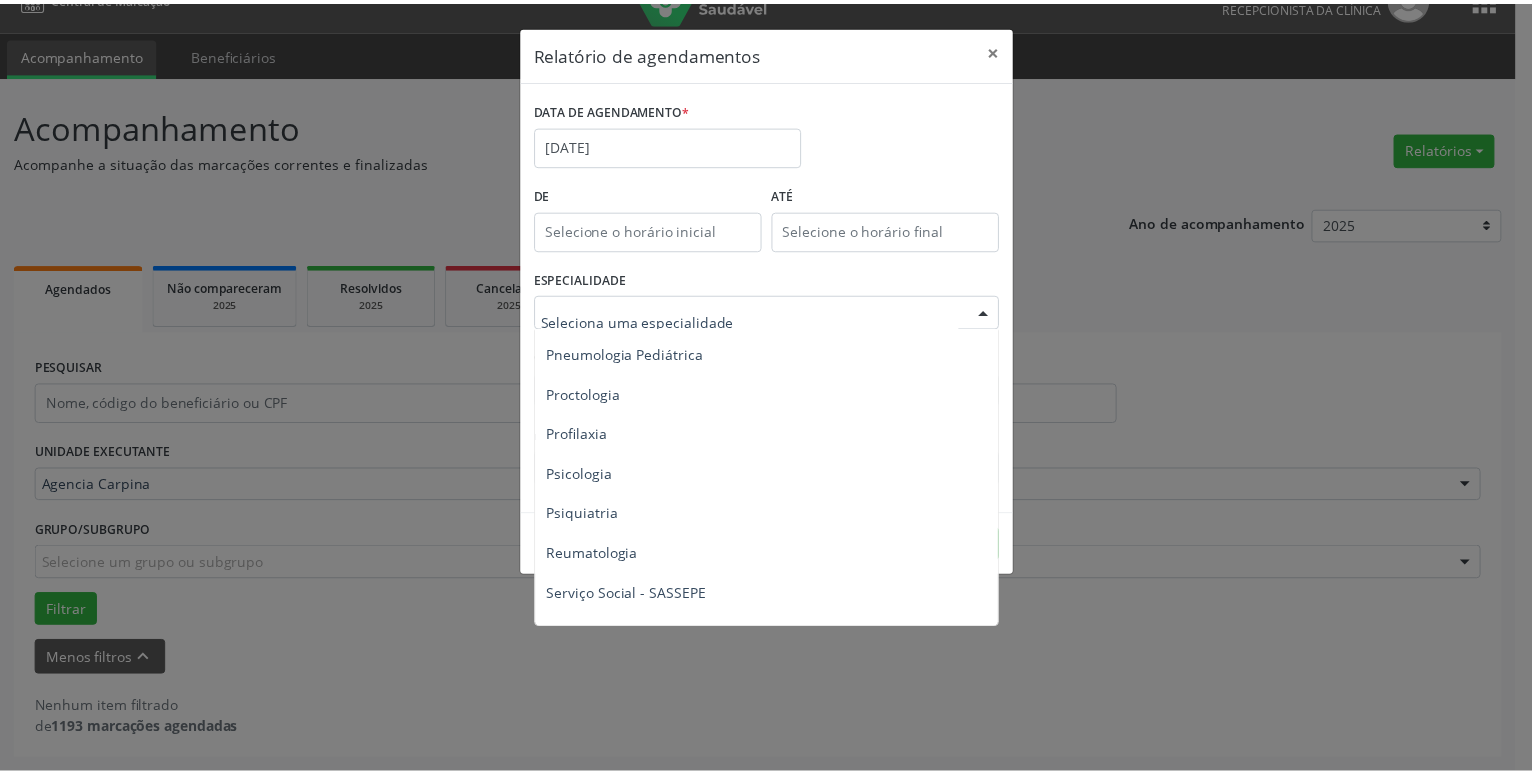 scroll, scrollTop: 3306, scrollLeft: 0, axis: vertical 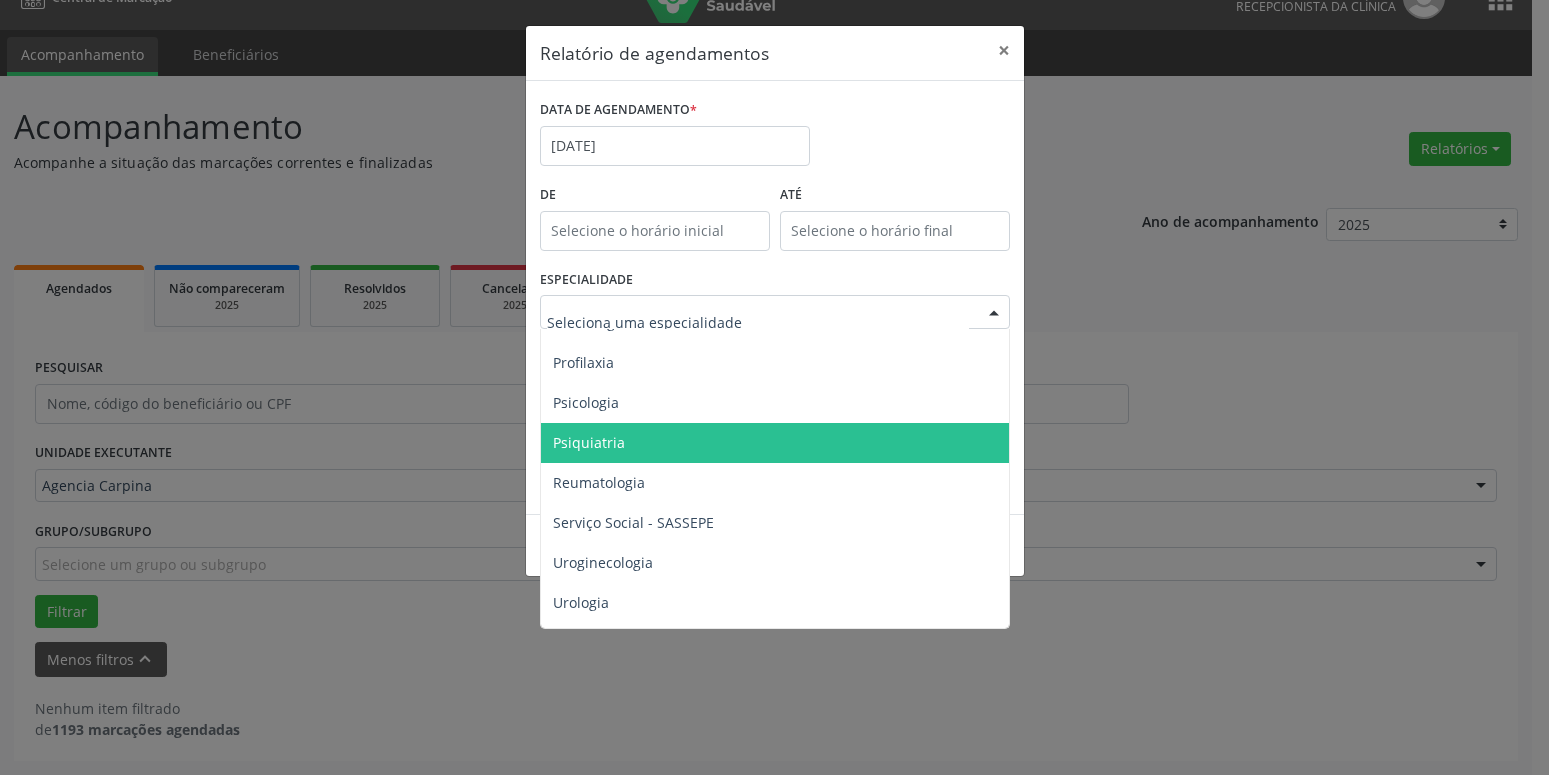 click on "Psiquiatria" at bounding box center [776, 443] 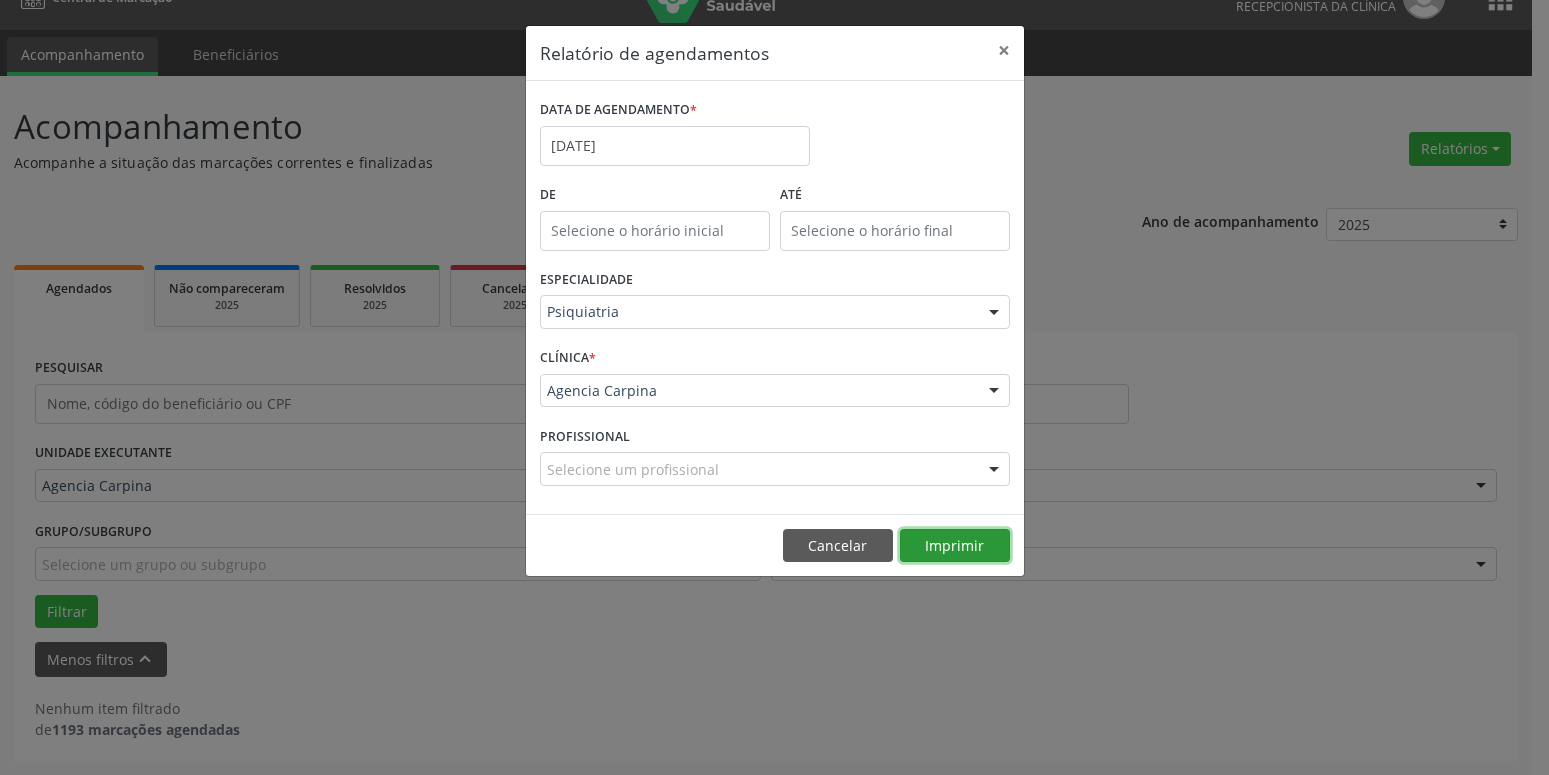 click on "Imprimir" at bounding box center [955, 546] 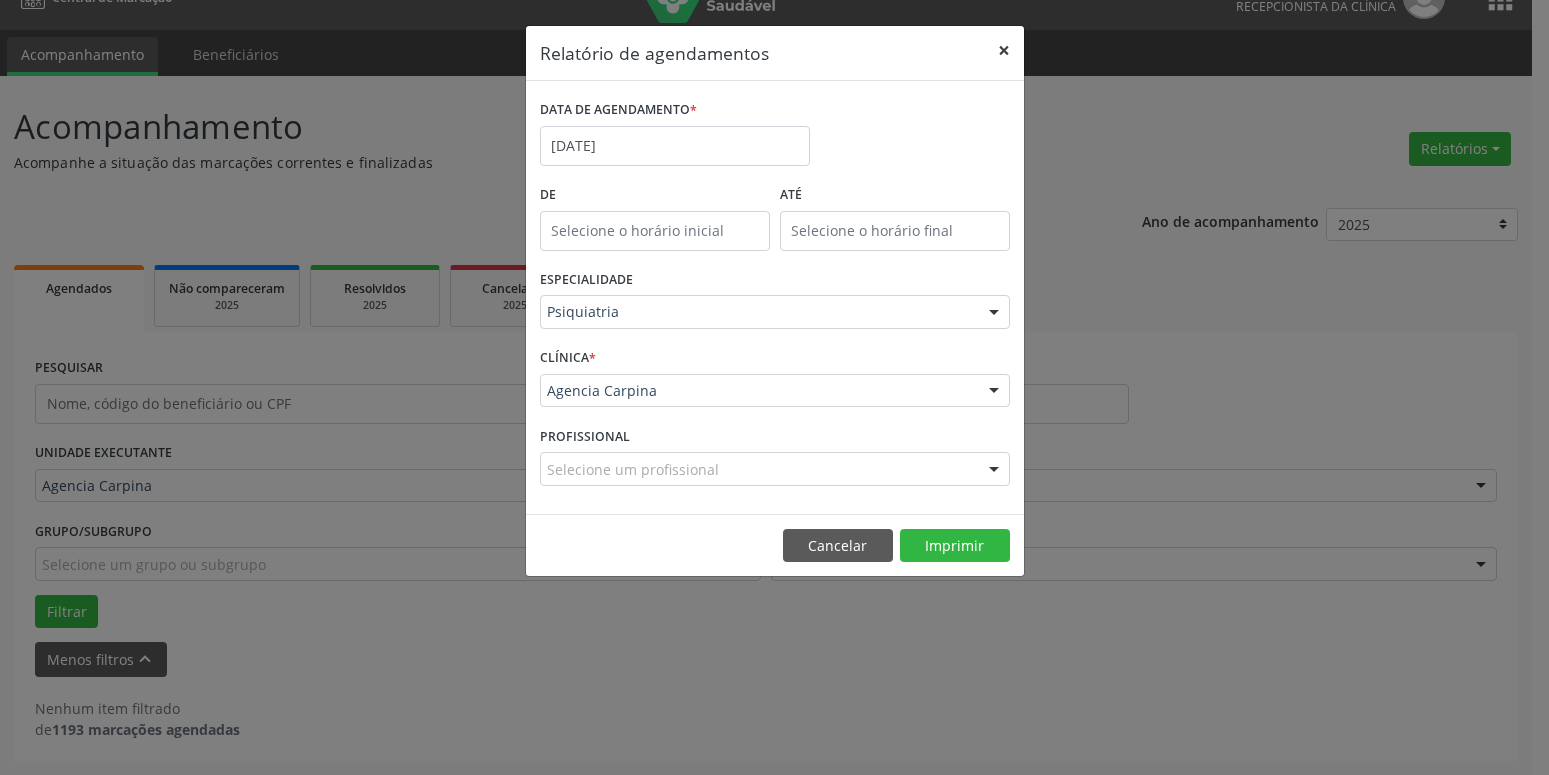 click on "×" at bounding box center (1004, 50) 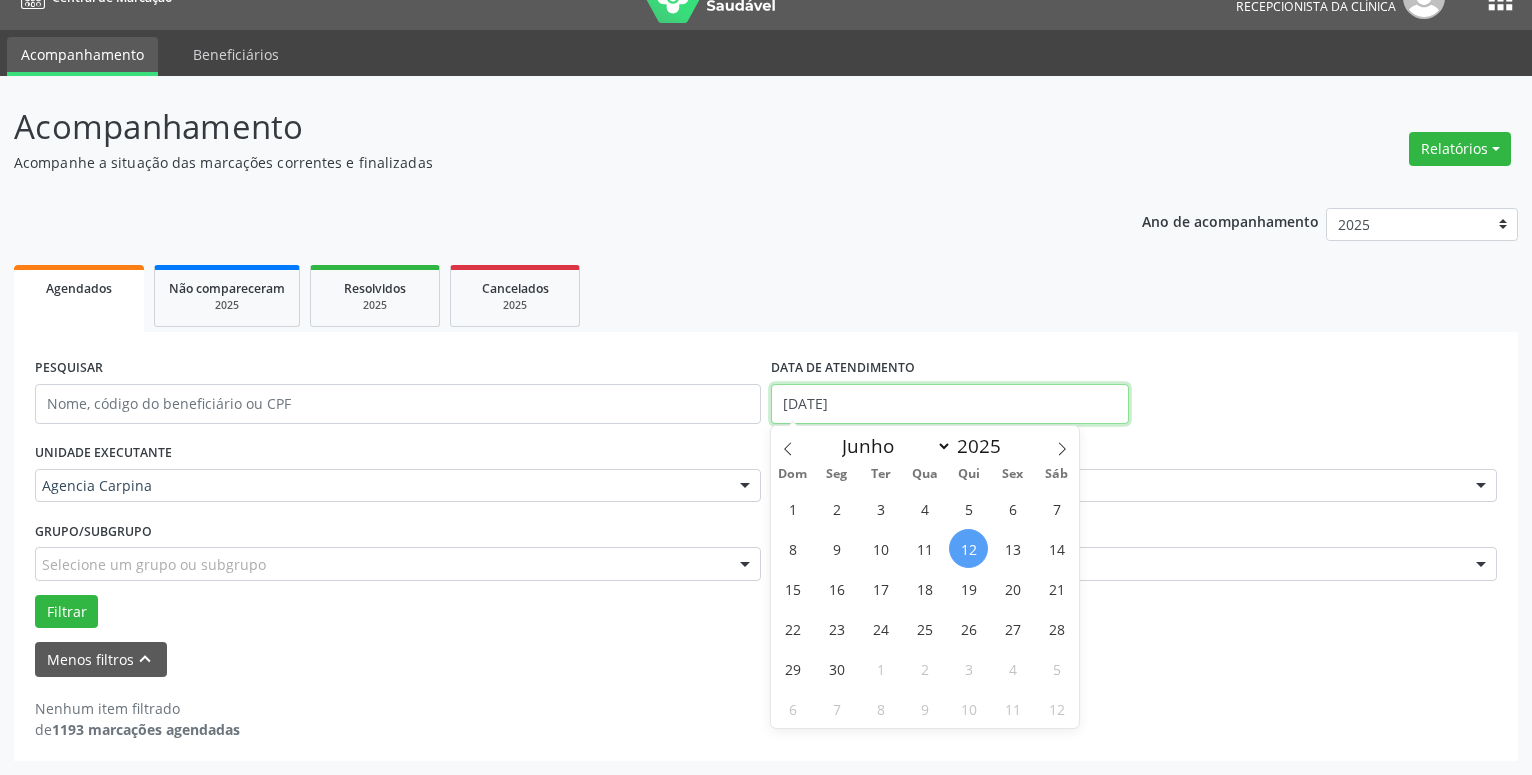 click on "[DATE]" at bounding box center [950, 404] 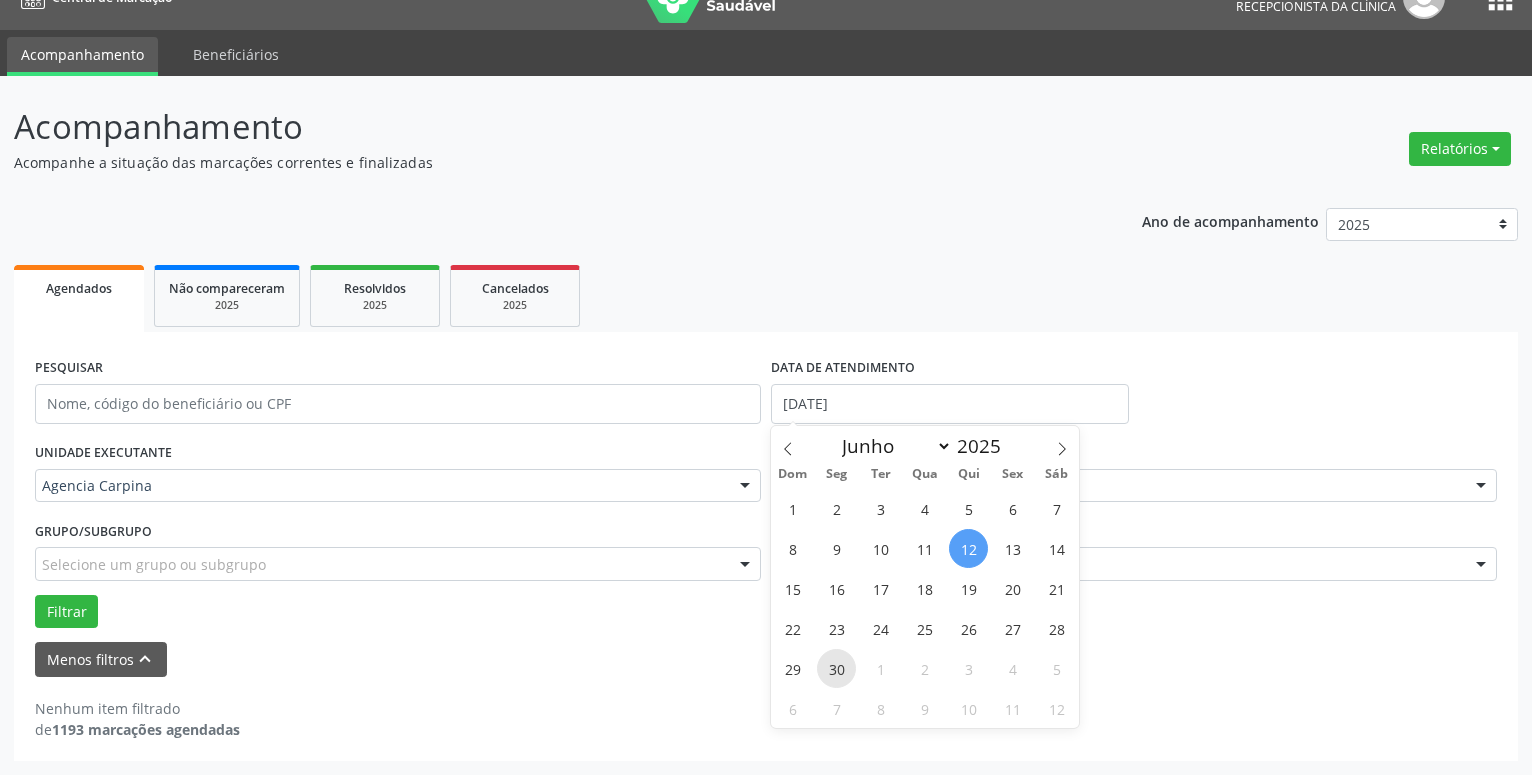 click on "30" at bounding box center [836, 668] 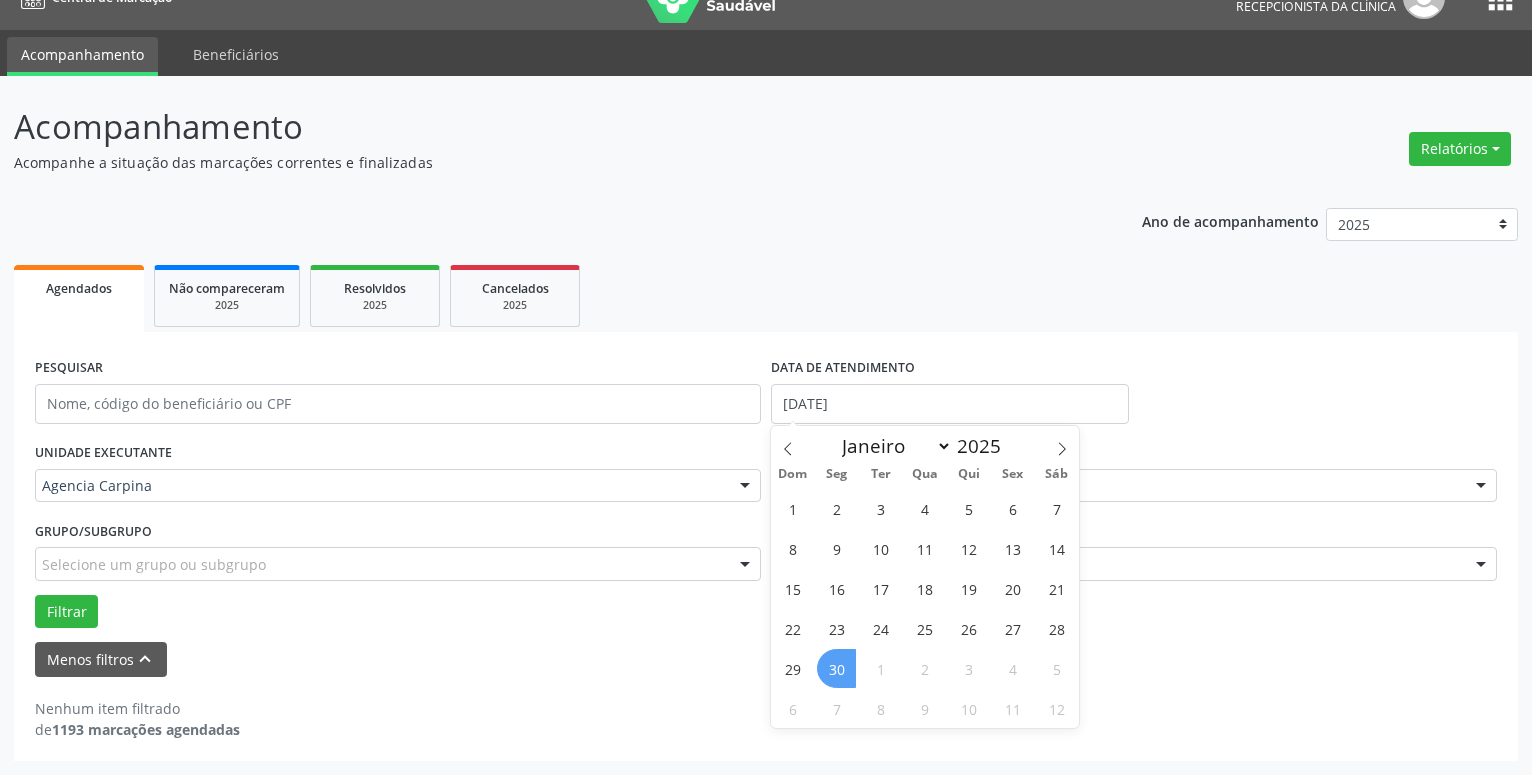 click on "30" at bounding box center [836, 668] 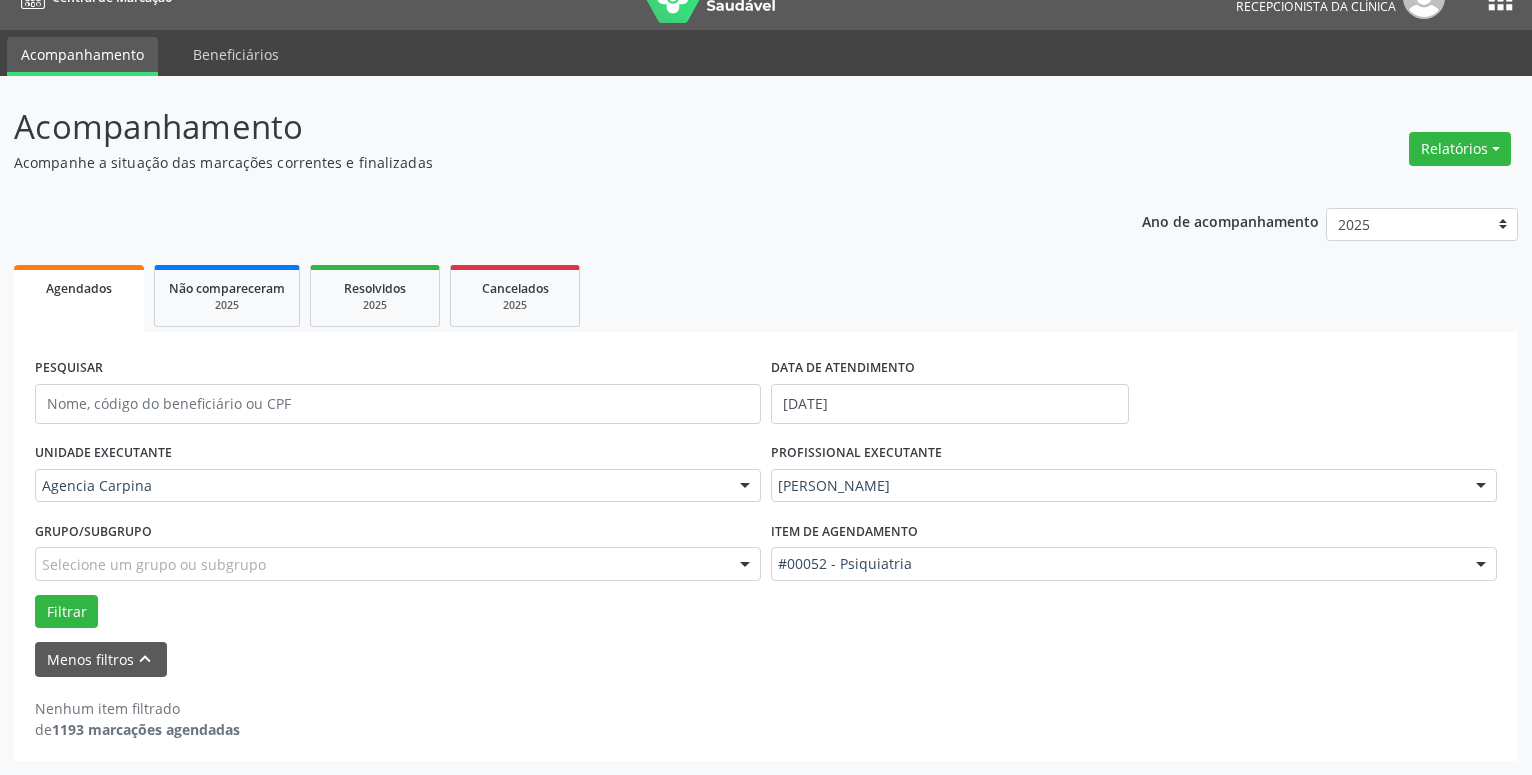 click at bounding box center [1481, 487] 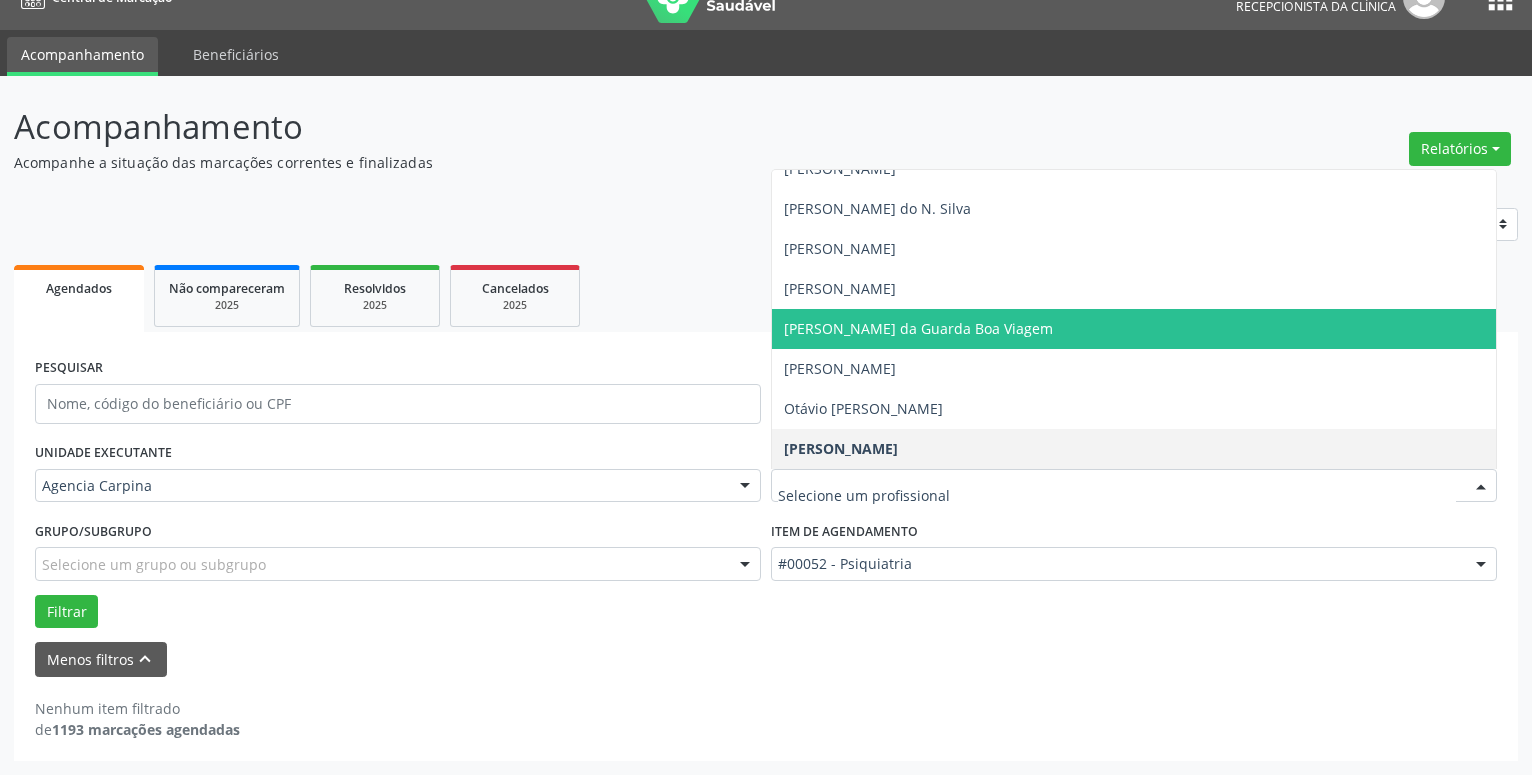 scroll, scrollTop: 0, scrollLeft: 0, axis: both 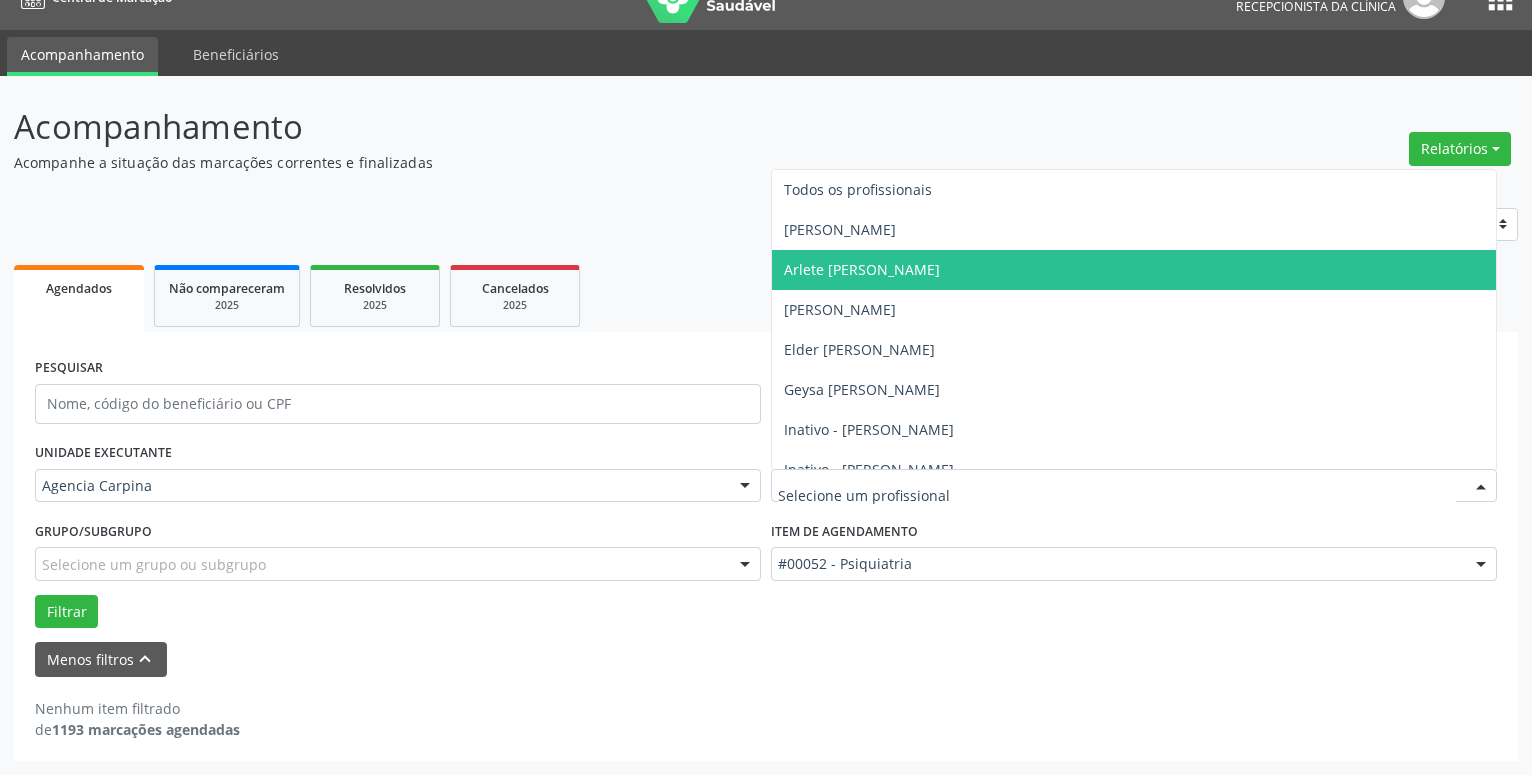 click on "Arlete [PERSON_NAME]" at bounding box center (862, 269) 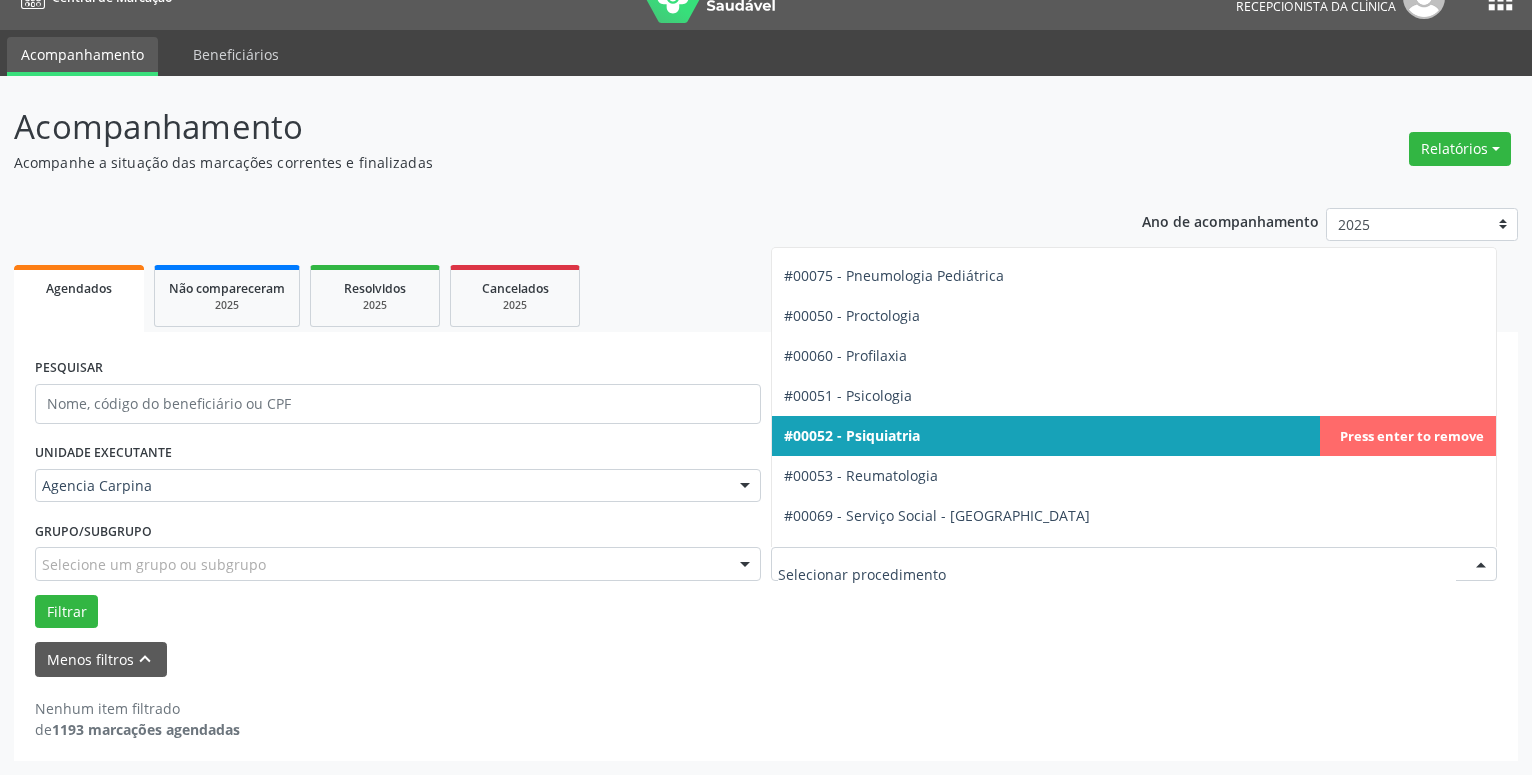click at bounding box center [1481, 565] 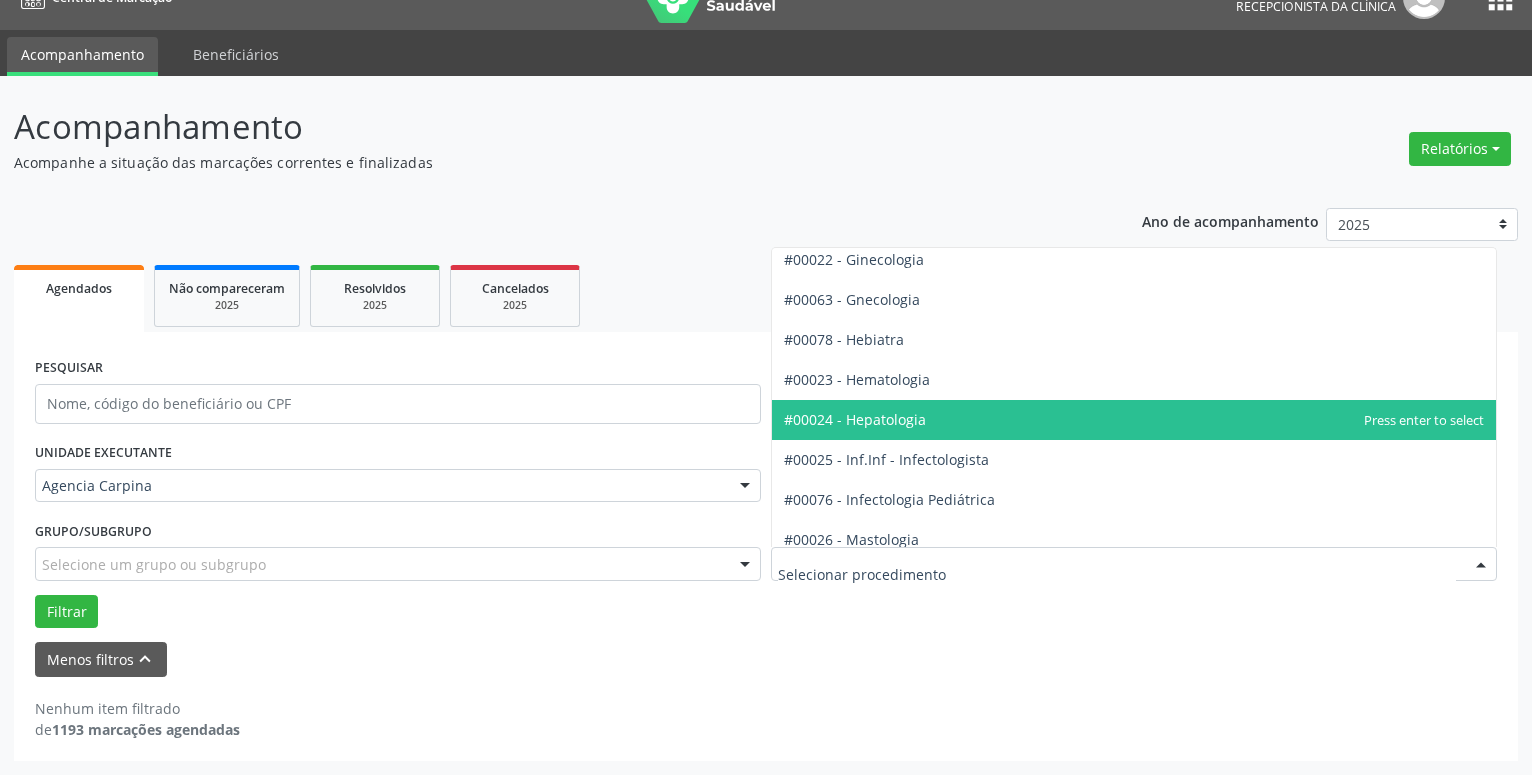 scroll, scrollTop: 1026, scrollLeft: 0, axis: vertical 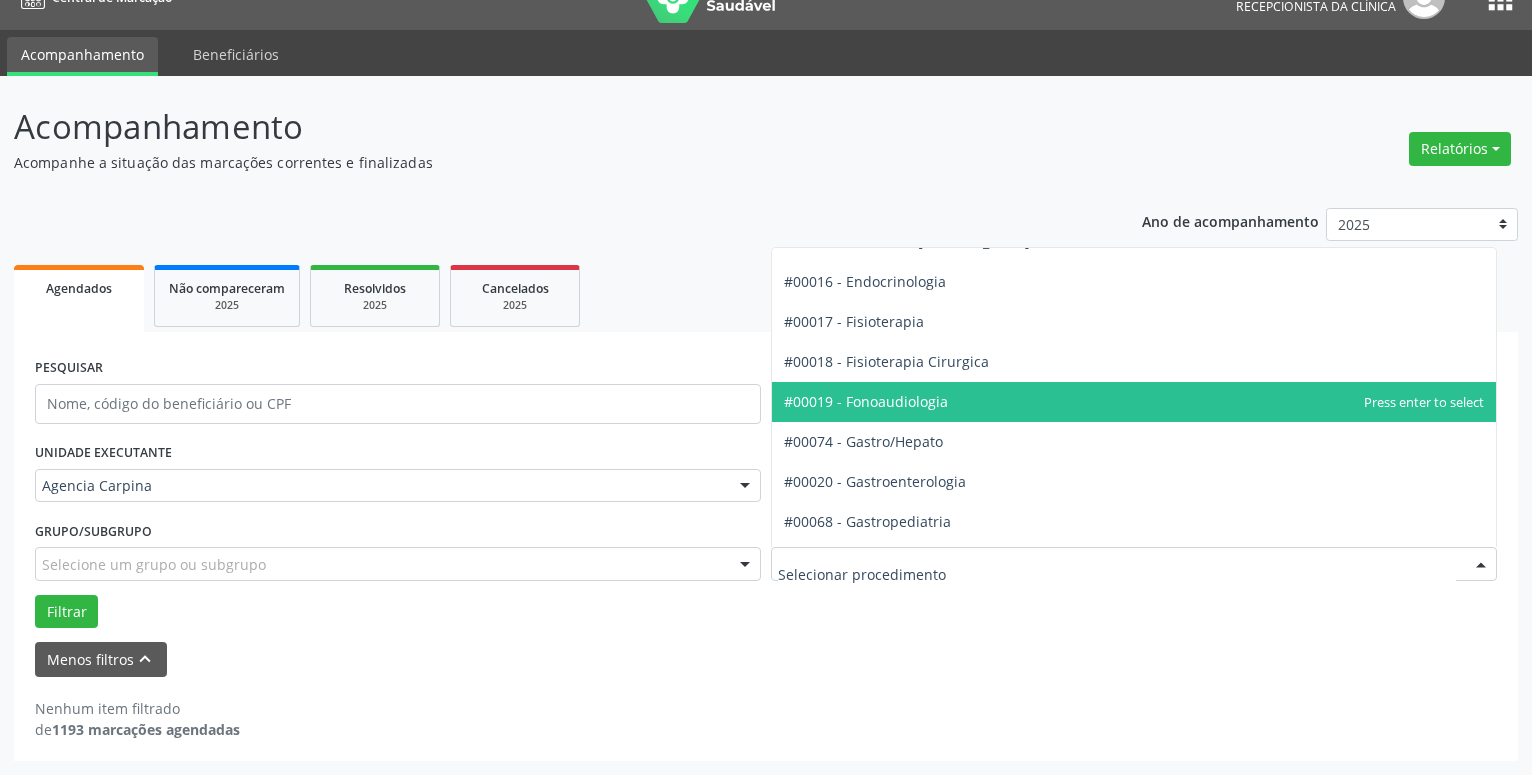 click on "#00019 - Fonoaudiologia" at bounding box center (1134, 402) 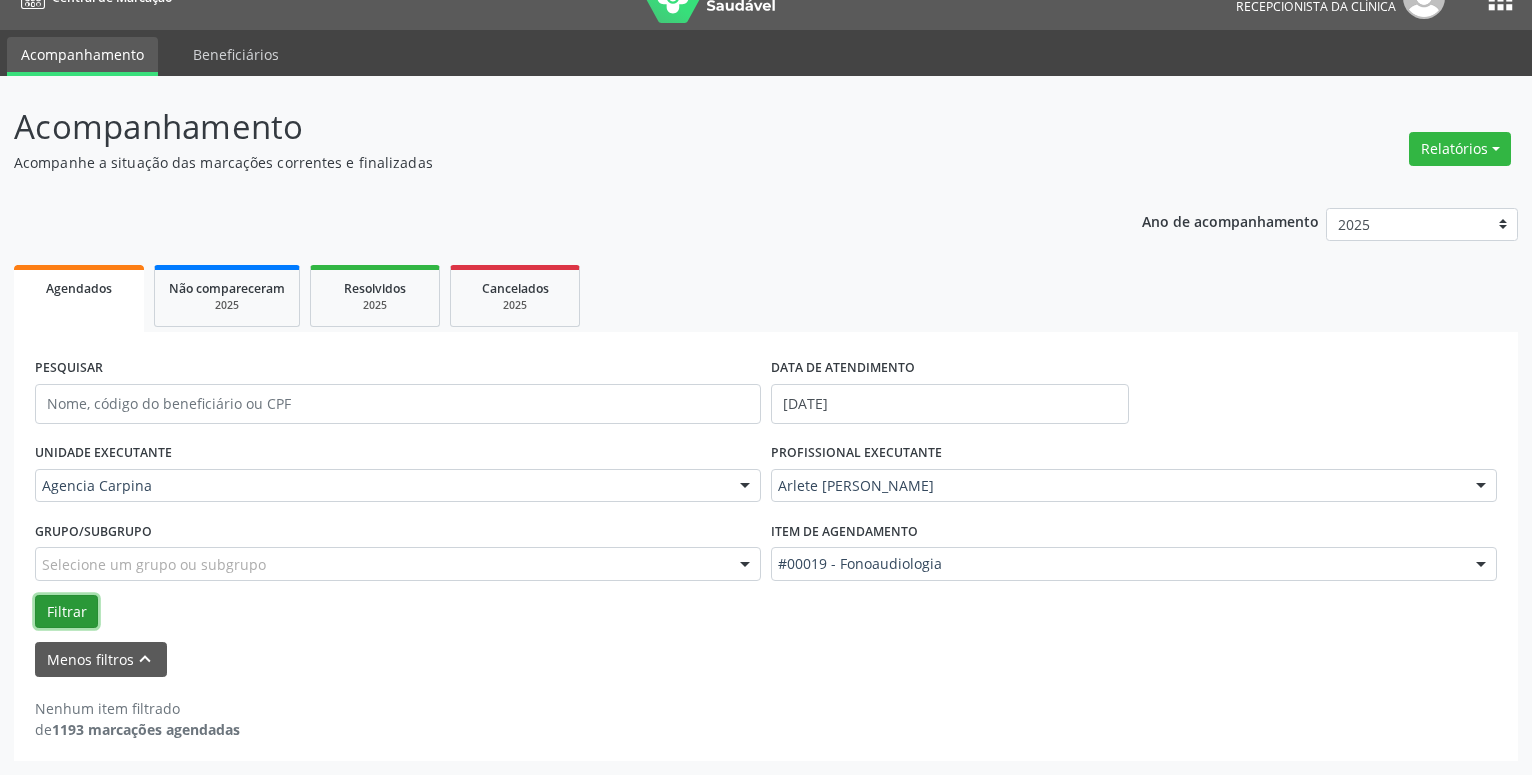 click on "Filtrar" at bounding box center (66, 612) 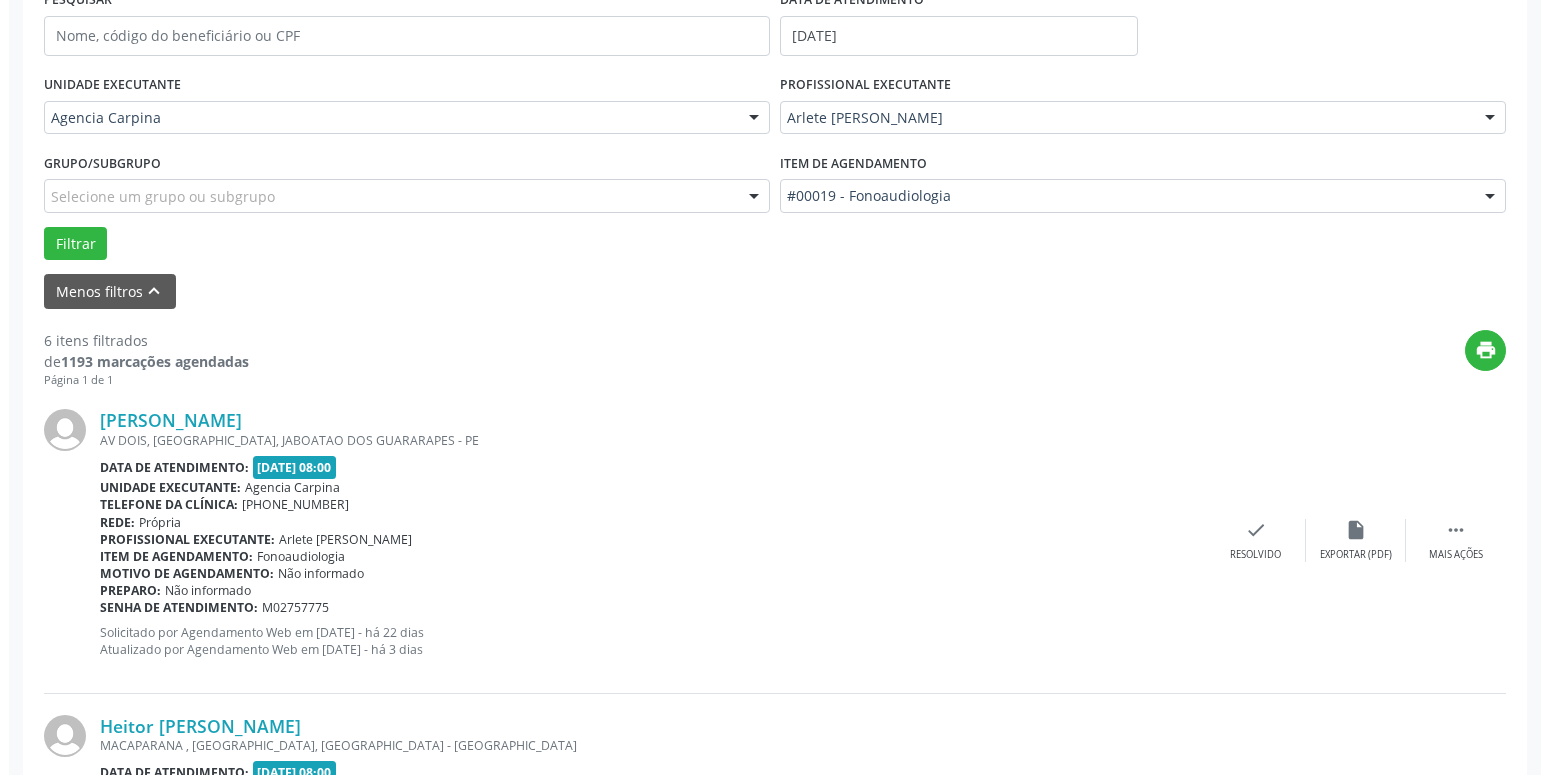 scroll, scrollTop: 442, scrollLeft: 0, axis: vertical 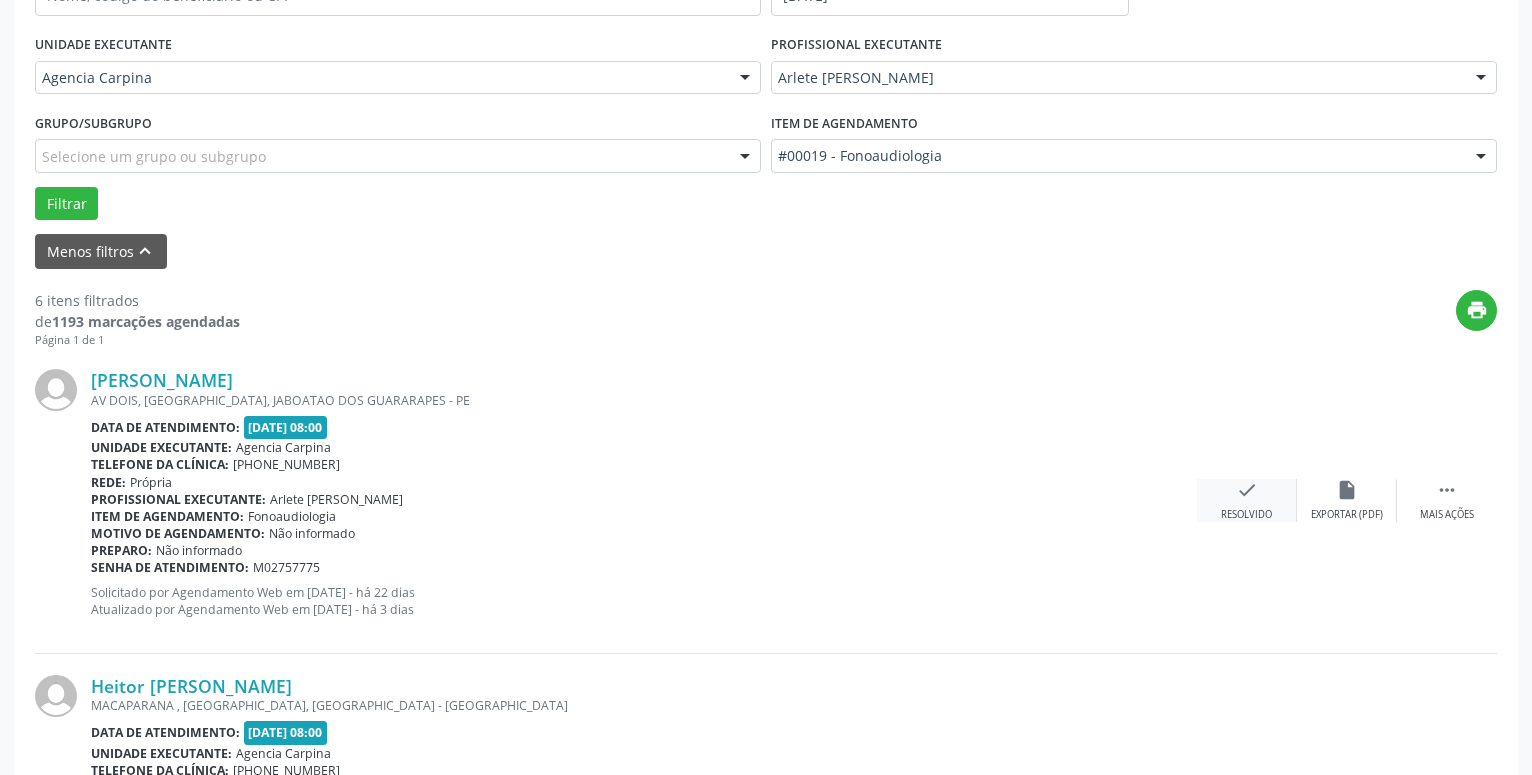 click on "check
Resolvido" at bounding box center (1247, 500) 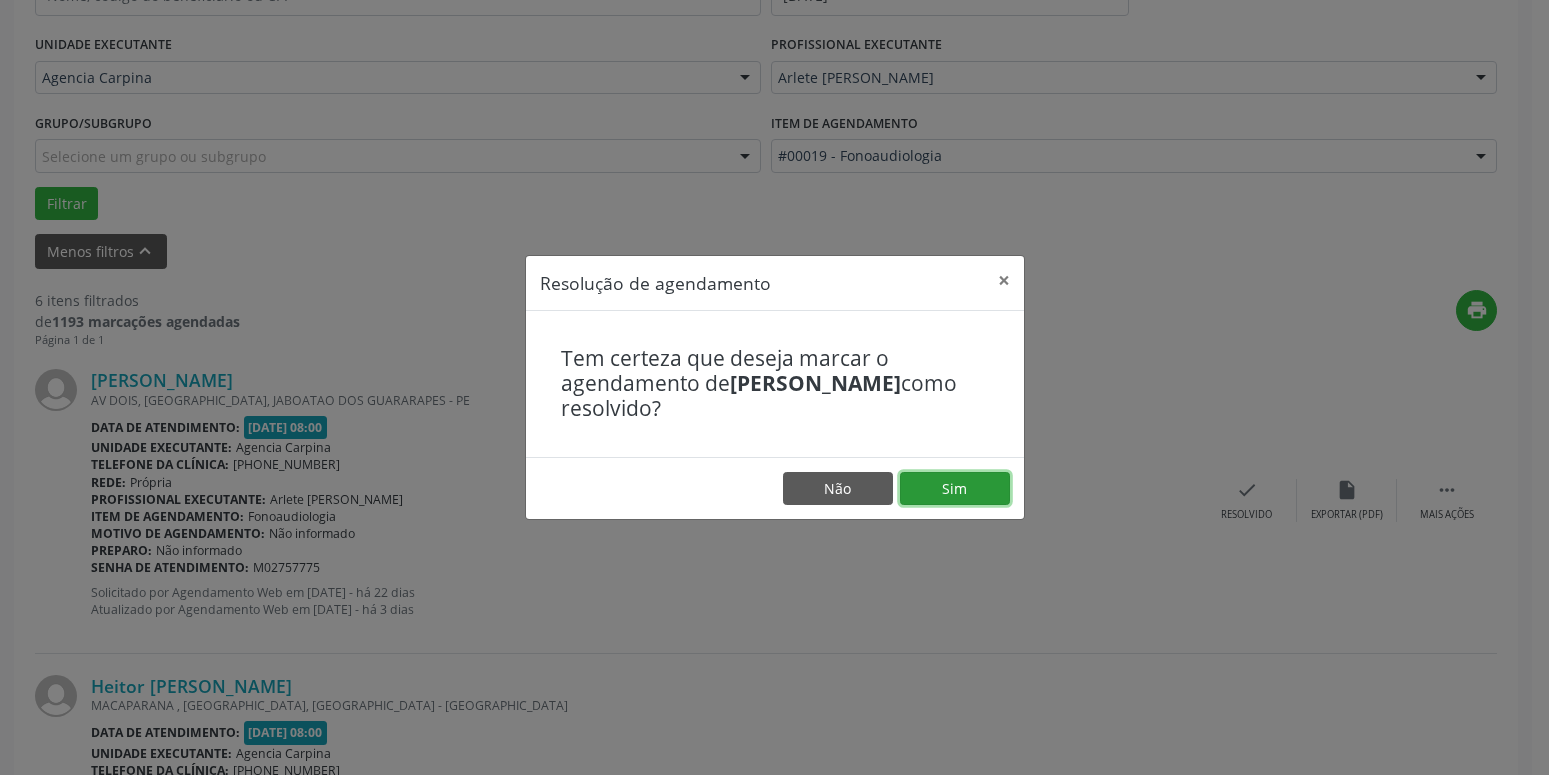 click on "Sim" at bounding box center (955, 489) 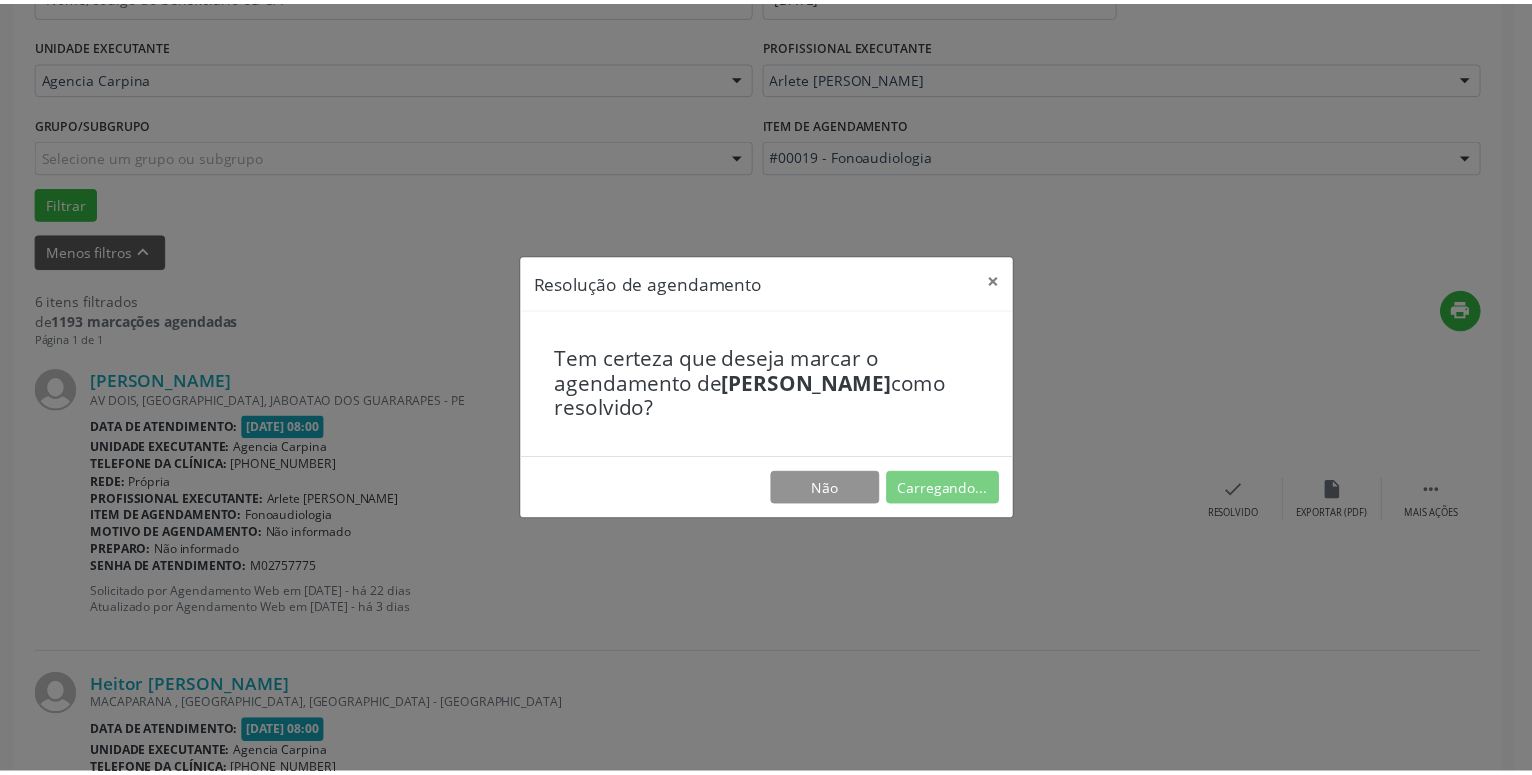 scroll, scrollTop: 77, scrollLeft: 0, axis: vertical 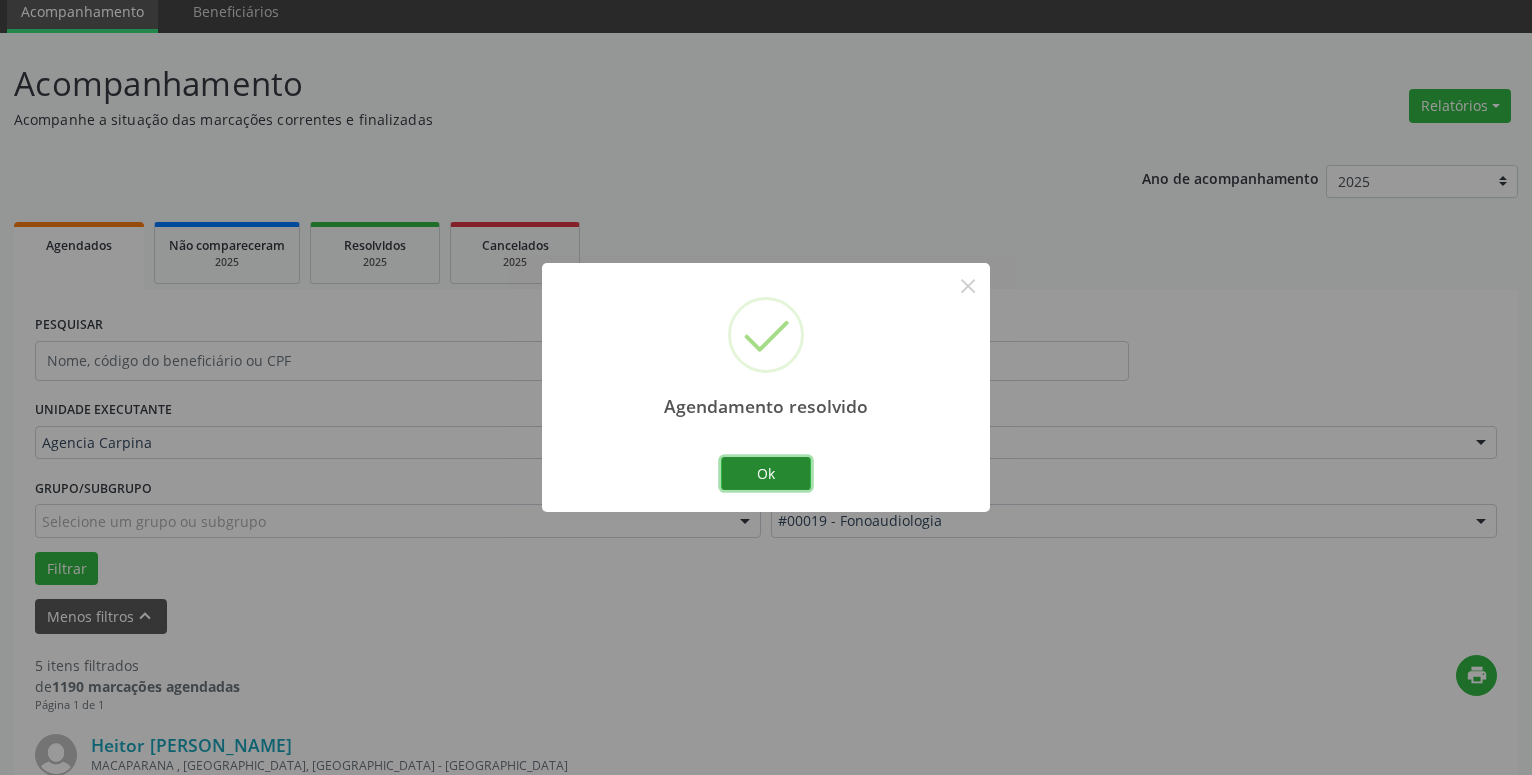 click on "Ok" at bounding box center [766, 474] 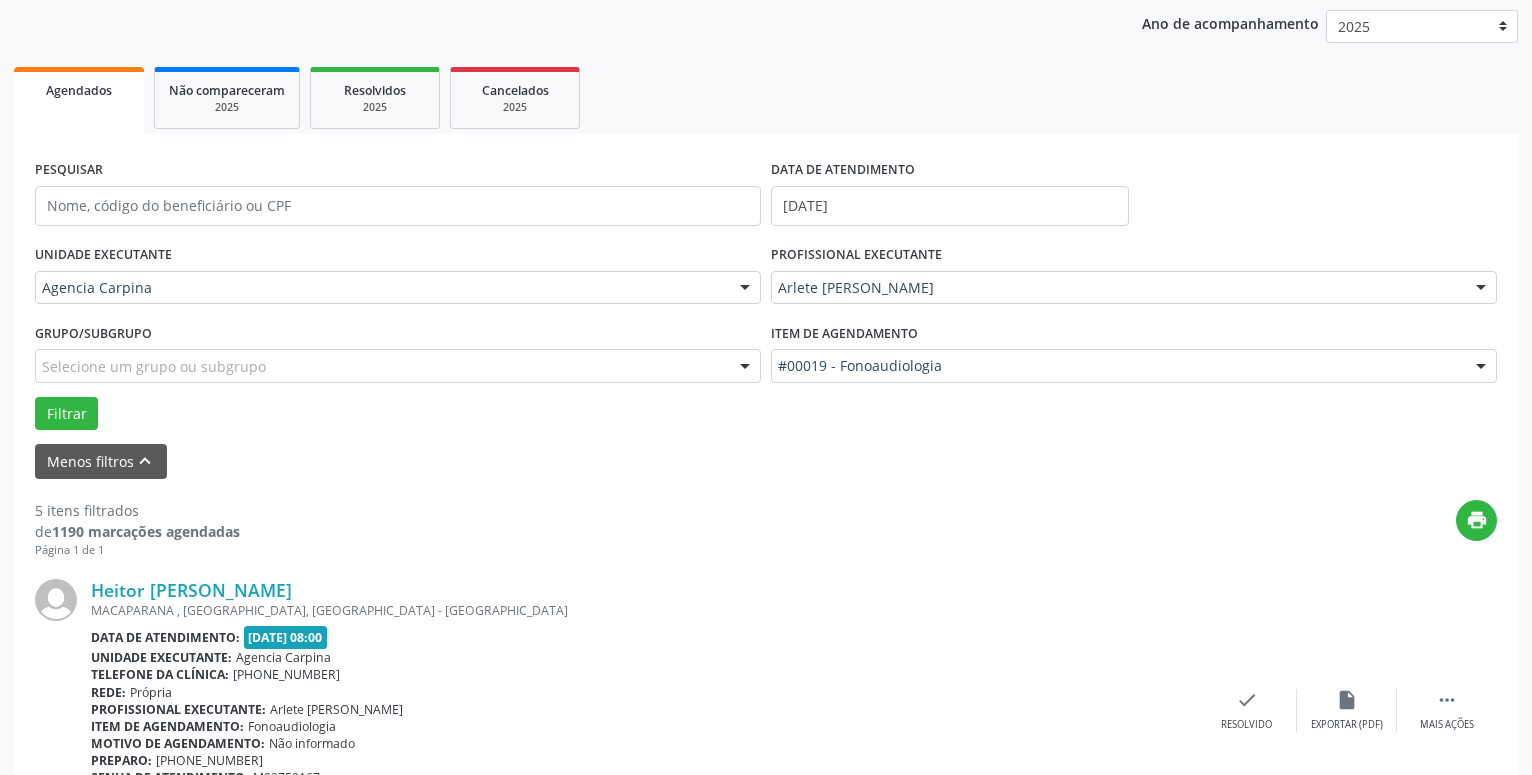 scroll, scrollTop: 383, scrollLeft: 0, axis: vertical 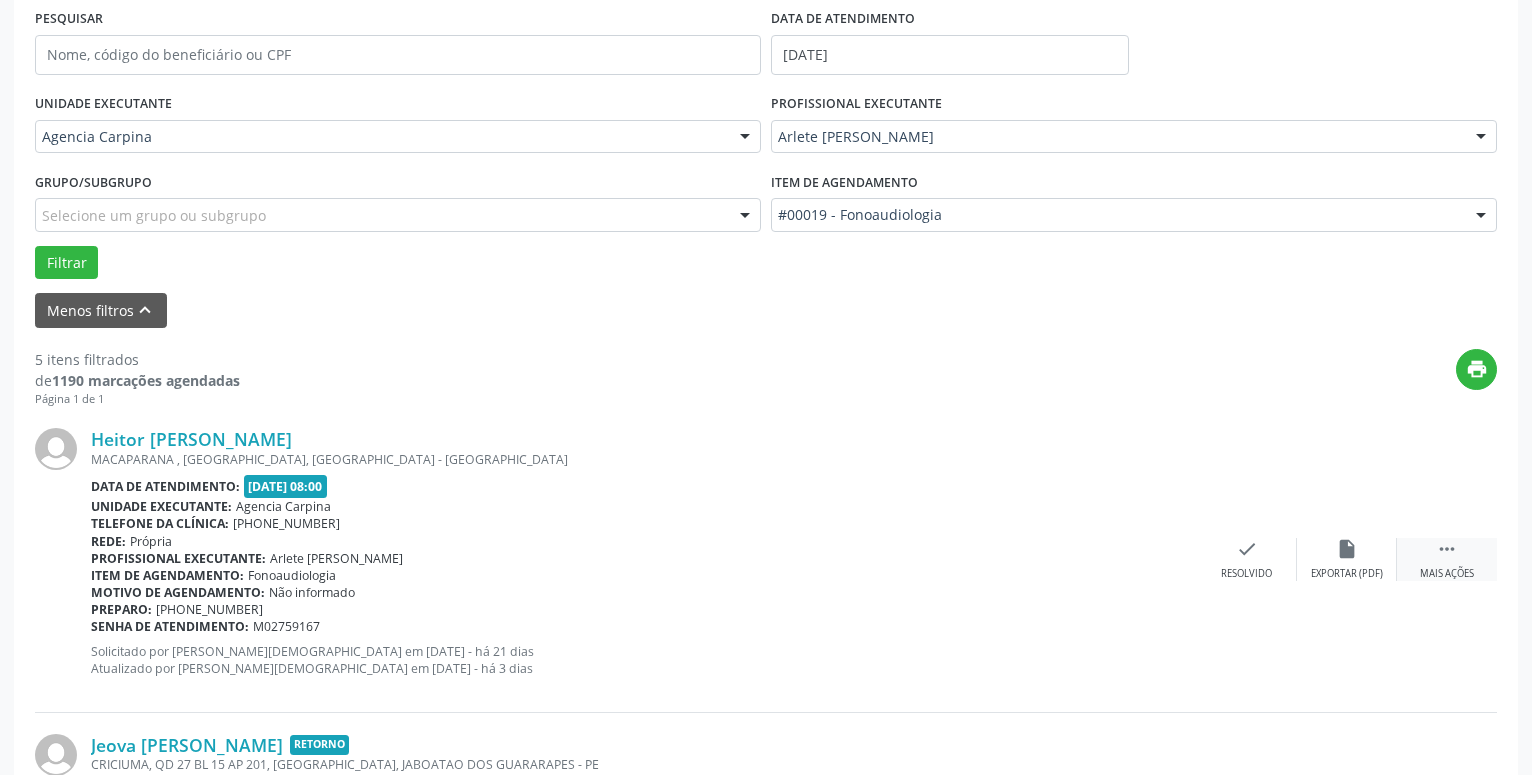 click on "" at bounding box center (1447, 549) 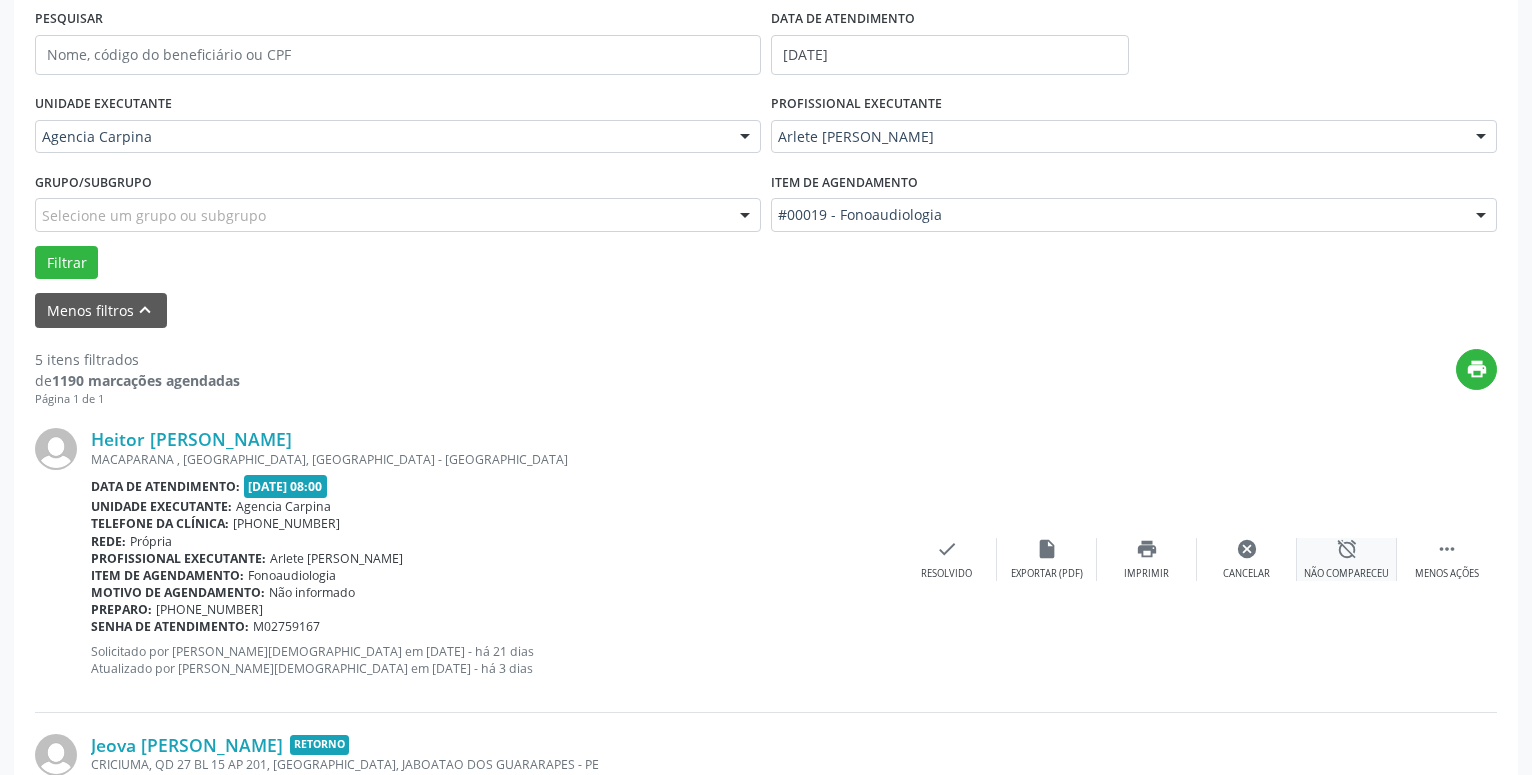 click on "alarm_off" at bounding box center (1347, 549) 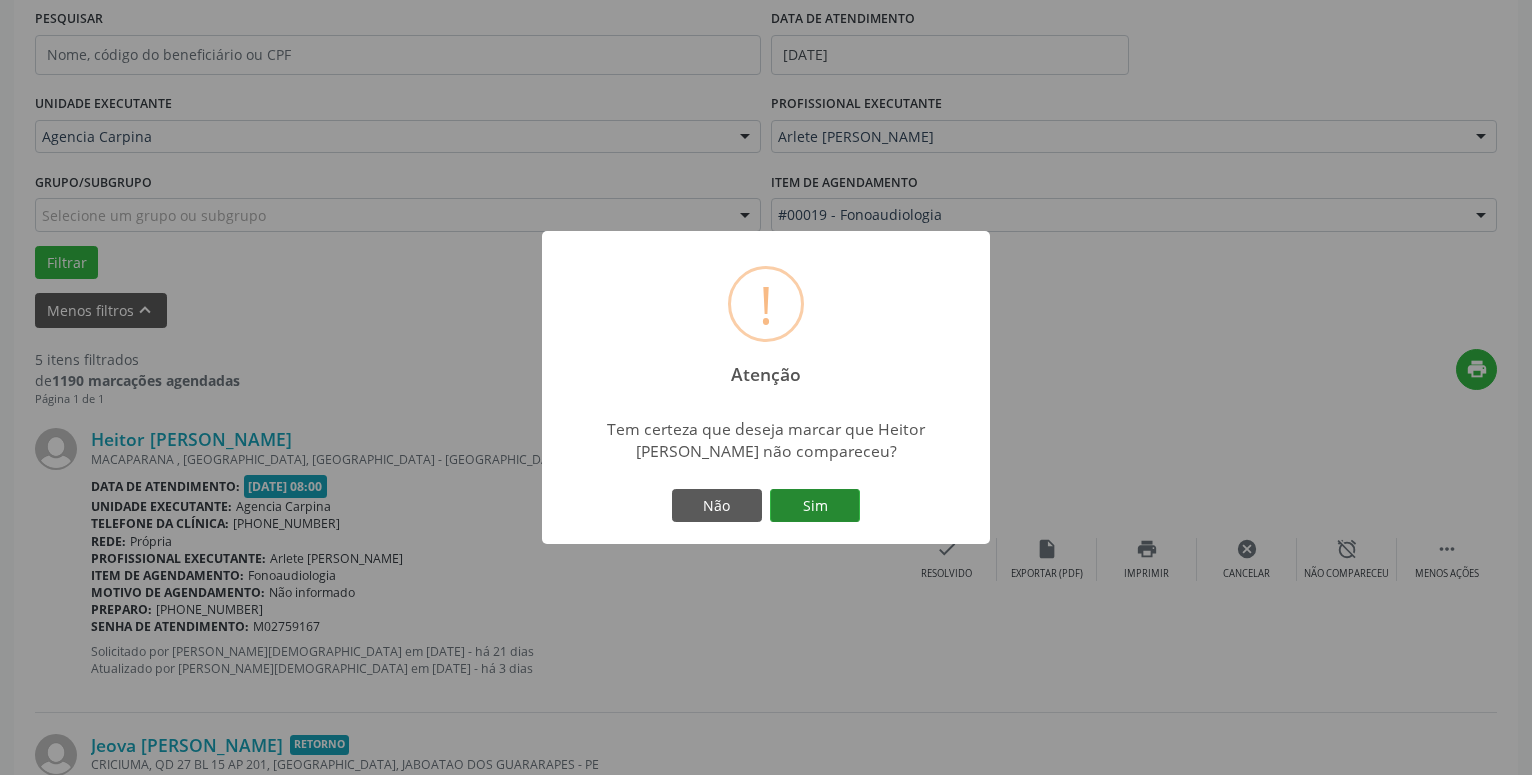 click on "Sim" at bounding box center (815, 506) 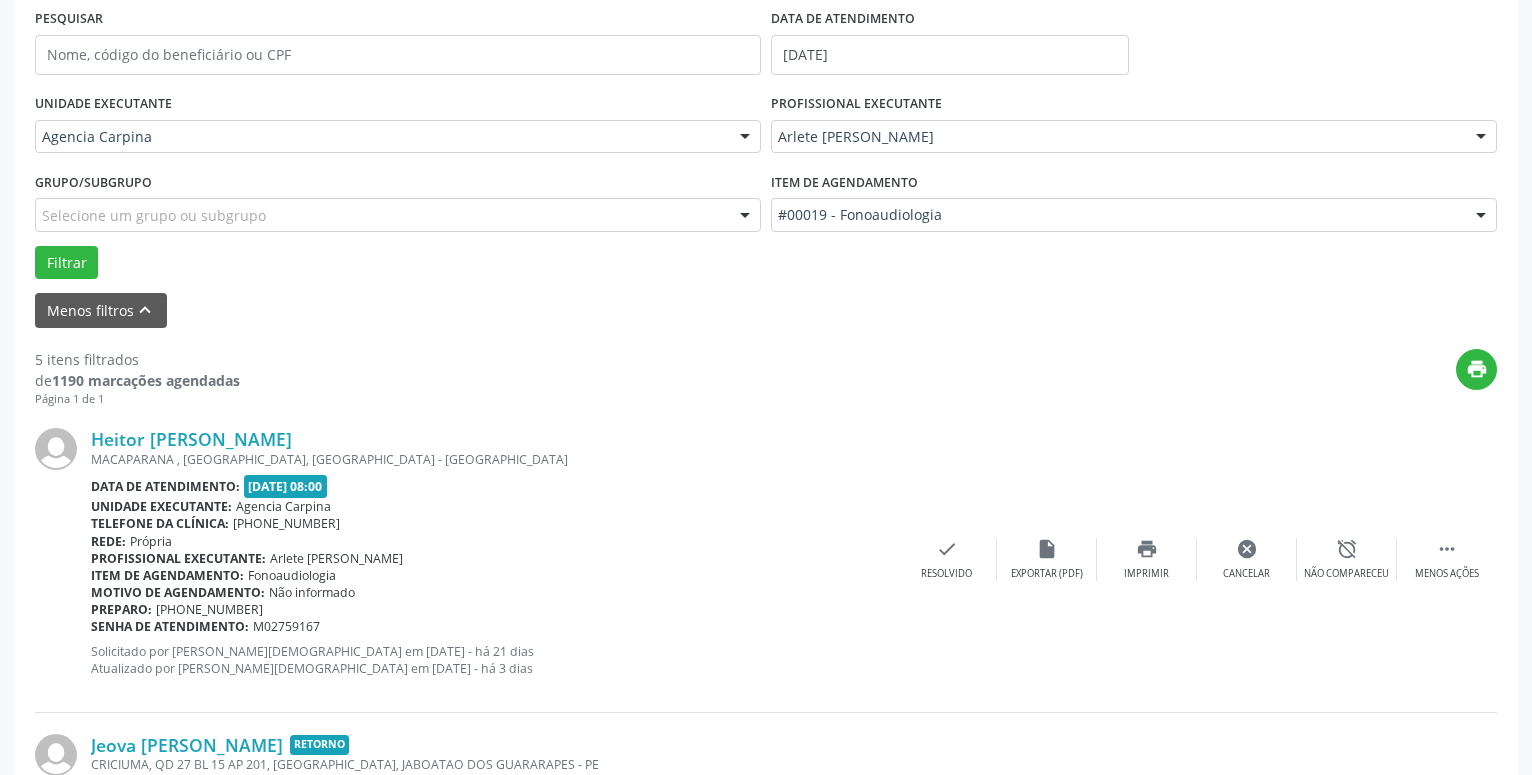 scroll, scrollTop: 98, scrollLeft: 0, axis: vertical 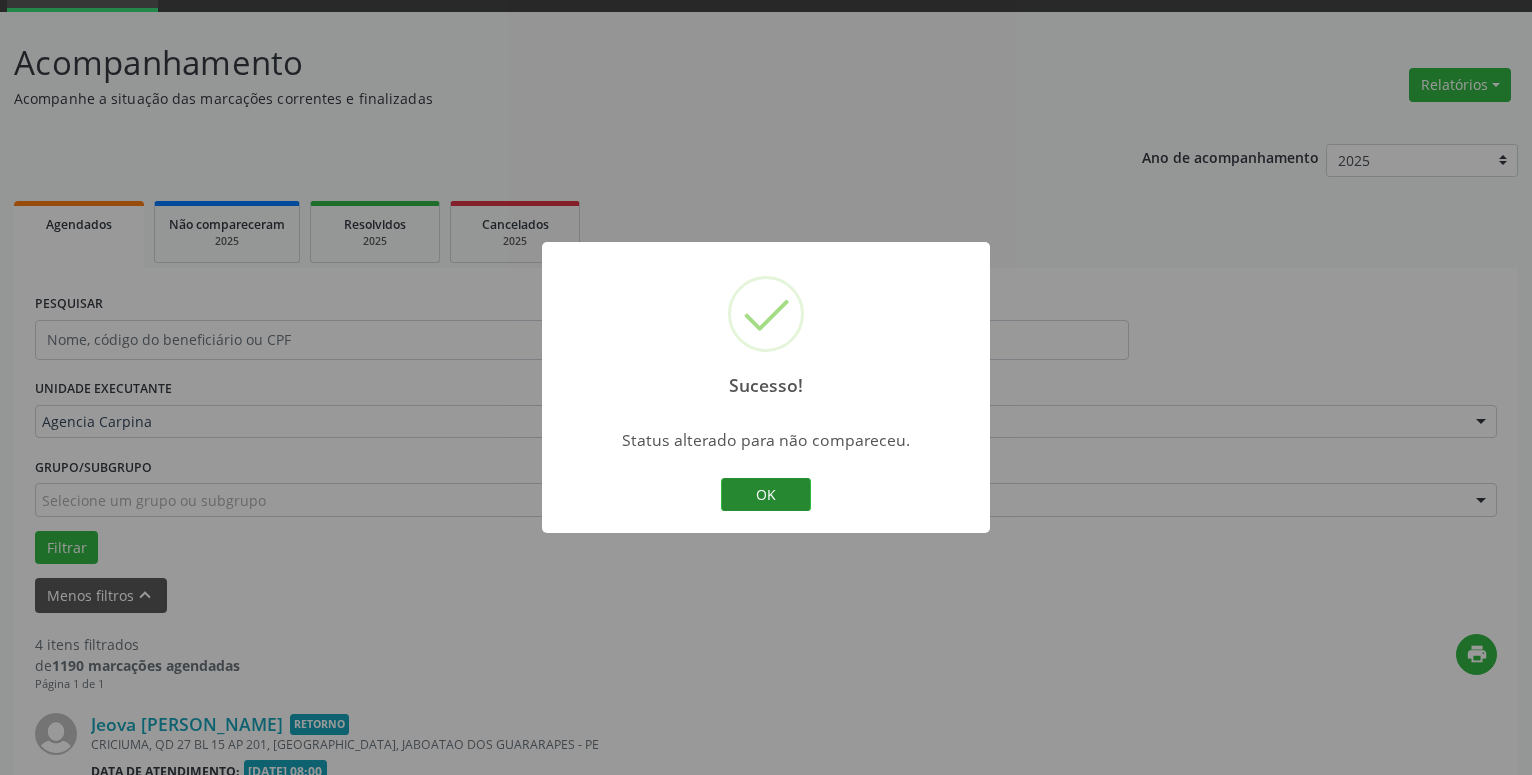 click on "OK" at bounding box center [766, 495] 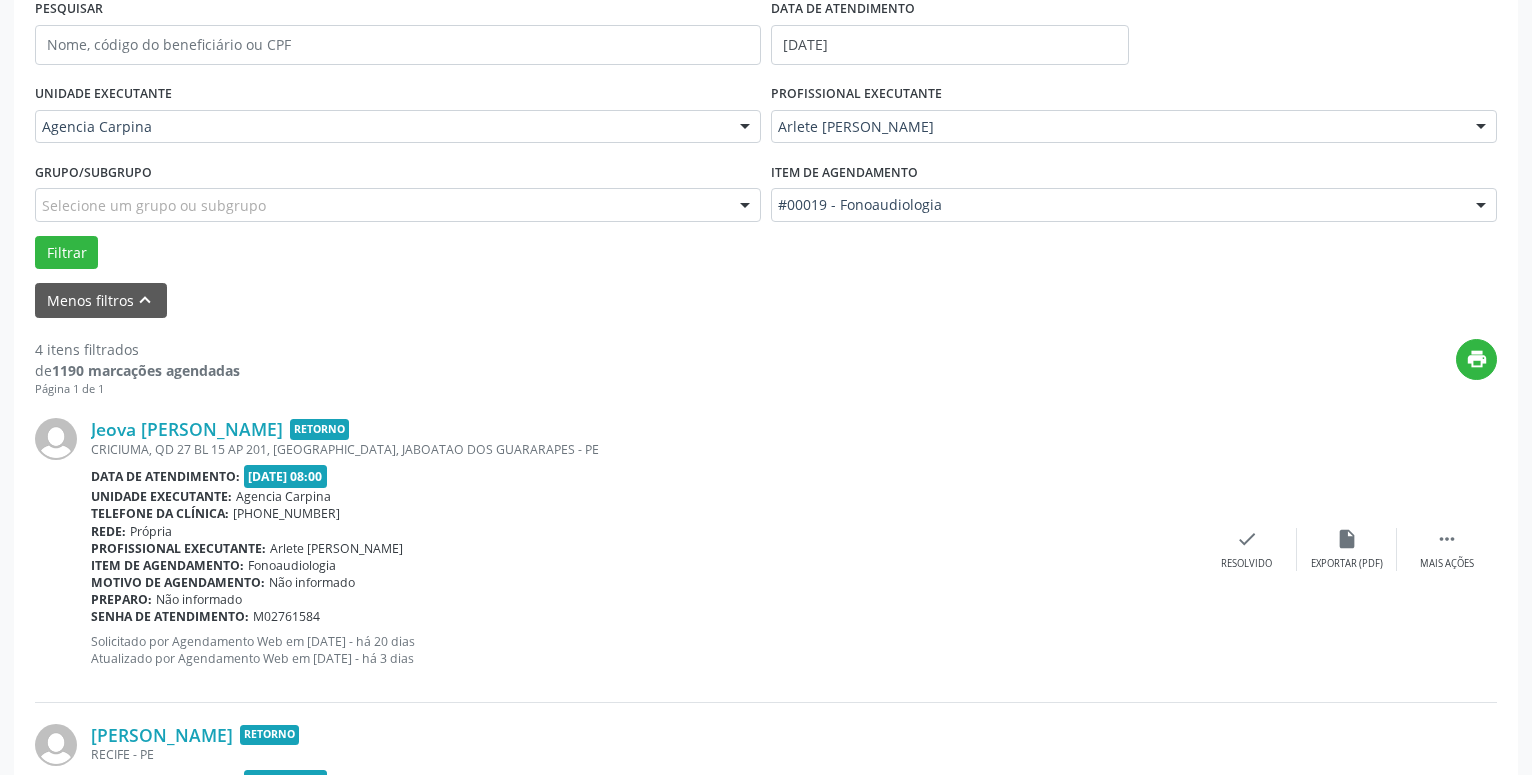 scroll, scrollTop: 404, scrollLeft: 0, axis: vertical 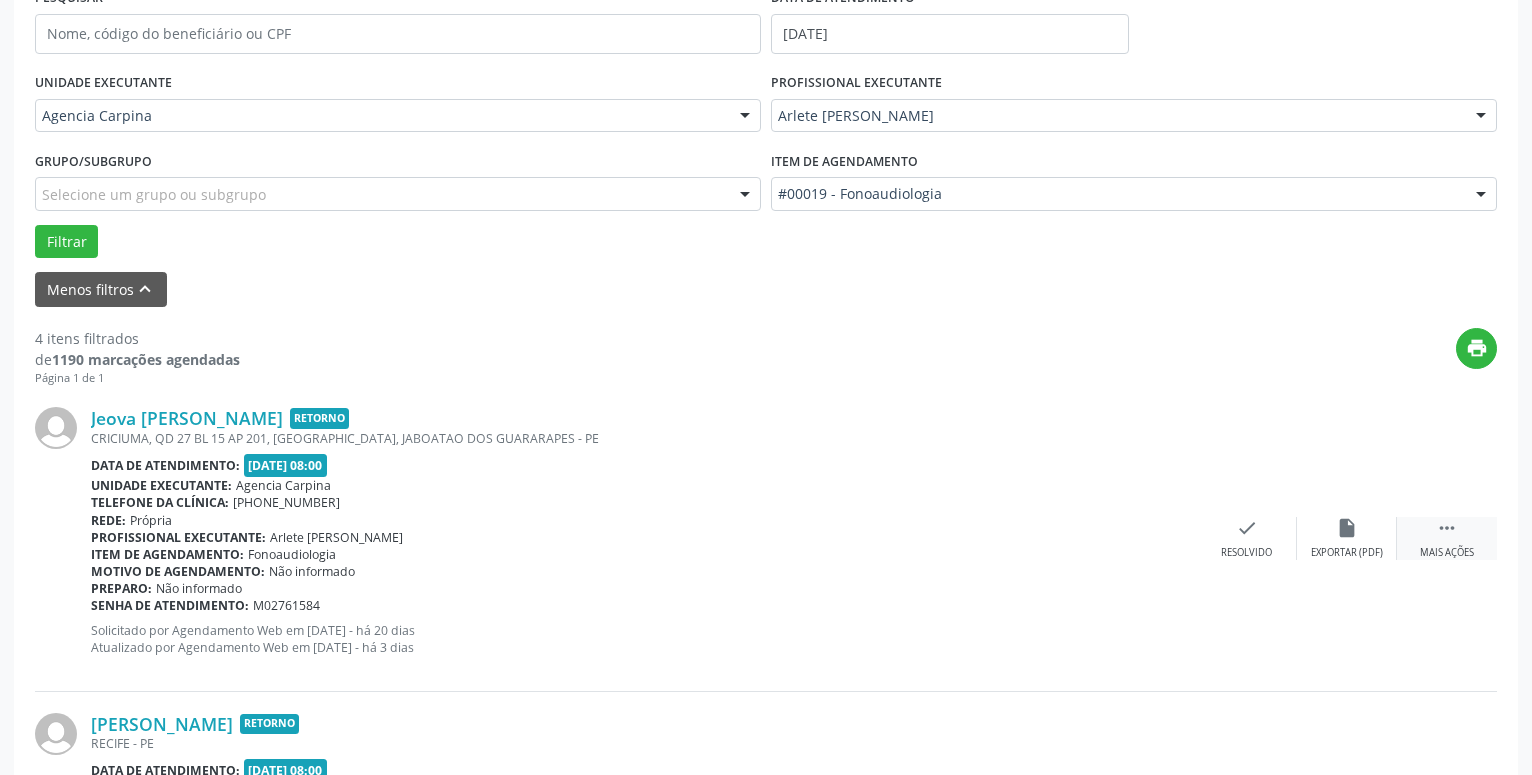 click on "" at bounding box center (1447, 528) 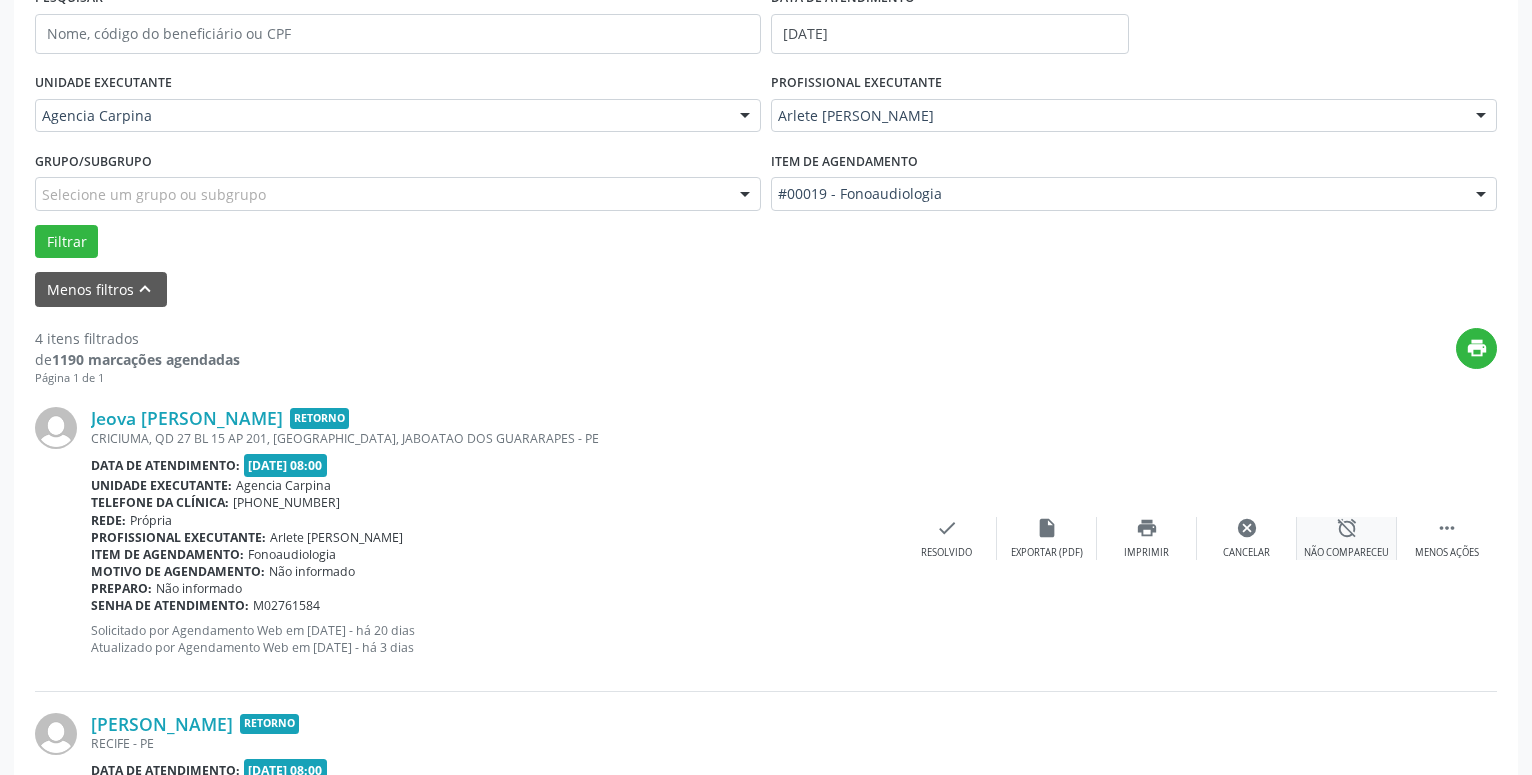 click on "alarm_off" at bounding box center (1347, 528) 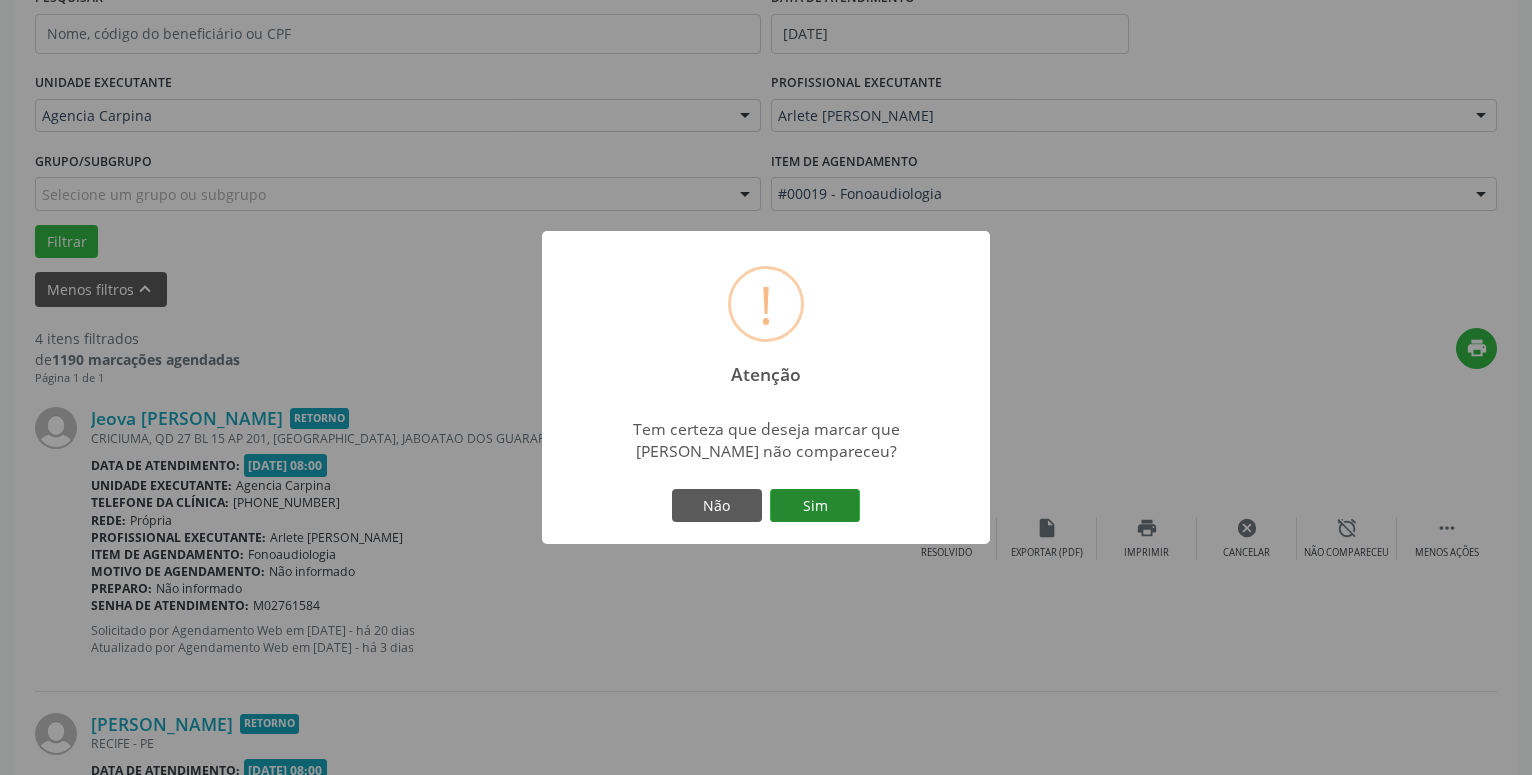 click on "Sim" at bounding box center (815, 506) 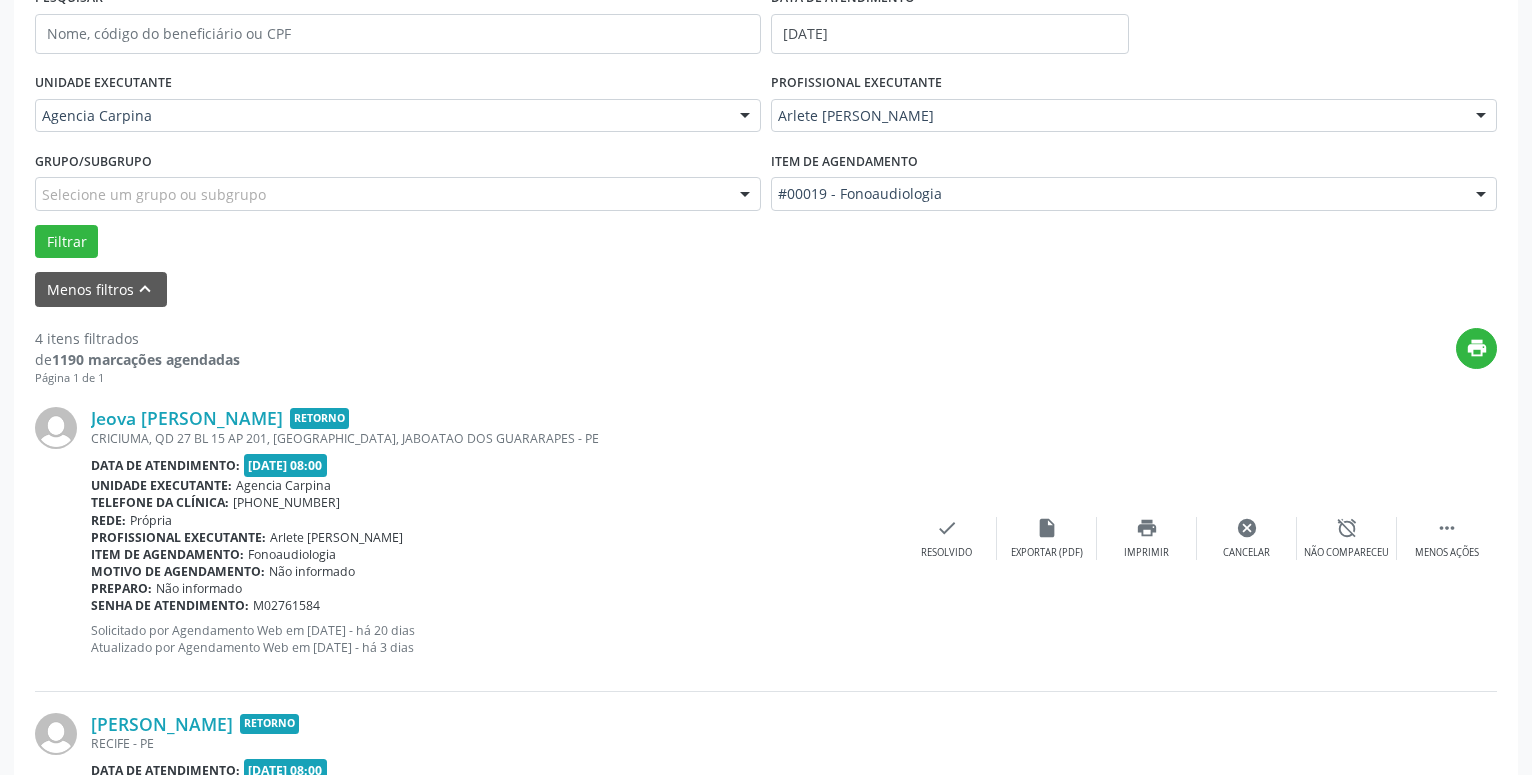 scroll, scrollTop: 98, scrollLeft: 0, axis: vertical 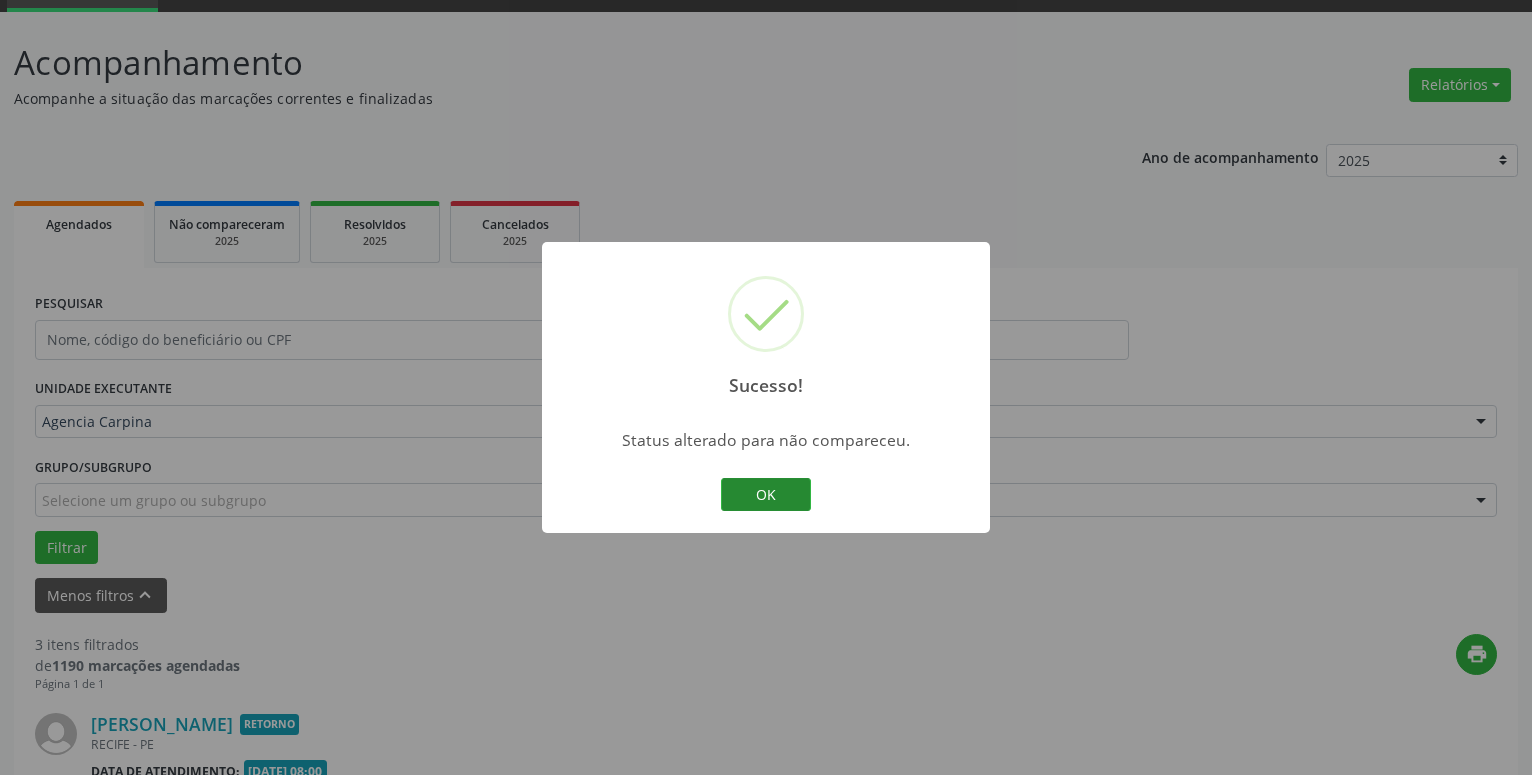 click on "OK" at bounding box center [766, 495] 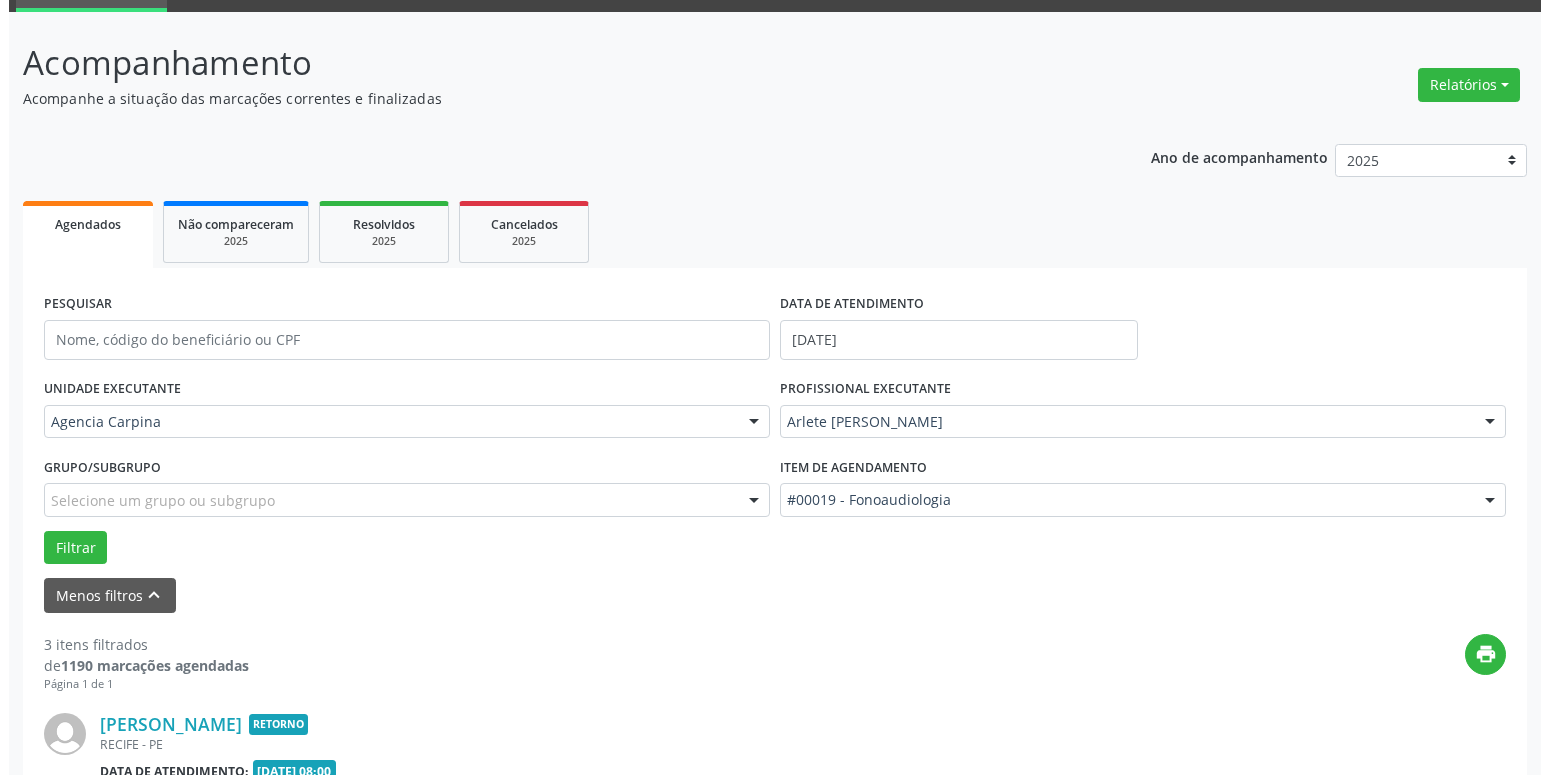 scroll, scrollTop: 302, scrollLeft: 0, axis: vertical 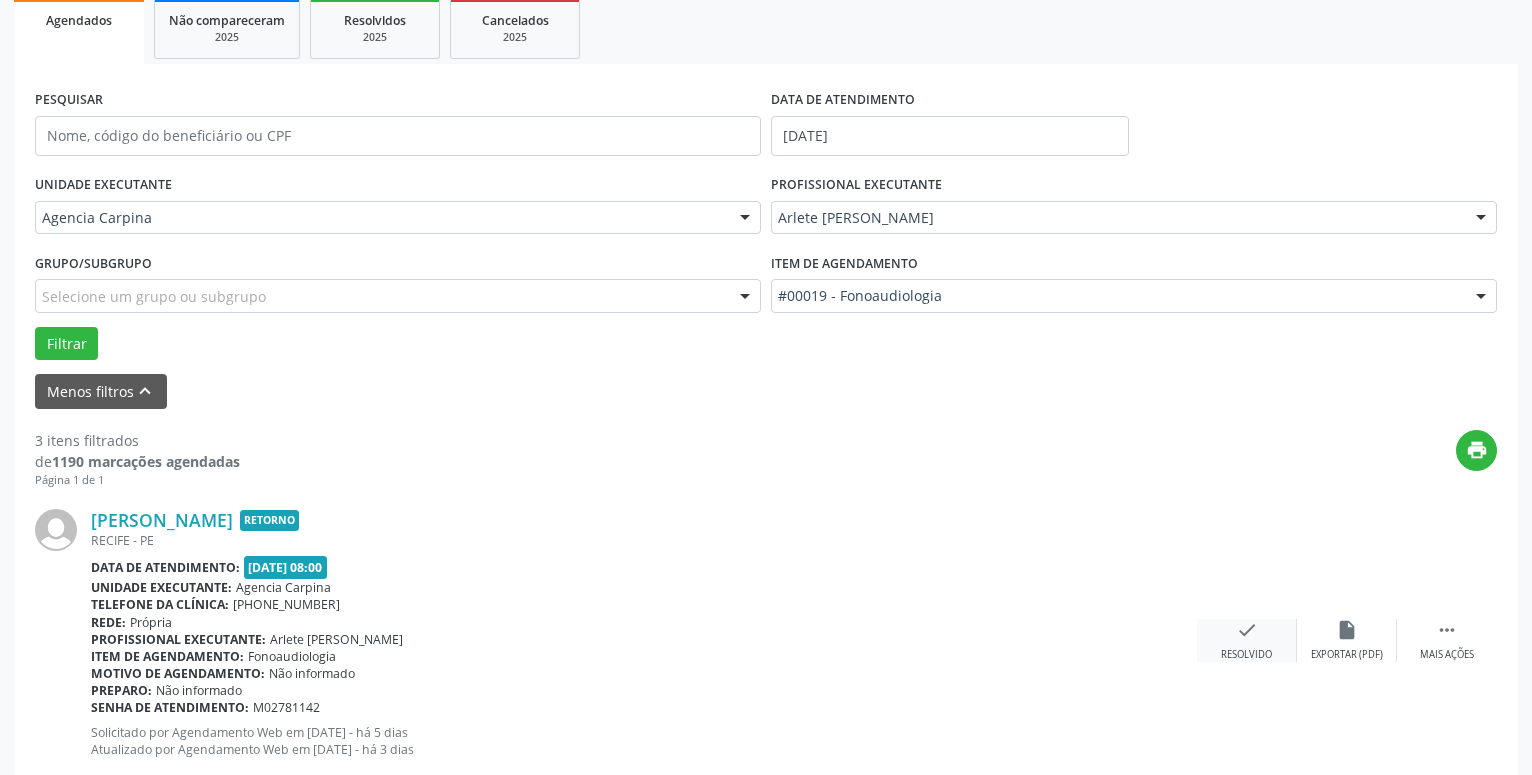 click on "check" at bounding box center [1247, 630] 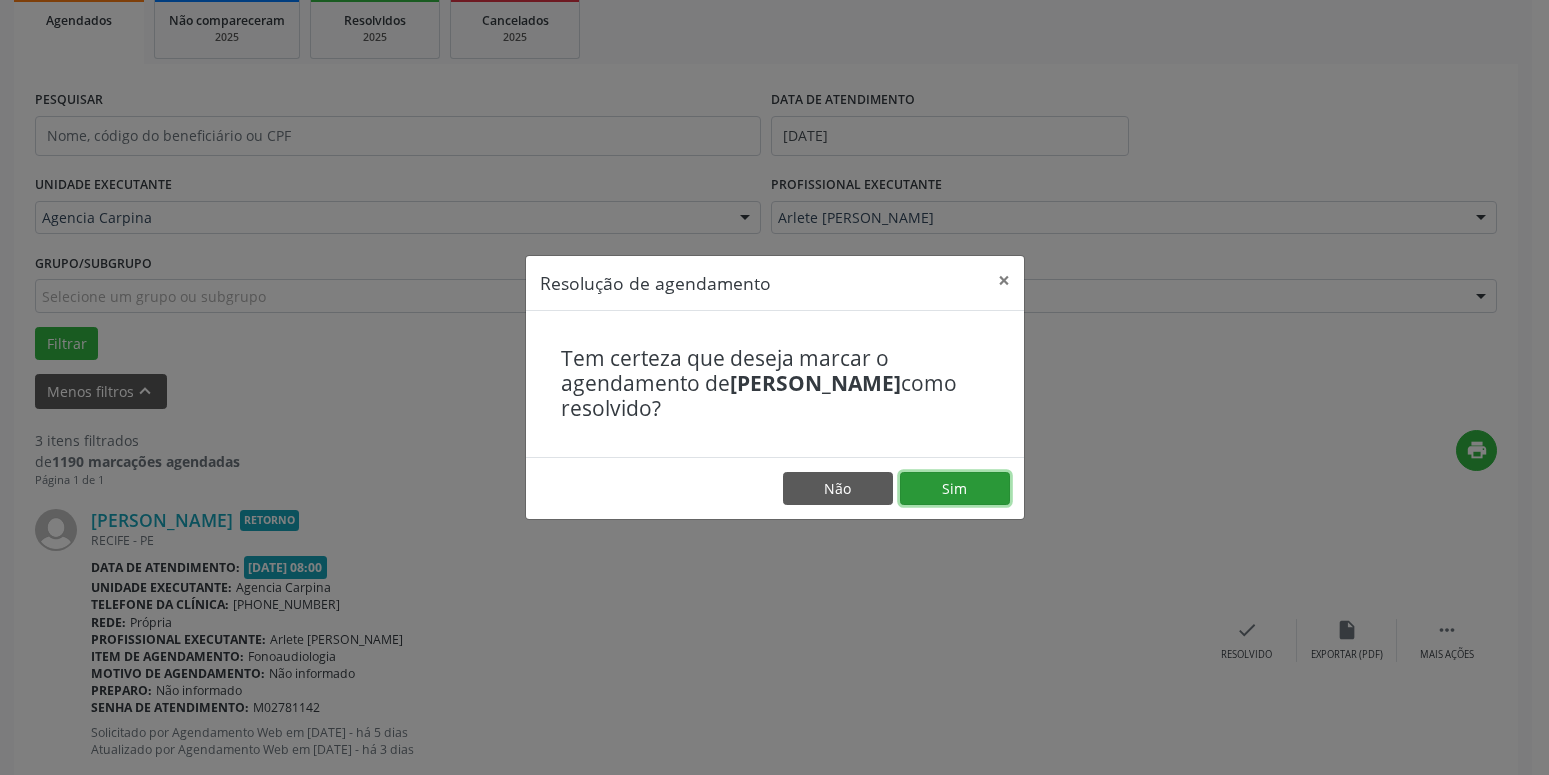 click on "Sim" at bounding box center (955, 489) 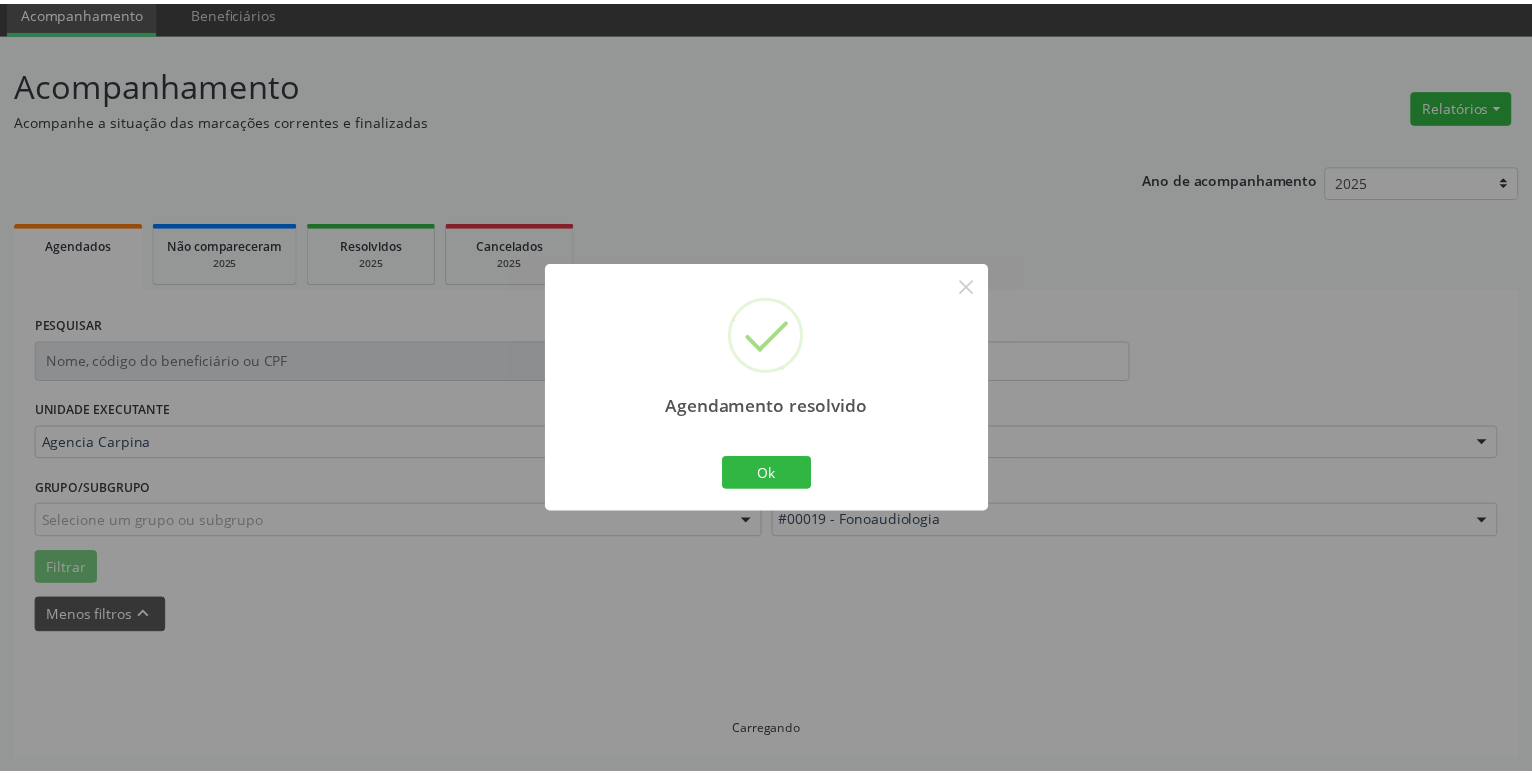 scroll, scrollTop: 77, scrollLeft: 0, axis: vertical 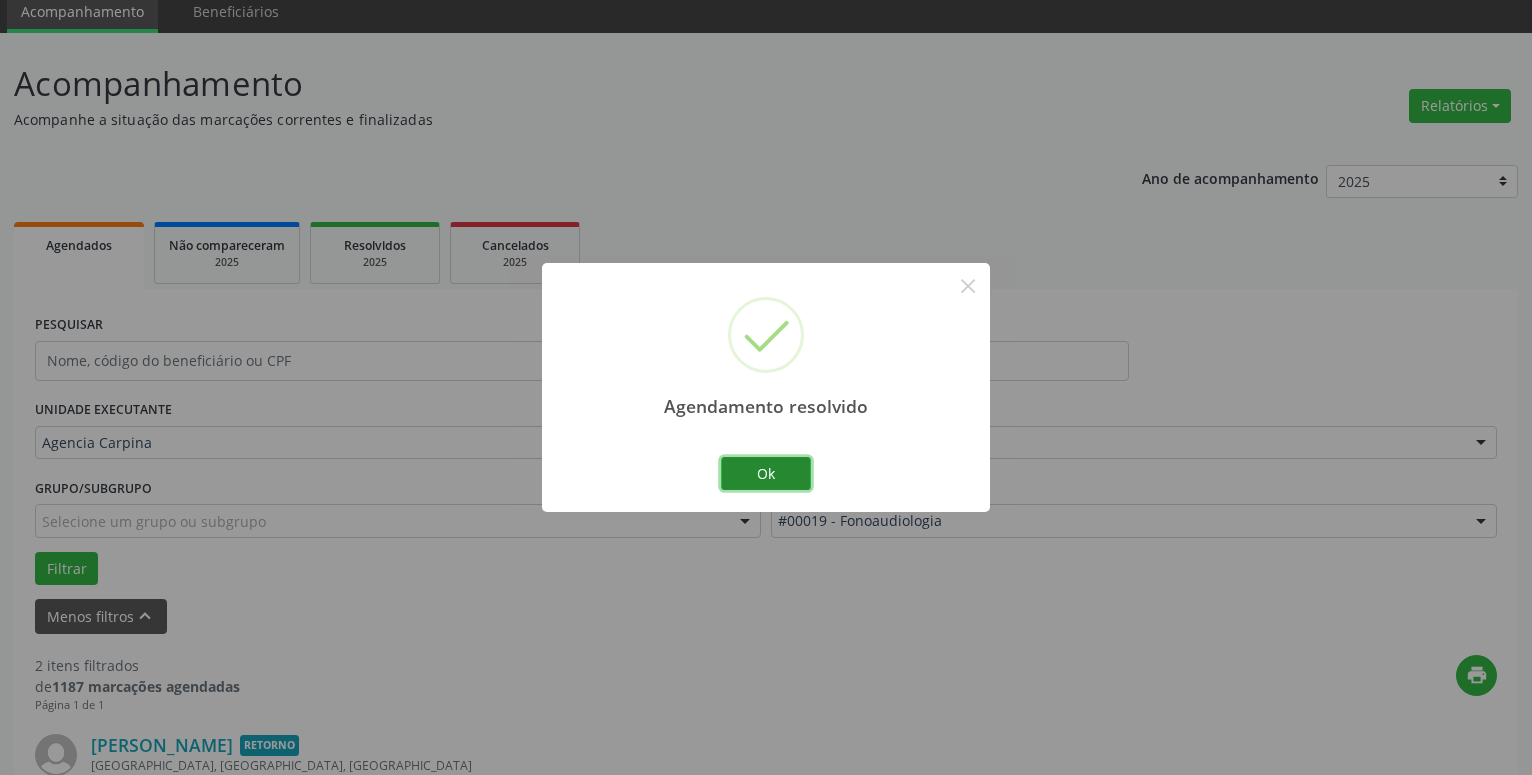 click on "Ok" at bounding box center [766, 474] 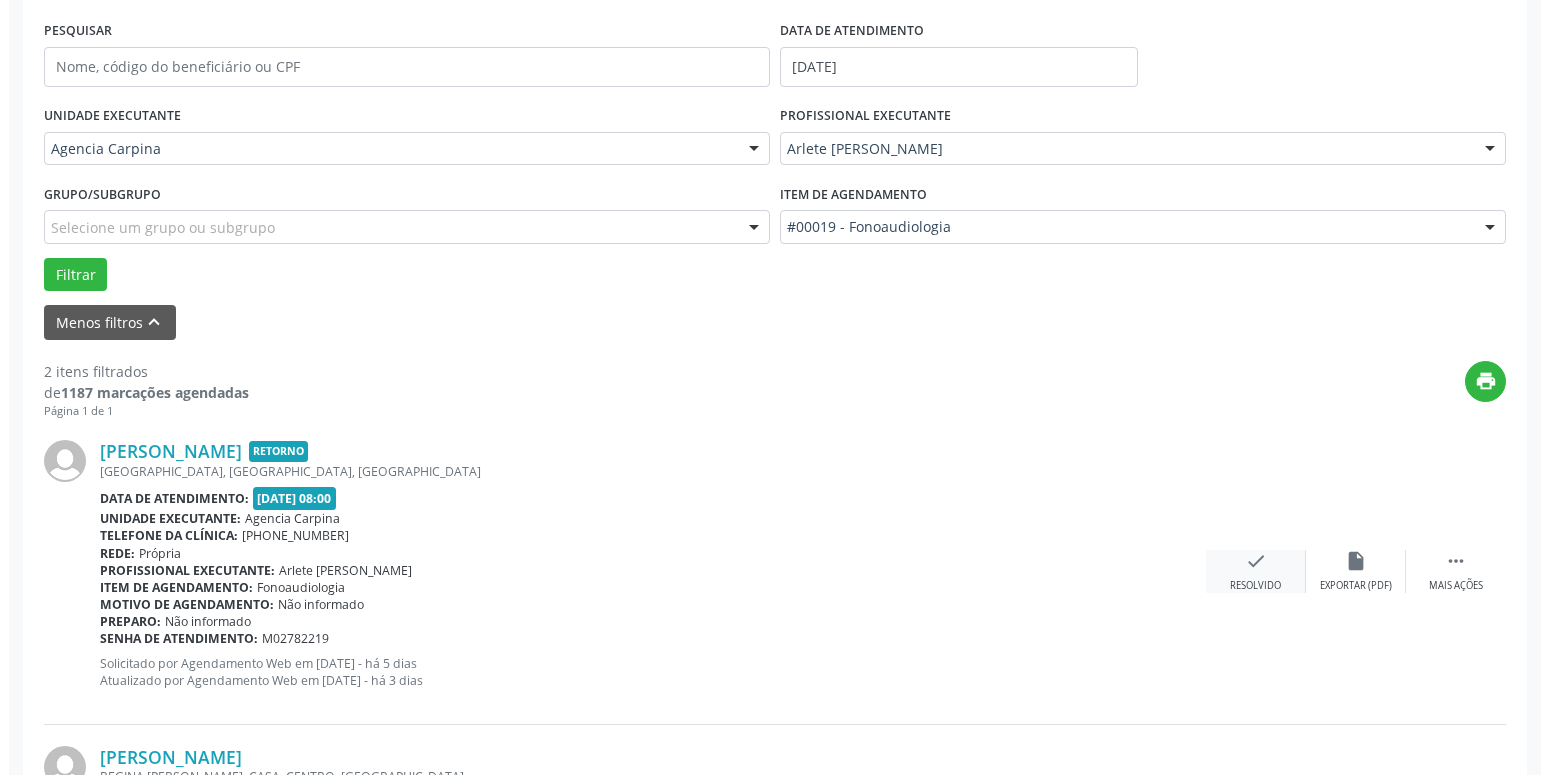 scroll, scrollTop: 383, scrollLeft: 0, axis: vertical 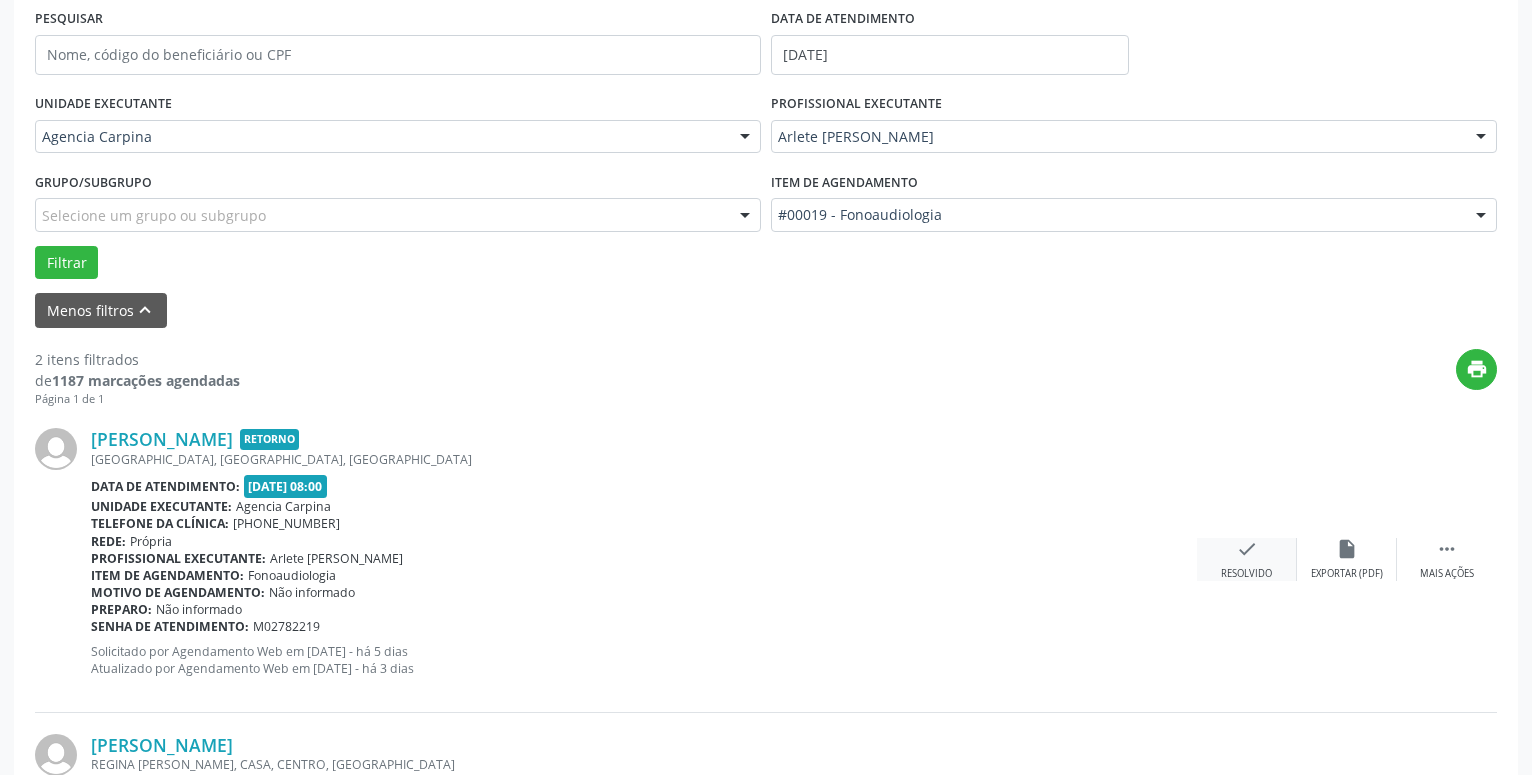 click on "check" at bounding box center (1247, 549) 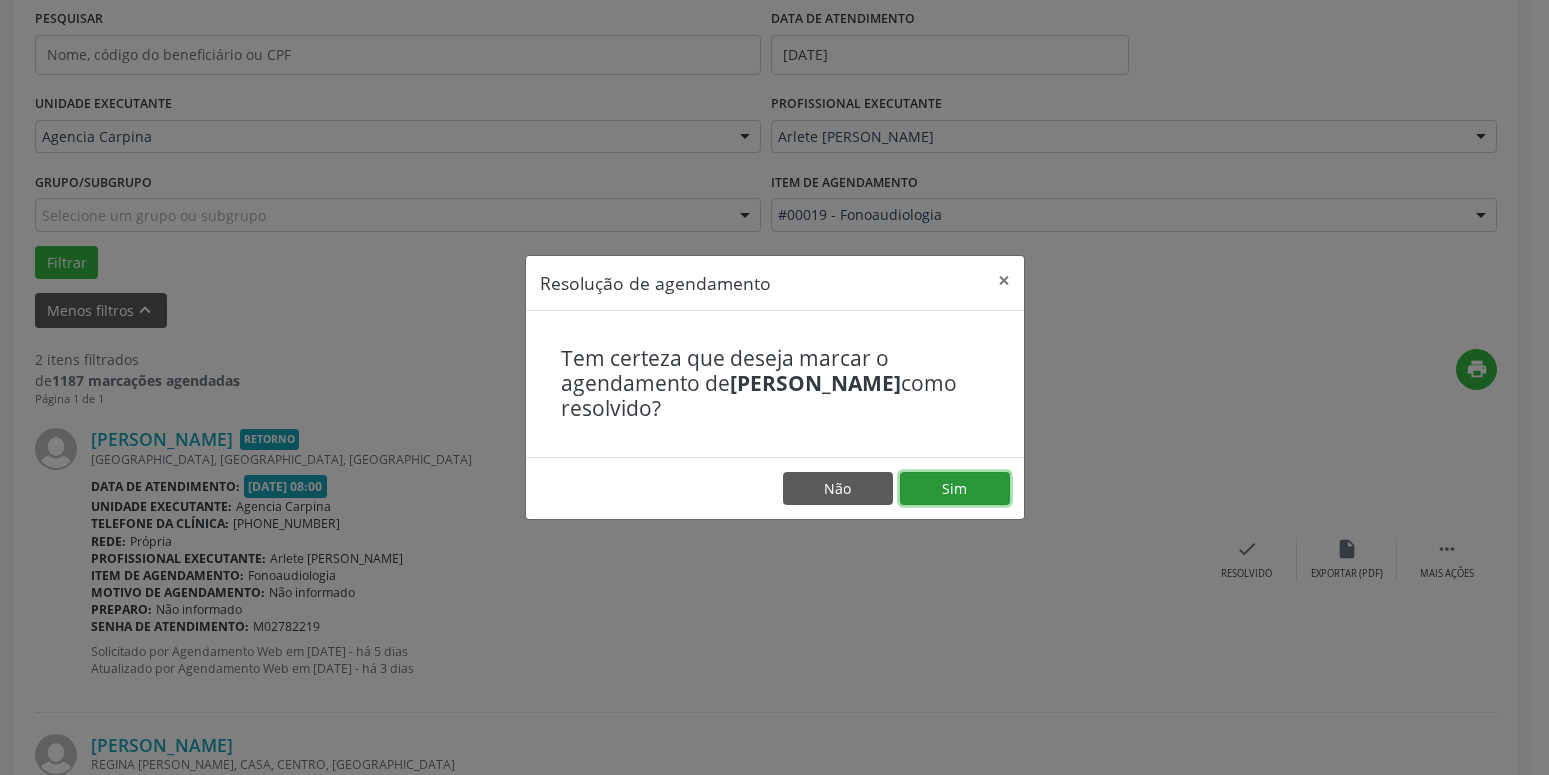 click on "Sim" at bounding box center [955, 489] 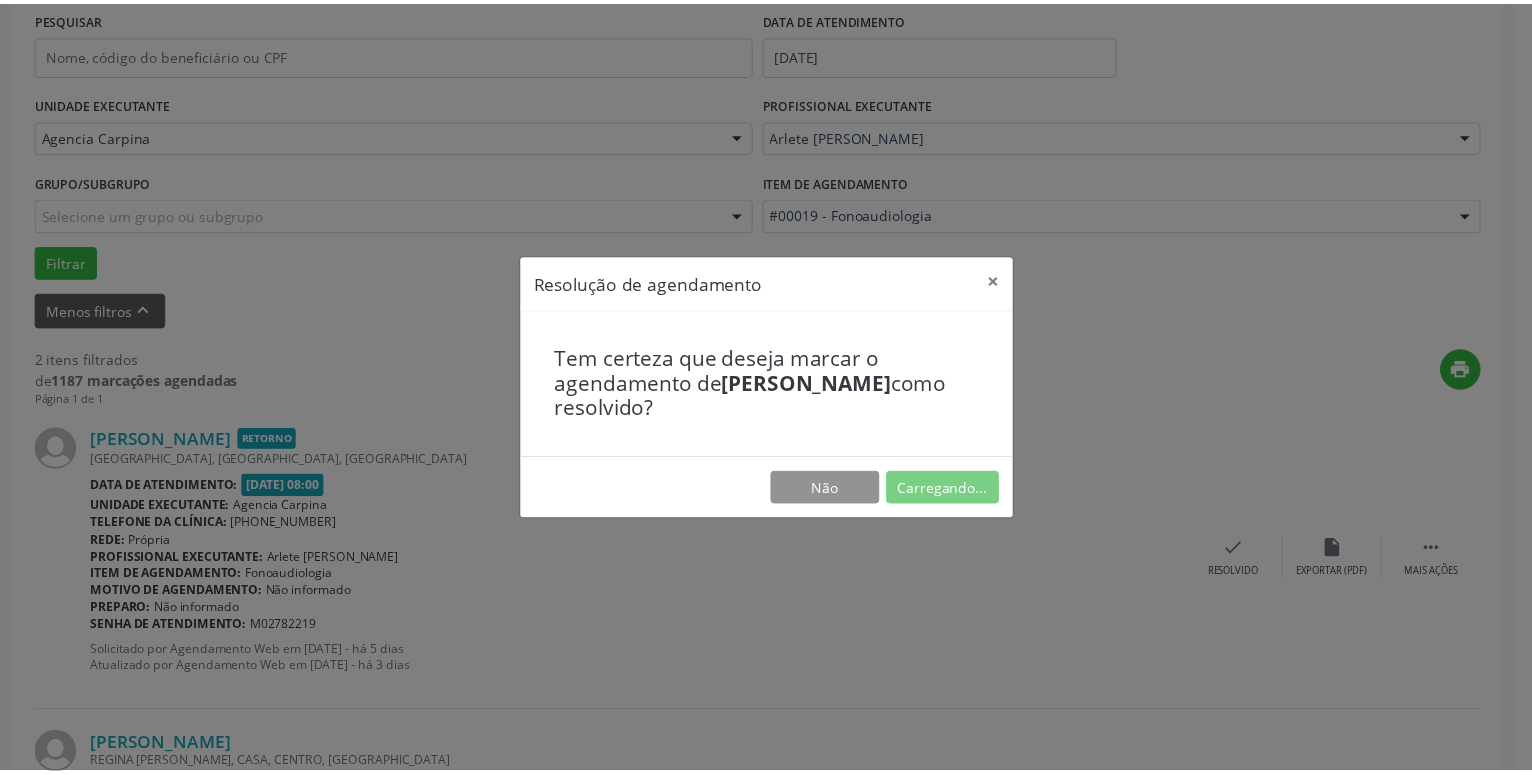 scroll, scrollTop: 77, scrollLeft: 0, axis: vertical 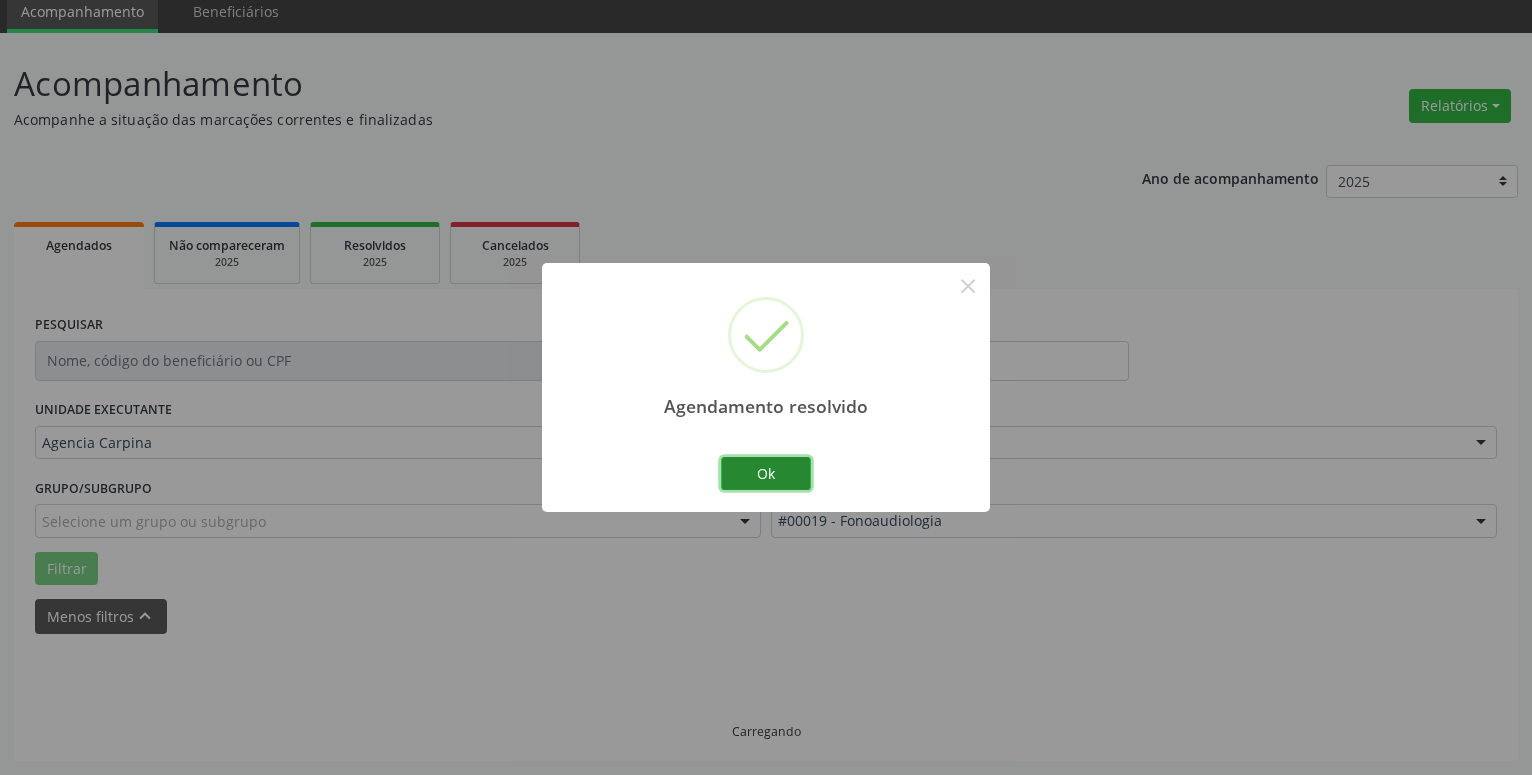 click on "Ok" at bounding box center (766, 474) 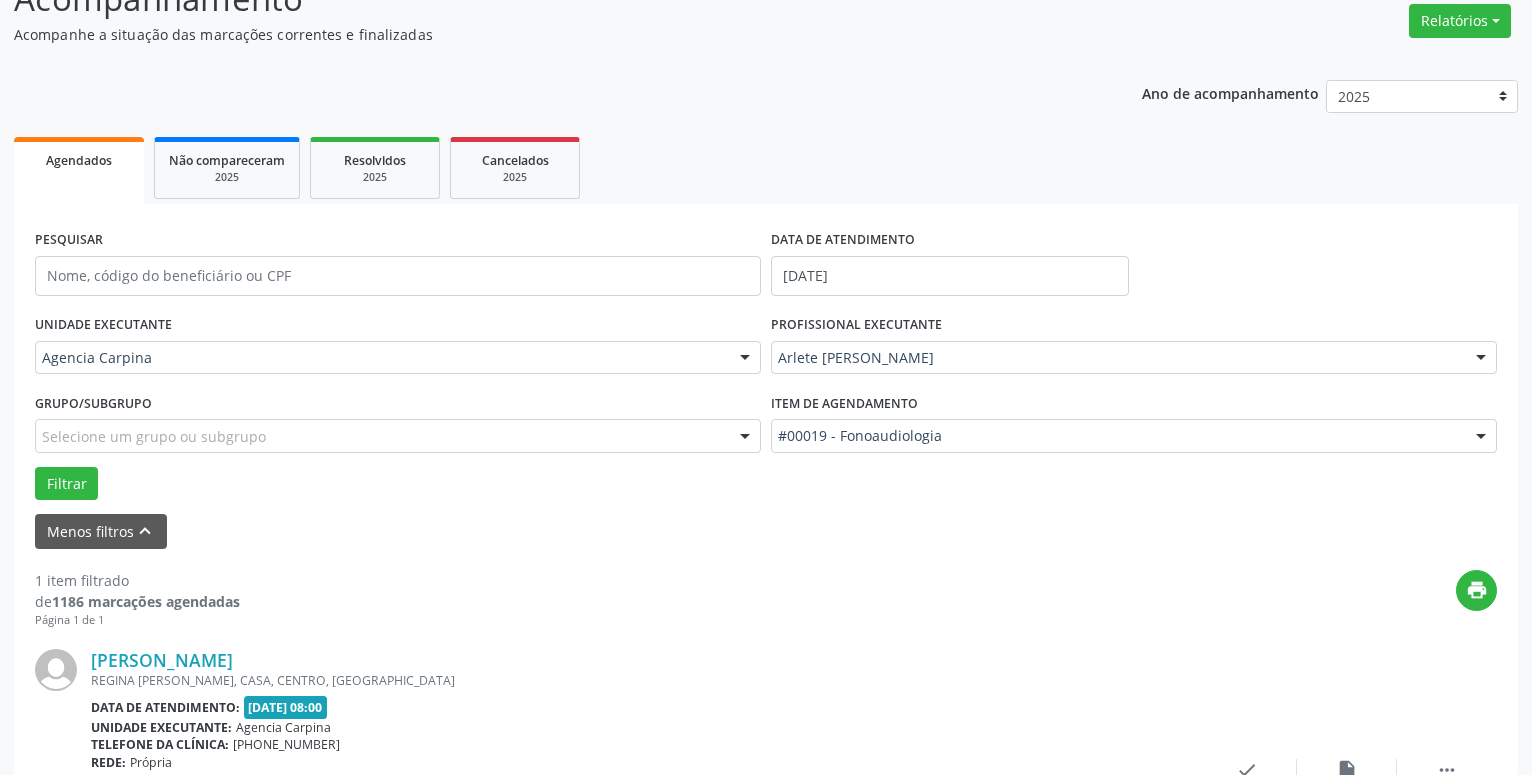 scroll, scrollTop: 355, scrollLeft: 0, axis: vertical 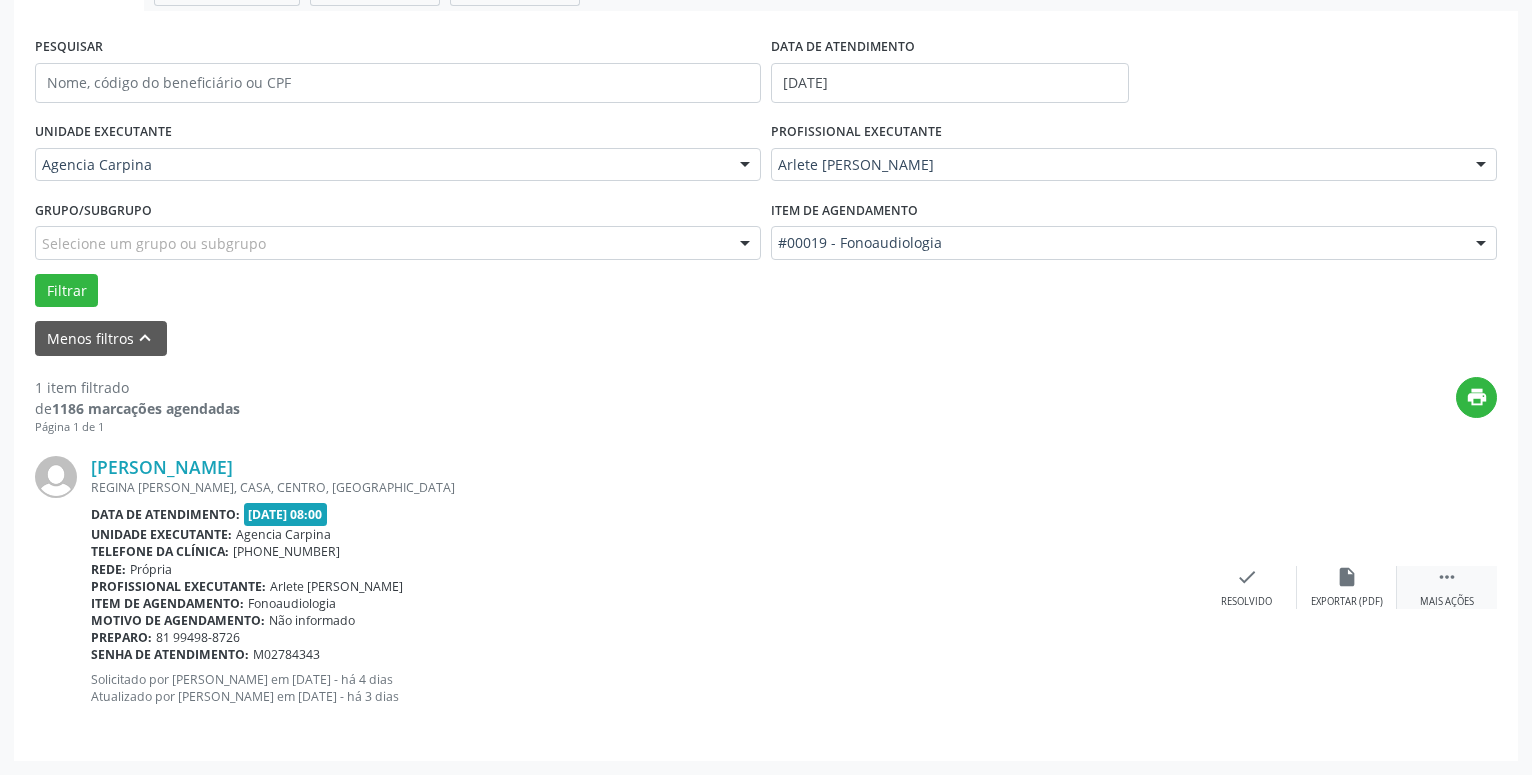click on "" at bounding box center [1447, 577] 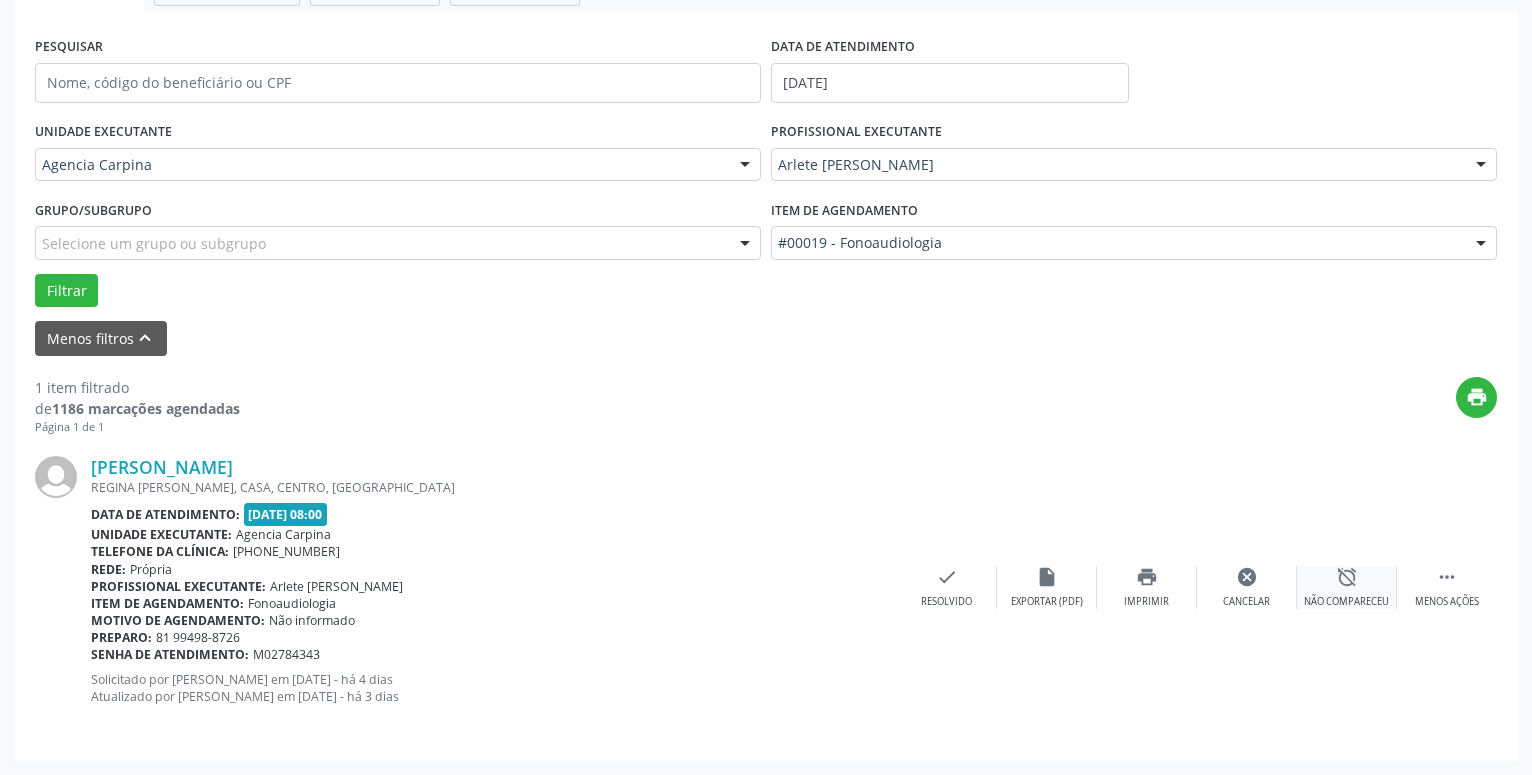 click on "Não compareceu" at bounding box center (1346, 602) 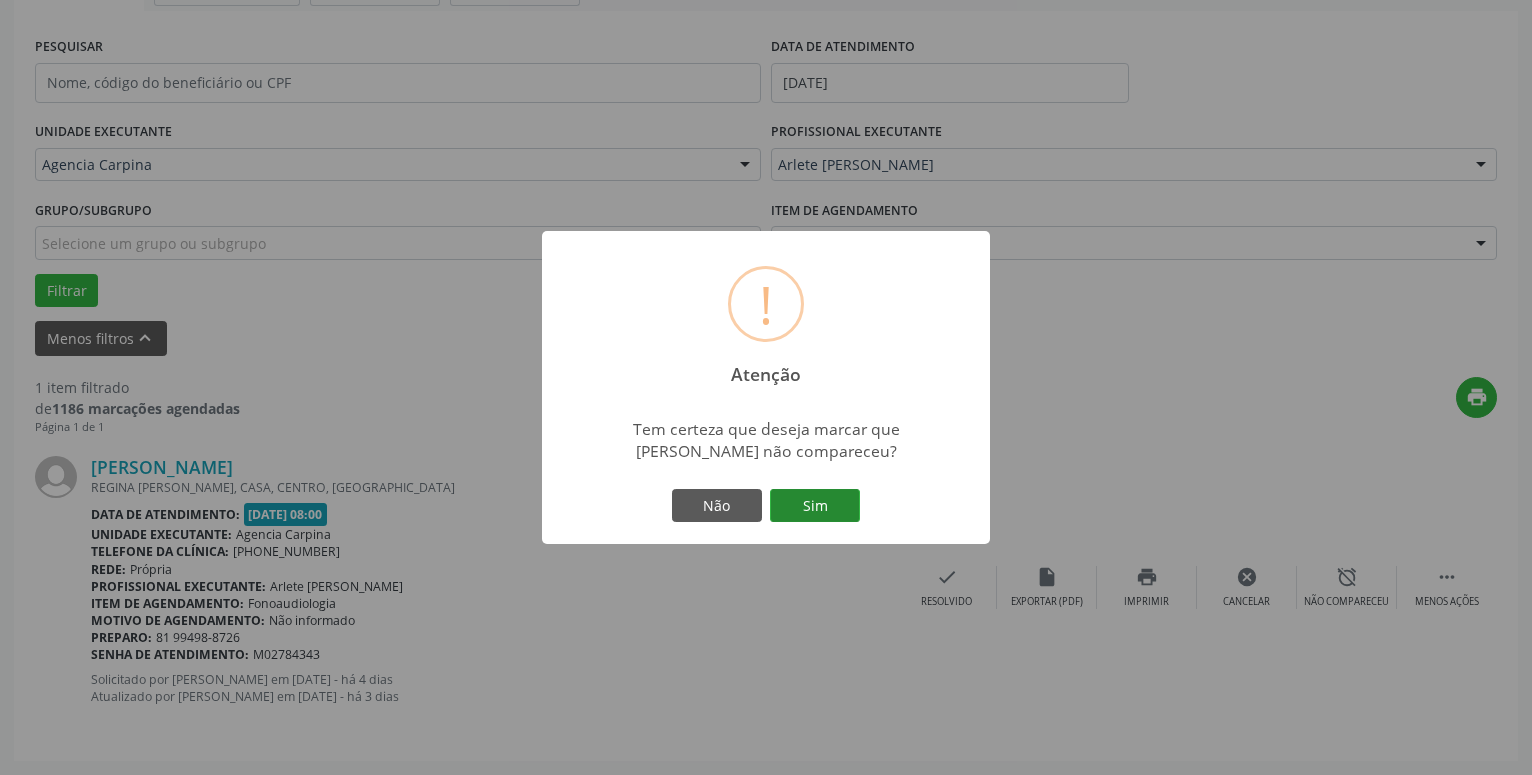 click on "Sim" at bounding box center (815, 506) 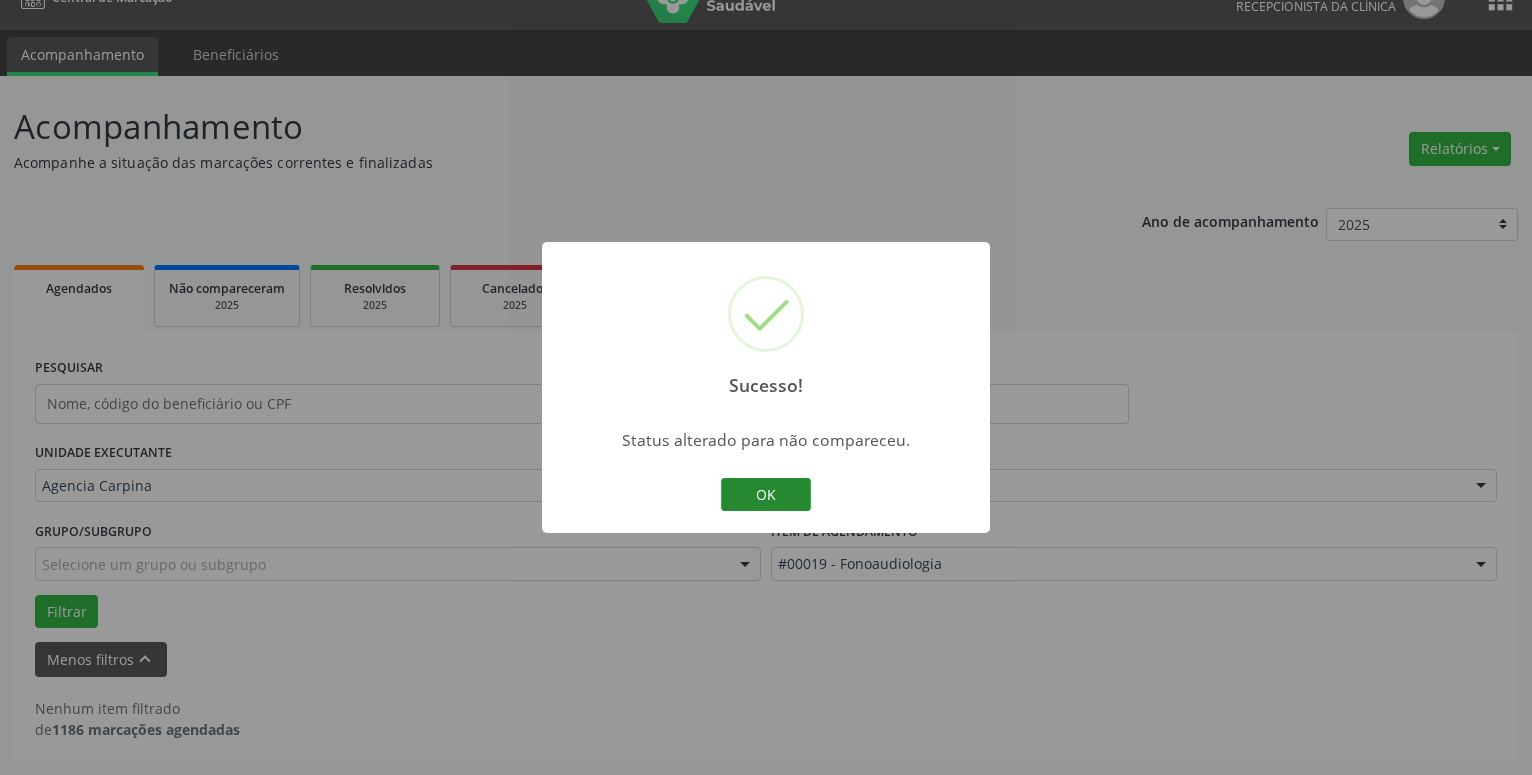 scroll, scrollTop: 34, scrollLeft: 0, axis: vertical 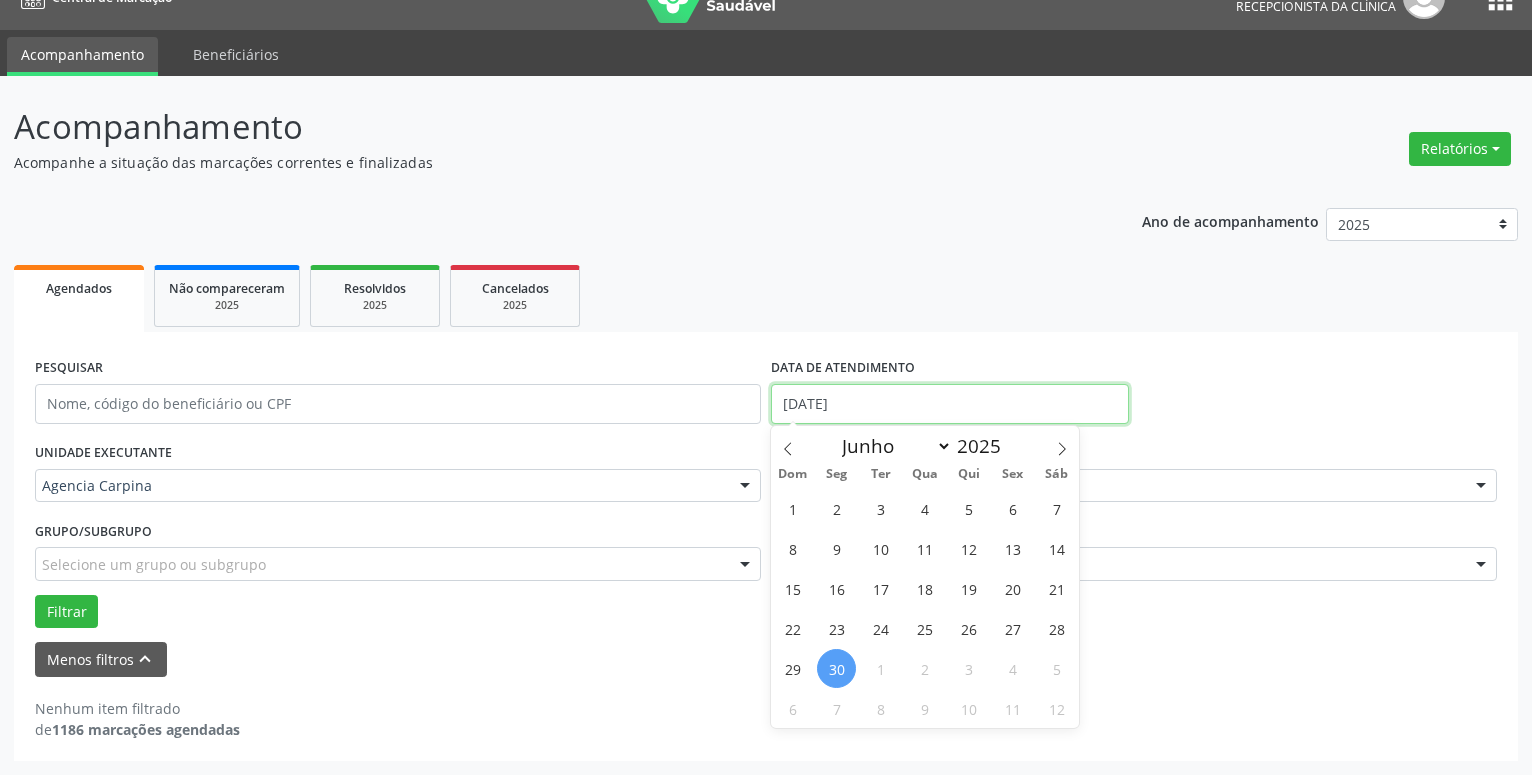 click on "[DATE]" at bounding box center [950, 404] 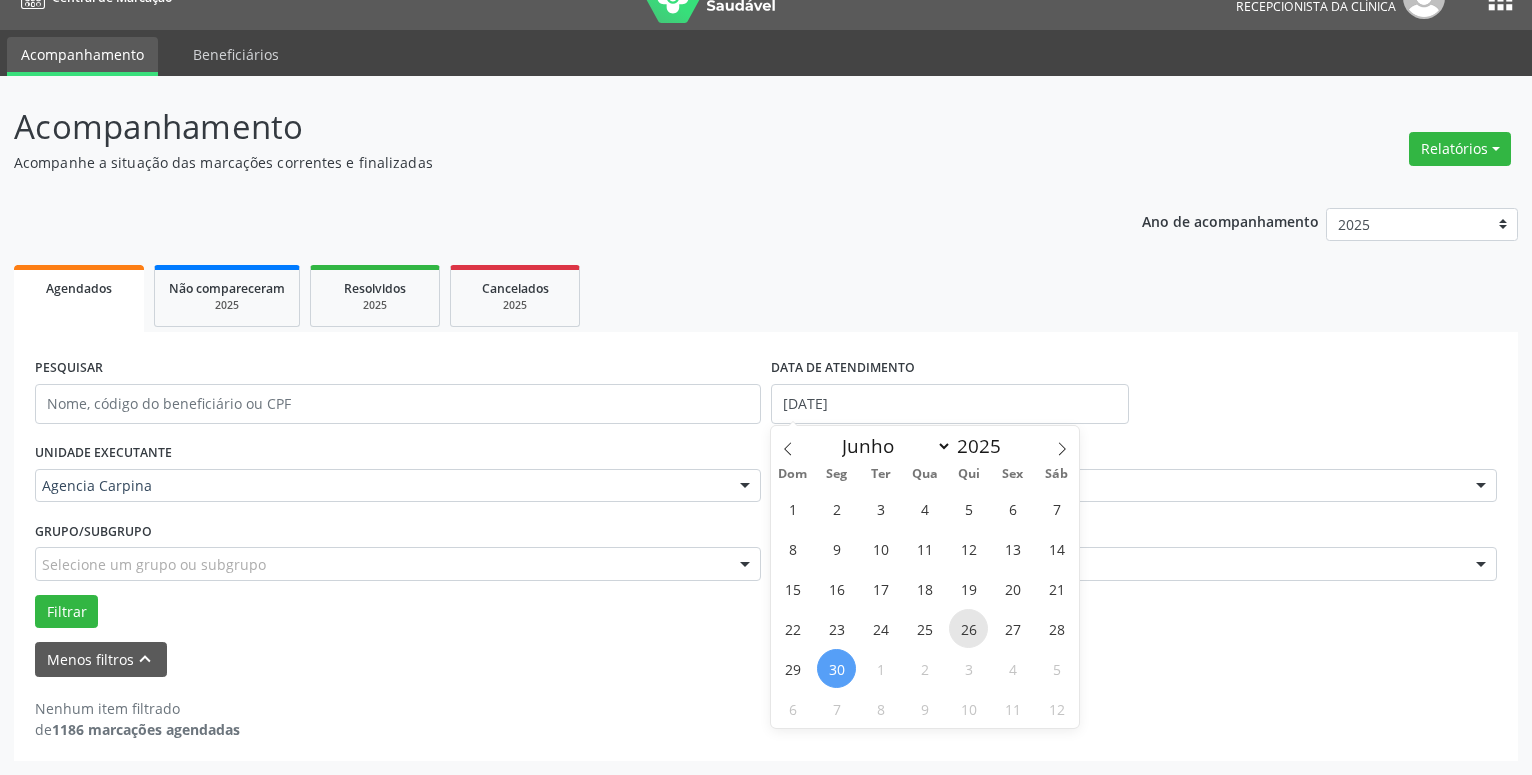 click on "26" at bounding box center [968, 628] 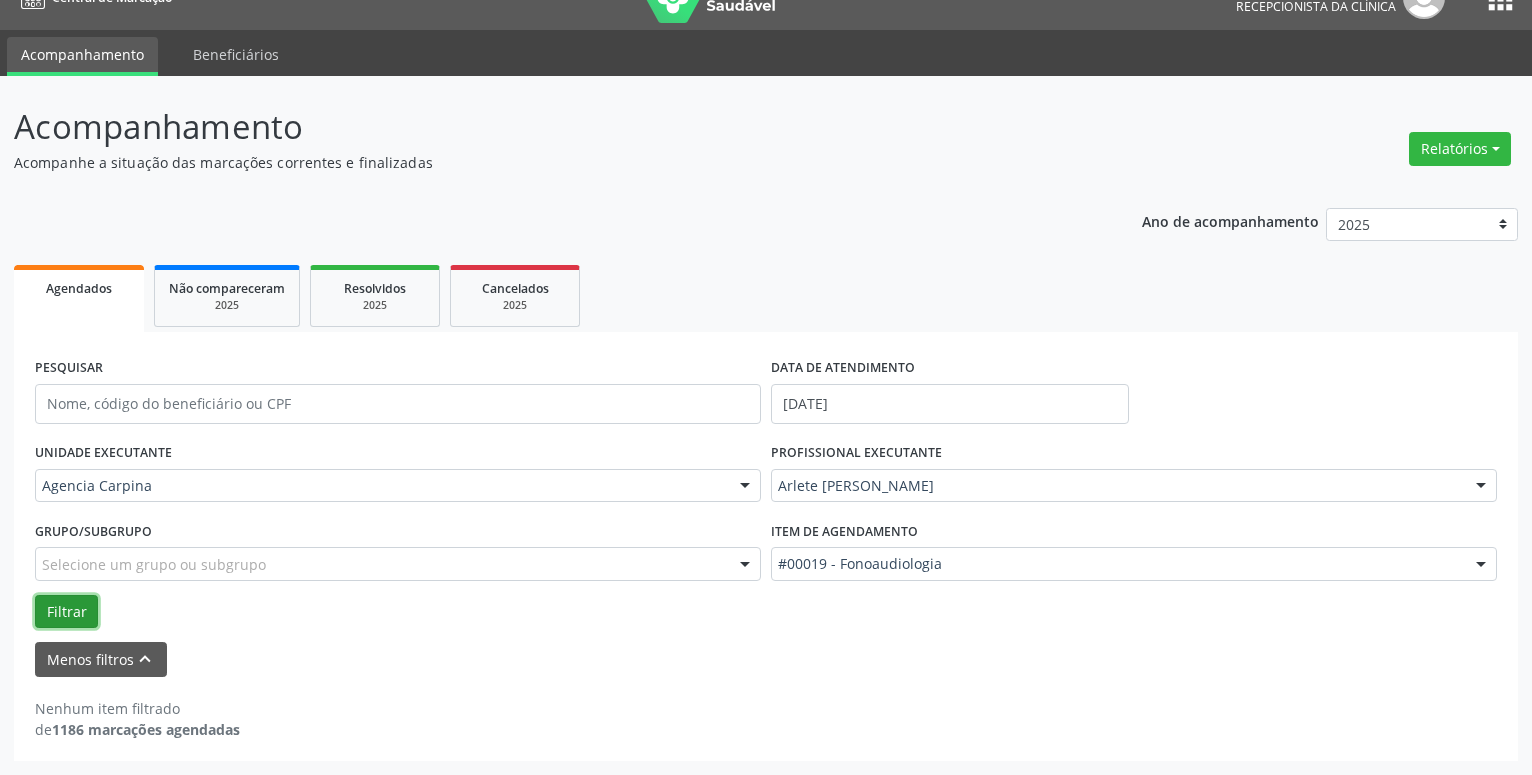 click on "Filtrar" at bounding box center (66, 612) 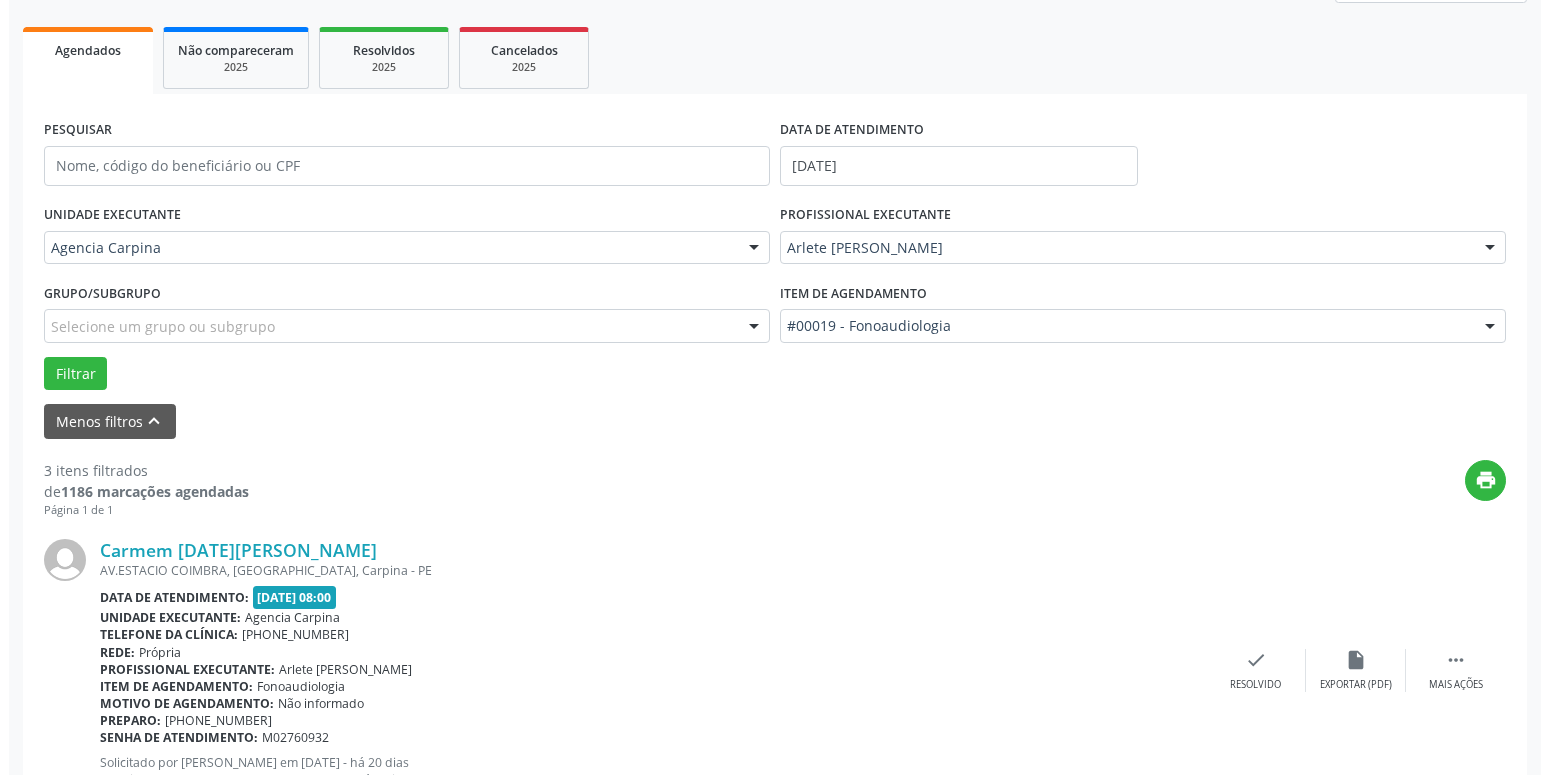 scroll, scrollTop: 404, scrollLeft: 0, axis: vertical 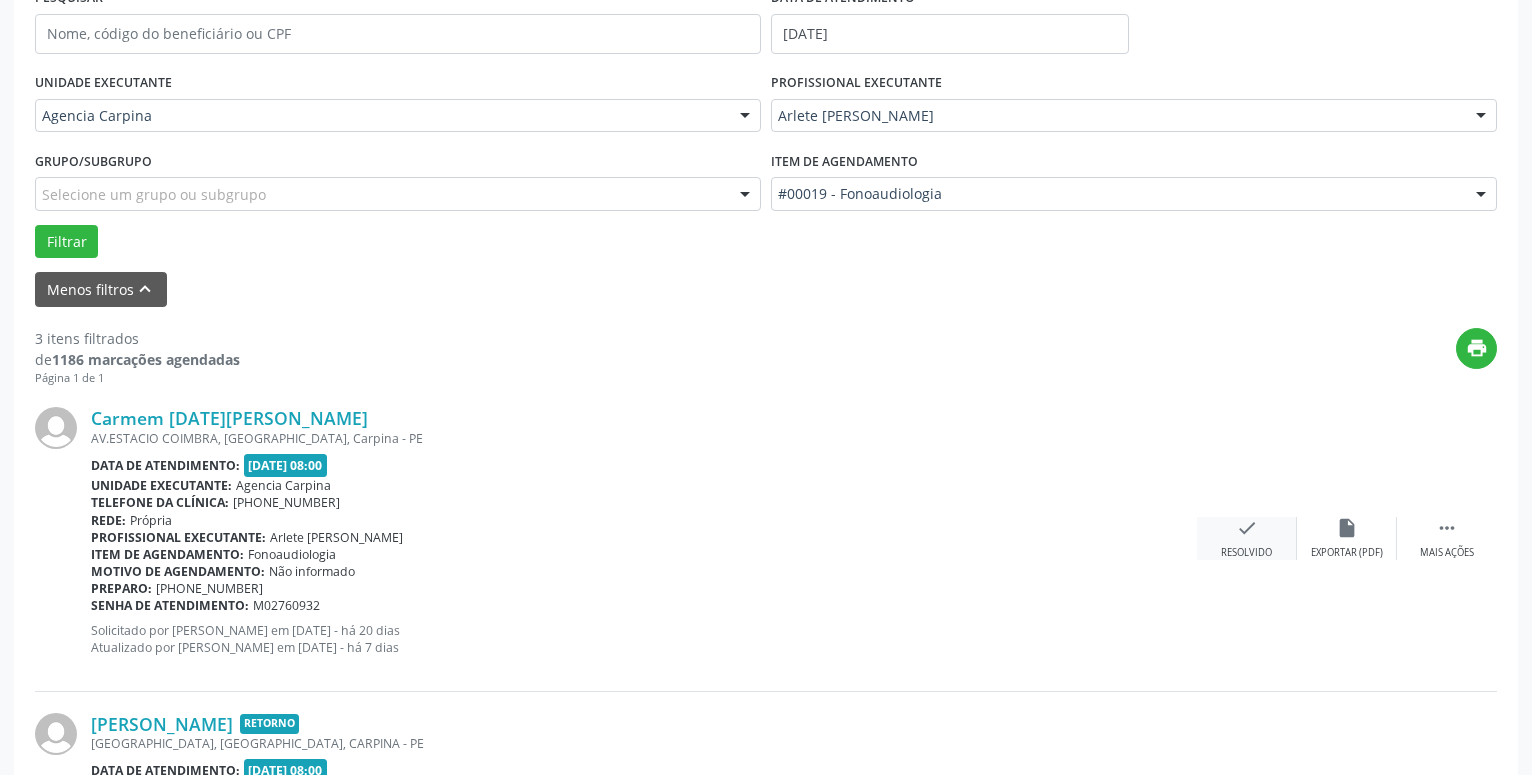 click on "check" at bounding box center [1247, 528] 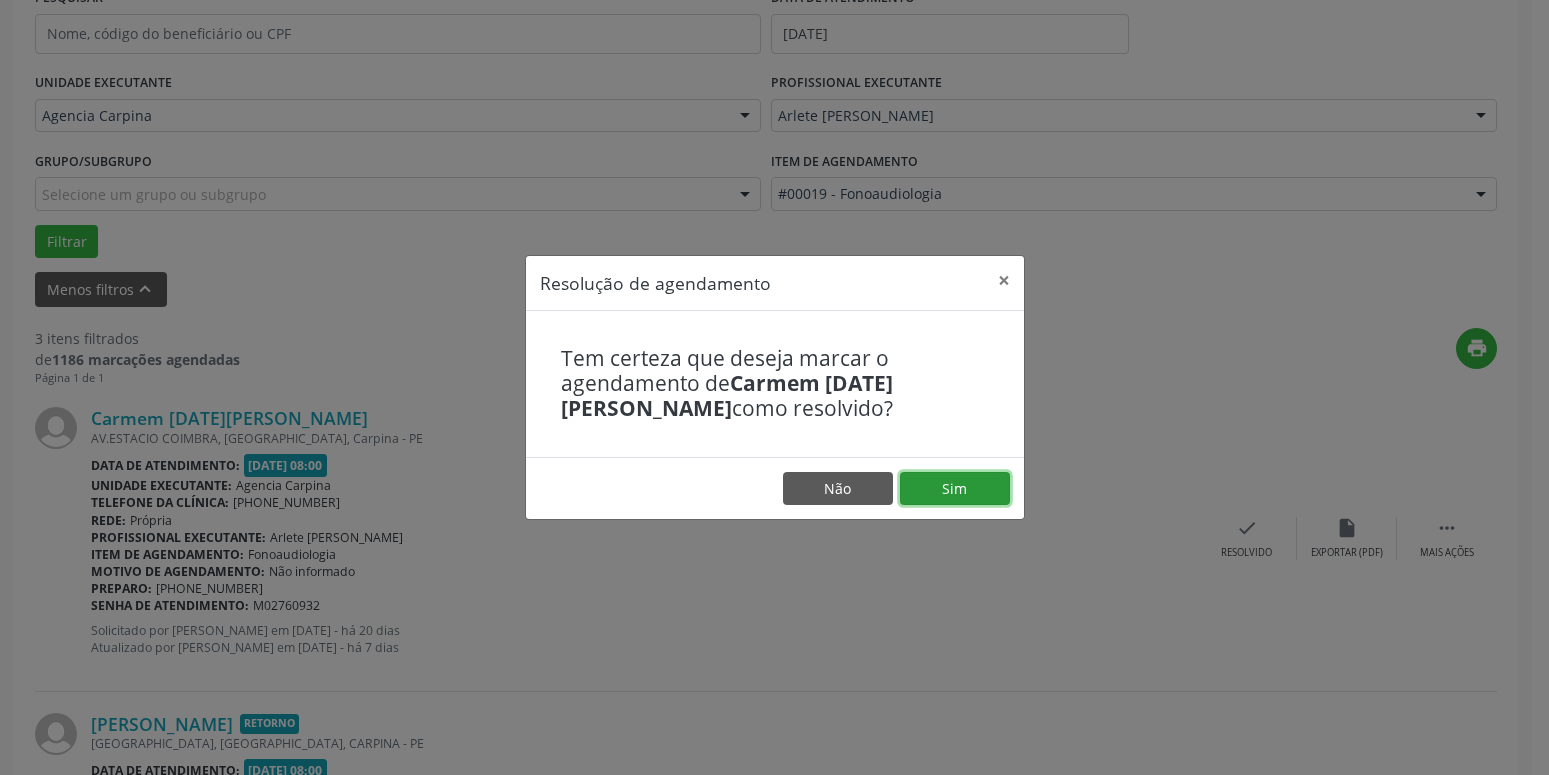 click on "Sim" at bounding box center [955, 489] 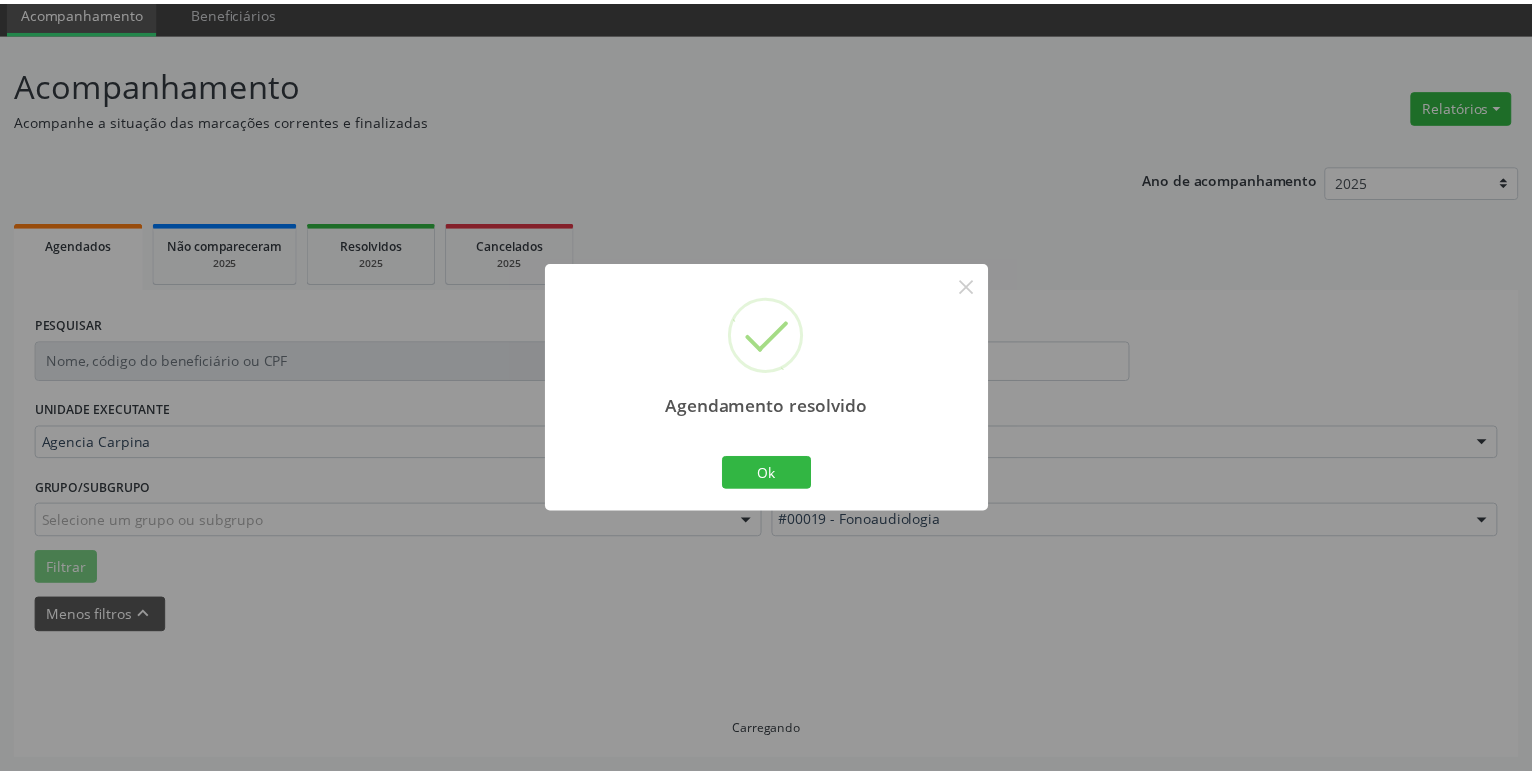 scroll, scrollTop: 77, scrollLeft: 0, axis: vertical 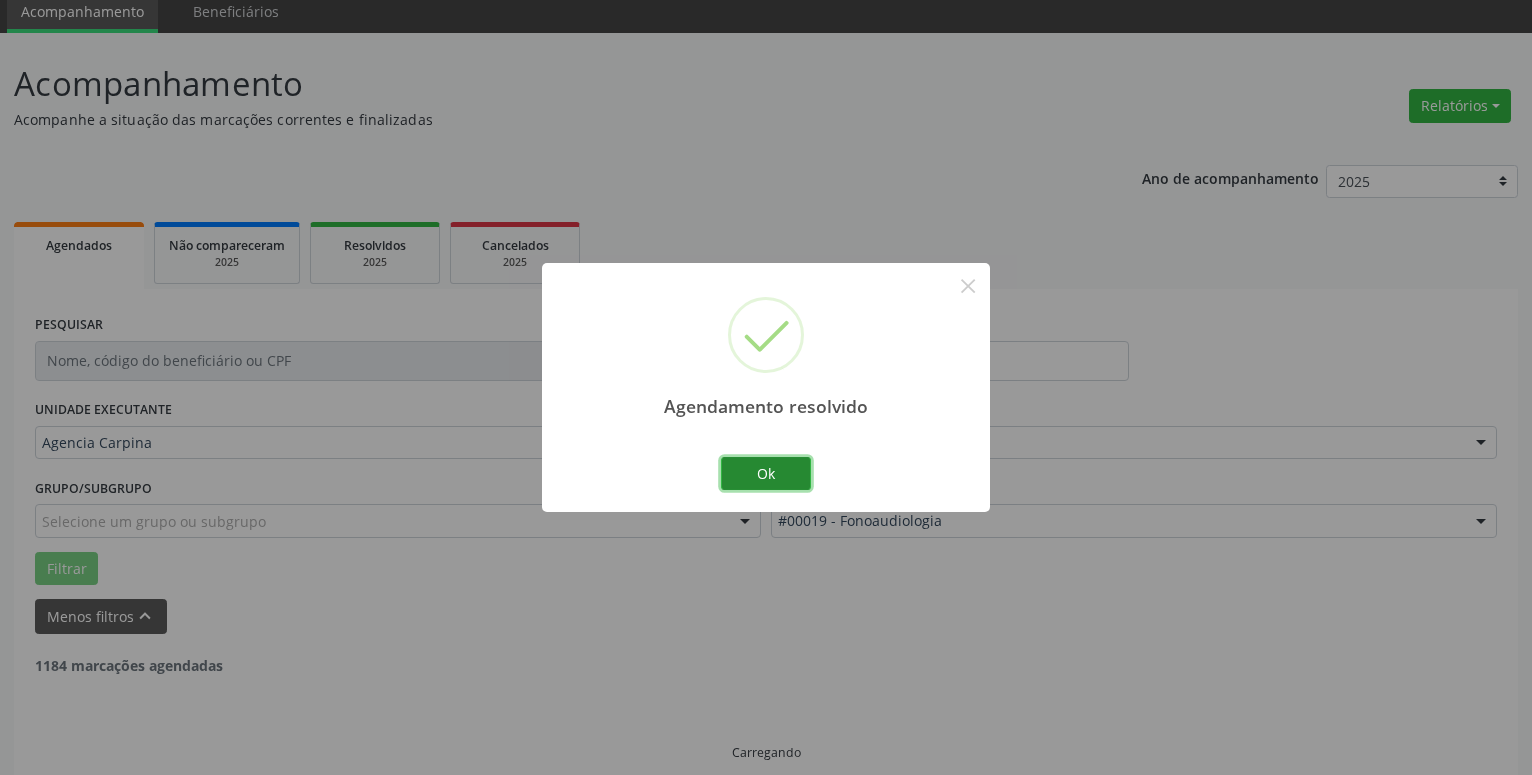 click on "Ok" at bounding box center [766, 474] 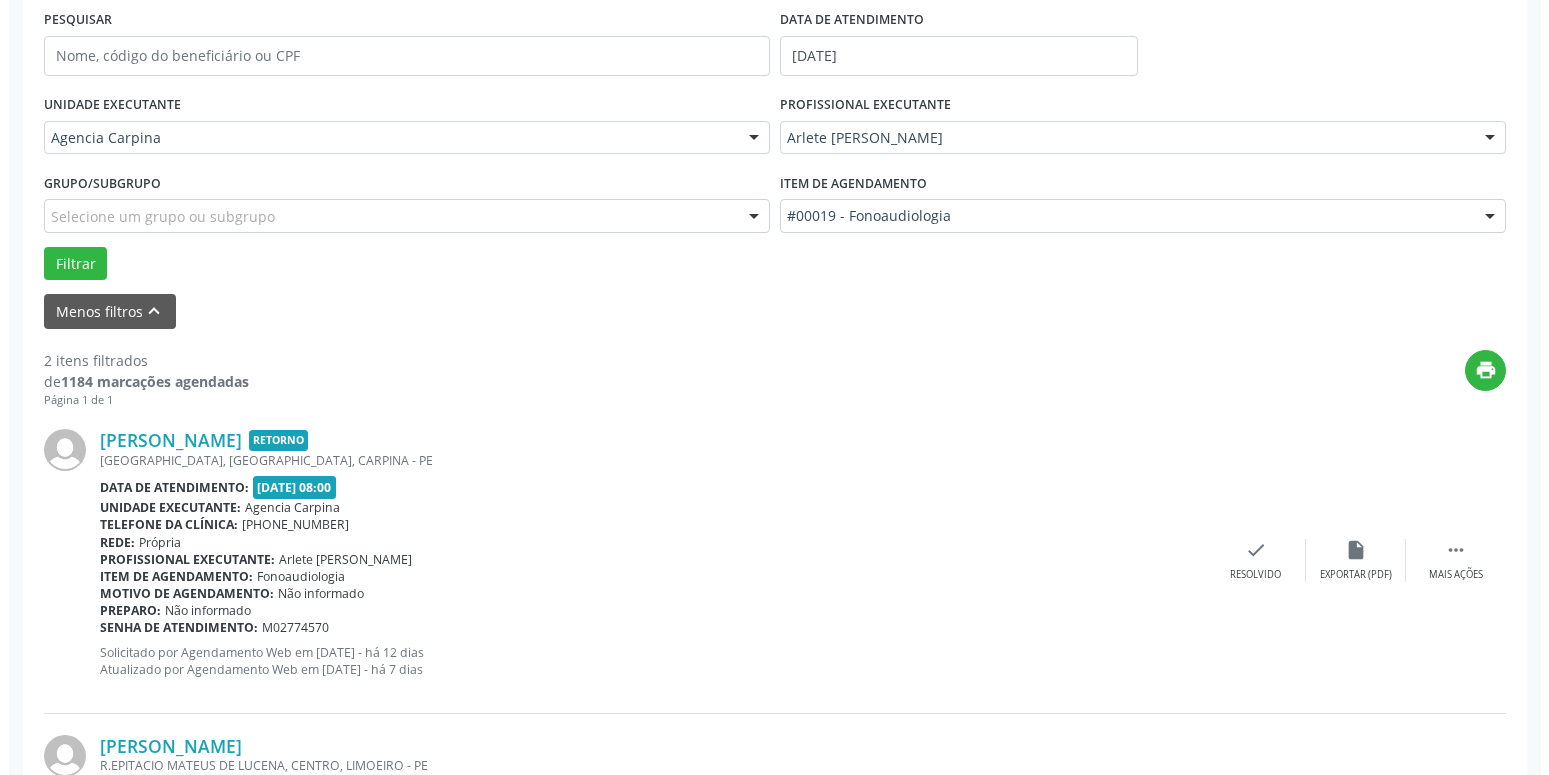 scroll, scrollTop: 383, scrollLeft: 0, axis: vertical 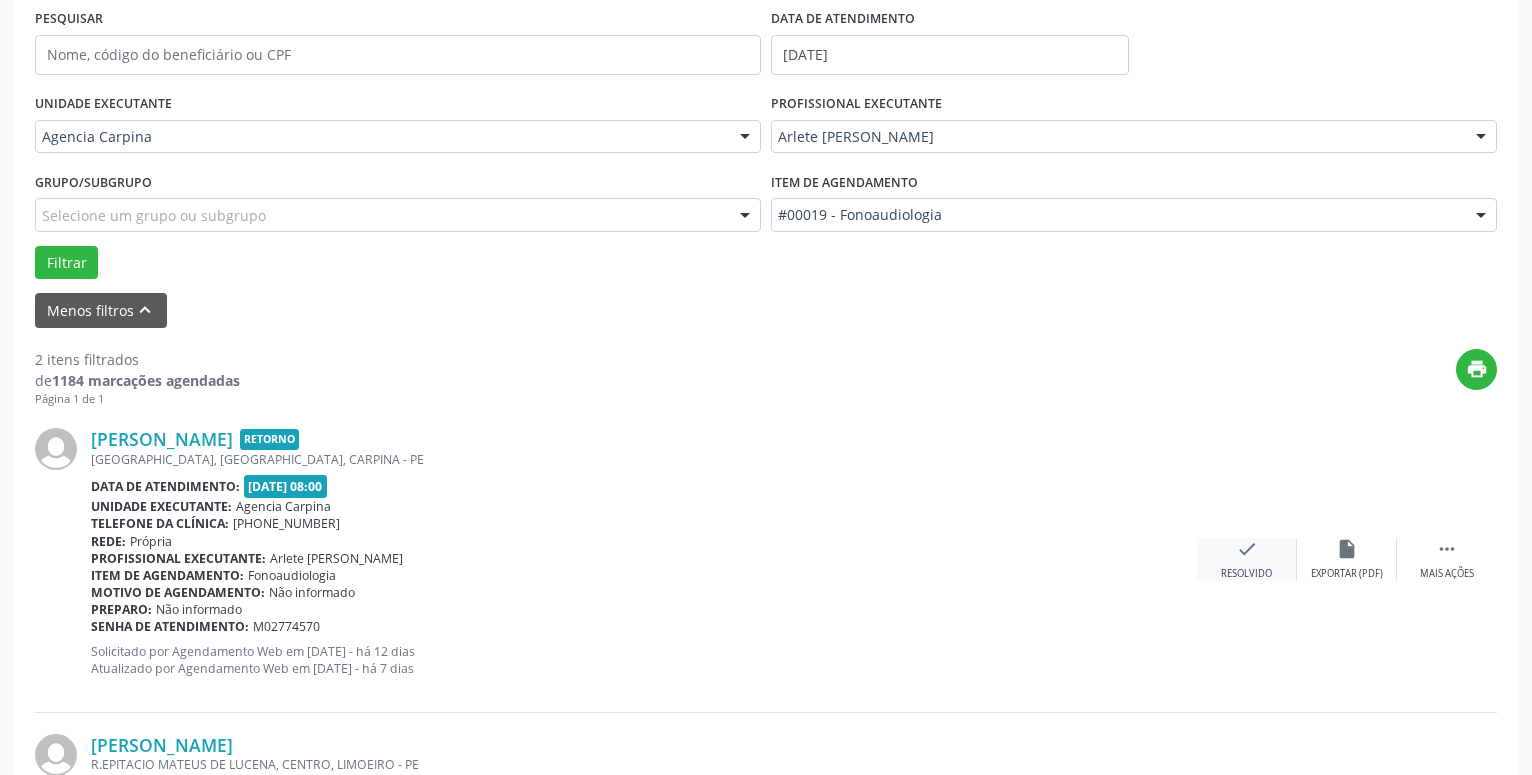 click on "check" at bounding box center [1247, 549] 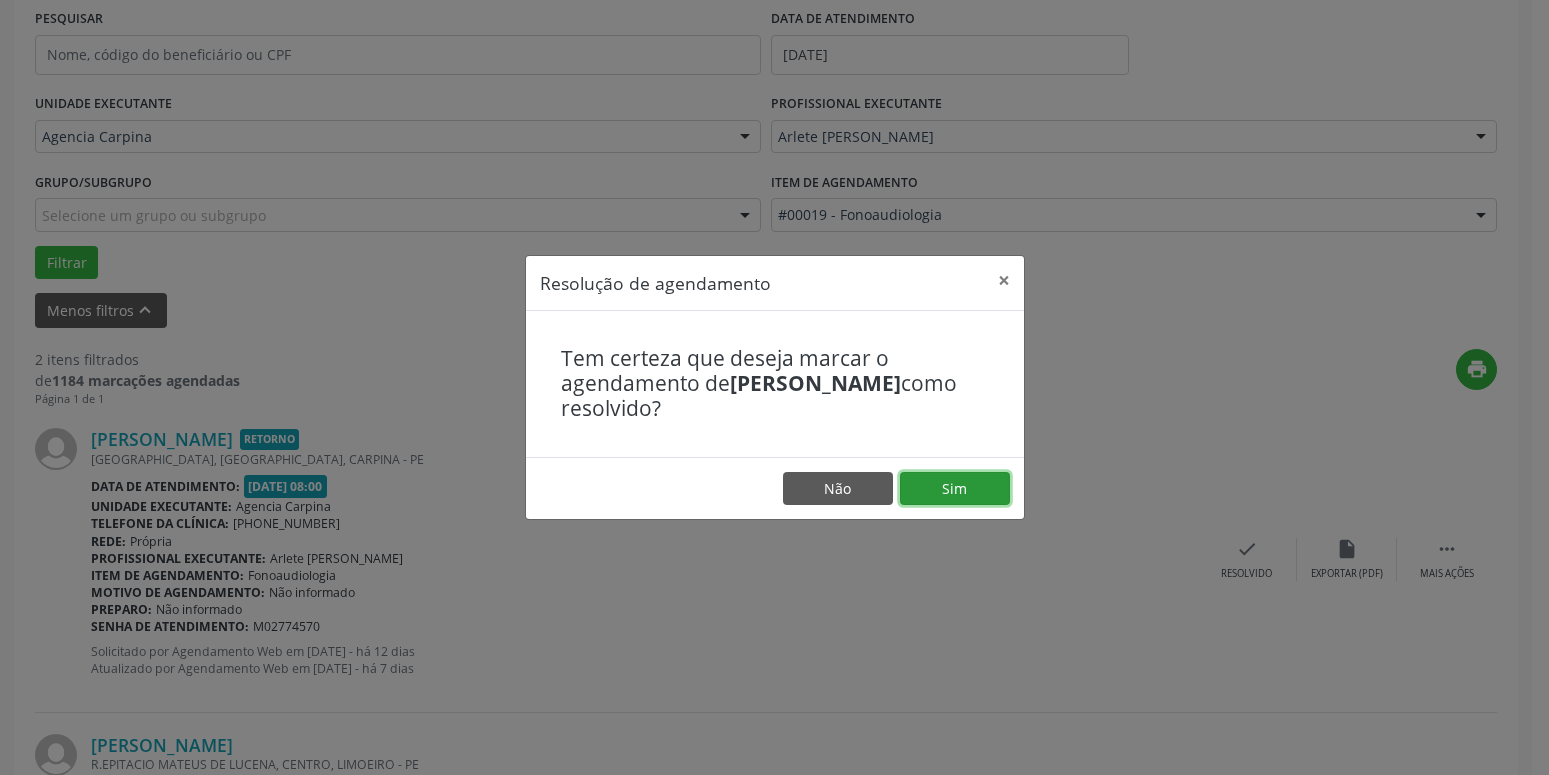 click on "Sim" at bounding box center (955, 489) 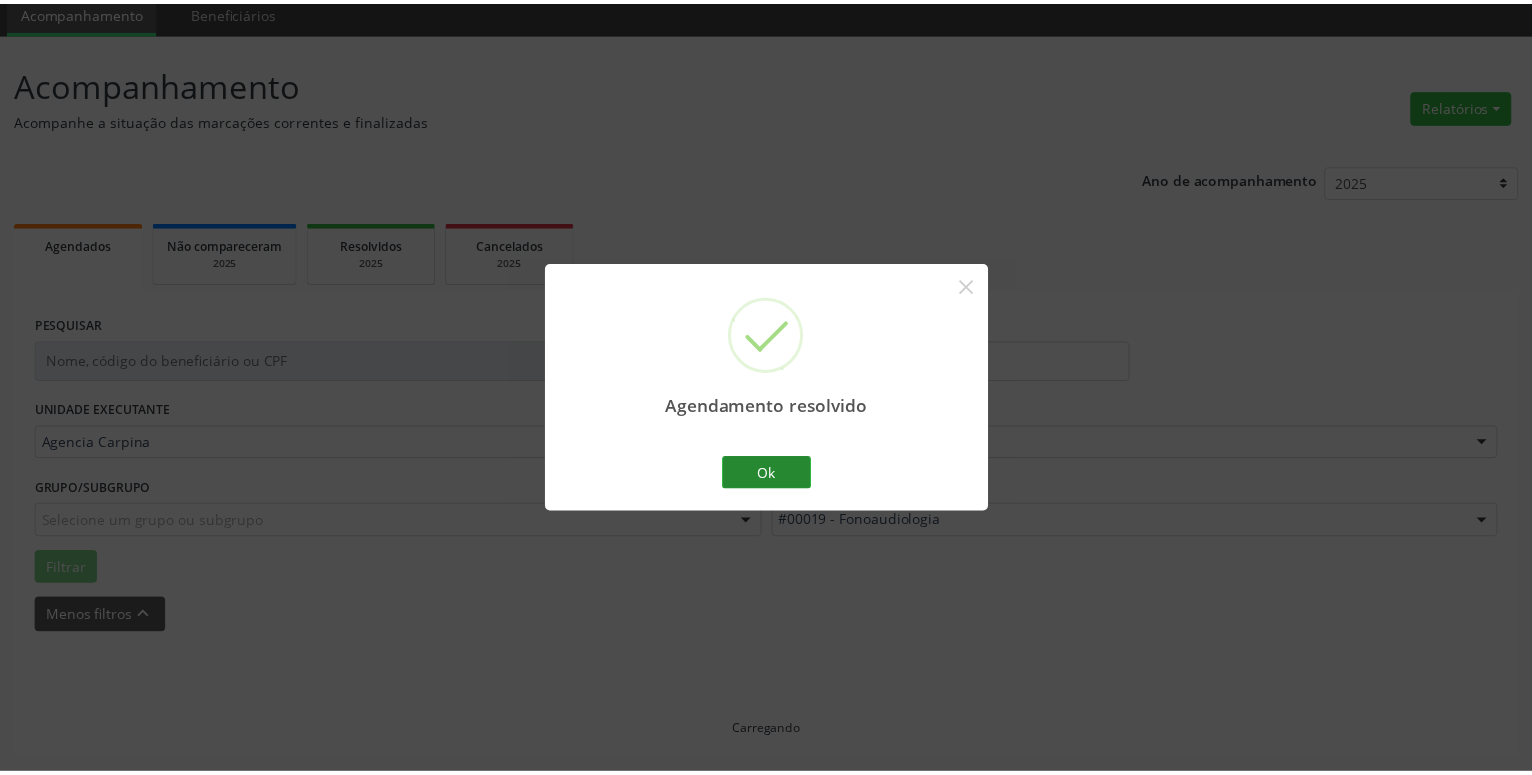 scroll, scrollTop: 77, scrollLeft: 0, axis: vertical 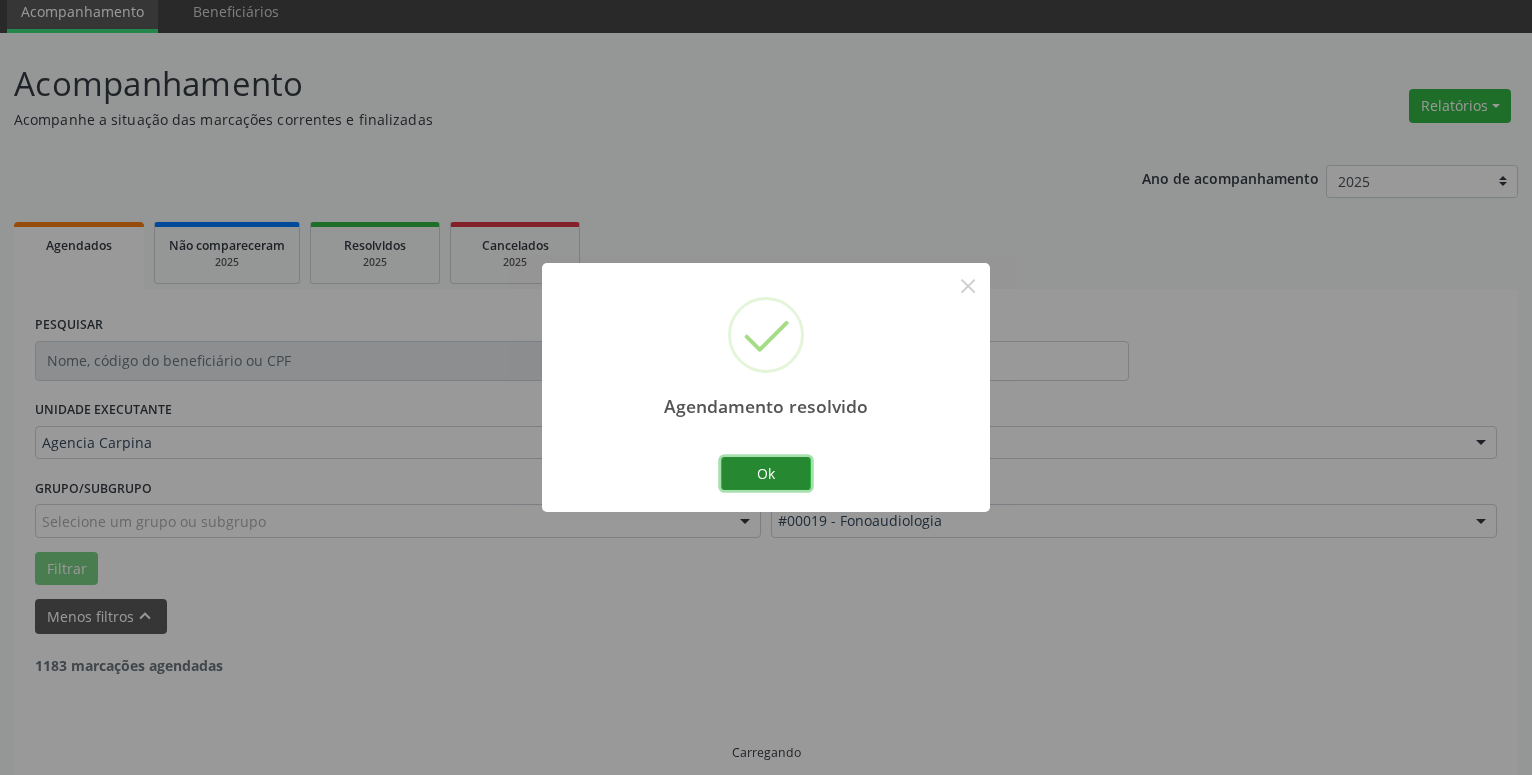 click on "Ok" at bounding box center [766, 474] 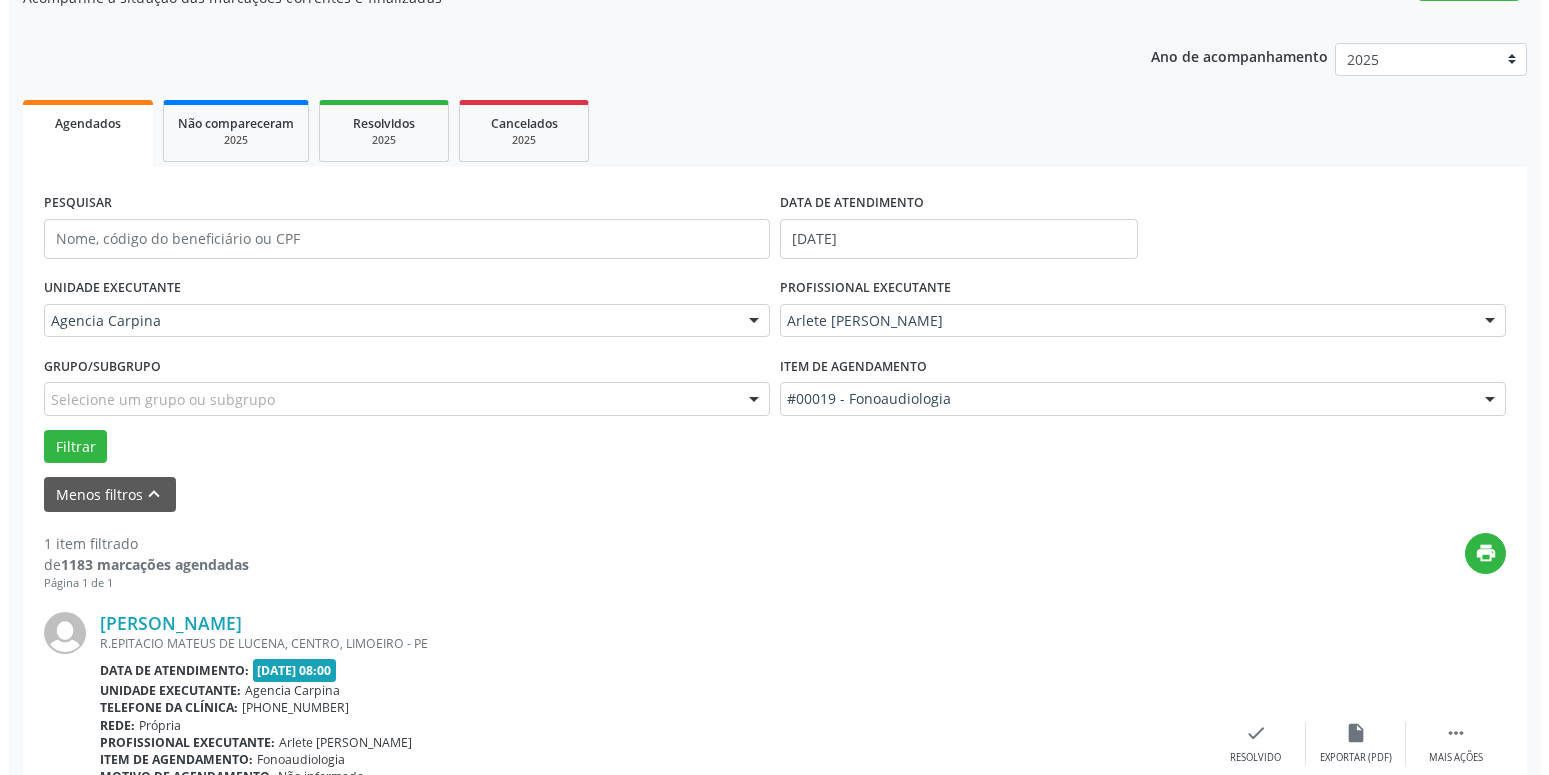 scroll, scrollTop: 355, scrollLeft: 0, axis: vertical 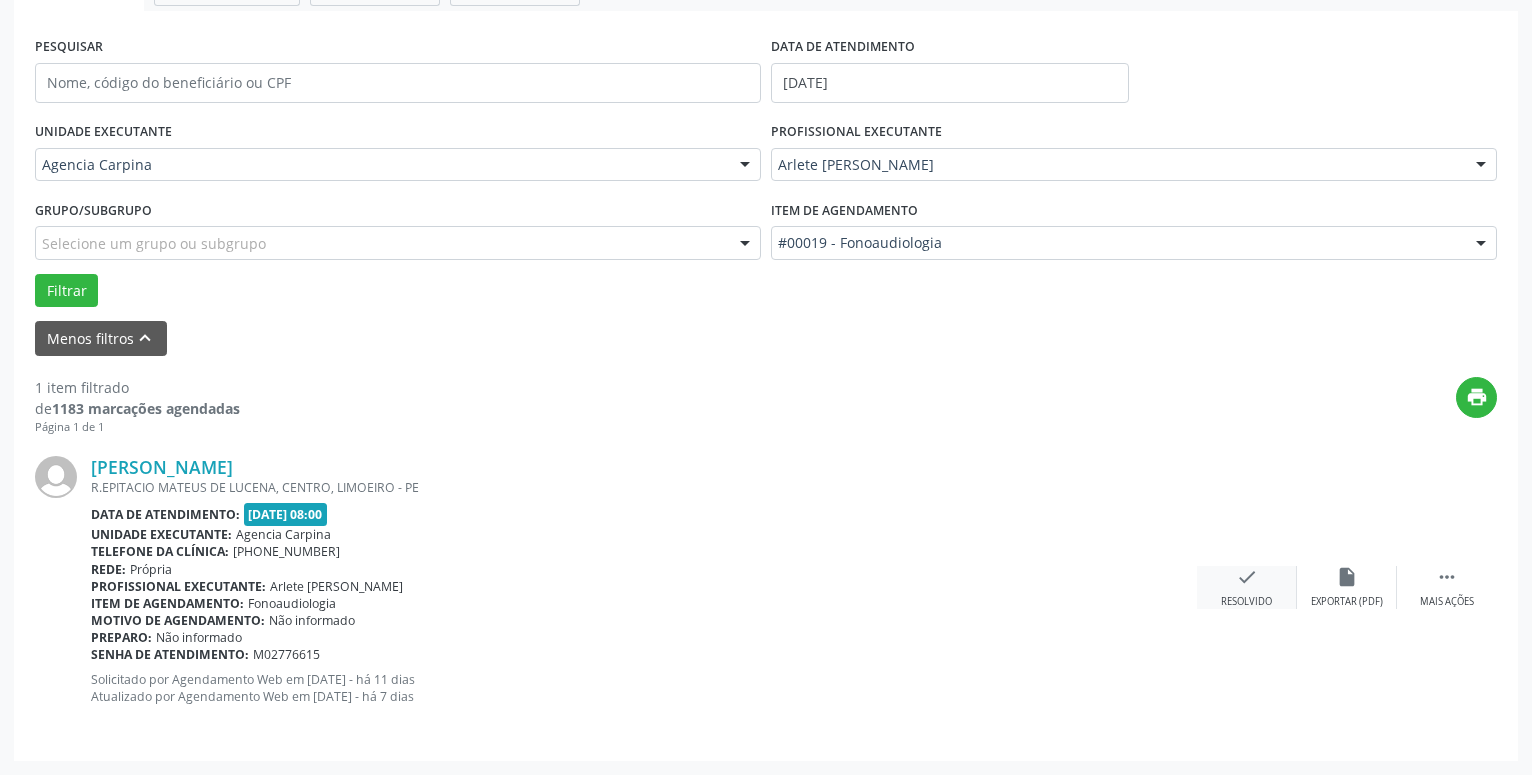 click on "check" at bounding box center [1247, 577] 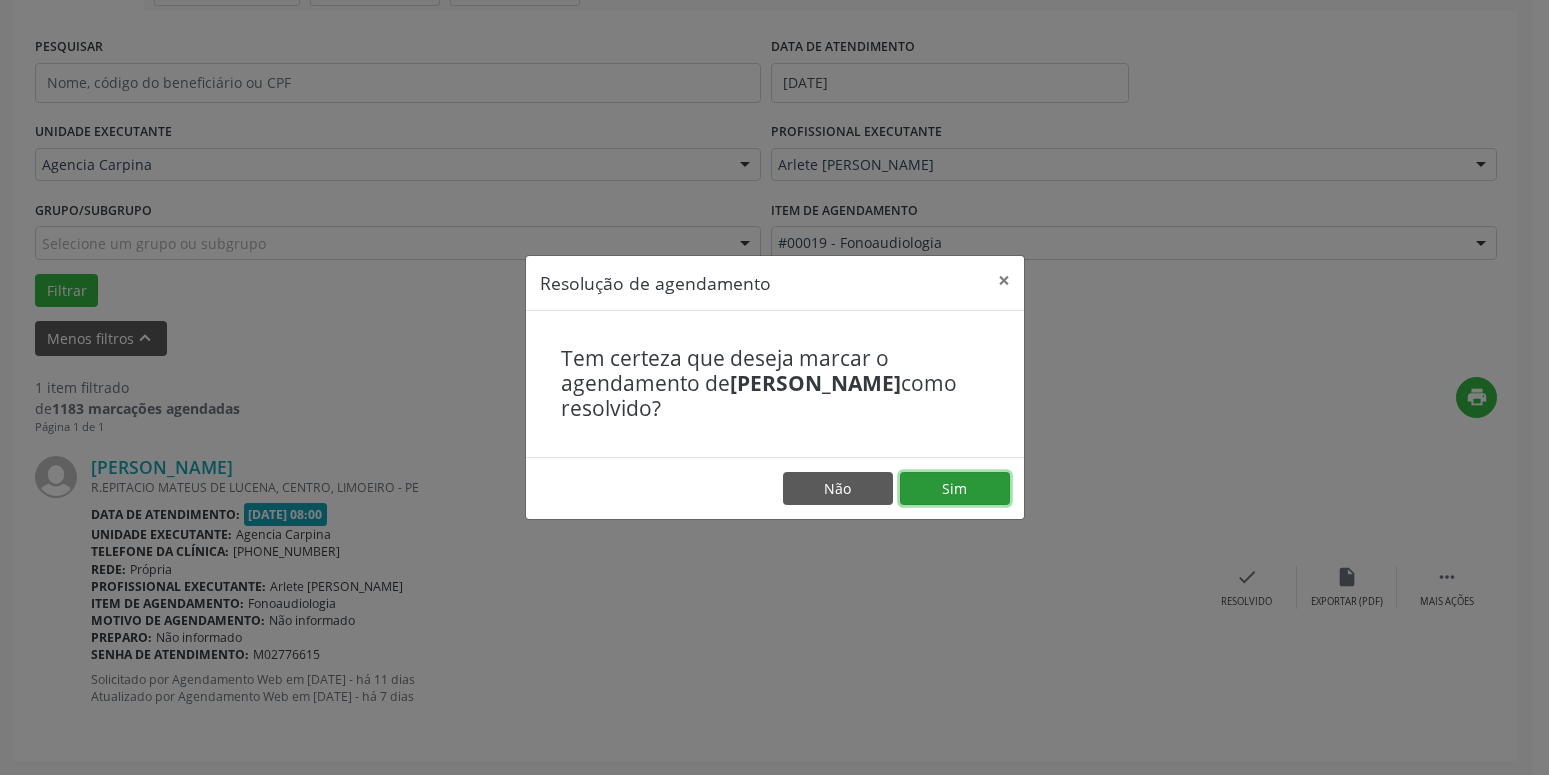 click on "Sim" at bounding box center (955, 489) 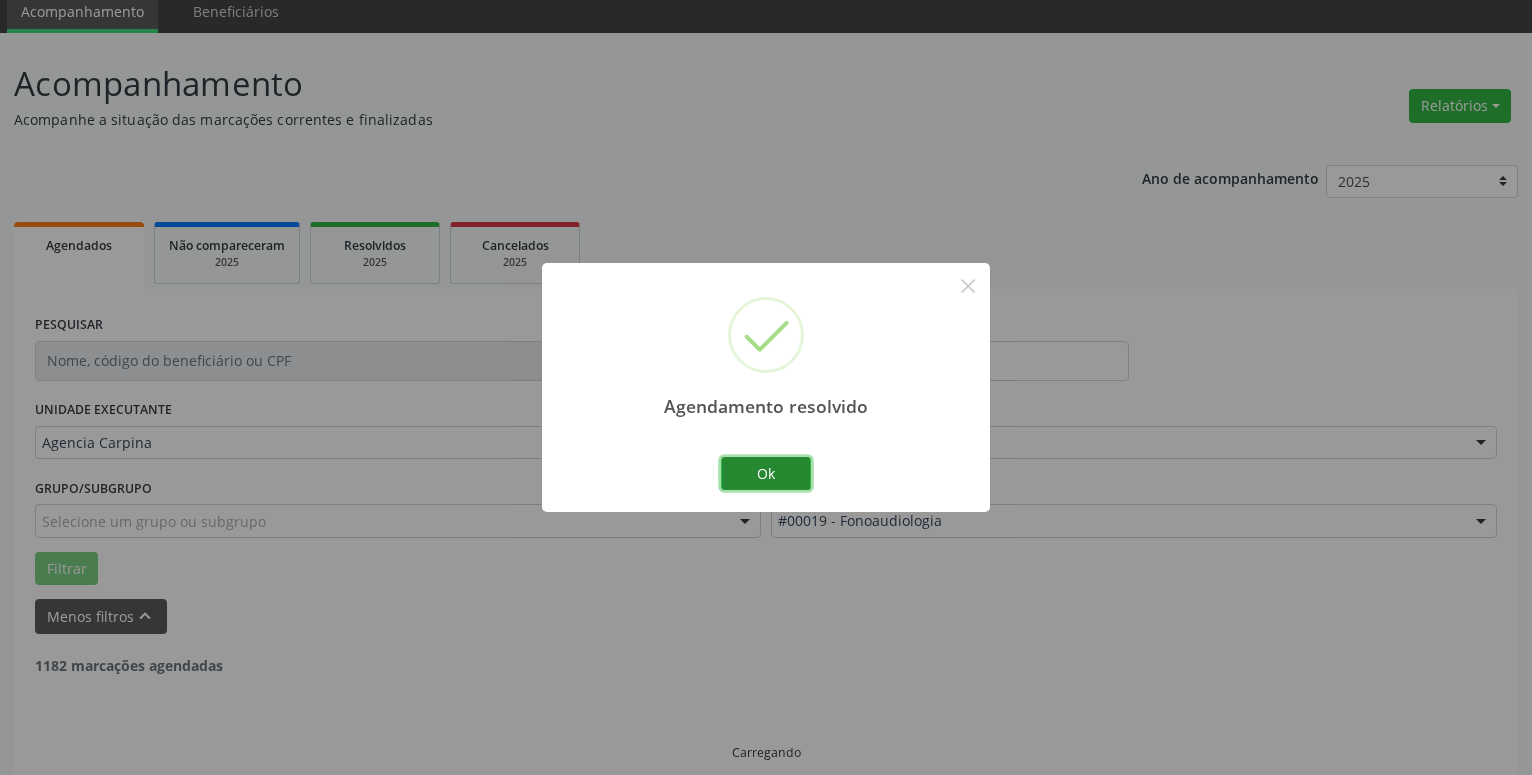 scroll, scrollTop: 34, scrollLeft: 0, axis: vertical 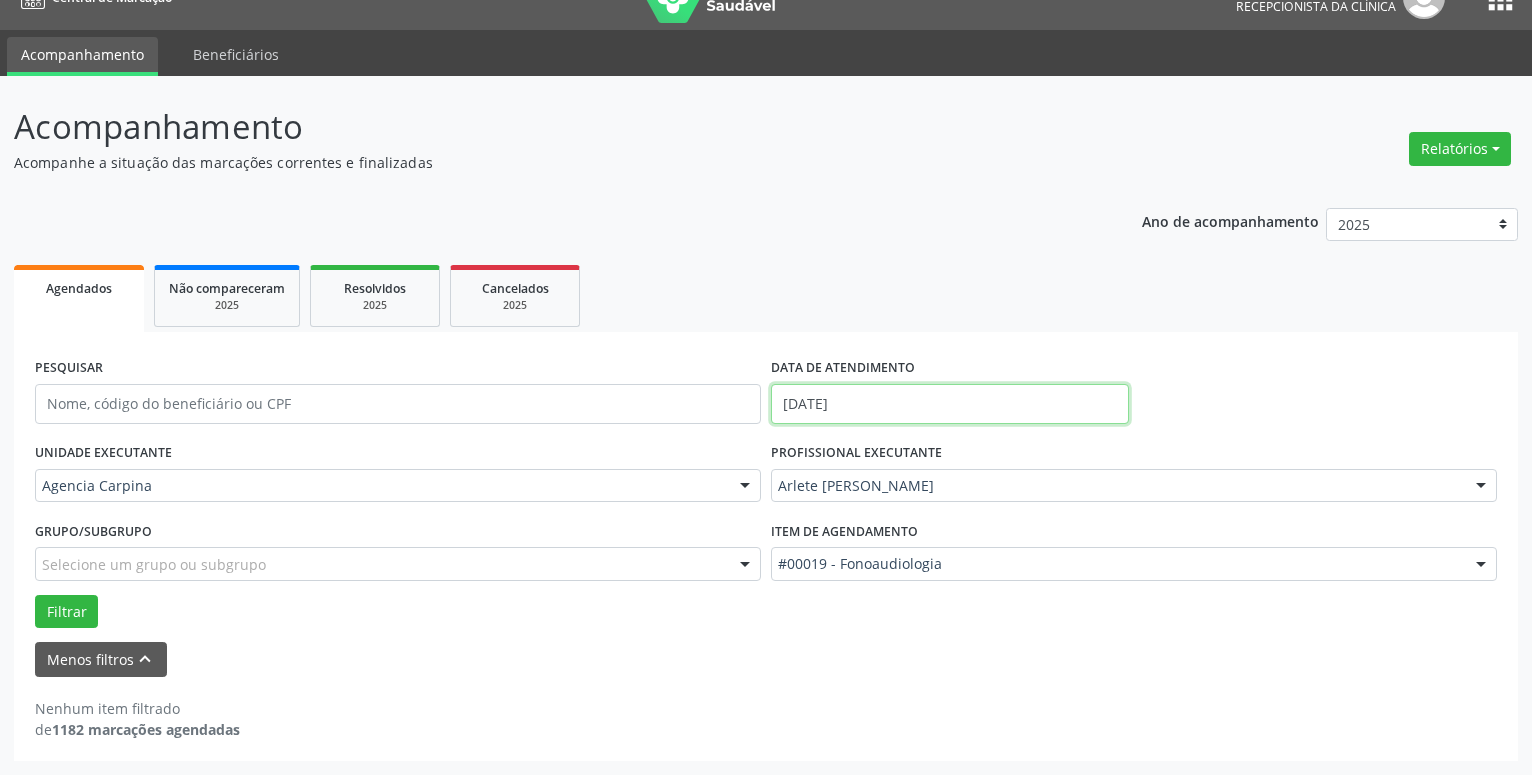 click on "[DATE]" at bounding box center (950, 404) 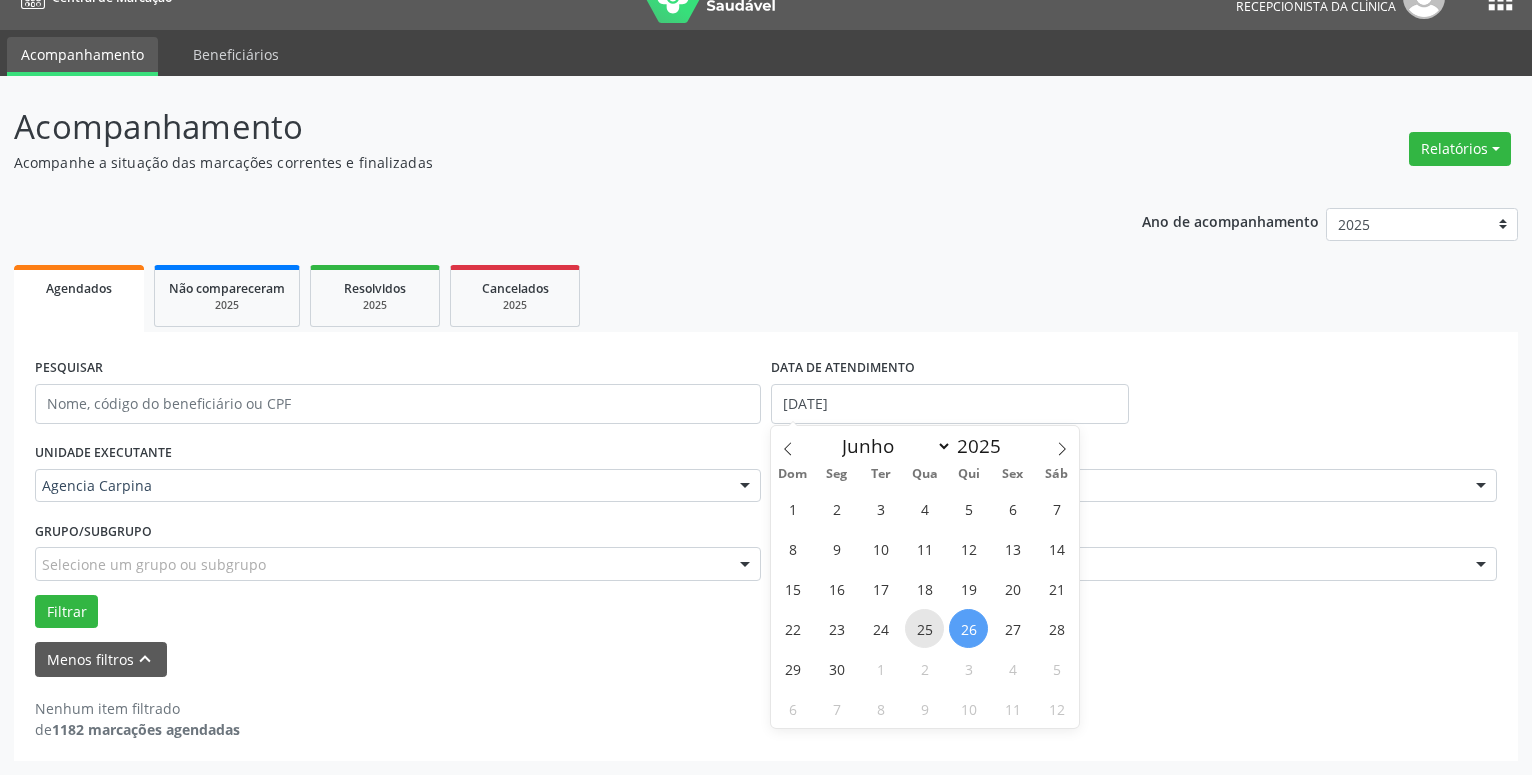 click on "25" at bounding box center (924, 628) 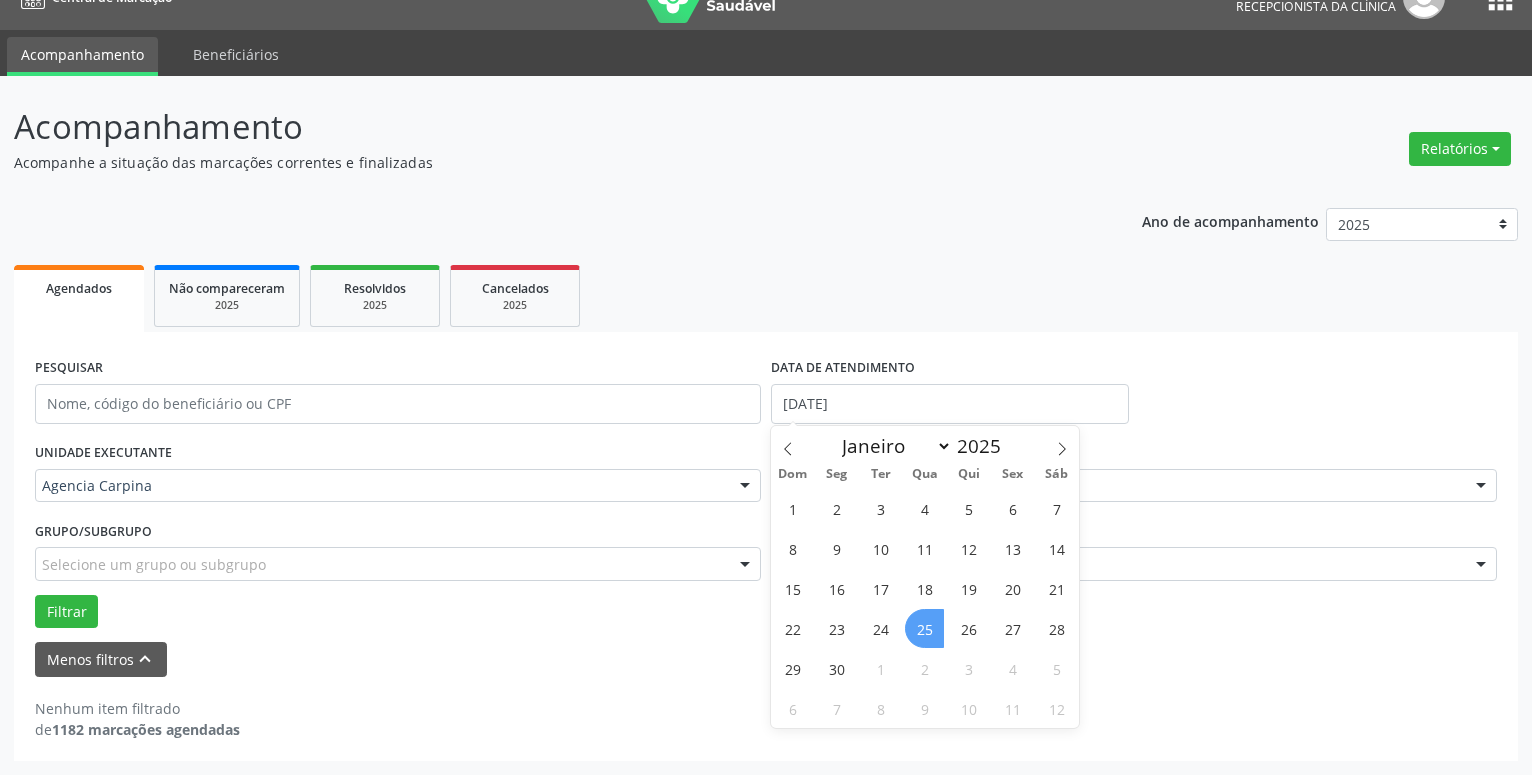click on "25" at bounding box center [924, 628] 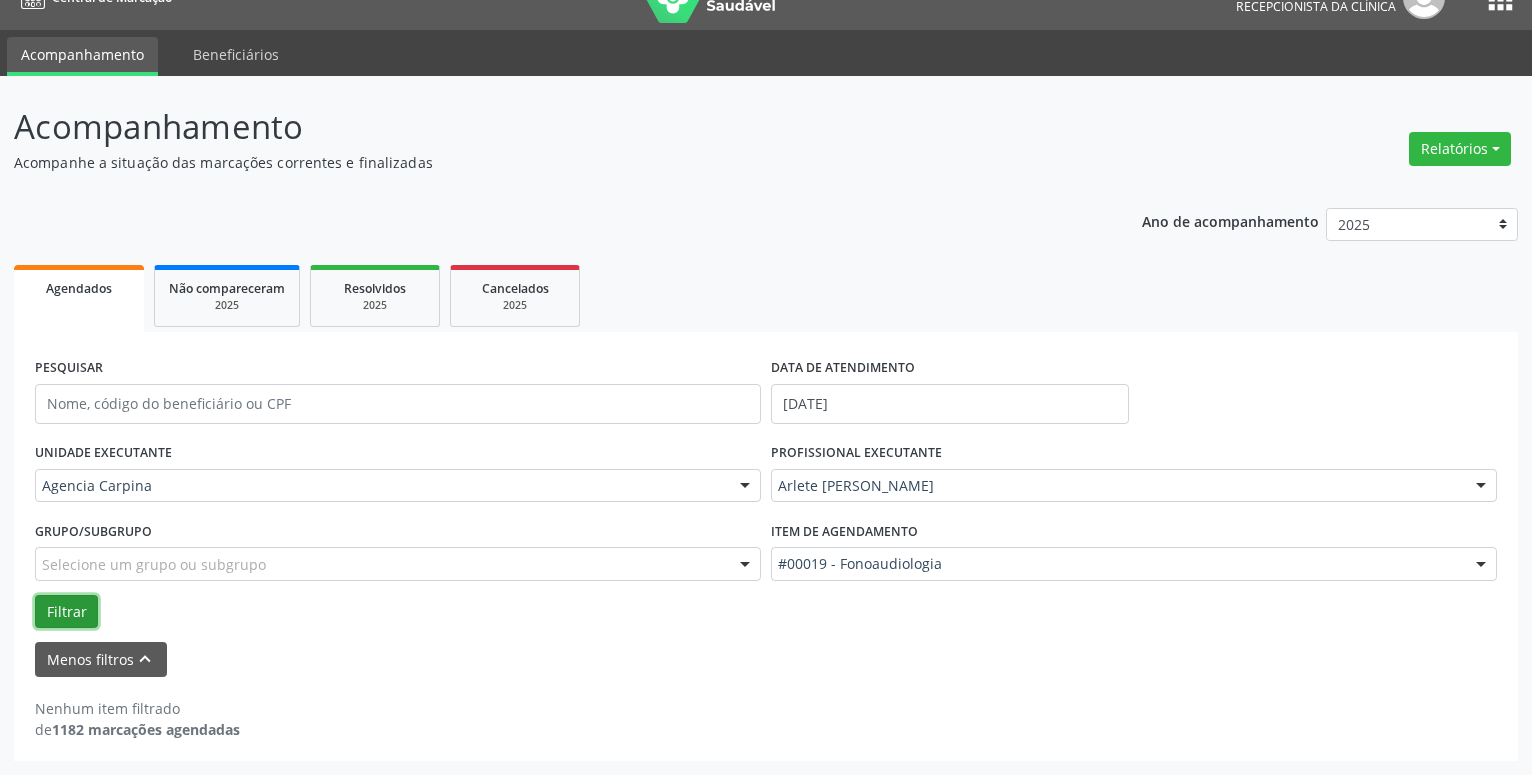 click on "Filtrar" at bounding box center [66, 612] 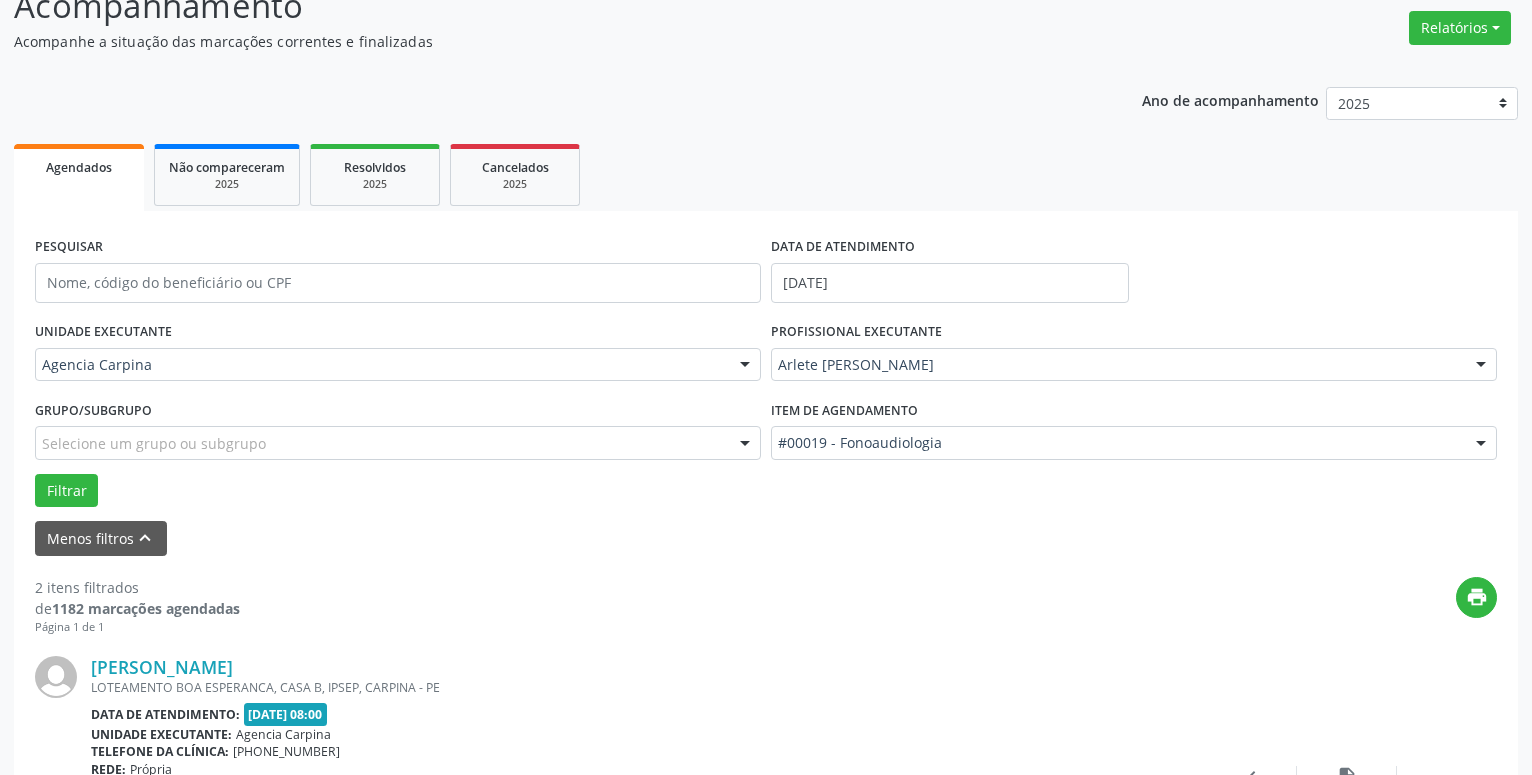 scroll, scrollTop: 340, scrollLeft: 0, axis: vertical 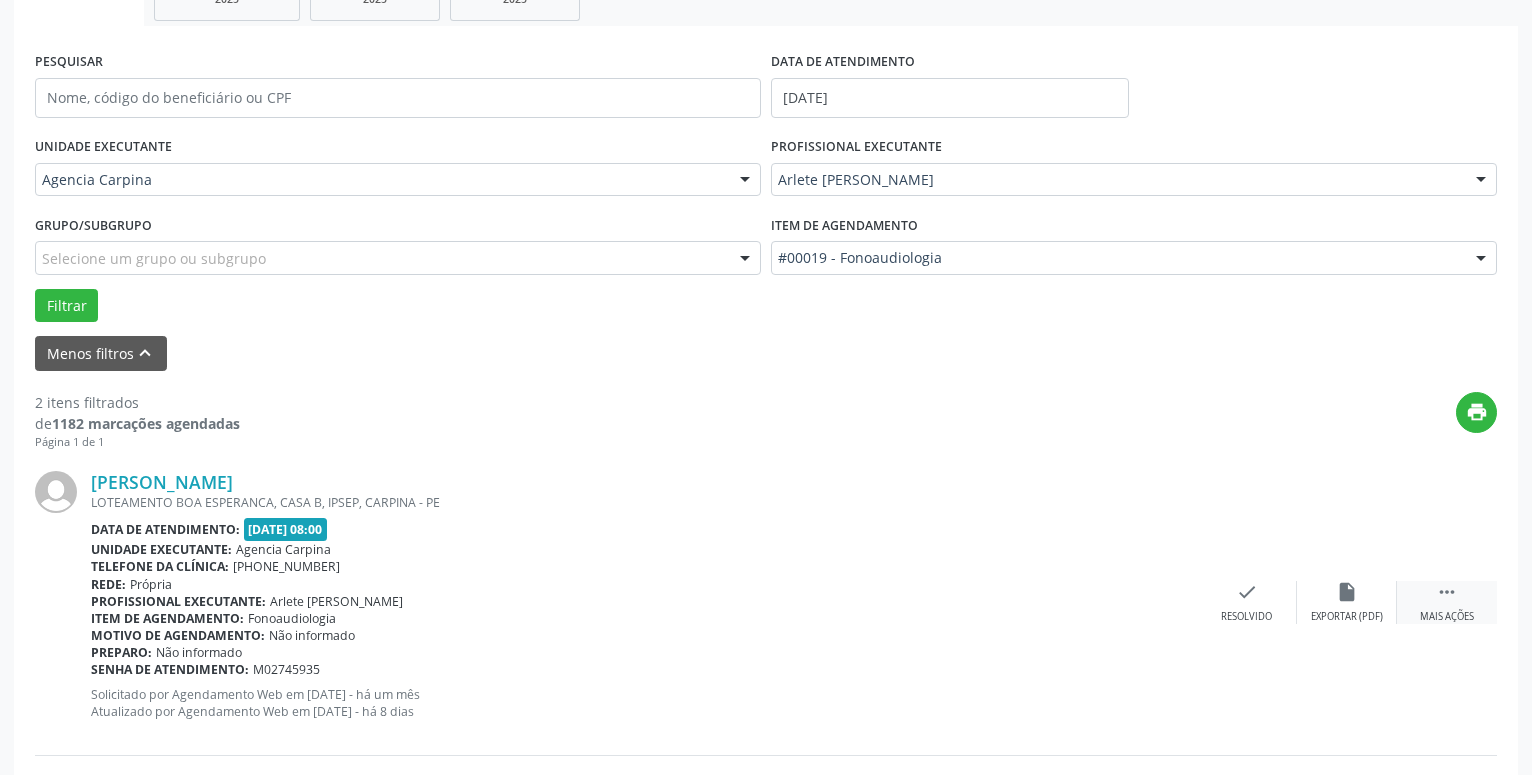 click on "" at bounding box center [1447, 592] 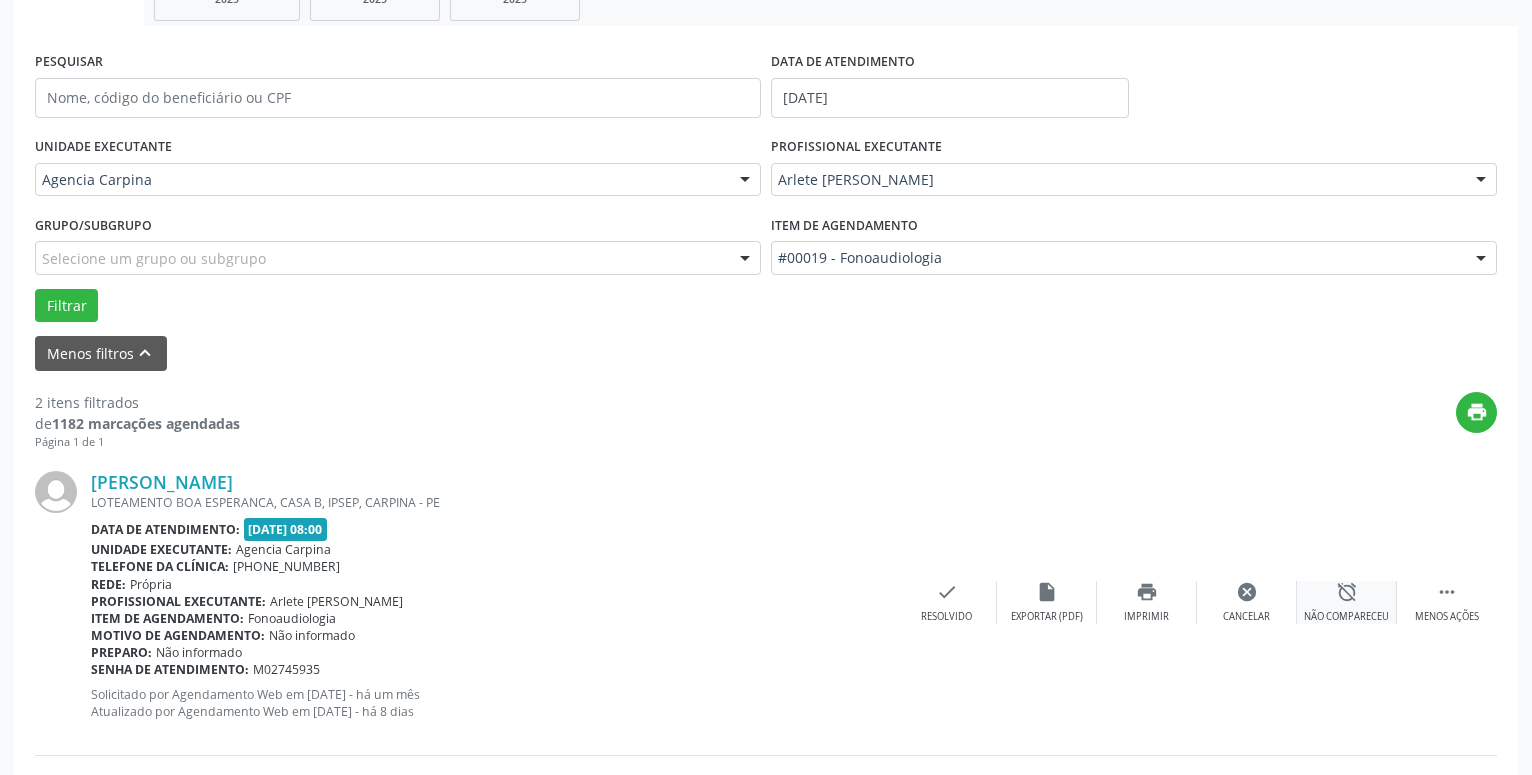 click on "Não compareceu" at bounding box center [1346, 617] 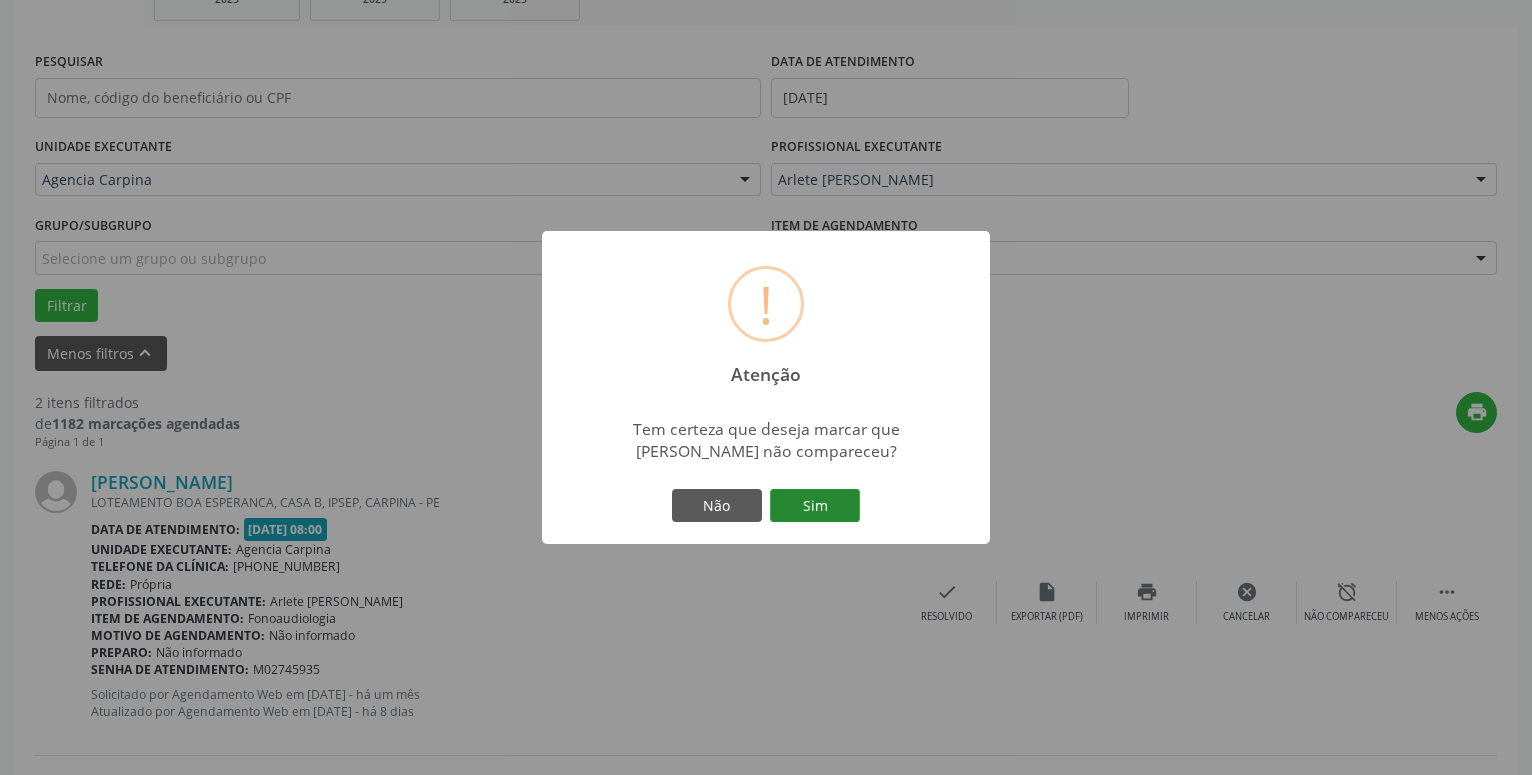 click on "Sim" at bounding box center (815, 506) 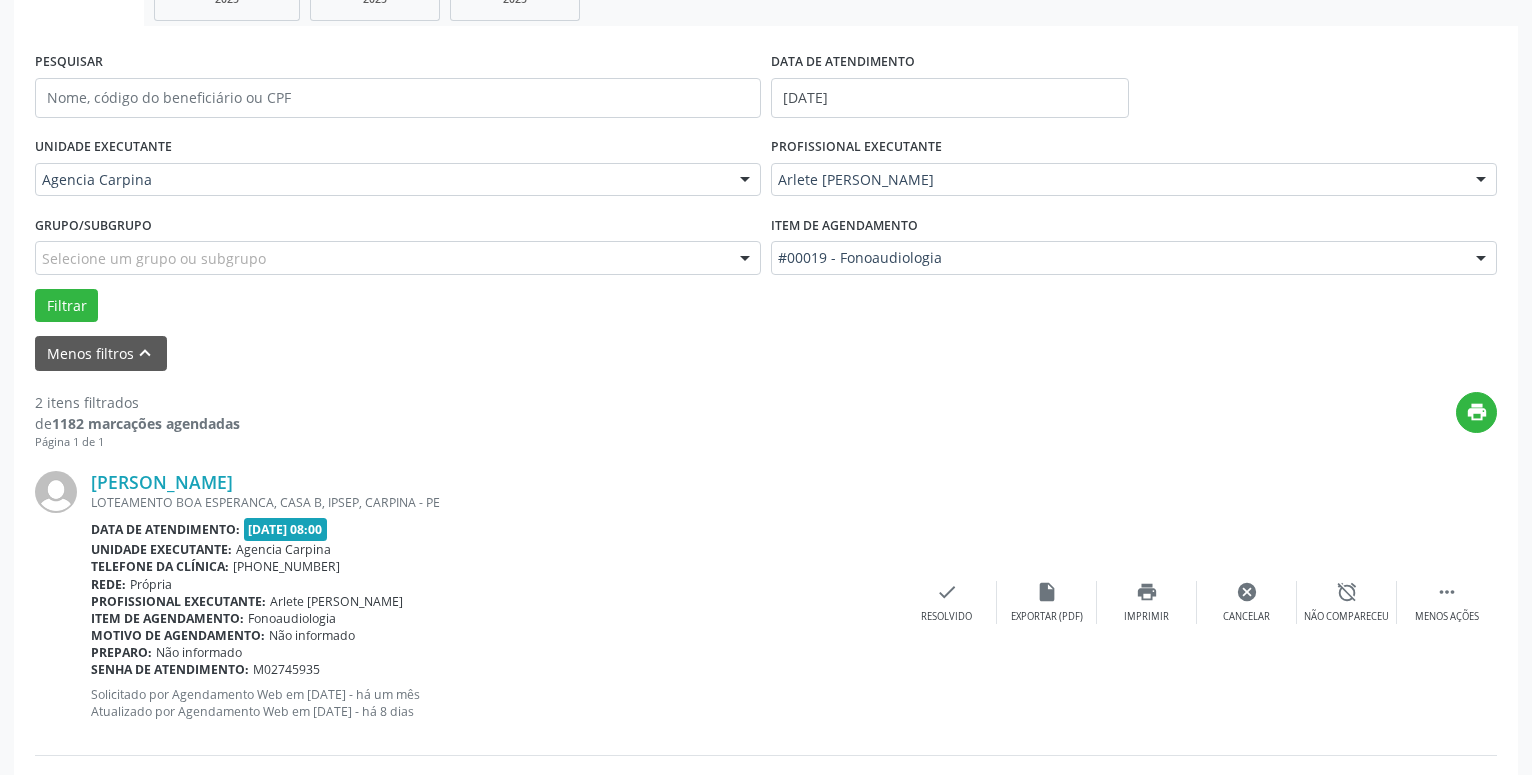 scroll, scrollTop: 98, scrollLeft: 0, axis: vertical 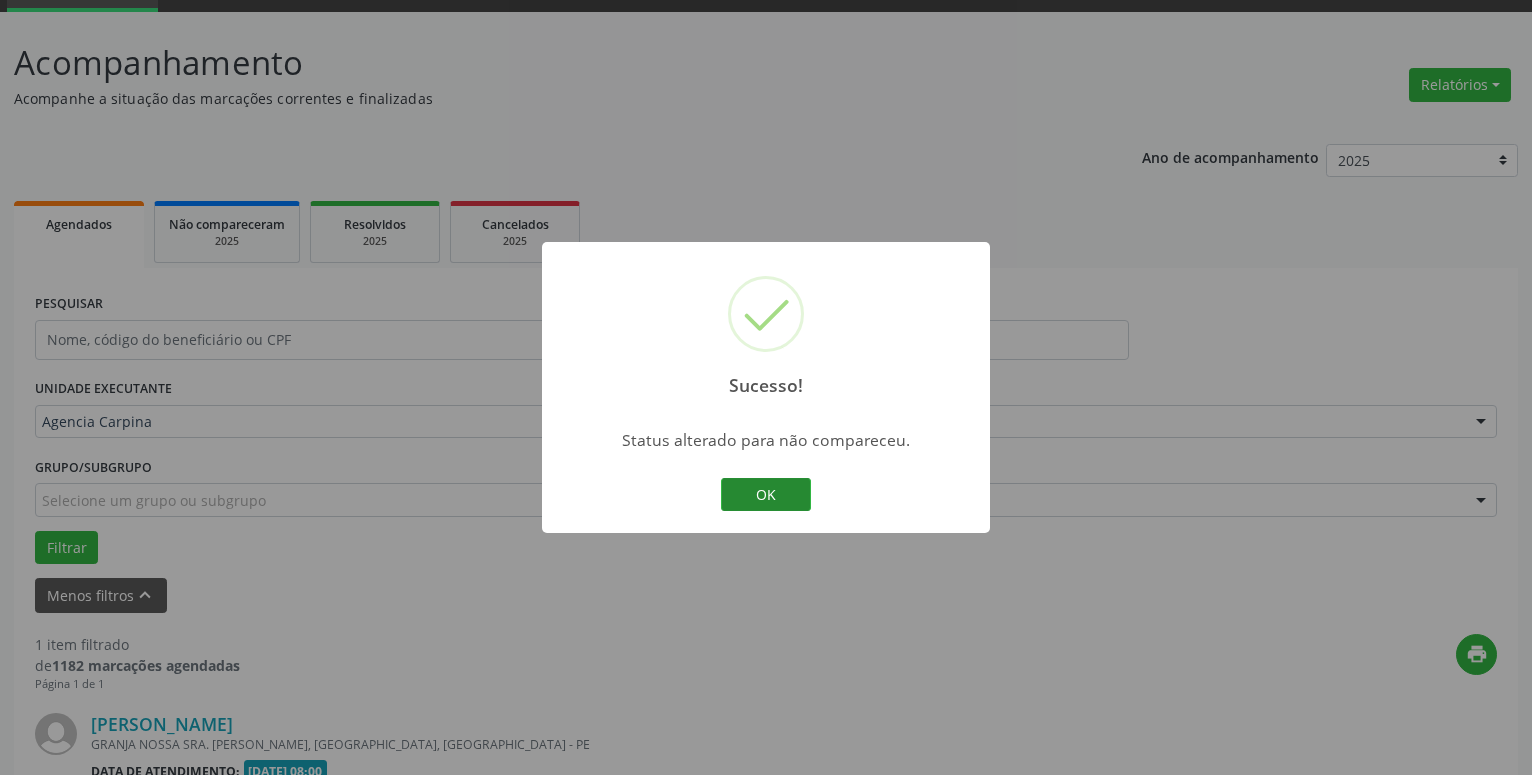 click on "OK" at bounding box center [766, 495] 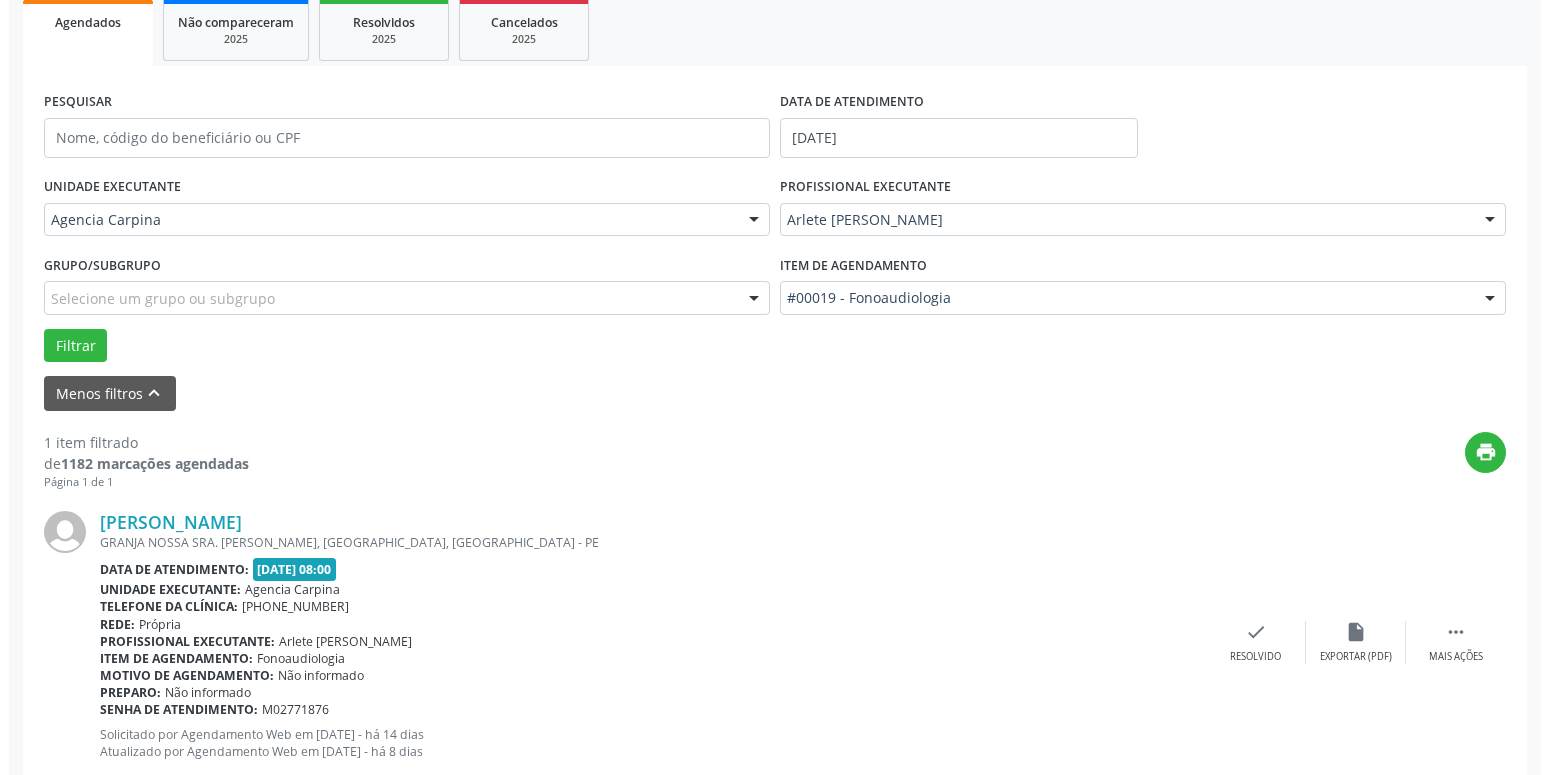 scroll, scrollTop: 302, scrollLeft: 0, axis: vertical 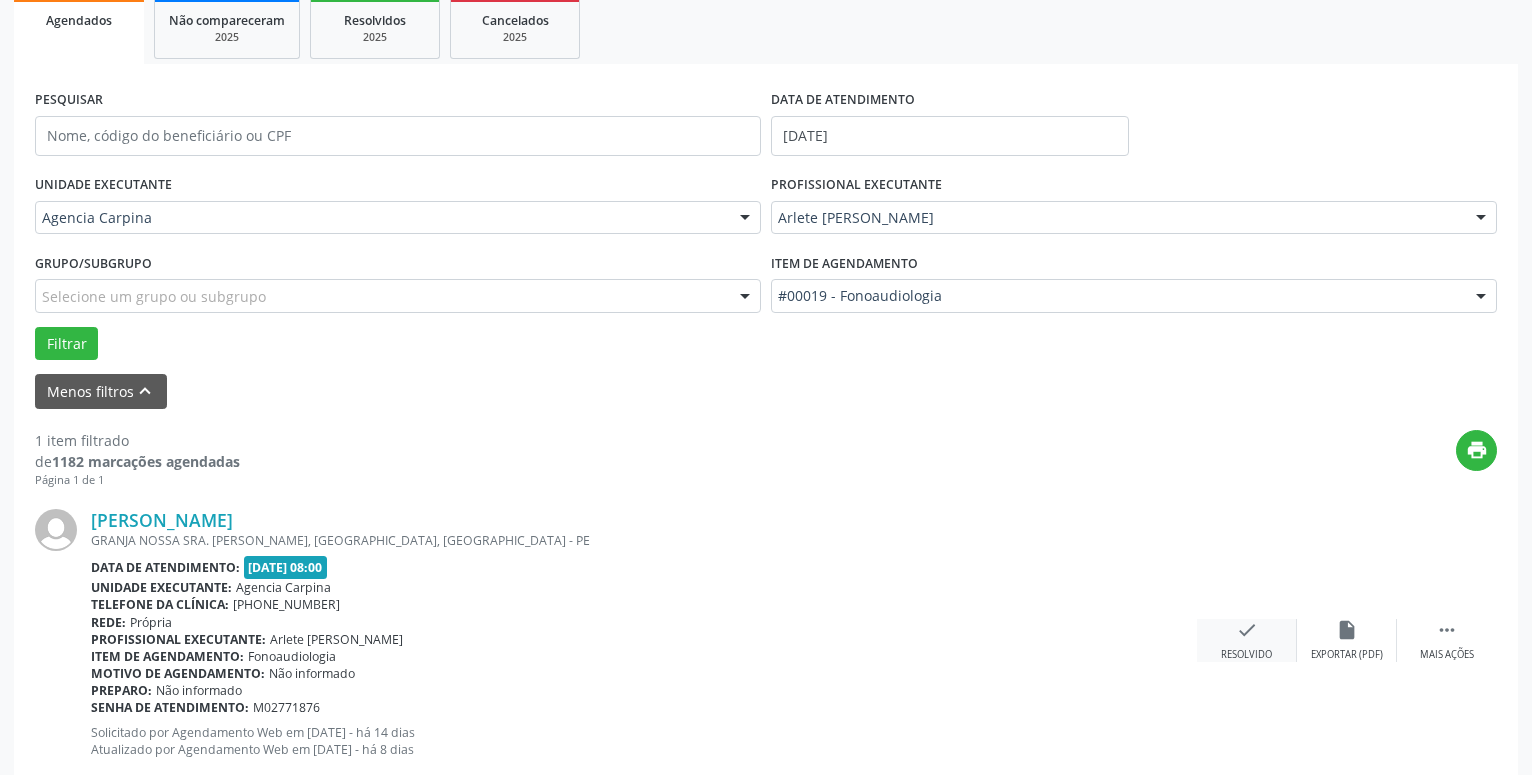 click on "check" at bounding box center (1247, 630) 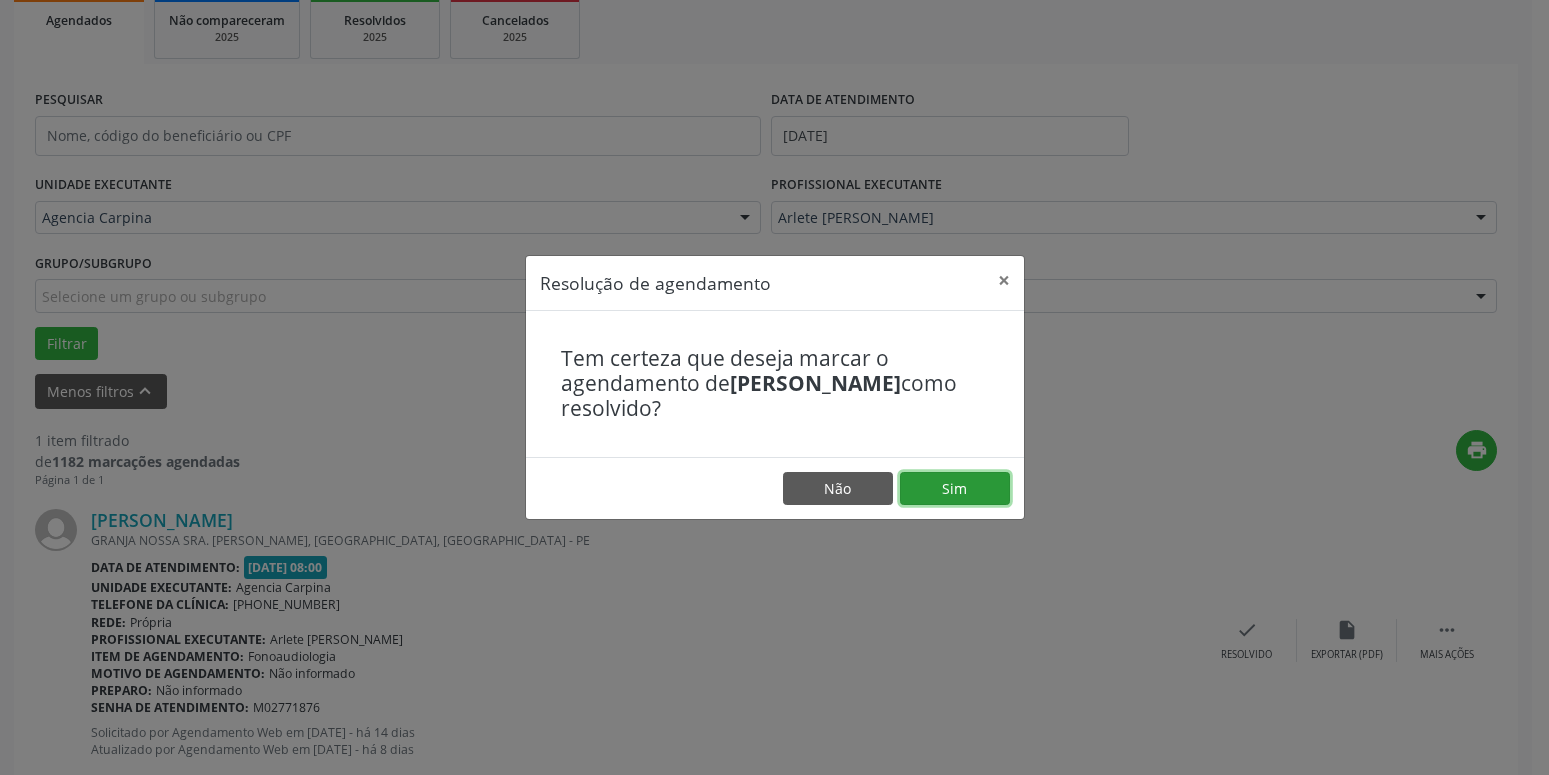 click on "Sim" at bounding box center [955, 489] 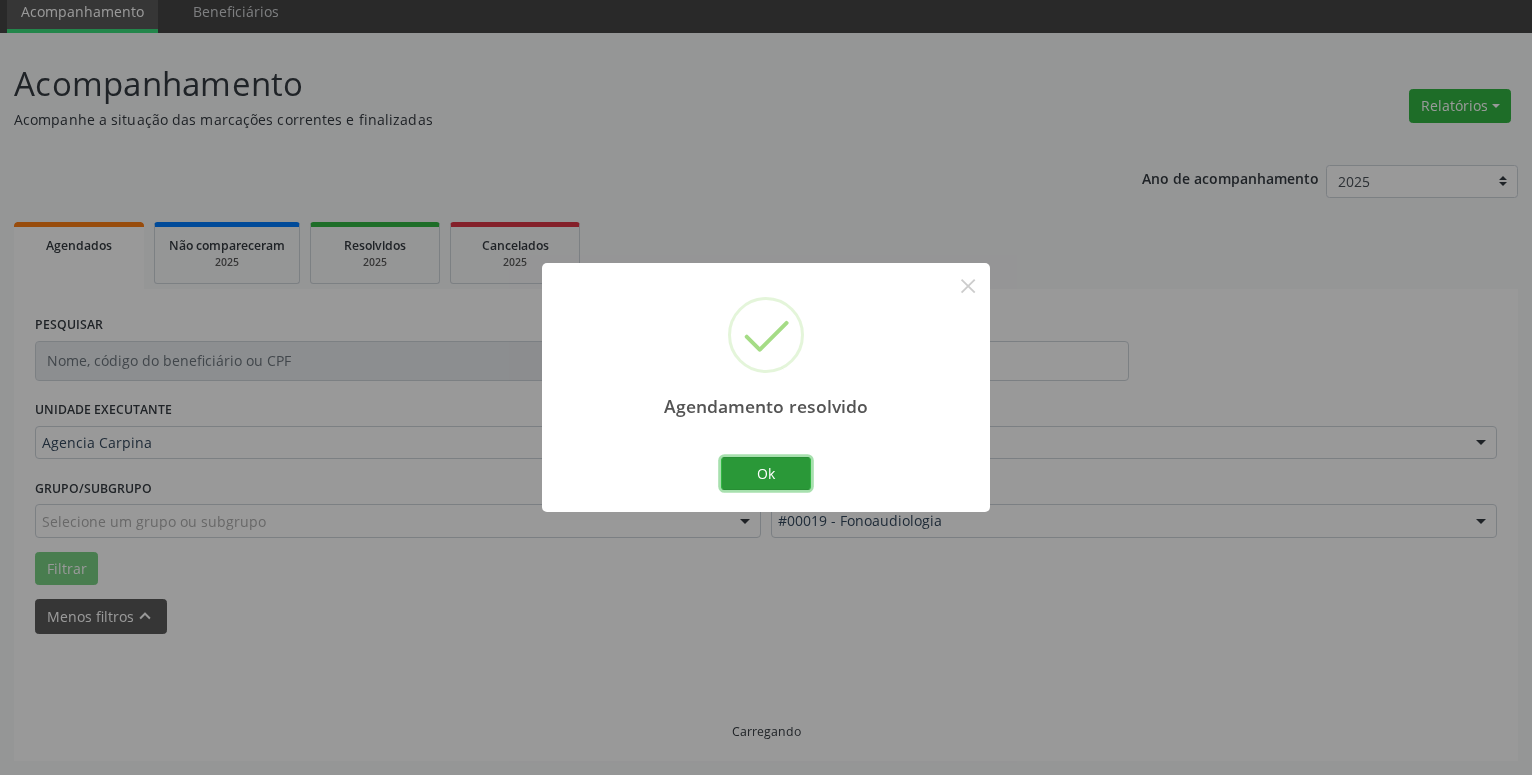 click on "Ok" at bounding box center (766, 474) 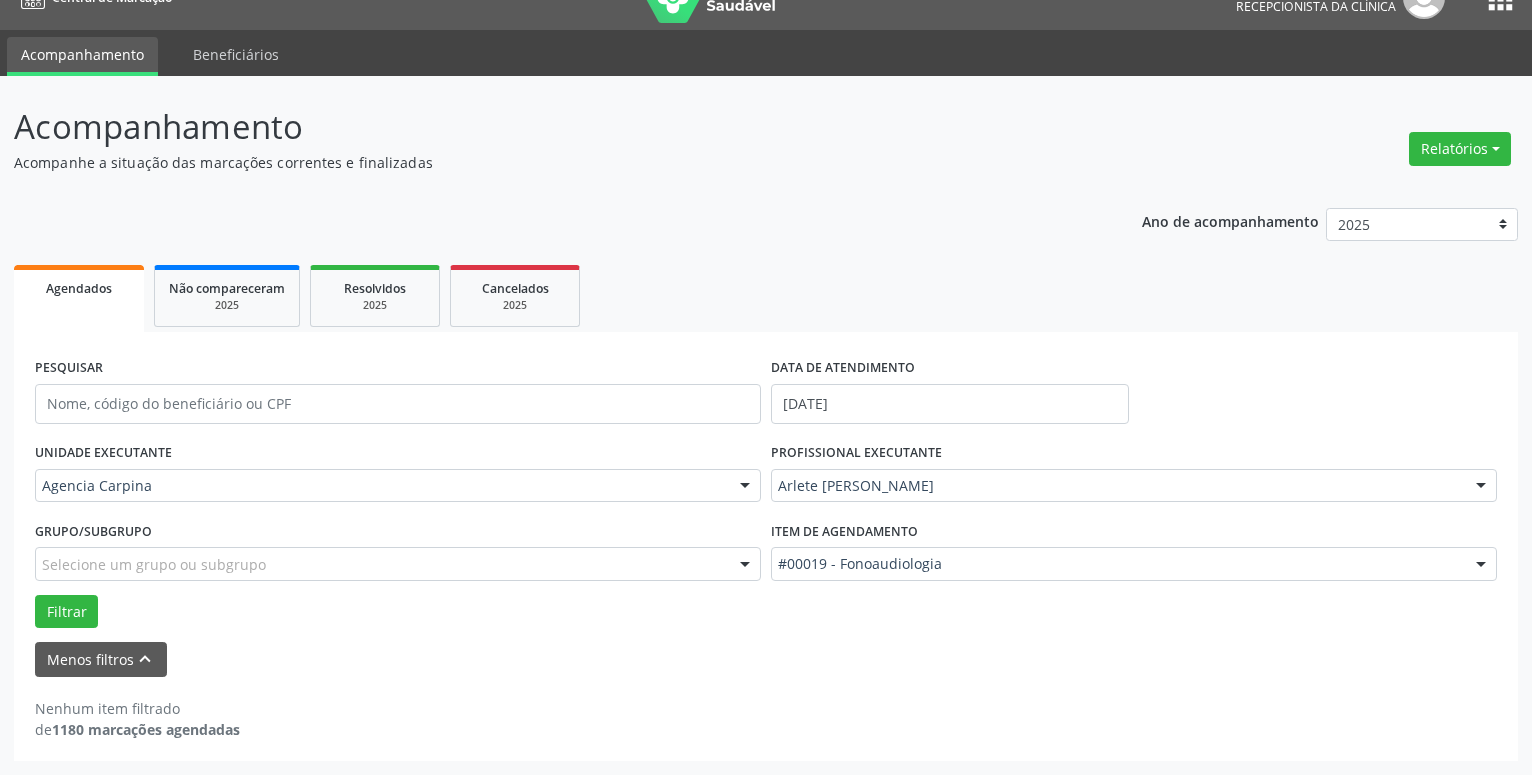 scroll, scrollTop: 34, scrollLeft: 0, axis: vertical 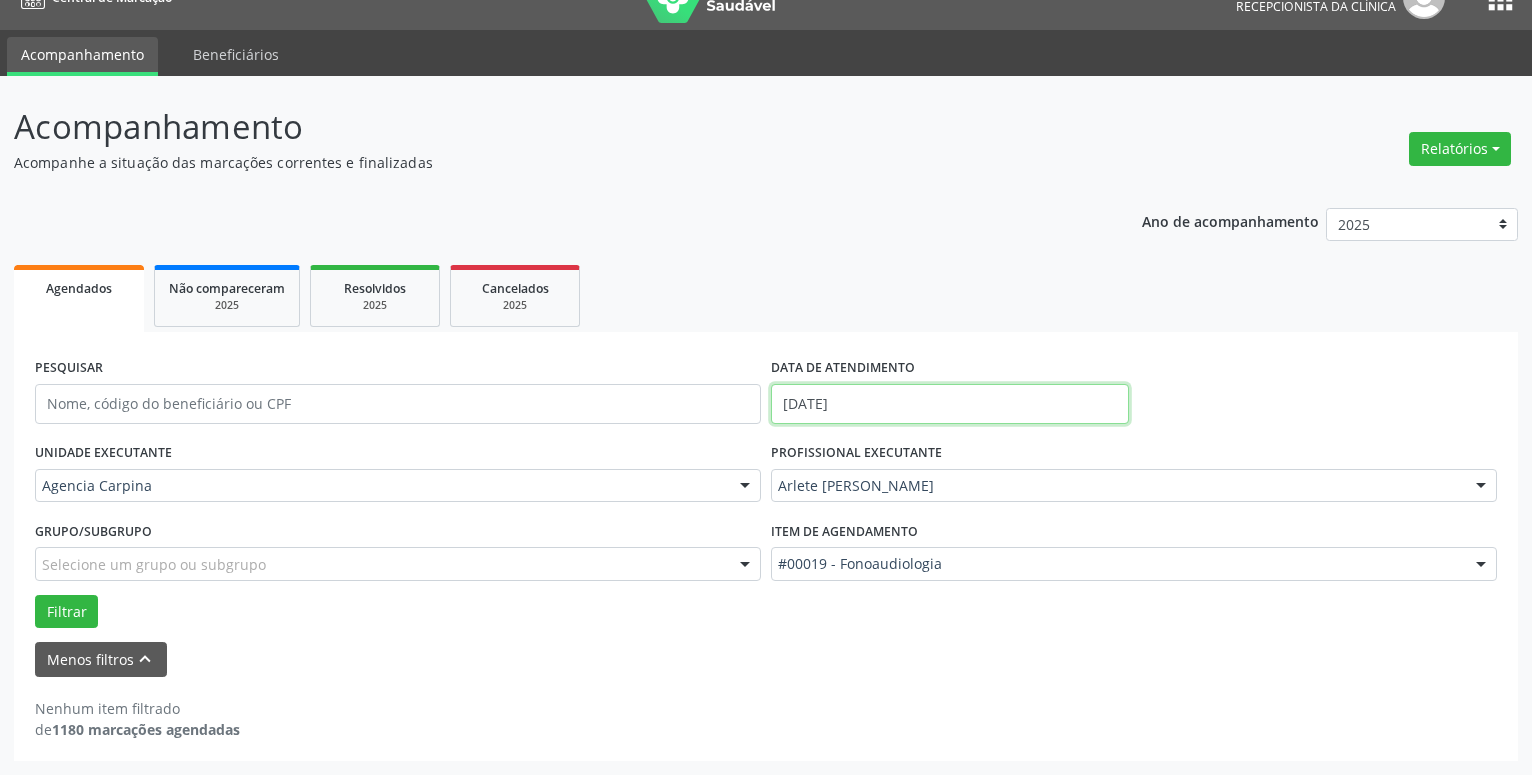 click on "[DATE]" at bounding box center (950, 404) 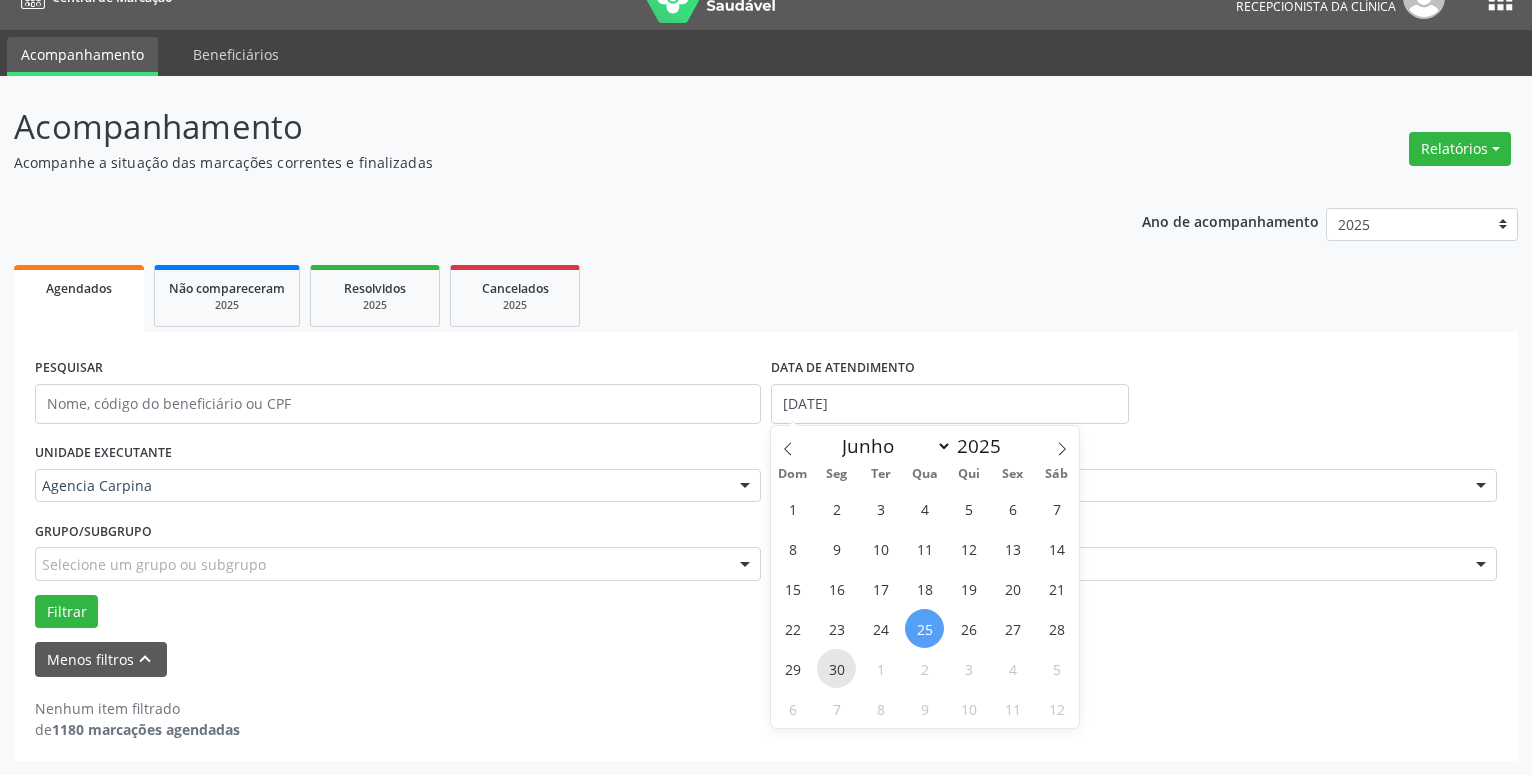 click on "30" at bounding box center [836, 668] 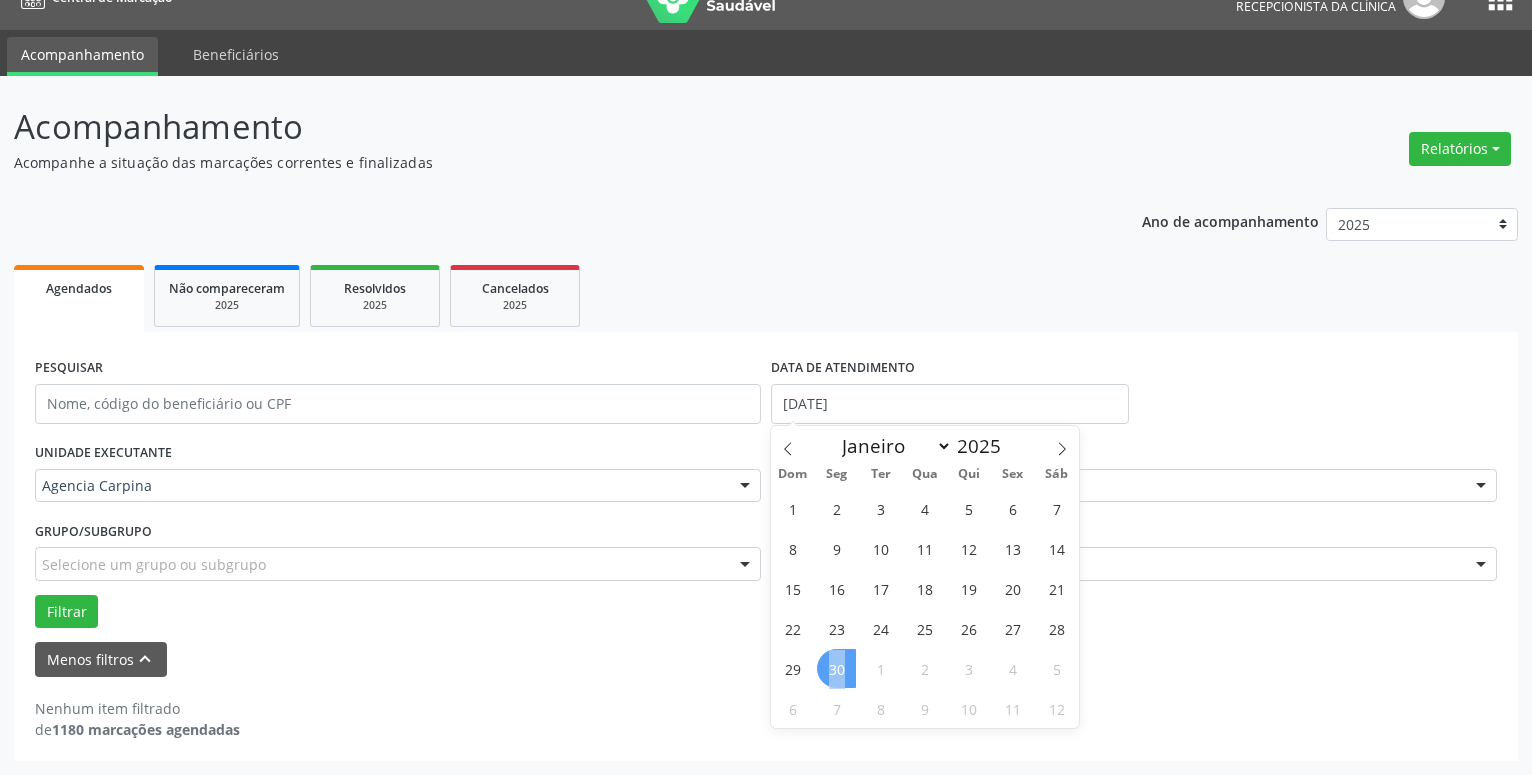 click on "30" at bounding box center [836, 668] 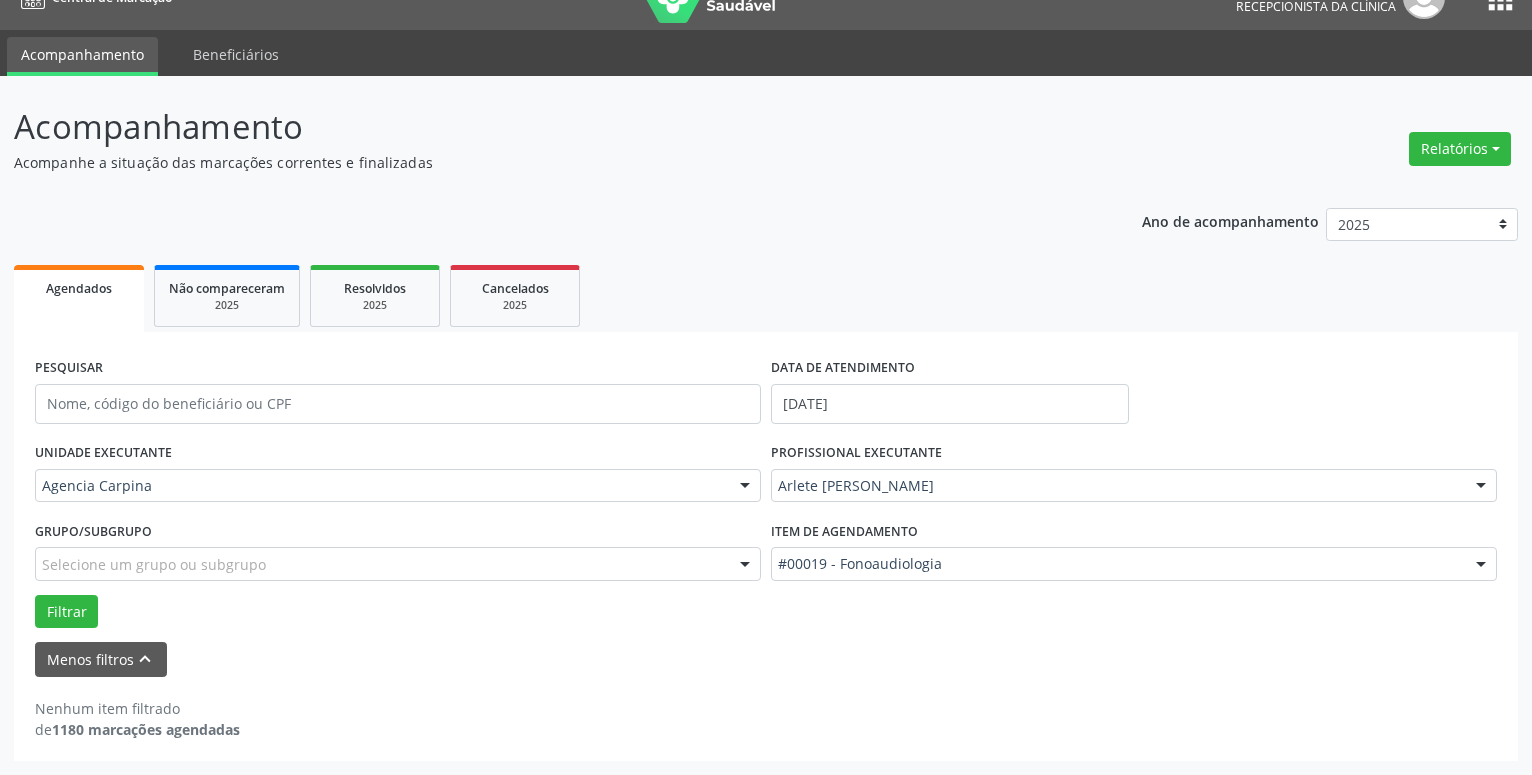 click at bounding box center [1481, 487] 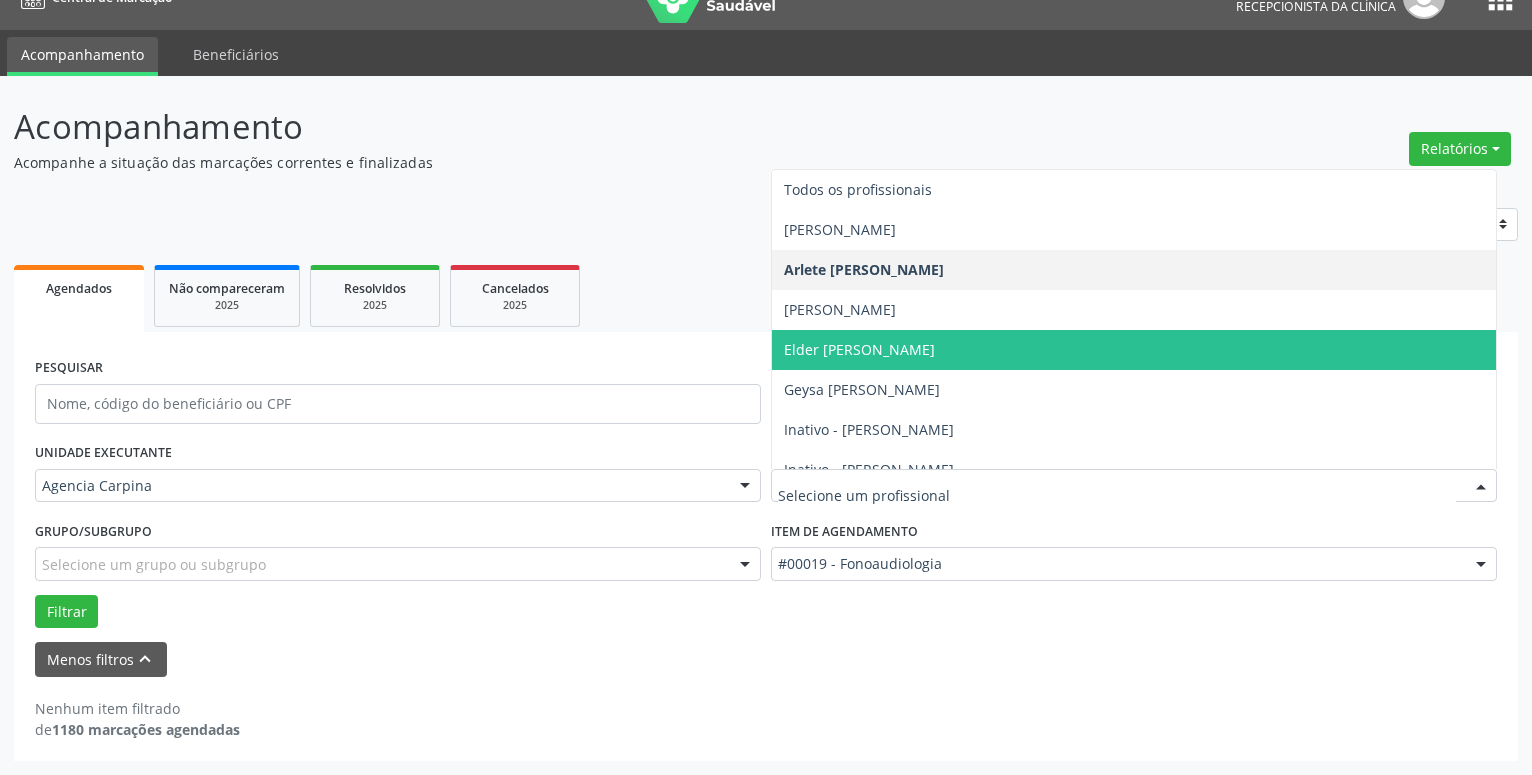 click on "Elder [PERSON_NAME]" at bounding box center (1134, 350) 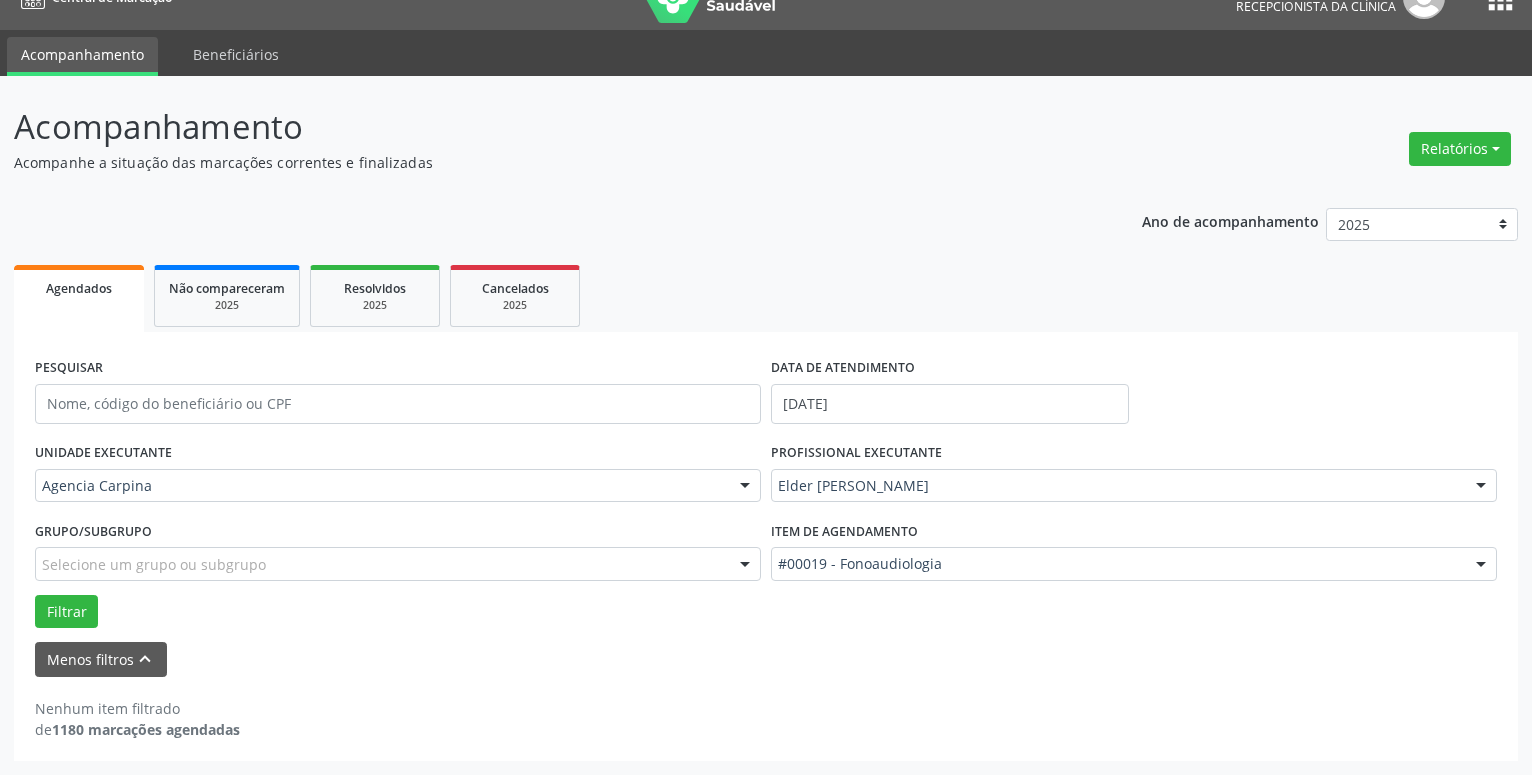 click at bounding box center [1481, 565] 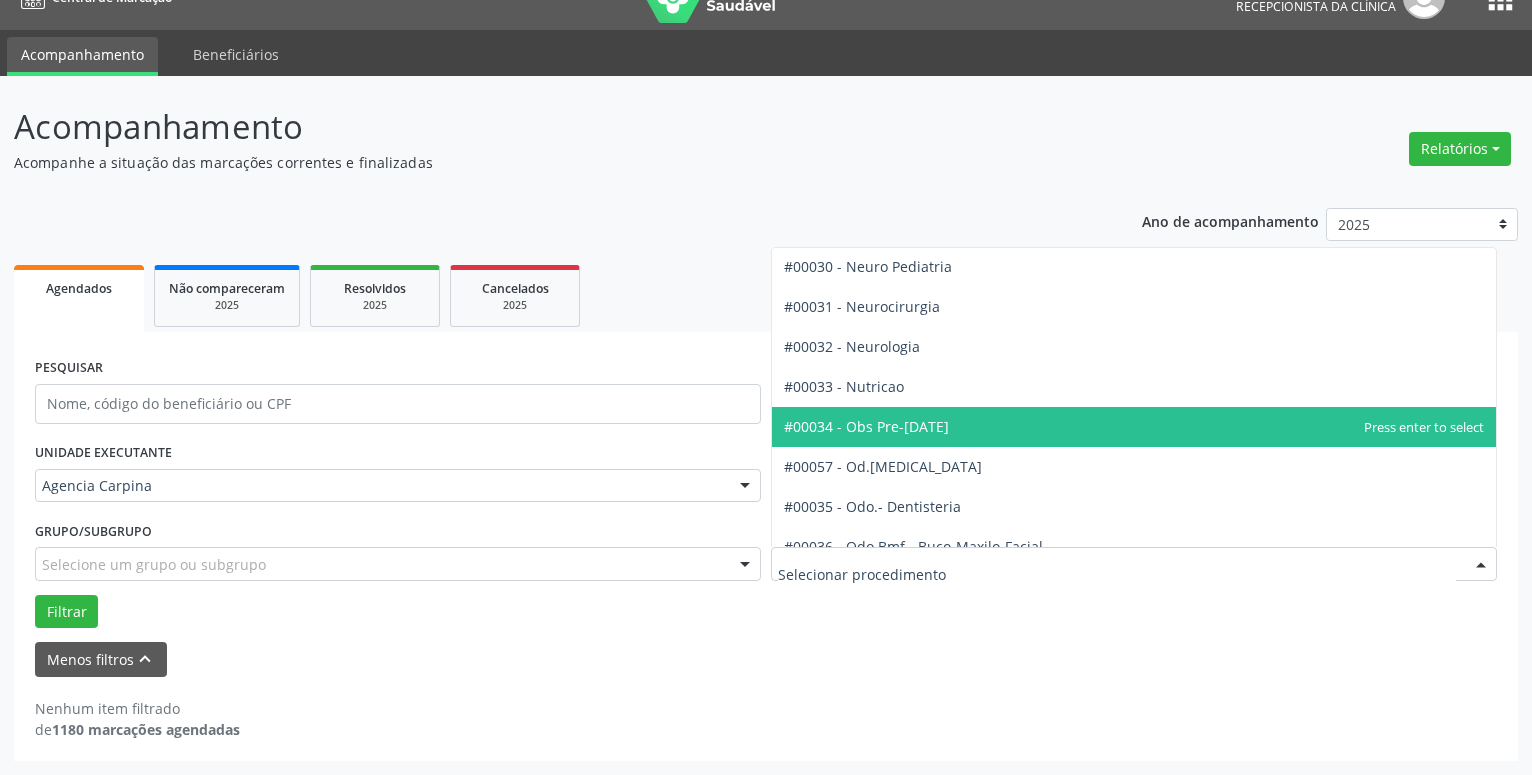 scroll, scrollTop: 1938, scrollLeft: 0, axis: vertical 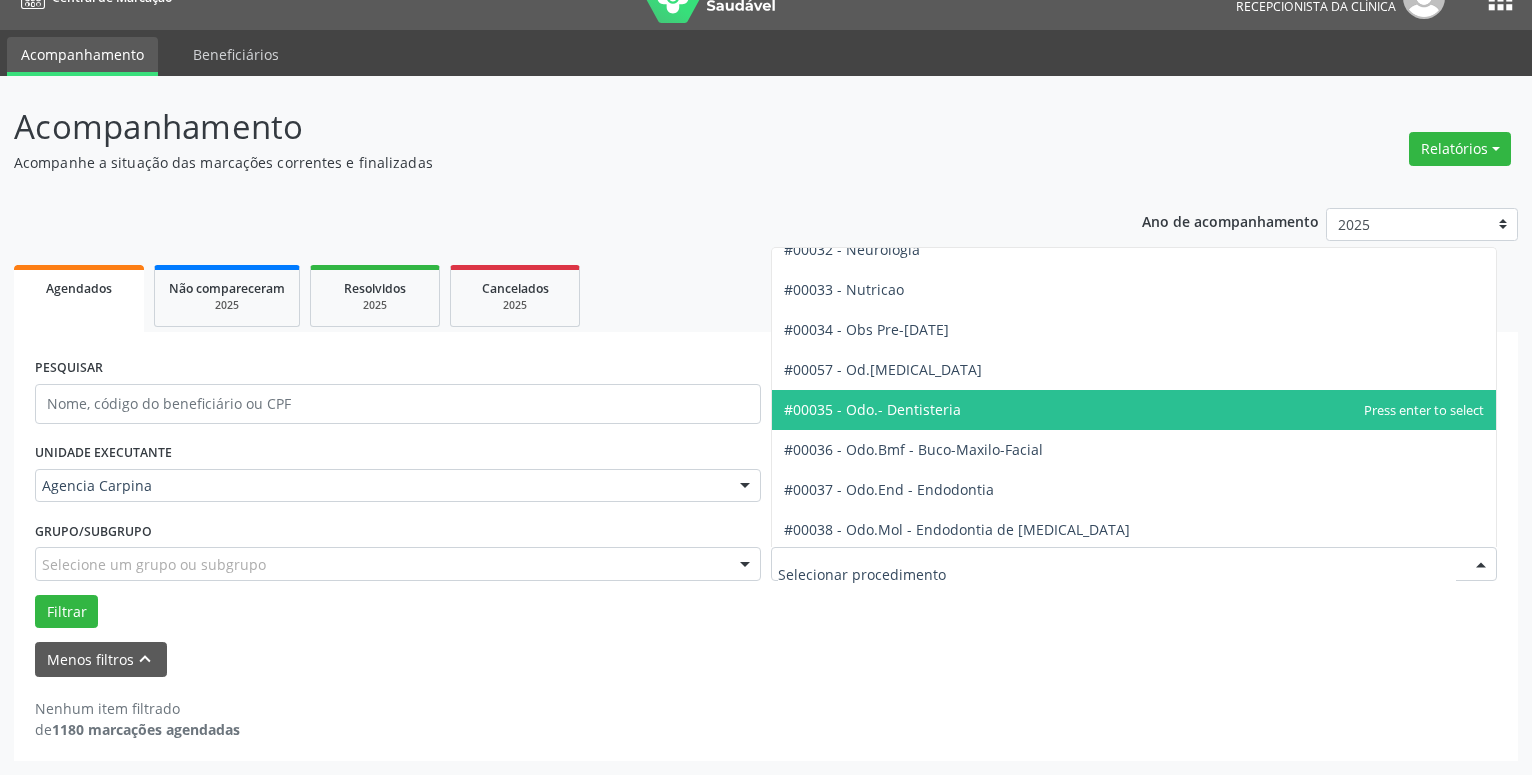 click on "#00035 - Odo.- Dentisteria" at bounding box center (872, 409) 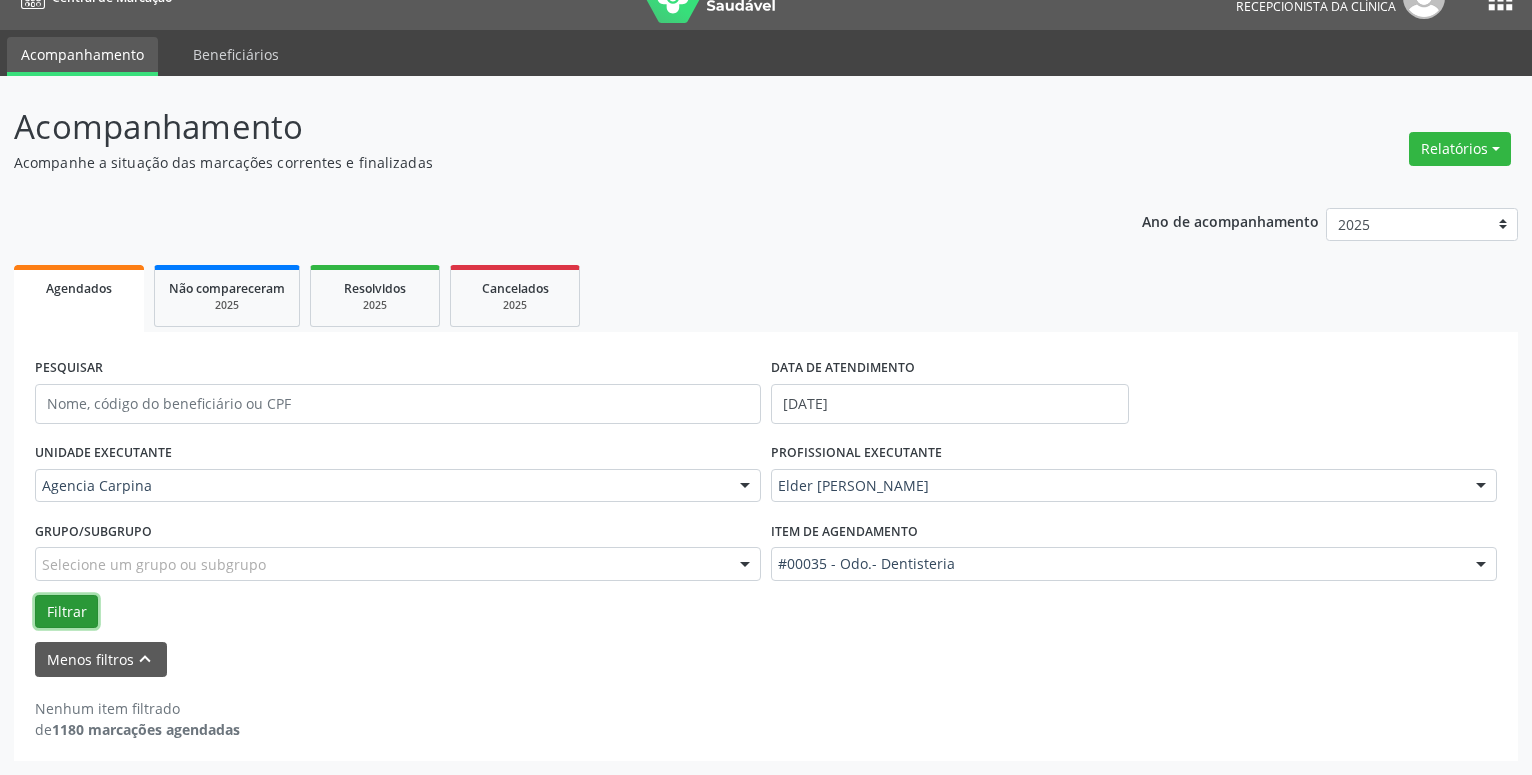 click on "Filtrar" at bounding box center [66, 612] 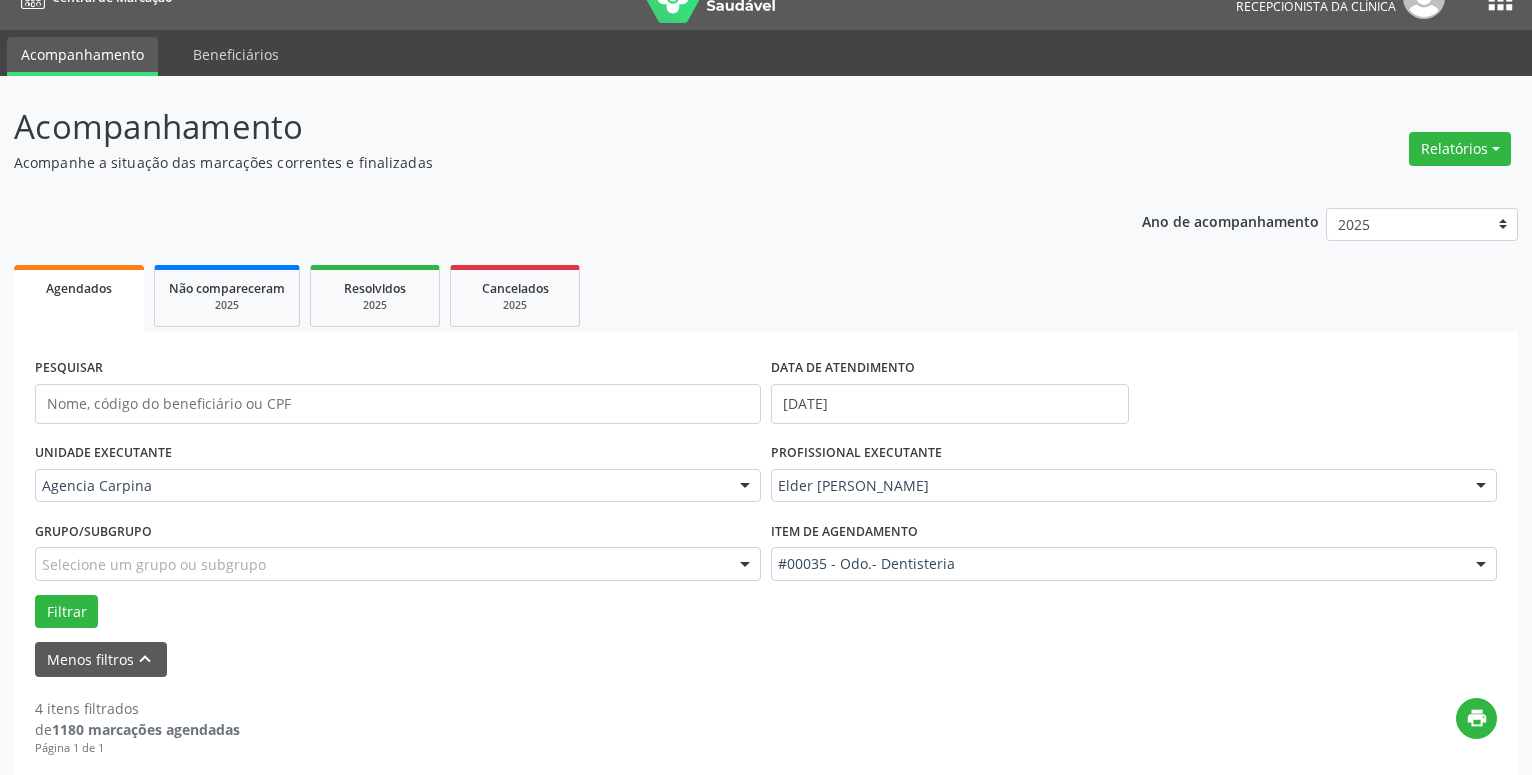 scroll, scrollTop: 340, scrollLeft: 0, axis: vertical 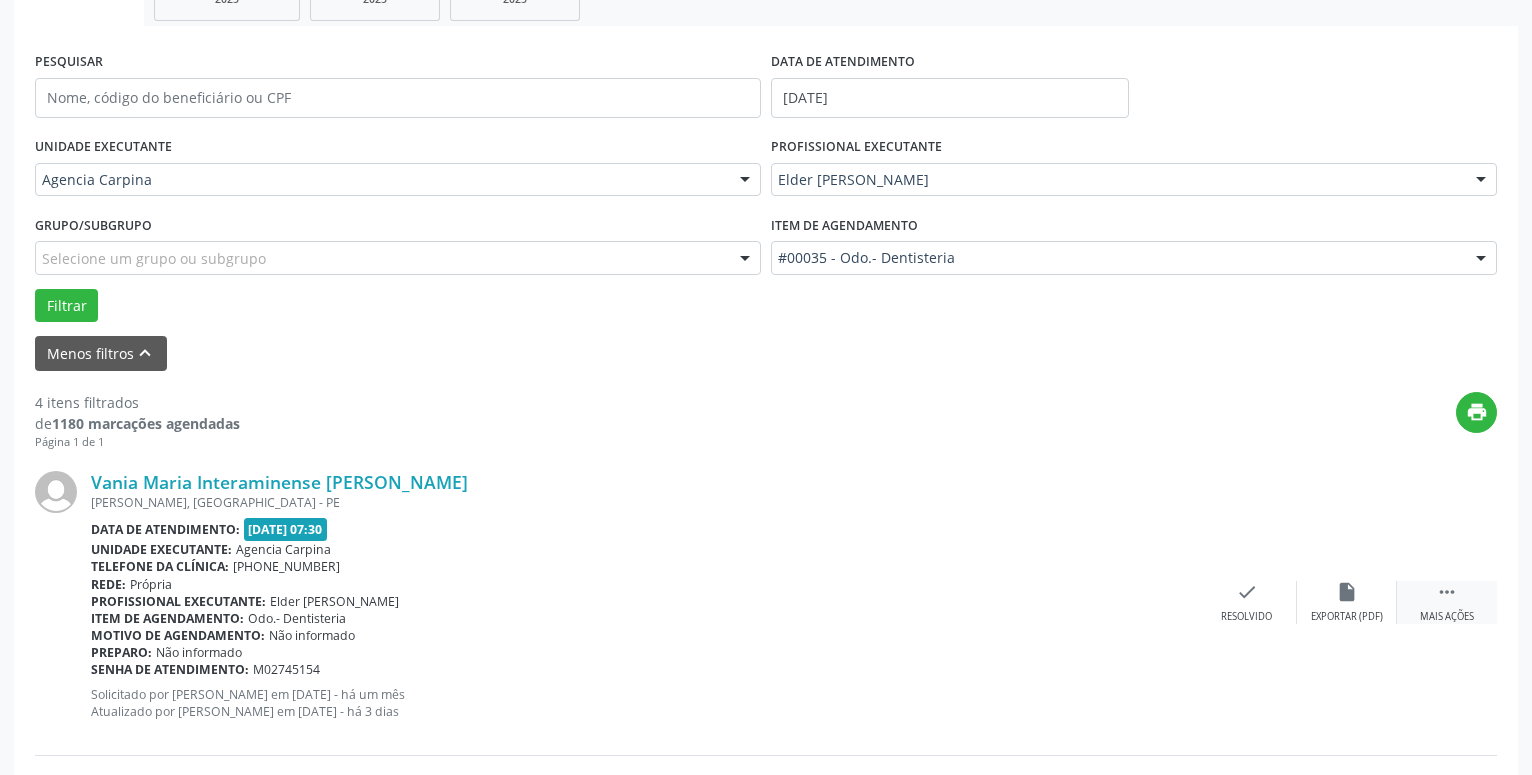click on "
Mais ações" at bounding box center [1447, 602] 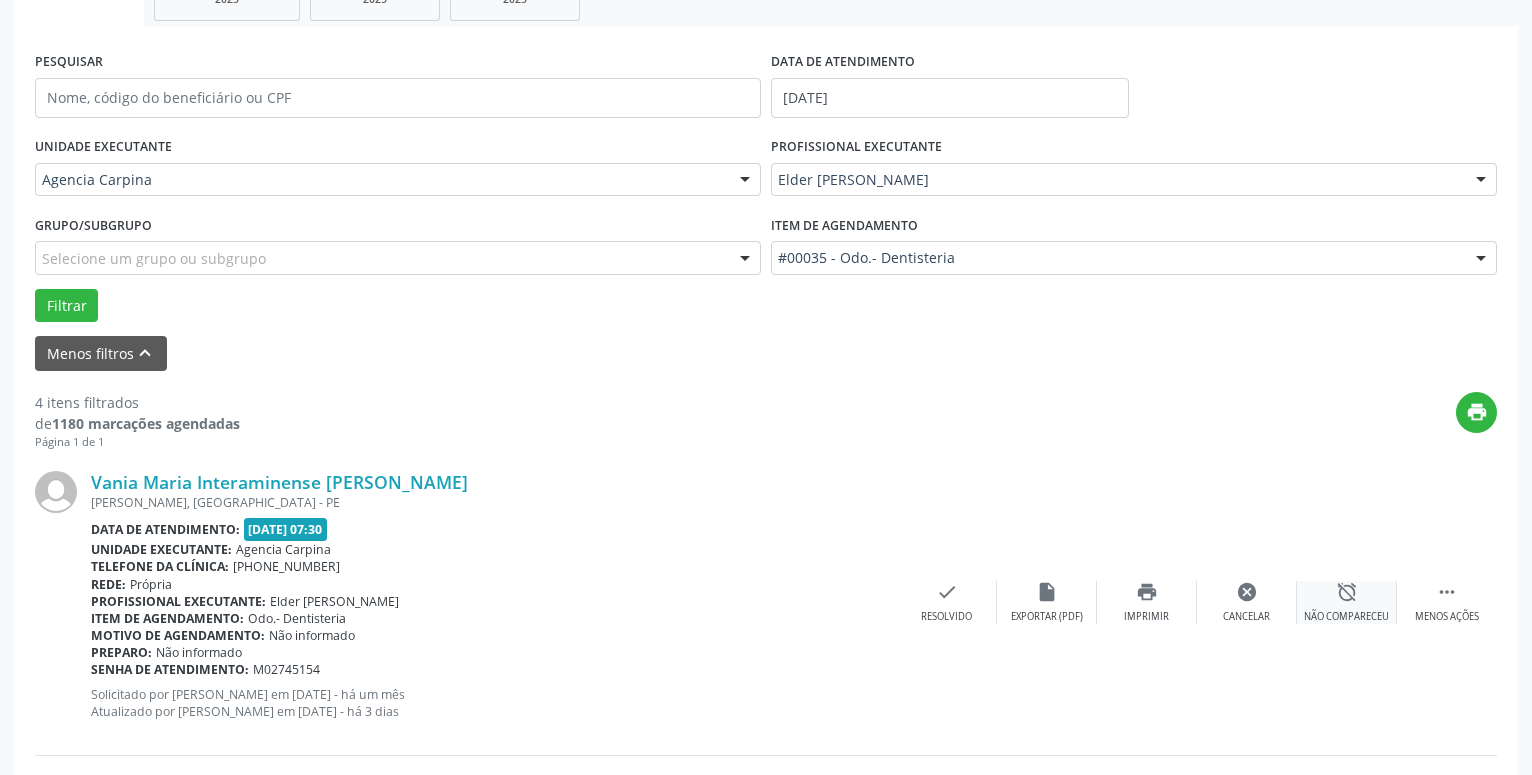 click on "alarm_off" at bounding box center (1347, 592) 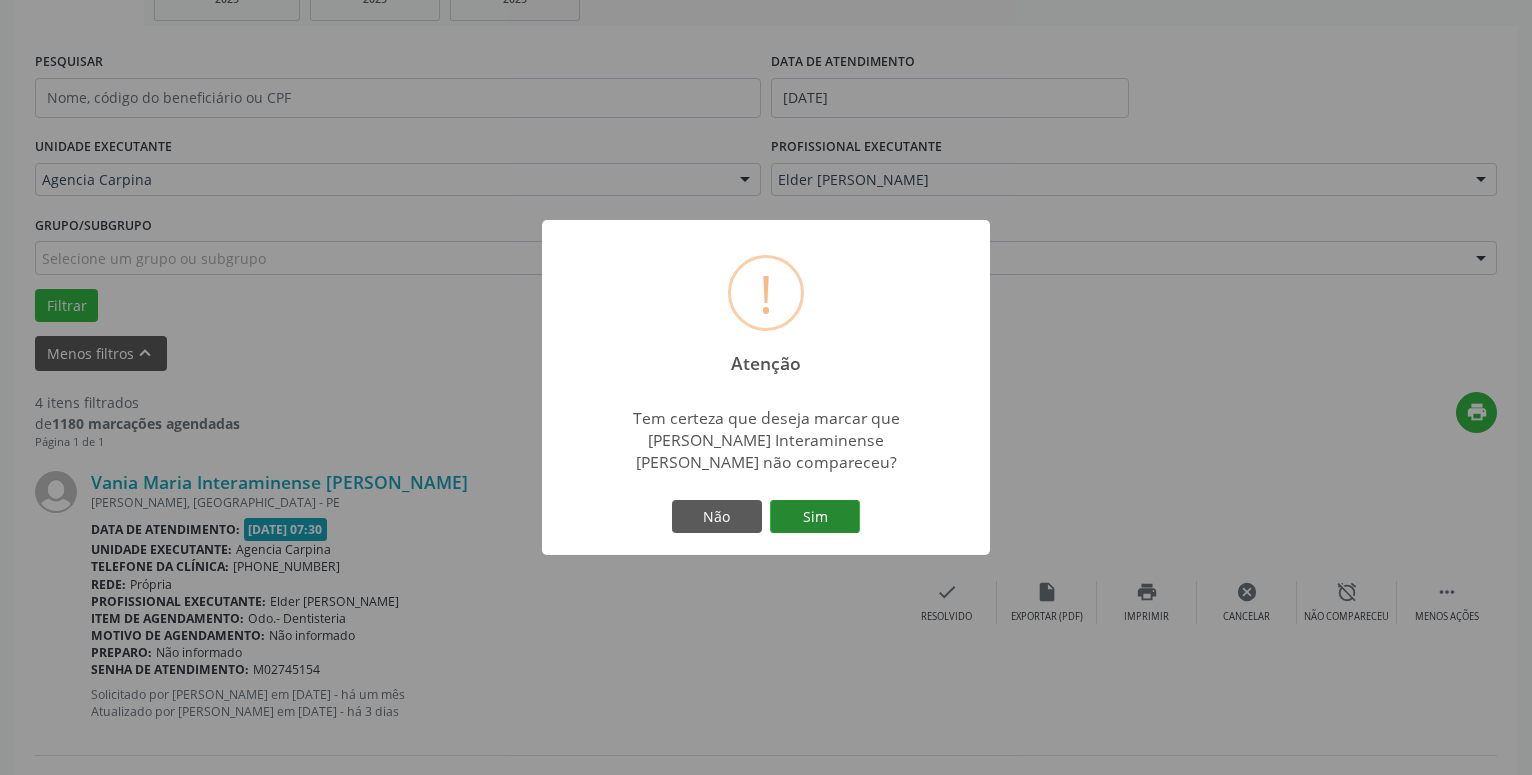 click on "Sim" at bounding box center [815, 517] 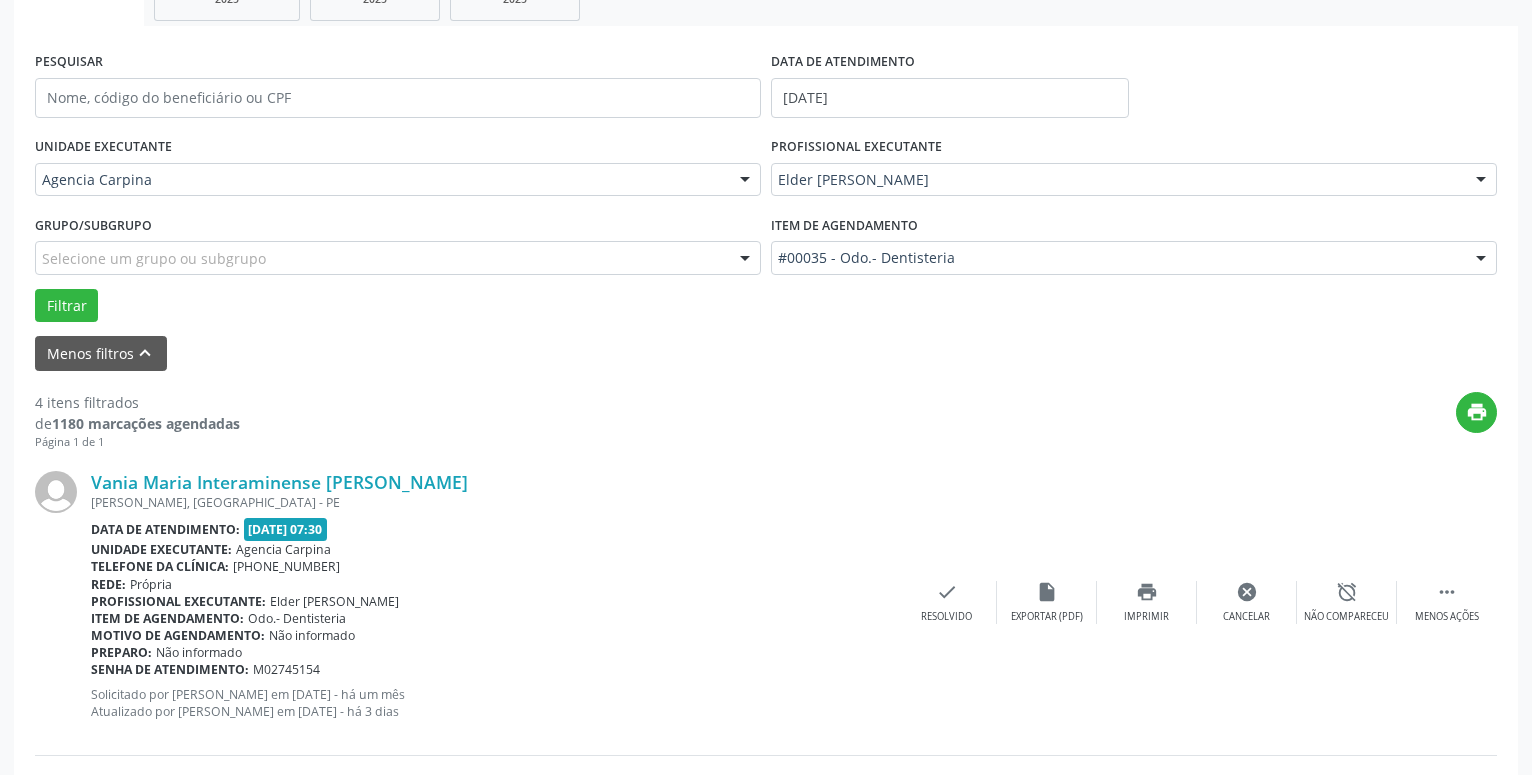 scroll, scrollTop: 98, scrollLeft: 0, axis: vertical 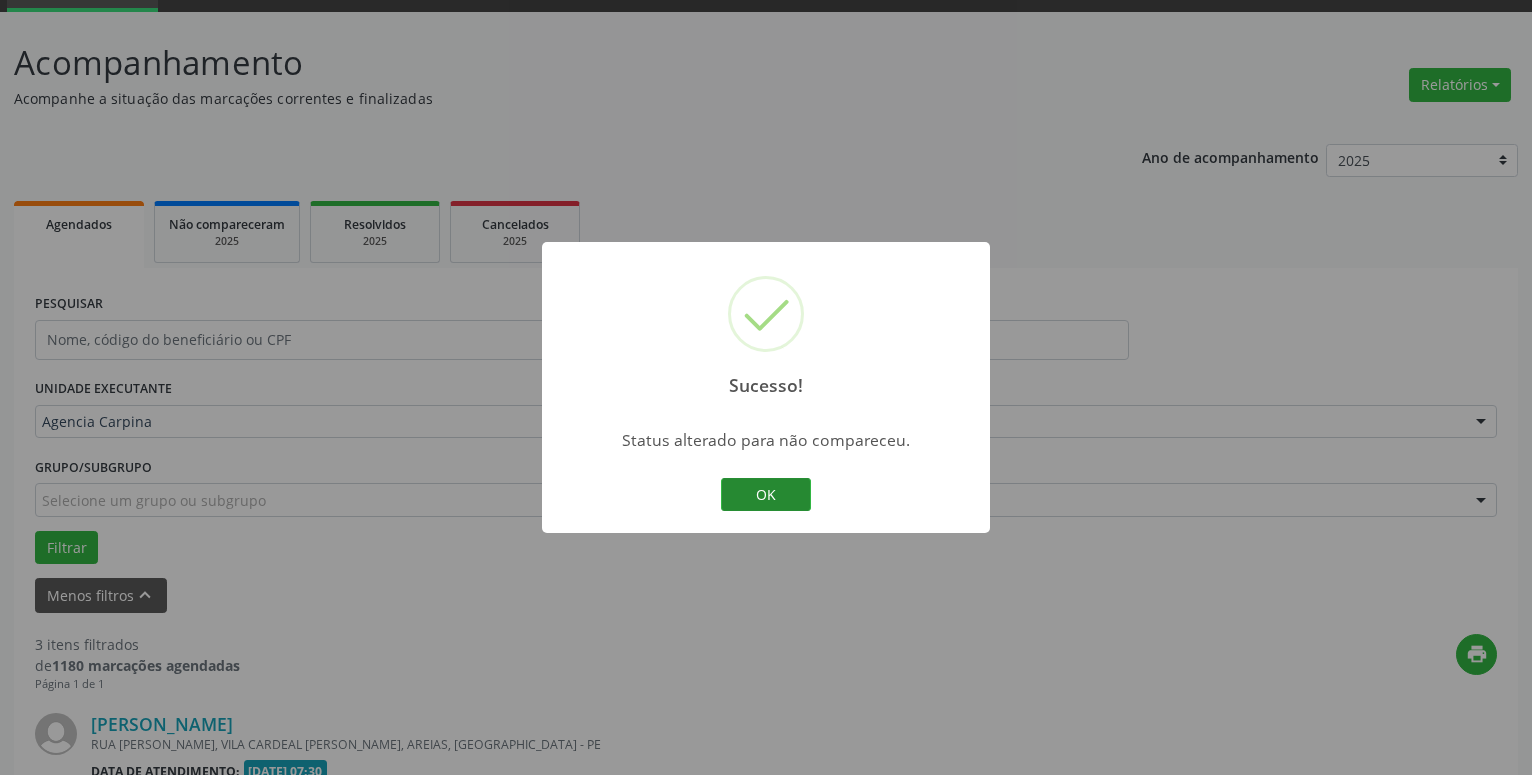click on "OK" at bounding box center (766, 495) 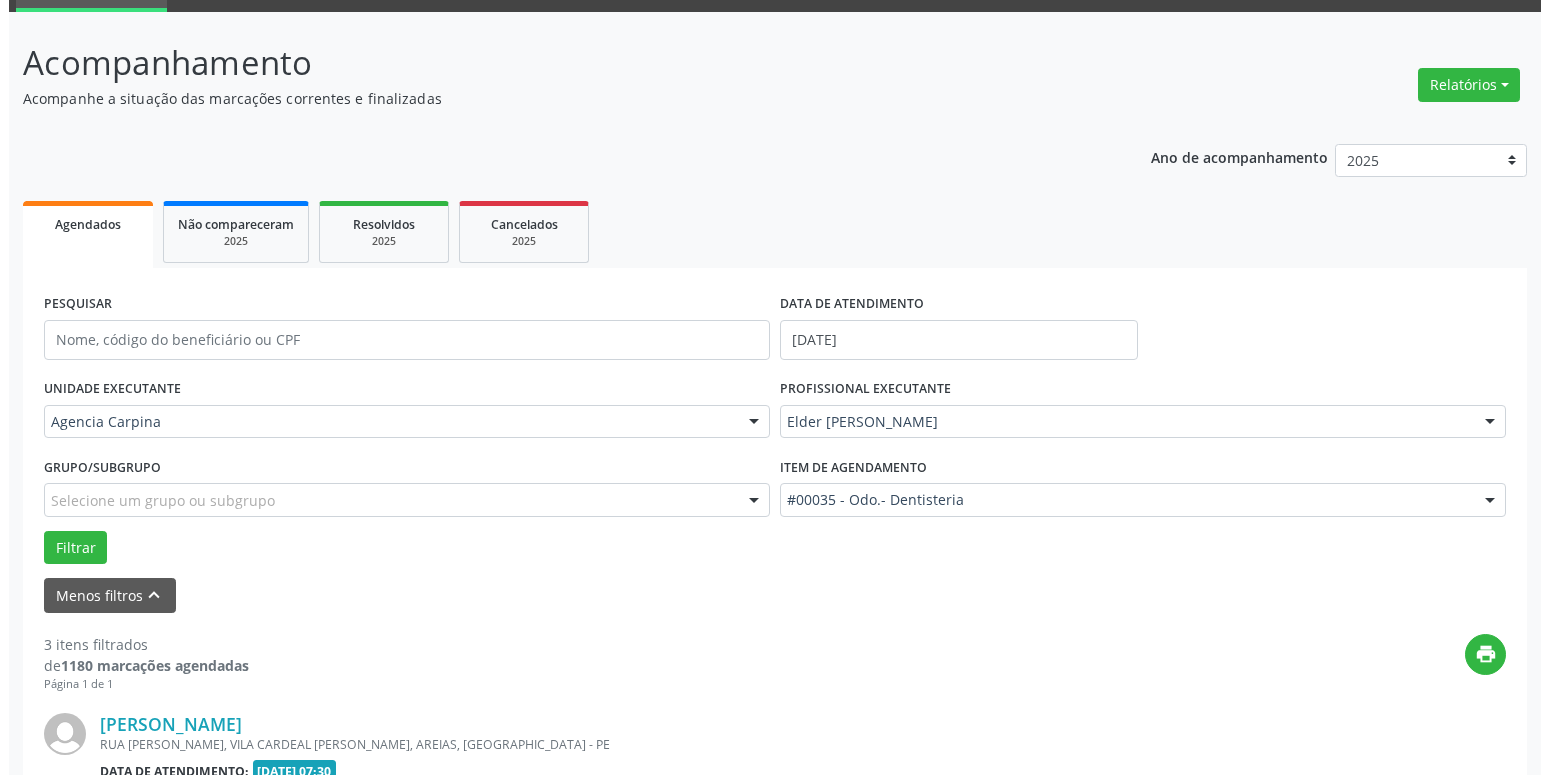 scroll, scrollTop: 404, scrollLeft: 0, axis: vertical 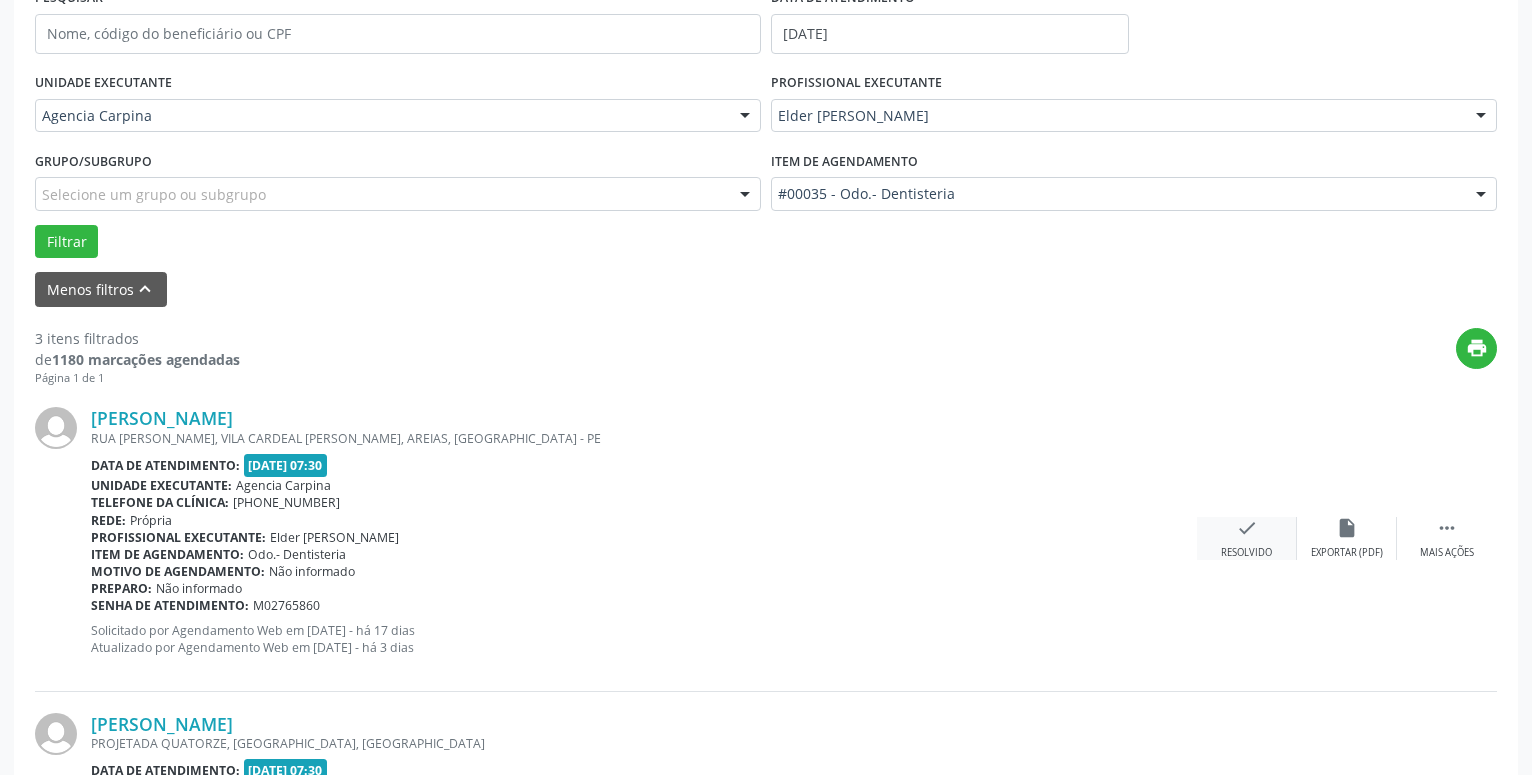 click on "check" at bounding box center (1247, 528) 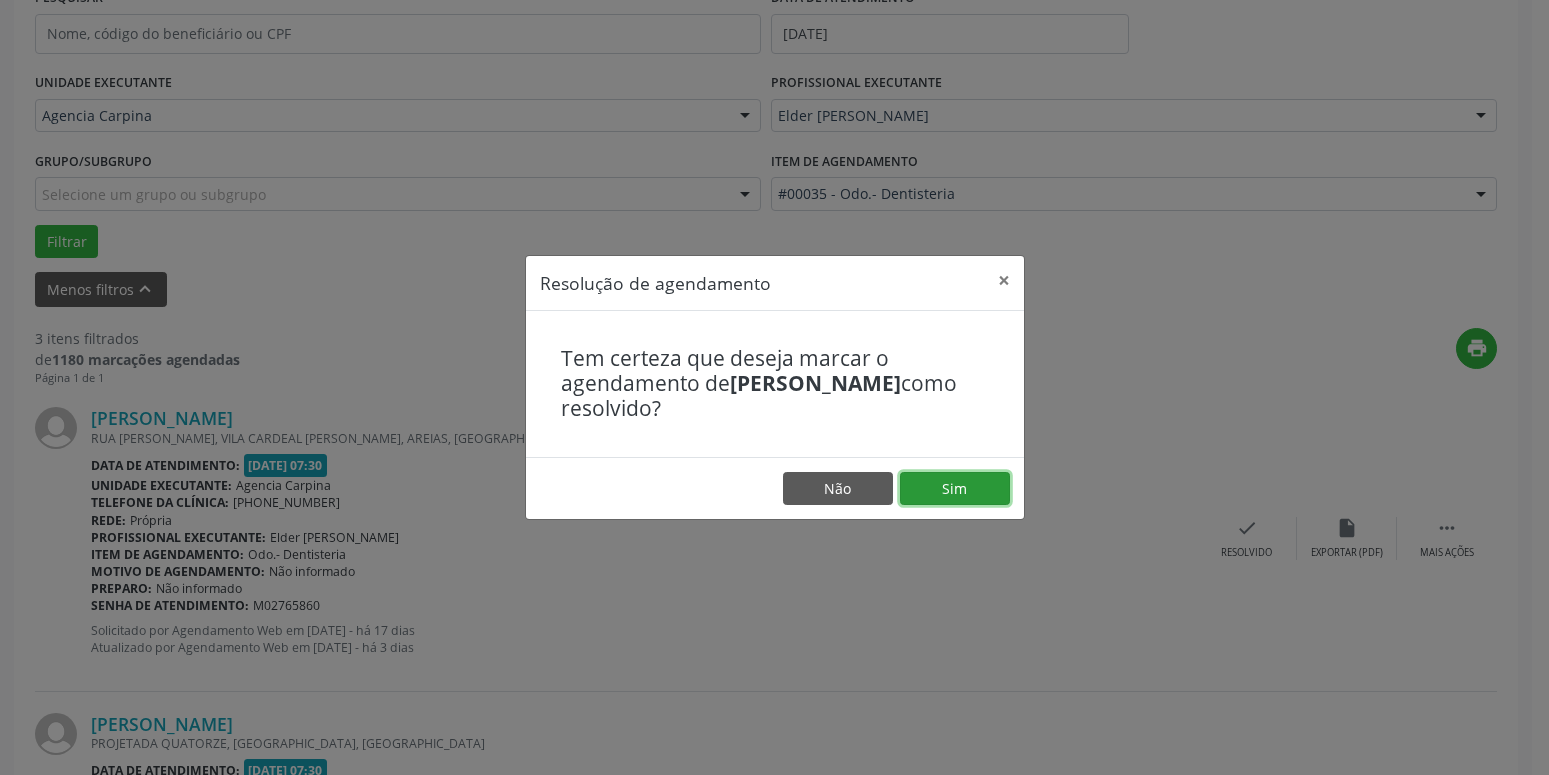 click on "Sim" at bounding box center [955, 489] 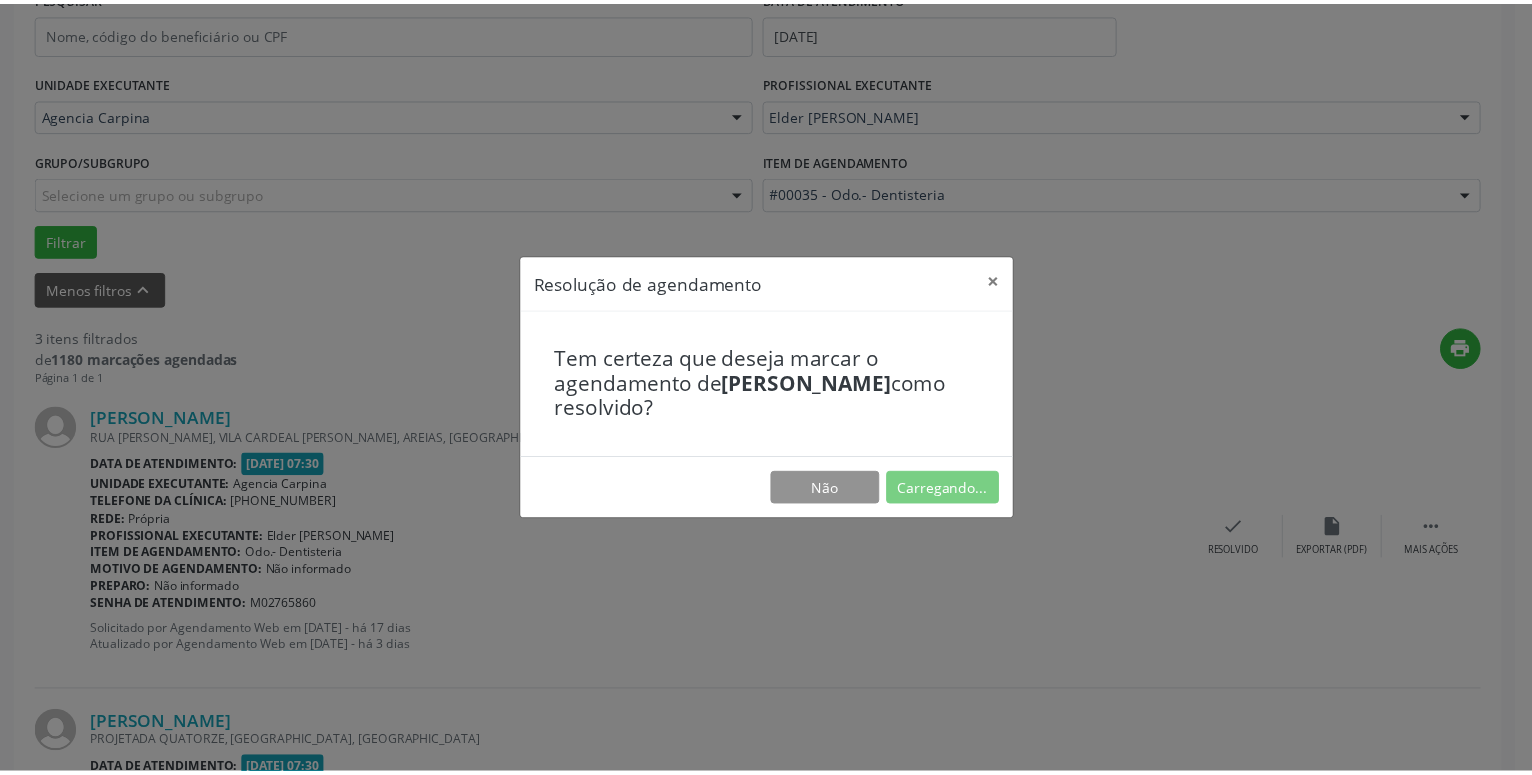 scroll, scrollTop: 77, scrollLeft: 0, axis: vertical 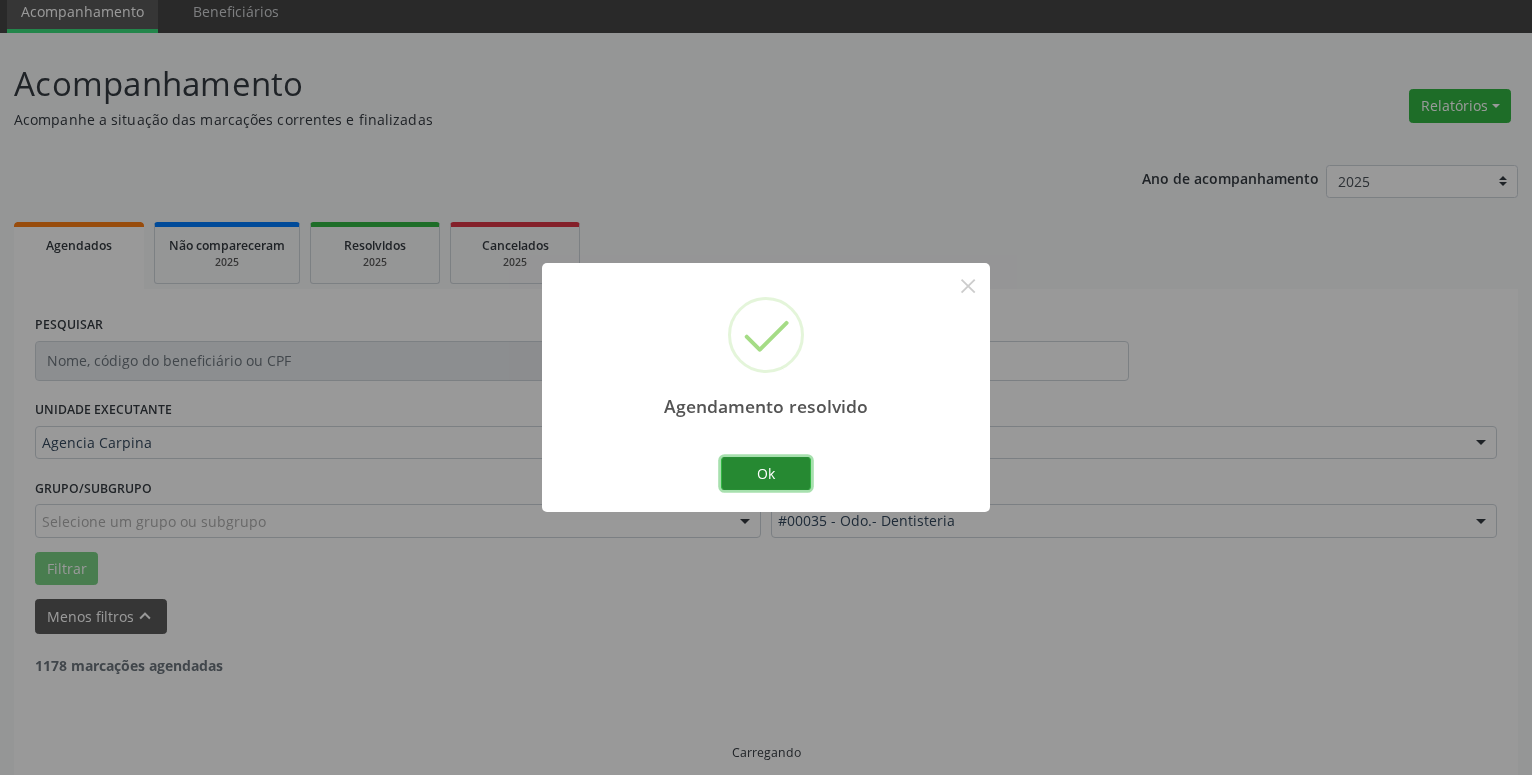 click on "Ok" at bounding box center (766, 474) 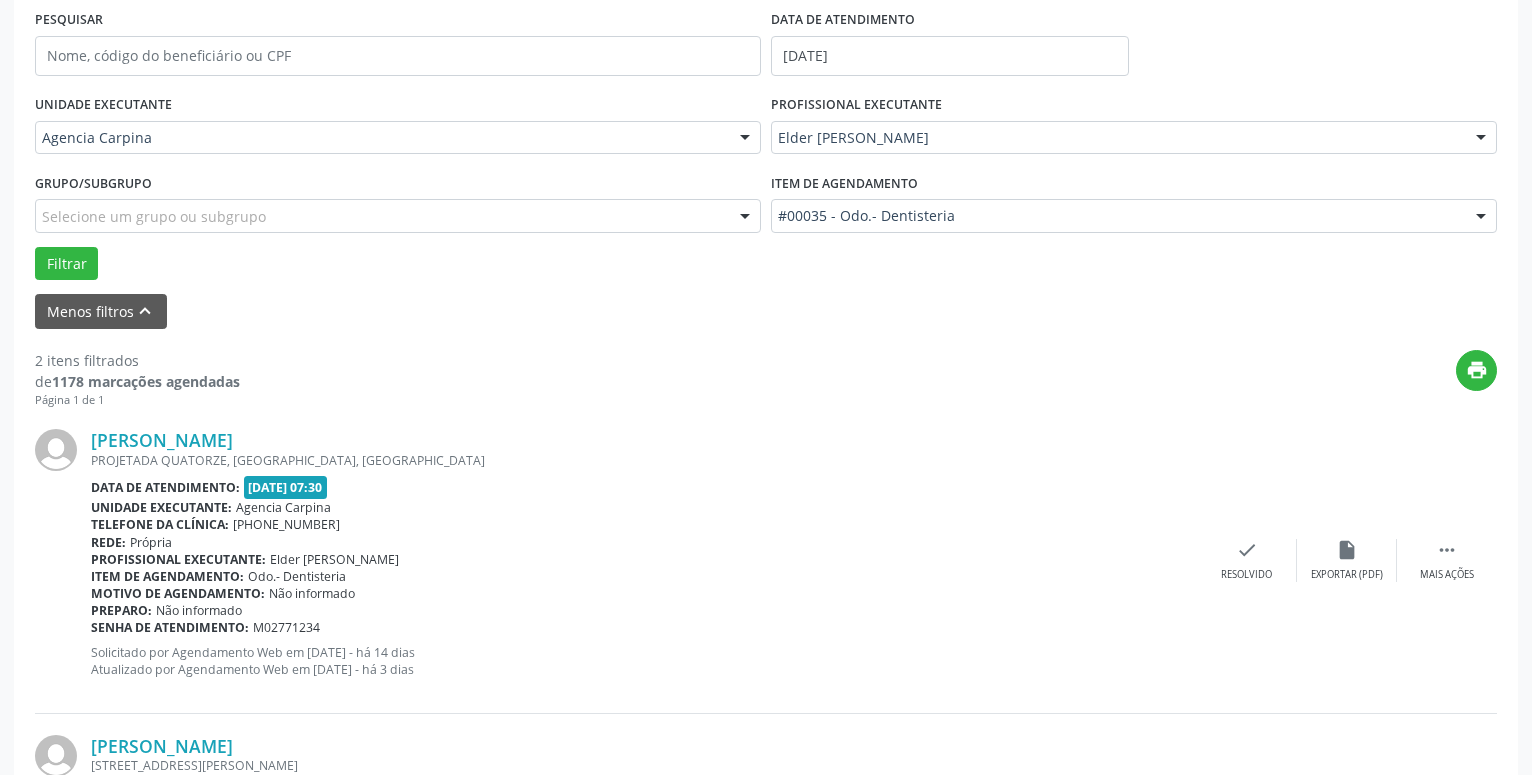 scroll, scrollTop: 383, scrollLeft: 0, axis: vertical 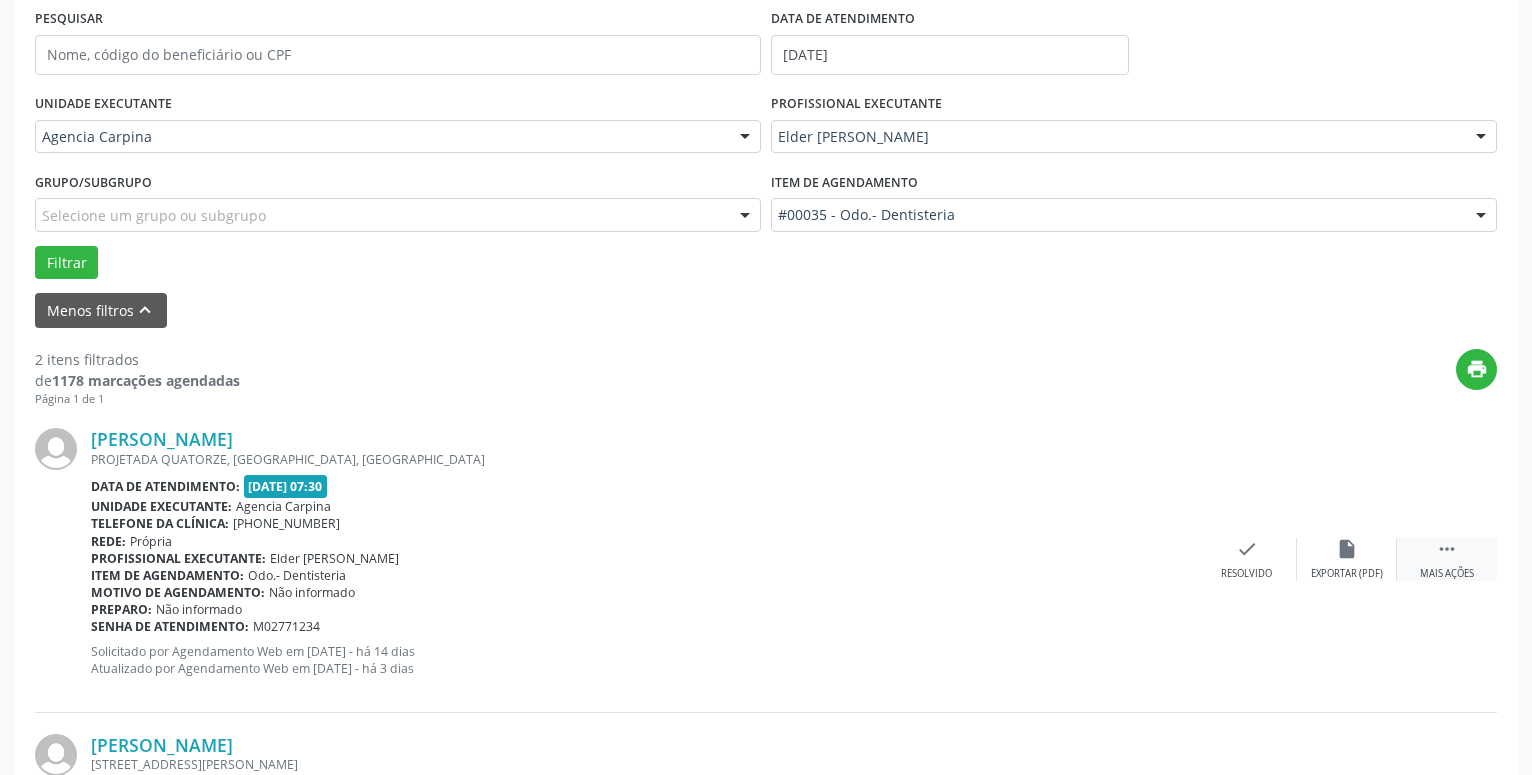 click on "" at bounding box center (1447, 549) 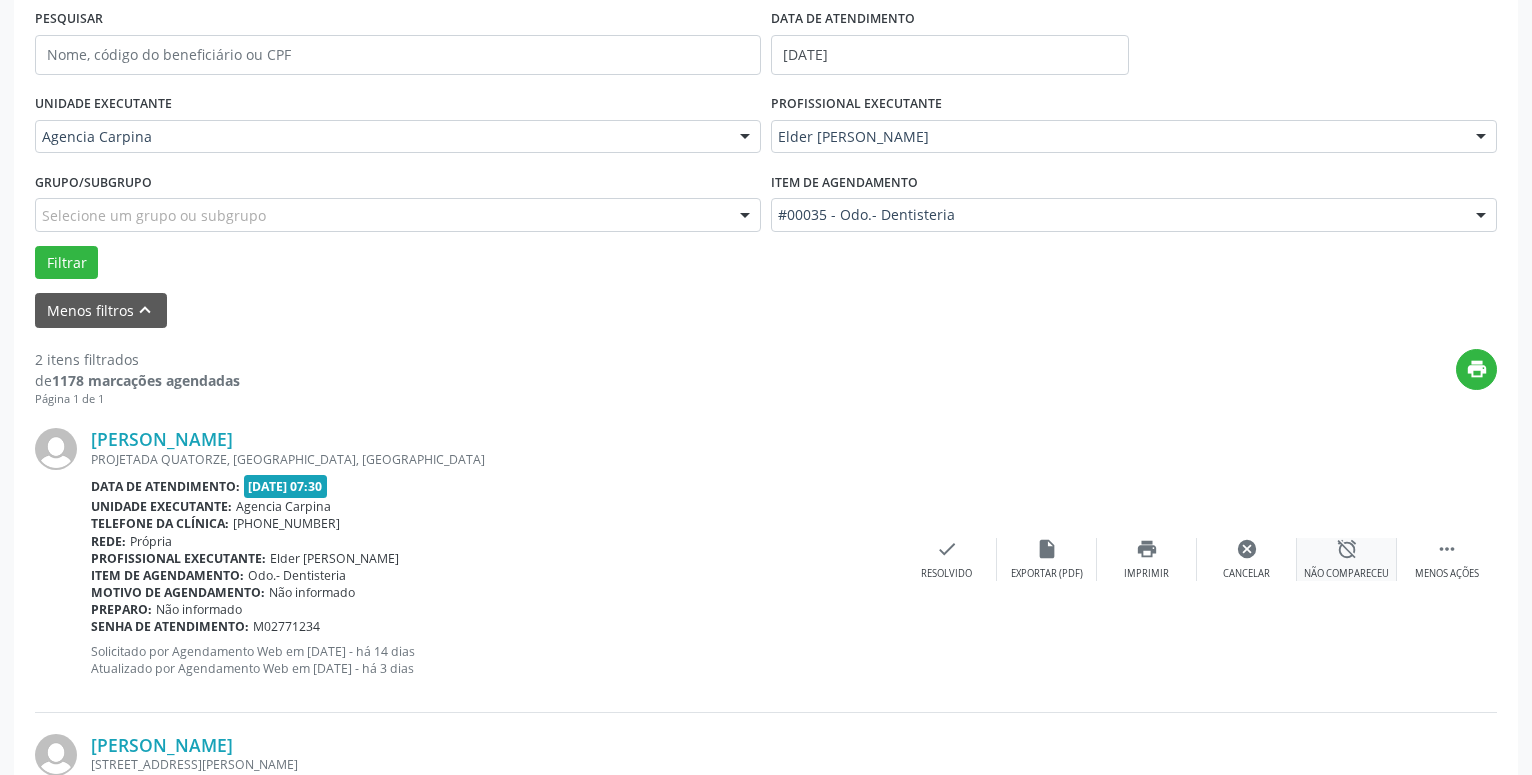 click on "alarm_off" at bounding box center [1347, 549] 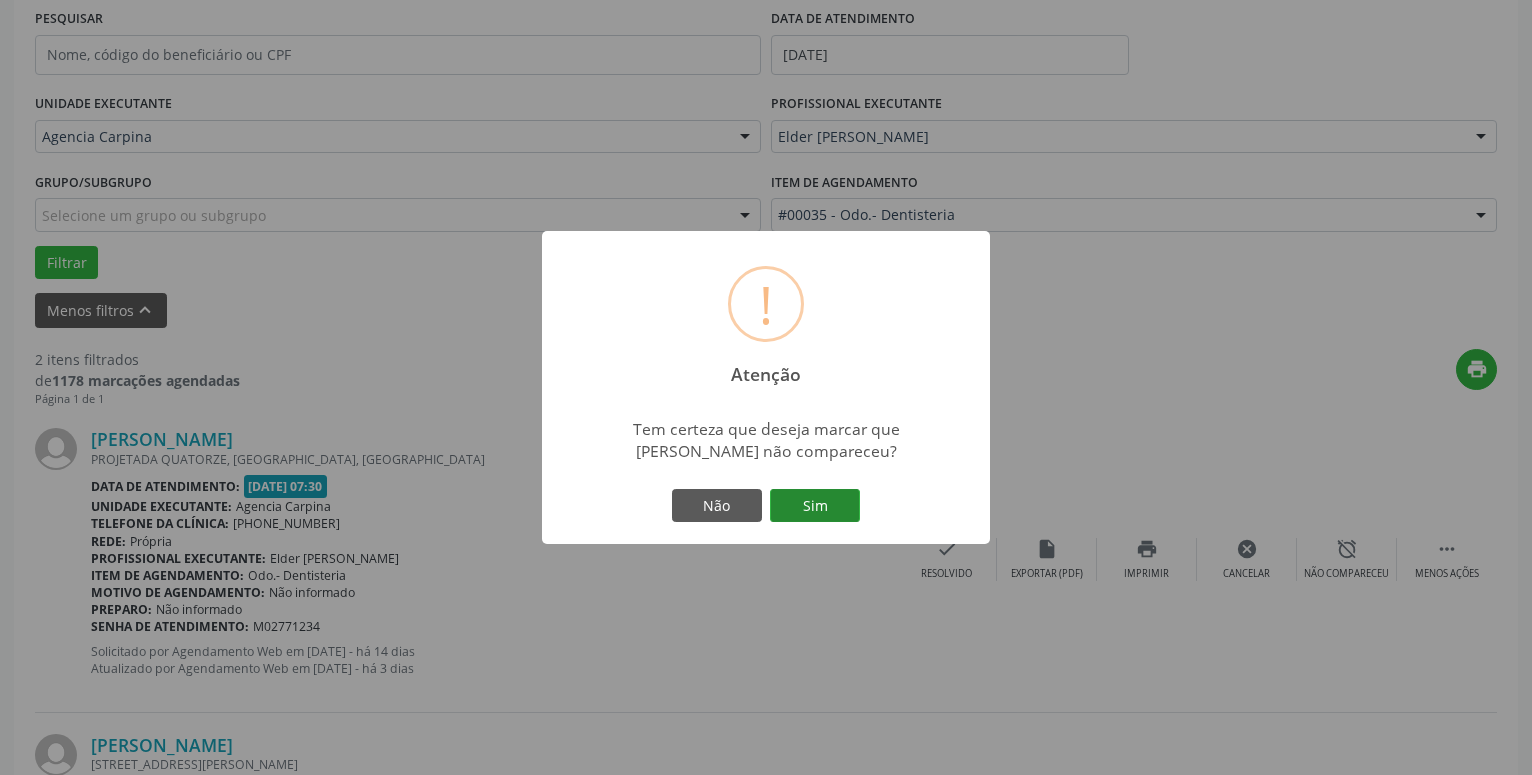 click on "Sim" at bounding box center [815, 506] 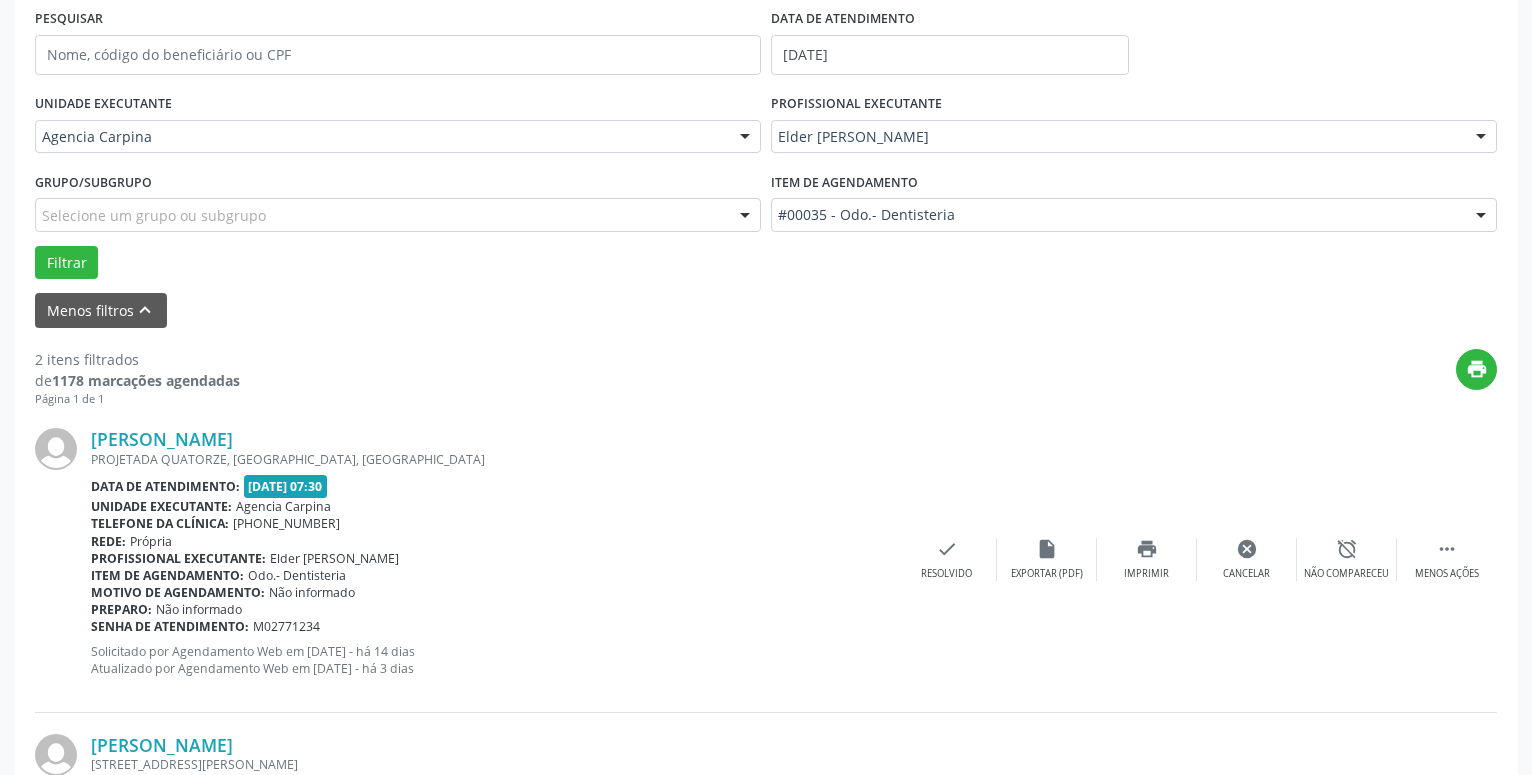 scroll, scrollTop: 98, scrollLeft: 0, axis: vertical 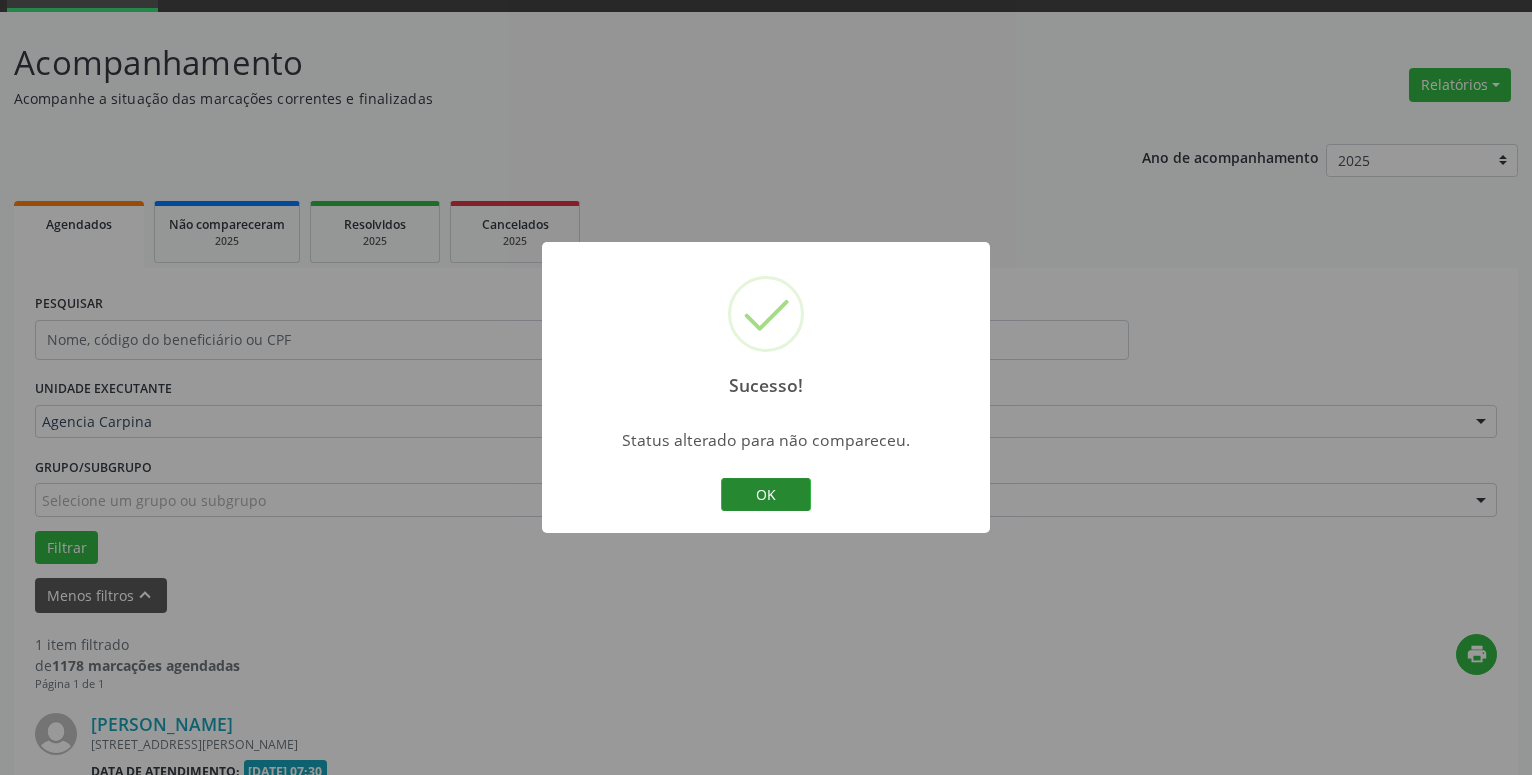 click on "OK" at bounding box center (766, 495) 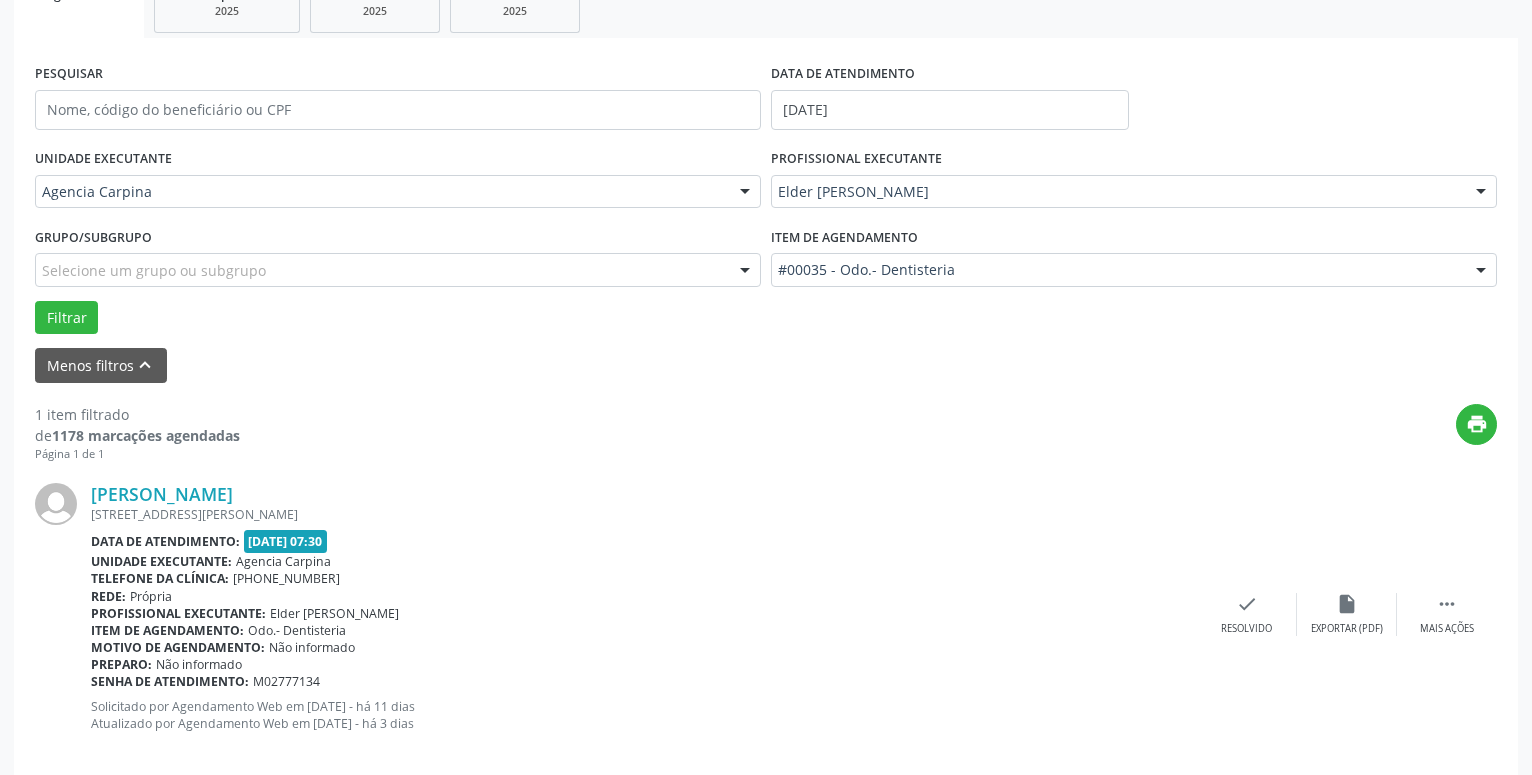 scroll, scrollTop: 355, scrollLeft: 0, axis: vertical 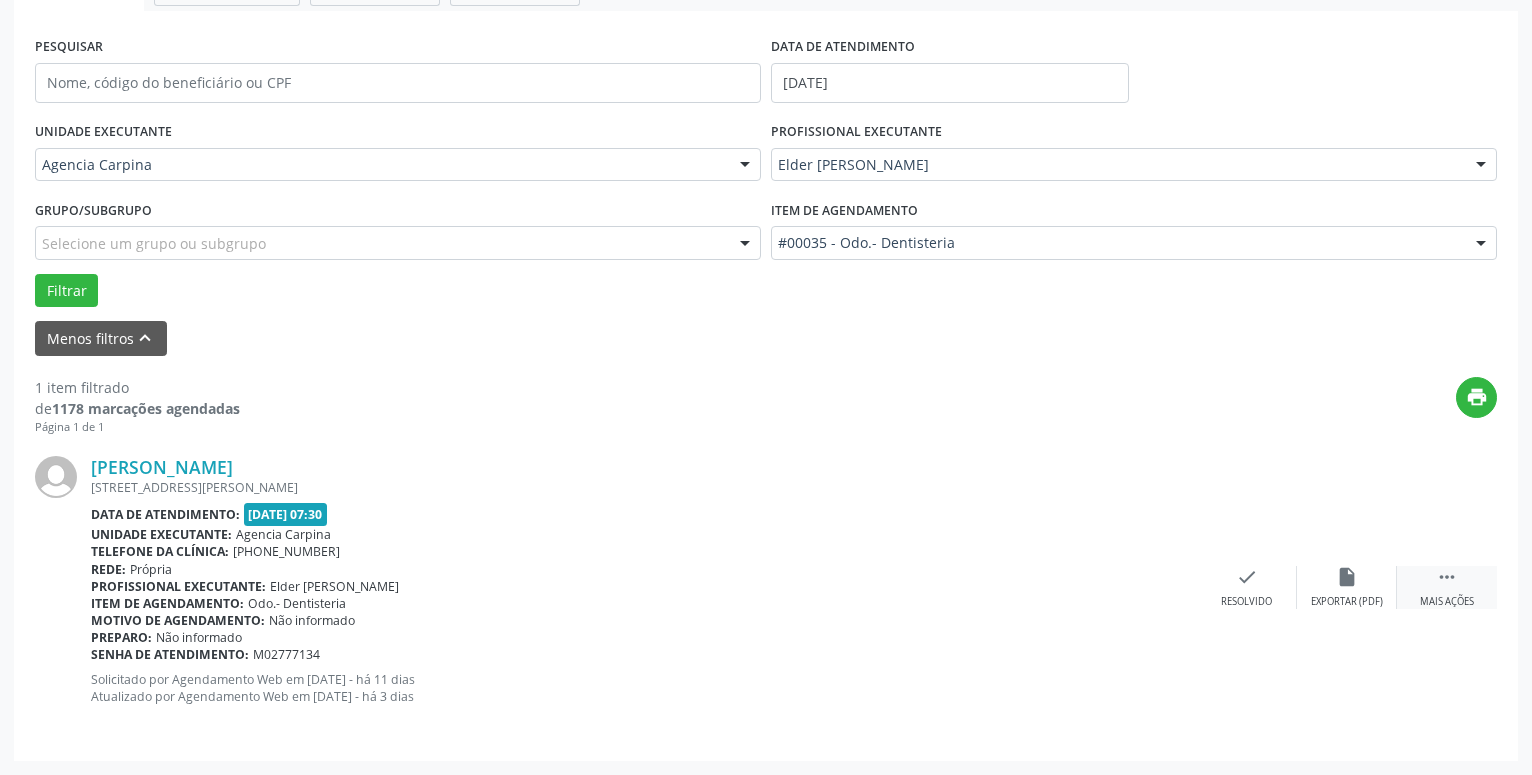 click on "" at bounding box center (1447, 577) 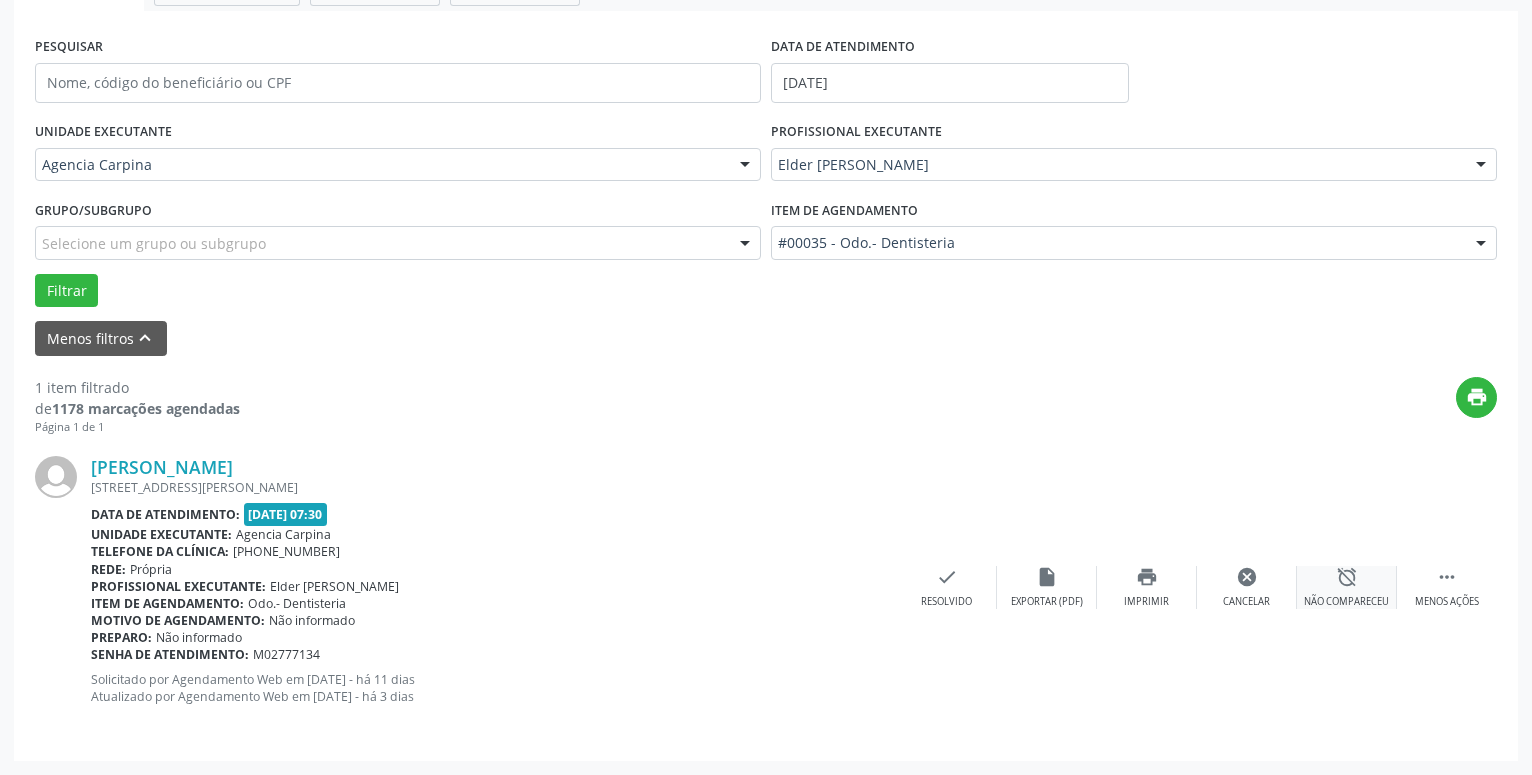click on "alarm_off" at bounding box center (1347, 577) 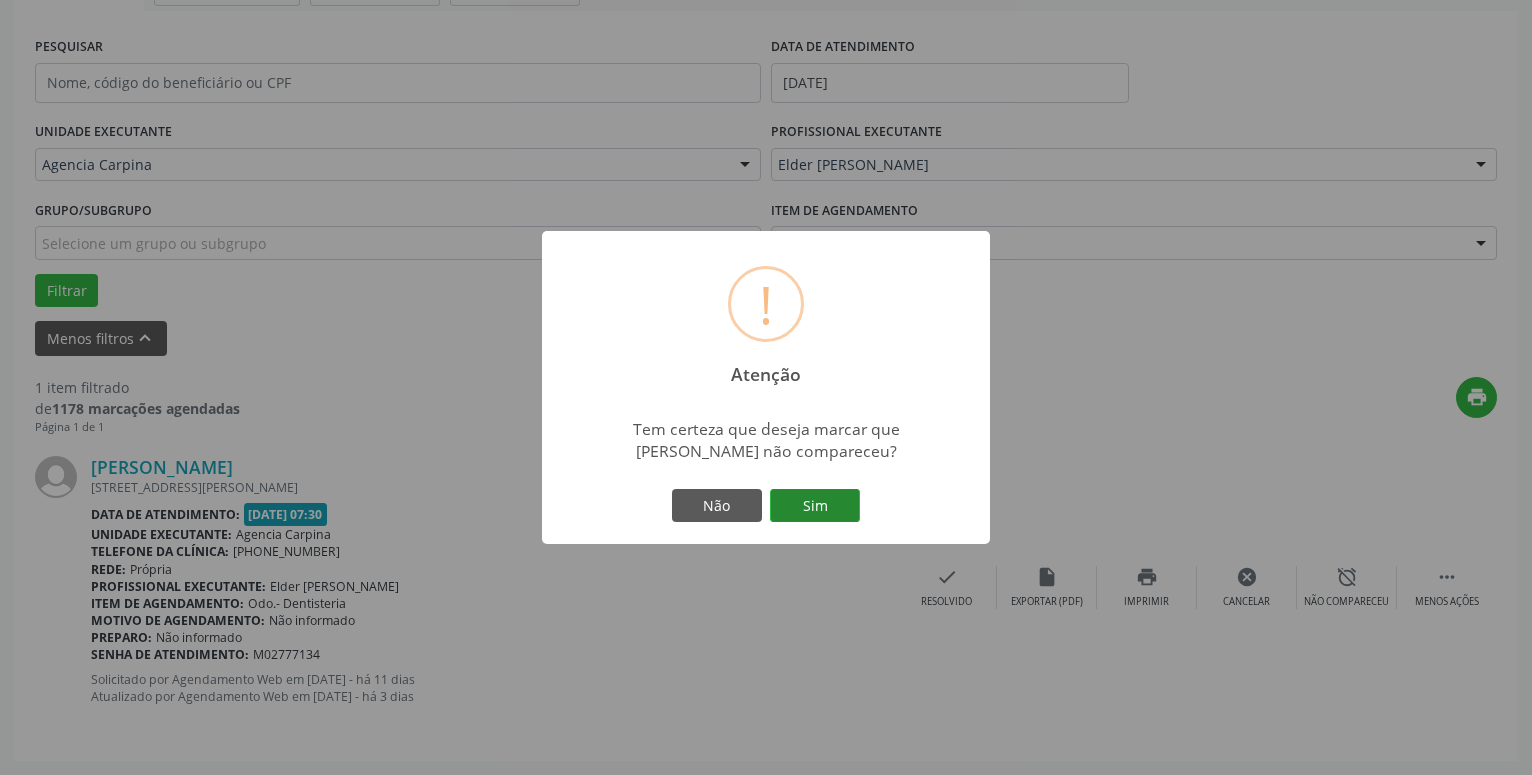 click on "Sim" at bounding box center (815, 506) 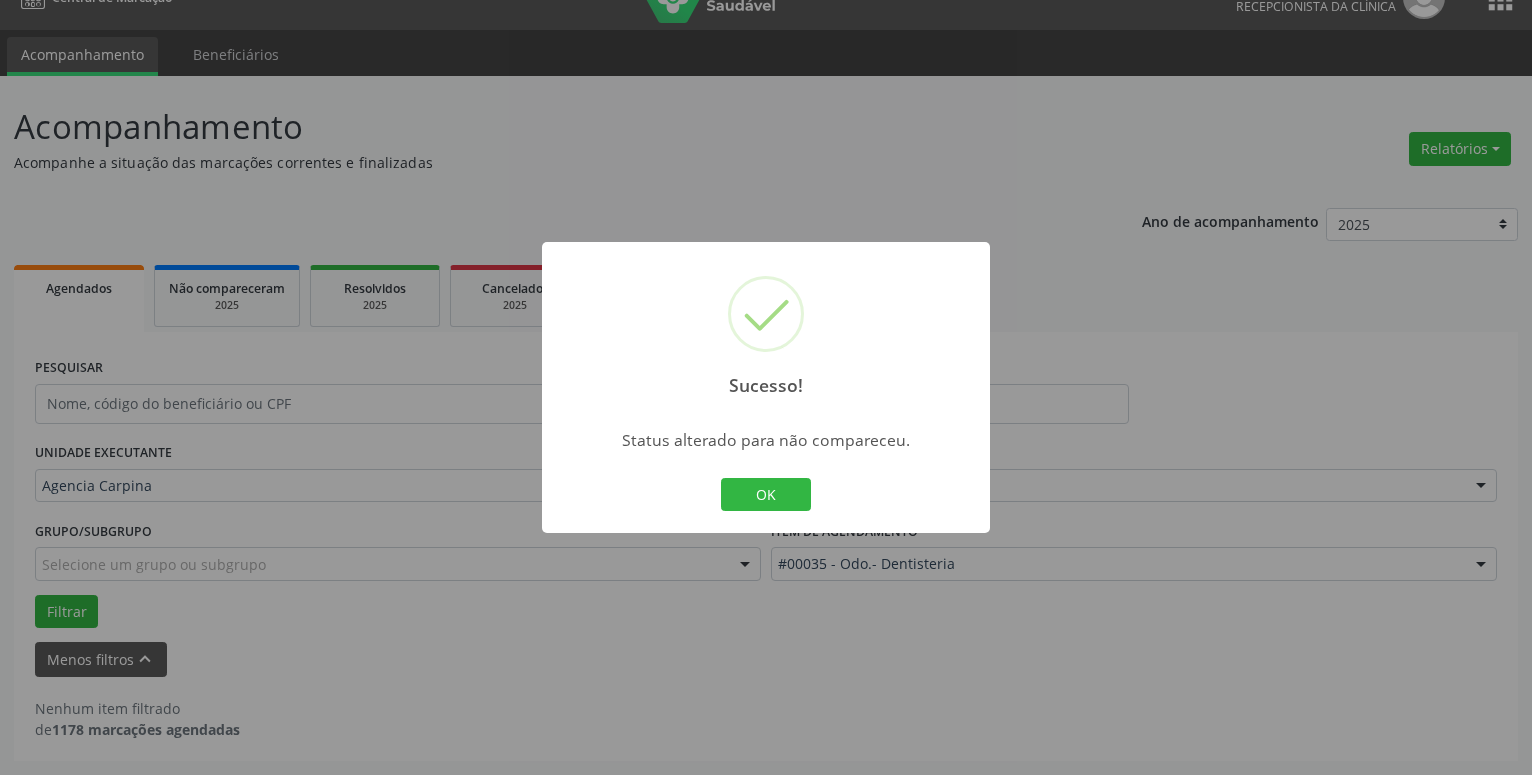scroll, scrollTop: 34, scrollLeft: 0, axis: vertical 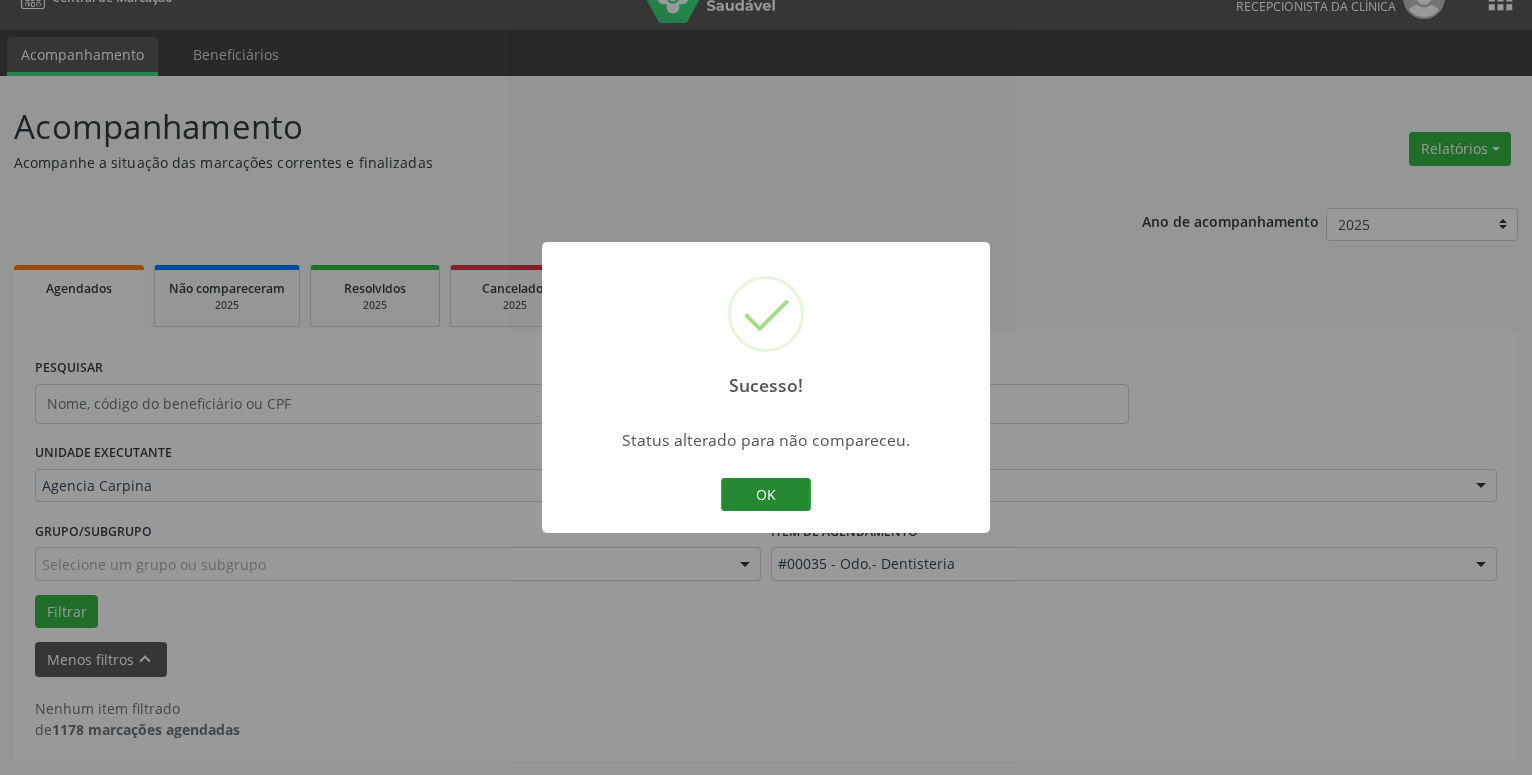 click on "OK" at bounding box center (766, 495) 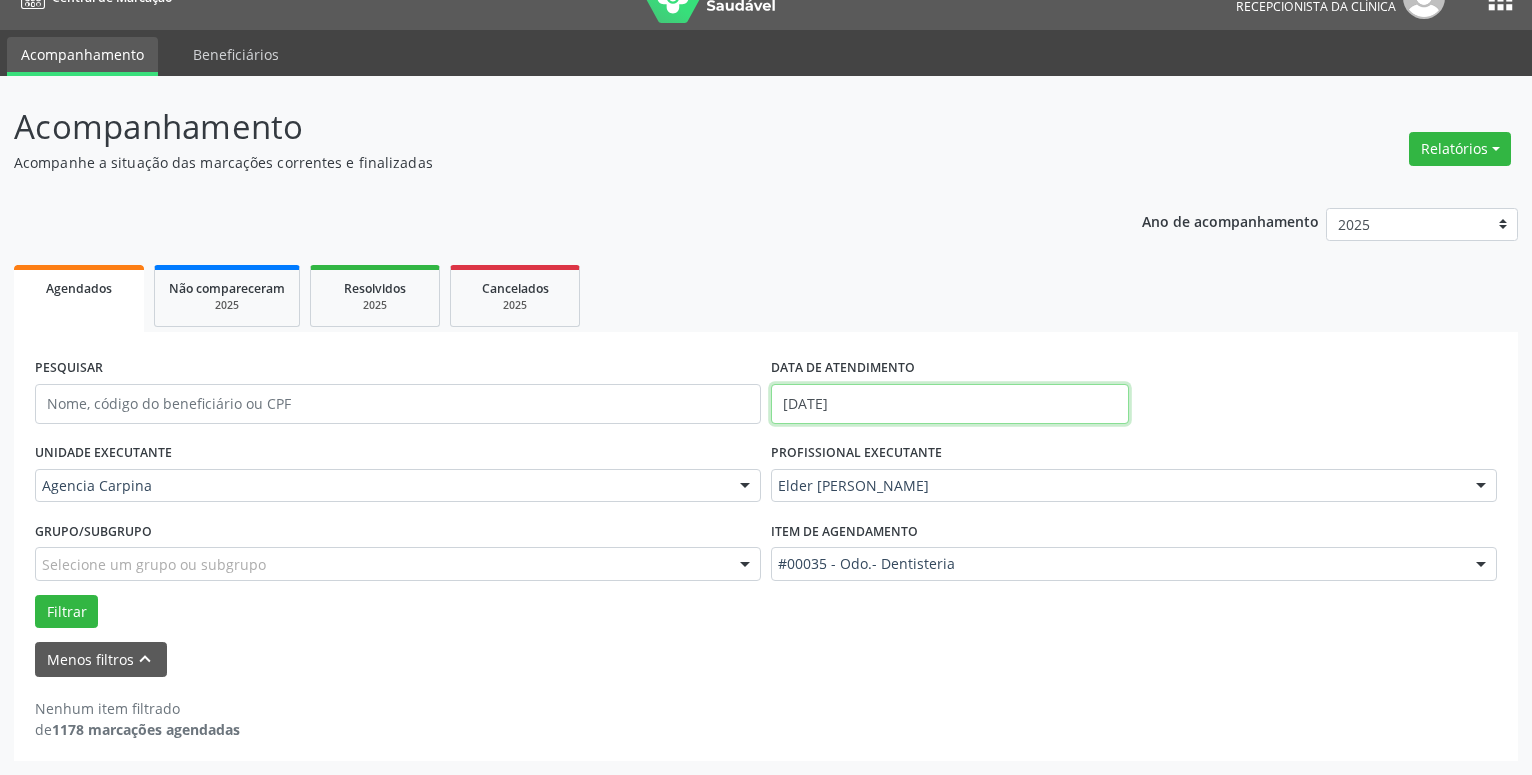 click on "[DATE]" at bounding box center (950, 404) 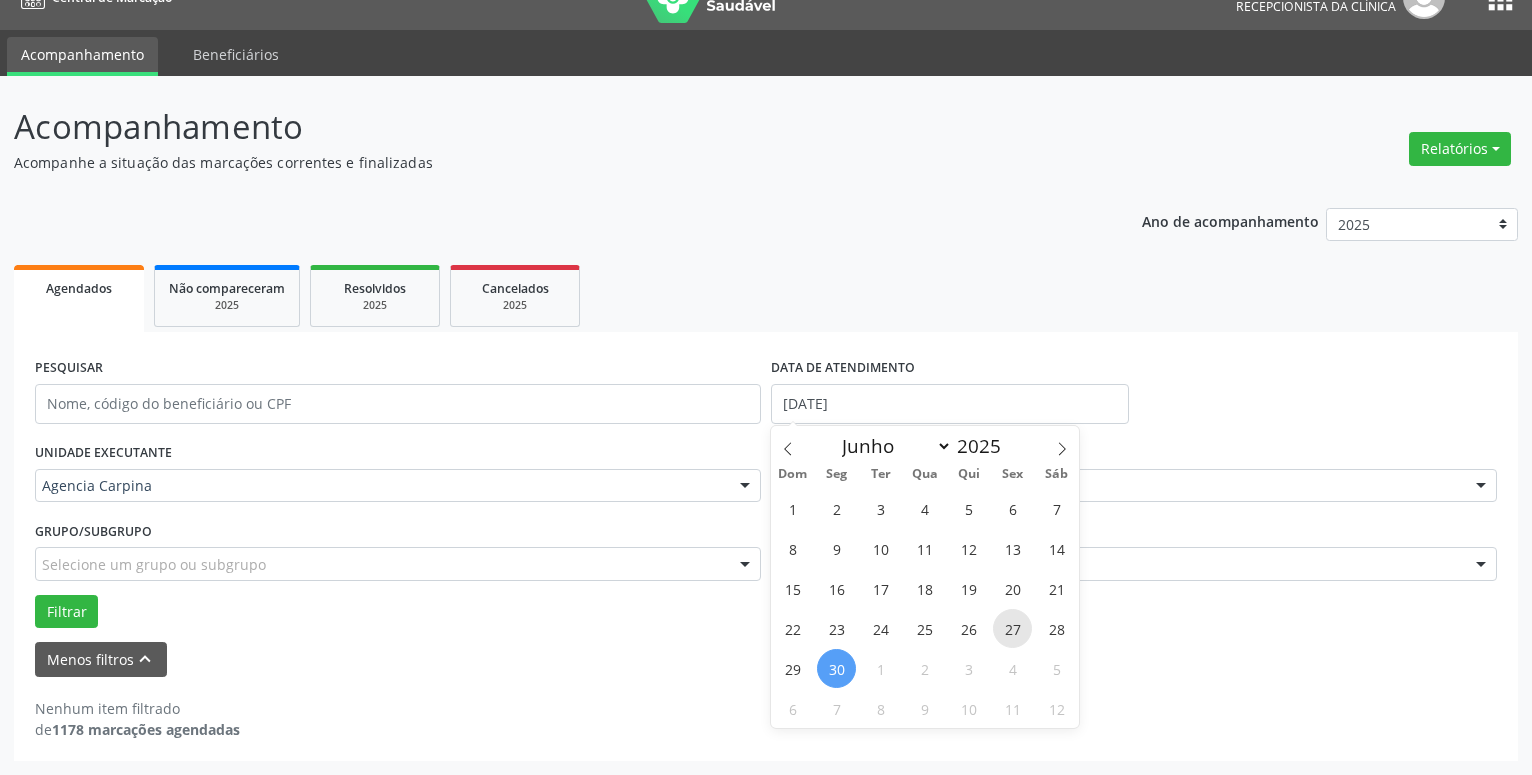 click on "27" at bounding box center (1012, 628) 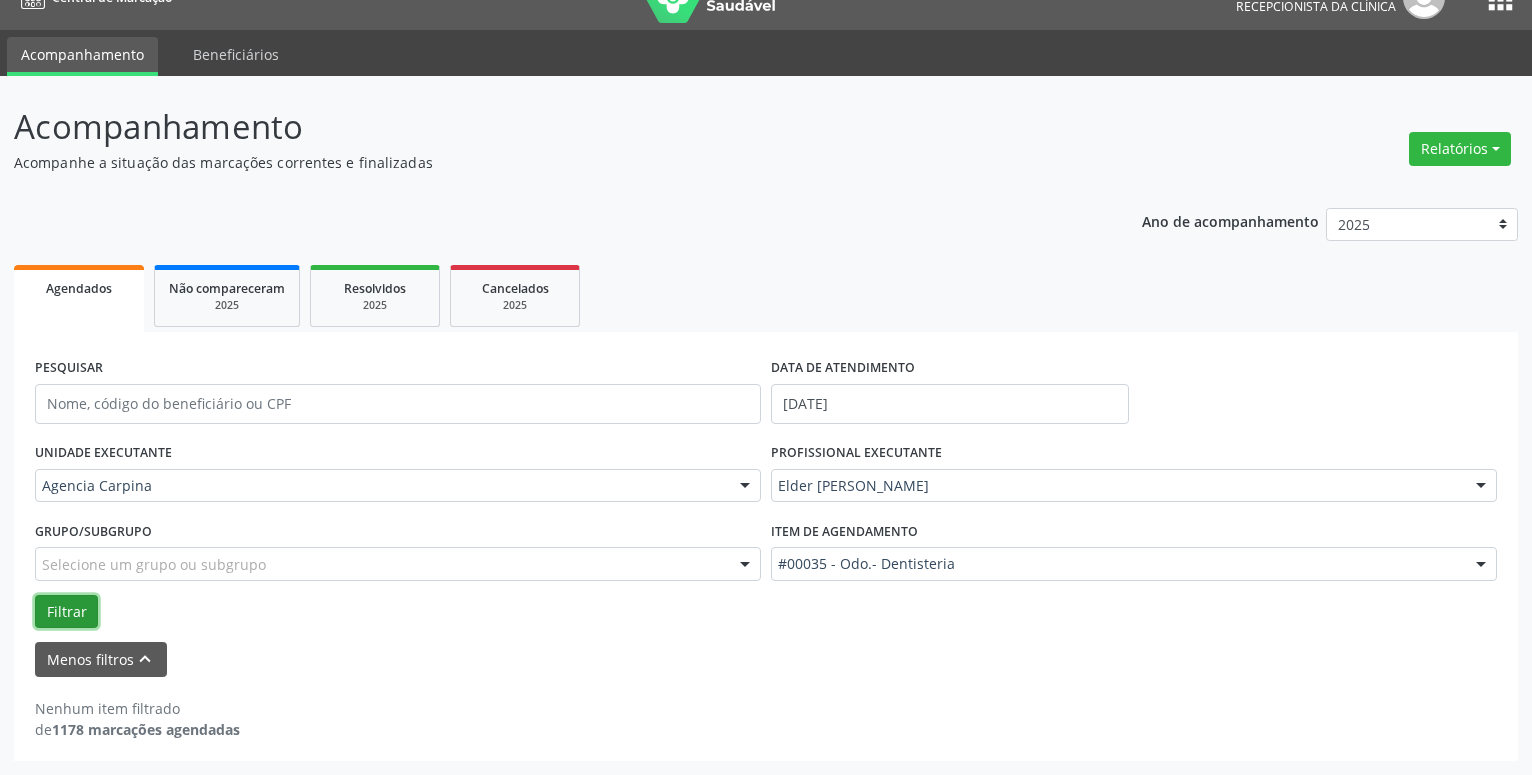 click on "Filtrar" at bounding box center (66, 612) 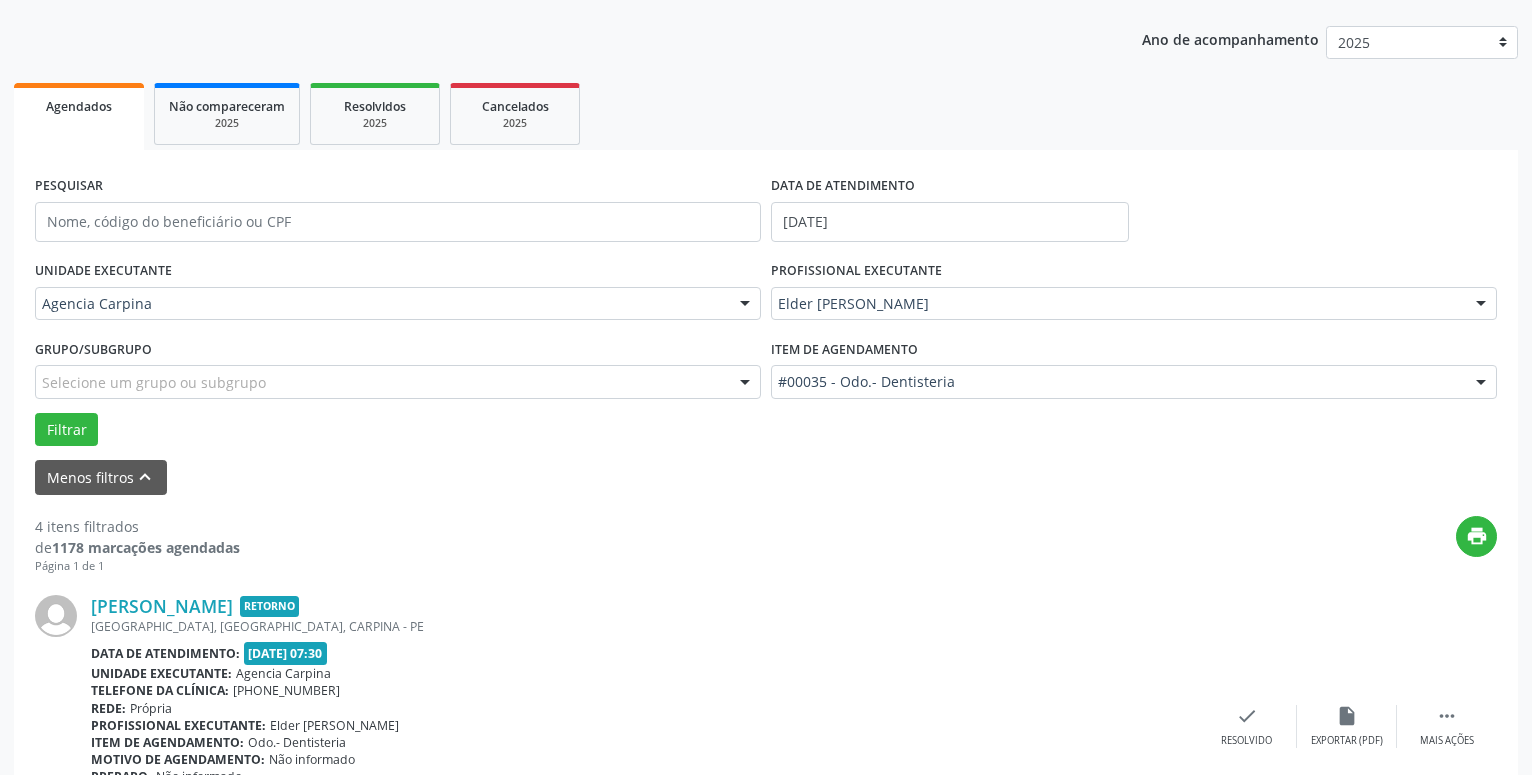 scroll, scrollTop: 340, scrollLeft: 0, axis: vertical 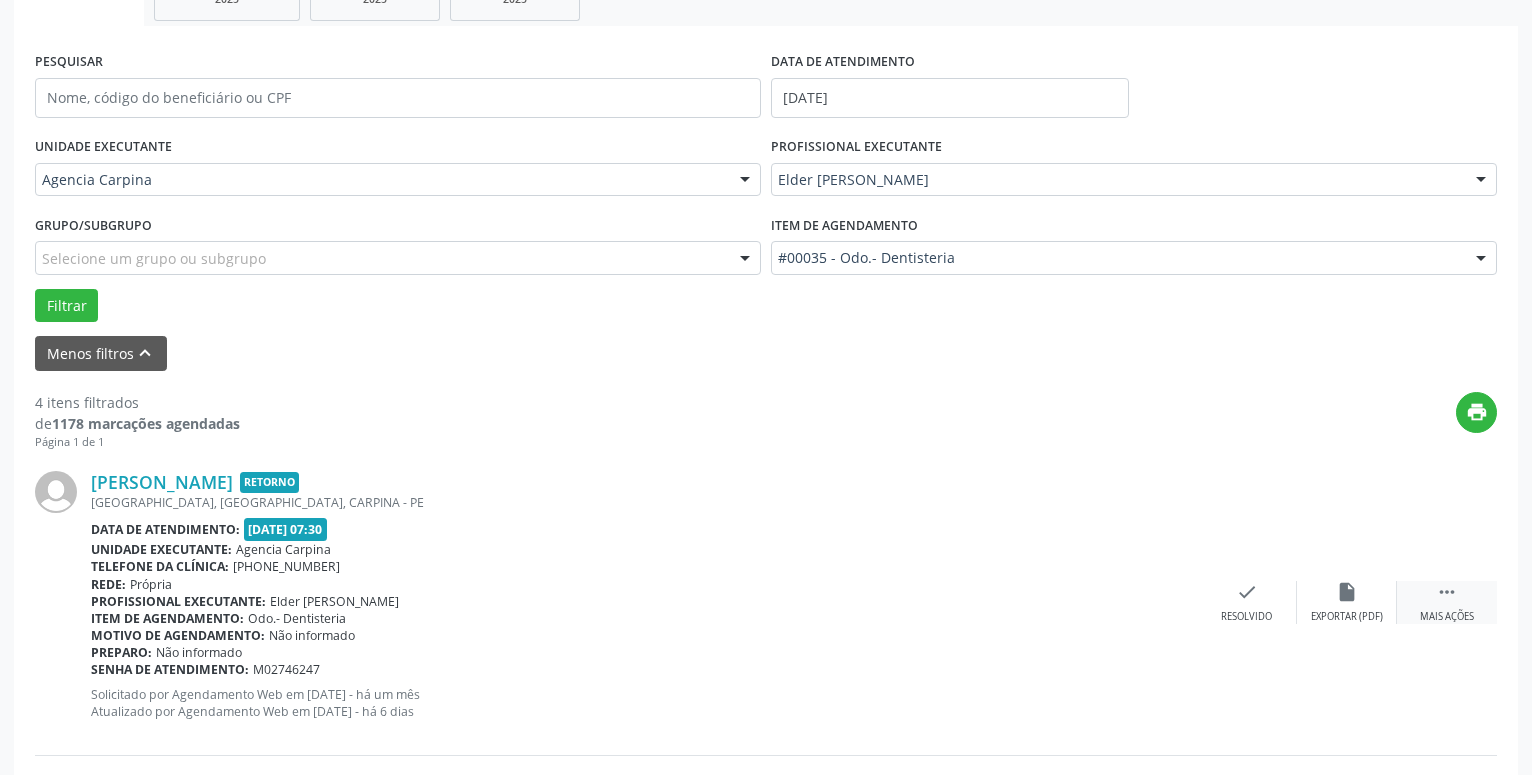 click on "" at bounding box center (1447, 592) 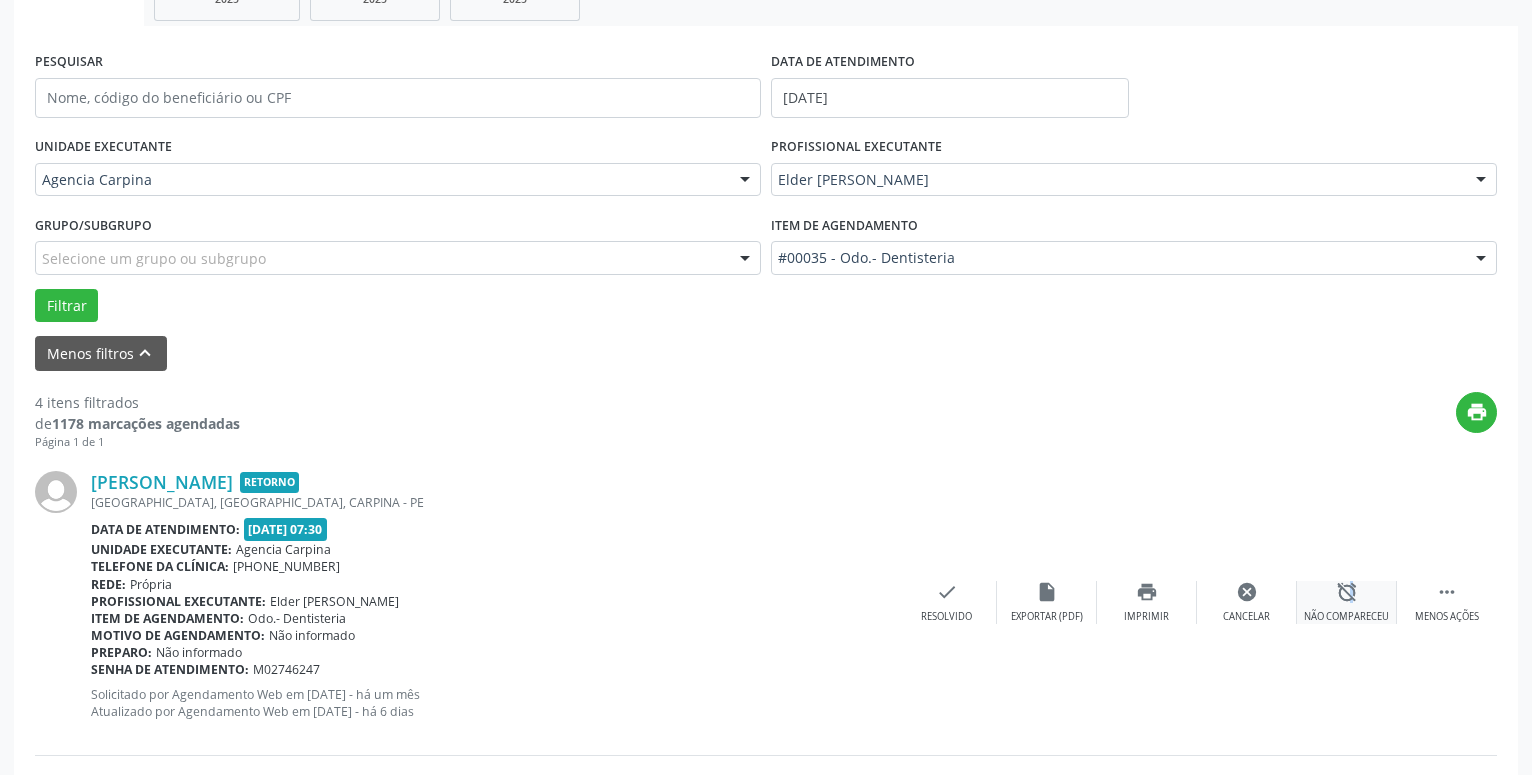 click on "alarm_off" at bounding box center (1347, 592) 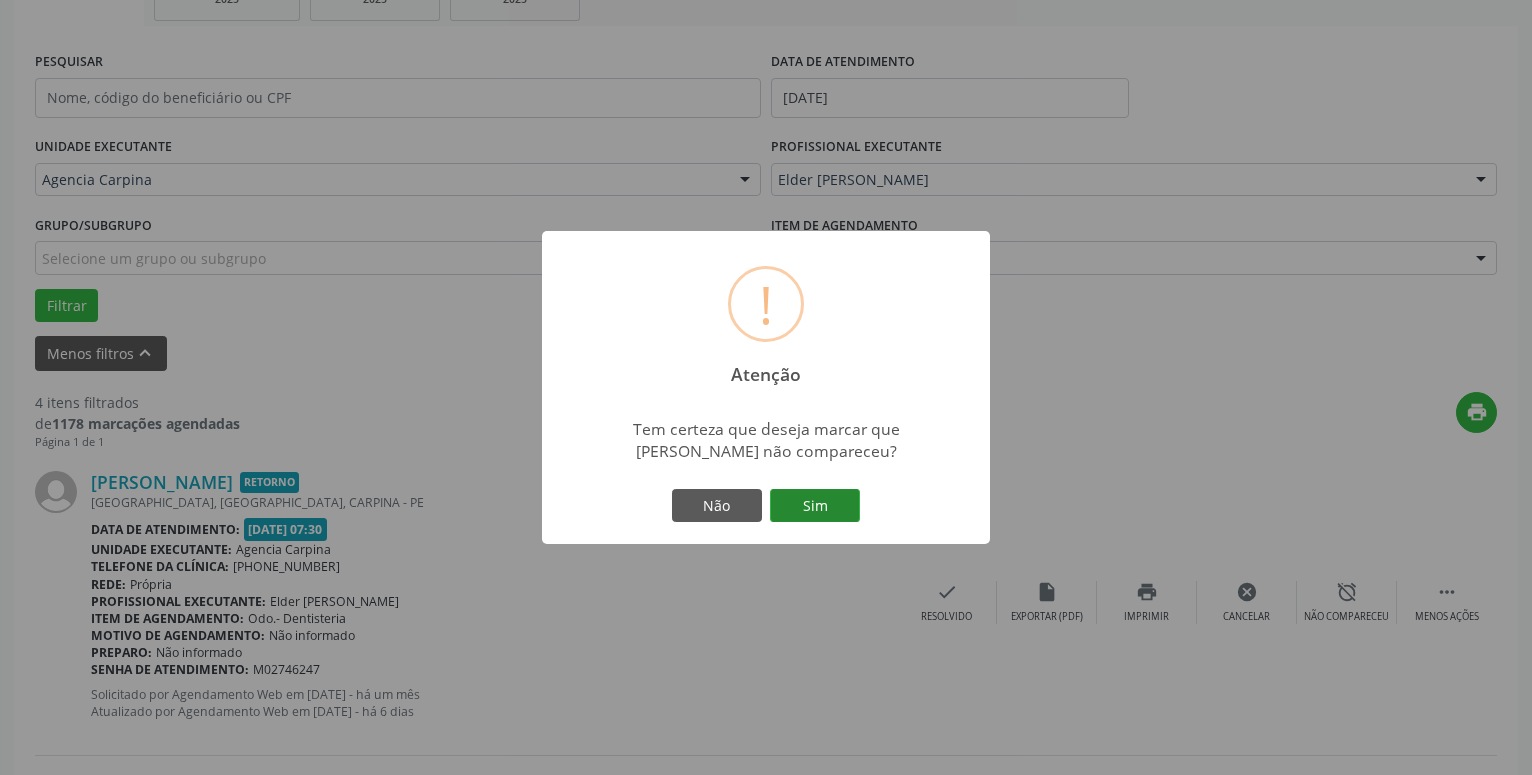 click on "Sim" at bounding box center [815, 506] 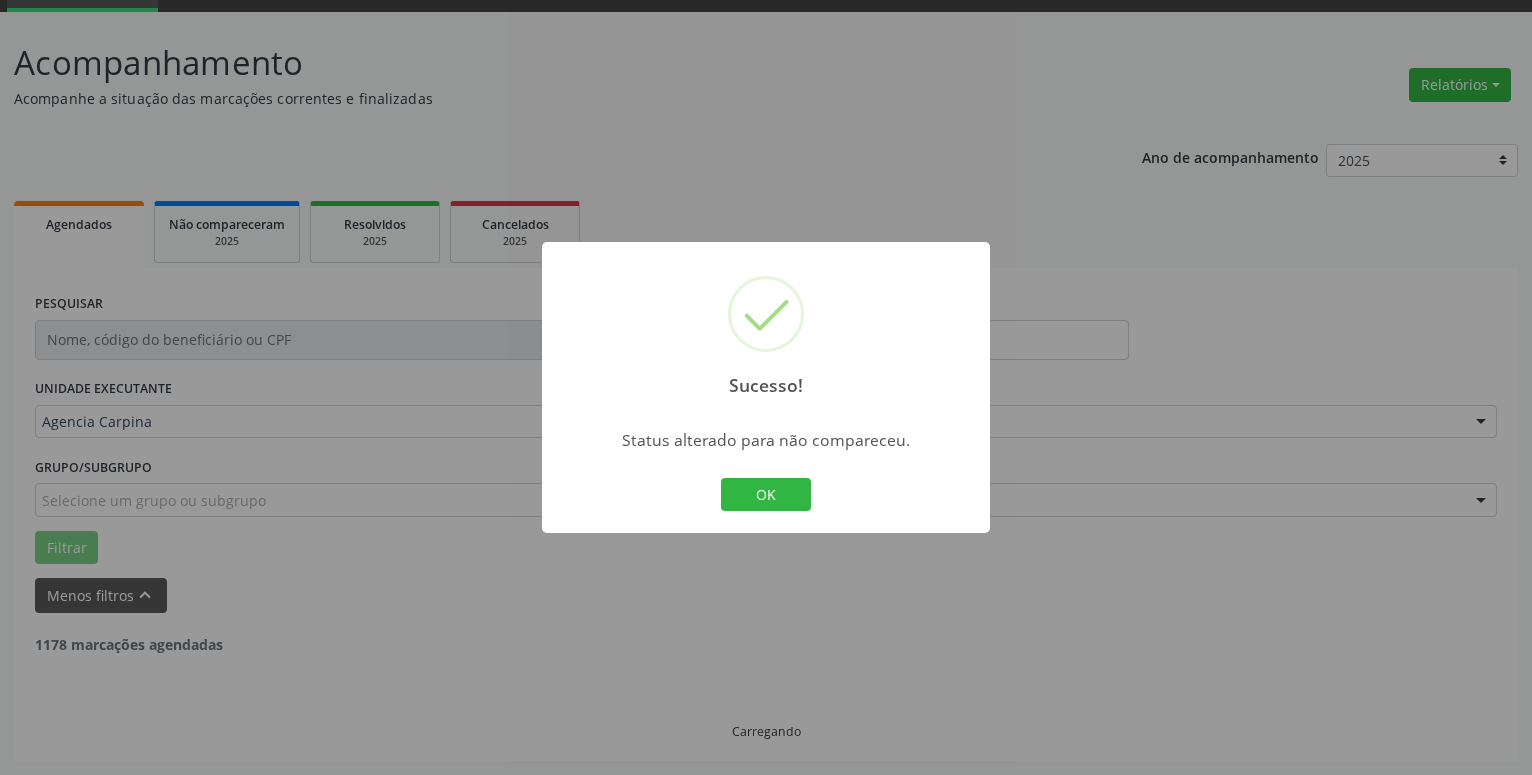 scroll, scrollTop: 98, scrollLeft: 0, axis: vertical 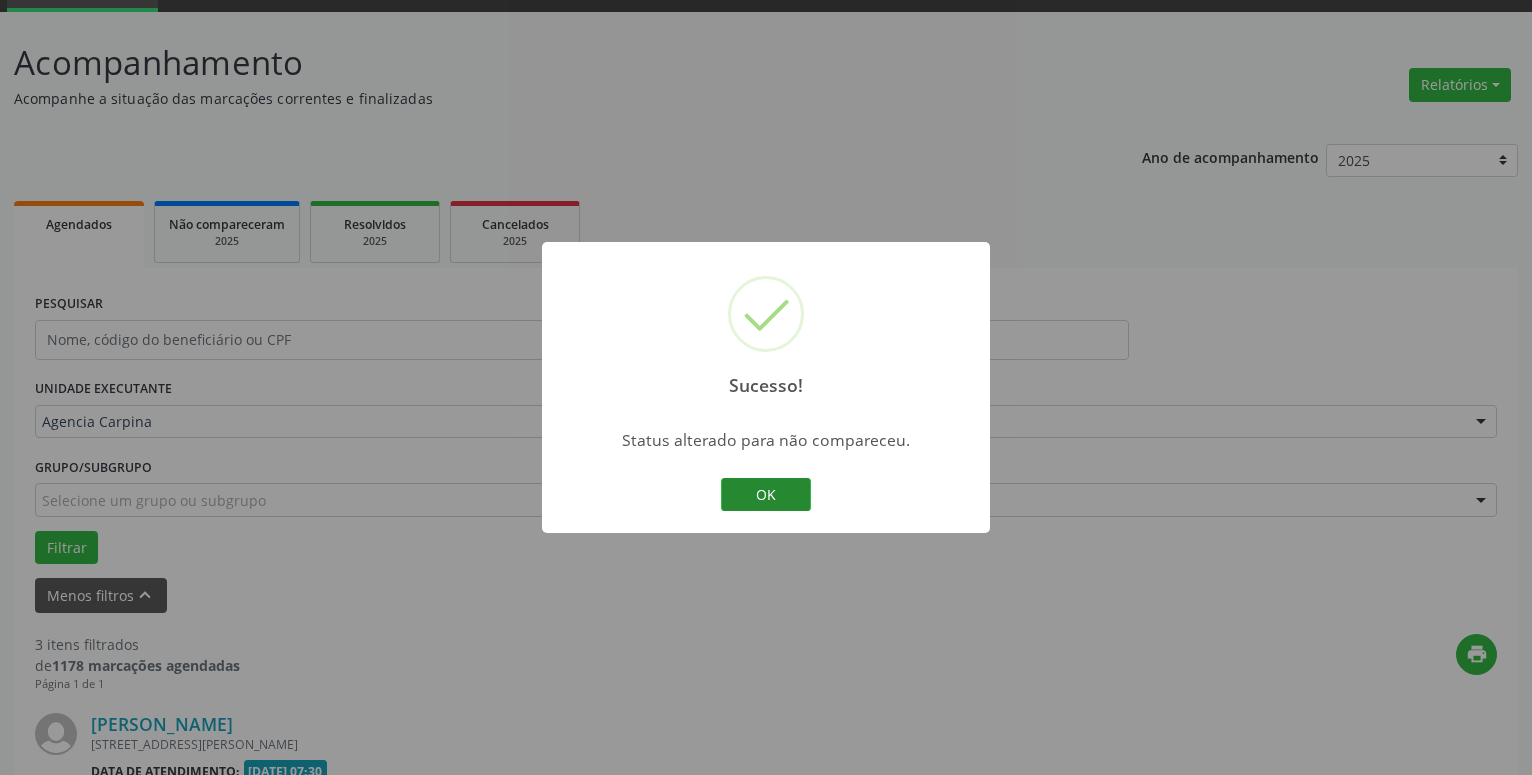 click on "OK" at bounding box center [766, 495] 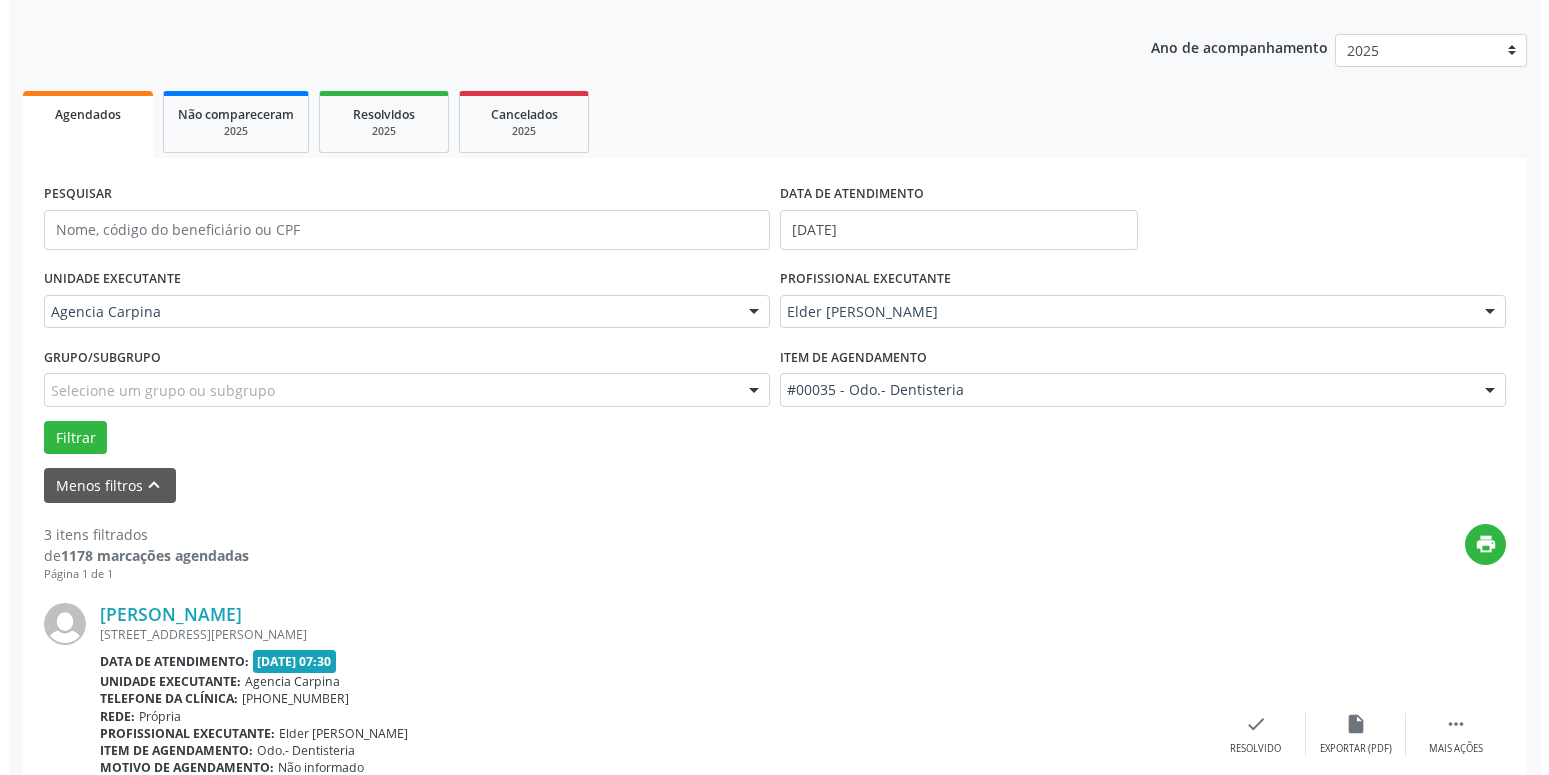 scroll, scrollTop: 302, scrollLeft: 0, axis: vertical 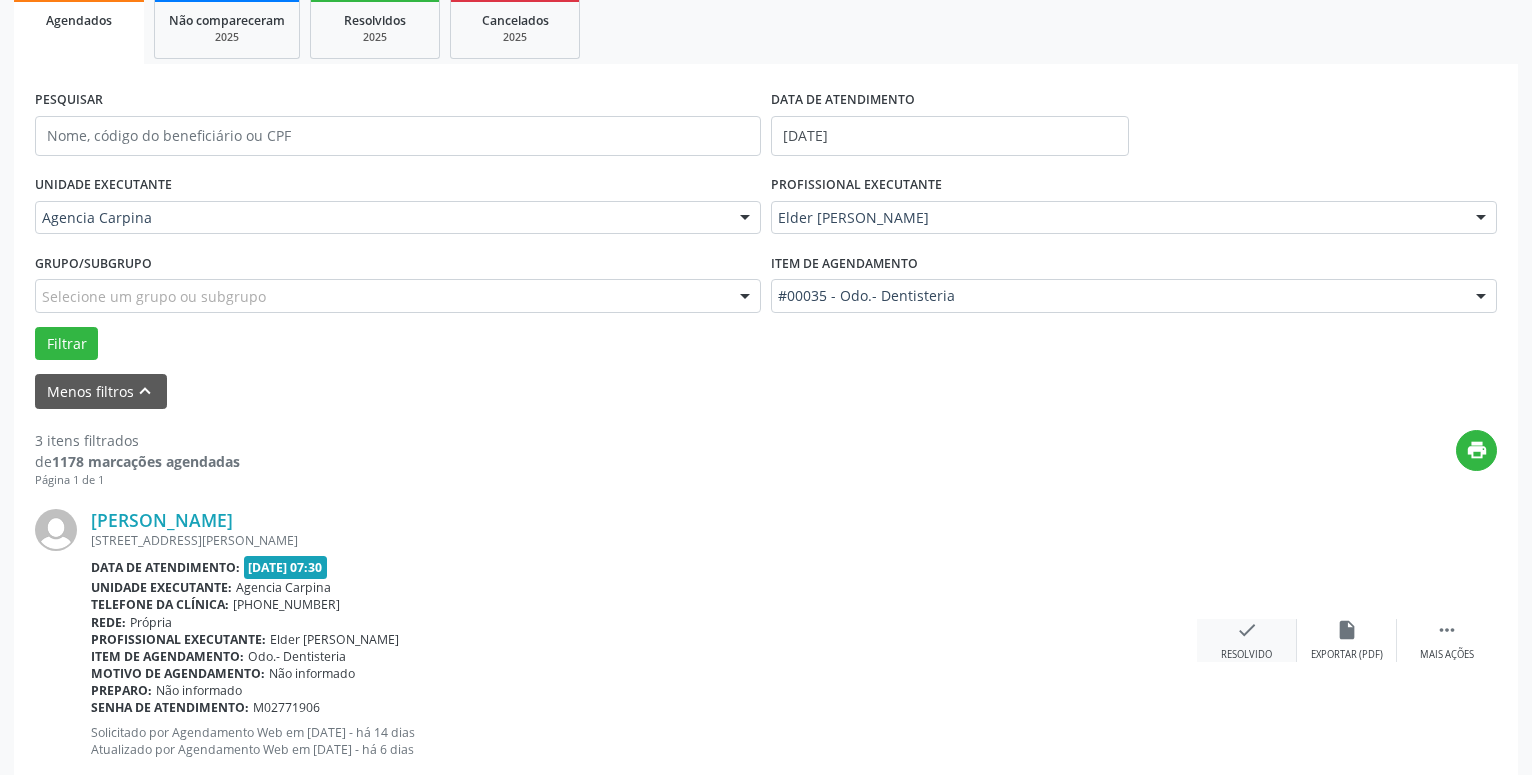 click on "check" at bounding box center [1247, 630] 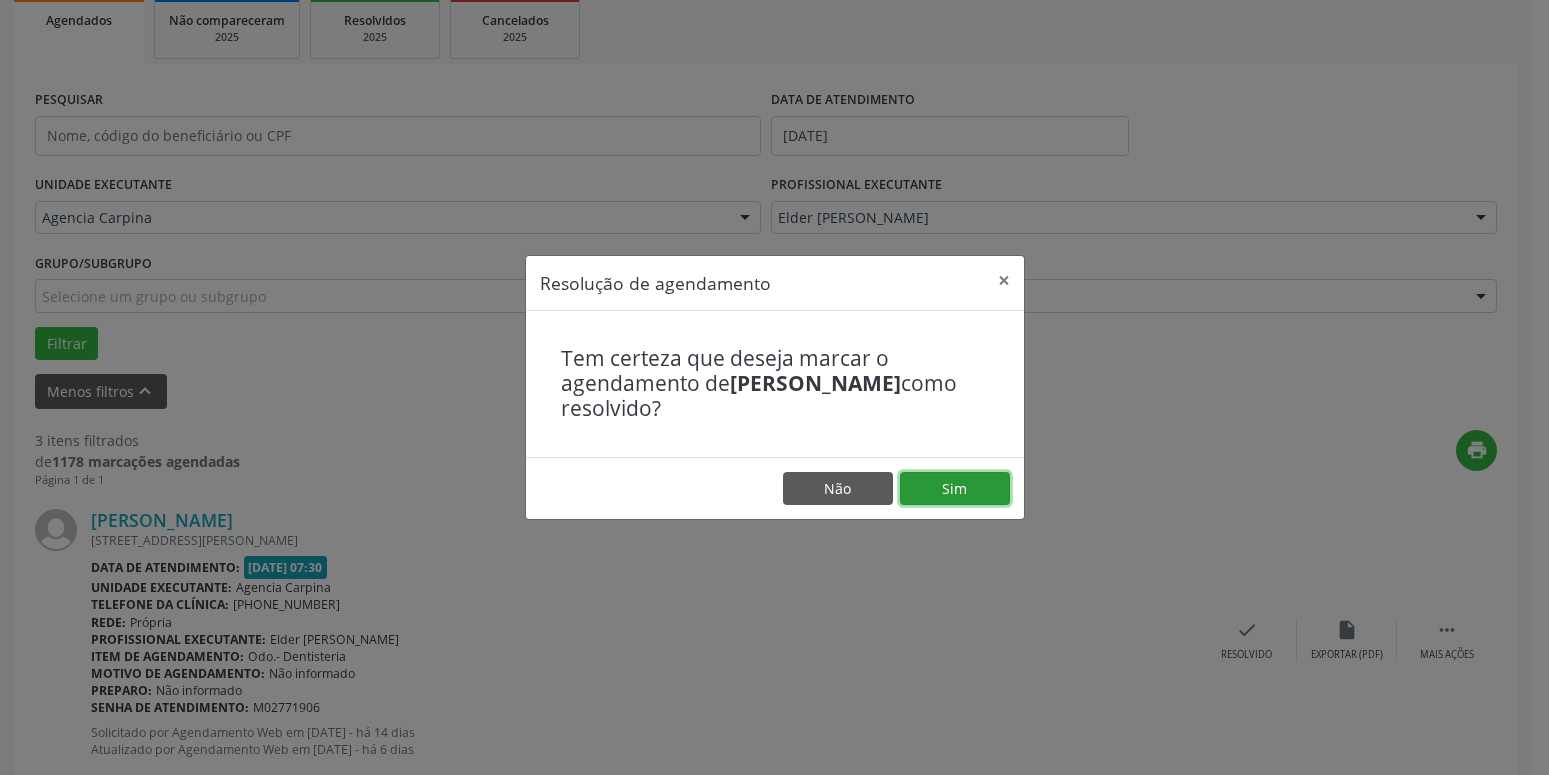 click on "Sim" at bounding box center (955, 489) 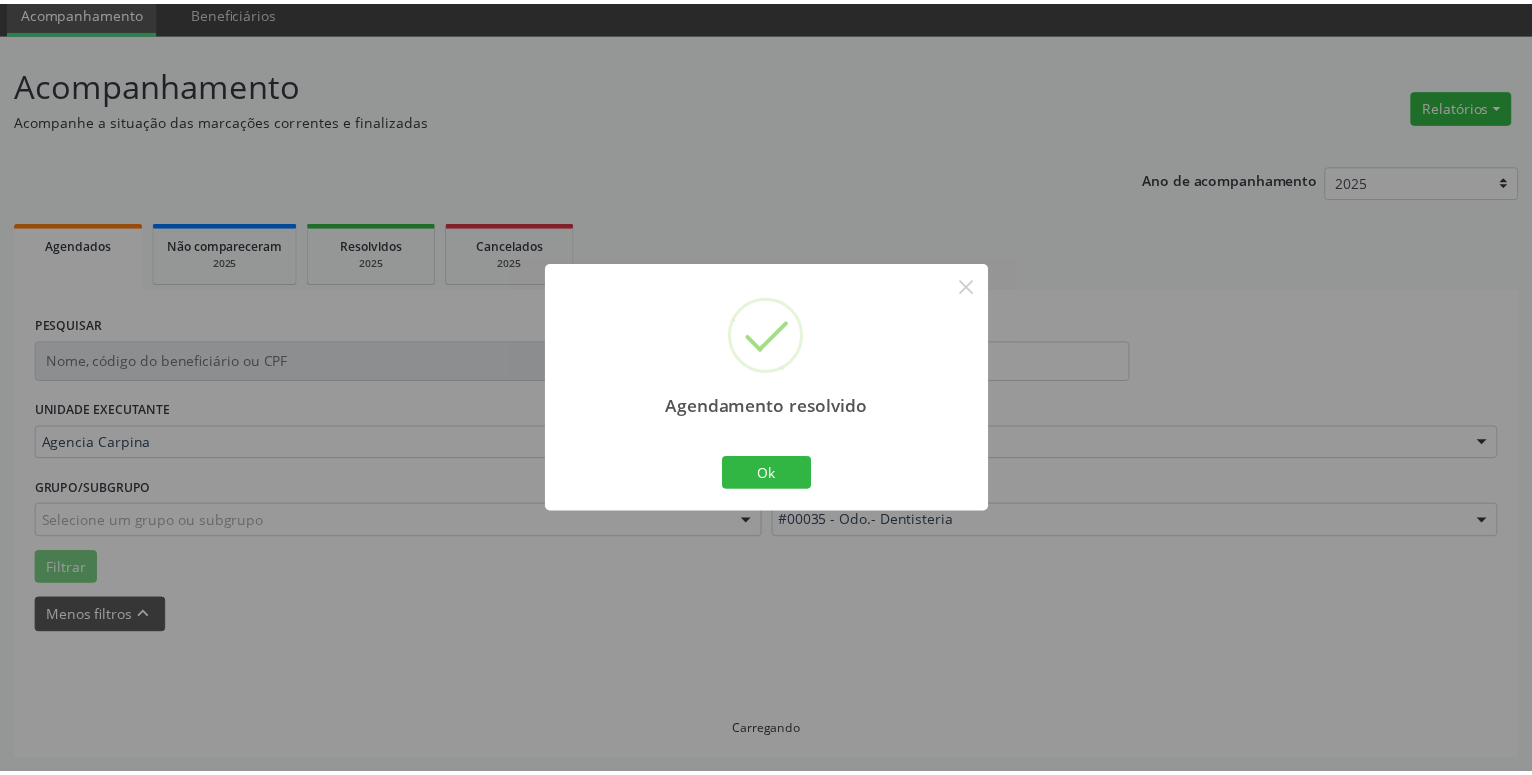 scroll, scrollTop: 77, scrollLeft: 0, axis: vertical 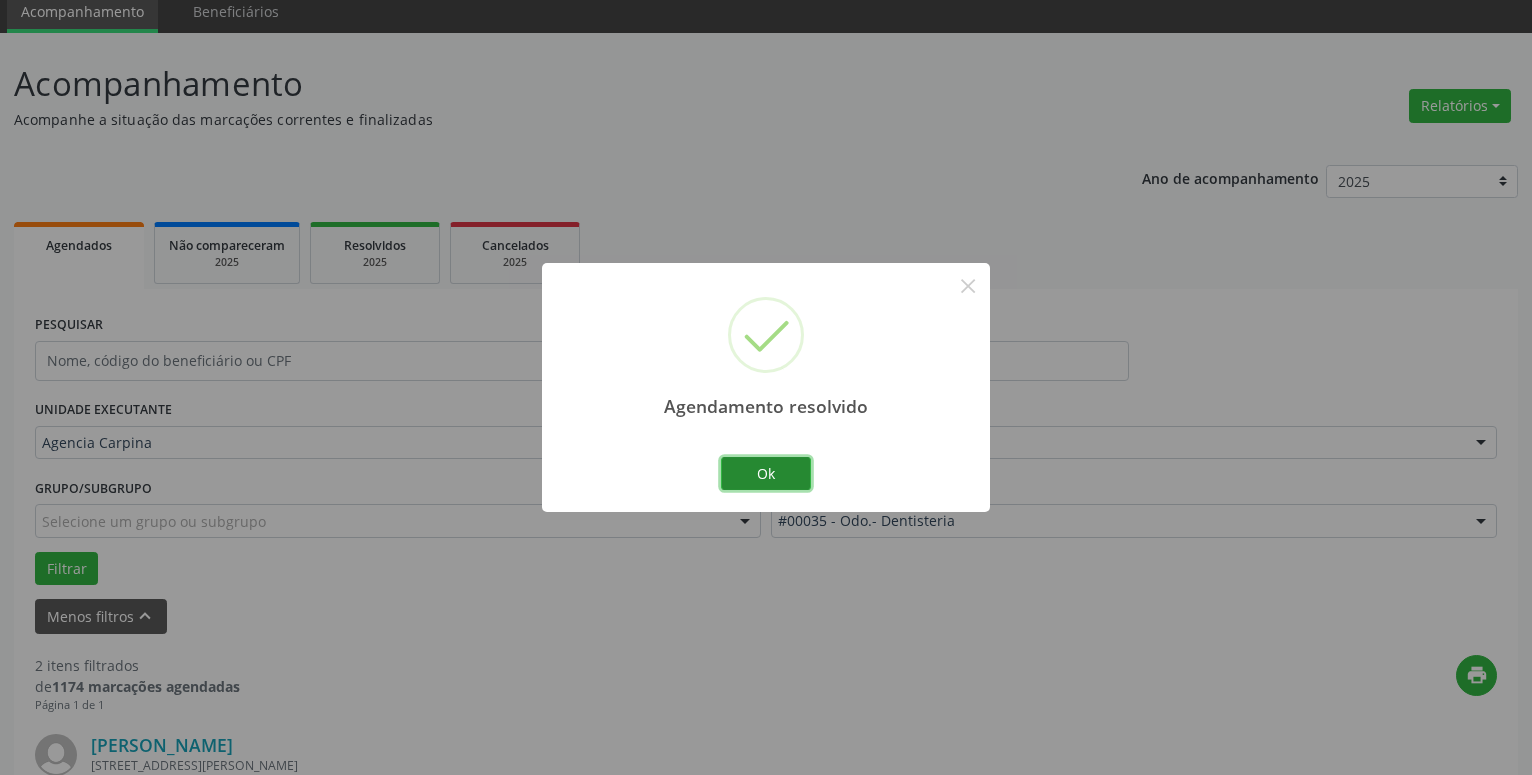 click on "Ok" at bounding box center [766, 474] 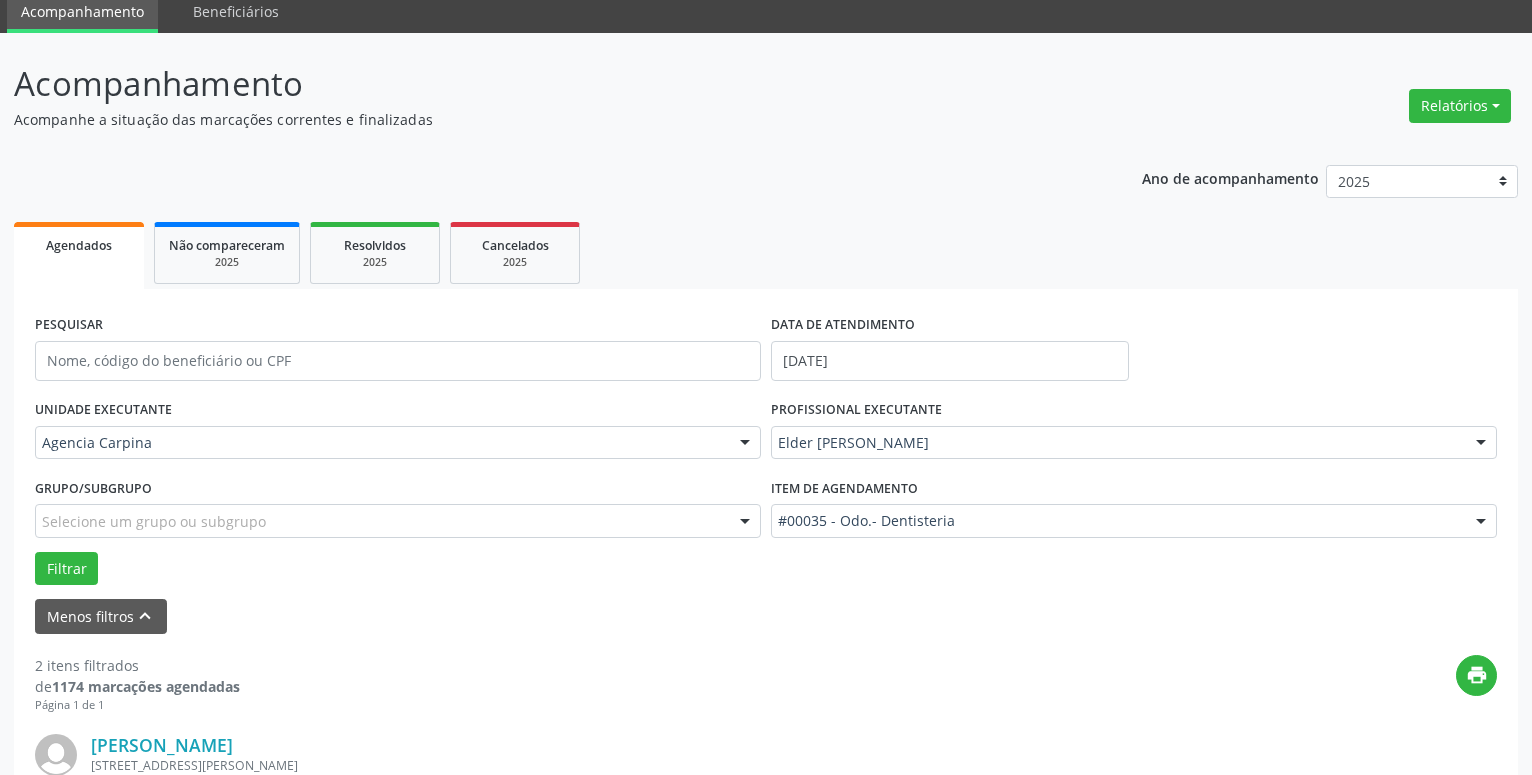 scroll, scrollTop: 383, scrollLeft: 0, axis: vertical 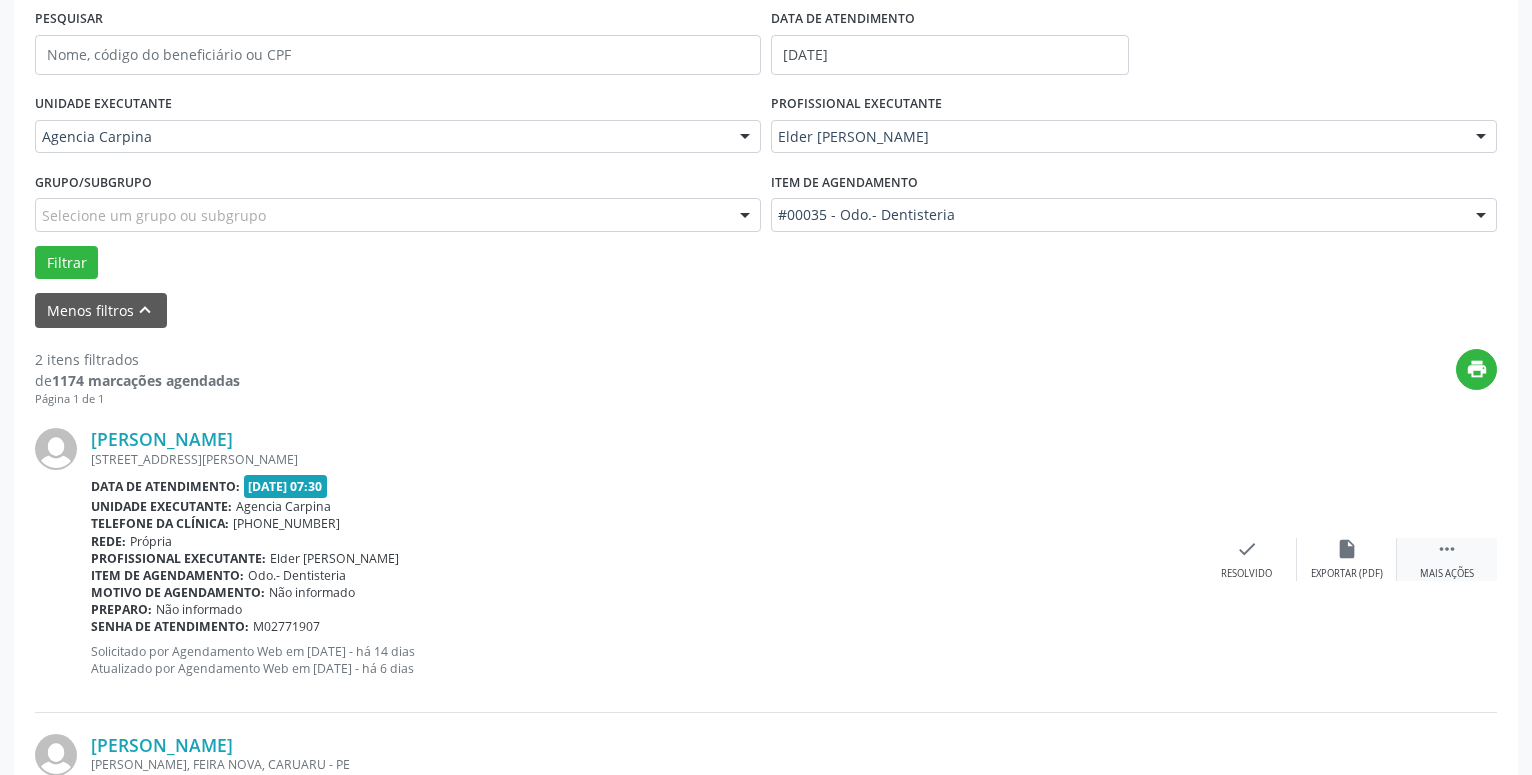 click on "" at bounding box center (1447, 549) 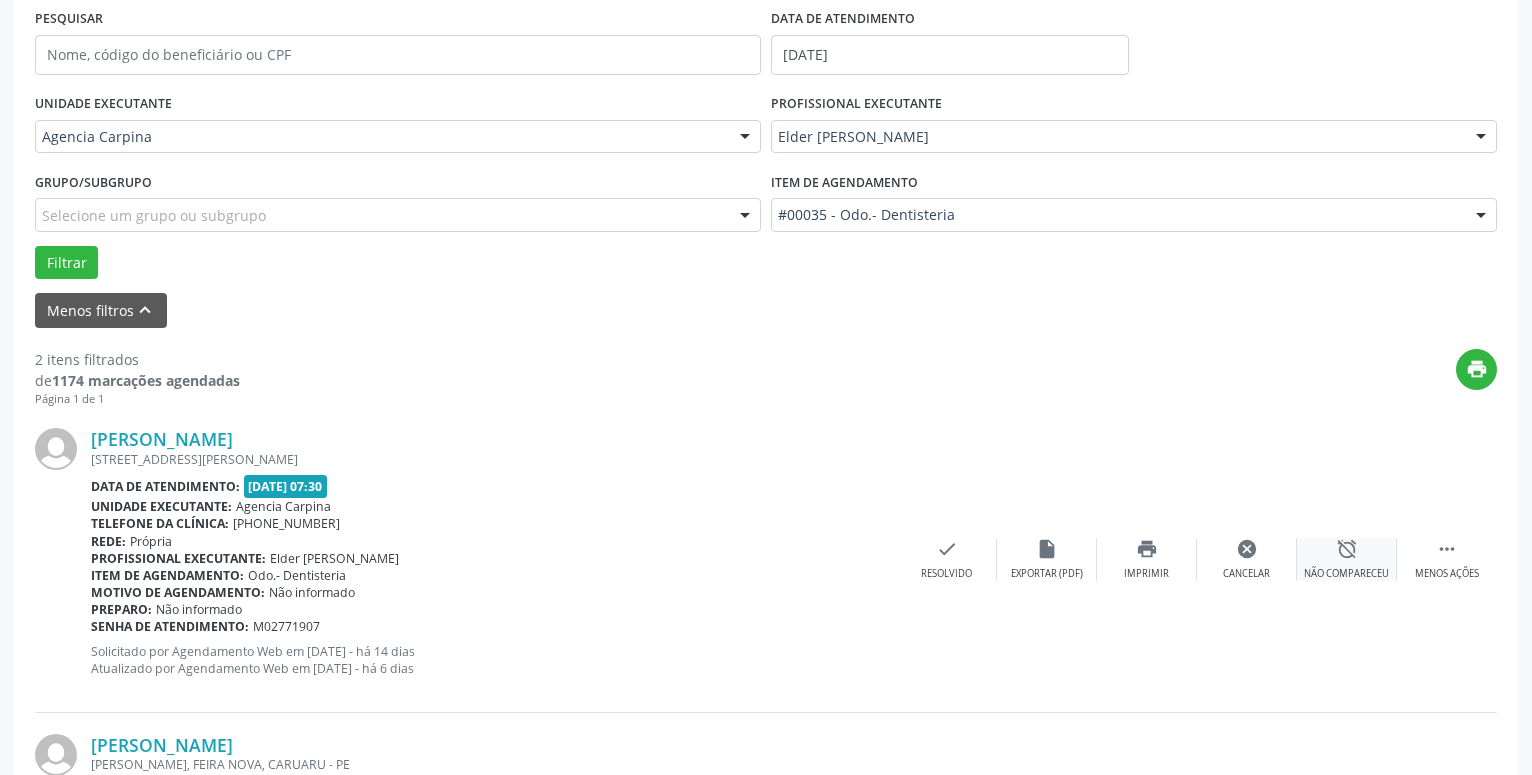 click on "alarm_off" at bounding box center (1347, 549) 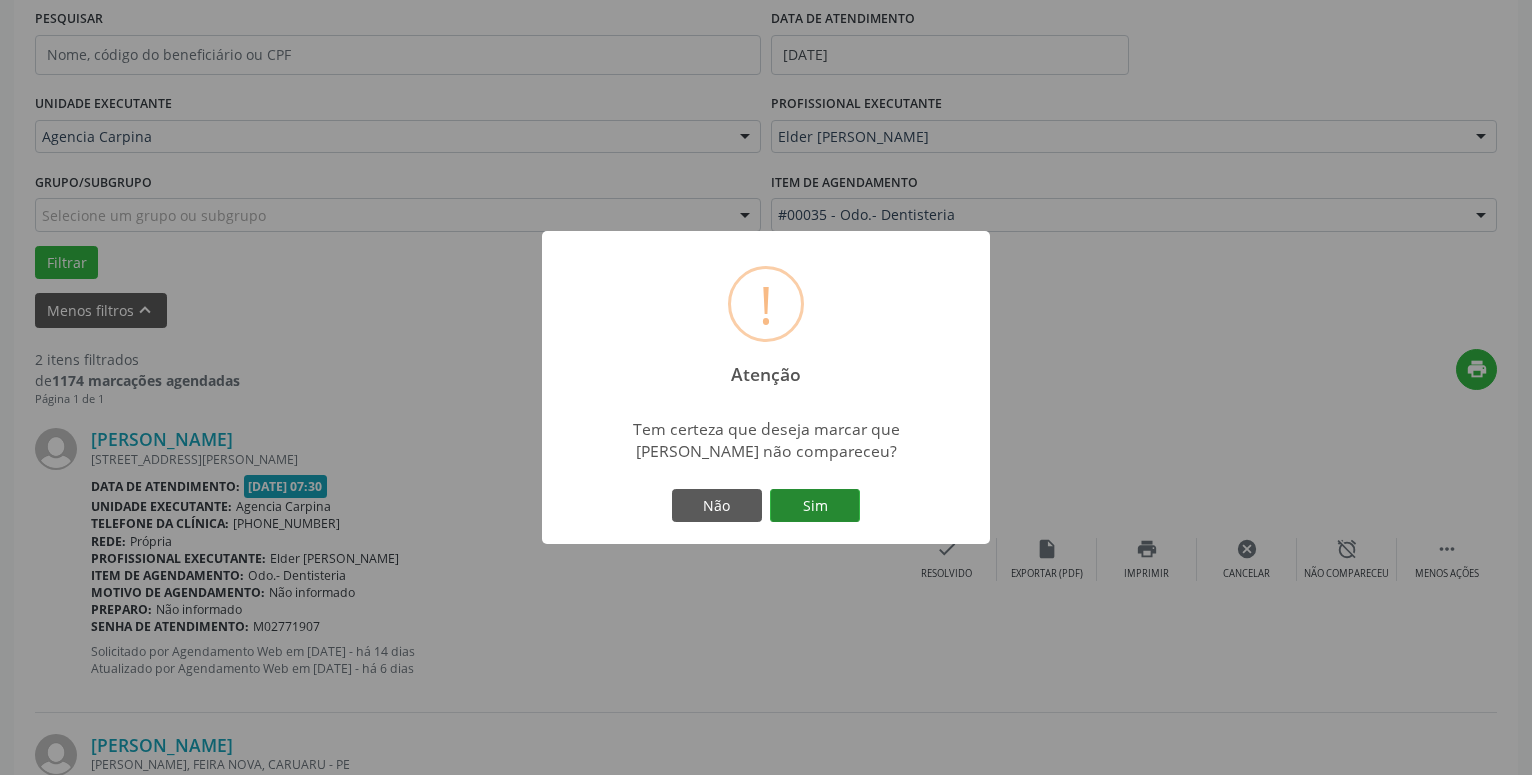 click on "Sim" at bounding box center (815, 506) 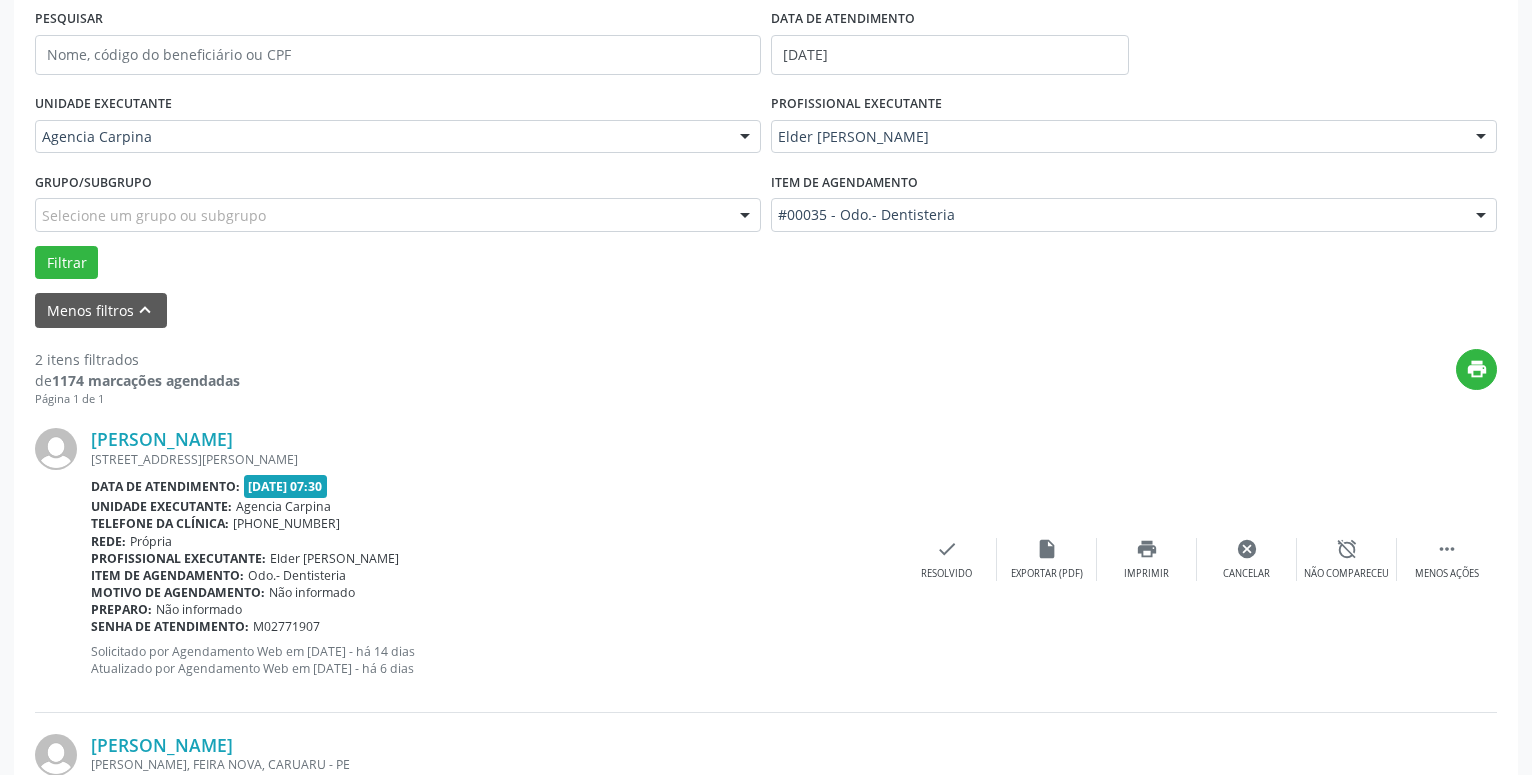 scroll, scrollTop: 98, scrollLeft: 0, axis: vertical 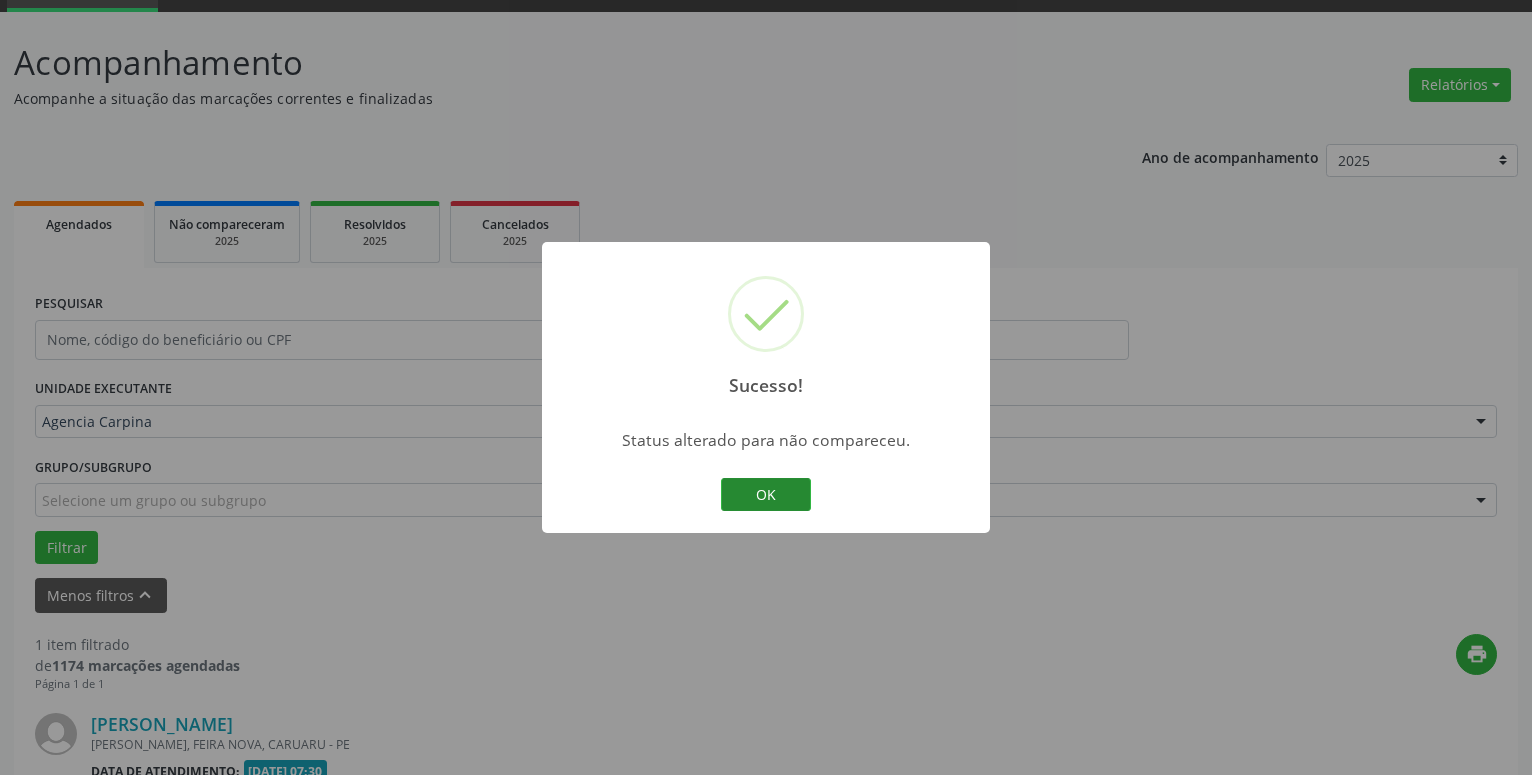 click on "OK" at bounding box center [766, 495] 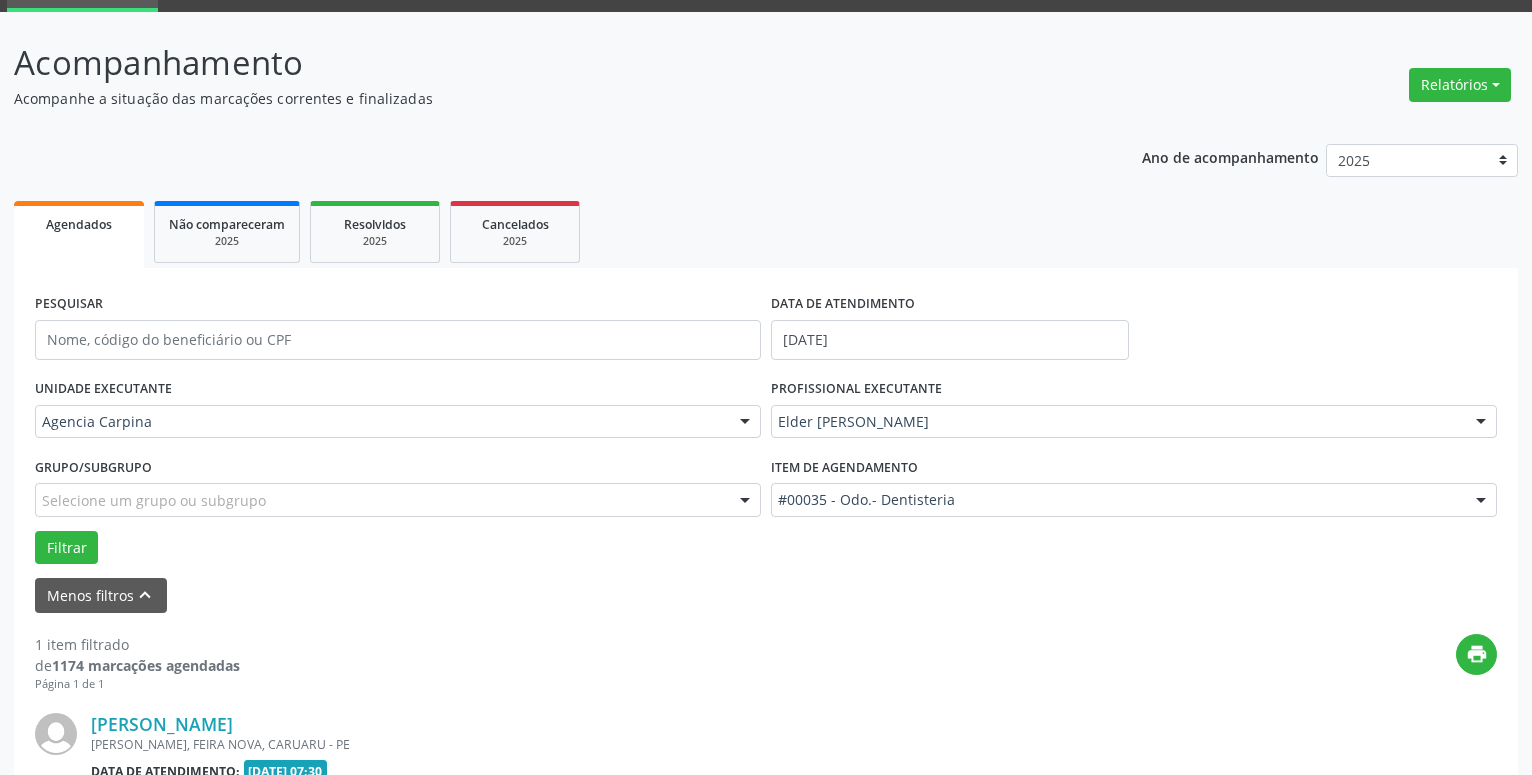 scroll, scrollTop: 302, scrollLeft: 0, axis: vertical 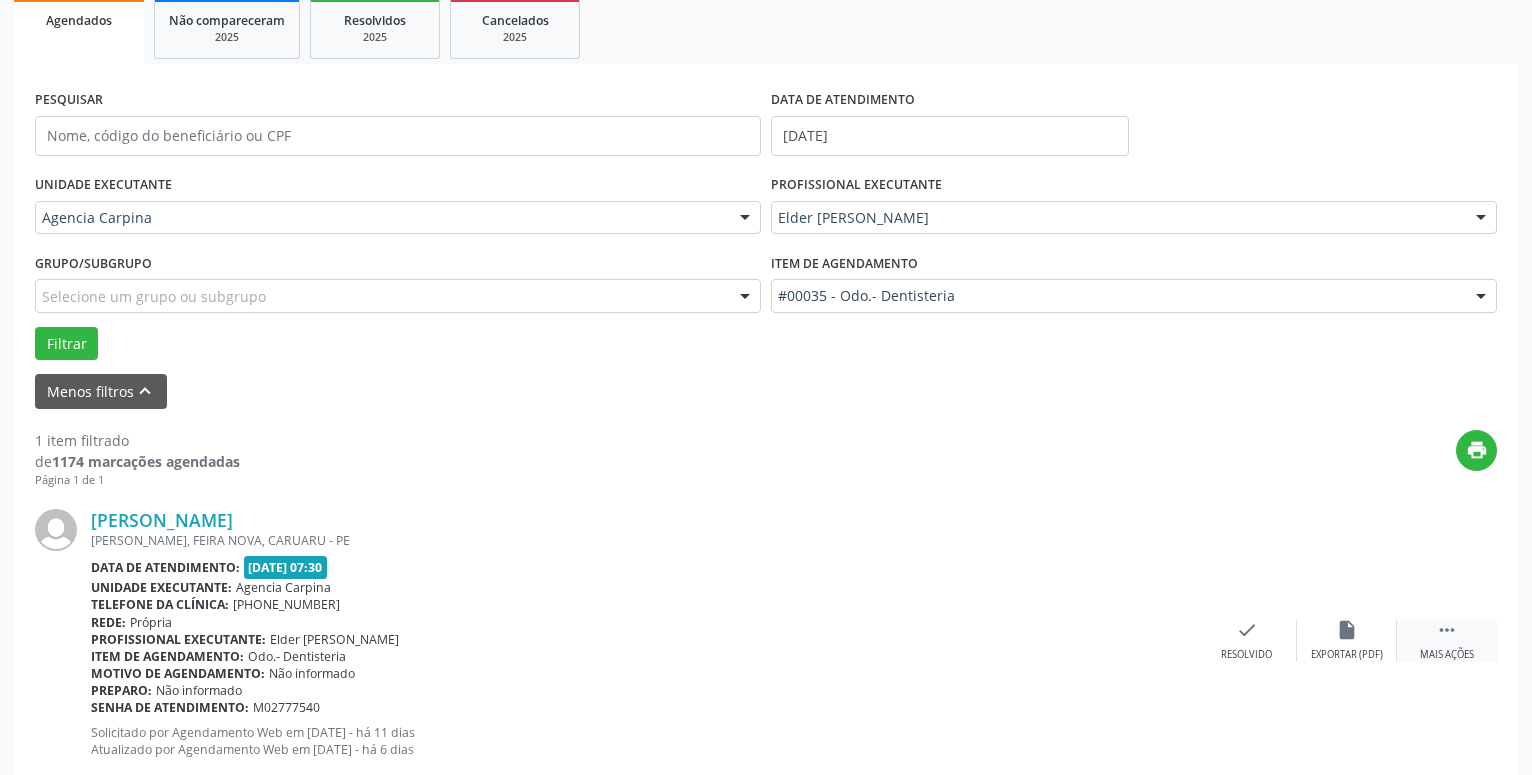click on "" at bounding box center [1447, 630] 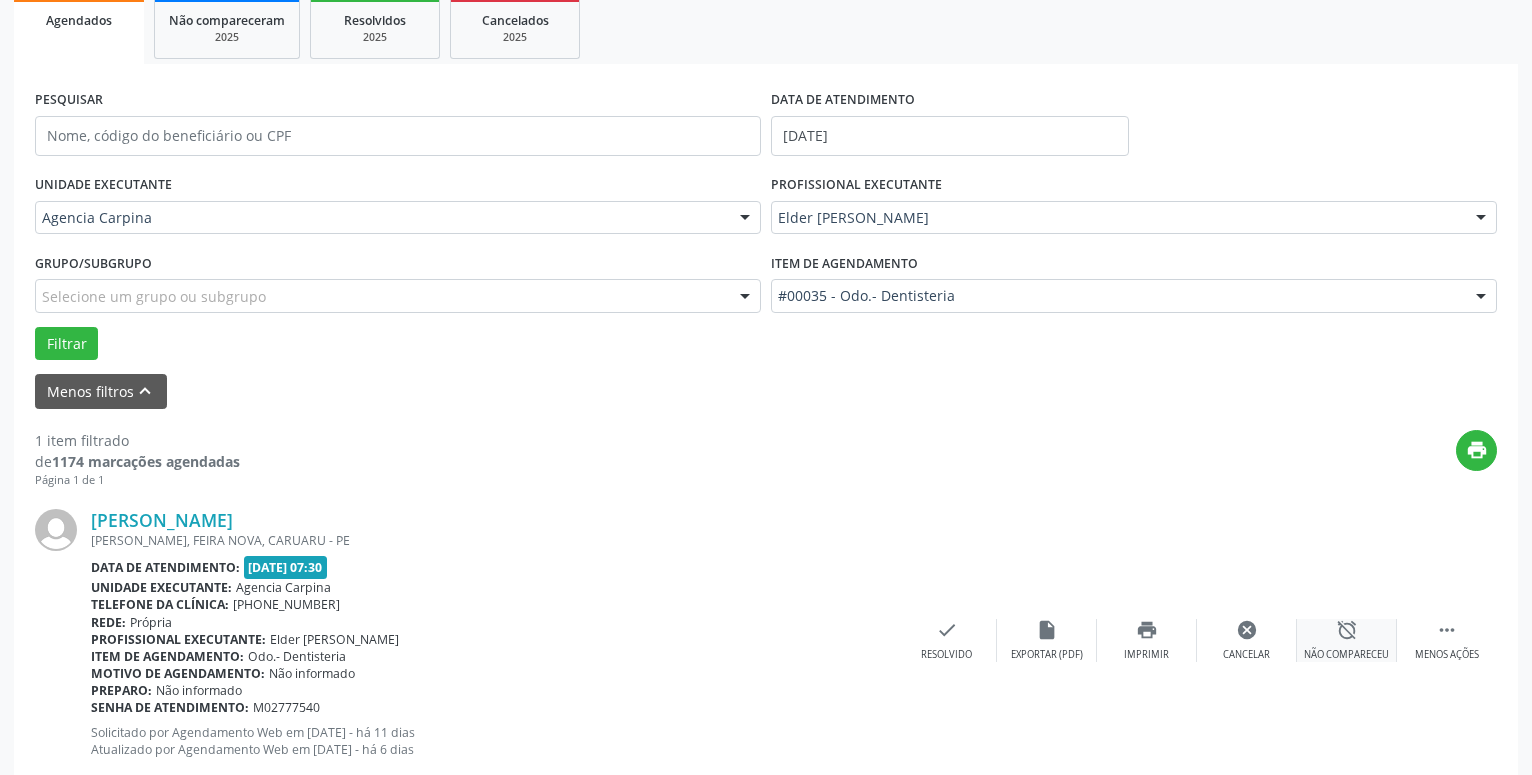 click on "alarm_off" at bounding box center (1347, 630) 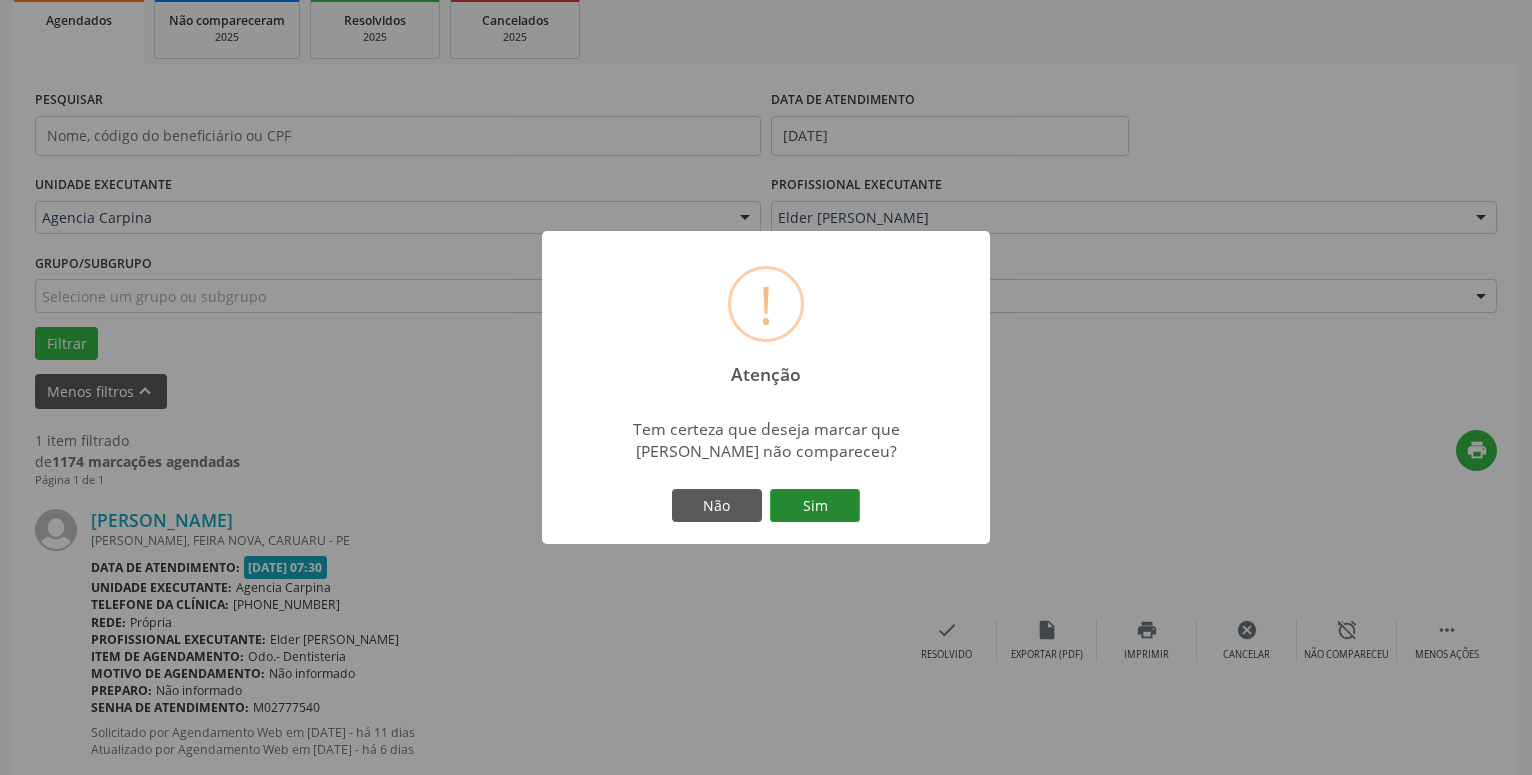 click on "Sim" at bounding box center (815, 506) 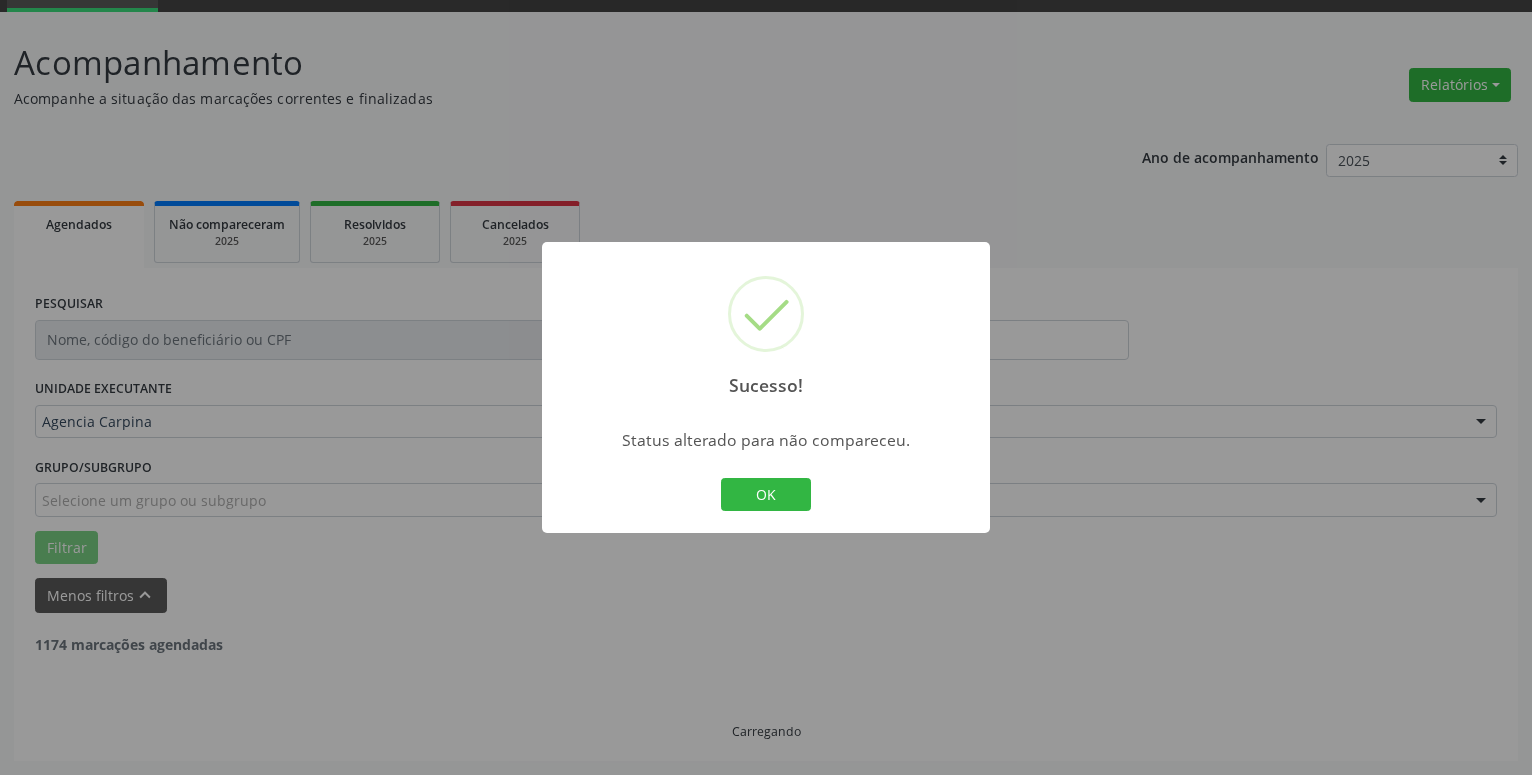 scroll, scrollTop: 34, scrollLeft: 0, axis: vertical 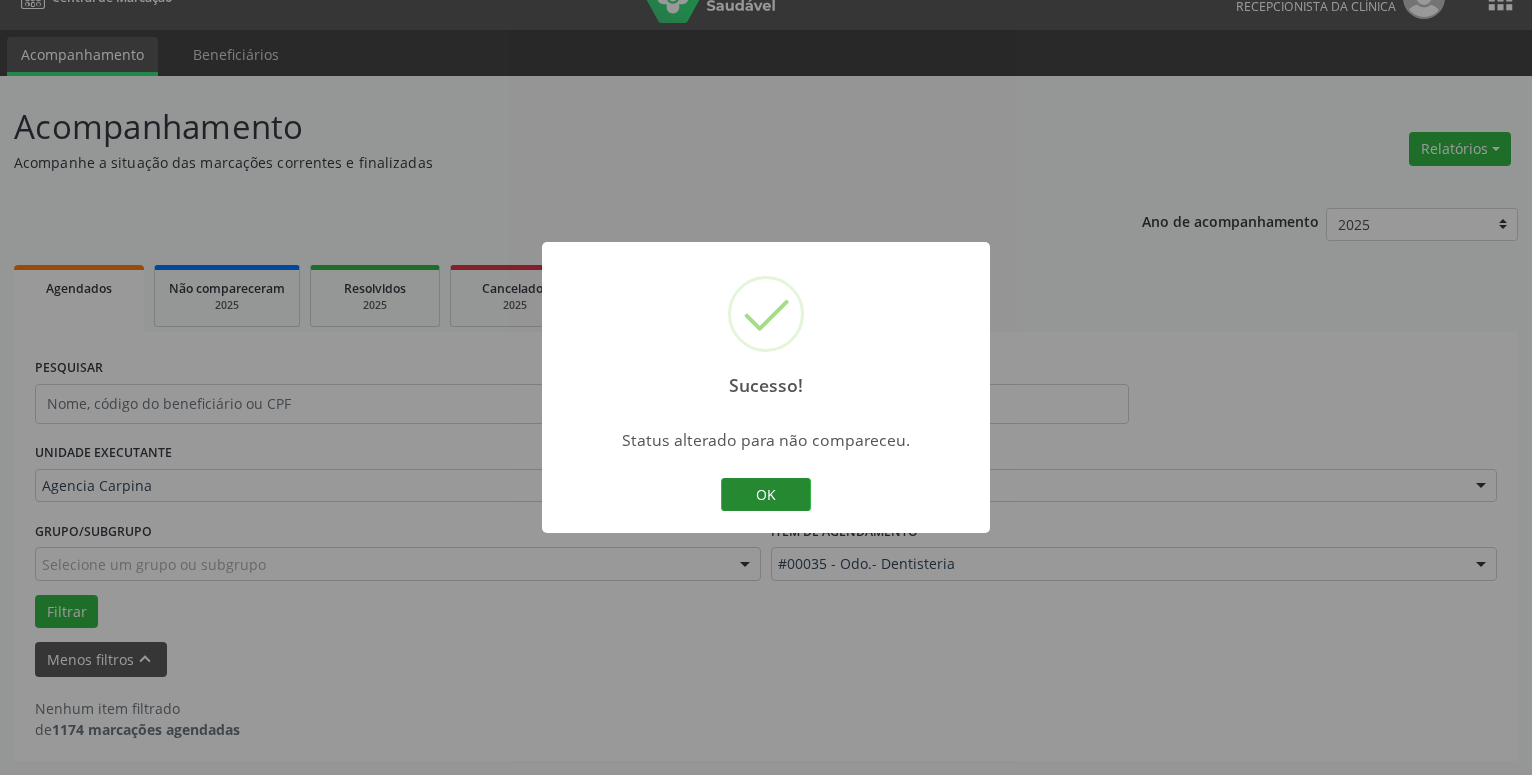click on "OK" at bounding box center (766, 495) 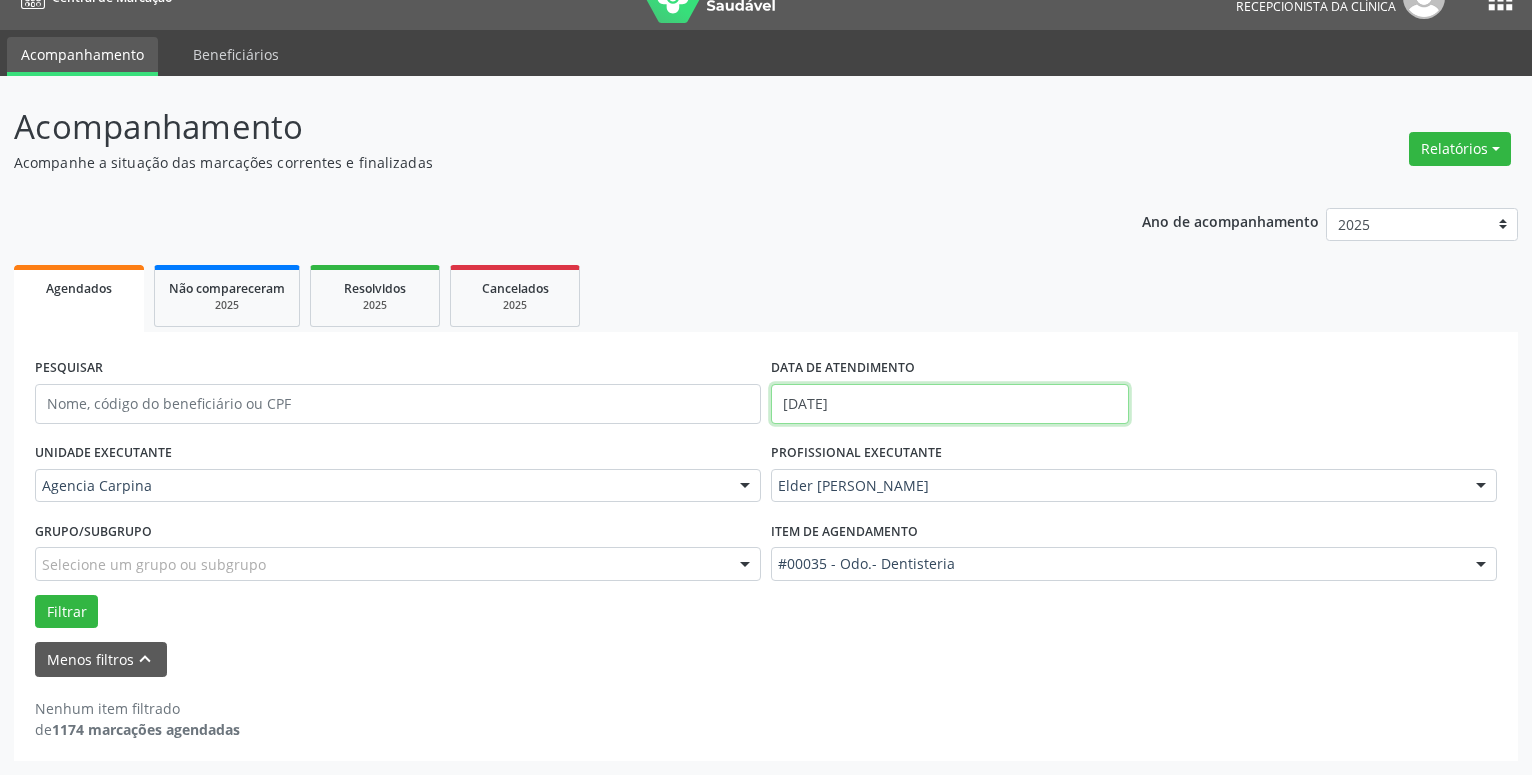 click on "[DATE]" at bounding box center (950, 404) 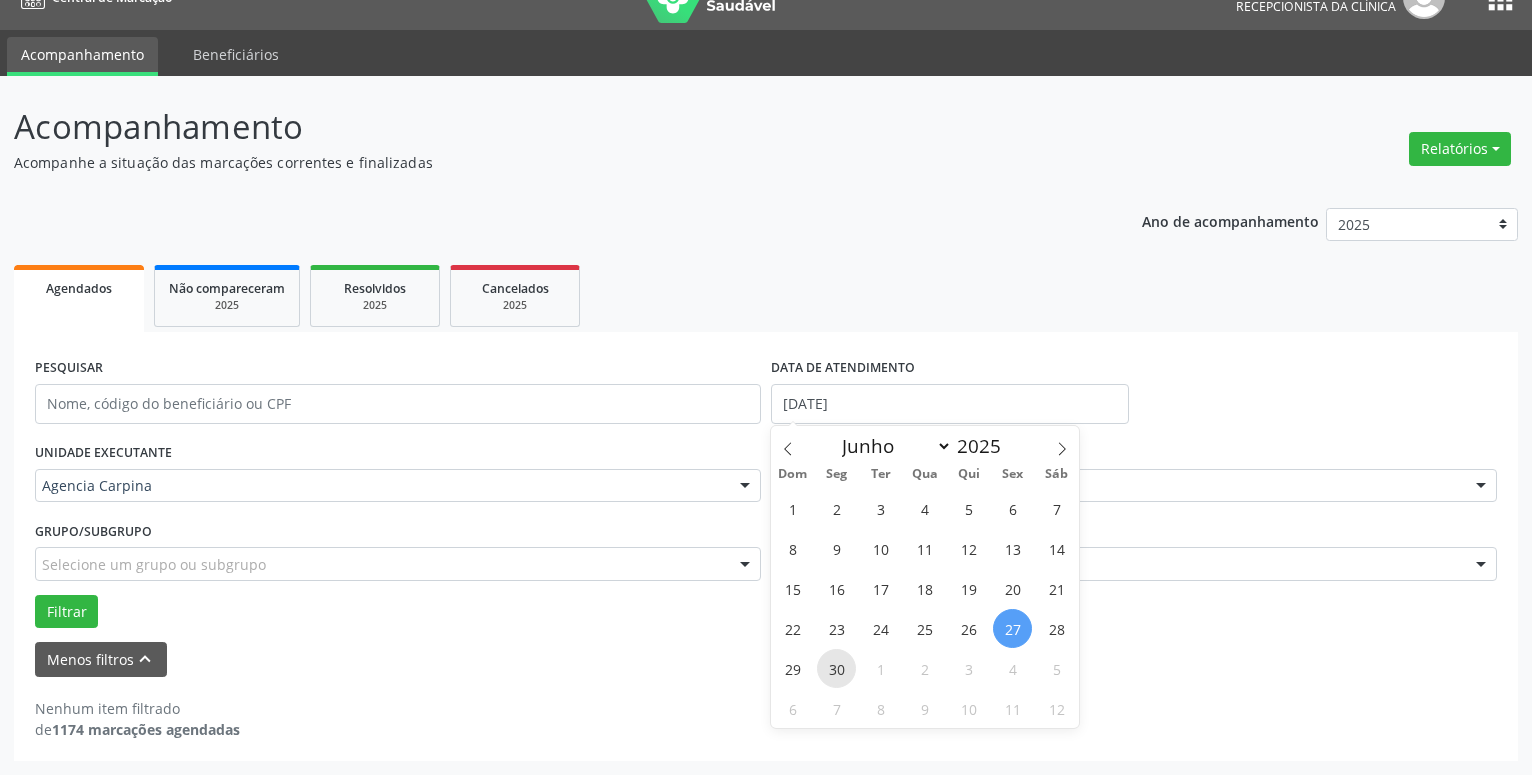 click on "30" at bounding box center (836, 668) 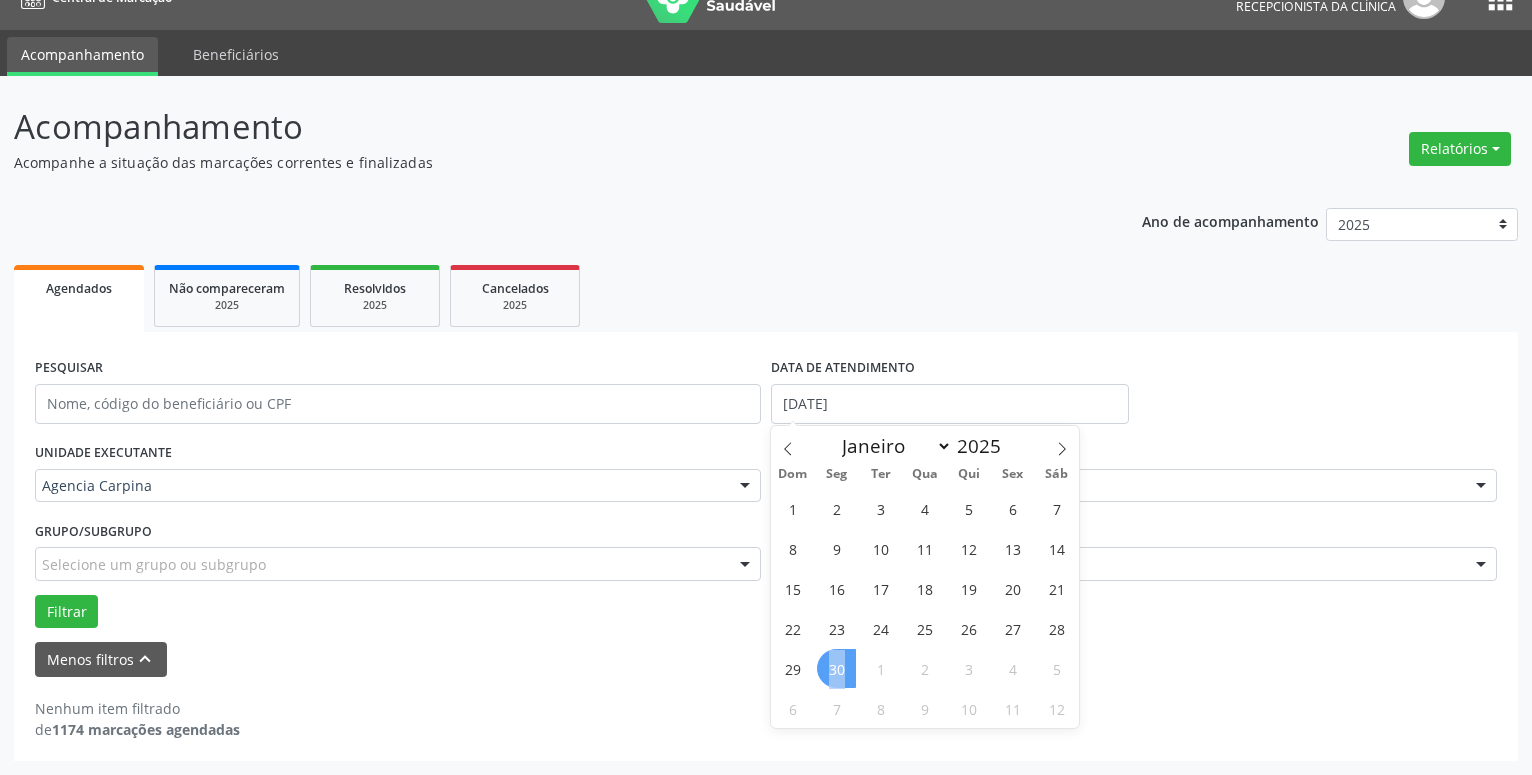 click on "30" at bounding box center (836, 668) 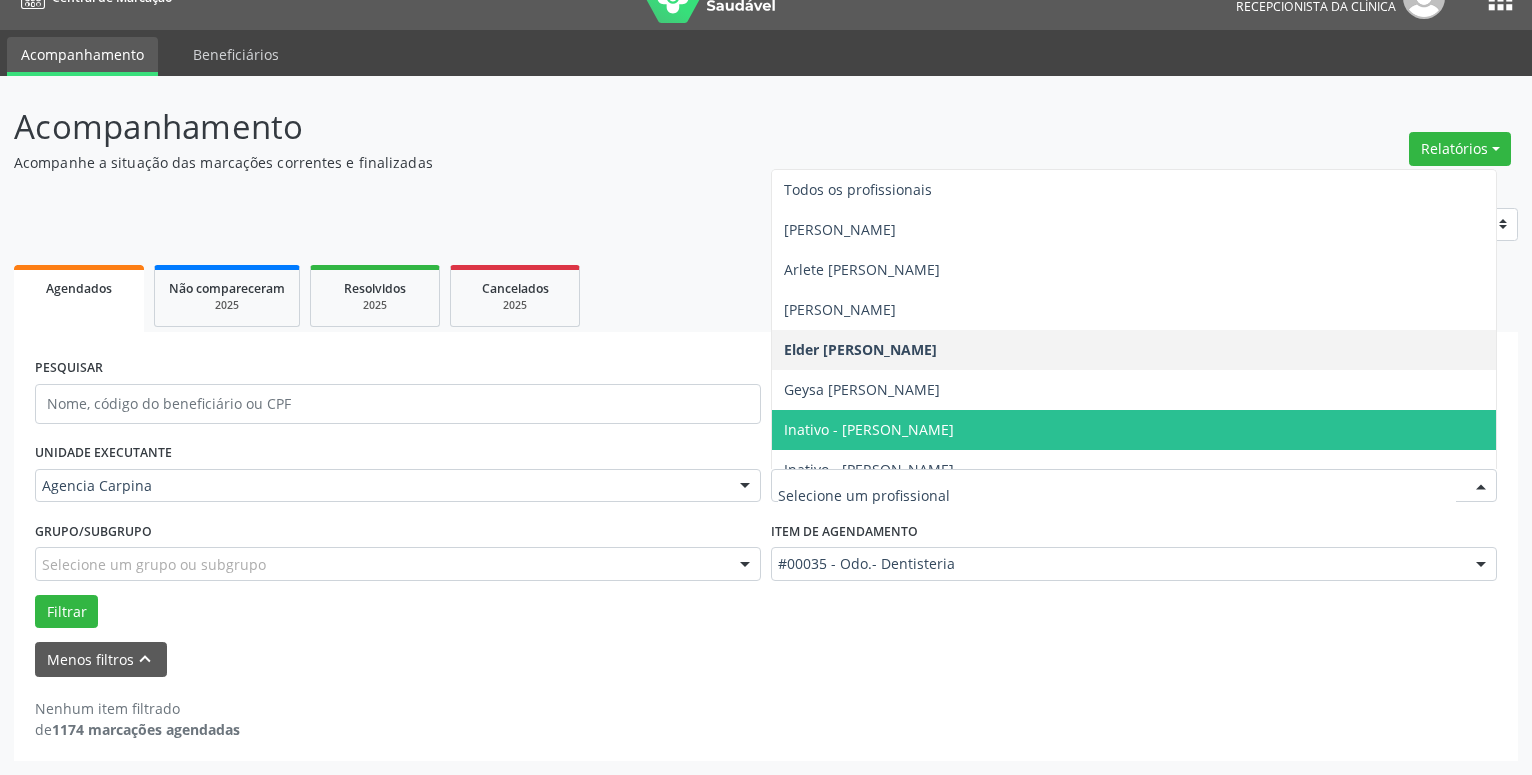 click at bounding box center (1481, 487) 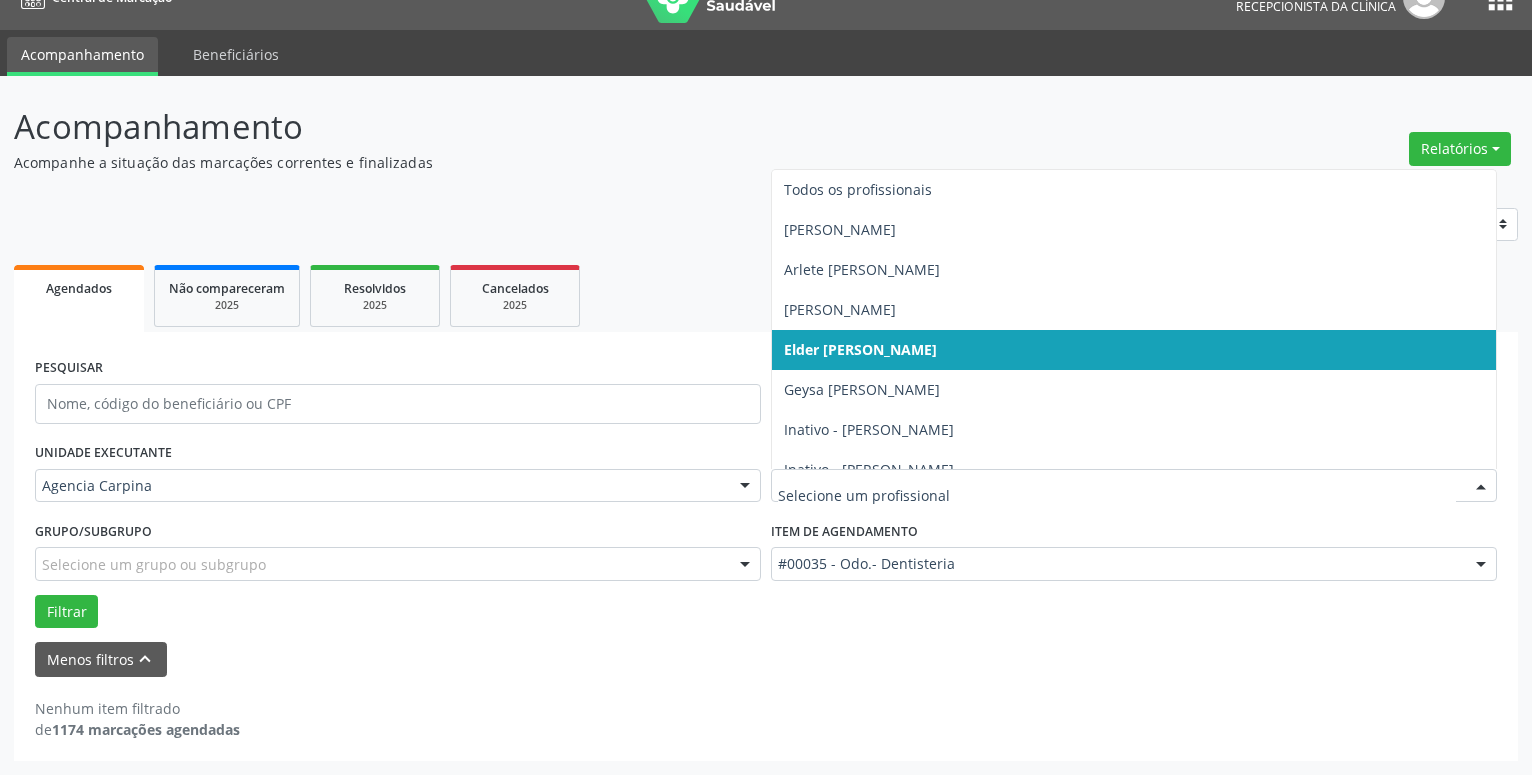 scroll, scrollTop: 228, scrollLeft: 0, axis: vertical 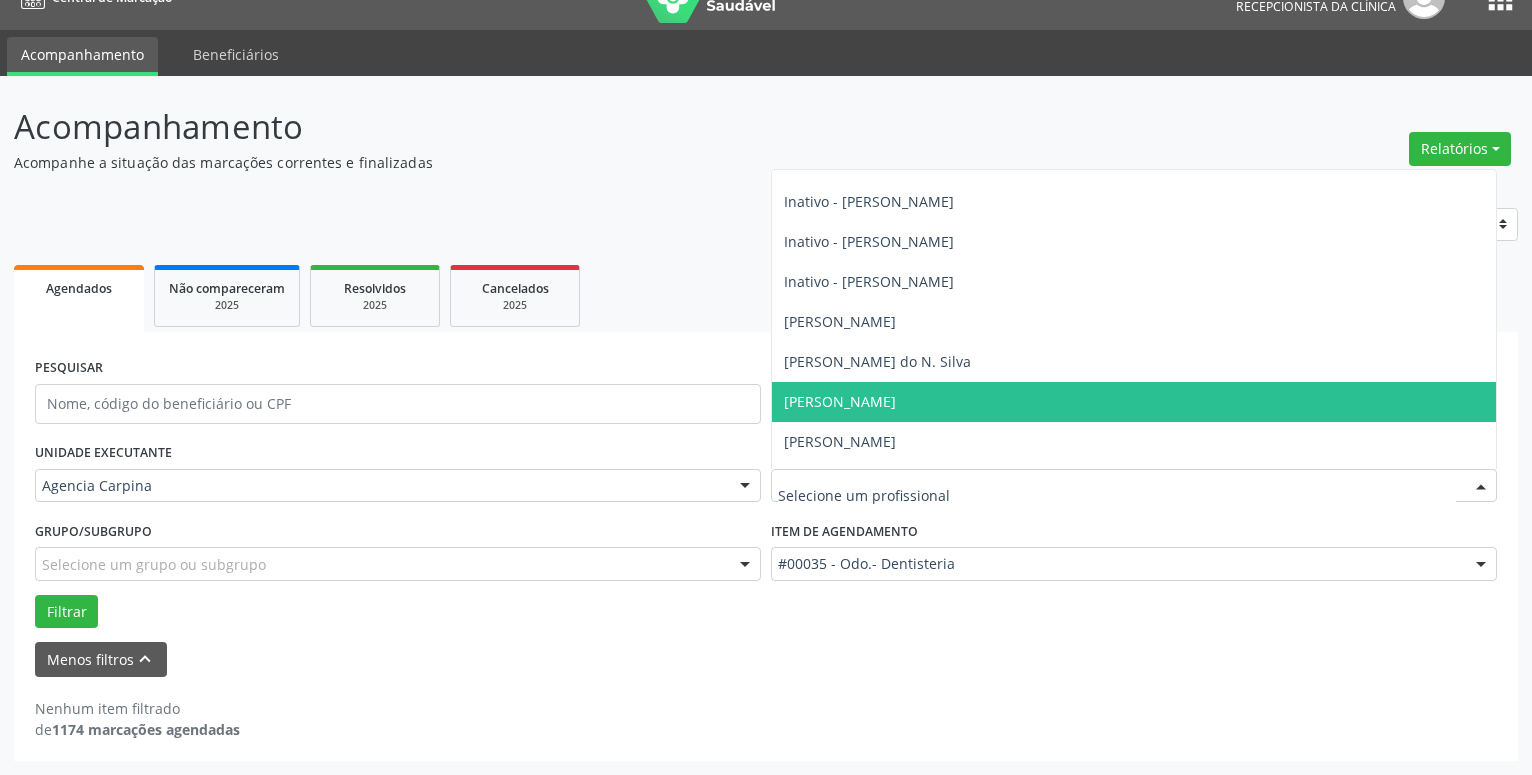 click on "[PERSON_NAME]" at bounding box center [1134, 402] 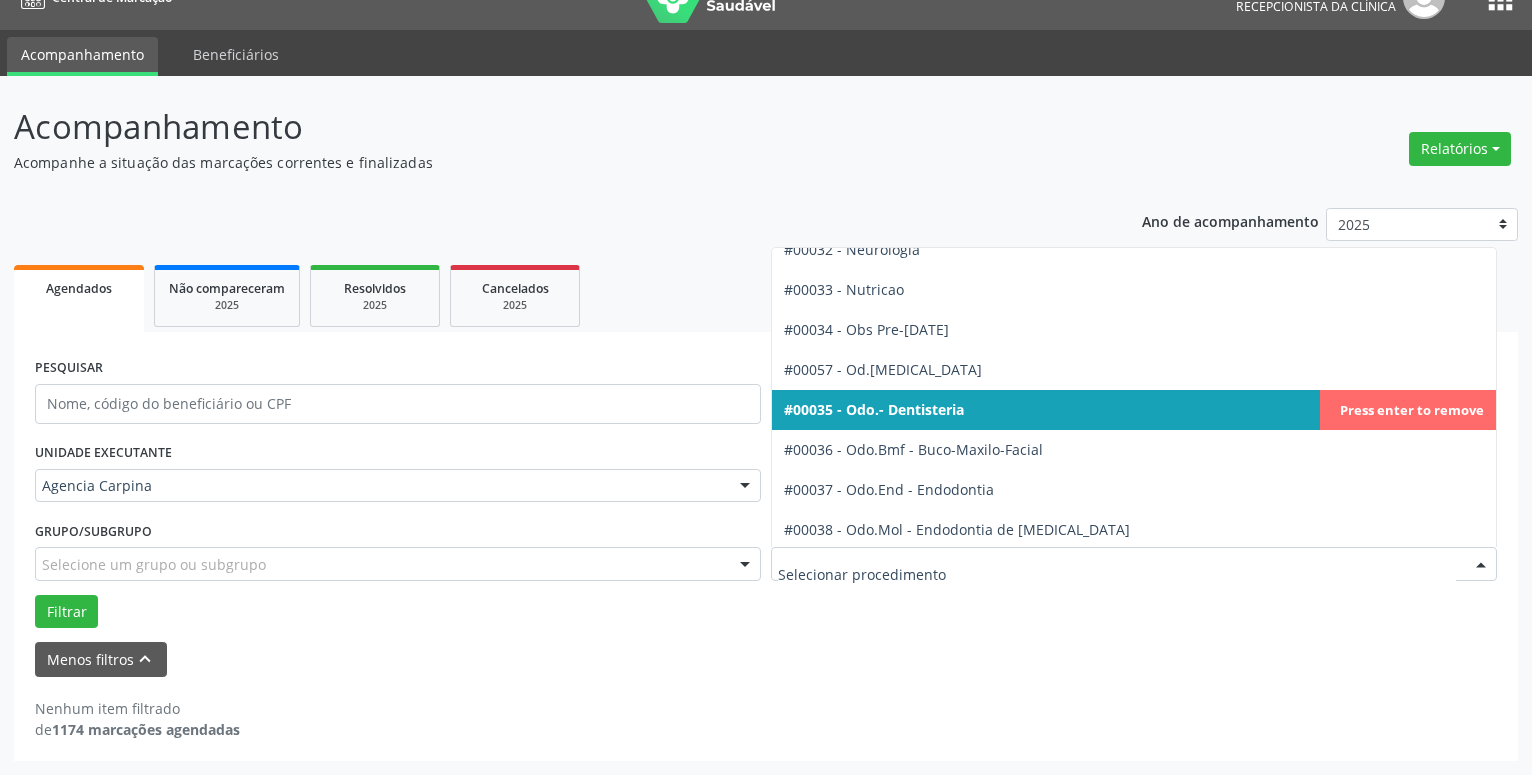 drag, startPoint x: 1475, startPoint y: 563, endPoint x: 1357, endPoint y: 429, distance: 178.54971 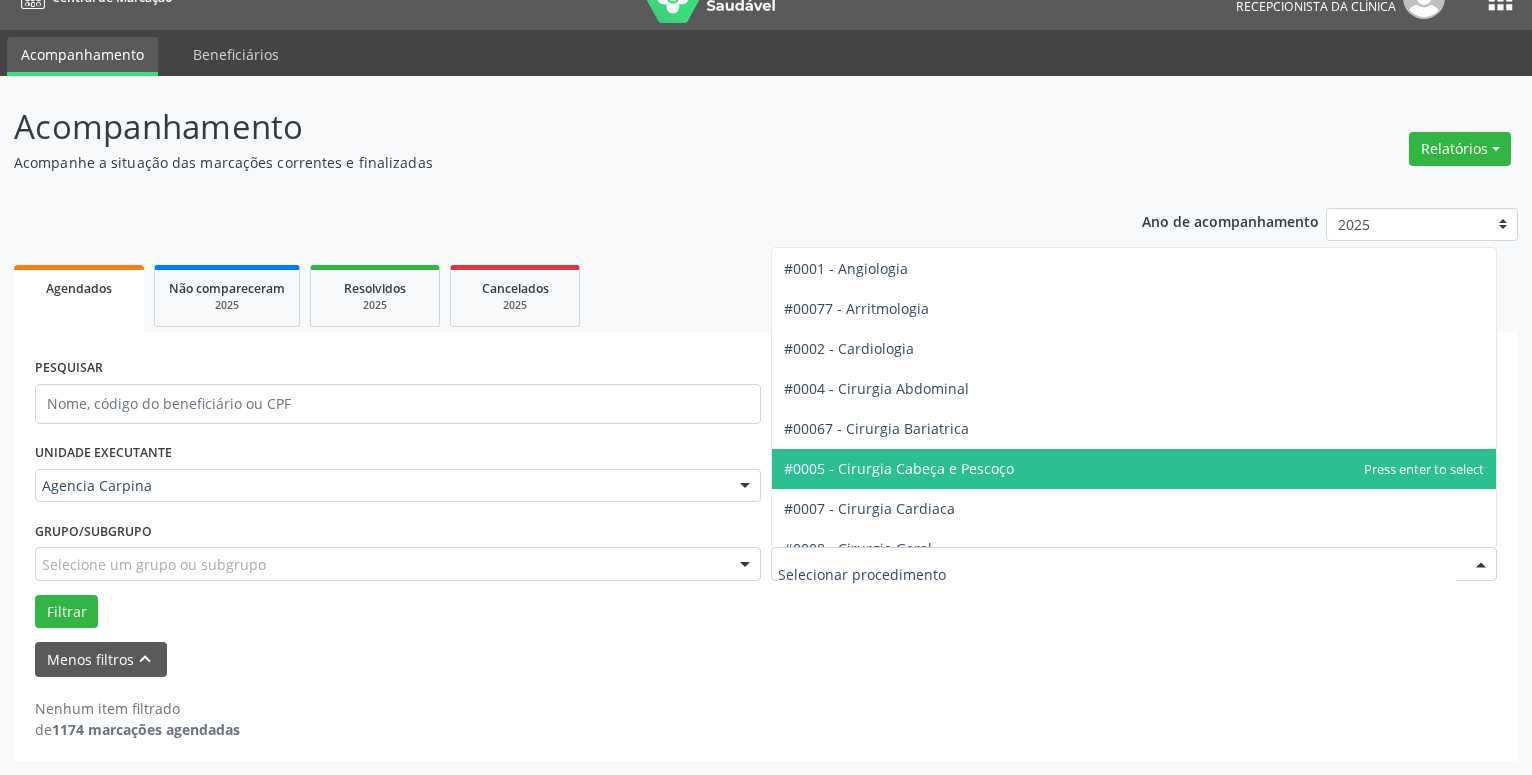 scroll, scrollTop: 0, scrollLeft: 0, axis: both 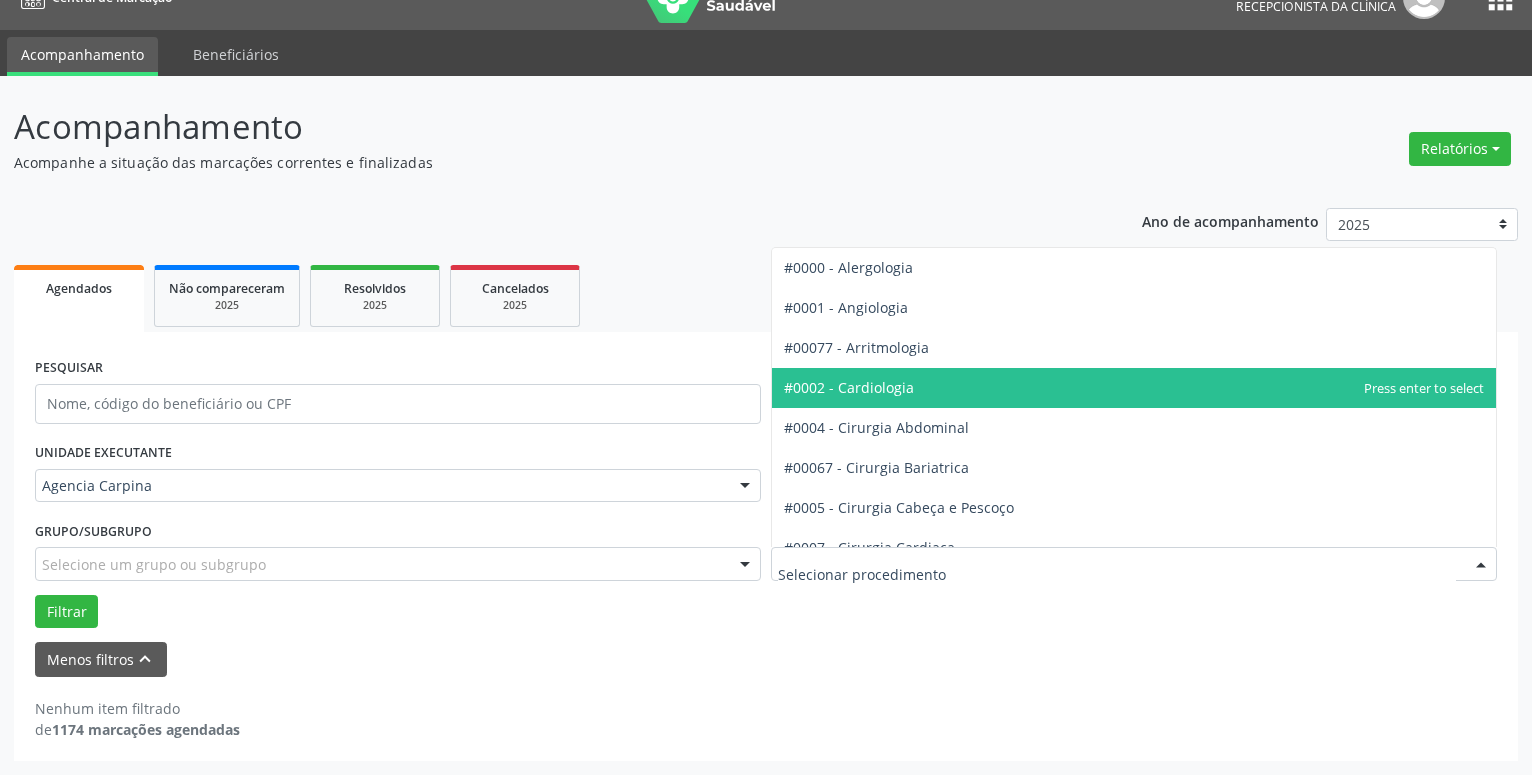 click on "#0002 - Cardiologia" at bounding box center [1134, 388] 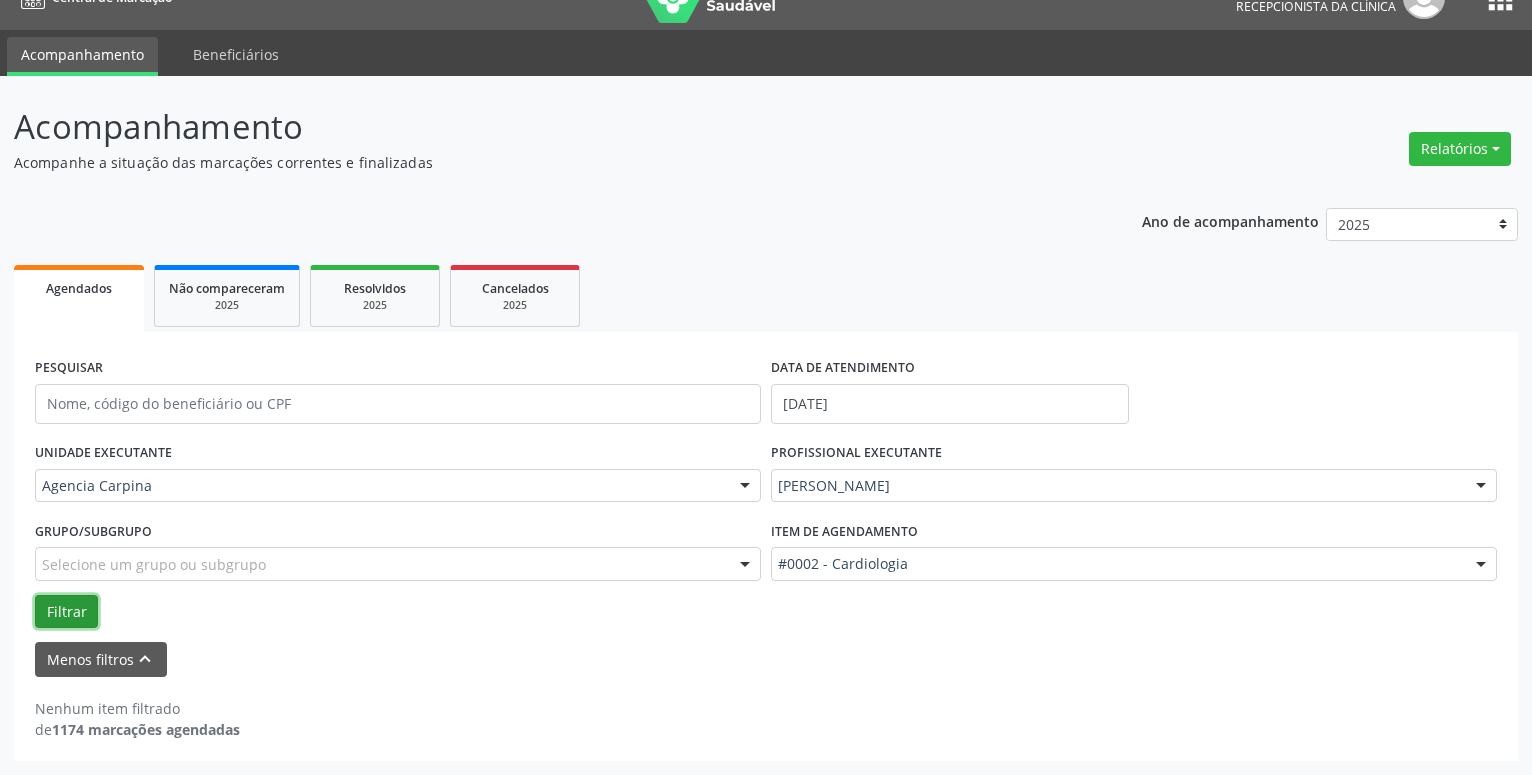 click on "Filtrar" at bounding box center [66, 612] 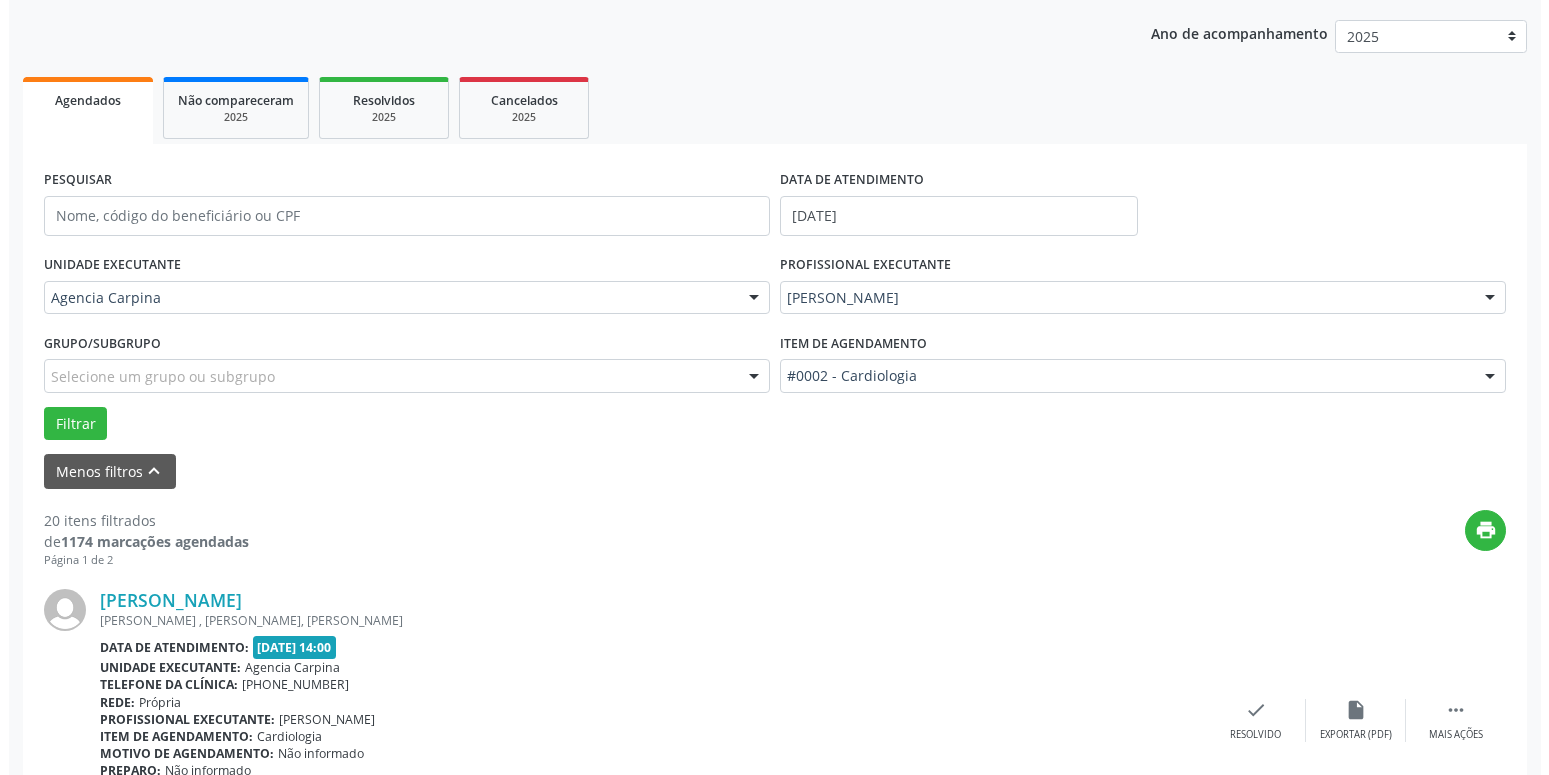 scroll, scrollTop: 302, scrollLeft: 0, axis: vertical 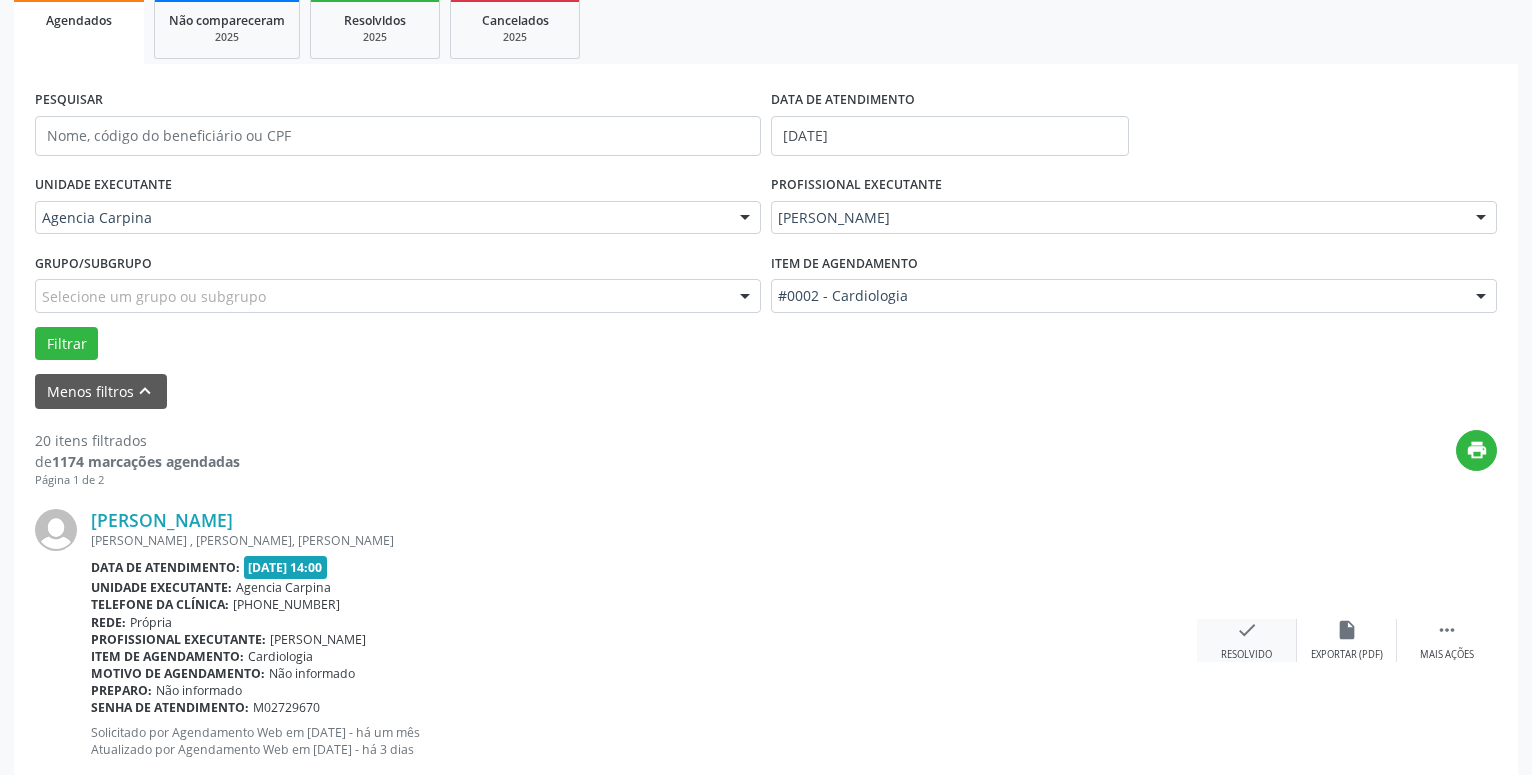 click on "check" at bounding box center [1247, 630] 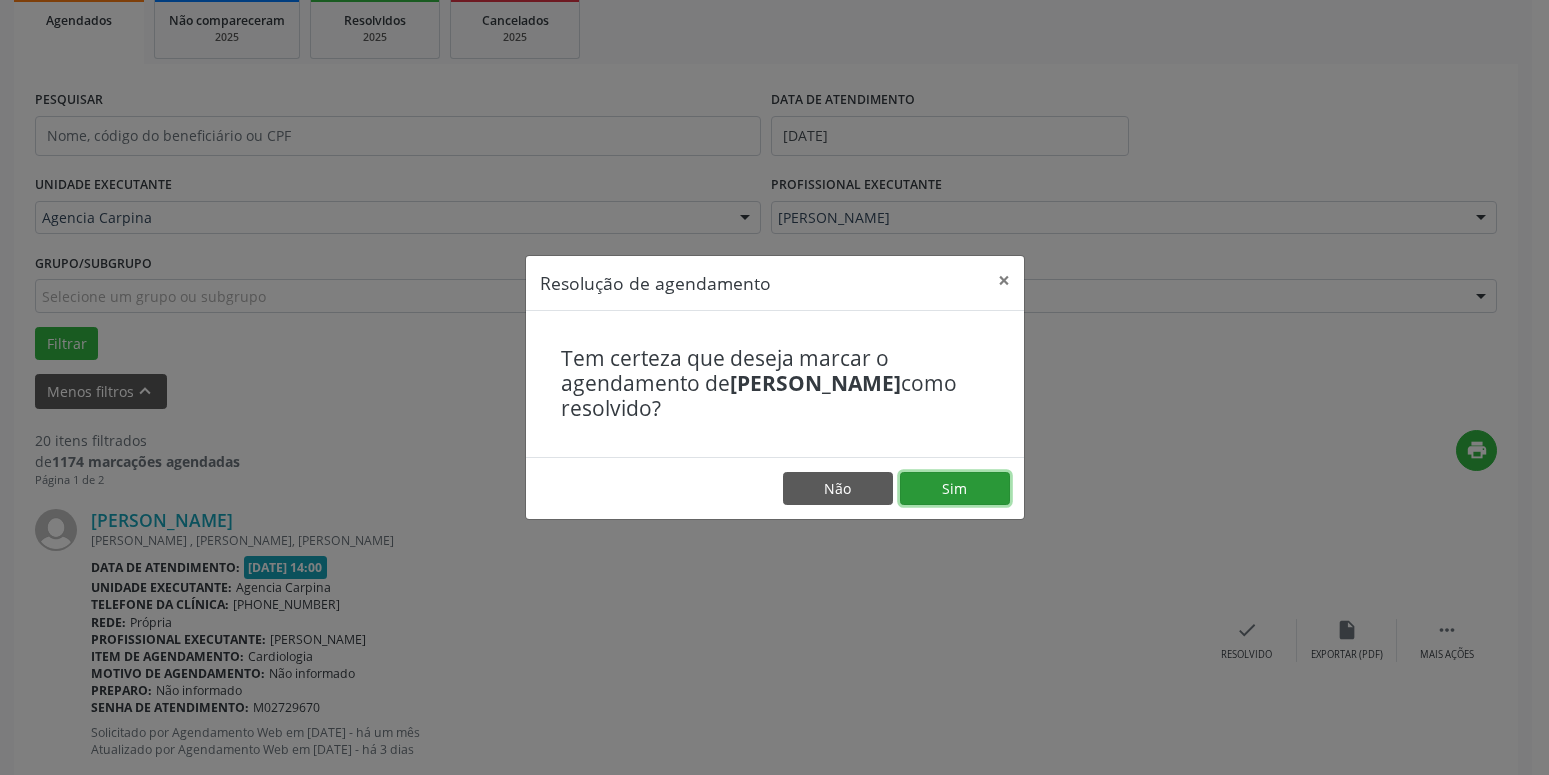 click on "Sim" at bounding box center [955, 489] 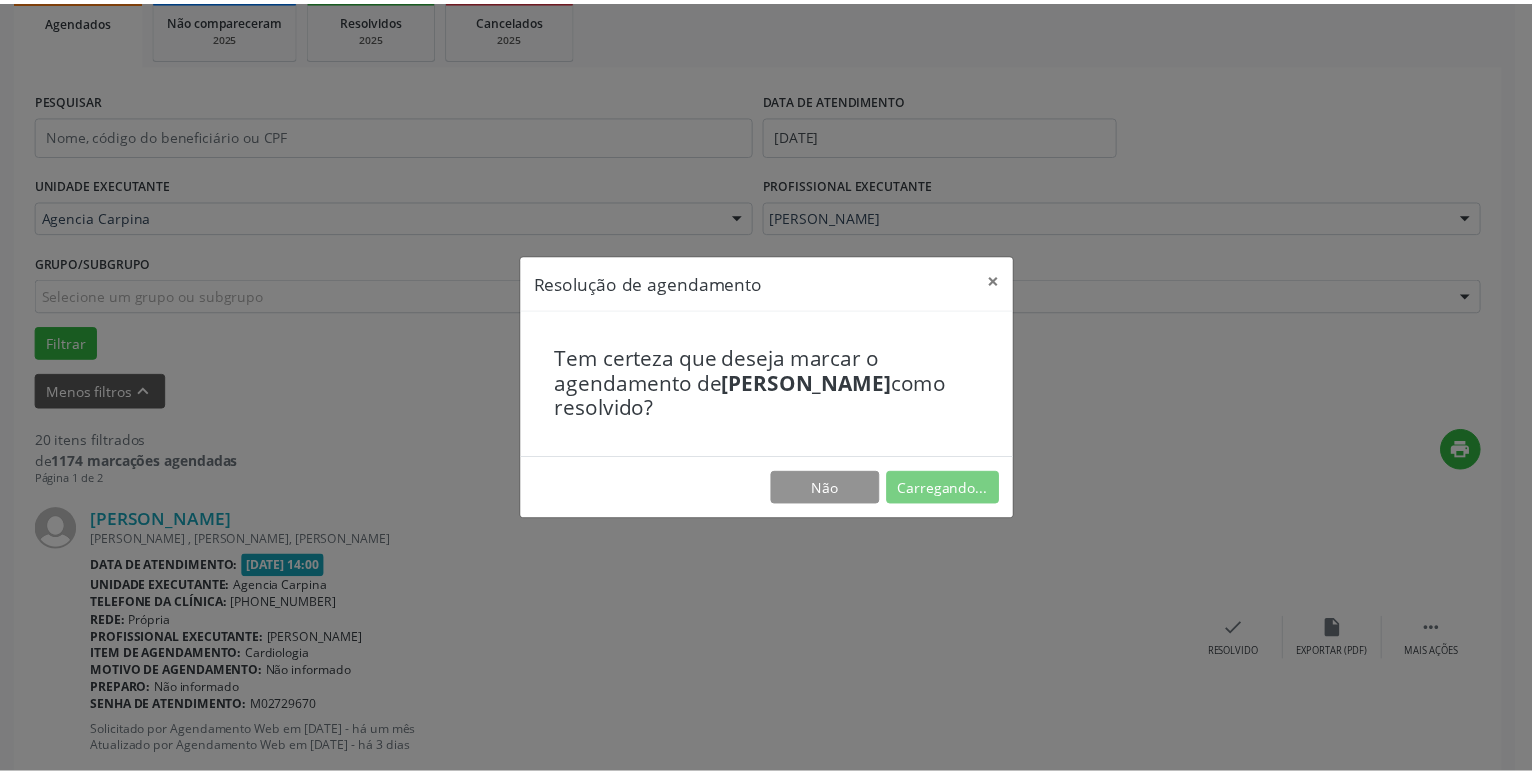 scroll, scrollTop: 77, scrollLeft: 0, axis: vertical 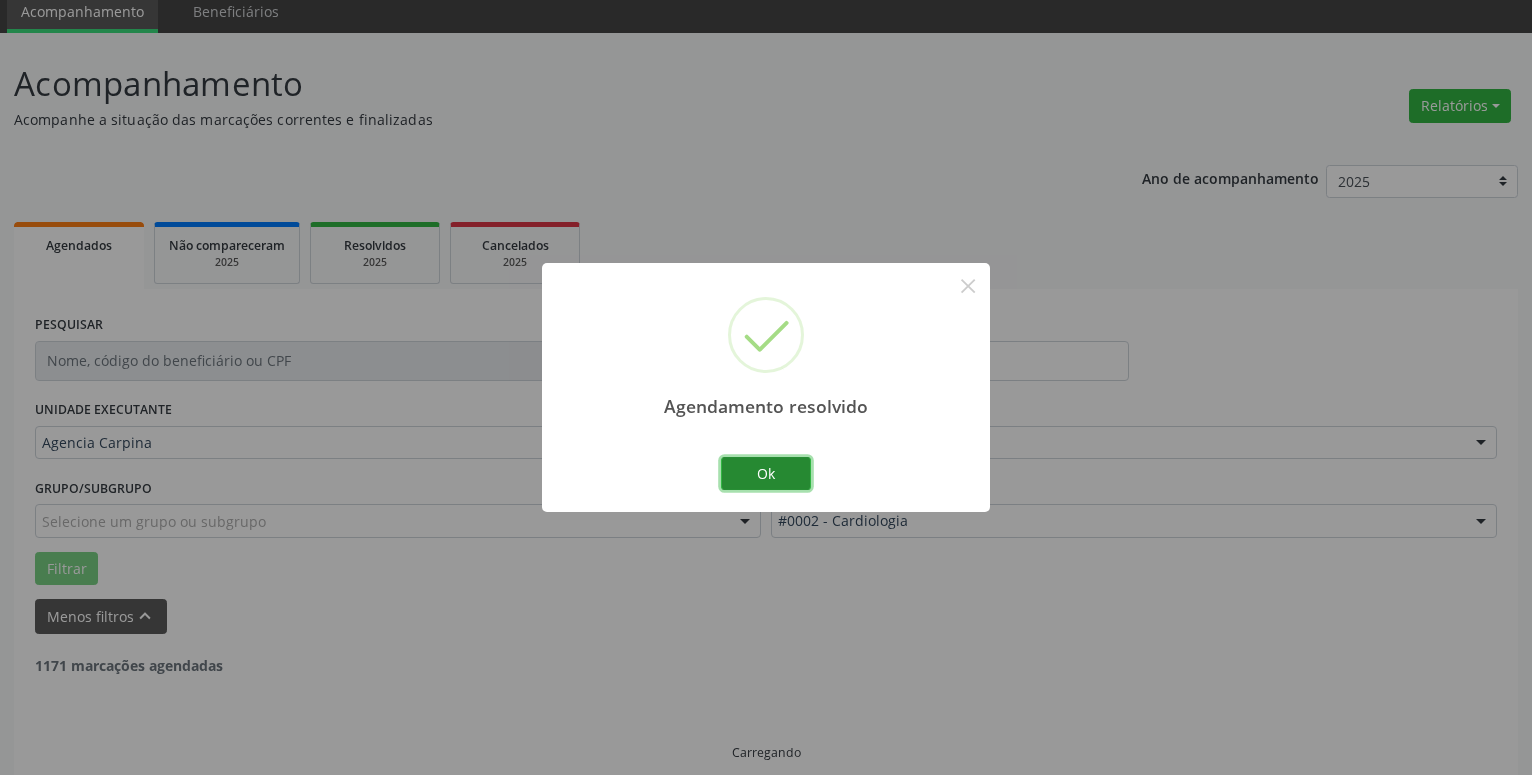 click on "Ok" at bounding box center (766, 474) 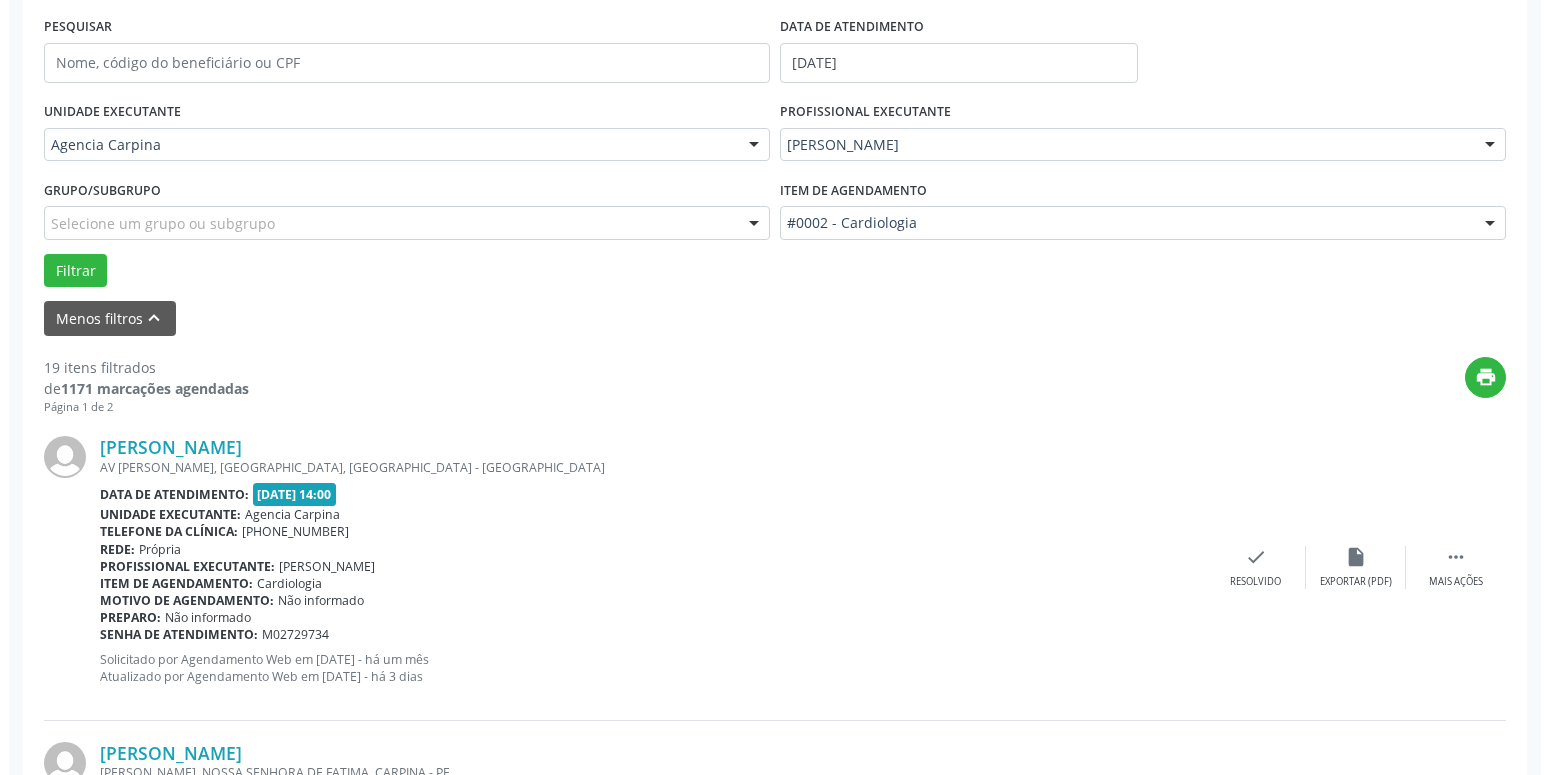 scroll, scrollTop: 383, scrollLeft: 0, axis: vertical 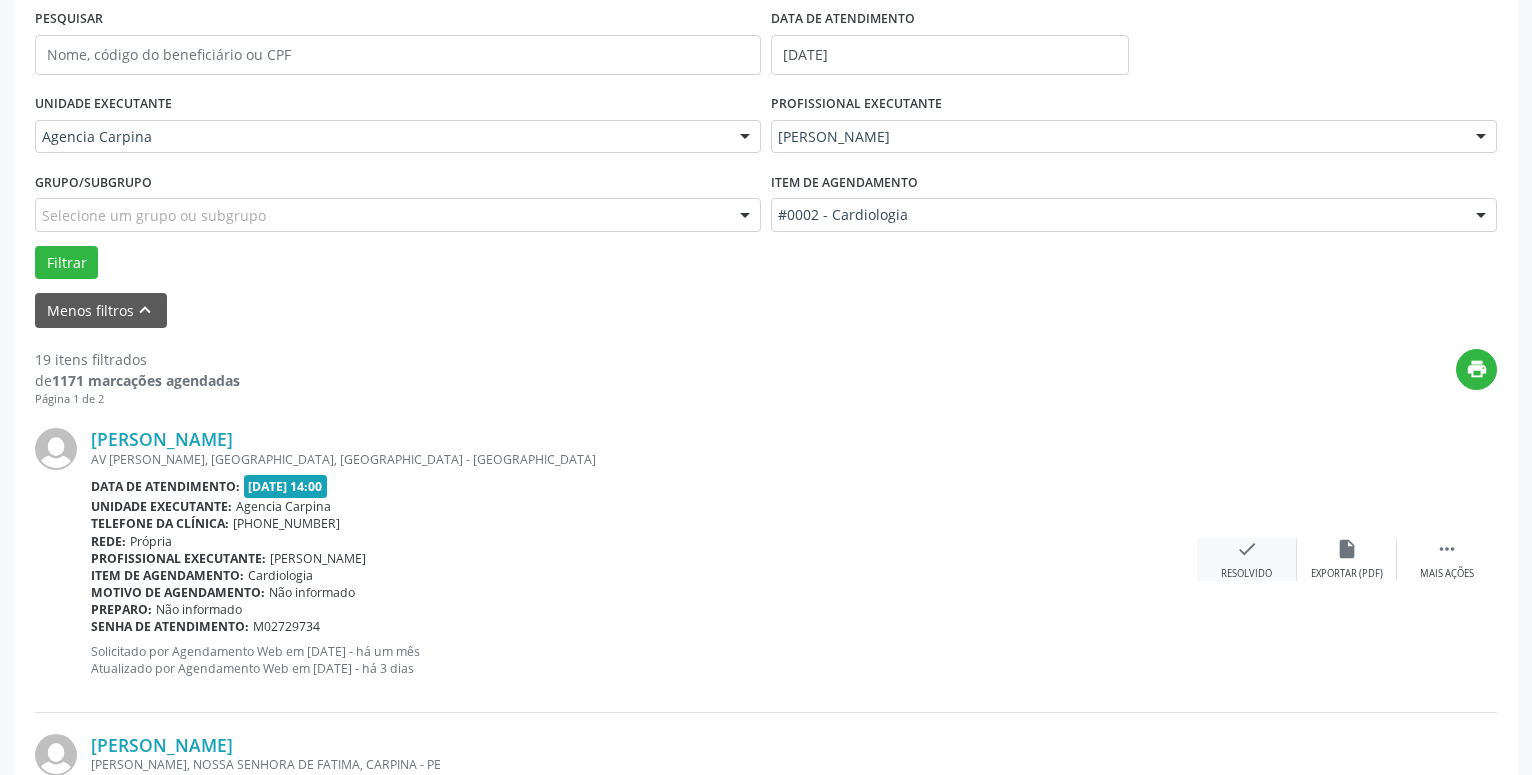 click on "check" at bounding box center (1247, 549) 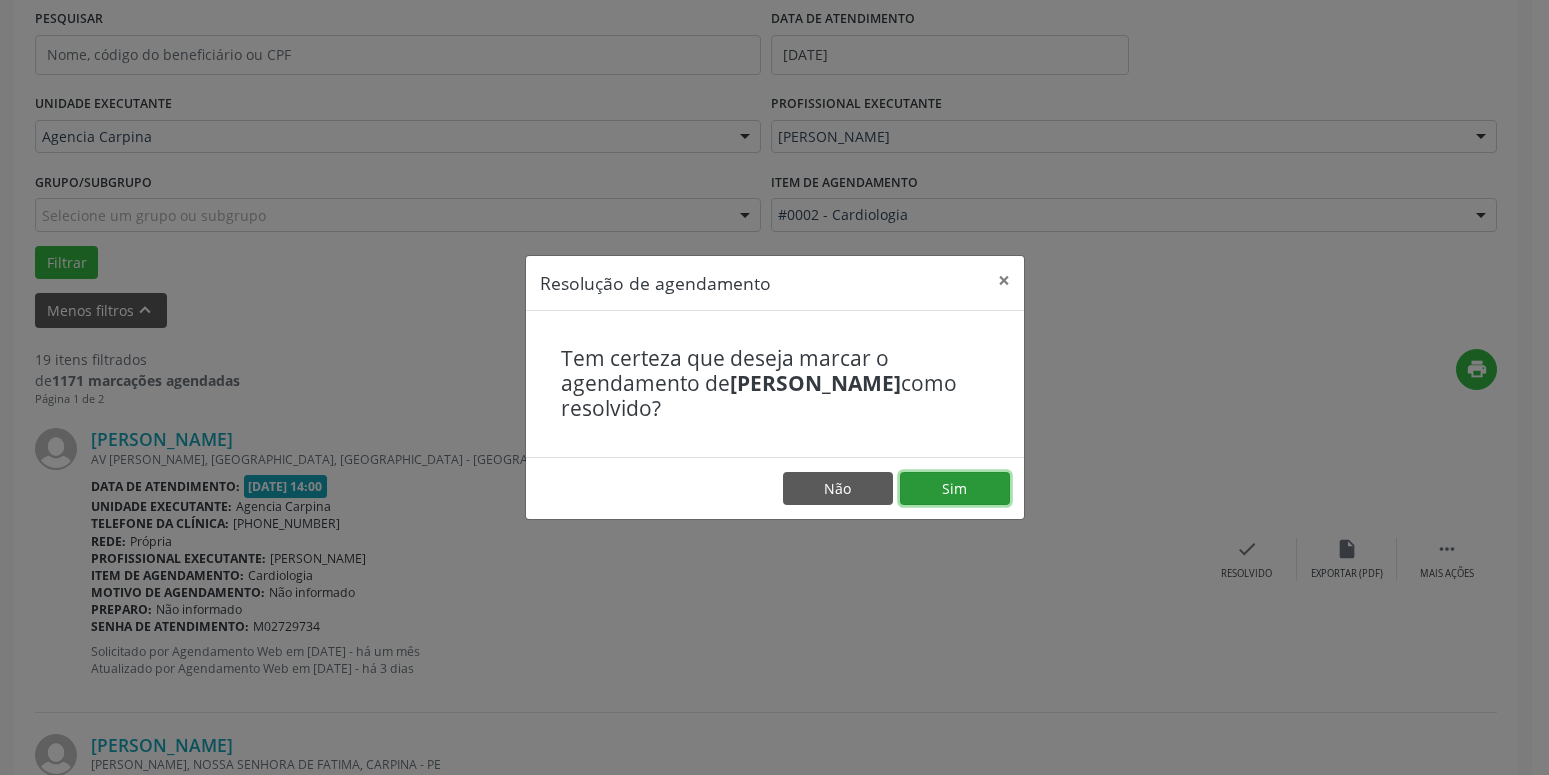click on "Sim" at bounding box center (955, 489) 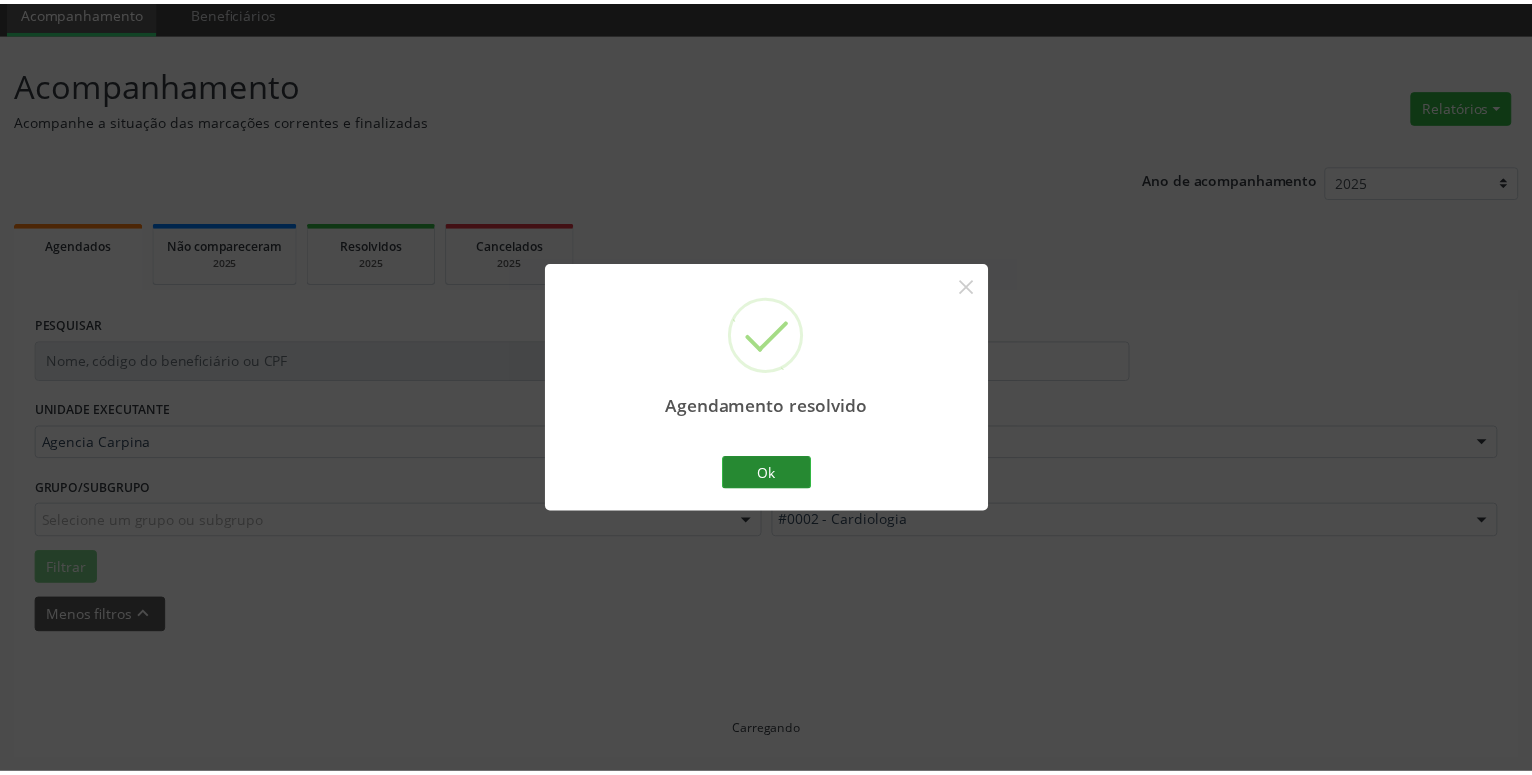 scroll, scrollTop: 77, scrollLeft: 0, axis: vertical 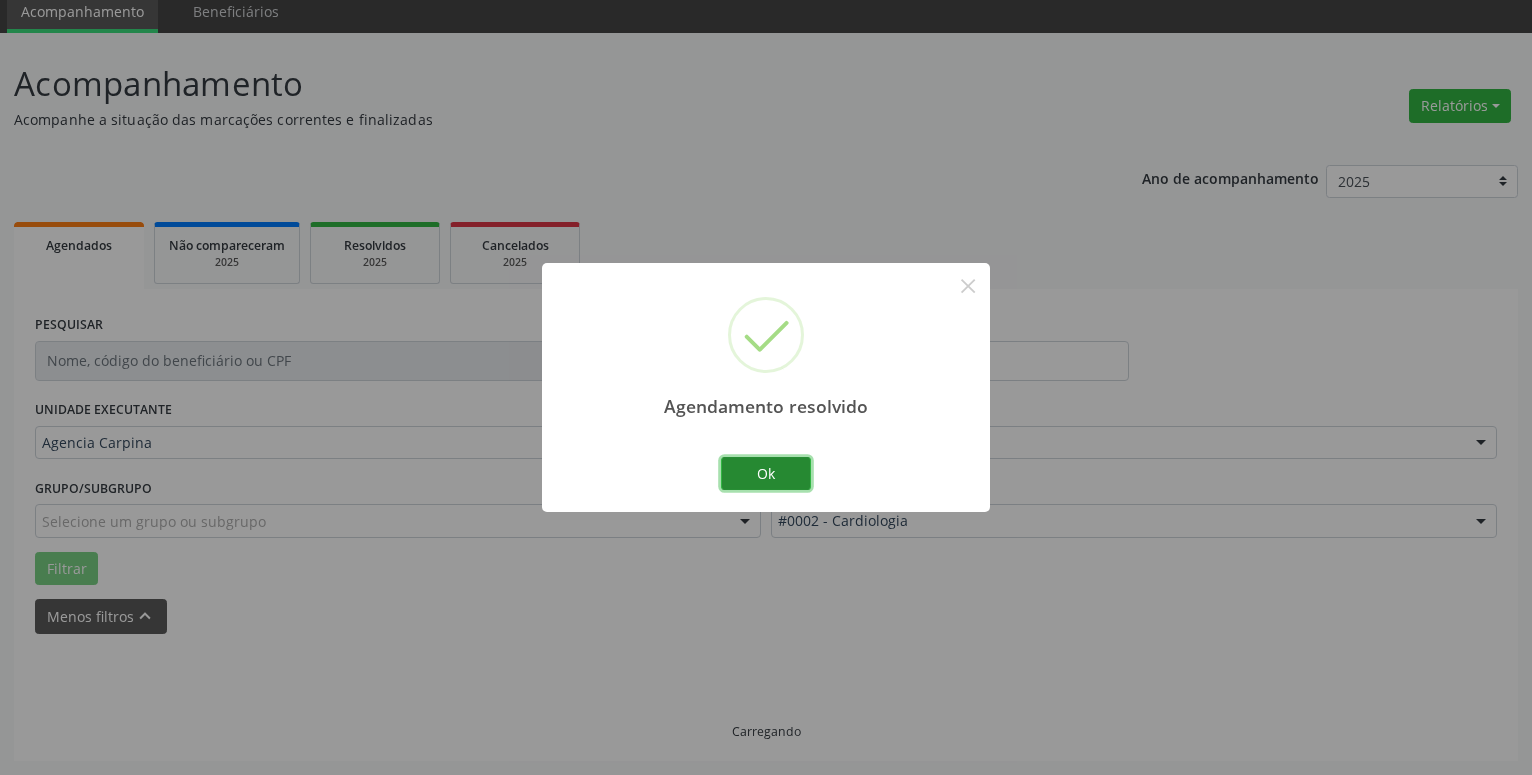 click on "Ok" at bounding box center [766, 474] 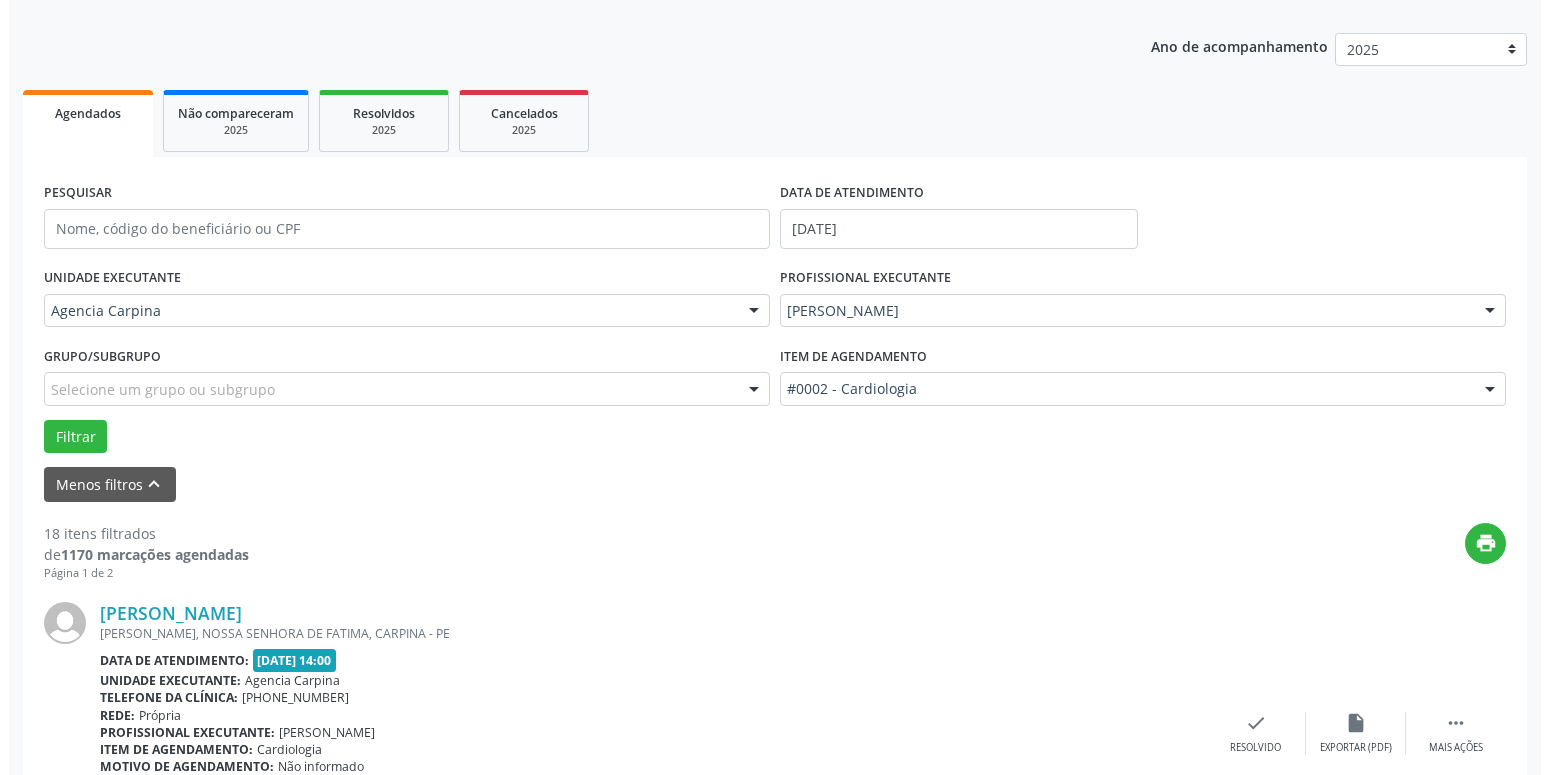 scroll, scrollTop: 383, scrollLeft: 0, axis: vertical 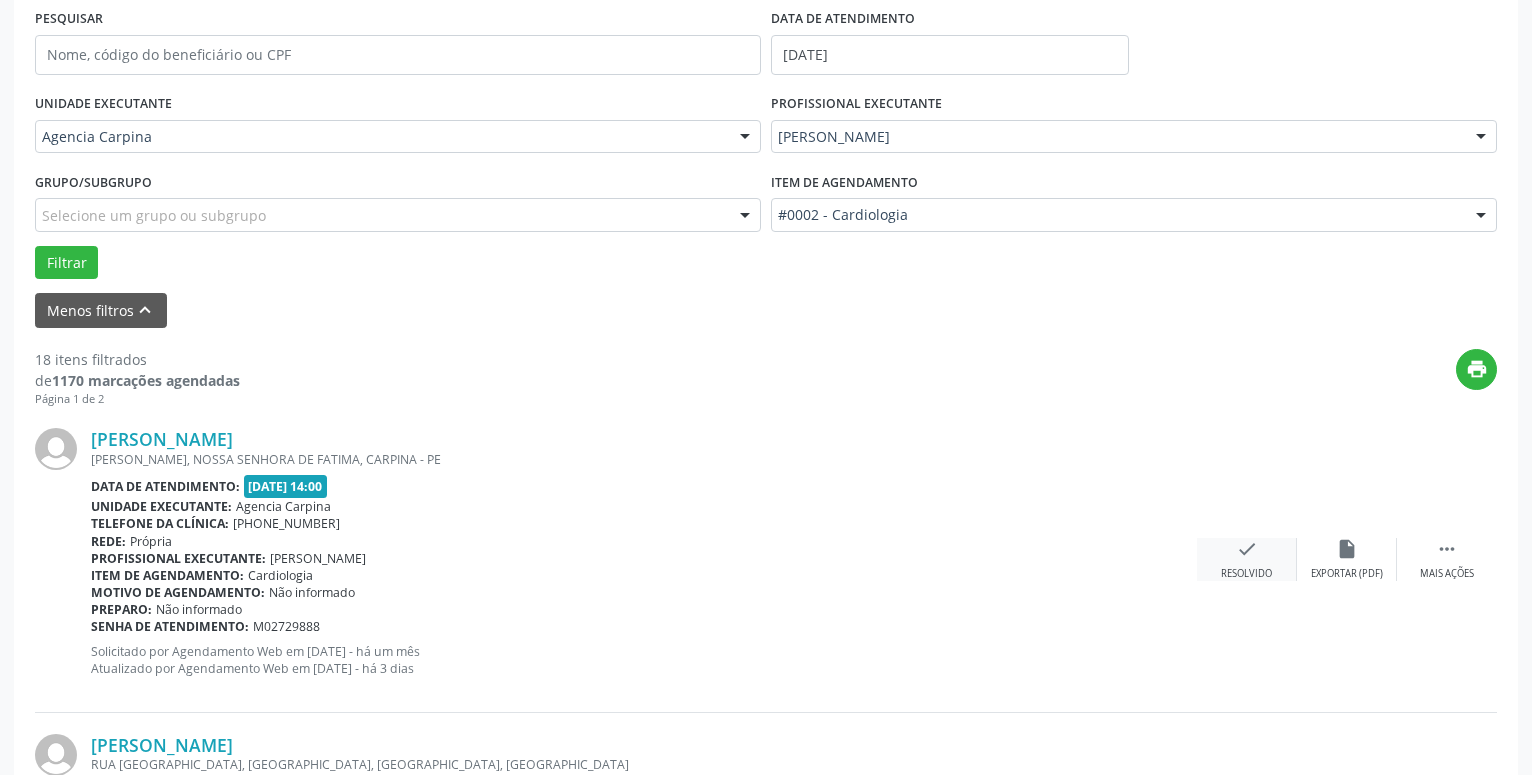 click on "check" at bounding box center [1247, 549] 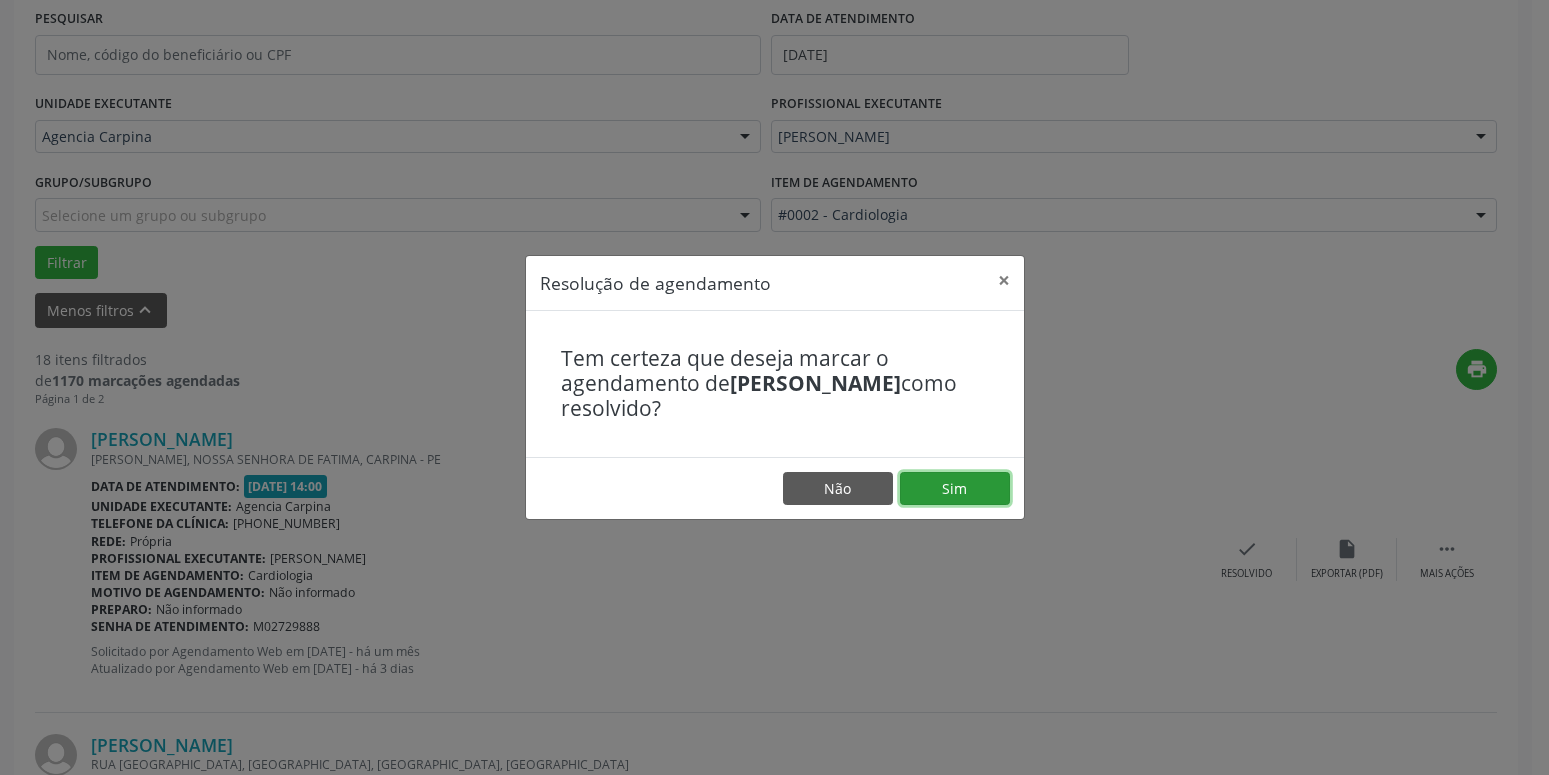 click on "Sim" at bounding box center (955, 489) 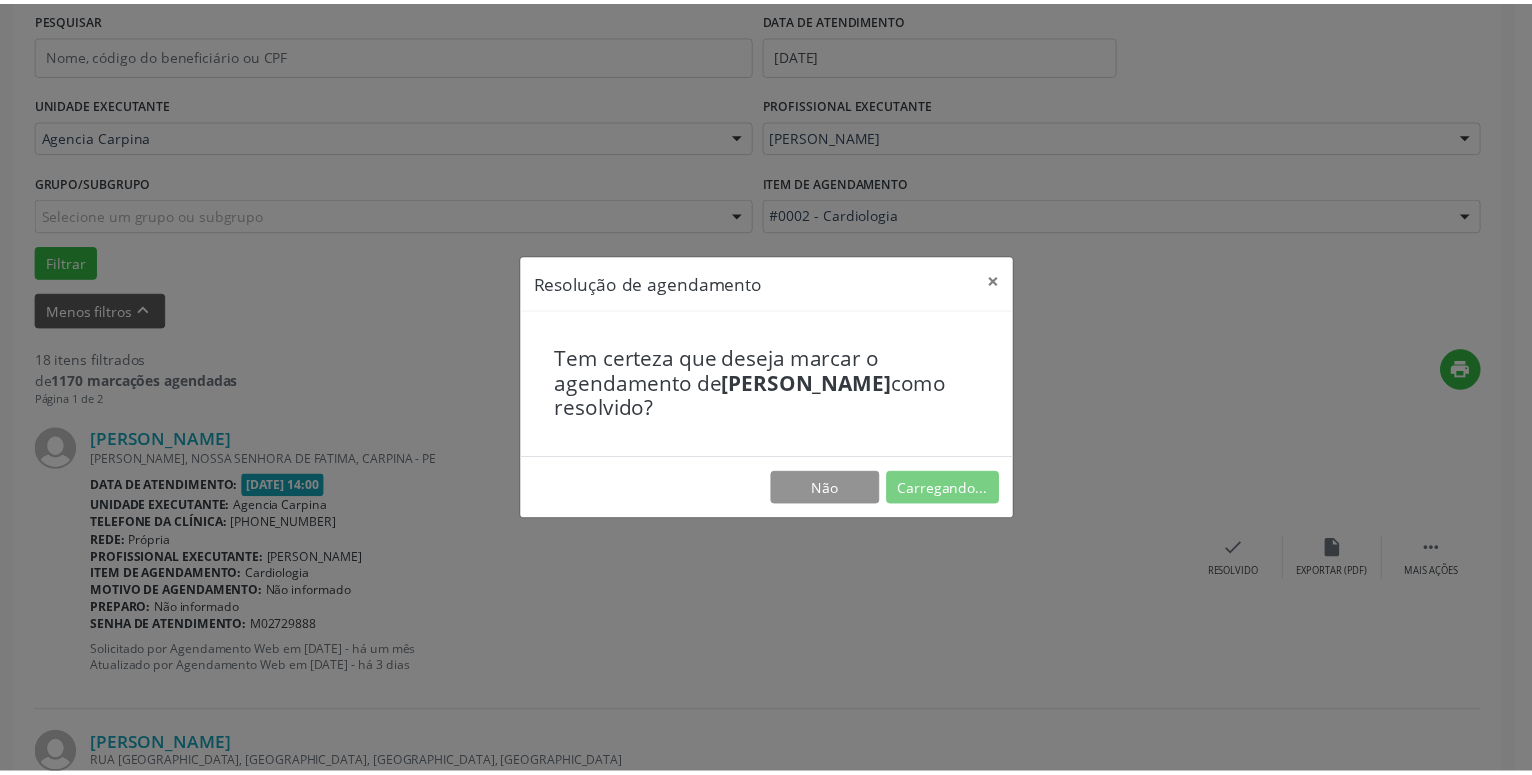 scroll, scrollTop: 77, scrollLeft: 0, axis: vertical 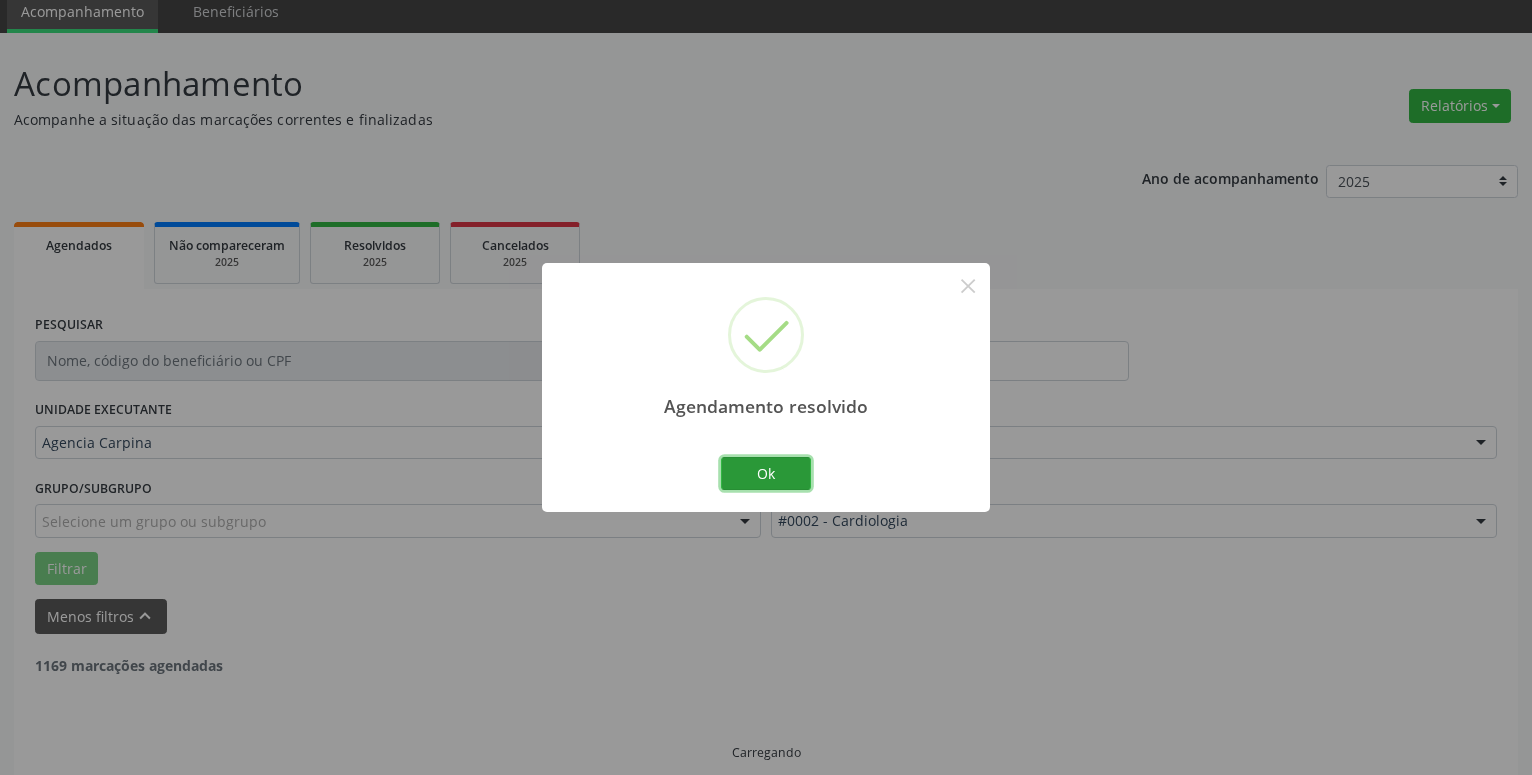 click on "Ok" at bounding box center [766, 474] 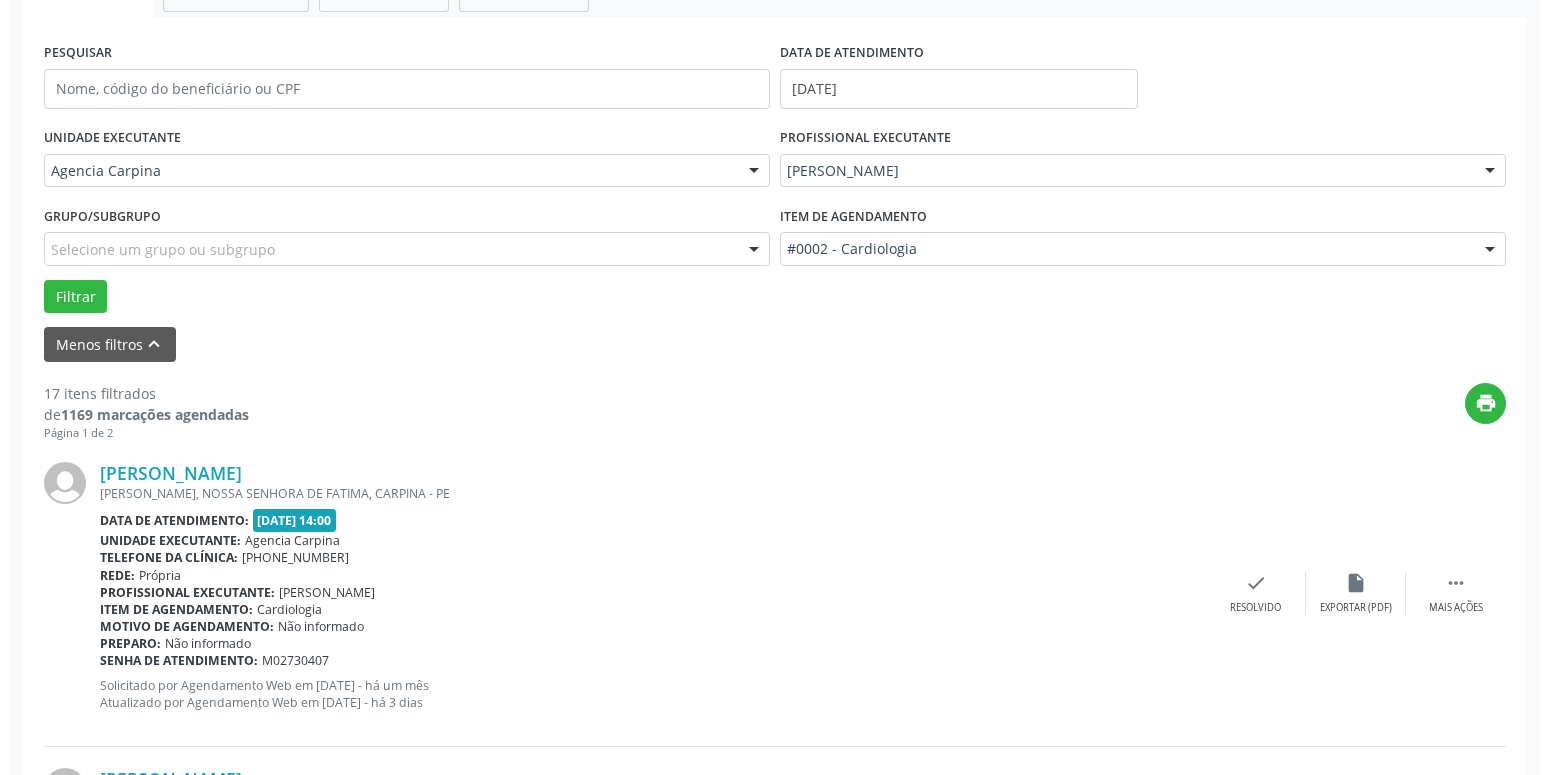 scroll, scrollTop: 383, scrollLeft: 0, axis: vertical 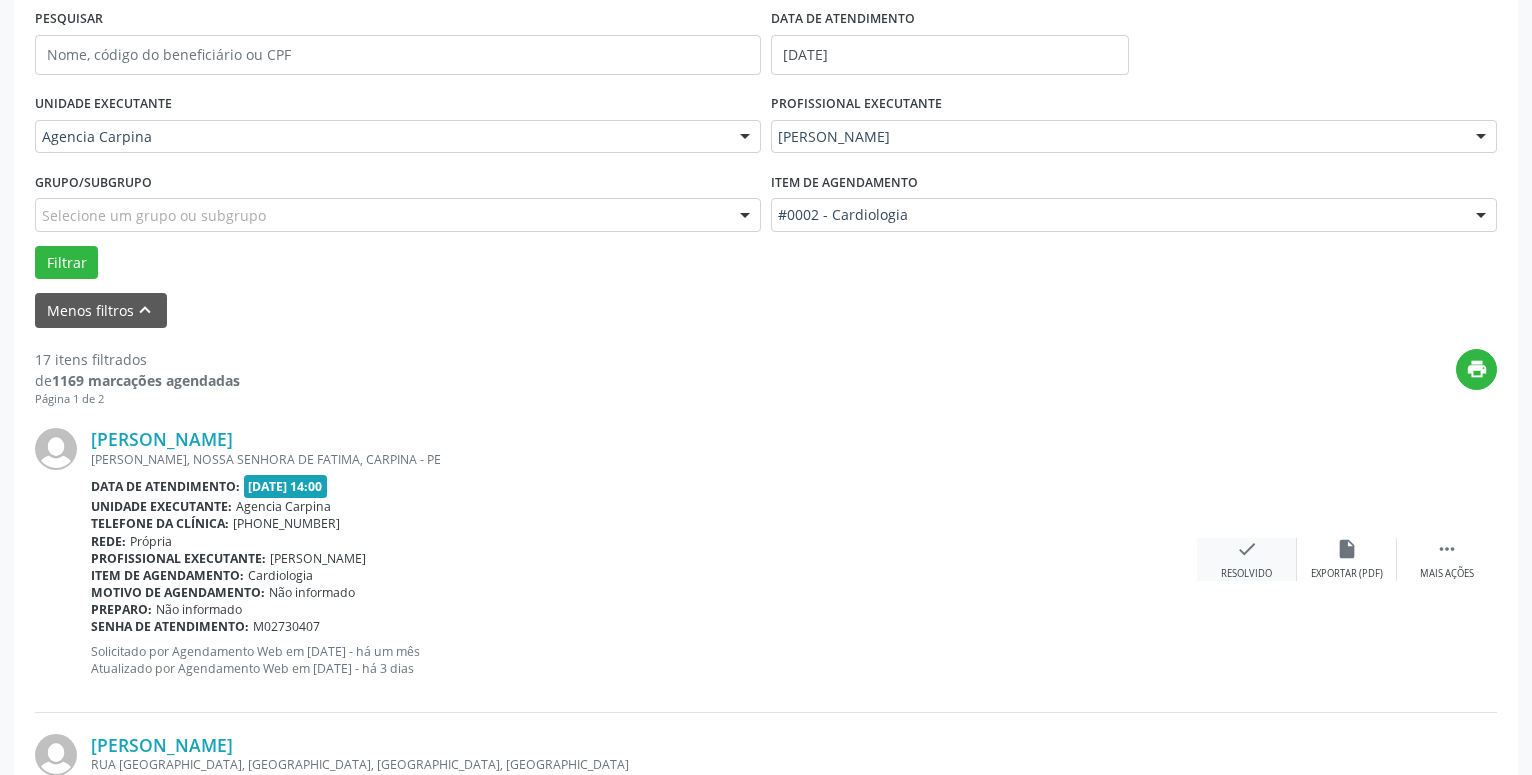 click on "check" at bounding box center (1247, 549) 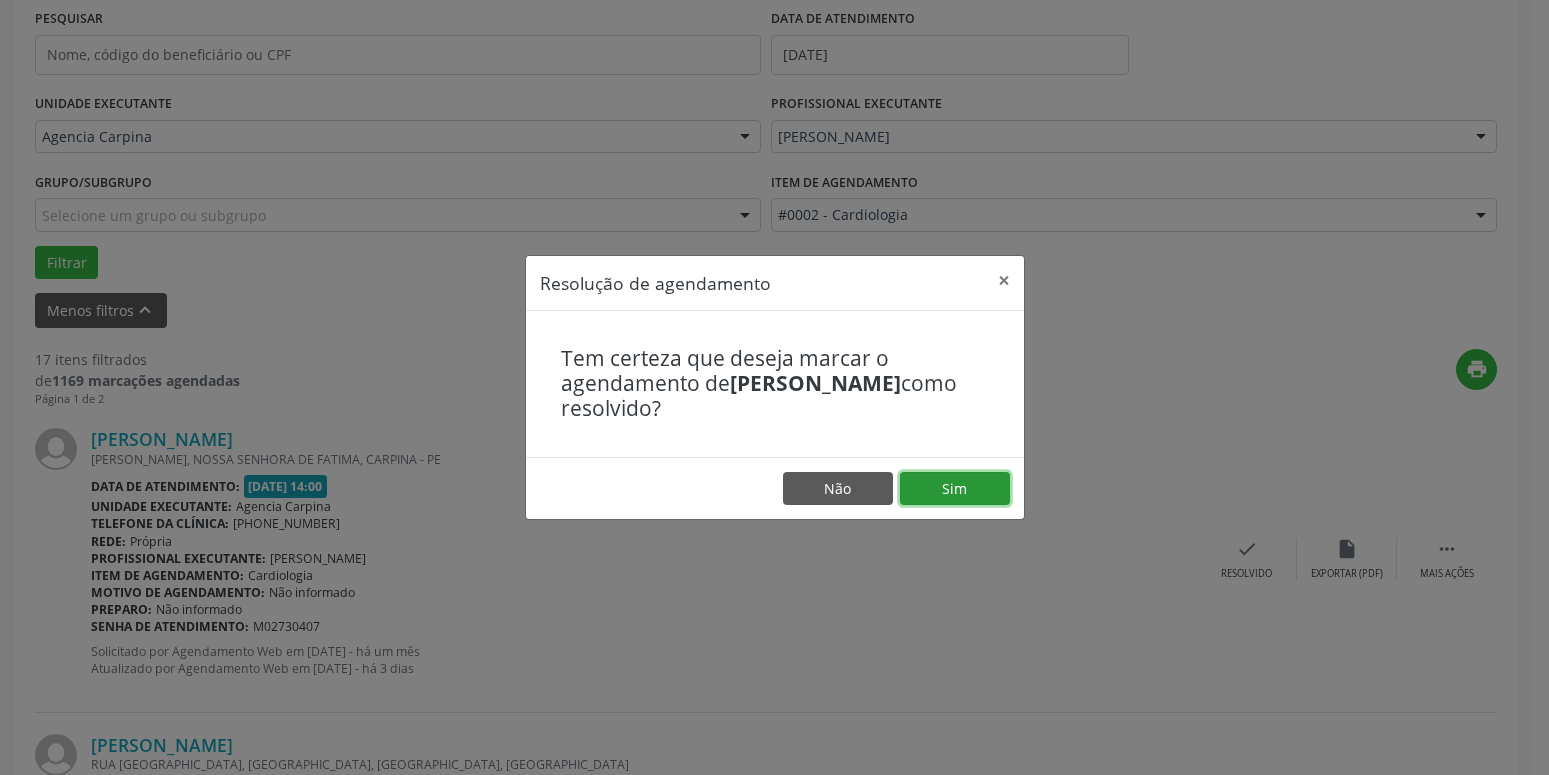 click on "Sim" at bounding box center [955, 489] 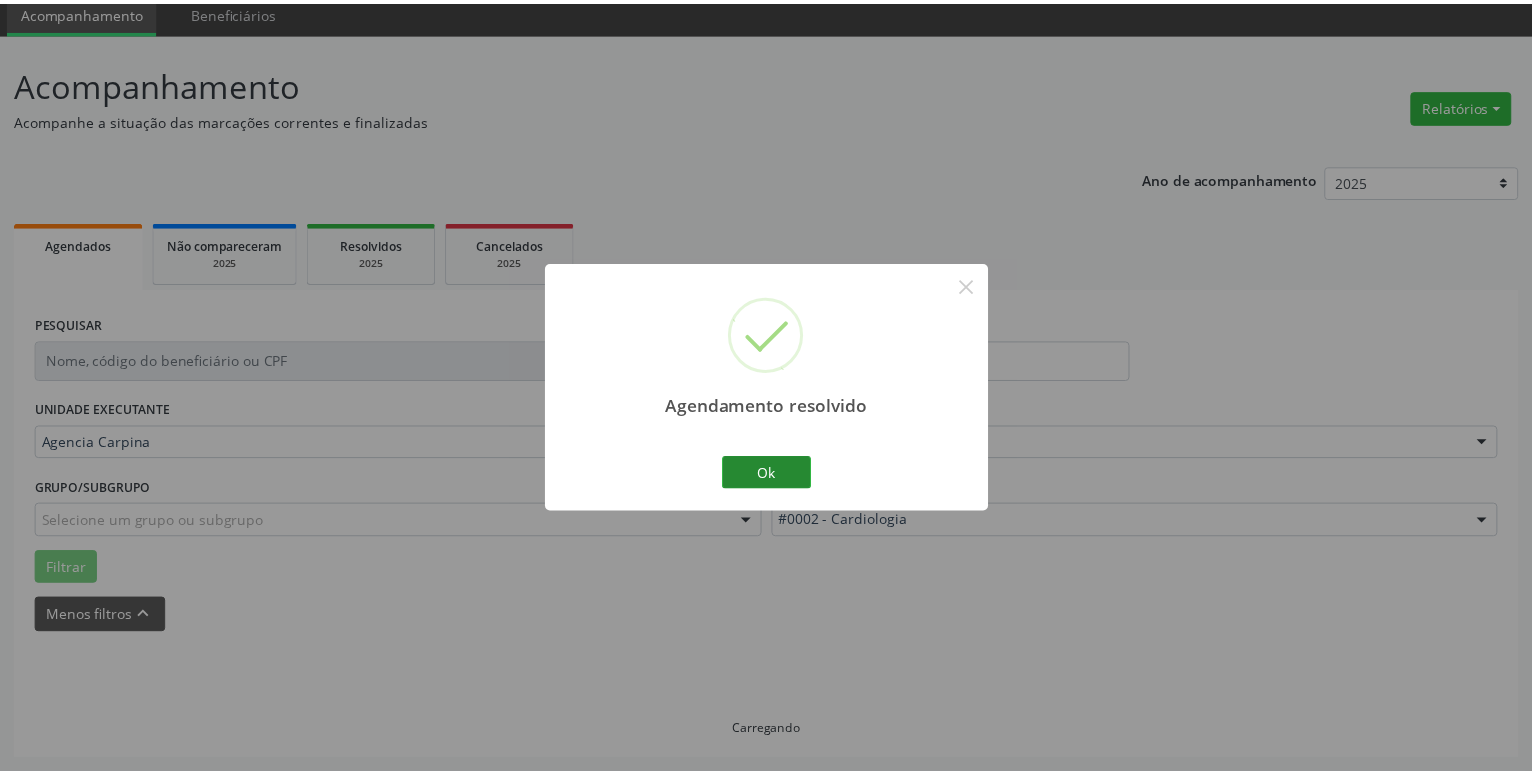 scroll, scrollTop: 77, scrollLeft: 0, axis: vertical 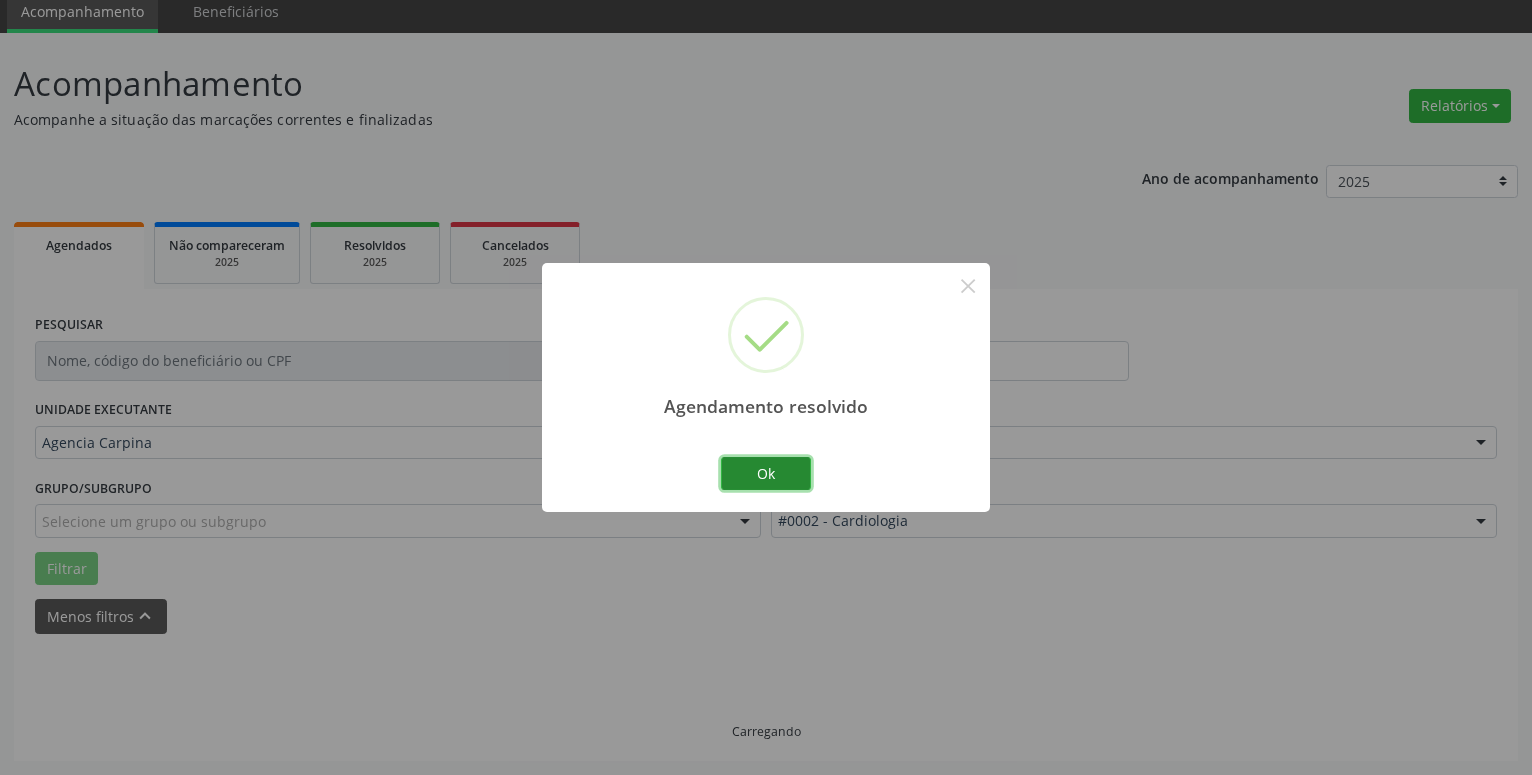 click on "Ok" at bounding box center [766, 474] 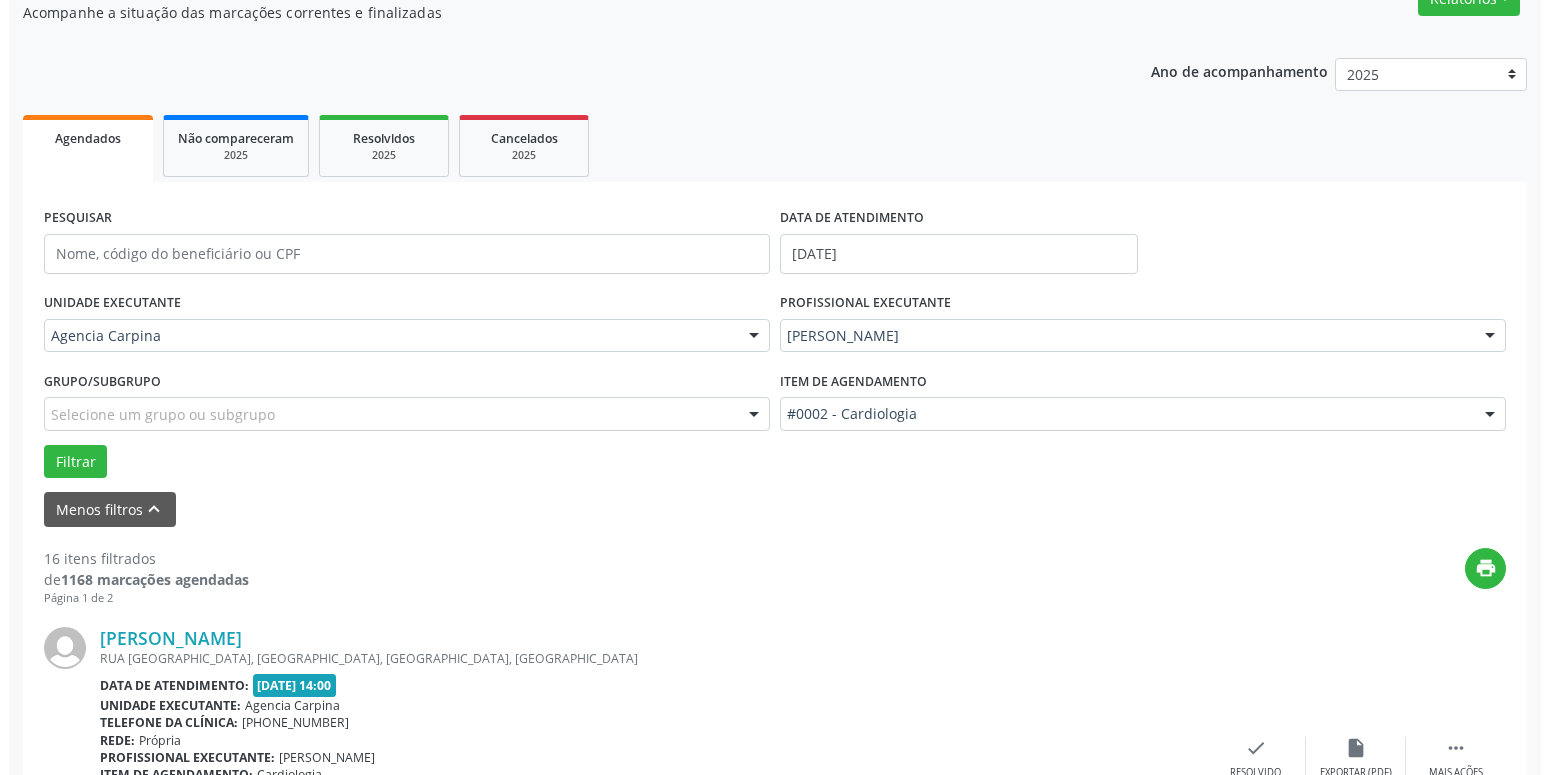 scroll, scrollTop: 281, scrollLeft: 0, axis: vertical 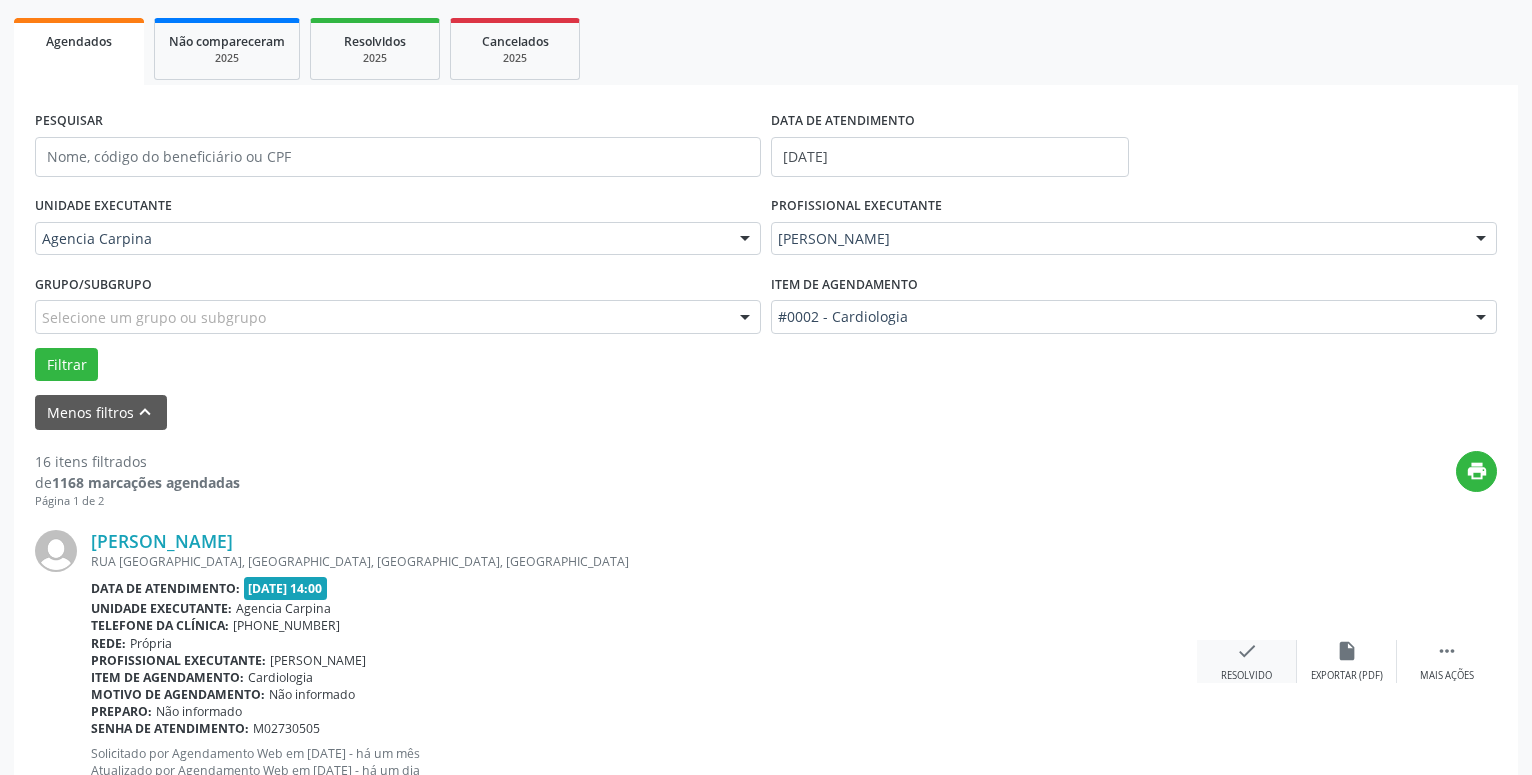 click on "check
Resolvido" at bounding box center (1247, 661) 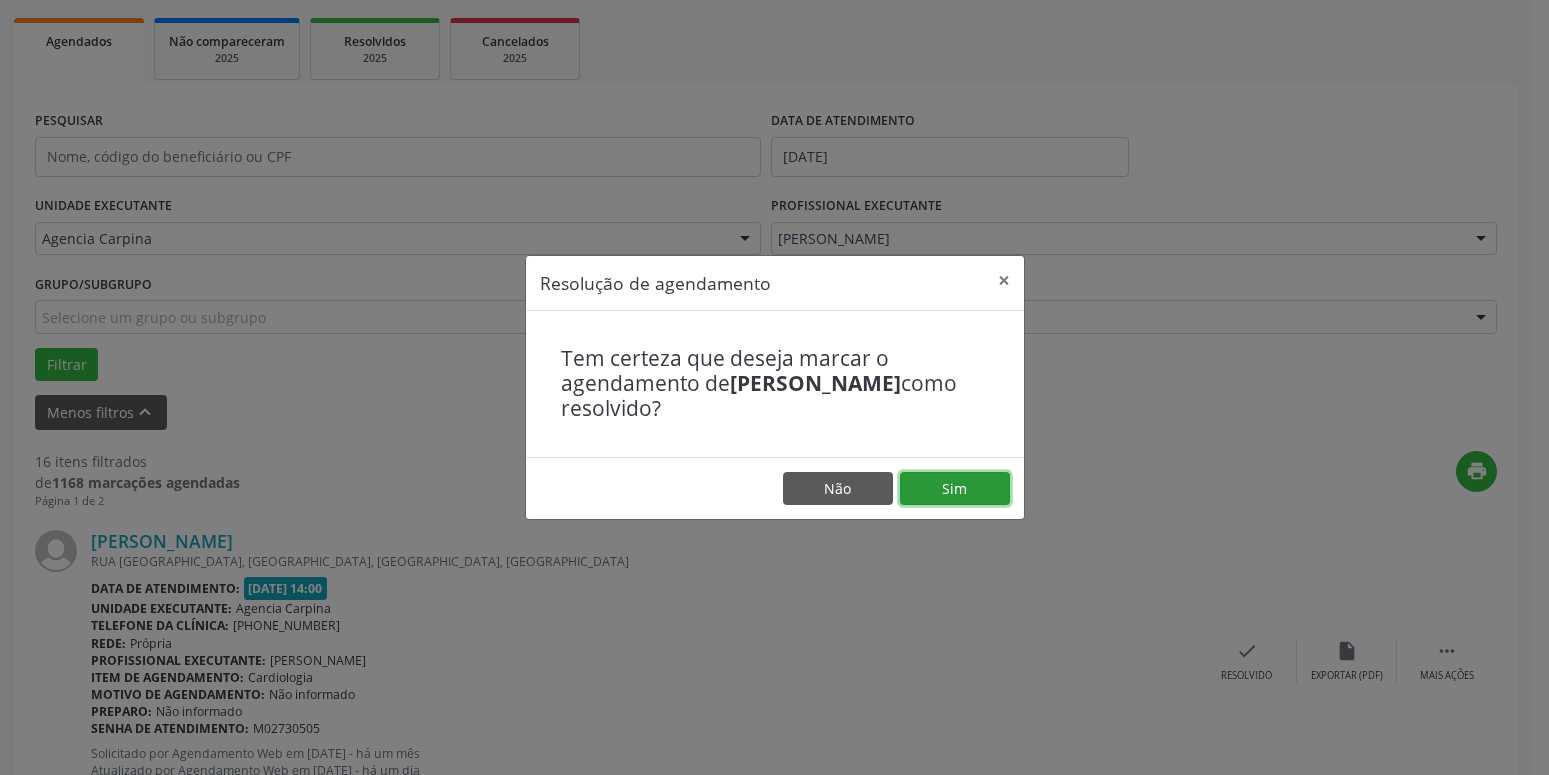 click on "Sim" at bounding box center [955, 489] 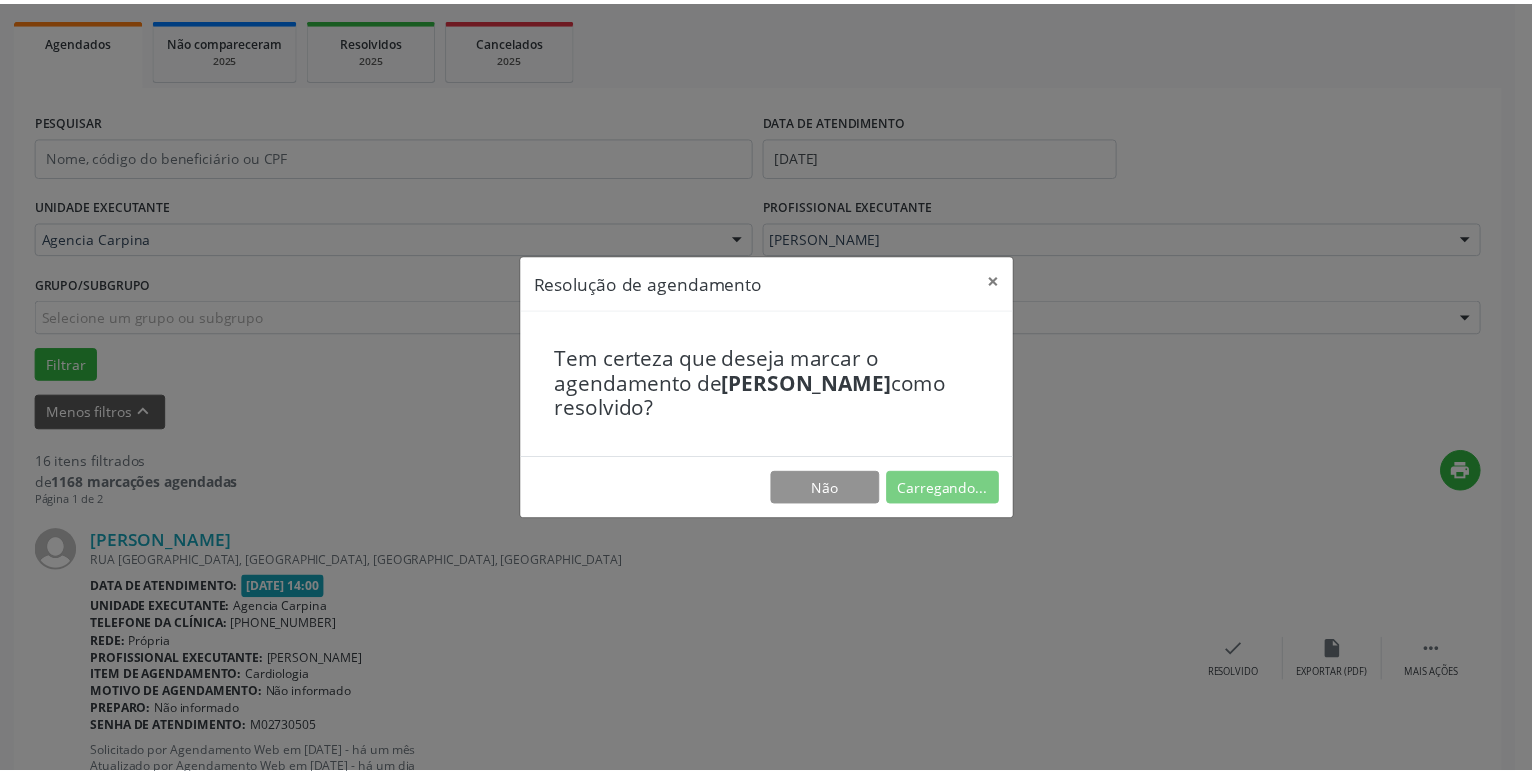scroll, scrollTop: 77, scrollLeft: 0, axis: vertical 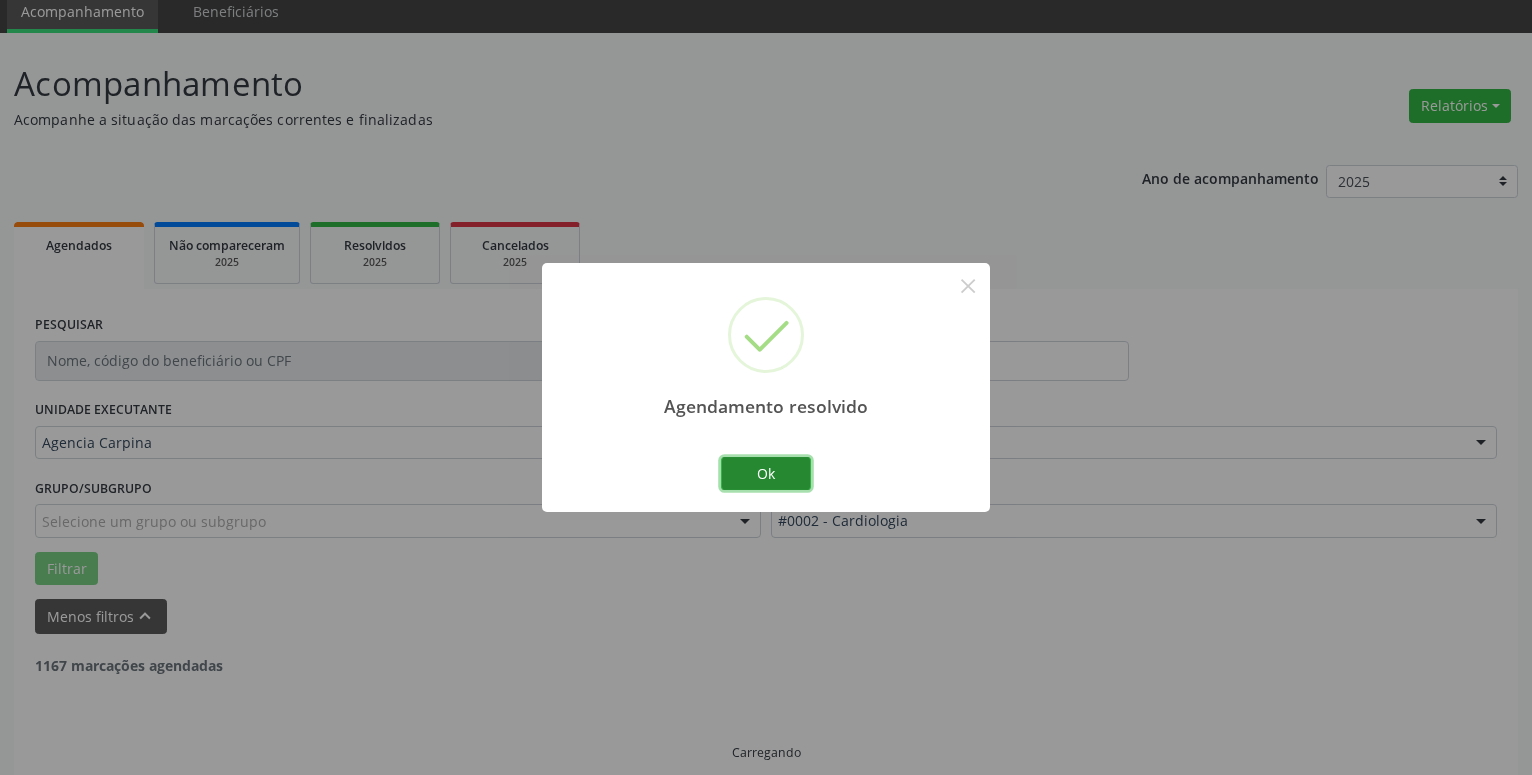click on "Ok" at bounding box center (766, 474) 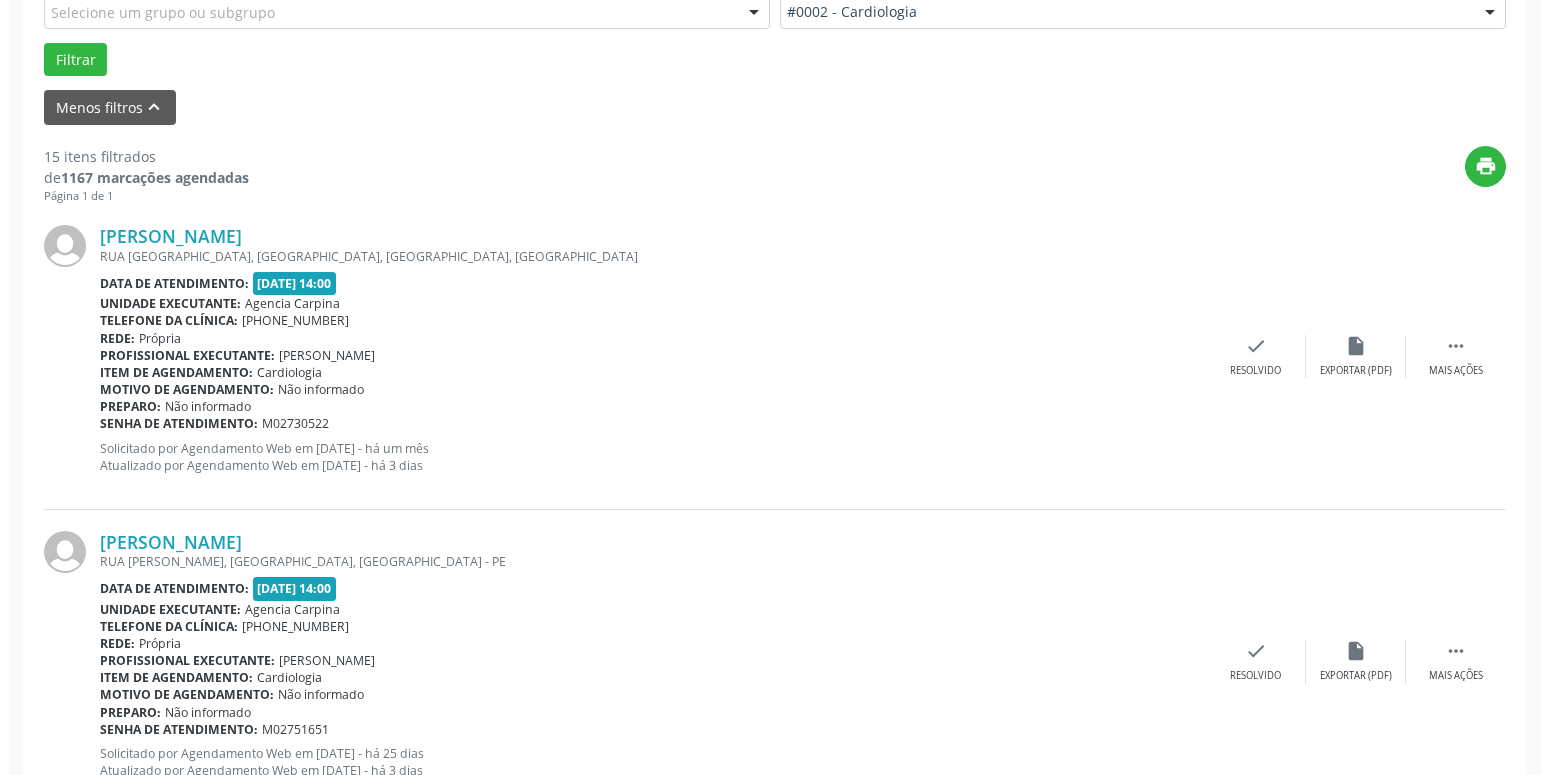scroll, scrollTop: 587, scrollLeft: 0, axis: vertical 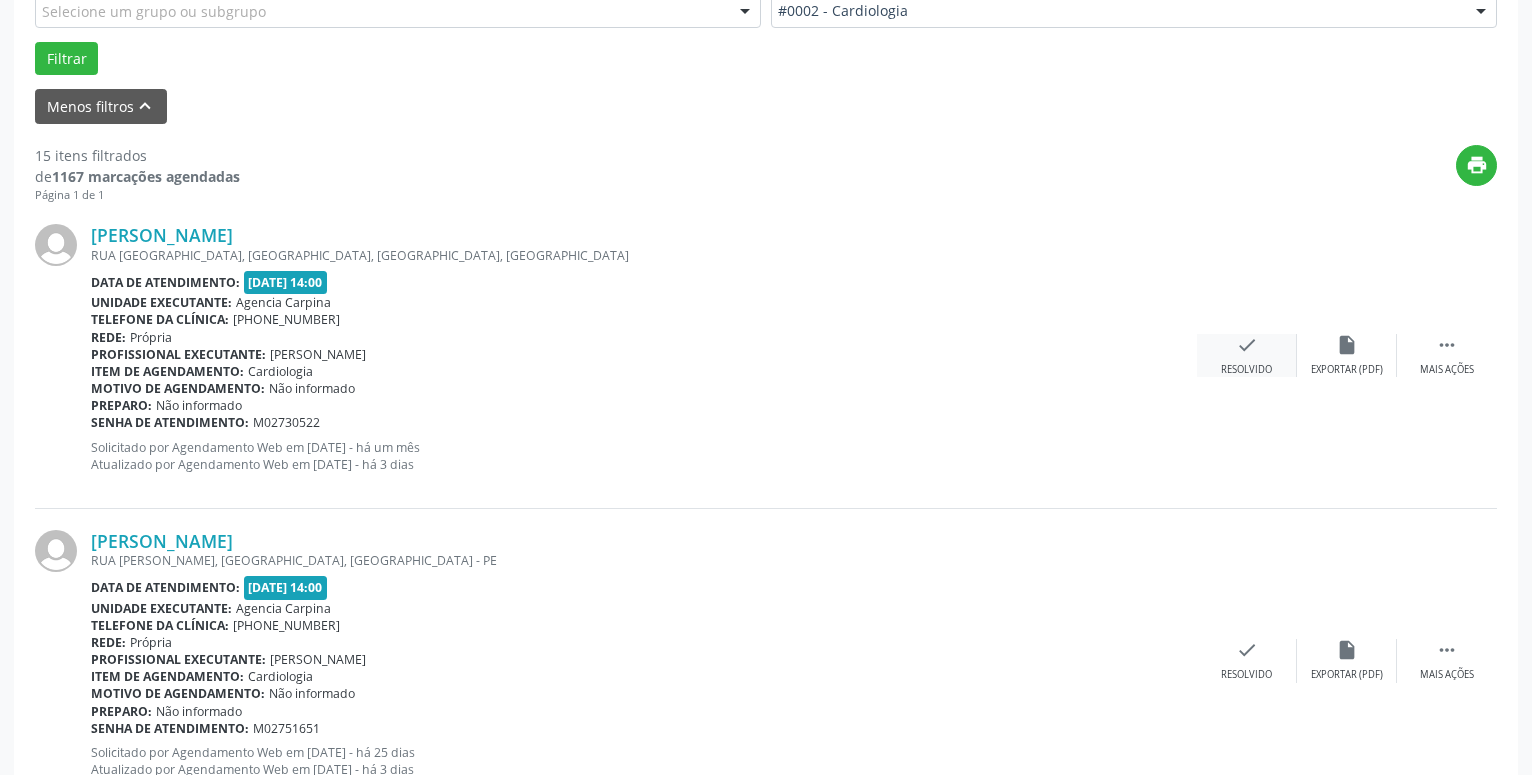 click on "check" at bounding box center (1247, 345) 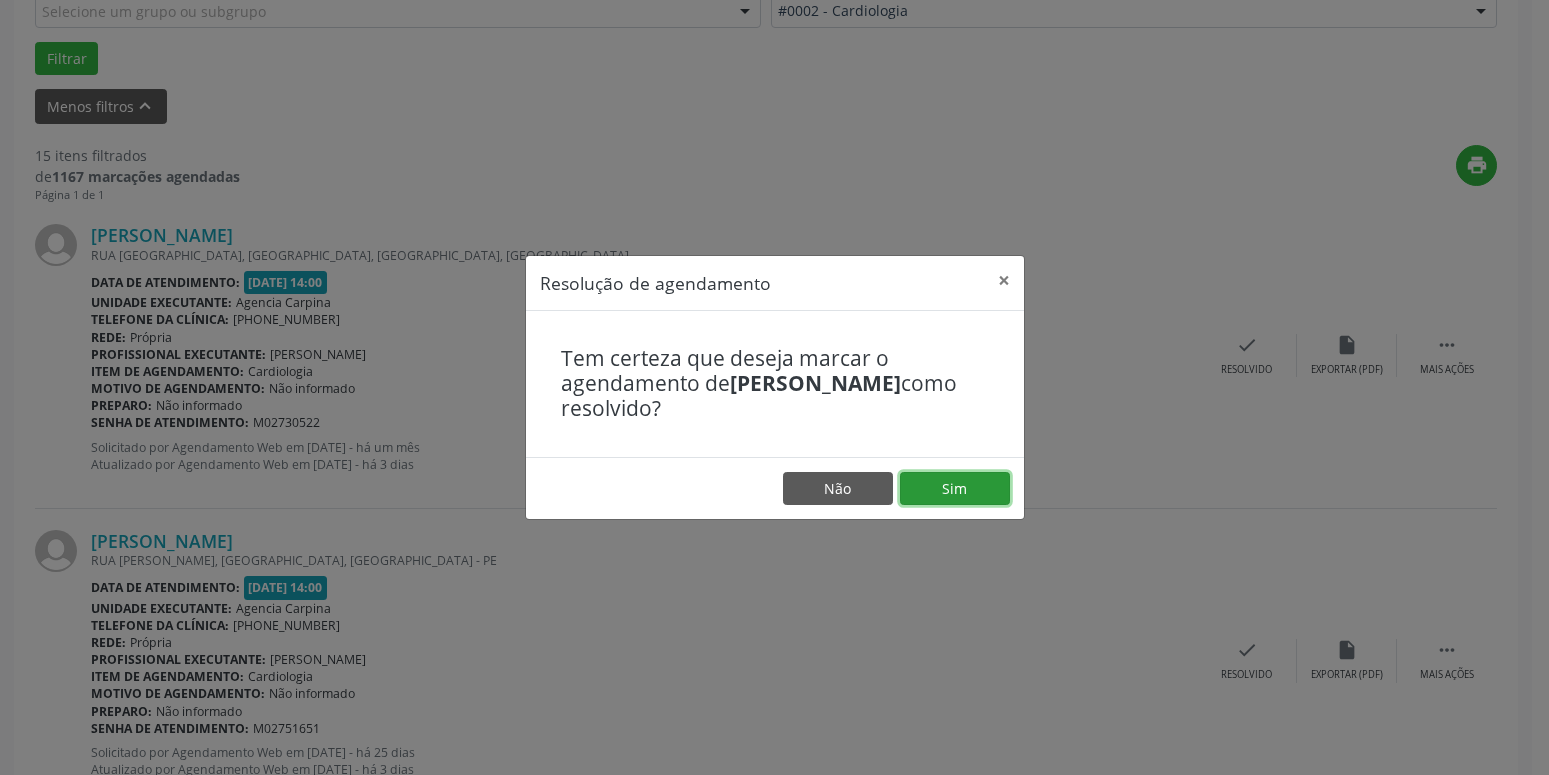 click on "Sim" at bounding box center [955, 489] 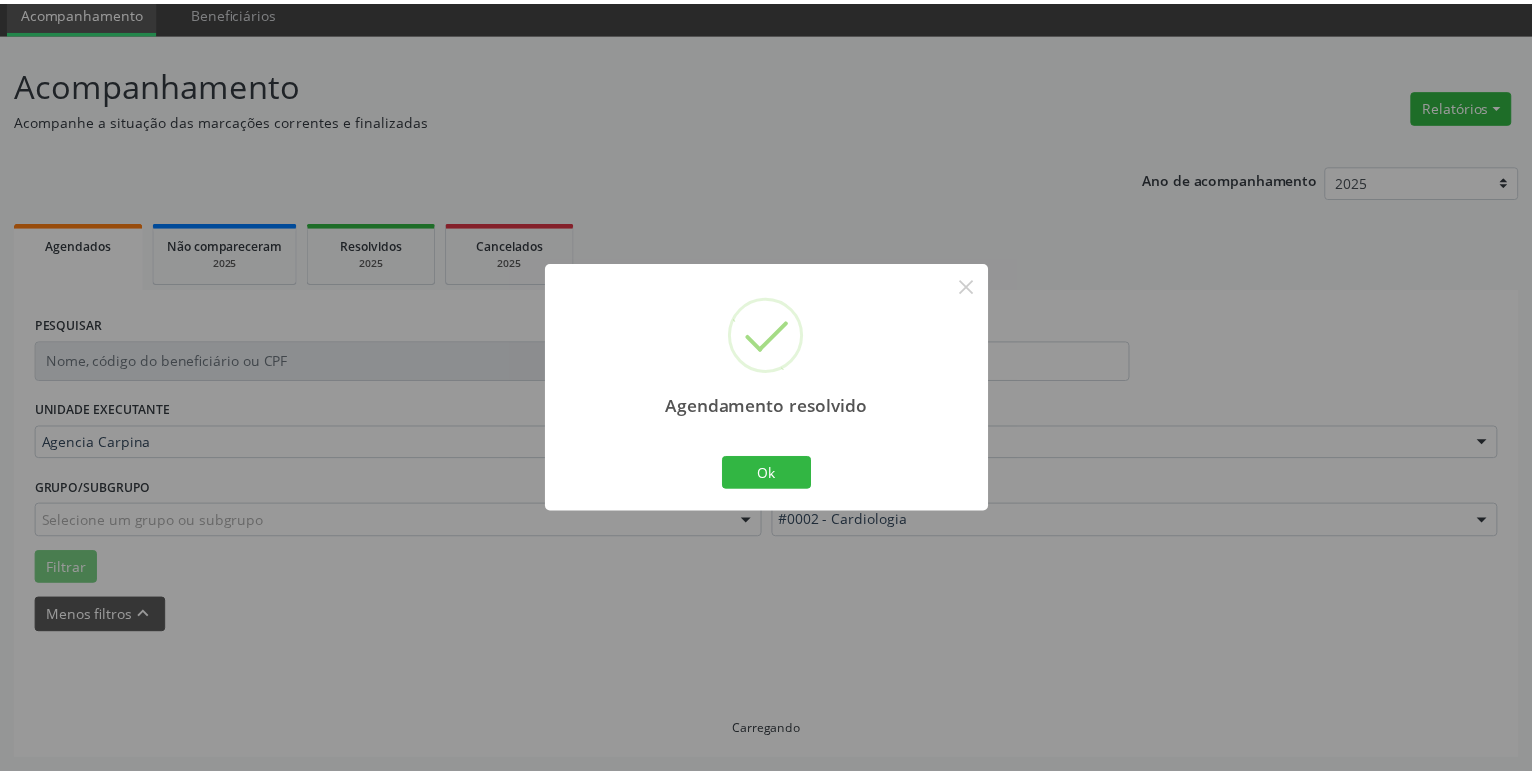 scroll, scrollTop: 77, scrollLeft: 0, axis: vertical 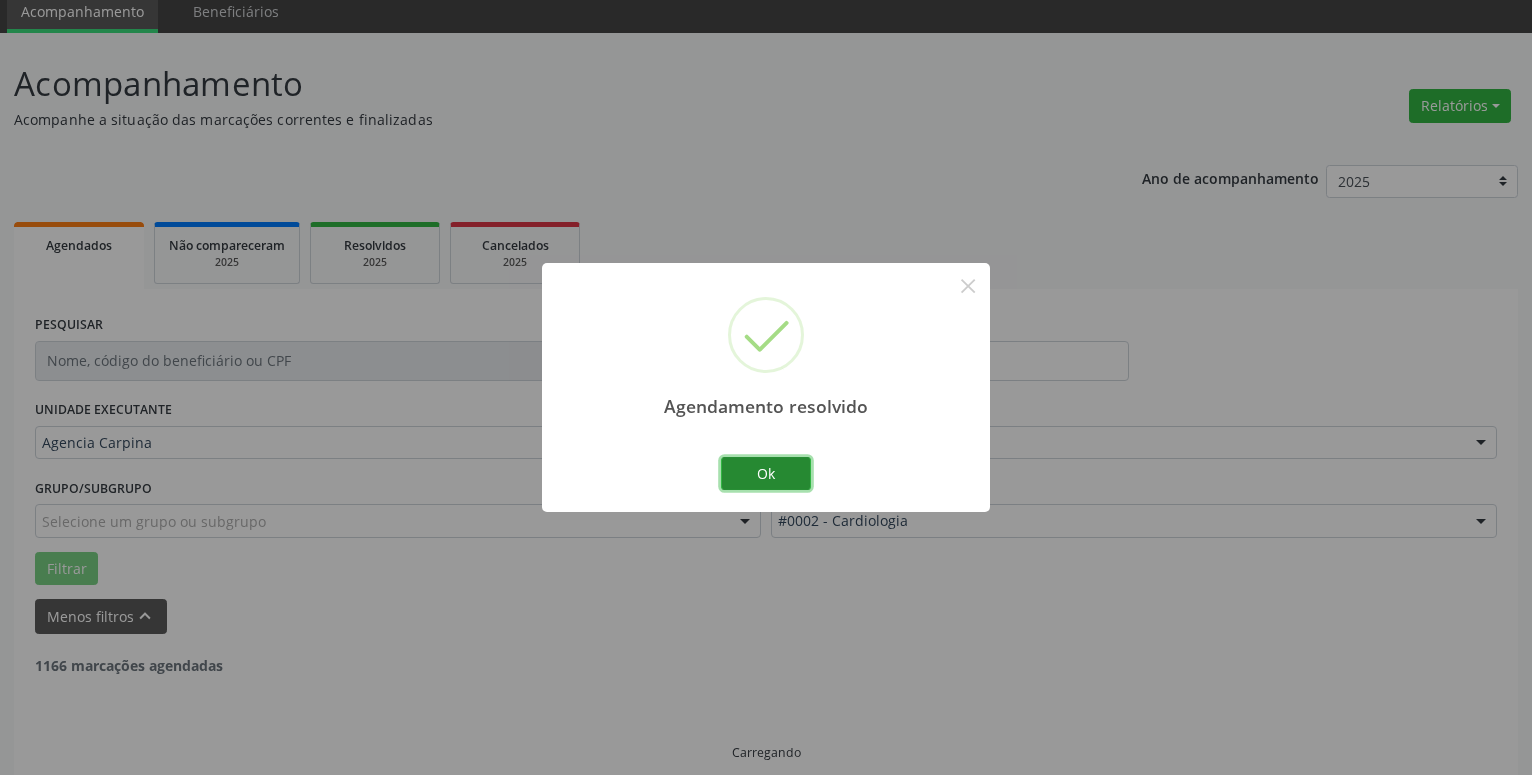 click on "Ok" at bounding box center (766, 474) 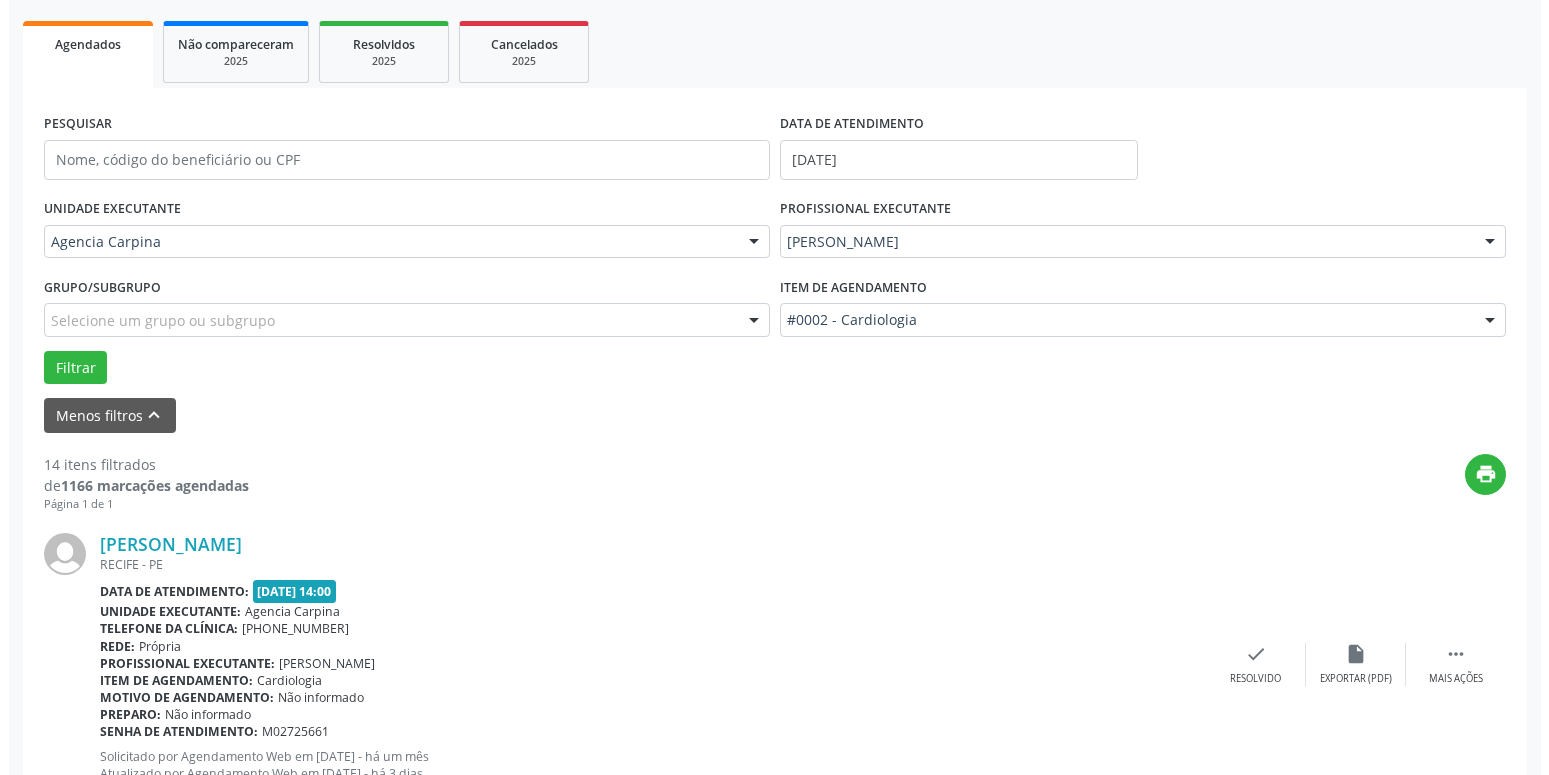 scroll, scrollTop: 281, scrollLeft: 0, axis: vertical 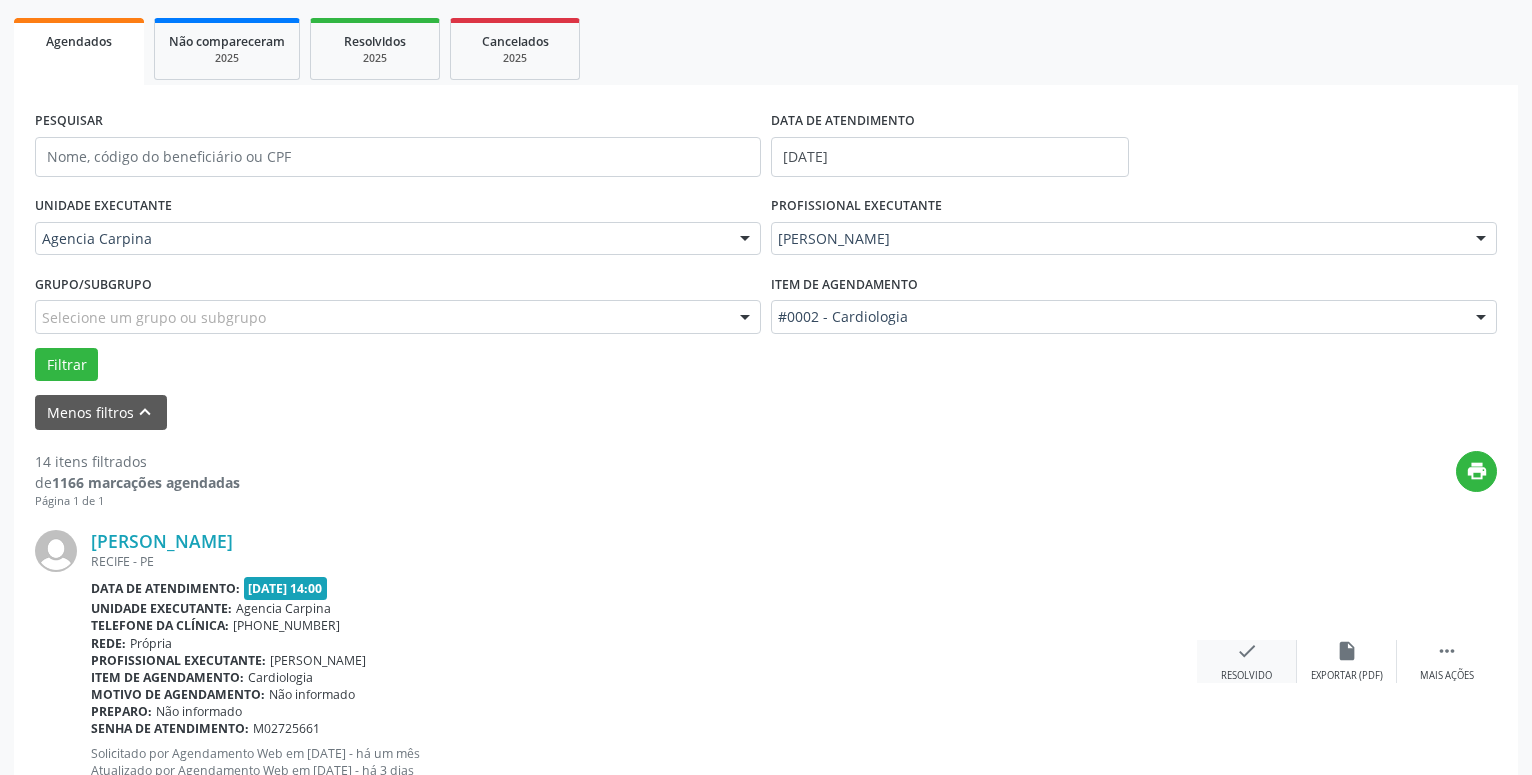 click on "check
Resolvido" at bounding box center [1247, 661] 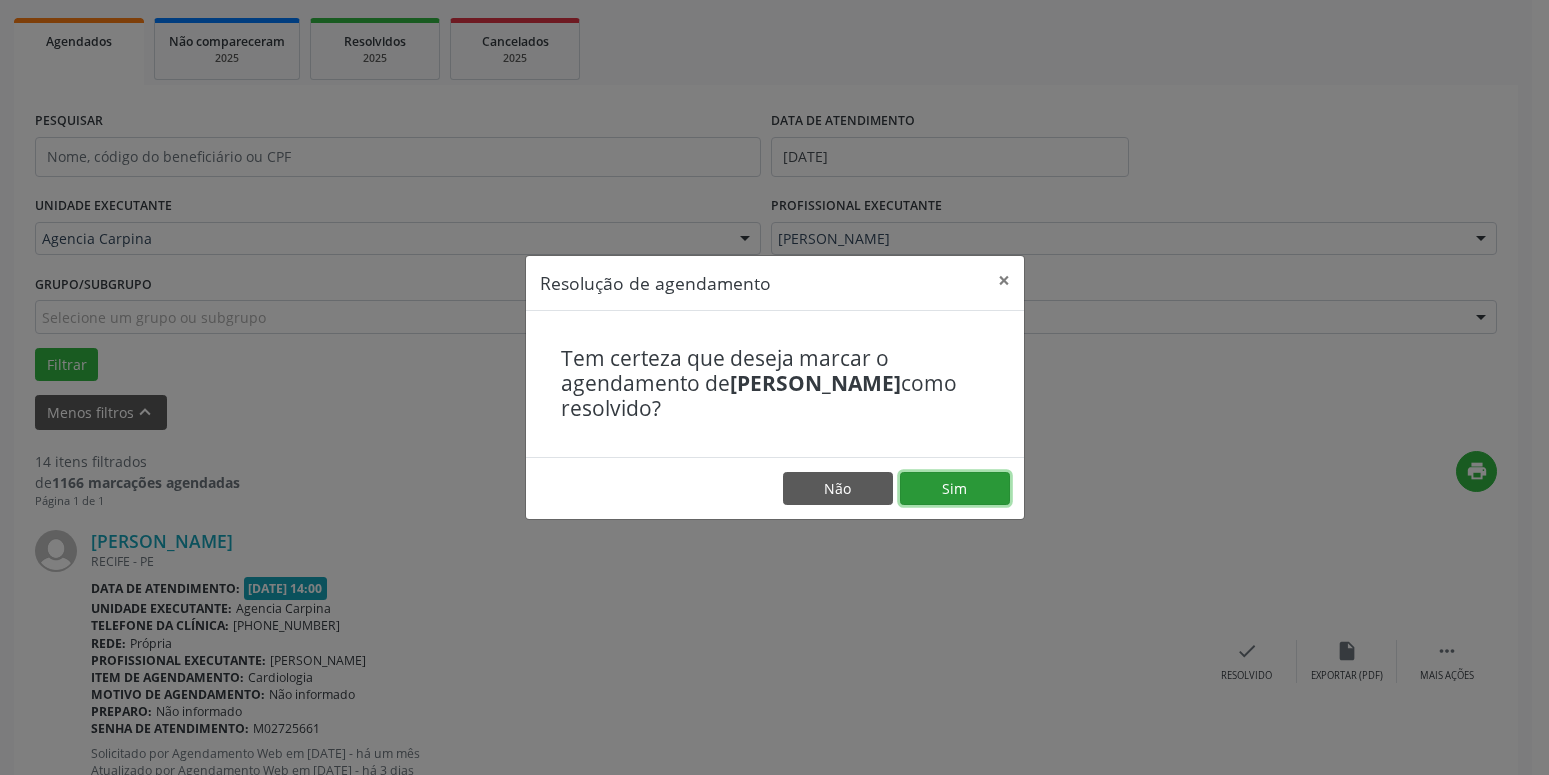click on "Sim" at bounding box center [955, 489] 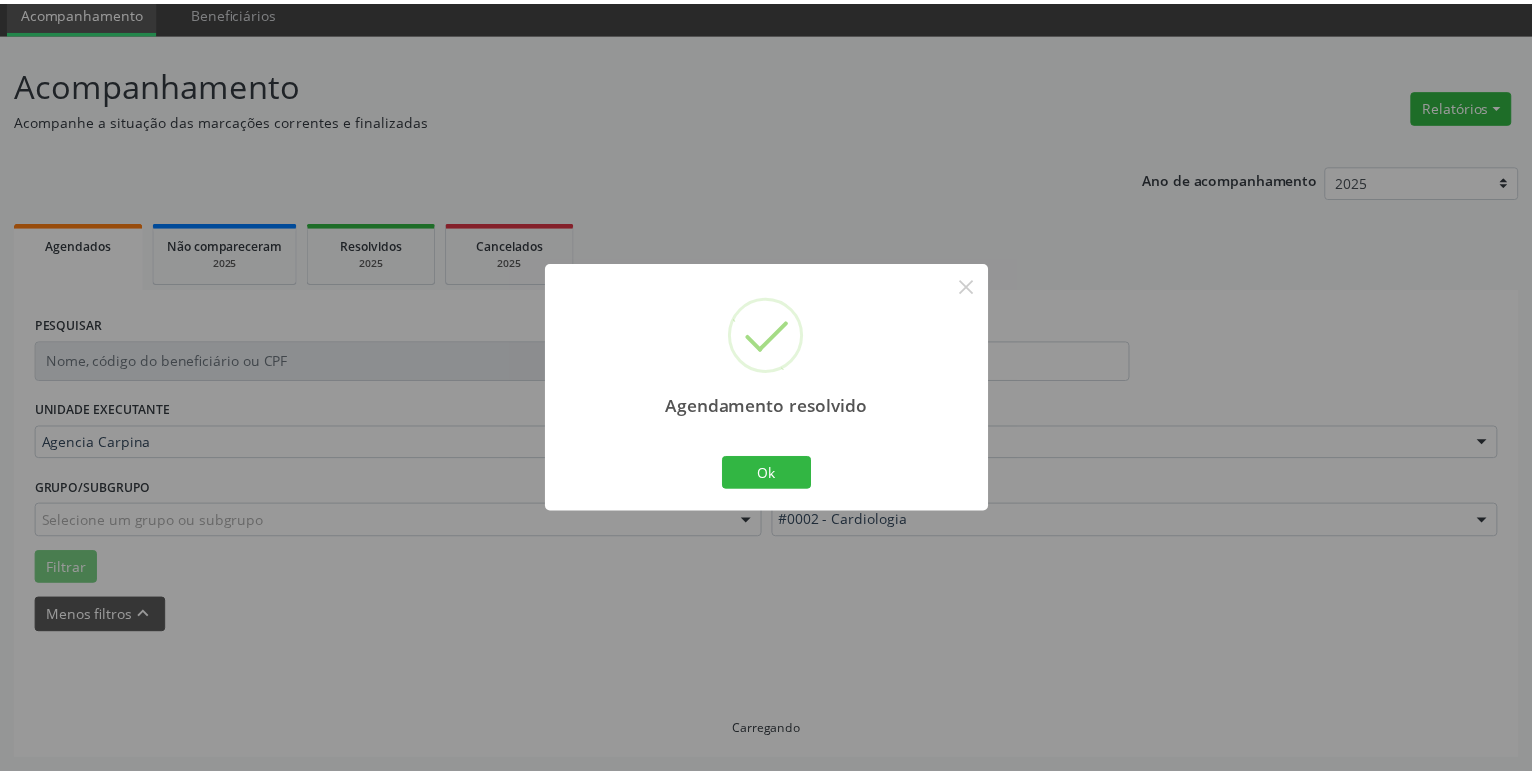 scroll, scrollTop: 77, scrollLeft: 0, axis: vertical 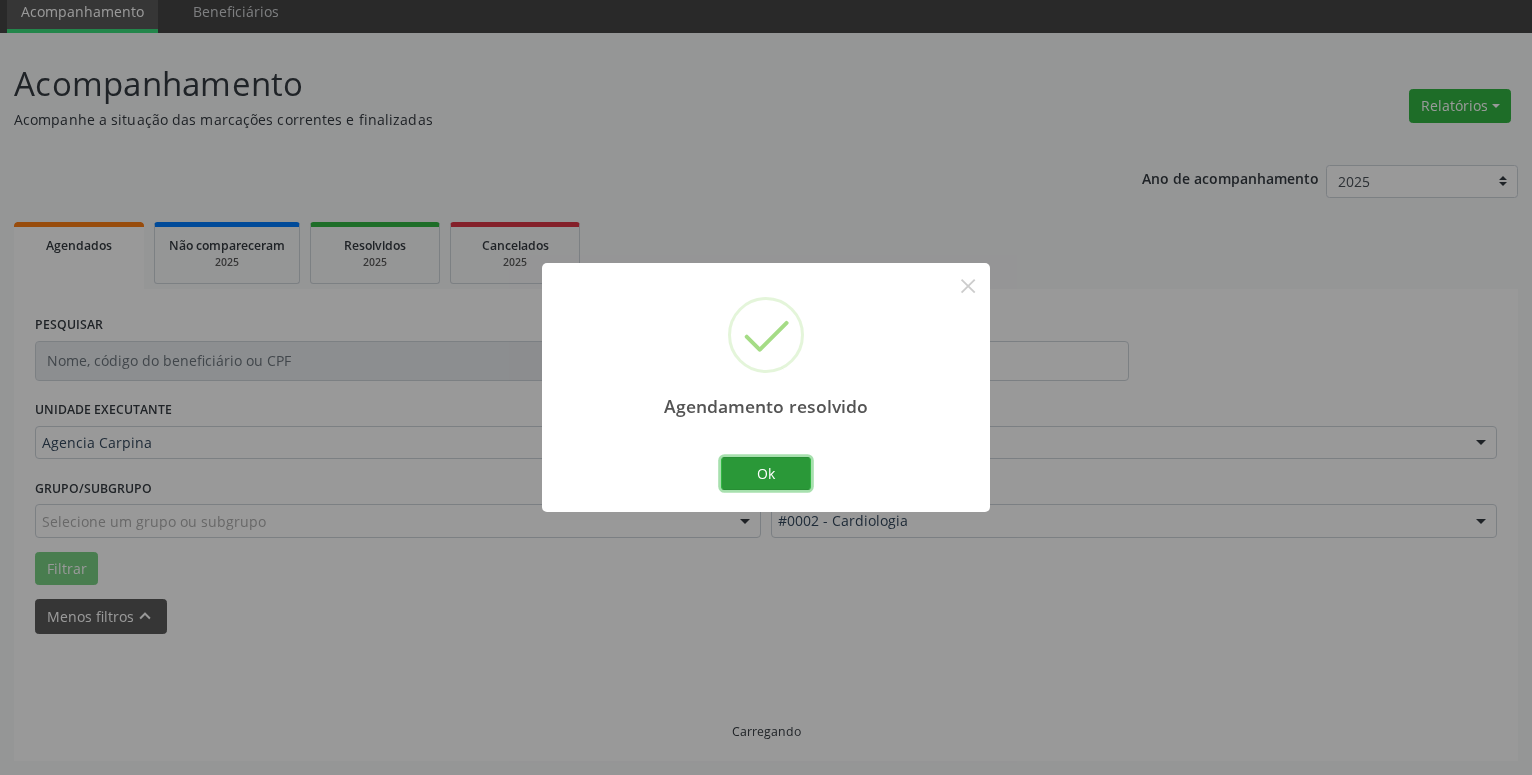 click on "Ok" at bounding box center [766, 474] 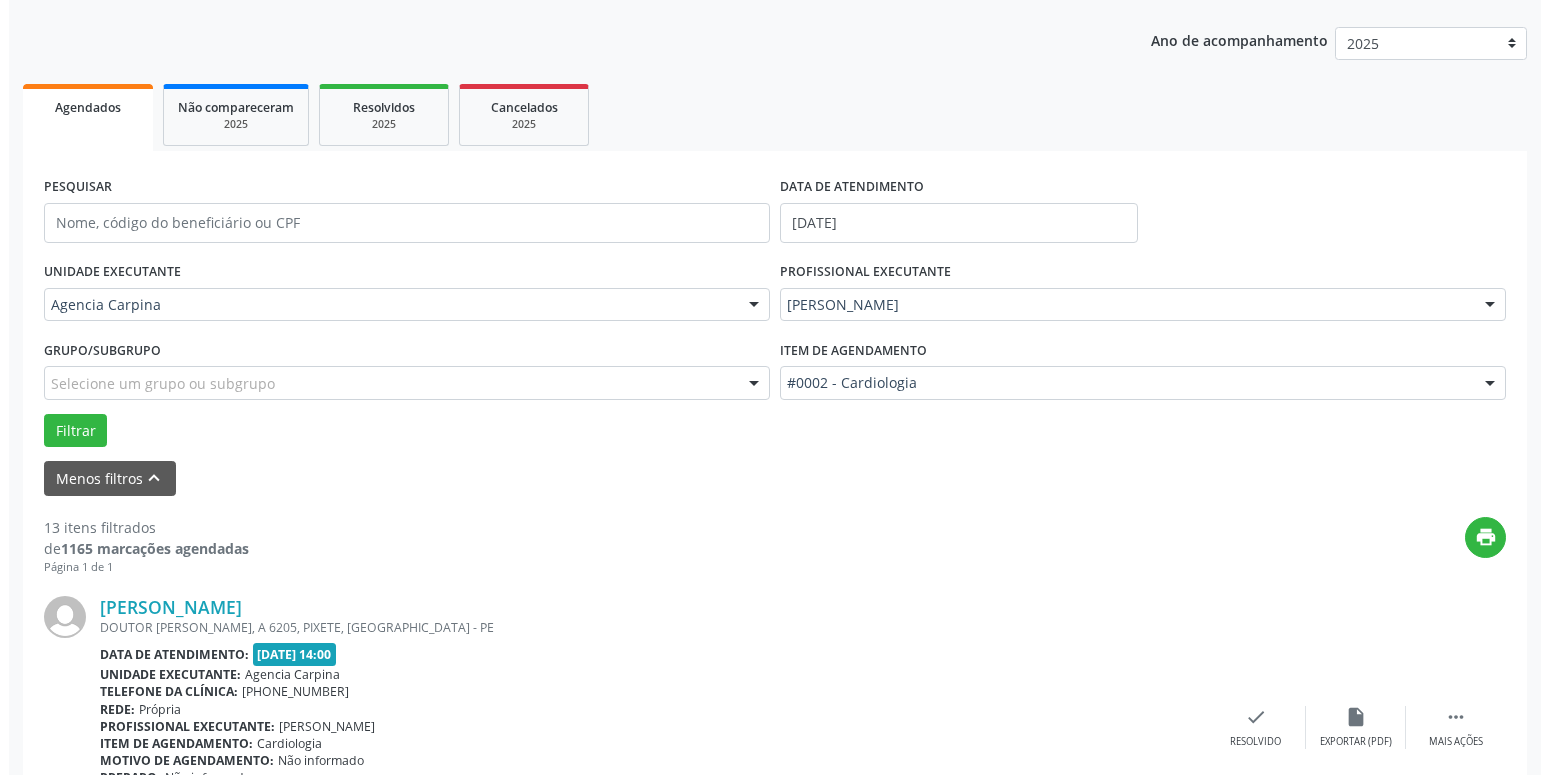 scroll, scrollTop: 383, scrollLeft: 0, axis: vertical 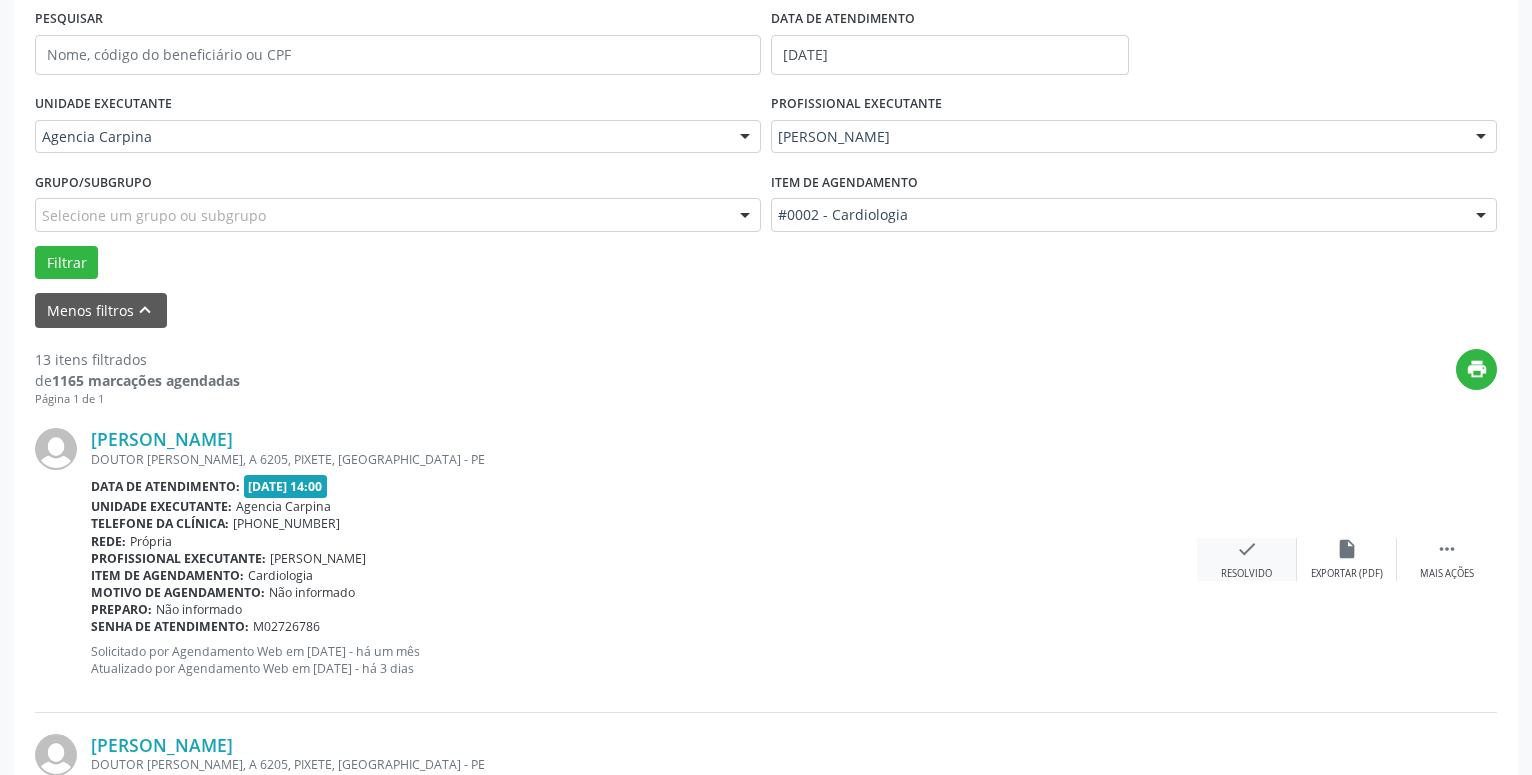click on "check
Resolvido" at bounding box center (1247, 559) 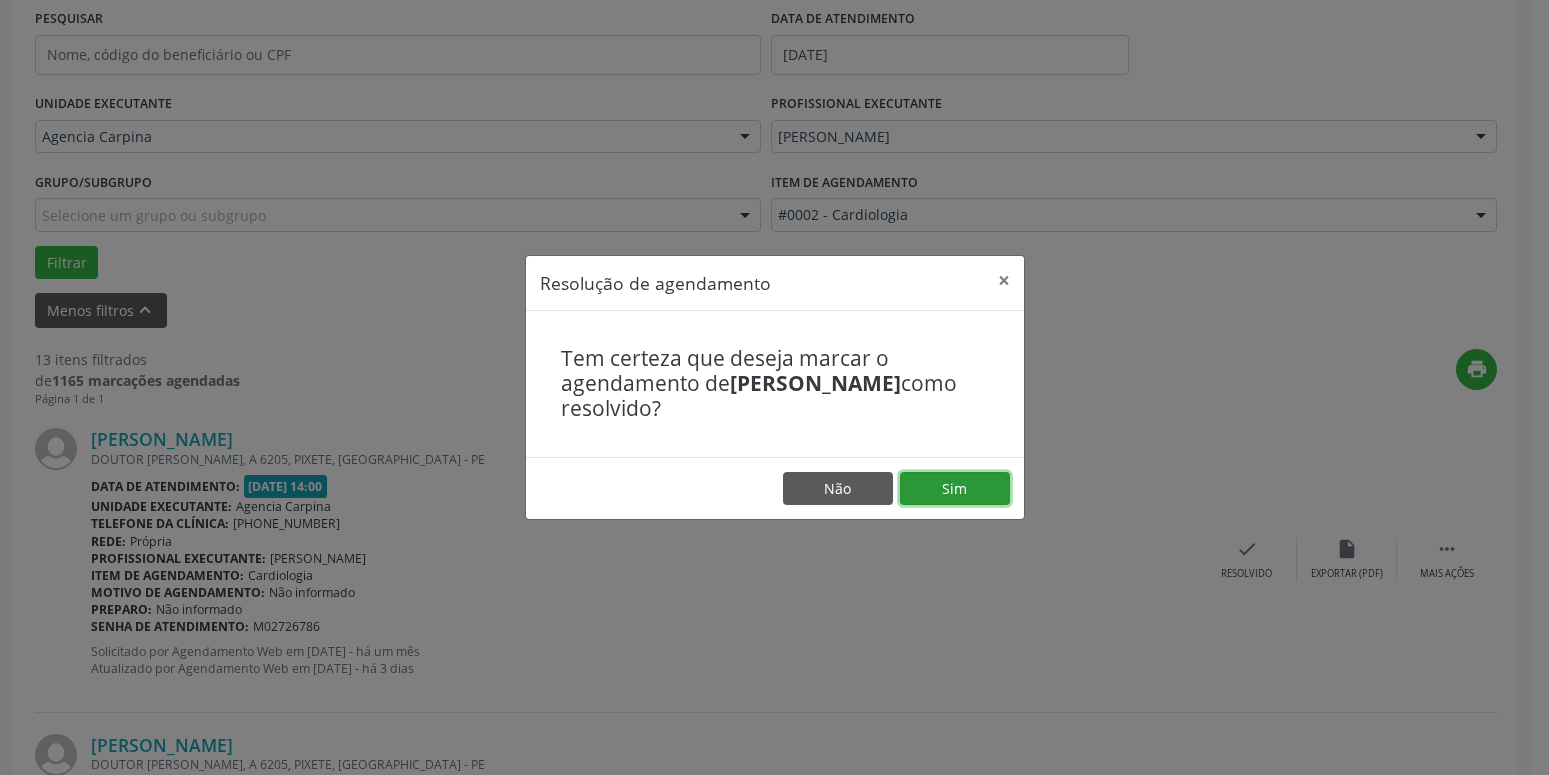 click on "Sim" at bounding box center (955, 489) 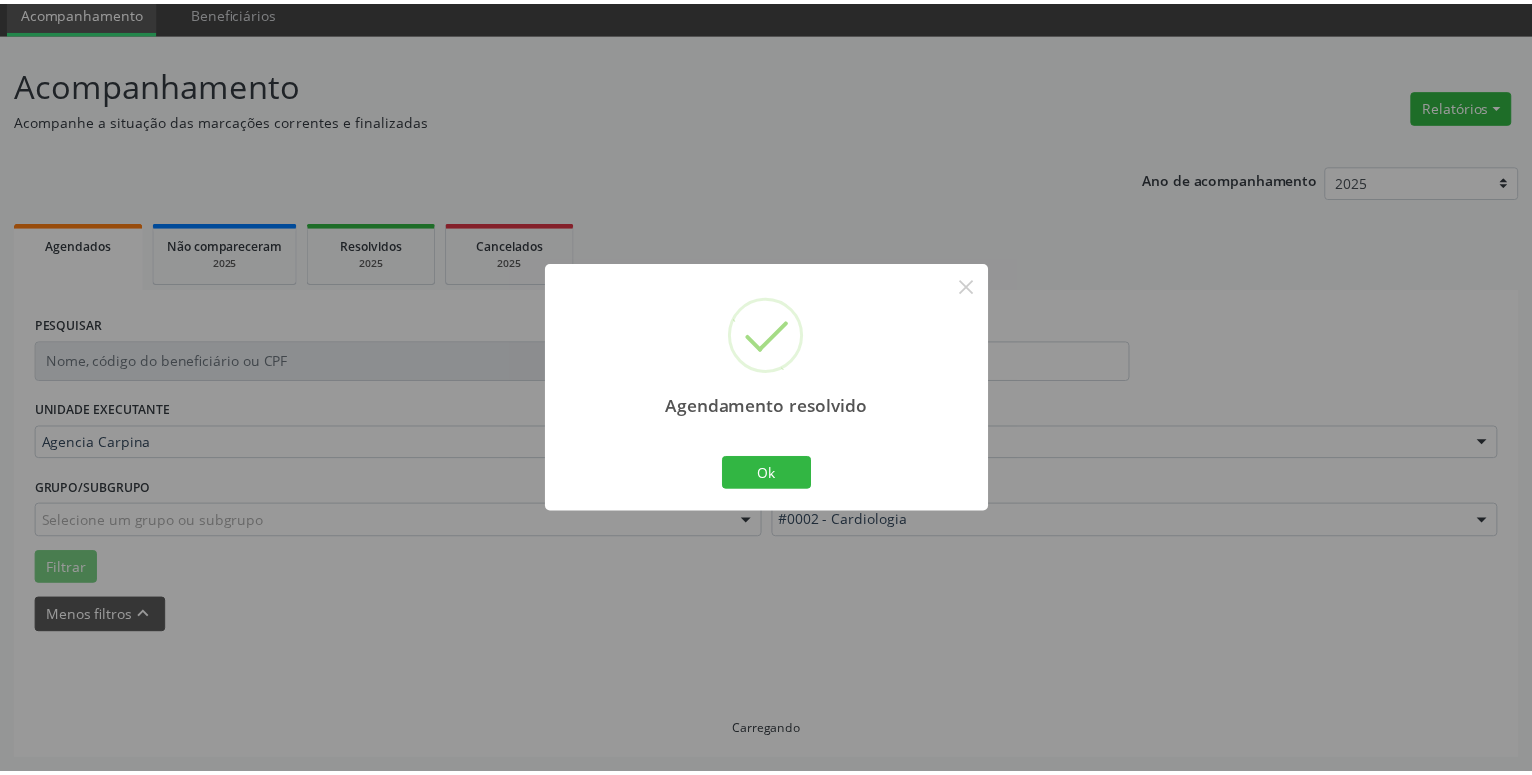 scroll, scrollTop: 77, scrollLeft: 0, axis: vertical 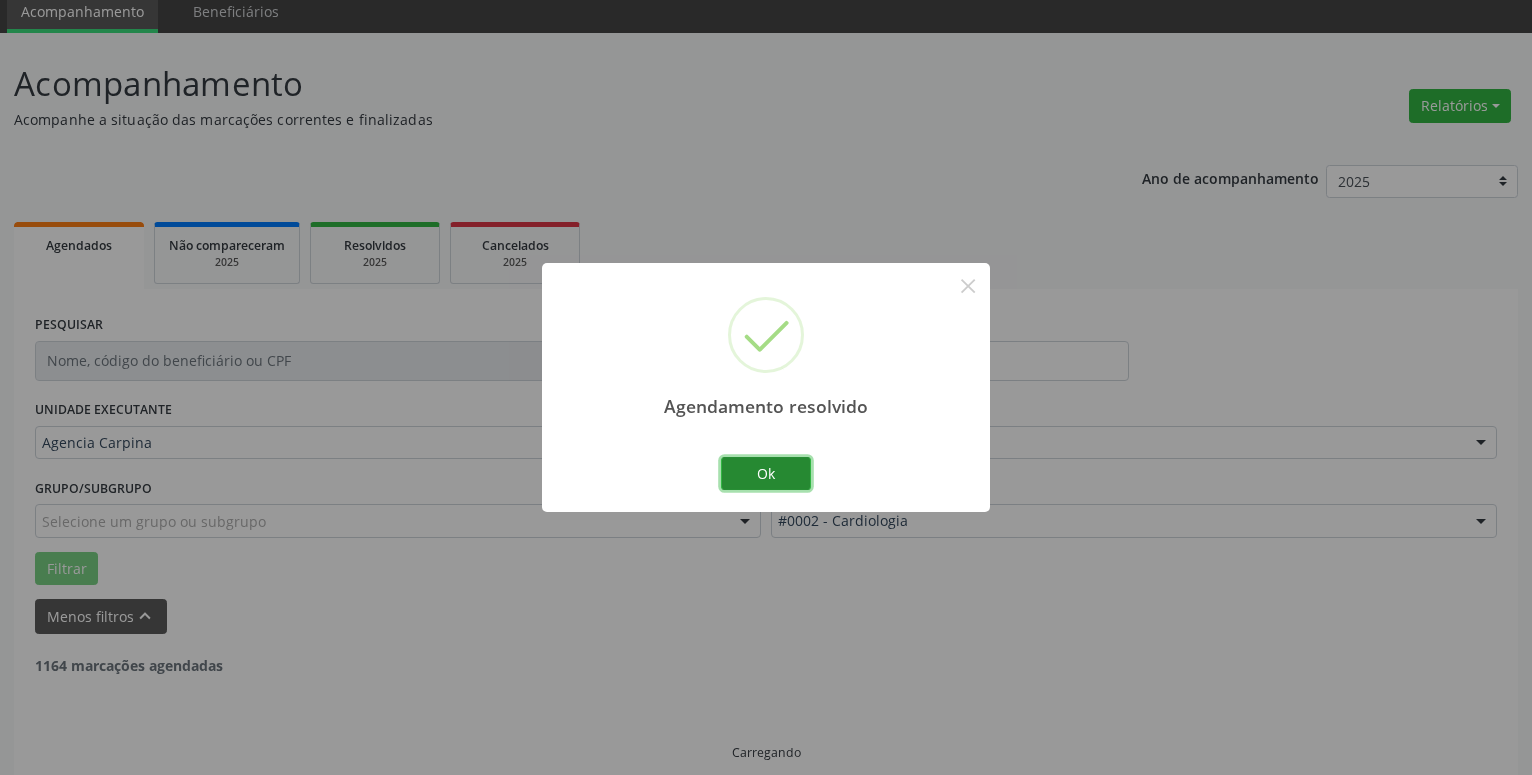 click on "Ok" at bounding box center [766, 474] 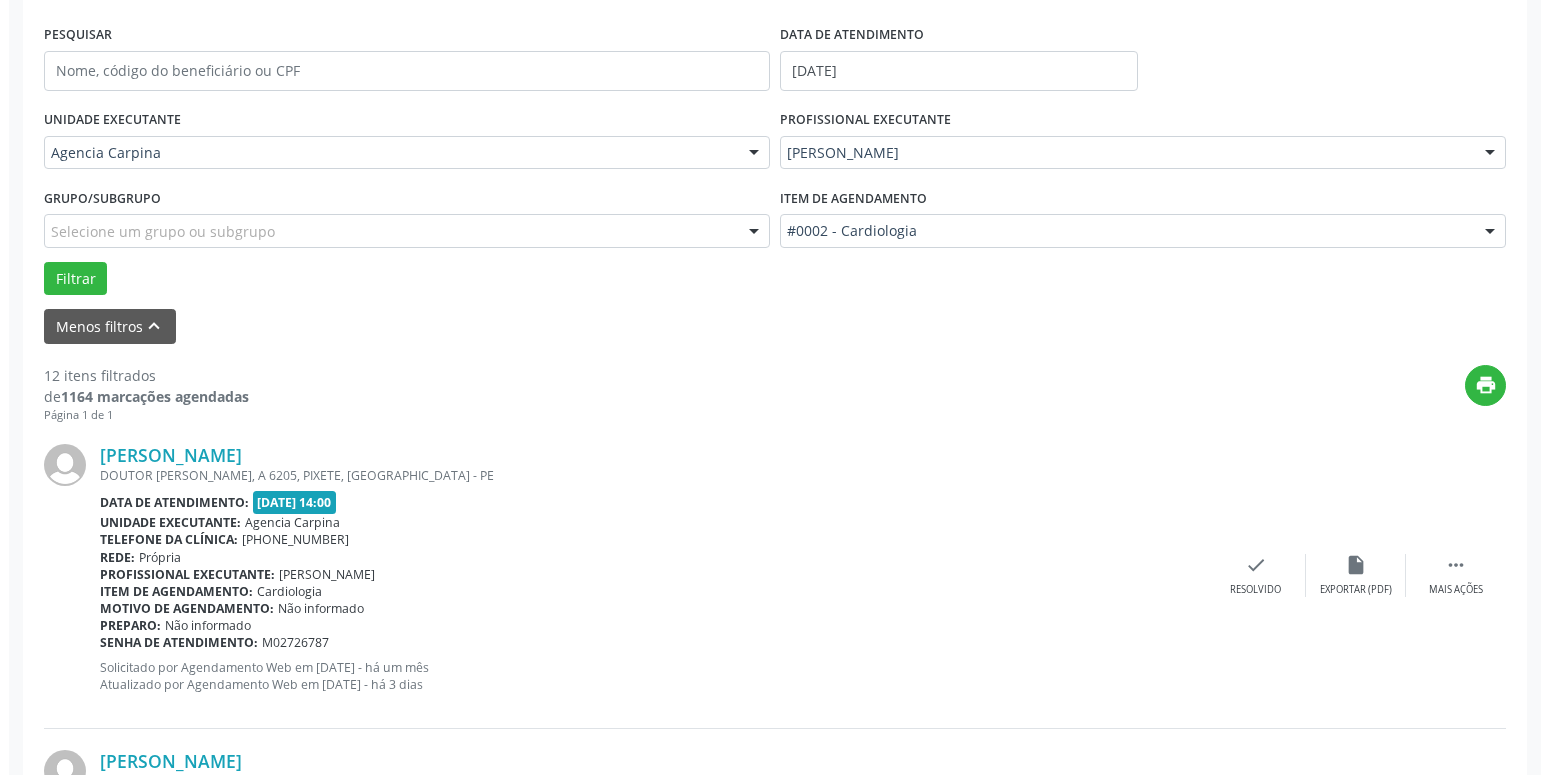 scroll, scrollTop: 383, scrollLeft: 0, axis: vertical 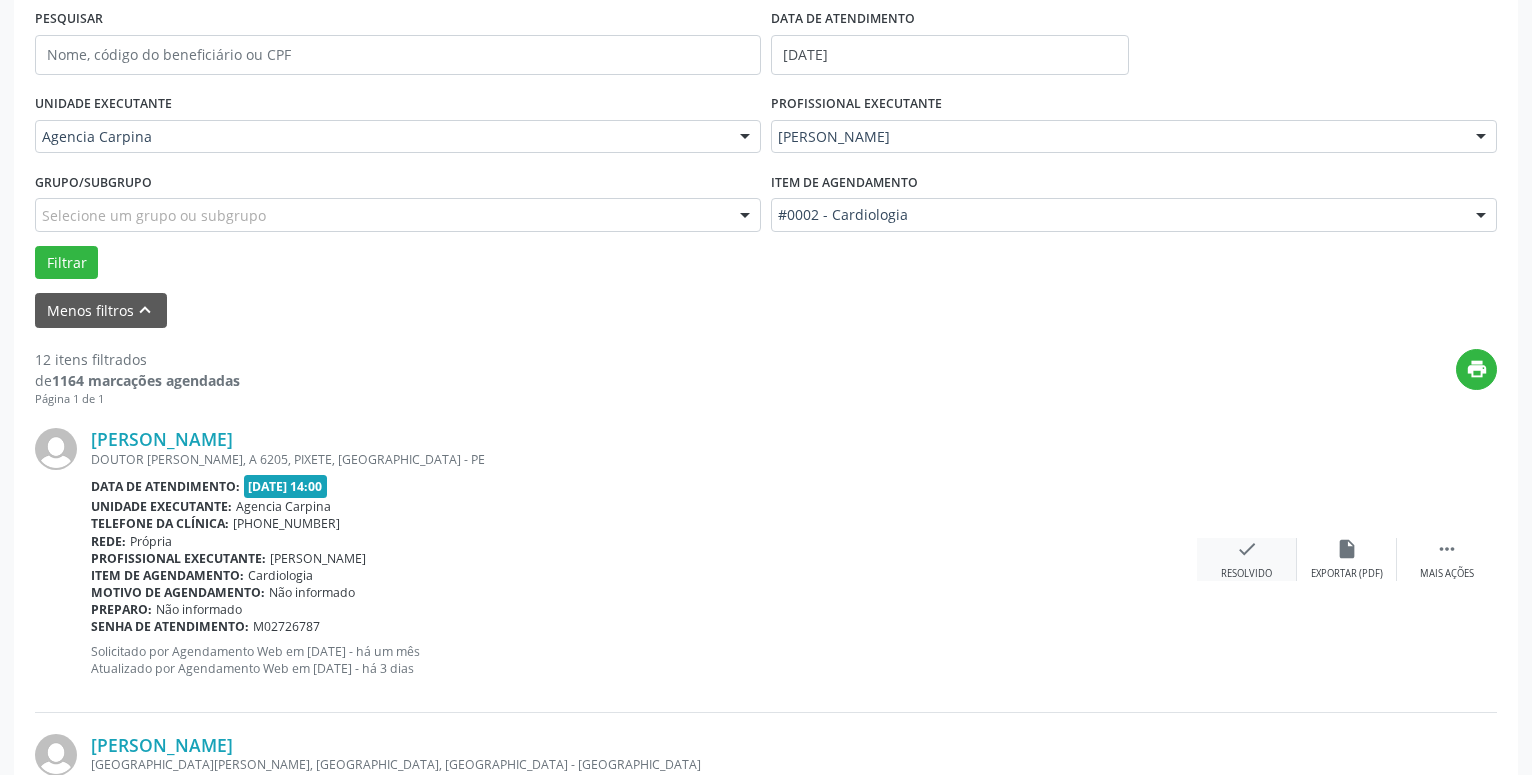 click on "check" at bounding box center [1247, 549] 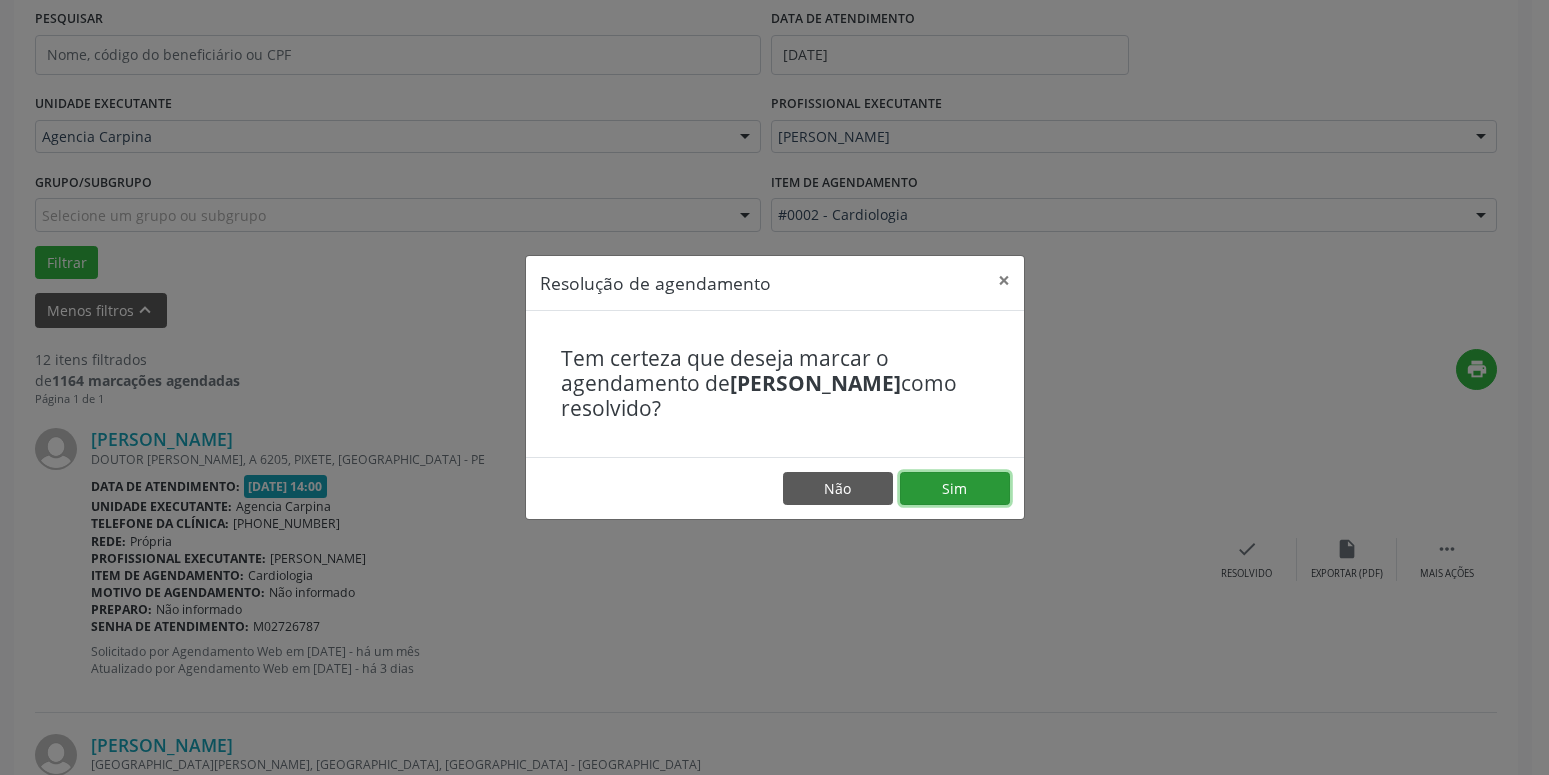 click on "Sim" at bounding box center (955, 489) 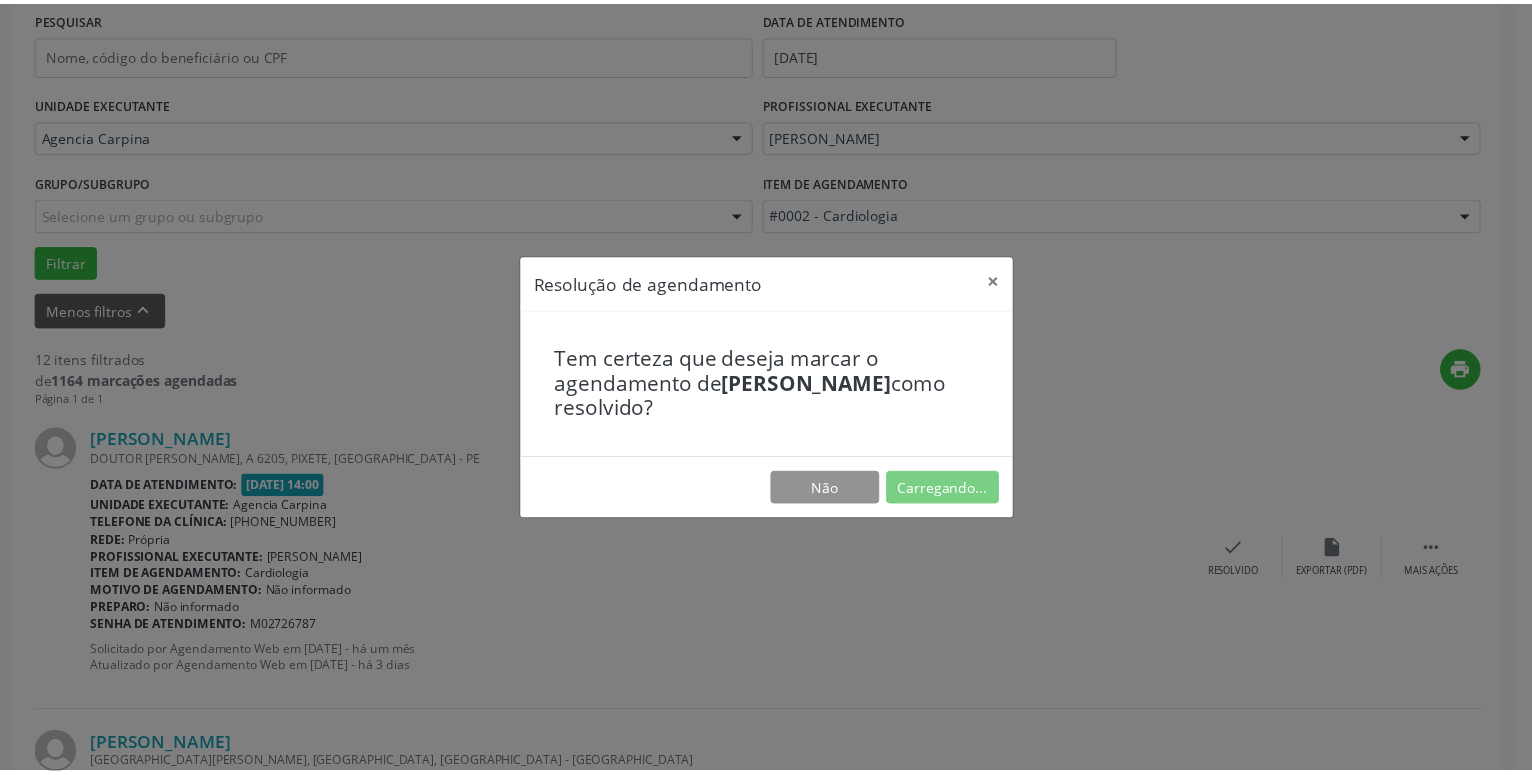 scroll, scrollTop: 77, scrollLeft: 0, axis: vertical 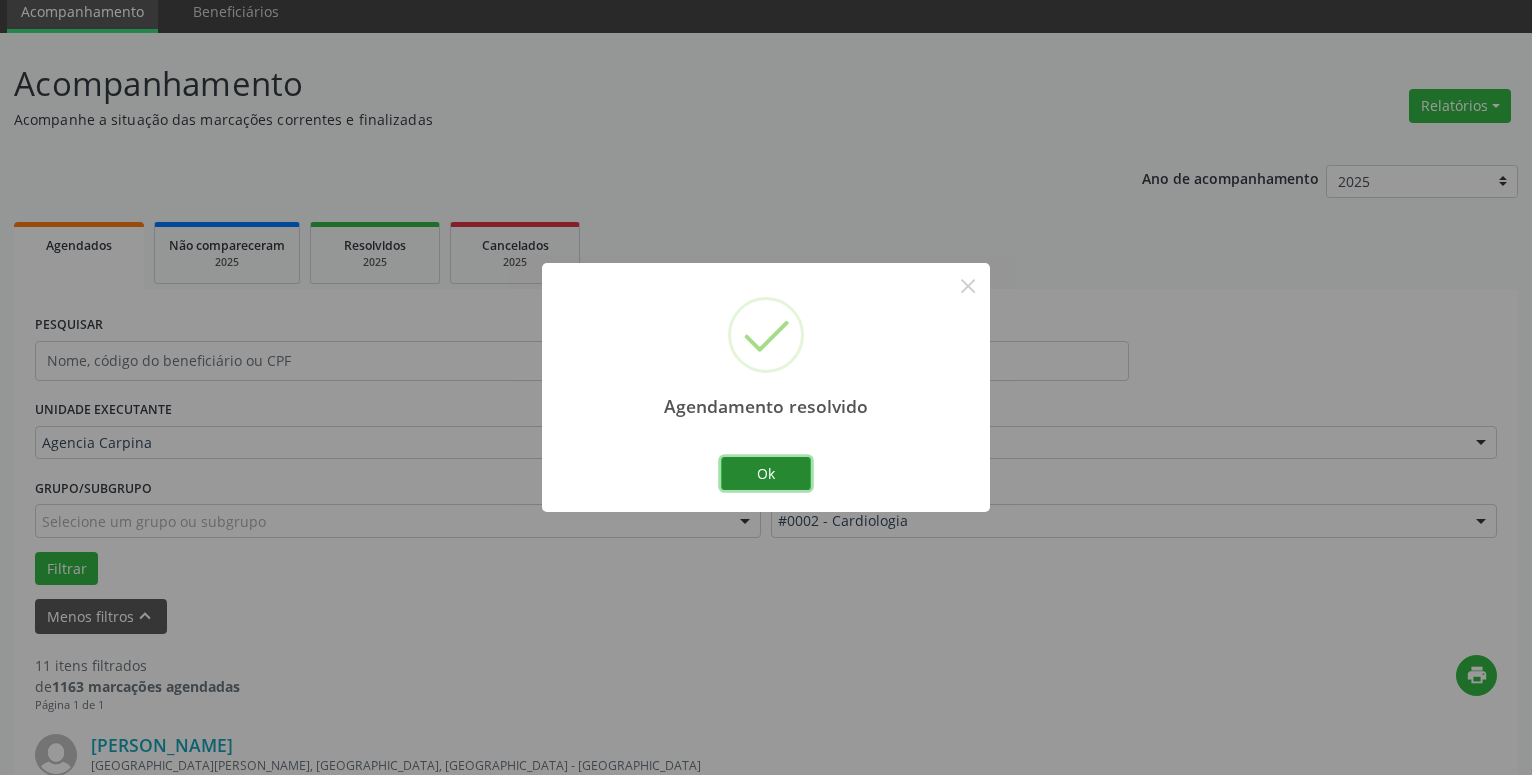 click on "Ok" at bounding box center [766, 474] 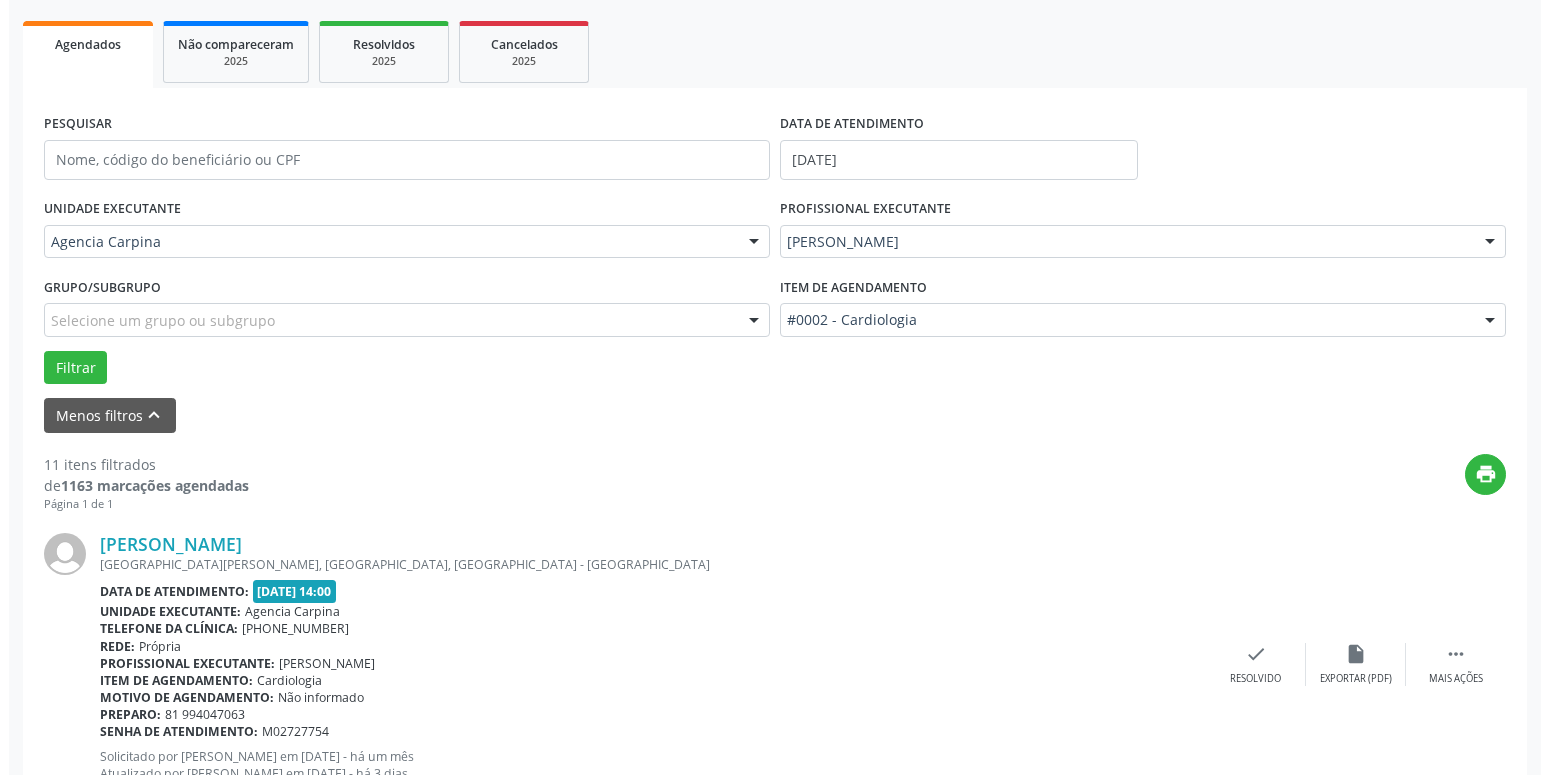 scroll, scrollTop: 281, scrollLeft: 0, axis: vertical 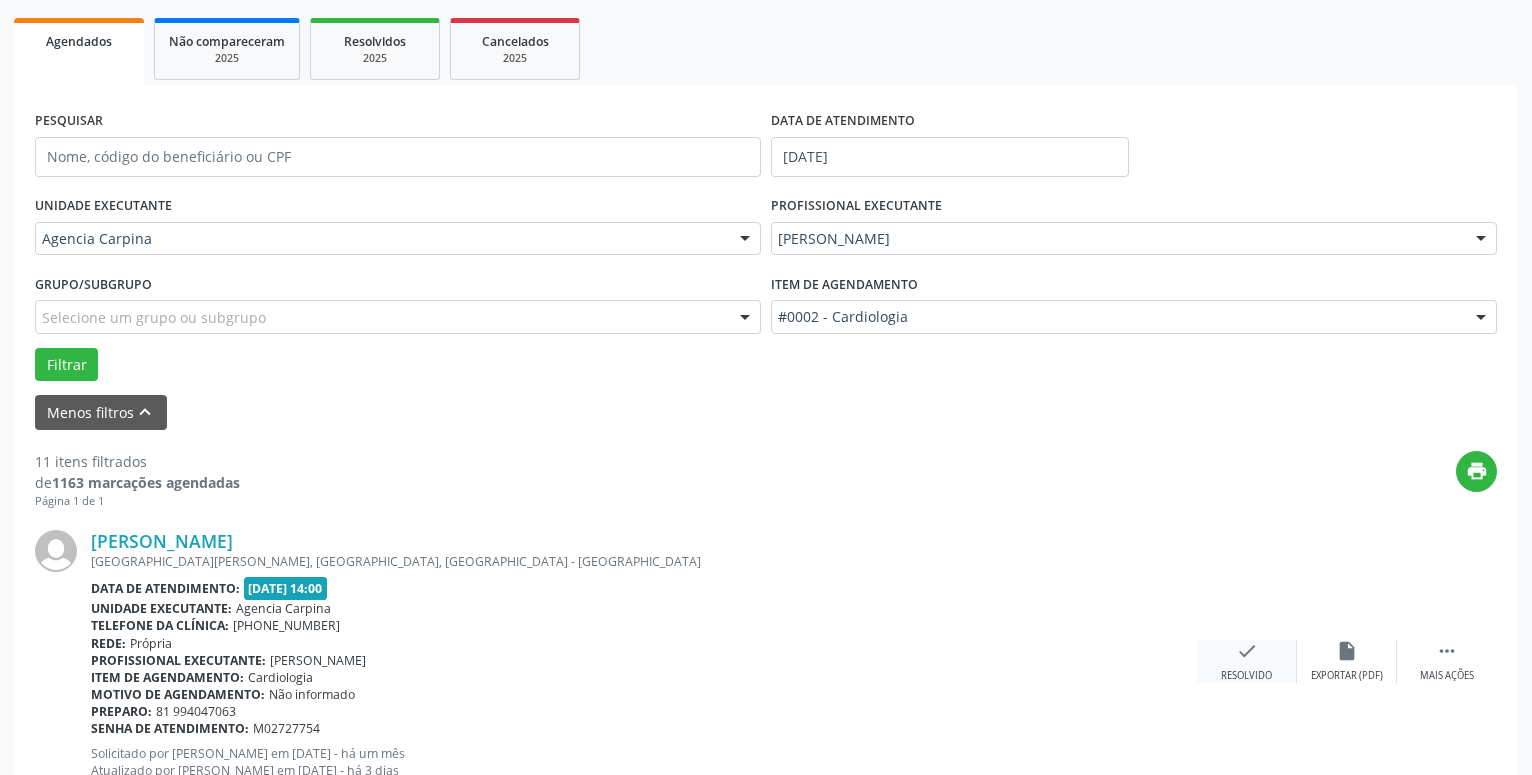 click on "check" at bounding box center [1247, 651] 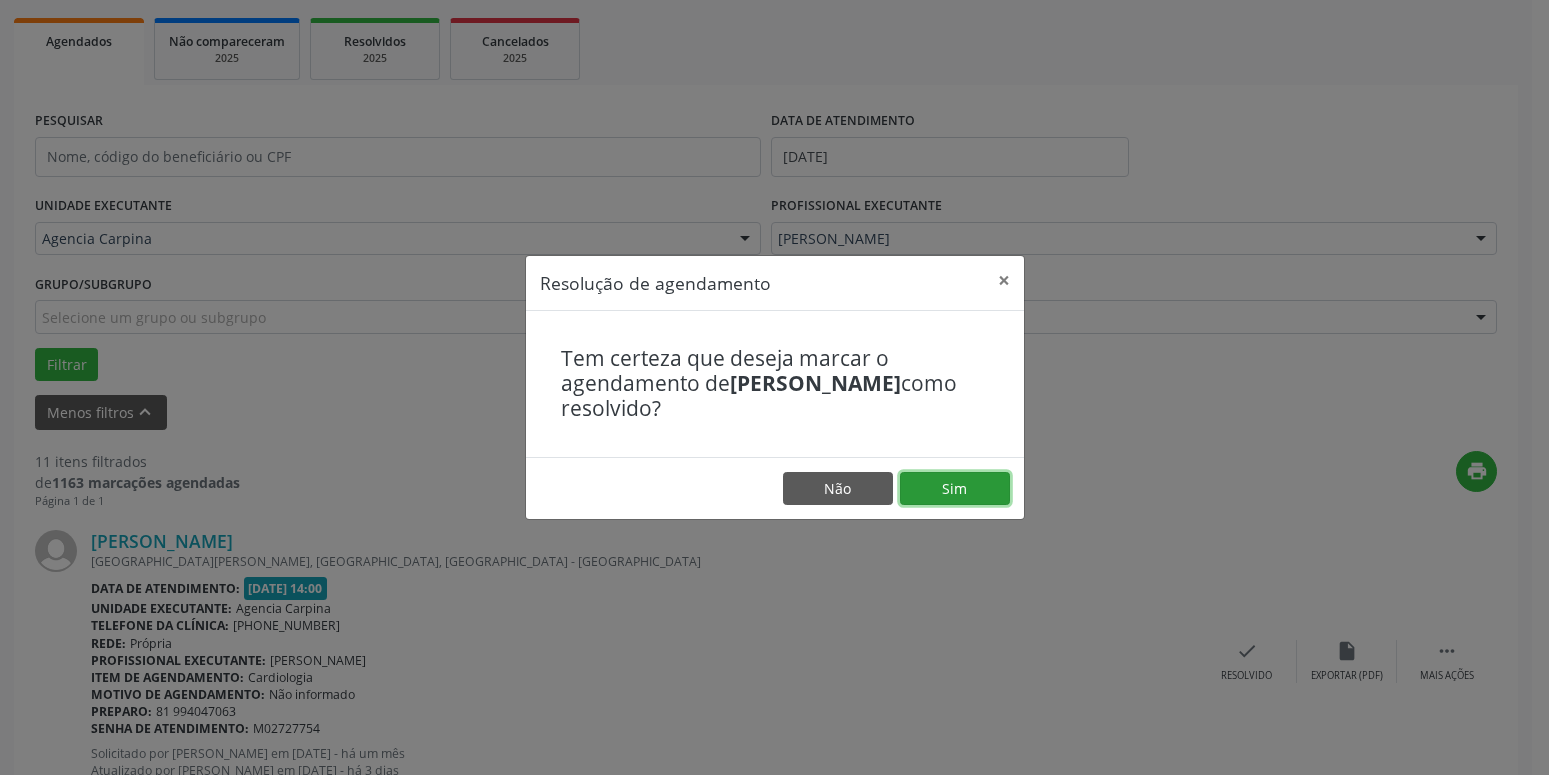 click on "Sim" at bounding box center [955, 489] 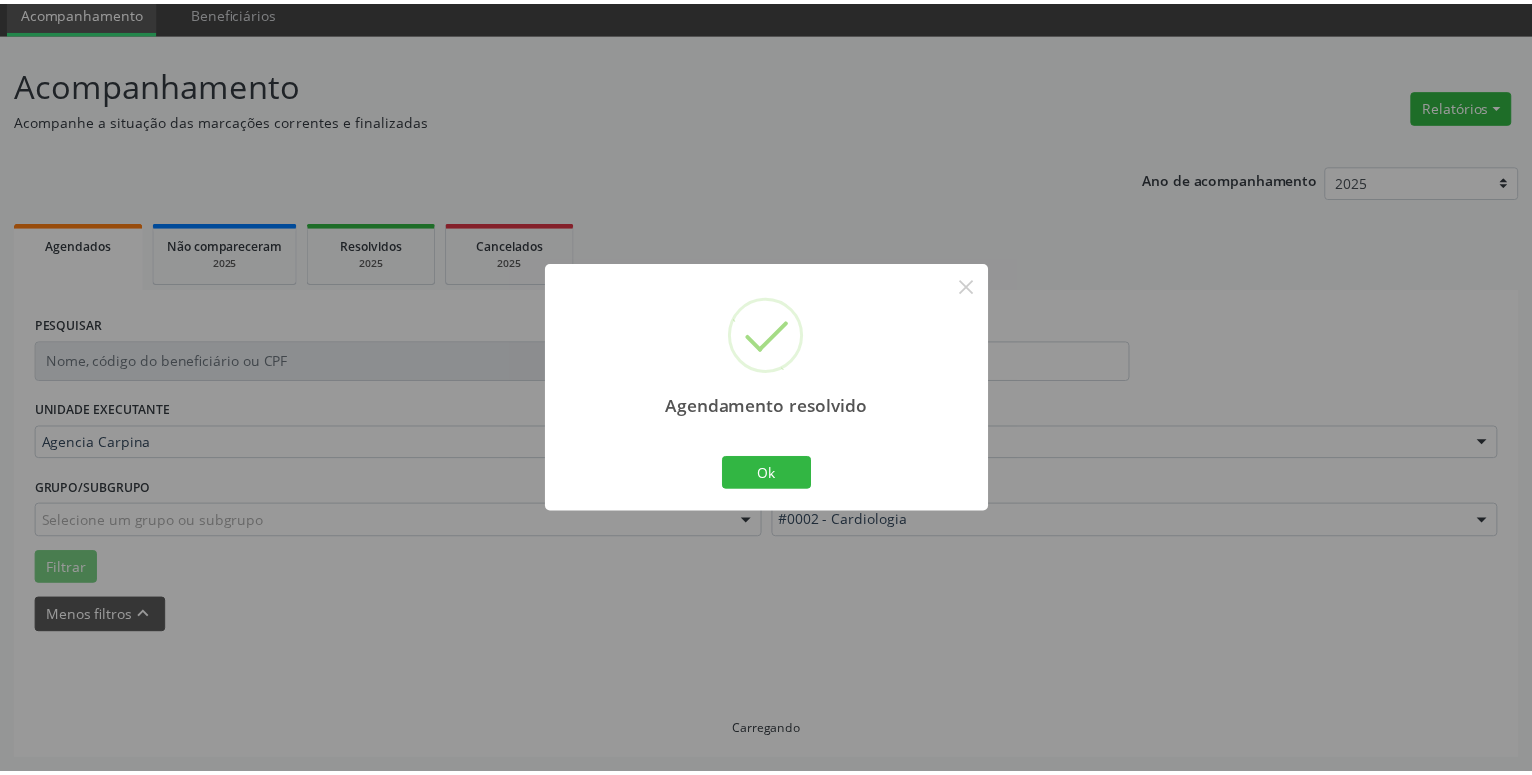 scroll, scrollTop: 77, scrollLeft: 0, axis: vertical 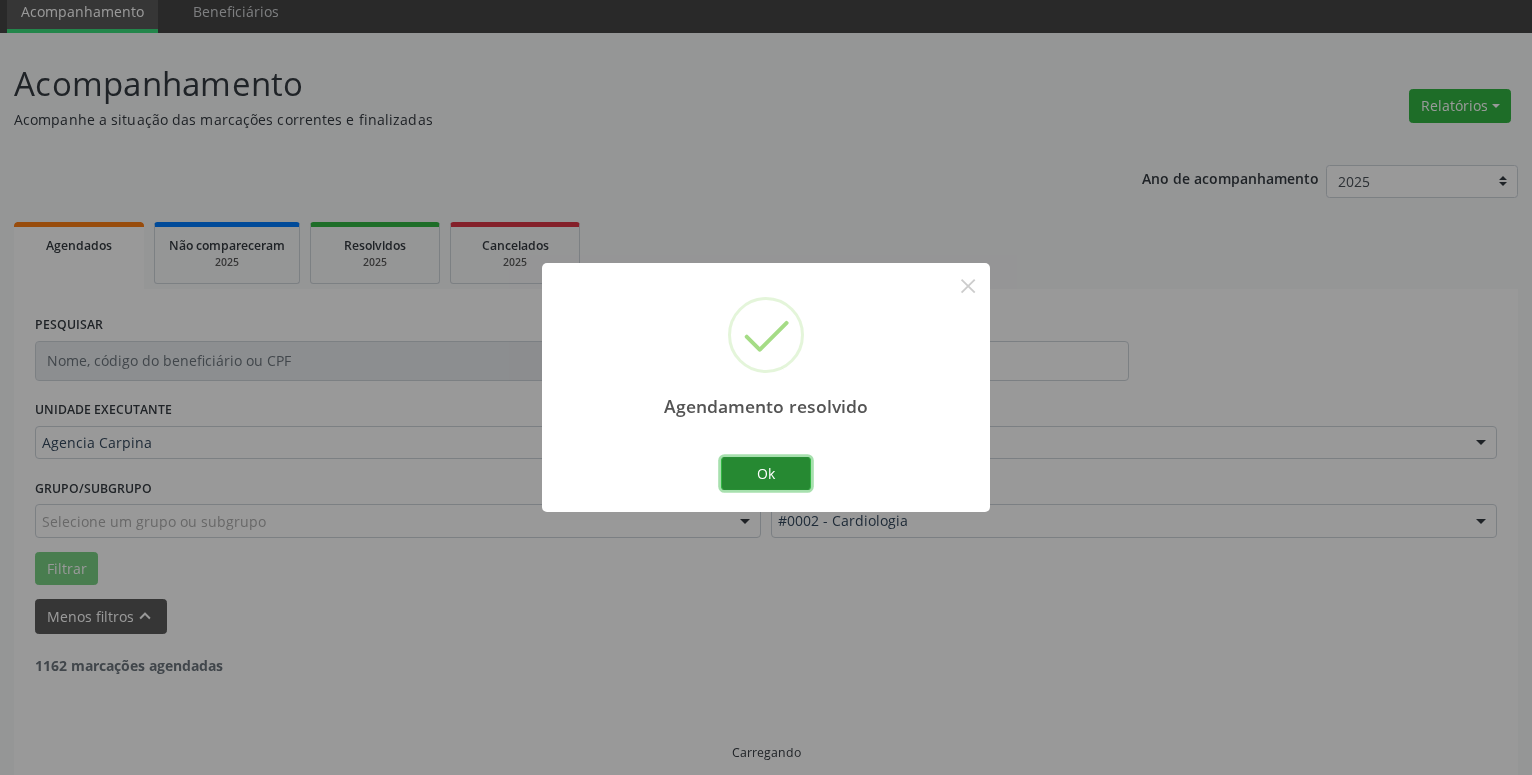 click on "Ok" at bounding box center (766, 474) 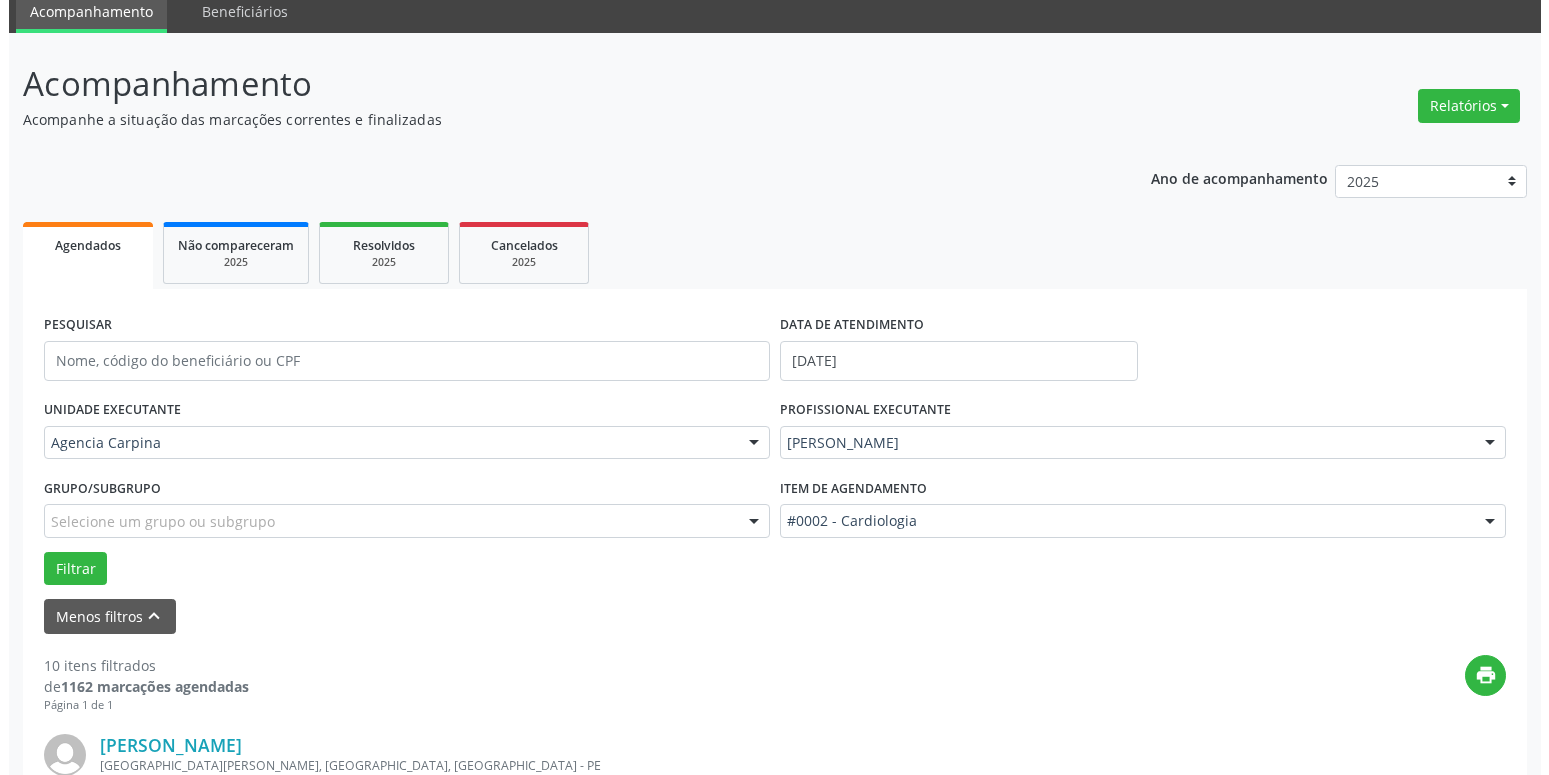 scroll, scrollTop: 281, scrollLeft: 0, axis: vertical 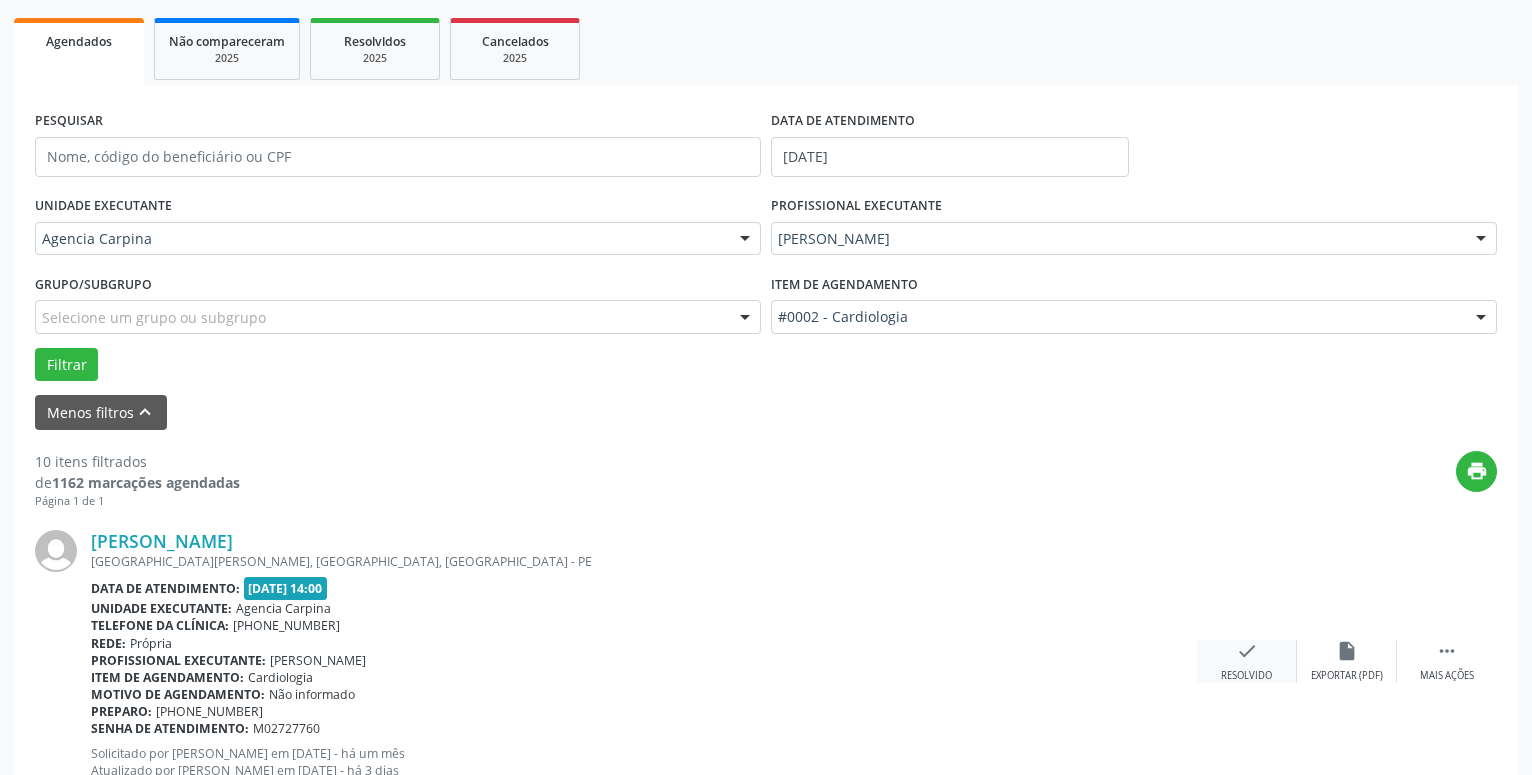 click on "check
Resolvido" at bounding box center (1247, 661) 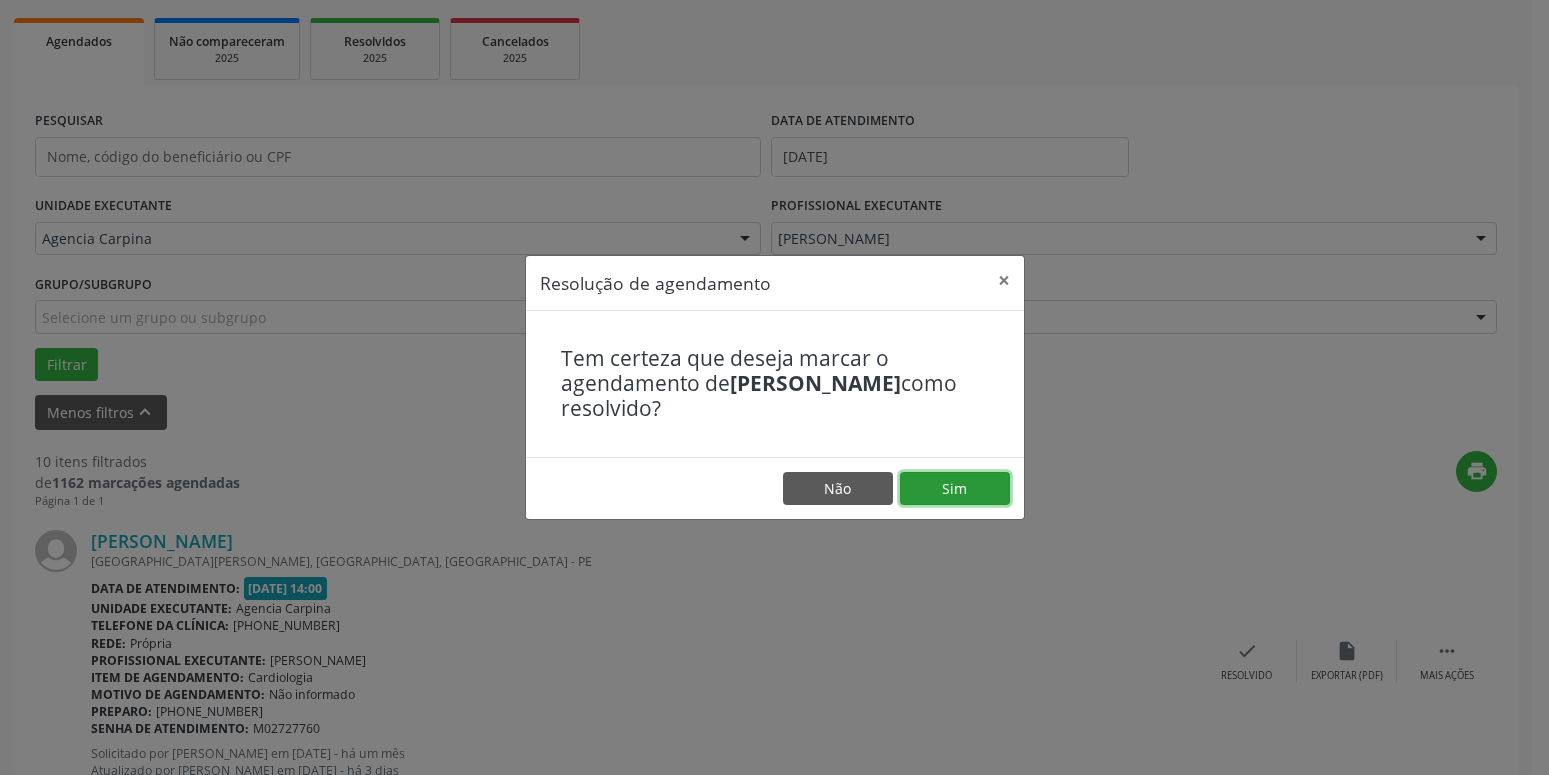 click on "Sim" at bounding box center (955, 489) 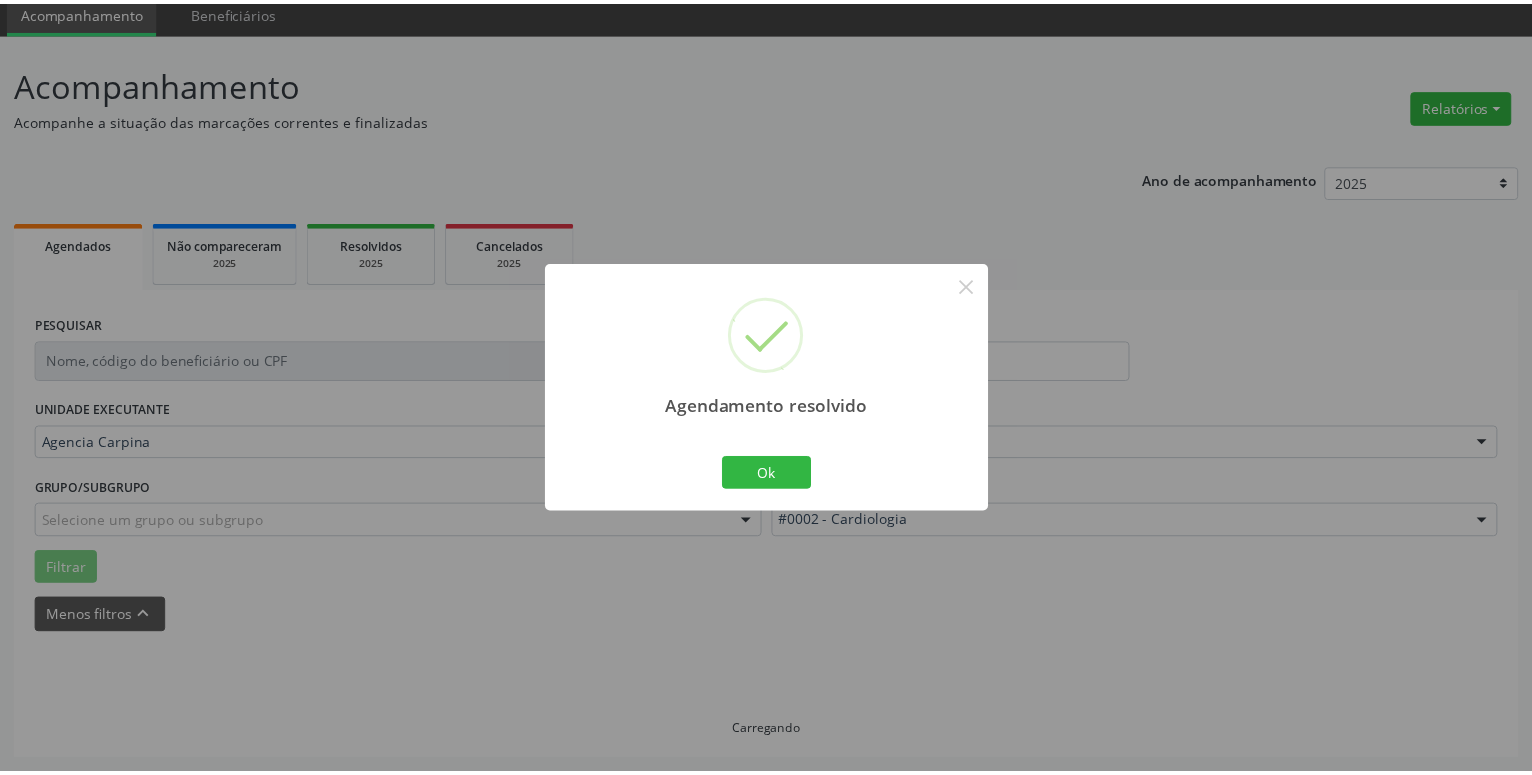 scroll, scrollTop: 77, scrollLeft: 0, axis: vertical 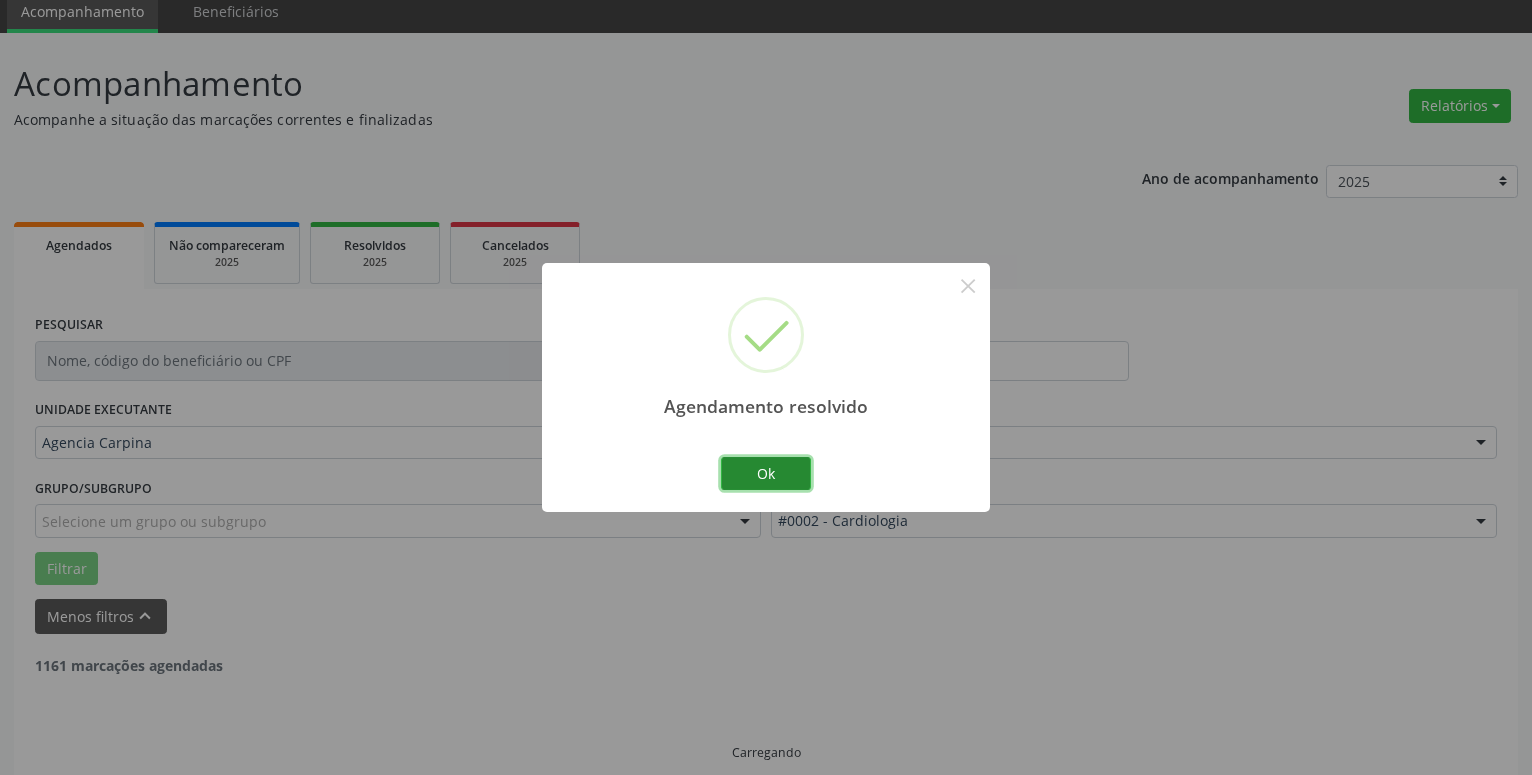 click on "Ok" at bounding box center [766, 474] 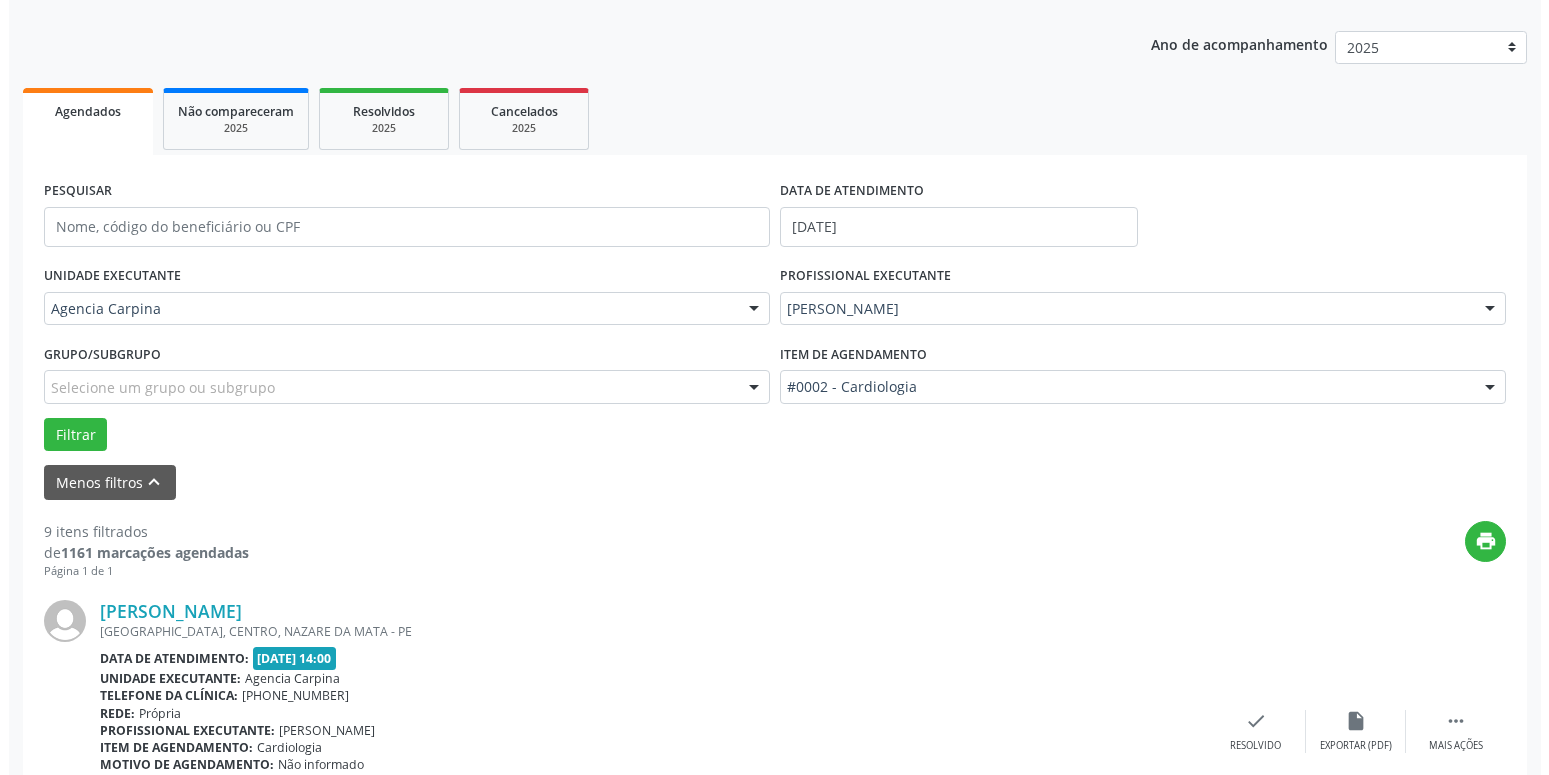 scroll, scrollTop: 281, scrollLeft: 0, axis: vertical 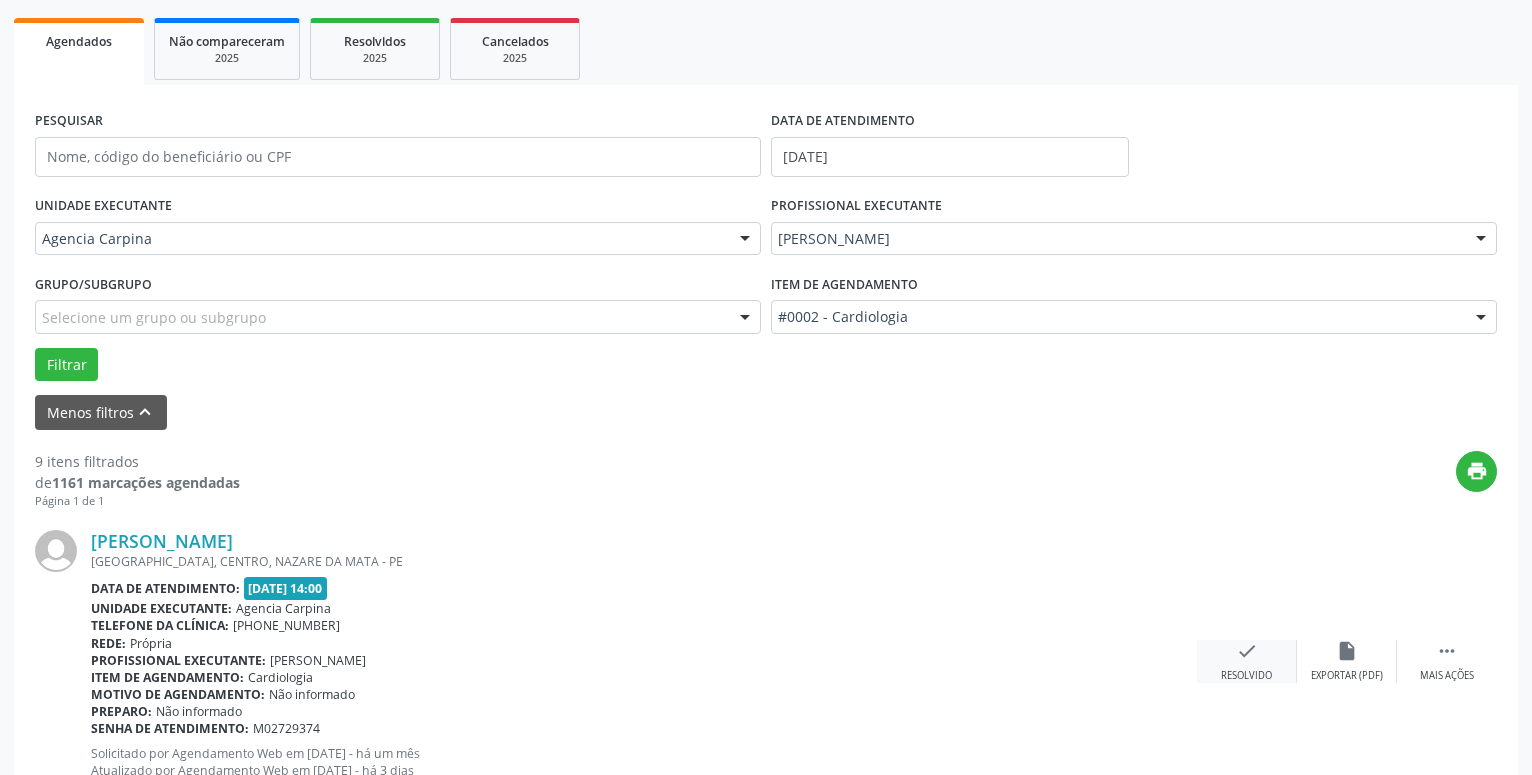 click on "check
Resolvido" at bounding box center (1247, 661) 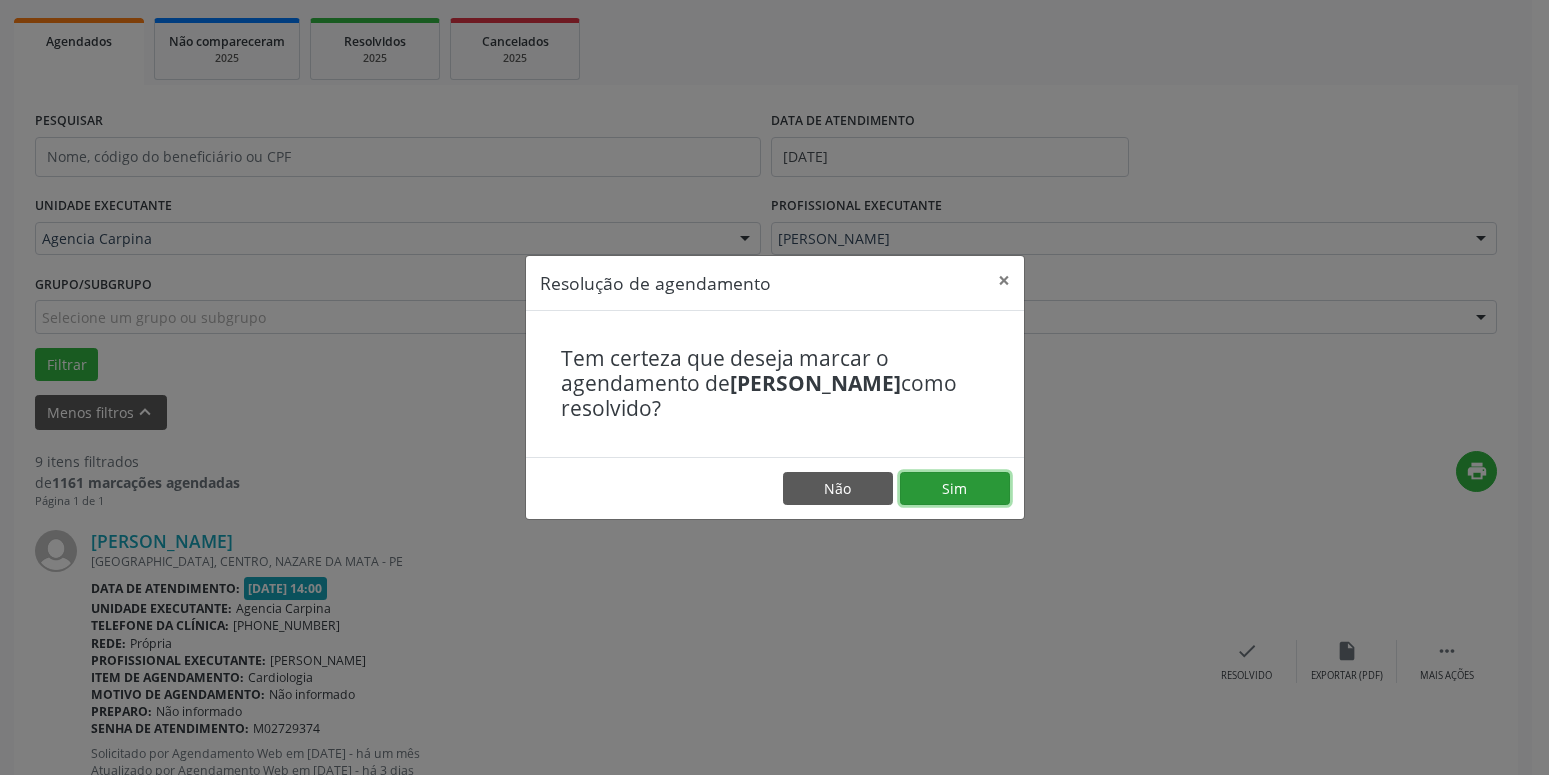 click on "Sim" at bounding box center (955, 489) 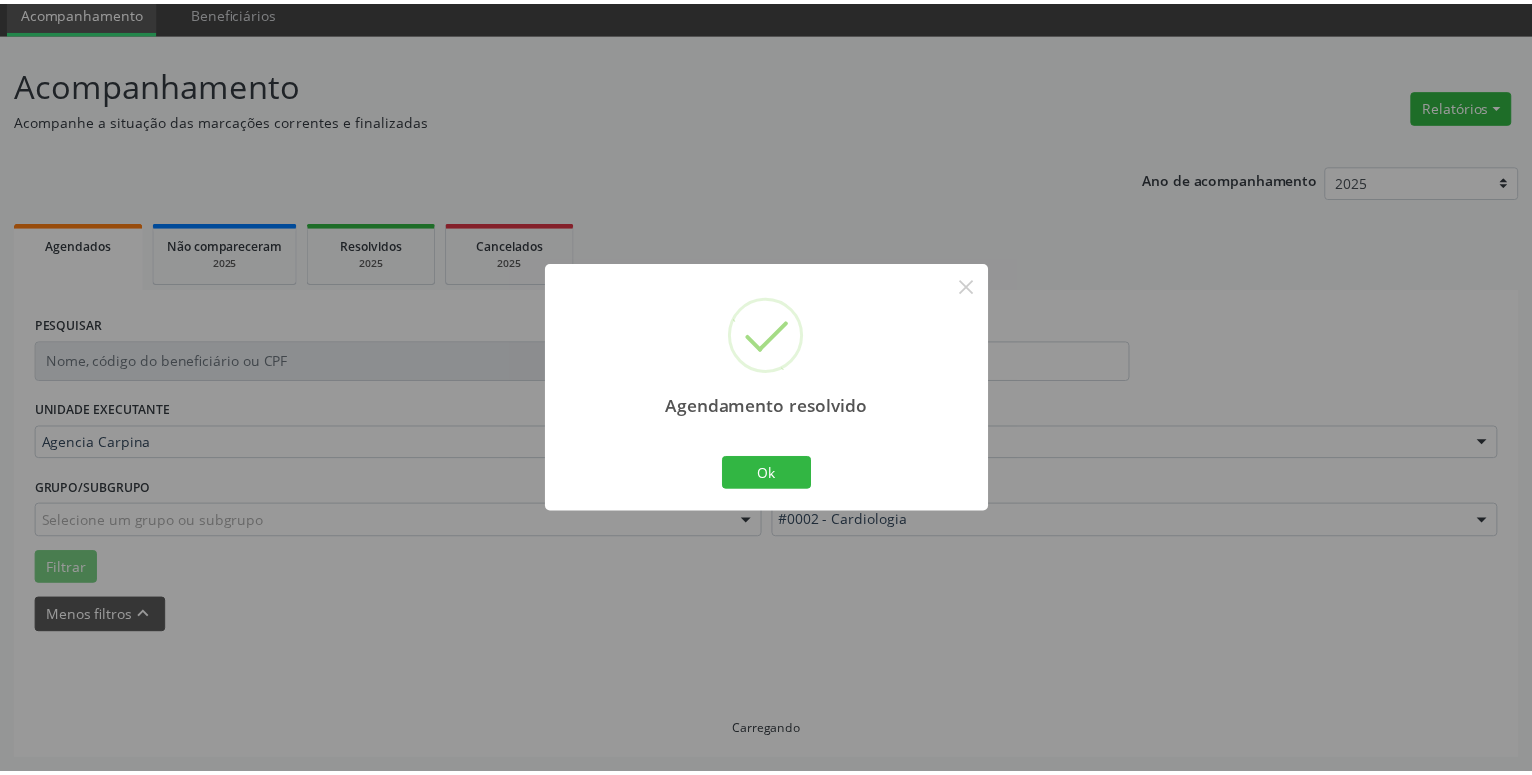 scroll, scrollTop: 77, scrollLeft: 0, axis: vertical 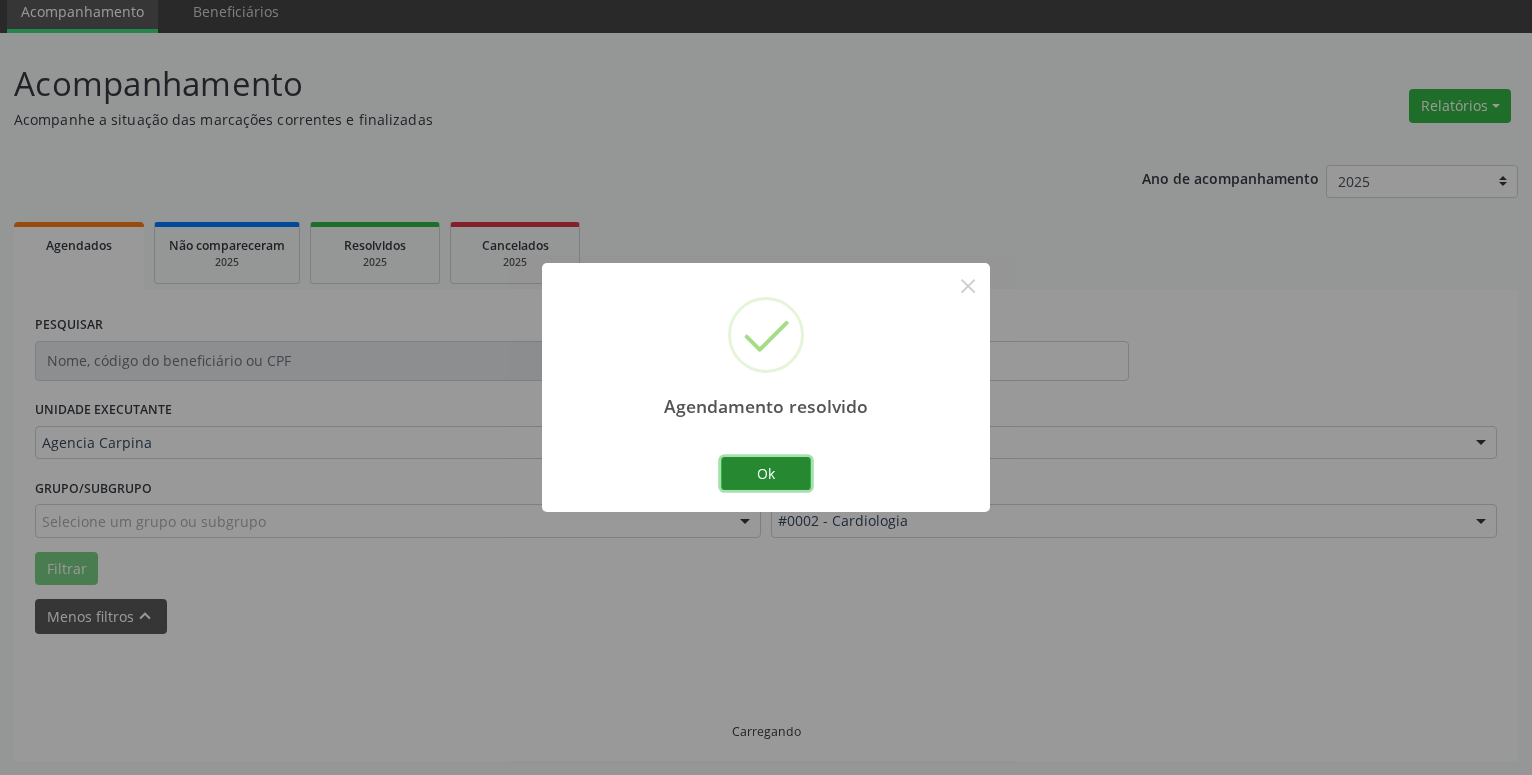 click on "Ok" at bounding box center [766, 474] 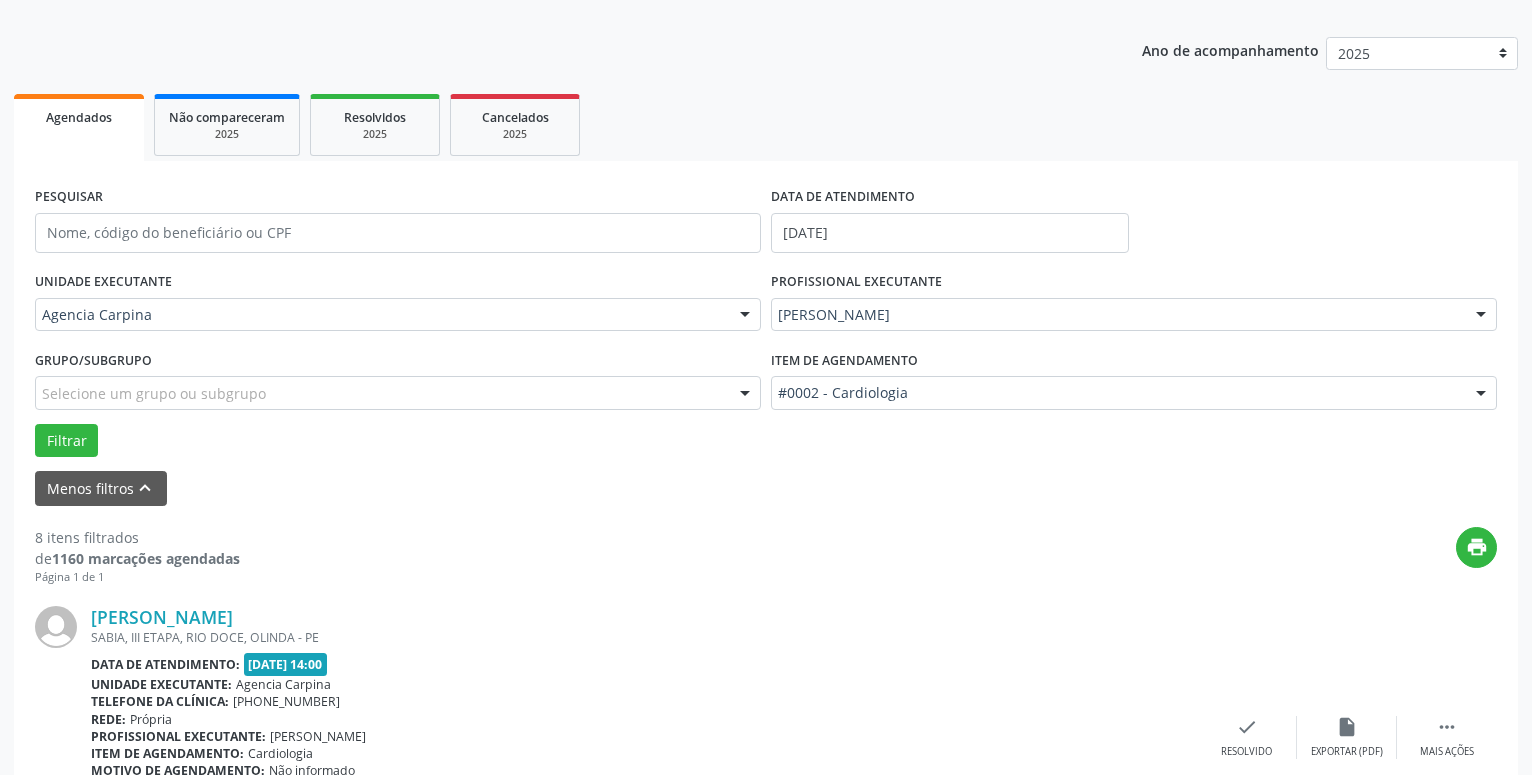scroll, scrollTop: 281, scrollLeft: 0, axis: vertical 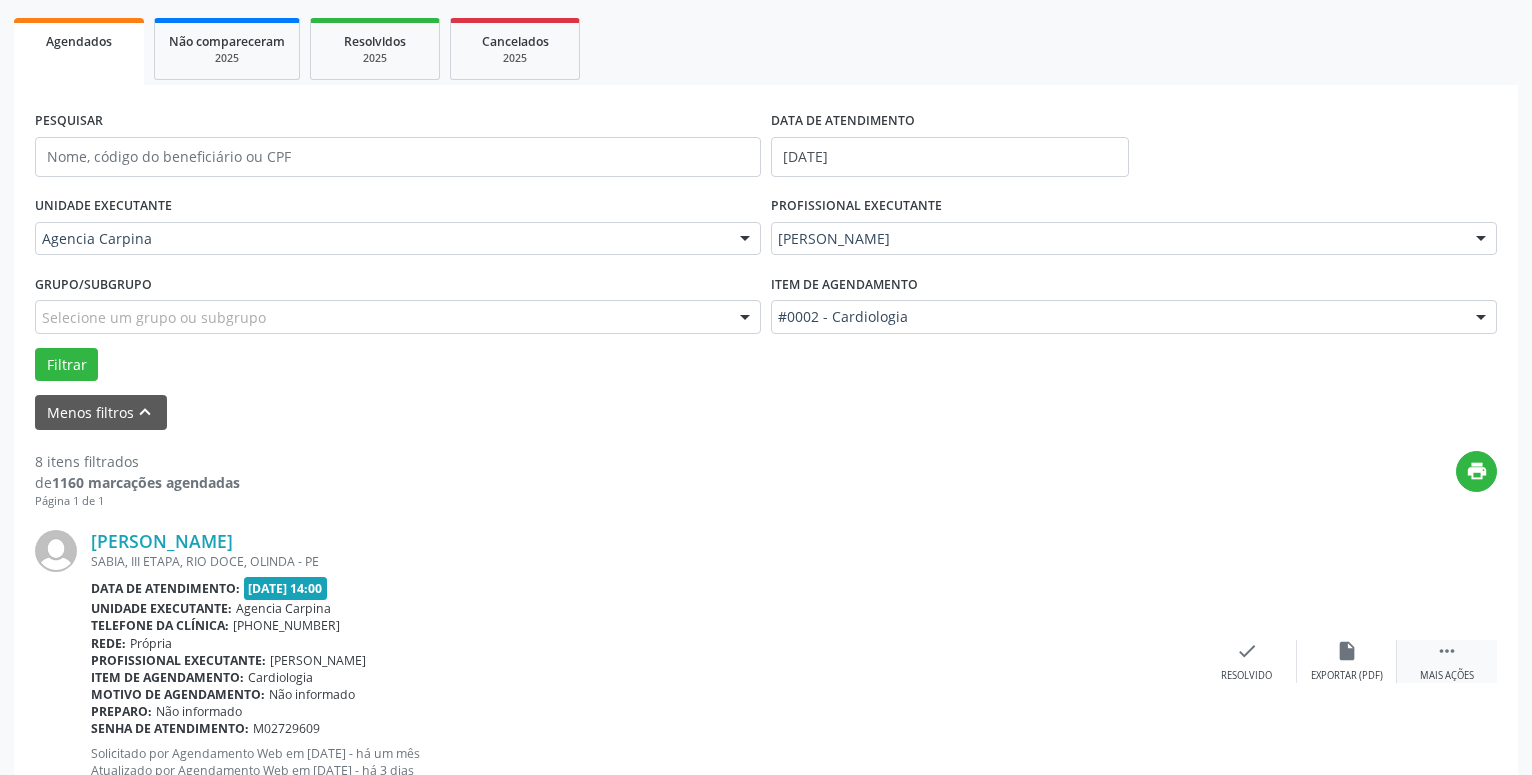 drag, startPoint x: 1458, startPoint y: 660, endPoint x: 1446, endPoint y: 647, distance: 17.691807 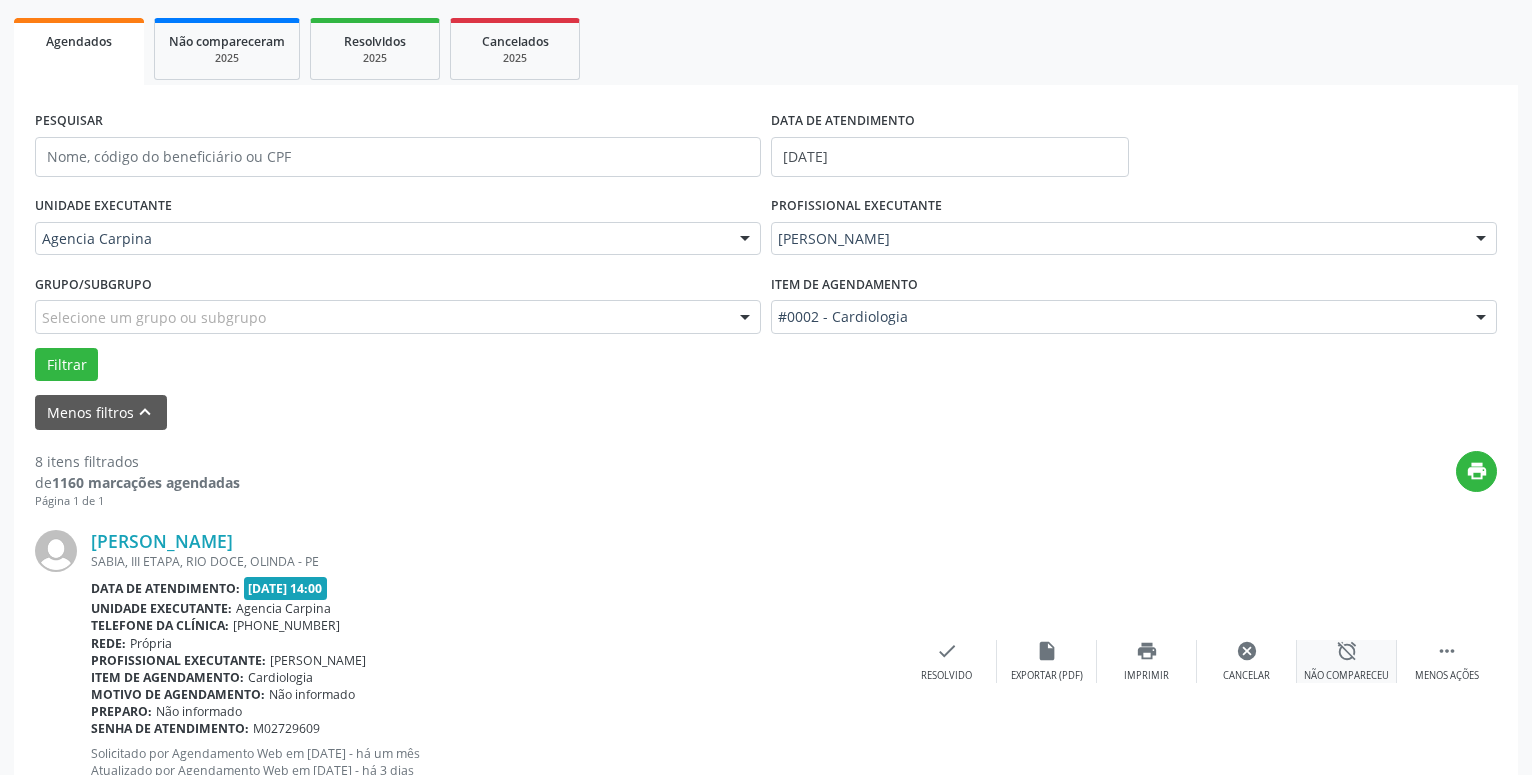 click on "alarm_off
Não compareceu" at bounding box center [1347, 661] 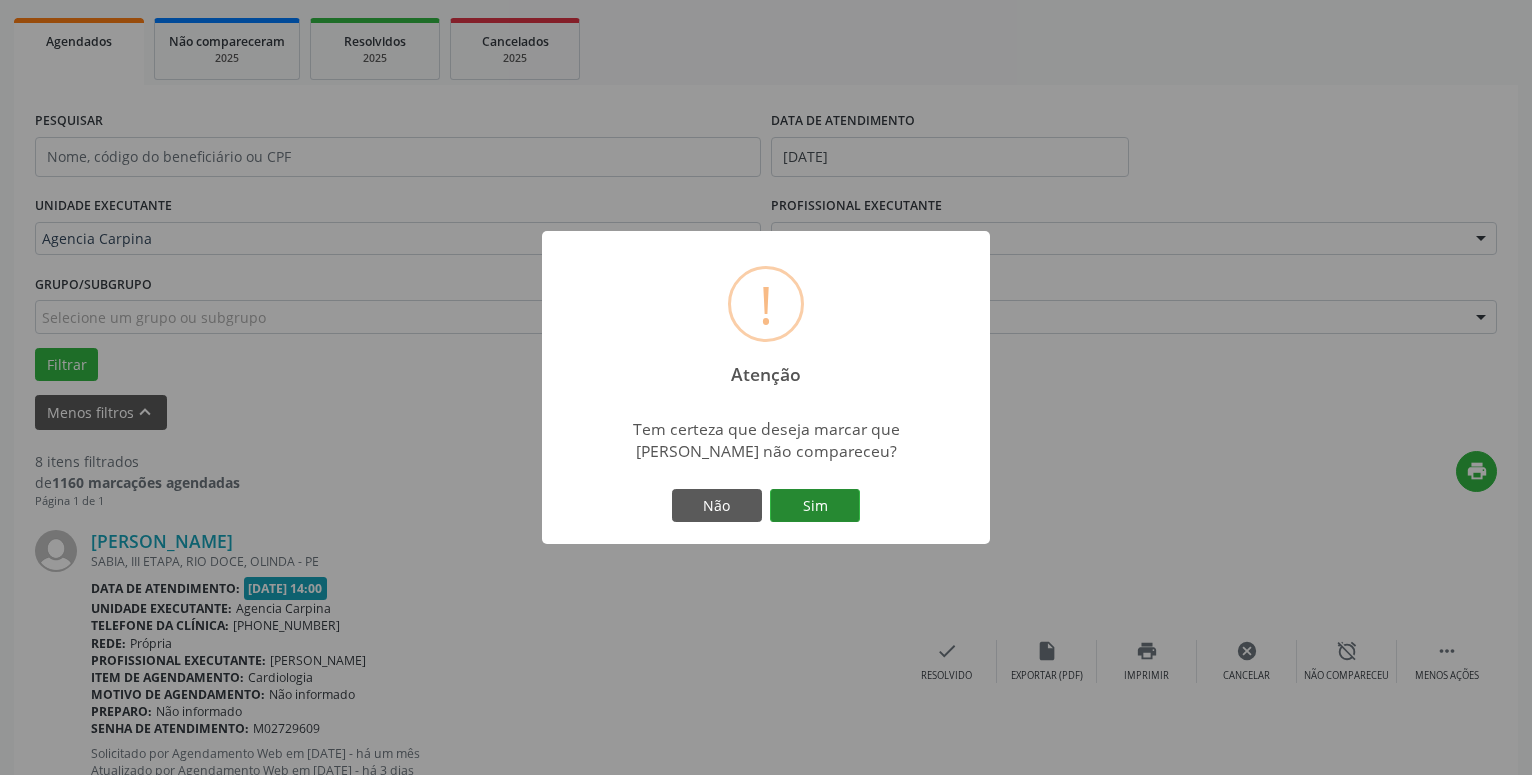 click on "Sim" at bounding box center (815, 506) 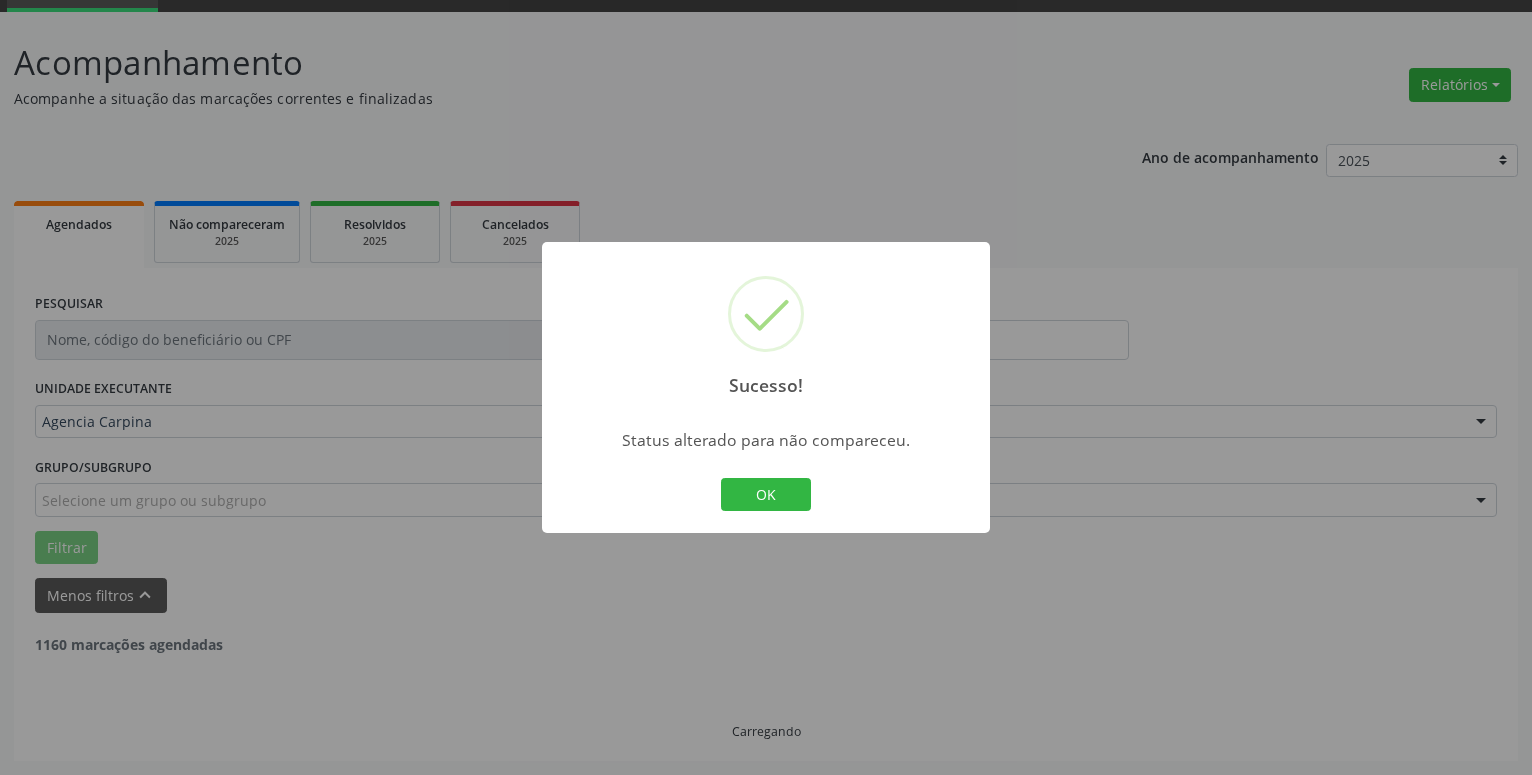 scroll, scrollTop: 98, scrollLeft: 0, axis: vertical 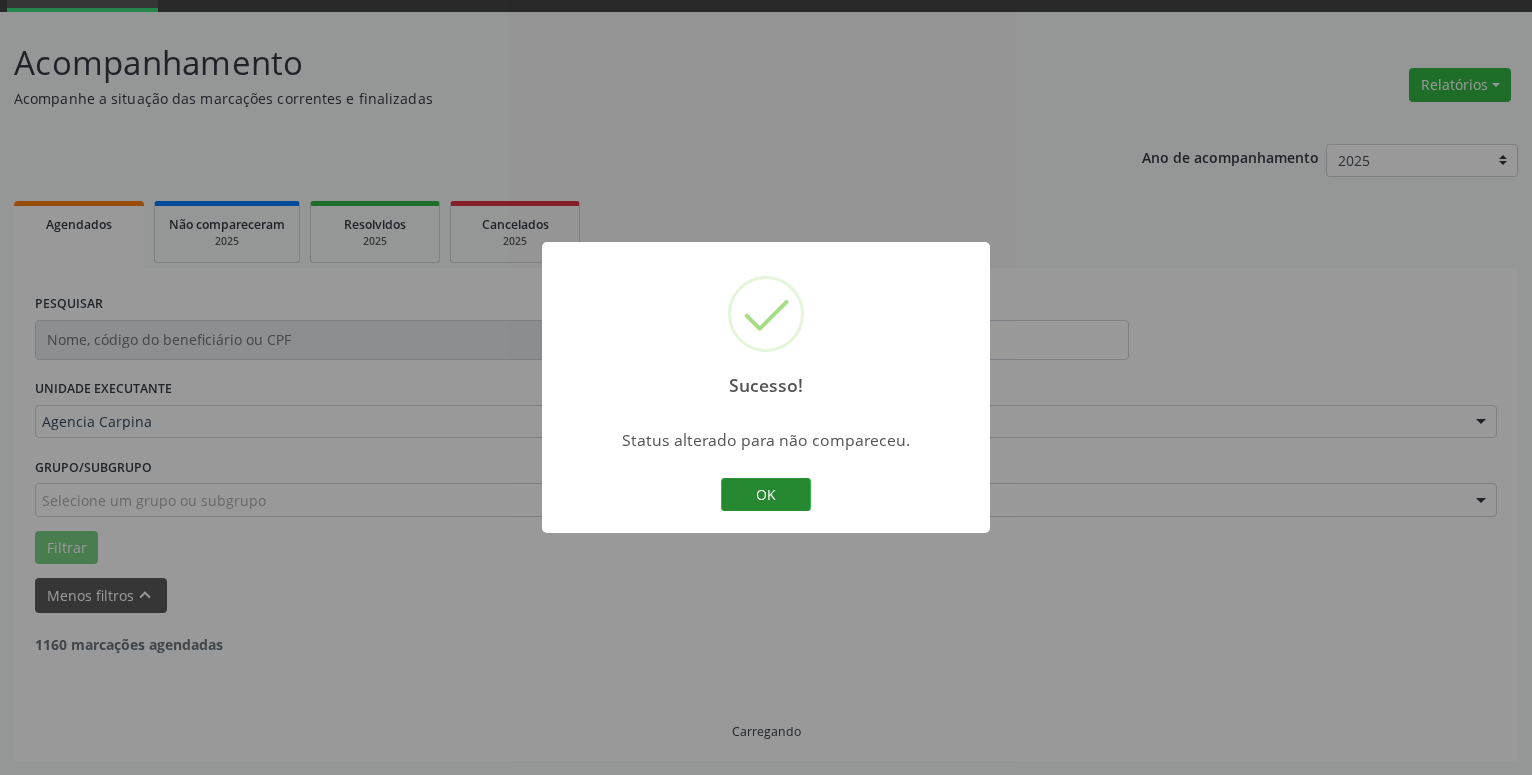 click on "OK" at bounding box center (766, 495) 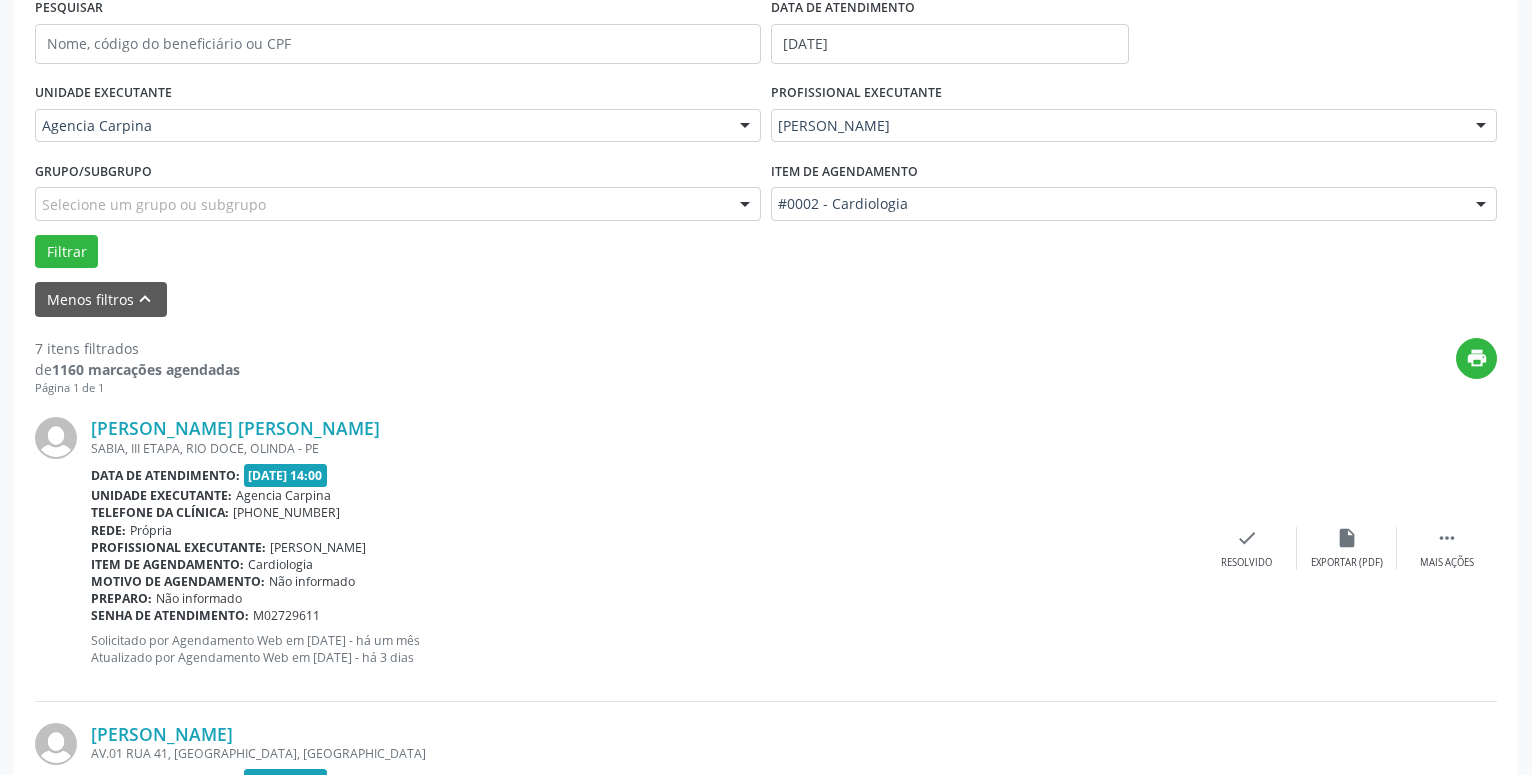 scroll, scrollTop: 404, scrollLeft: 0, axis: vertical 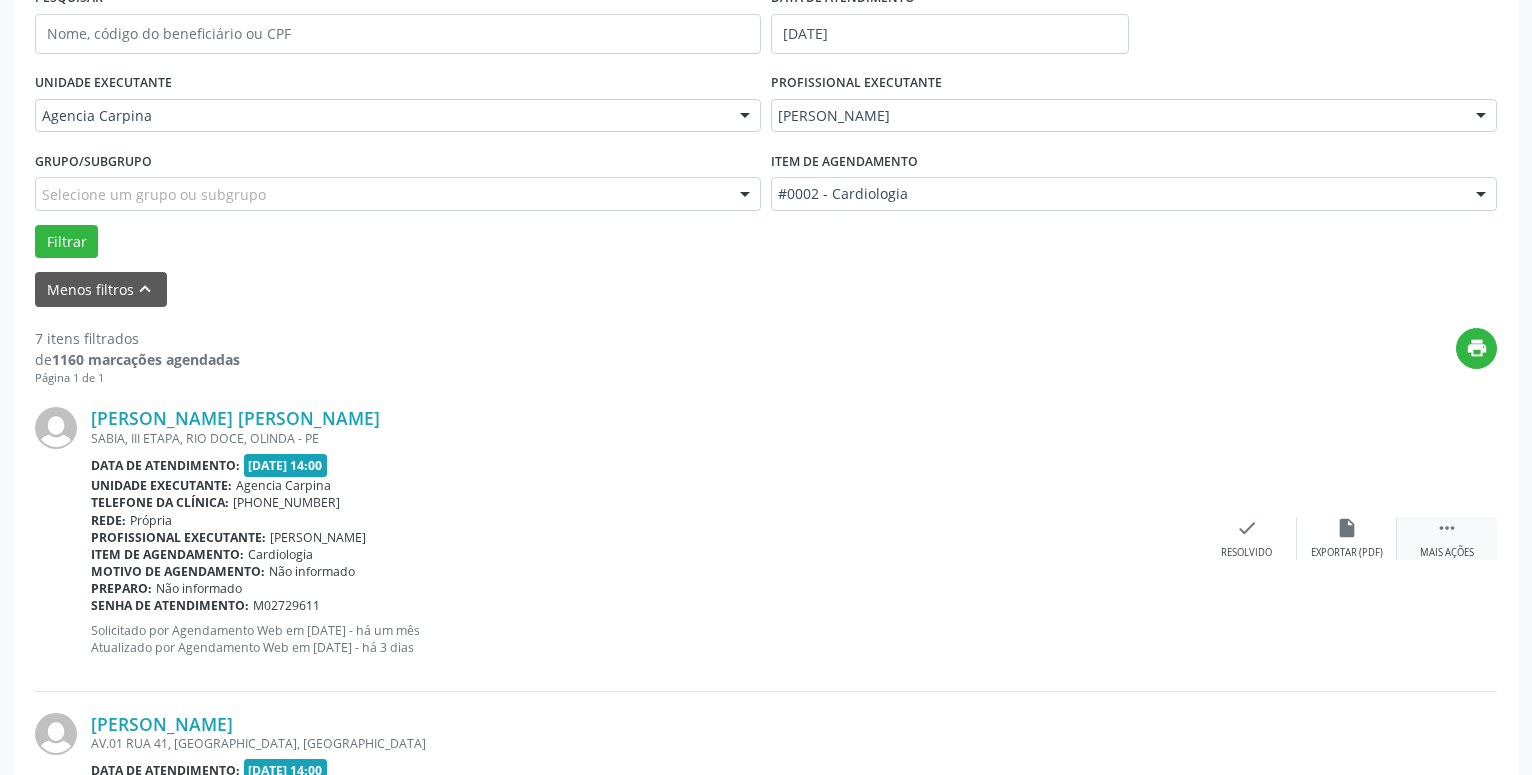 click on "
Mais ações" at bounding box center (1447, 538) 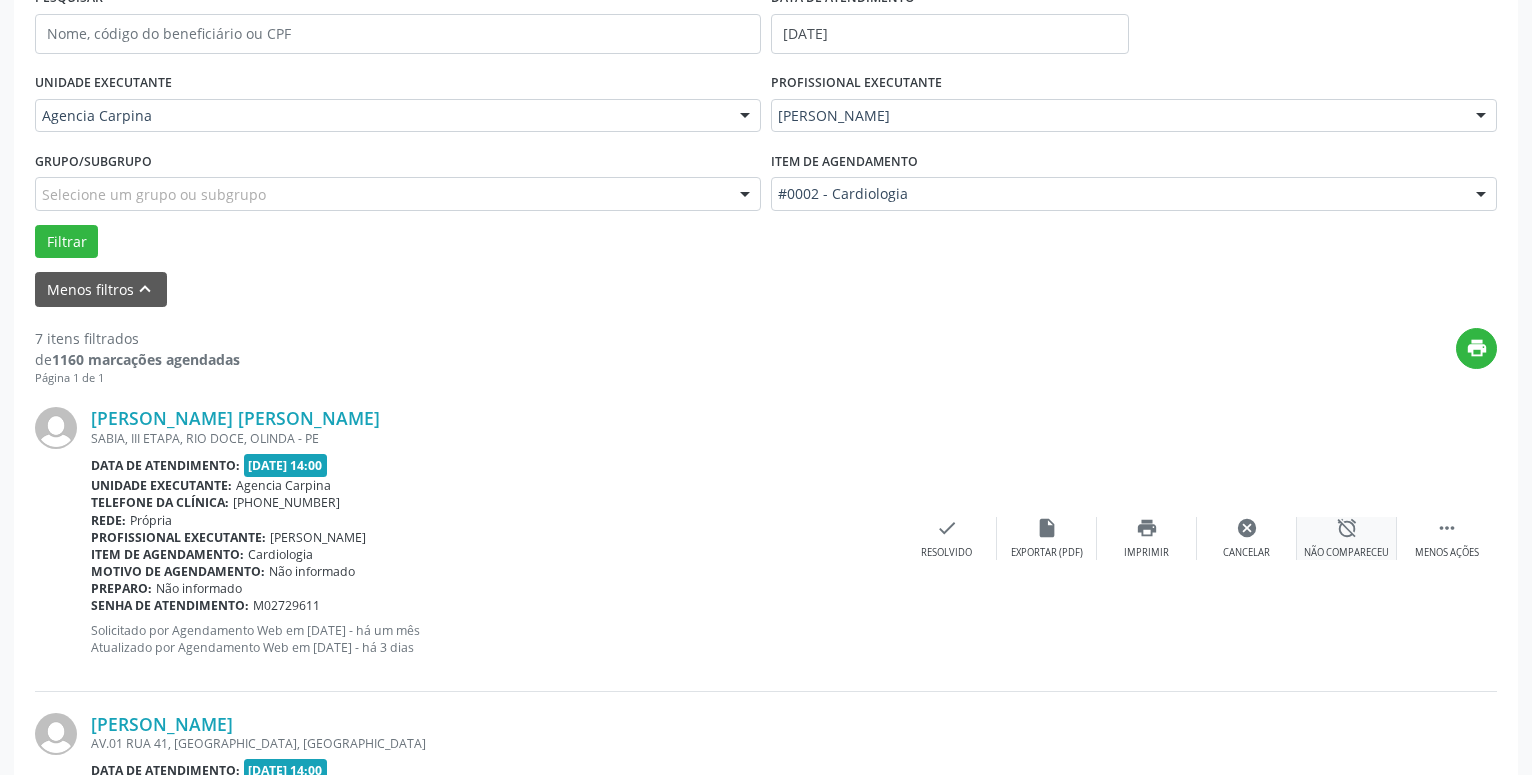 click on "alarm_off" at bounding box center (1347, 528) 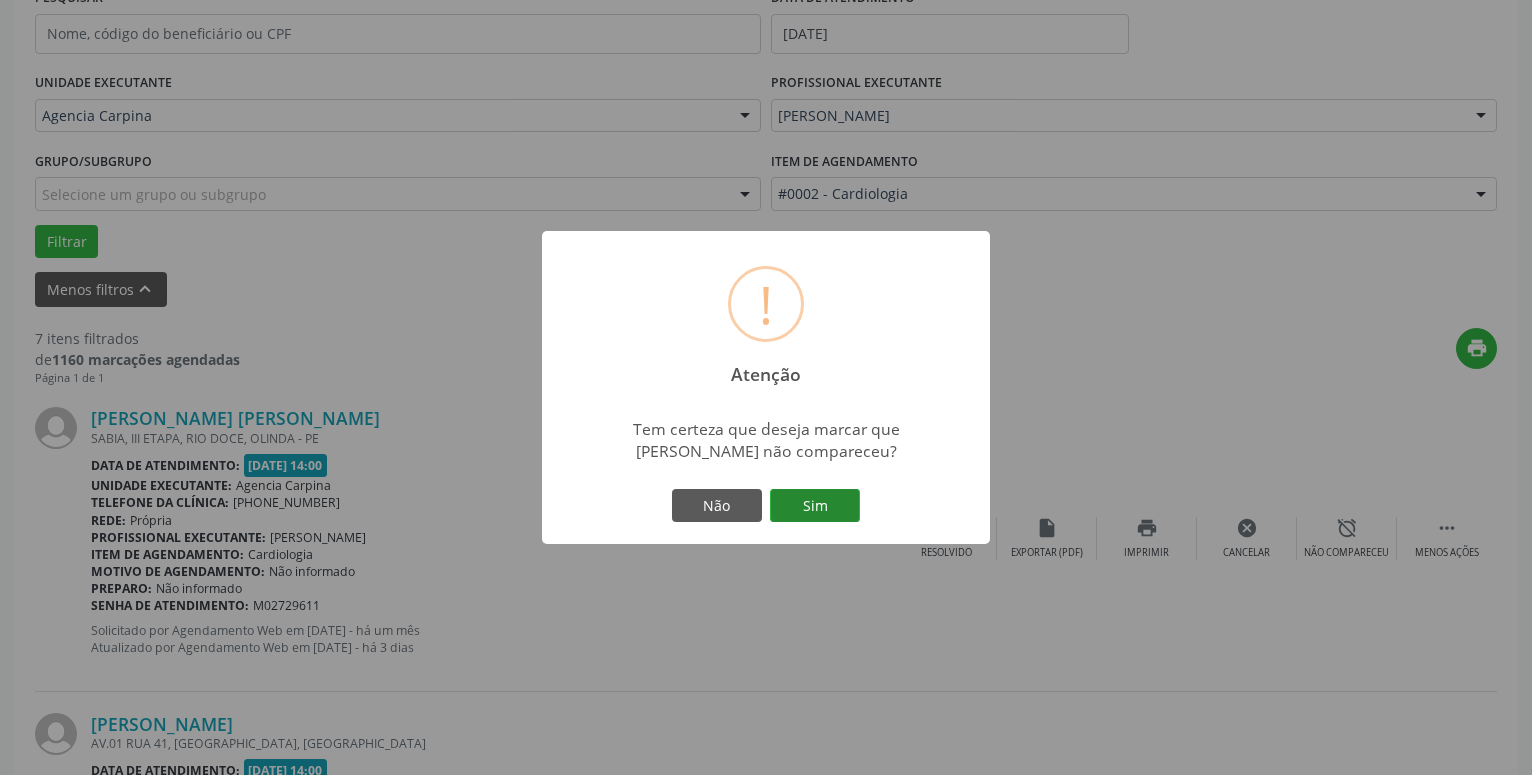 click on "Sim" at bounding box center (815, 506) 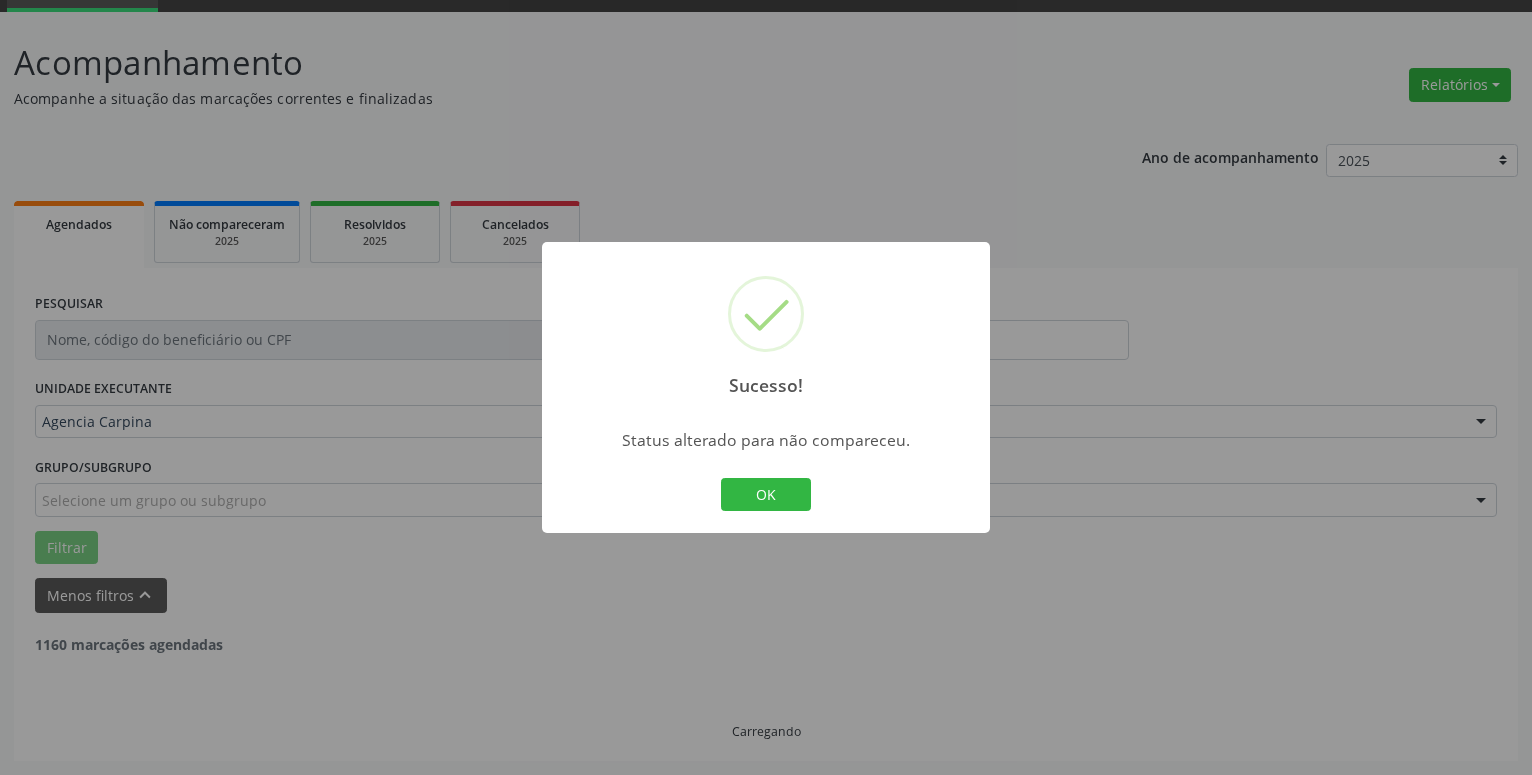 scroll, scrollTop: 98, scrollLeft: 0, axis: vertical 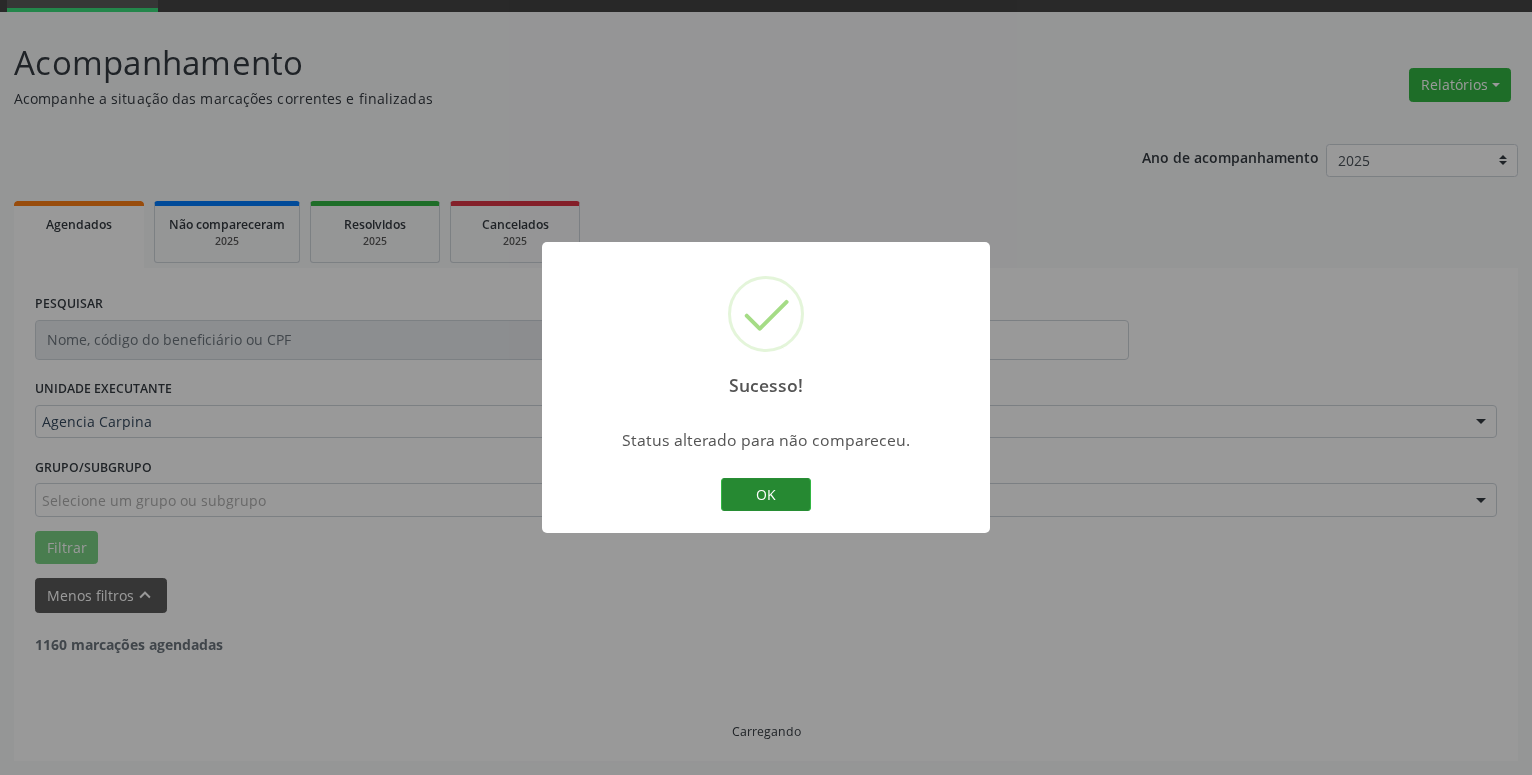 click on "OK" at bounding box center [766, 495] 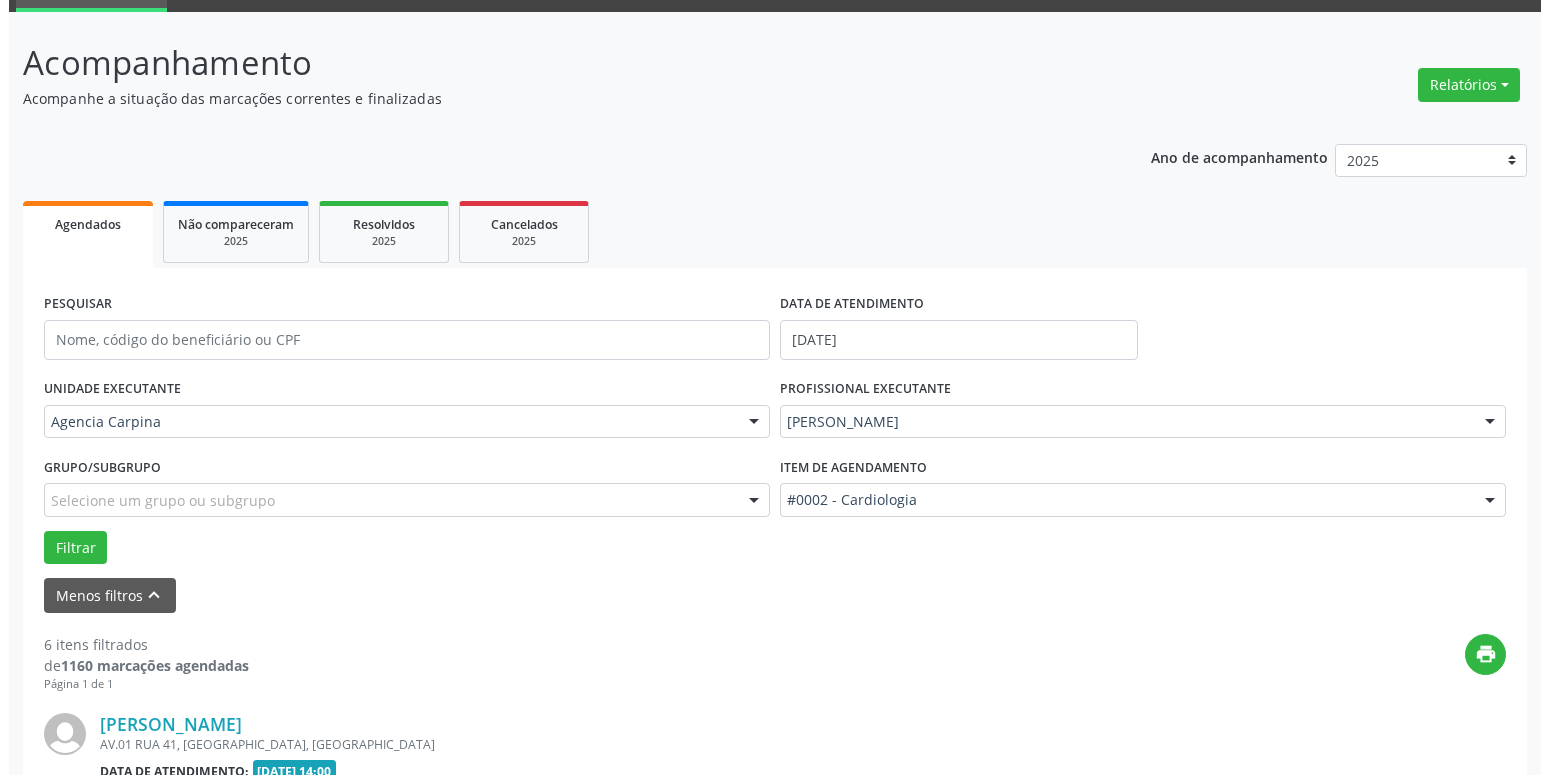 scroll, scrollTop: 404, scrollLeft: 0, axis: vertical 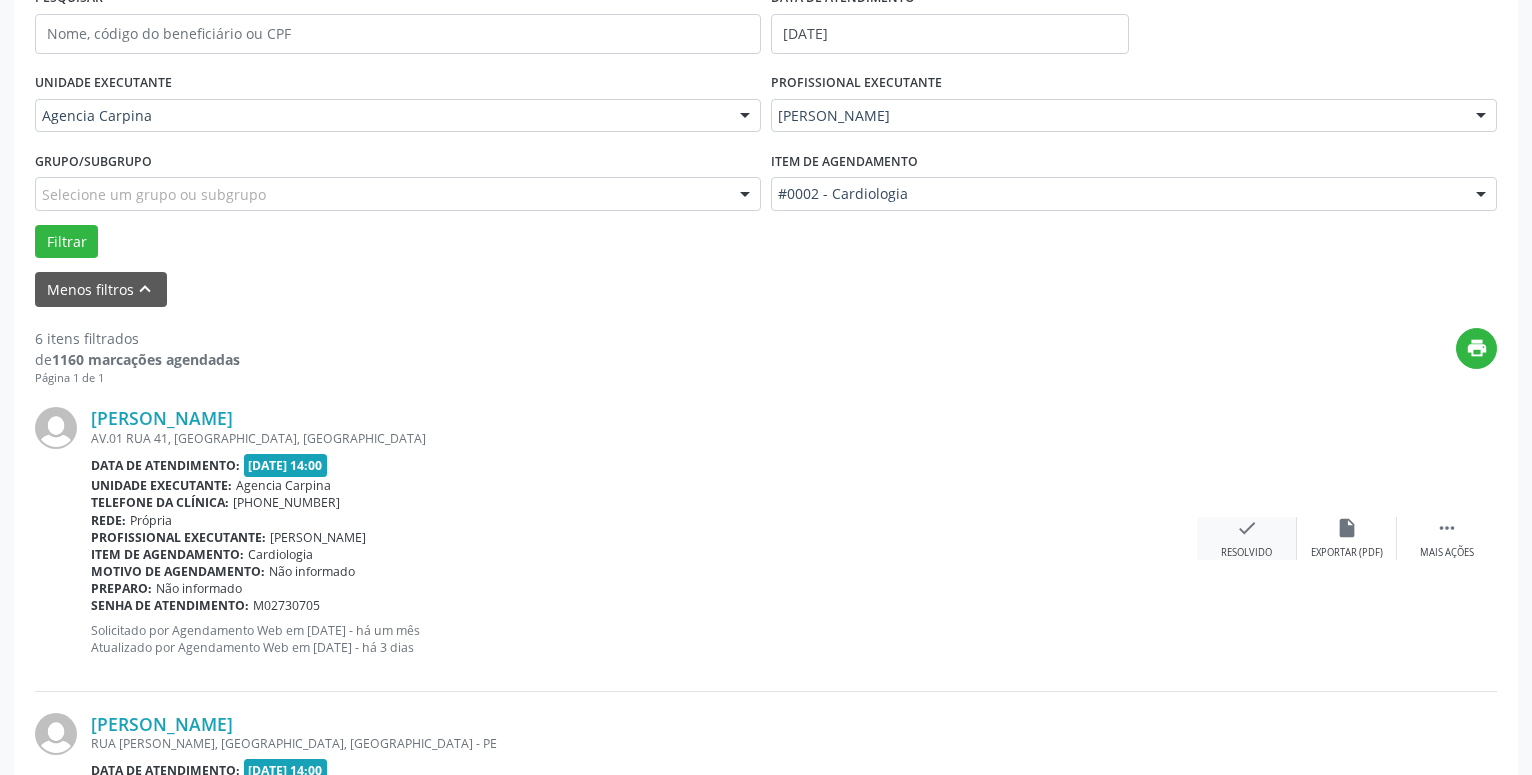 click on "check
Resolvido" at bounding box center [1247, 538] 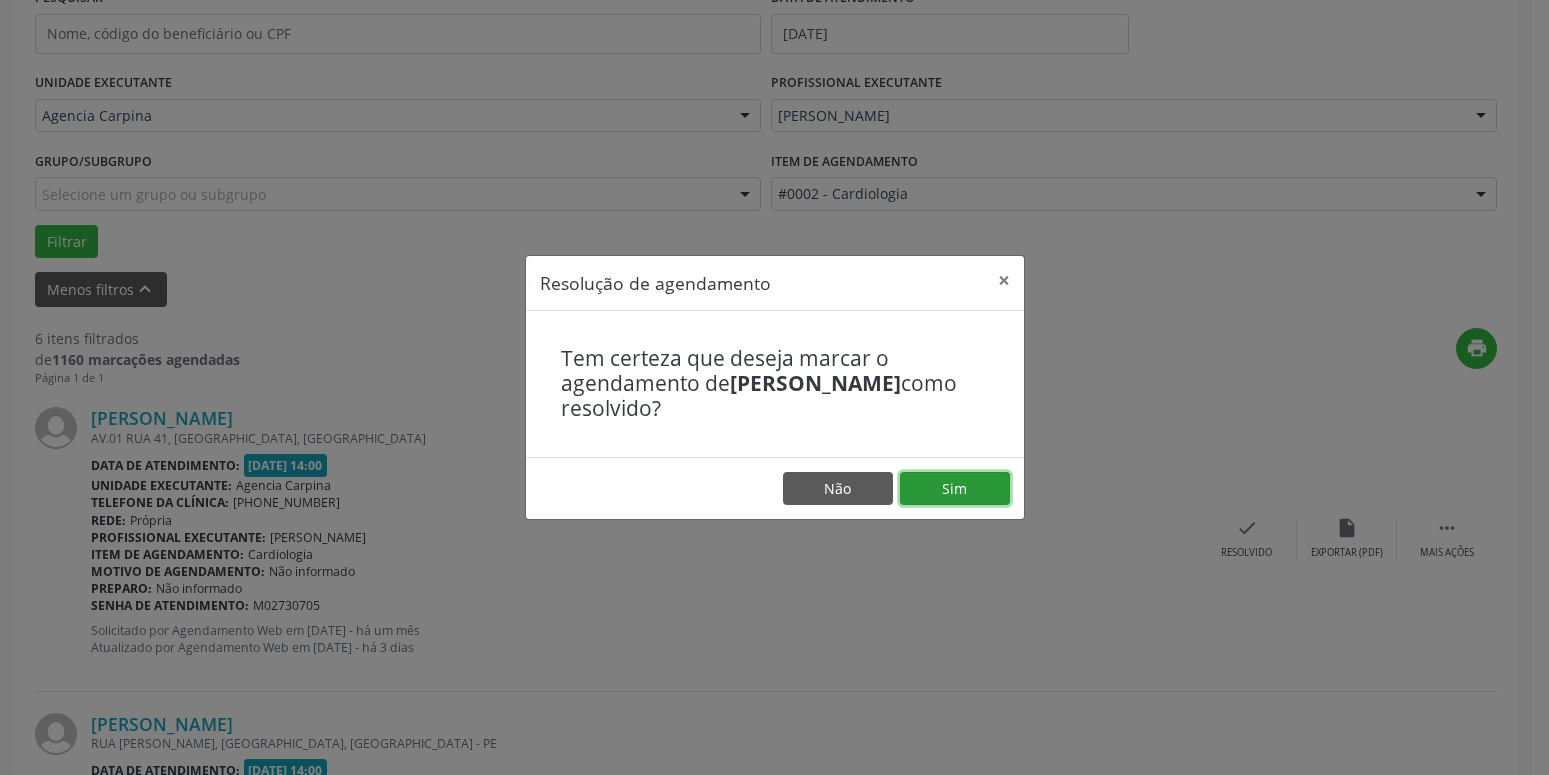 click on "Sim" at bounding box center [955, 489] 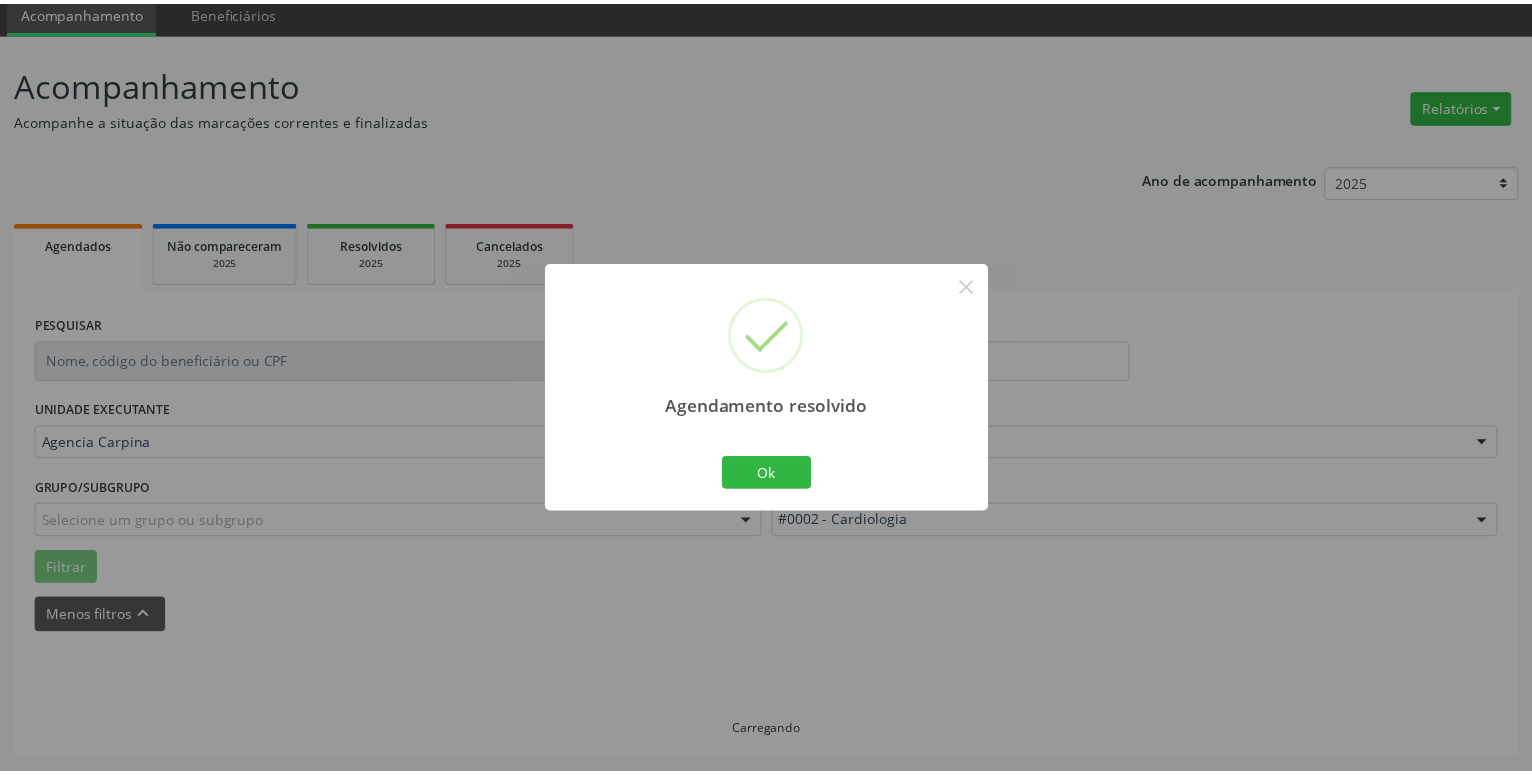 scroll, scrollTop: 77, scrollLeft: 0, axis: vertical 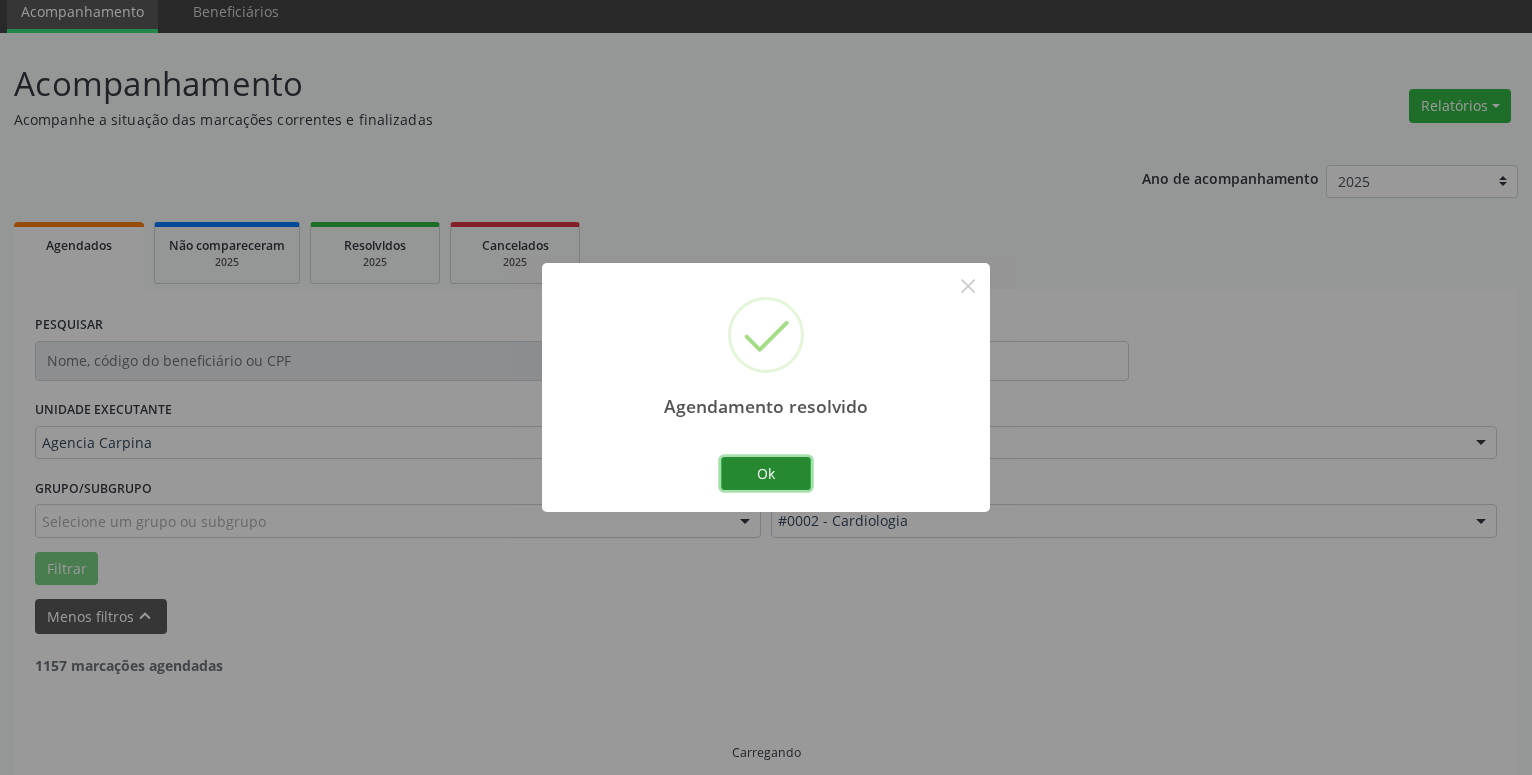 click on "Ok" at bounding box center [766, 474] 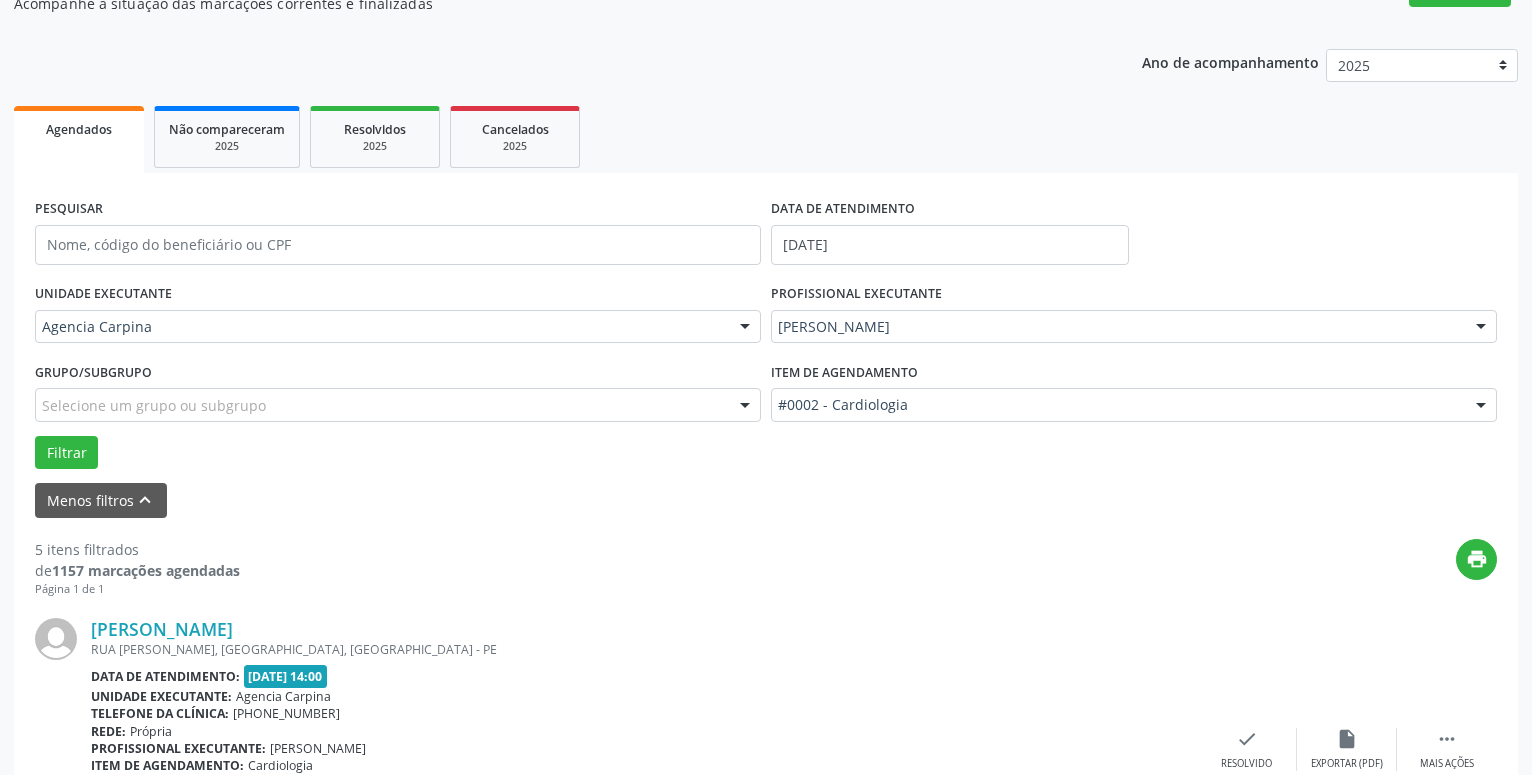 scroll, scrollTop: 383, scrollLeft: 0, axis: vertical 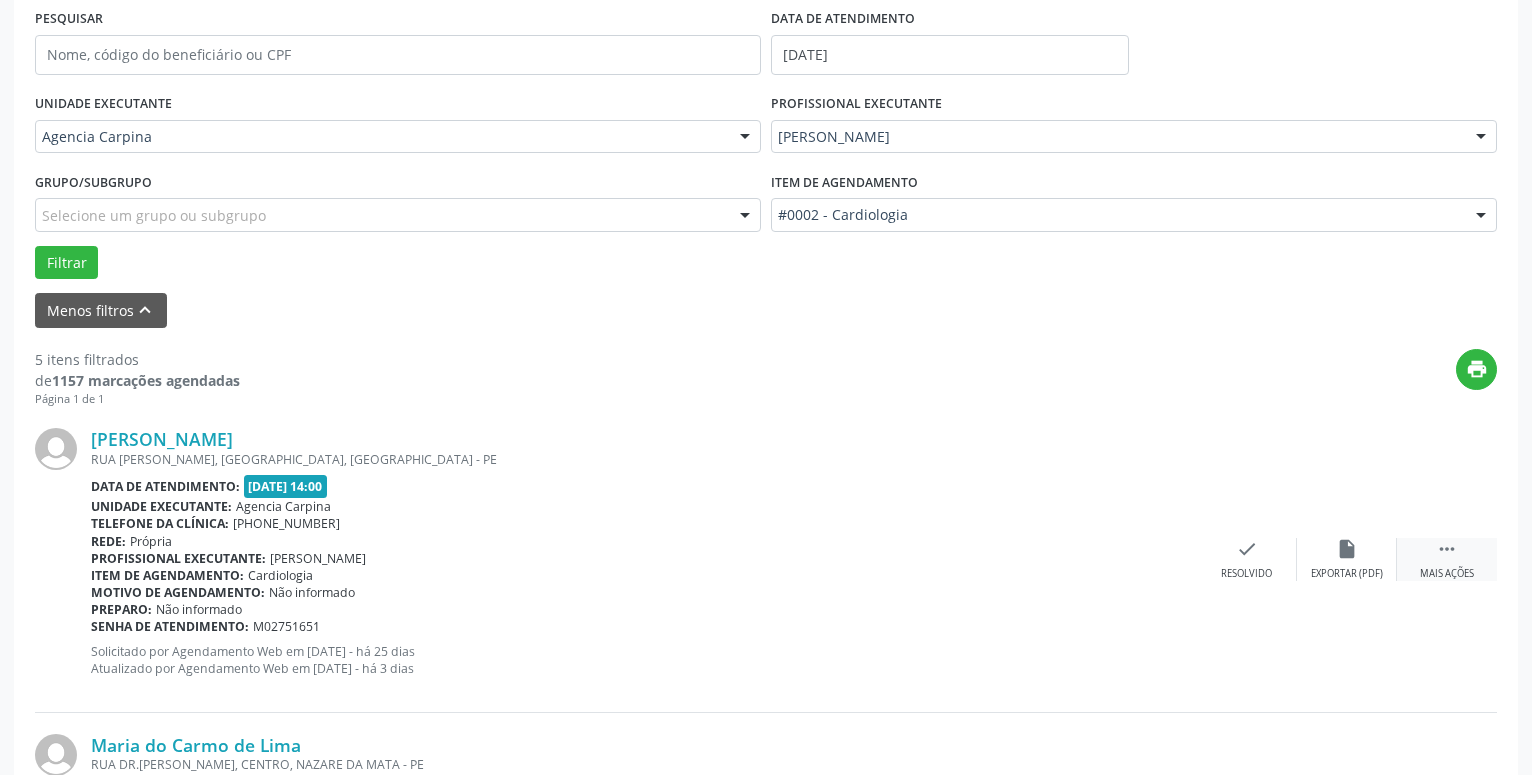click on "" at bounding box center (1447, 549) 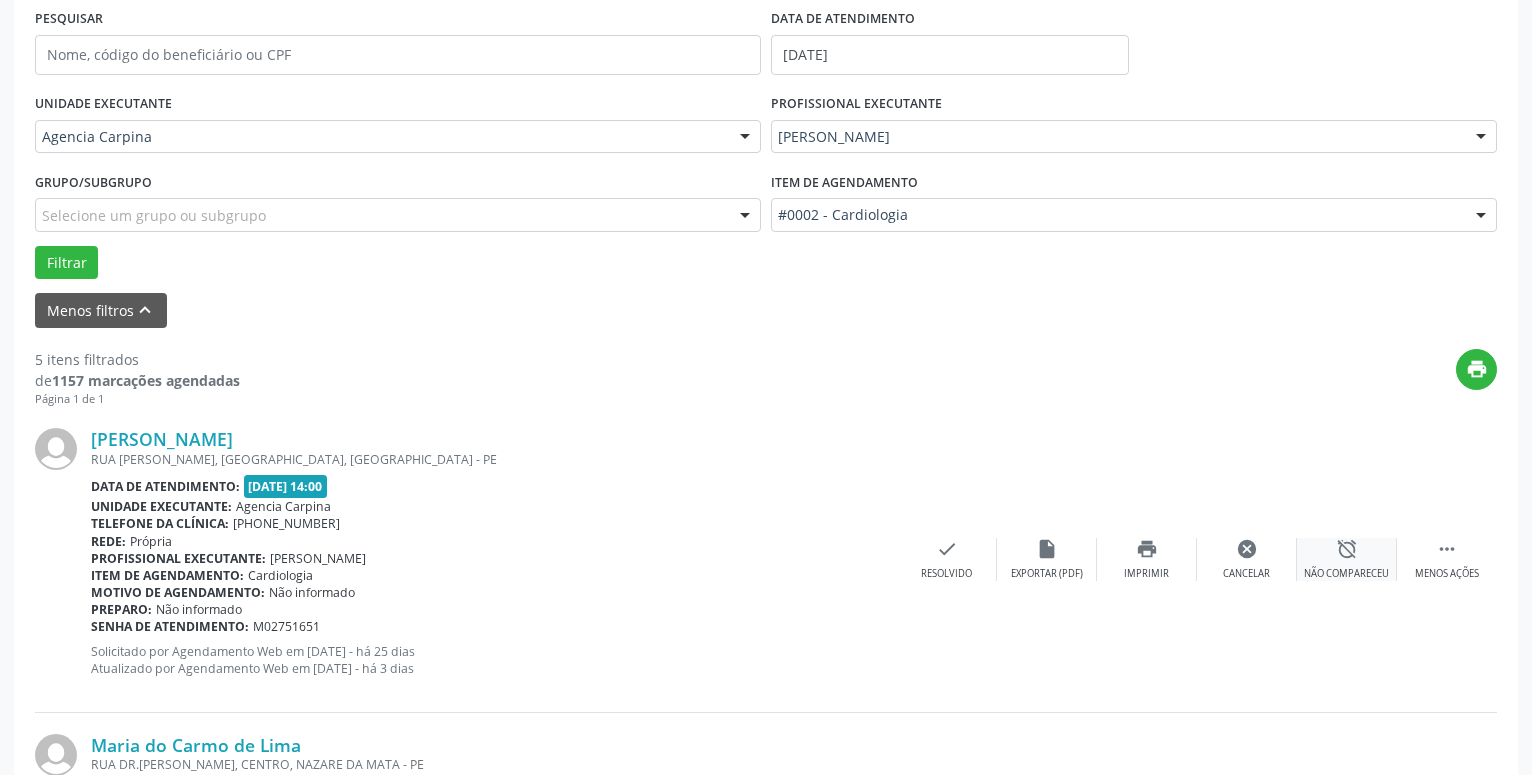 click on "alarm_off" at bounding box center [1347, 549] 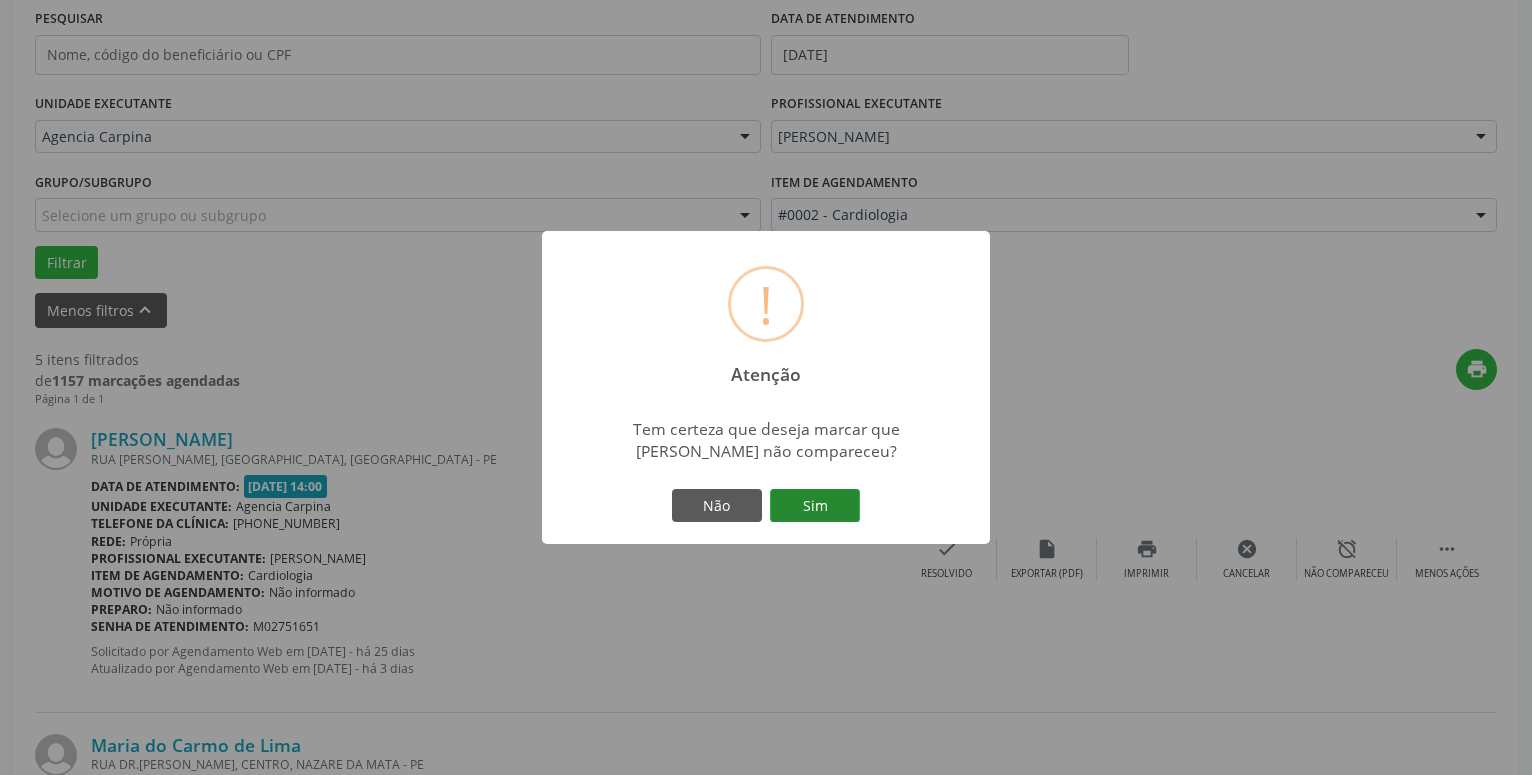 click on "Sim" at bounding box center (815, 506) 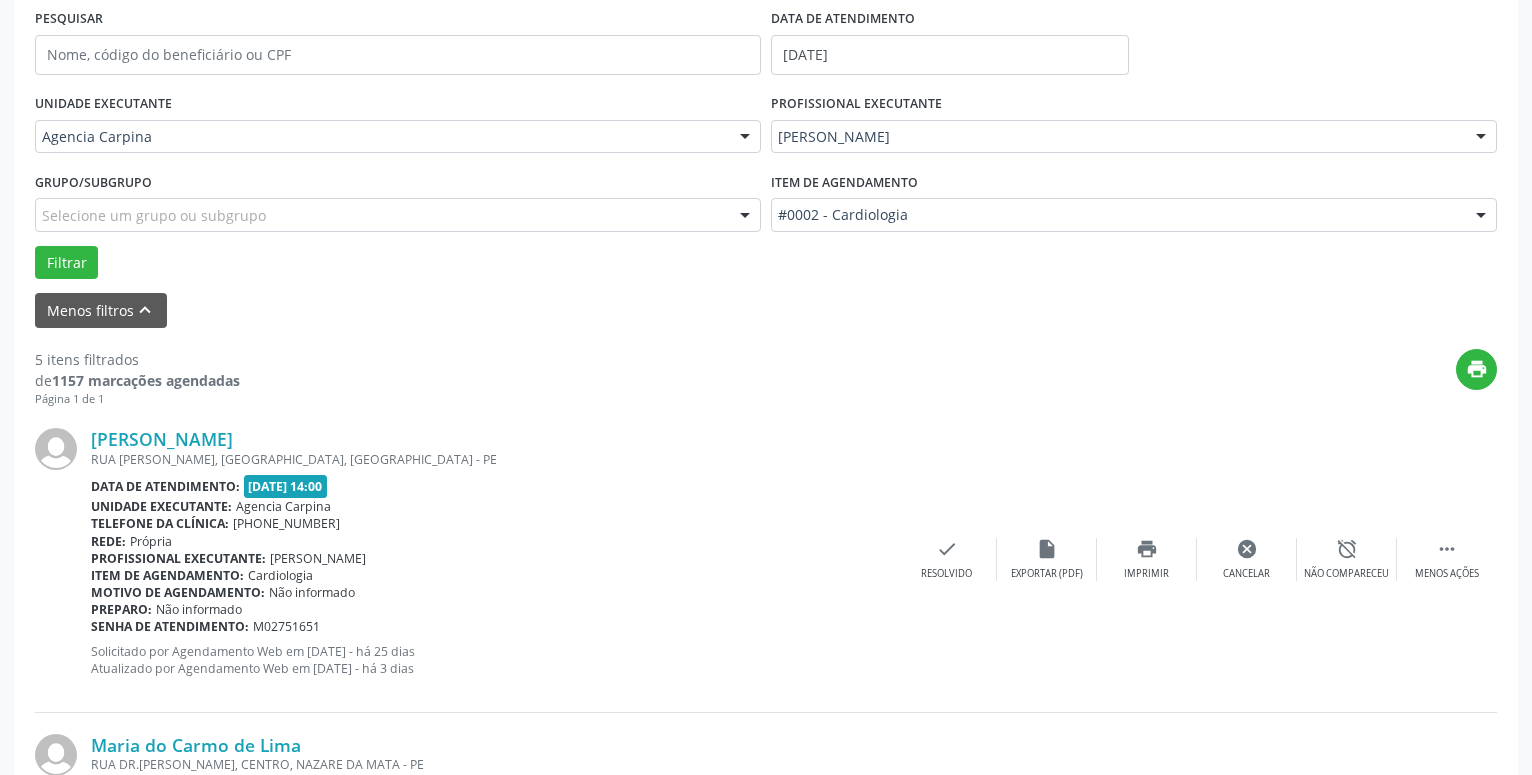scroll, scrollTop: 98, scrollLeft: 0, axis: vertical 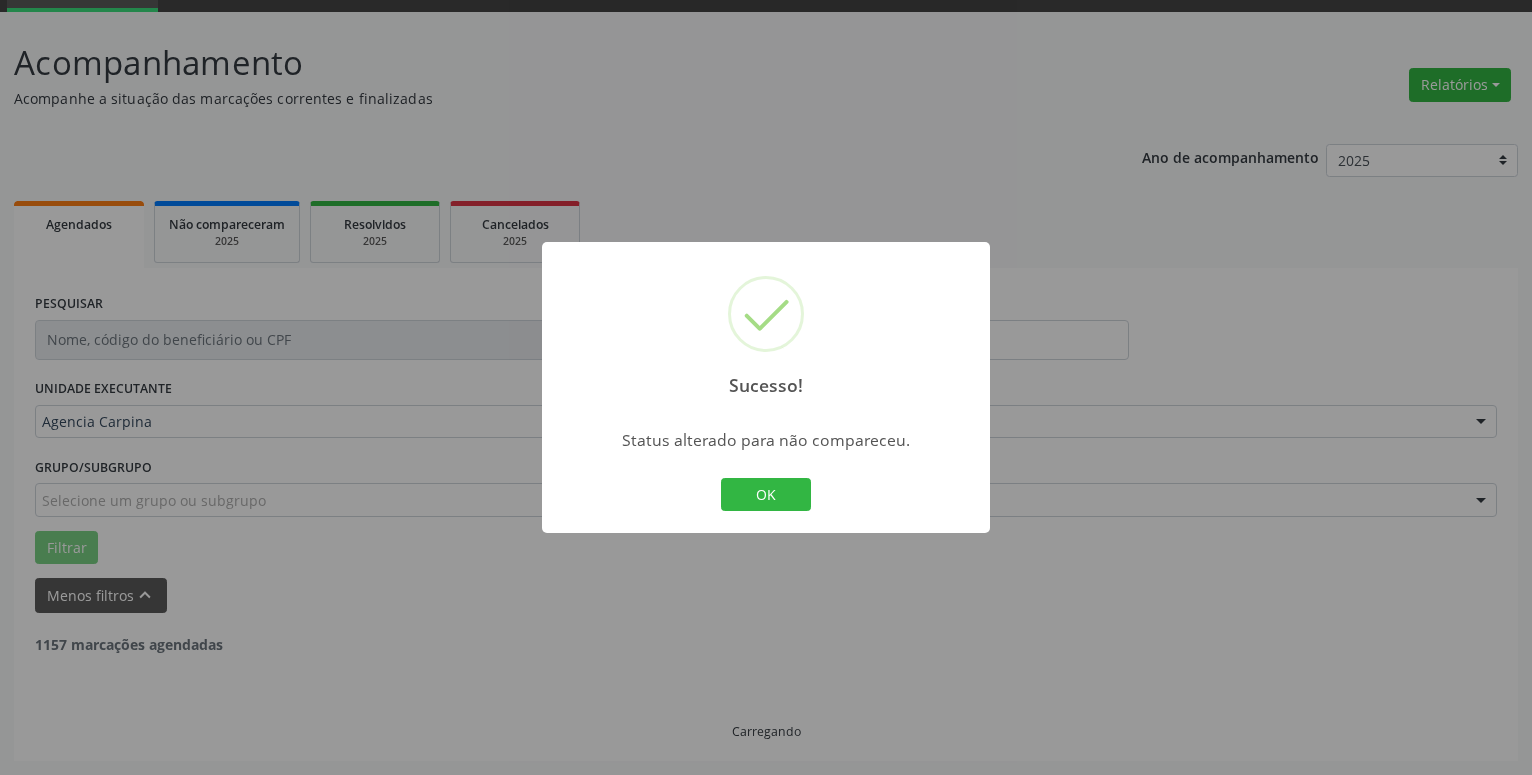 click on "OK" at bounding box center (766, 495) 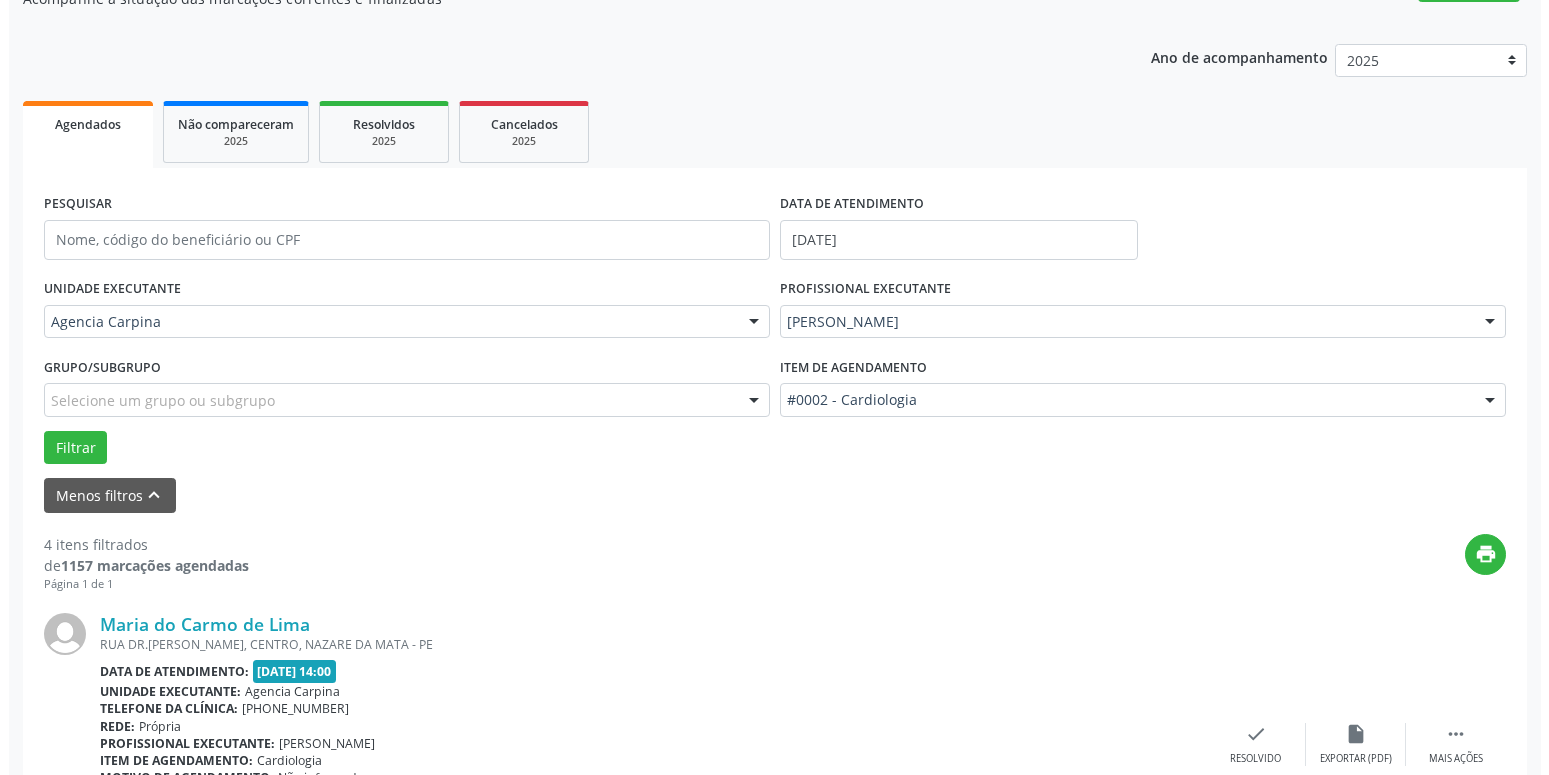 scroll, scrollTop: 302, scrollLeft: 0, axis: vertical 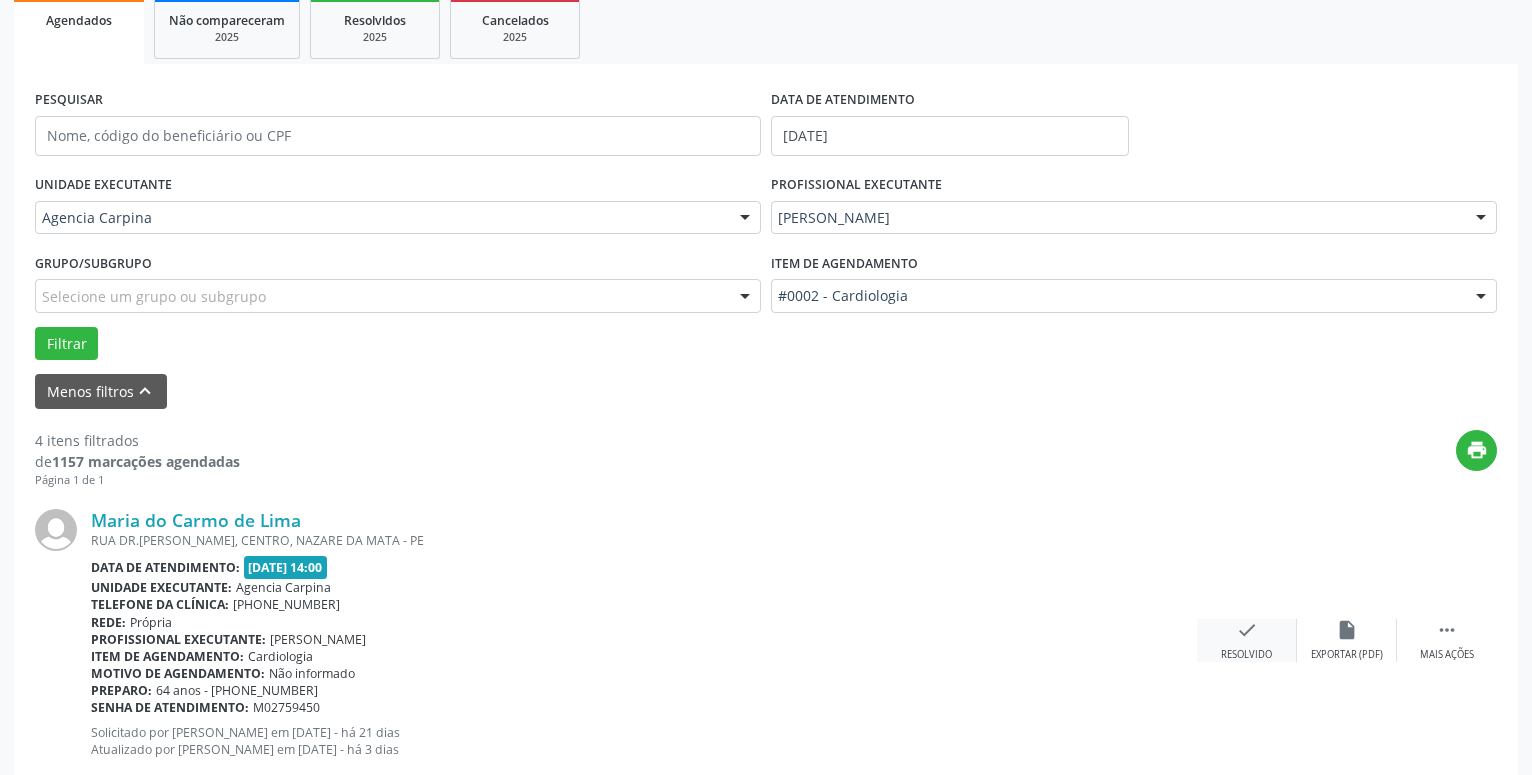 click on "check" at bounding box center (1247, 630) 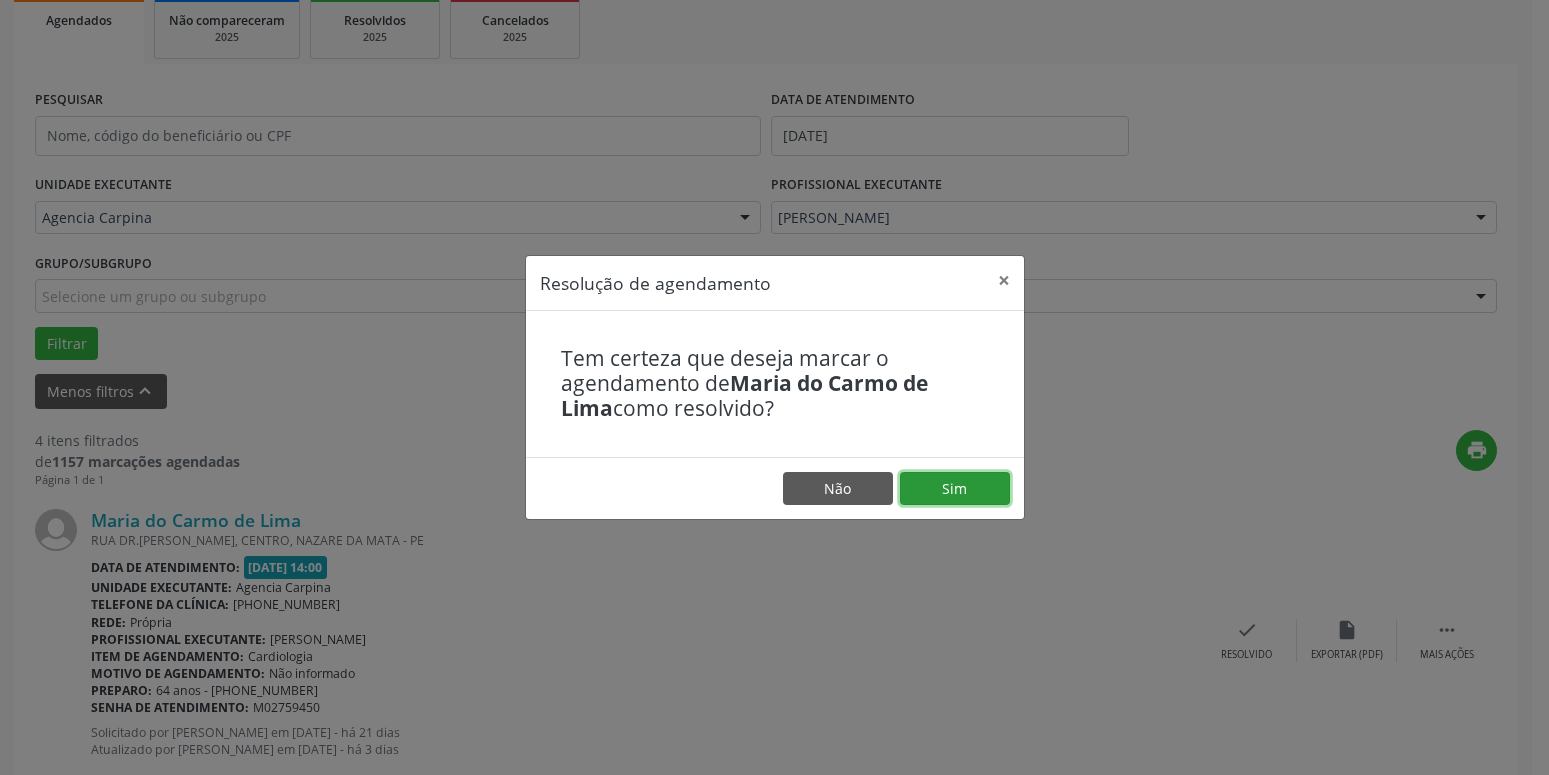 click on "Sim" at bounding box center [955, 489] 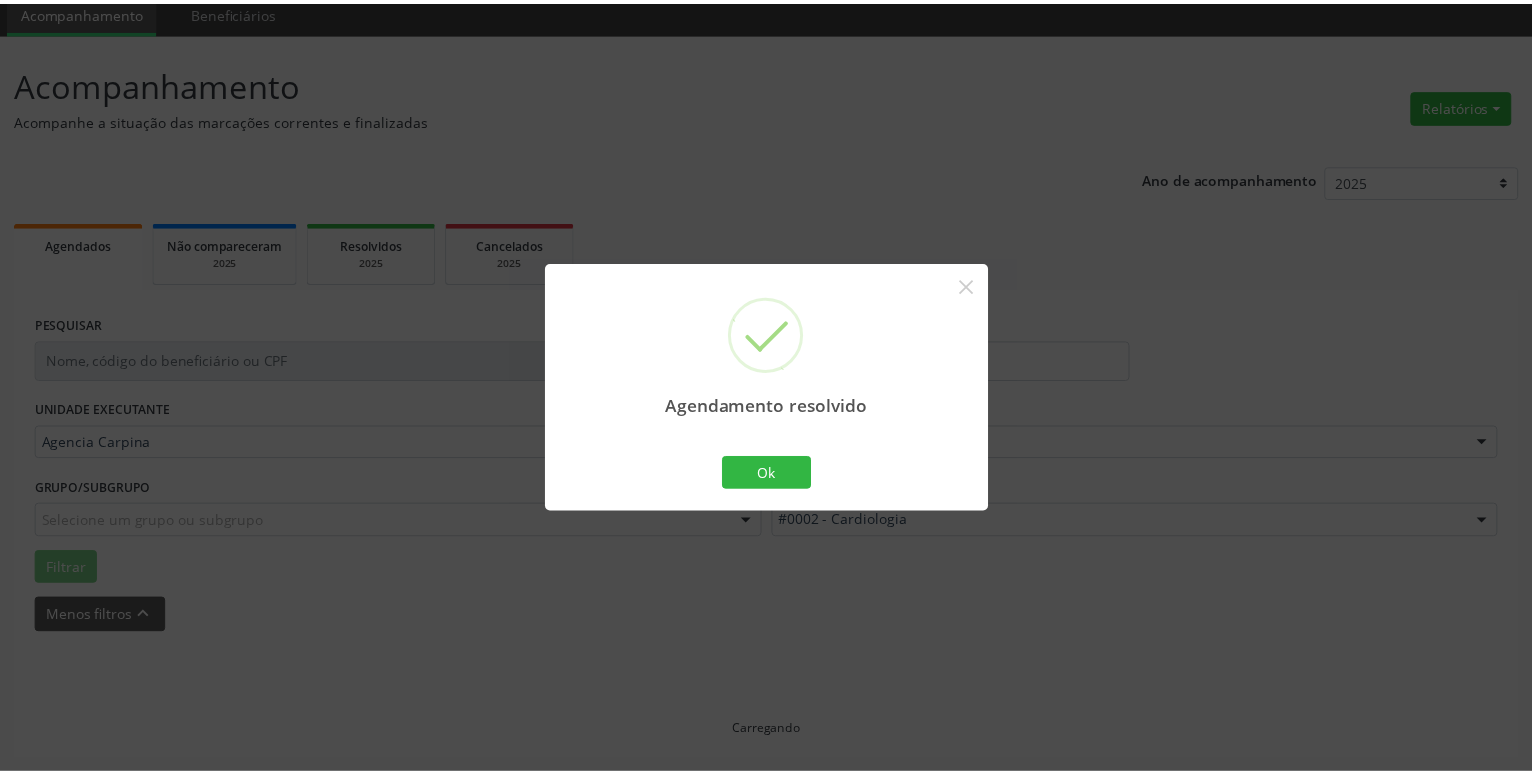 scroll, scrollTop: 77, scrollLeft: 0, axis: vertical 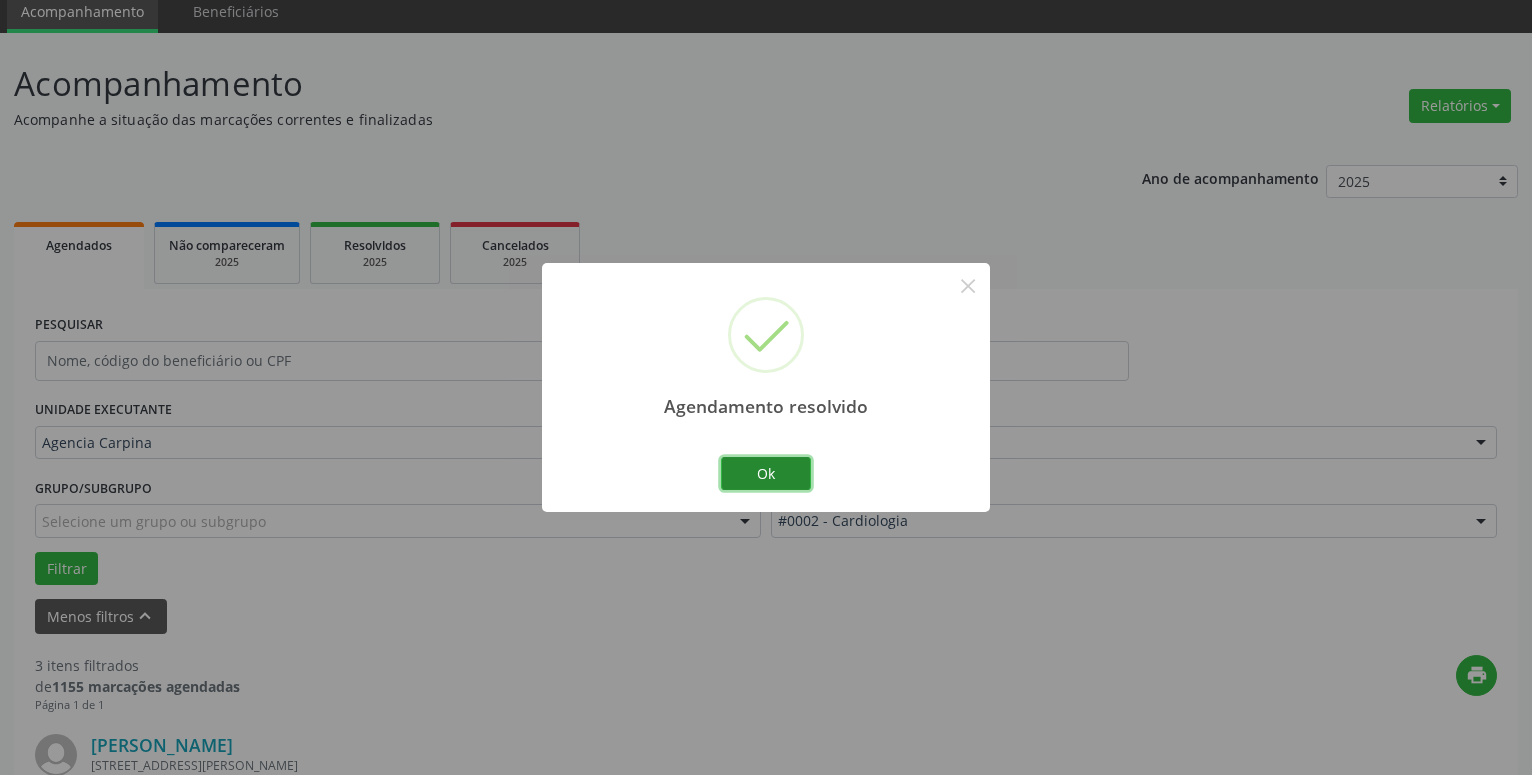 click on "Ok" at bounding box center [766, 474] 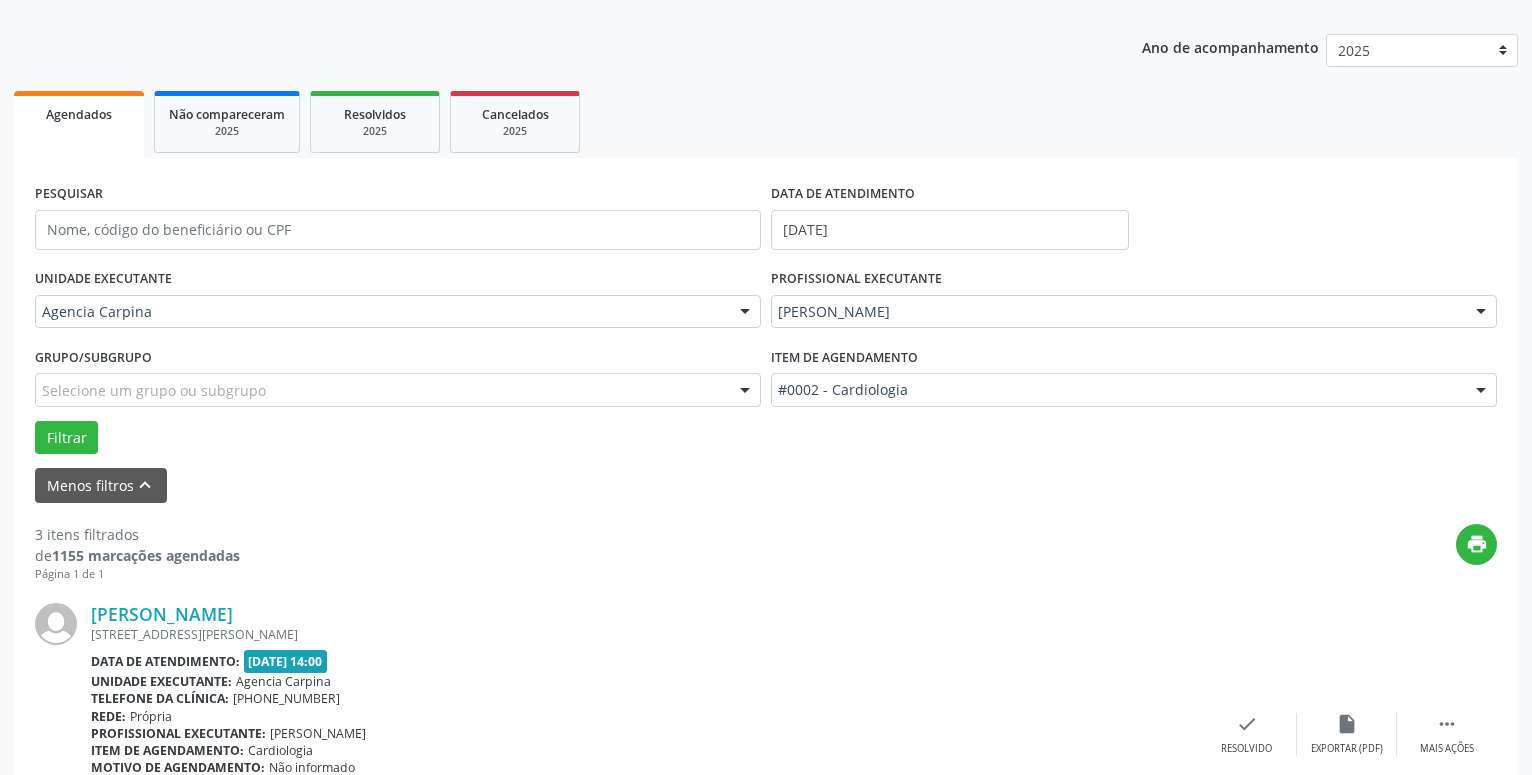scroll, scrollTop: 383, scrollLeft: 0, axis: vertical 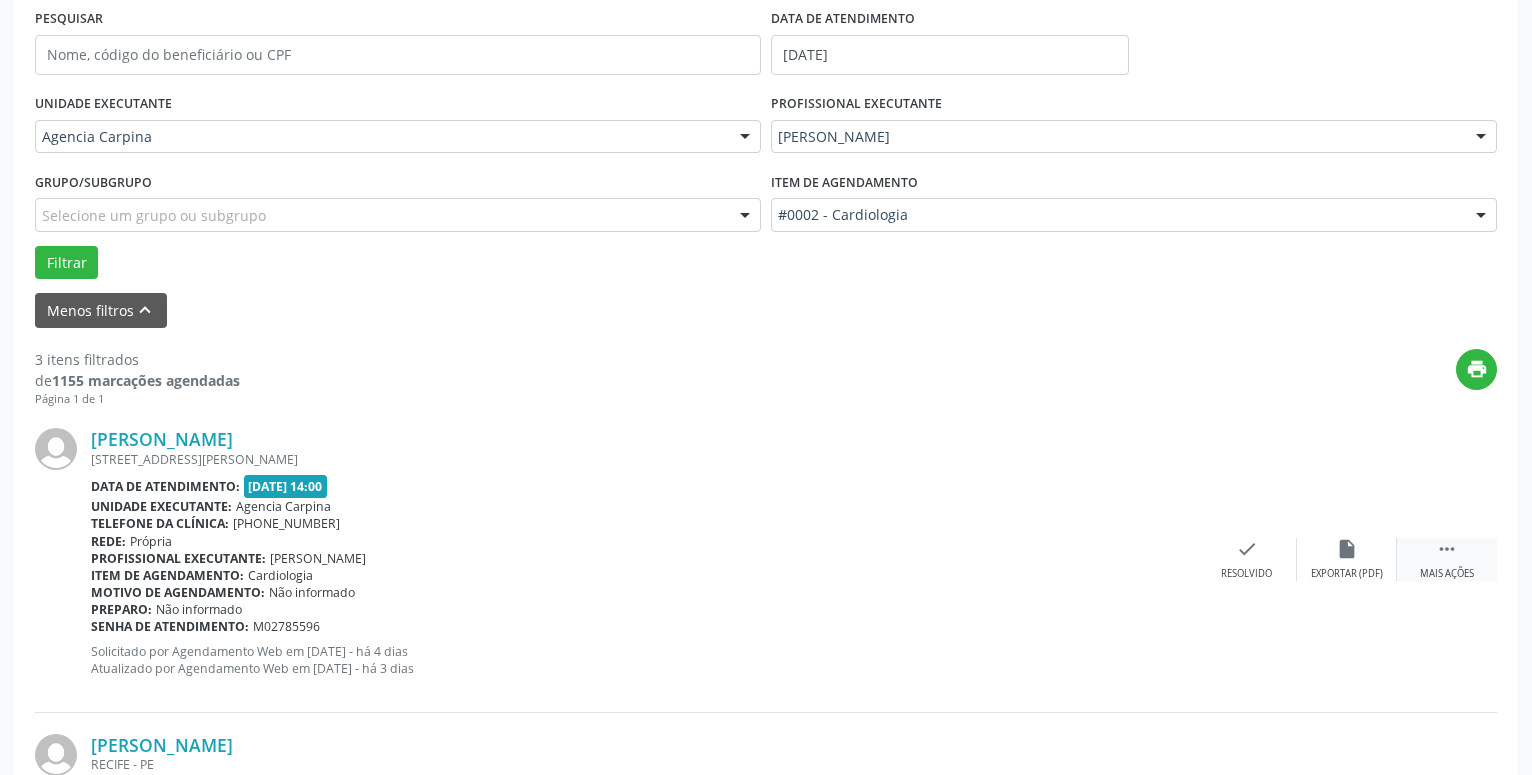 click on "
Mais ações" at bounding box center (1447, 559) 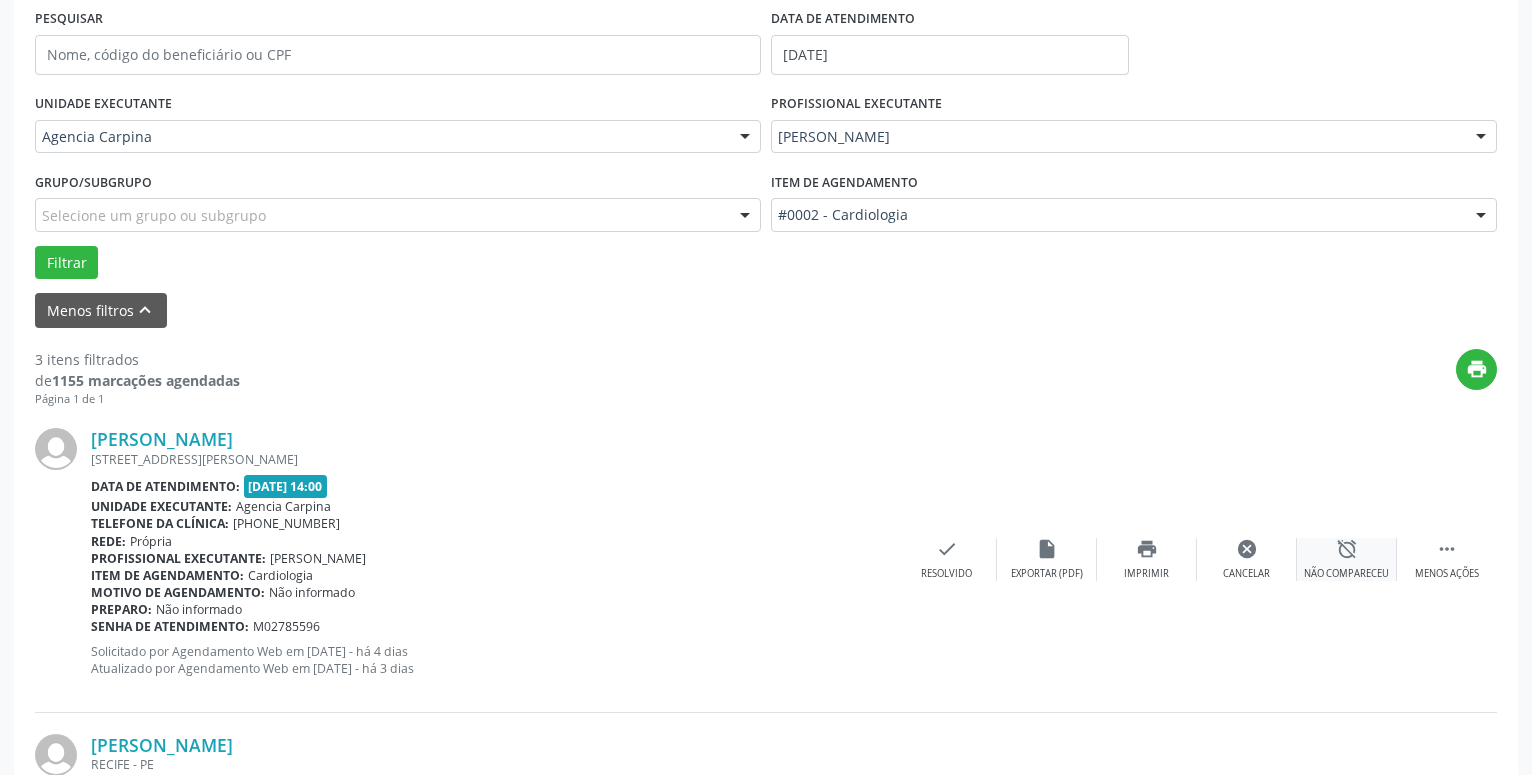 click on "alarm_off" at bounding box center (1347, 549) 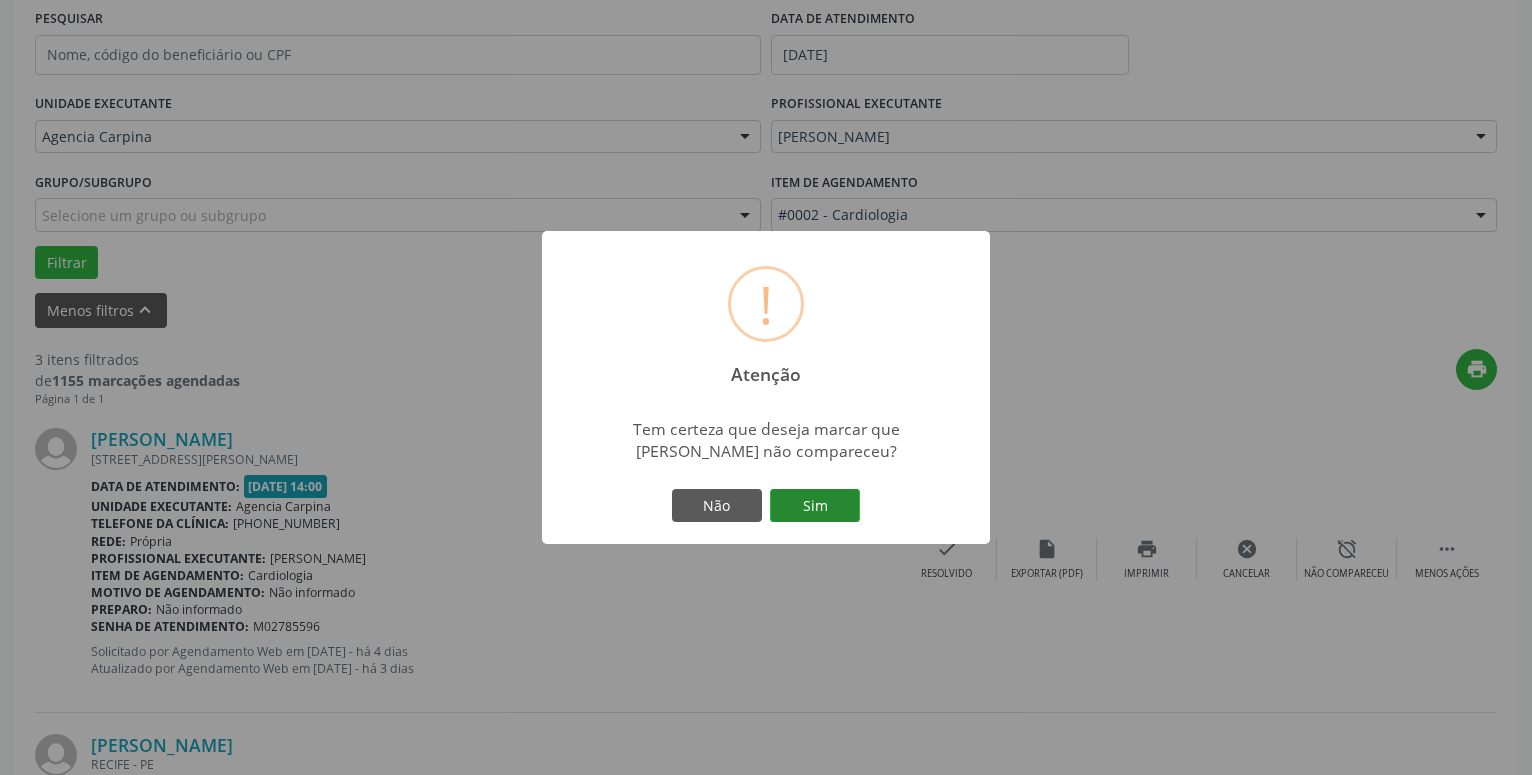 click on "Sim" at bounding box center [815, 506] 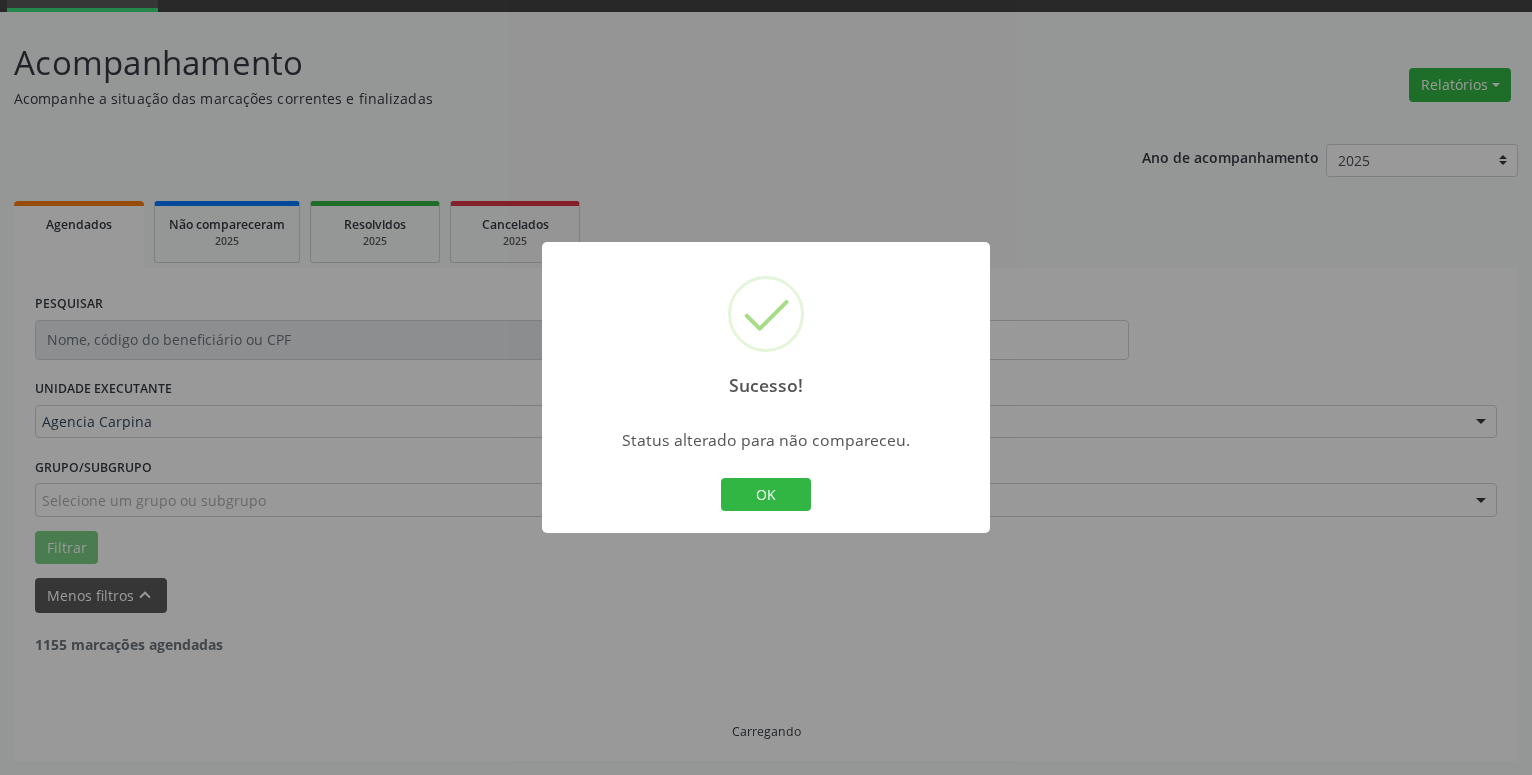 scroll, scrollTop: 98, scrollLeft: 0, axis: vertical 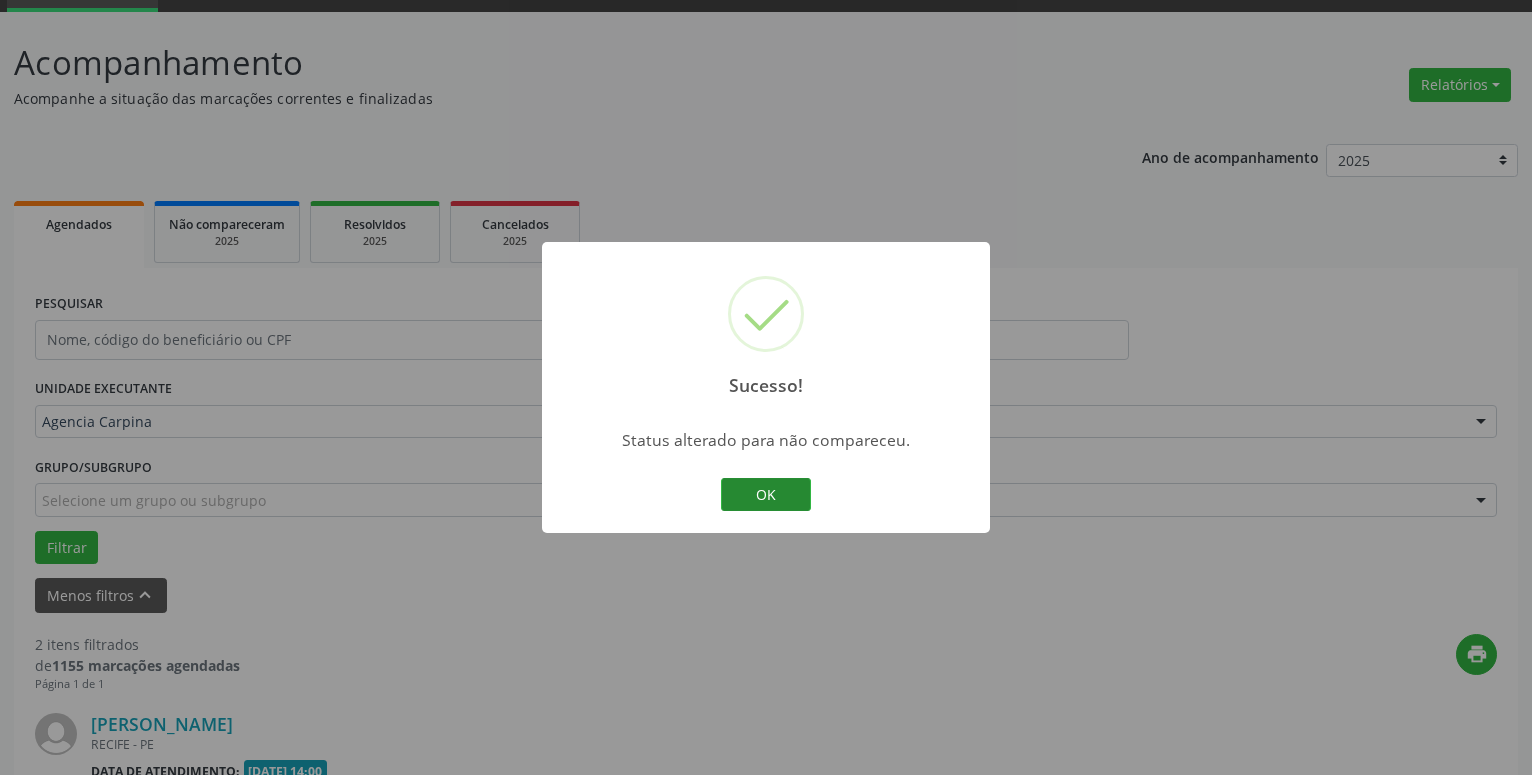 click on "OK" at bounding box center (766, 495) 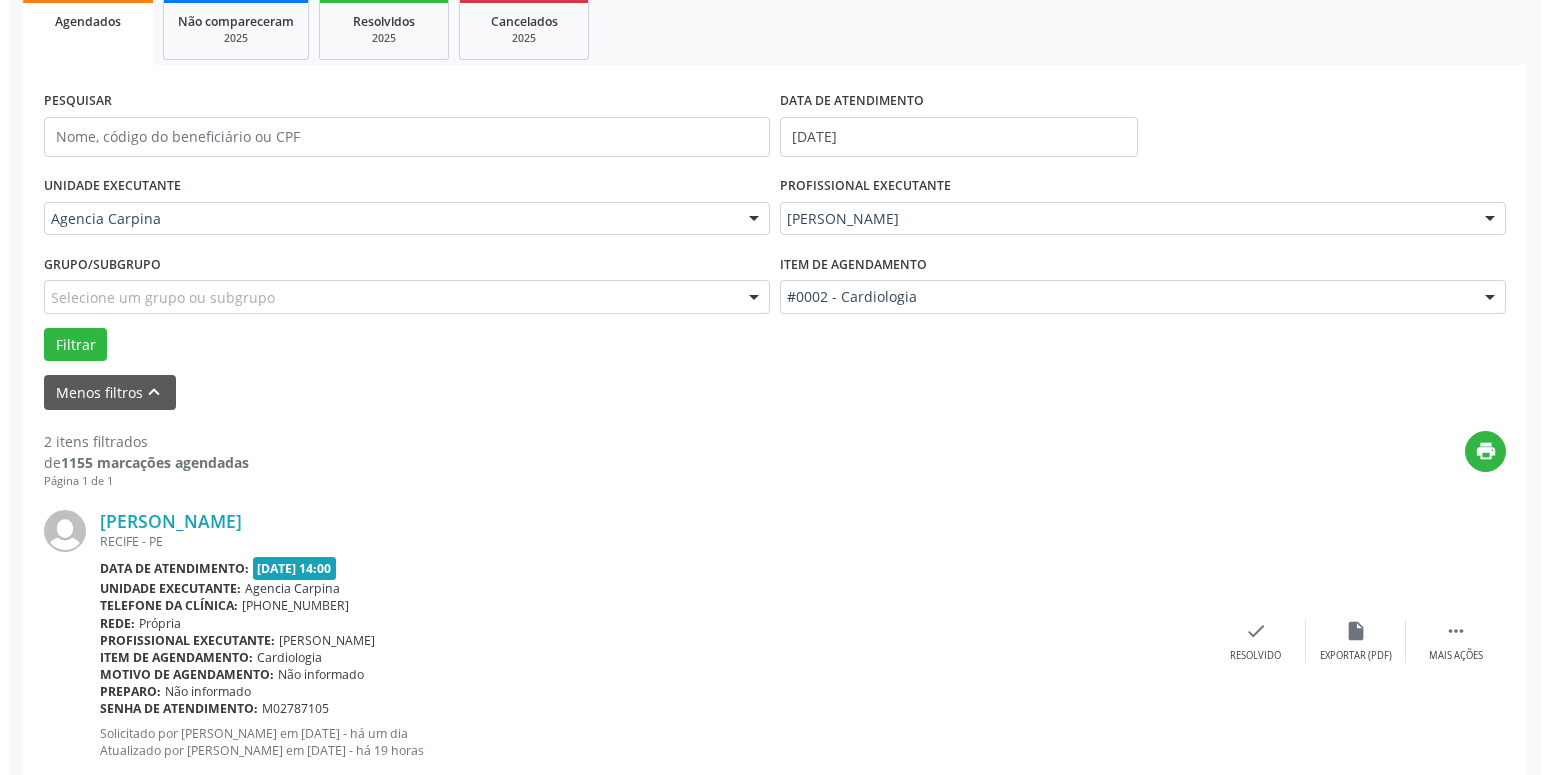 scroll, scrollTop: 302, scrollLeft: 0, axis: vertical 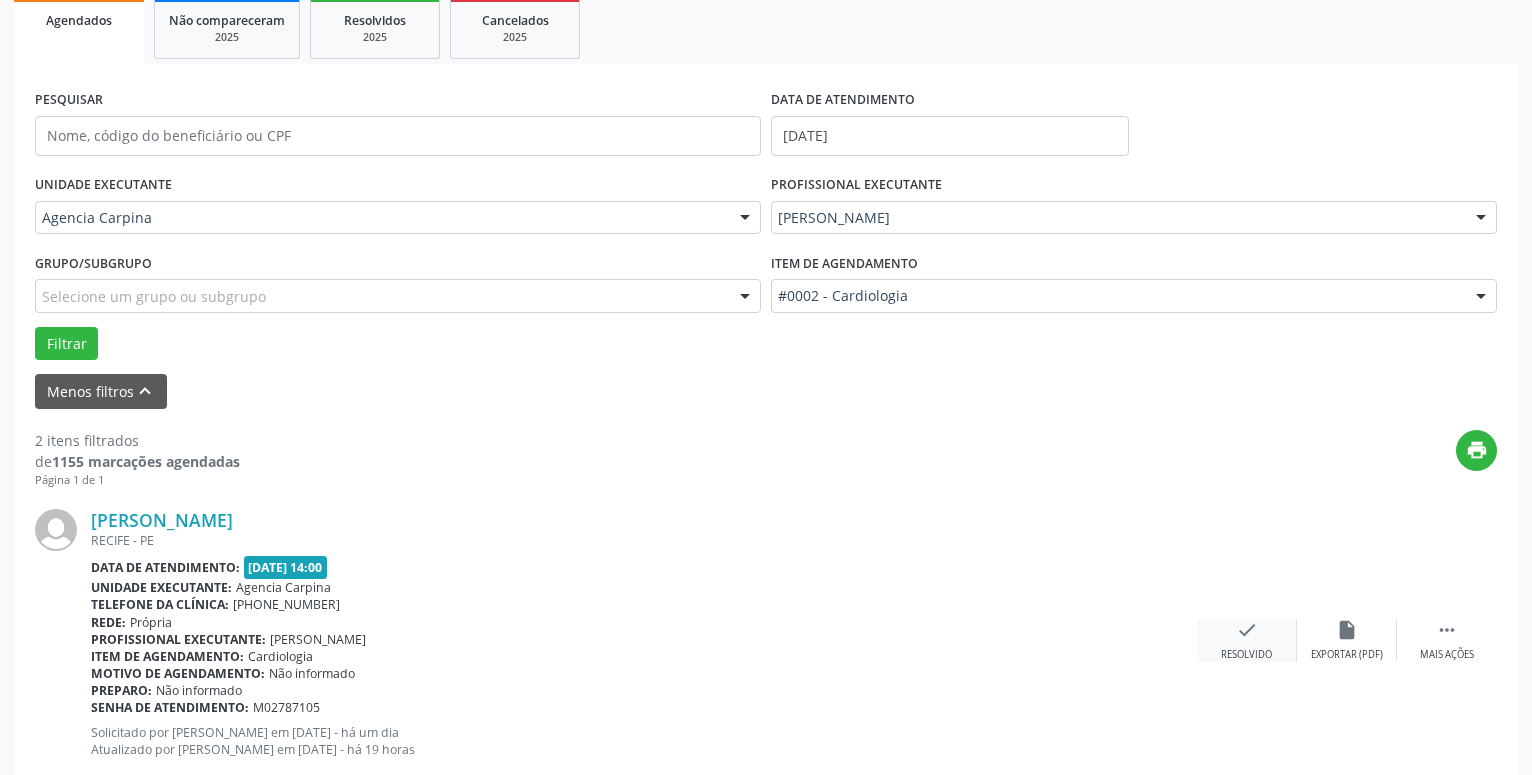 click on "check" at bounding box center [1247, 630] 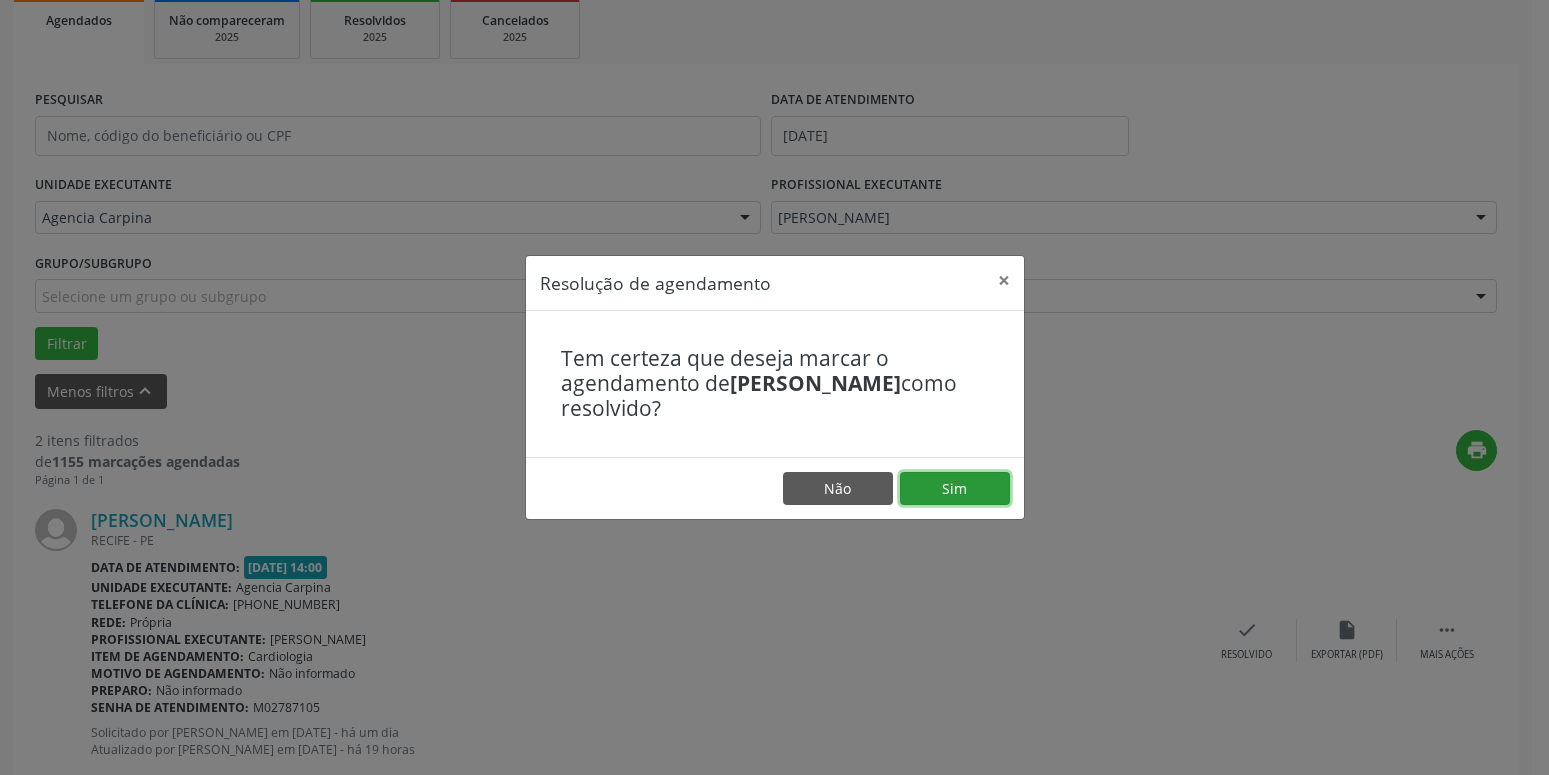 click on "Sim" at bounding box center [955, 489] 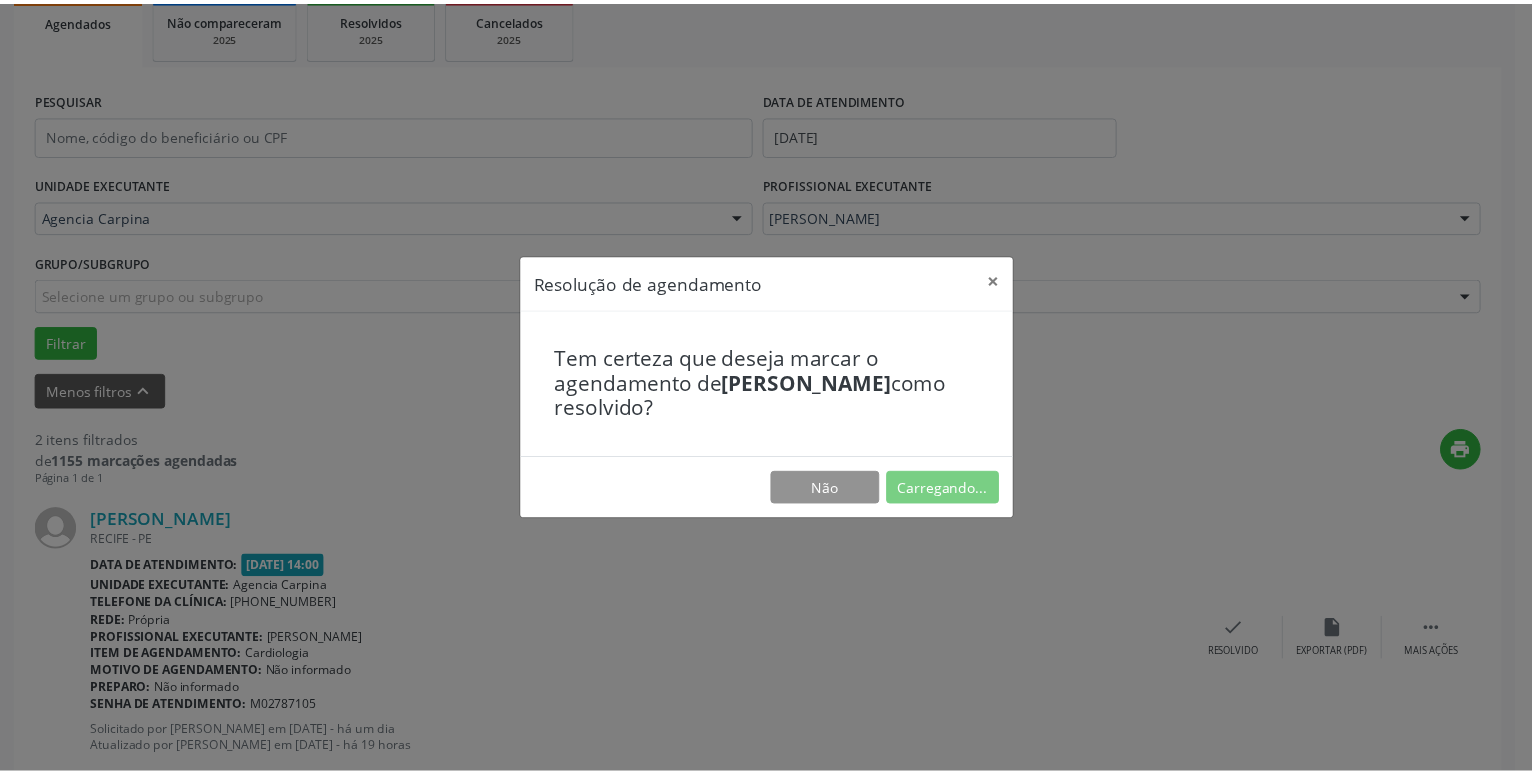 scroll, scrollTop: 77, scrollLeft: 0, axis: vertical 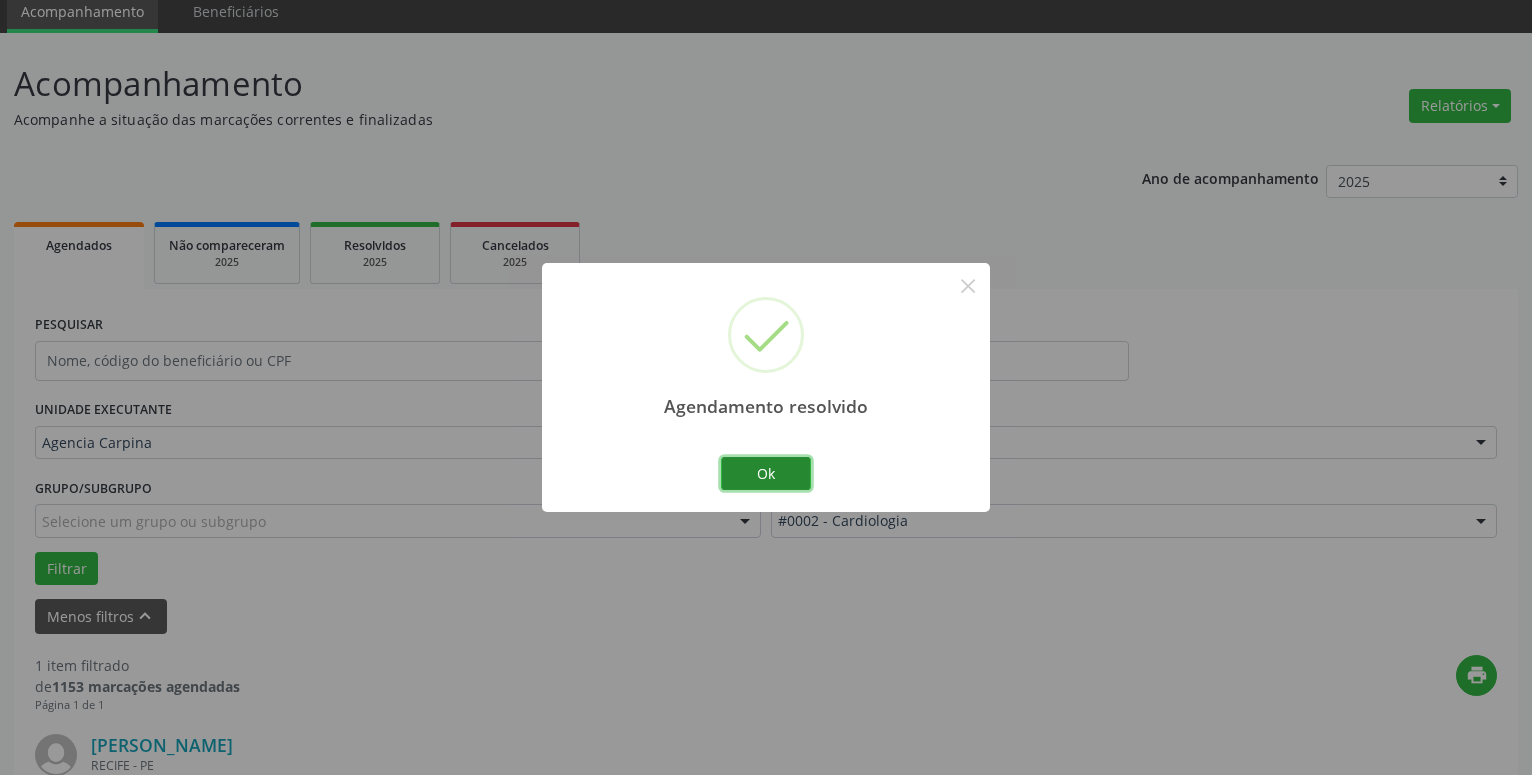click on "Ok" at bounding box center (766, 474) 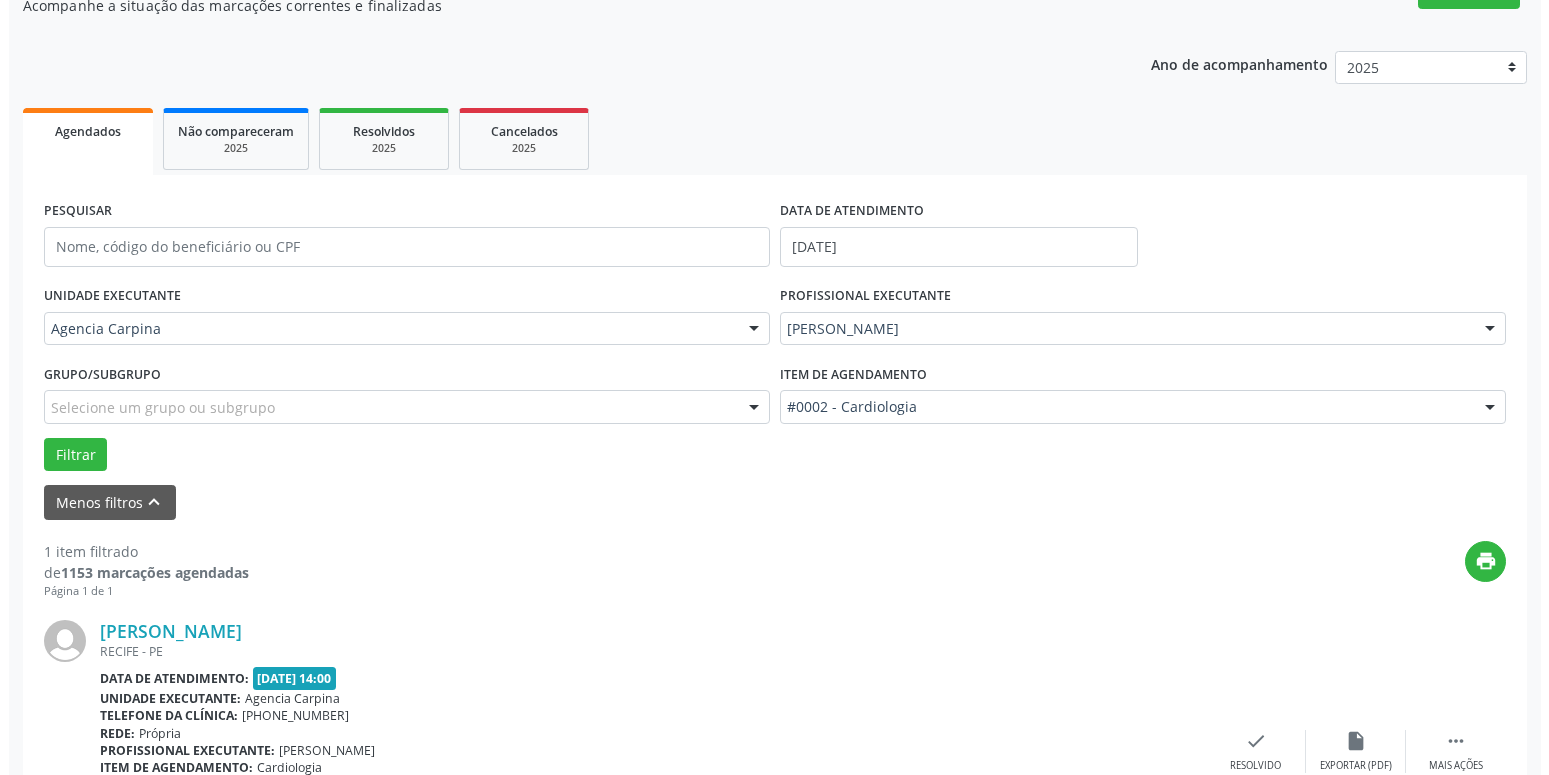 scroll, scrollTop: 281, scrollLeft: 0, axis: vertical 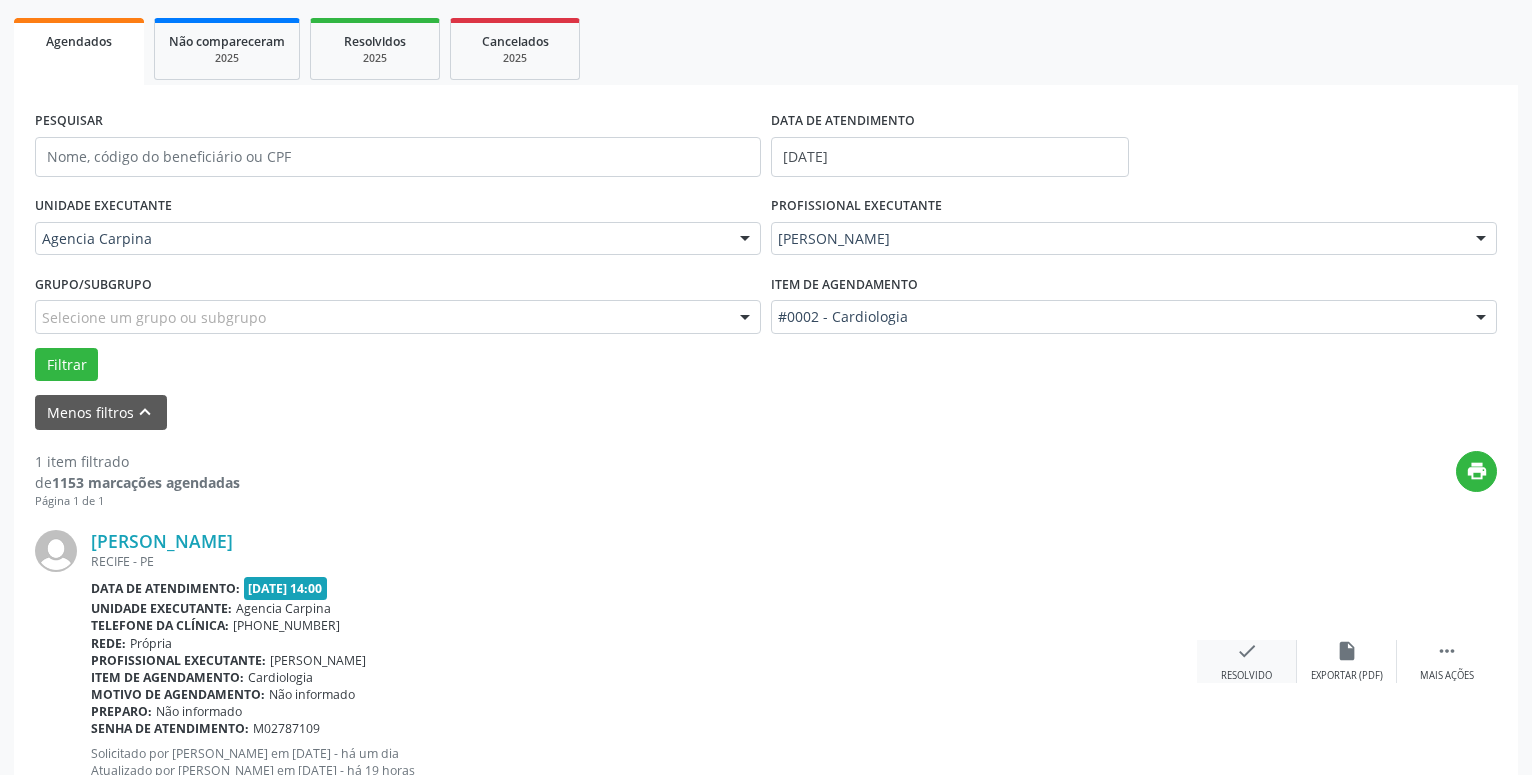 click on "check" at bounding box center (1247, 651) 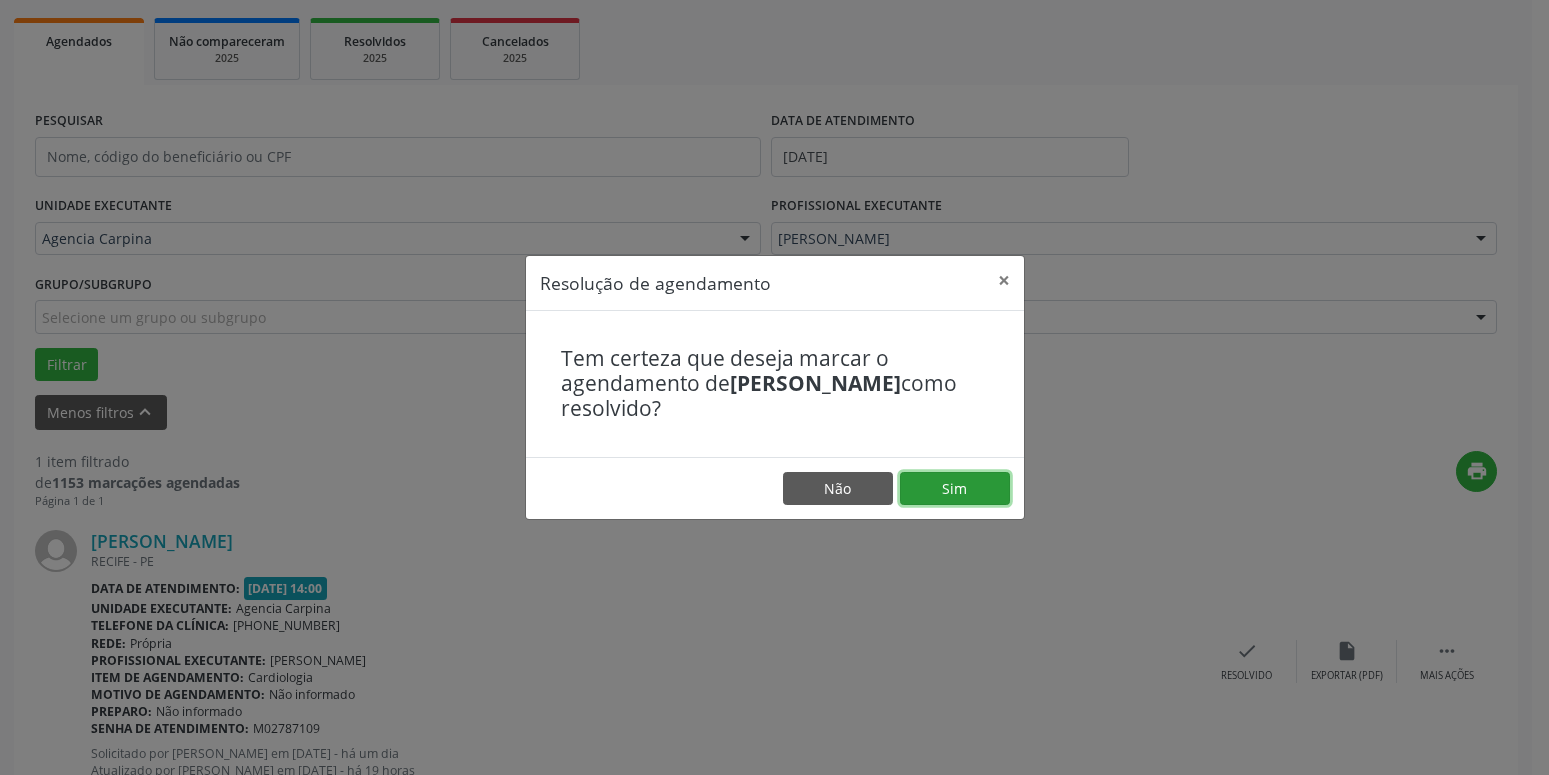 click on "Sim" at bounding box center [955, 489] 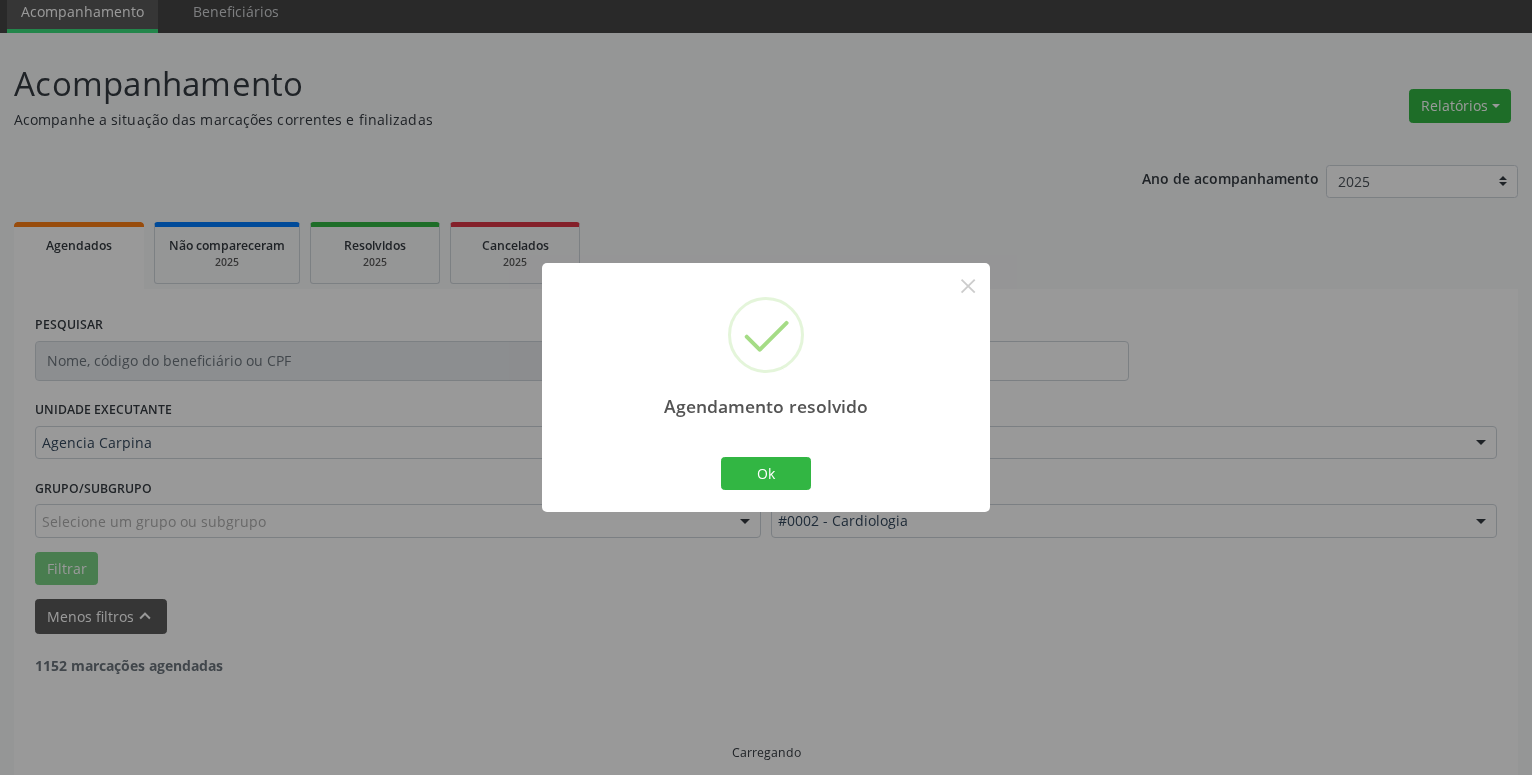 scroll, scrollTop: 34, scrollLeft: 0, axis: vertical 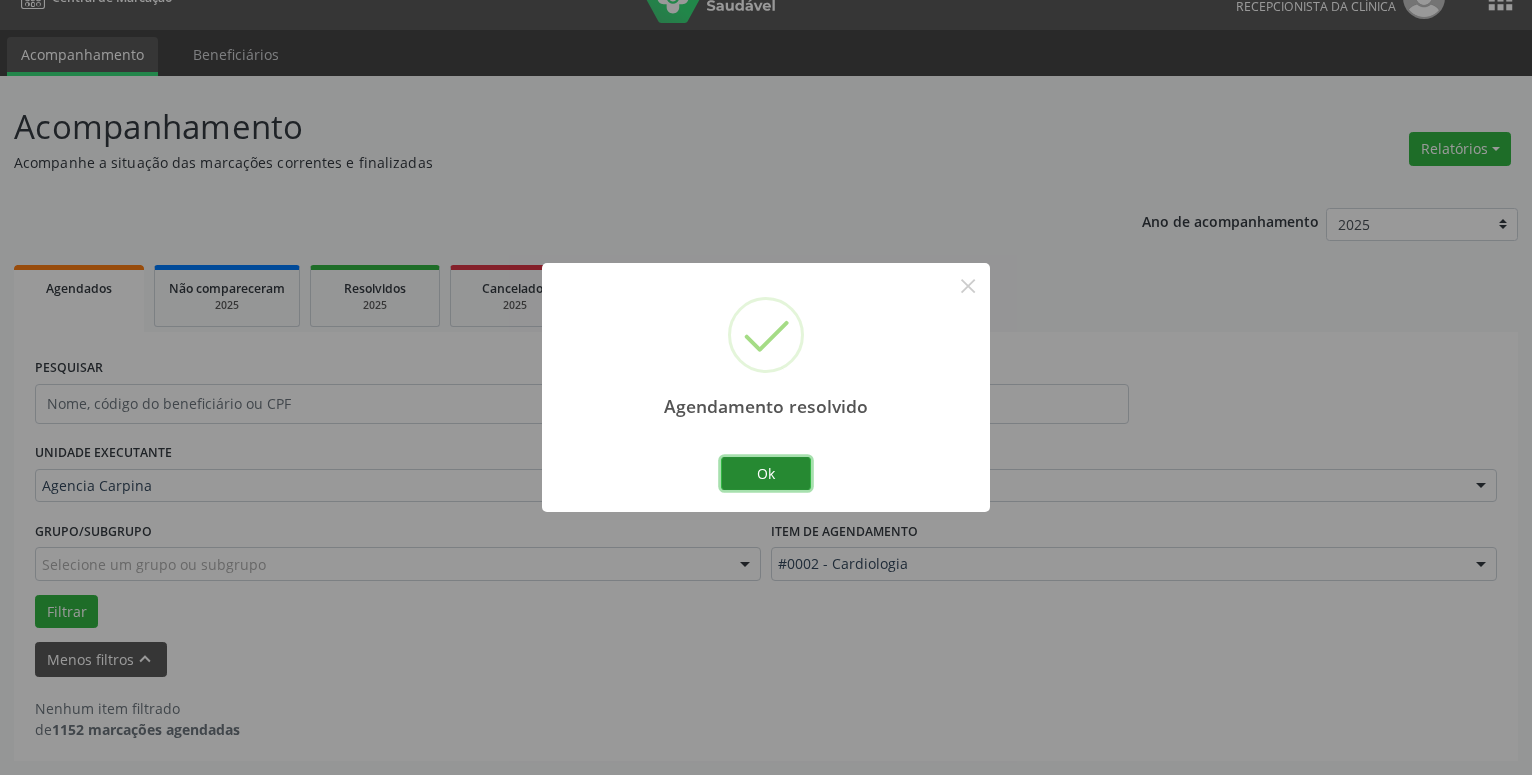 click on "Ok" at bounding box center (766, 474) 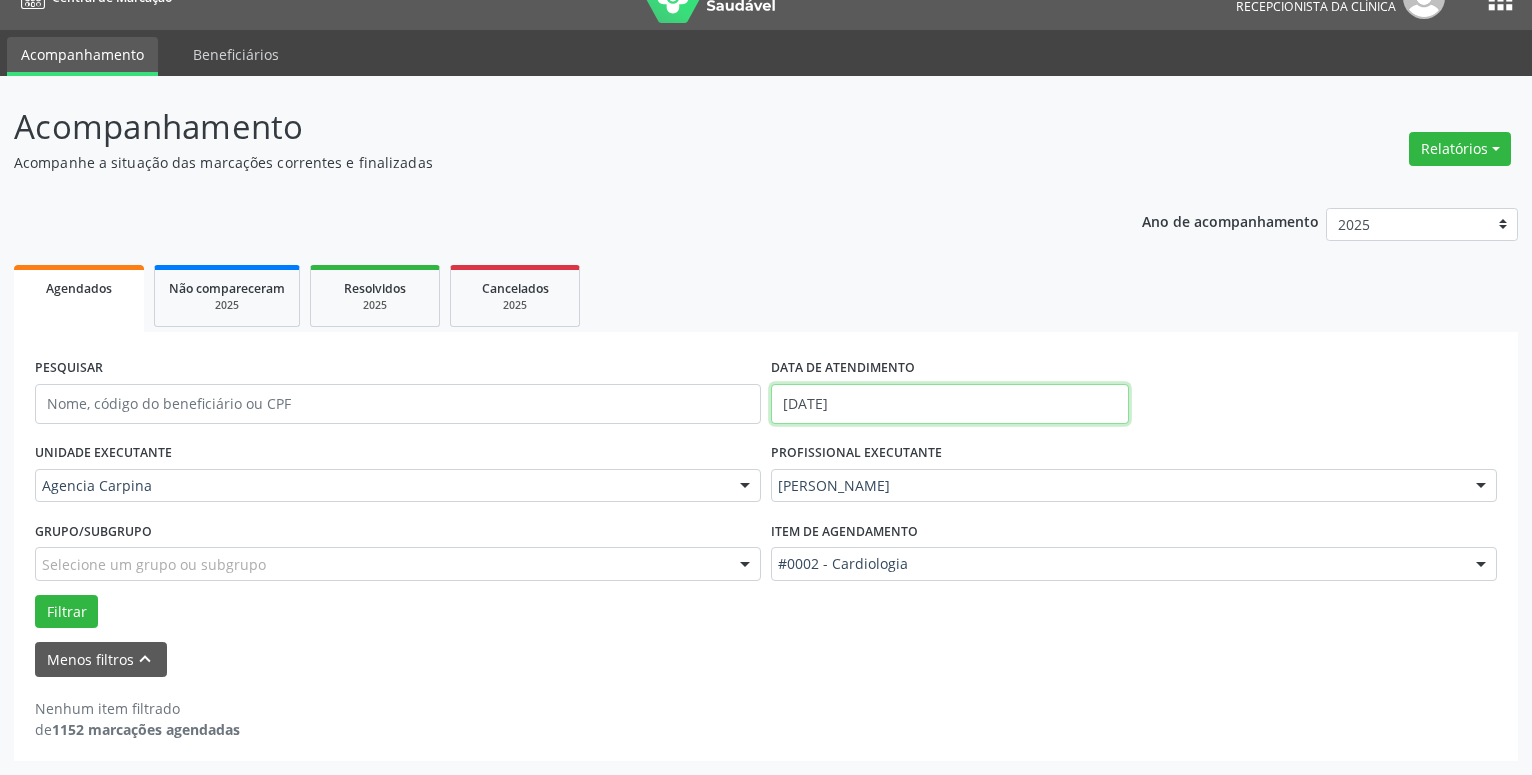 click on "[DATE]" at bounding box center [950, 404] 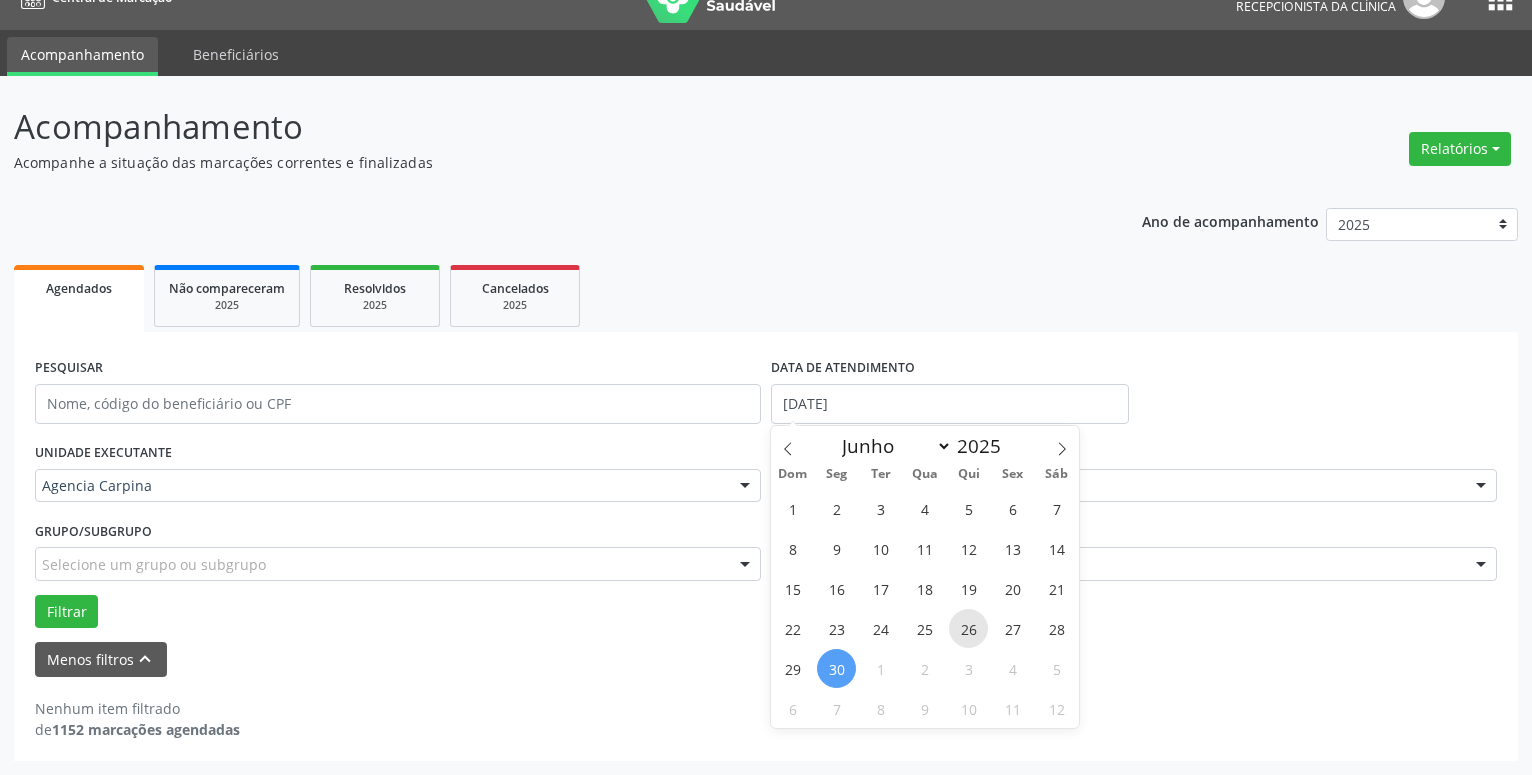 click on "26" at bounding box center (968, 628) 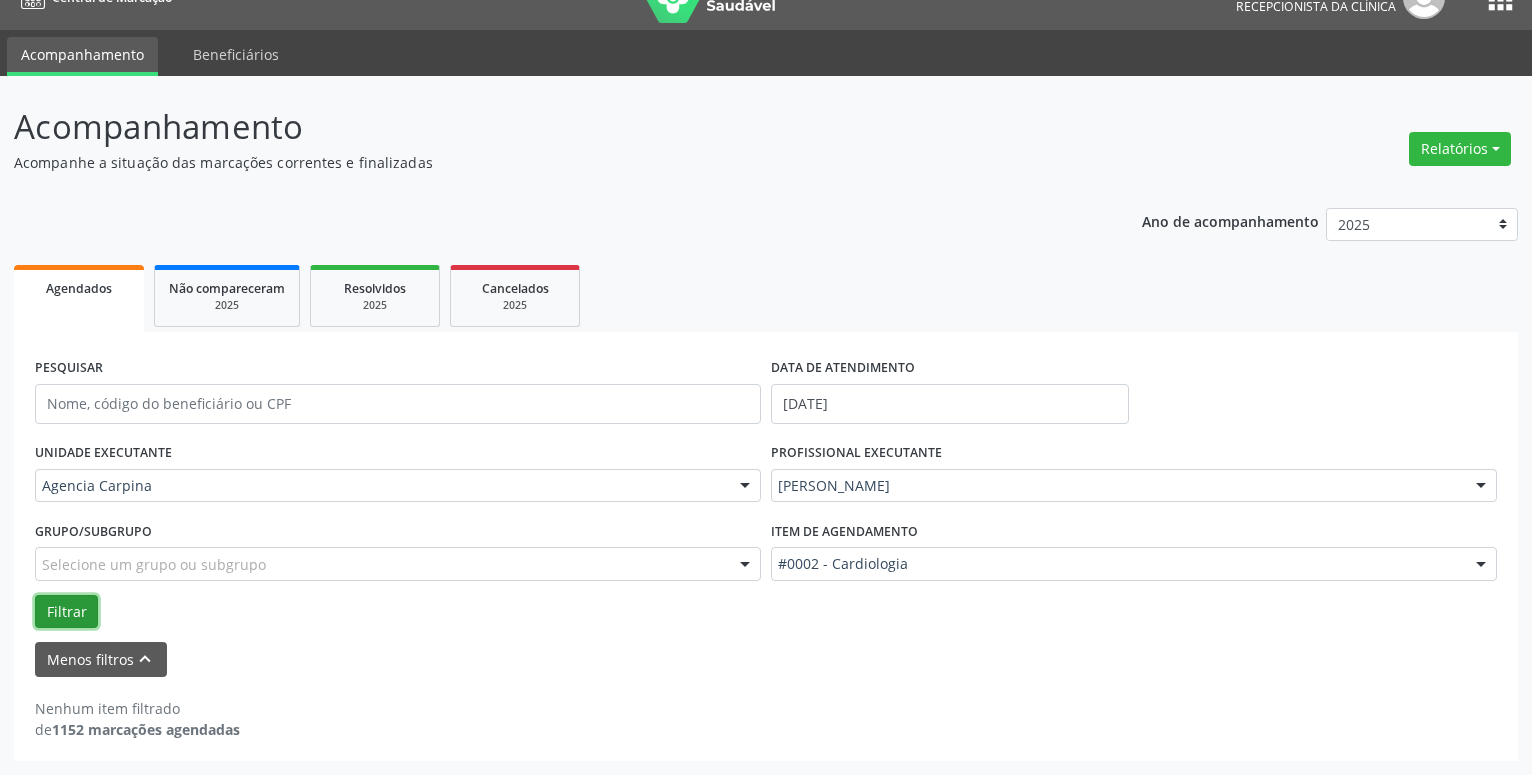 click on "Filtrar" at bounding box center [66, 612] 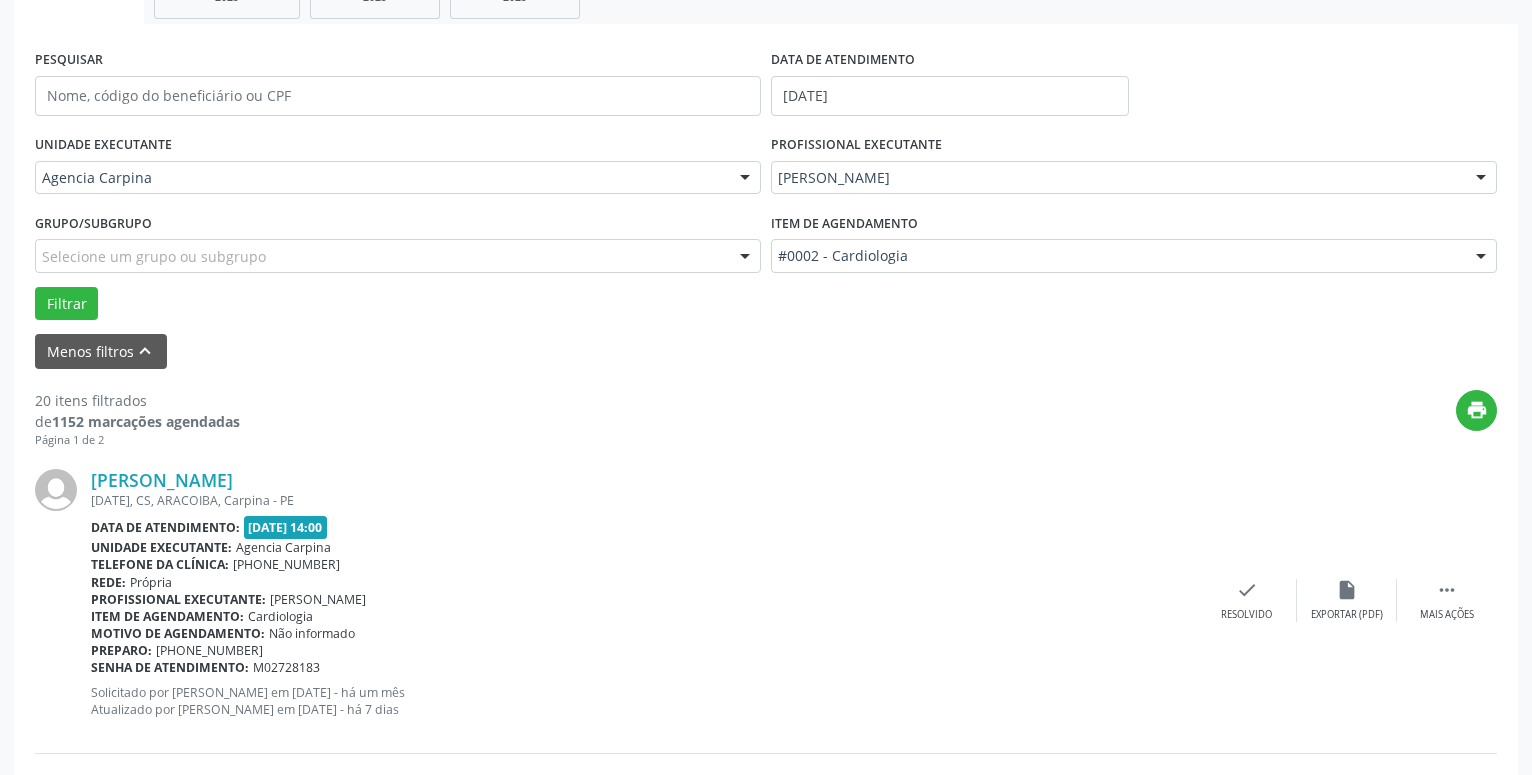 scroll, scrollTop: 302, scrollLeft: 0, axis: vertical 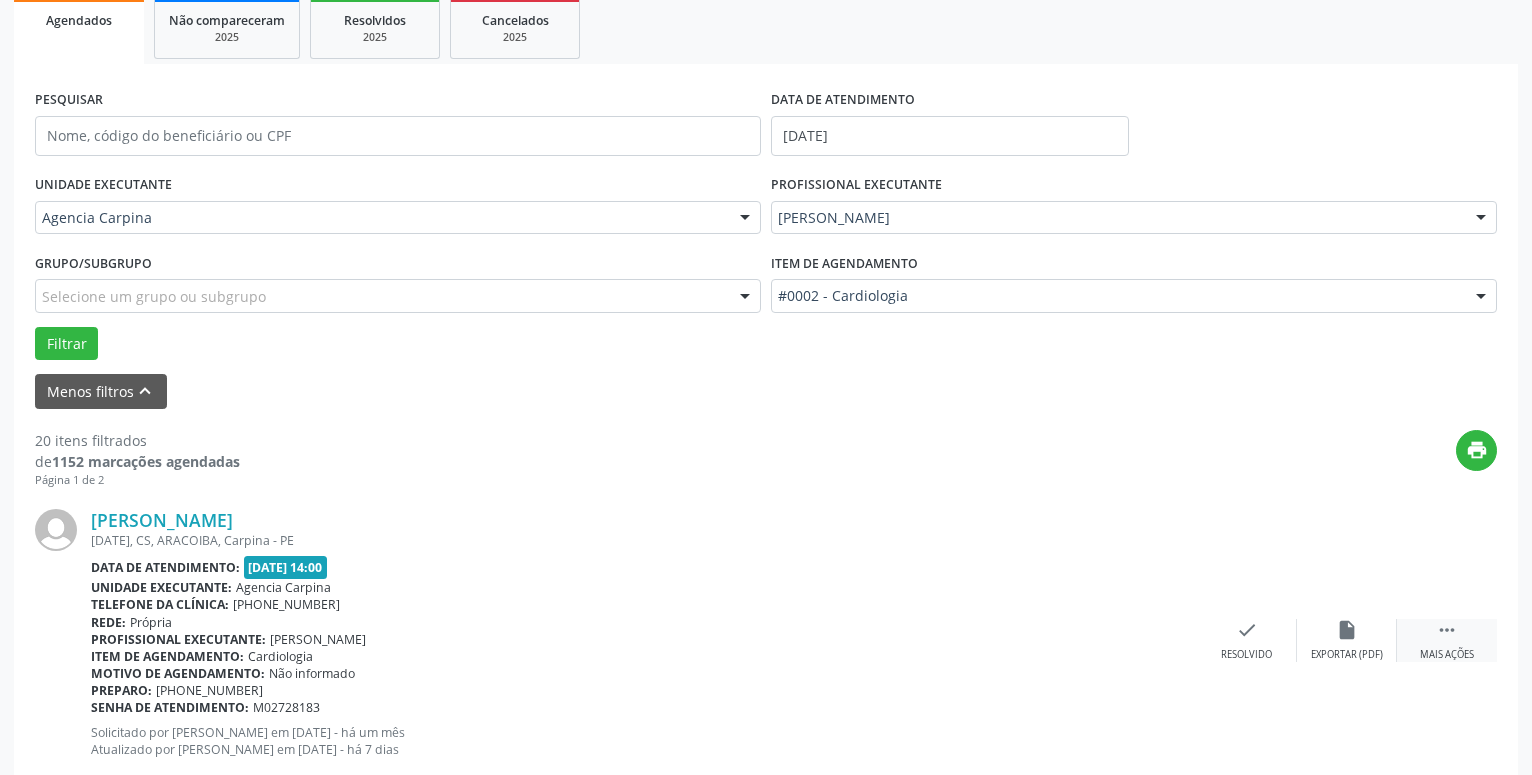 click on "" at bounding box center (1447, 630) 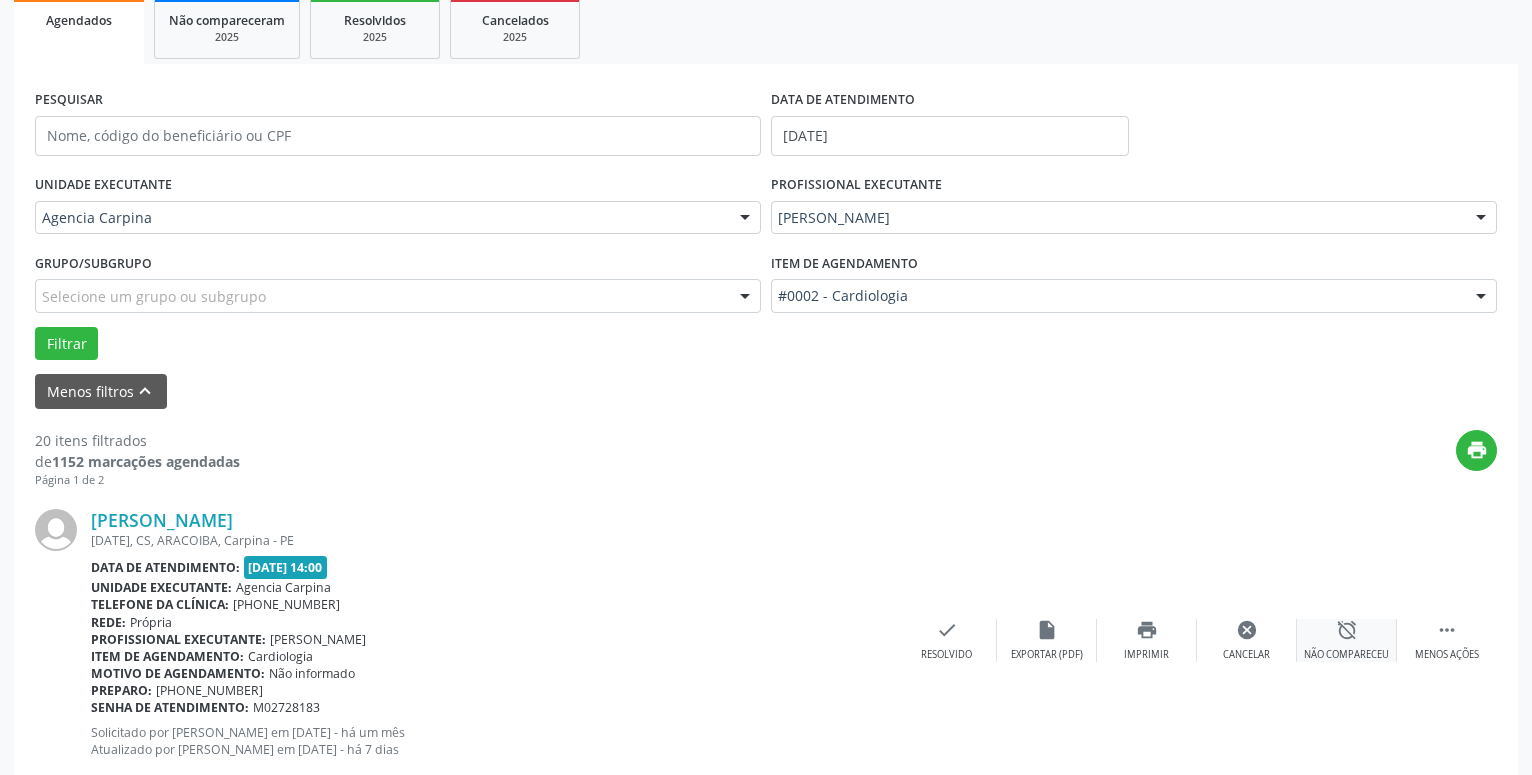 click on "alarm_off" at bounding box center (1347, 630) 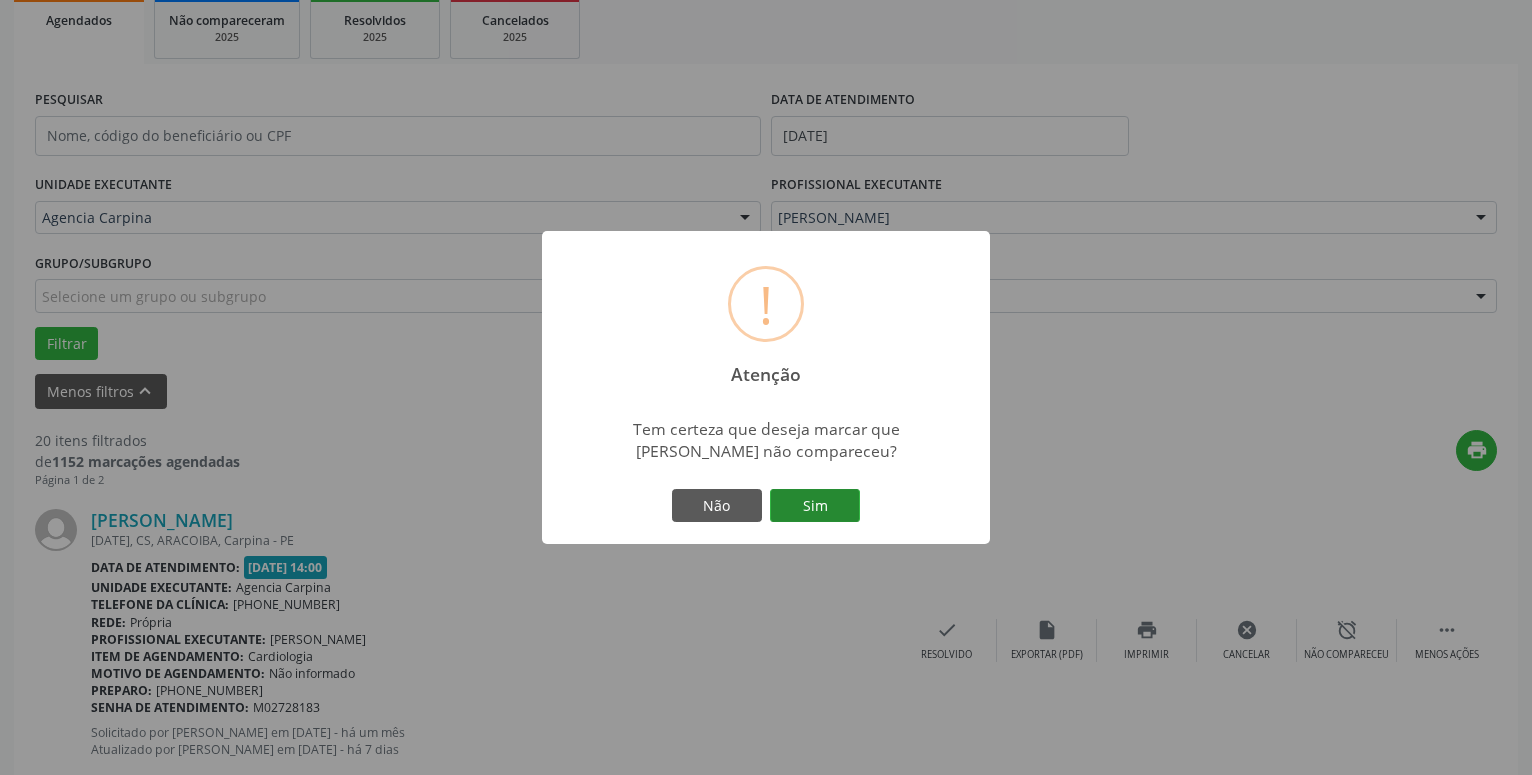 click on "Sim" at bounding box center [815, 506] 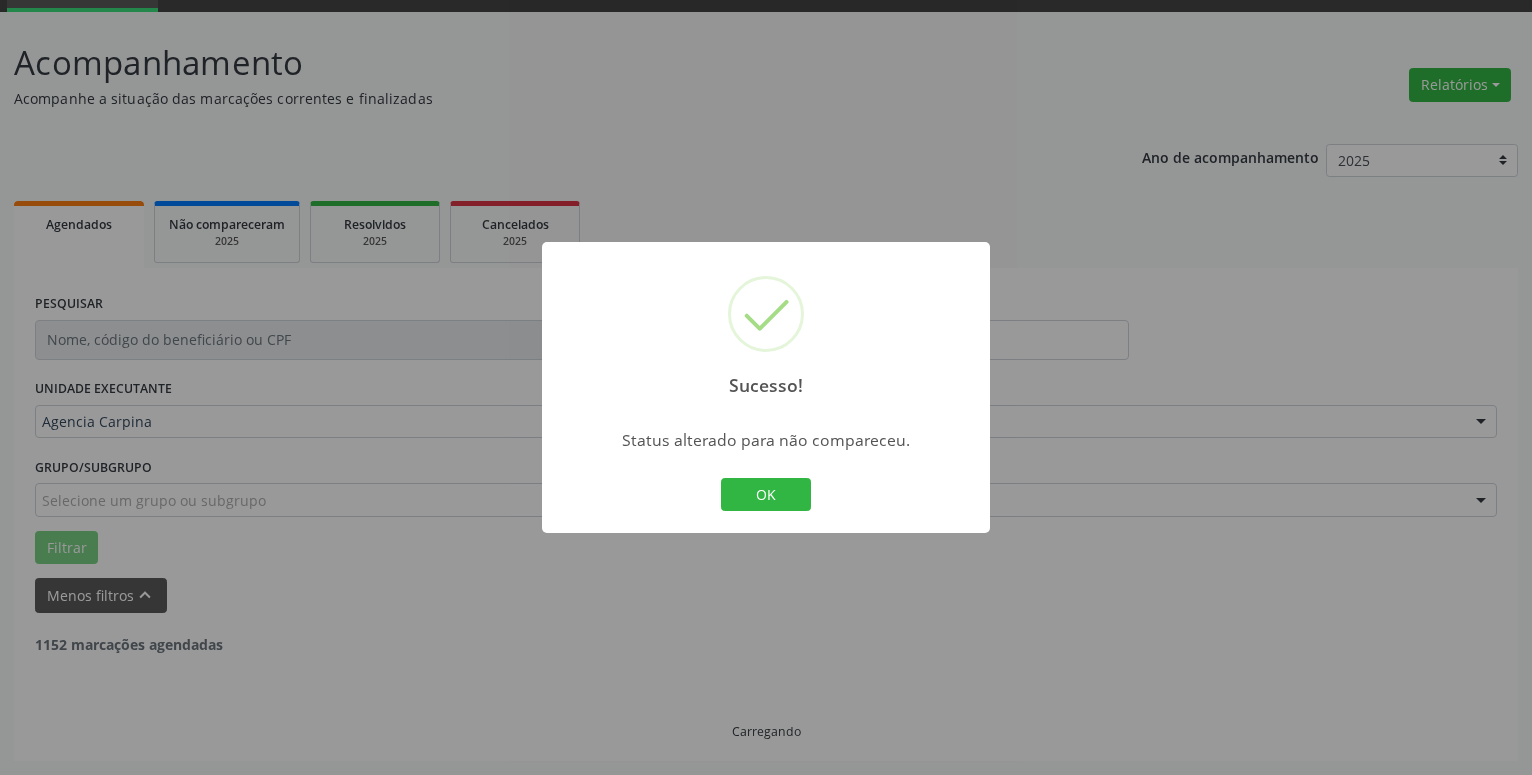 scroll, scrollTop: 98, scrollLeft: 0, axis: vertical 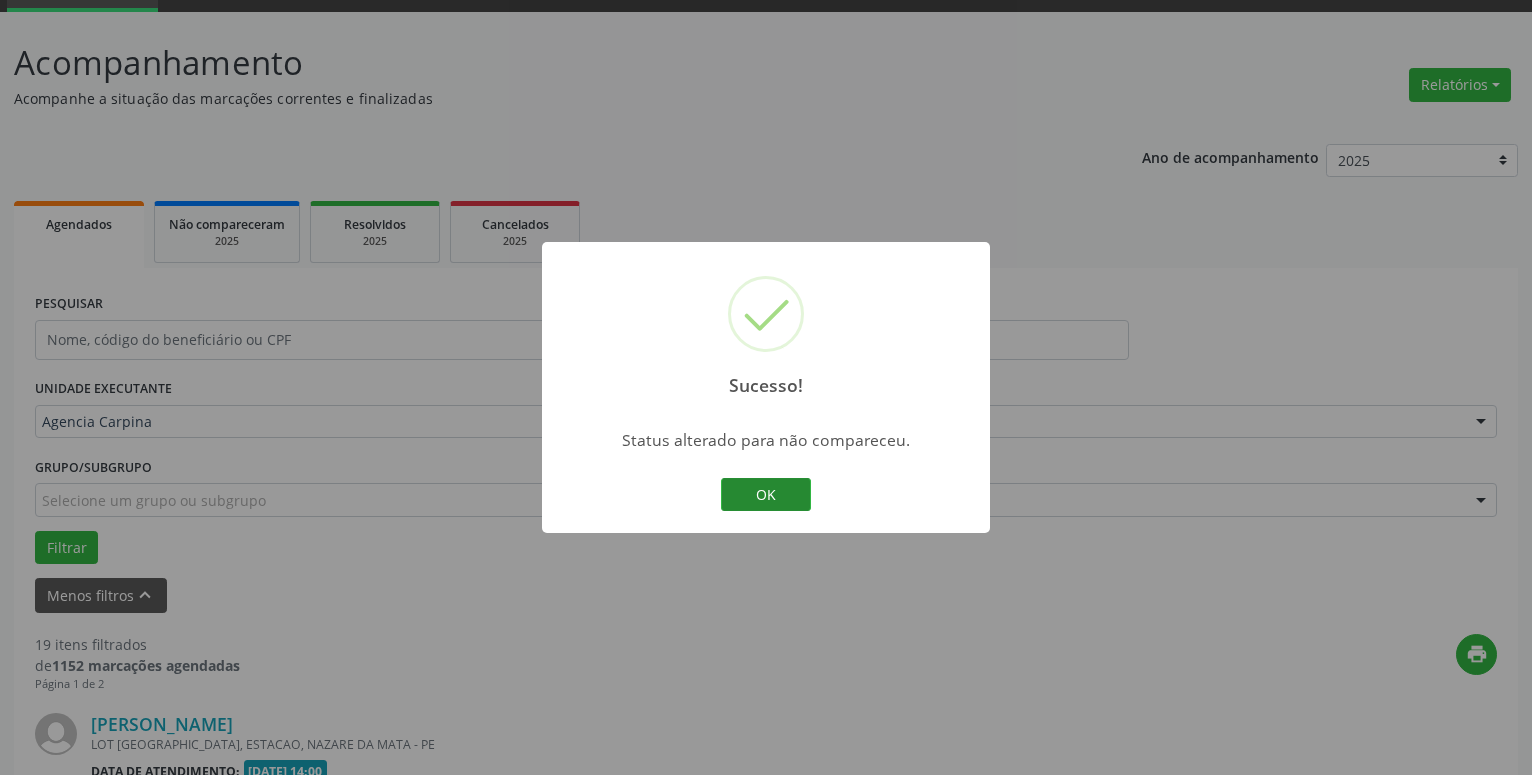 click on "OK" at bounding box center [766, 495] 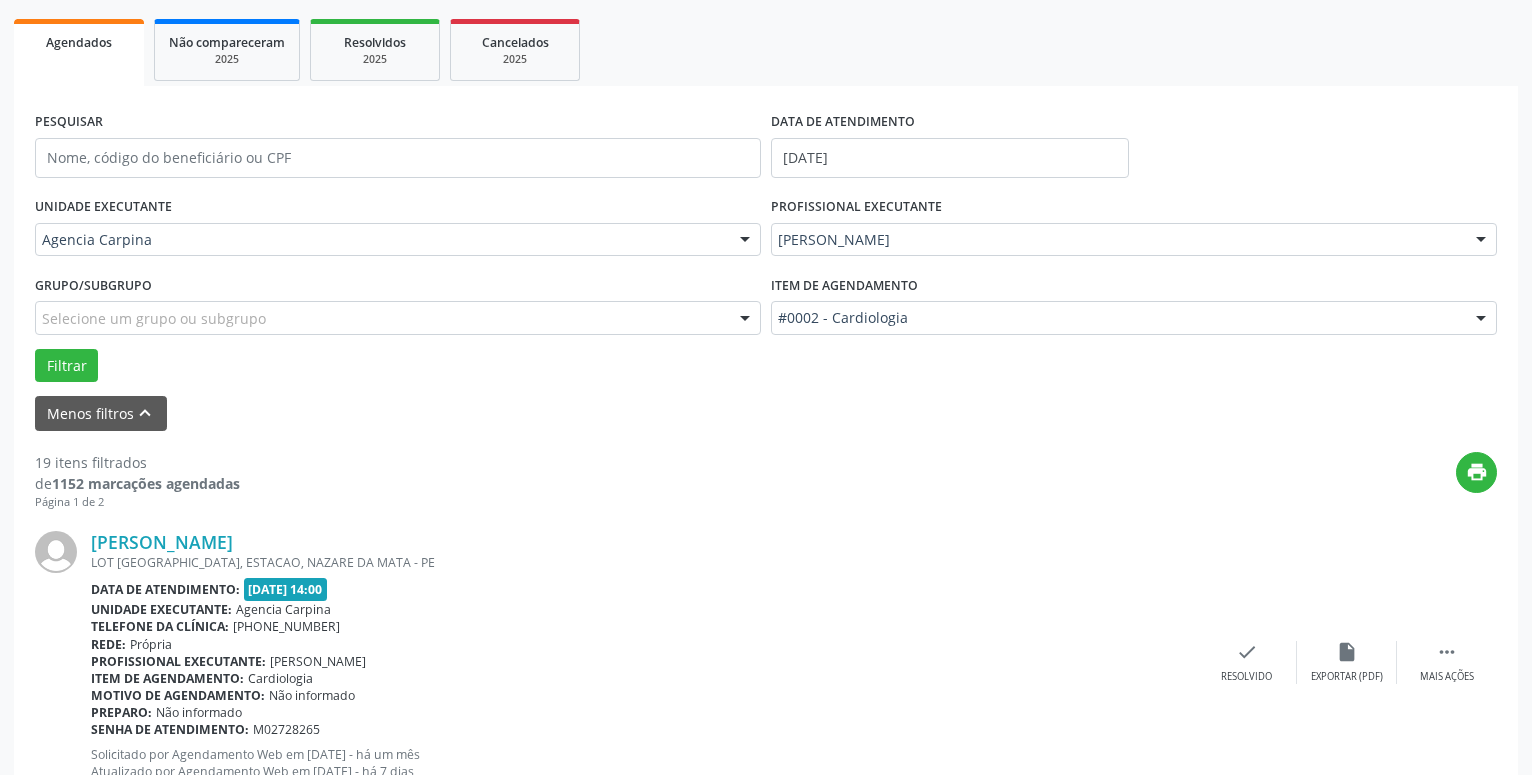 scroll, scrollTop: 302, scrollLeft: 0, axis: vertical 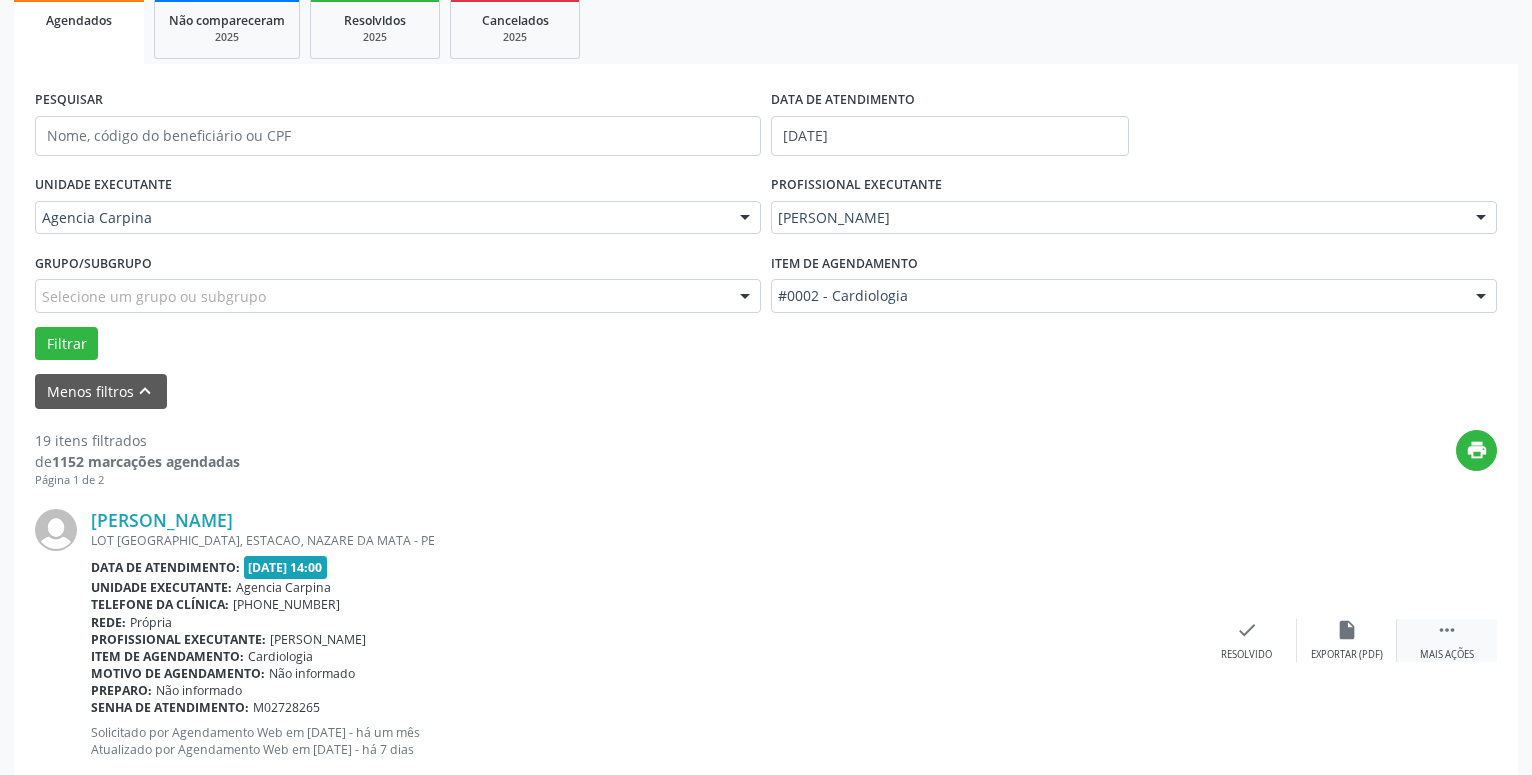 click on "" at bounding box center (1447, 630) 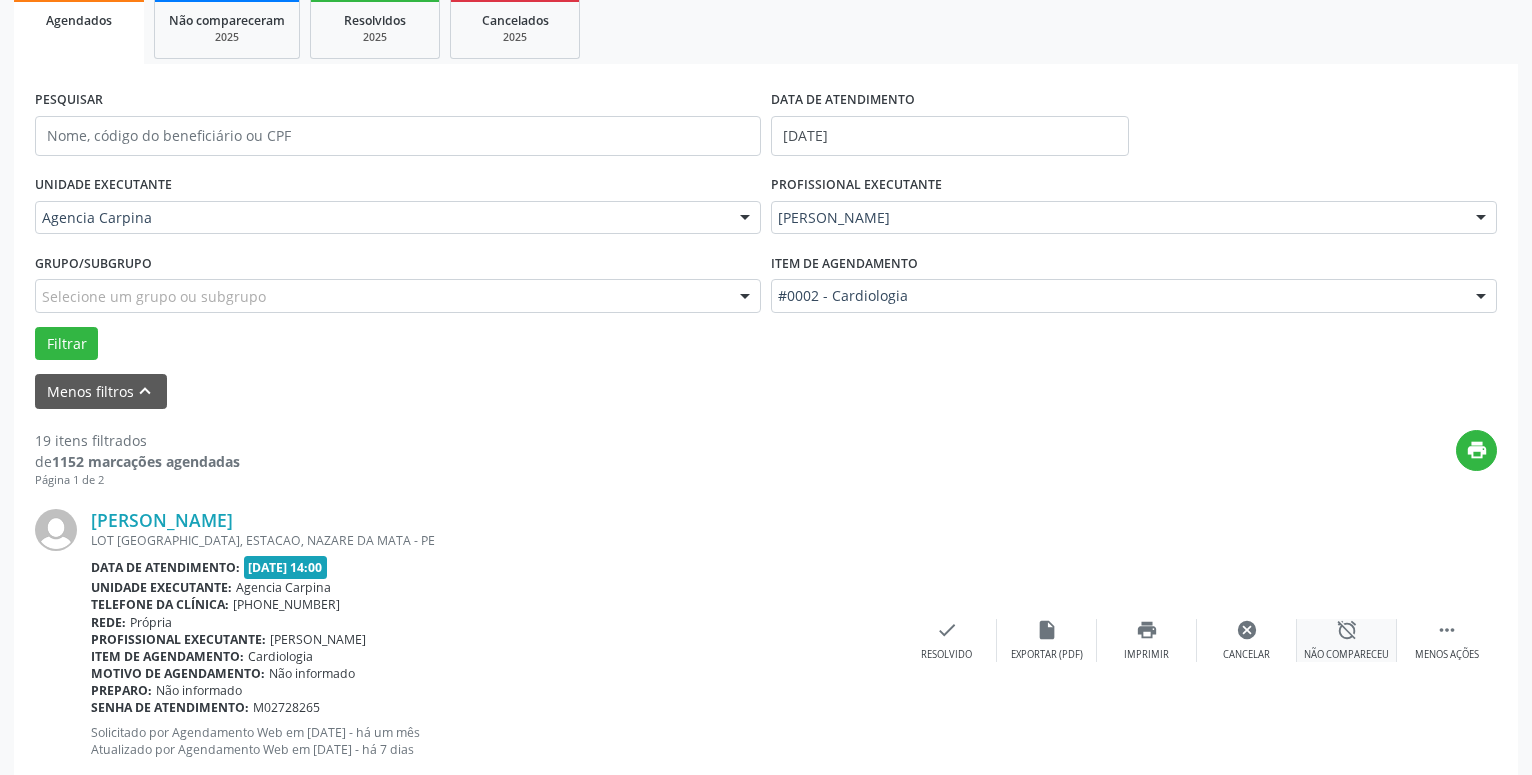 click on "alarm_off" at bounding box center [1347, 630] 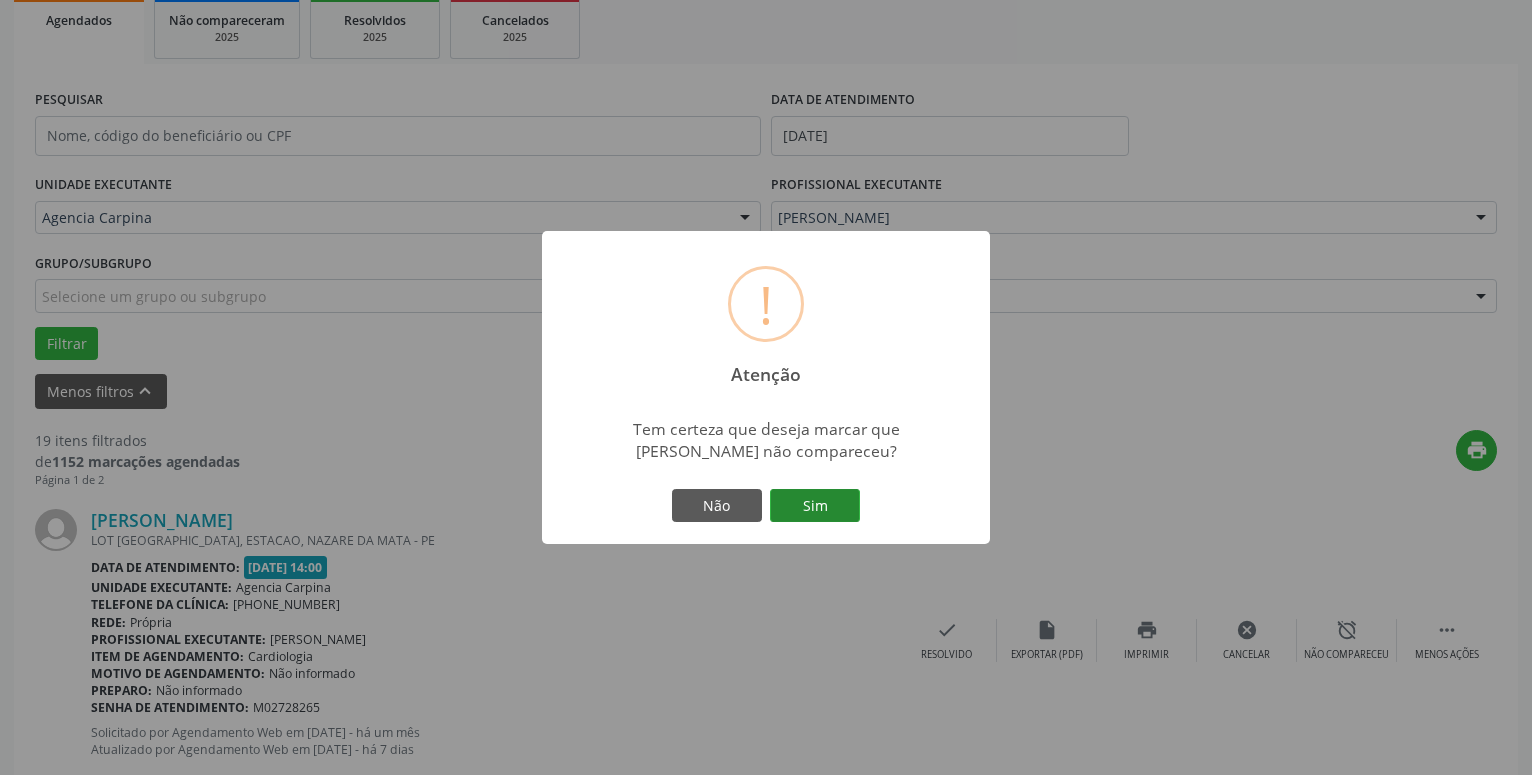 click on "Sim" at bounding box center [815, 506] 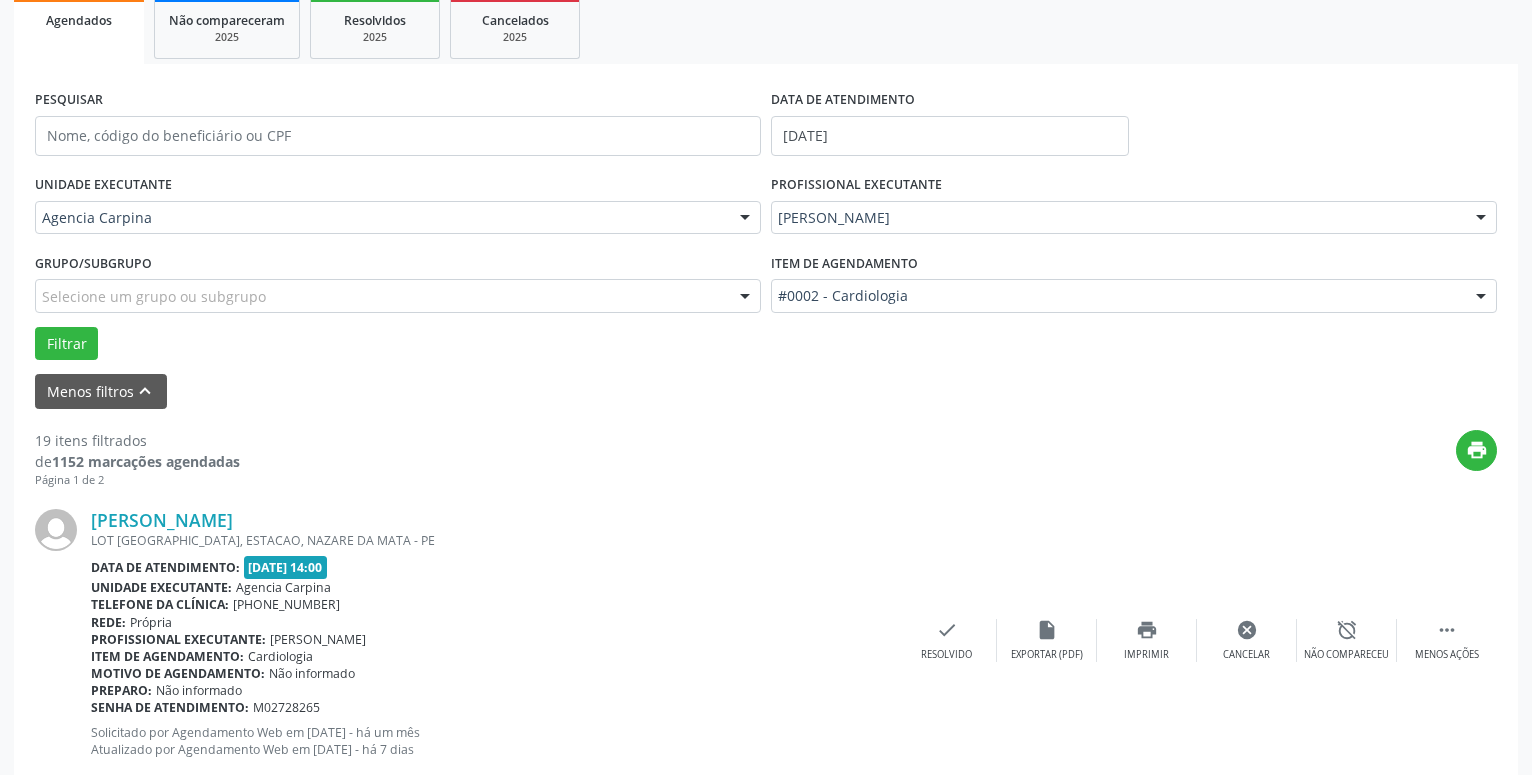scroll, scrollTop: 98, scrollLeft: 0, axis: vertical 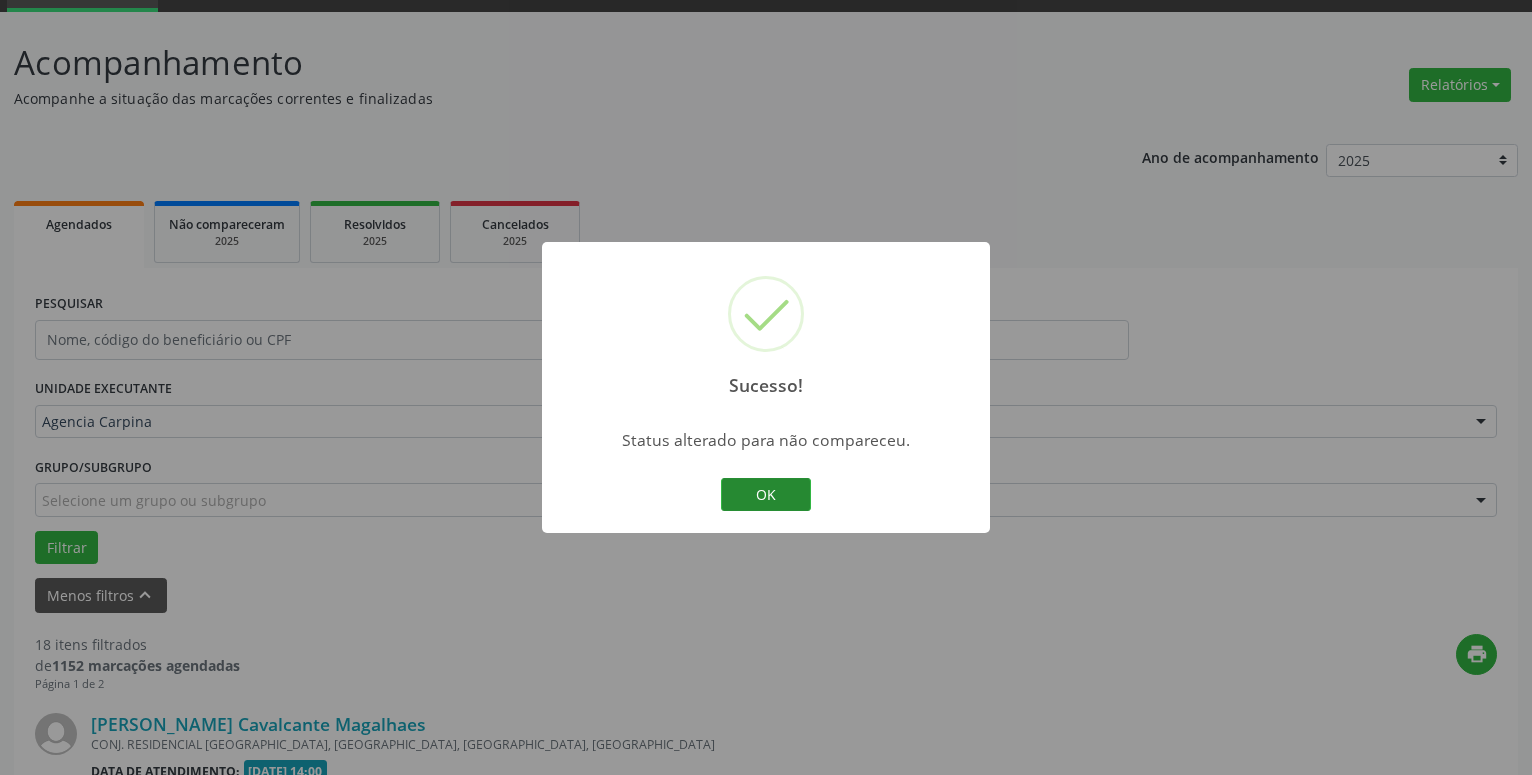 click on "OK" at bounding box center [766, 495] 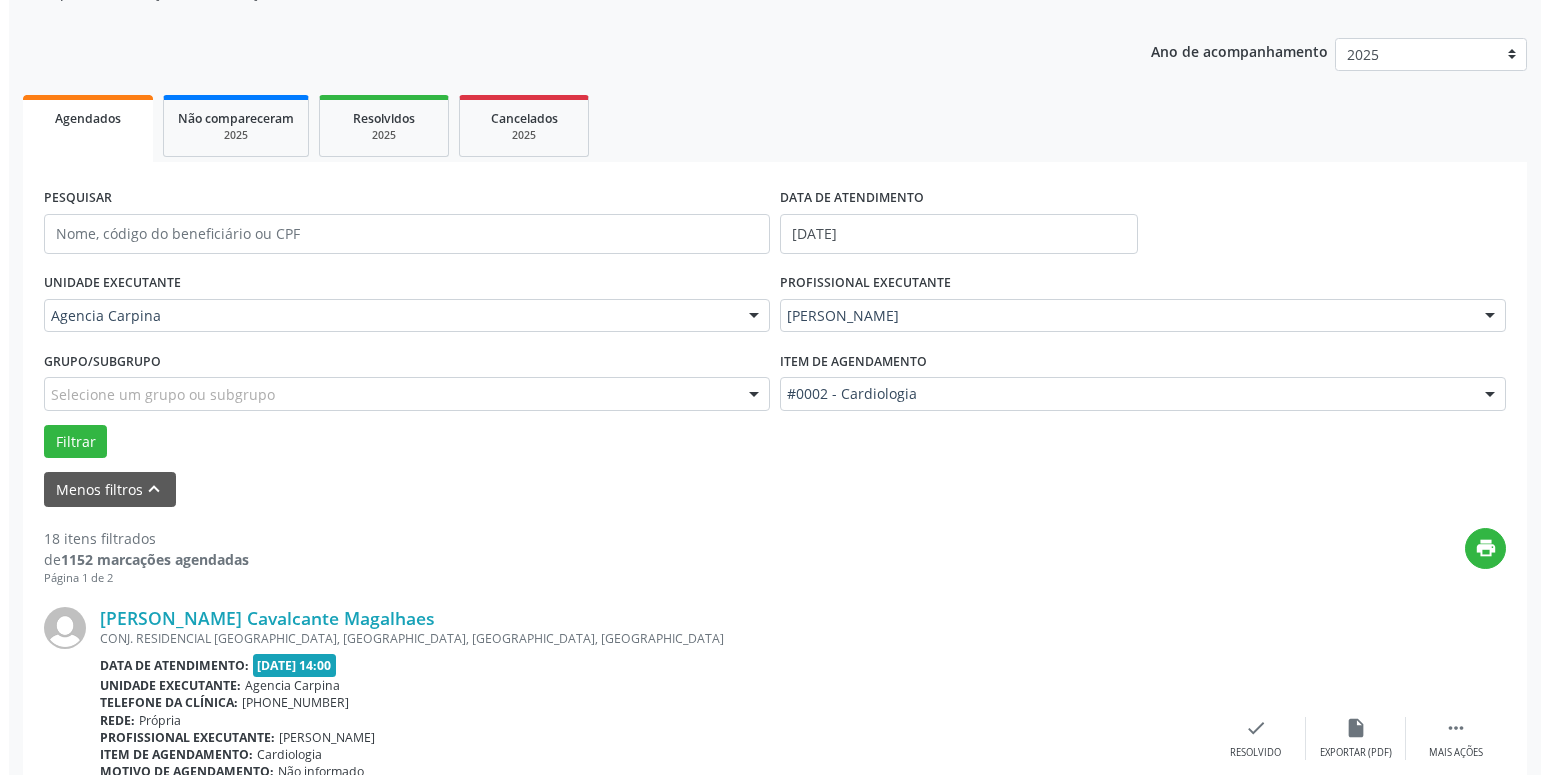 scroll, scrollTop: 302, scrollLeft: 0, axis: vertical 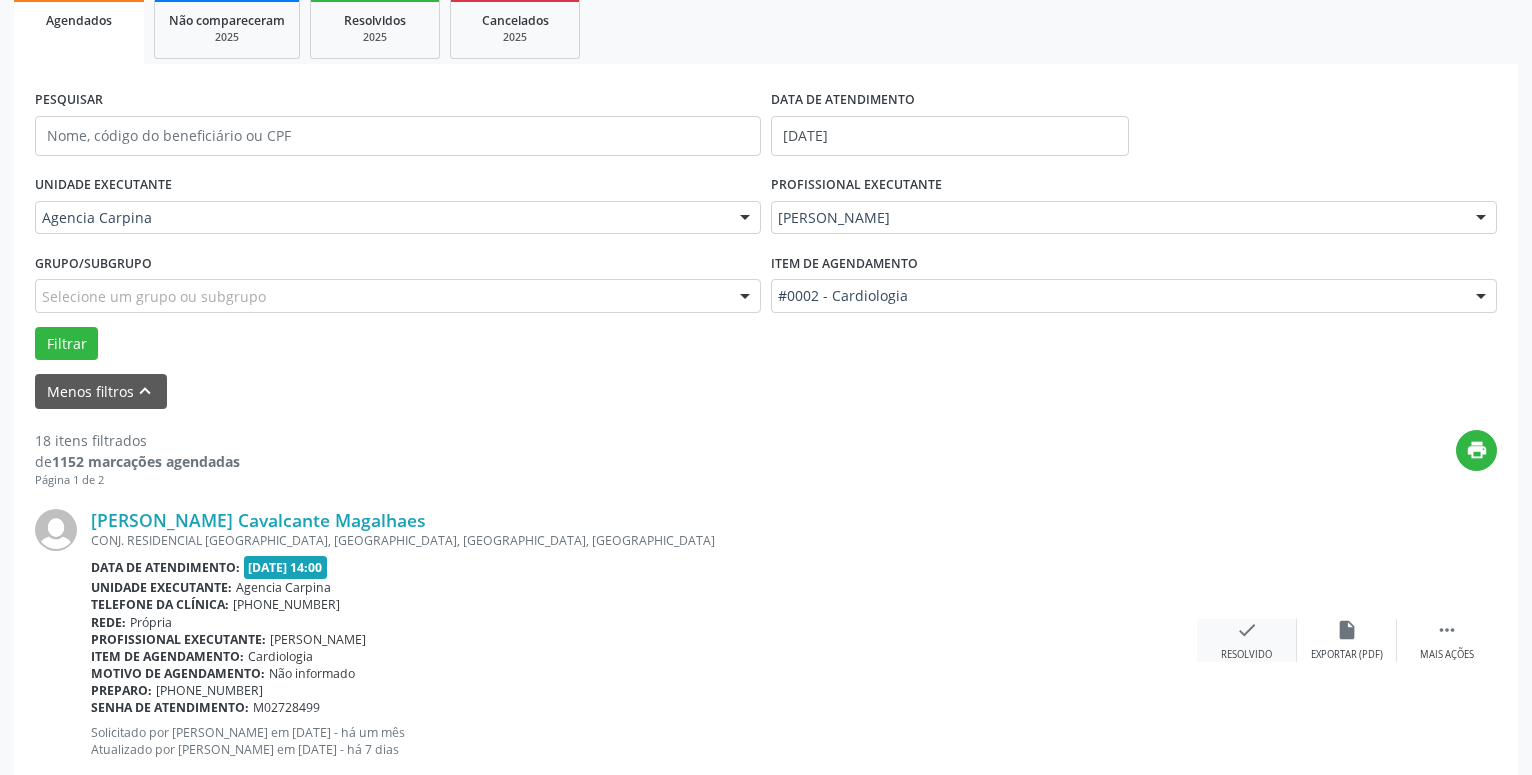 click on "check" at bounding box center [1247, 630] 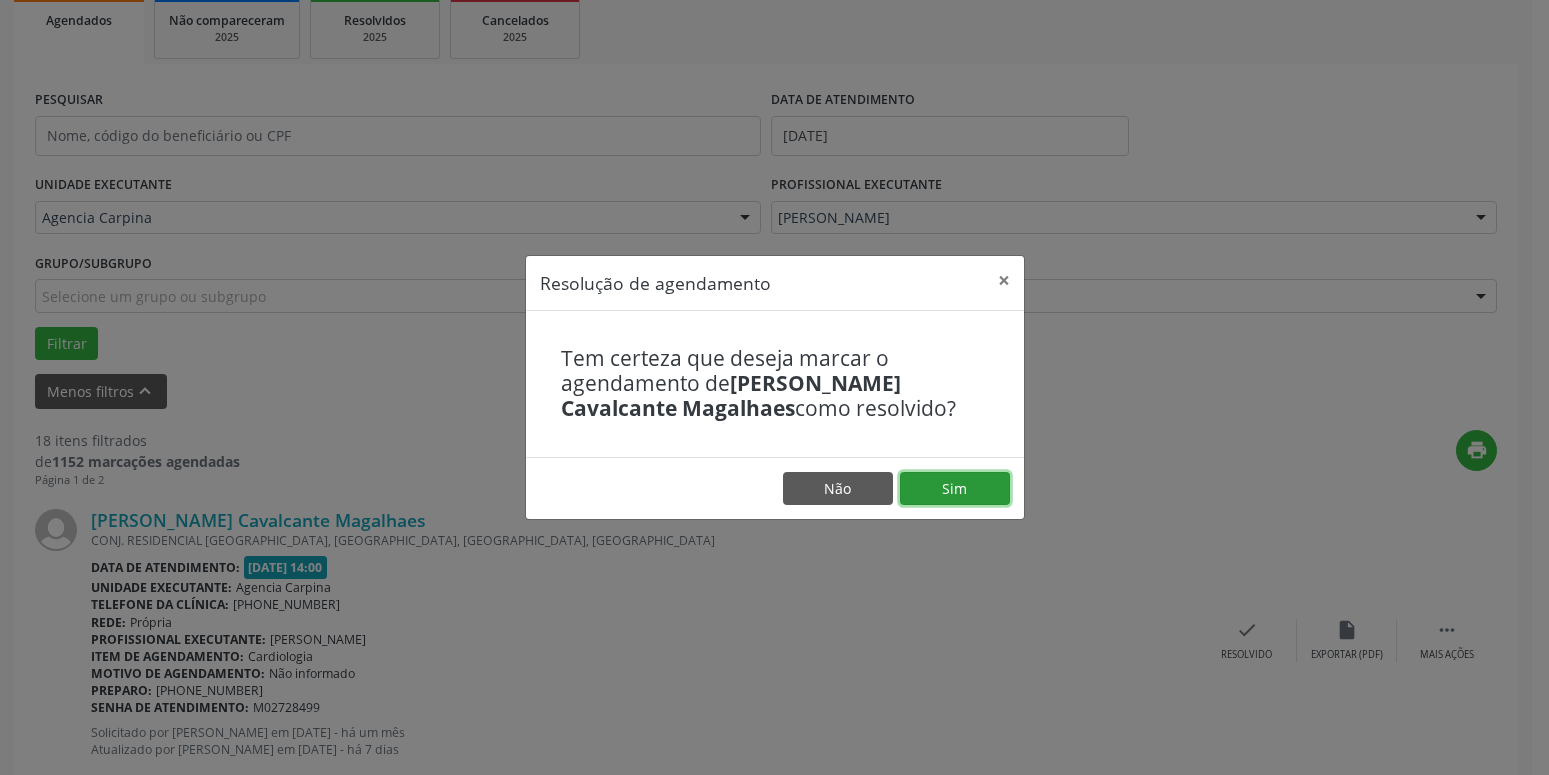 click on "Sim" at bounding box center (955, 489) 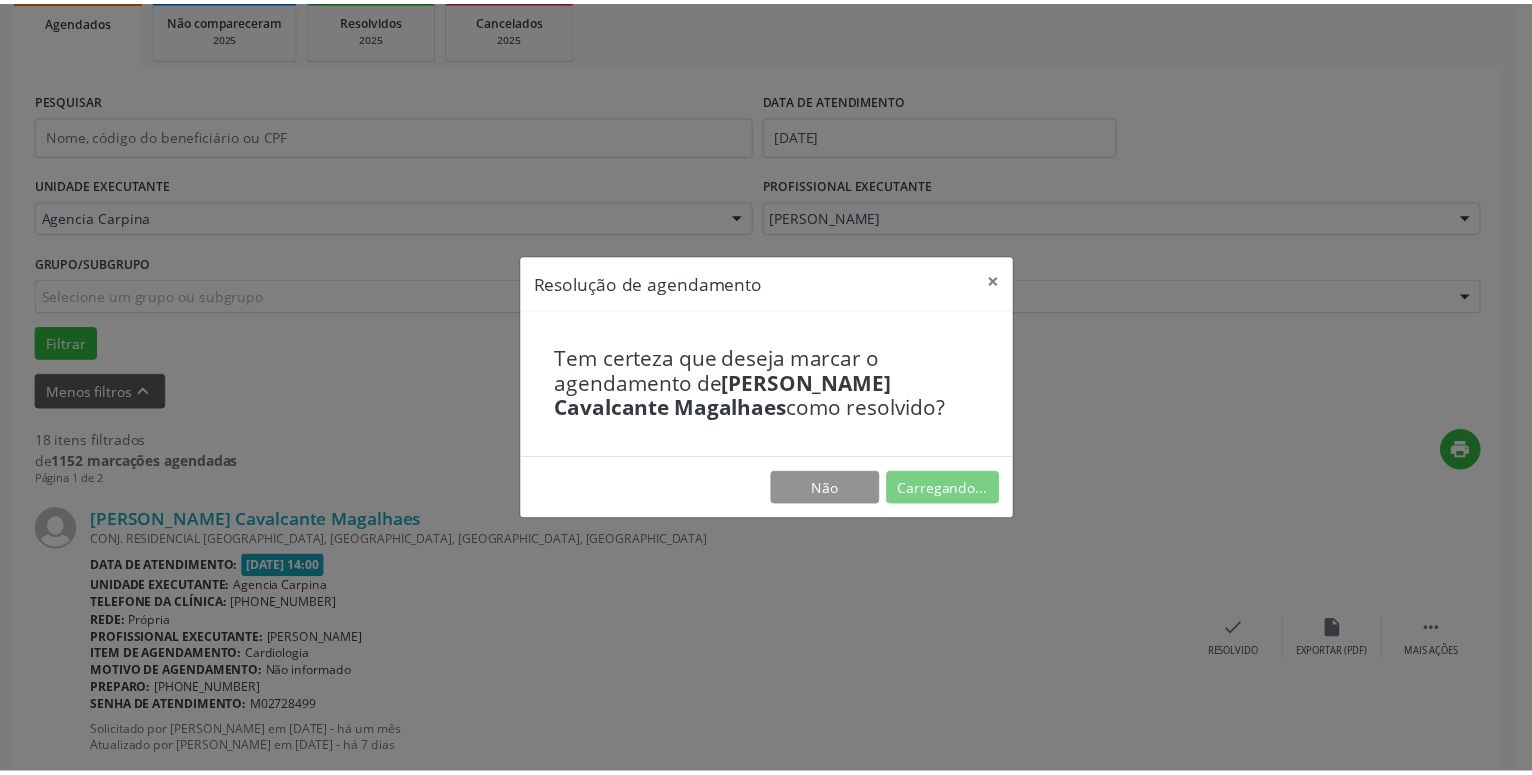 scroll, scrollTop: 77, scrollLeft: 0, axis: vertical 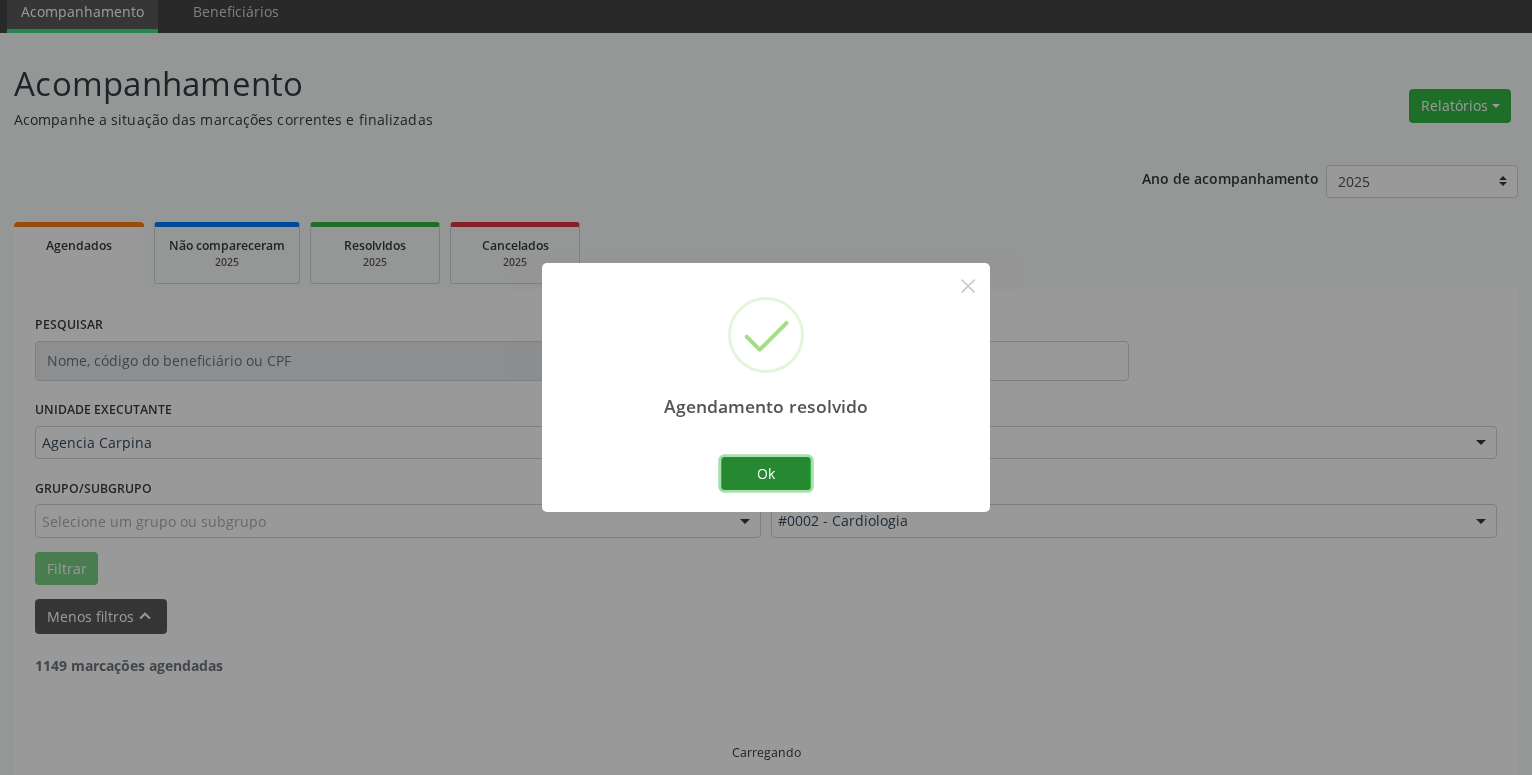 click on "Ok" at bounding box center (766, 474) 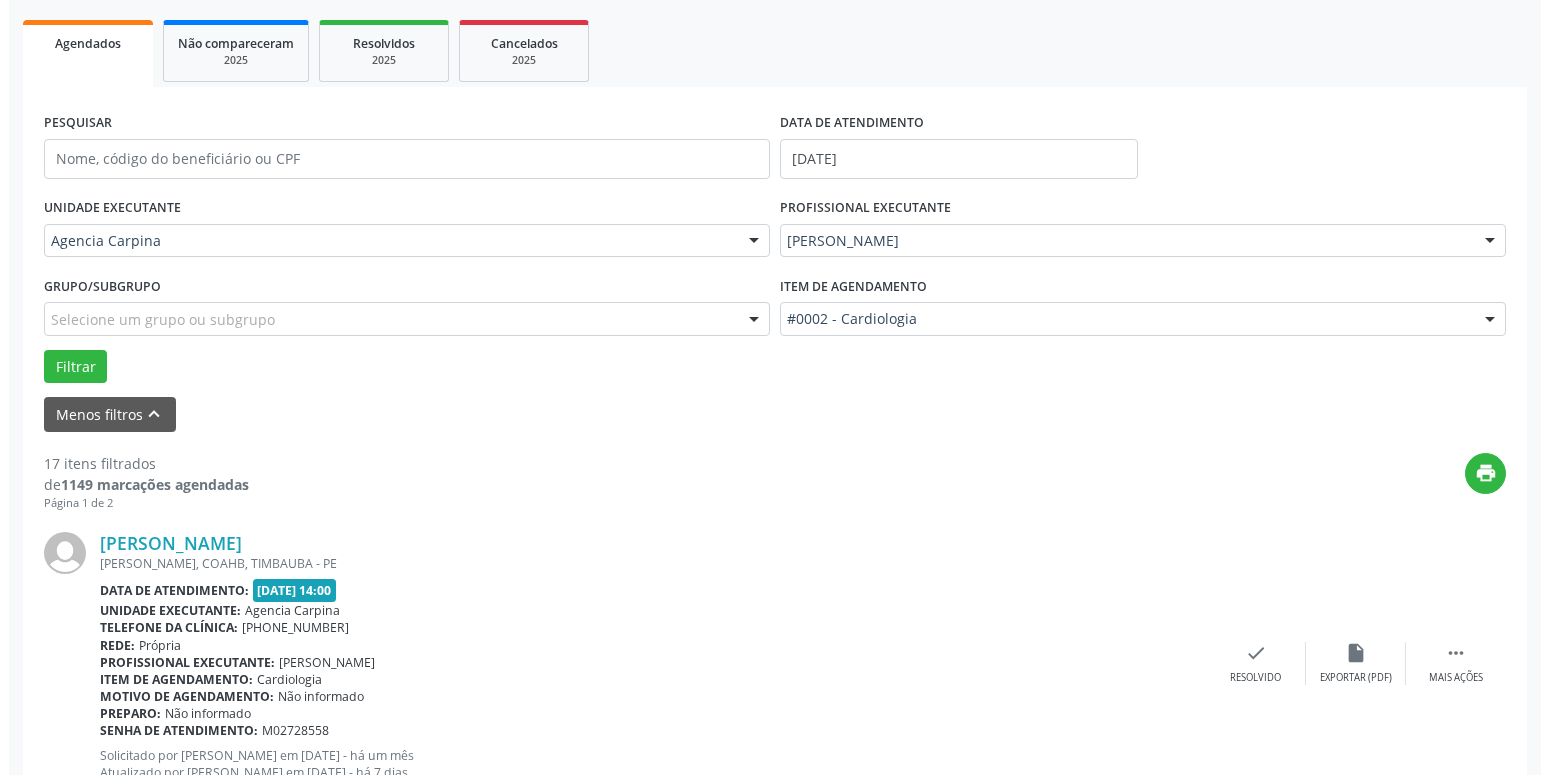 scroll, scrollTop: 281, scrollLeft: 0, axis: vertical 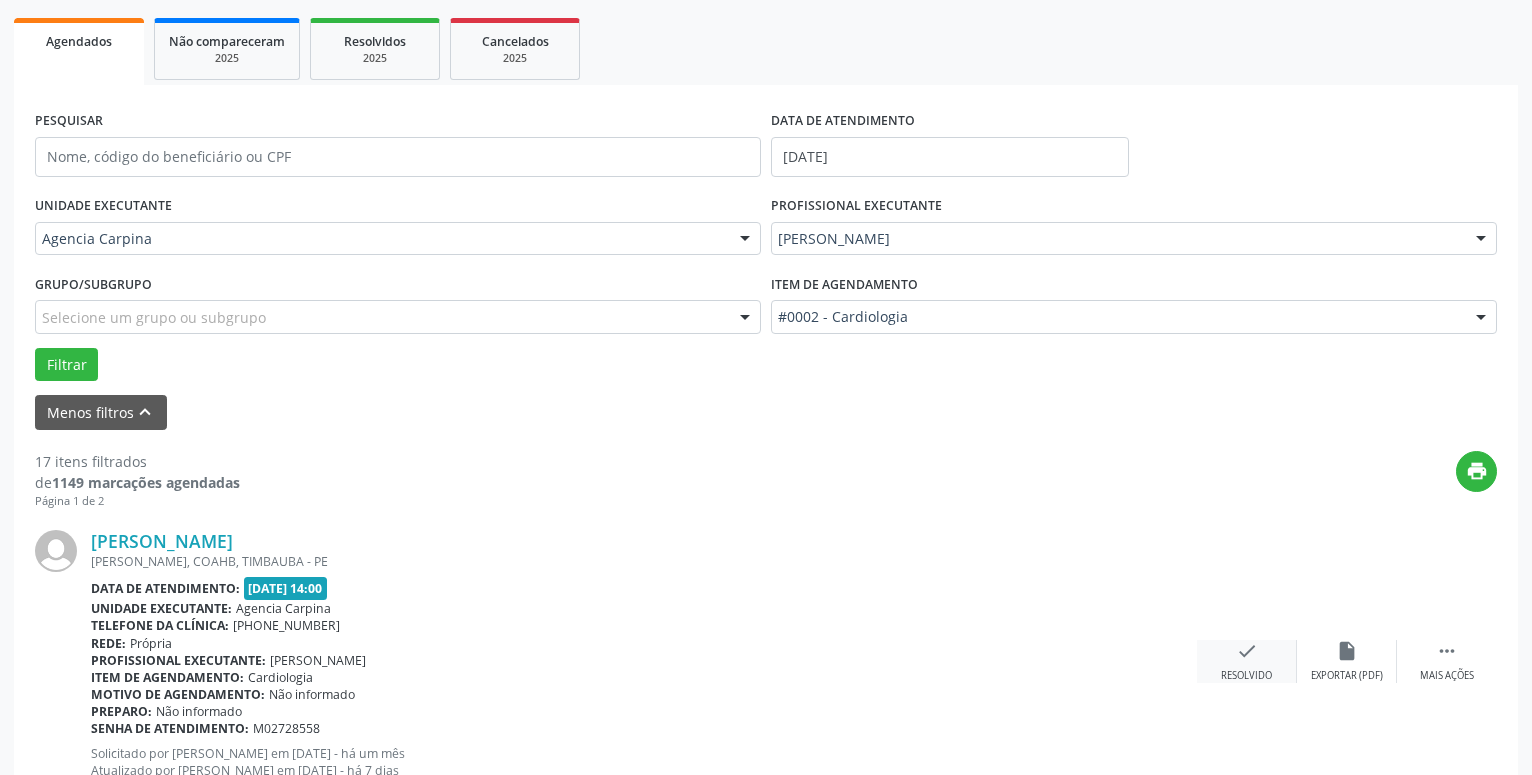 click on "Resolvido" at bounding box center (1246, 676) 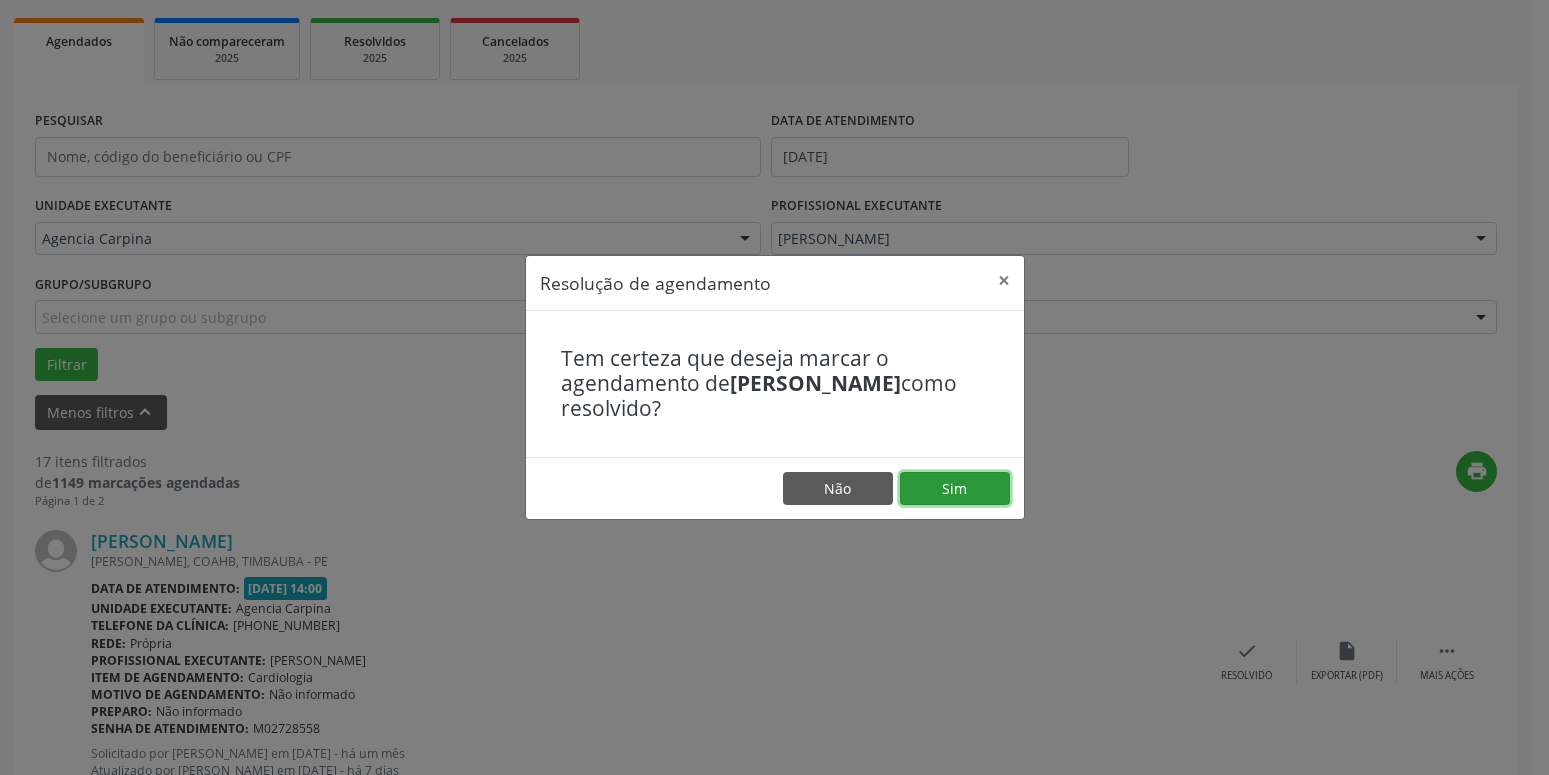 click on "Sim" at bounding box center (955, 489) 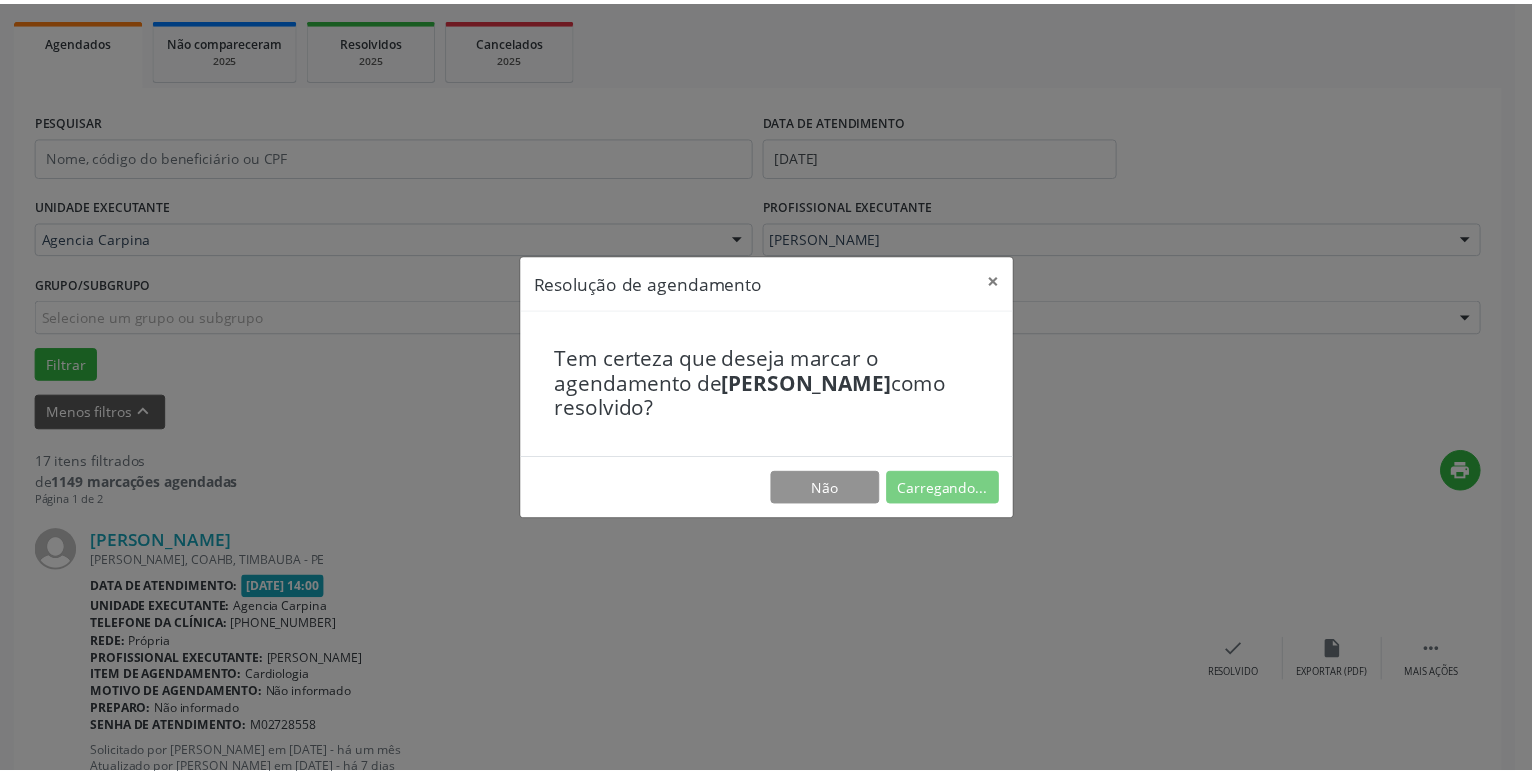 scroll, scrollTop: 77, scrollLeft: 0, axis: vertical 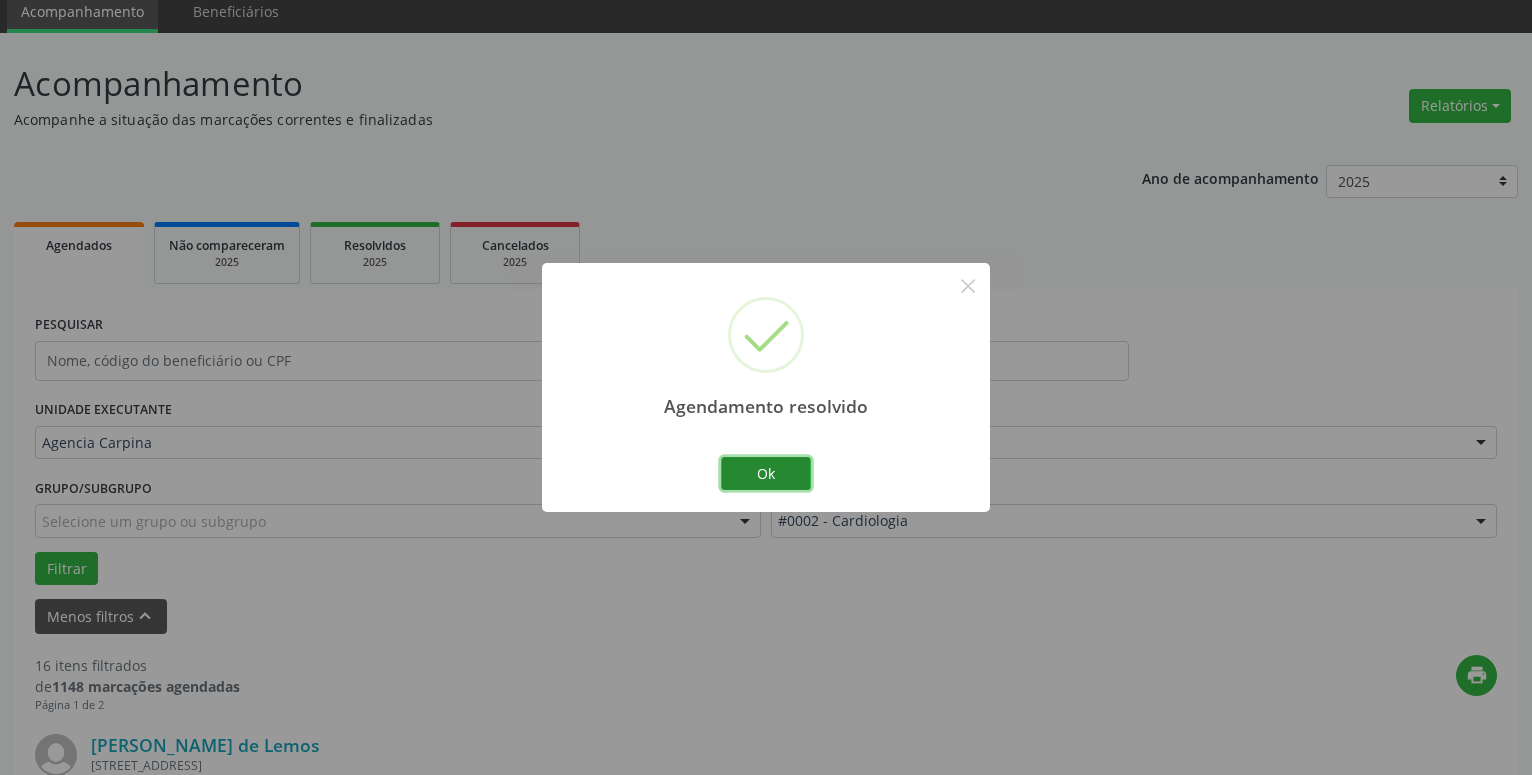 click on "Ok" at bounding box center [766, 474] 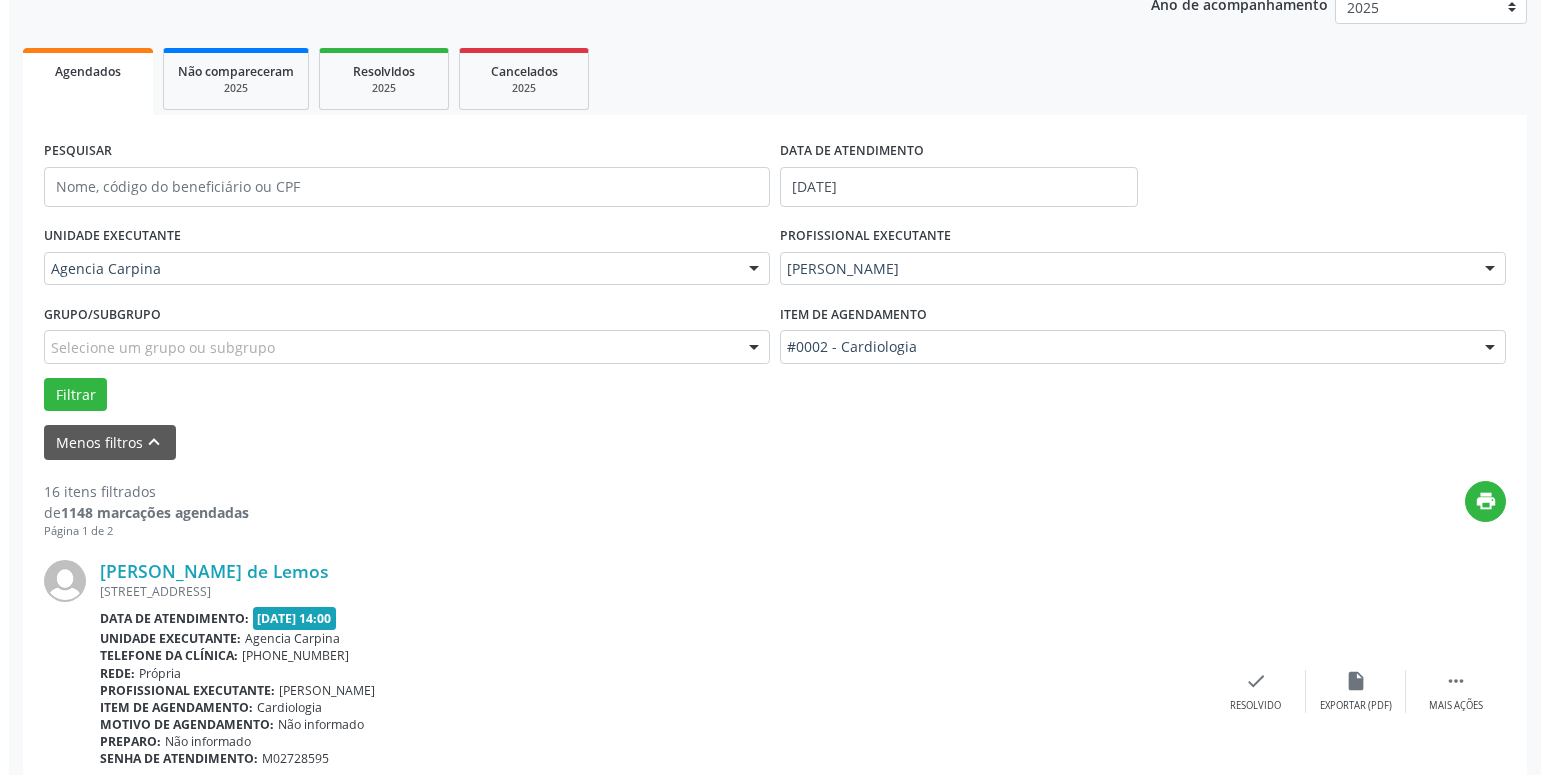scroll, scrollTop: 383, scrollLeft: 0, axis: vertical 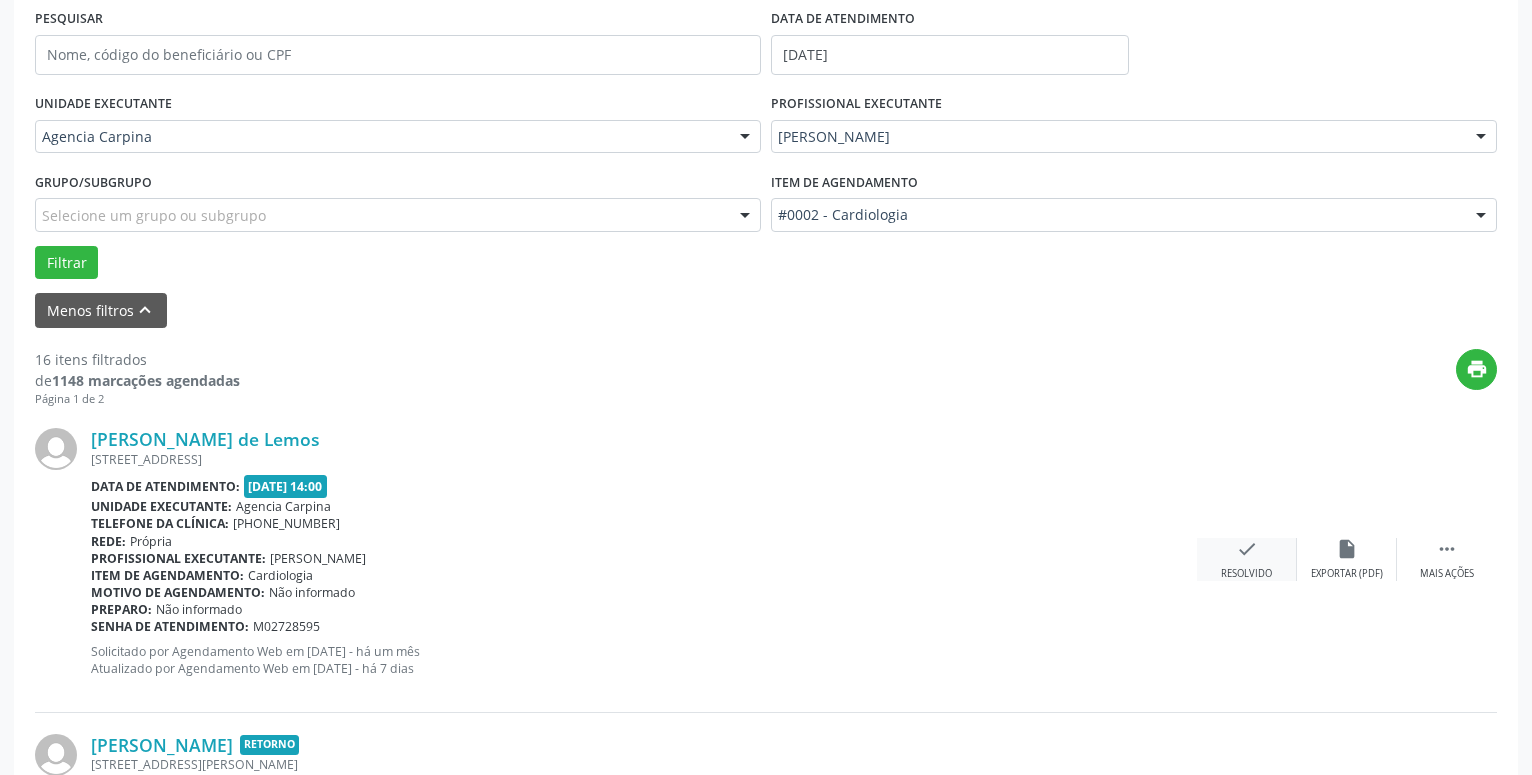 click on "check
Resolvido" at bounding box center [1247, 559] 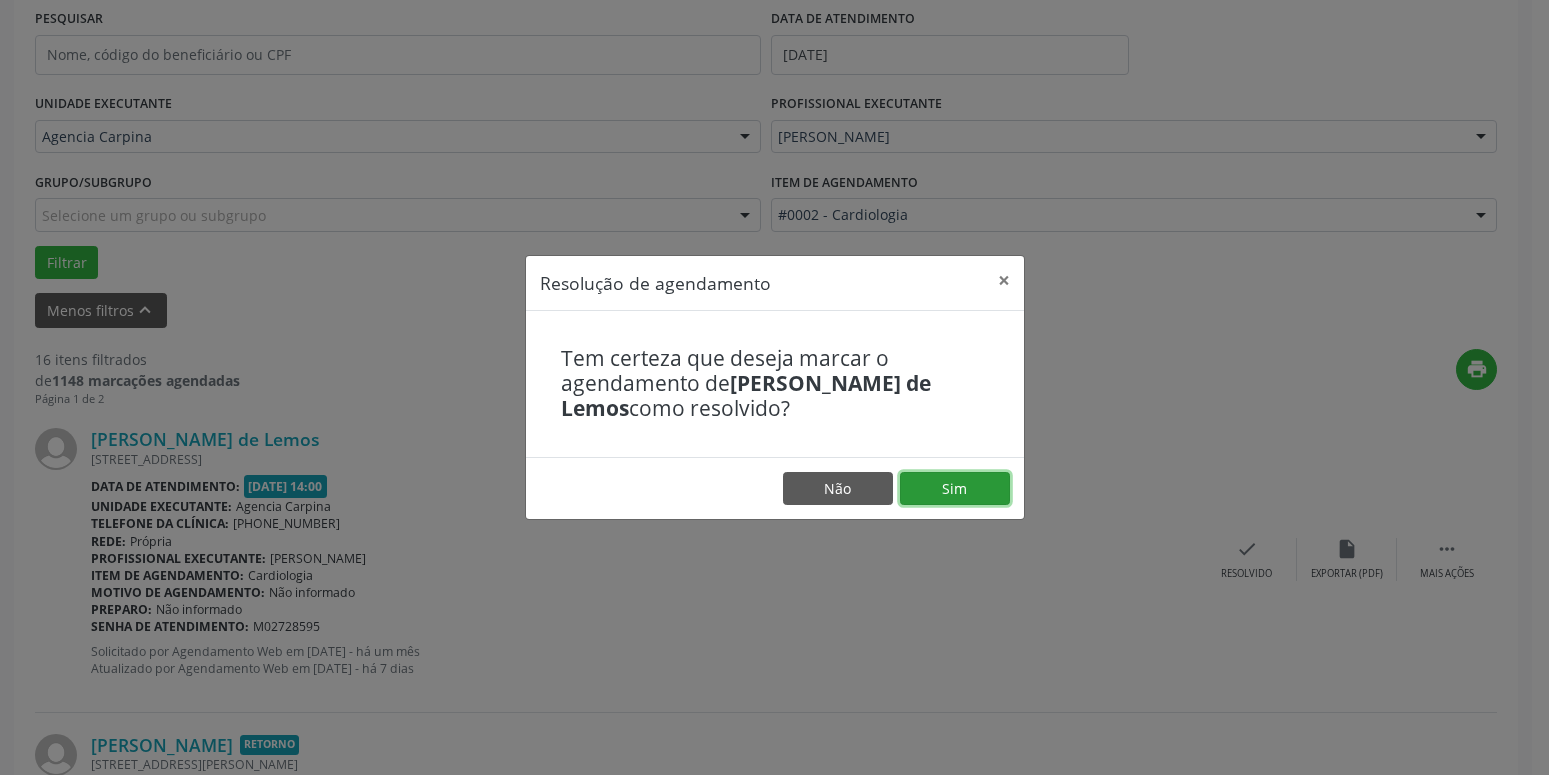 click on "Sim" at bounding box center [955, 489] 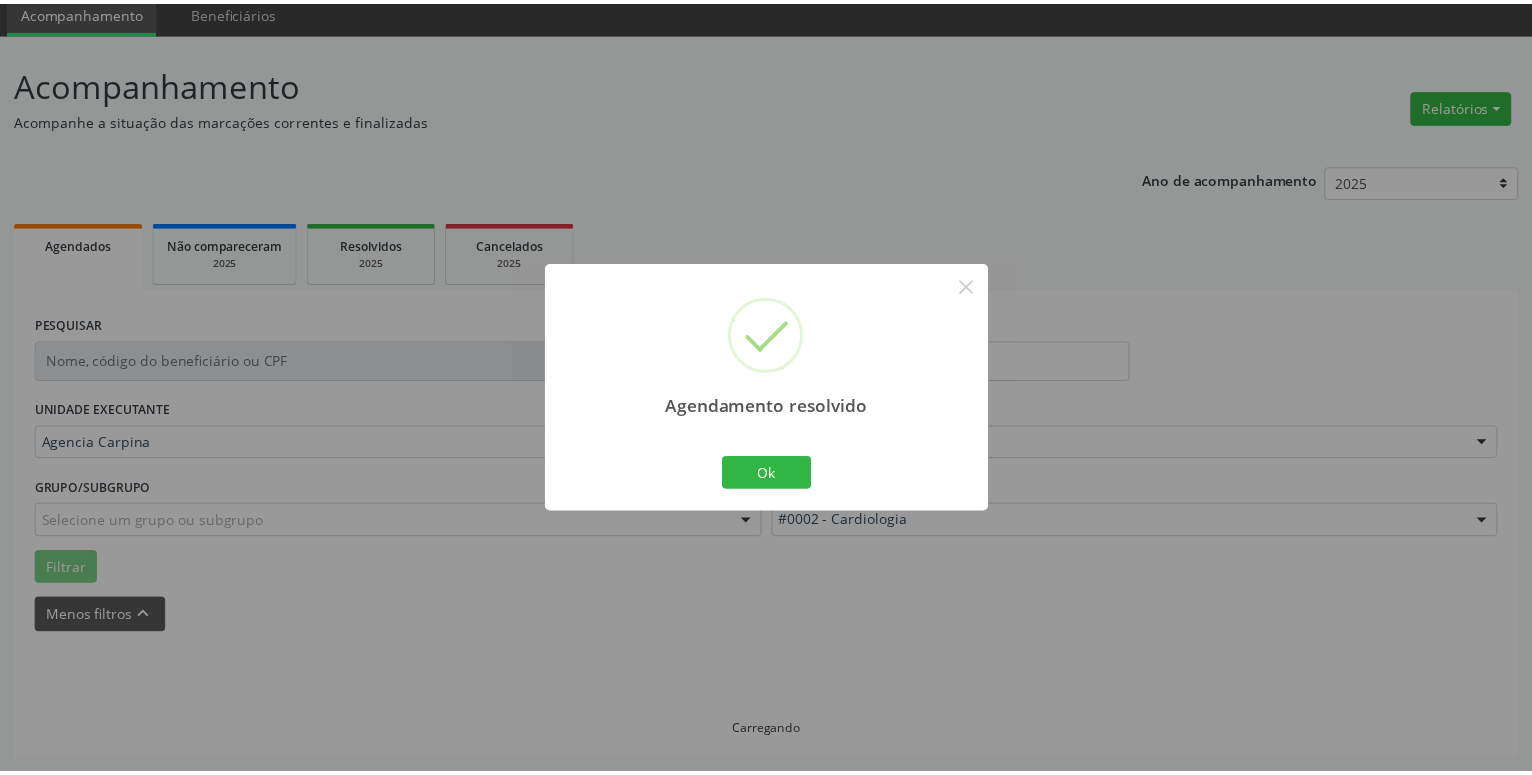 scroll, scrollTop: 77, scrollLeft: 0, axis: vertical 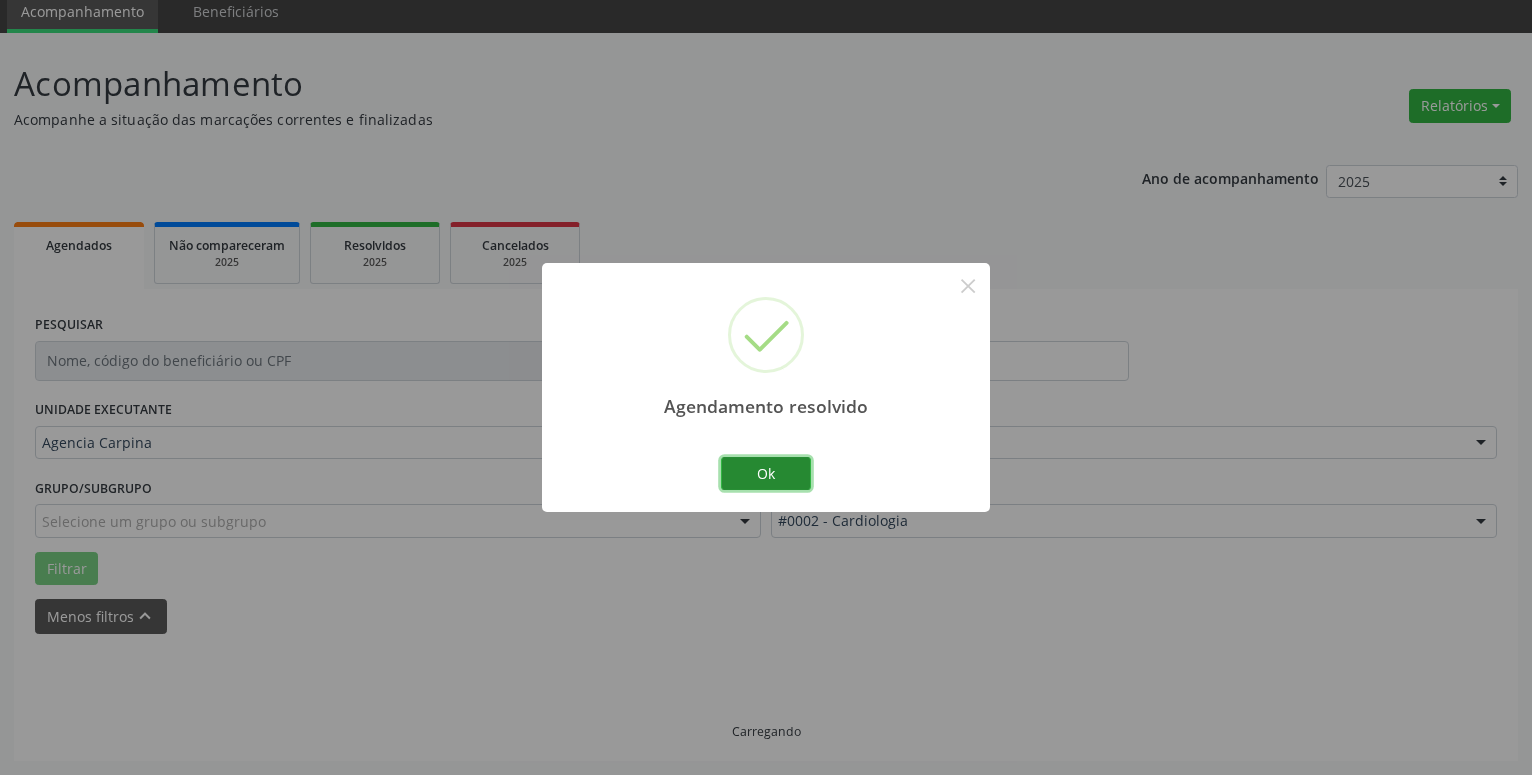 click on "Ok" at bounding box center (766, 474) 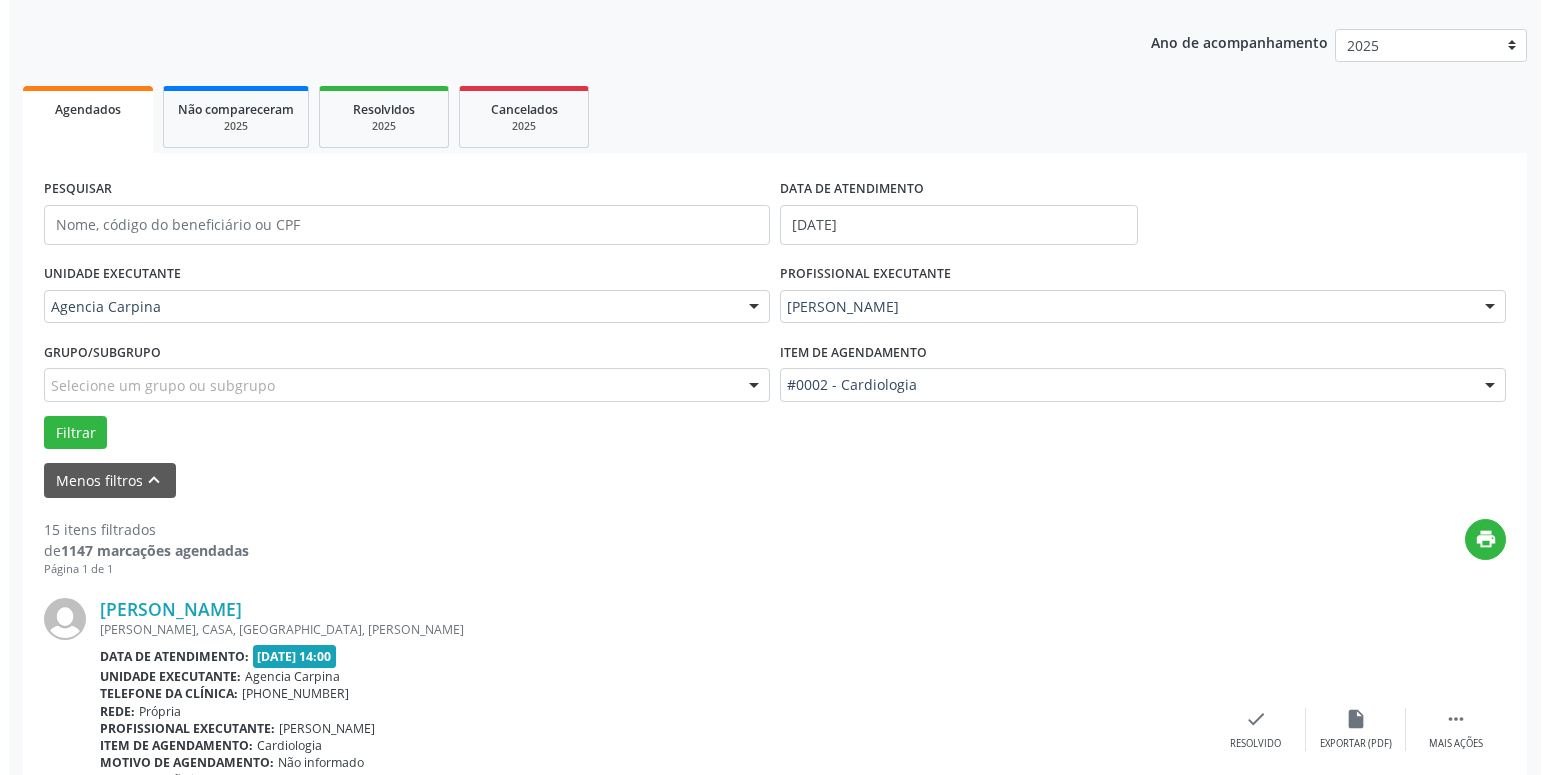 scroll, scrollTop: 281, scrollLeft: 0, axis: vertical 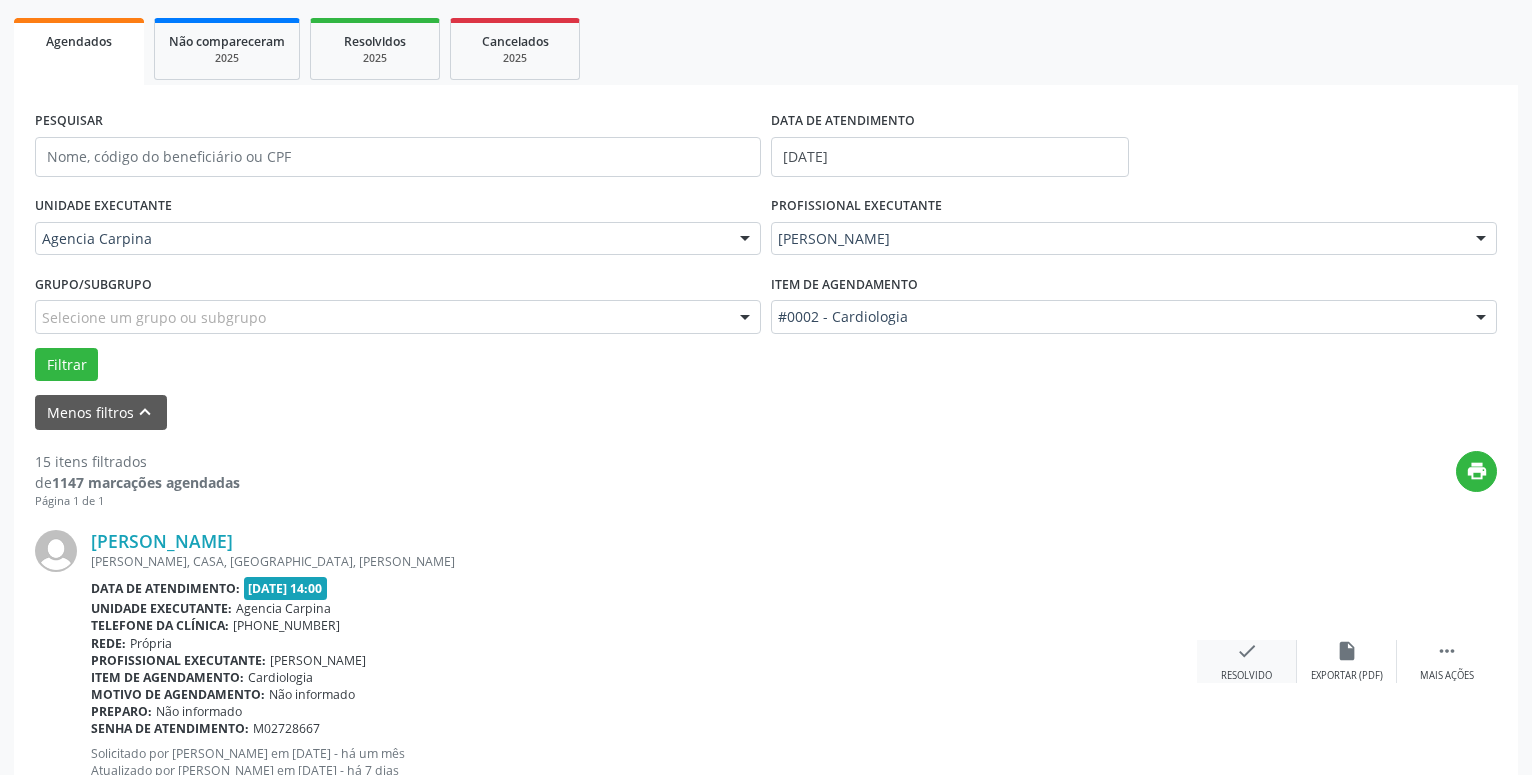 click on "Resolvido" at bounding box center [1246, 676] 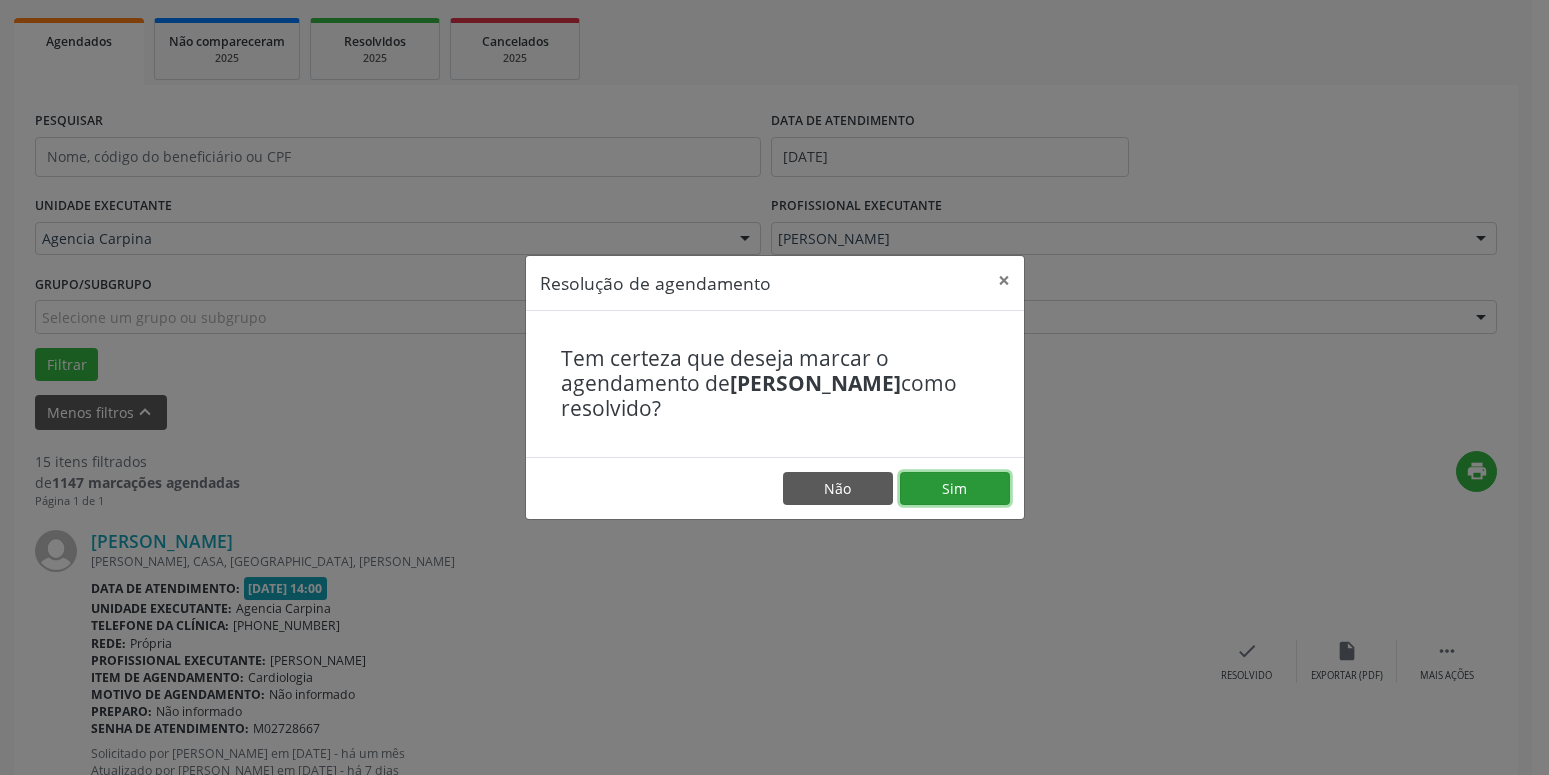 click on "Sim" at bounding box center (955, 489) 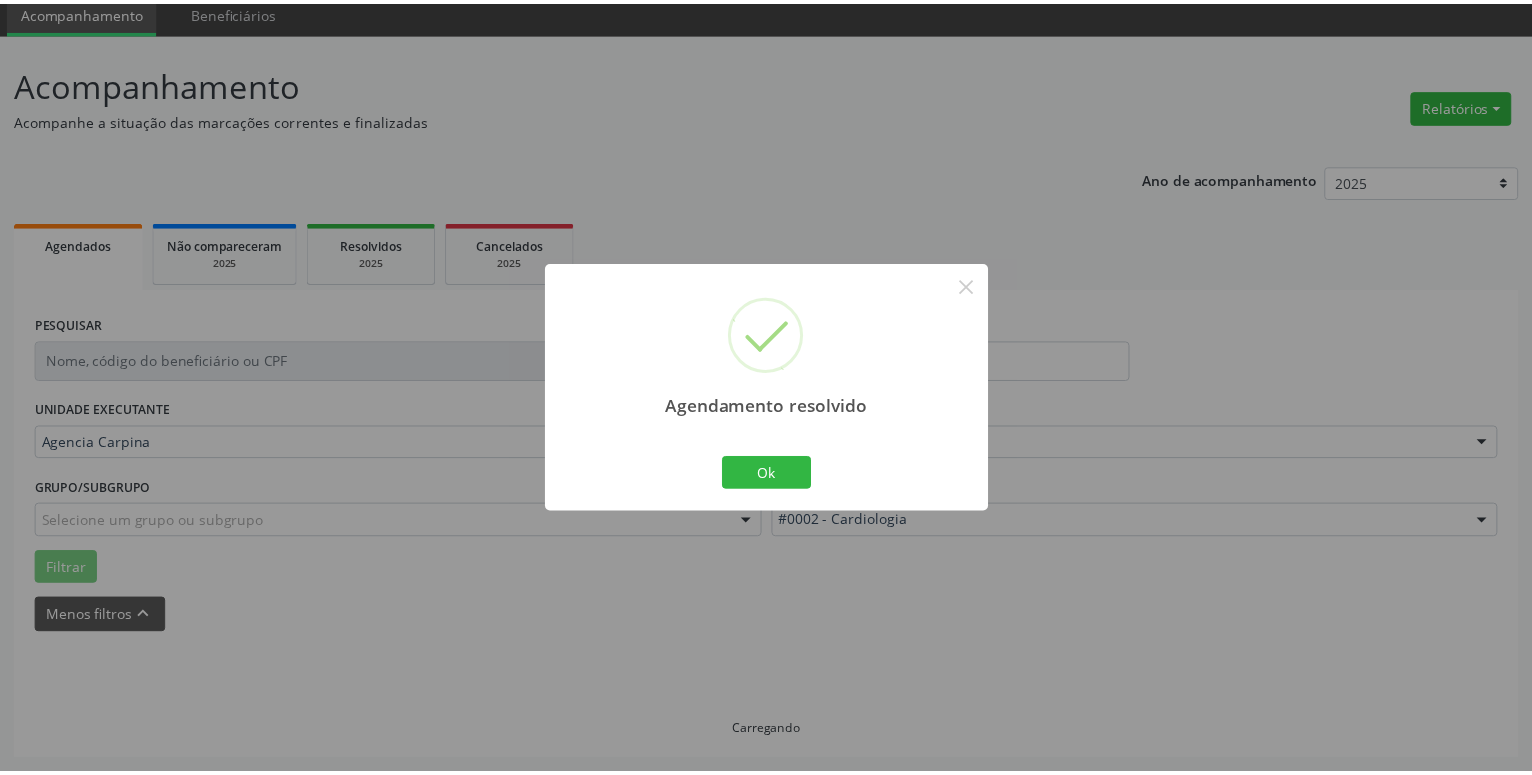 scroll, scrollTop: 77, scrollLeft: 0, axis: vertical 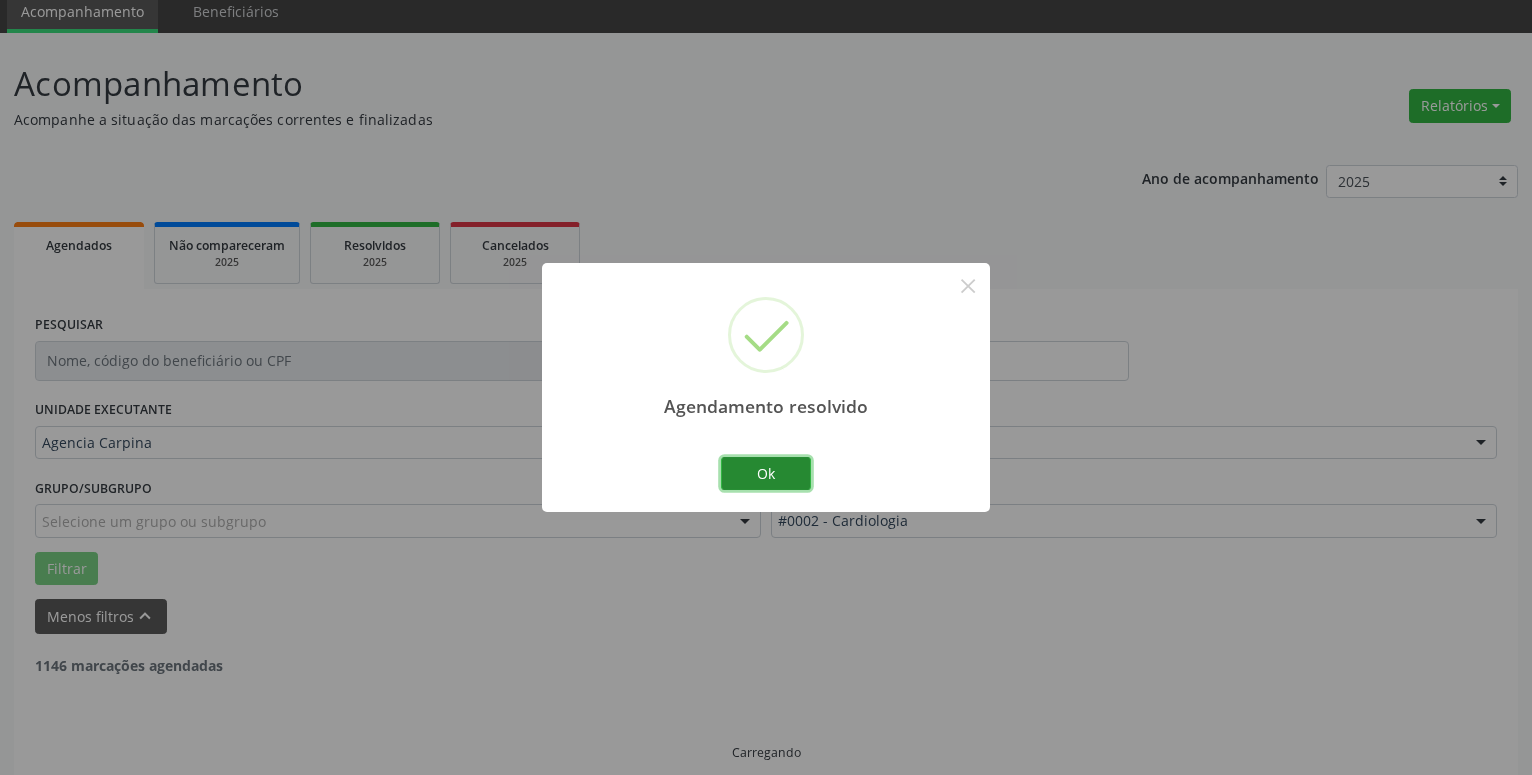 click on "Ok" at bounding box center (766, 474) 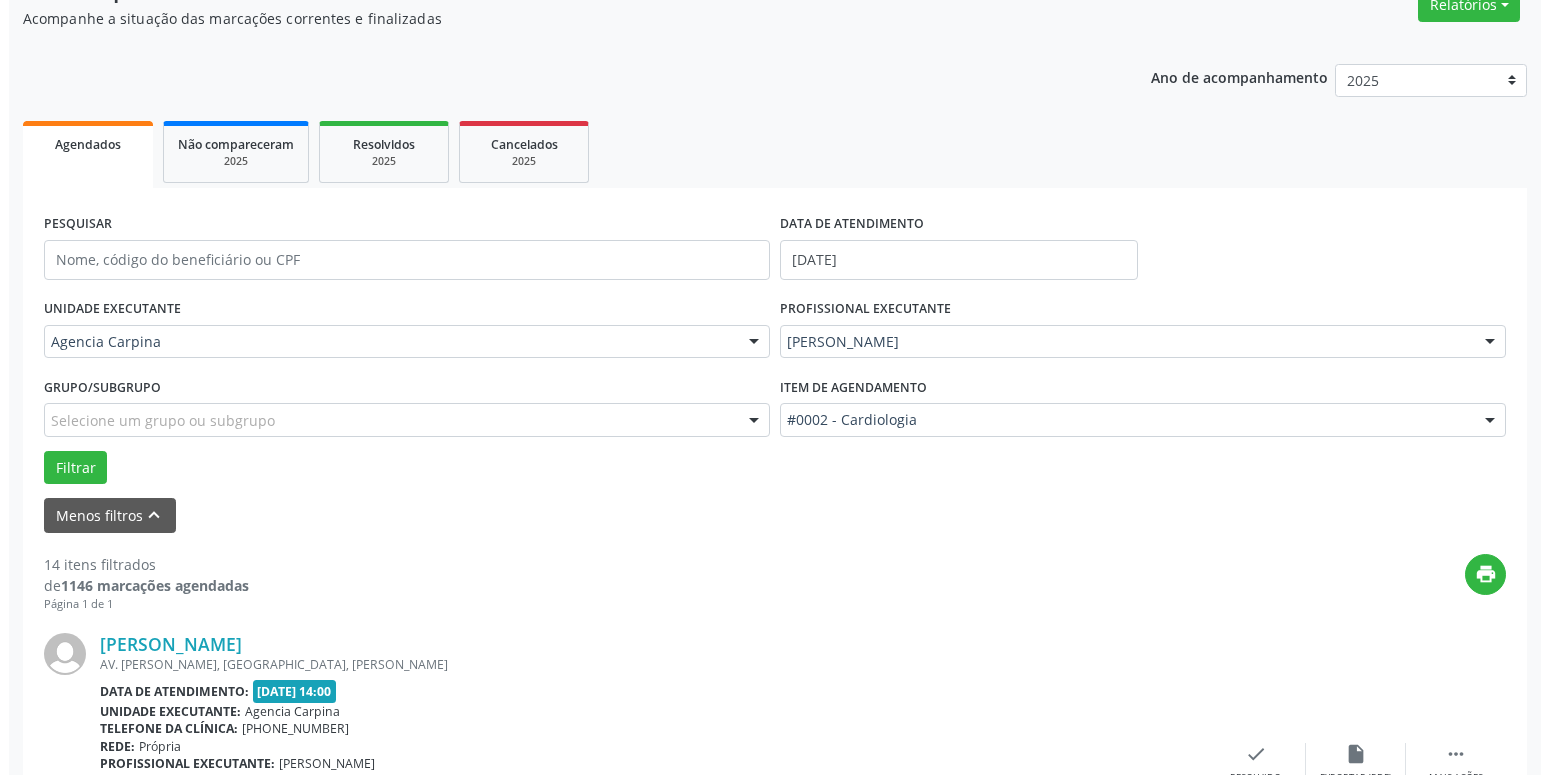 scroll, scrollTop: 281, scrollLeft: 0, axis: vertical 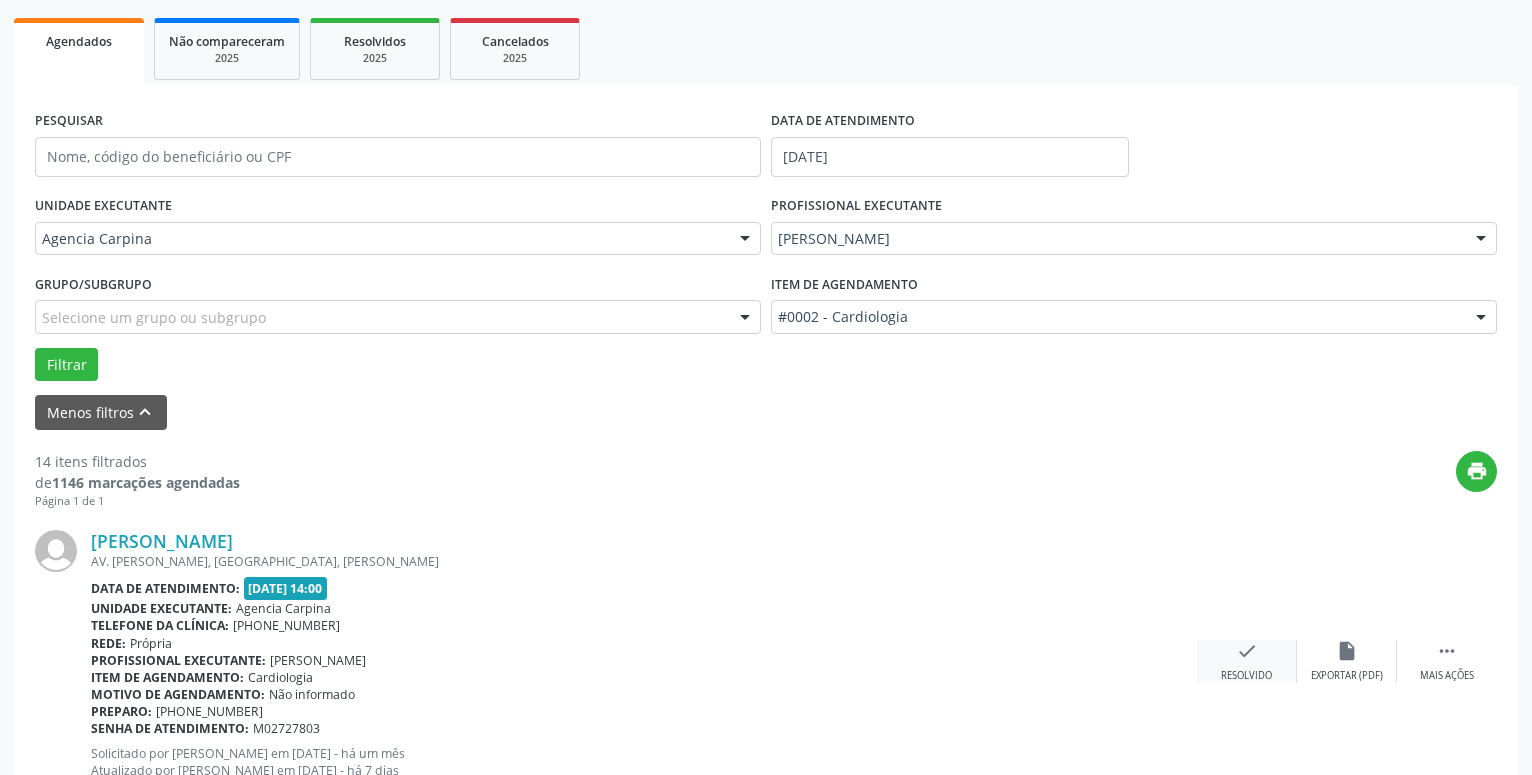 click on "check" at bounding box center (1247, 651) 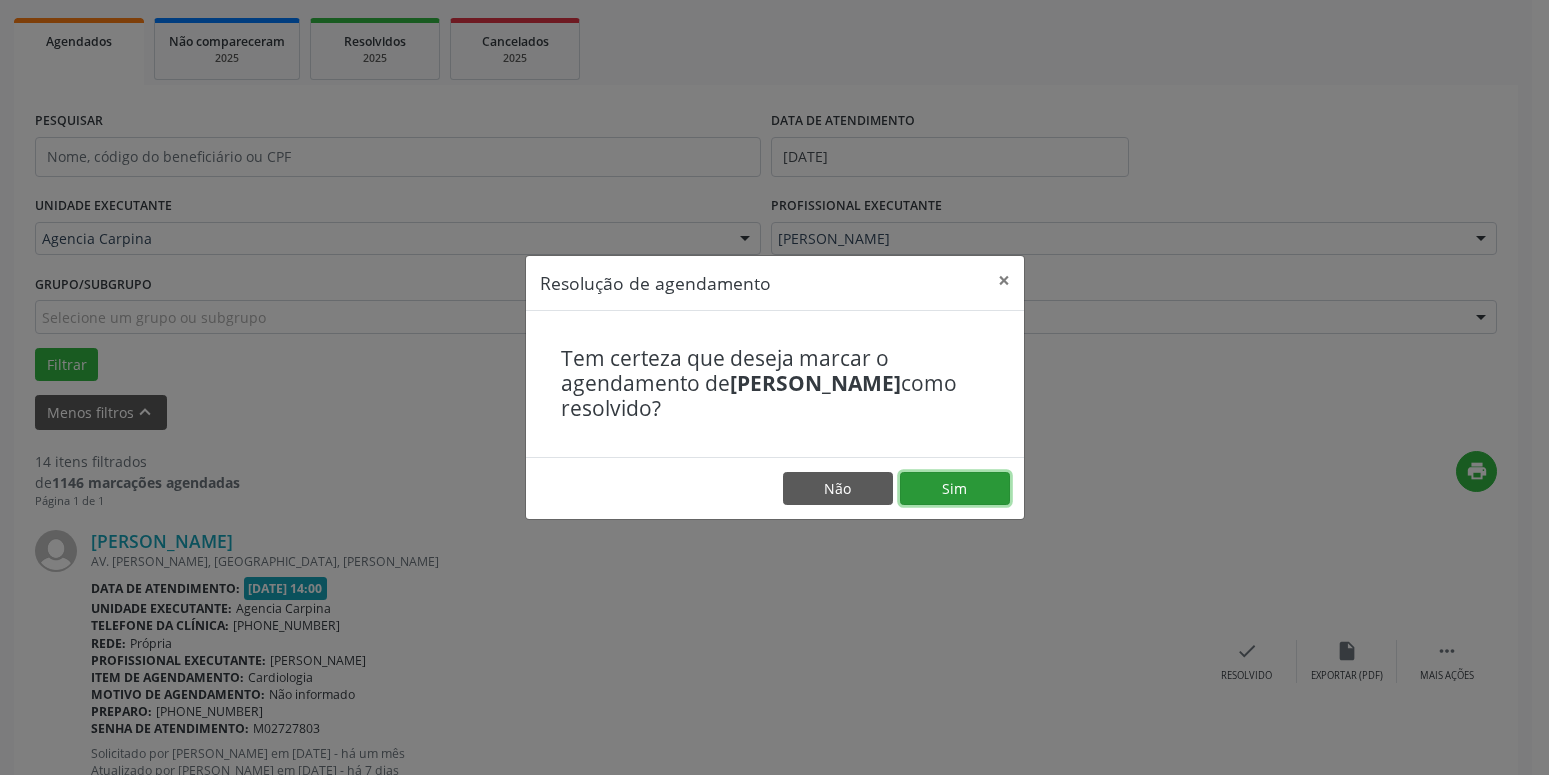 click on "Sim" at bounding box center (955, 489) 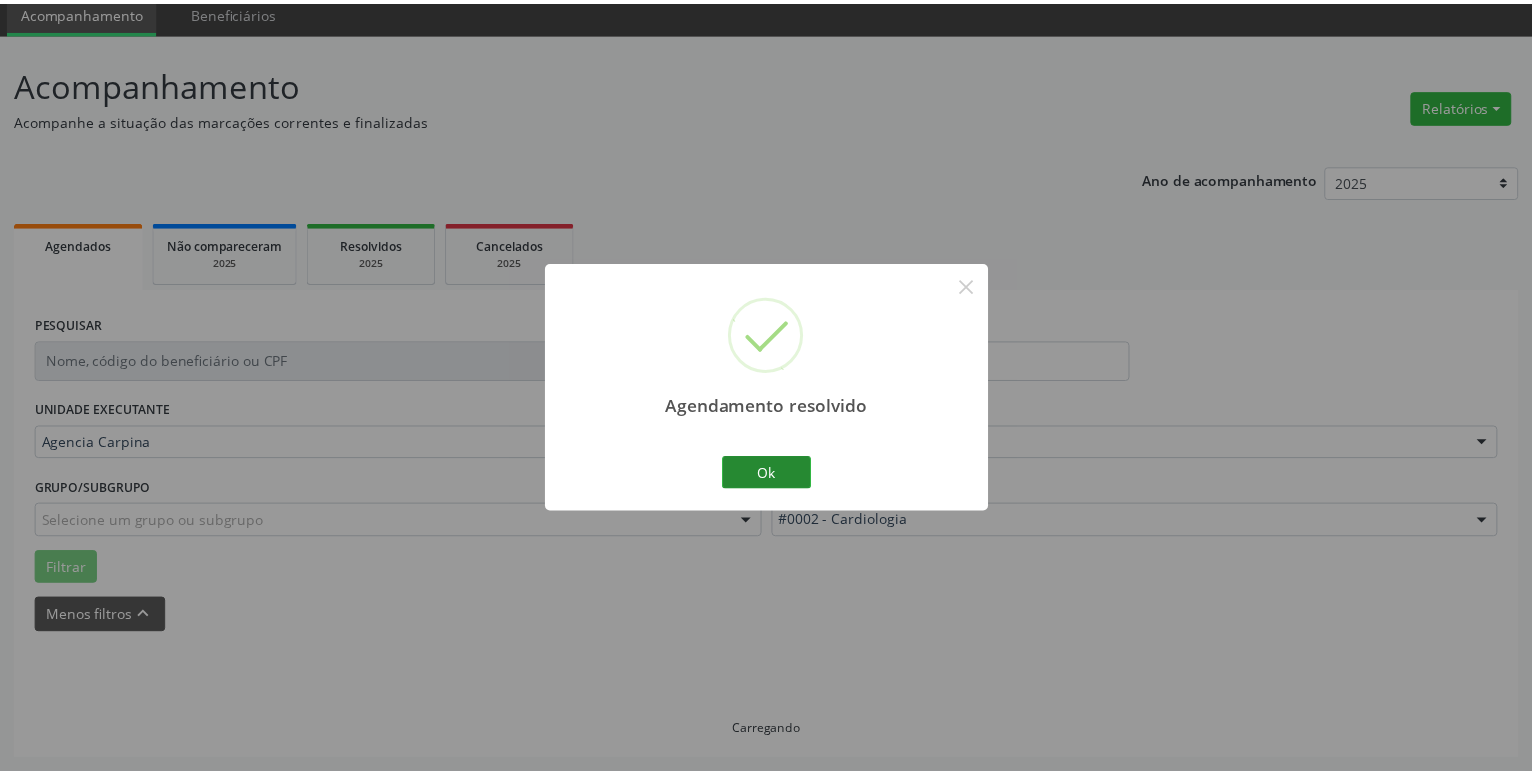 scroll, scrollTop: 77, scrollLeft: 0, axis: vertical 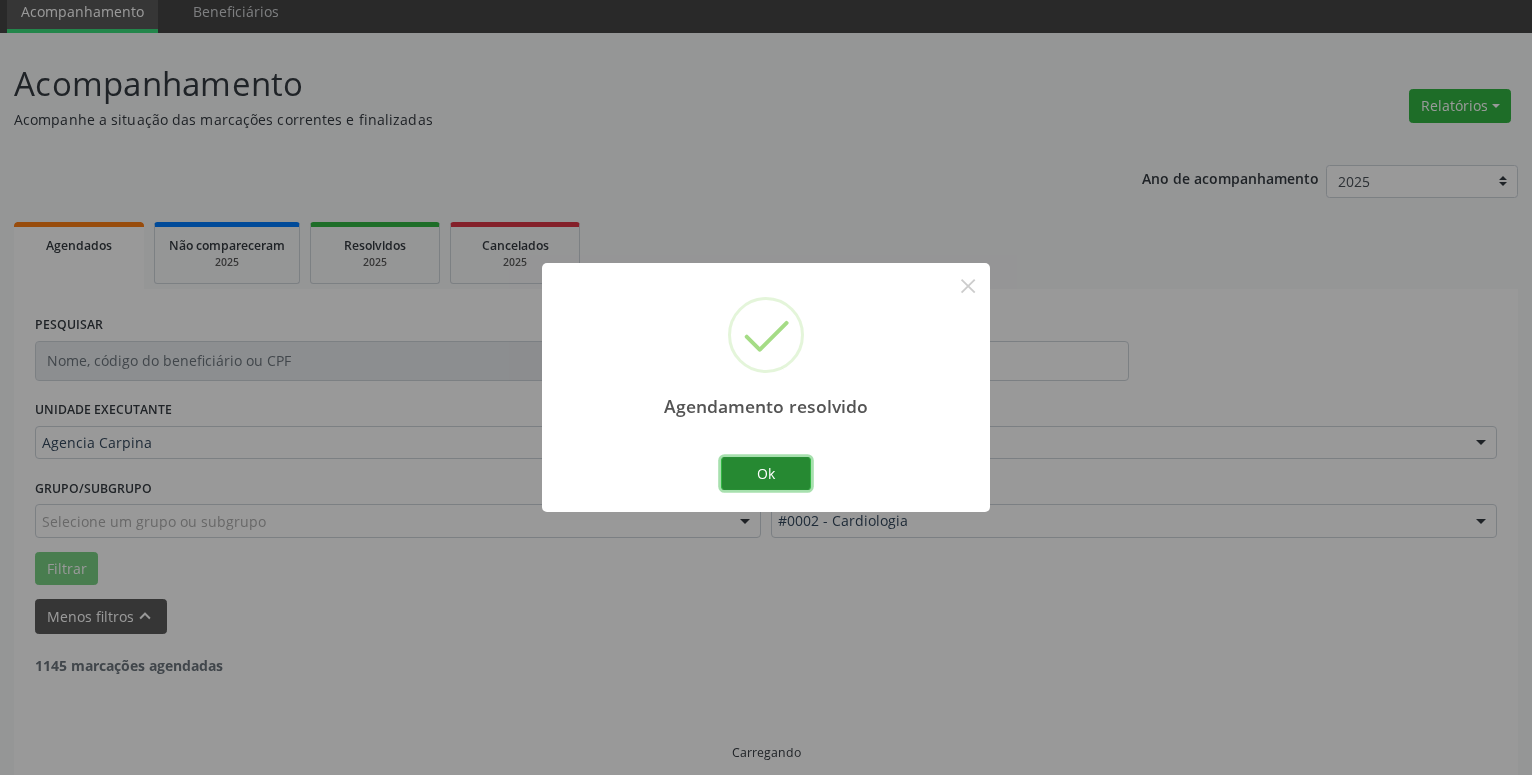 click on "Ok" at bounding box center [766, 474] 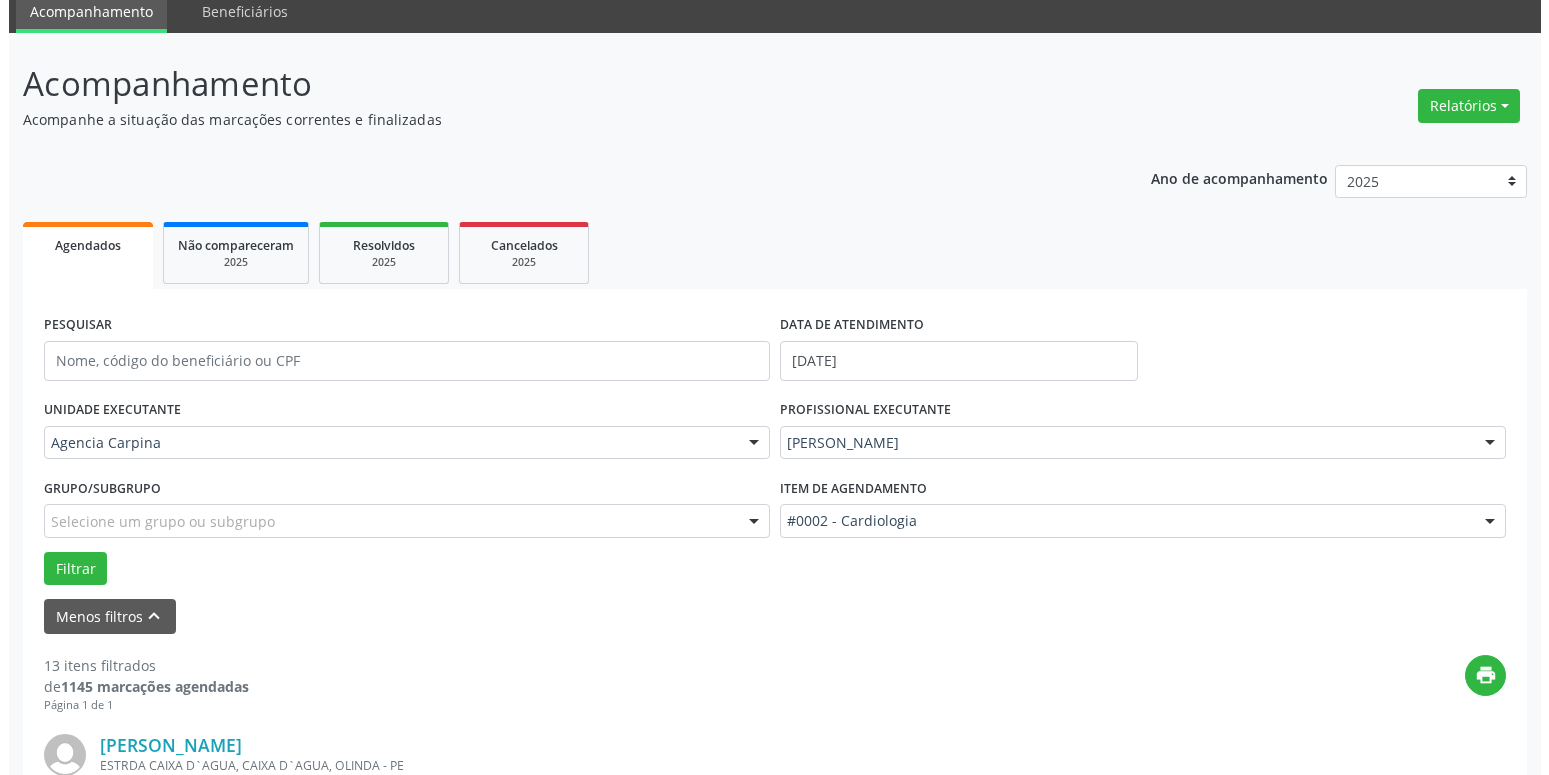 scroll, scrollTop: 383, scrollLeft: 0, axis: vertical 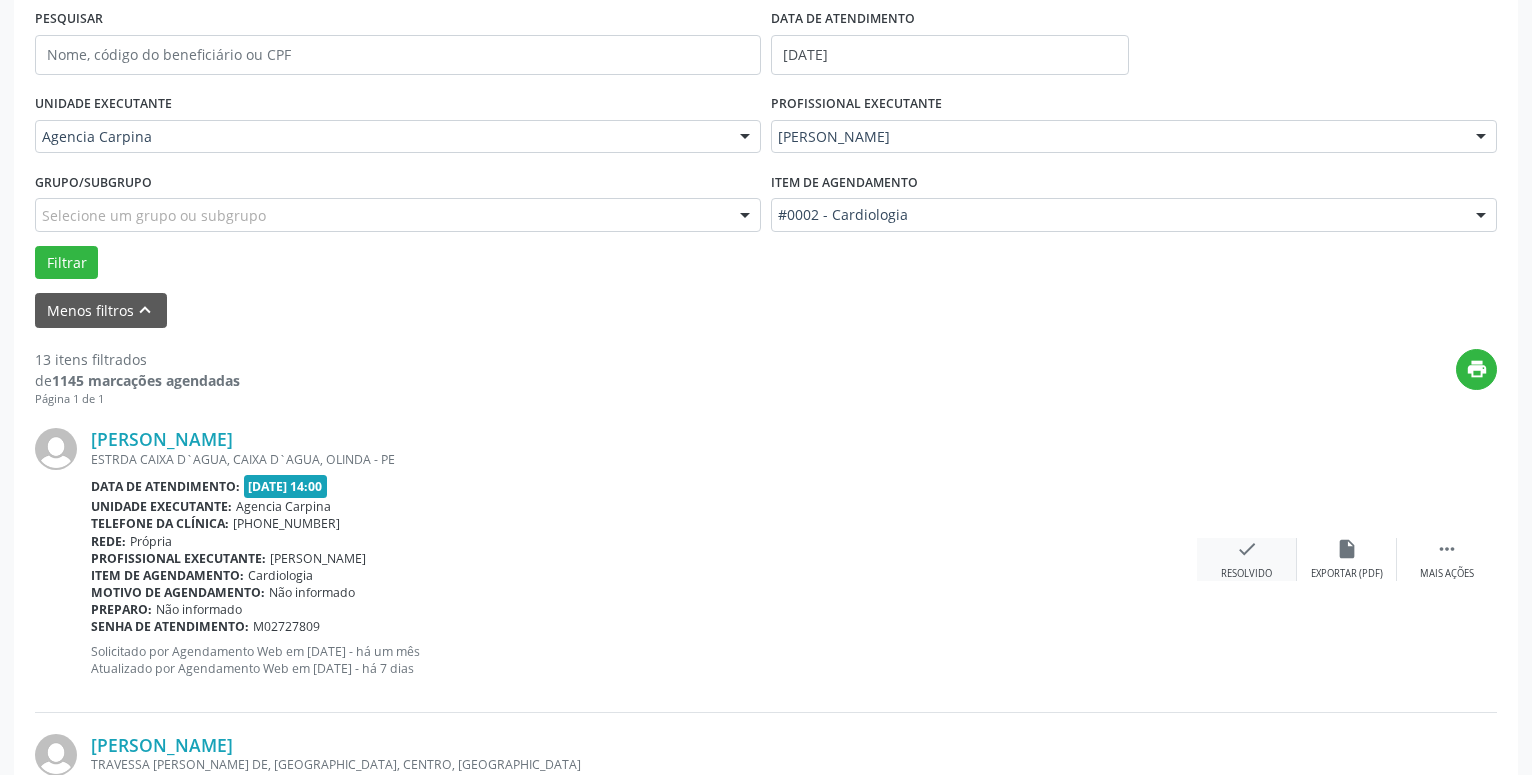 click on "check" at bounding box center (1247, 549) 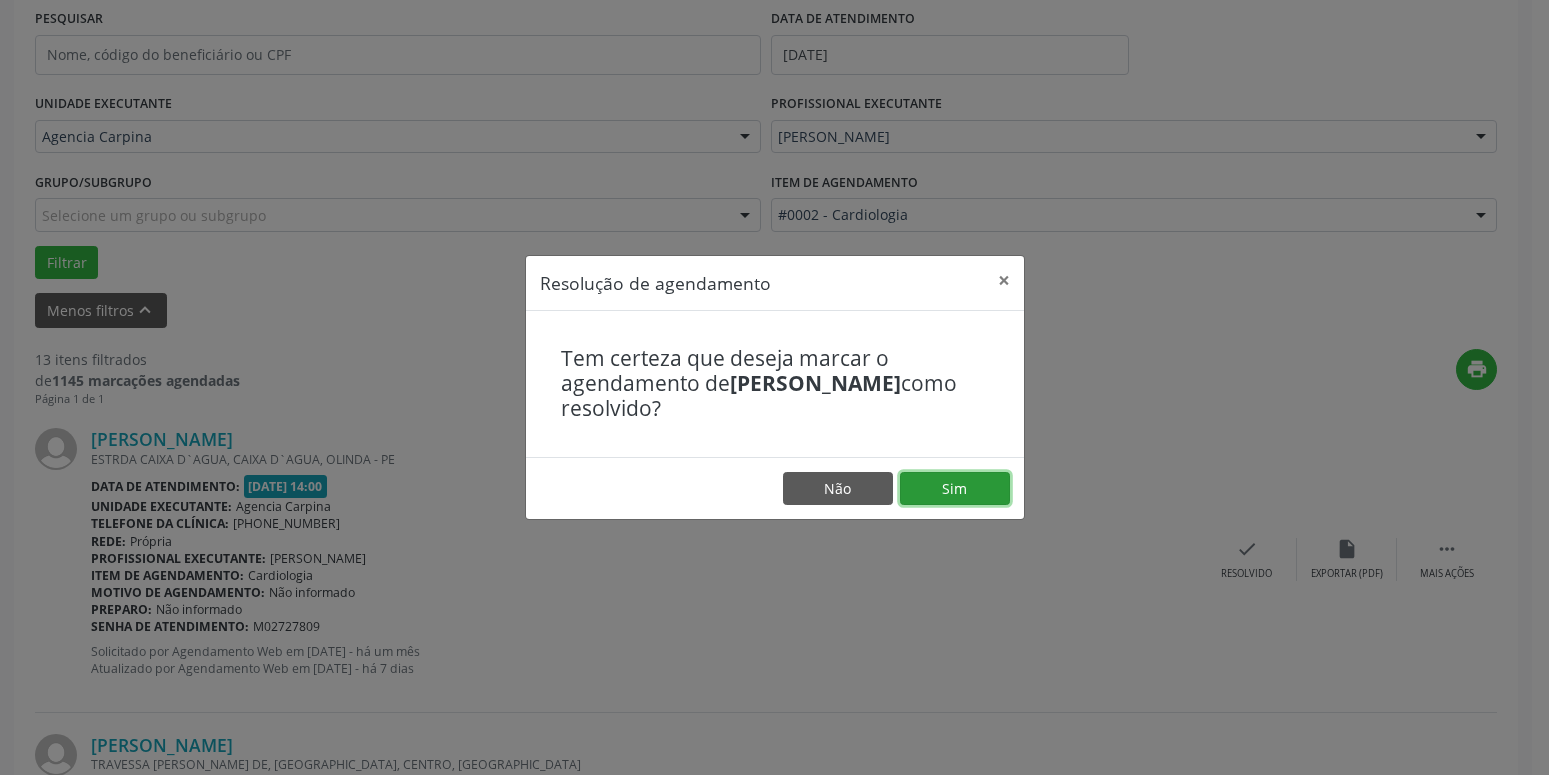 click on "Sim" at bounding box center (955, 489) 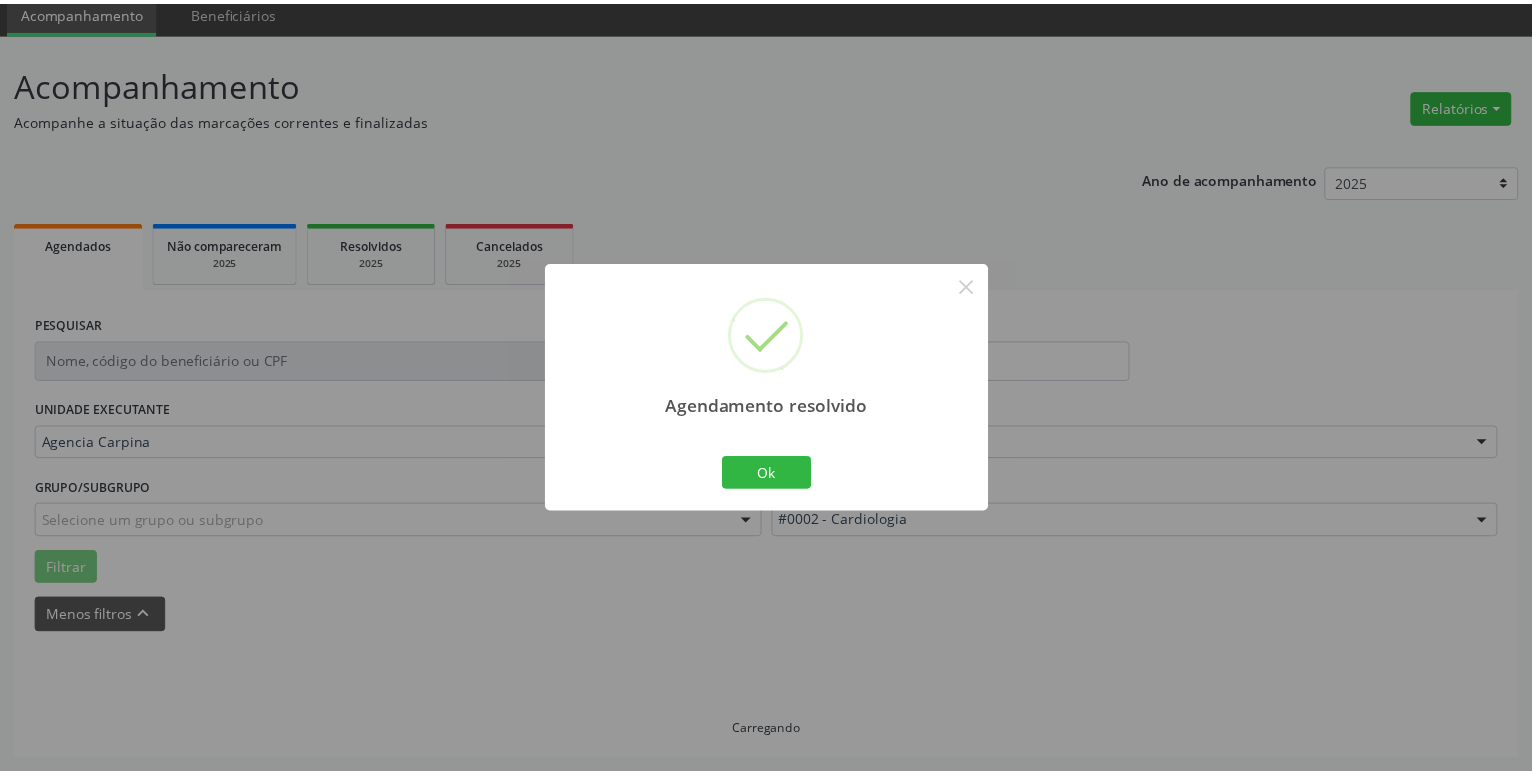 scroll, scrollTop: 77, scrollLeft: 0, axis: vertical 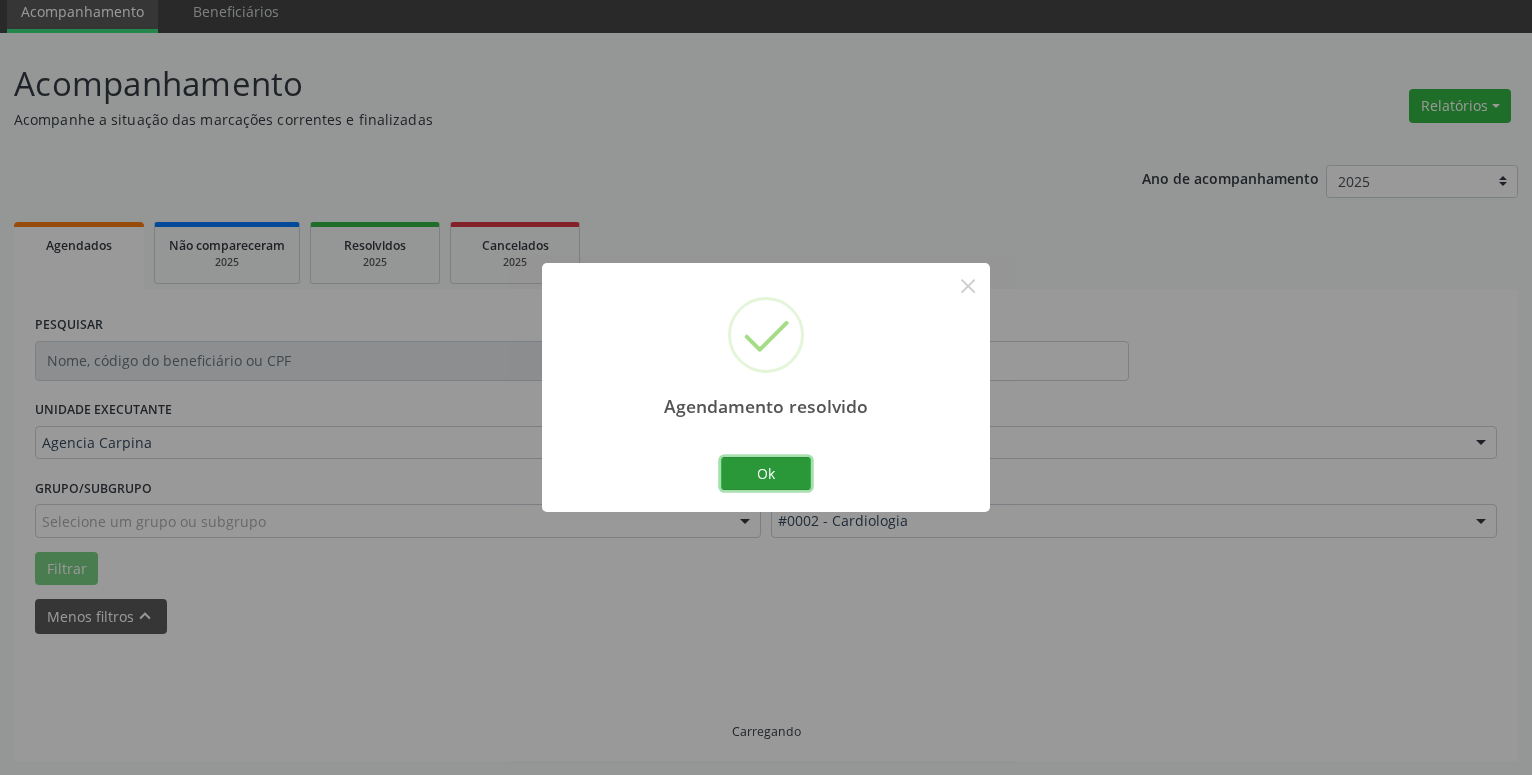 click on "Ok" at bounding box center (766, 474) 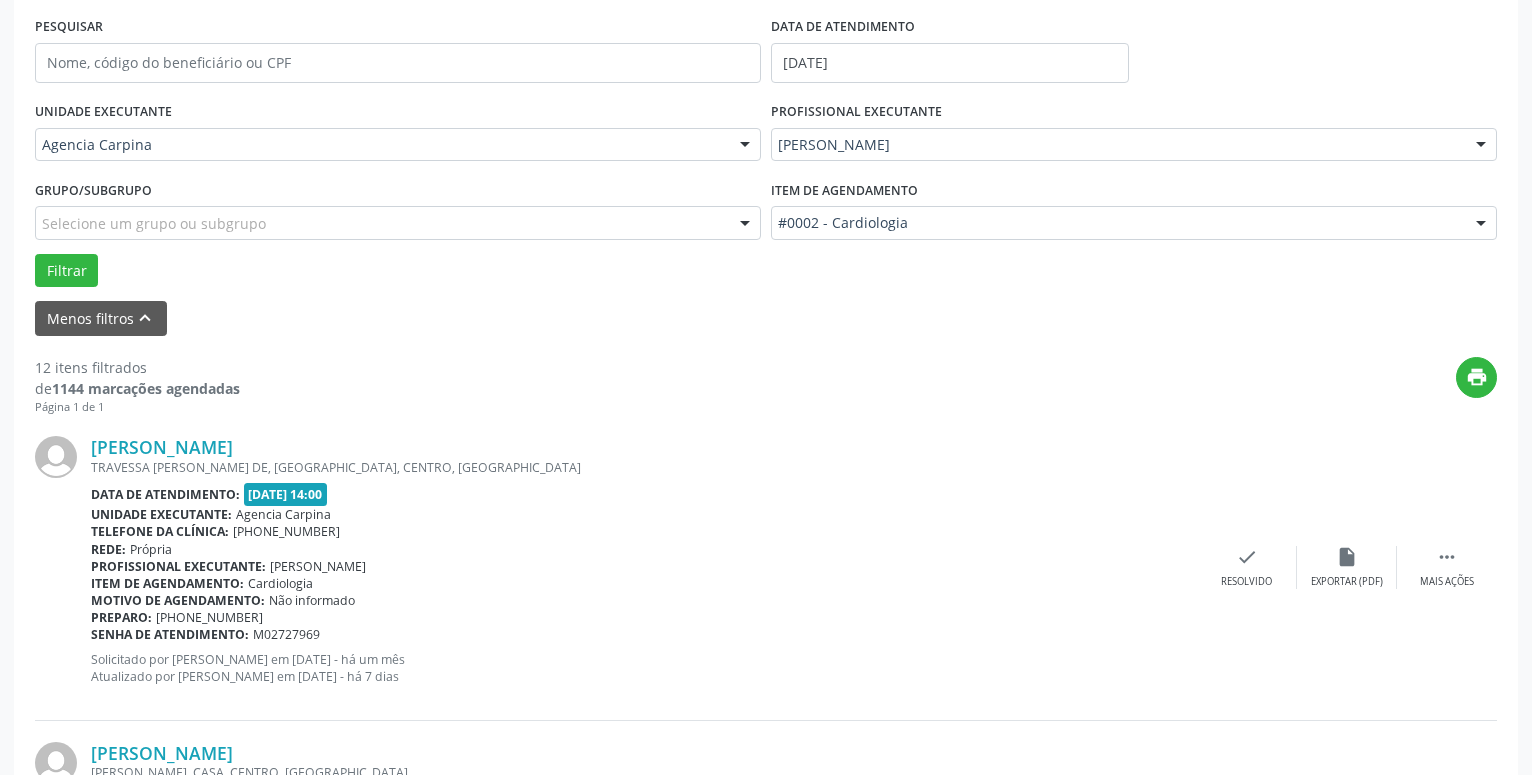 scroll, scrollTop: 383, scrollLeft: 0, axis: vertical 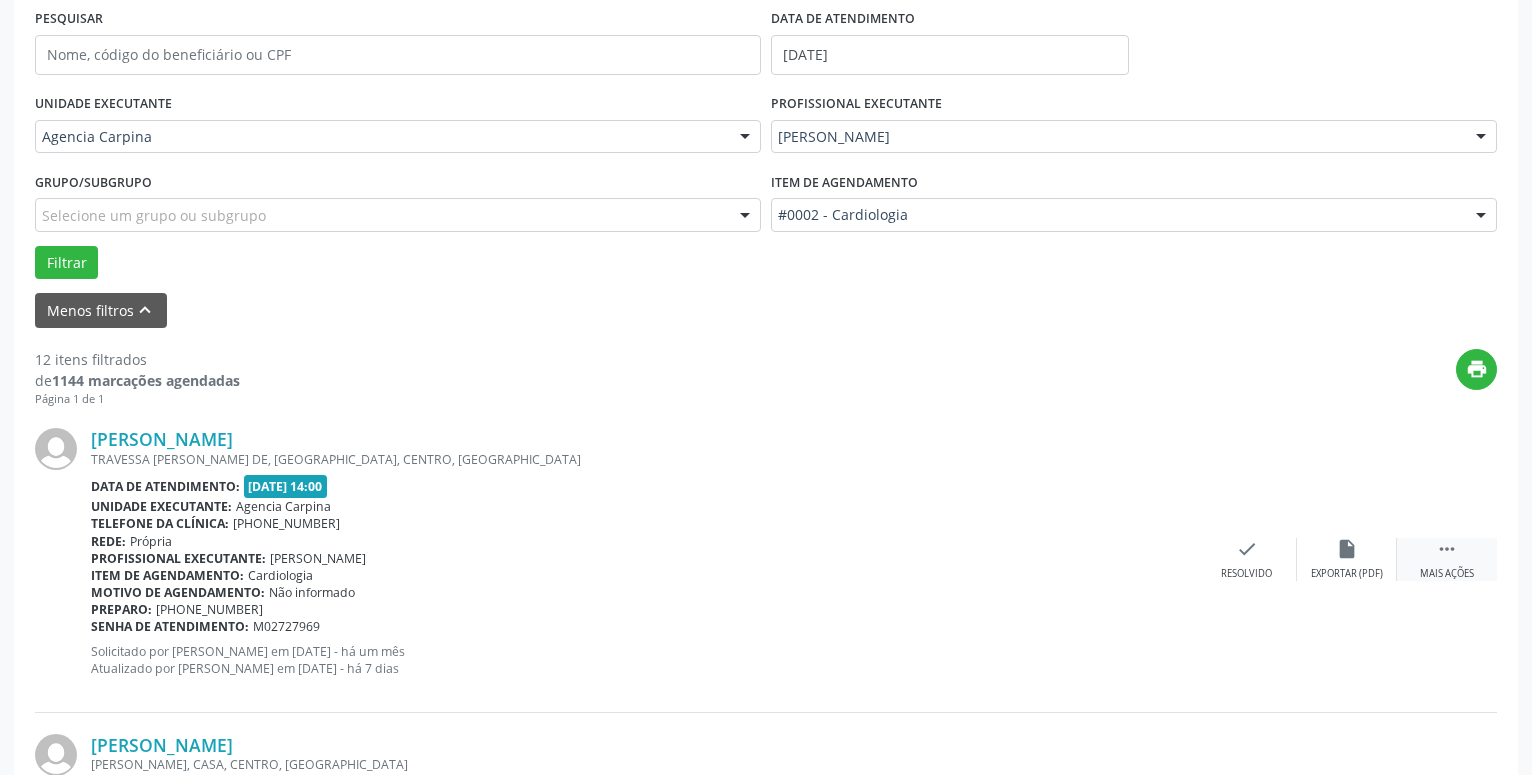click on "" at bounding box center [1447, 549] 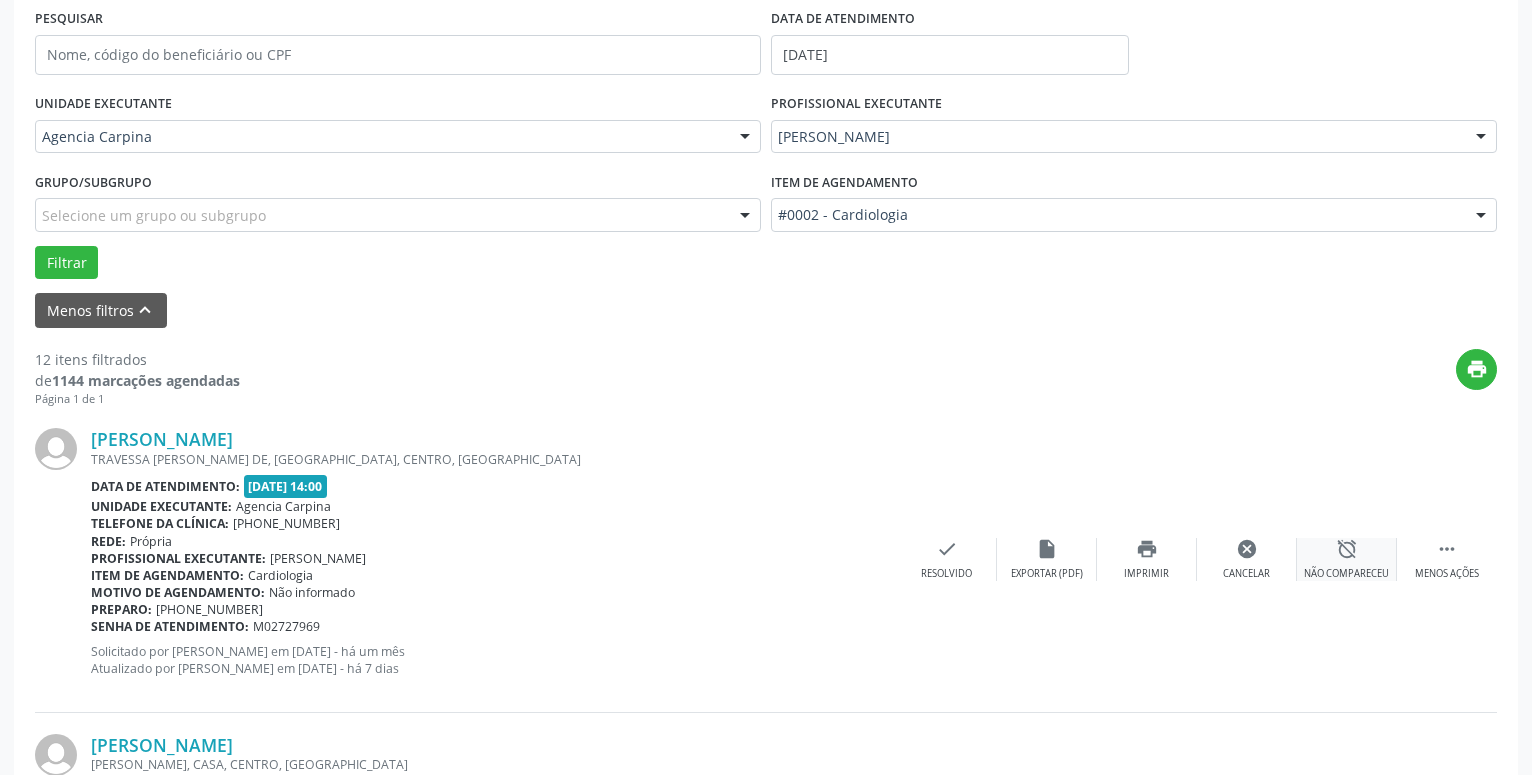 click on "alarm_off" at bounding box center (1347, 549) 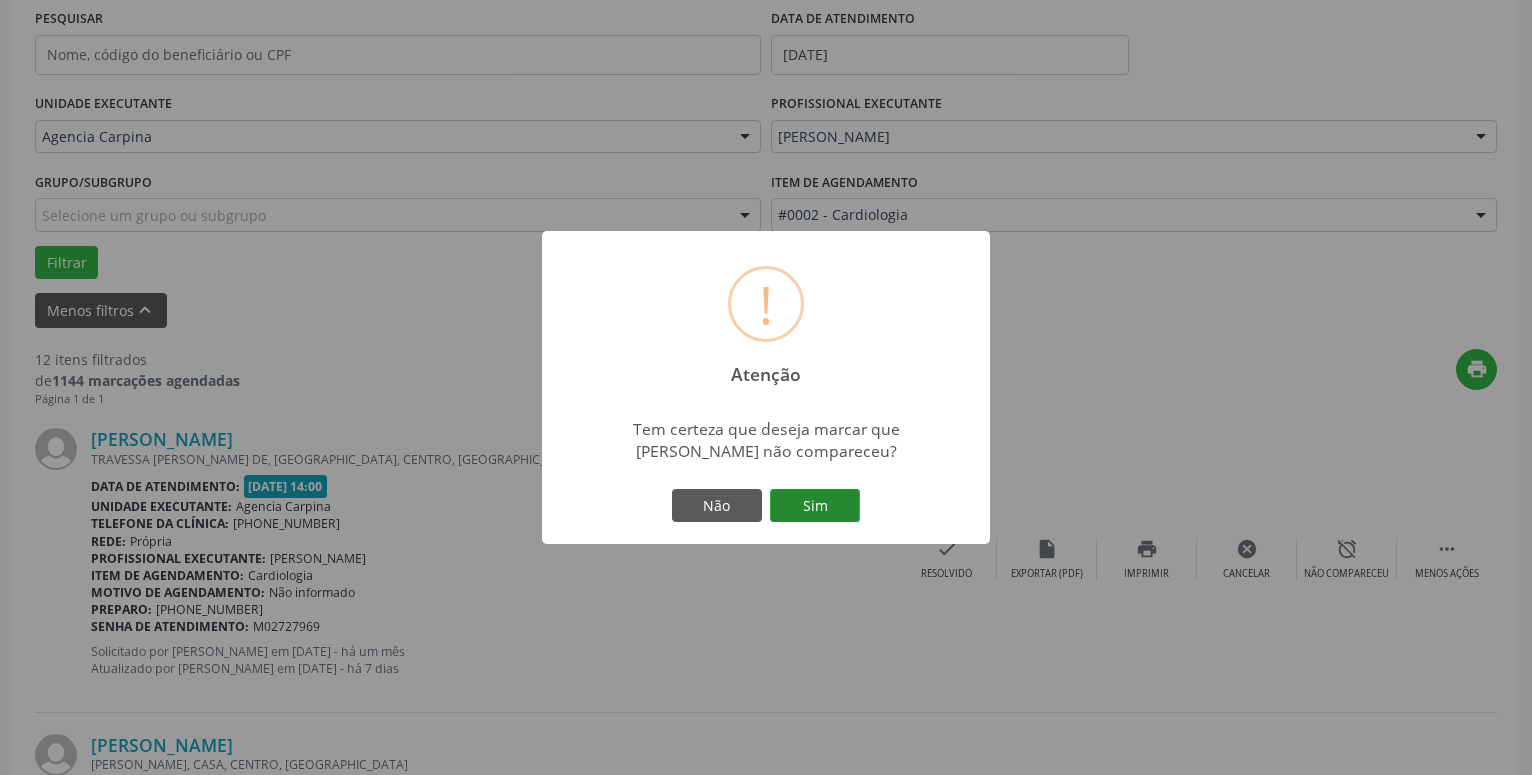 click on "Sim" at bounding box center (815, 506) 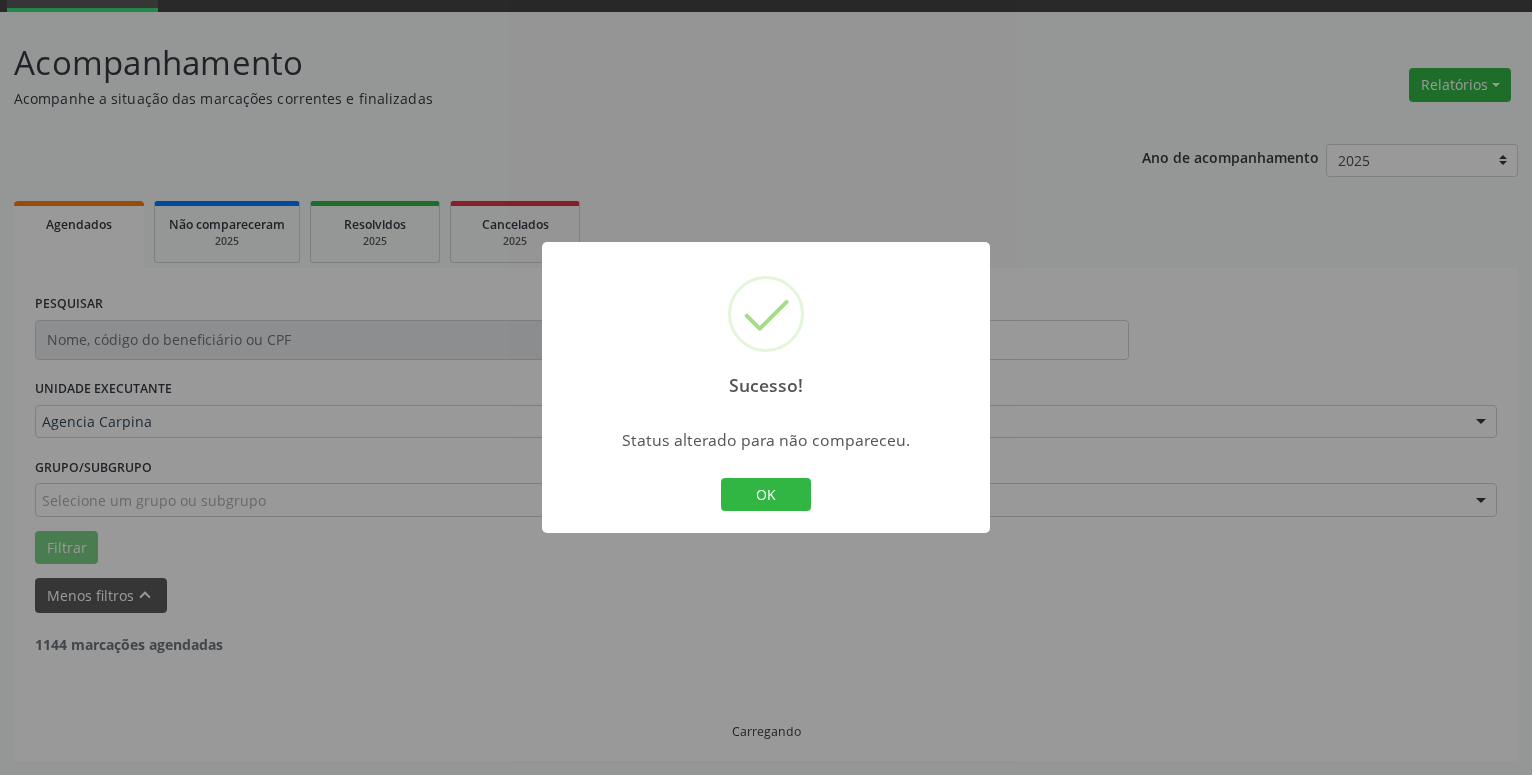 scroll, scrollTop: 98, scrollLeft: 0, axis: vertical 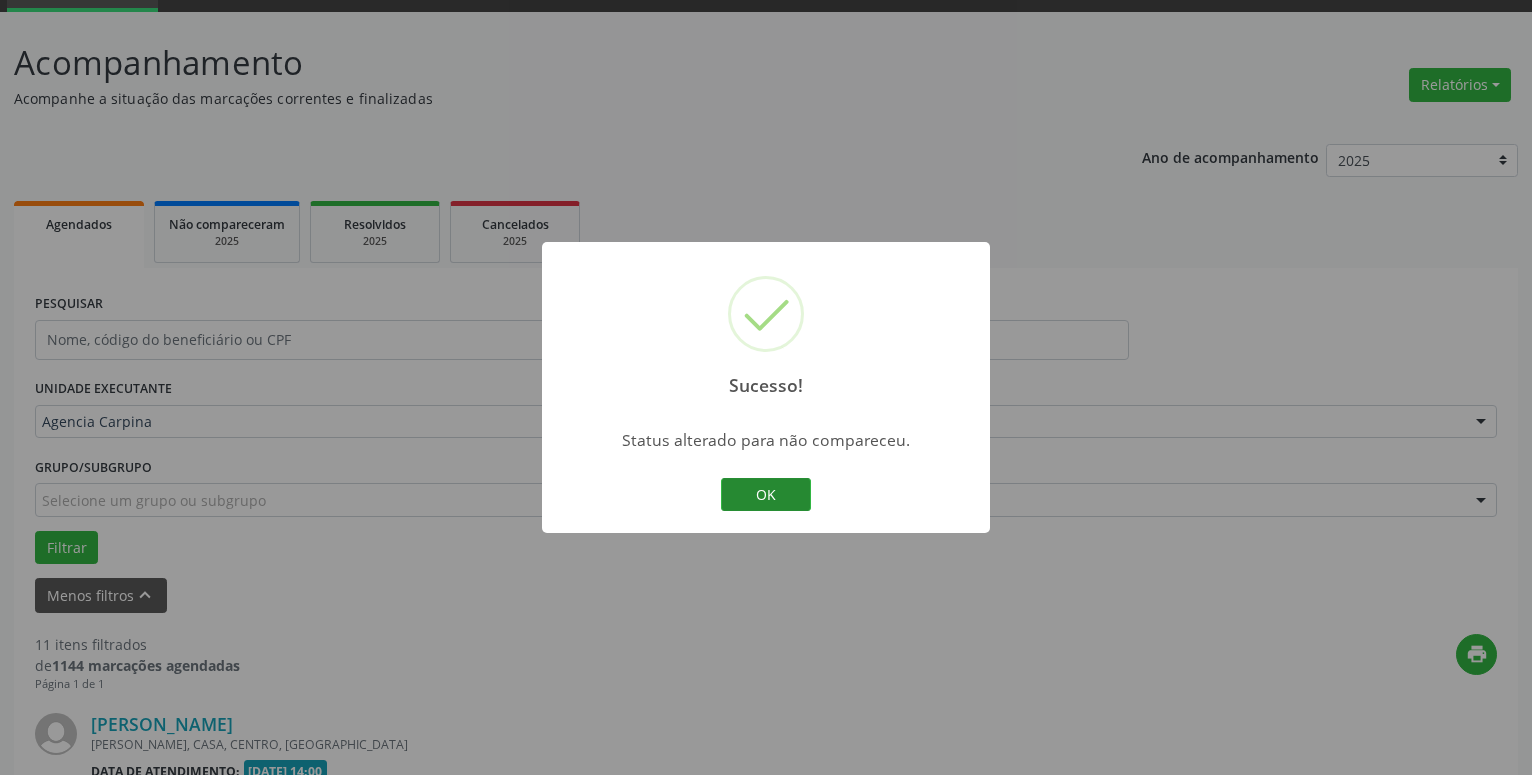 click on "OK" at bounding box center [766, 495] 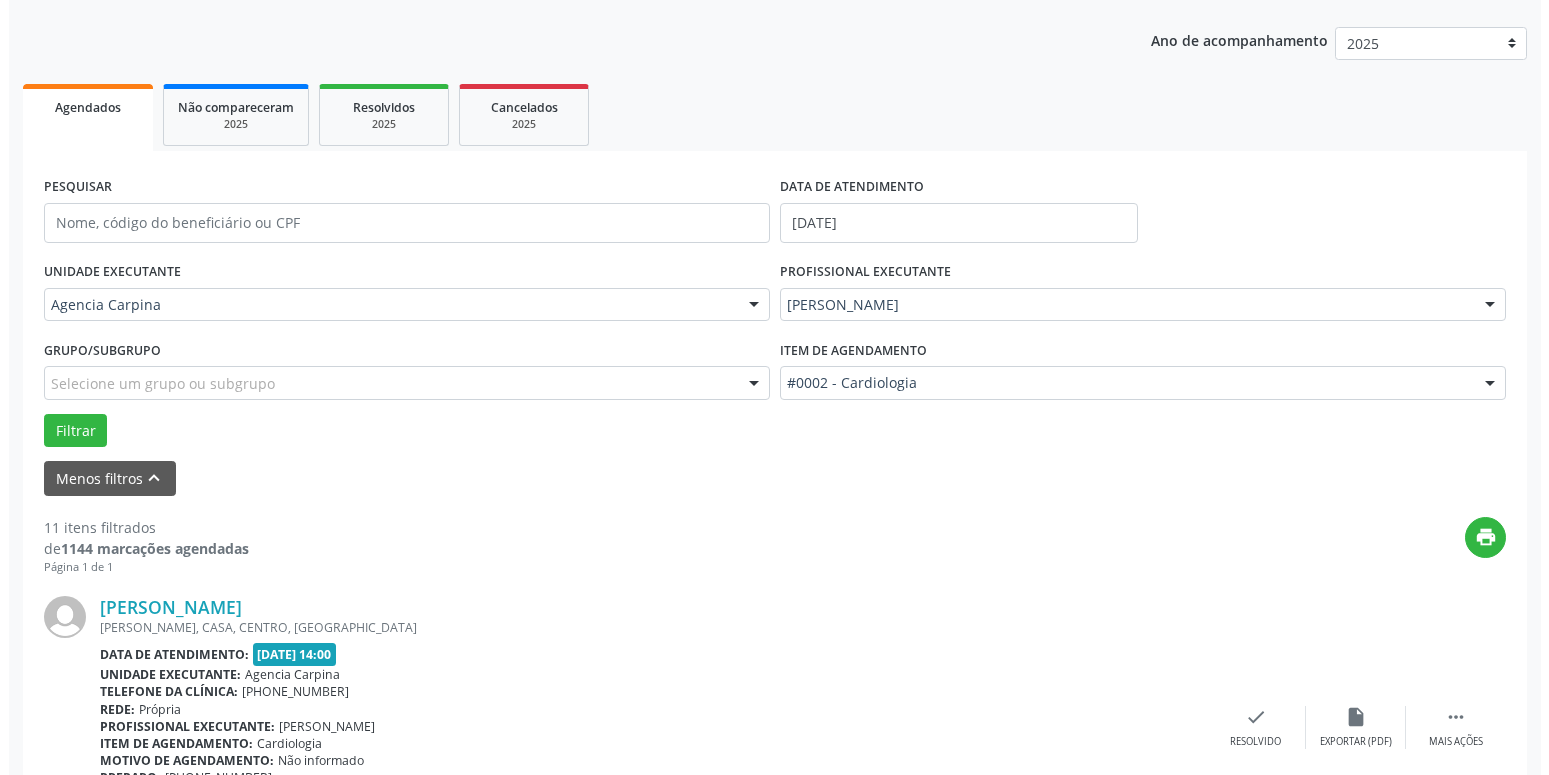 scroll, scrollTop: 302, scrollLeft: 0, axis: vertical 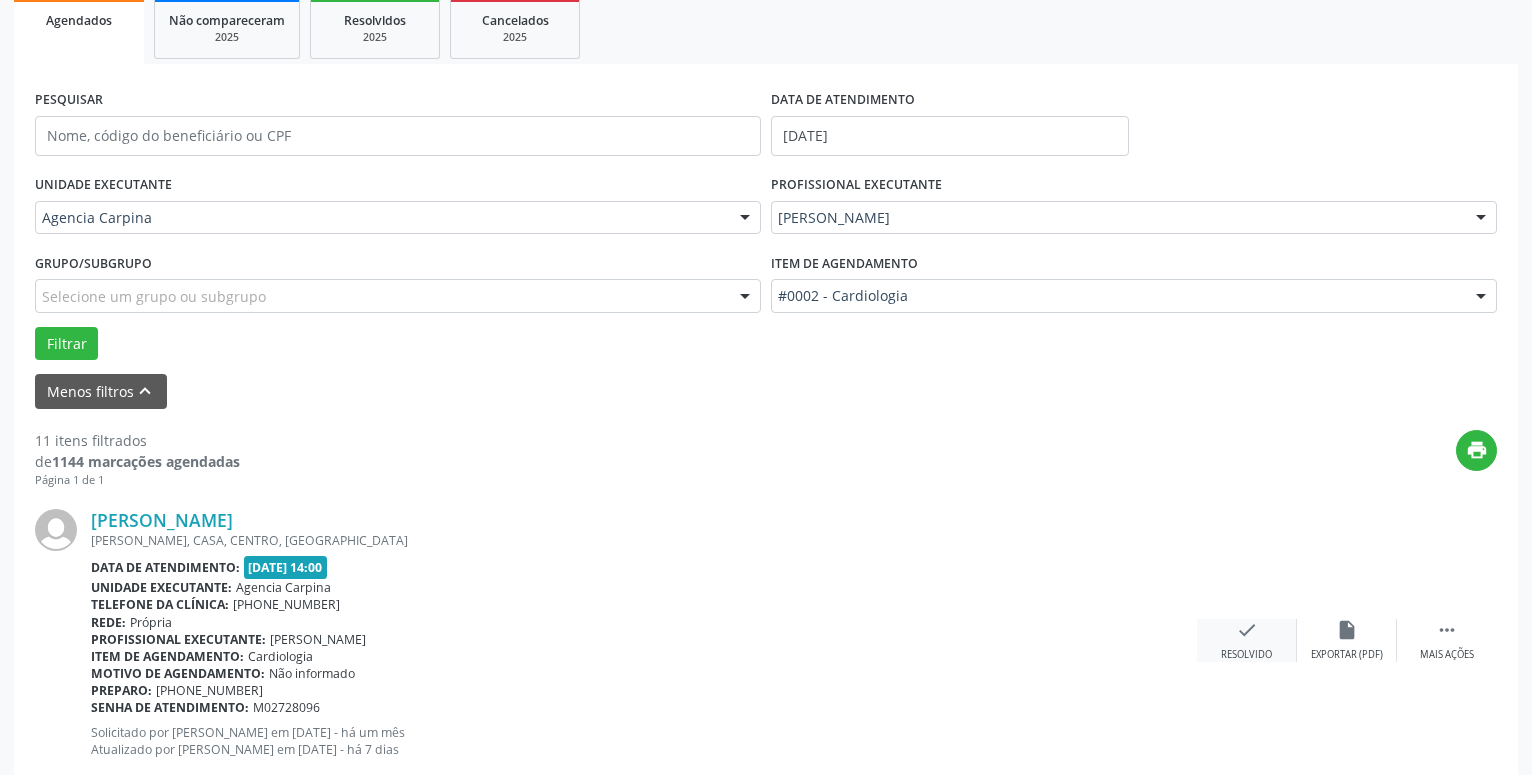 click on "check" at bounding box center [1247, 630] 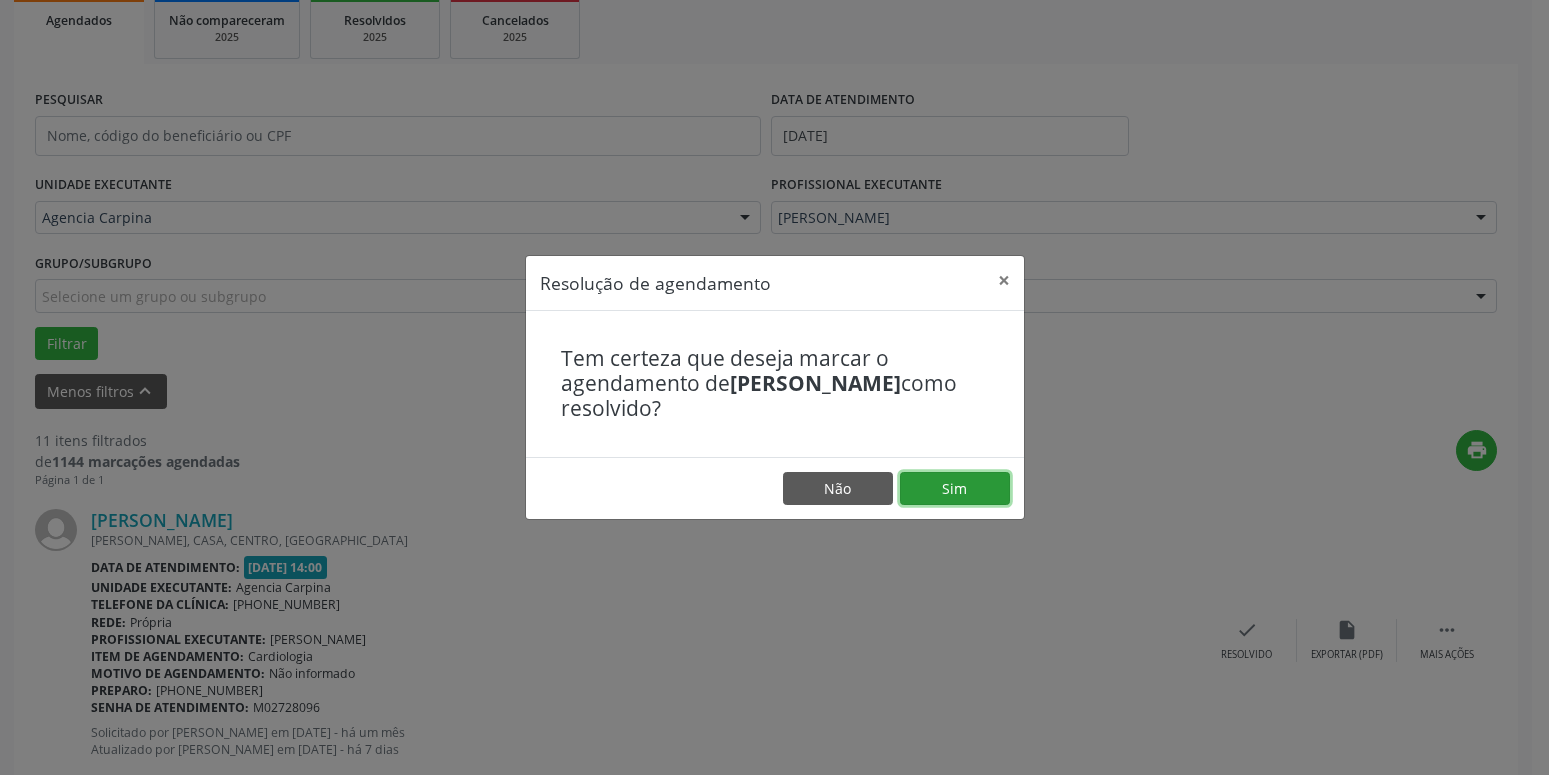 click on "Sim" at bounding box center [955, 489] 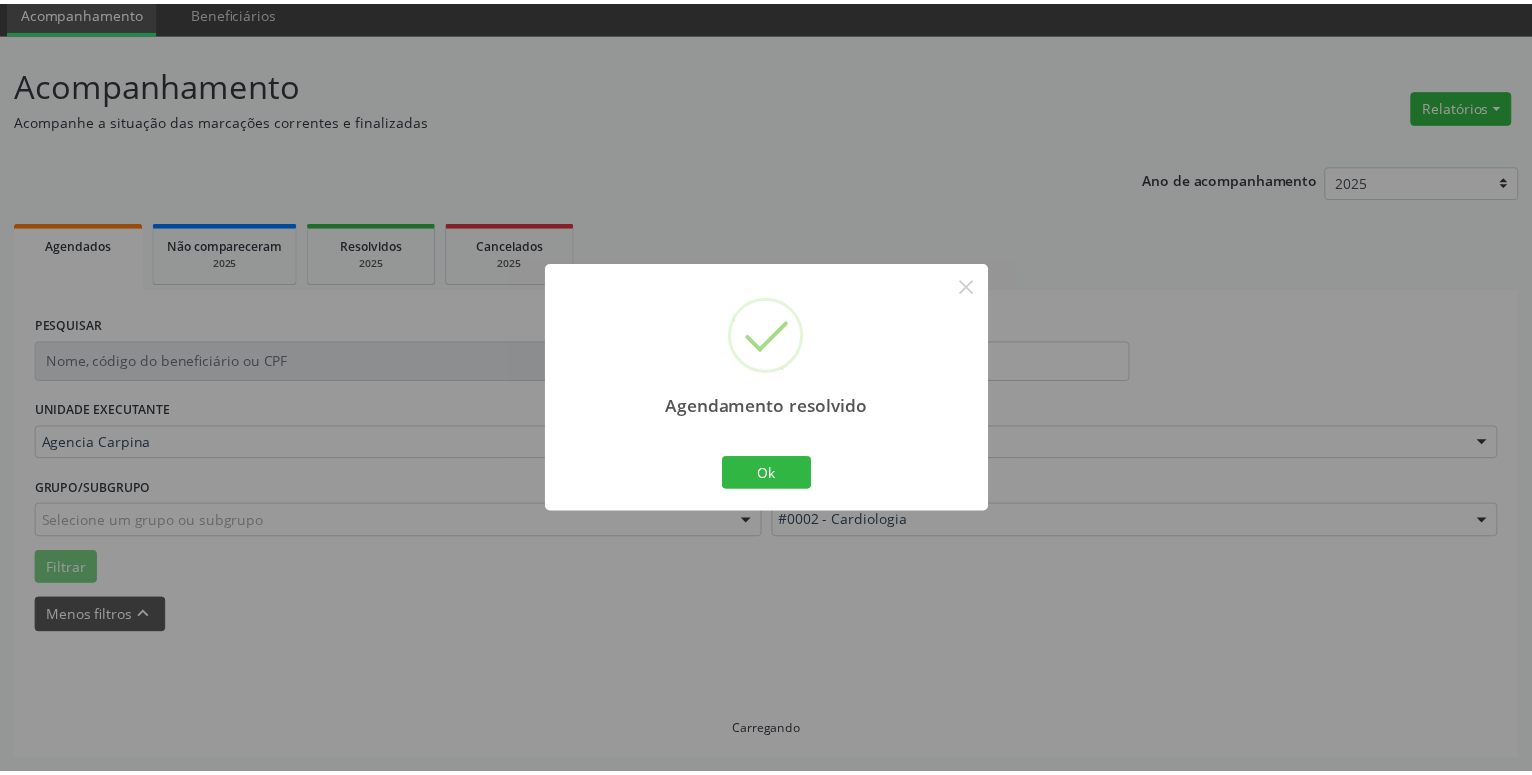 scroll, scrollTop: 77, scrollLeft: 0, axis: vertical 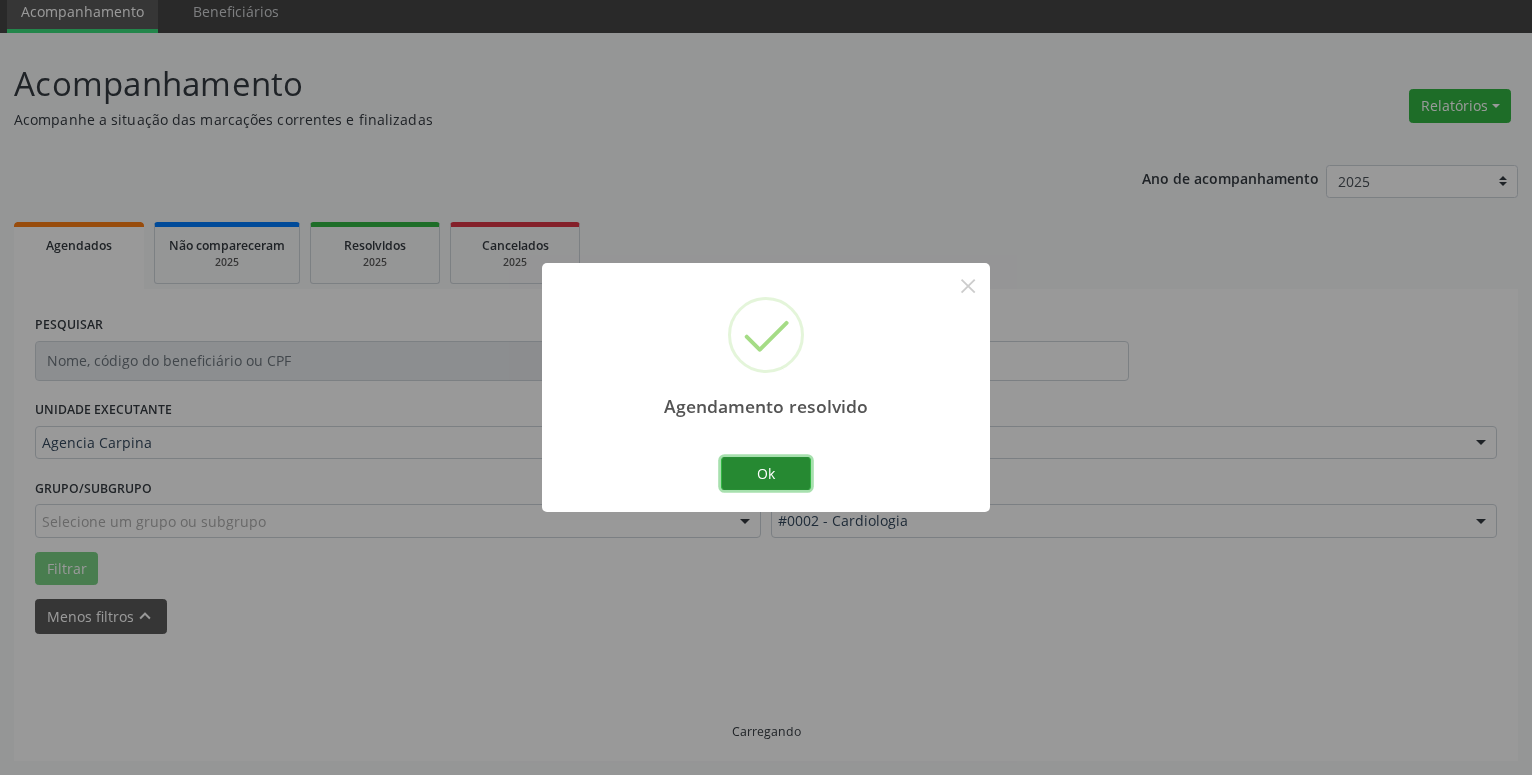 click on "Ok" at bounding box center (766, 474) 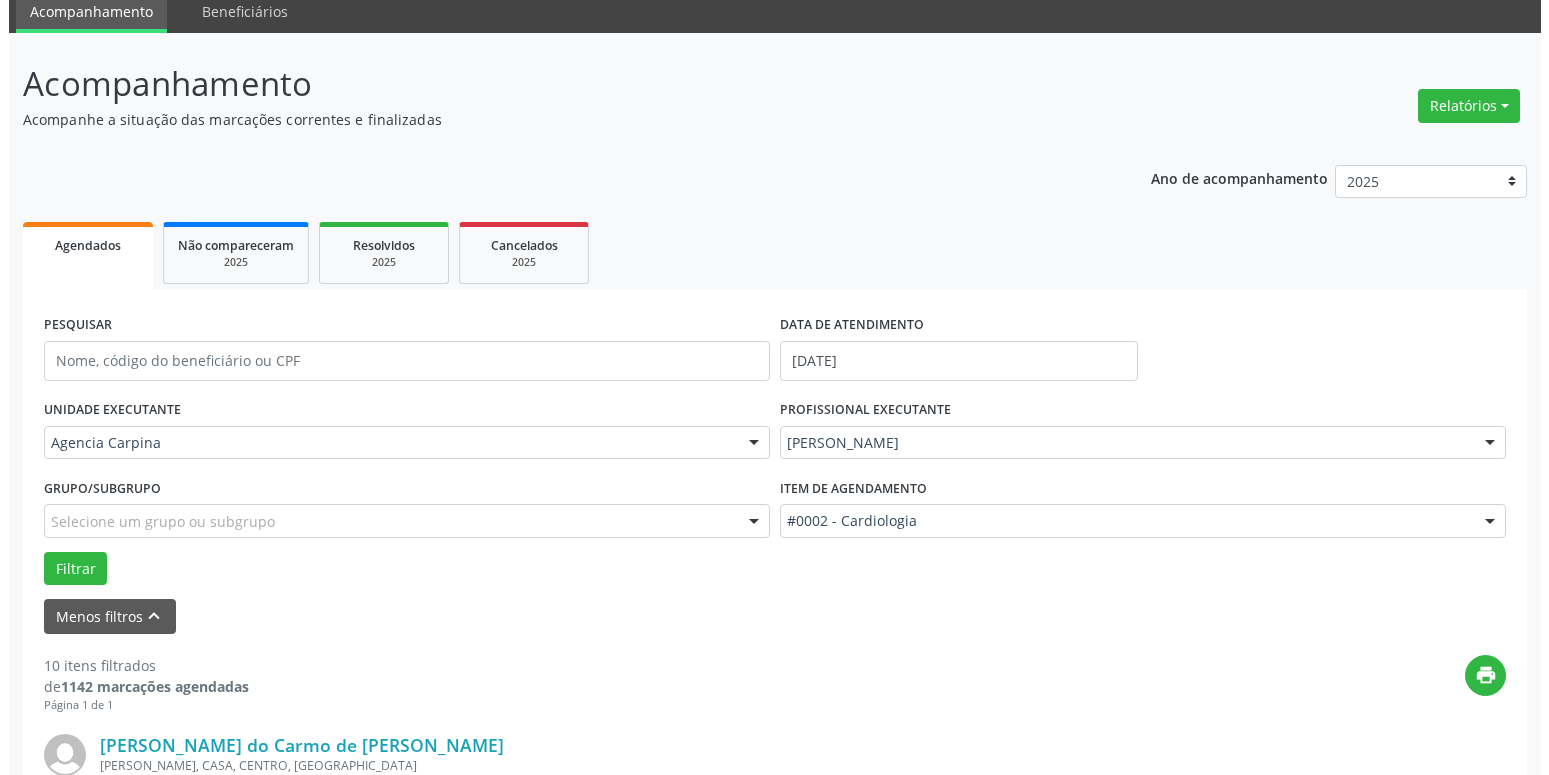 scroll, scrollTop: 383, scrollLeft: 0, axis: vertical 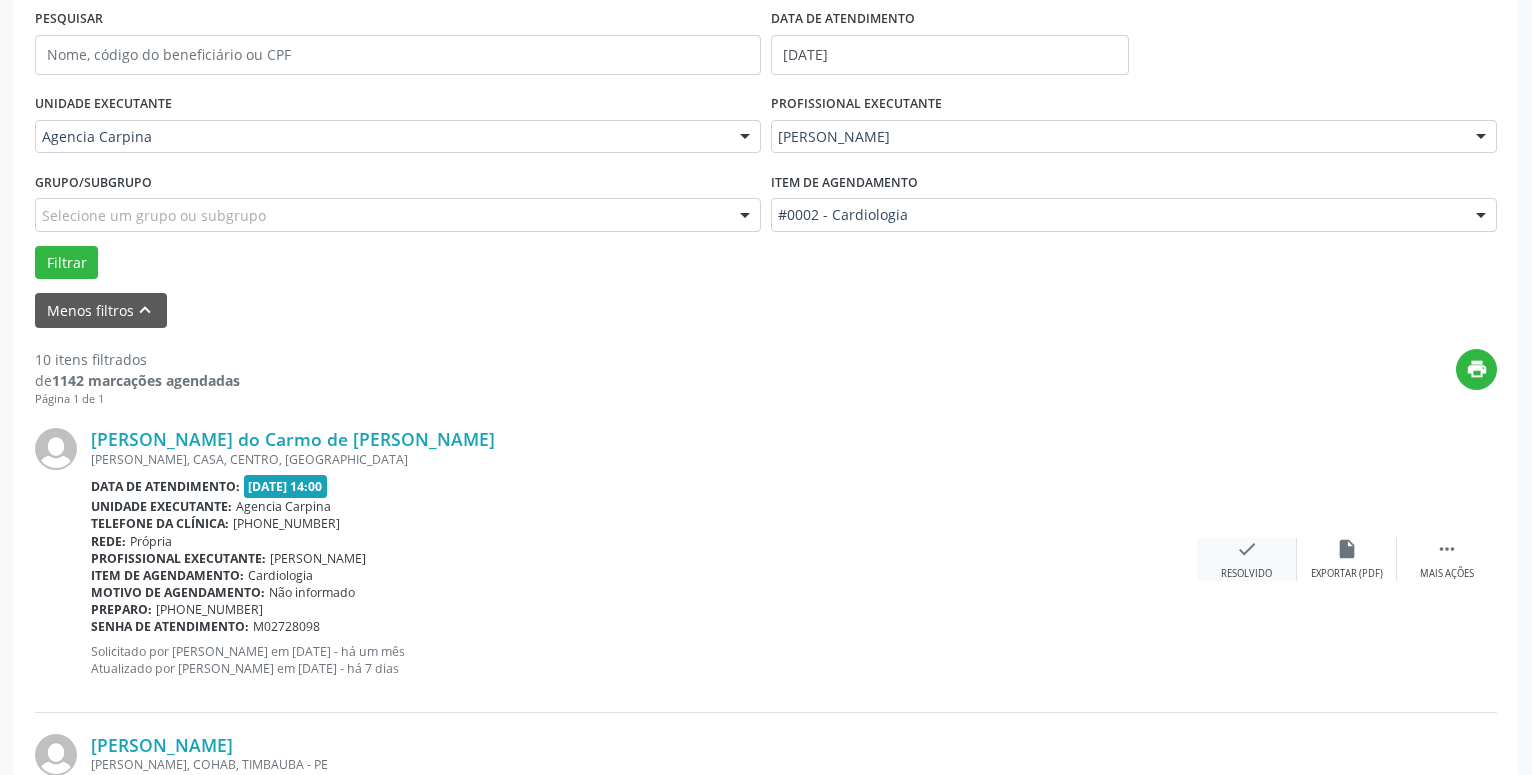 click on "check" at bounding box center (1247, 549) 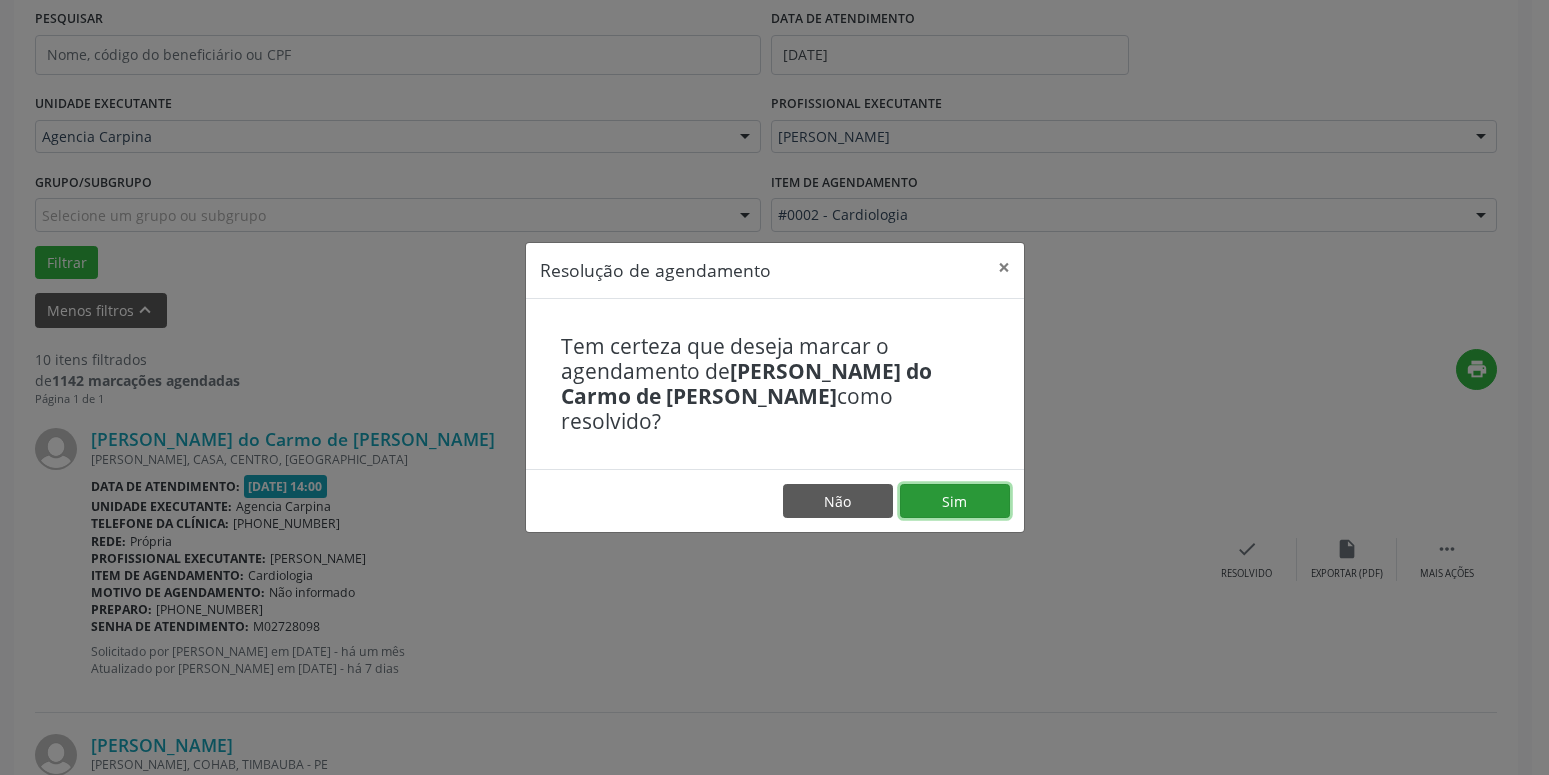 click on "Sim" at bounding box center (955, 501) 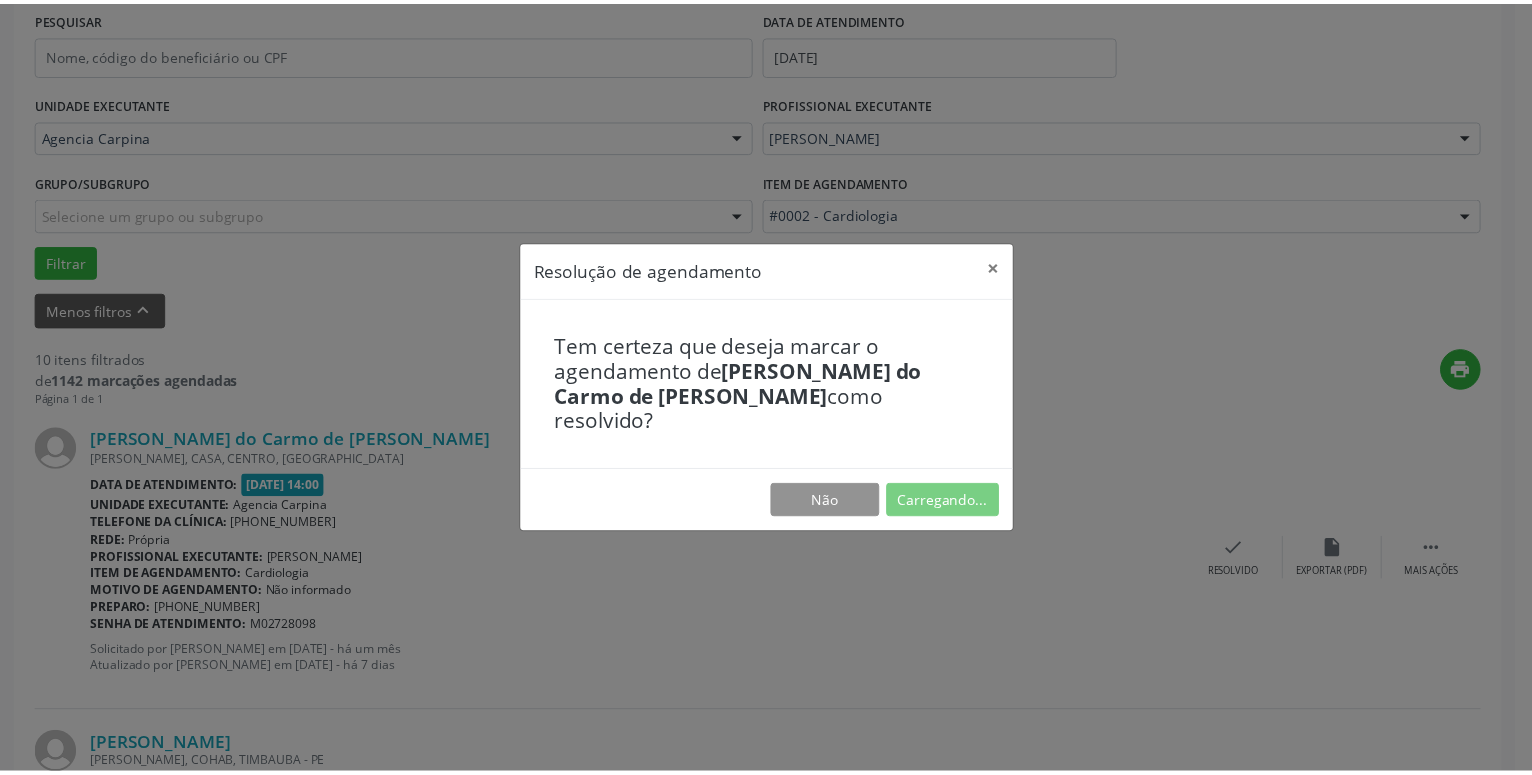 scroll, scrollTop: 77, scrollLeft: 0, axis: vertical 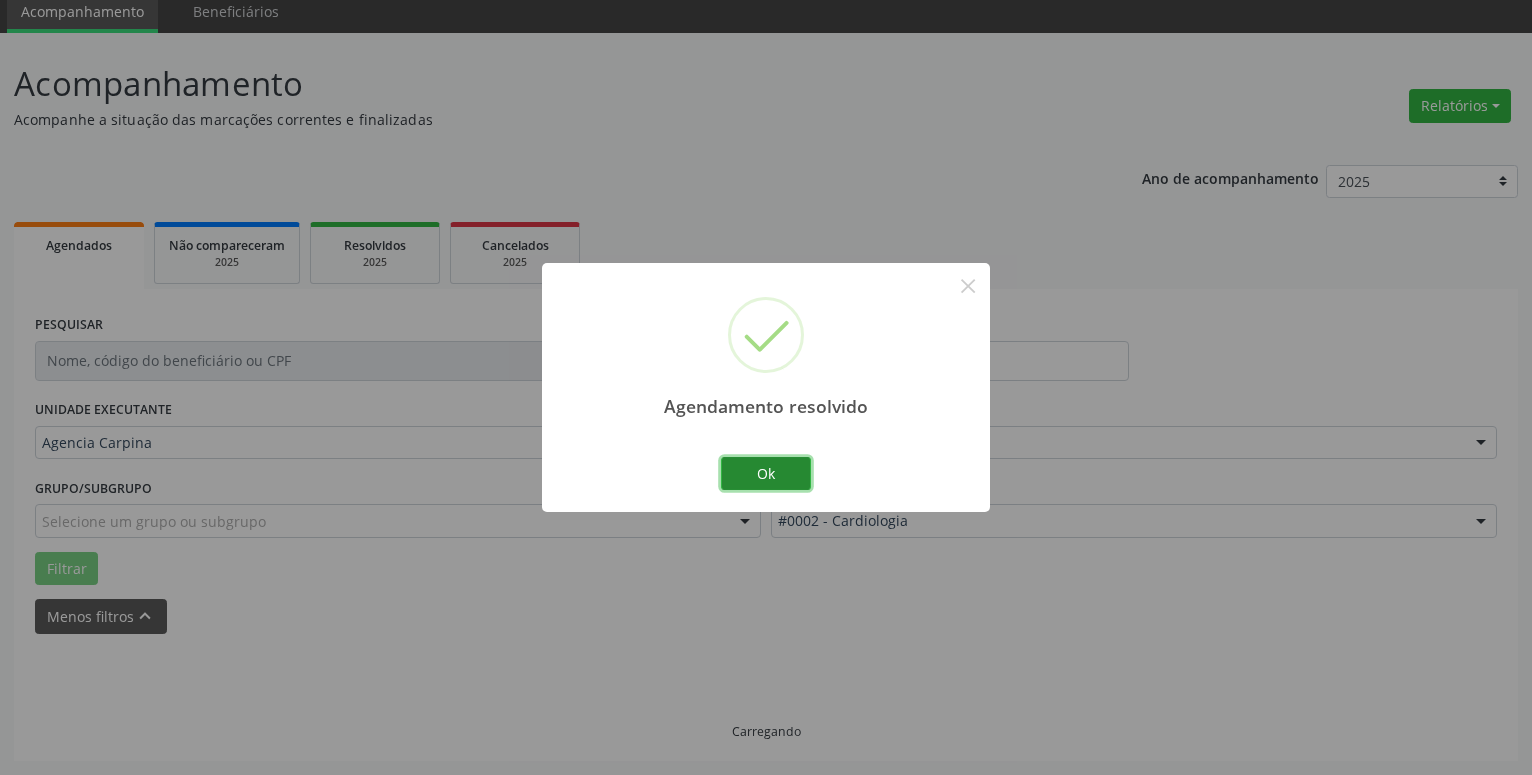 click on "Ok" at bounding box center (766, 474) 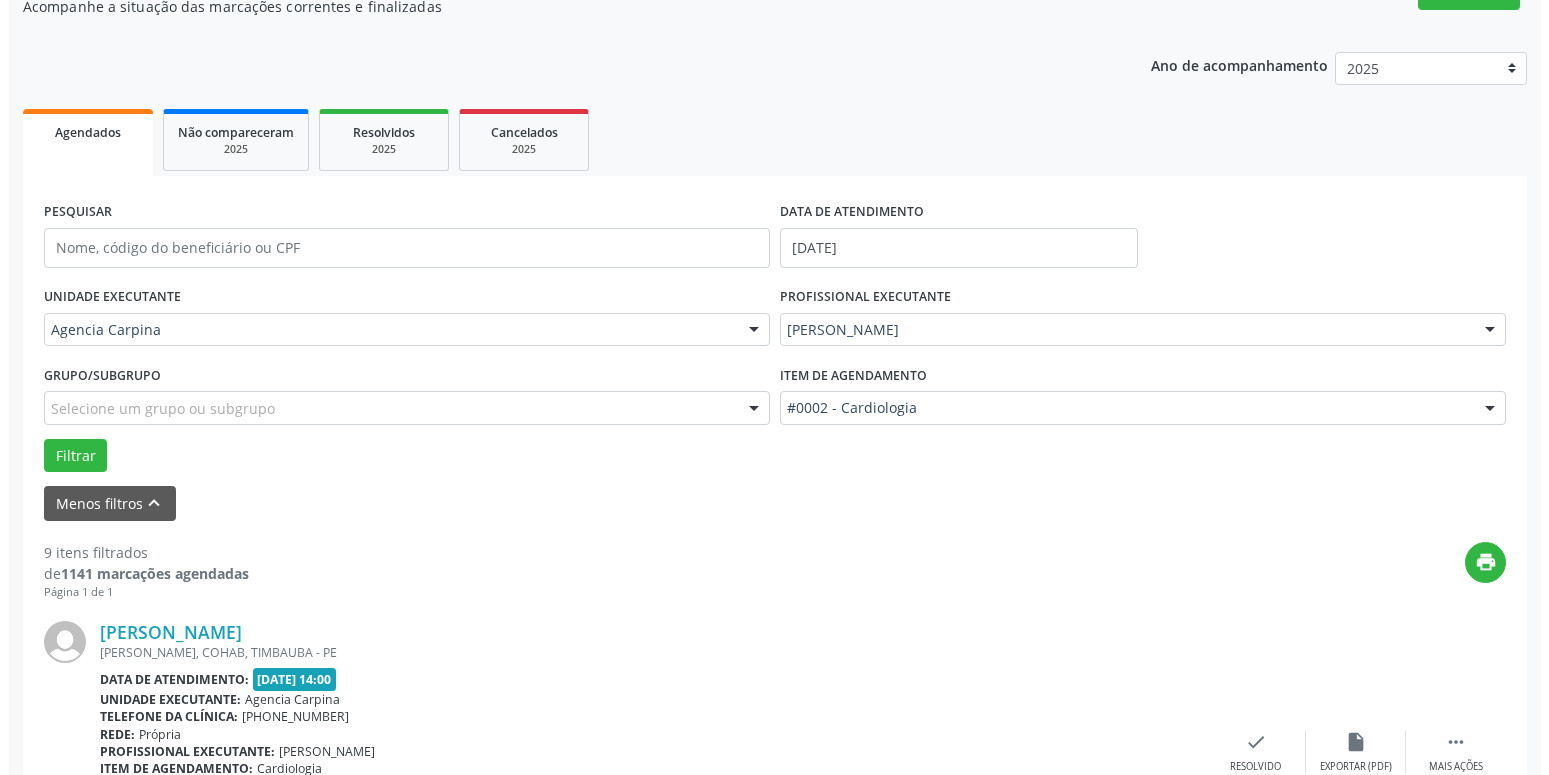 scroll, scrollTop: 383, scrollLeft: 0, axis: vertical 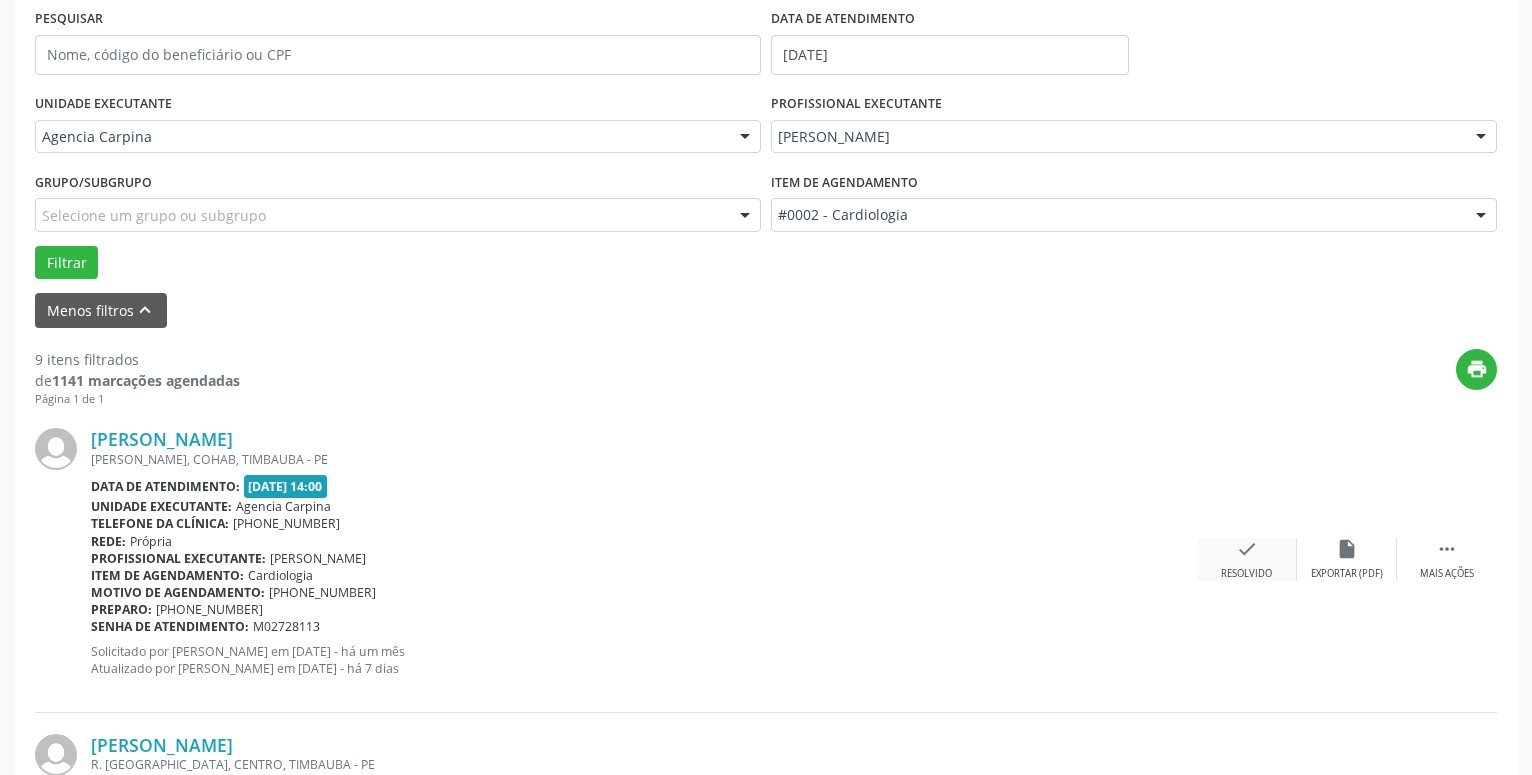 click on "check" at bounding box center [1247, 549] 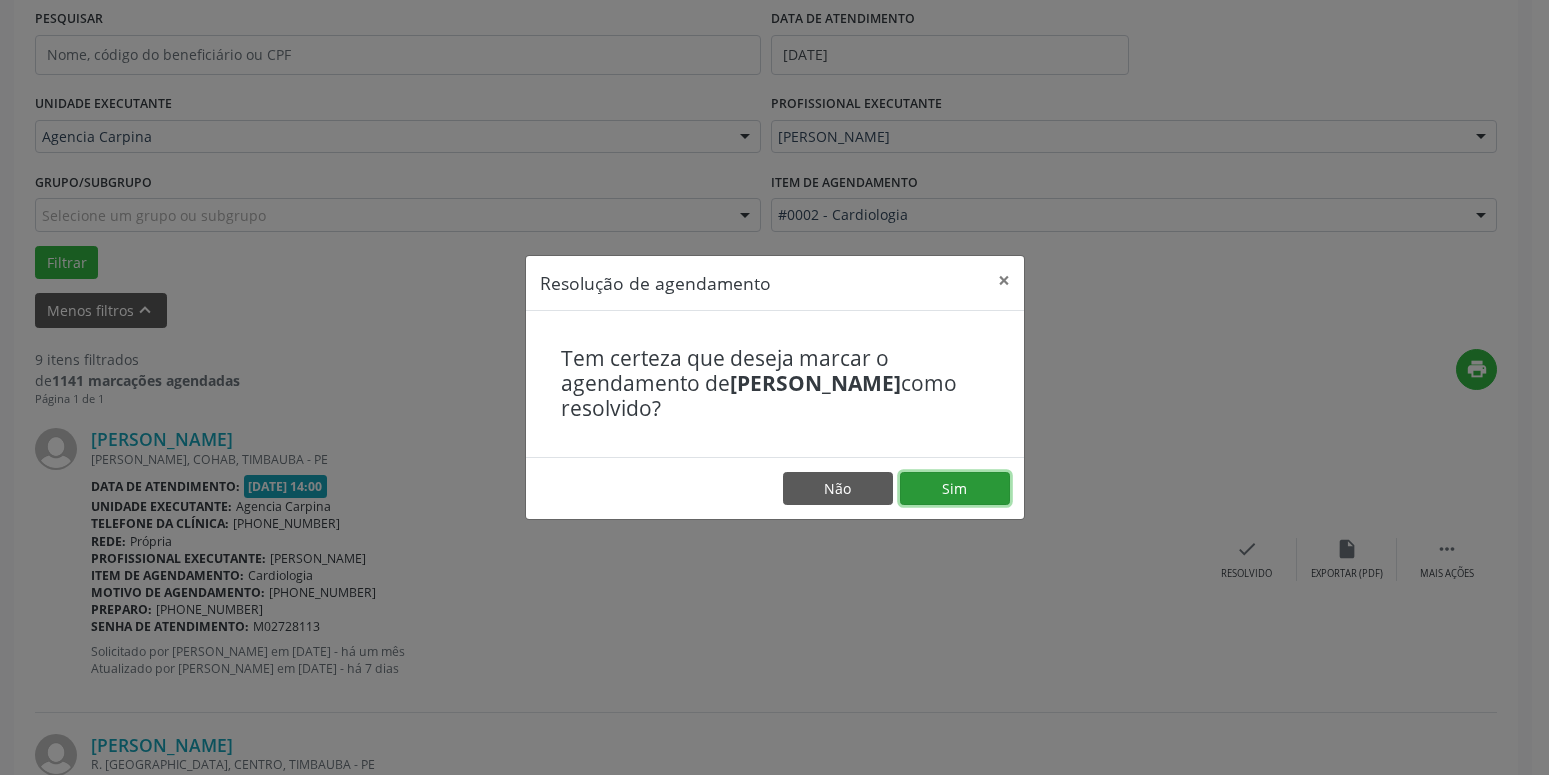 click on "Sim" at bounding box center [955, 489] 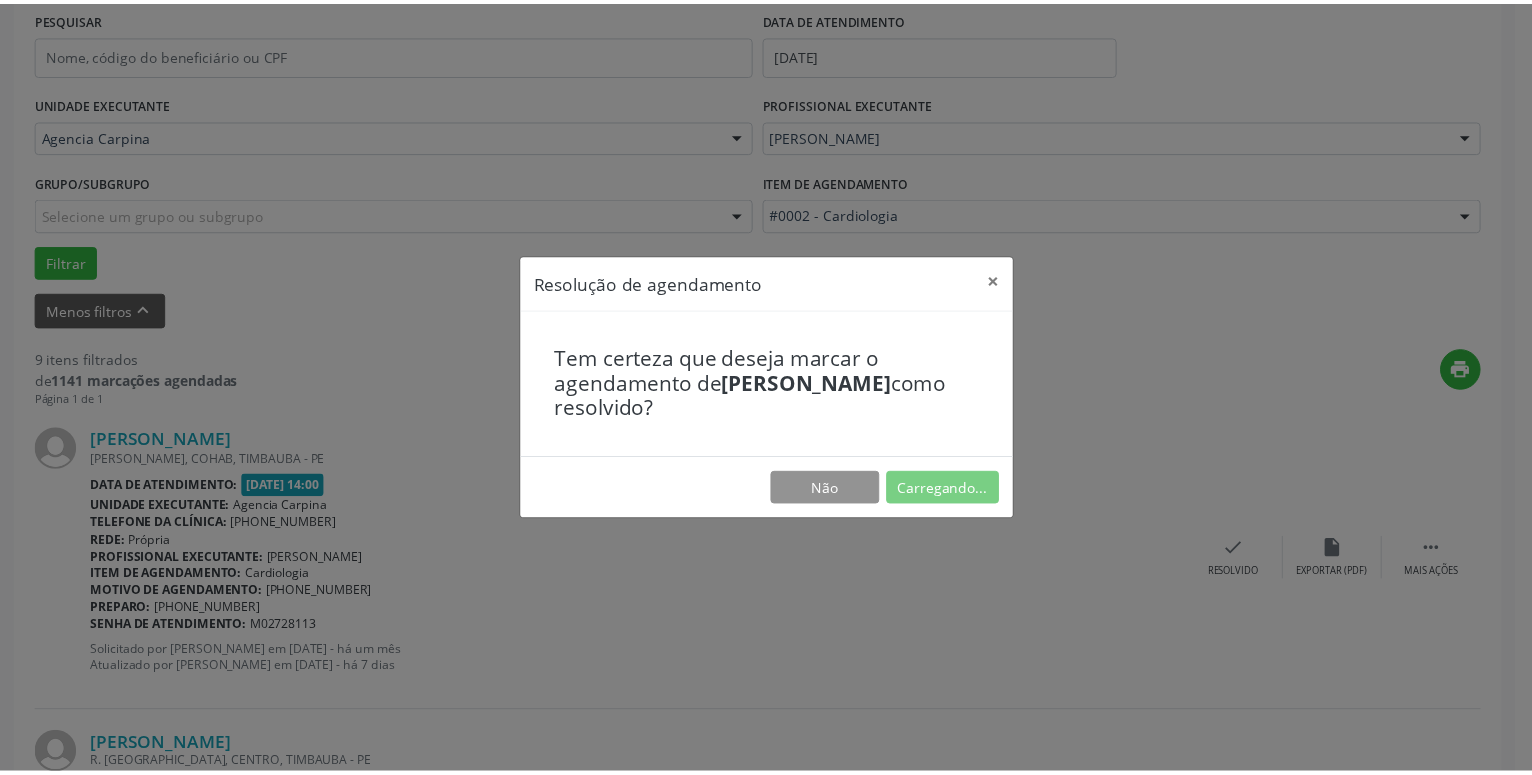 scroll, scrollTop: 77, scrollLeft: 0, axis: vertical 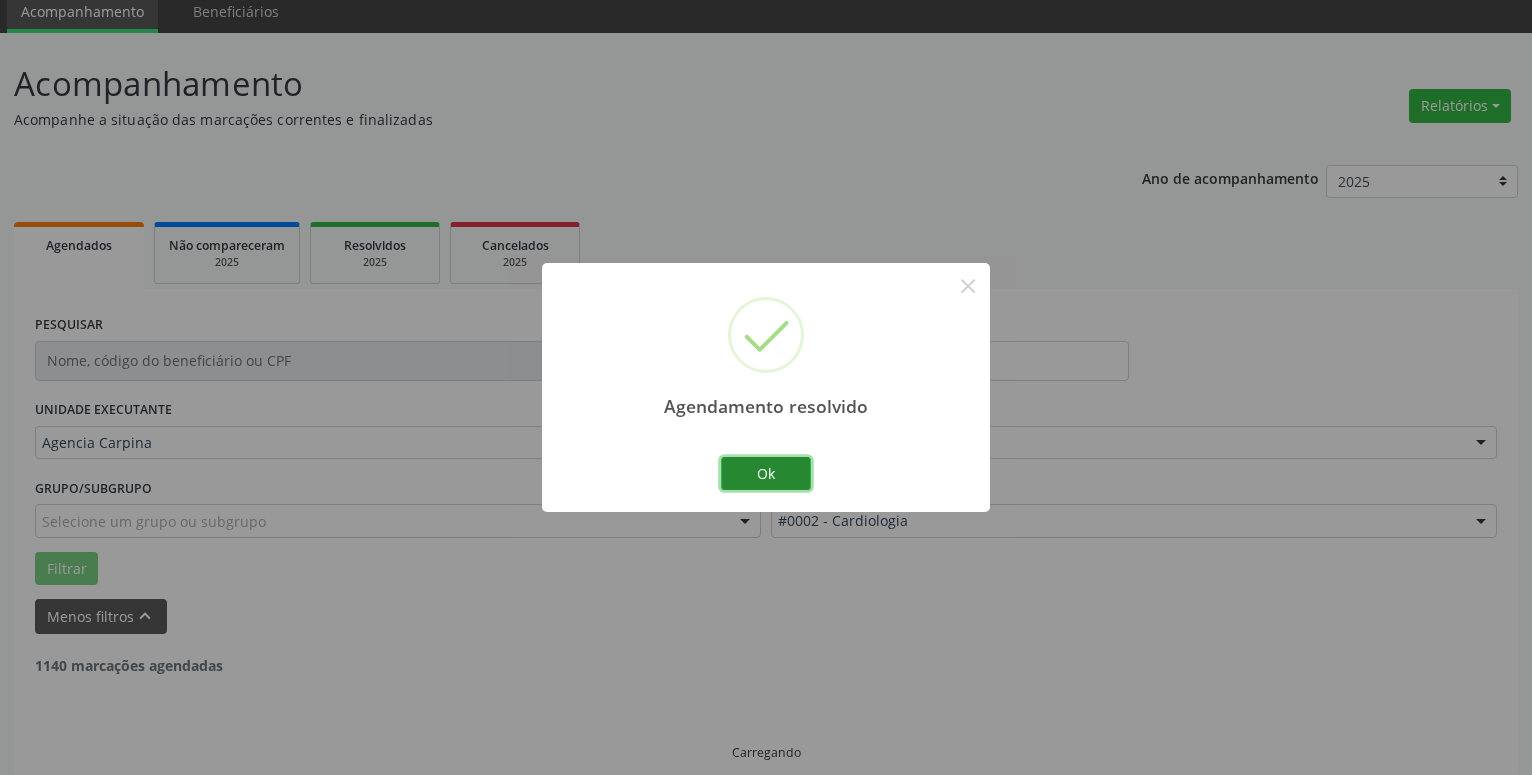 click on "Ok" at bounding box center [766, 474] 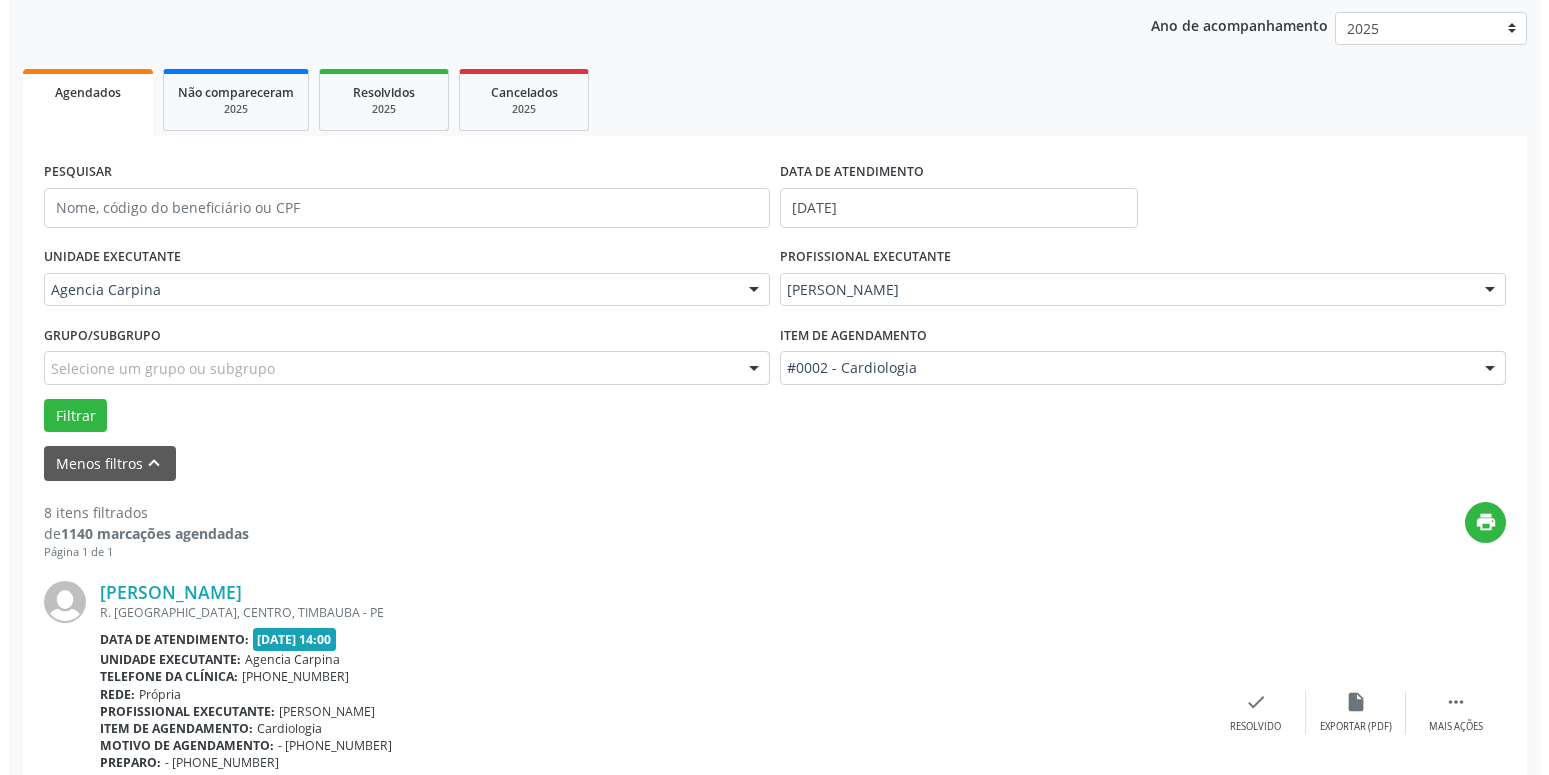 scroll, scrollTop: 281, scrollLeft: 0, axis: vertical 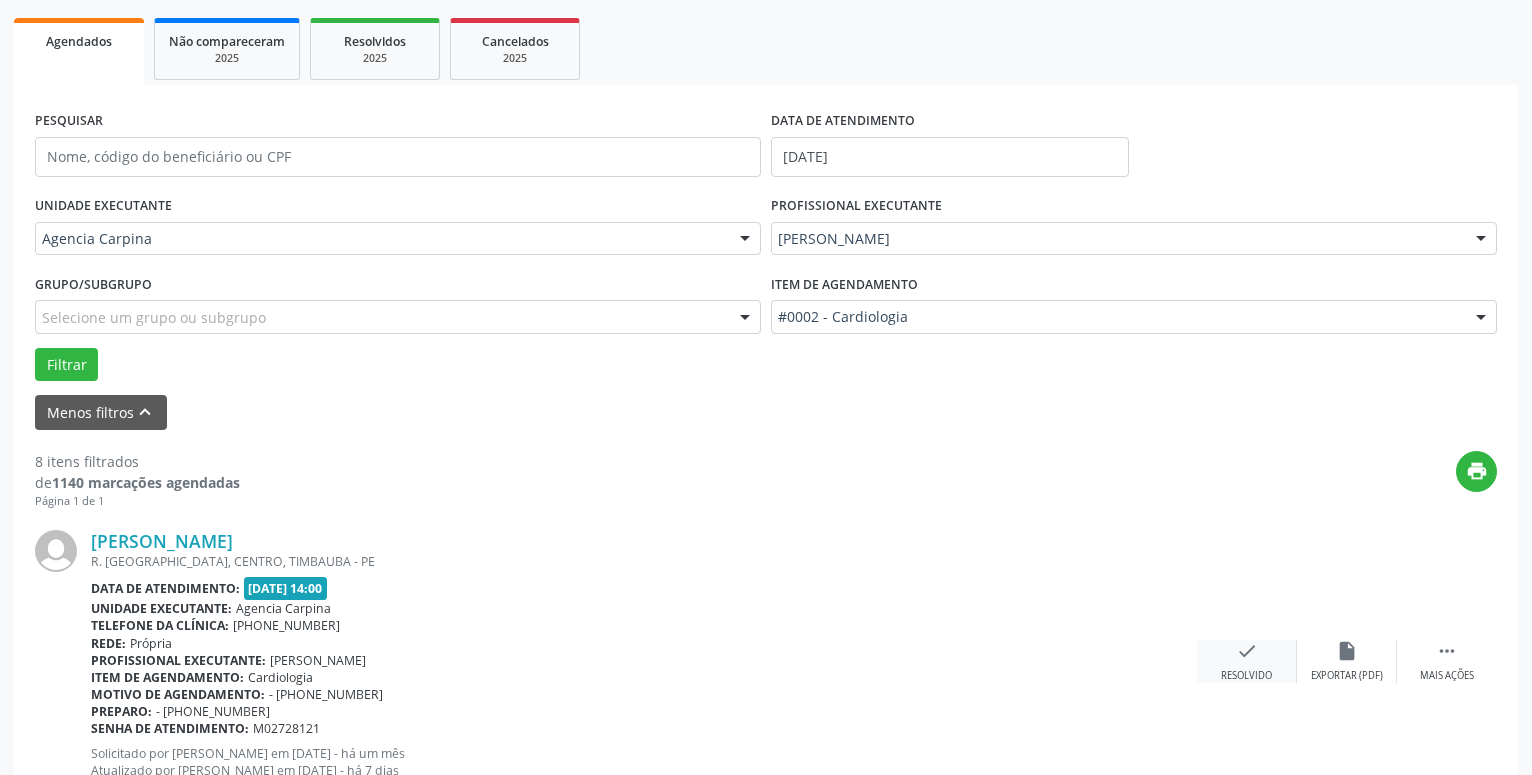 click on "check" at bounding box center [1247, 651] 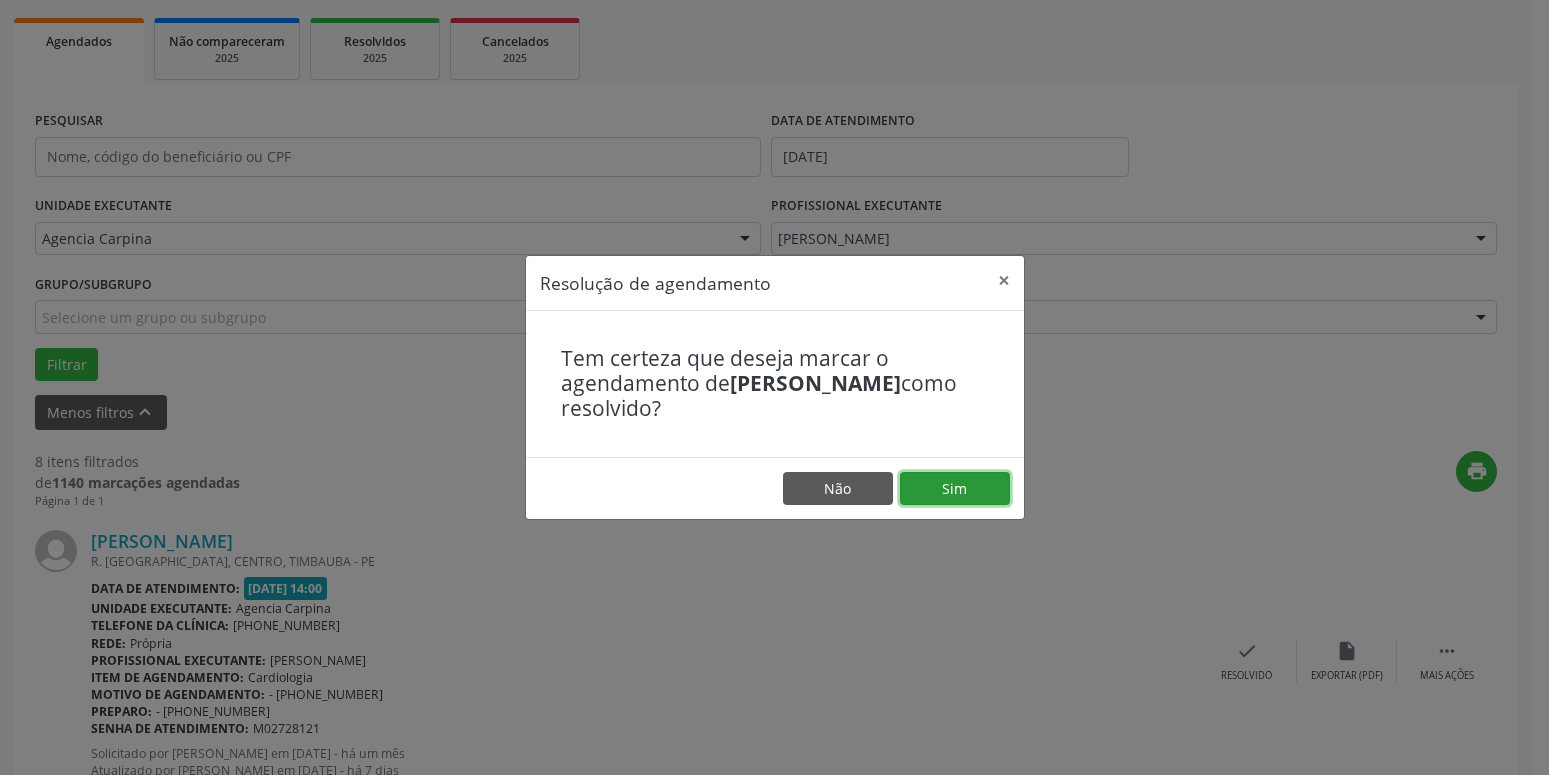 click on "Sim" at bounding box center [955, 489] 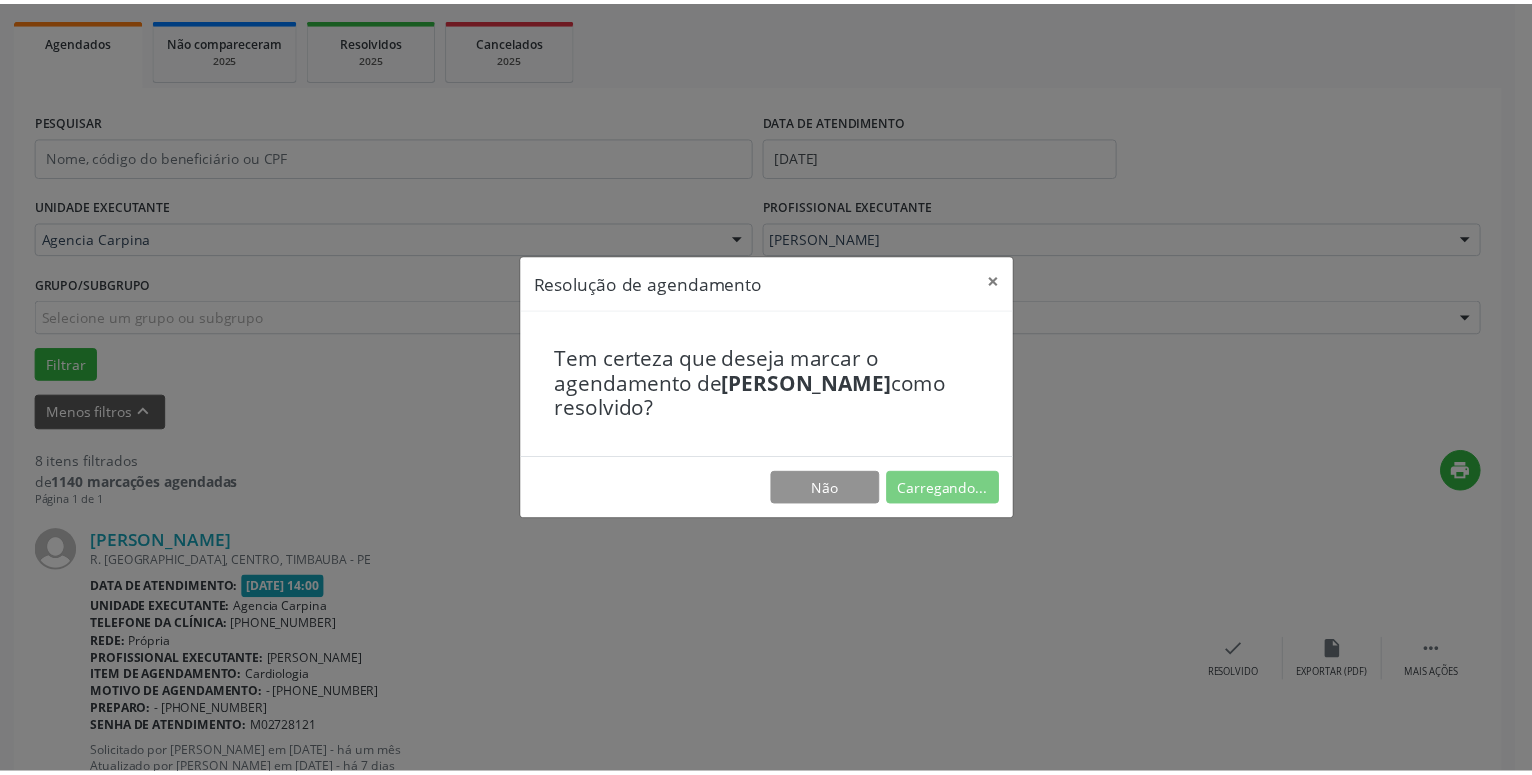 scroll, scrollTop: 77, scrollLeft: 0, axis: vertical 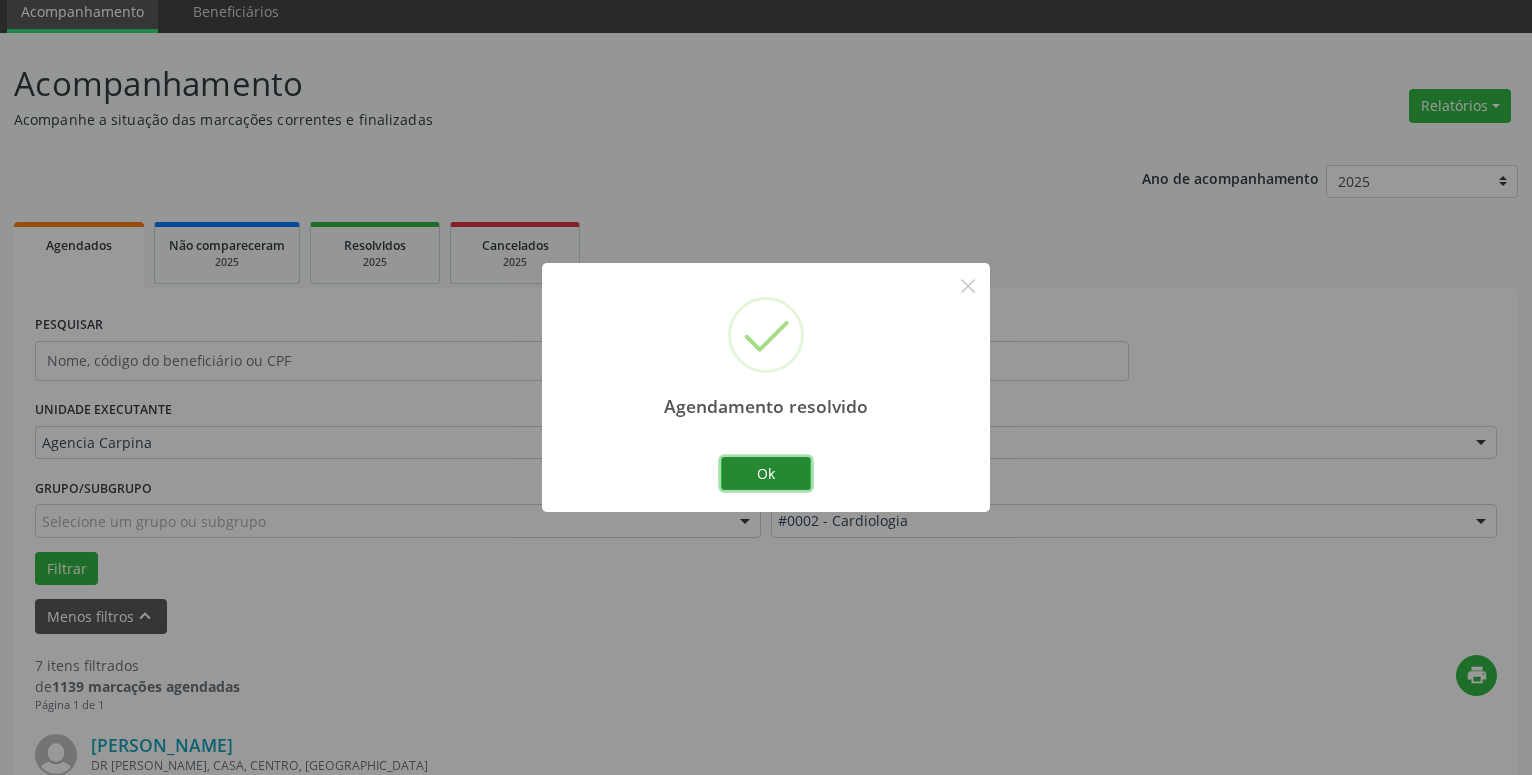 click on "Ok" at bounding box center [766, 474] 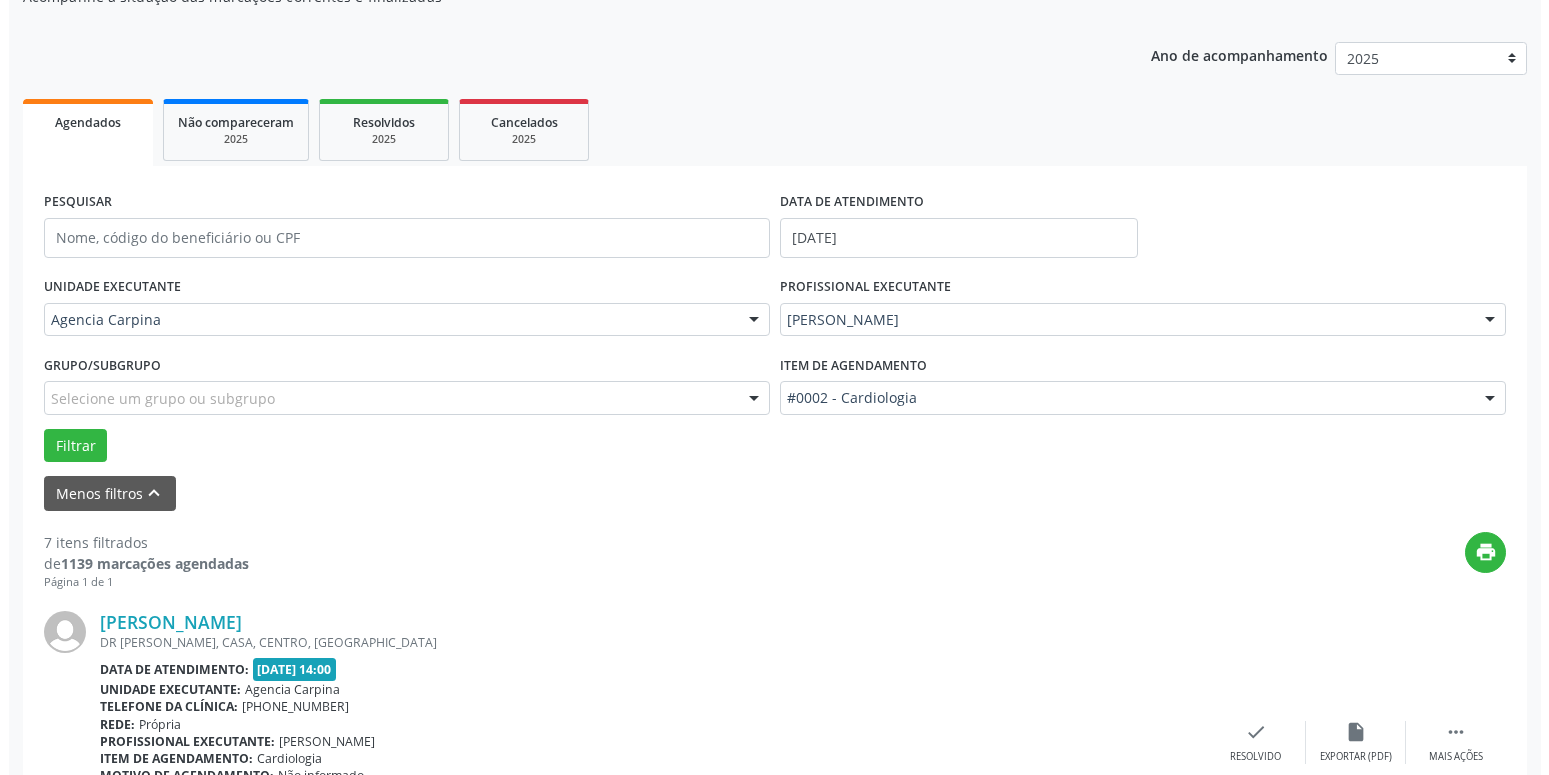 scroll, scrollTop: 383, scrollLeft: 0, axis: vertical 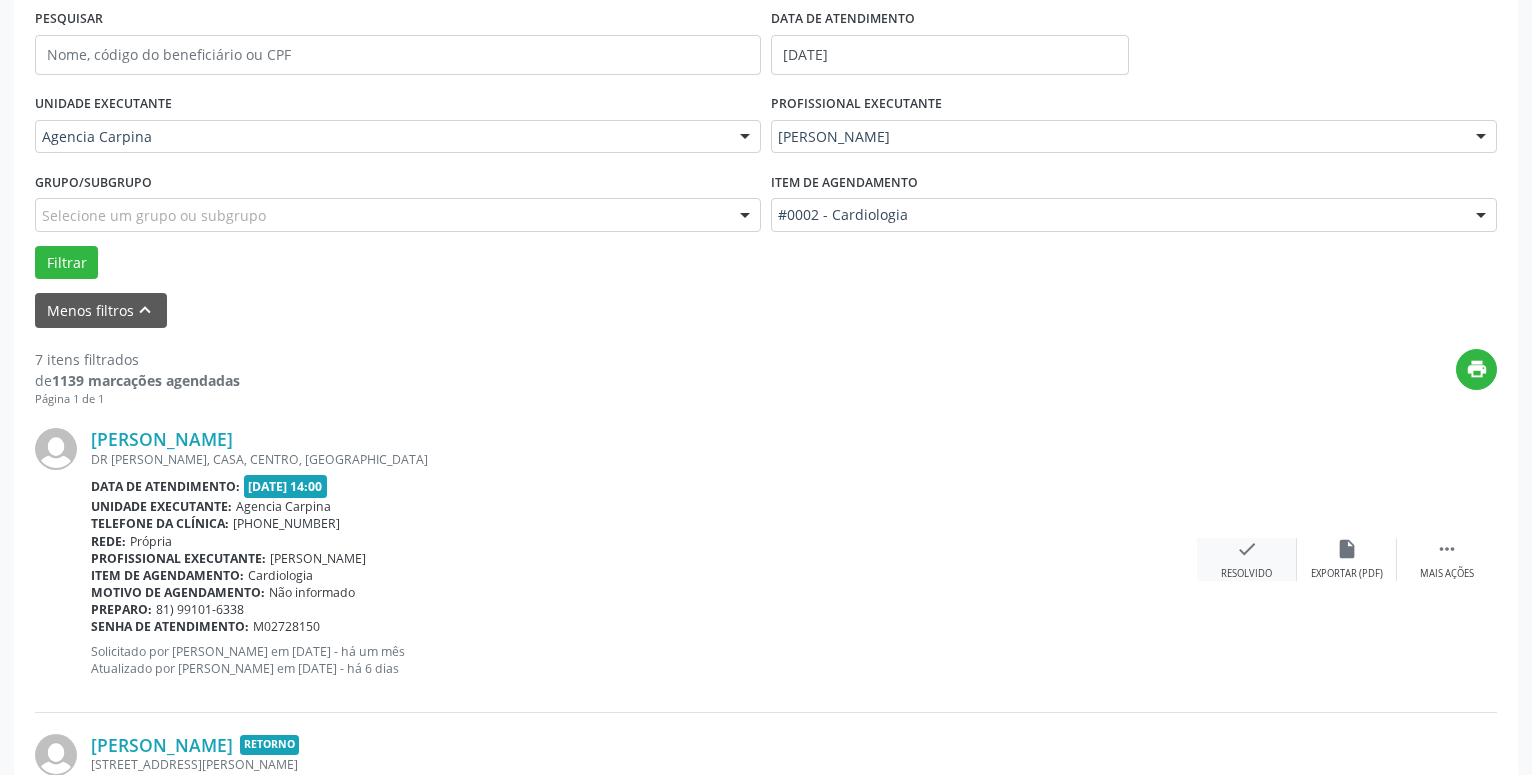 click on "check" at bounding box center [1247, 549] 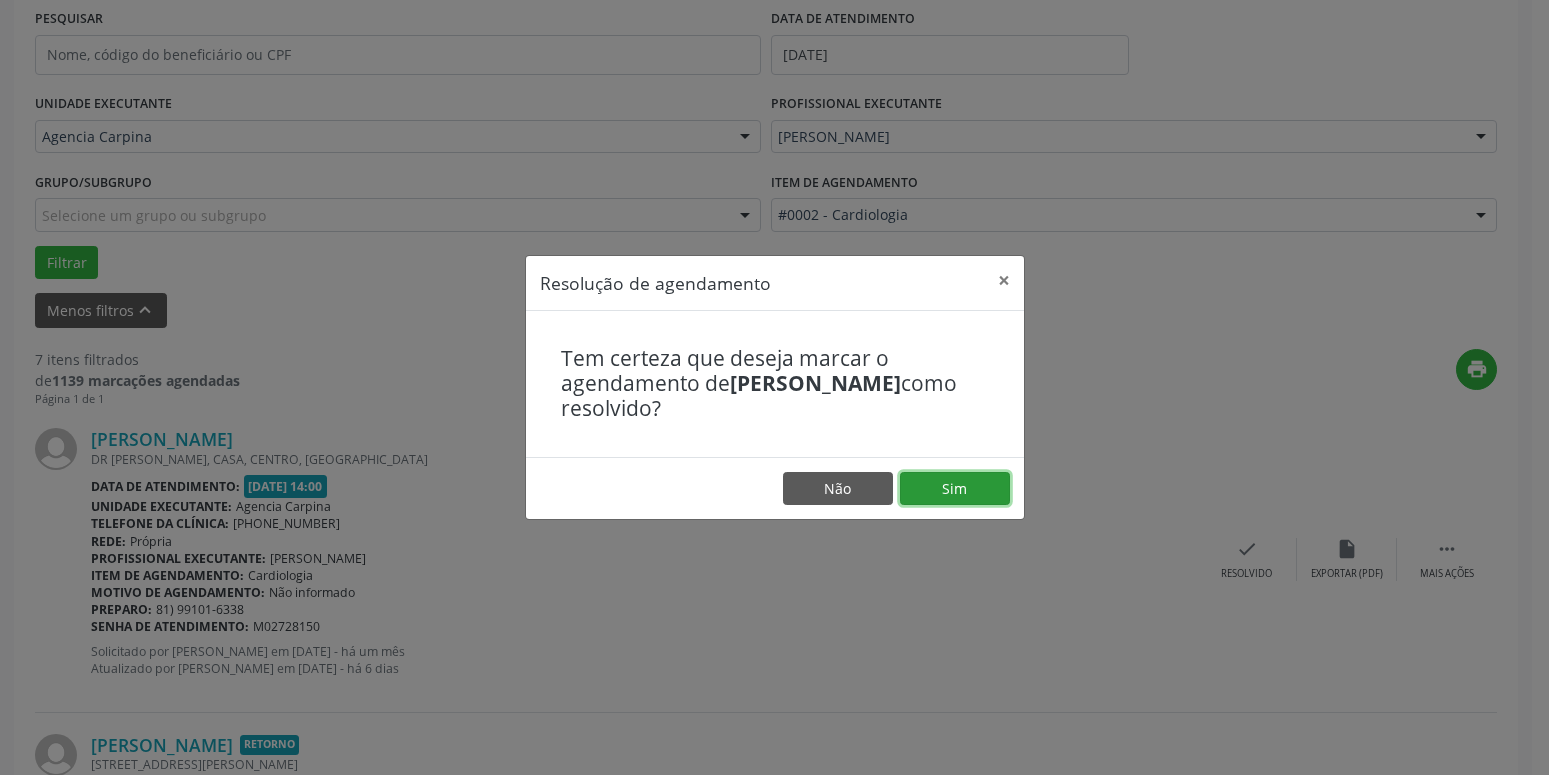 click on "Sim" at bounding box center [955, 489] 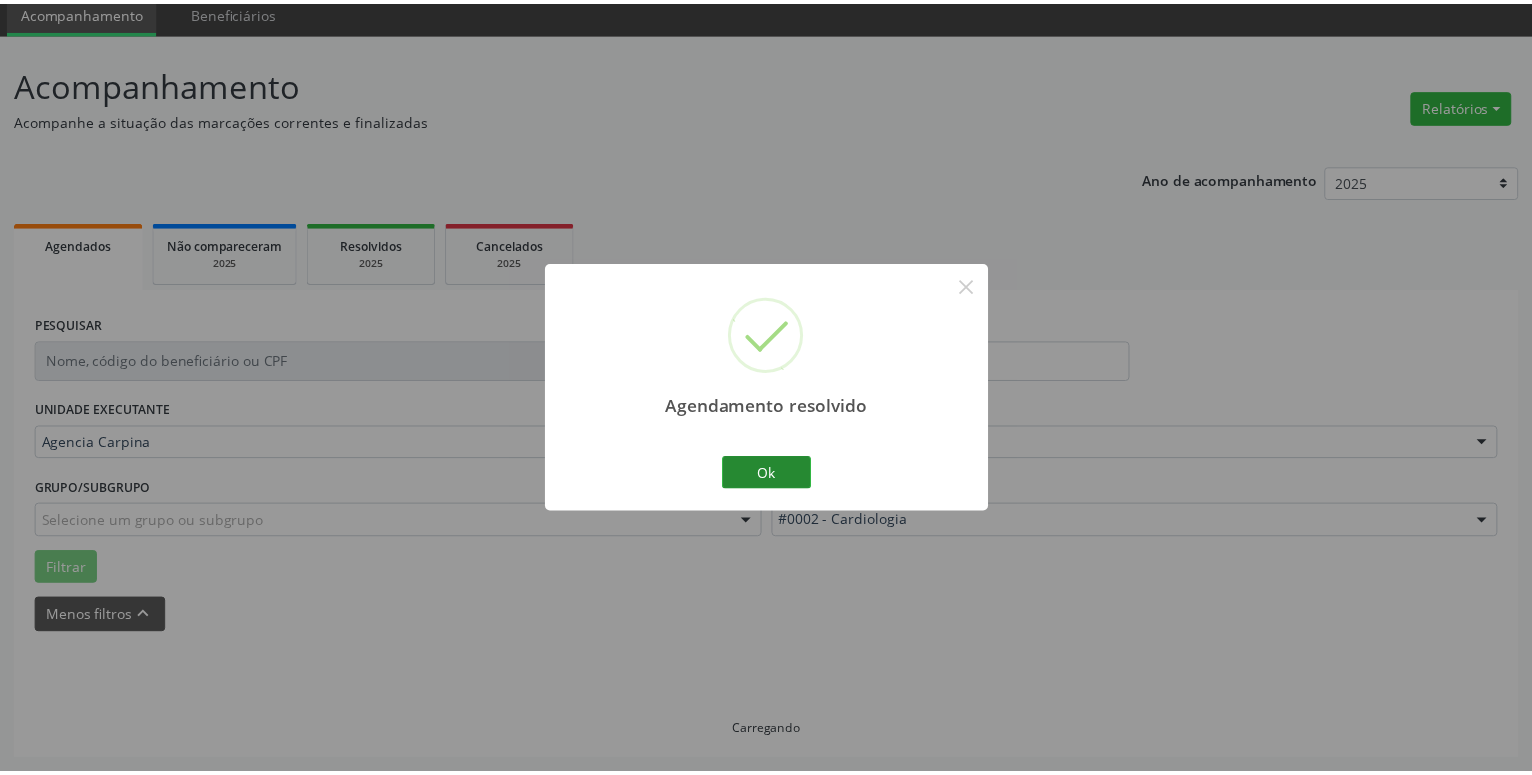 scroll, scrollTop: 77, scrollLeft: 0, axis: vertical 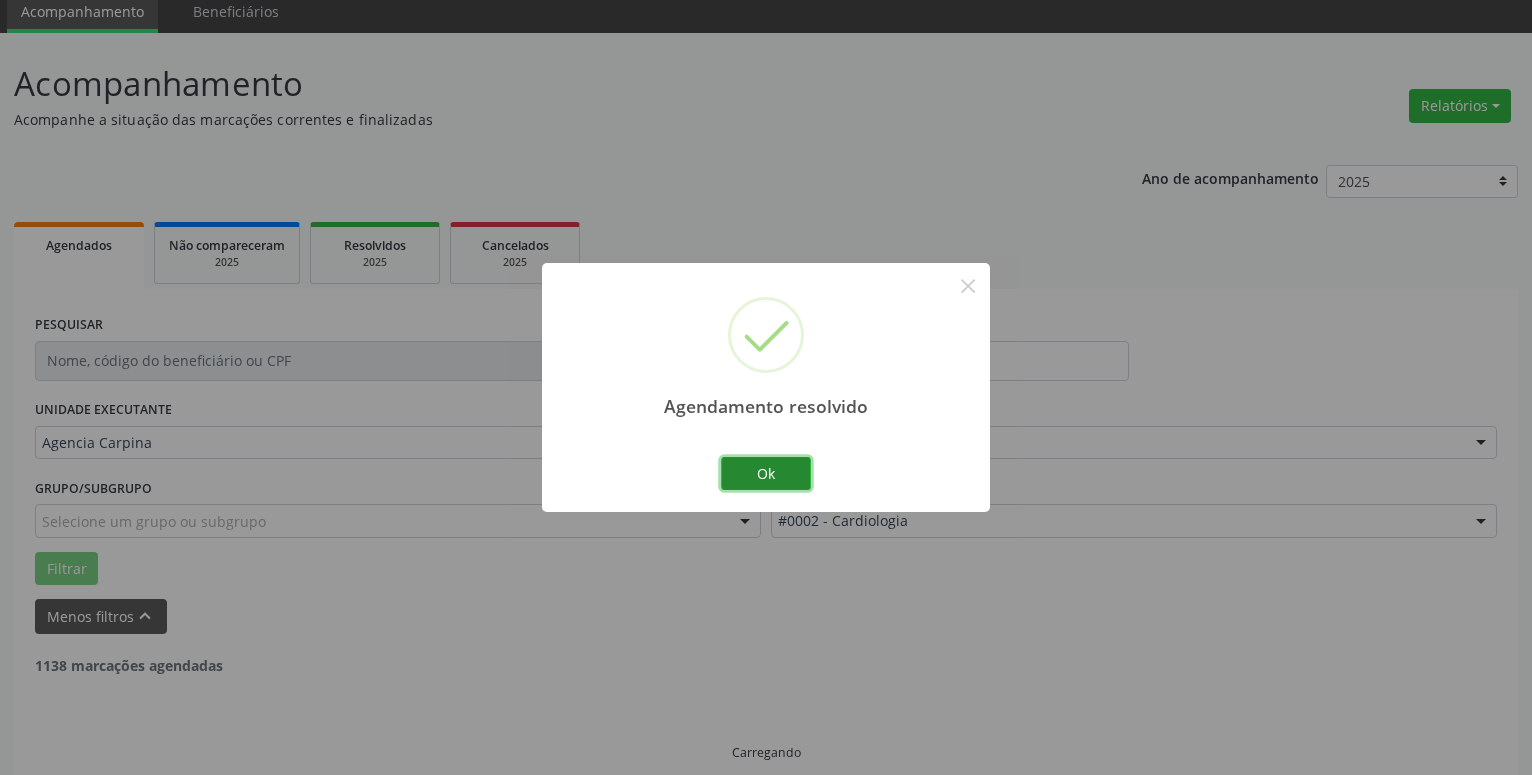 click on "Ok" at bounding box center (766, 474) 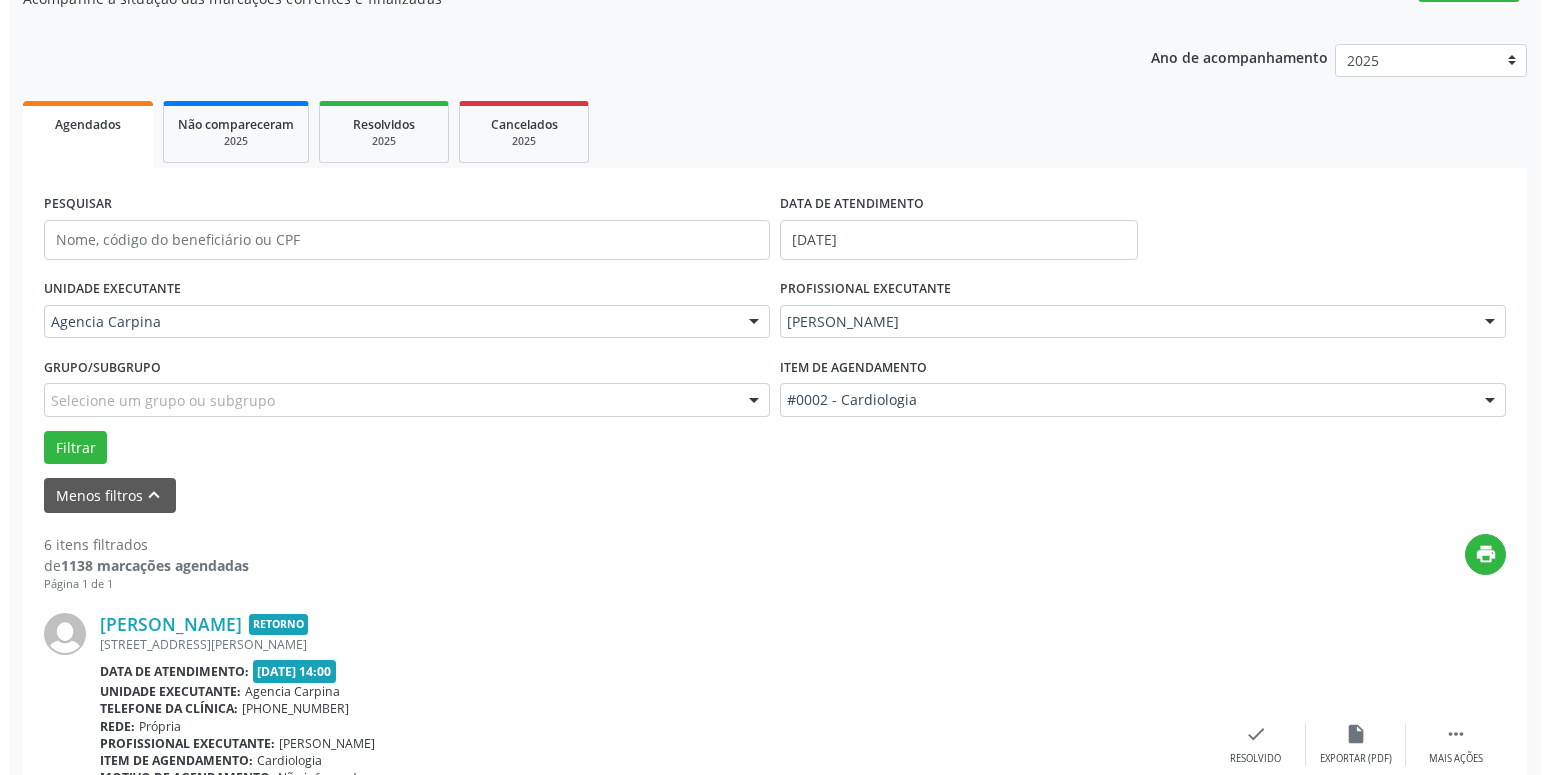 scroll, scrollTop: 383, scrollLeft: 0, axis: vertical 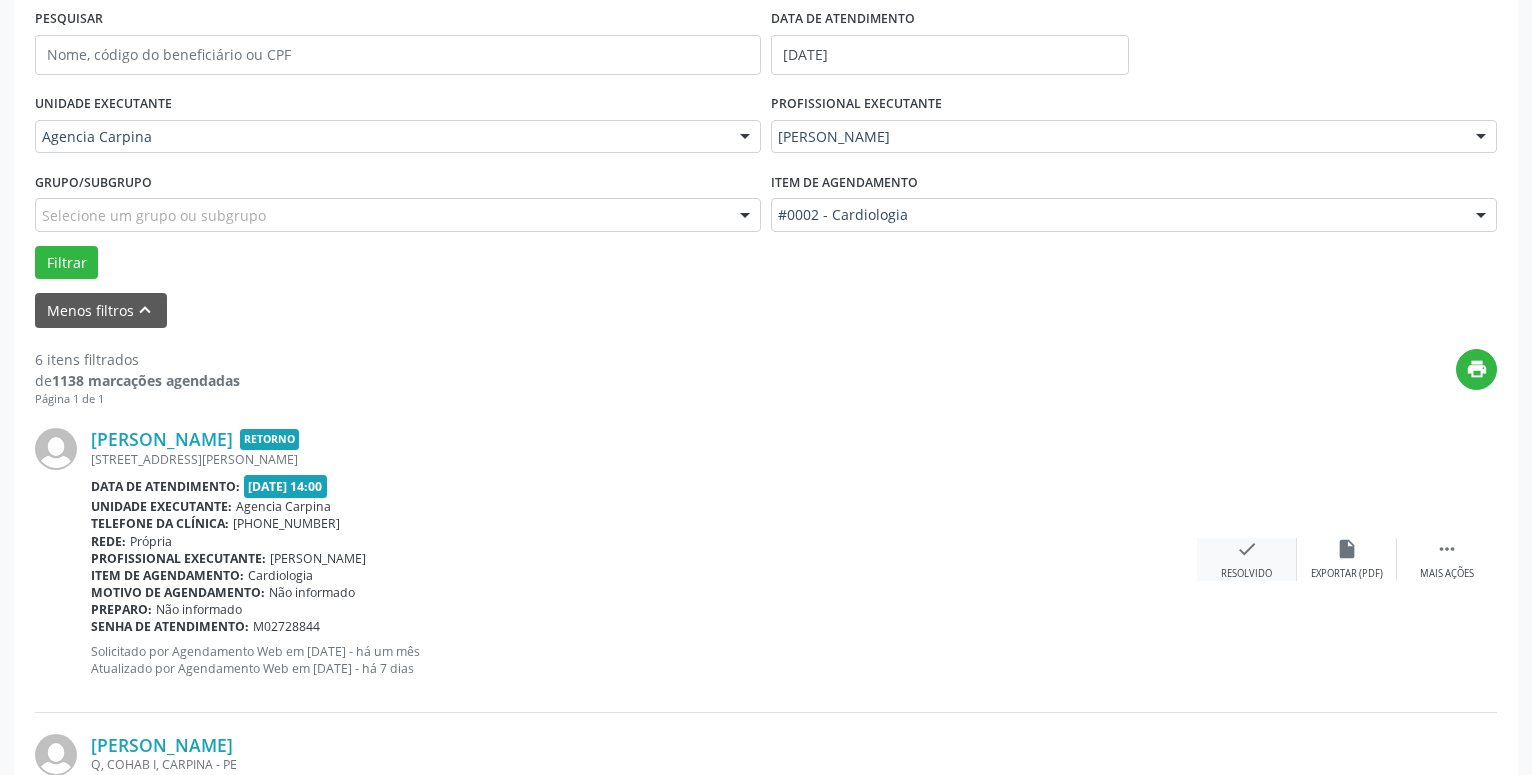 click on "check" at bounding box center (1247, 549) 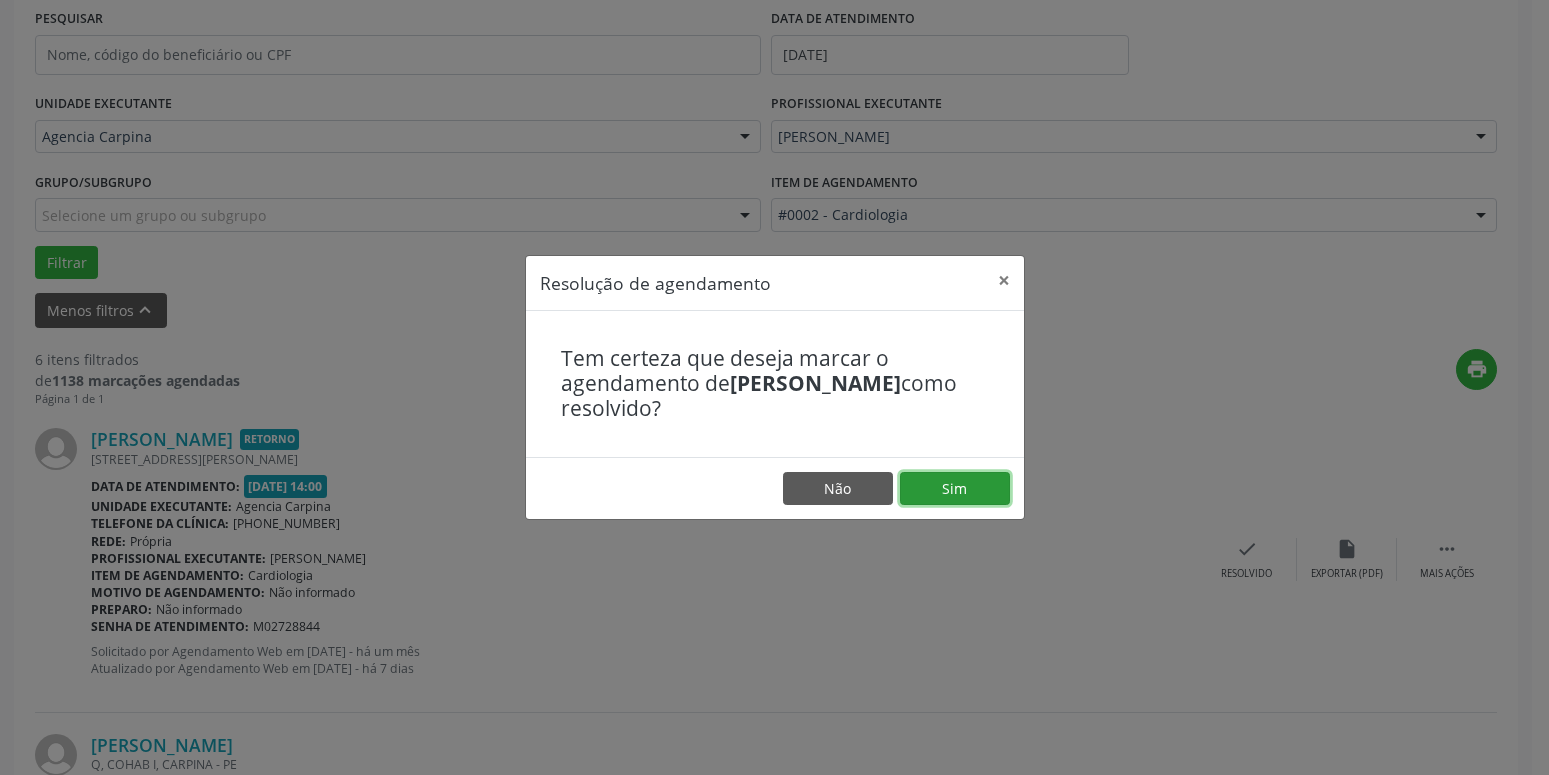 click on "Sim" at bounding box center (955, 489) 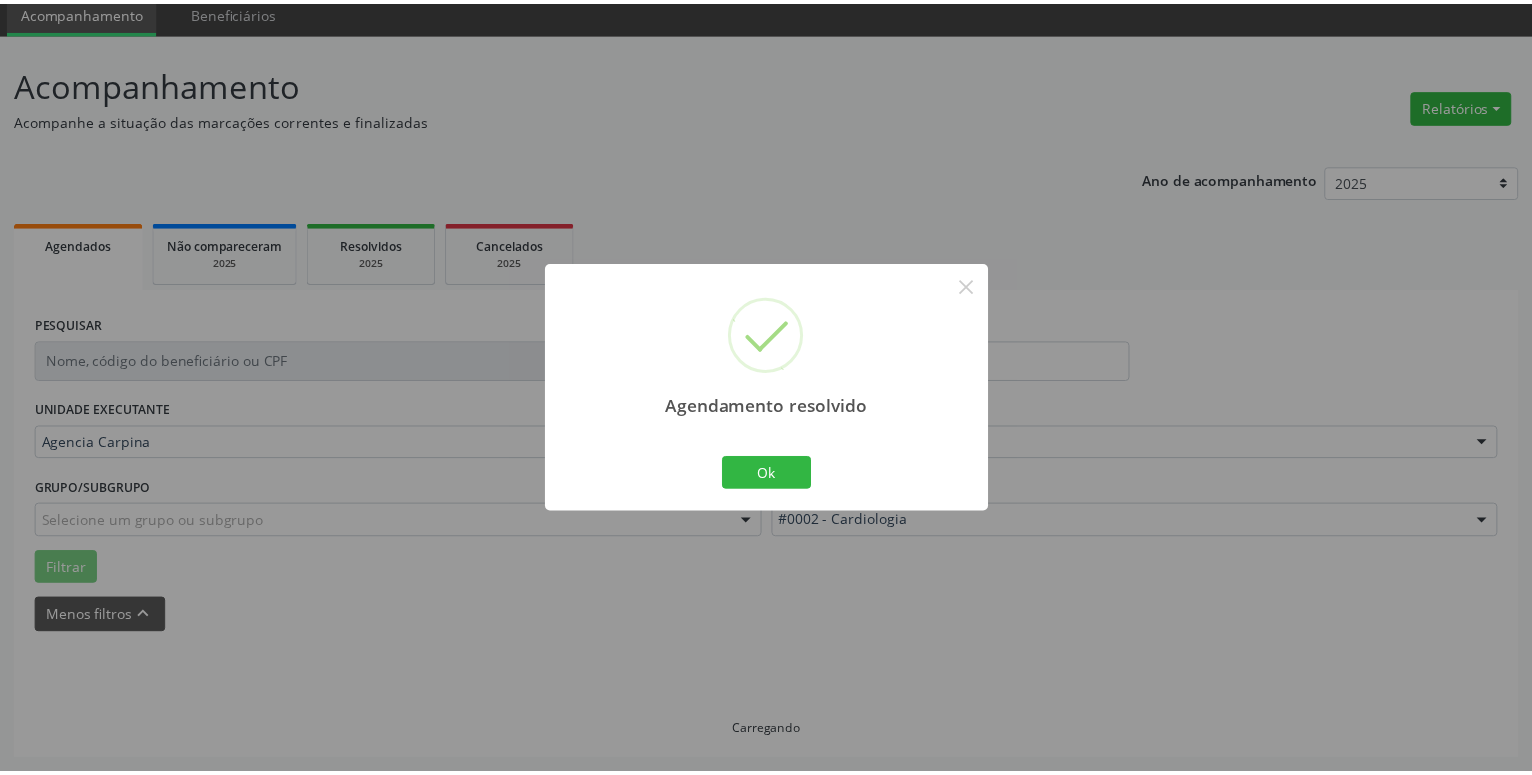 scroll, scrollTop: 77, scrollLeft: 0, axis: vertical 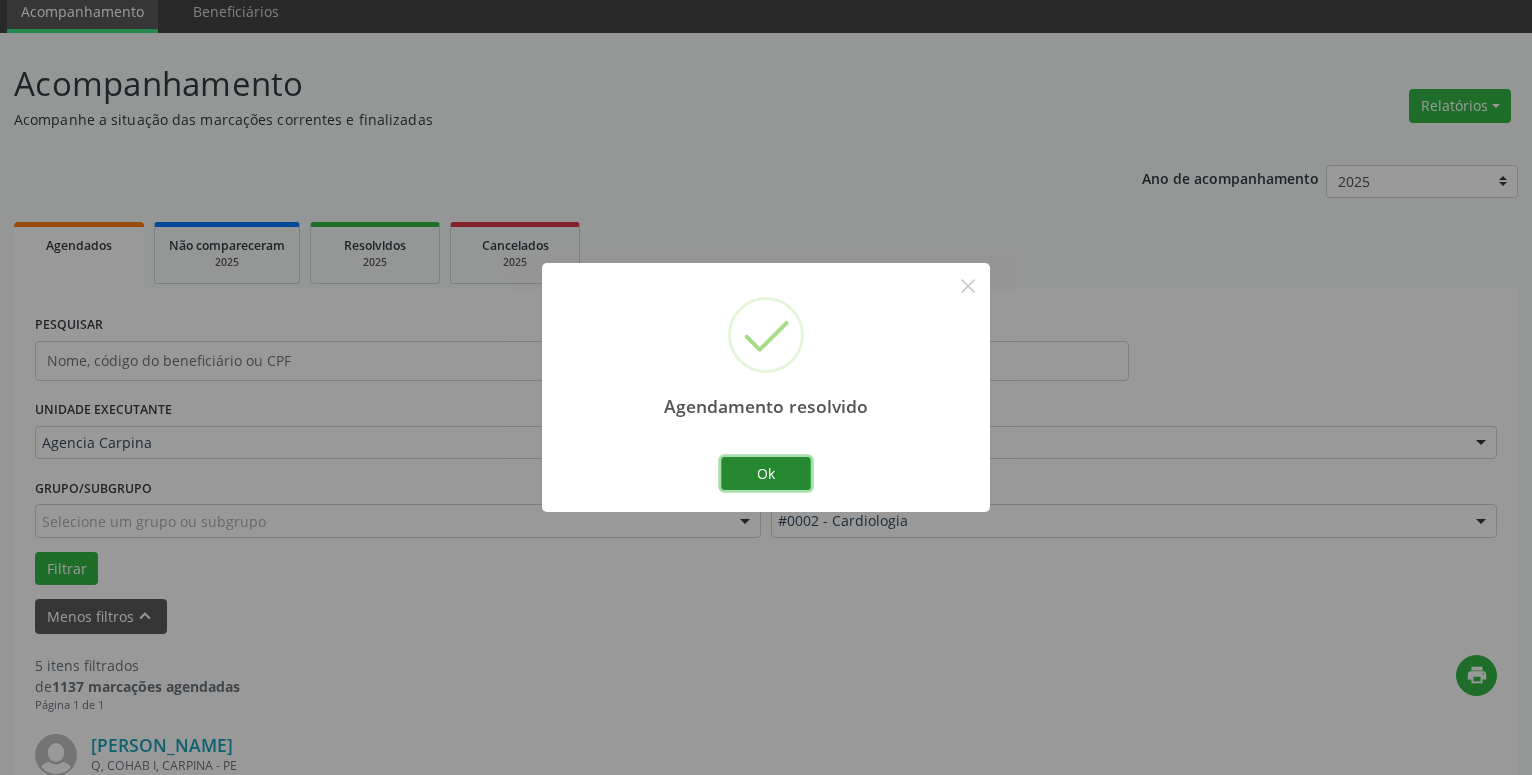 click on "Ok" at bounding box center [766, 474] 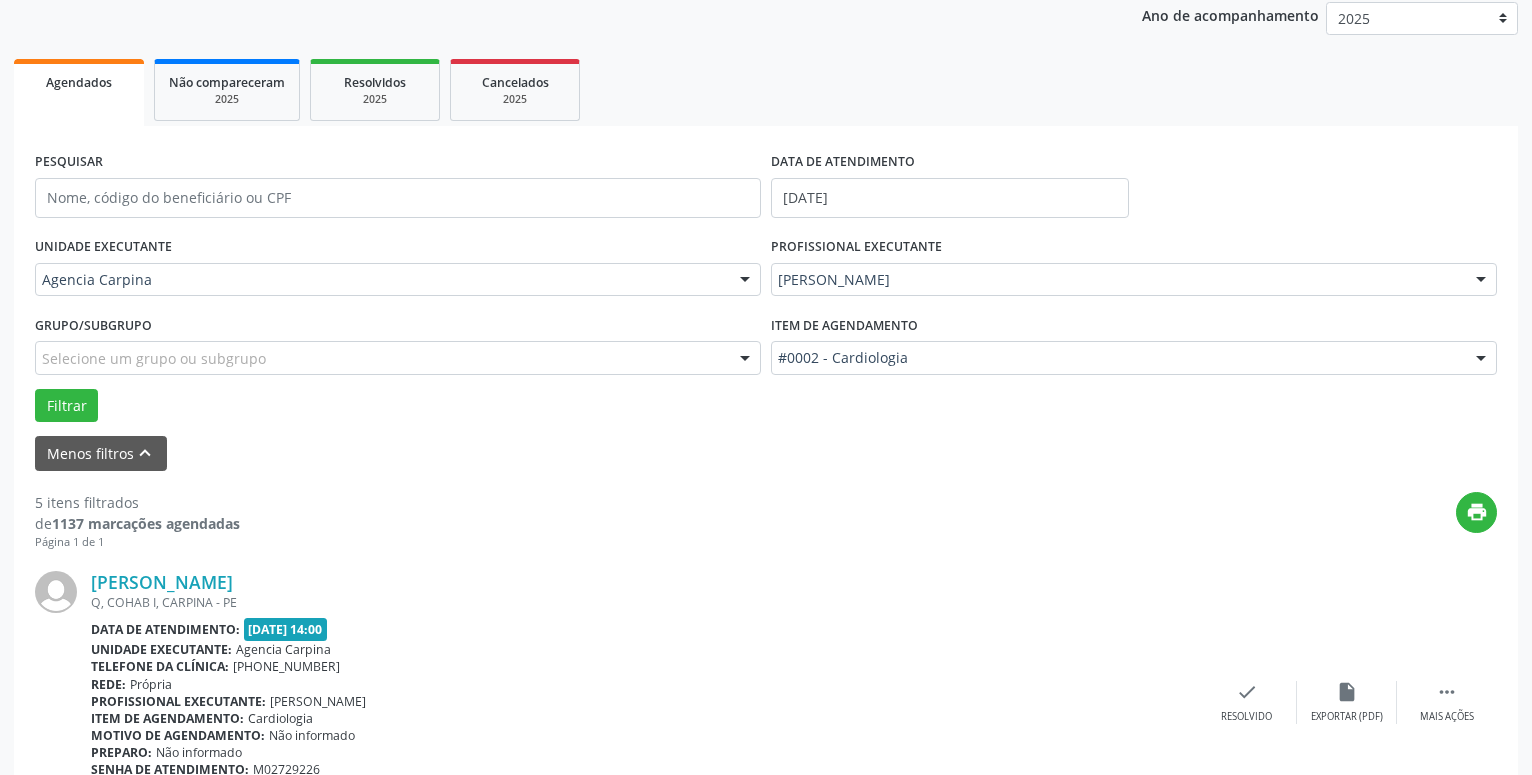 scroll, scrollTop: 383, scrollLeft: 0, axis: vertical 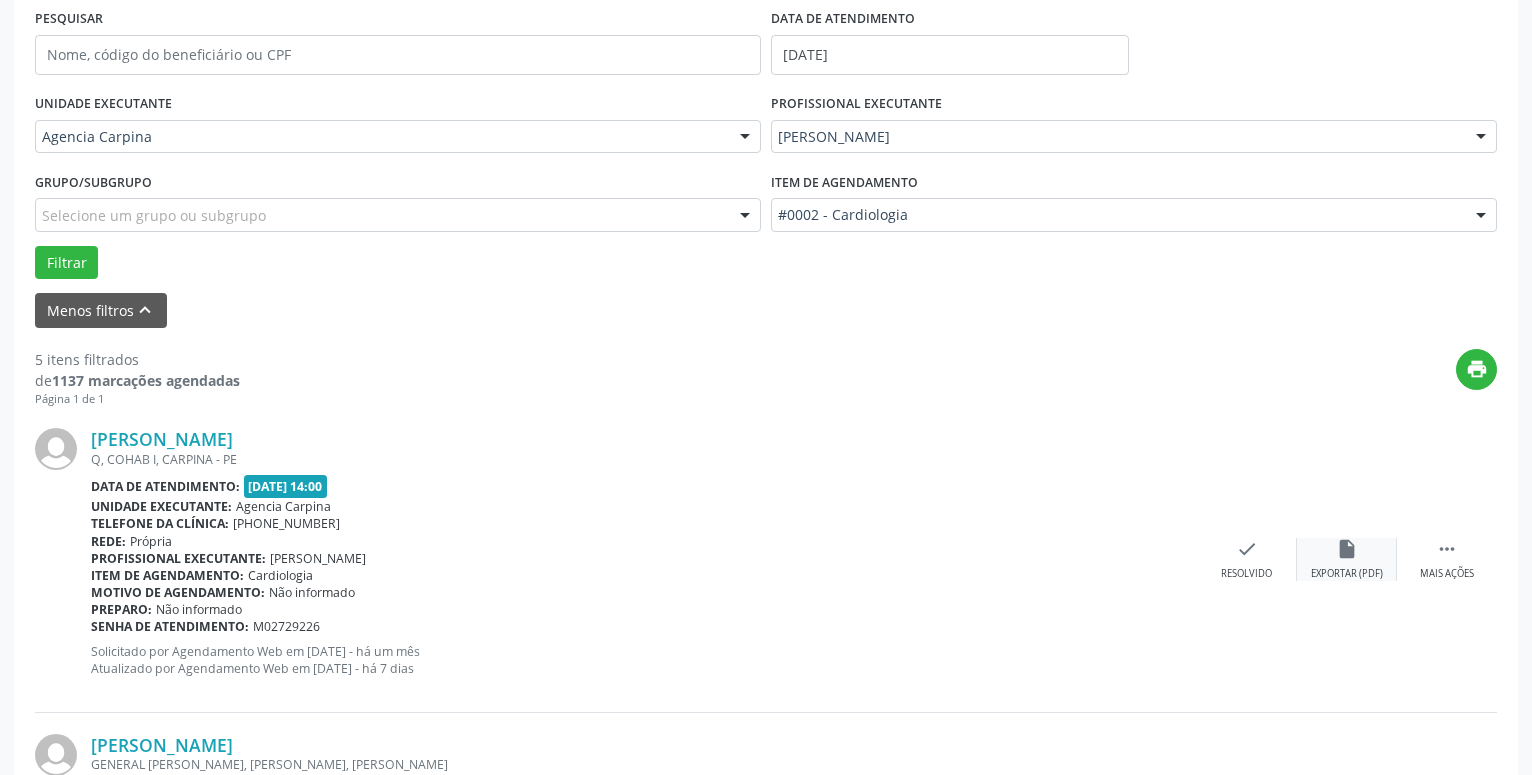 click on "" at bounding box center (1447, 549) 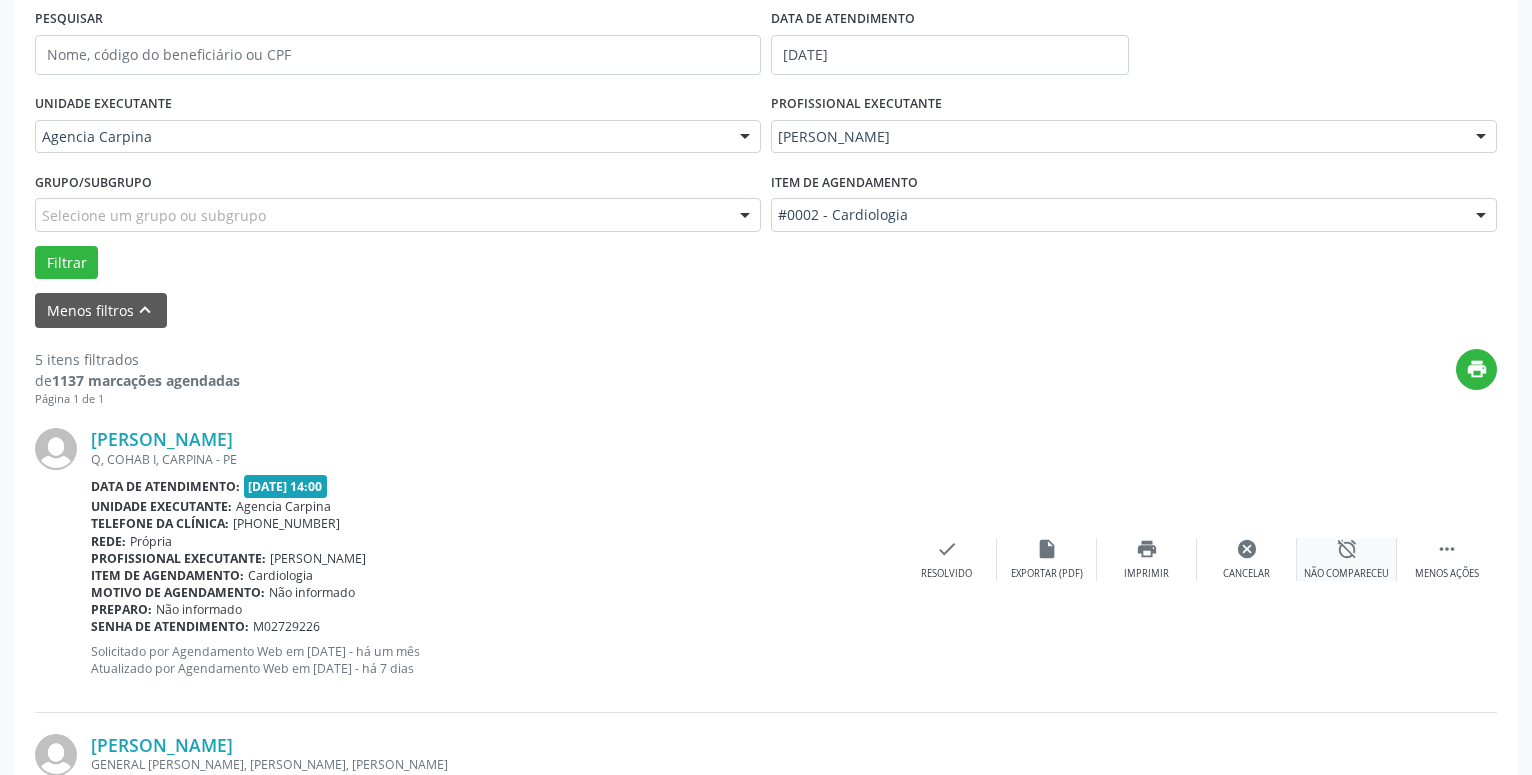 click on "alarm_off" at bounding box center (1347, 549) 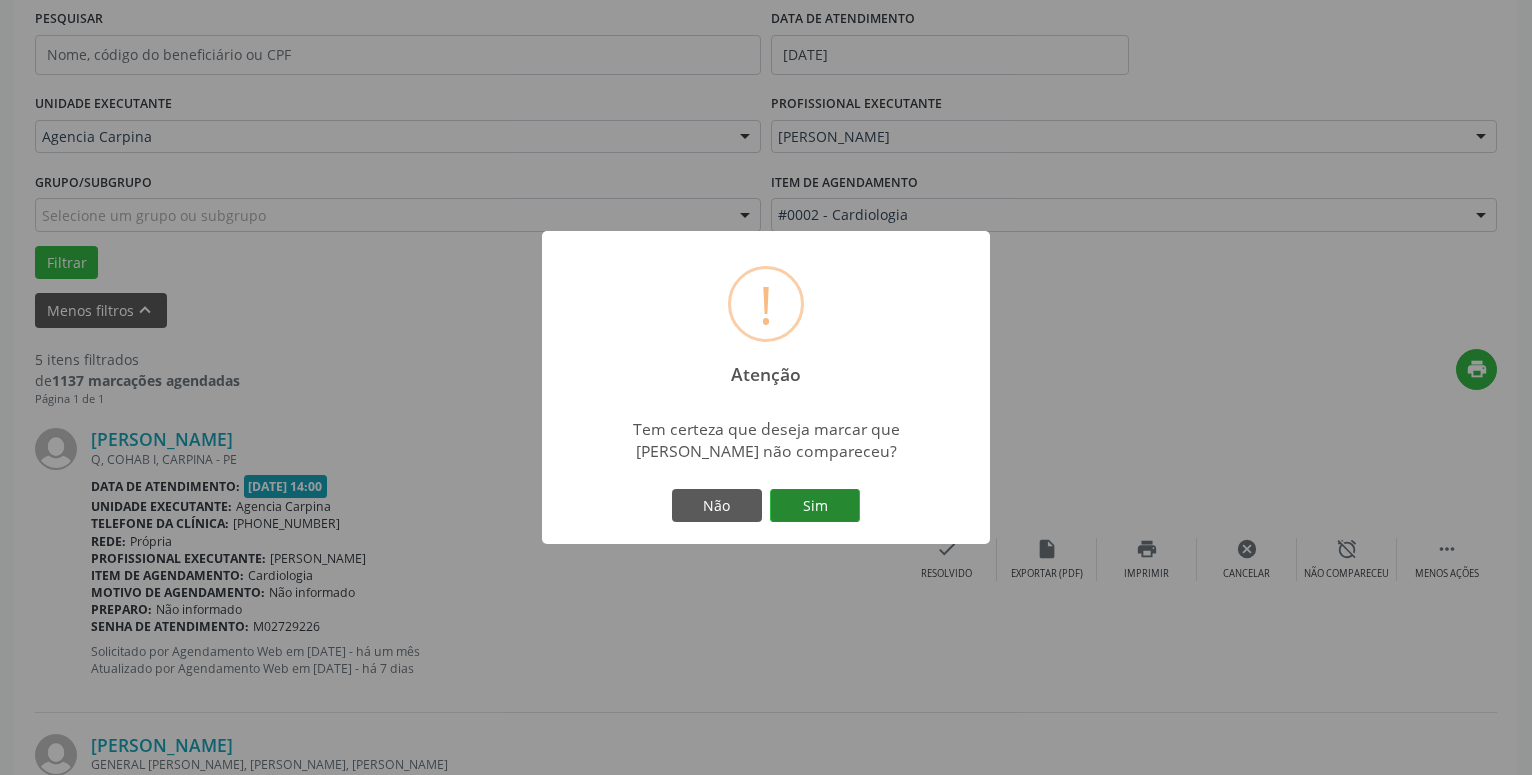 click on "Sim" at bounding box center [815, 506] 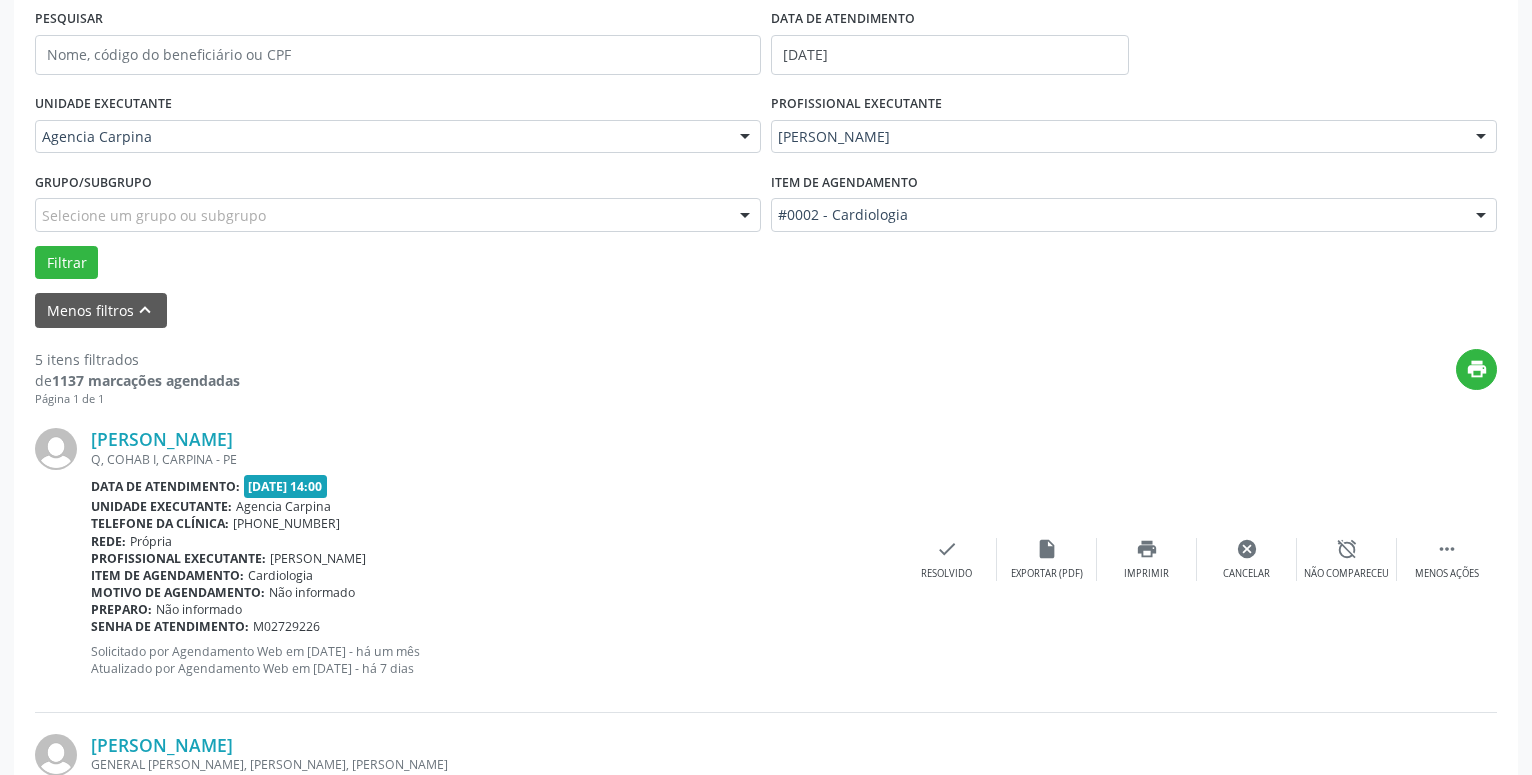 scroll, scrollTop: 98, scrollLeft: 0, axis: vertical 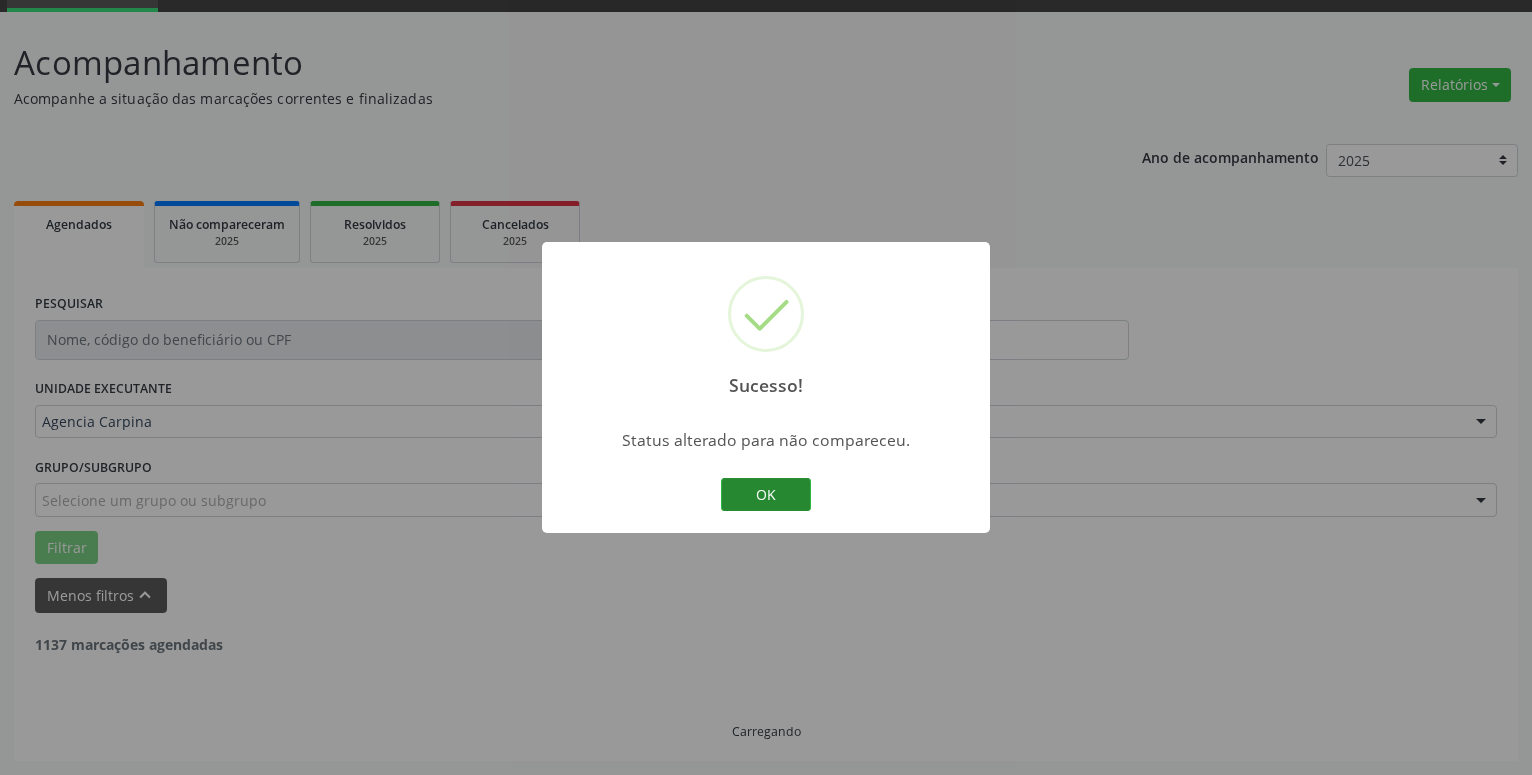 click on "OK" at bounding box center (766, 495) 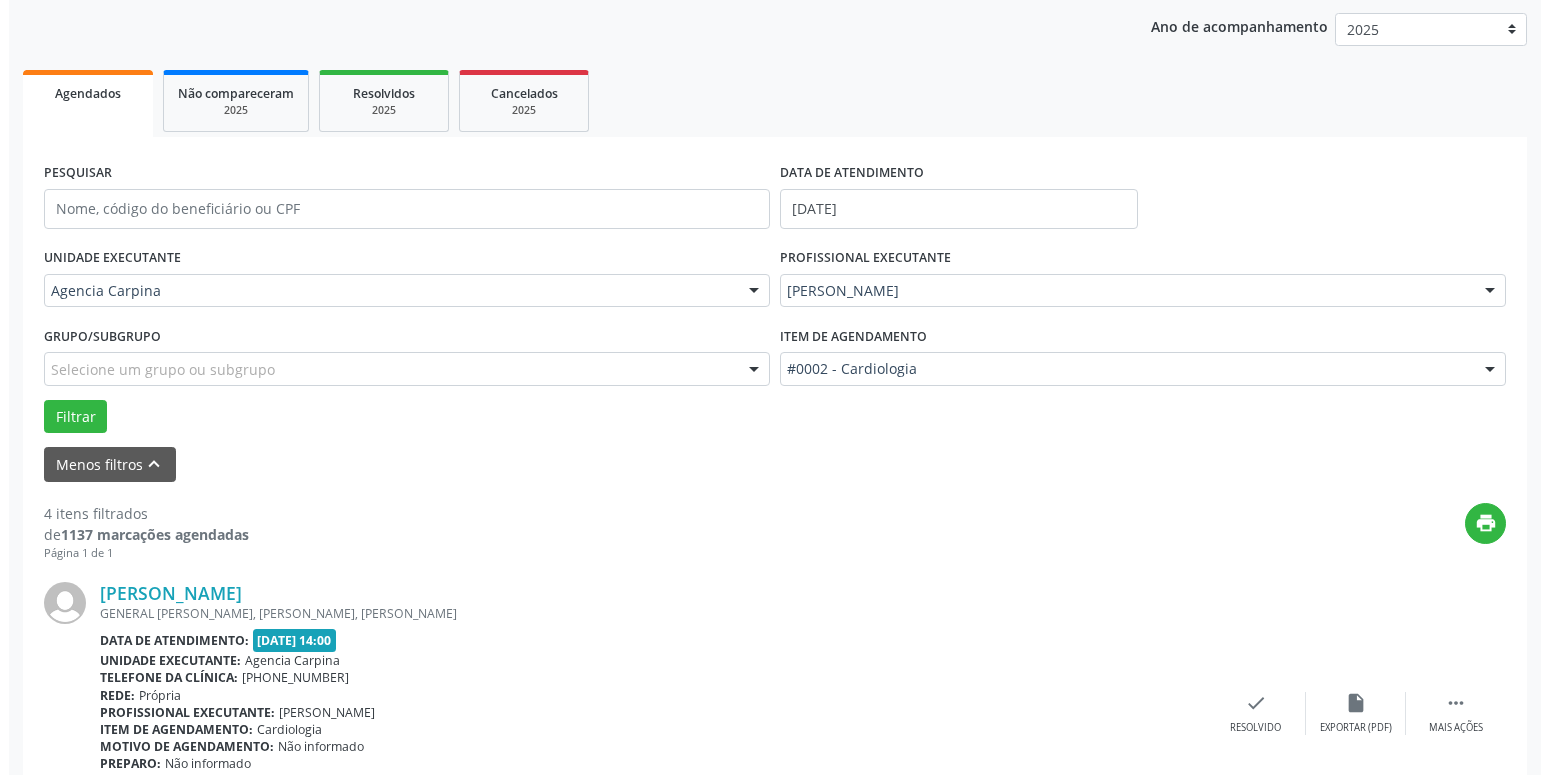scroll, scrollTop: 404, scrollLeft: 0, axis: vertical 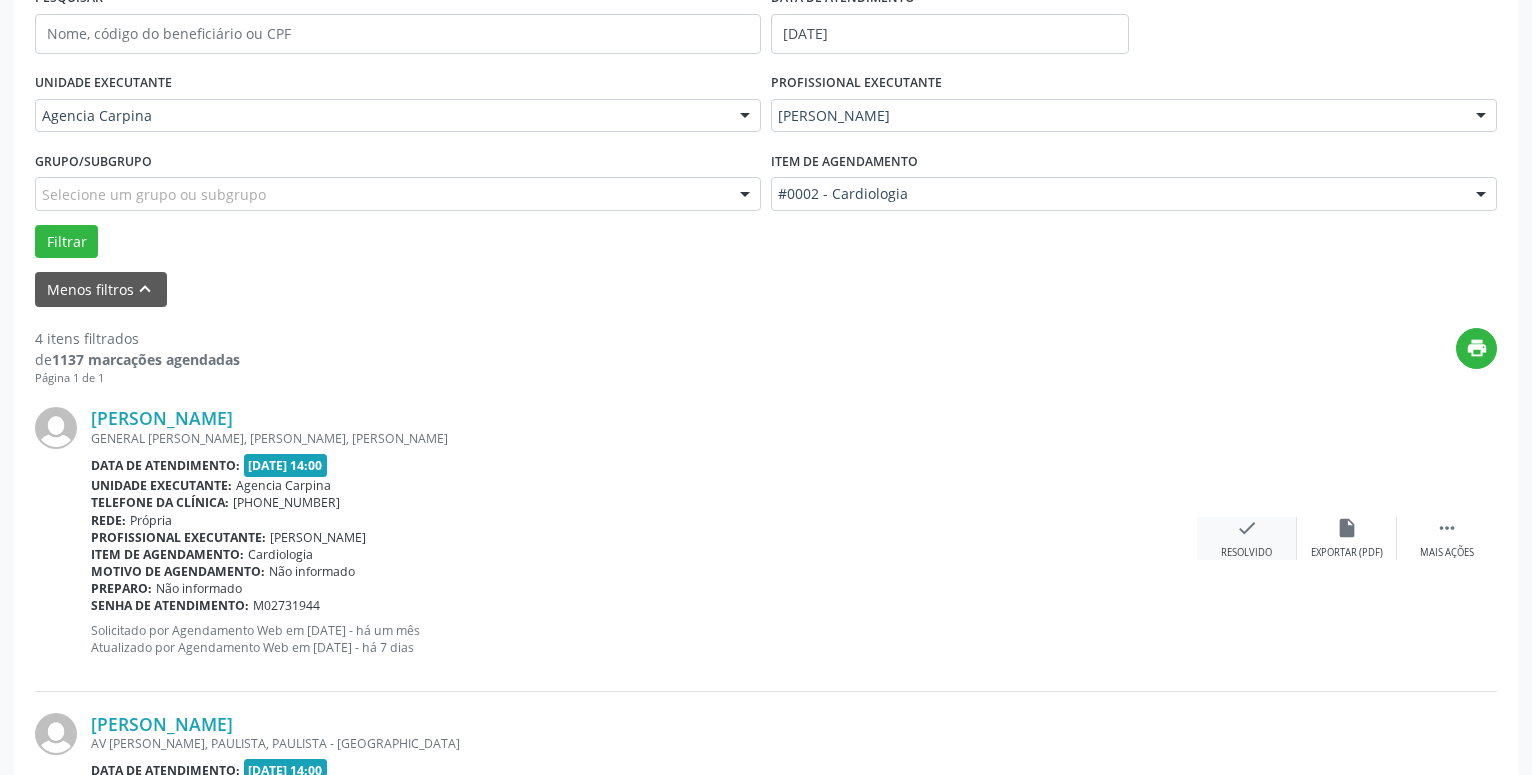 click on "check" at bounding box center (1247, 528) 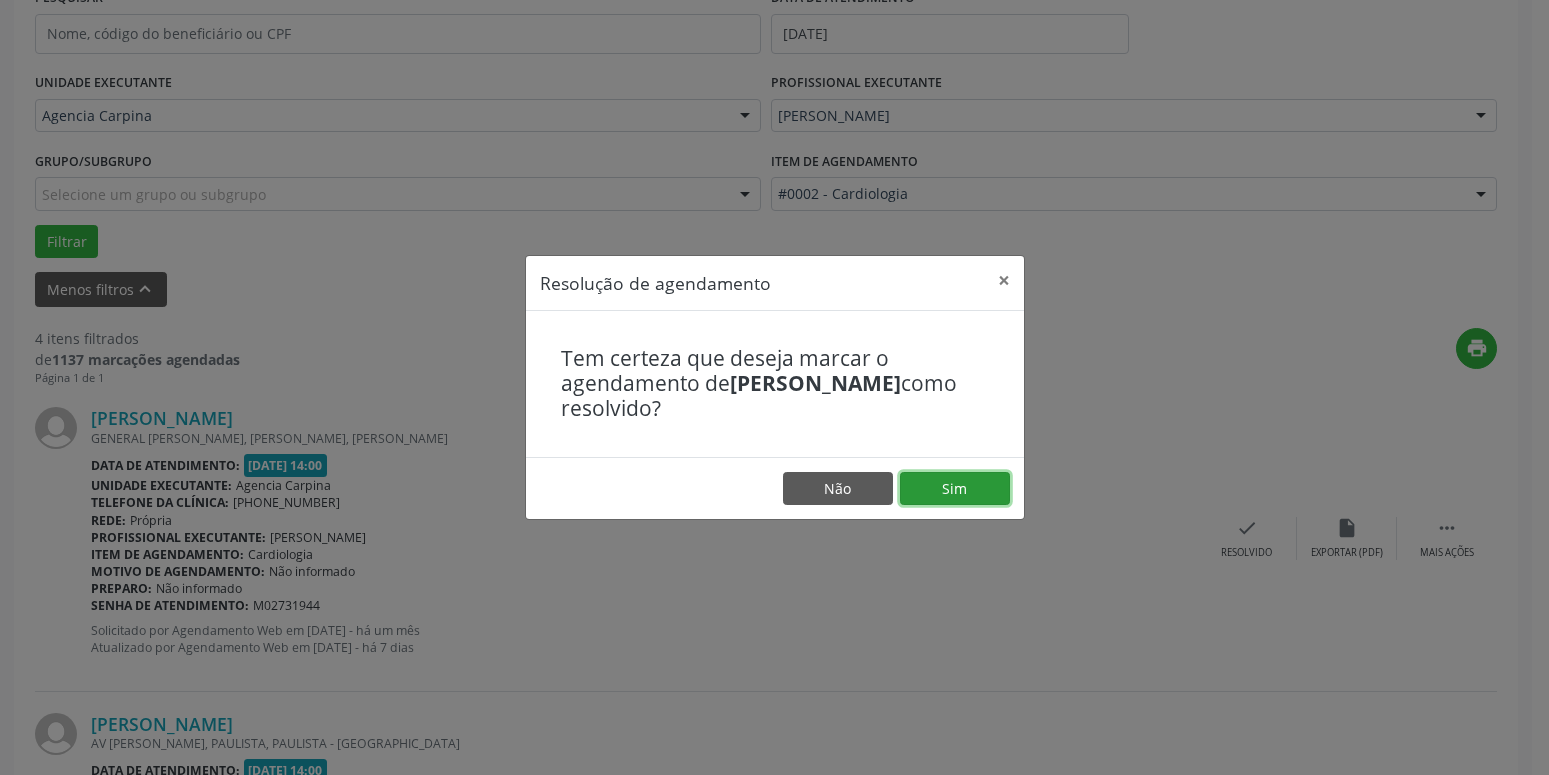 click on "Sim" at bounding box center (955, 489) 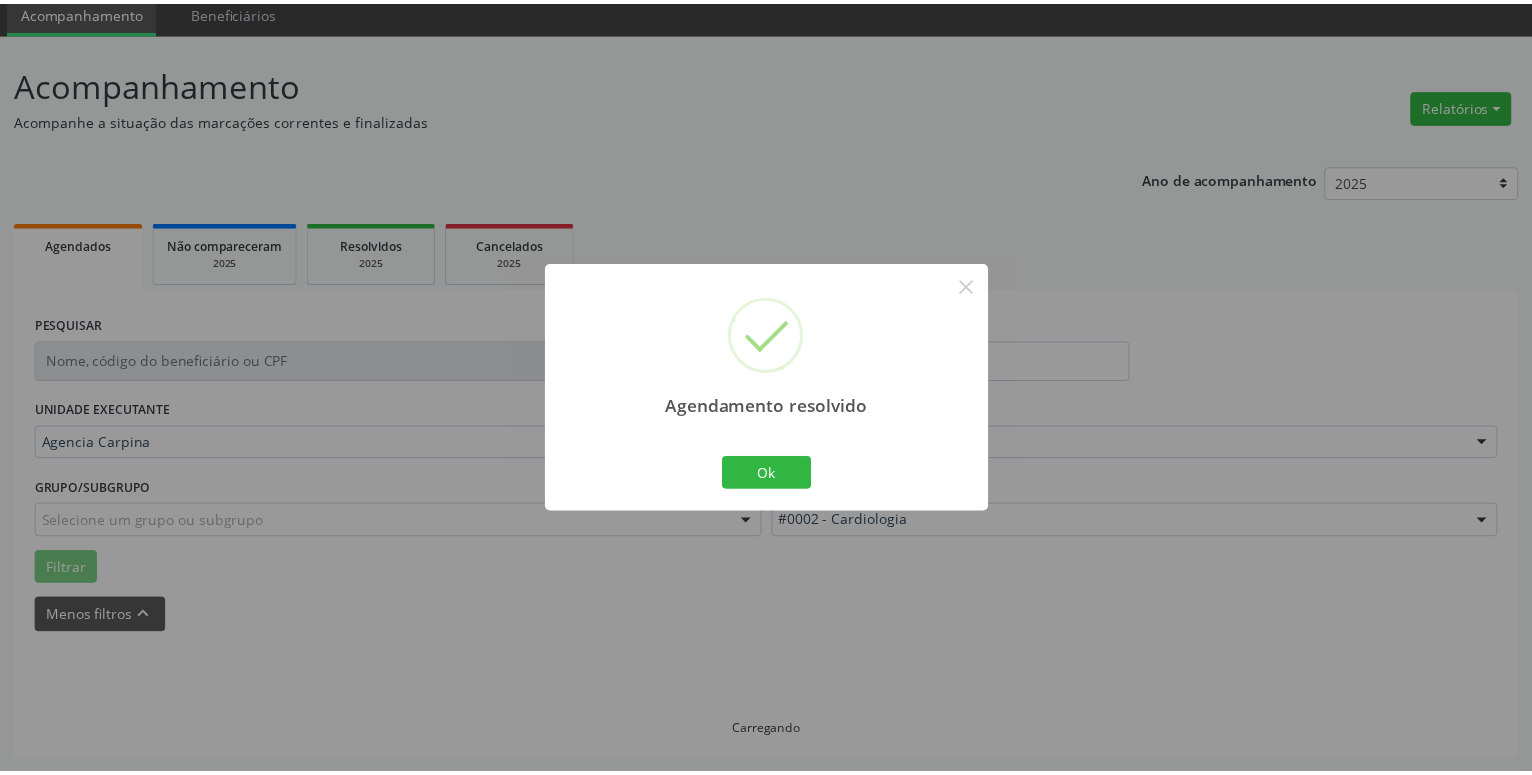 scroll, scrollTop: 77, scrollLeft: 0, axis: vertical 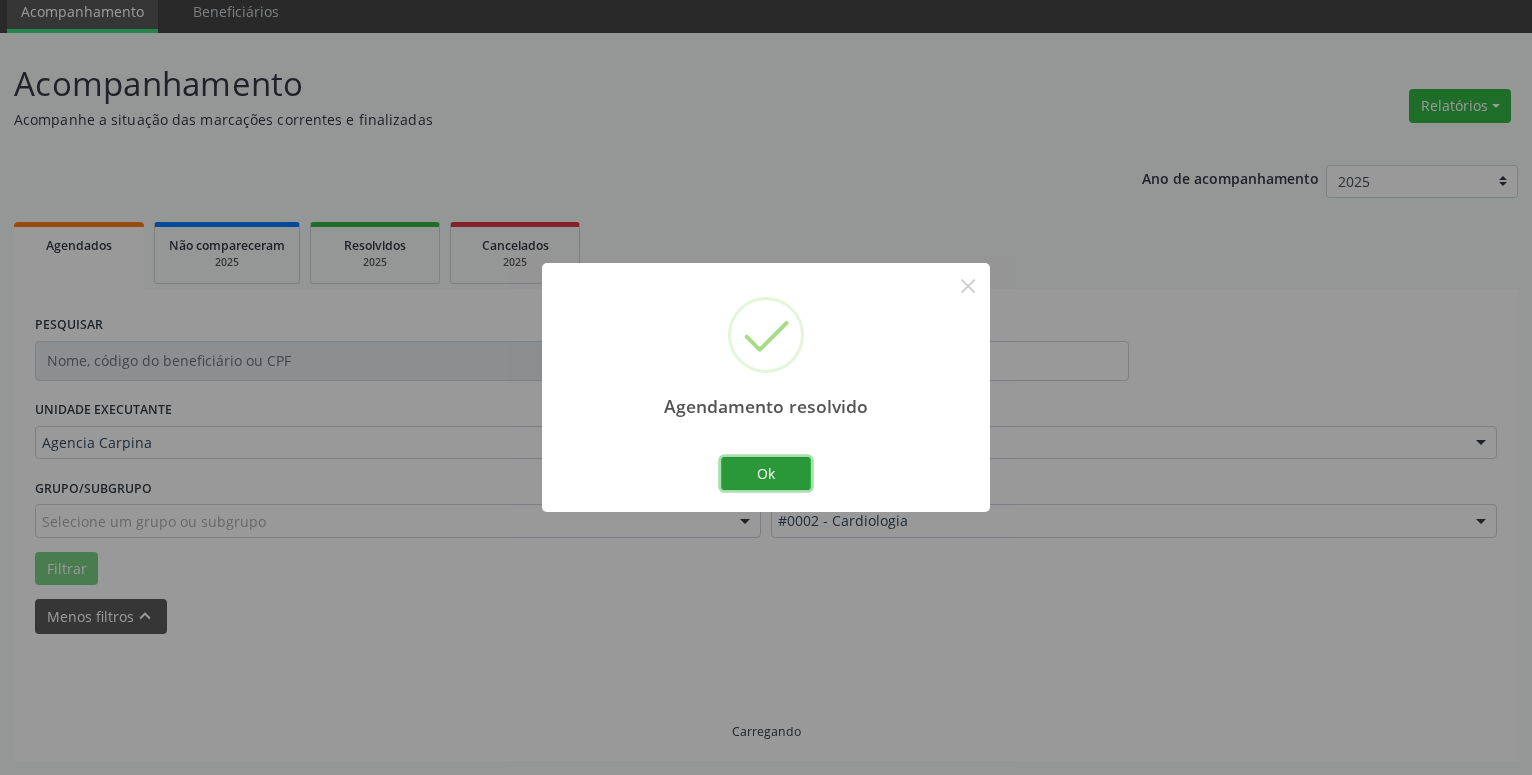 click on "Ok" at bounding box center [766, 474] 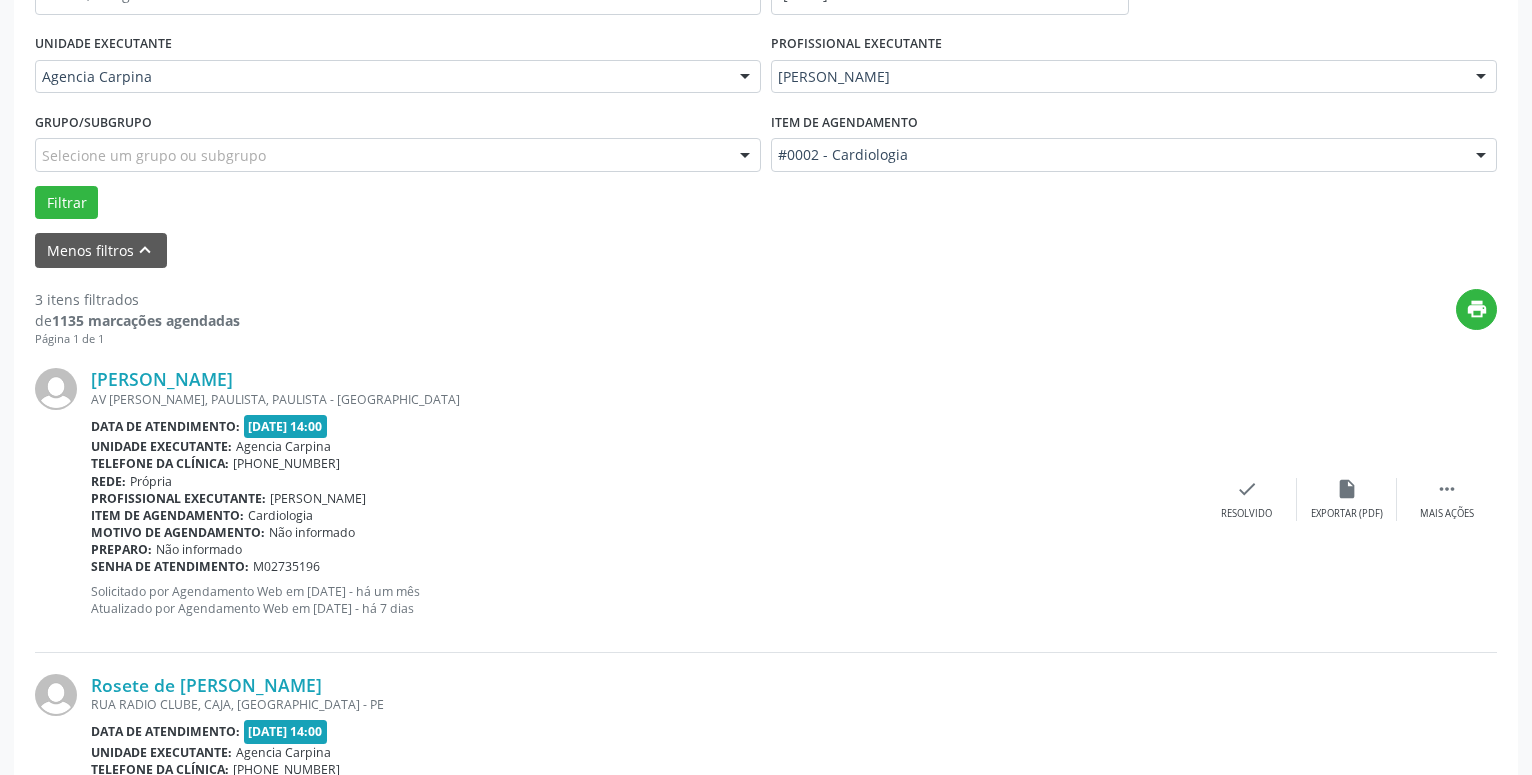 scroll, scrollTop: 608, scrollLeft: 0, axis: vertical 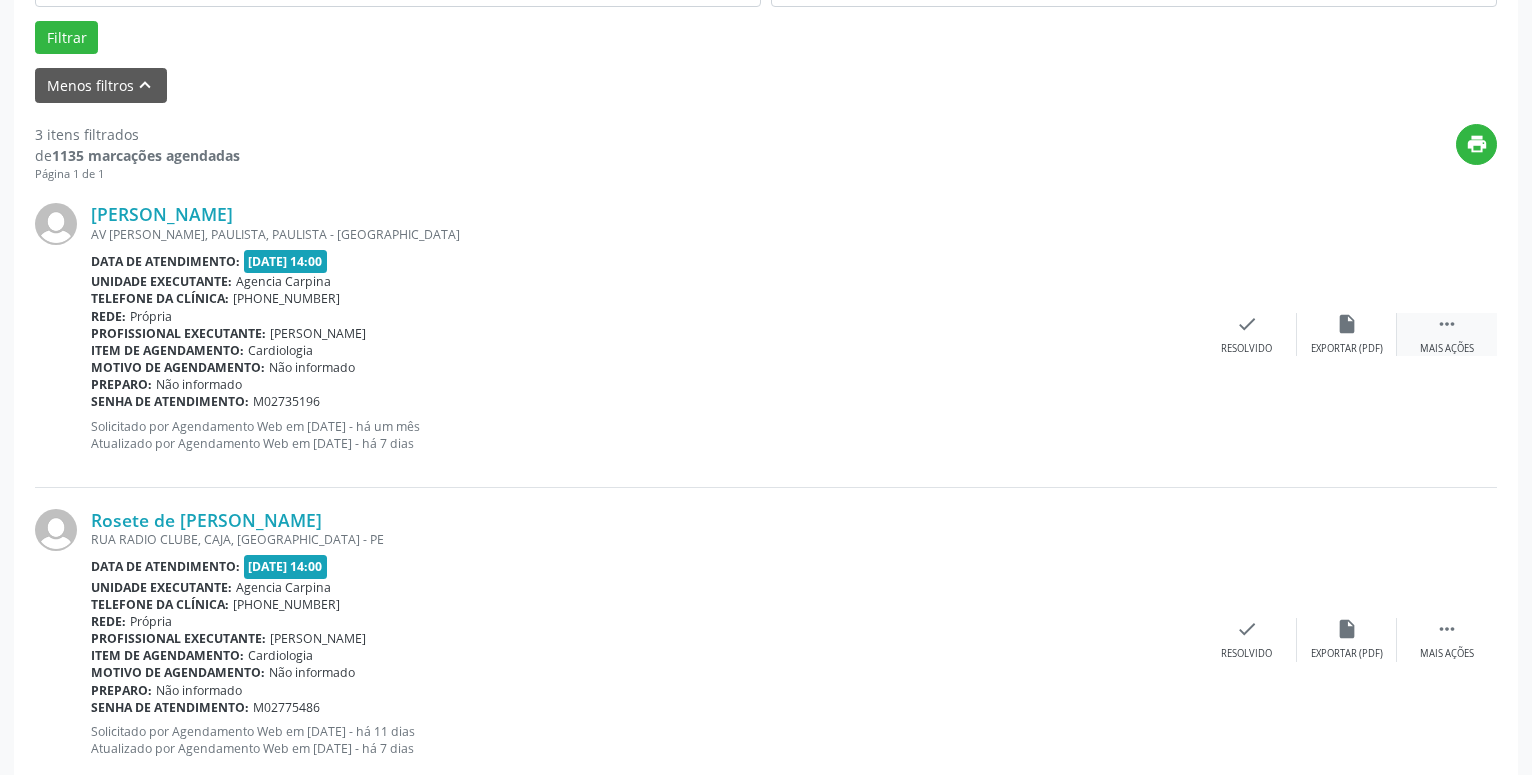 click on "" at bounding box center (1447, 324) 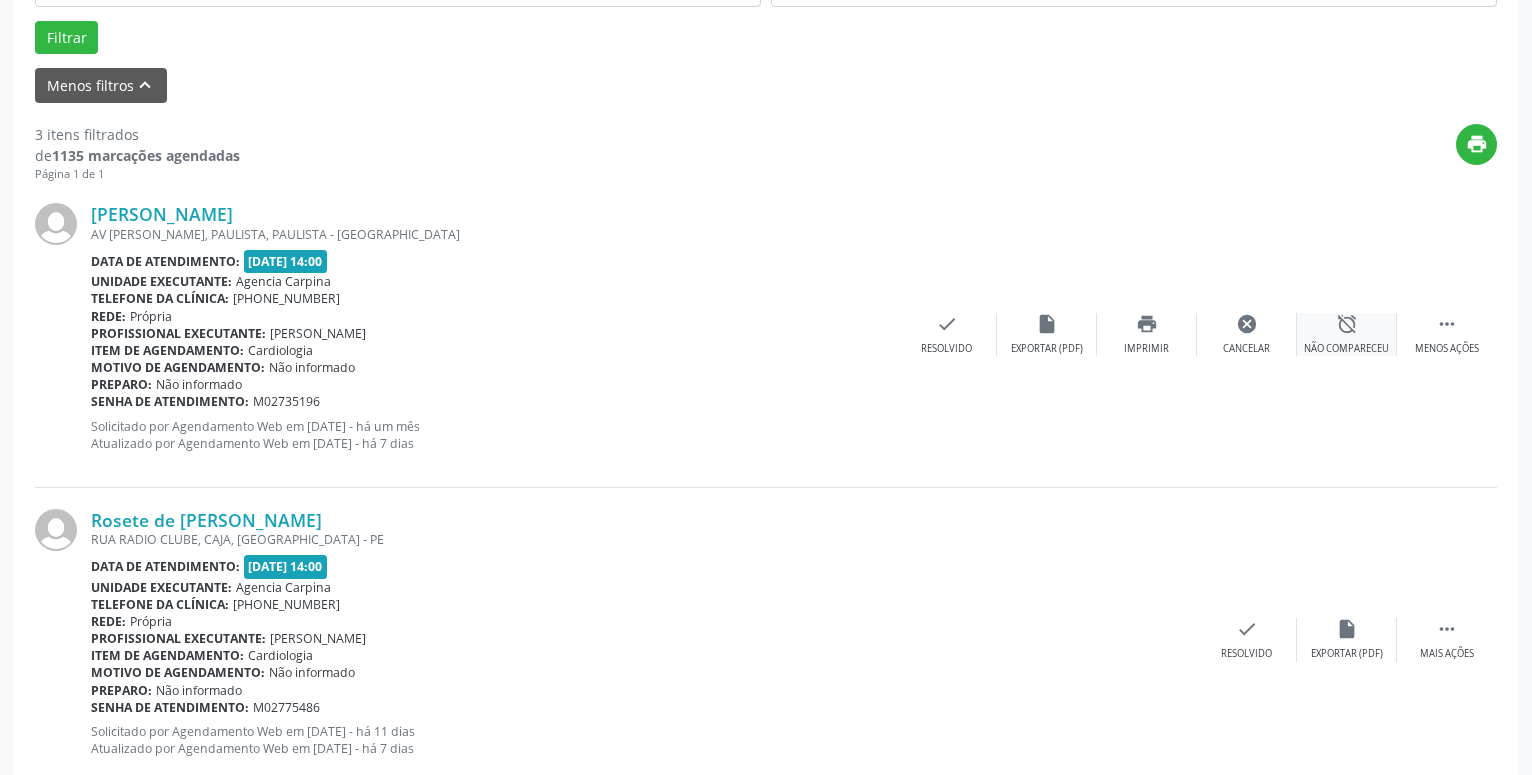 click on "alarm_off
Não compareceu" at bounding box center (1347, 334) 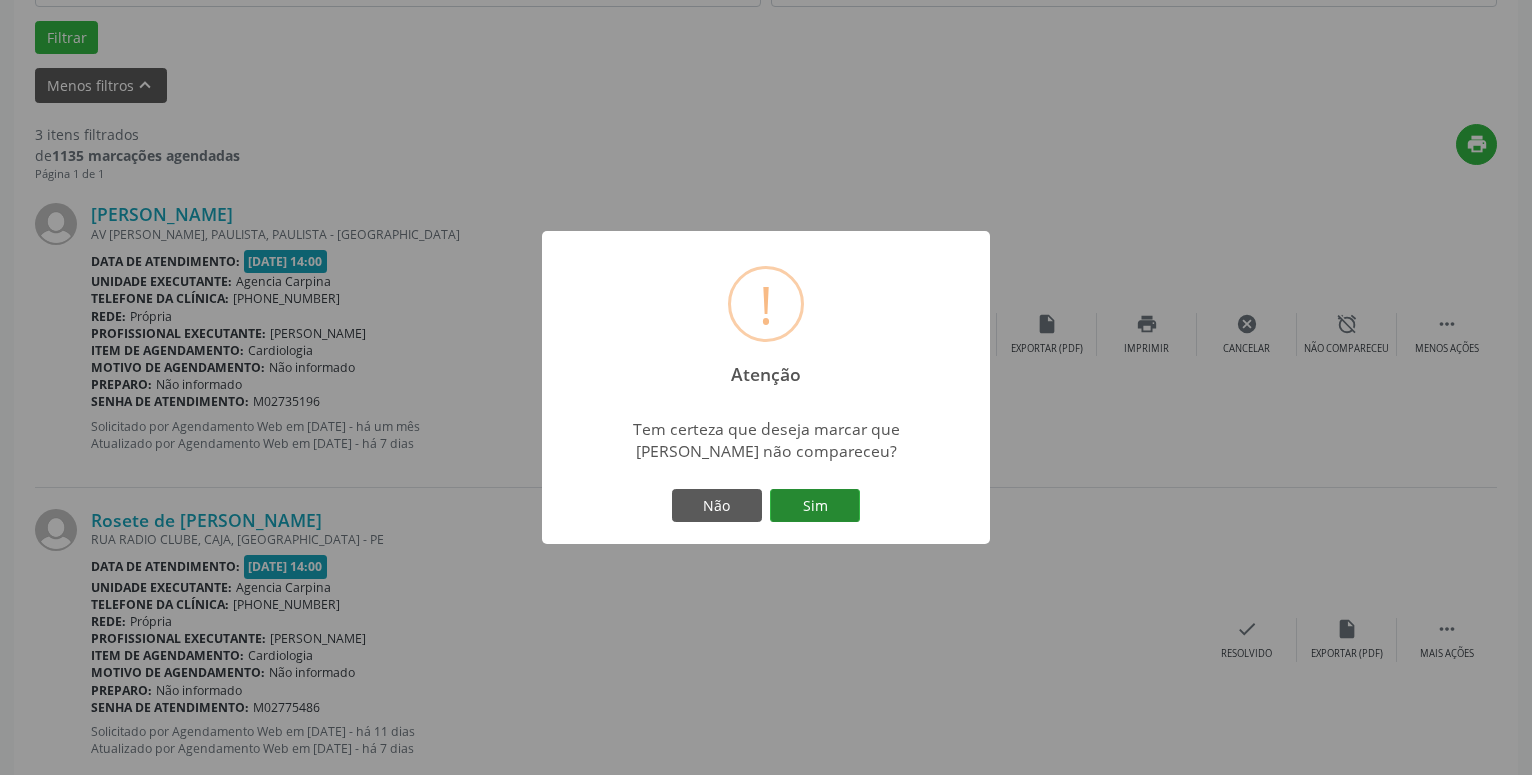 click on "Sim" at bounding box center [815, 506] 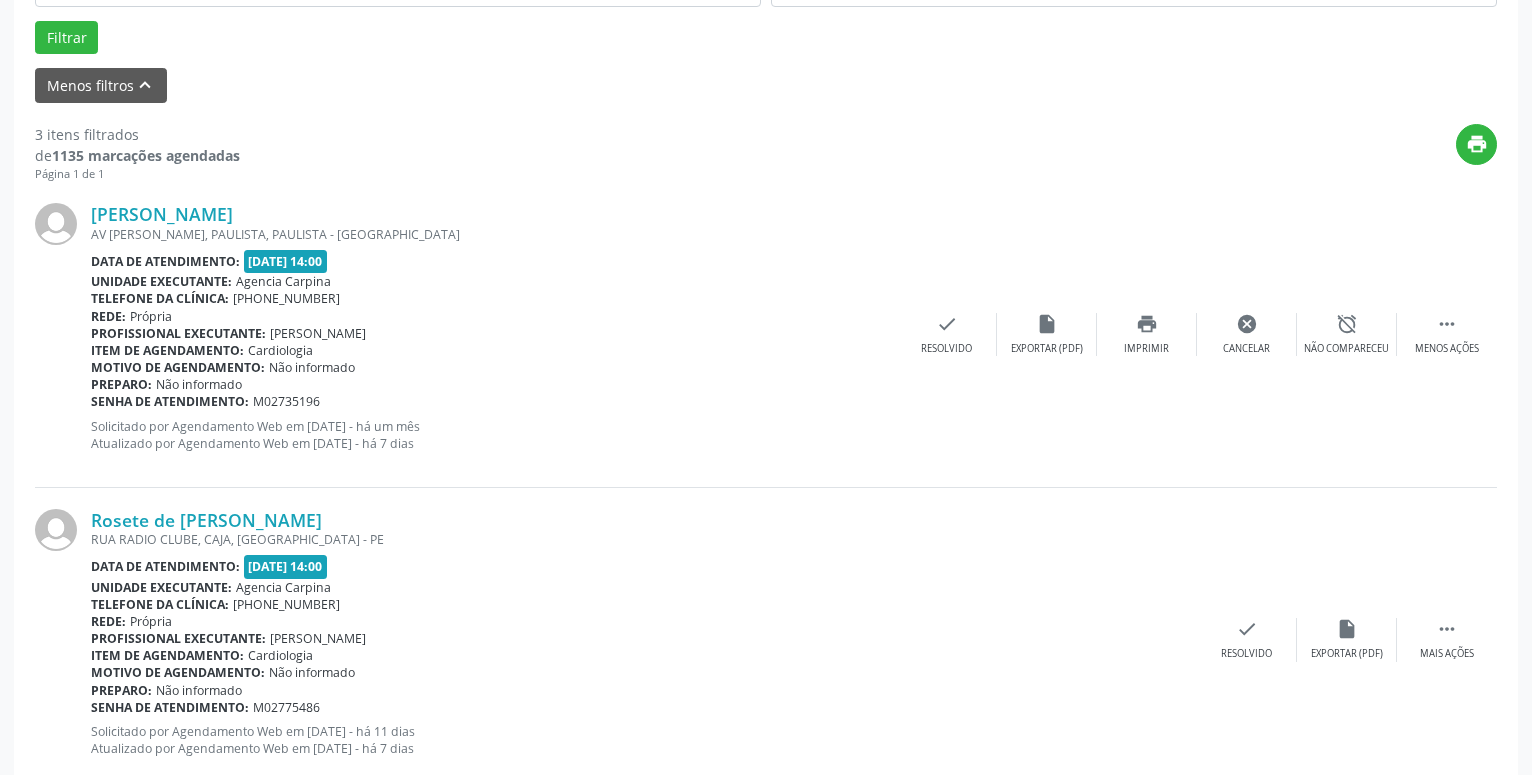 scroll, scrollTop: 98, scrollLeft: 0, axis: vertical 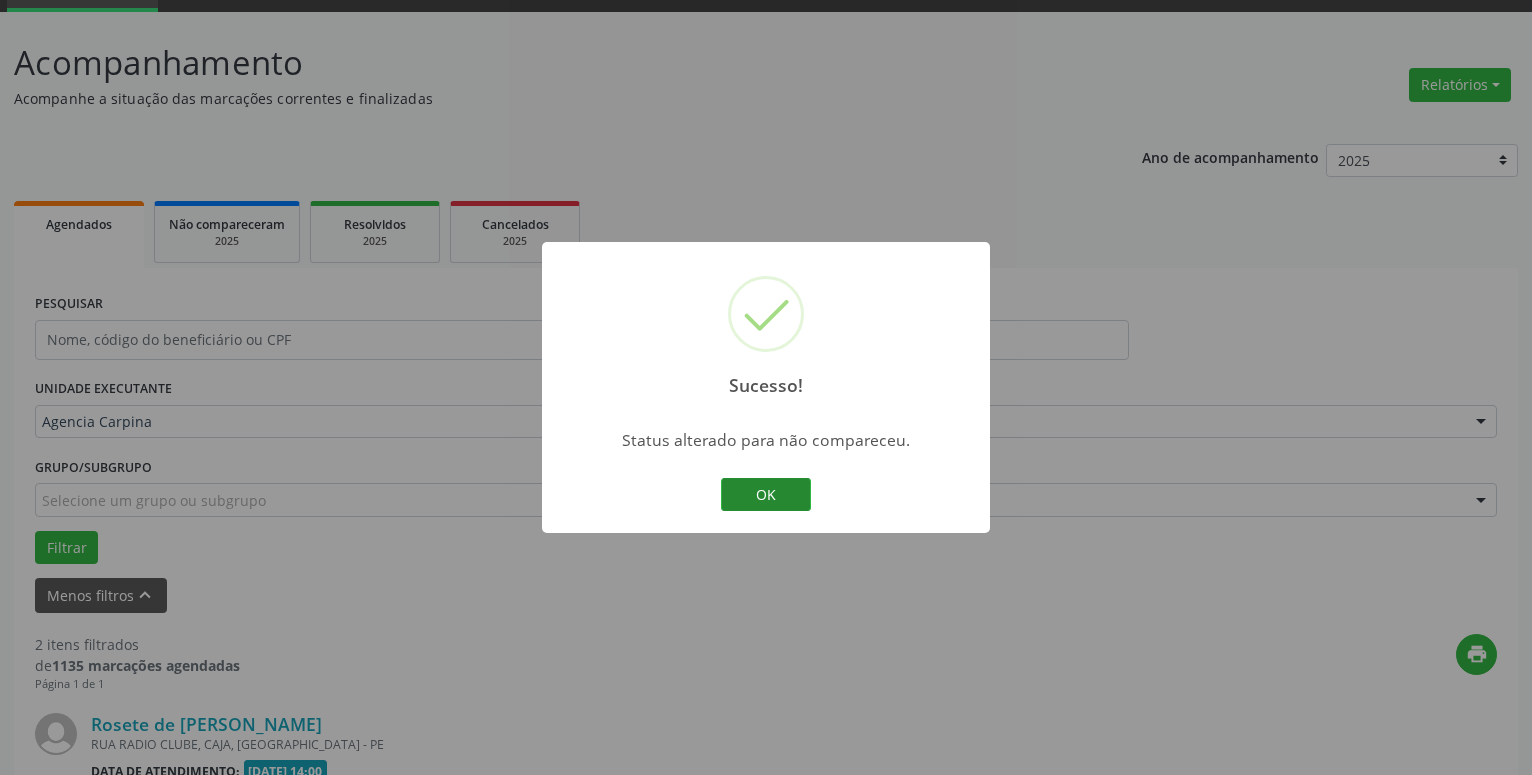 click on "OK" at bounding box center [766, 495] 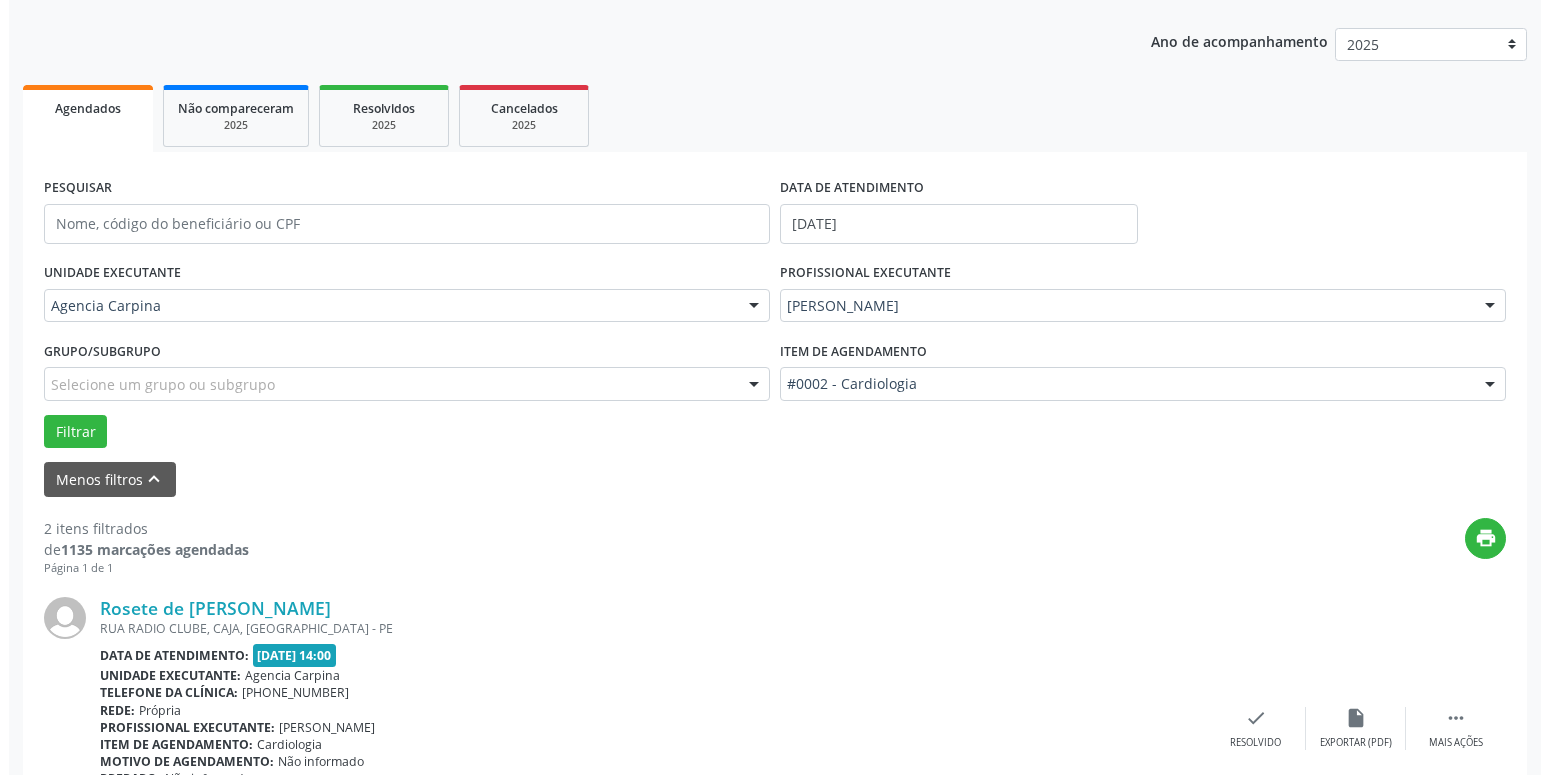 scroll, scrollTop: 302, scrollLeft: 0, axis: vertical 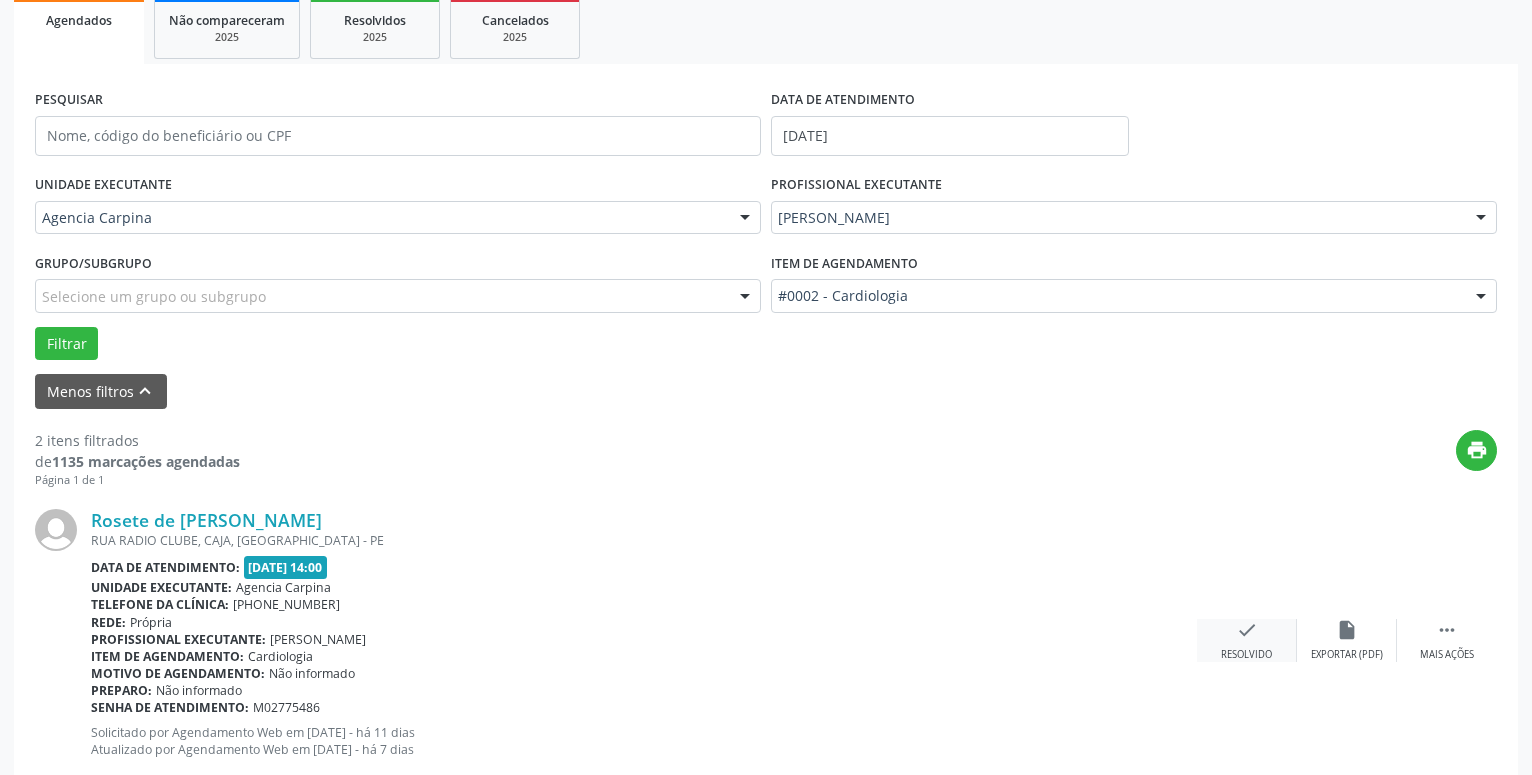 click on "check
Resolvido" at bounding box center (1247, 640) 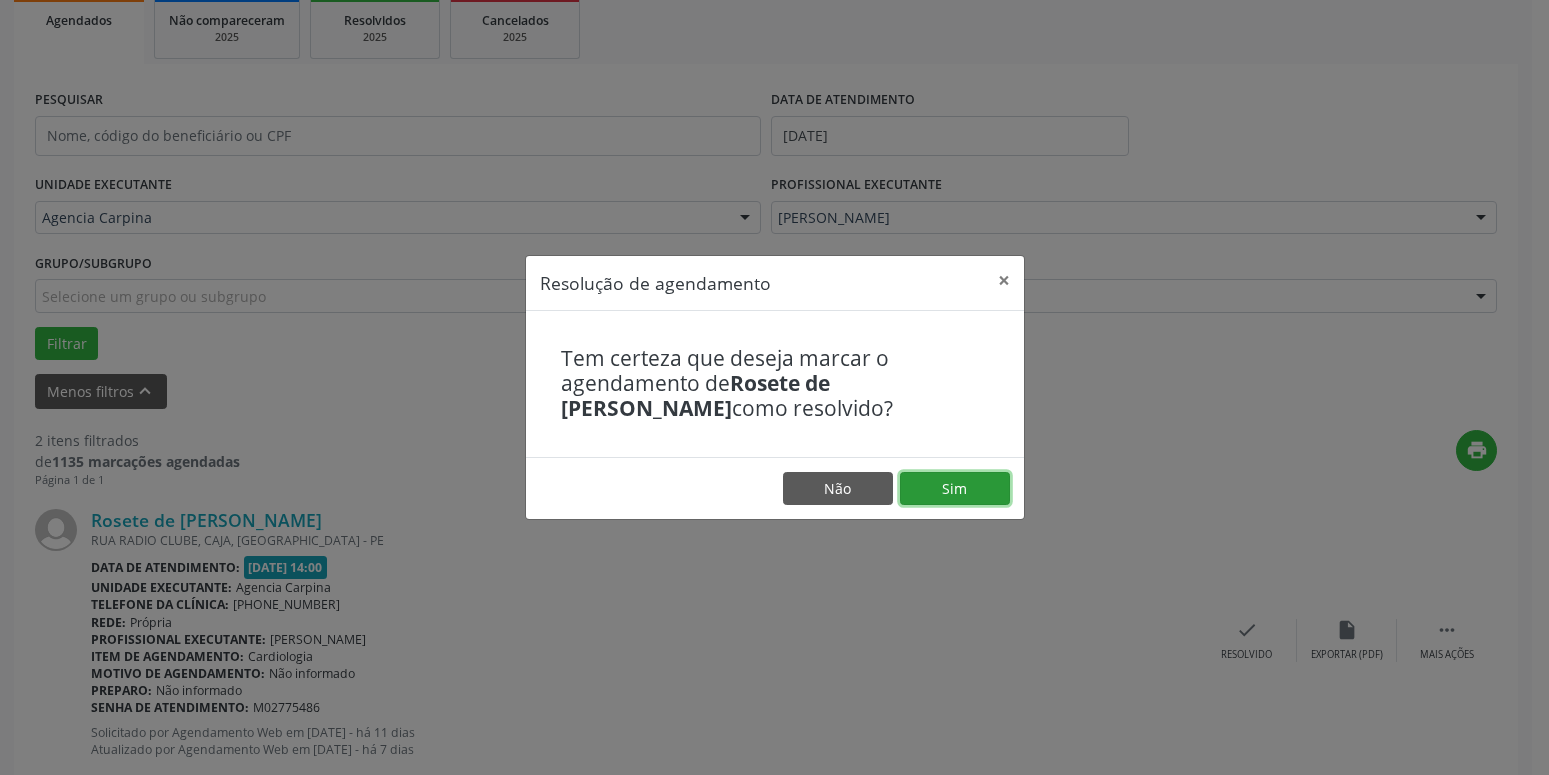 click on "Sim" at bounding box center [955, 489] 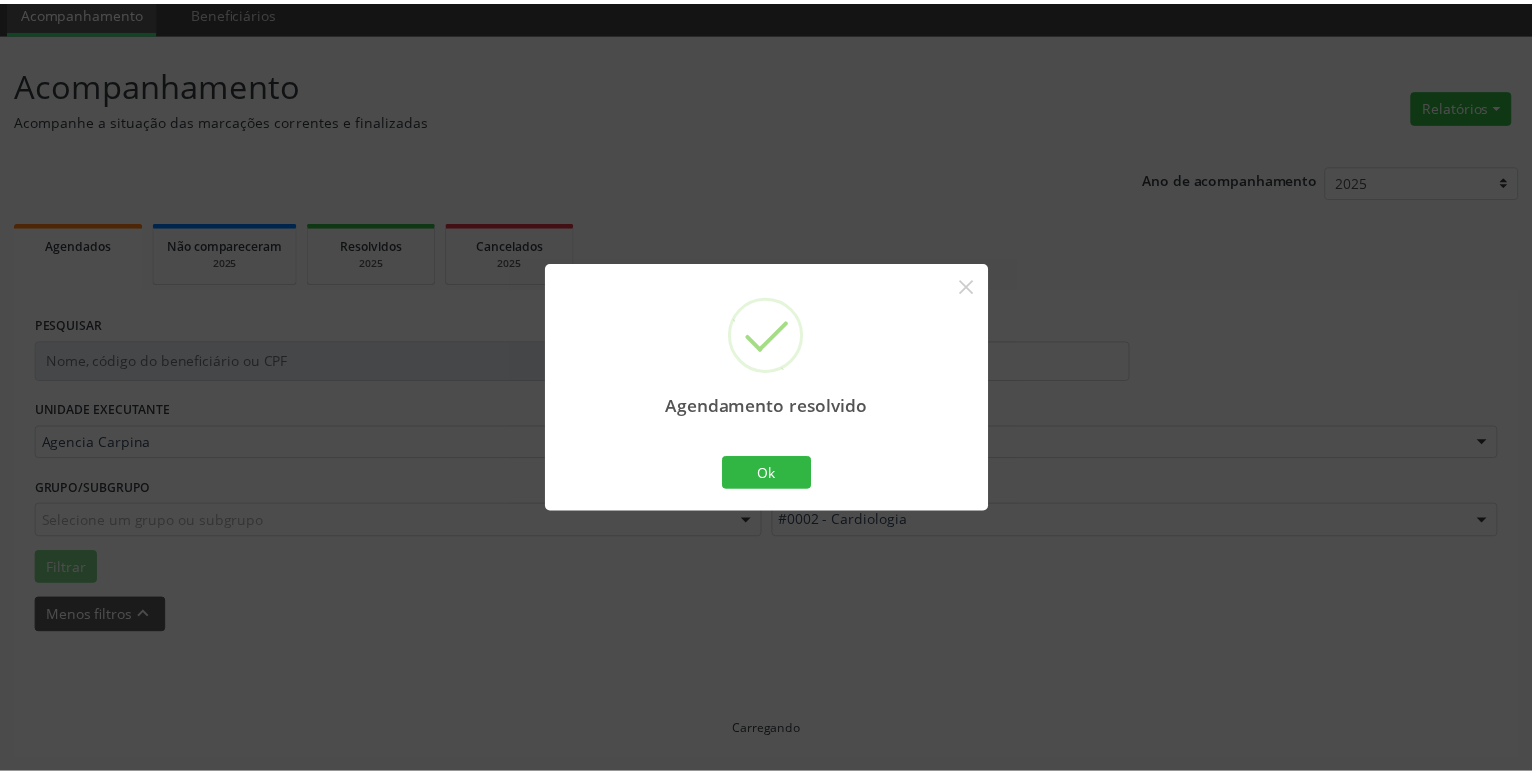 scroll, scrollTop: 77, scrollLeft: 0, axis: vertical 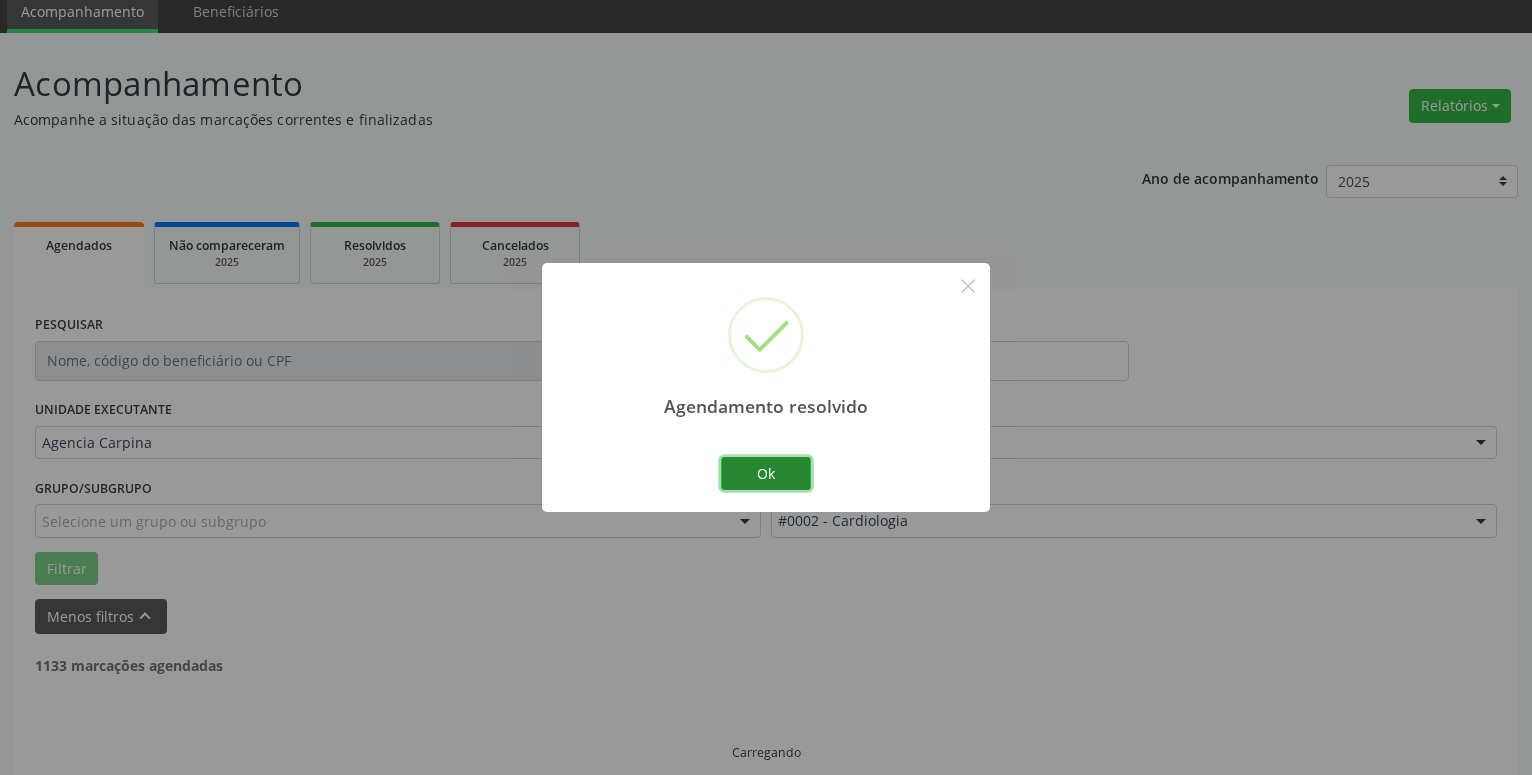 click on "Ok" at bounding box center [766, 474] 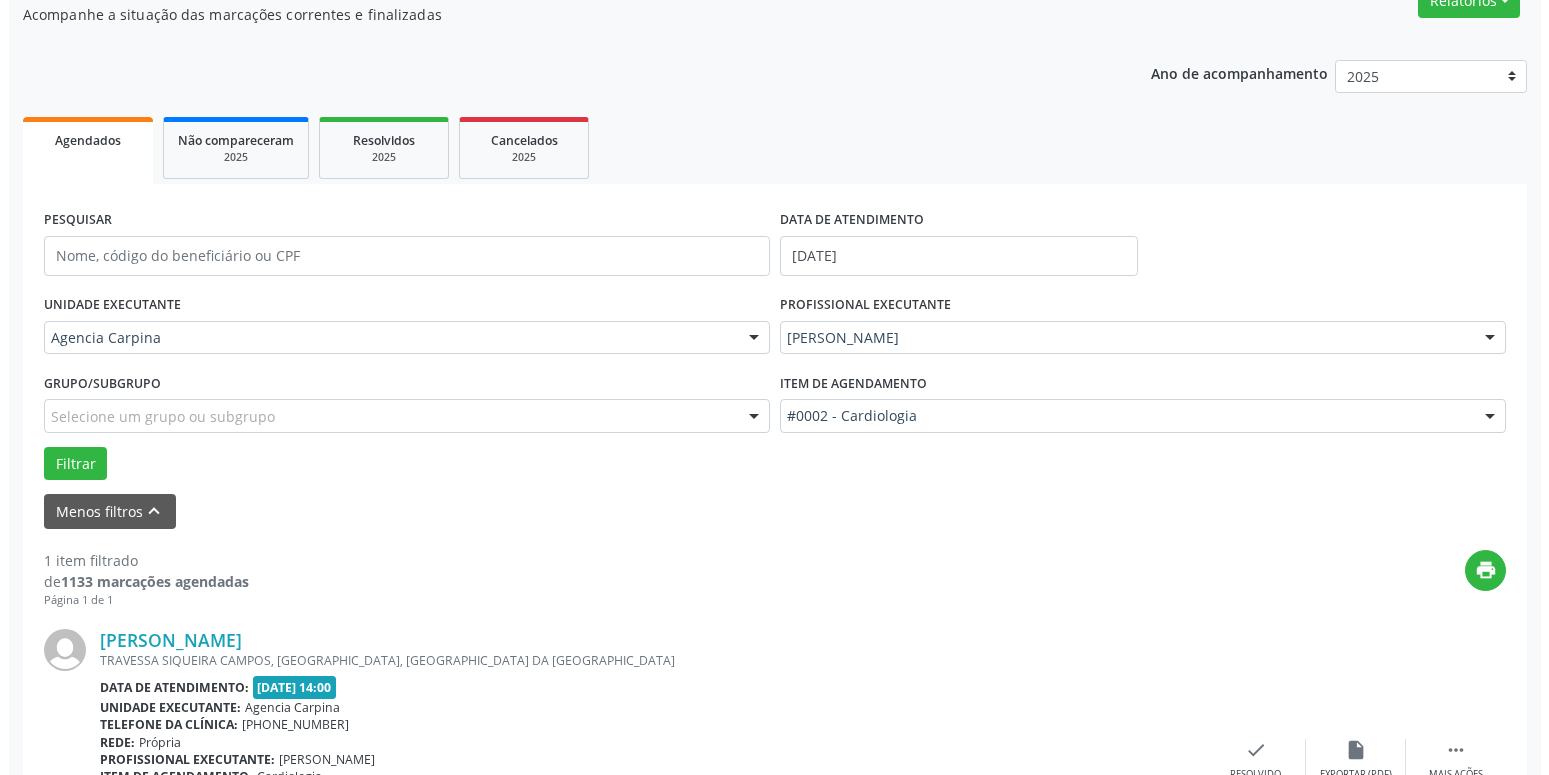 scroll, scrollTop: 355, scrollLeft: 0, axis: vertical 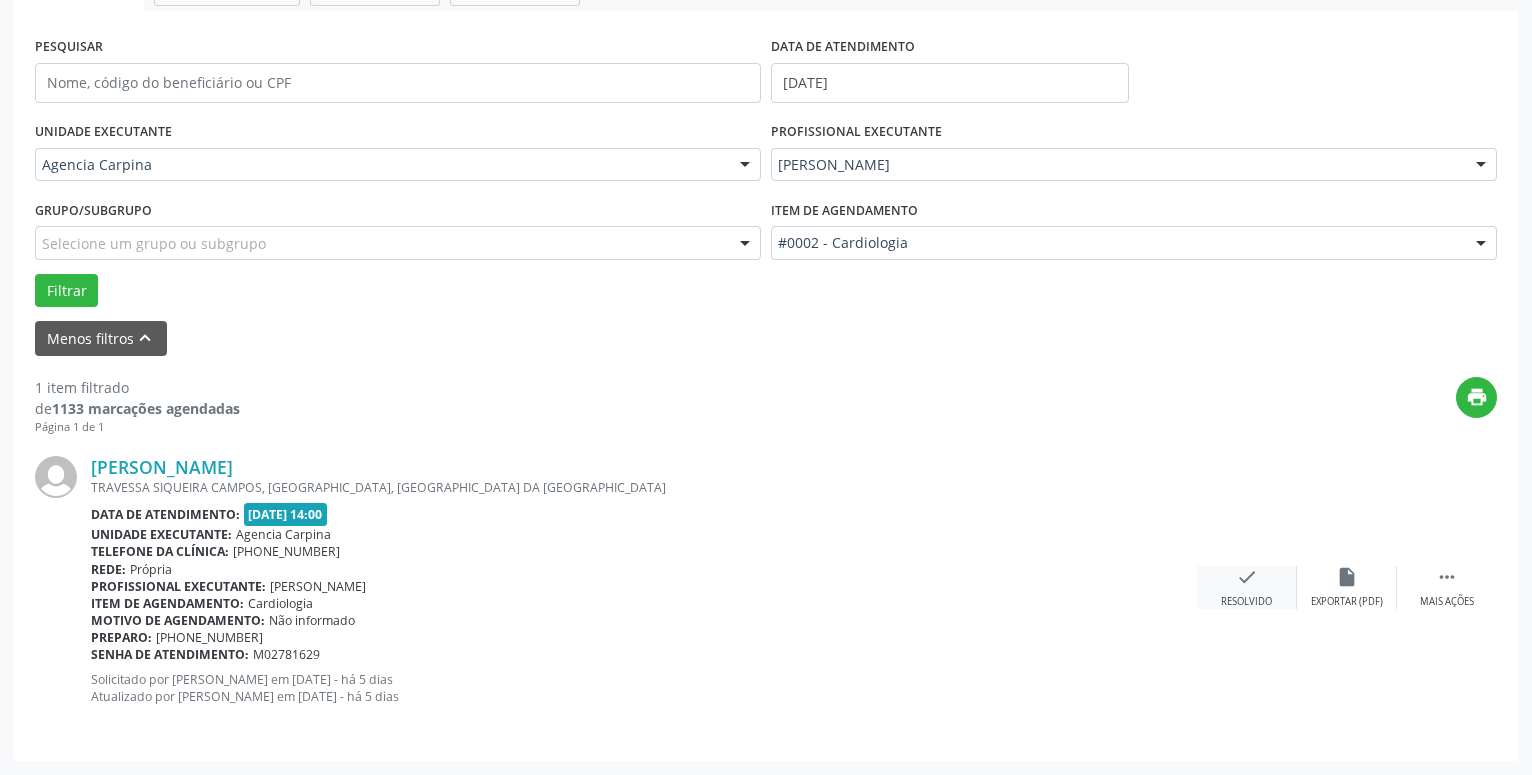 click on "check" at bounding box center [1247, 577] 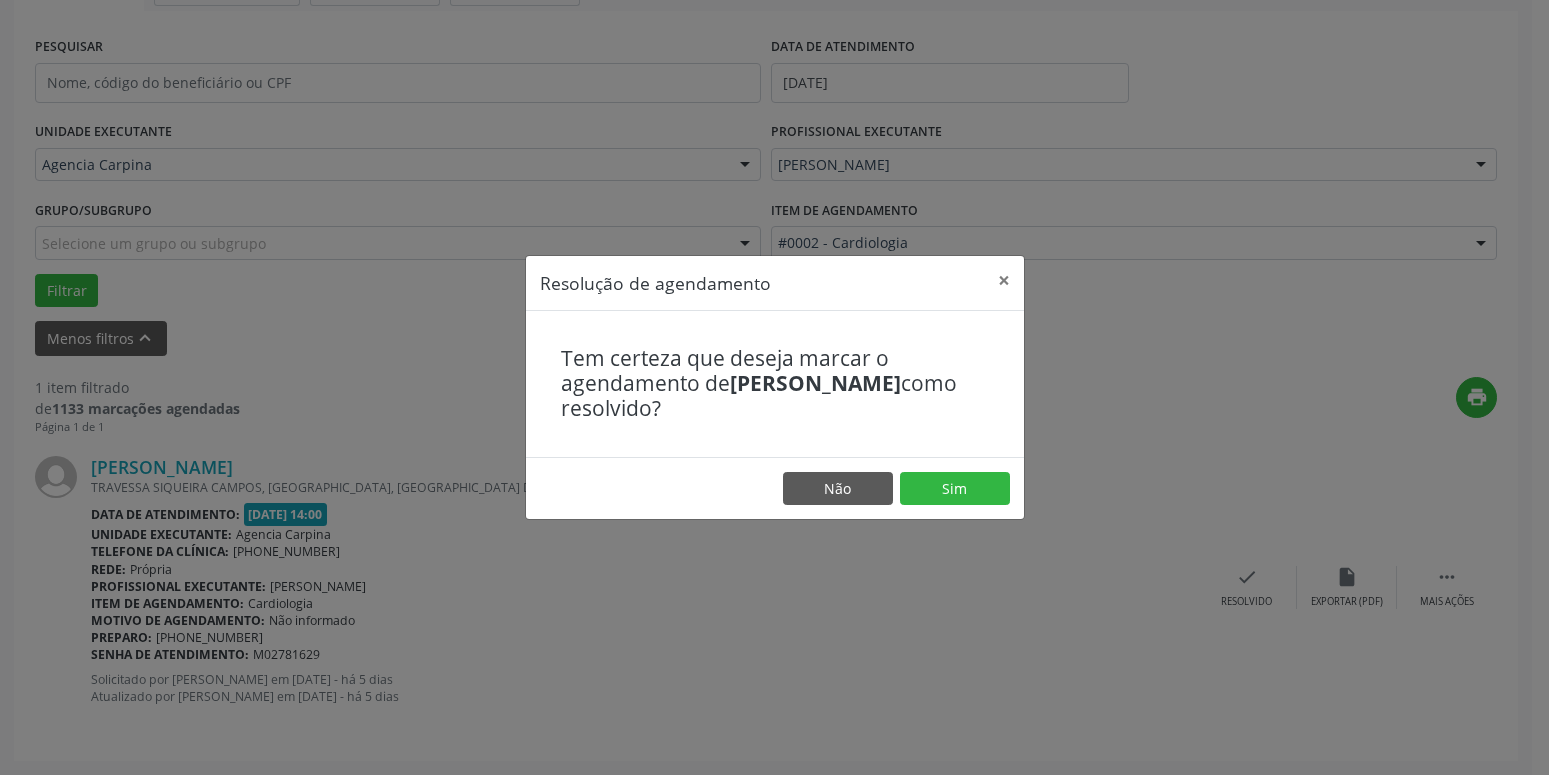 click on "Não Sim" at bounding box center [775, 488] 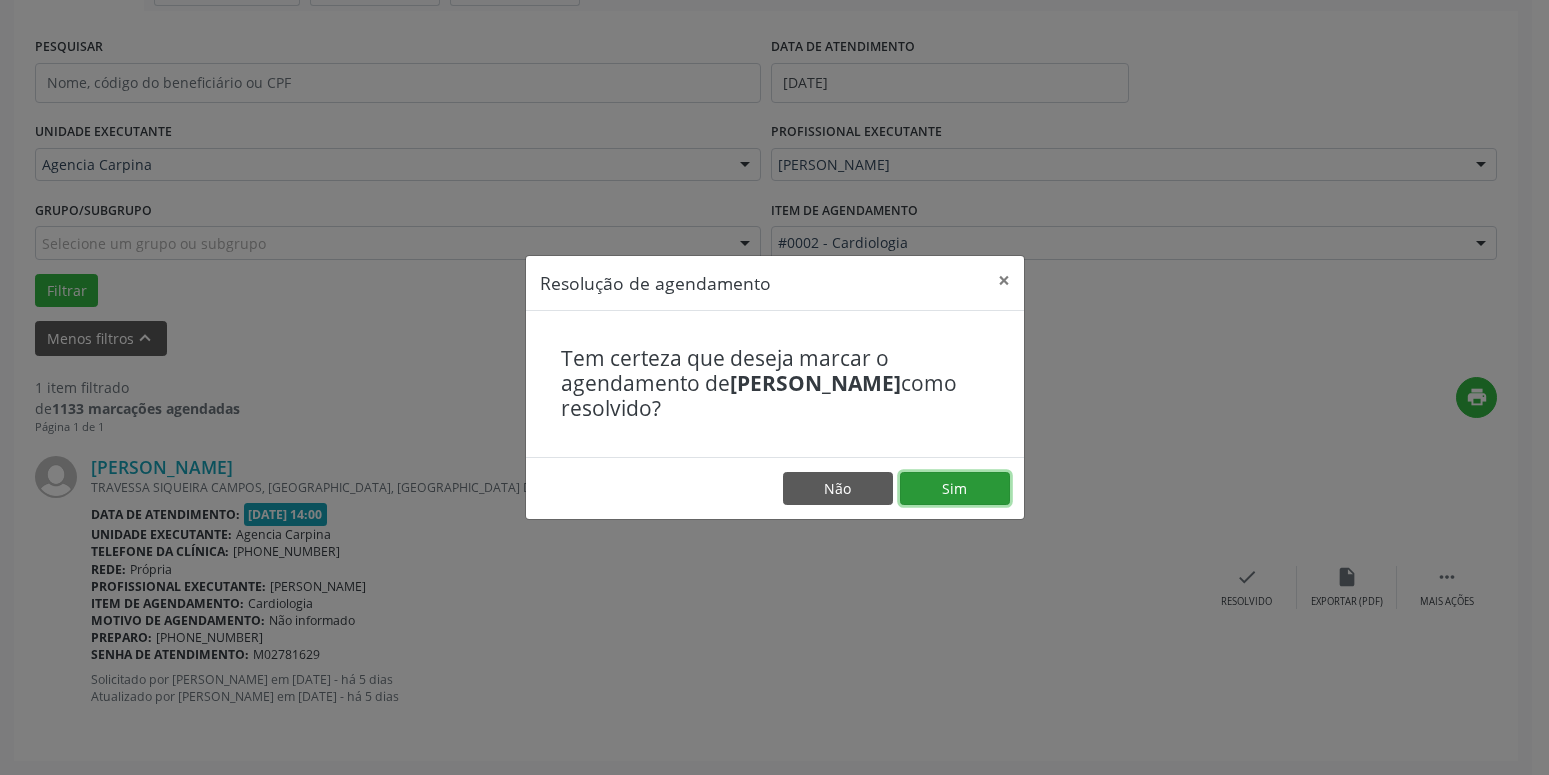 click on "Sim" at bounding box center (955, 489) 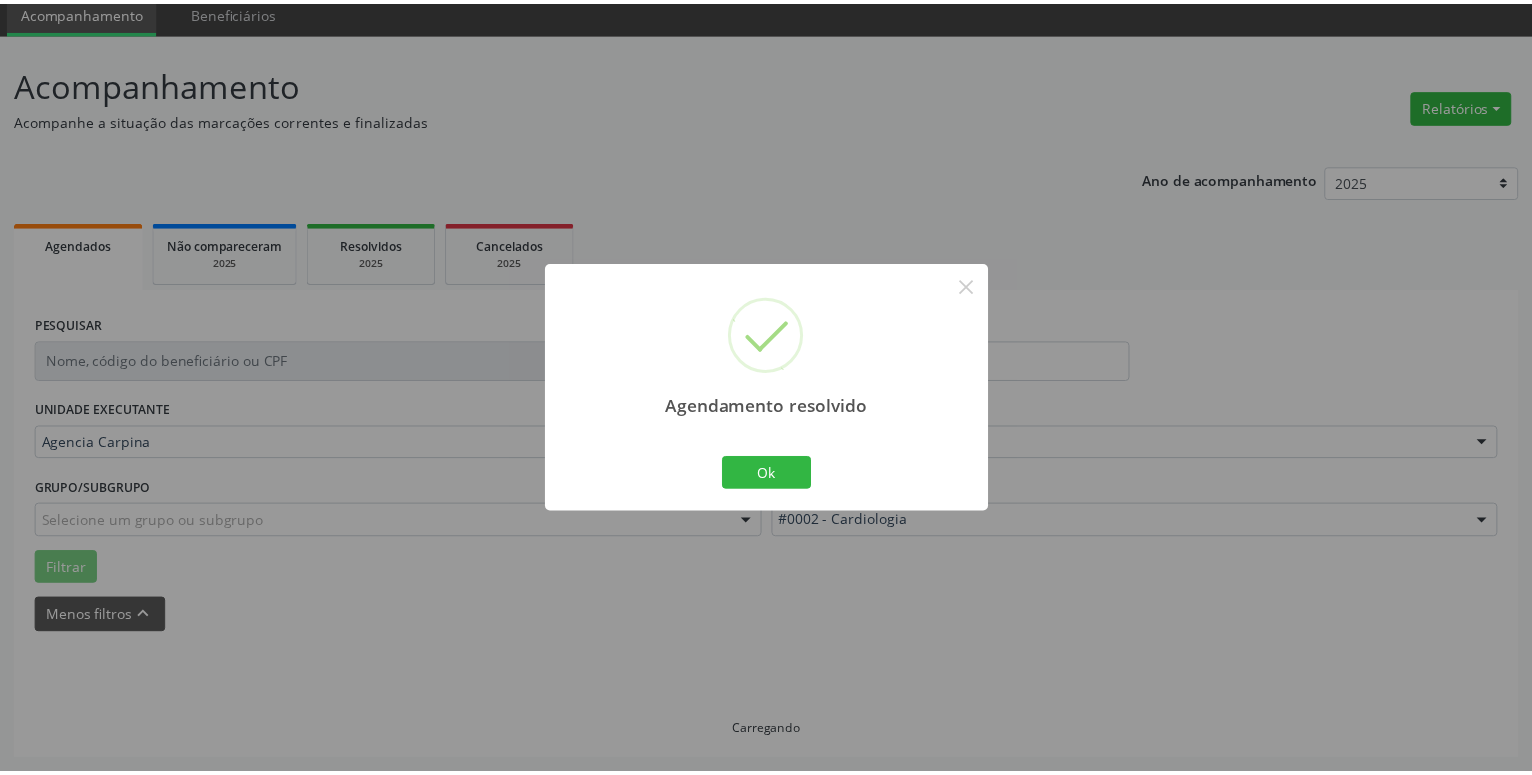 scroll, scrollTop: 77, scrollLeft: 0, axis: vertical 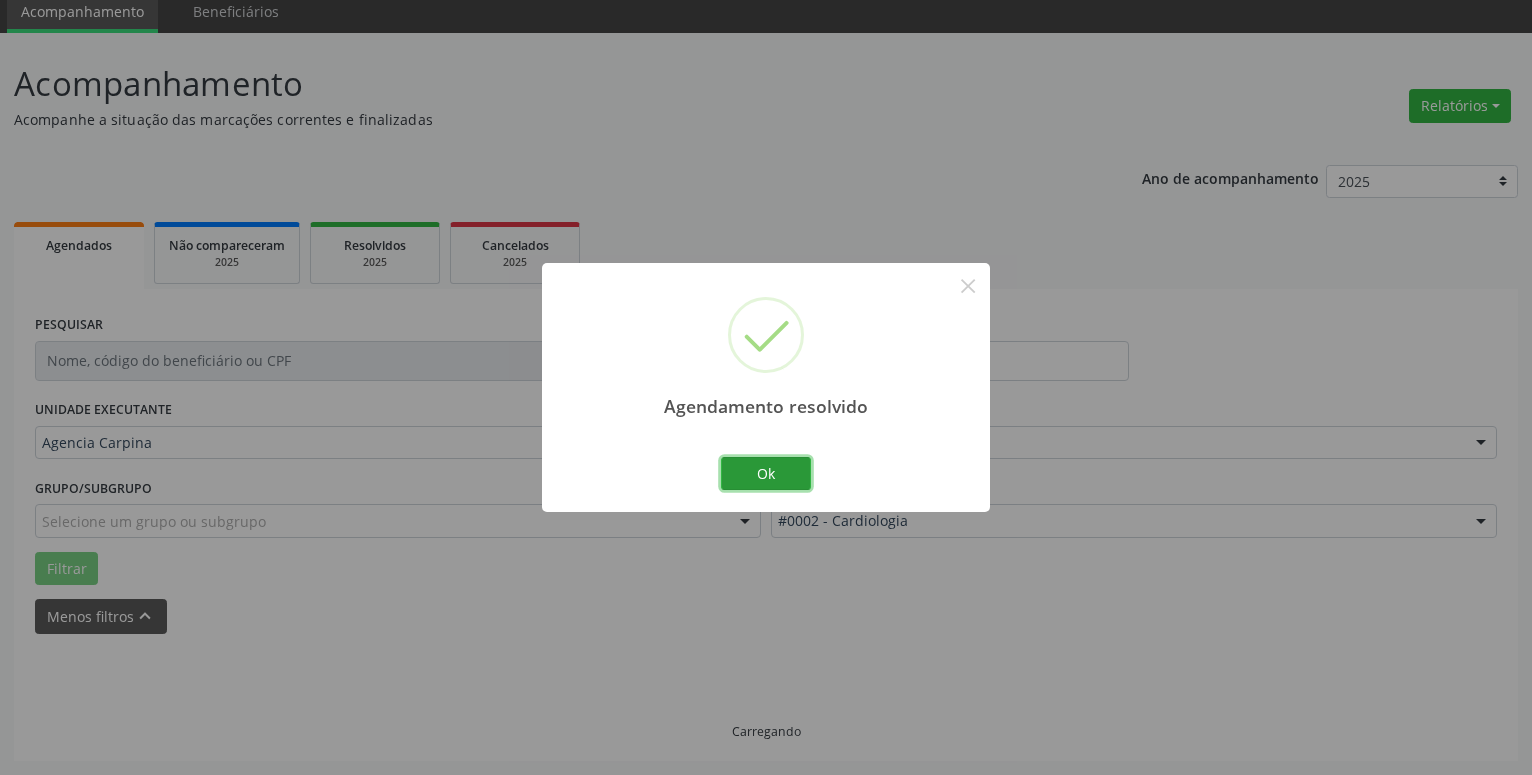 click on "Ok" at bounding box center (766, 474) 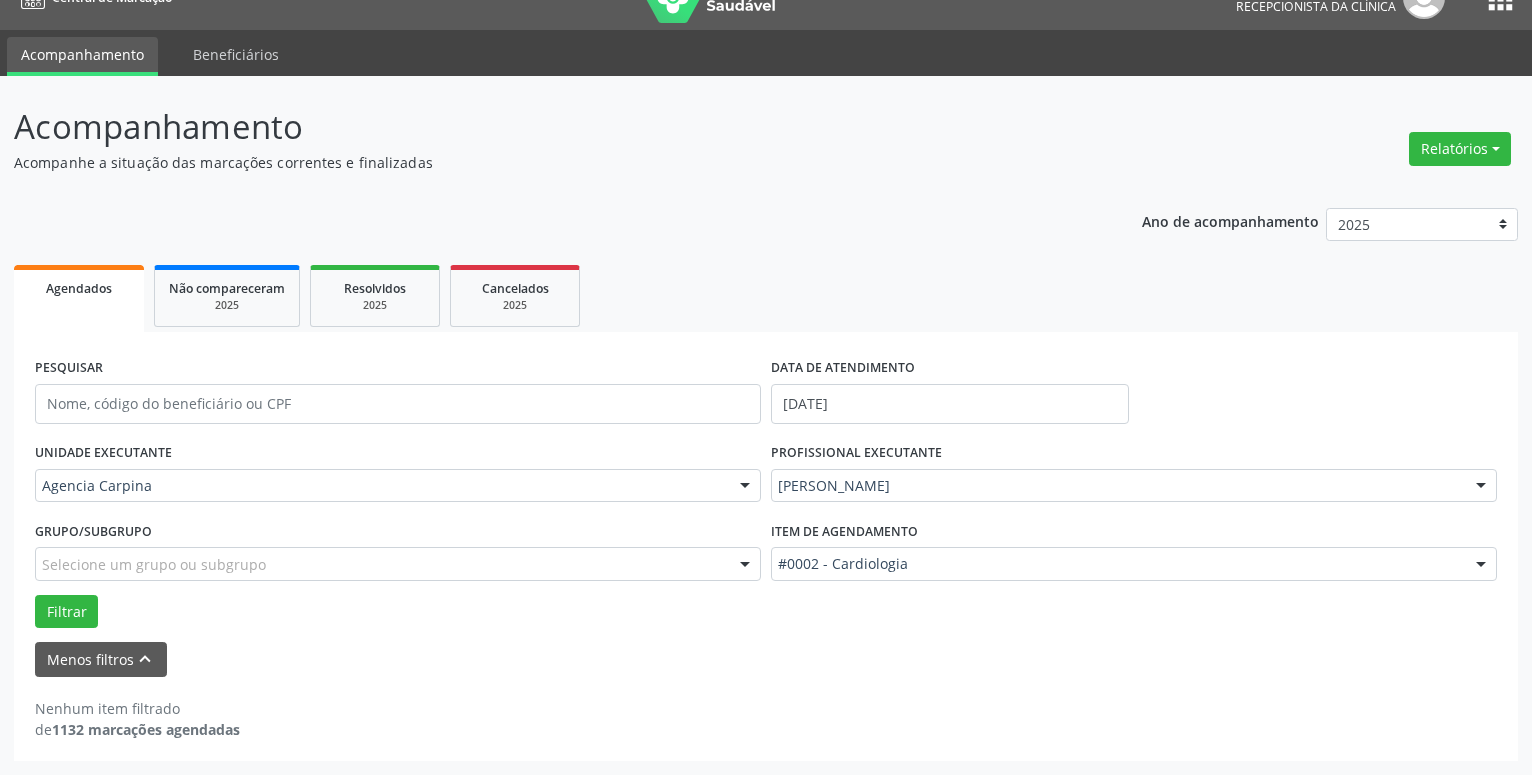 scroll, scrollTop: 34, scrollLeft: 0, axis: vertical 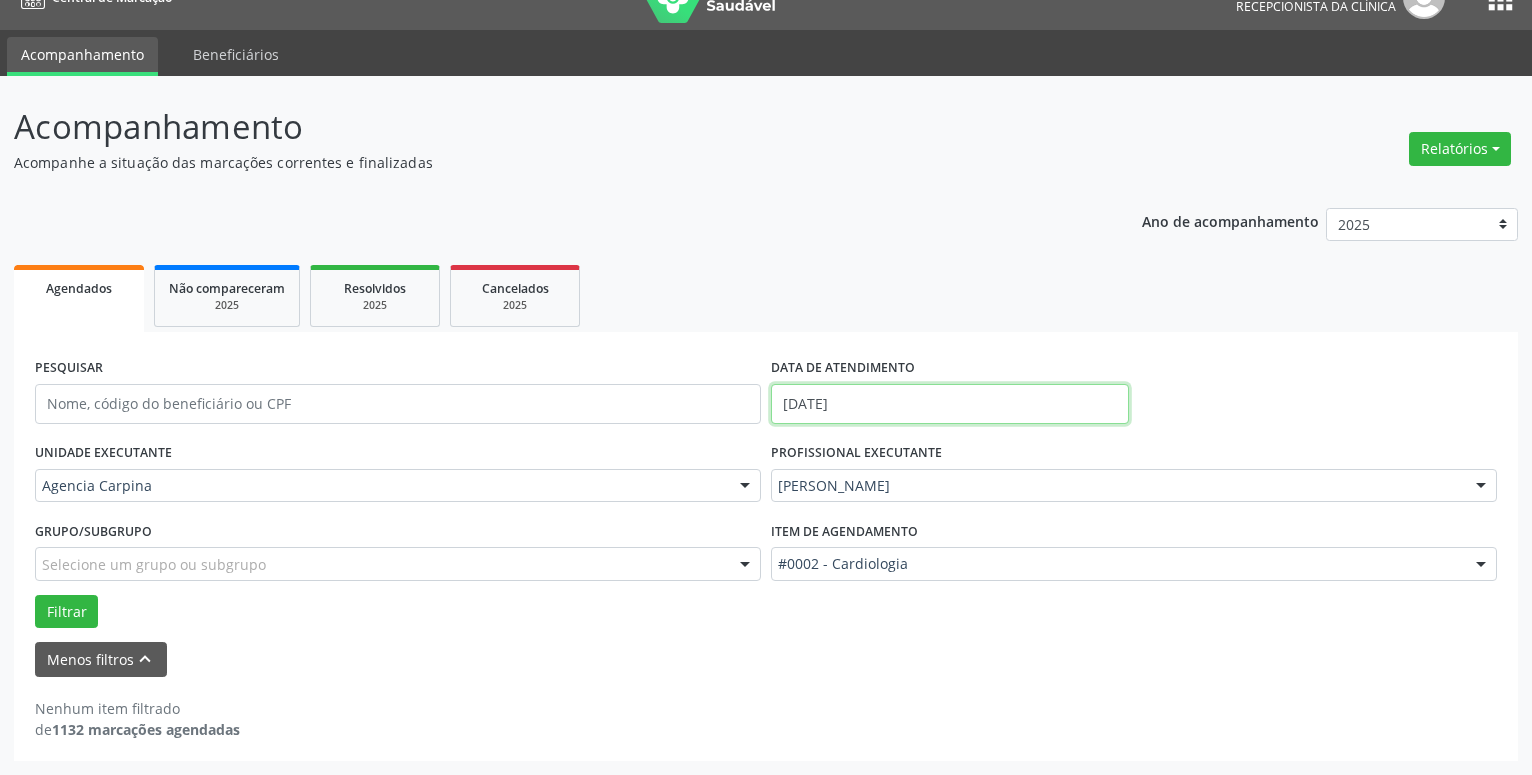 click on "[DATE]" at bounding box center (950, 404) 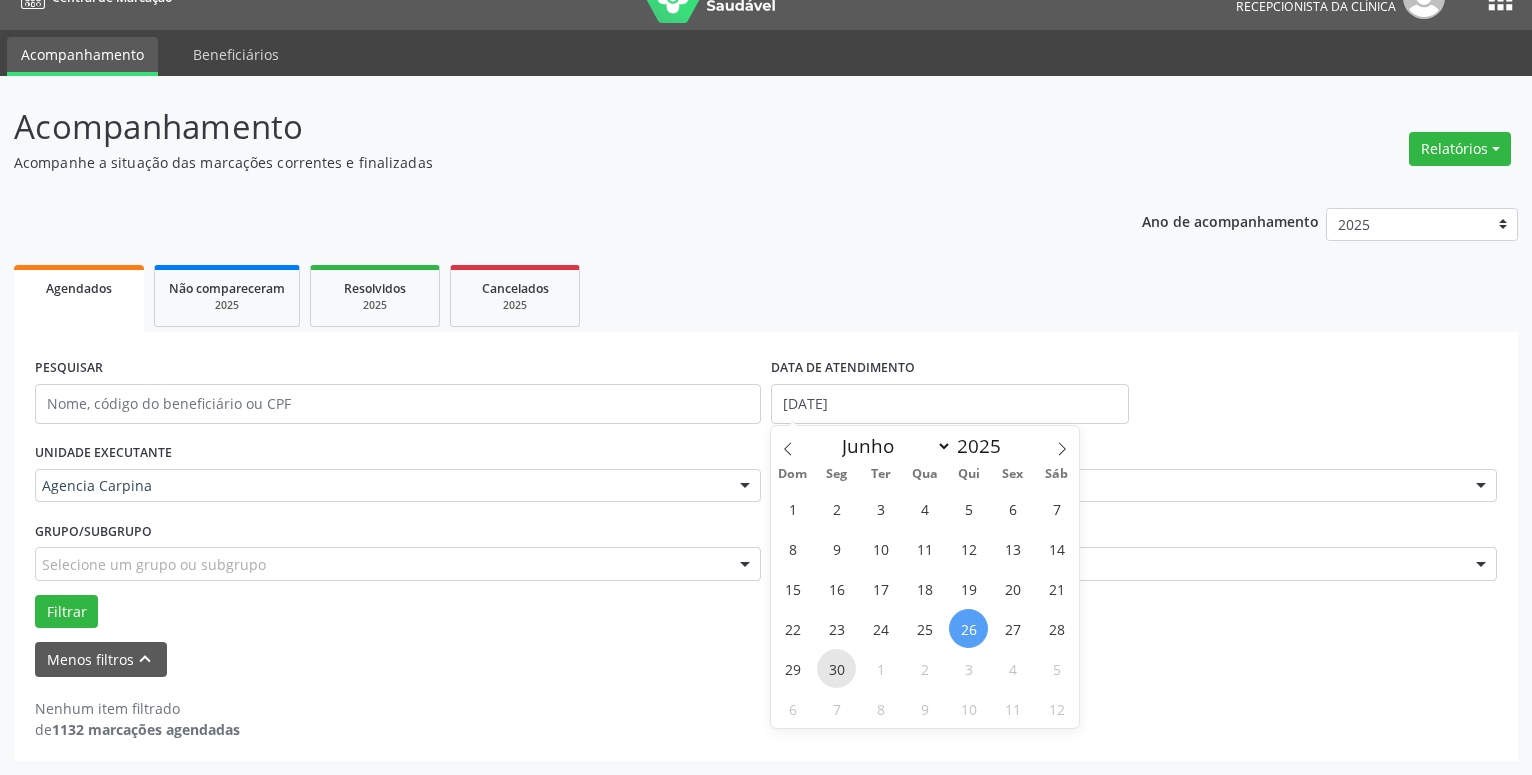 click on "30" at bounding box center [836, 668] 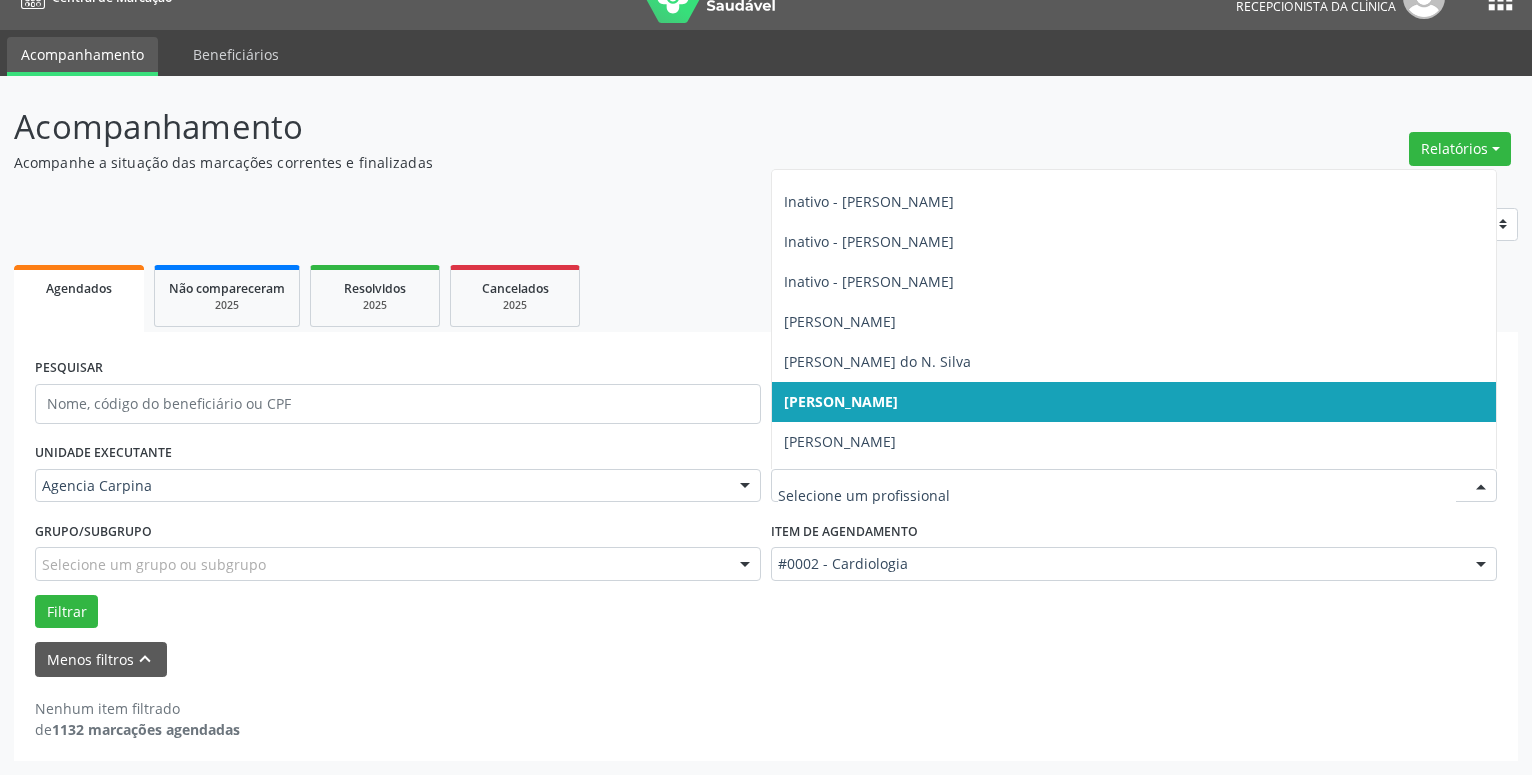 click at bounding box center [1481, 487] 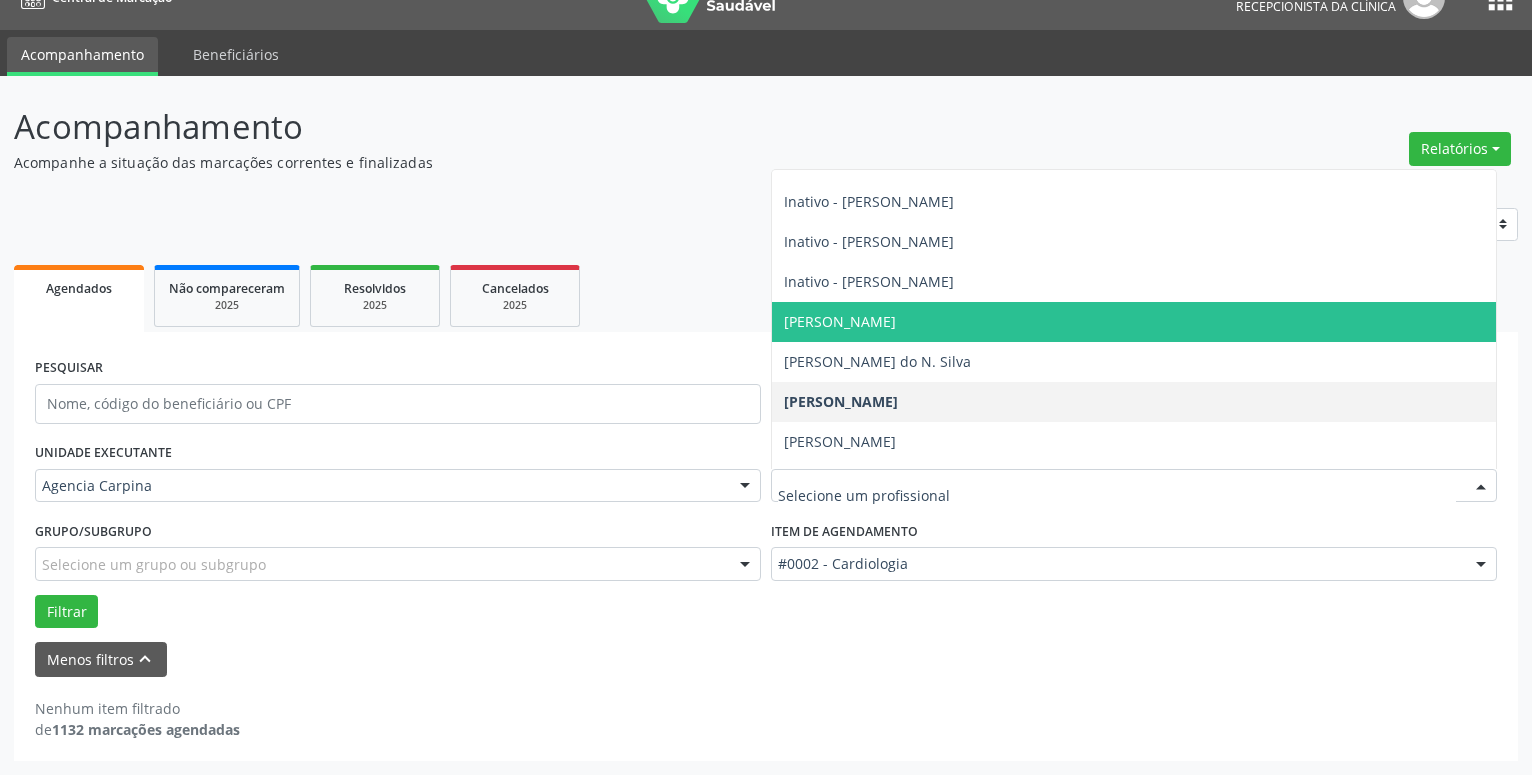 scroll, scrollTop: 0, scrollLeft: 0, axis: both 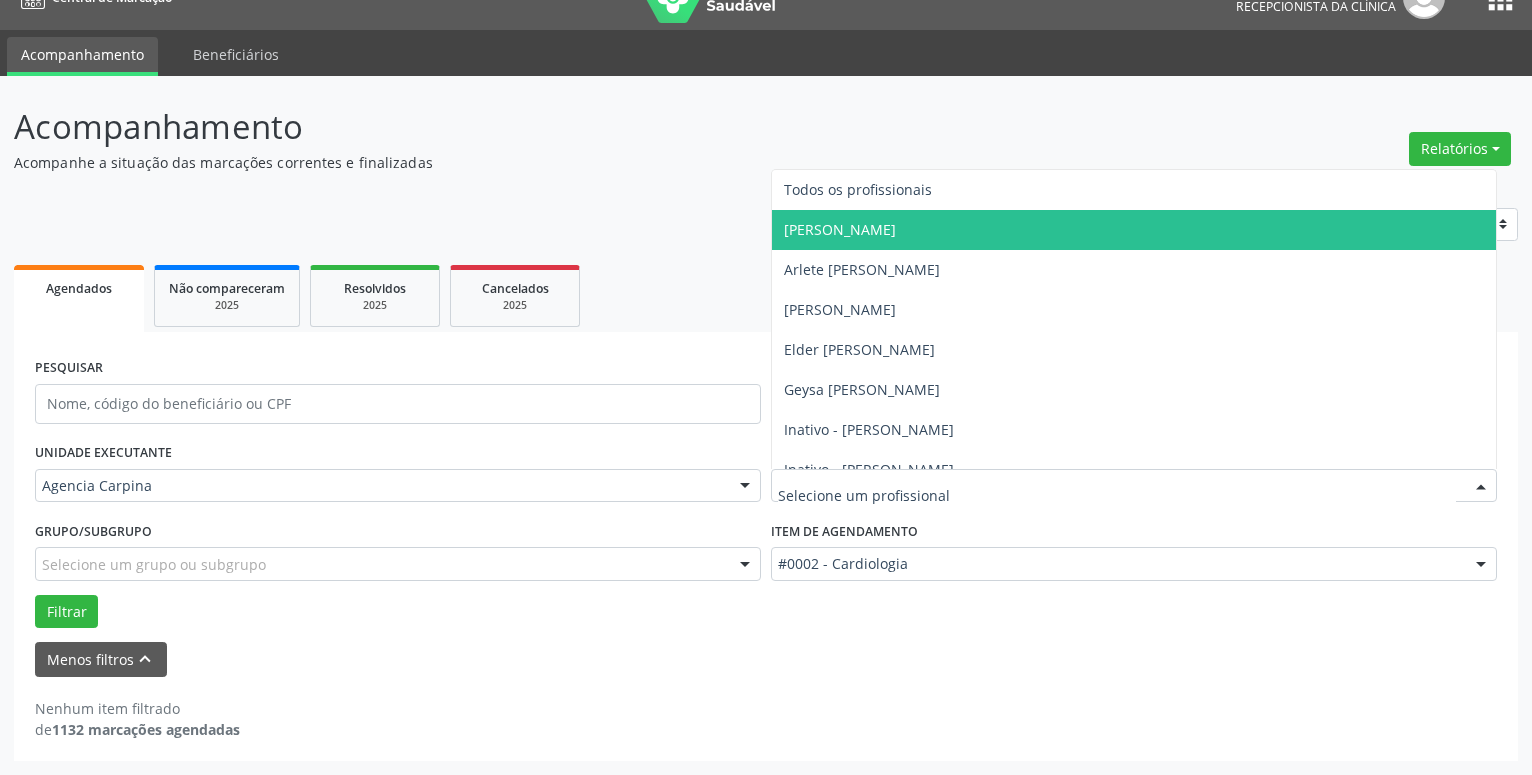 click on "[PERSON_NAME]" at bounding box center (1134, 230) 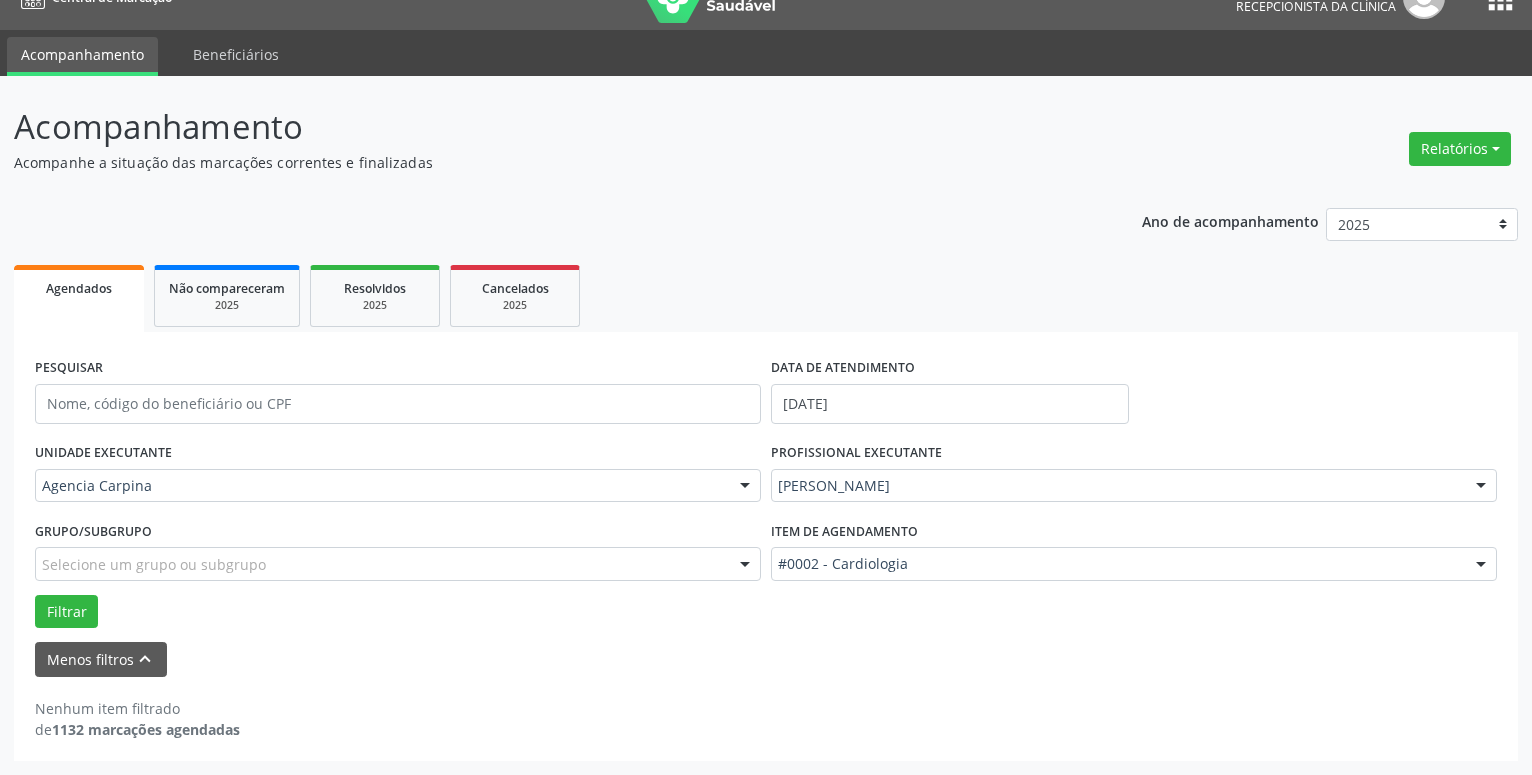 click at bounding box center [1481, 565] 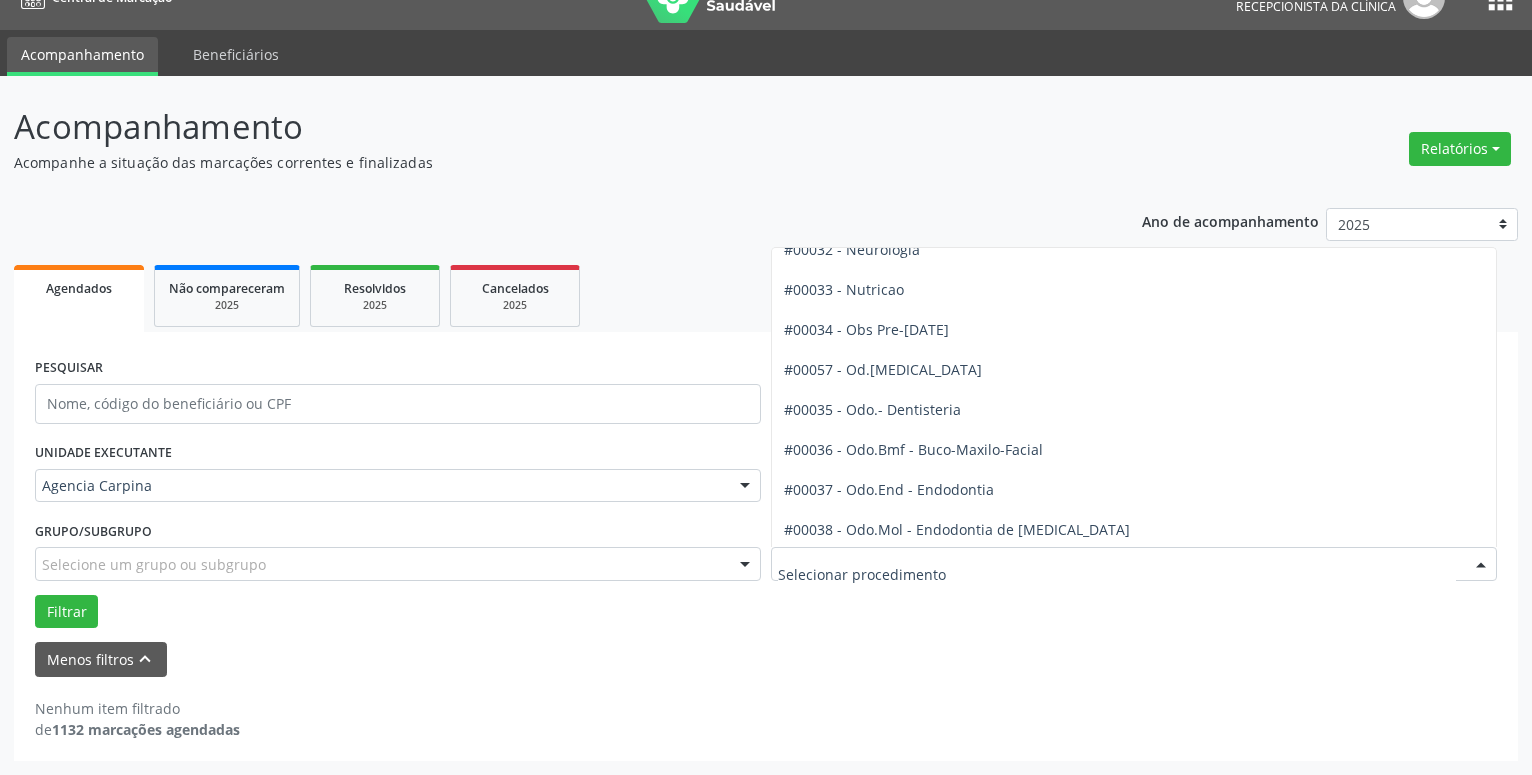 scroll, scrollTop: 2052, scrollLeft: 0, axis: vertical 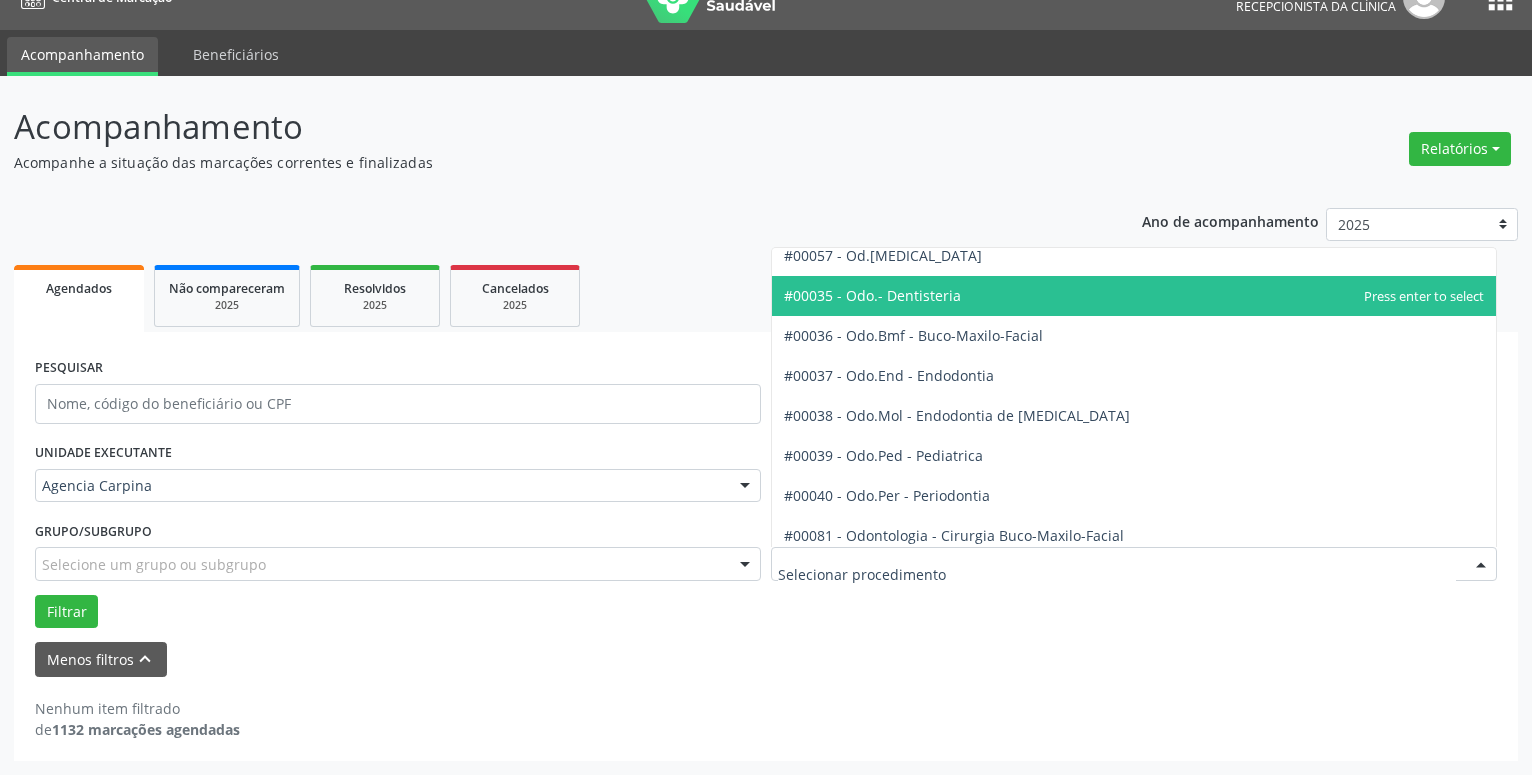 click on "#00035 - Odo.- Dentisteria" at bounding box center (1134, 296) 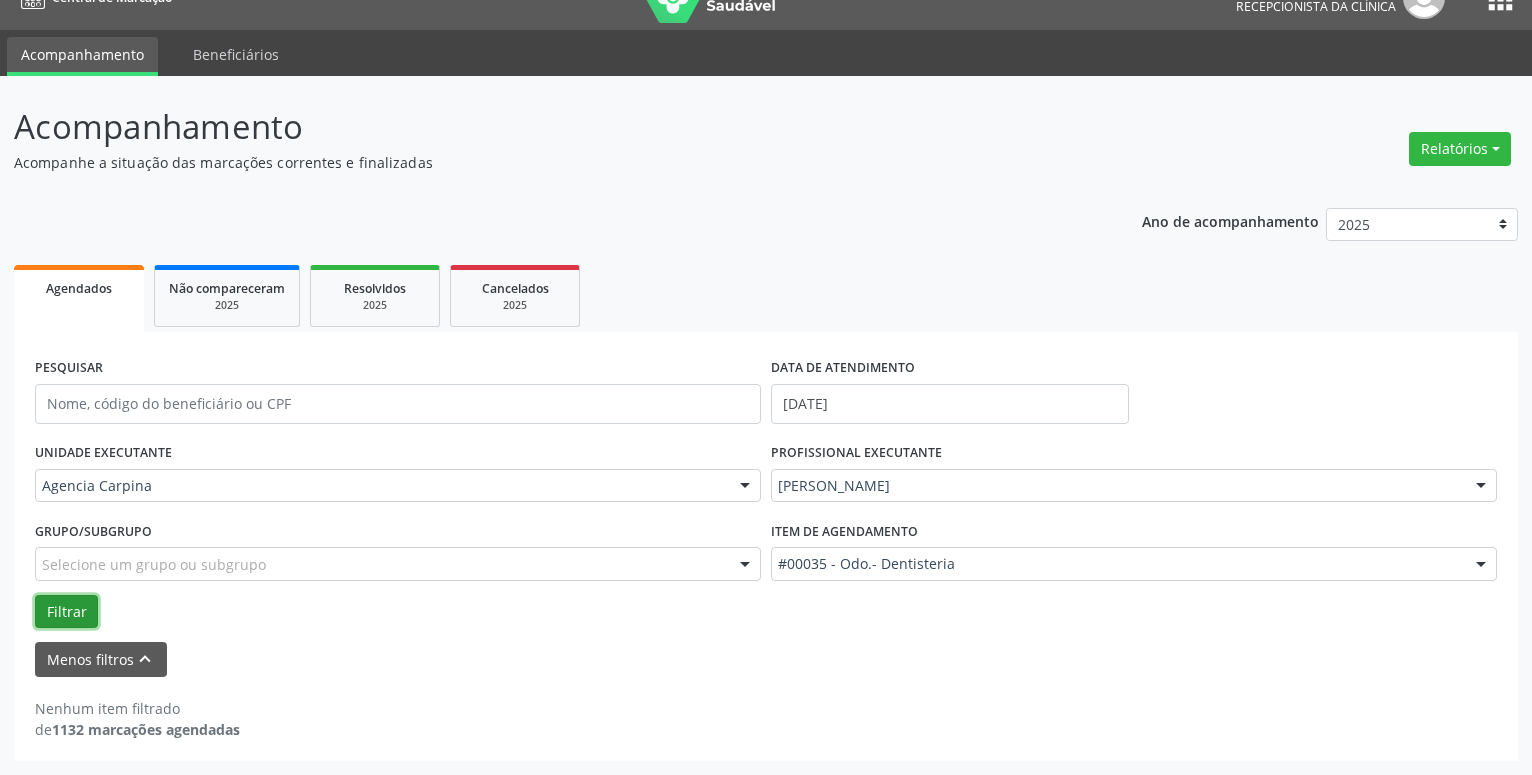 click on "Filtrar" at bounding box center [66, 612] 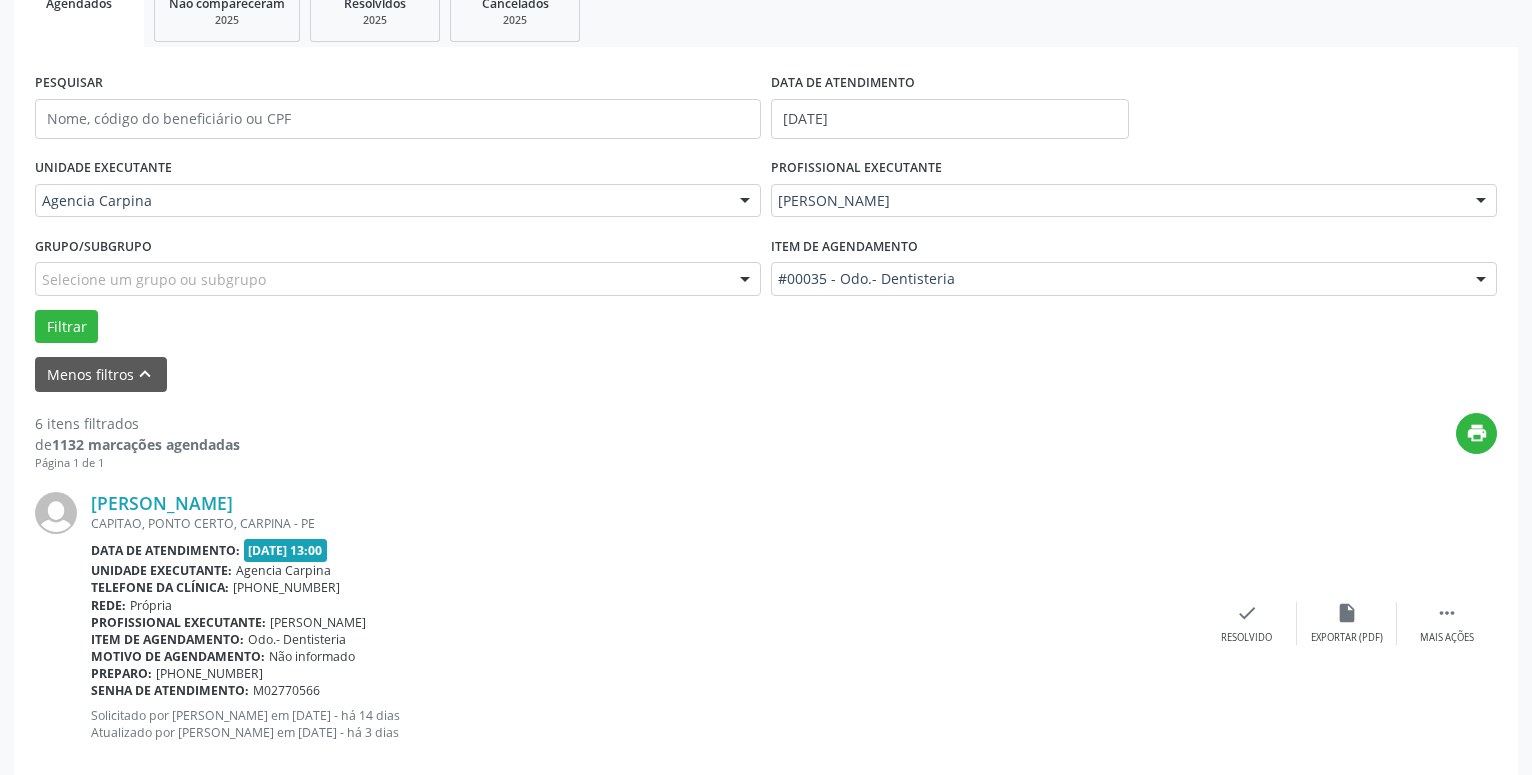 scroll, scrollTop: 340, scrollLeft: 0, axis: vertical 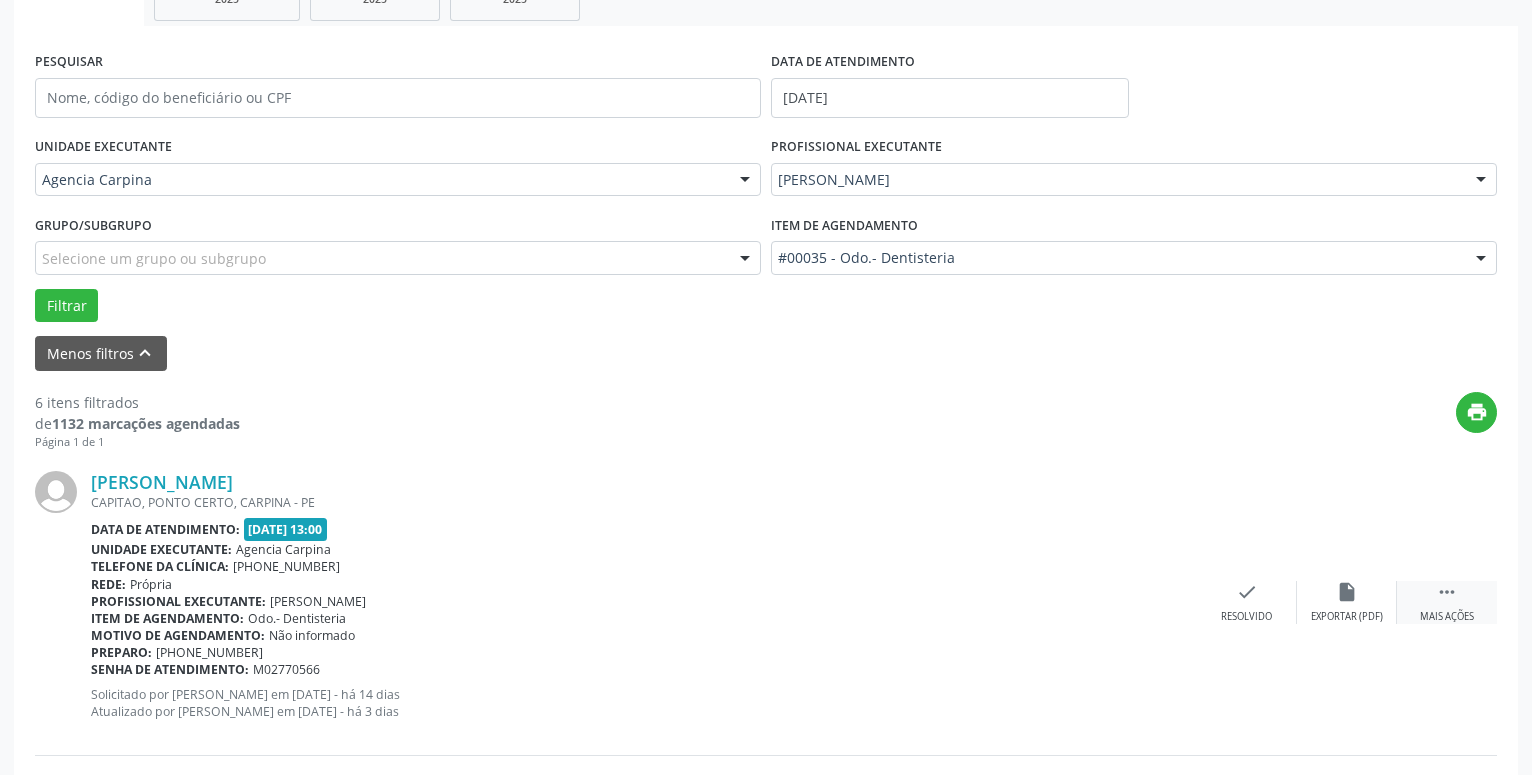 click on "" at bounding box center (1447, 592) 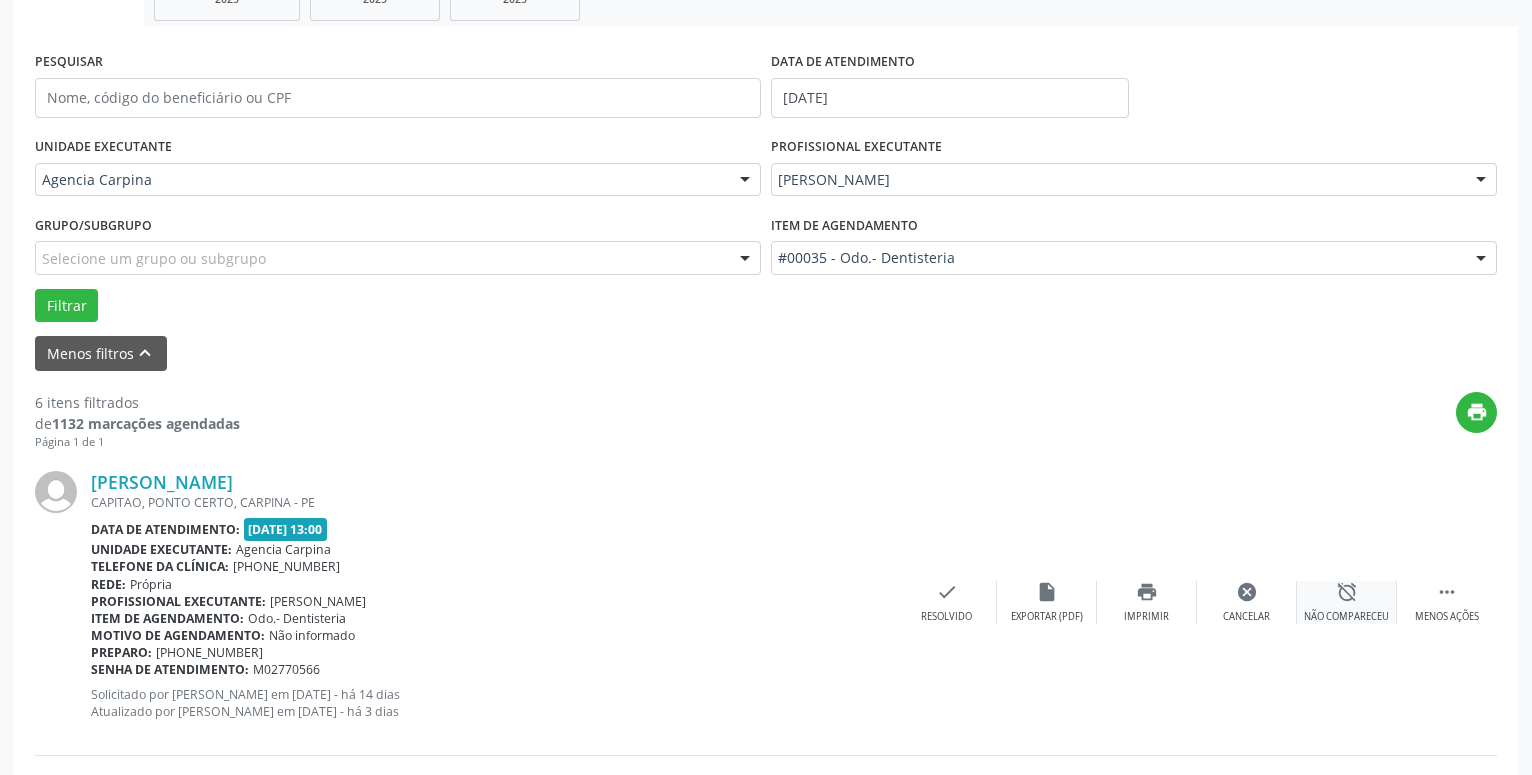 click on "alarm_off" at bounding box center (1347, 592) 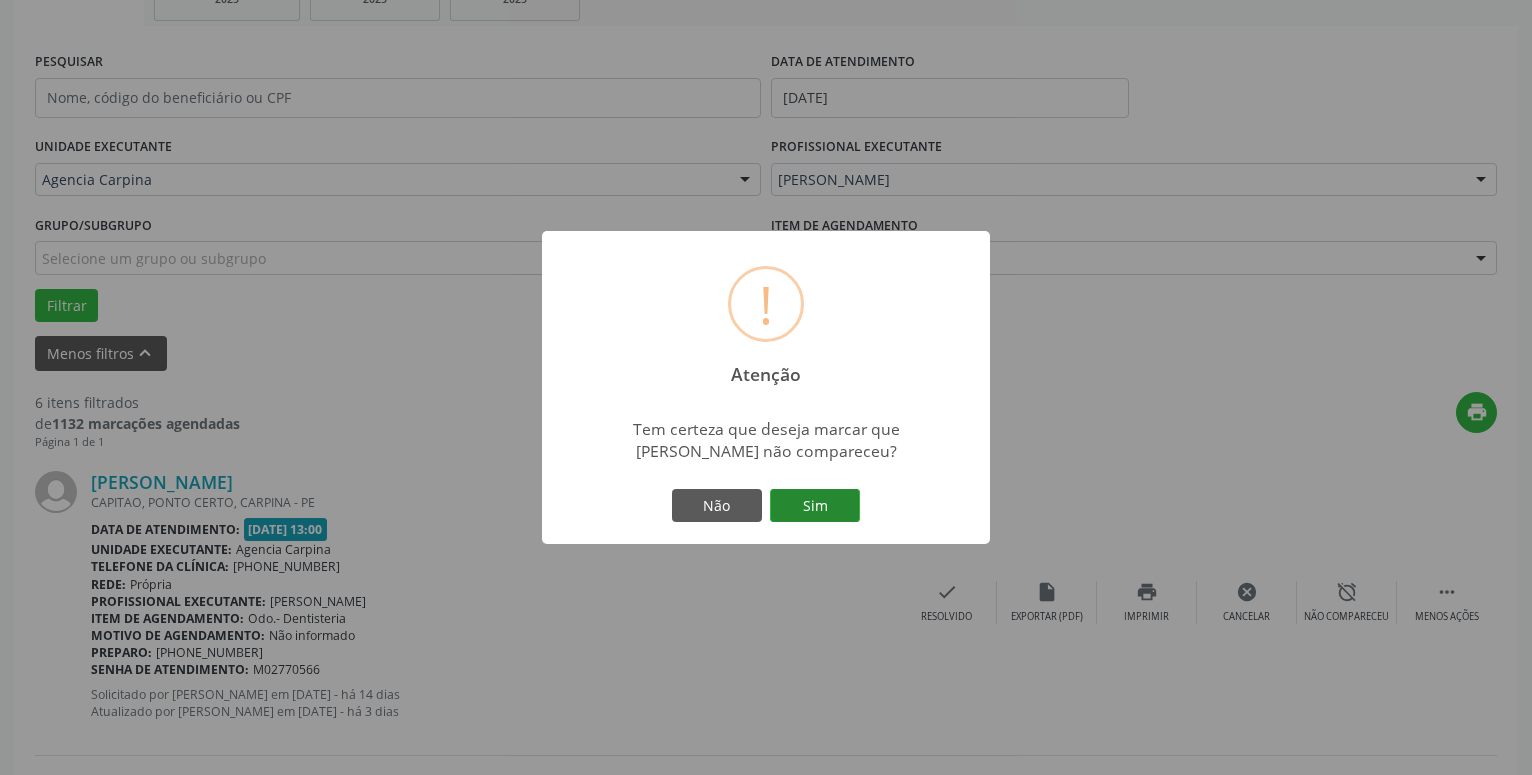 click on "Sim" at bounding box center (815, 506) 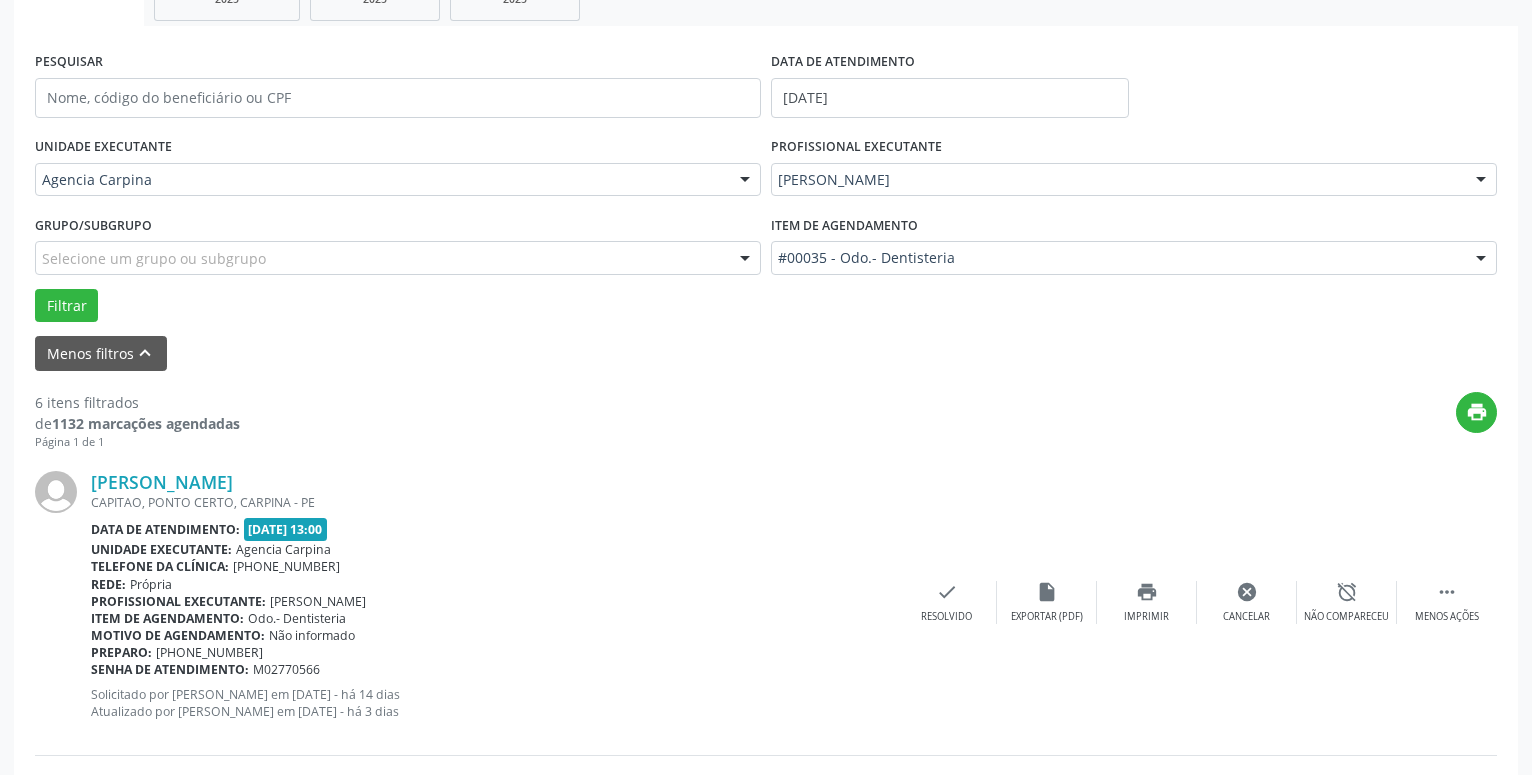 scroll, scrollTop: 98, scrollLeft: 0, axis: vertical 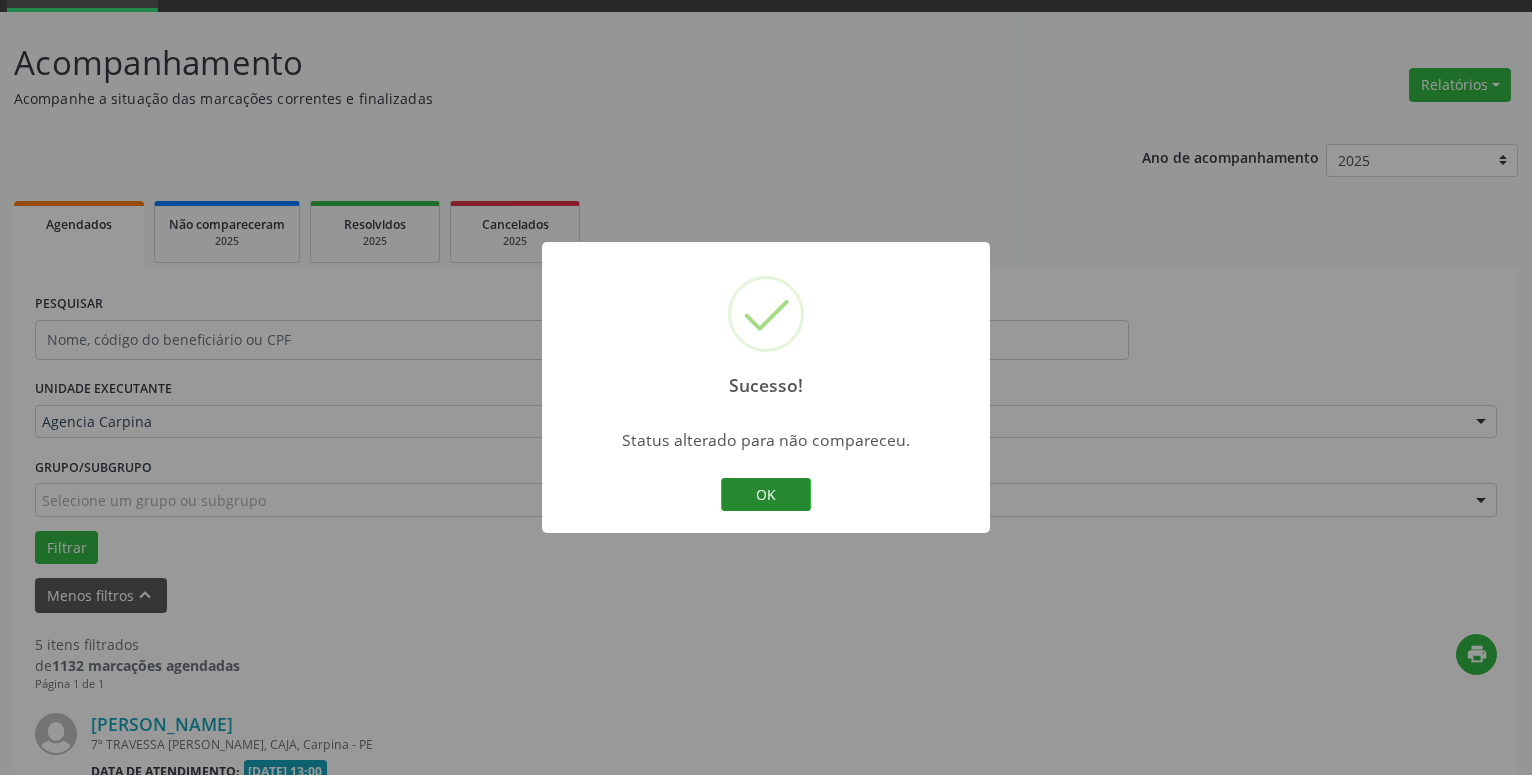 click on "OK" at bounding box center [766, 495] 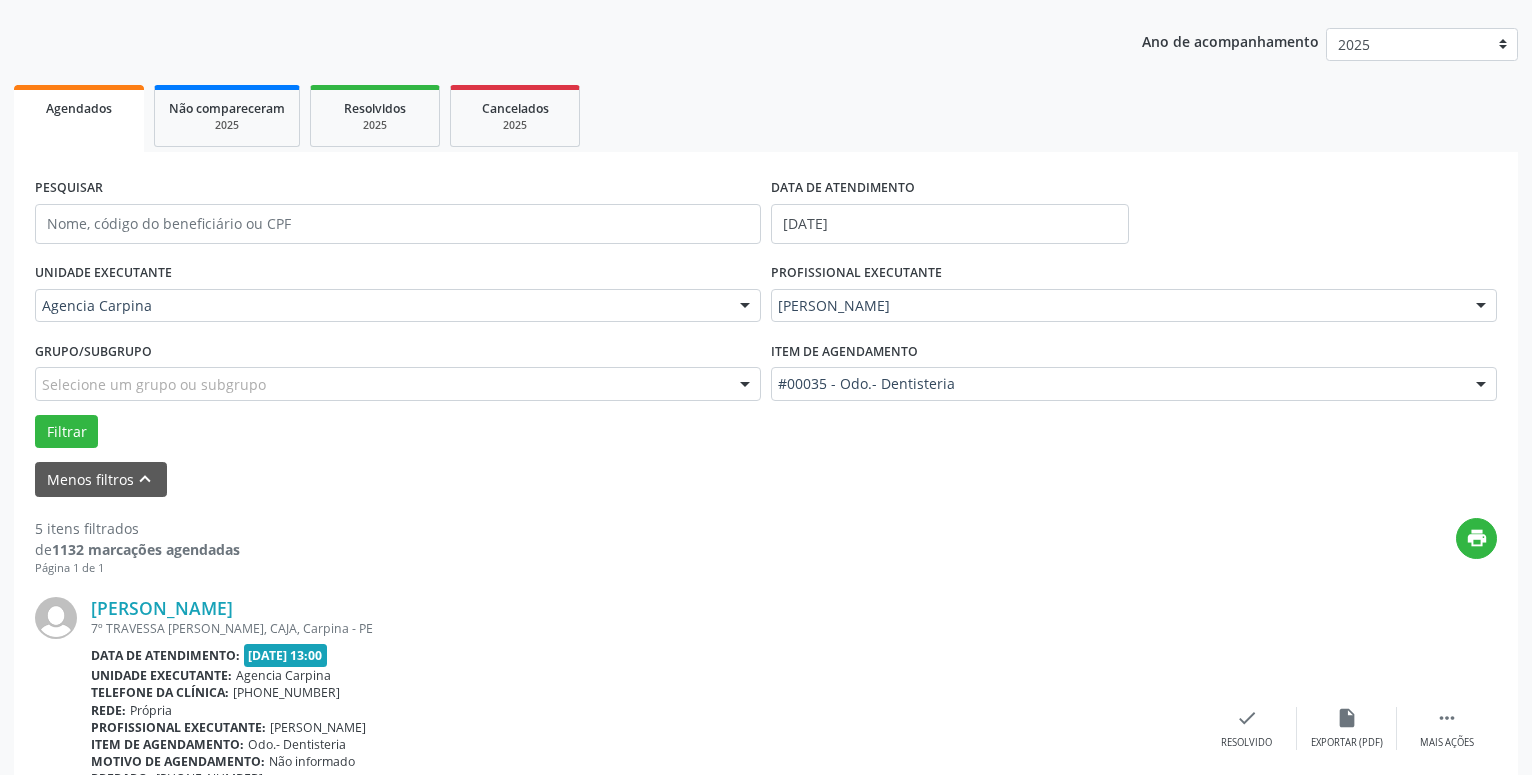 scroll, scrollTop: 404, scrollLeft: 0, axis: vertical 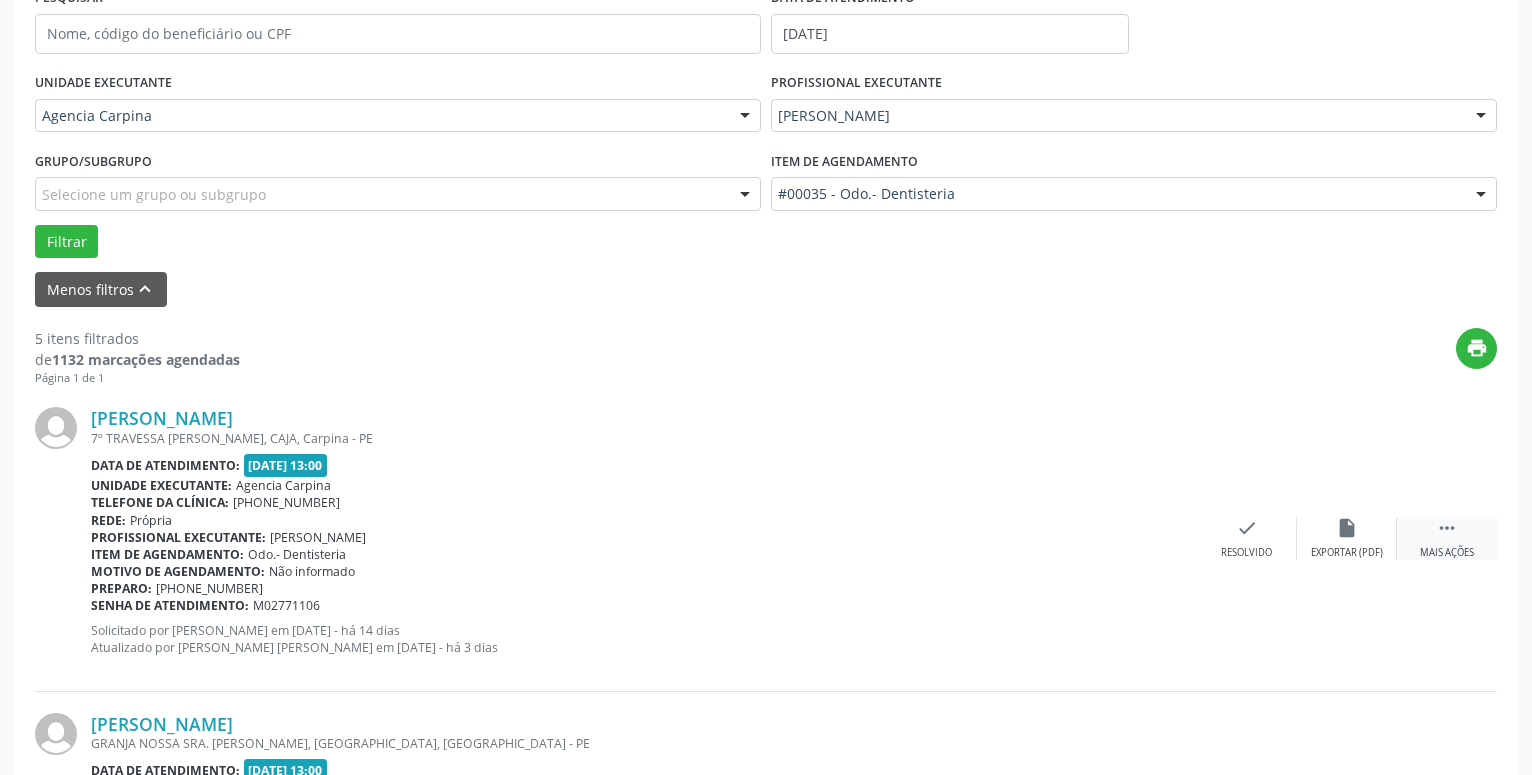 click on "" at bounding box center (1447, 528) 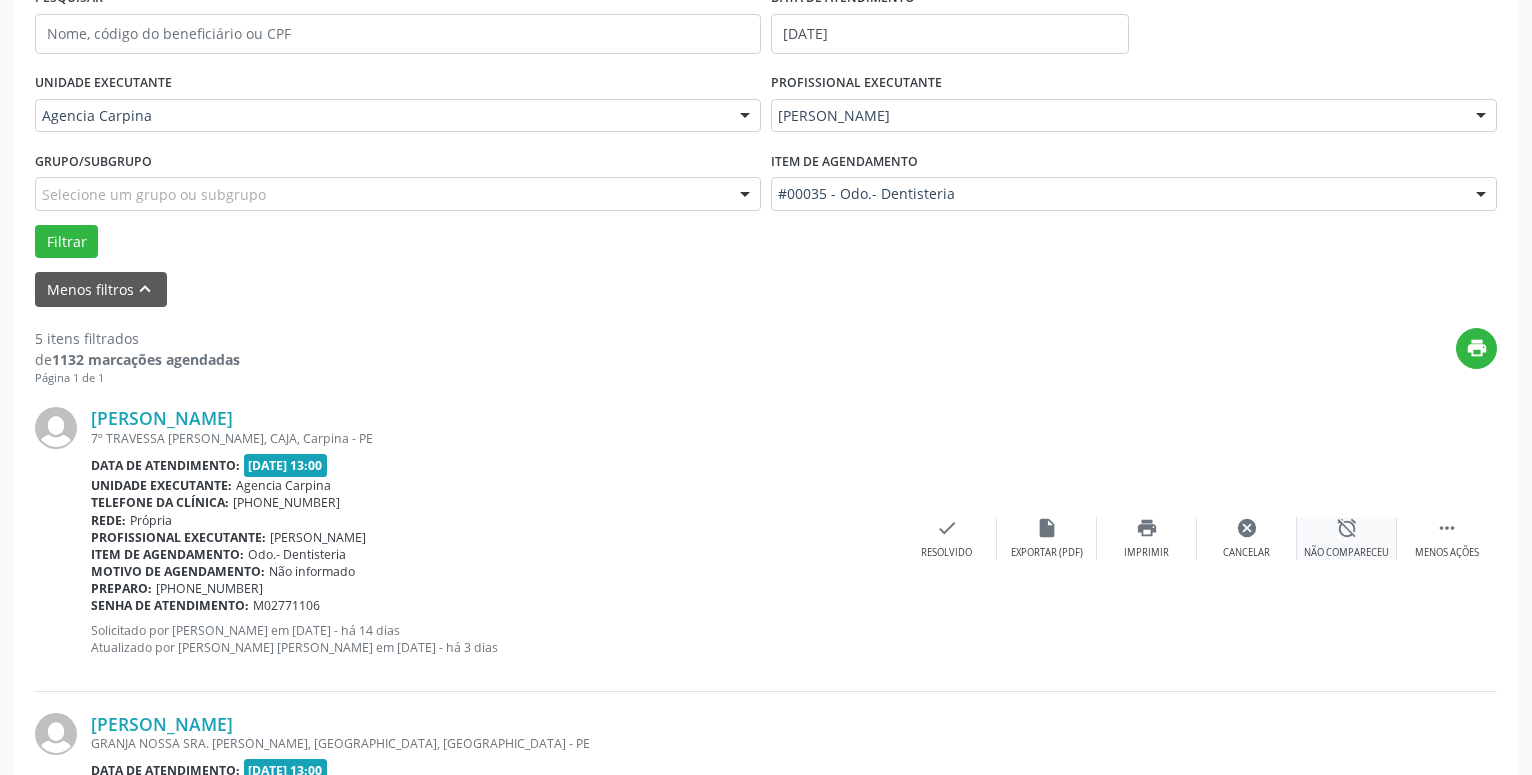 click on "alarm_off" at bounding box center [1347, 528] 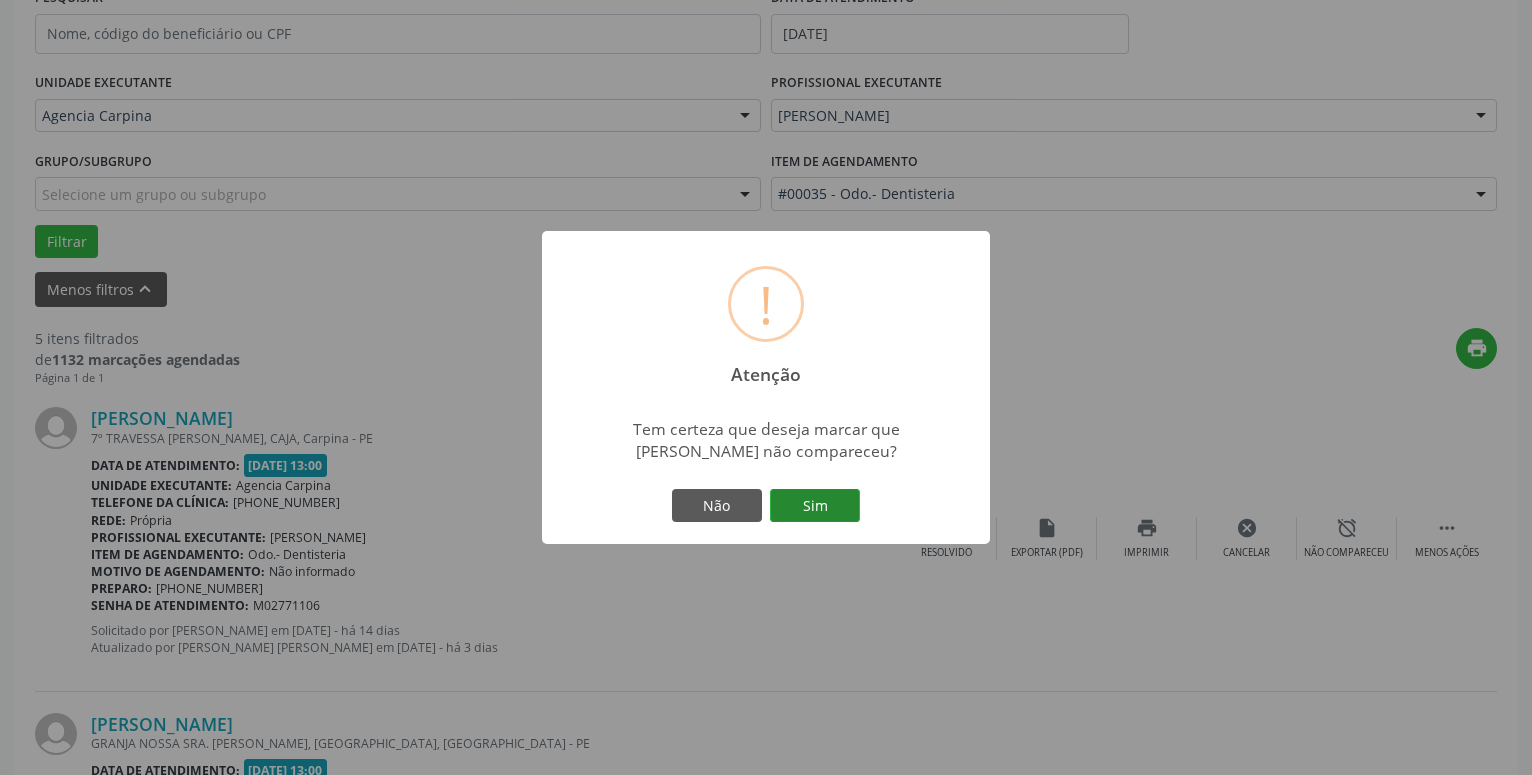 click on "Sim" at bounding box center [815, 506] 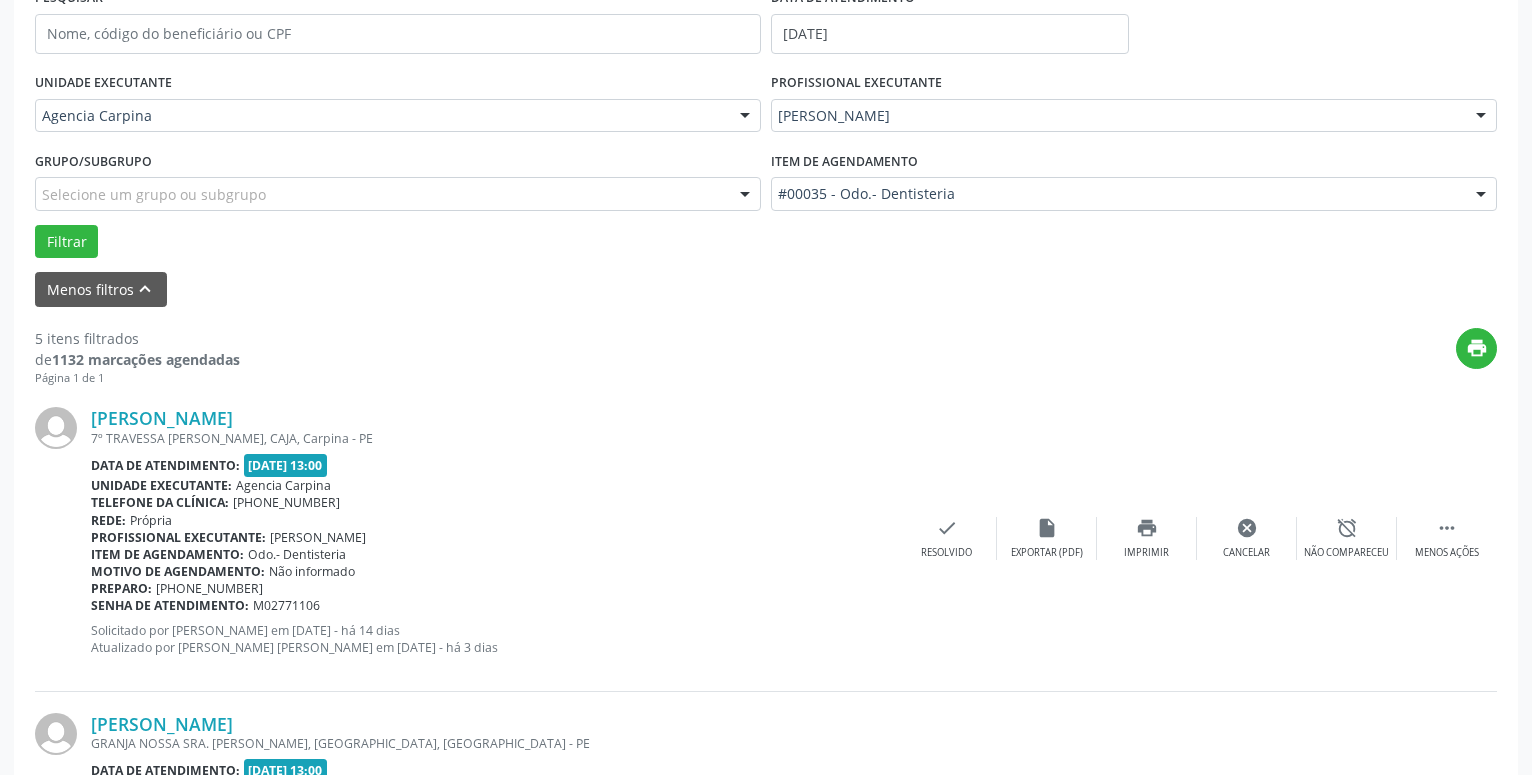 scroll, scrollTop: 98, scrollLeft: 0, axis: vertical 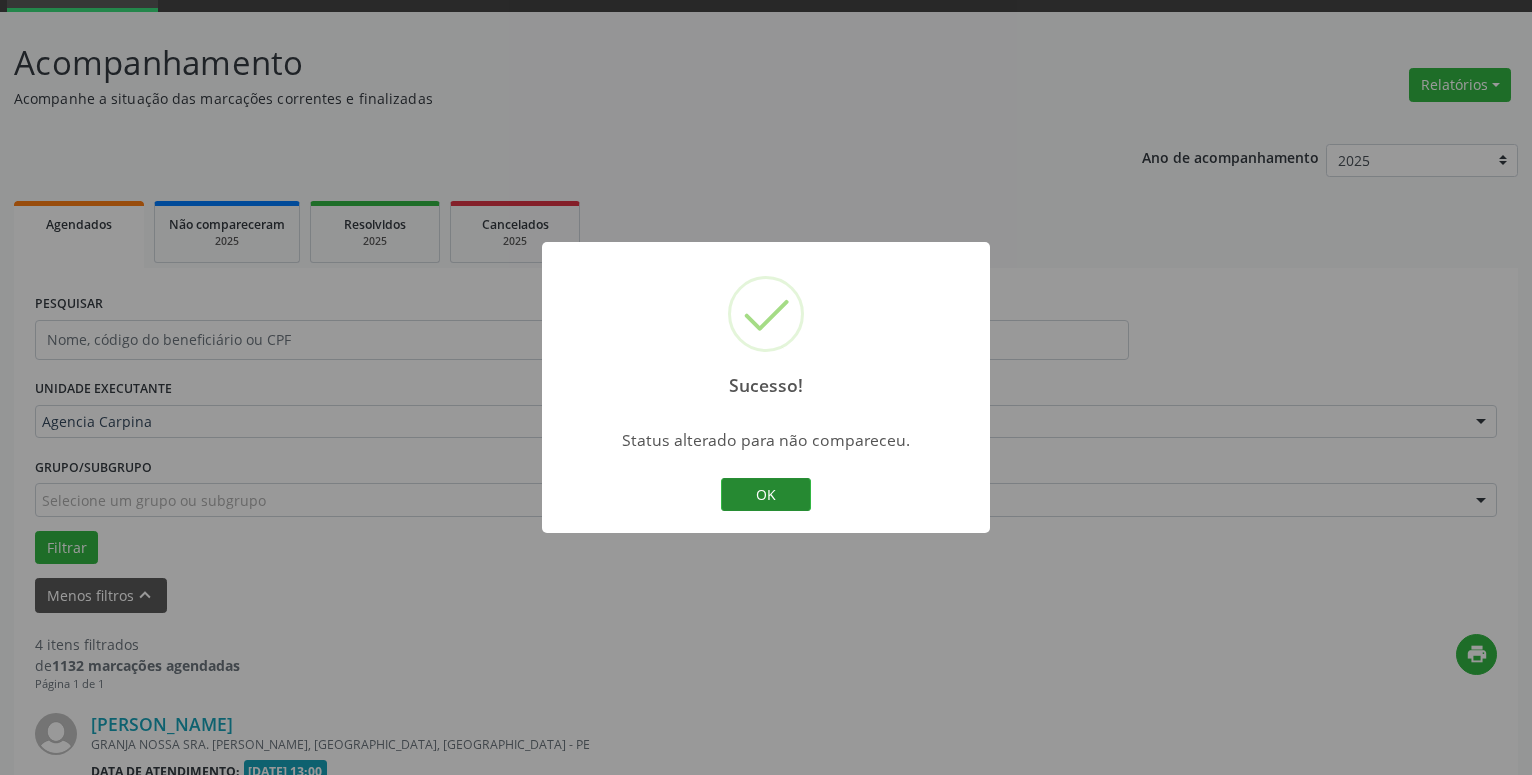 click on "OK" at bounding box center [766, 495] 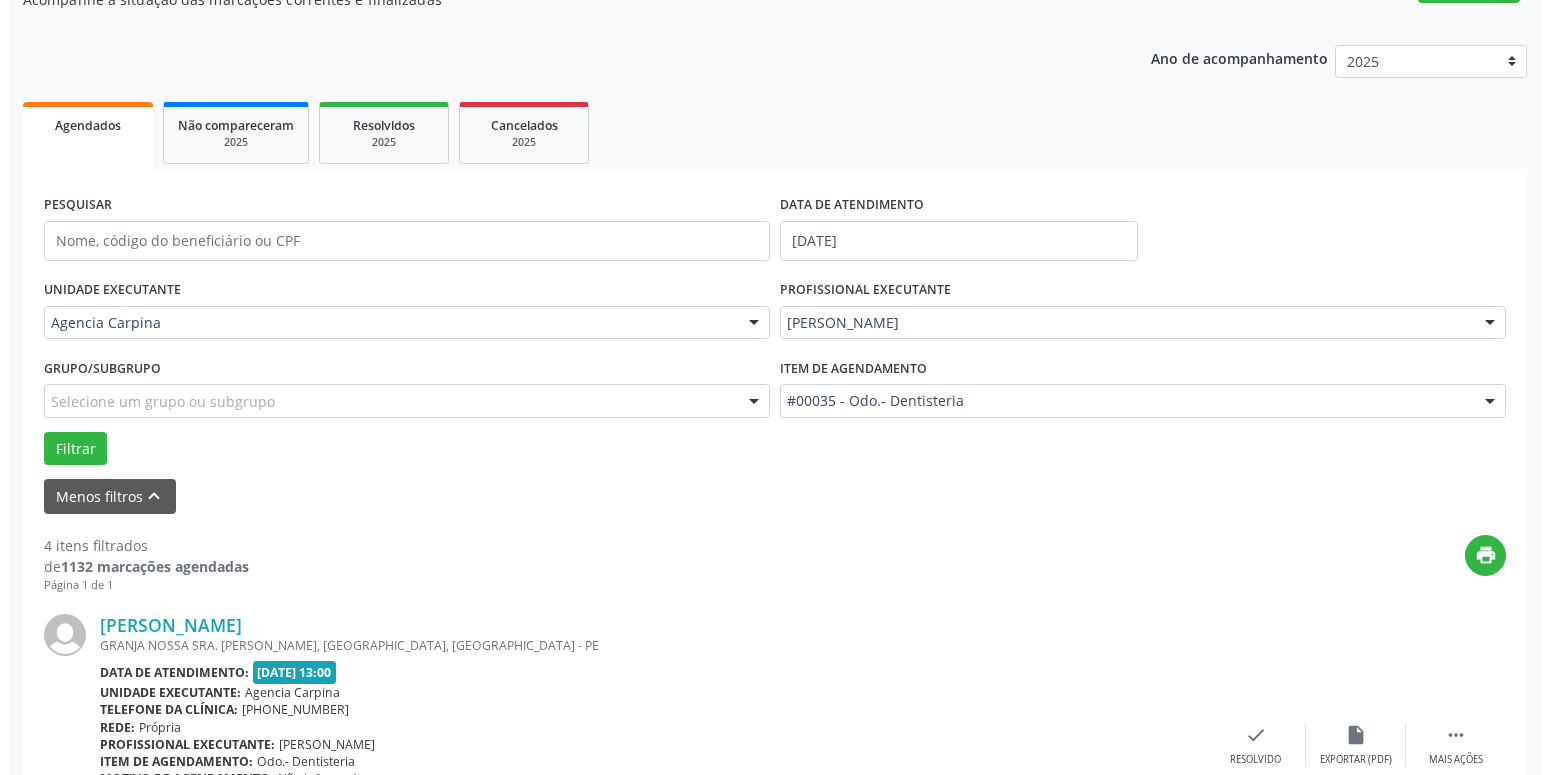 scroll, scrollTop: 302, scrollLeft: 0, axis: vertical 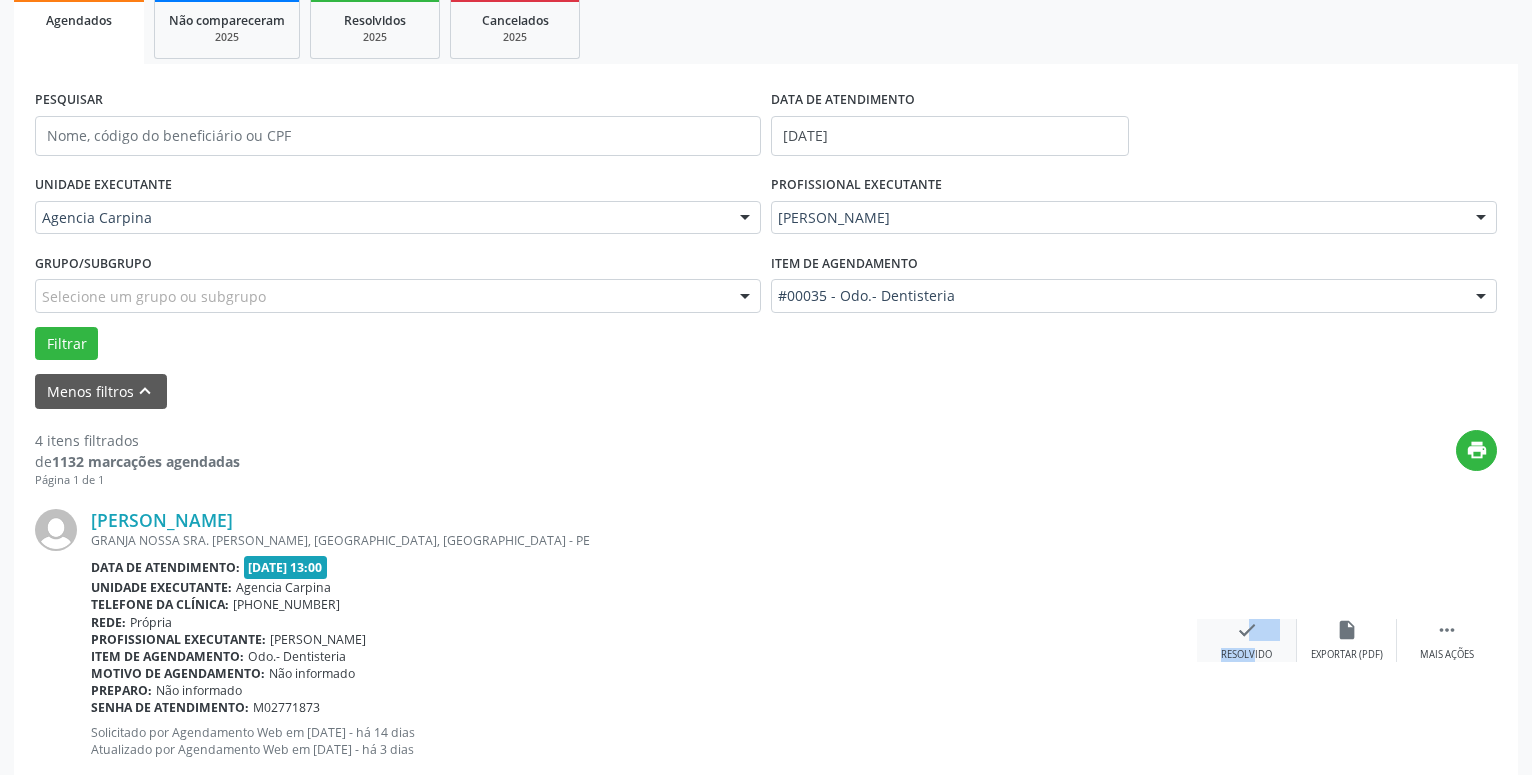 click on "check
Resolvido" at bounding box center [1247, 640] 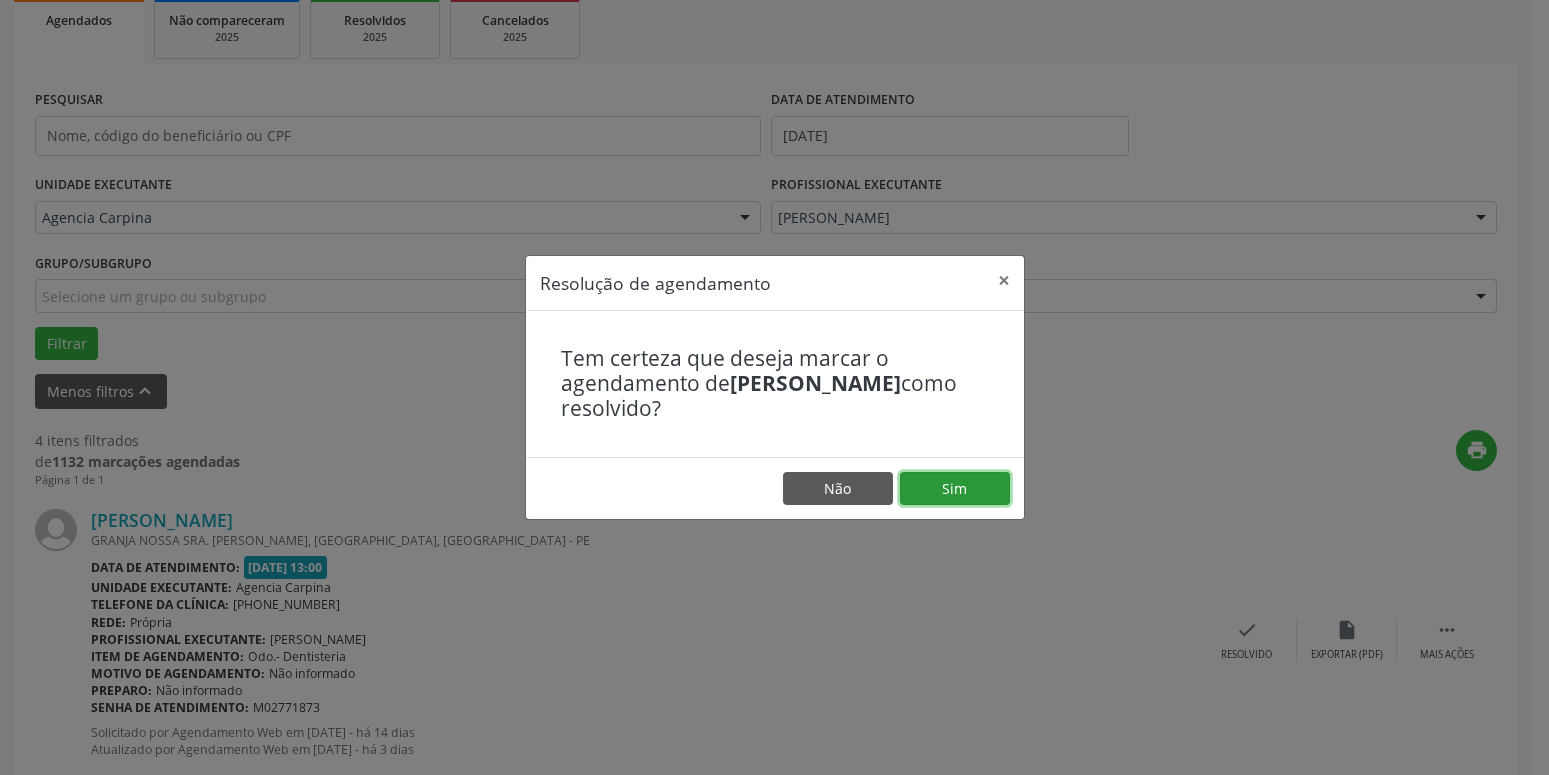 click on "Sim" at bounding box center [955, 489] 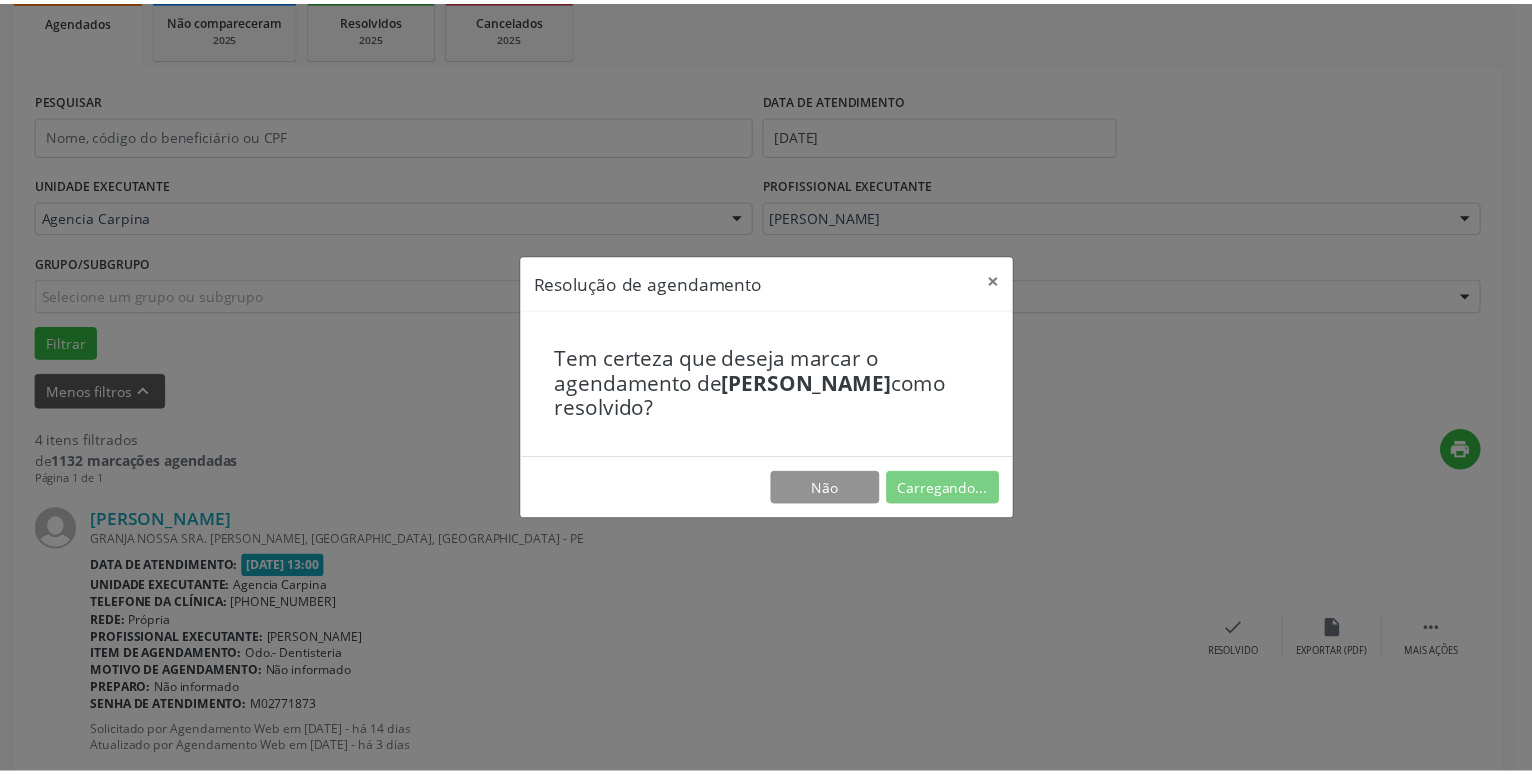 scroll, scrollTop: 77, scrollLeft: 0, axis: vertical 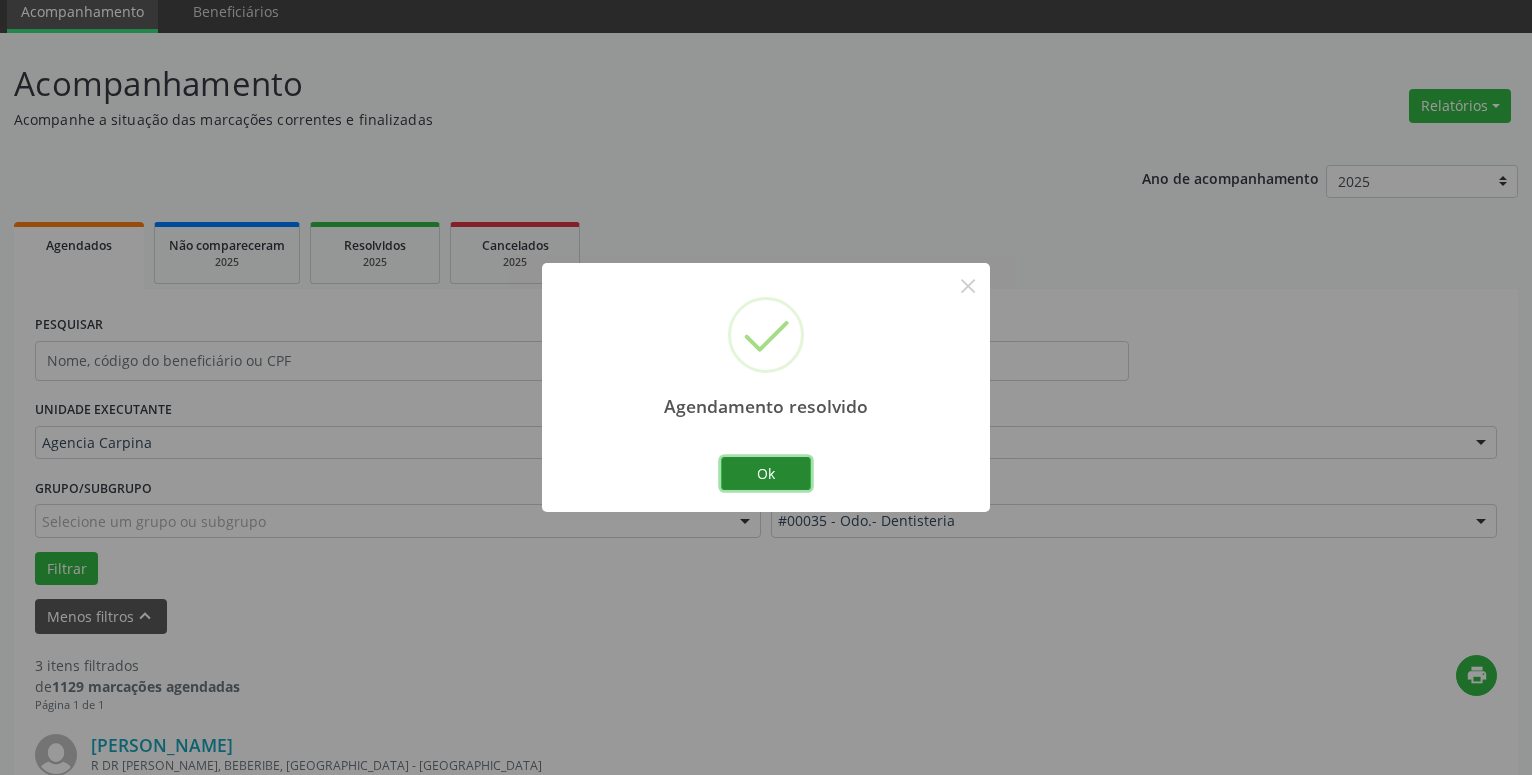 click on "Ok" at bounding box center [766, 474] 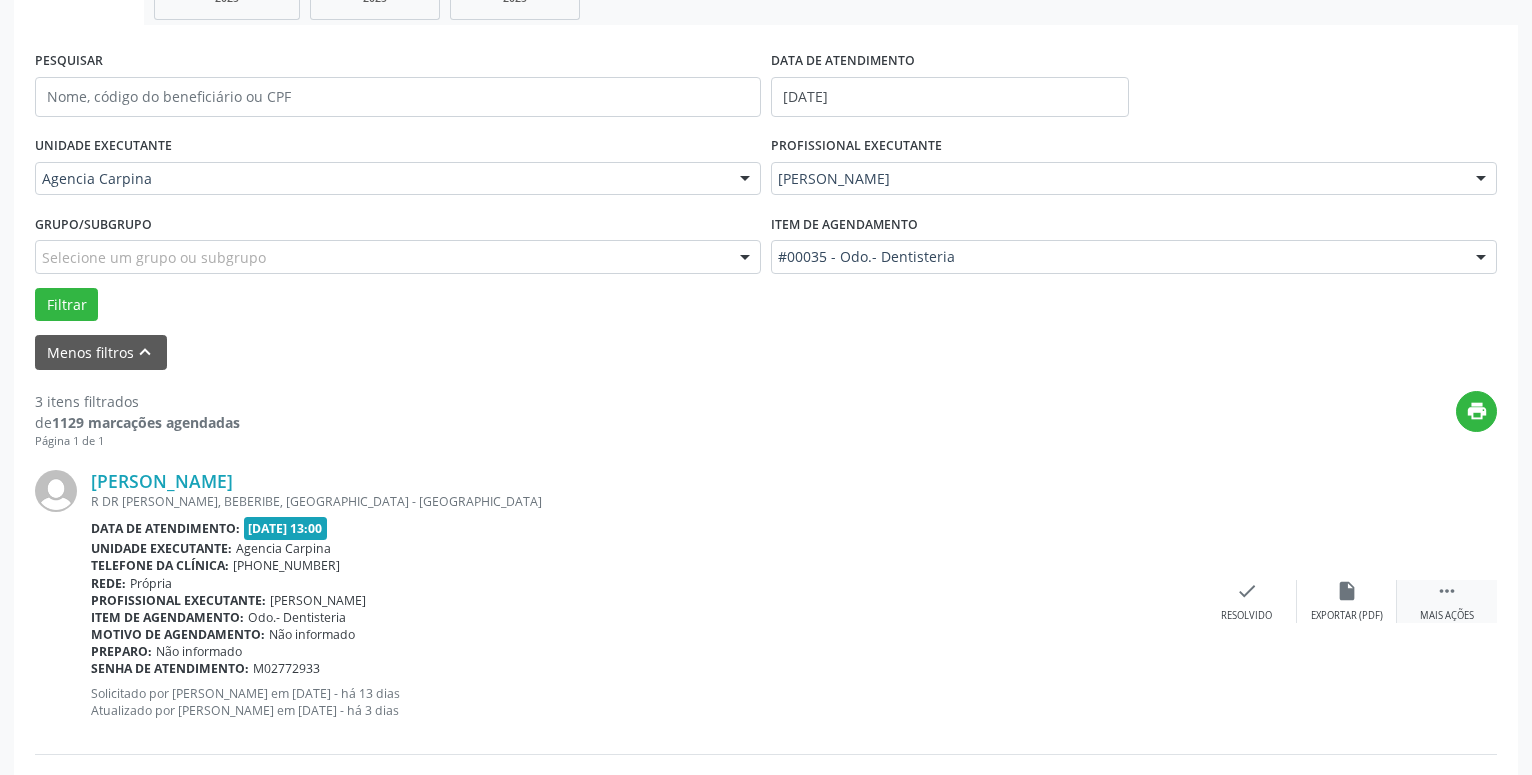 scroll, scrollTop: 383, scrollLeft: 0, axis: vertical 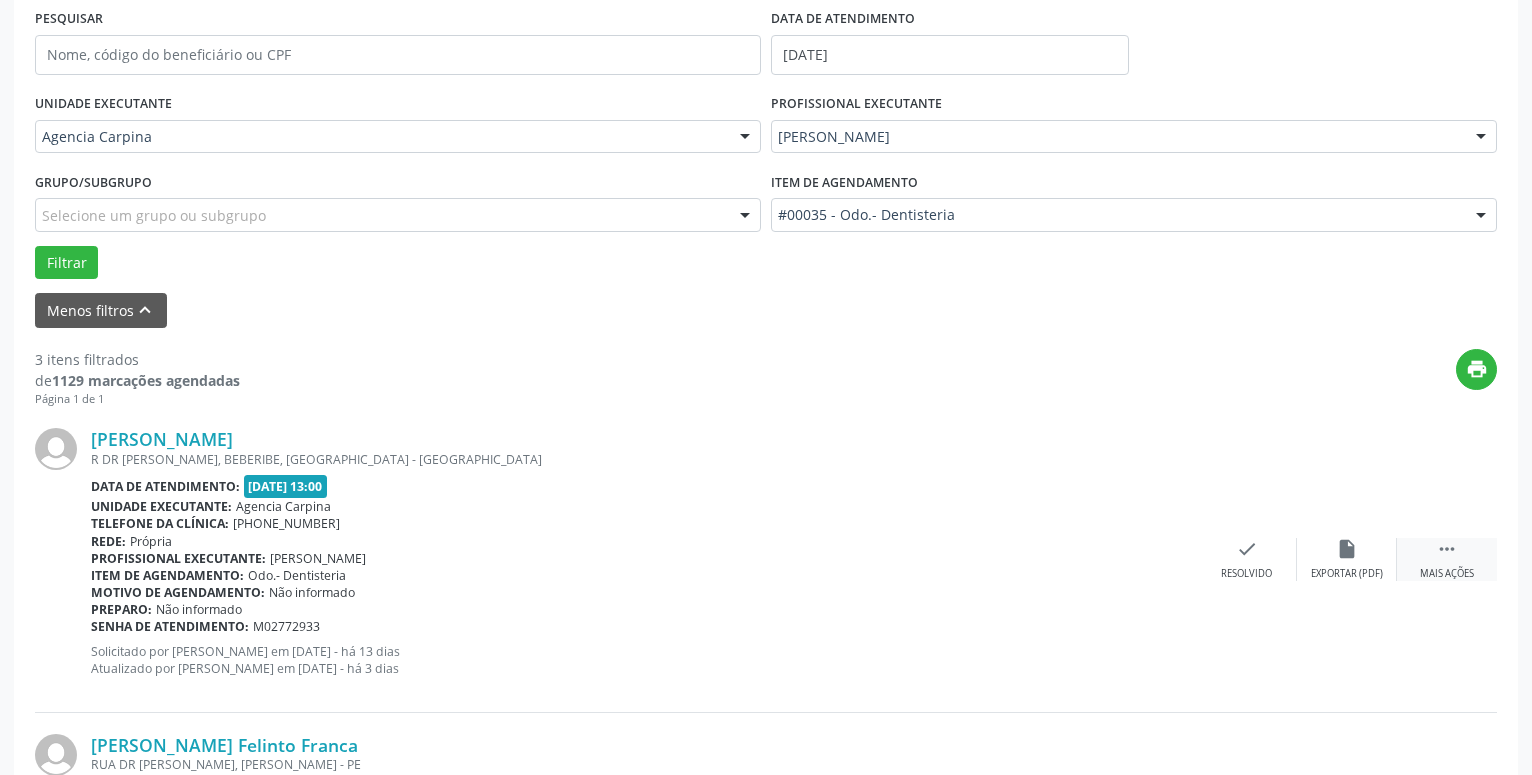 click on "" at bounding box center (1447, 549) 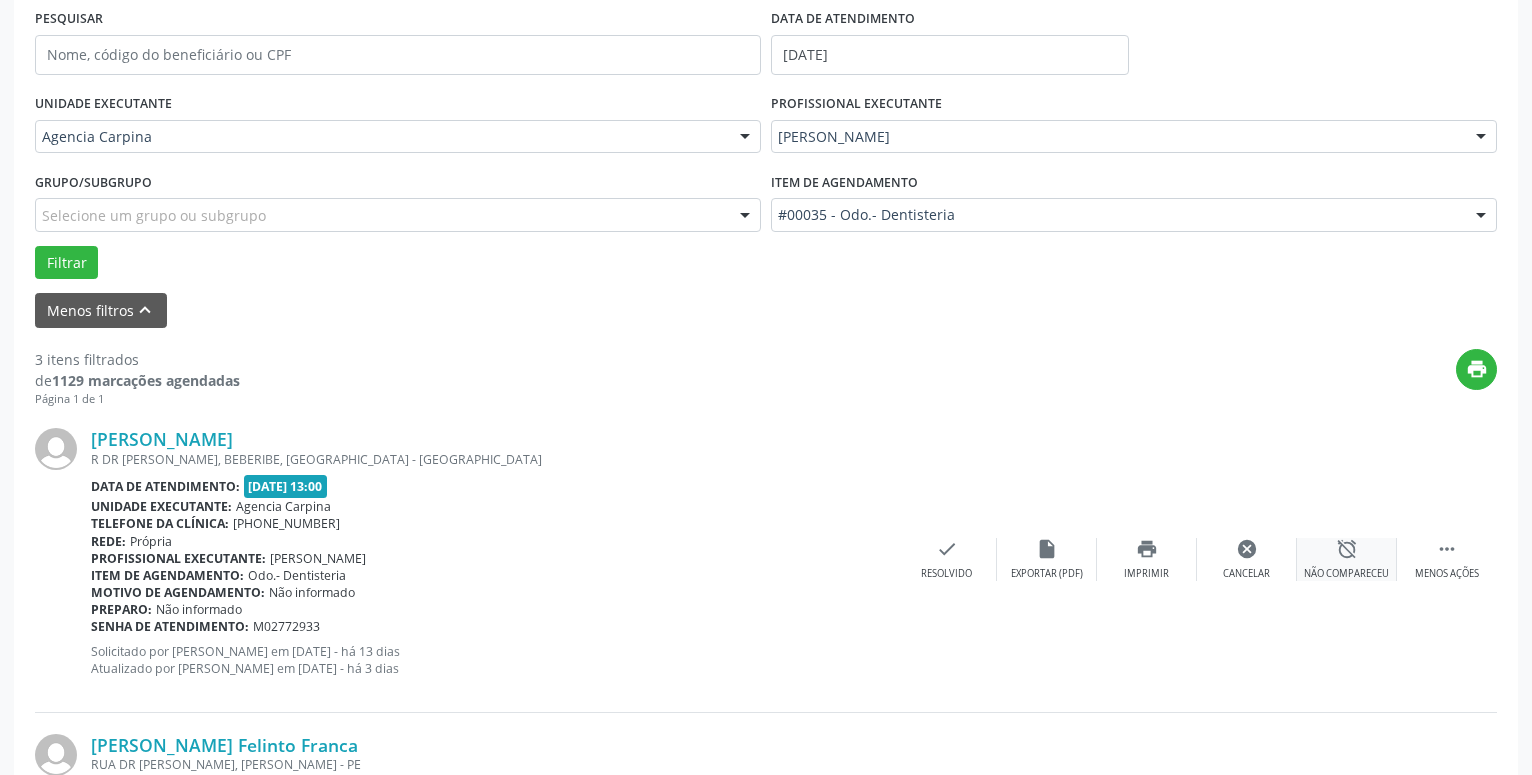 click on "alarm_off" at bounding box center (1347, 549) 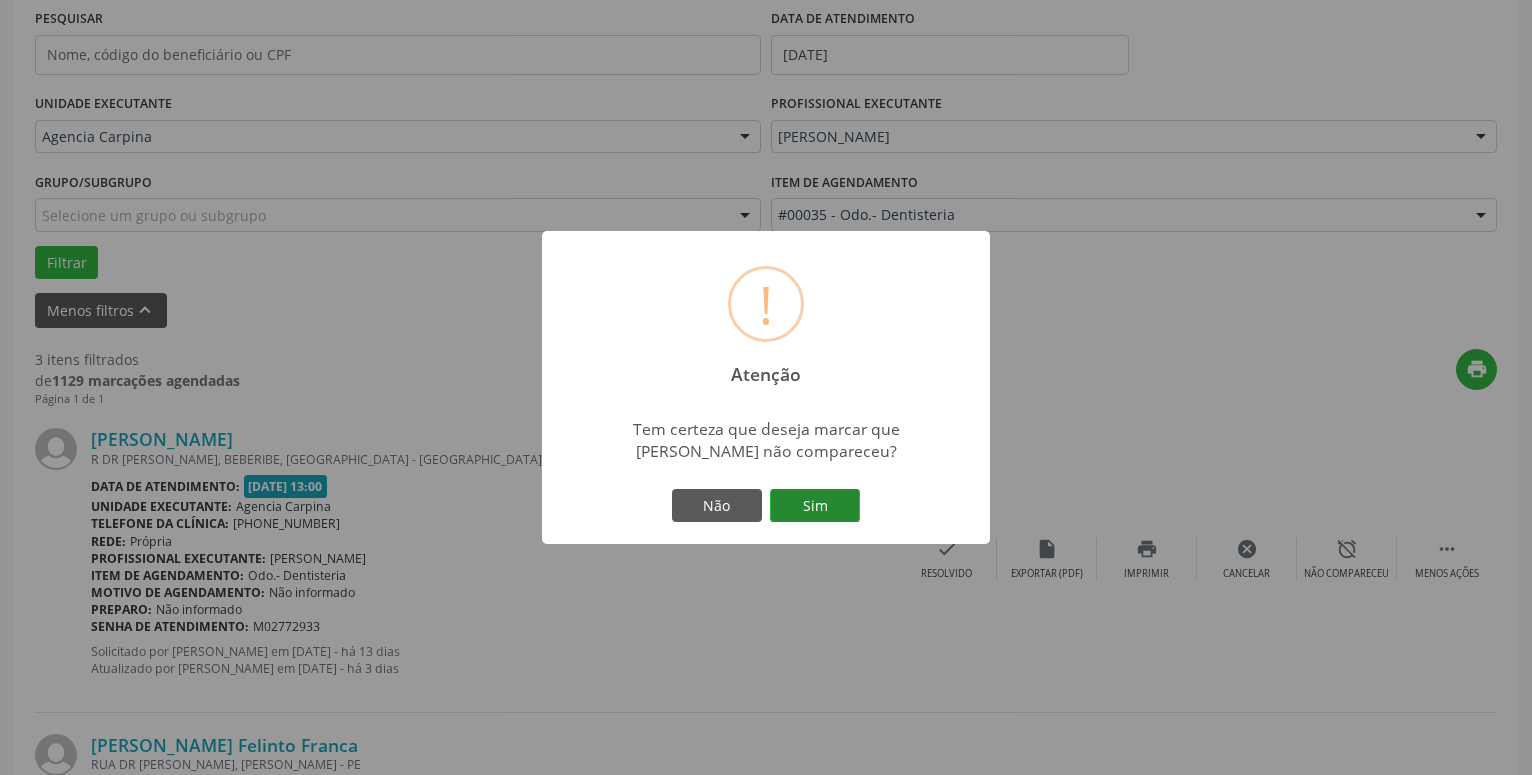 click on "Sim" at bounding box center [815, 506] 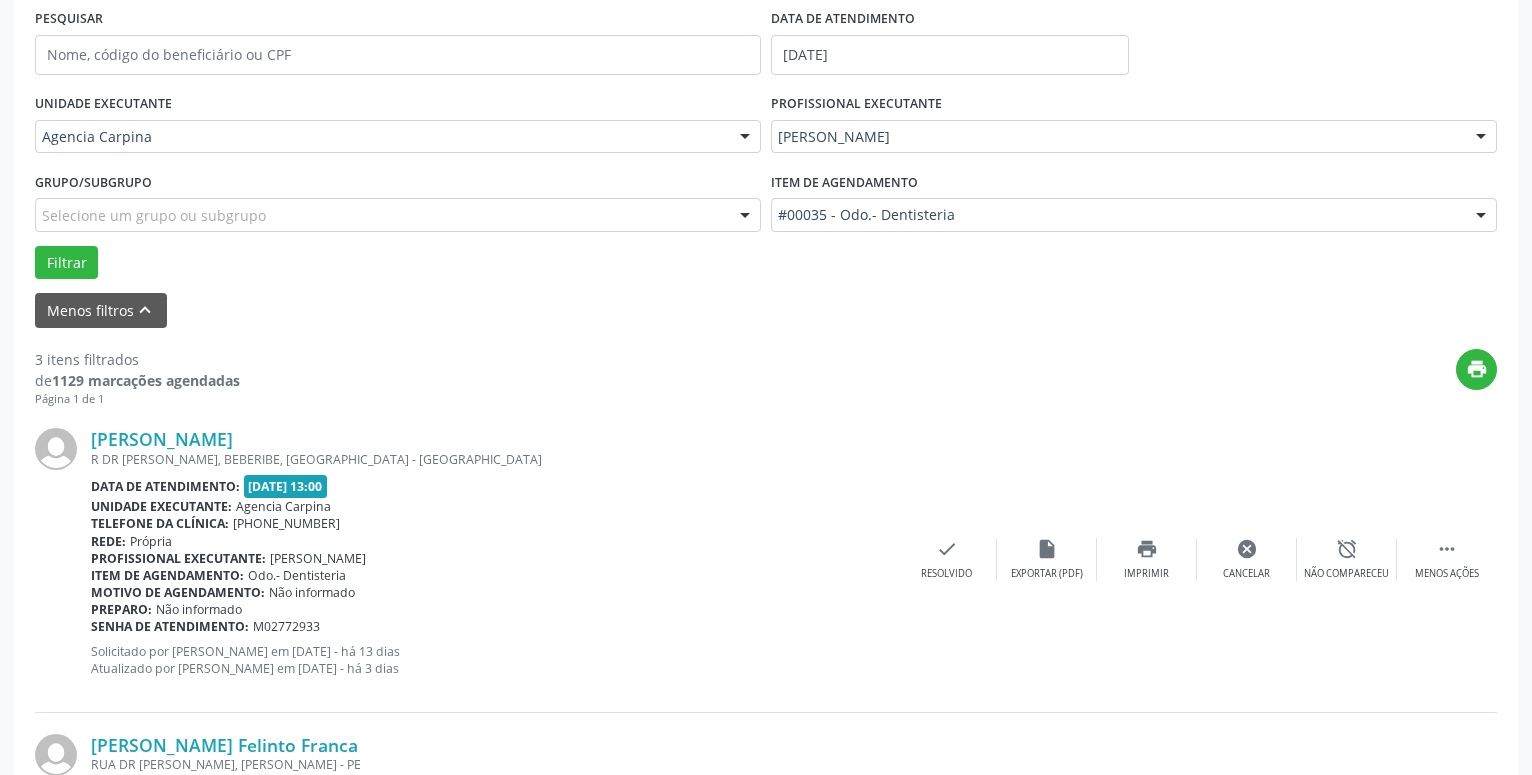 scroll, scrollTop: 98, scrollLeft: 0, axis: vertical 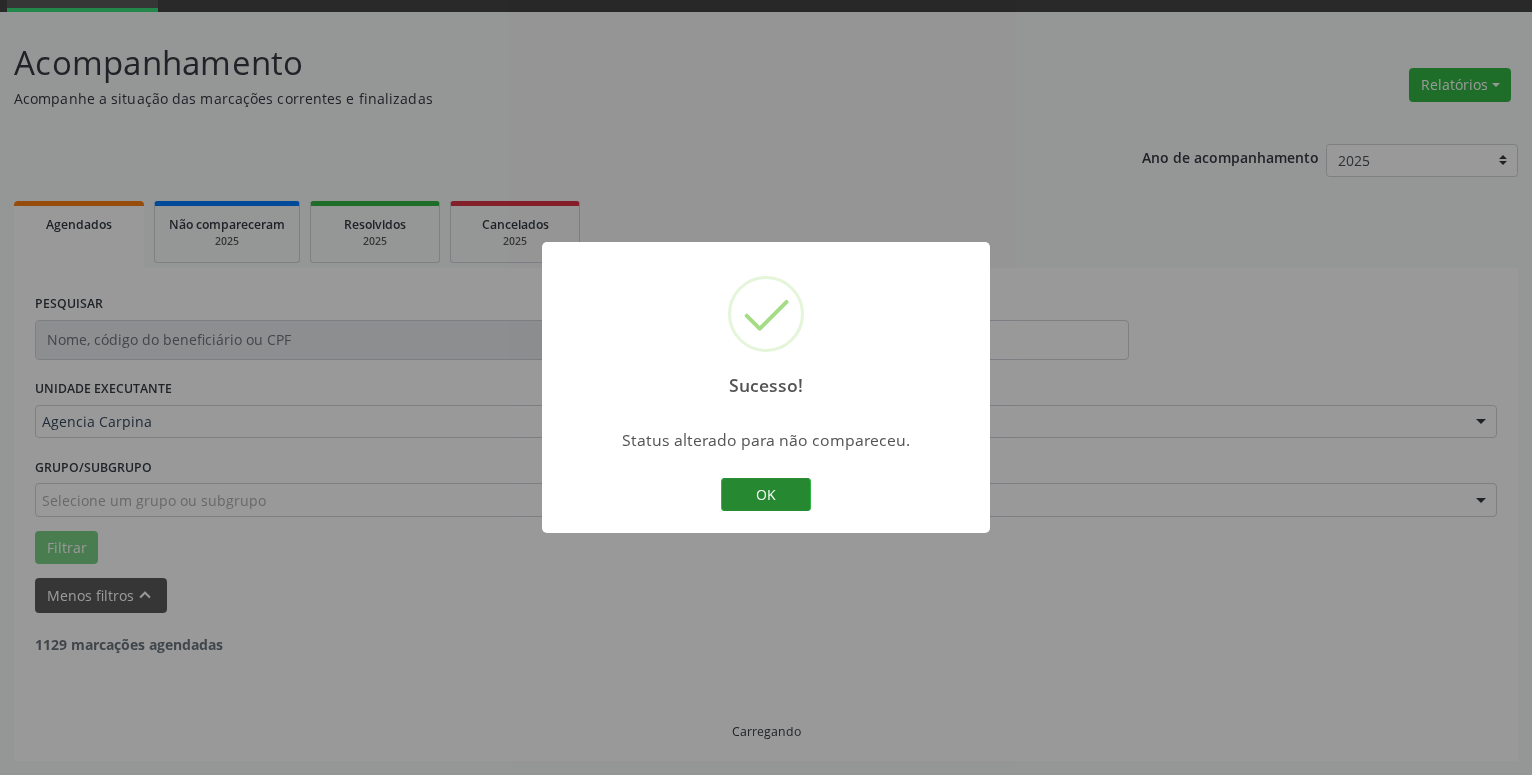 click on "OK" at bounding box center [766, 495] 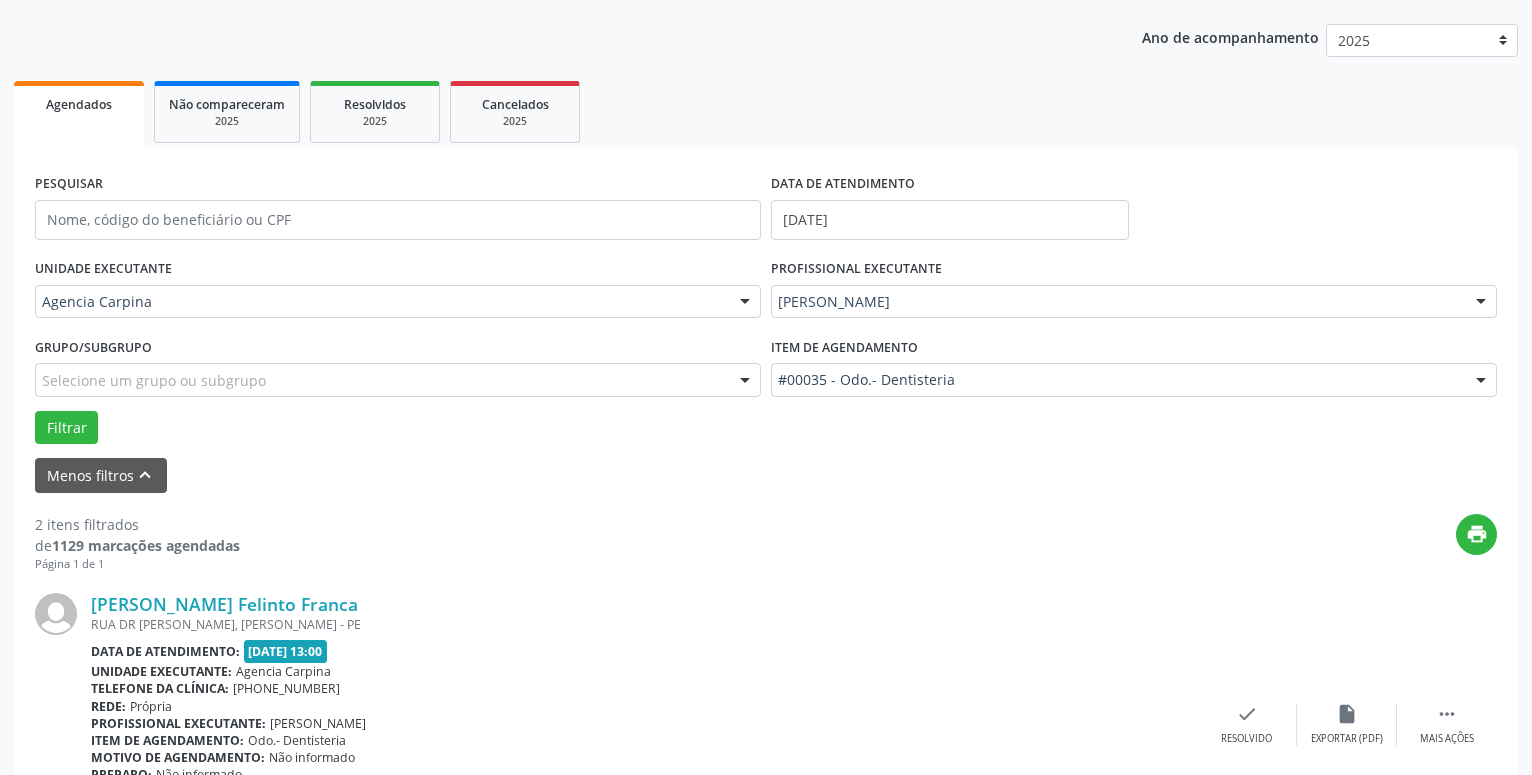 scroll, scrollTop: 302, scrollLeft: 0, axis: vertical 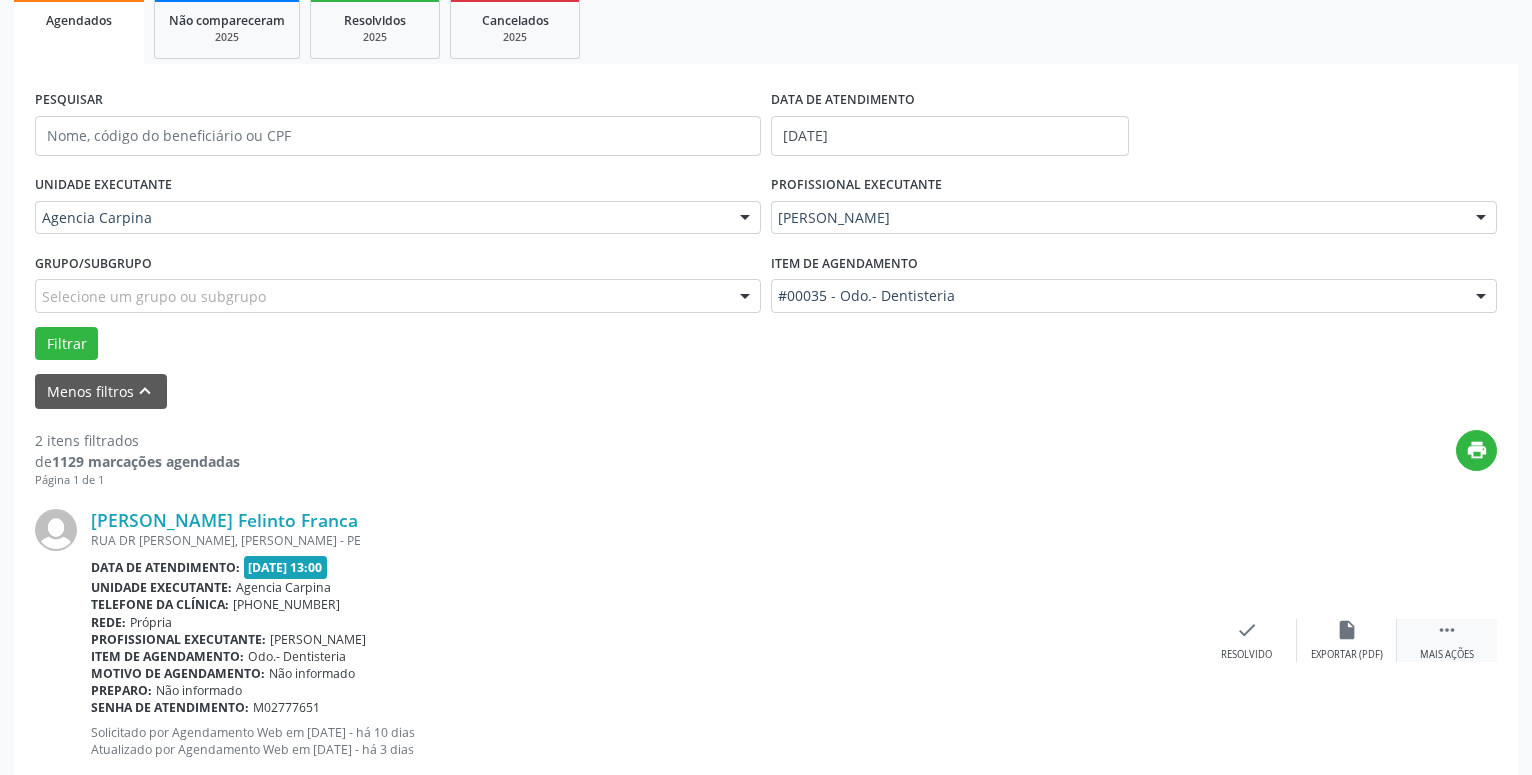 click on "
Mais ações" at bounding box center [1447, 640] 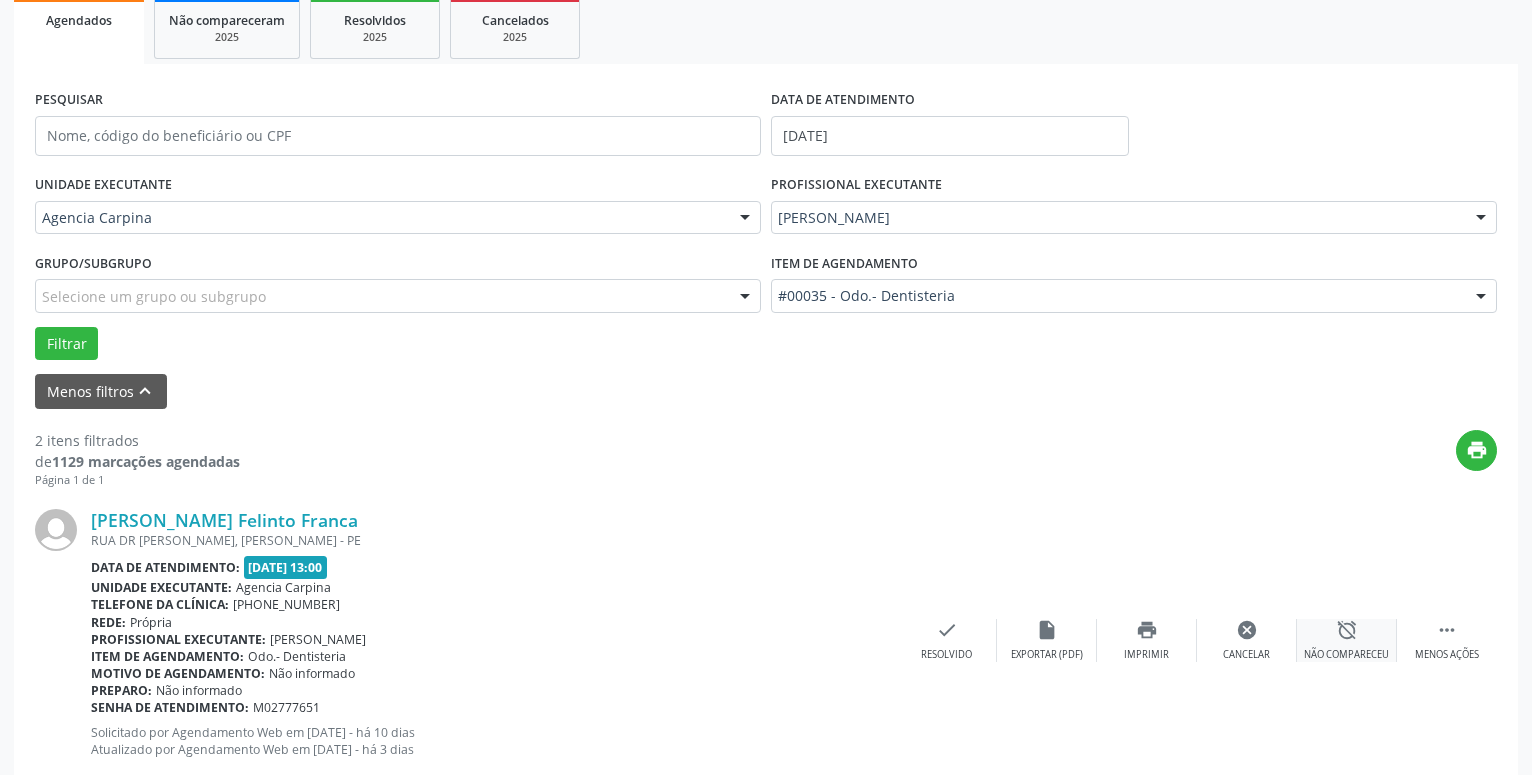 click on "alarm_off
Não compareceu" at bounding box center (1347, 640) 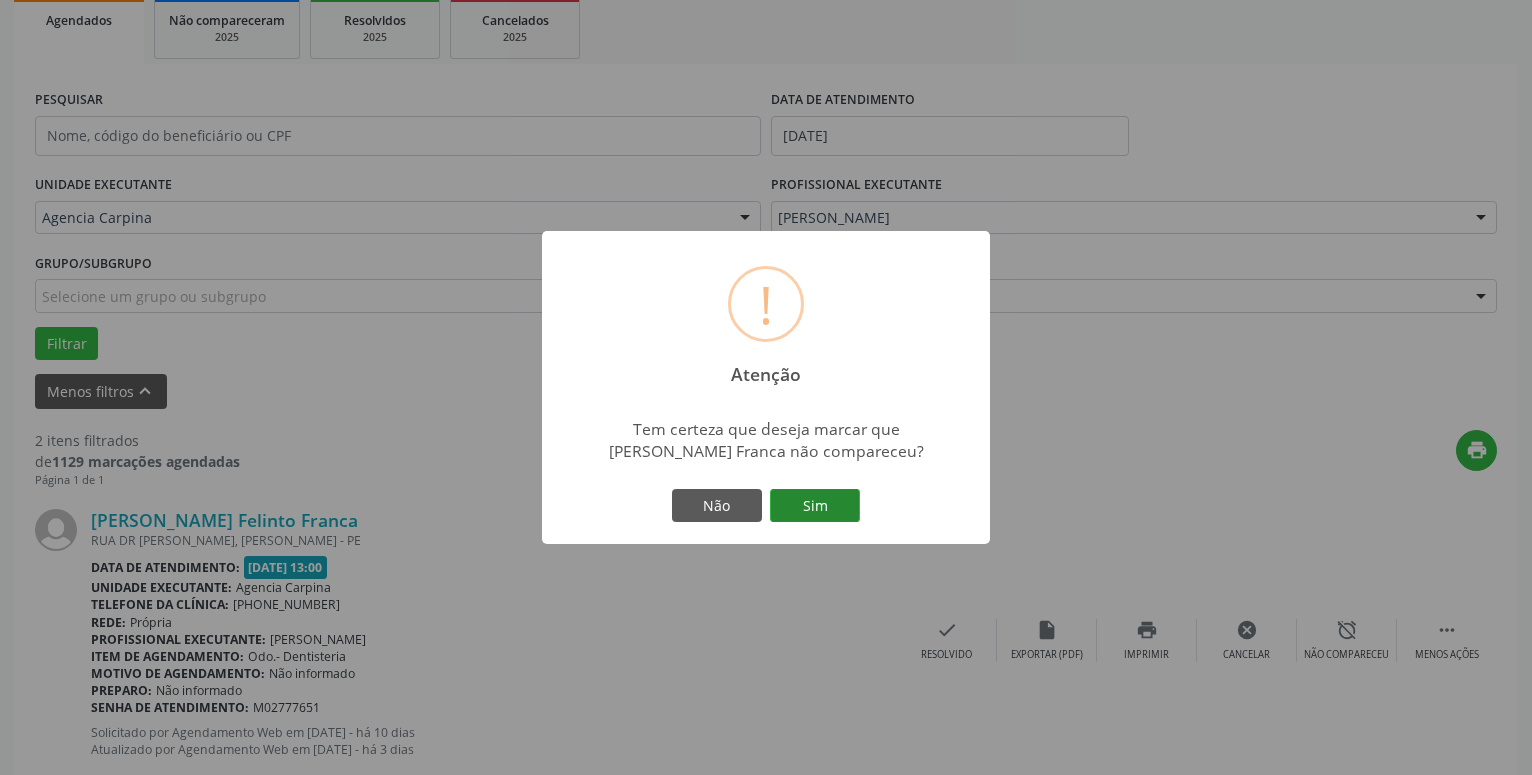 click on "Sim" at bounding box center (815, 506) 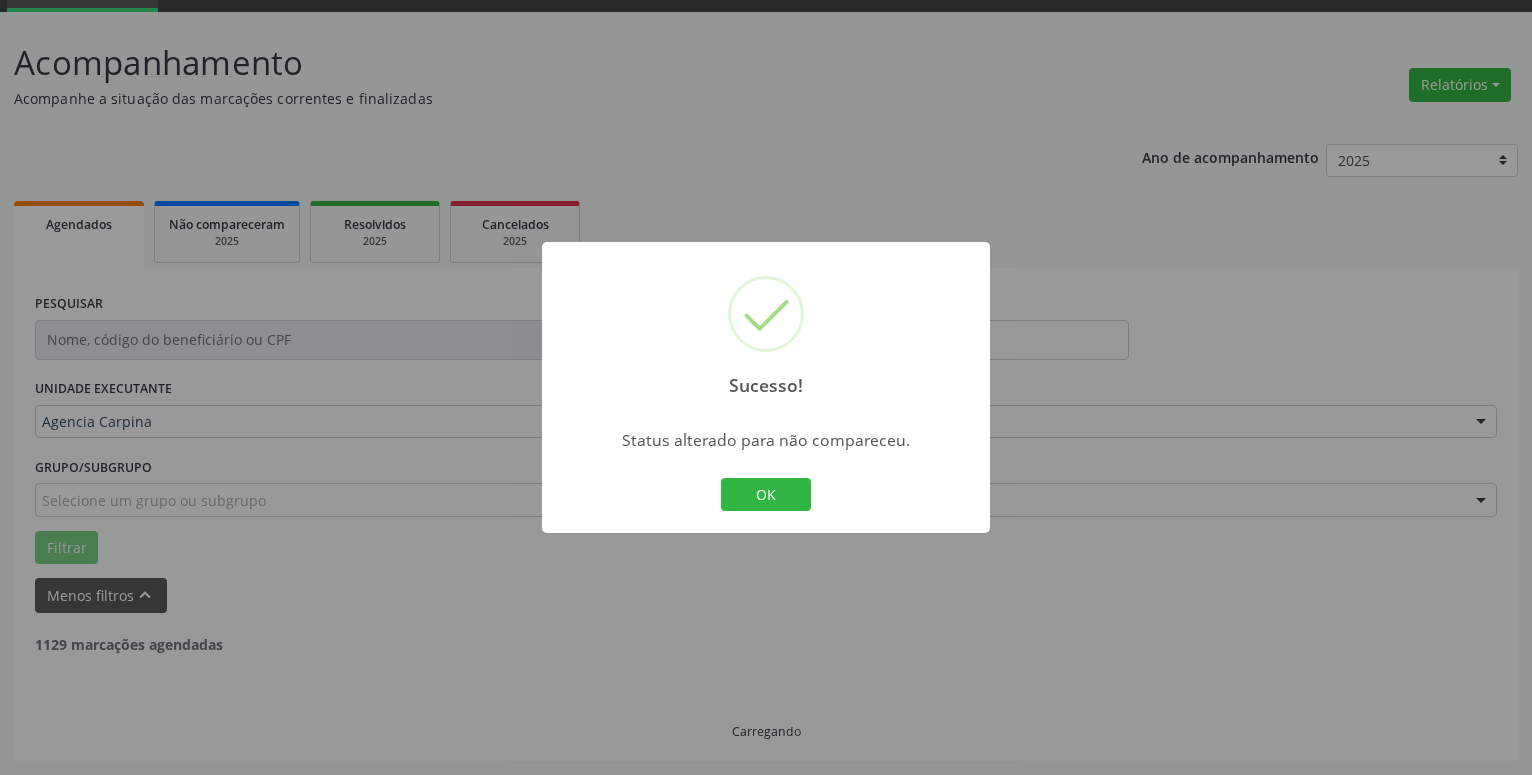 scroll, scrollTop: 98, scrollLeft: 0, axis: vertical 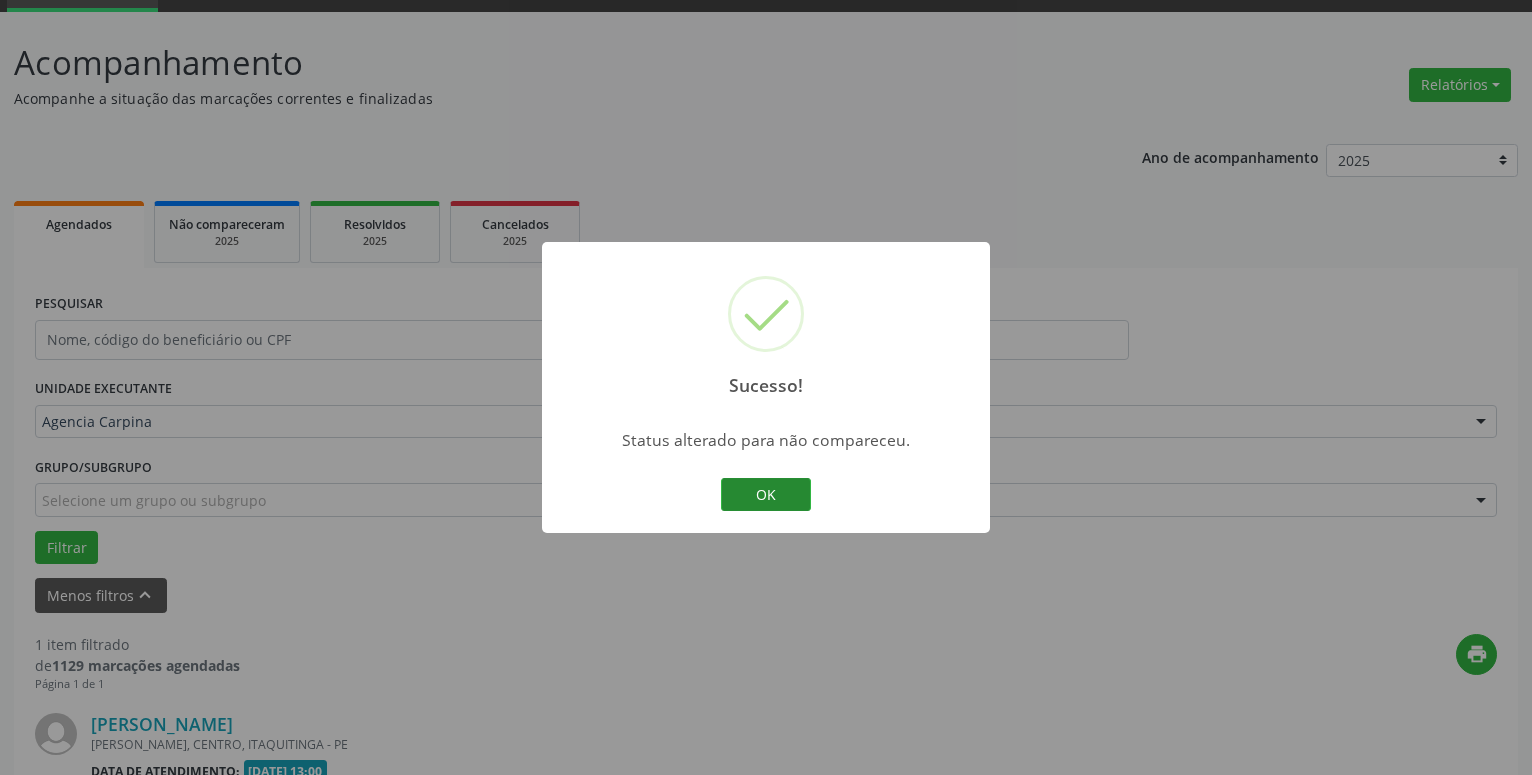 click on "OK" at bounding box center (766, 495) 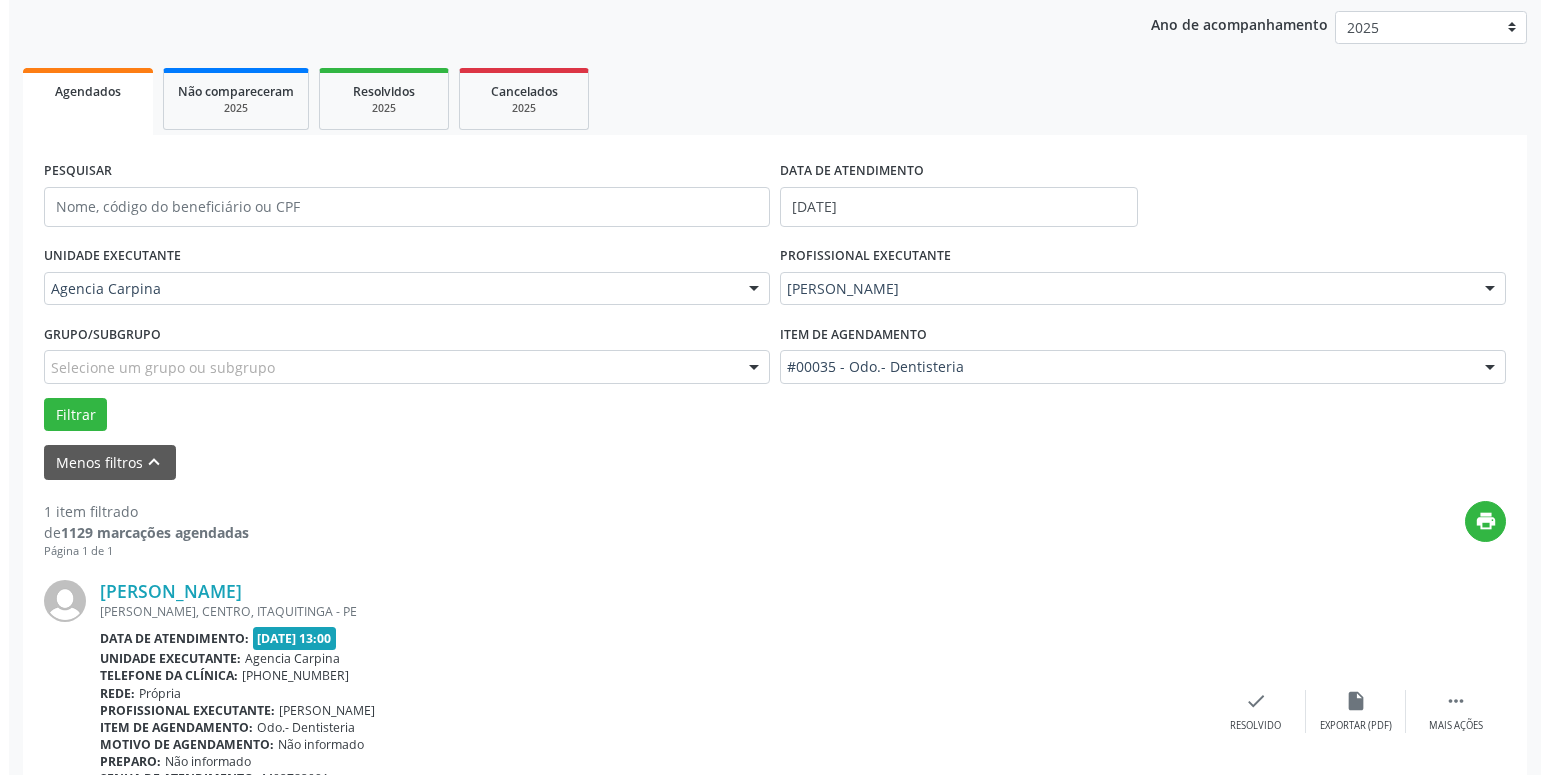 scroll, scrollTop: 355, scrollLeft: 0, axis: vertical 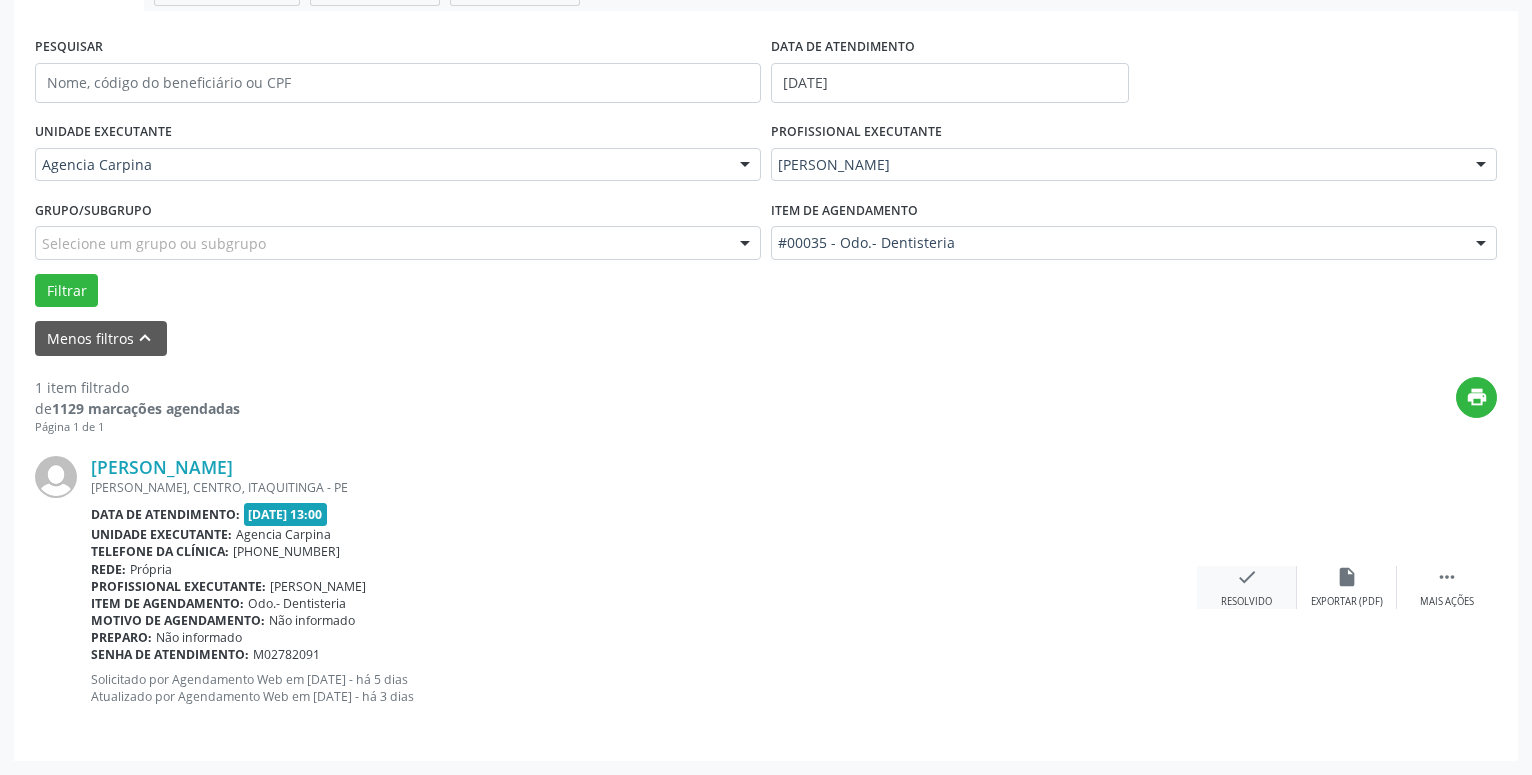 click on "check
Resolvido" at bounding box center [1247, 587] 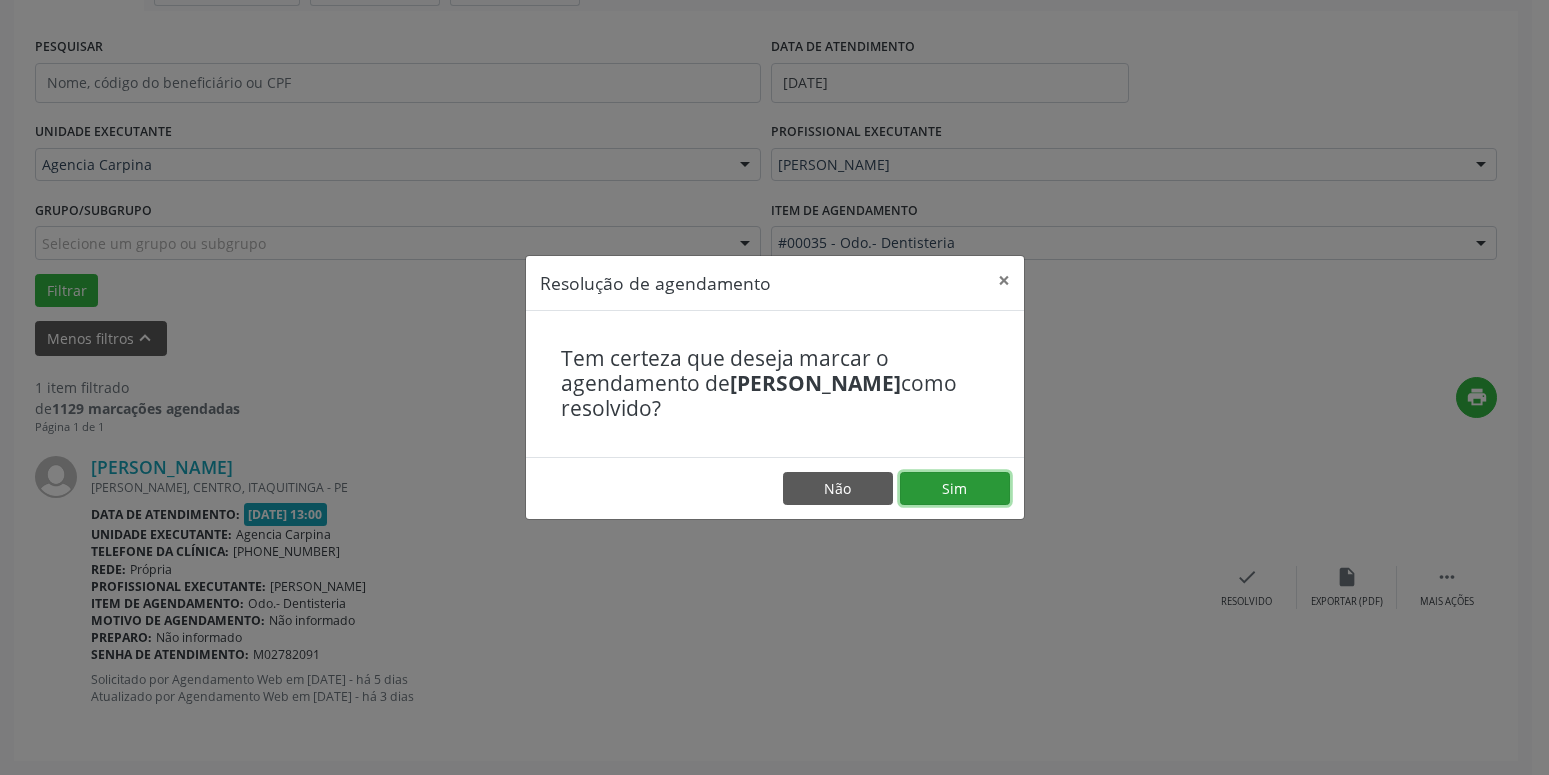 click on "Sim" at bounding box center (955, 489) 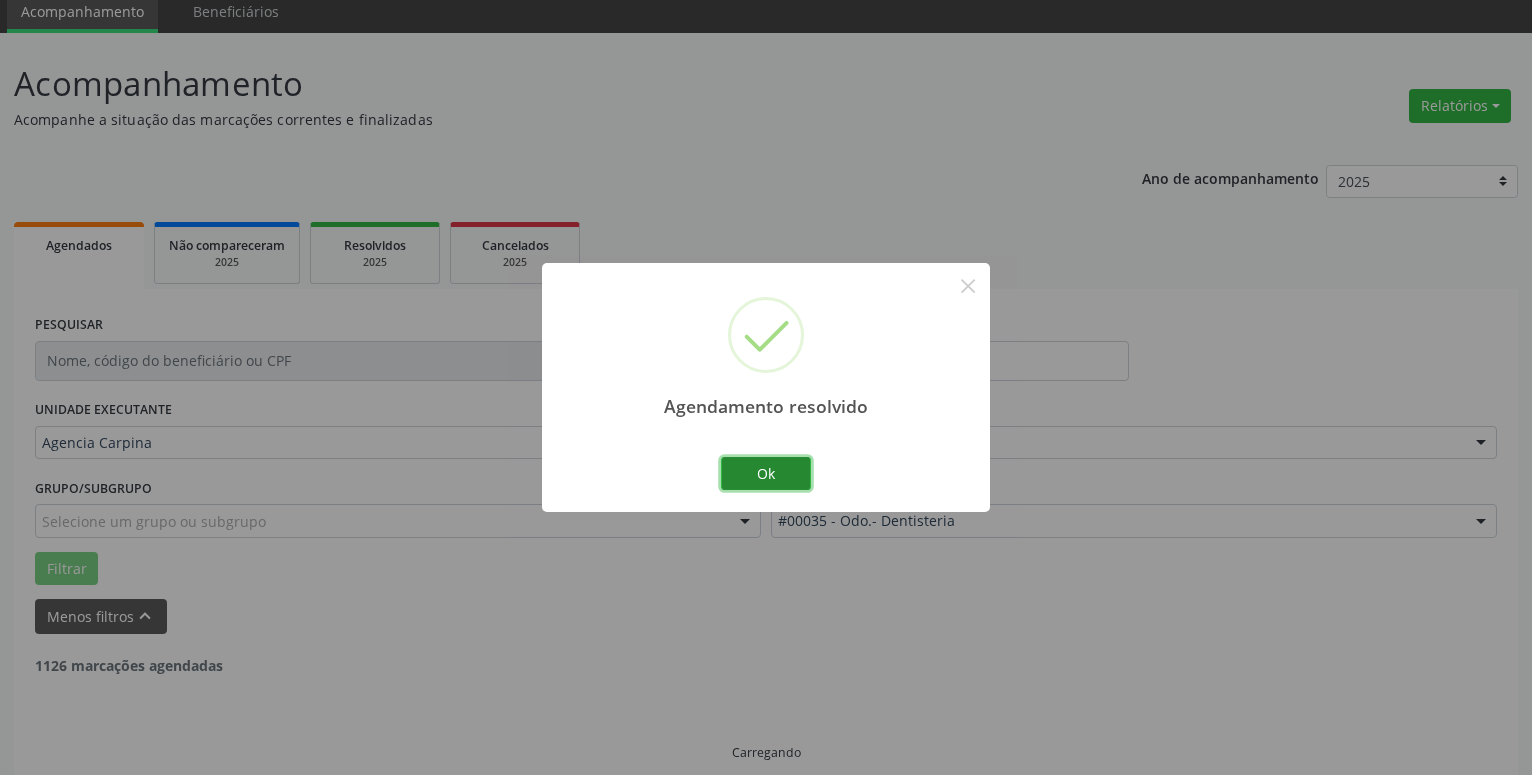 click on "Ok" at bounding box center (766, 474) 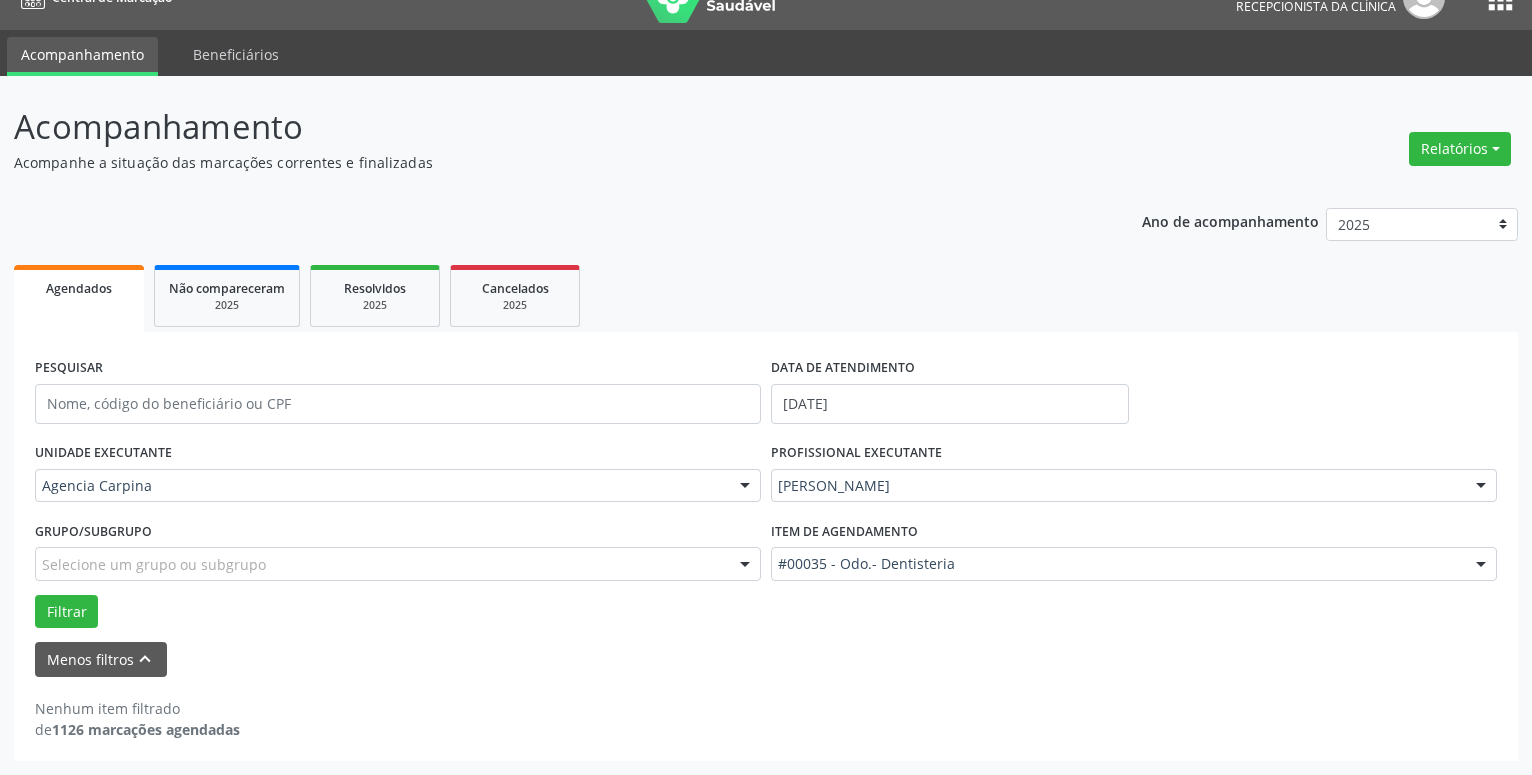scroll, scrollTop: 34, scrollLeft: 0, axis: vertical 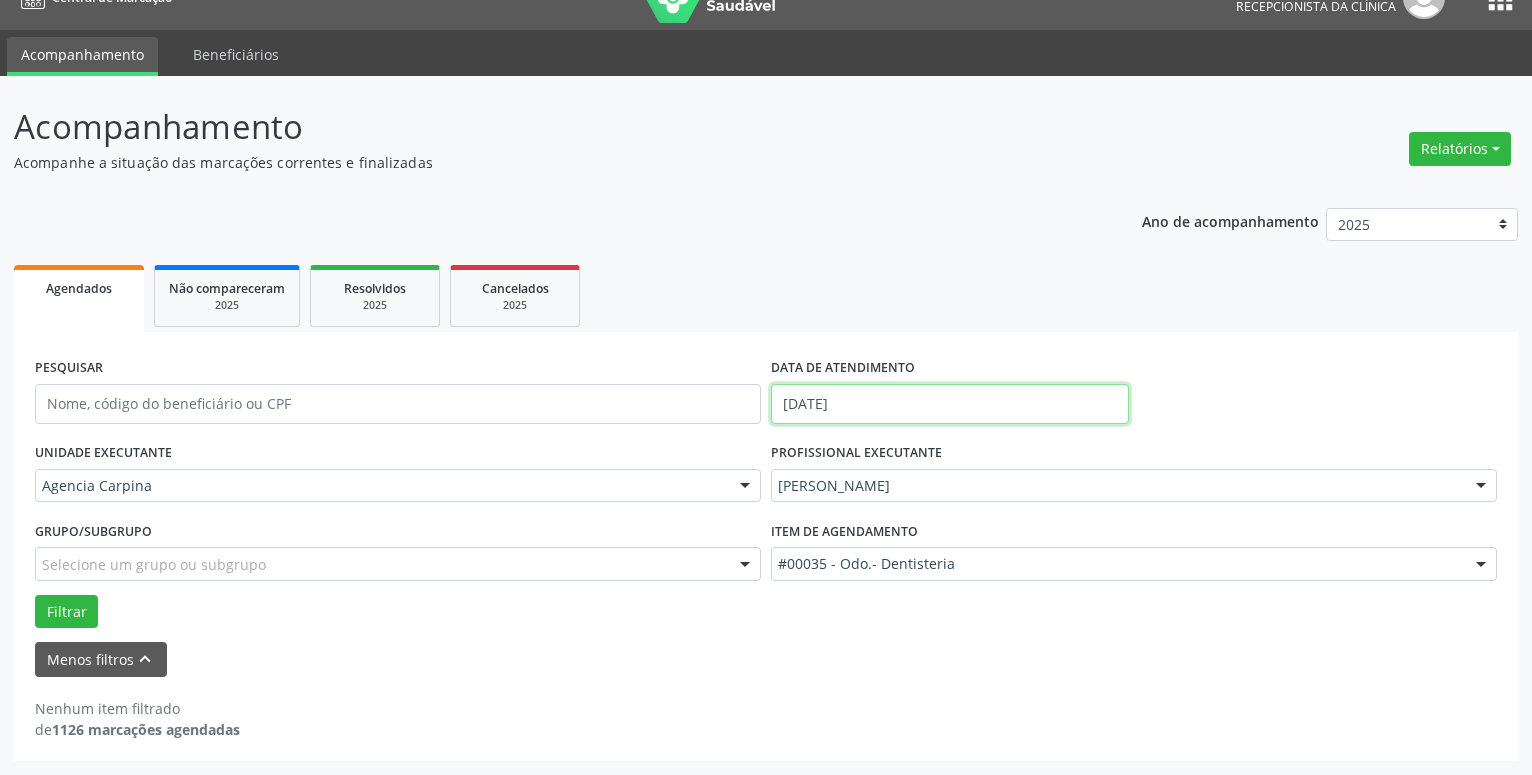 click on "[DATE]" at bounding box center (950, 404) 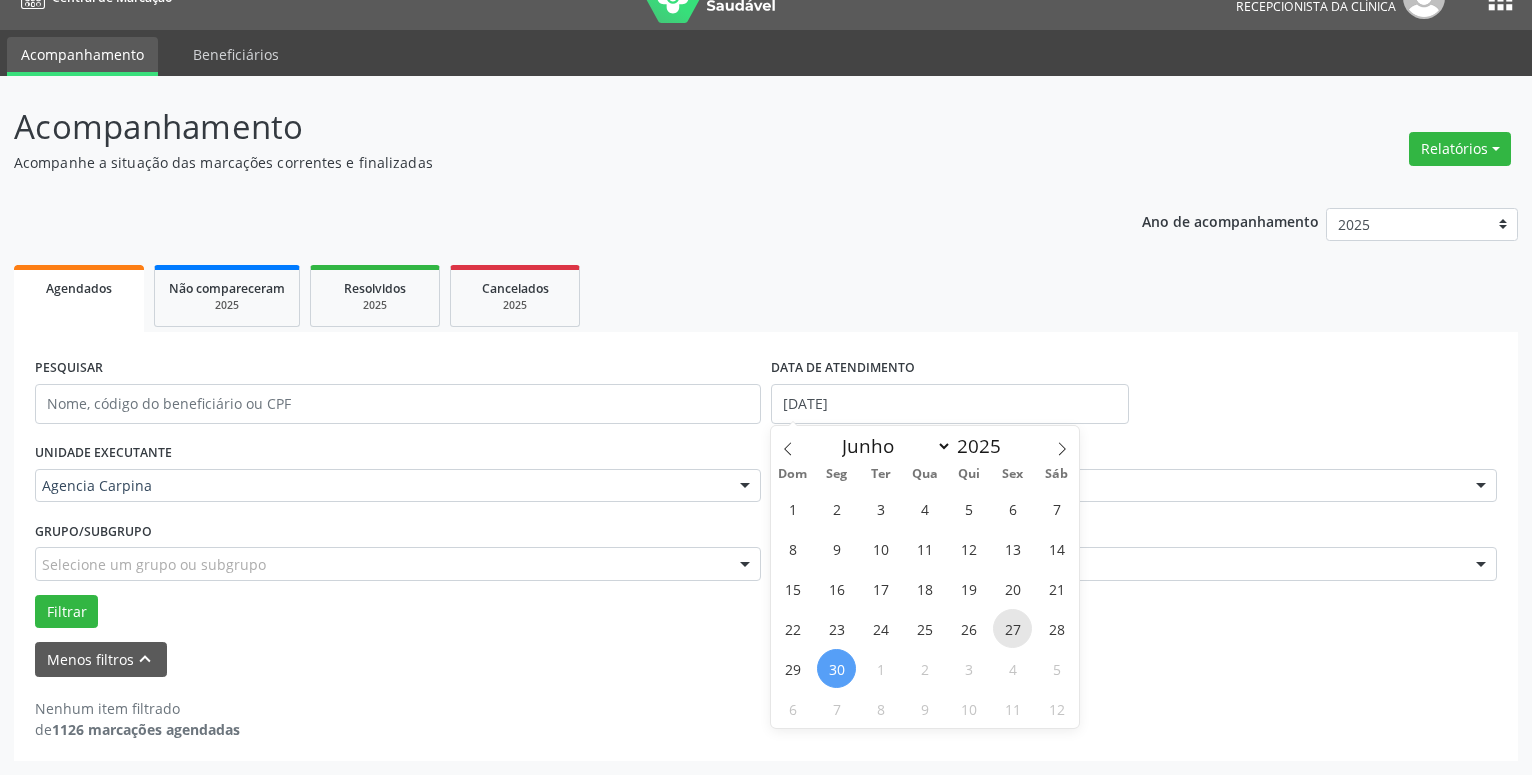 click on "27" at bounding box center (1012, 628) 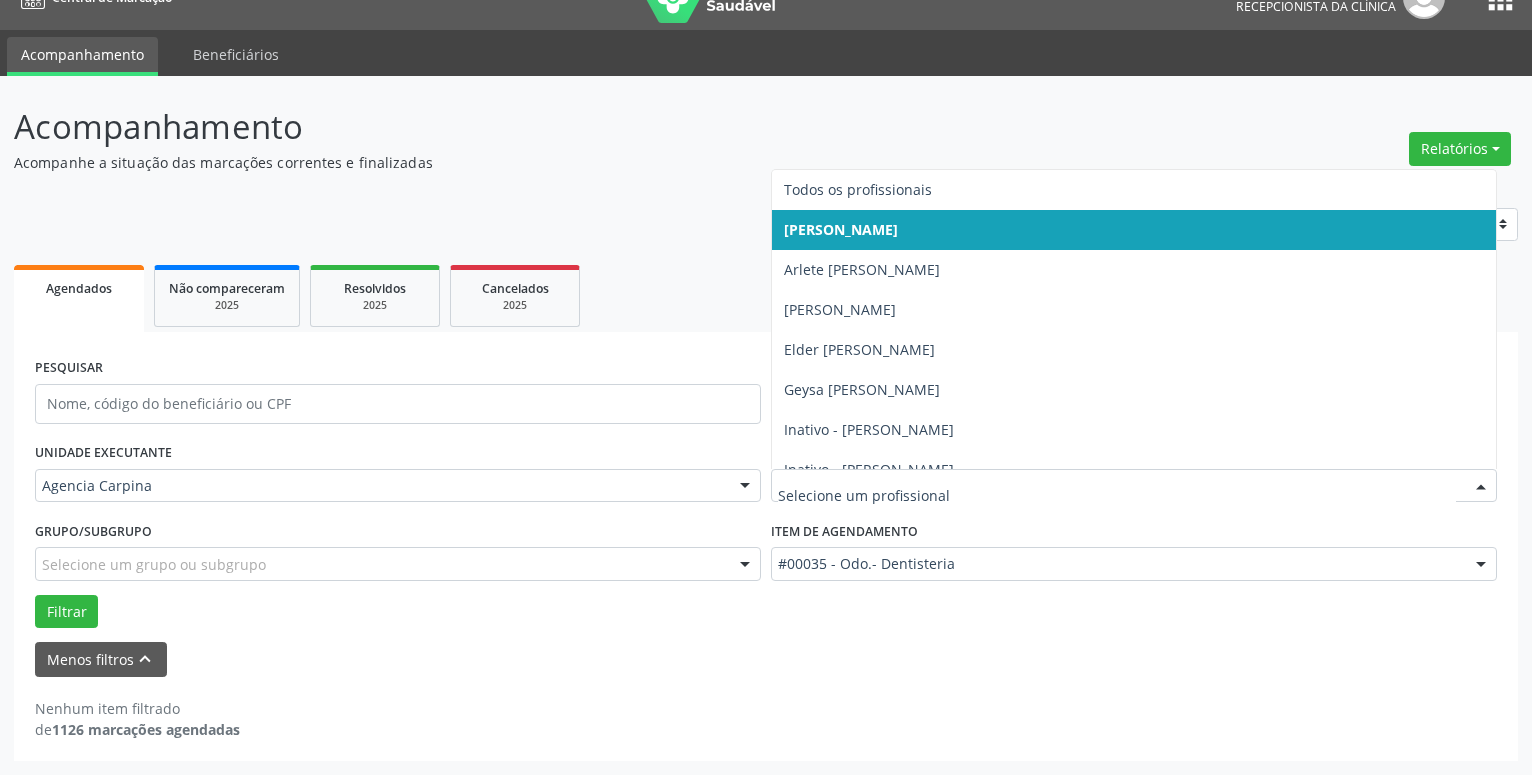 click at bounding box center [1481, 487] 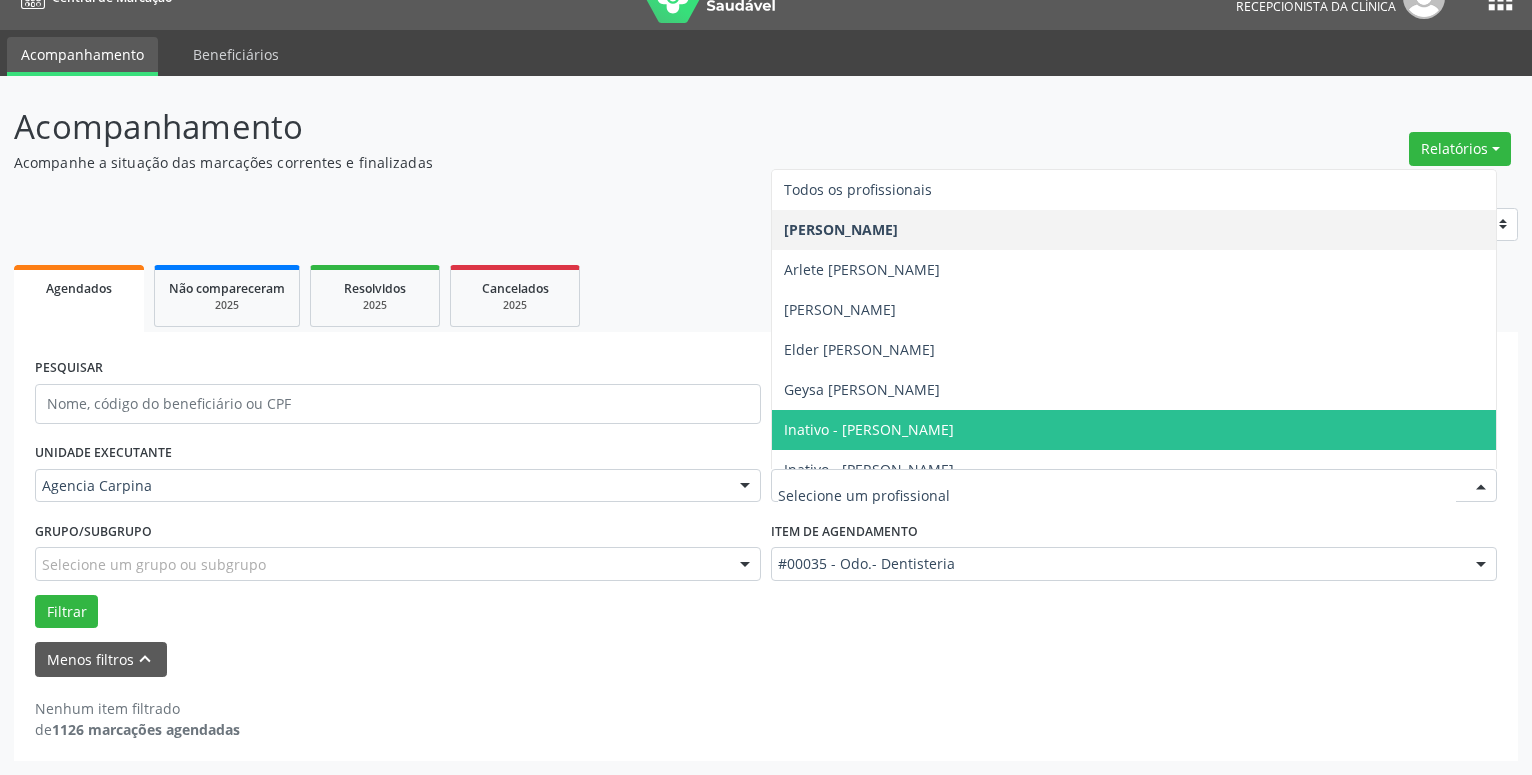 scroll, scrollTop: 342, scrollLeft: 0, axis: vertical 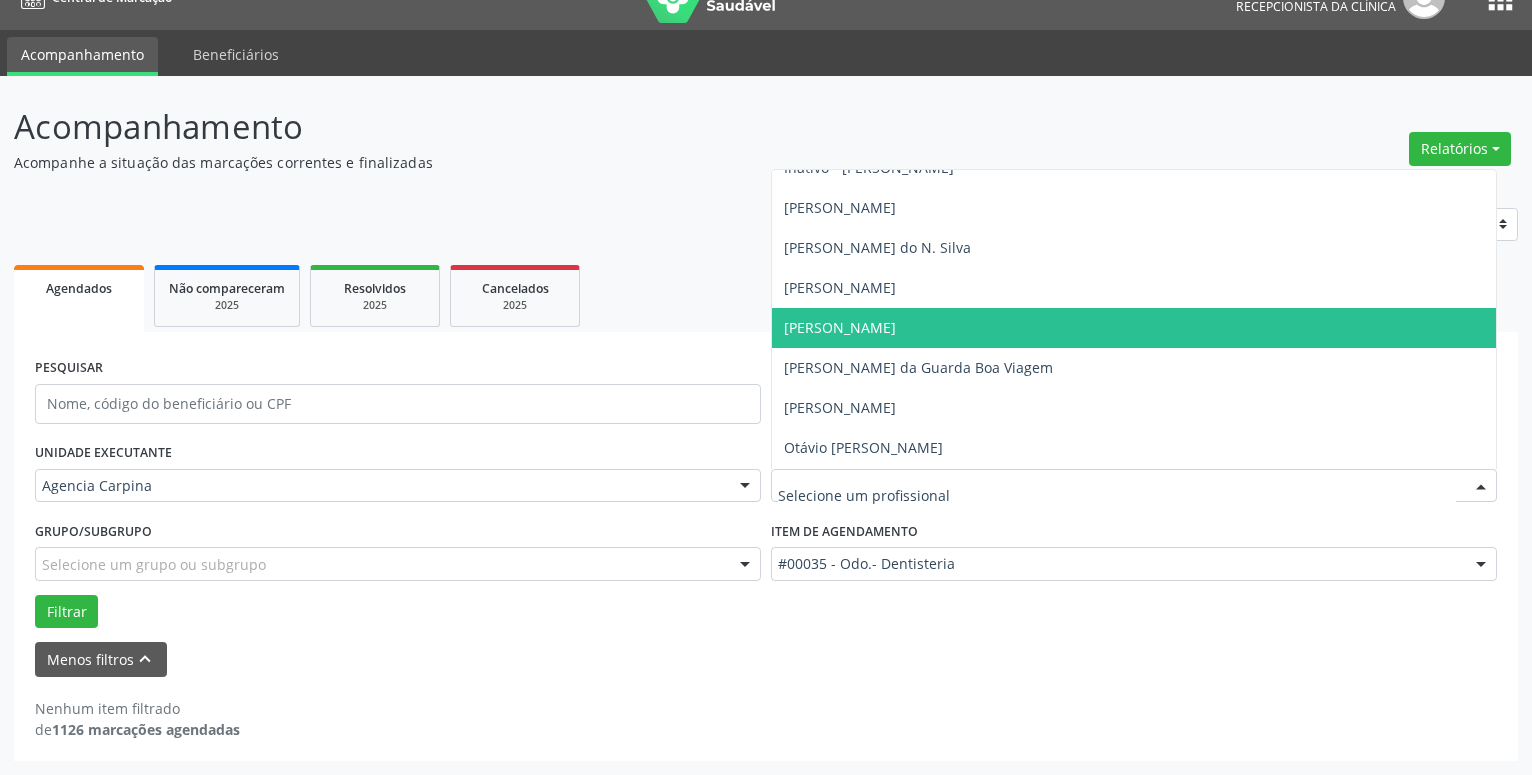 click on "[PERSON_NAME]" at bounding box center [1134, 328] 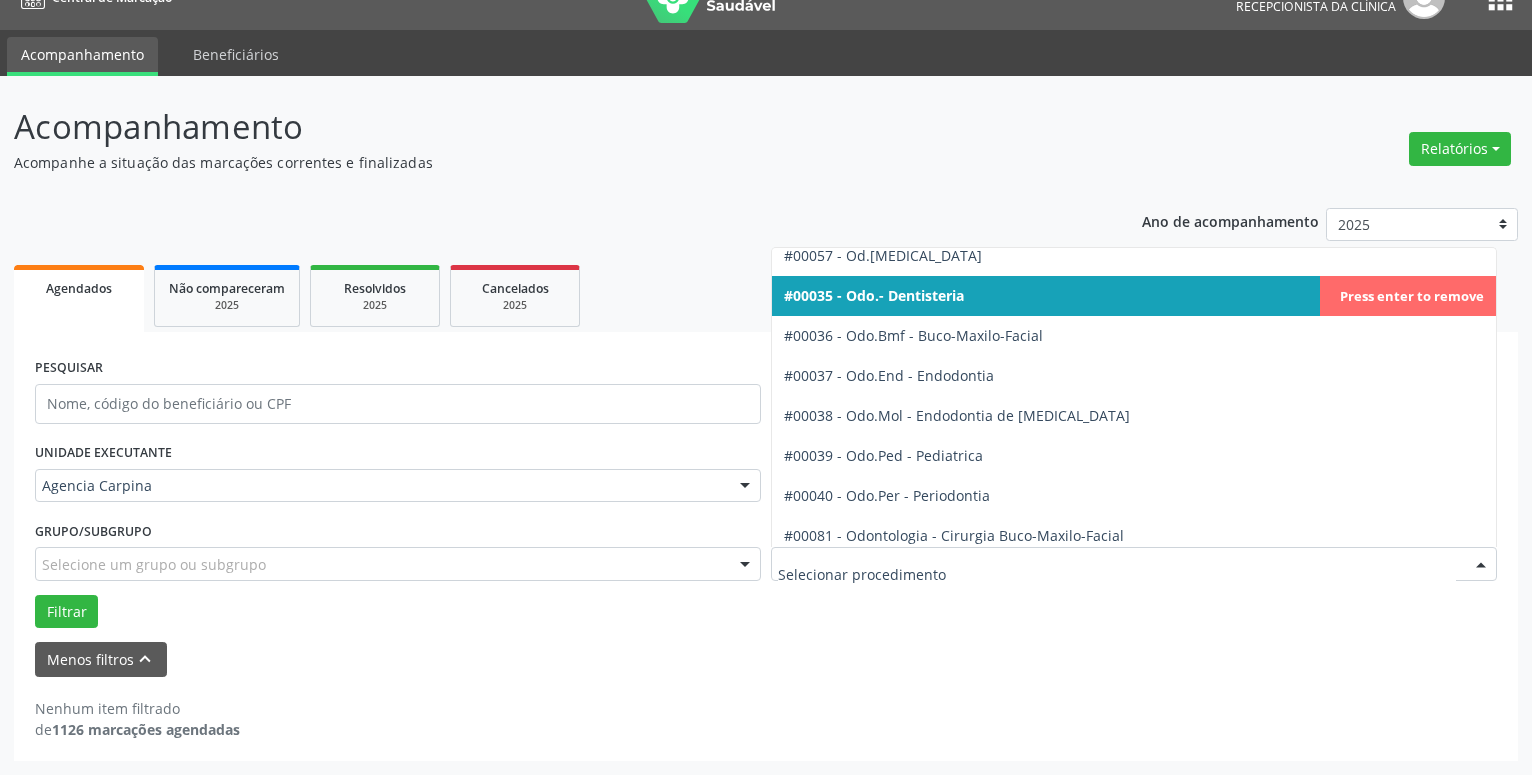 click at bounding box center [1481, 565] 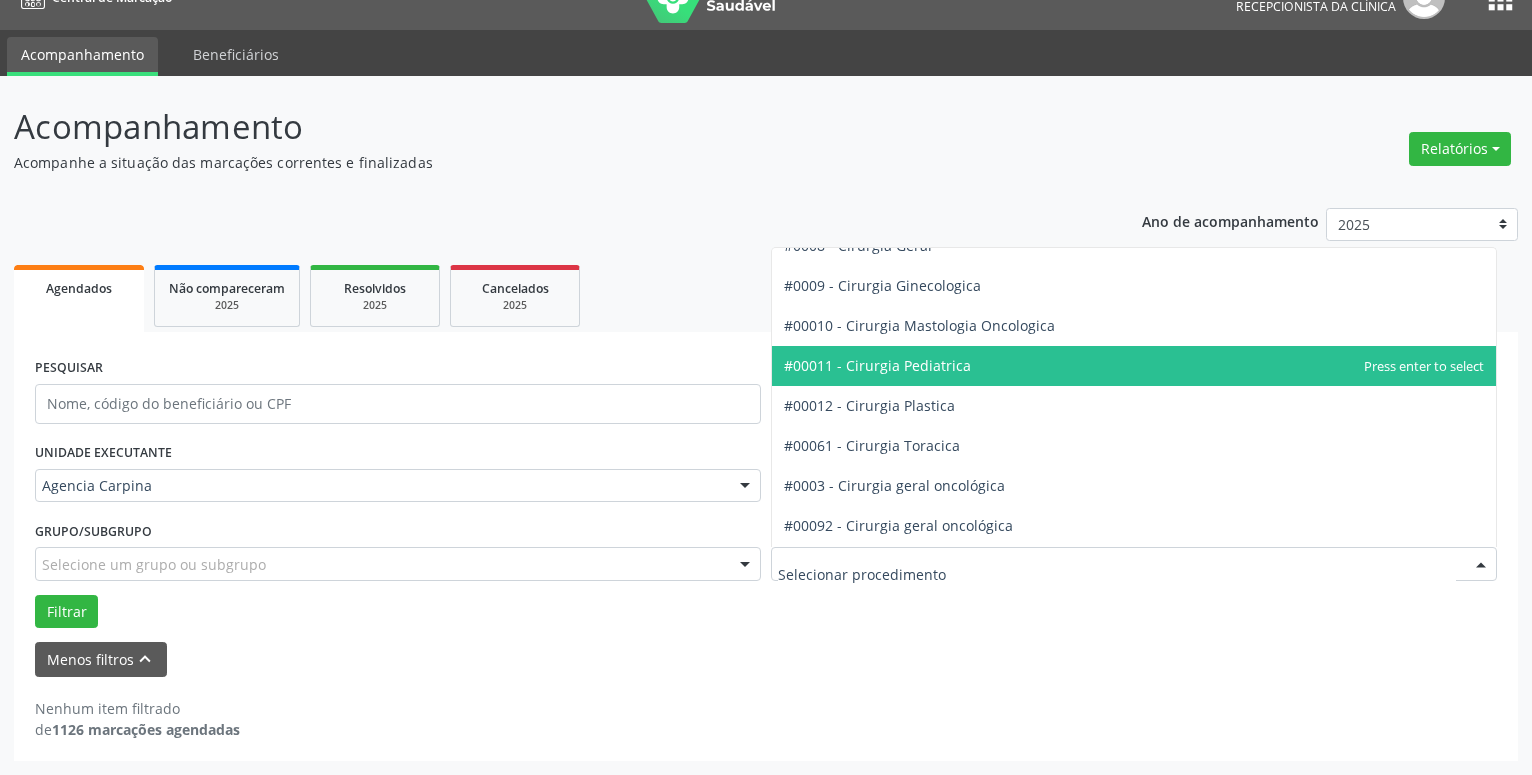 scroll, scrollTop: 456, scrollLeft: 0, axis: vertical 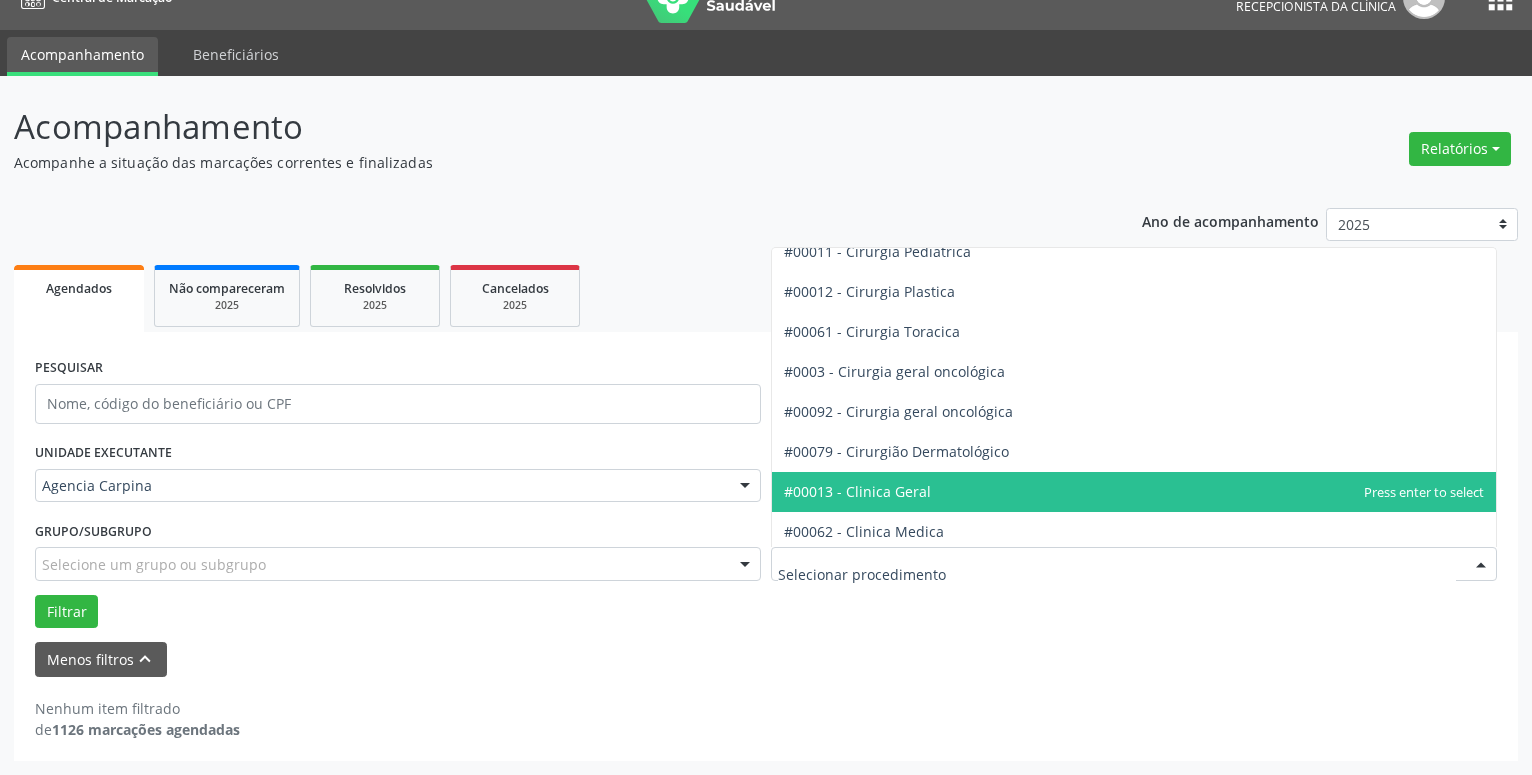 click on "#00013 - Clinica Geral" at bounding box center (1134, 492) 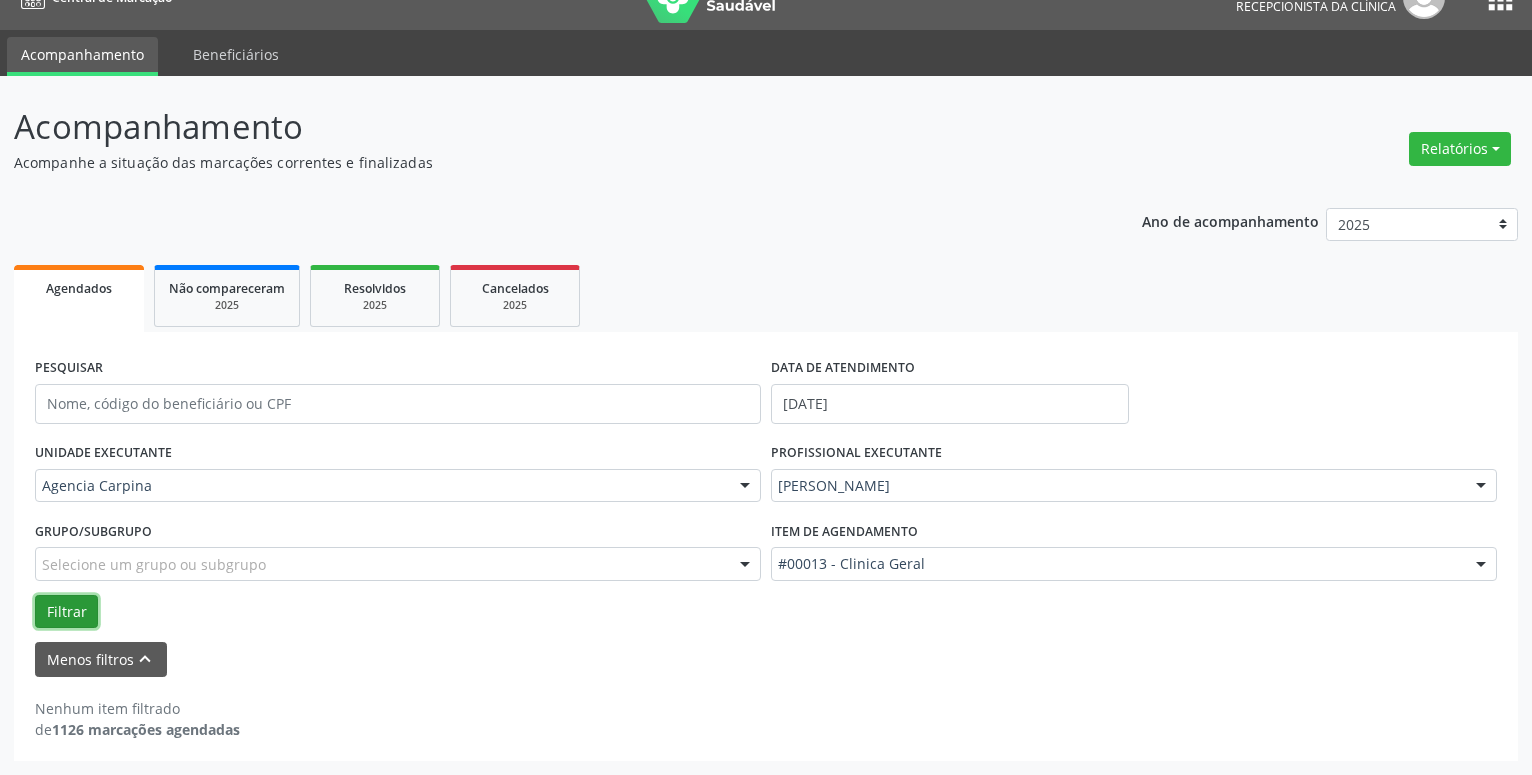 click on "Filtrar" at bounding box center (66, 612) 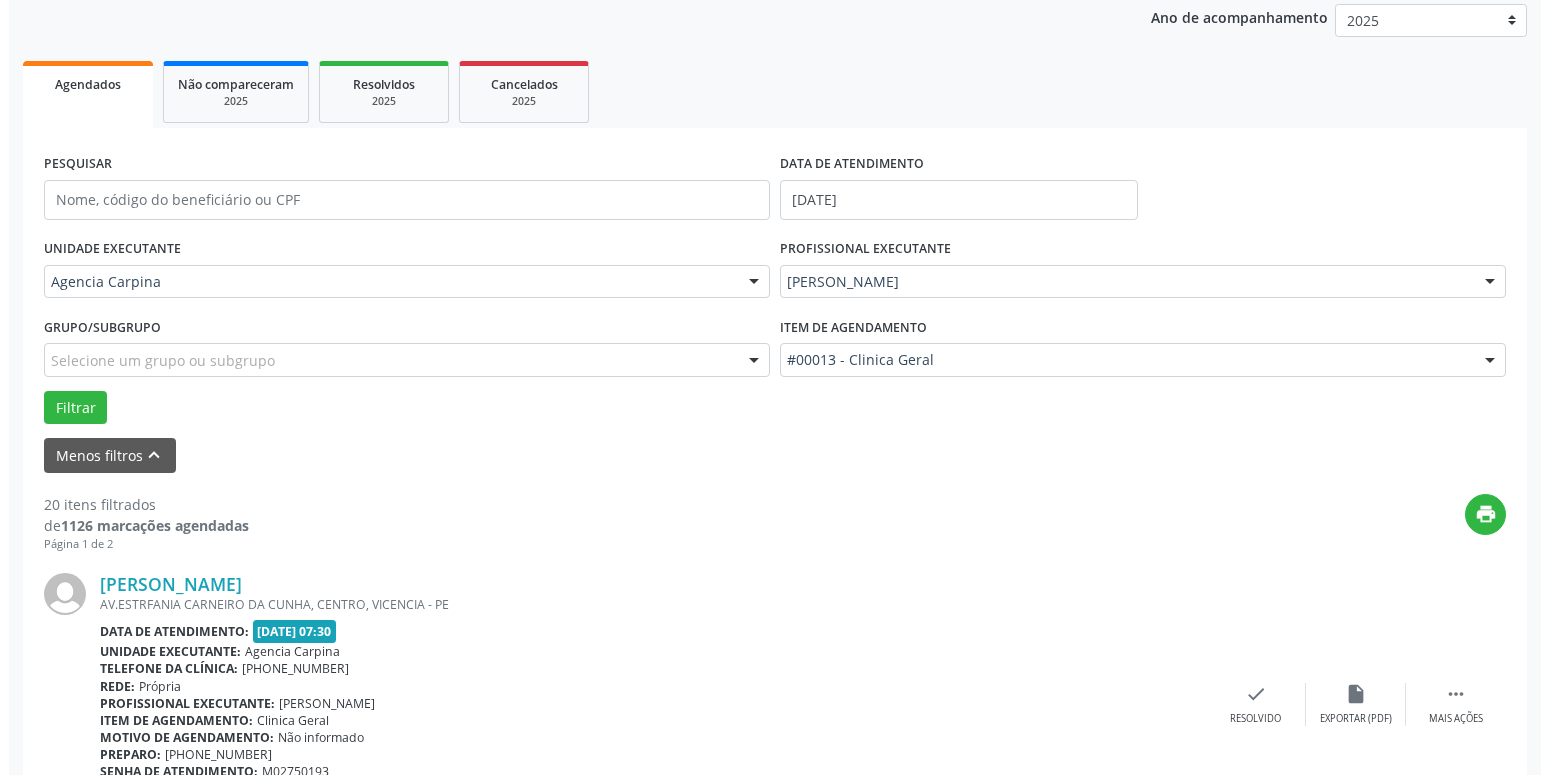 scroll, scrollTop: 544, scrollLeft: 0, axis: vertical 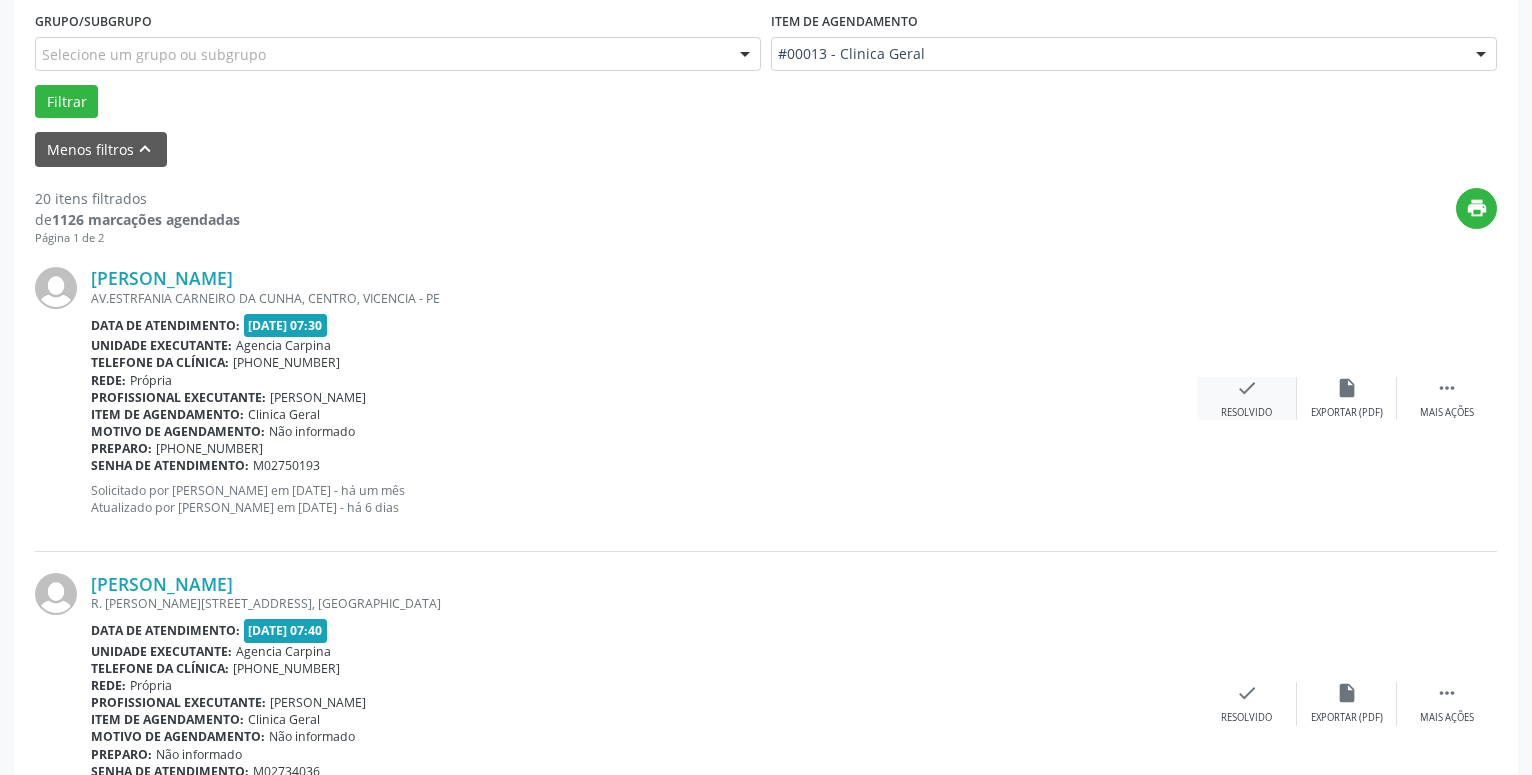 click on "check" at bounding box center [1247, 388] 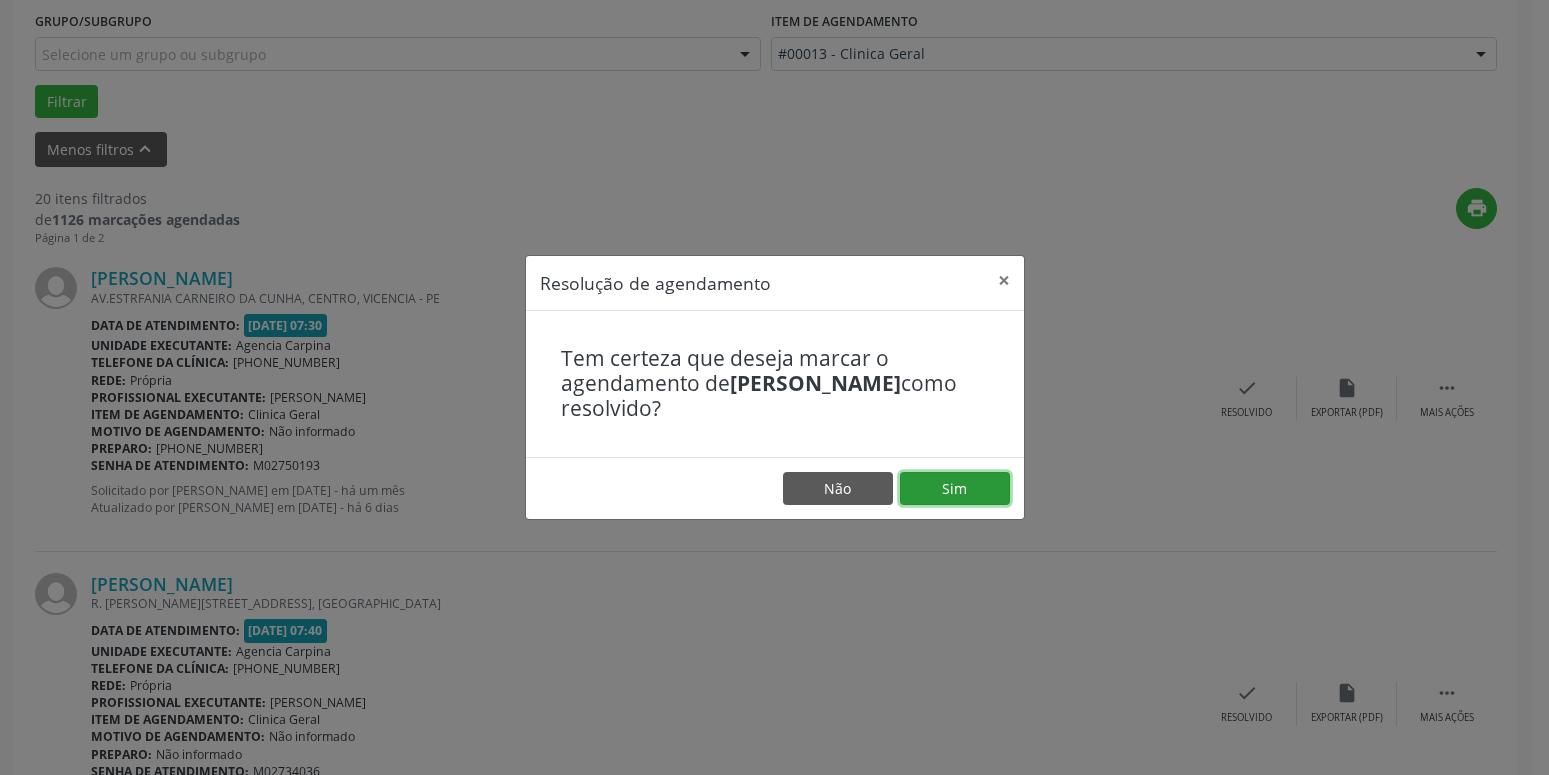 click on "Sim" at bounding box center (955, 489) 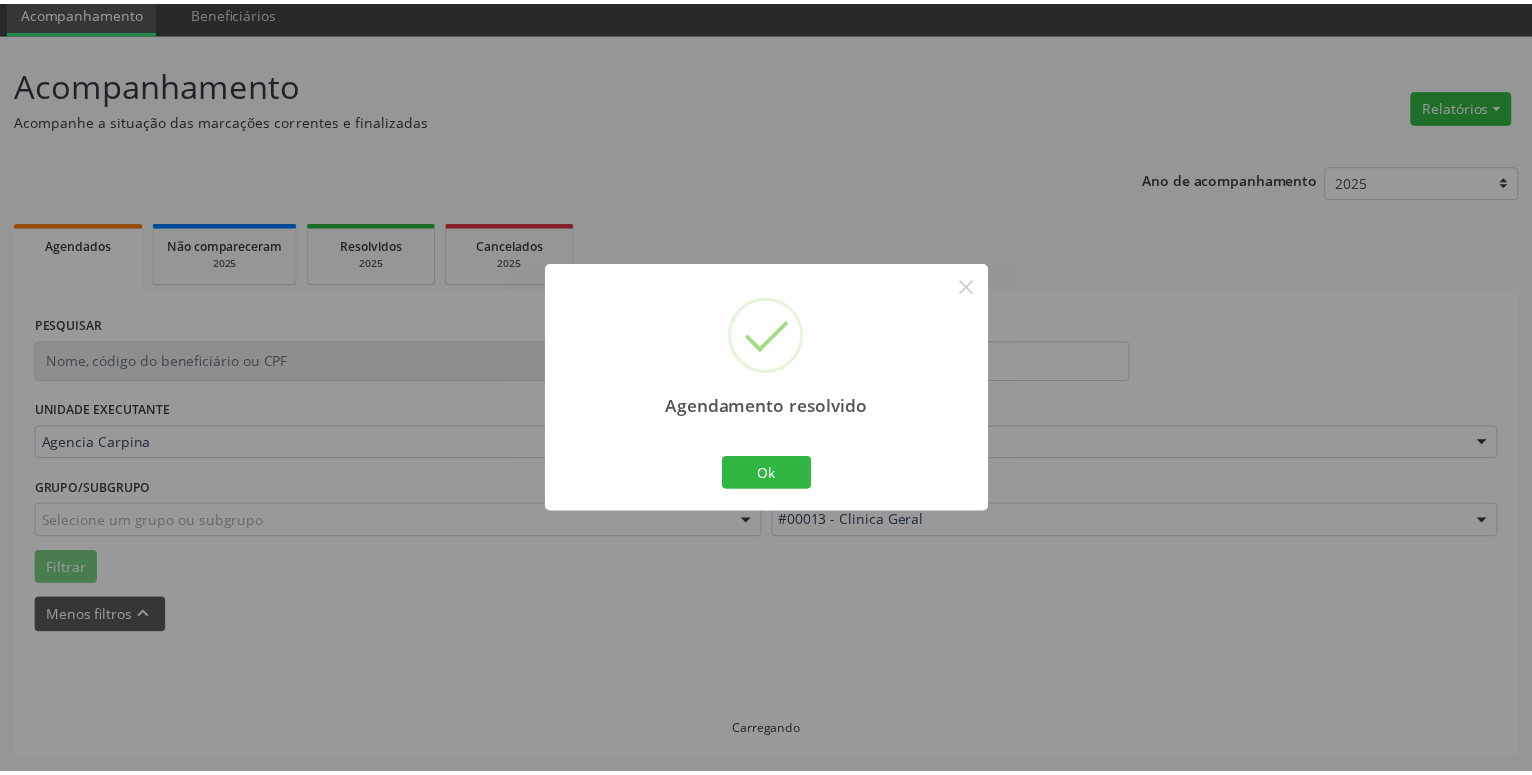 scroll, scrollTop: 77, scrollLeft: 0, axis: vertical 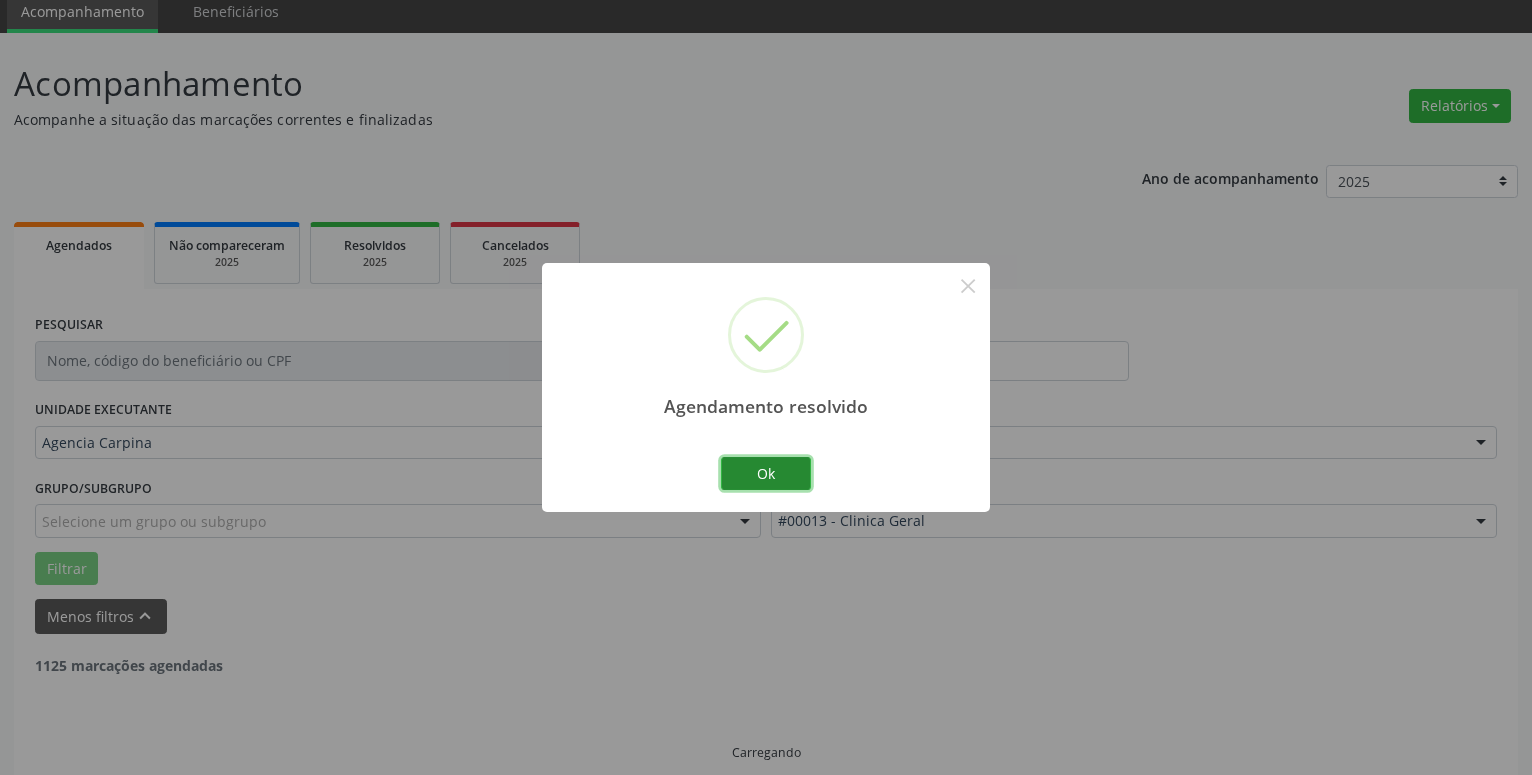 click on "Ok" at bounding box center (766, 474) 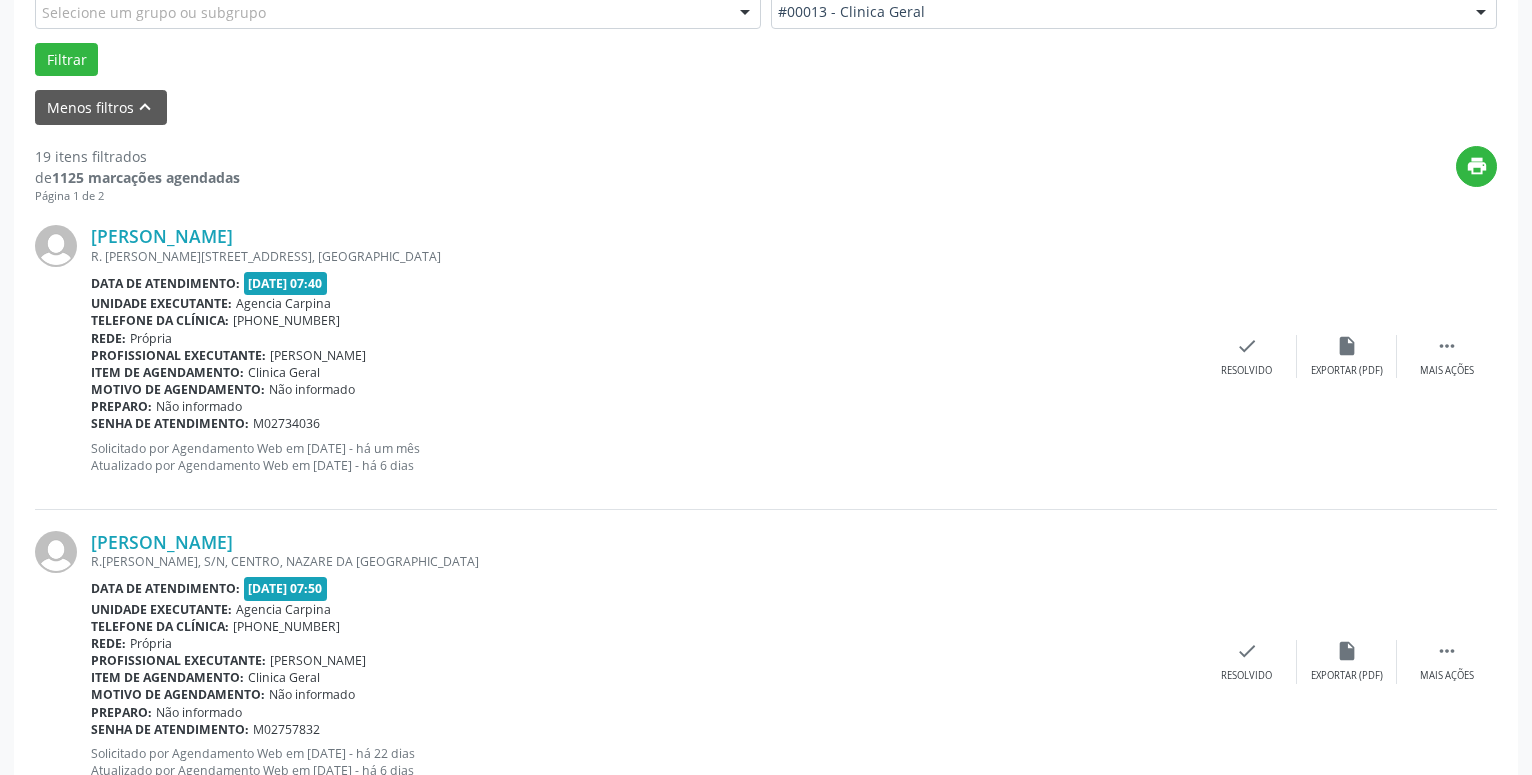scroll, scrollTop: 587, scrollLeft: 0, axis: vertical 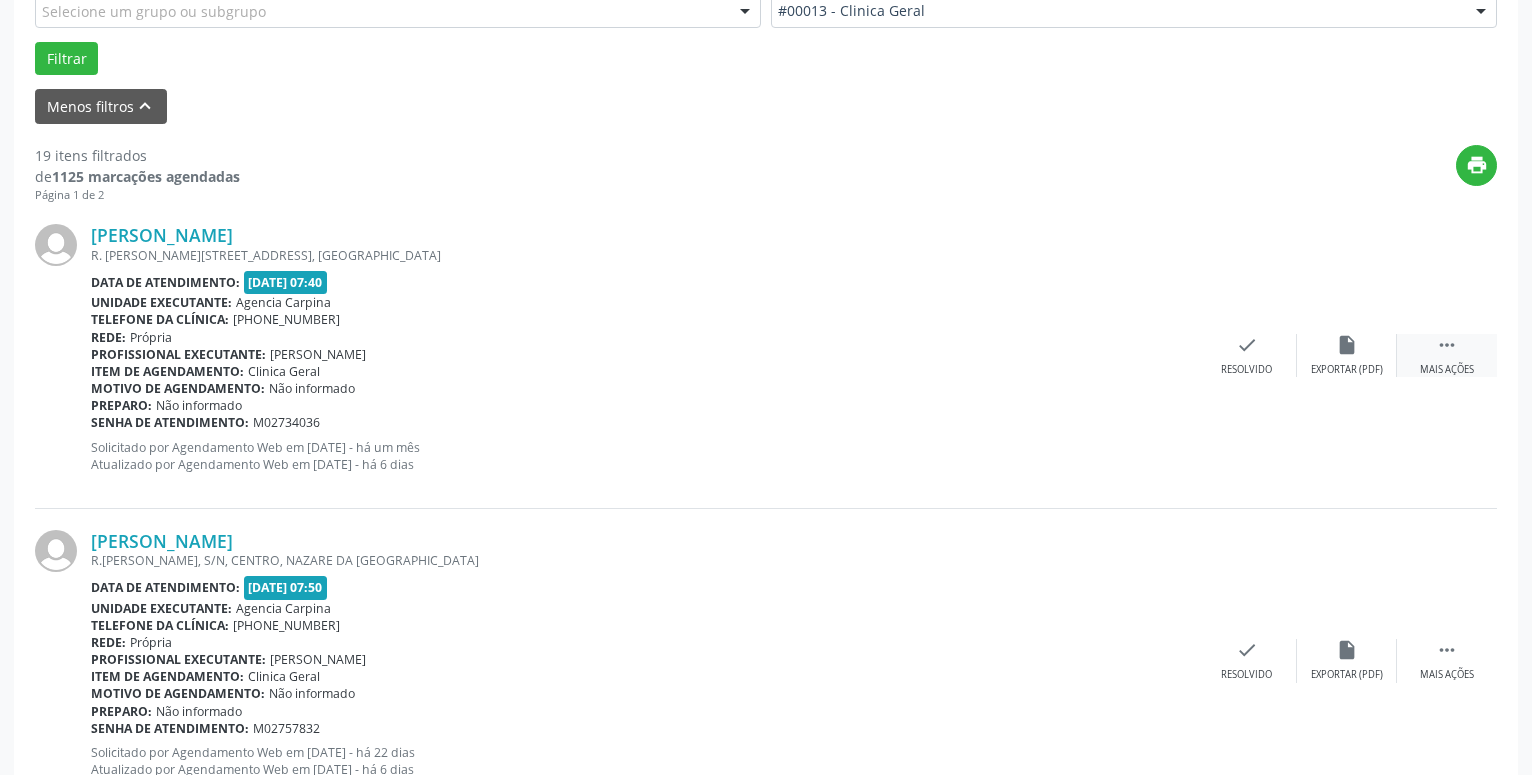 click on "" at bounding box center (1447, 345) 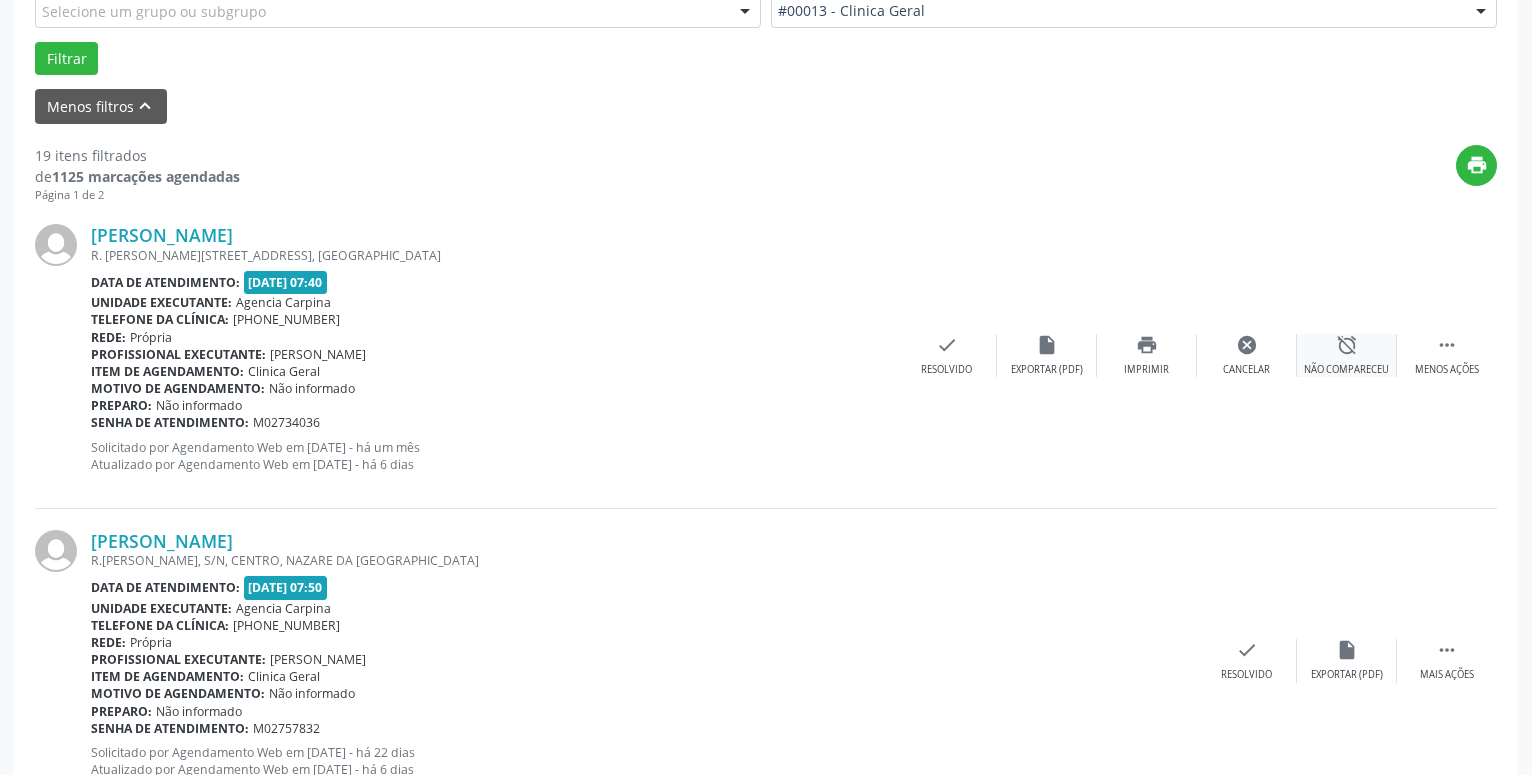 click on "alarm_off" at bounding box center (1347, 345) 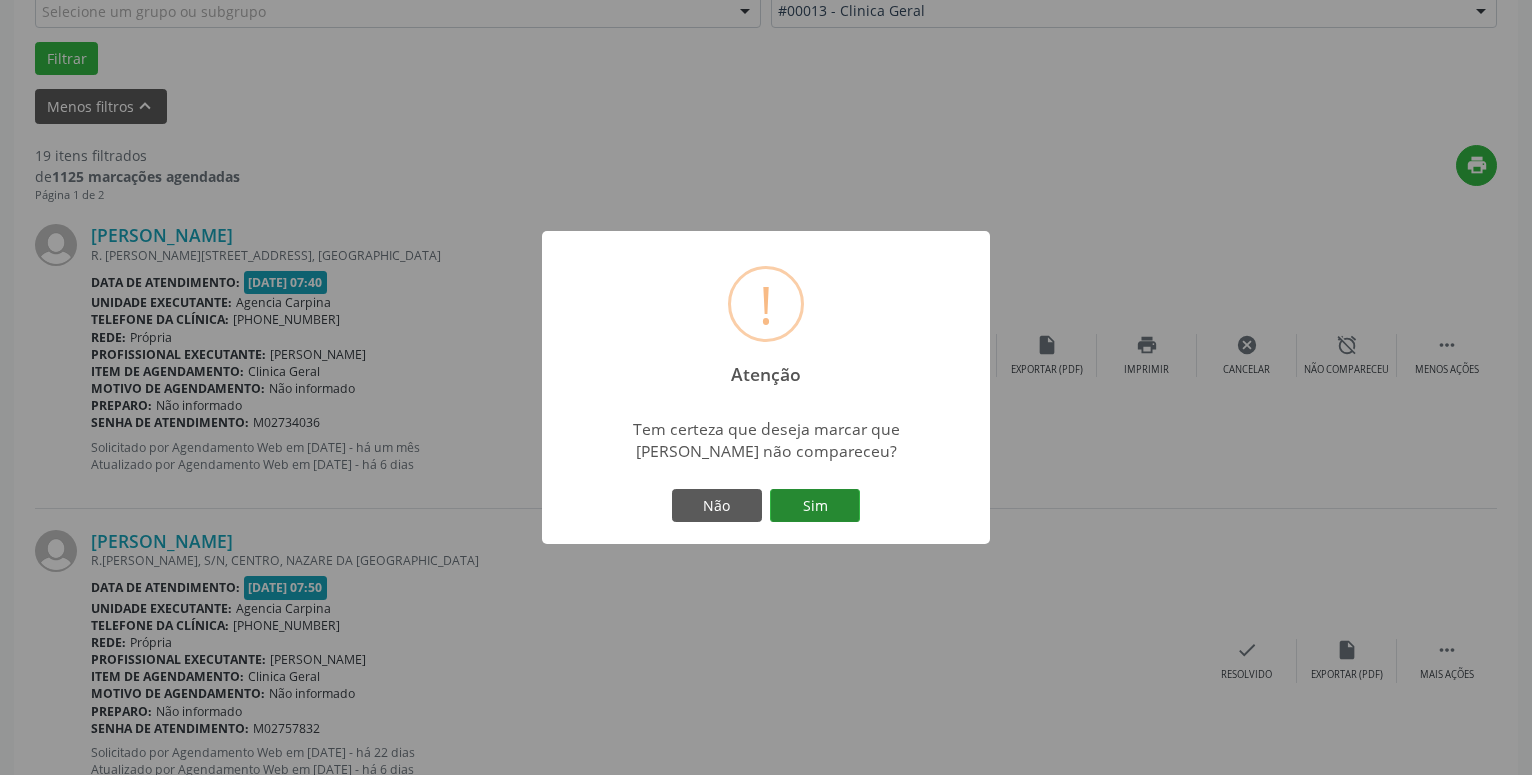 click on "Sim" at bounding box center [815, 506] 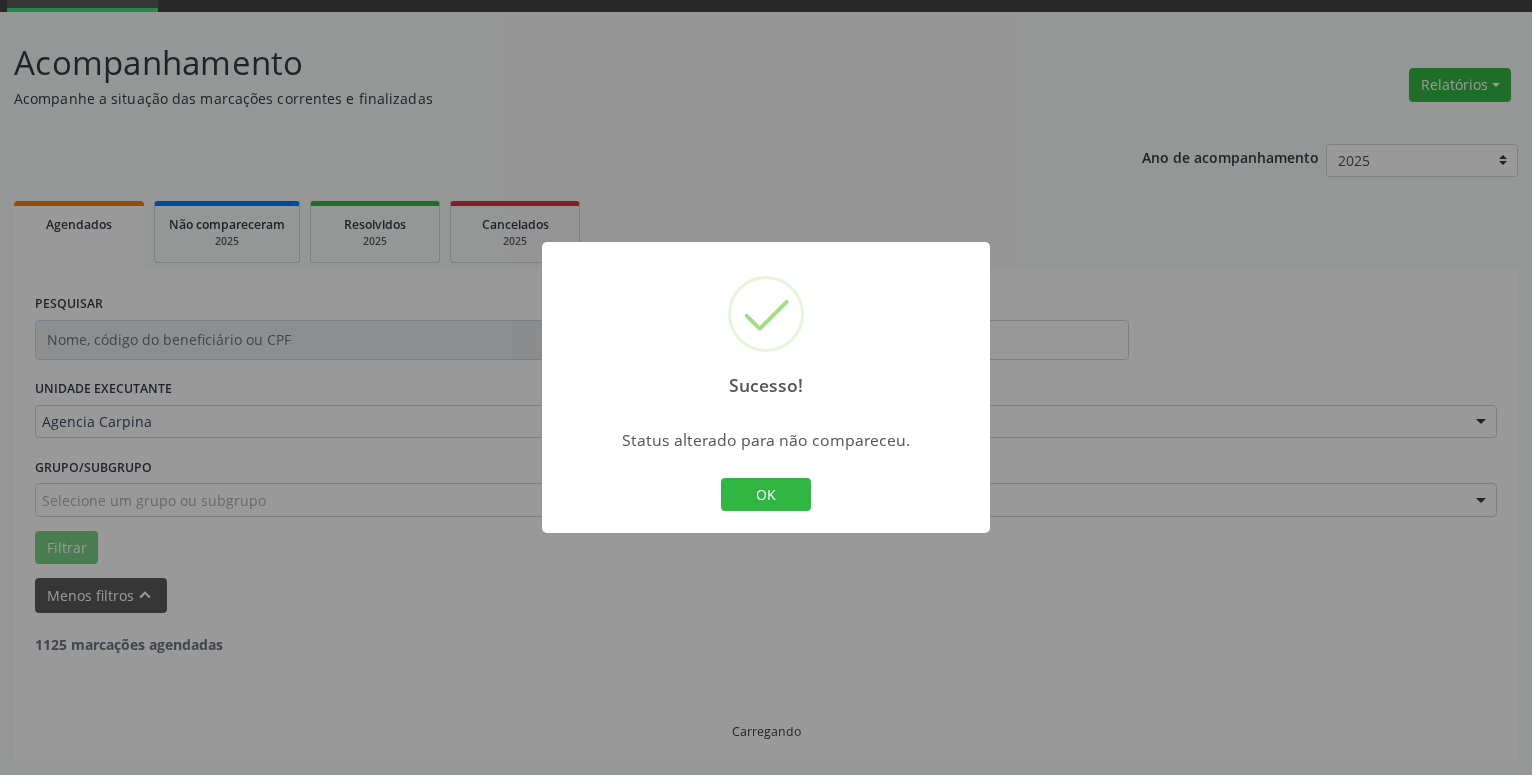 scroll, scrollTop: 98, scrollLeft: 0, axis: vertical 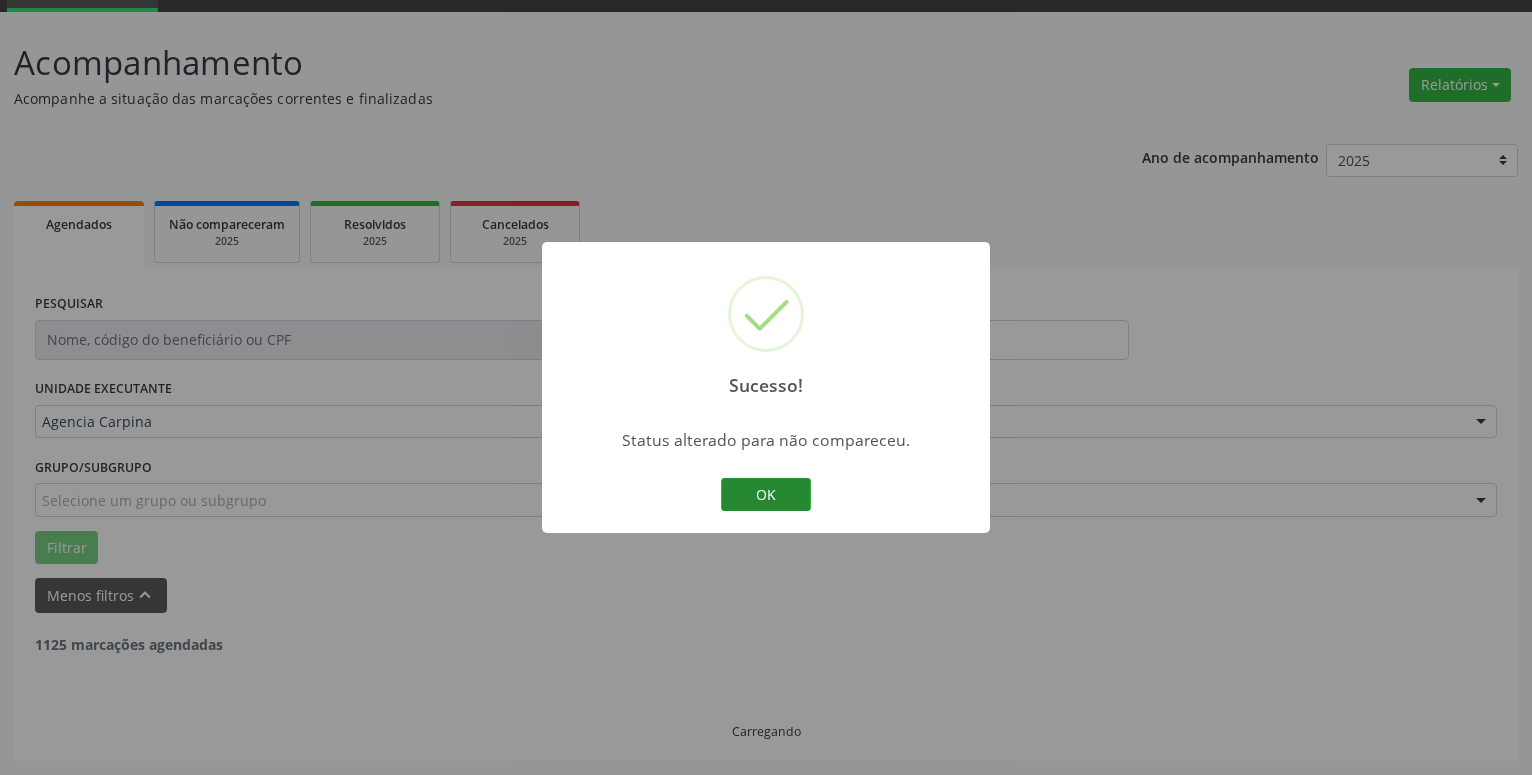 click on "OK" at bounding box center [766, 495] 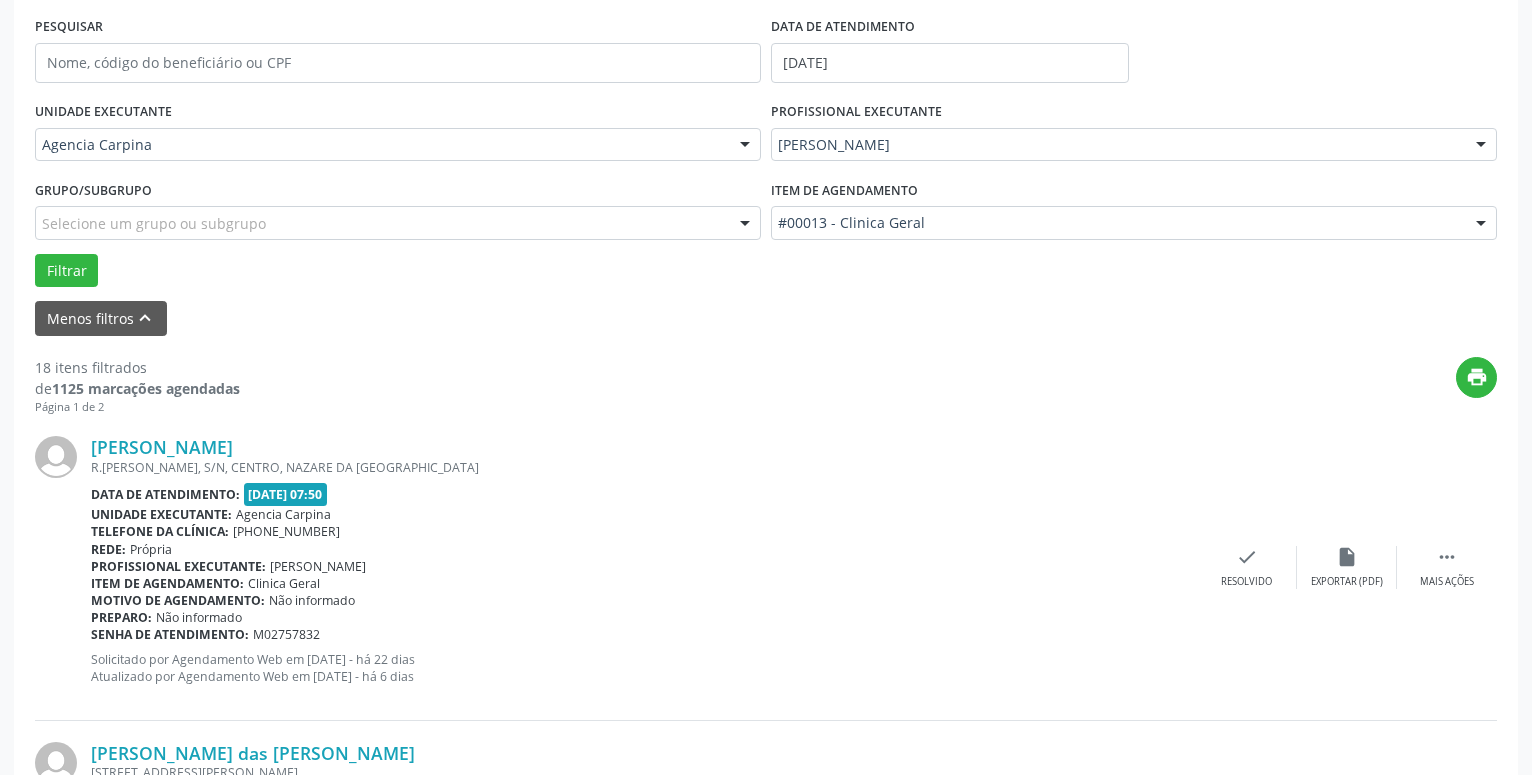 scroll, scrollTop: 506, scrollLeft: 0, axis: vertical 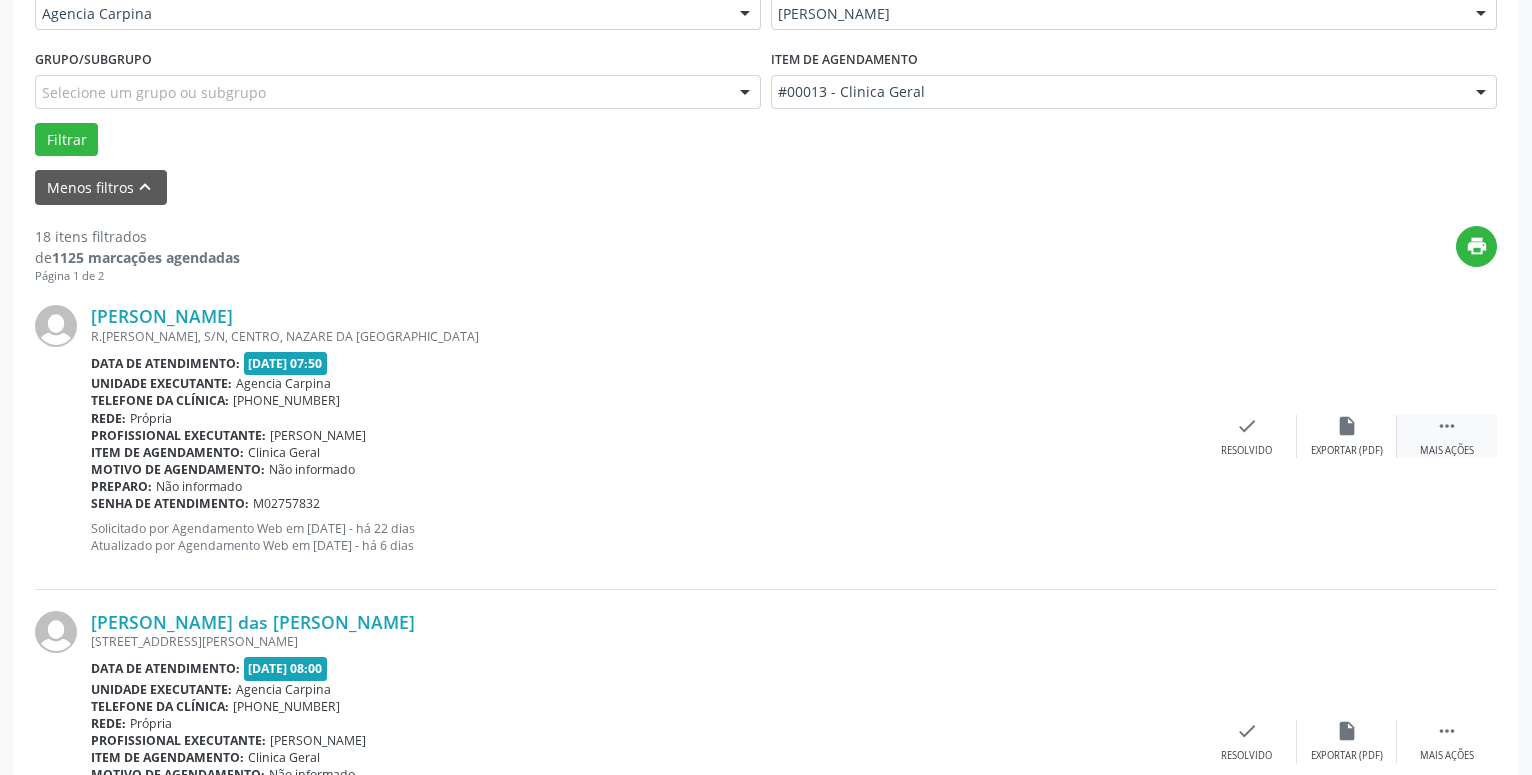 click on "" at bounding box center (1447, 426) 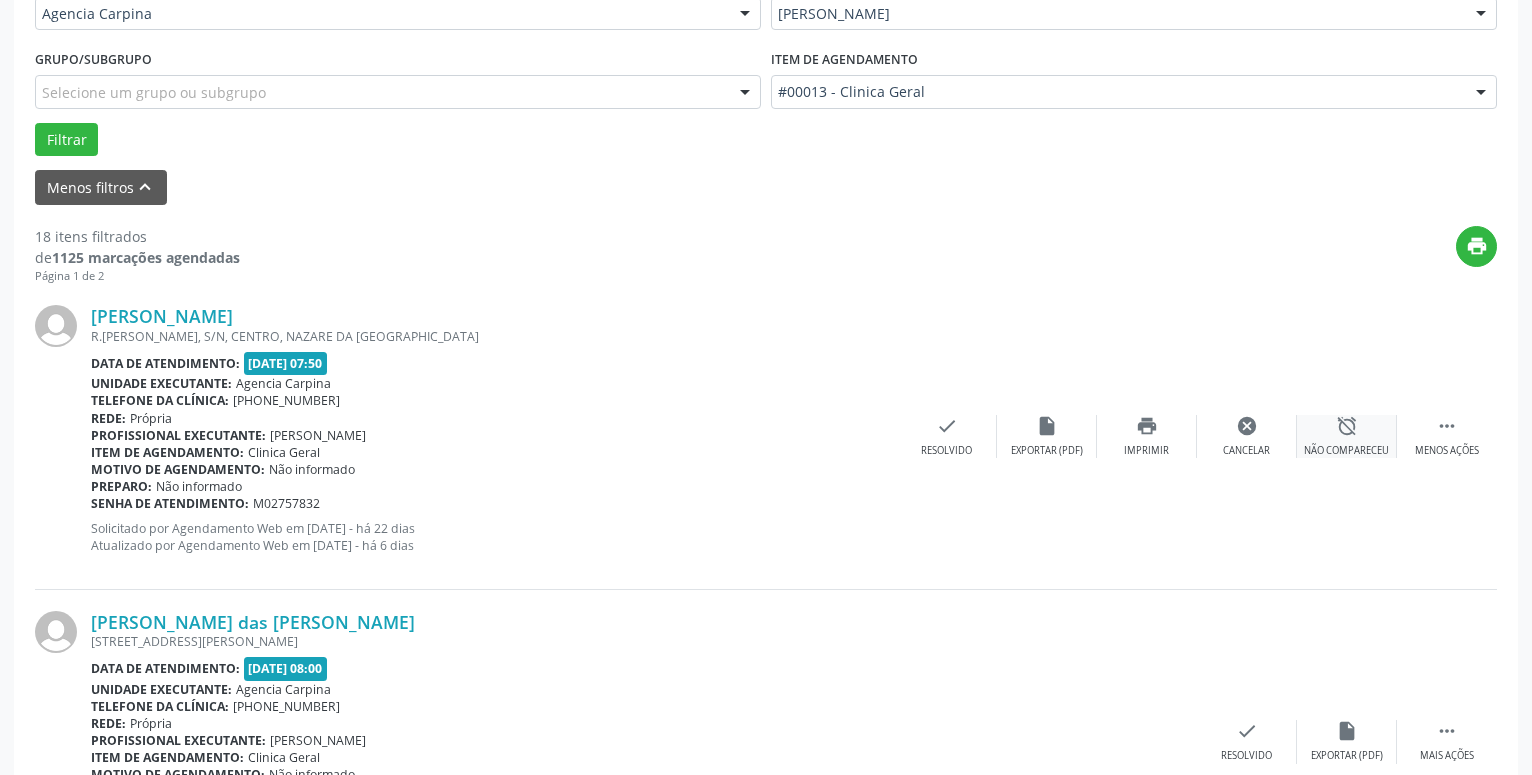click on "alarm_off
Não compareceu" at bounding box center [1347, 436] 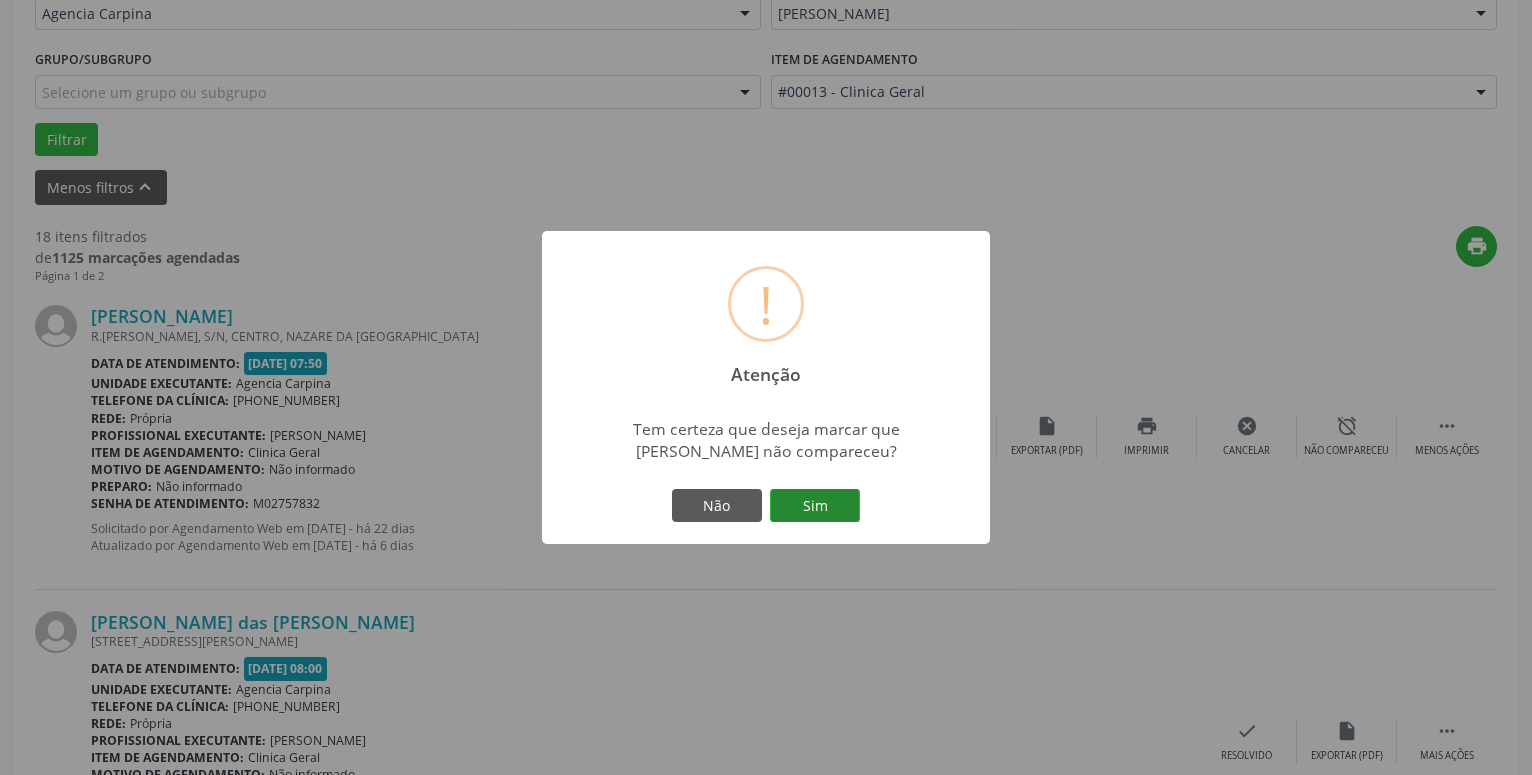 click on "Sim" at bounding box center [815, 506] 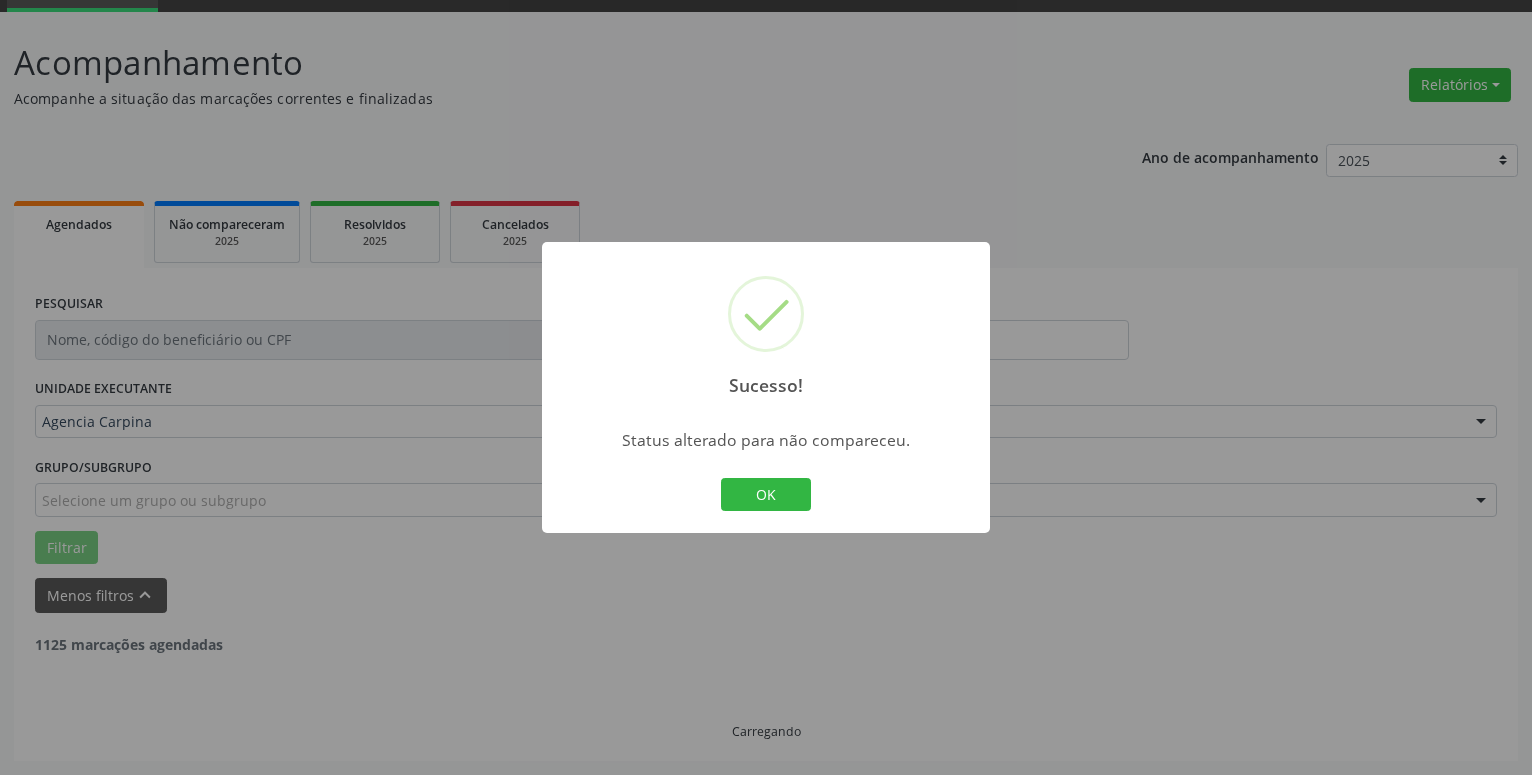 scroll, scrollTop: 98, scrollLeft: 0, axis: vertical 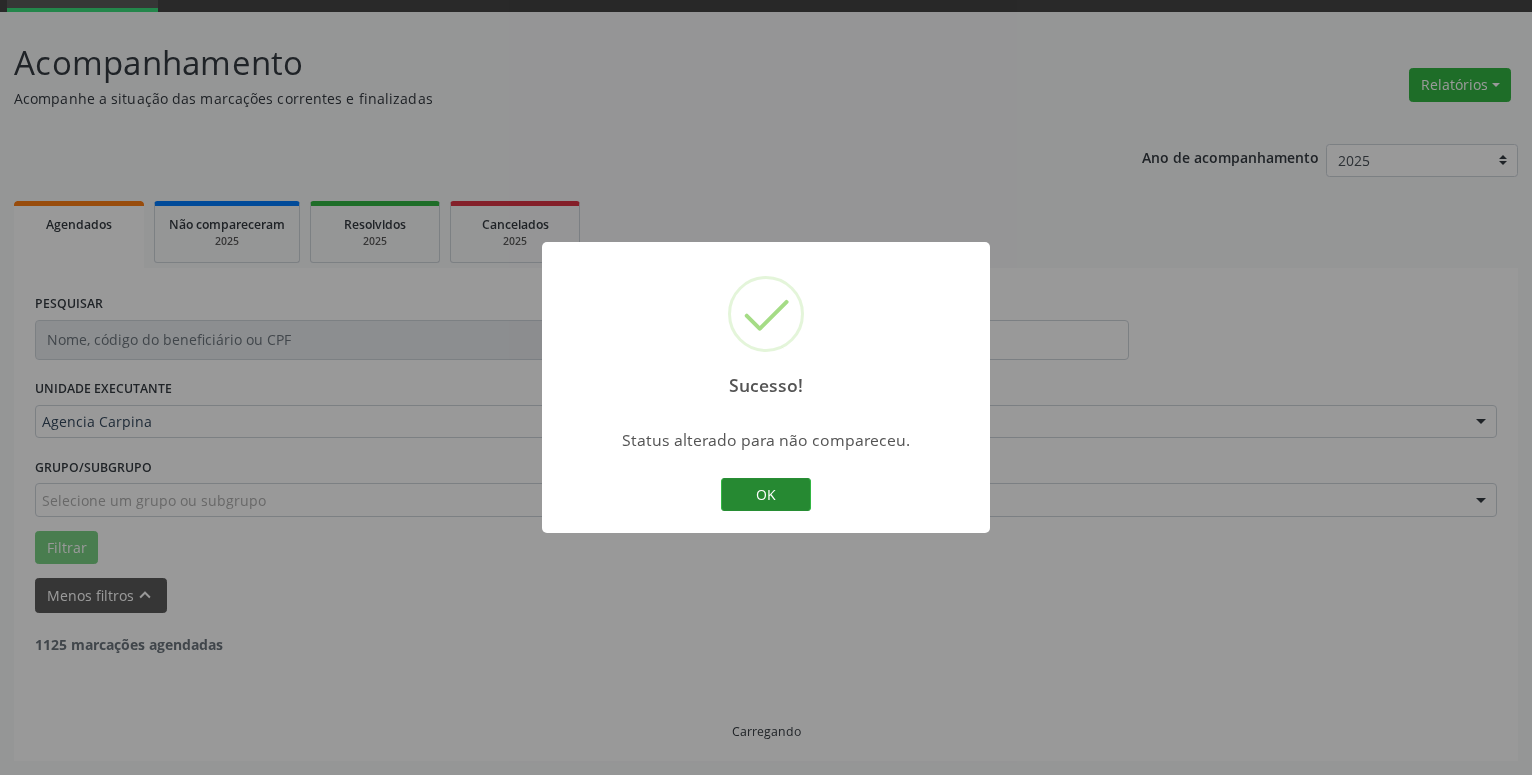 click on "OK" at bounding box center (766, 495) 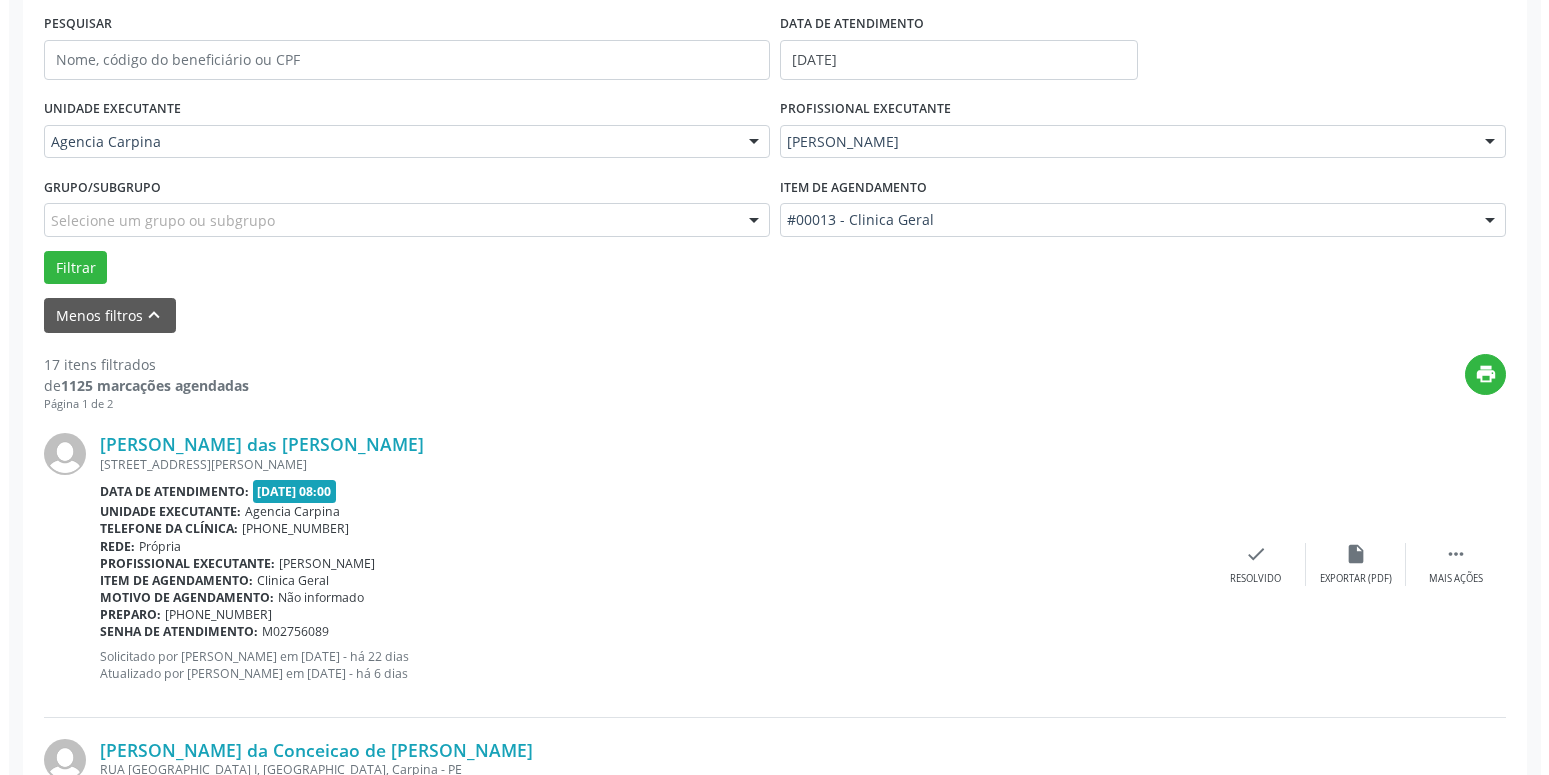 scroll, scrollTop: 404, scrollLeft: 0, axis: vertical 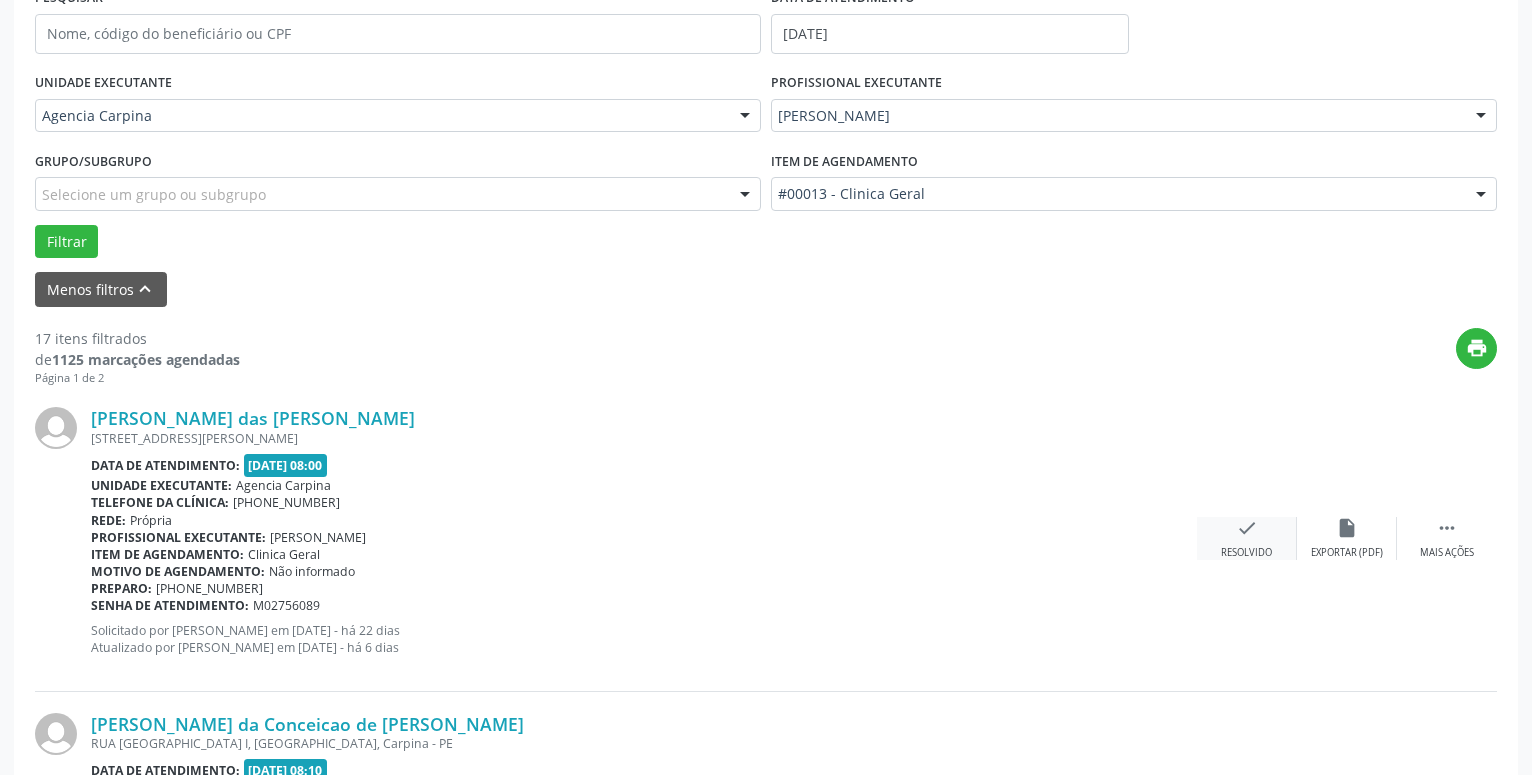 click on "check" at bounding box center [1247, 528] 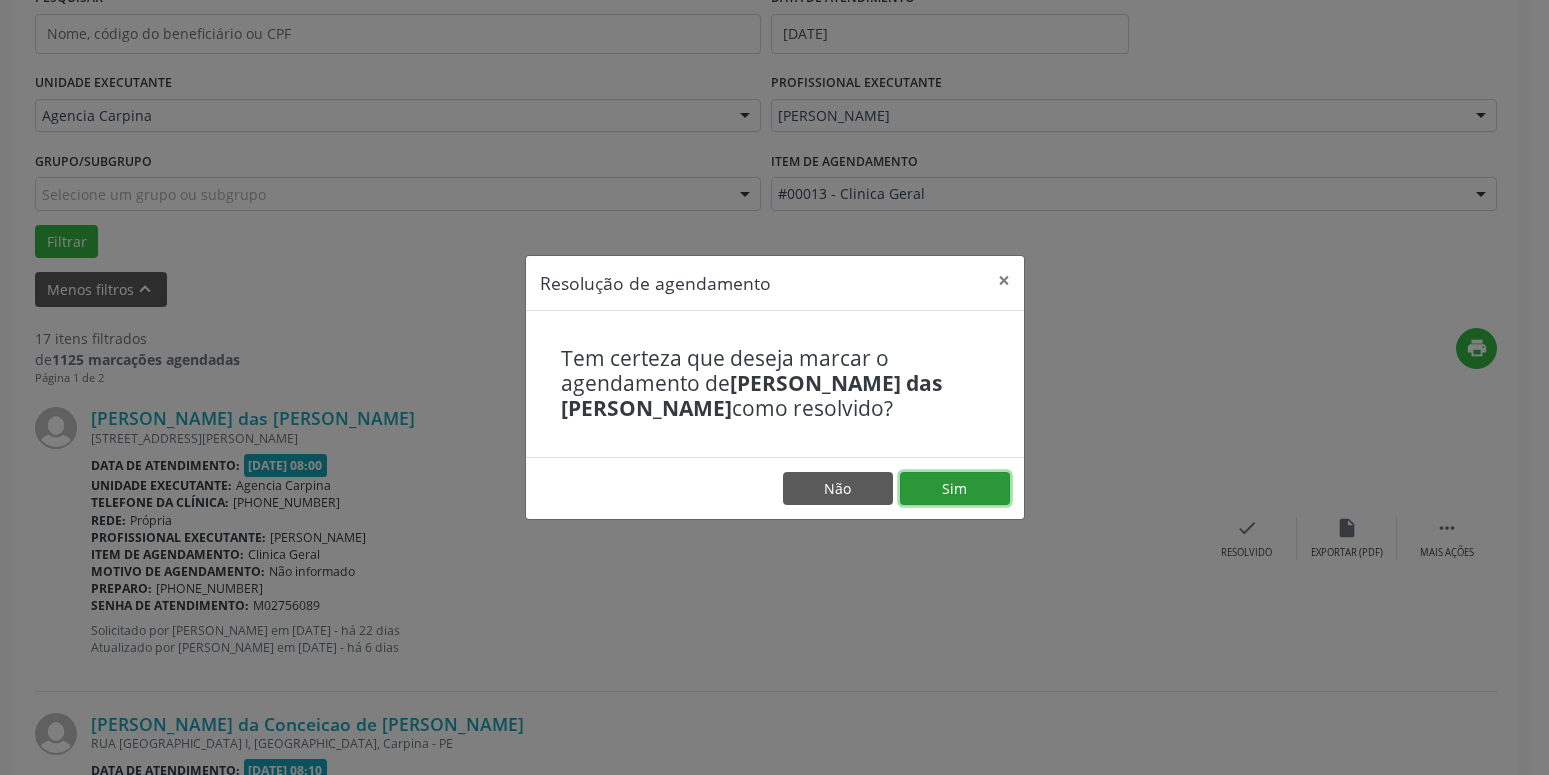 click on "Sim" at bounding box center [955, 489] 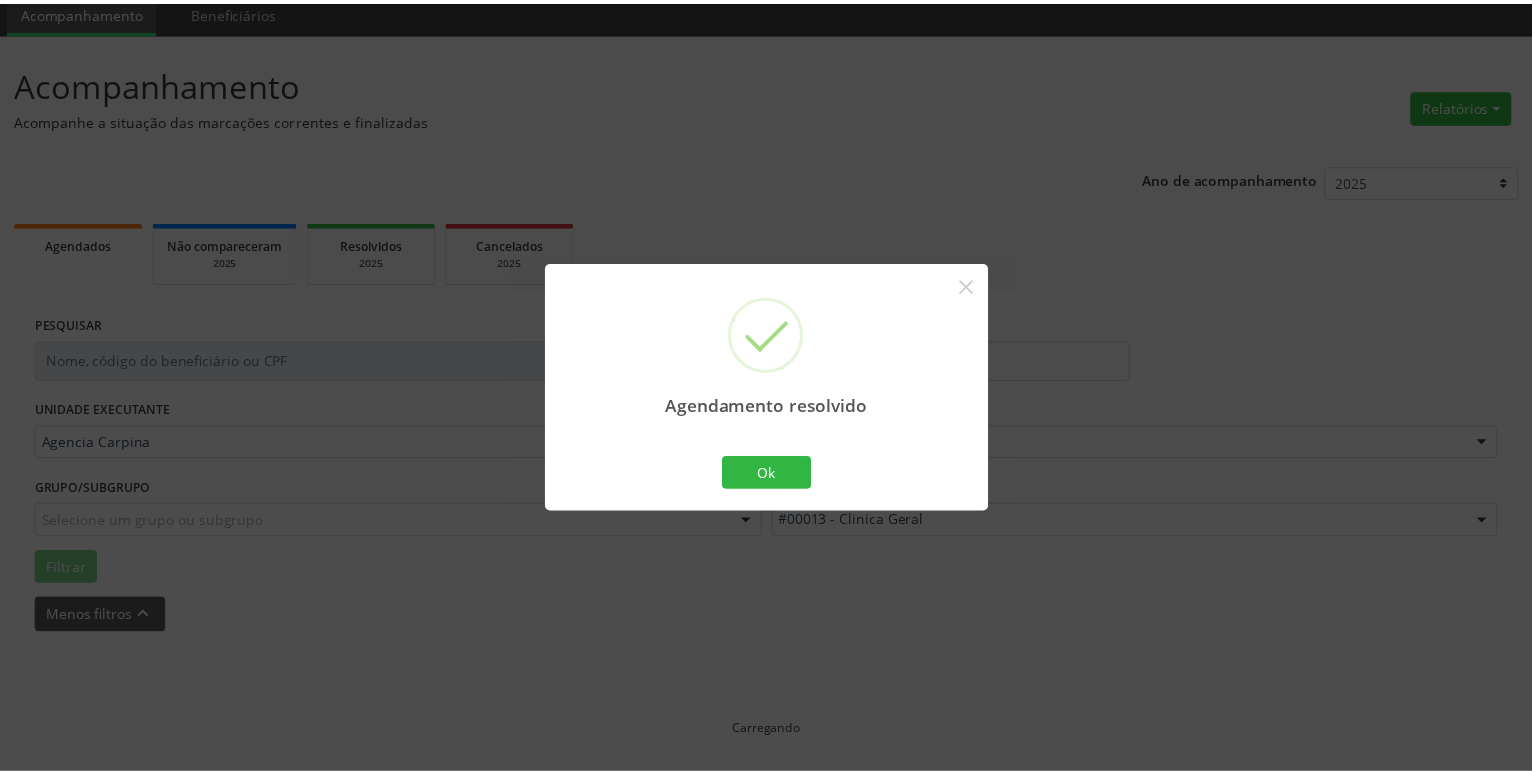 scroll, scrollTop: 77, scrollLeft: 0, axis: vertical 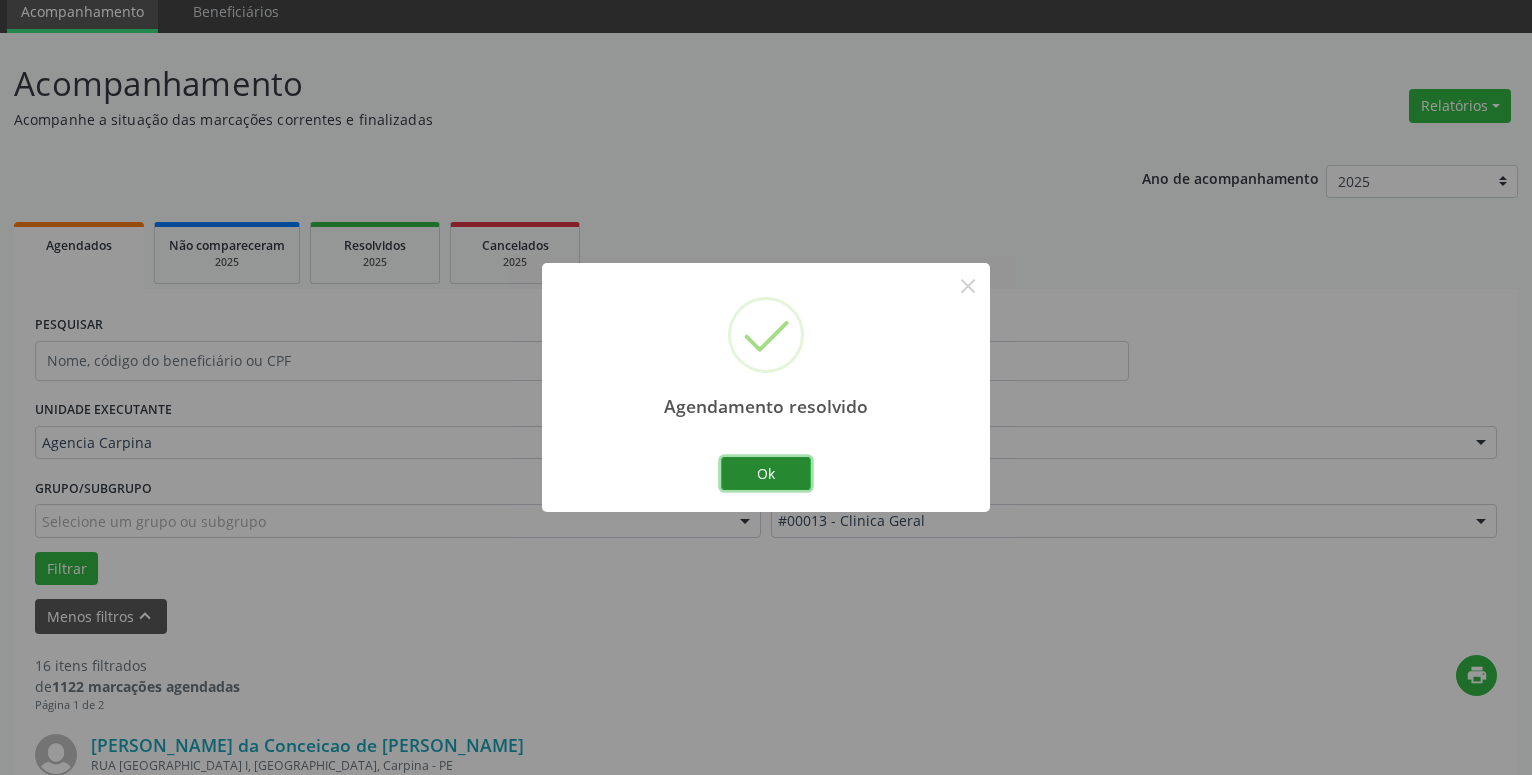 click on "Ok" at bounding box center [766, 474] 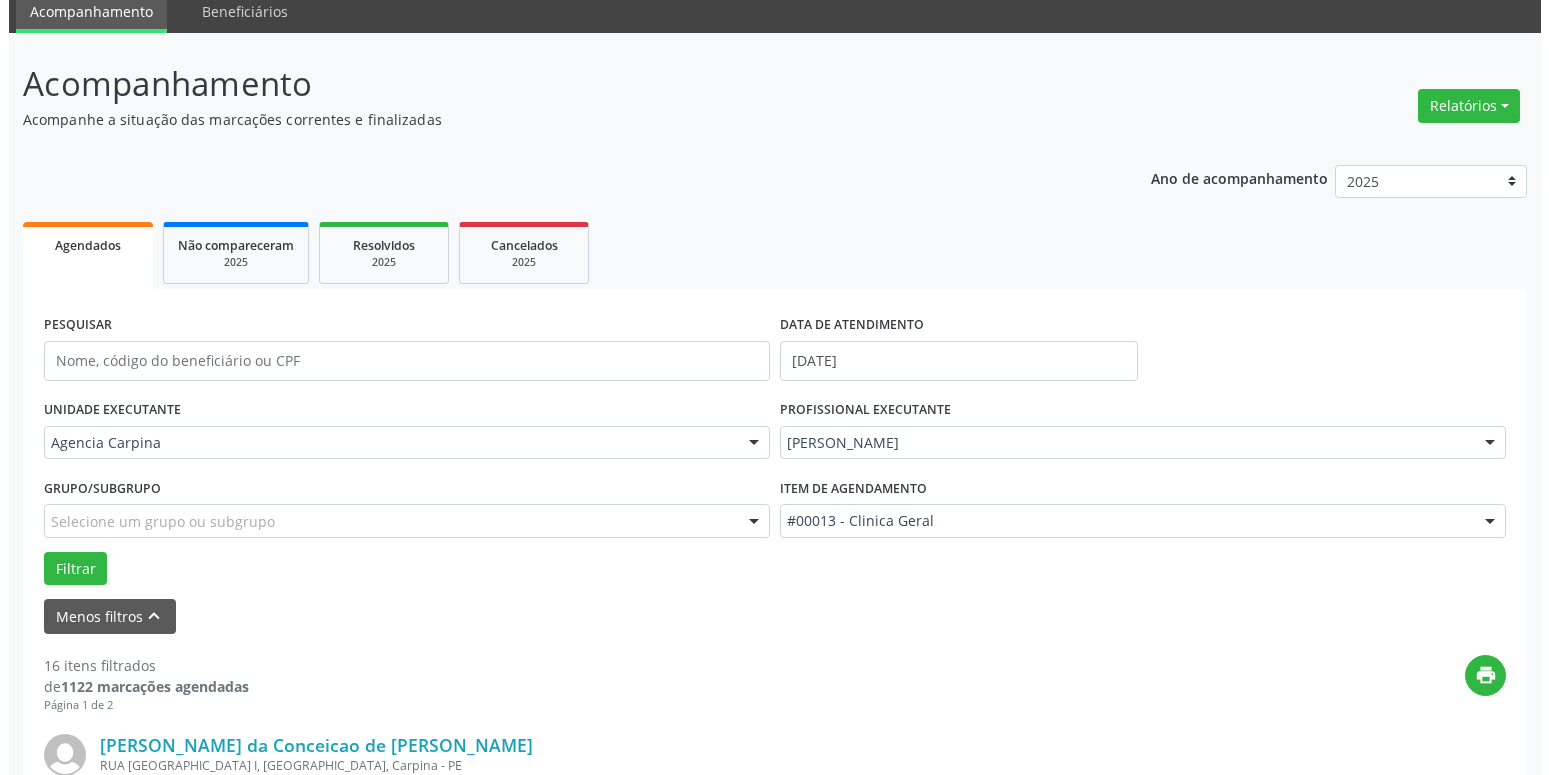 scroll, scrollTop: 383, scrollLeft: 0, axis: vertical 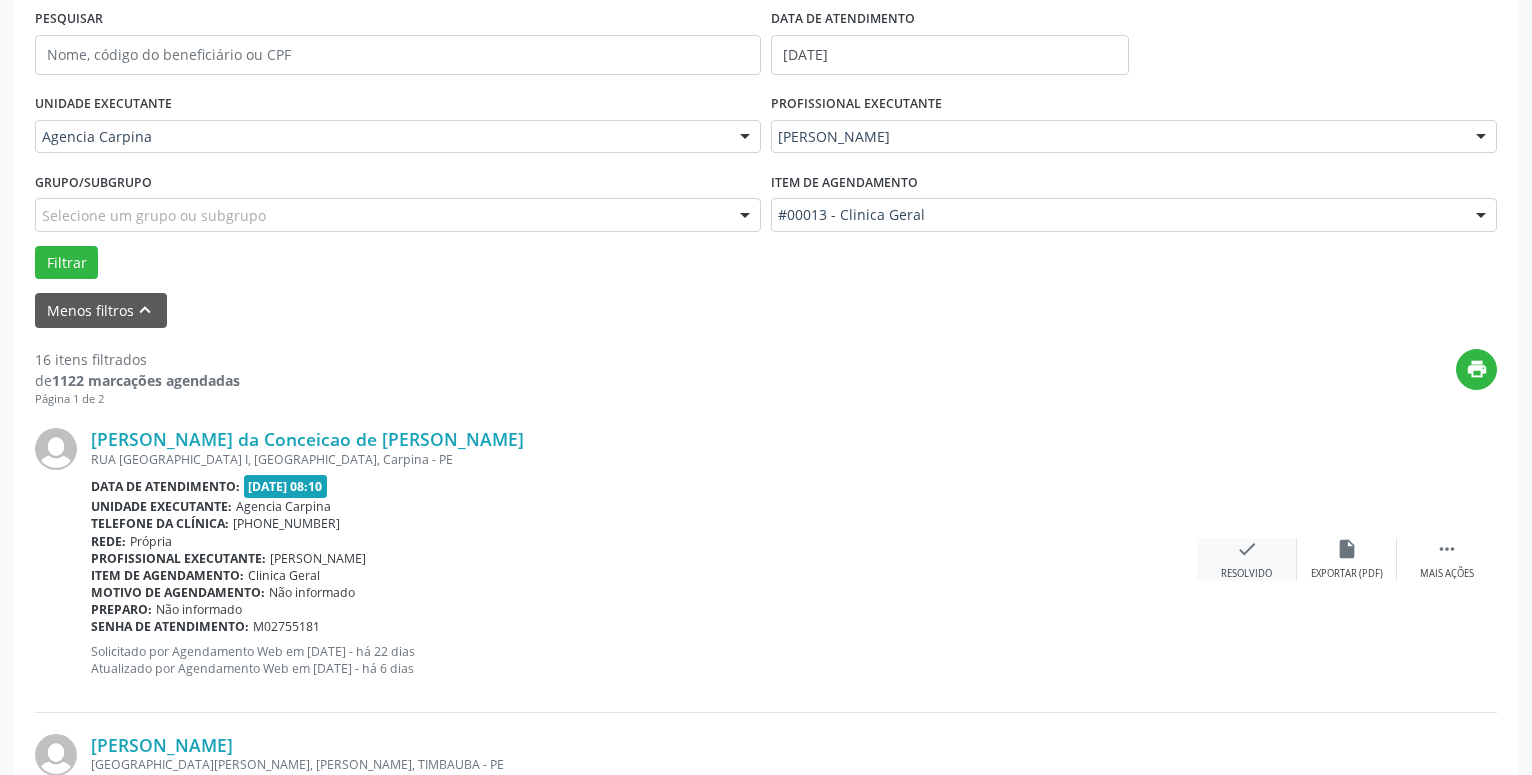 click on "check" at bounding box center (1247, 549) 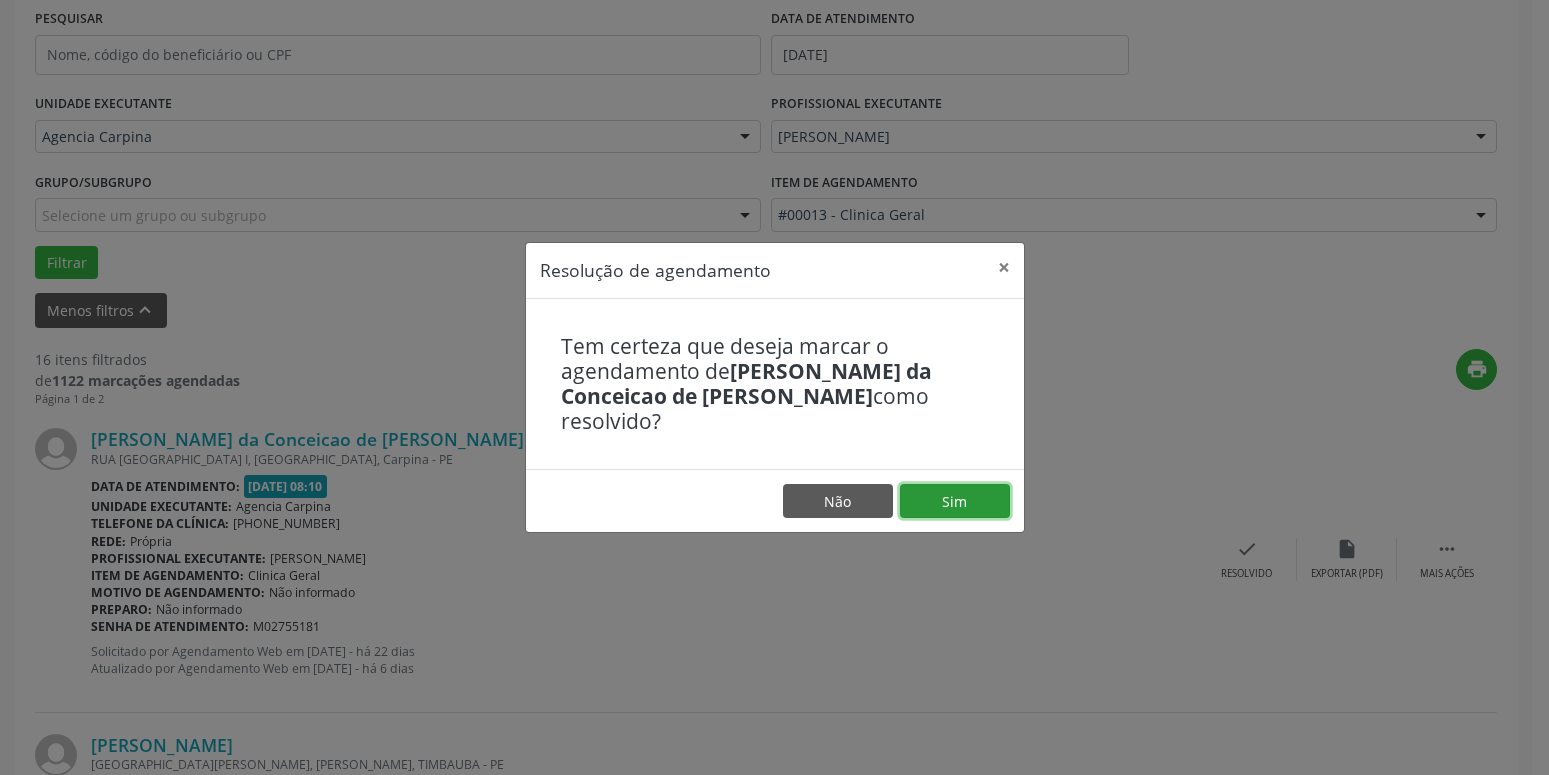 click on "Sim" at bounding box center (955, 501) 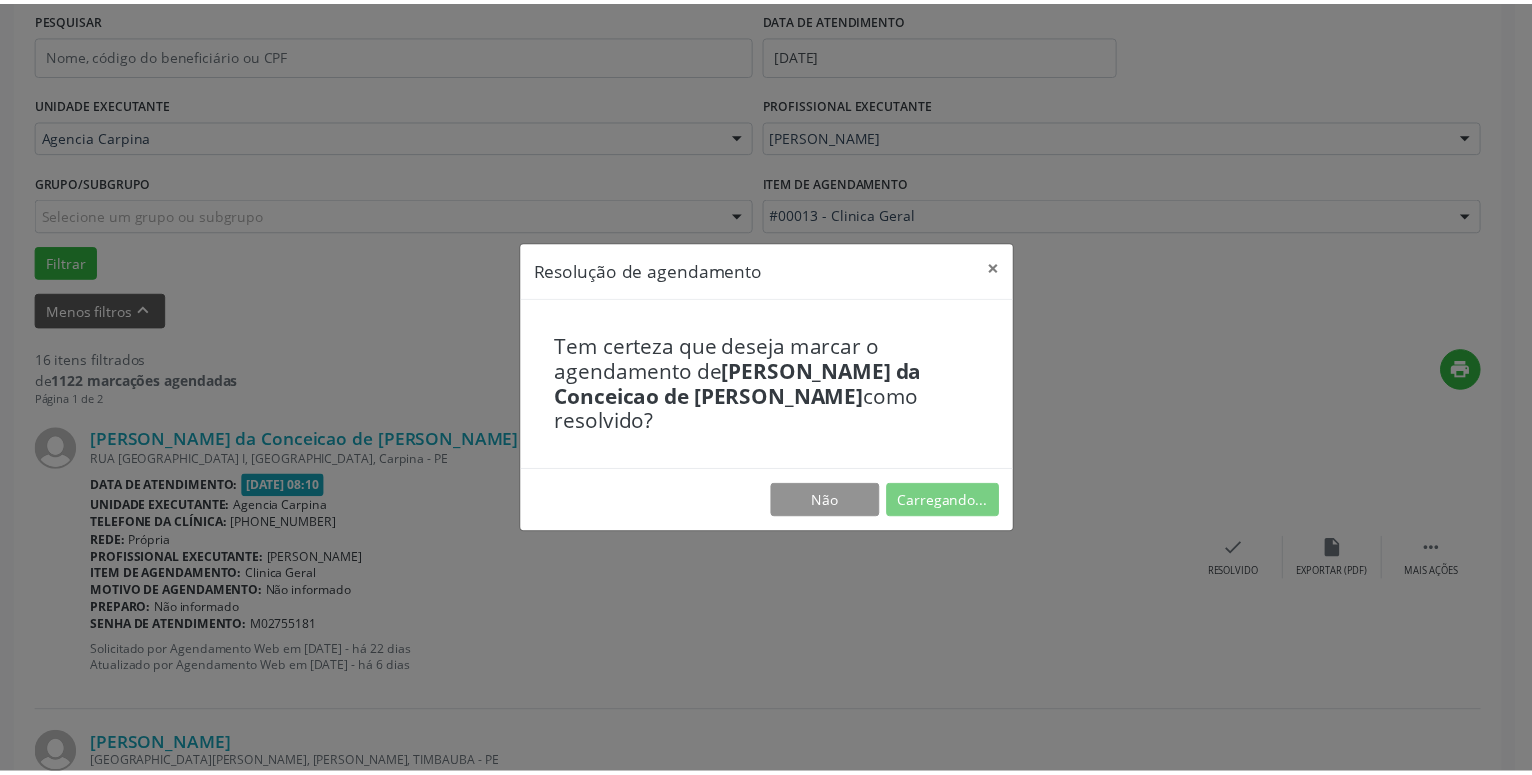 scroll, scrollTop: 77, scrollLeft: 0, axis: vertical 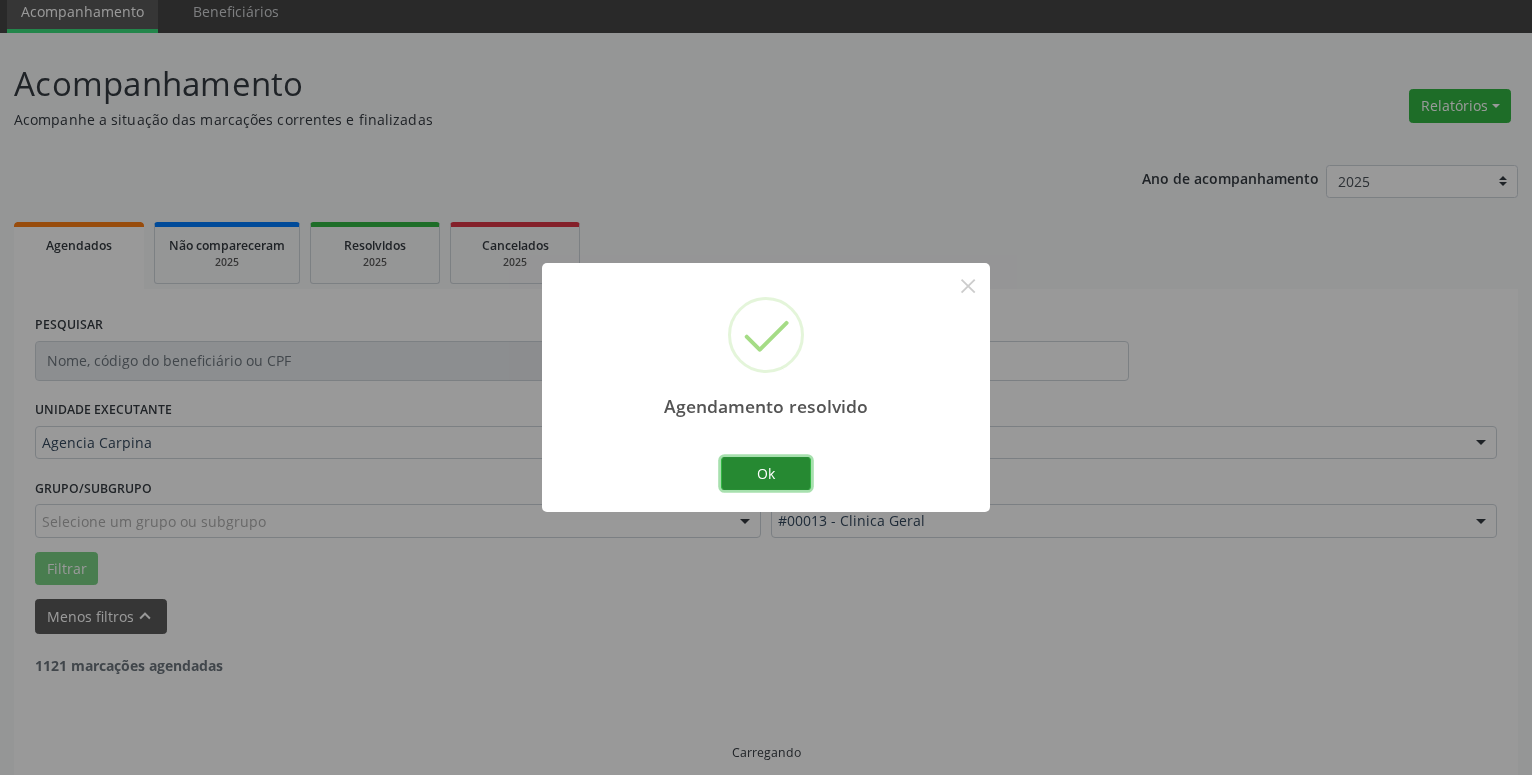 click on "Ok" at bounding box center [766, 474] 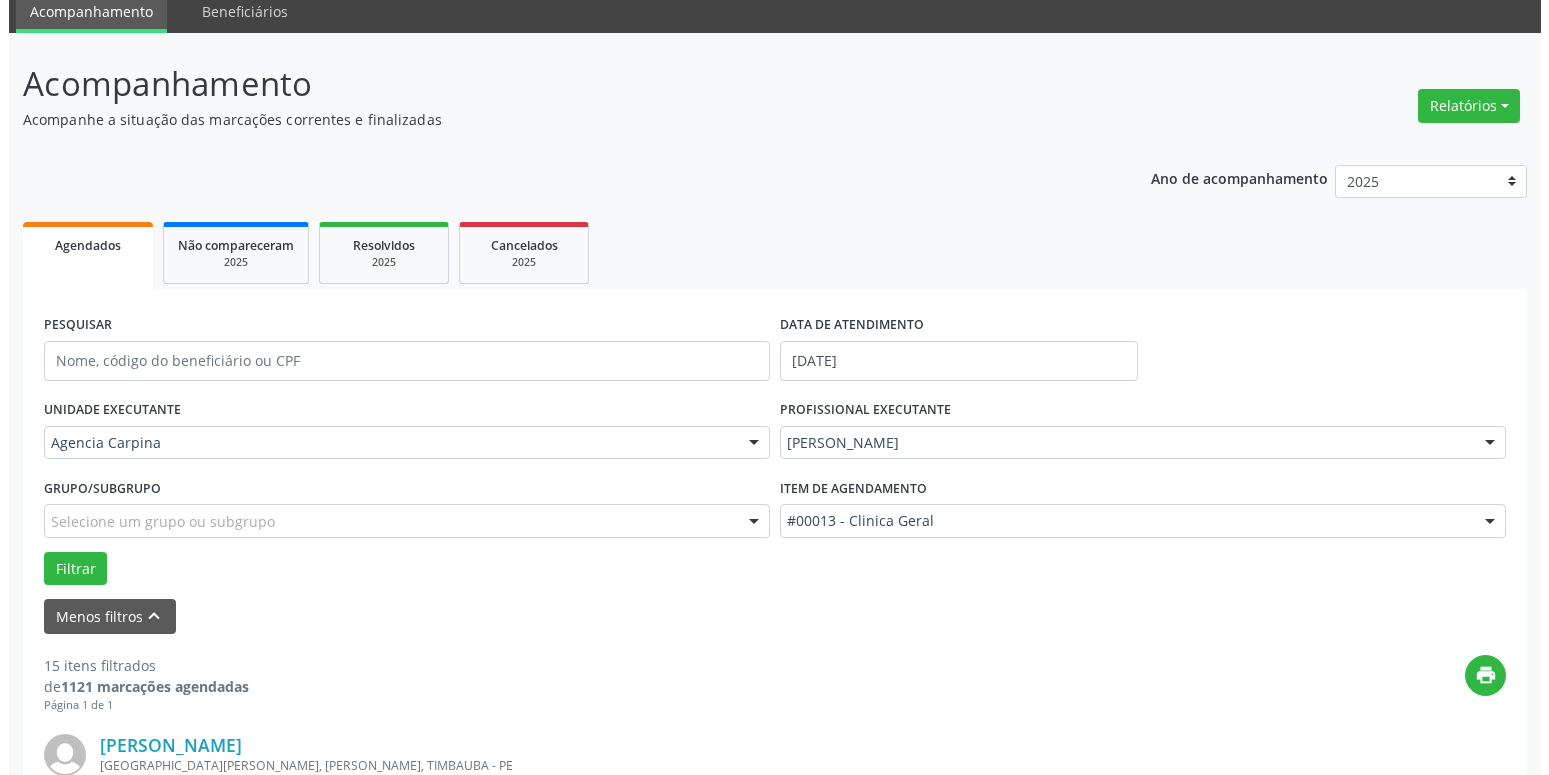 scroll, scrollTop: 383, scrollLeft: 0, axis: vertical 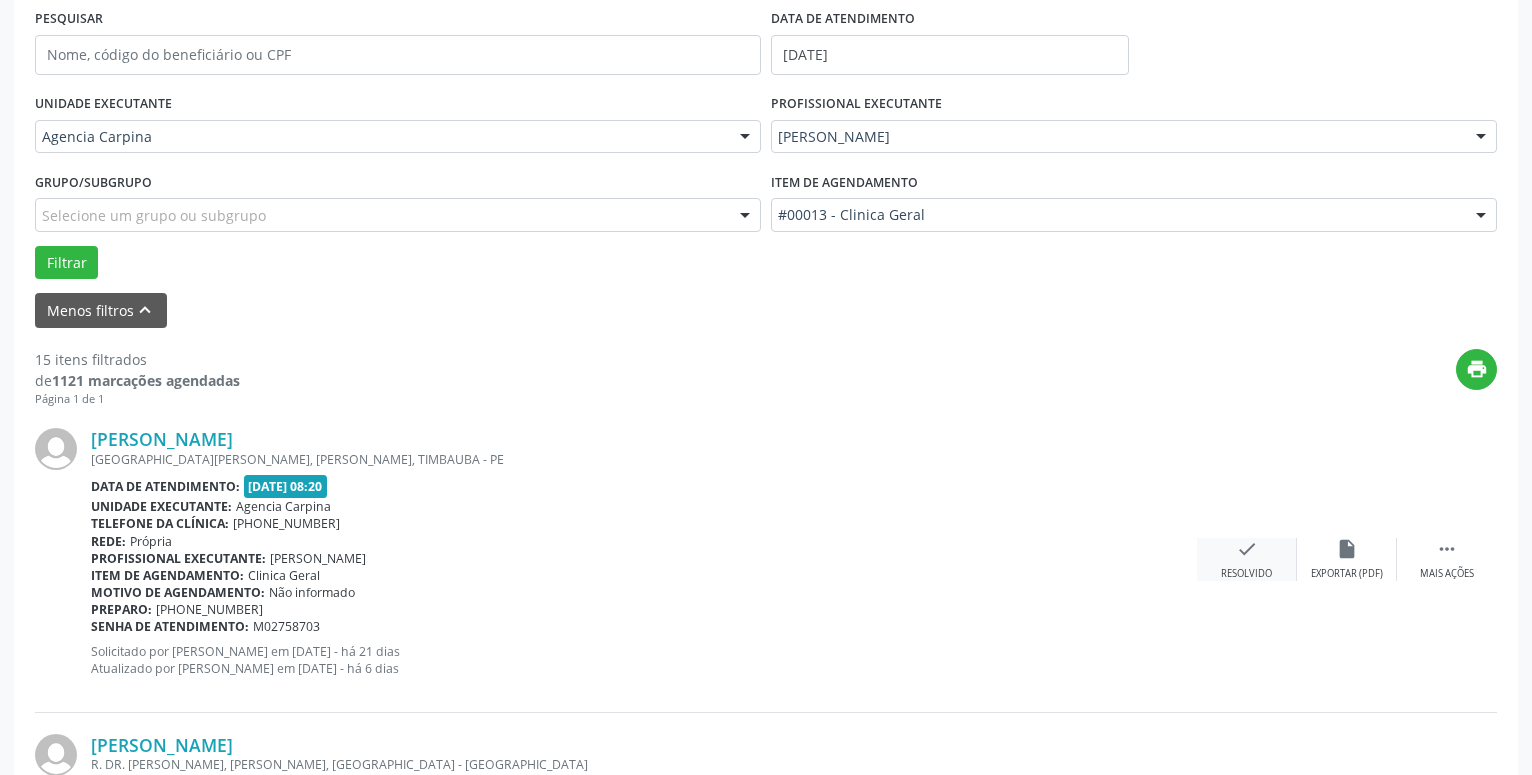 click on "check
Resolvido" at bounding box center (1247, 559) 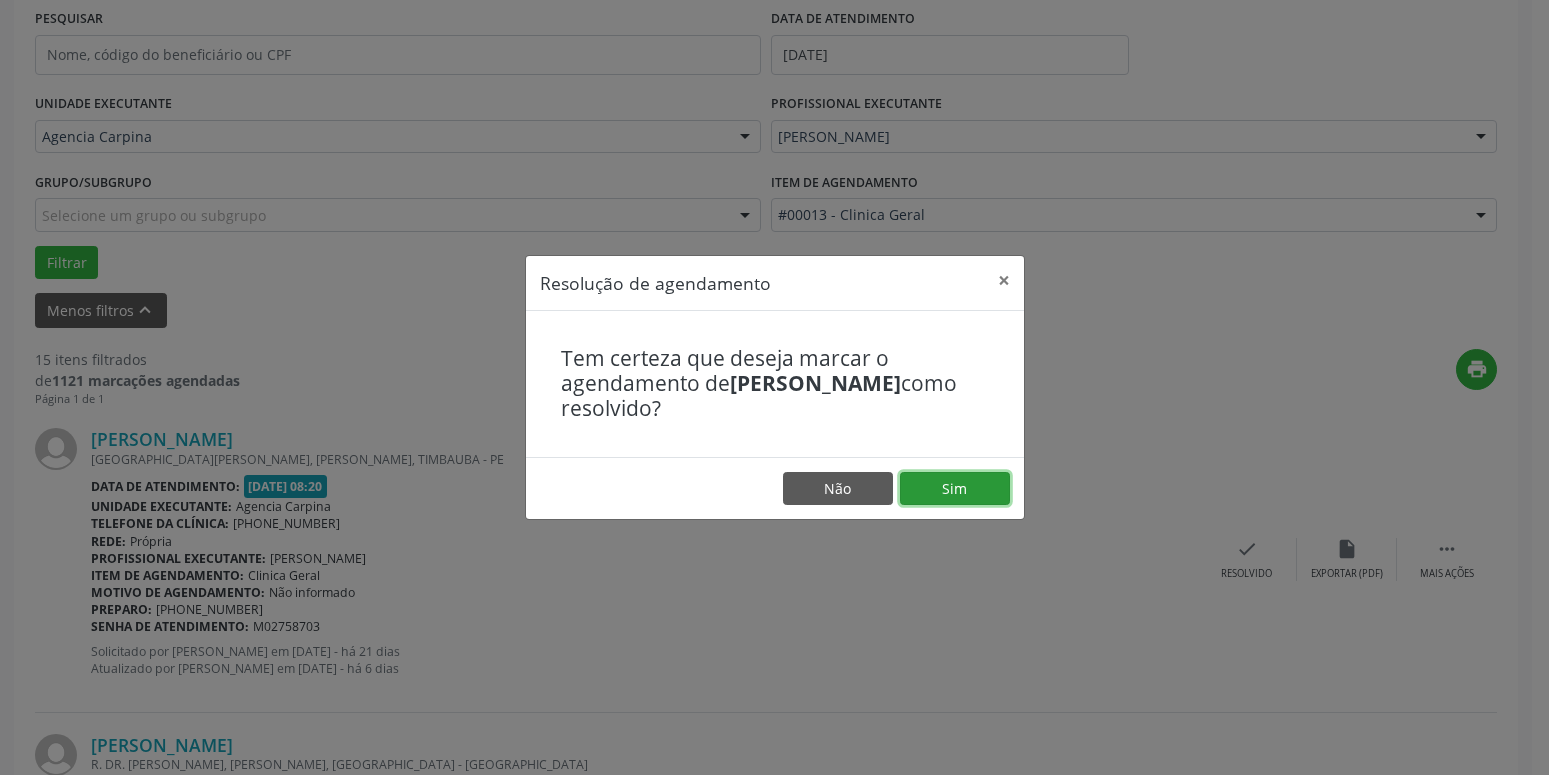 click on "Sim" at bounding box center [955, 489] 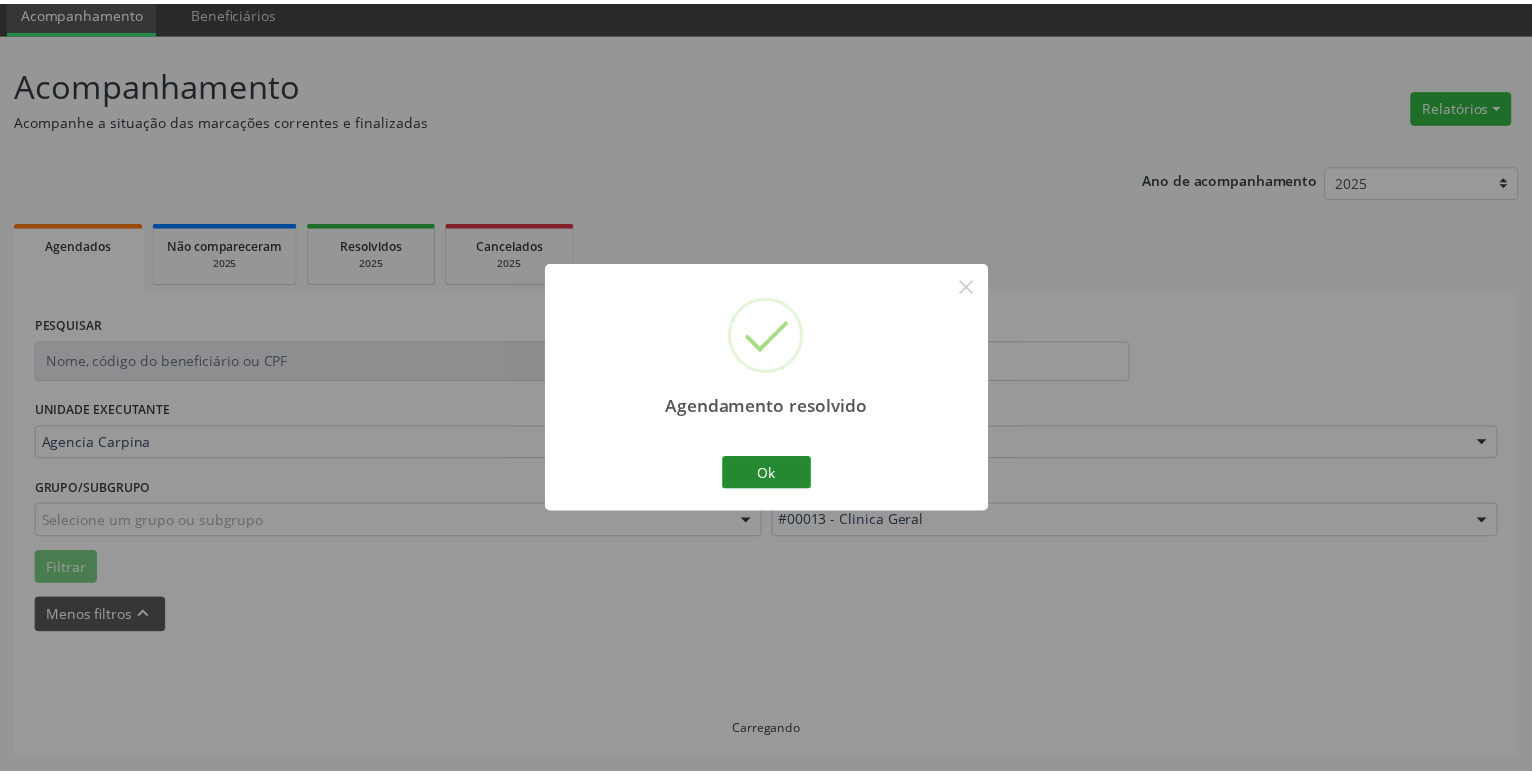 scroll, scrollTop: 77, scrollLeft: 0, axis: vertical 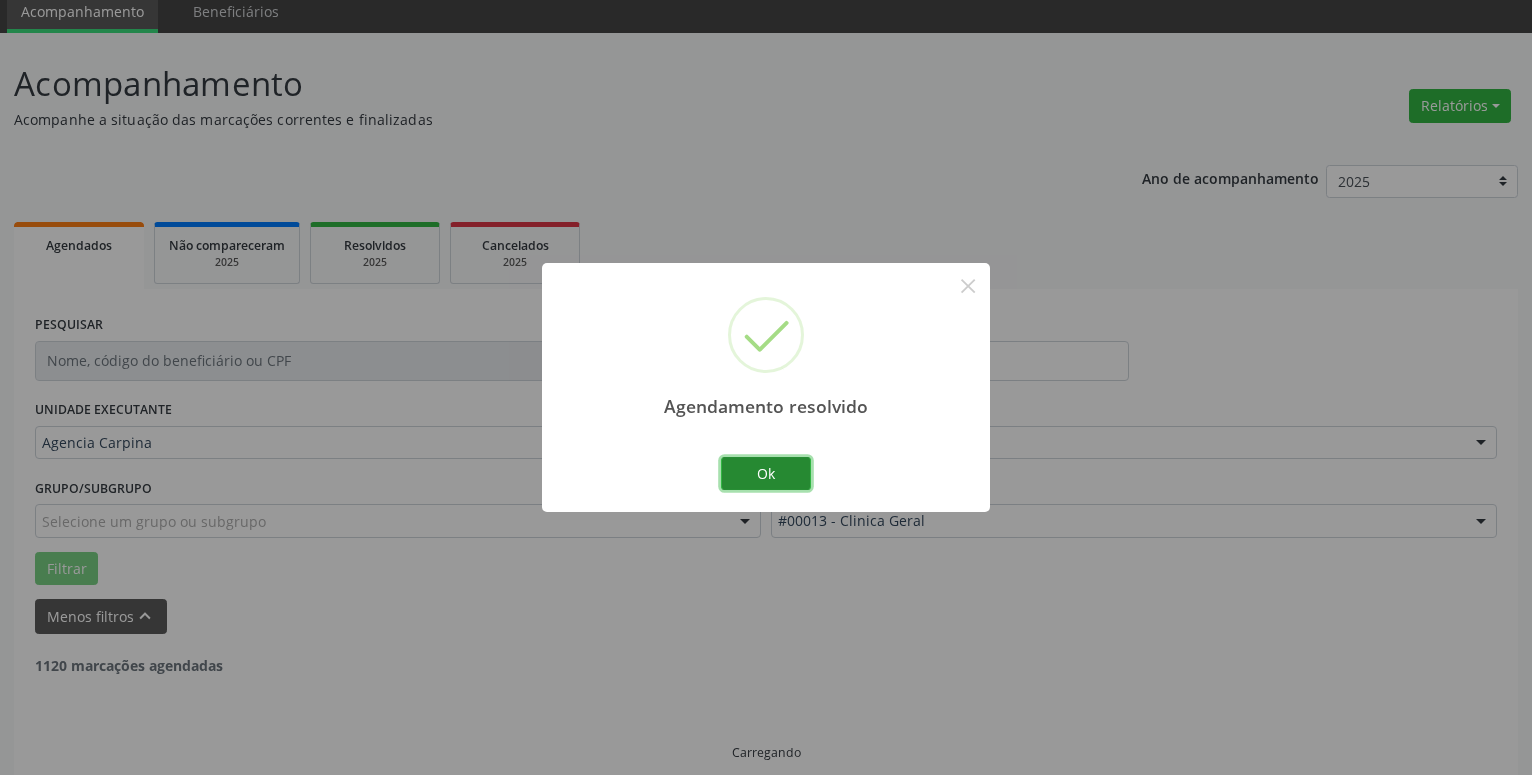 click on "Ok" at bounding box center [766, 474] 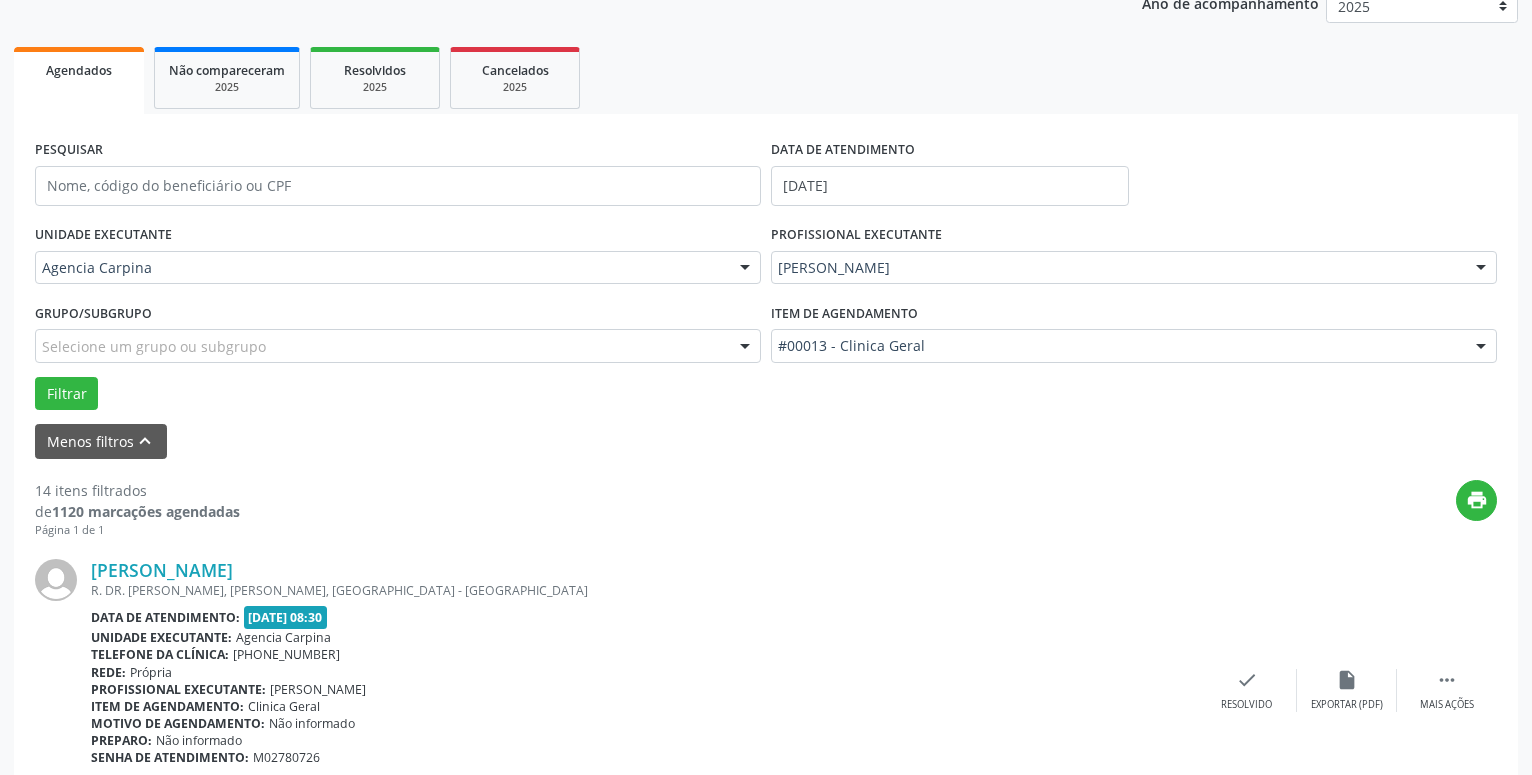 scroll, scrollTop: 485, scrollLeft: 0, axis: vertical 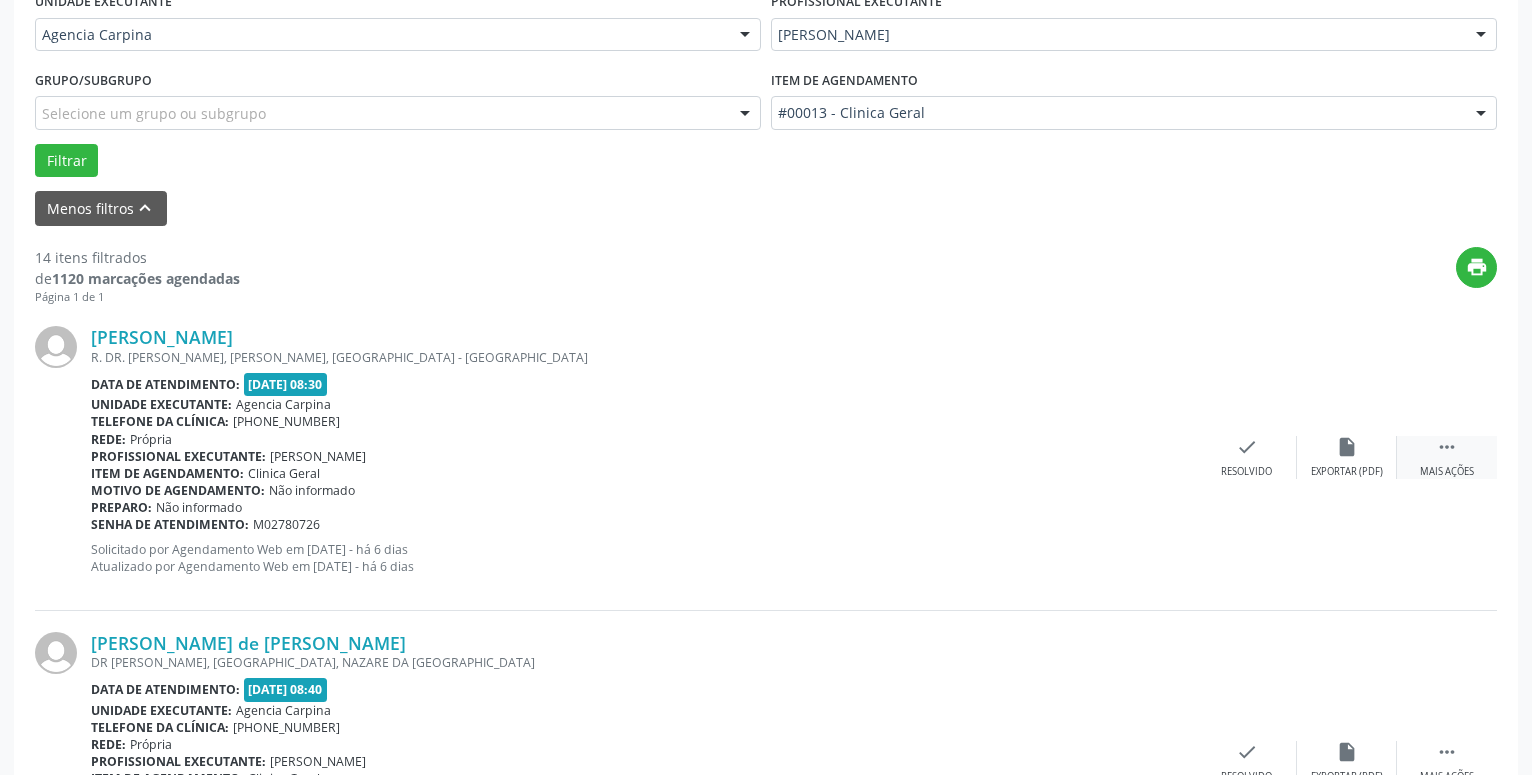 click on "" at bounding box center [1447, 447] 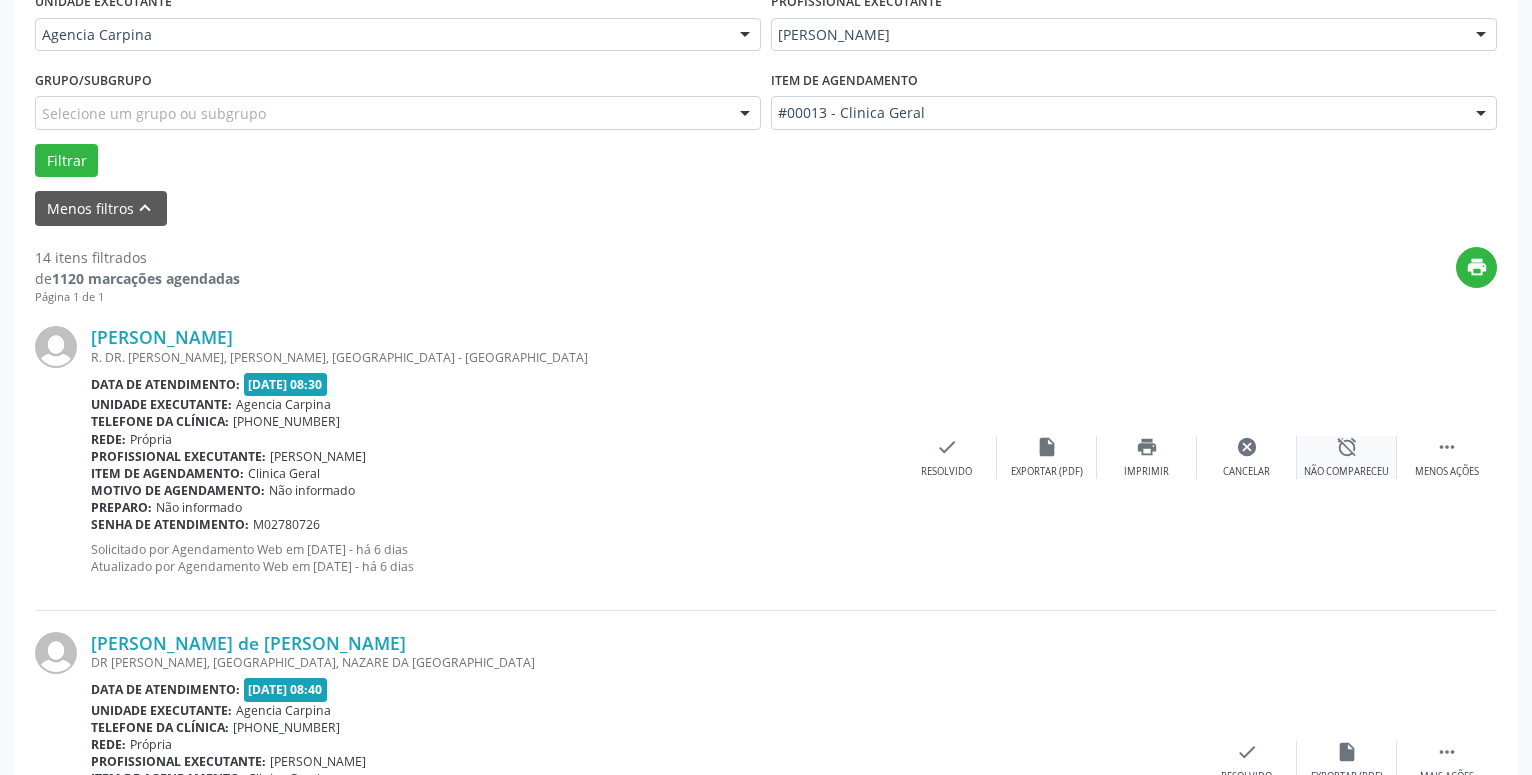 click on "alarm_off" at bounding box center (1347, 447) 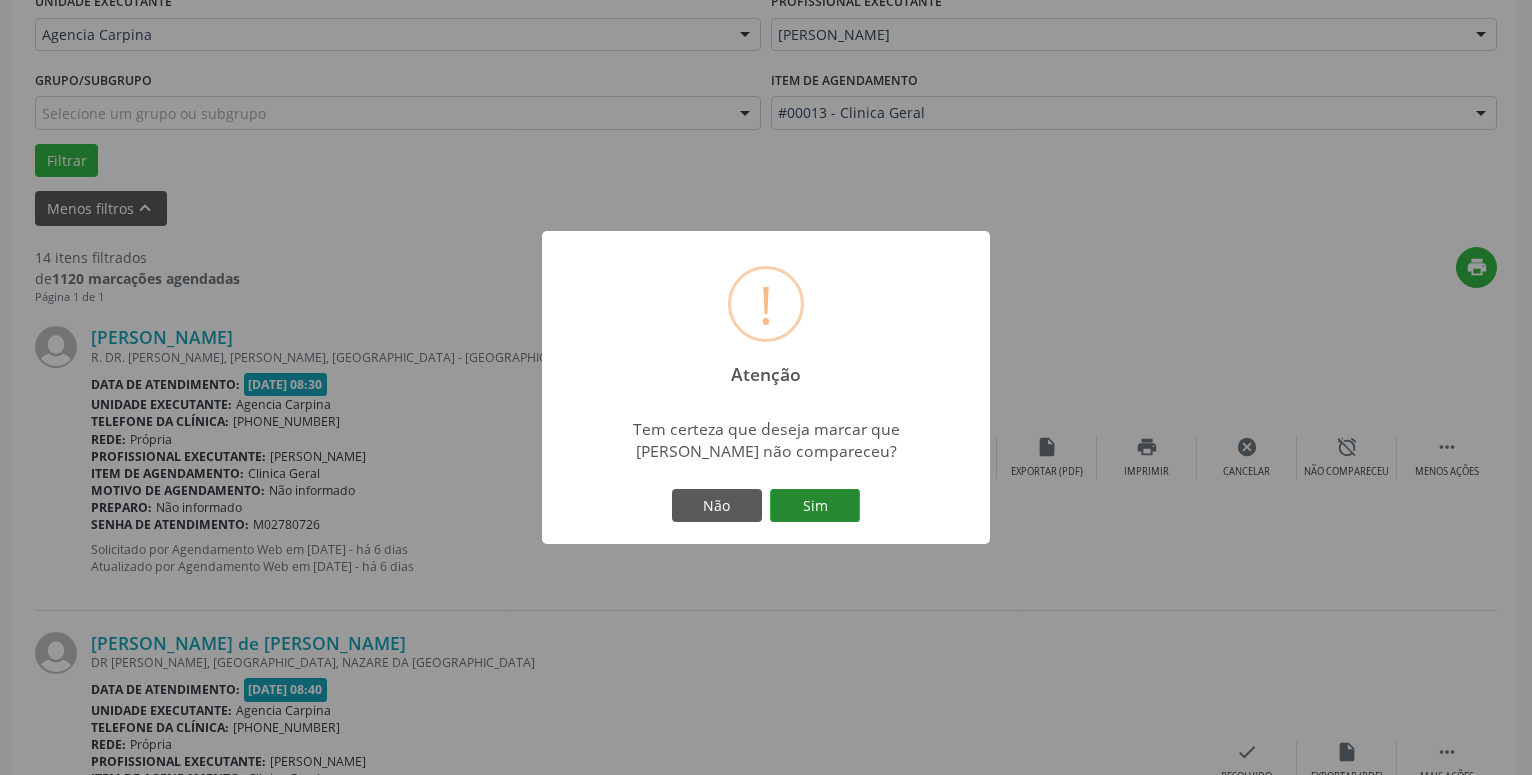 click on "Sim" at bounding box center [815, 506] 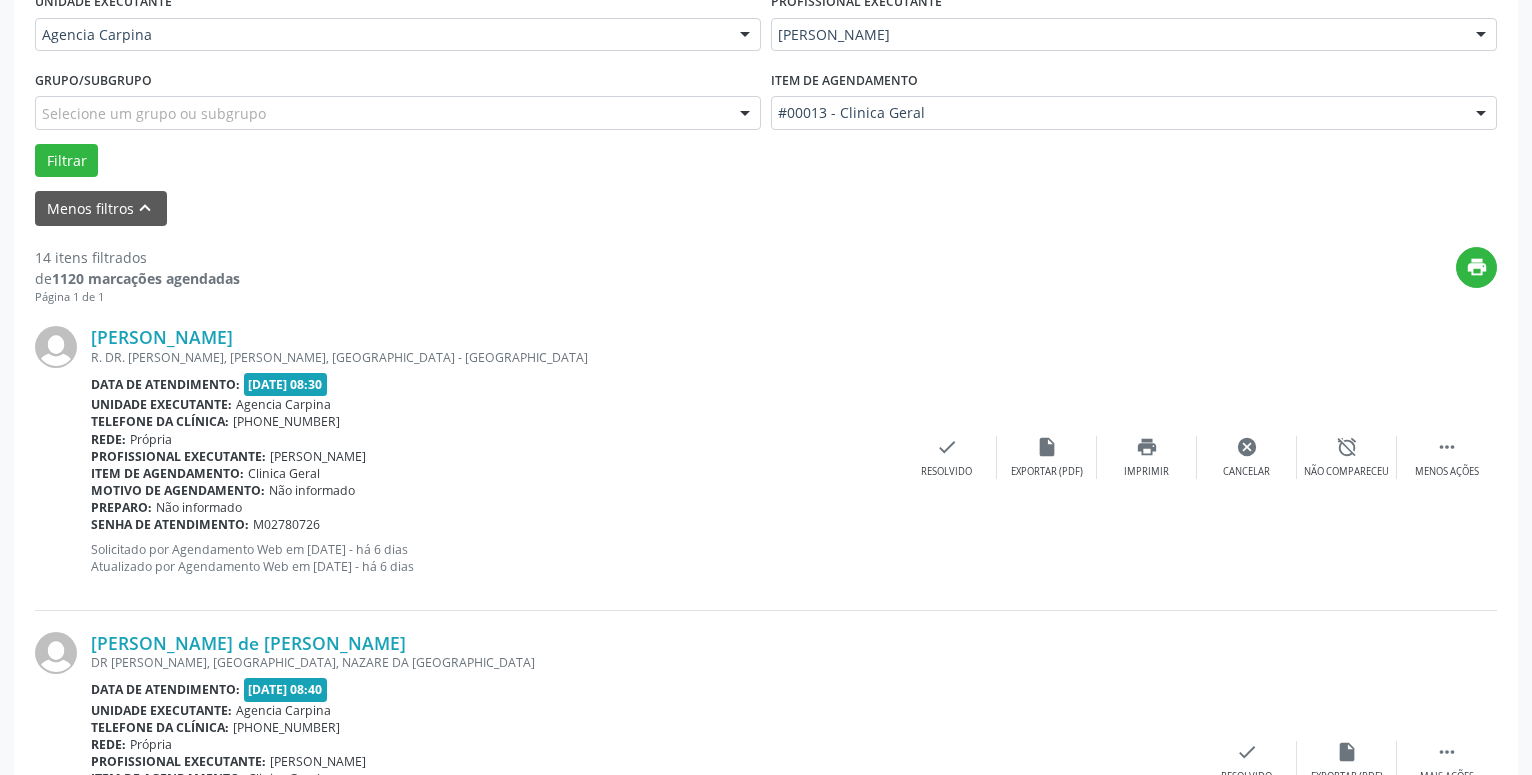 scroll, scrollTop: 98, scrollLeft: 0, axis: vertical 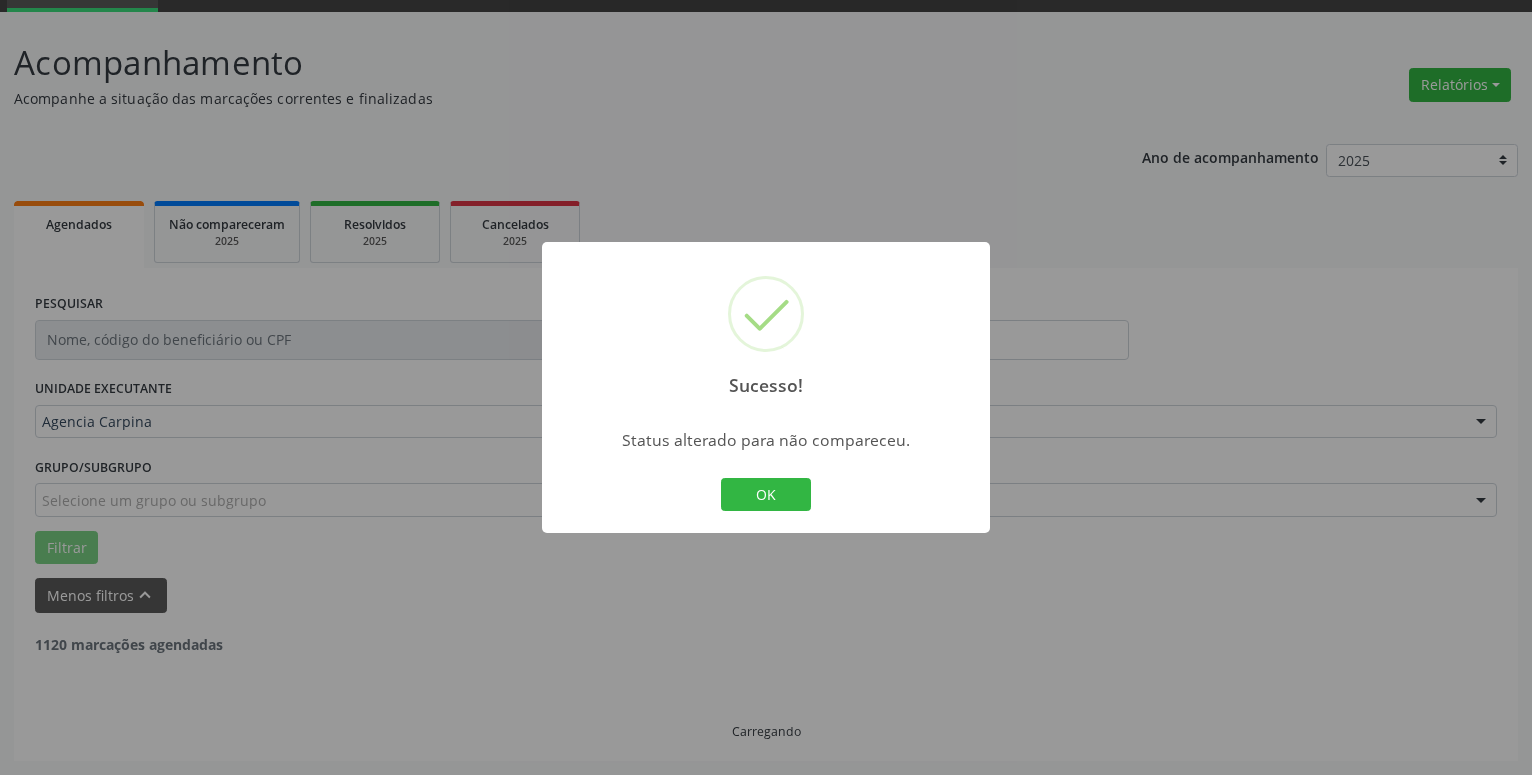 click on "OK Cancel" at bounding box center [766, 495] 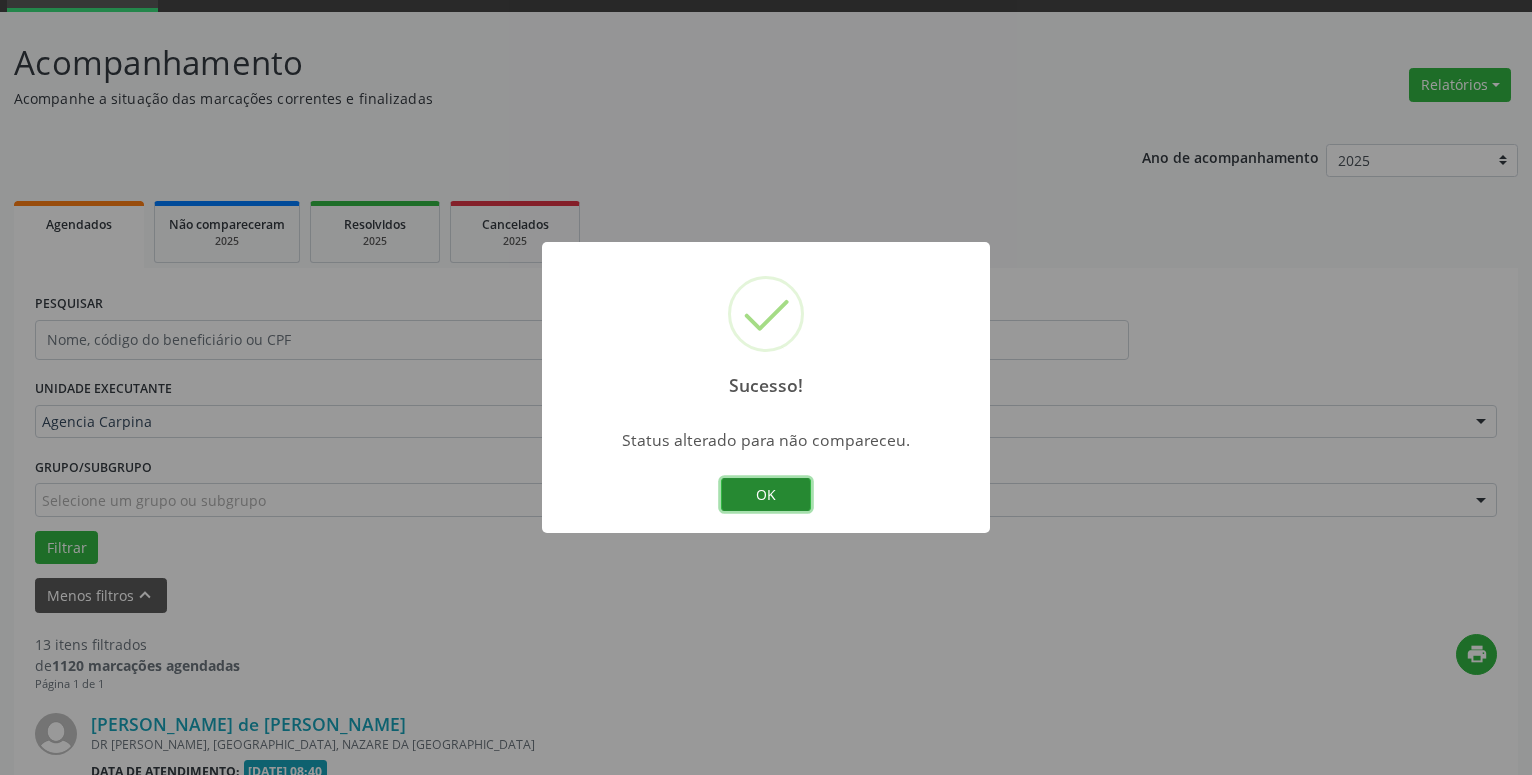 click on "OK" at bounding box center (766, 495) 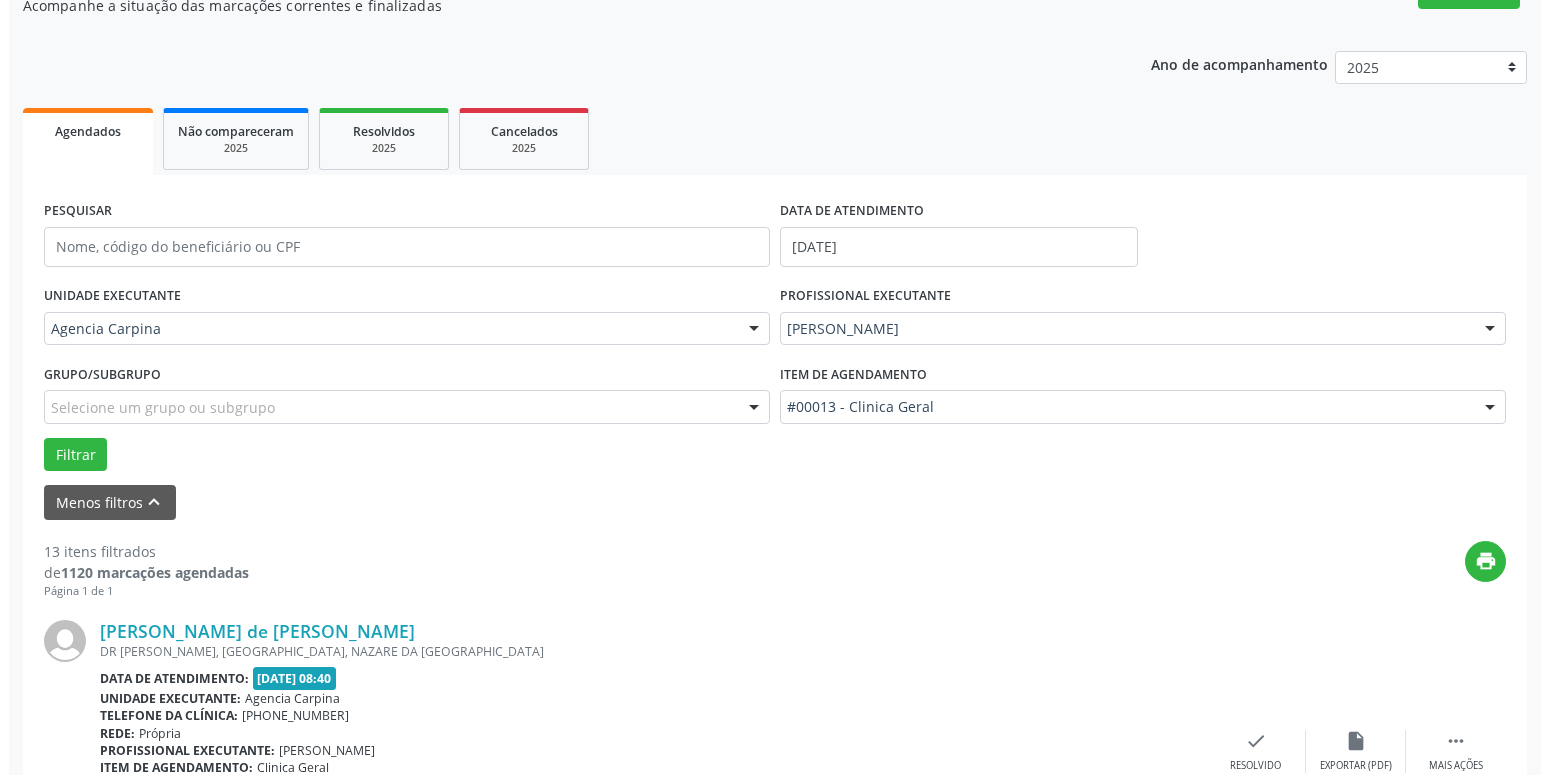 scroll, scrollTop: 302, scrollLeft: 0, axis: vertical 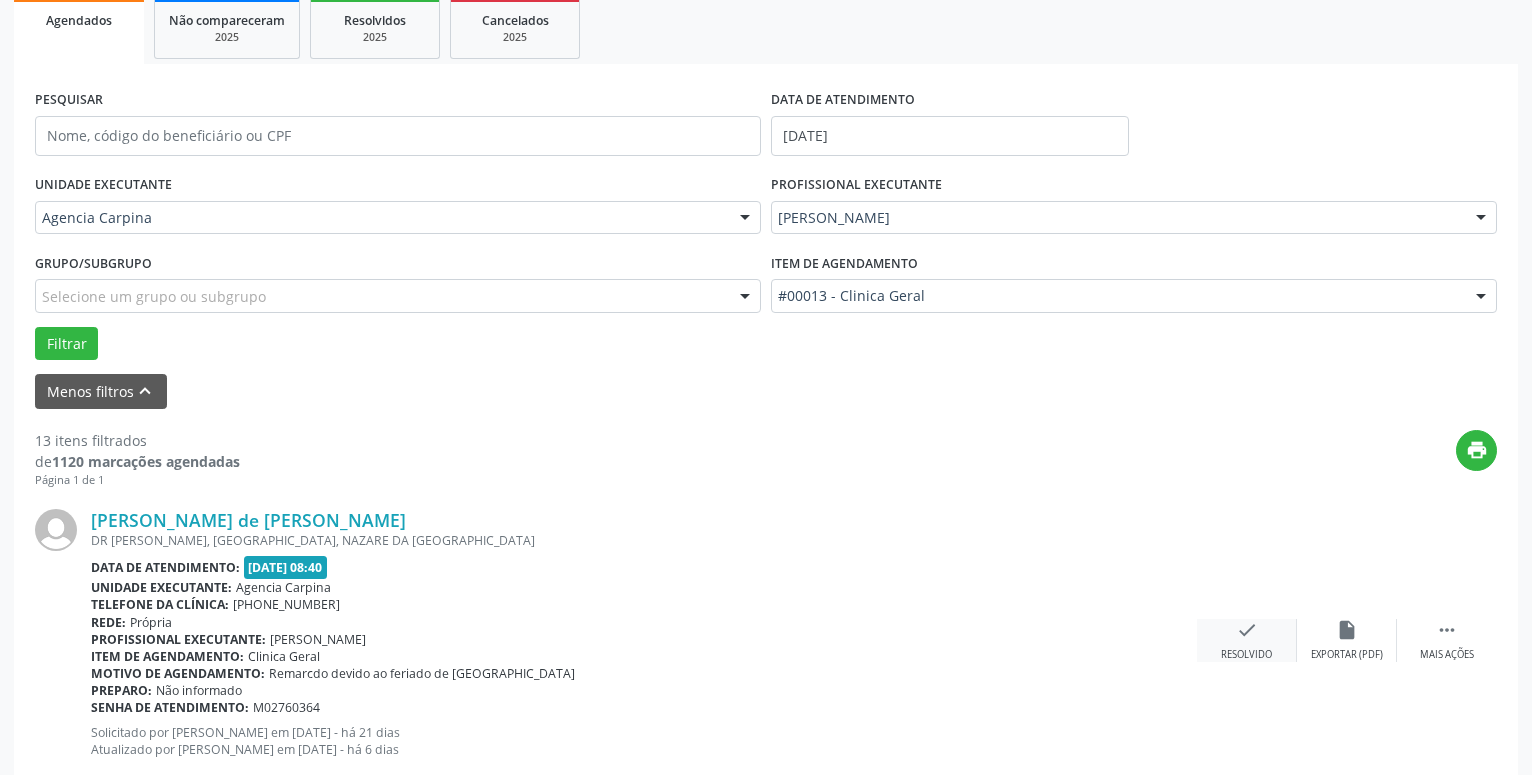 click on "check" at bounding box center (1247, 630) 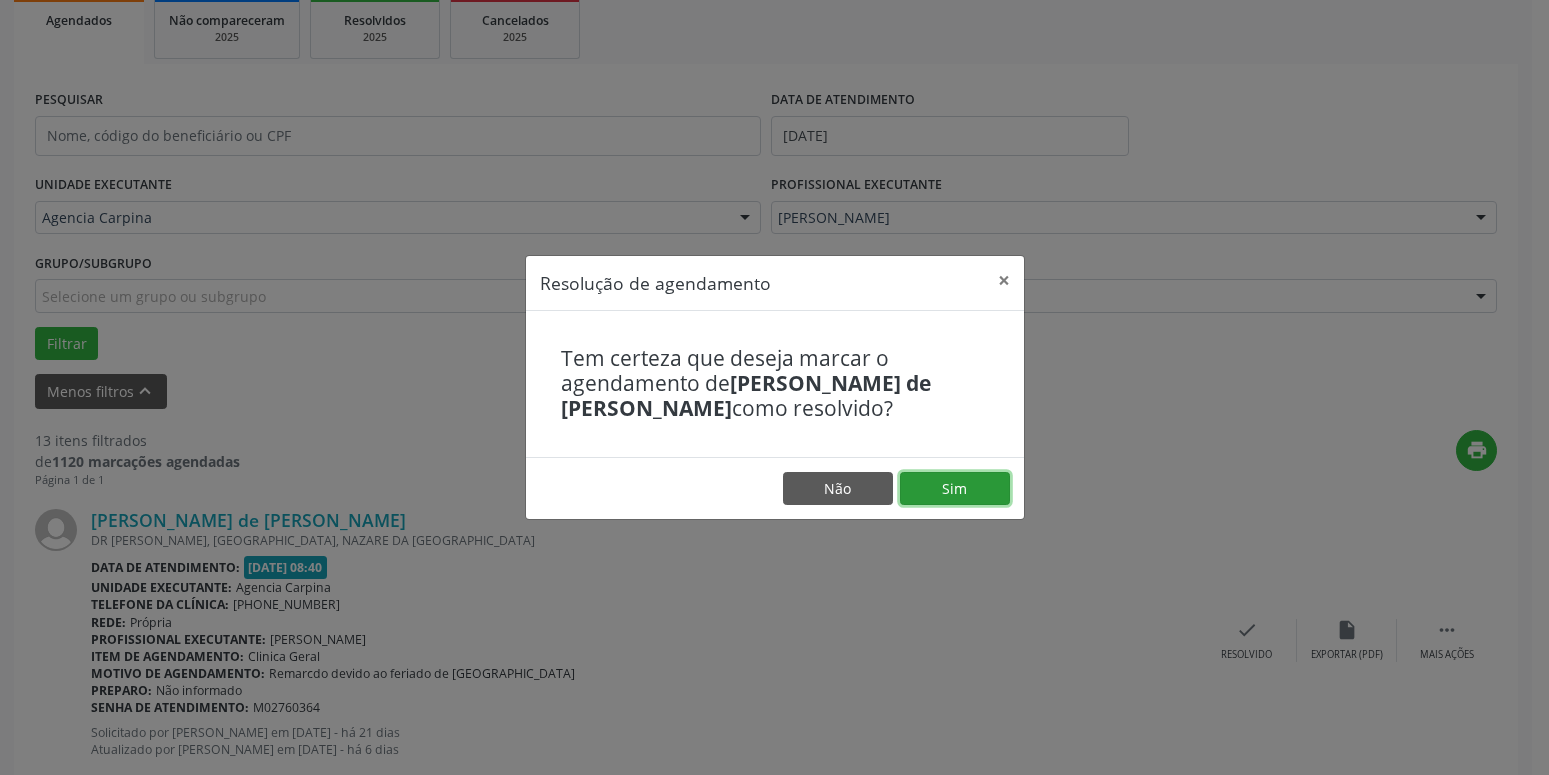 click on "Sim" at bounding box center [955, 489] 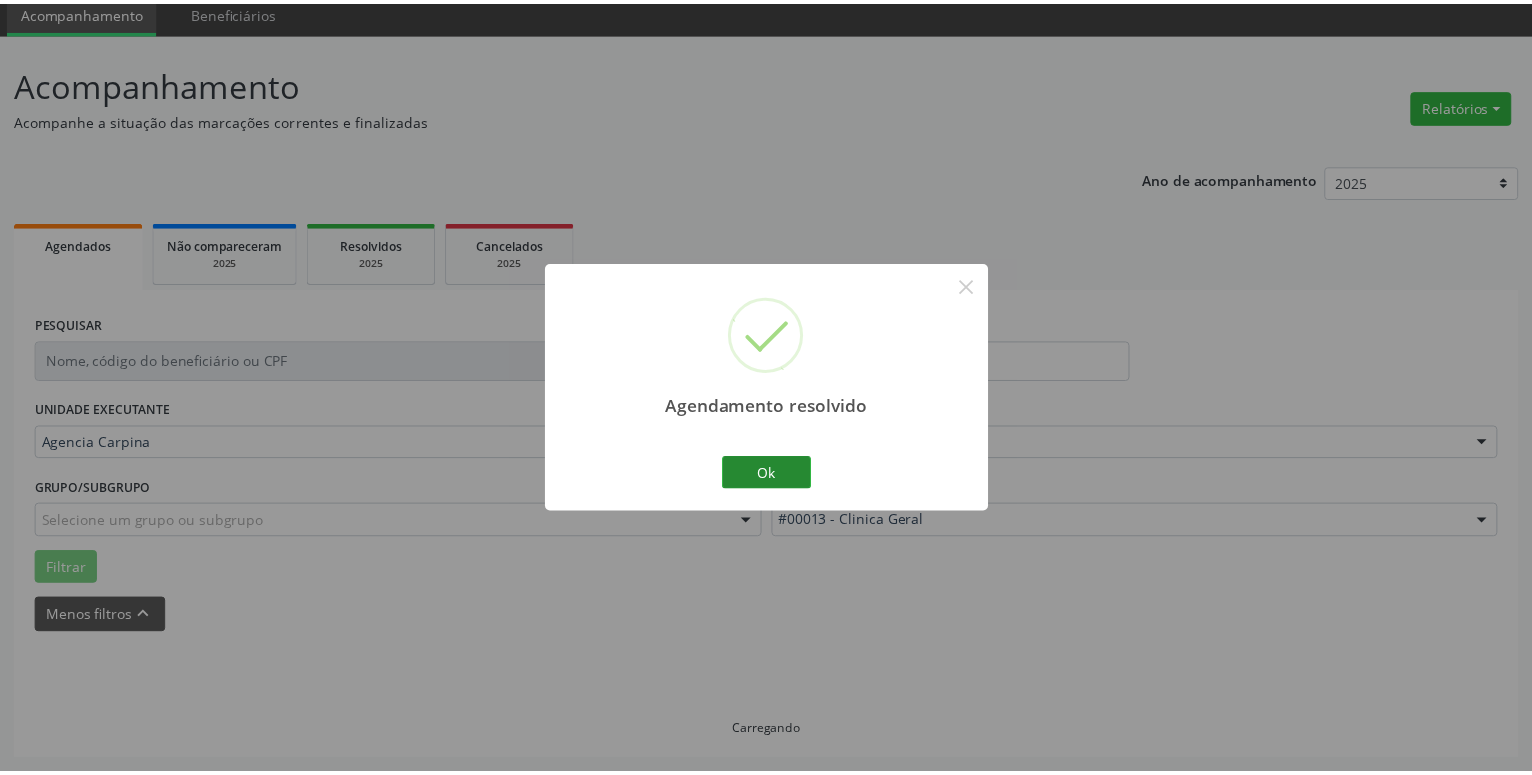 scroll, scrollTop: 77, scrollLeft: 0, axis: vertical 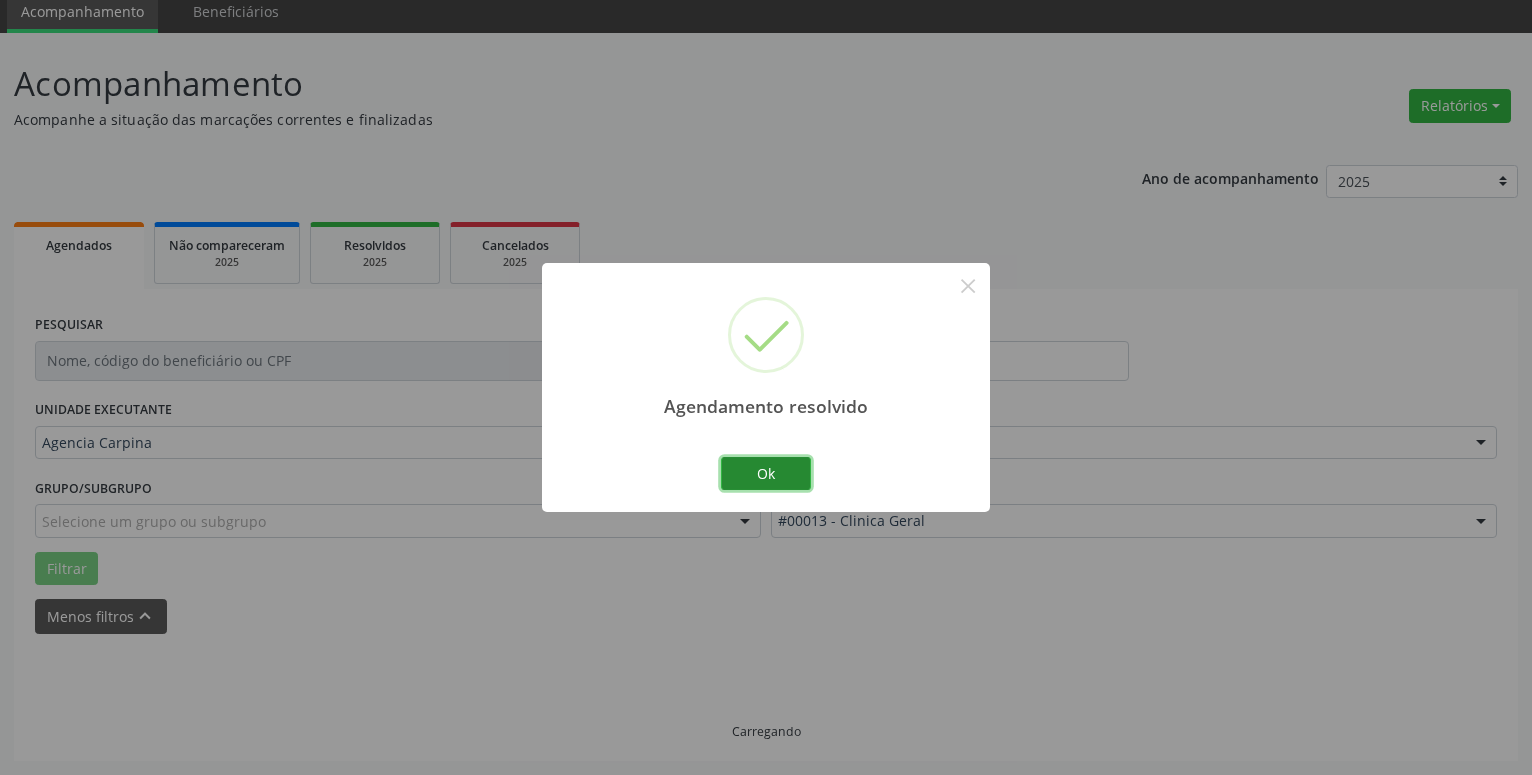 click on "Ok" at bounding box center [766, 474] 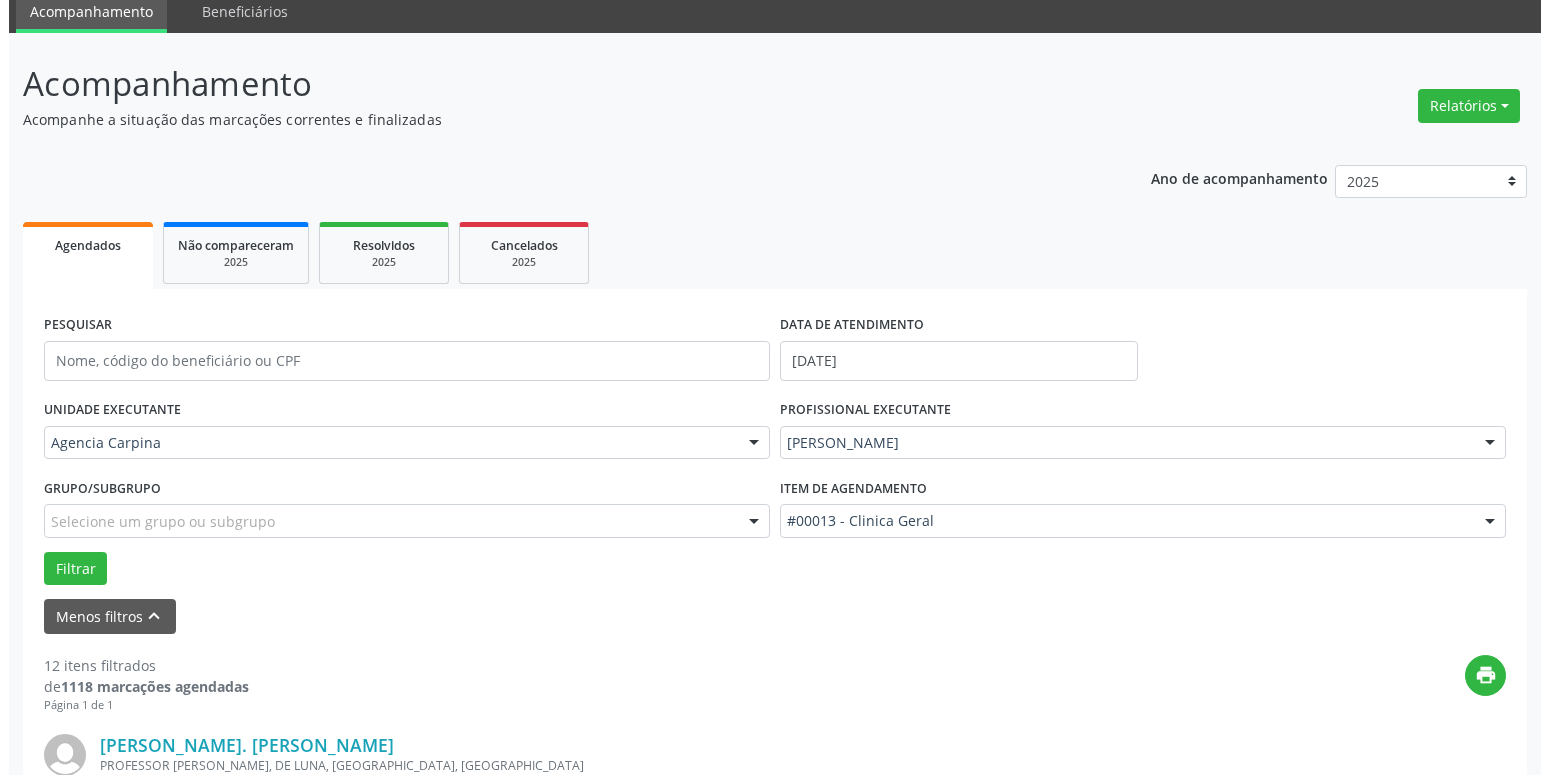 scroll, scrollTop: 485, scrollLeft: 0, axis: vertical 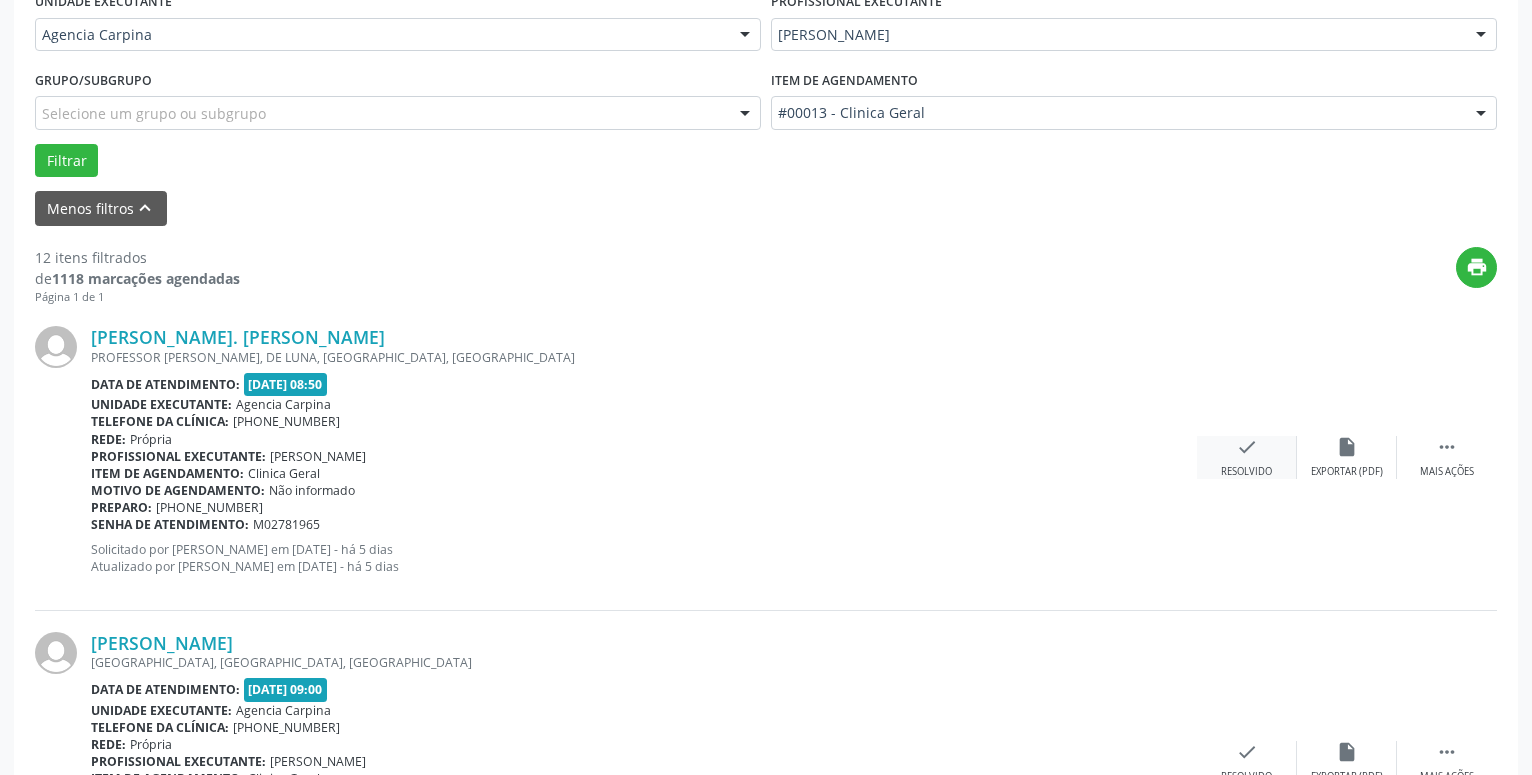 click on "check
Resolvido" at bounding box center (1247, 457) 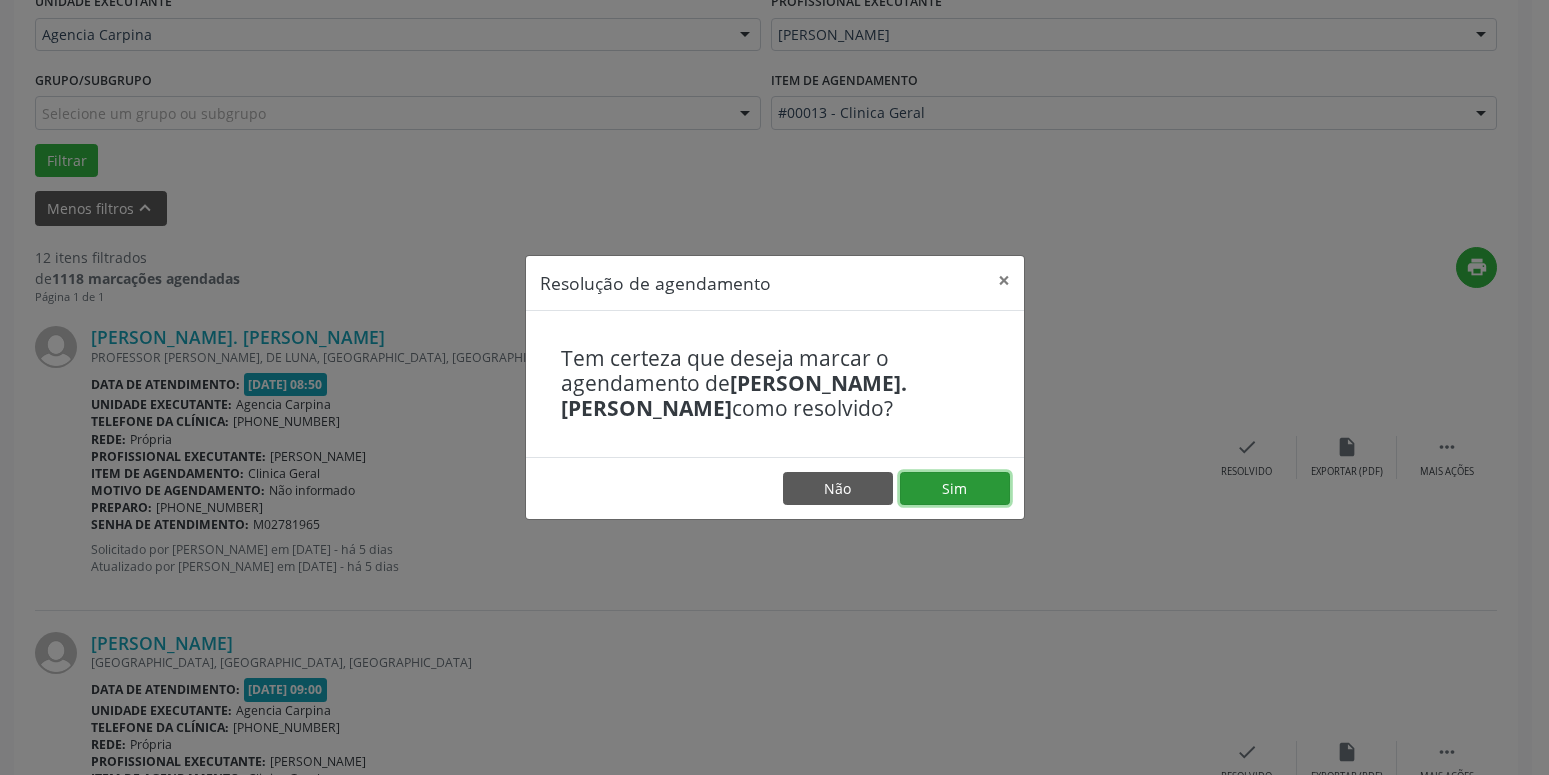 click on "Sim" at bounding box center (955, 489) 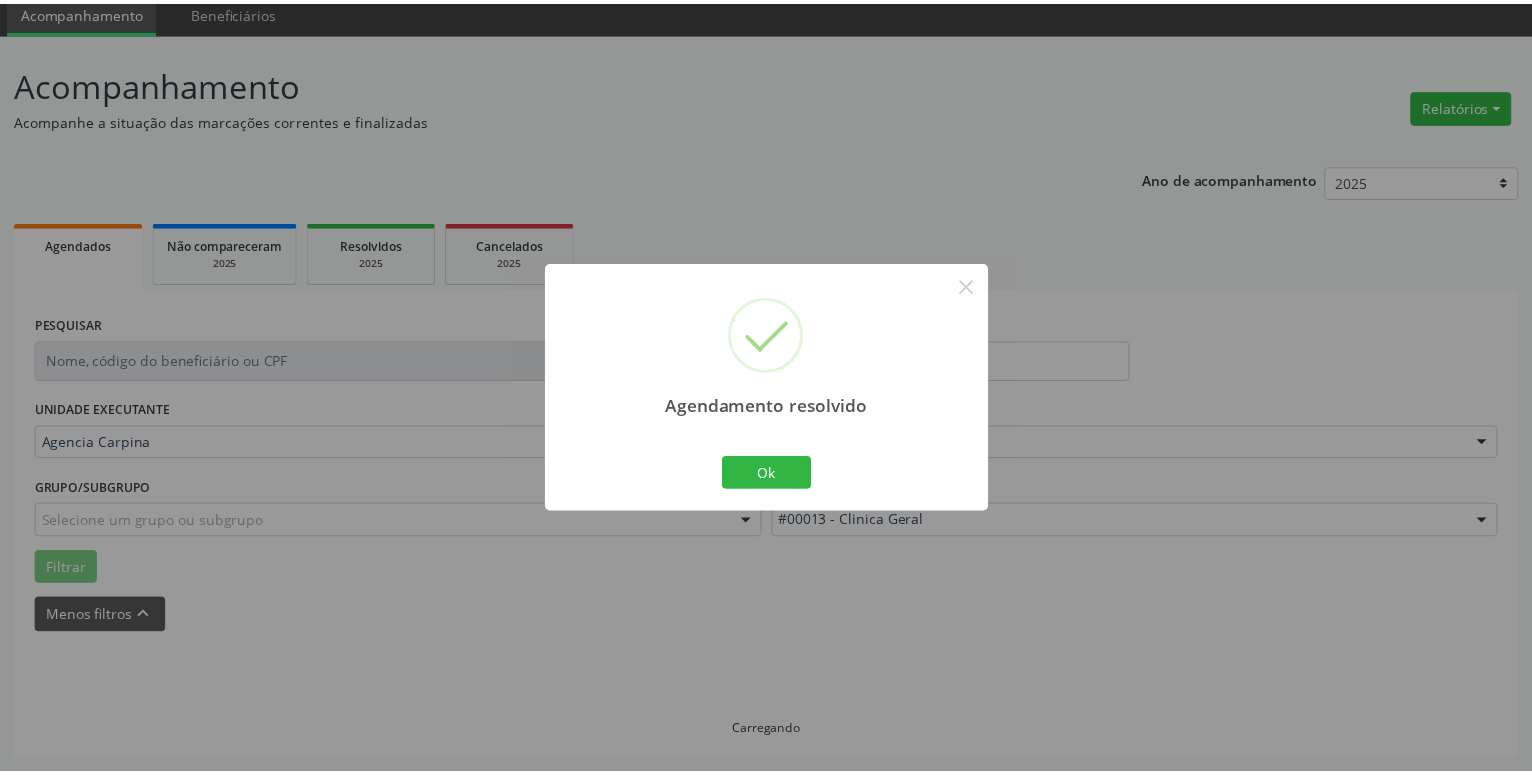 scroll, scrollTop: 77, scrollLeft: 0, axis: vertical 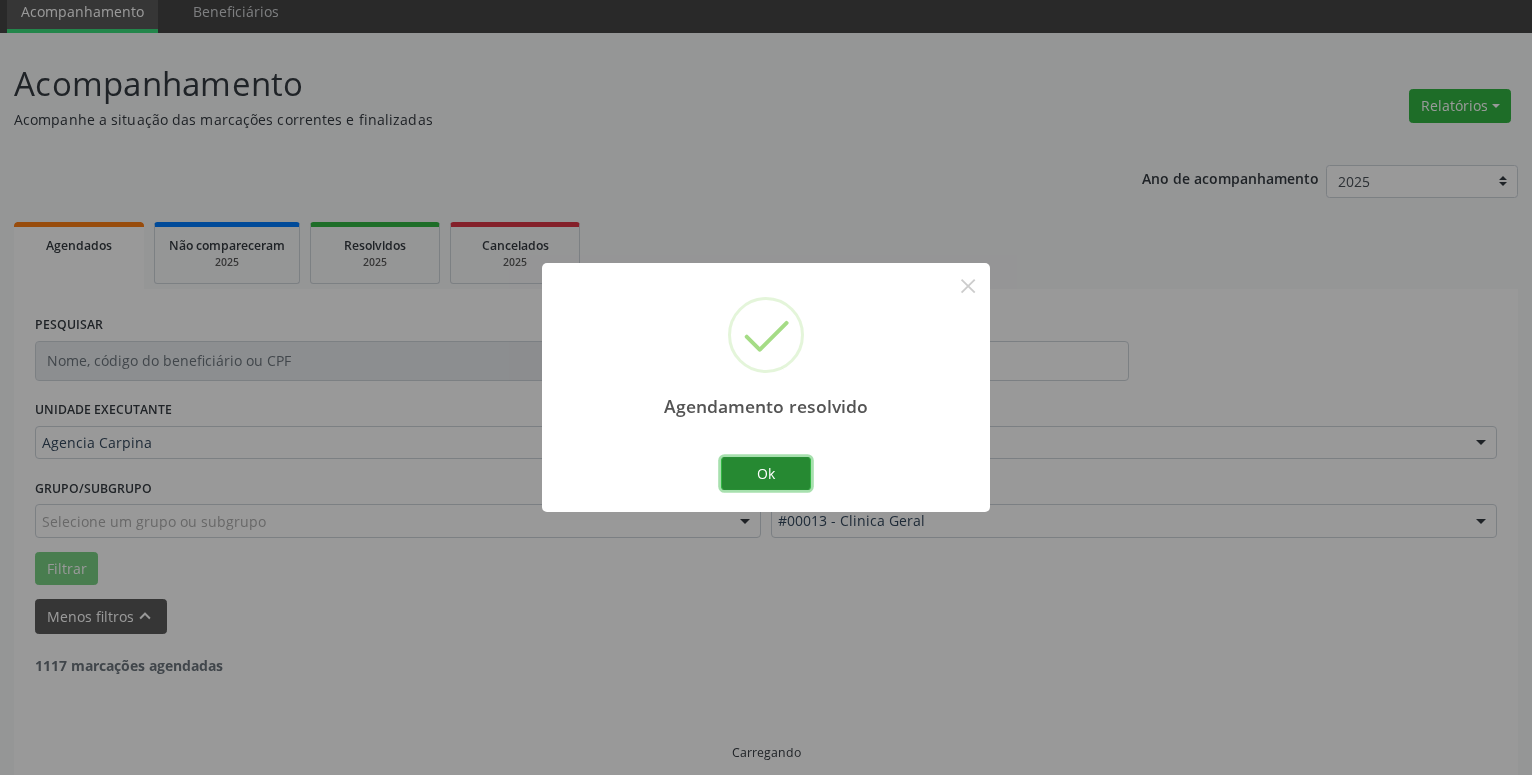 click on "Ok" at bounding box center [766, 474] 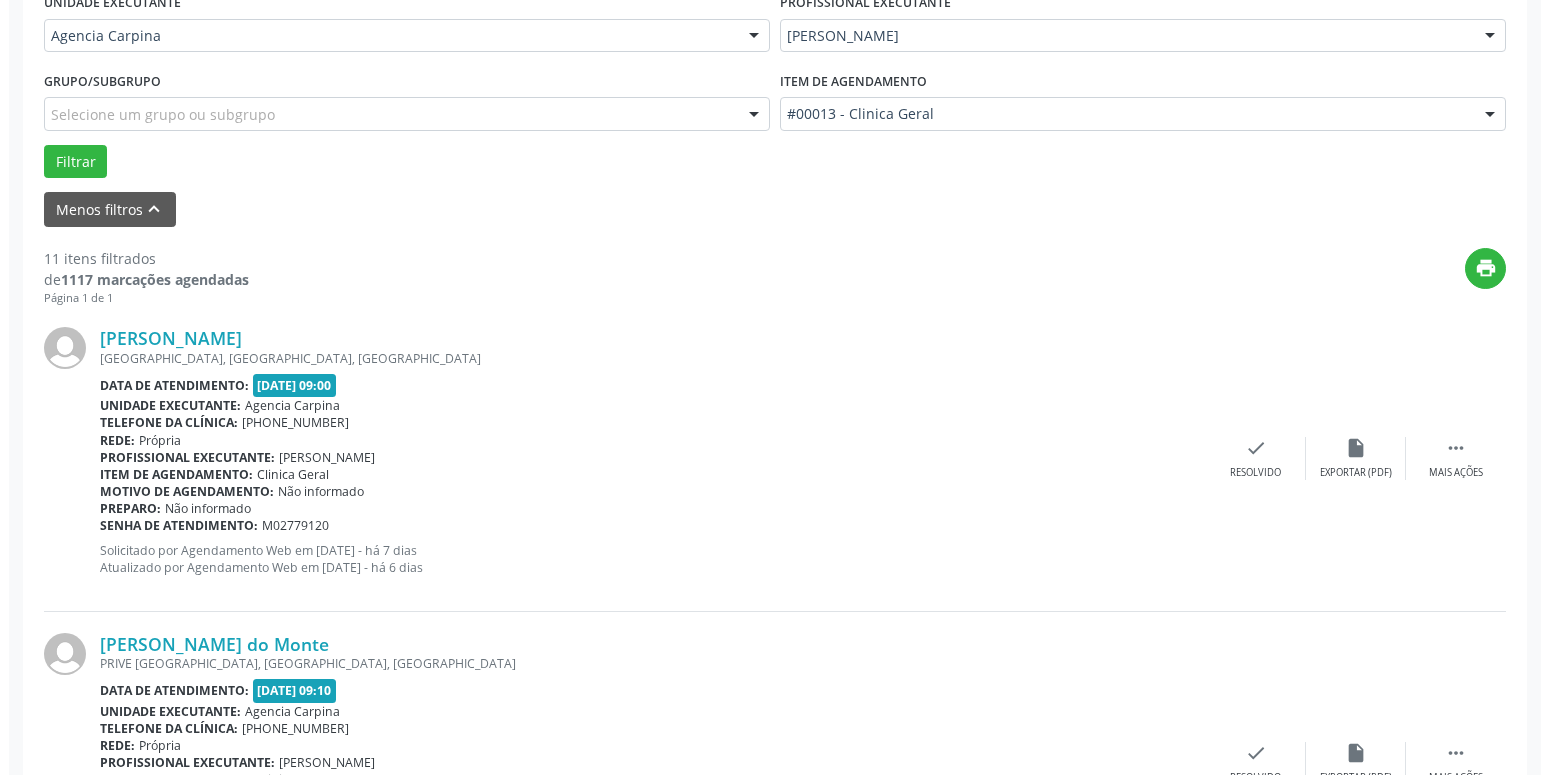 scroll, scrollTop: 485, scrollLeft: 0, axis: vertical 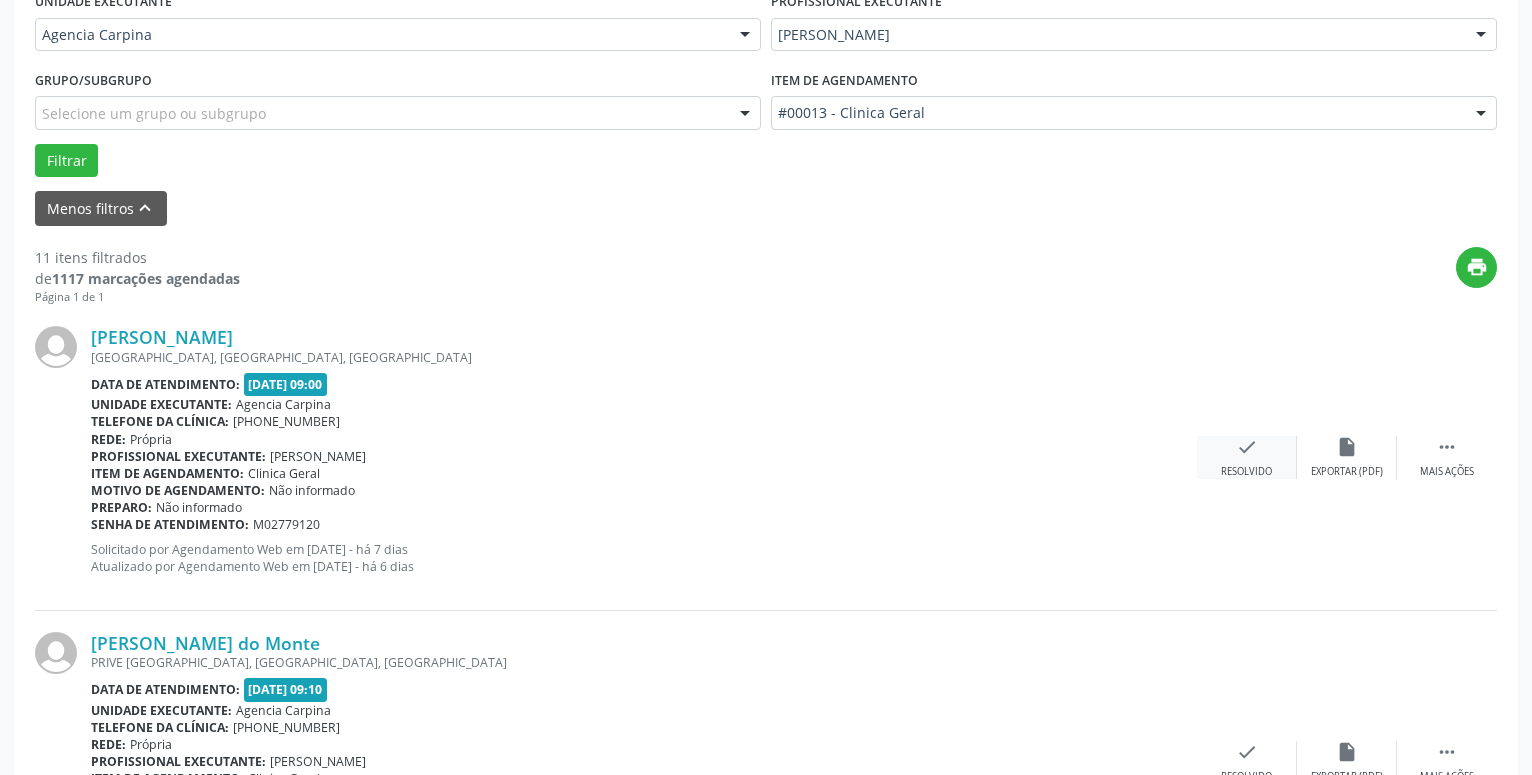 click on "check" at bounding box center [1247, 447] 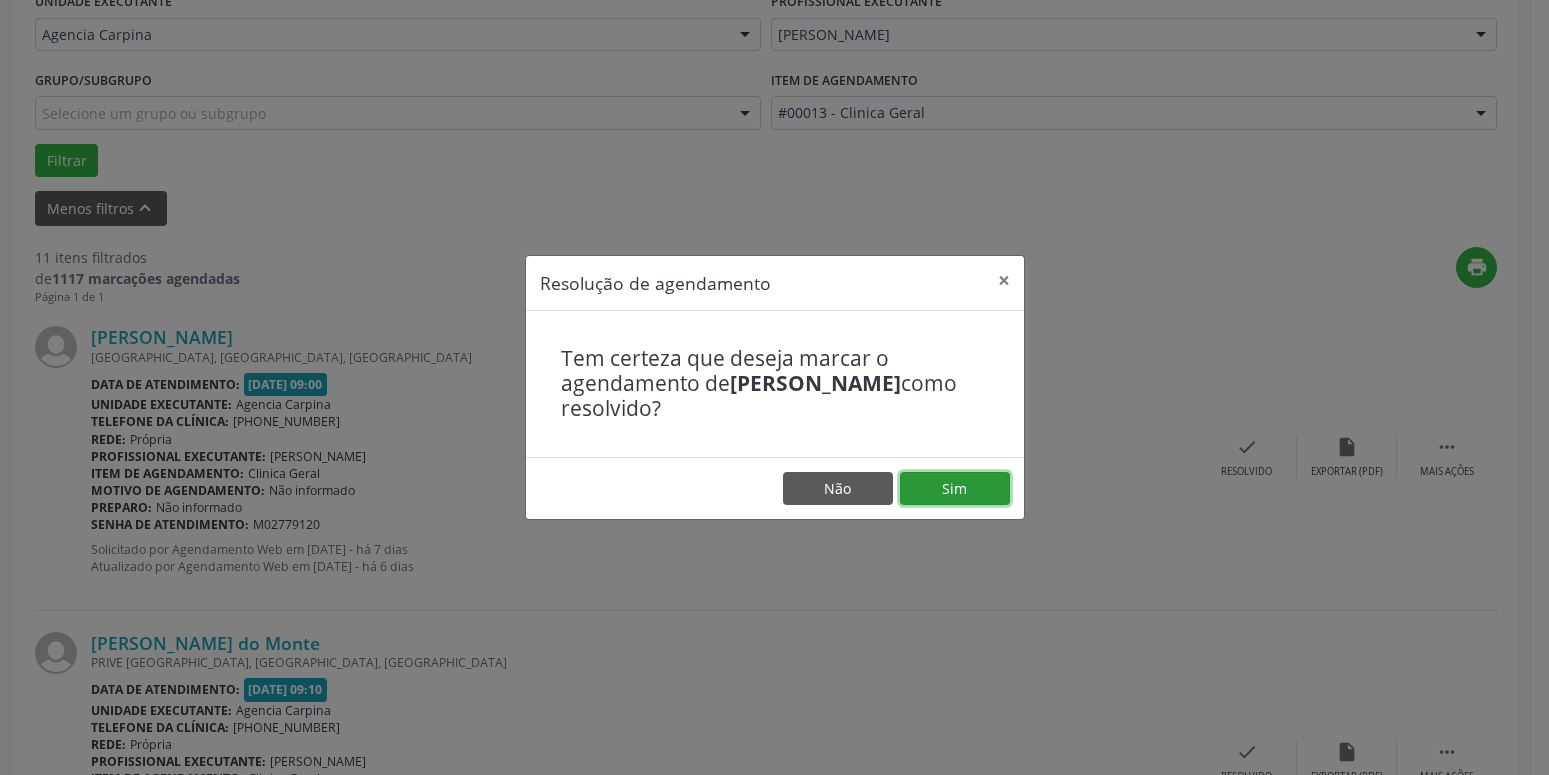 click on "Sim" at bounding box center [955, 489] 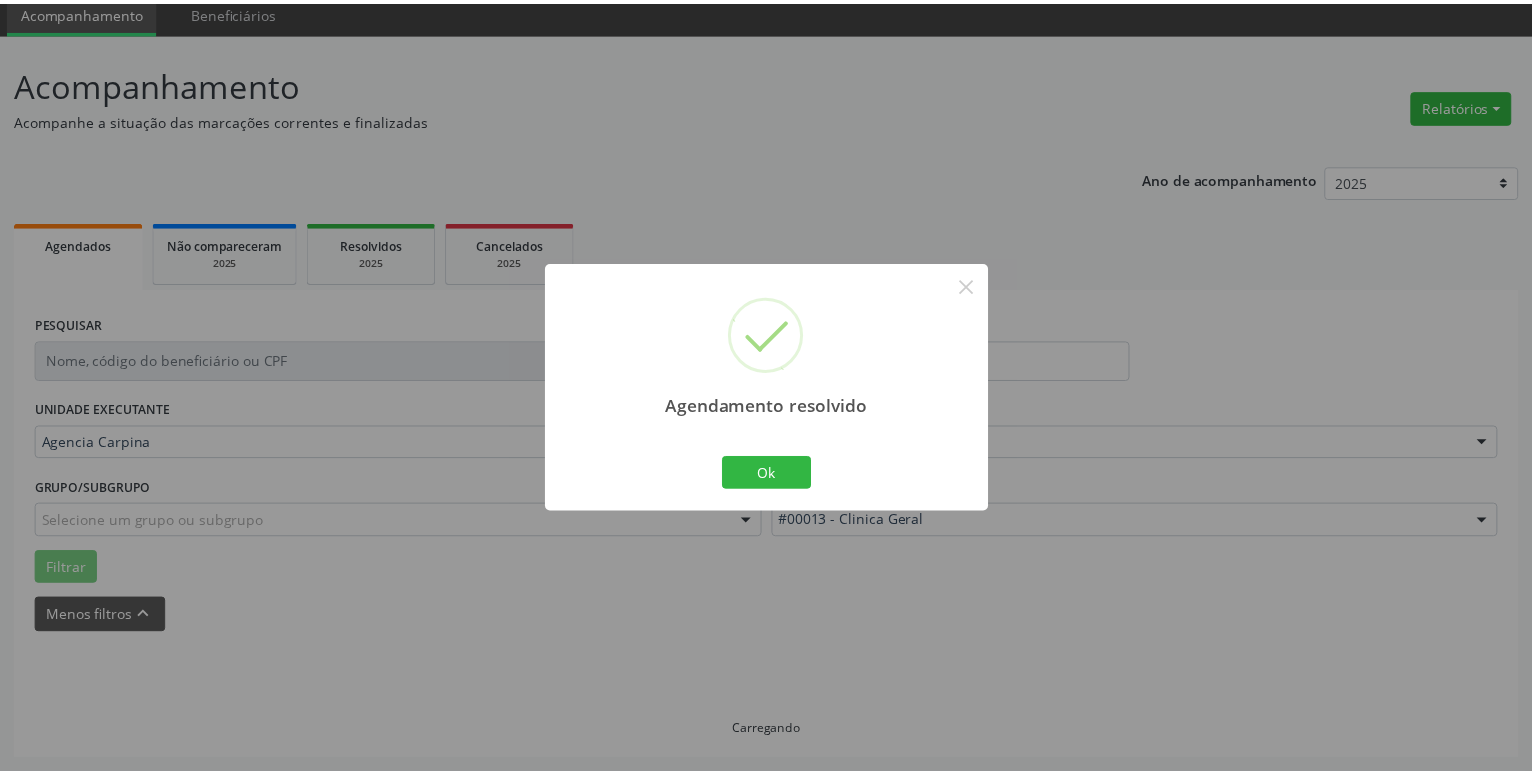 scroll, scrollTop: 77, scrollLeft: 0, axis: vertical 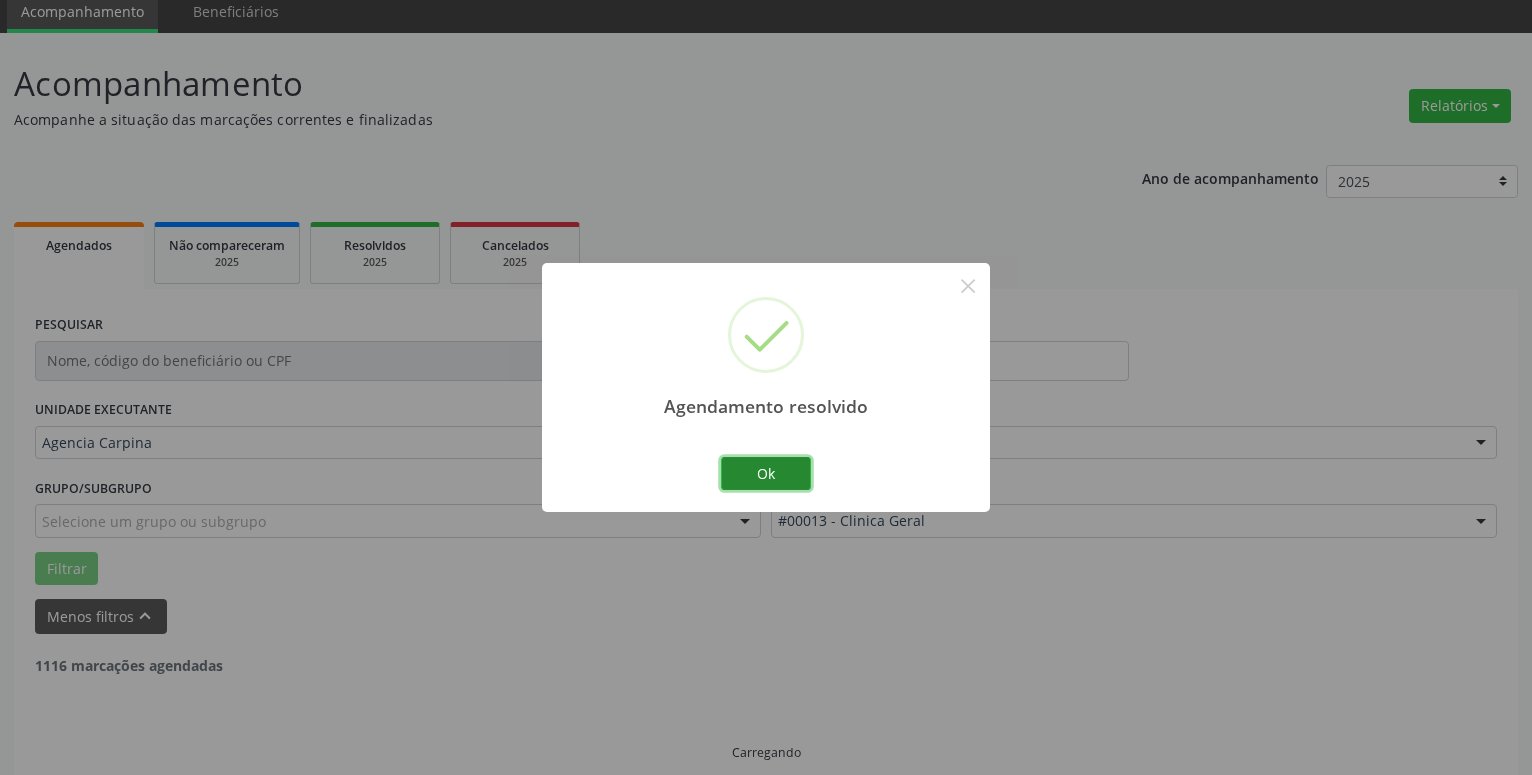 click on "Ok" at bounding box center (766, 474) 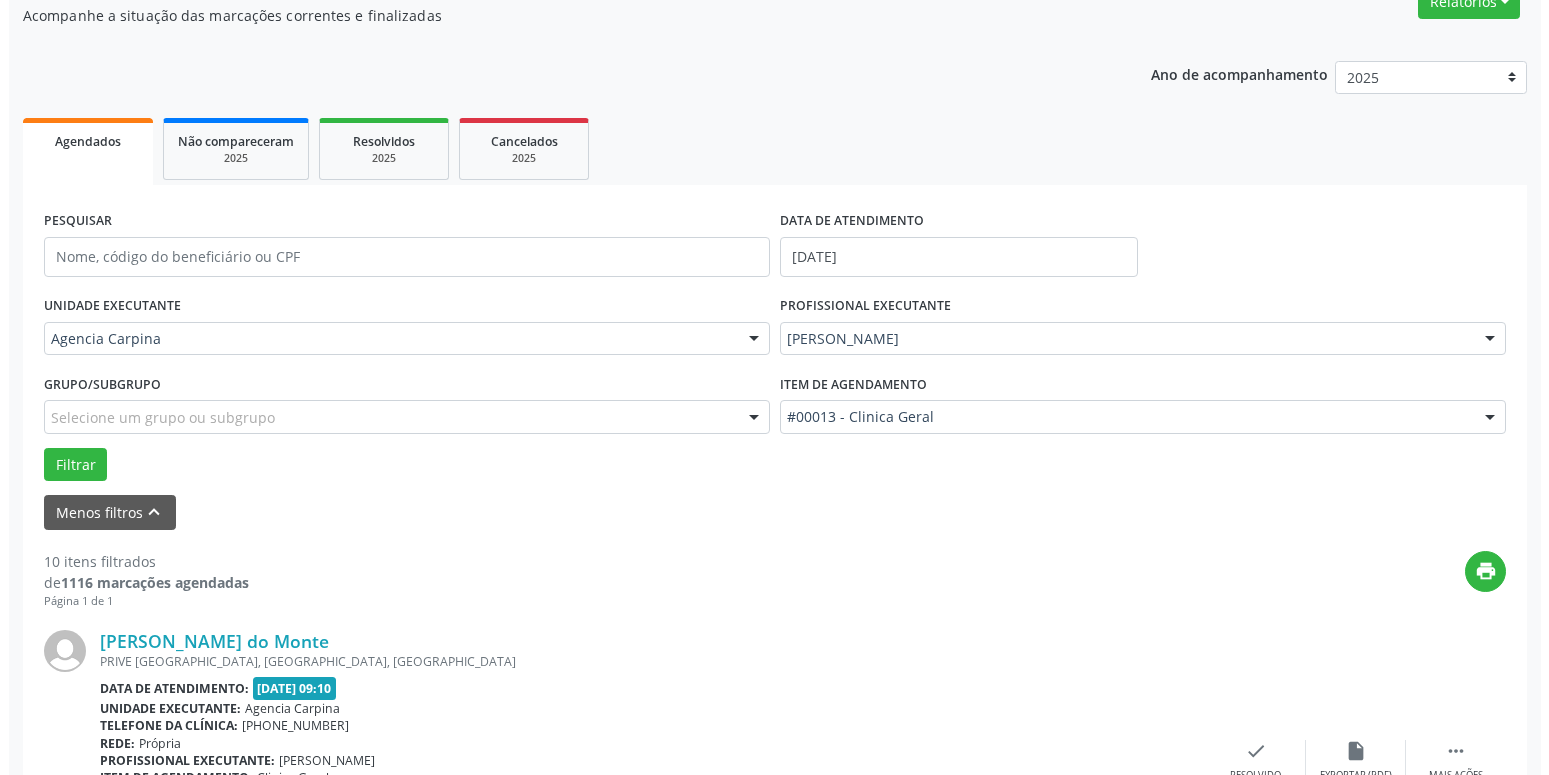 scroll, scrollTop: 383, scrollLeft: 0, axis: vertical 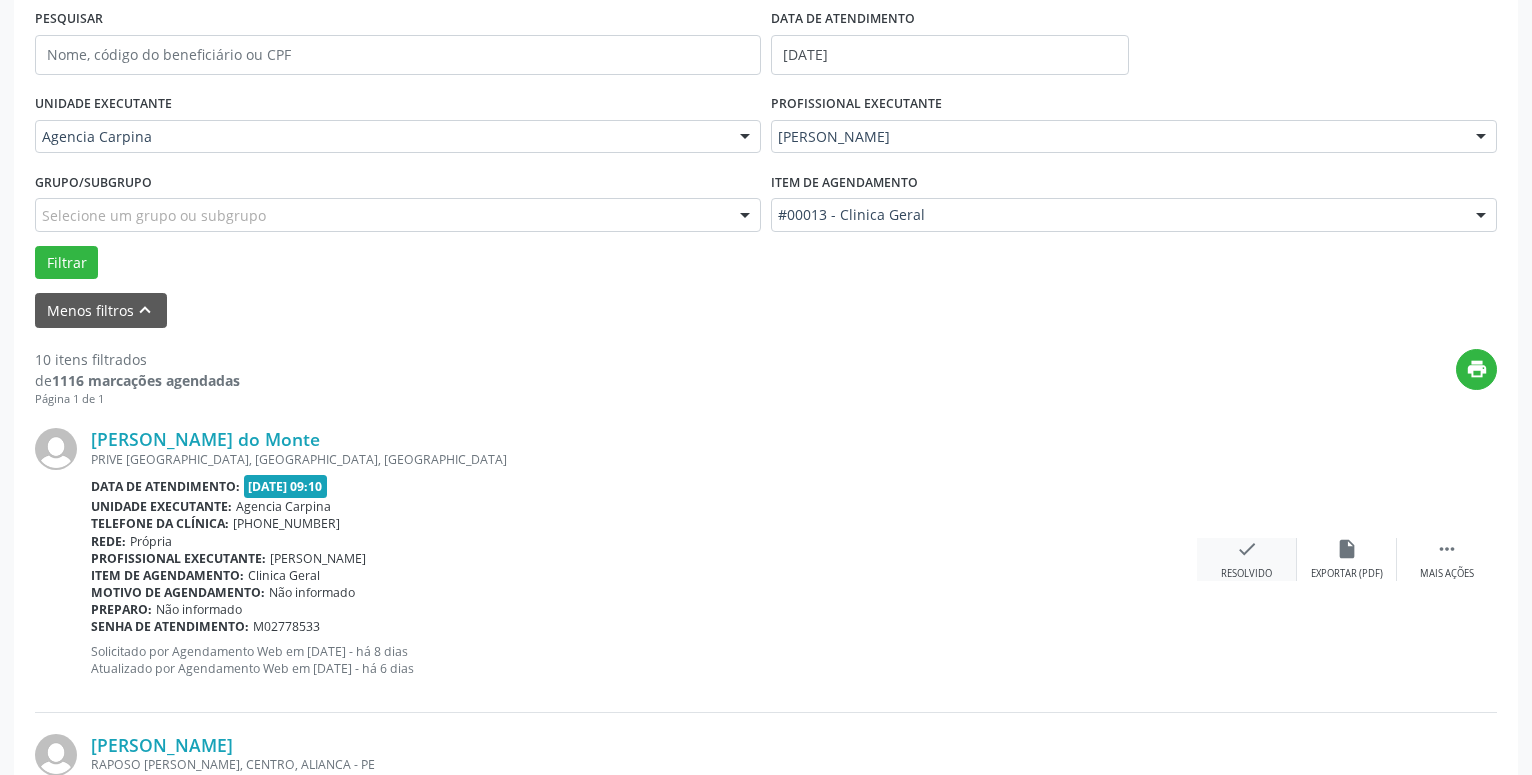 click on "Resolvido" at bounding box center [1246, 574] 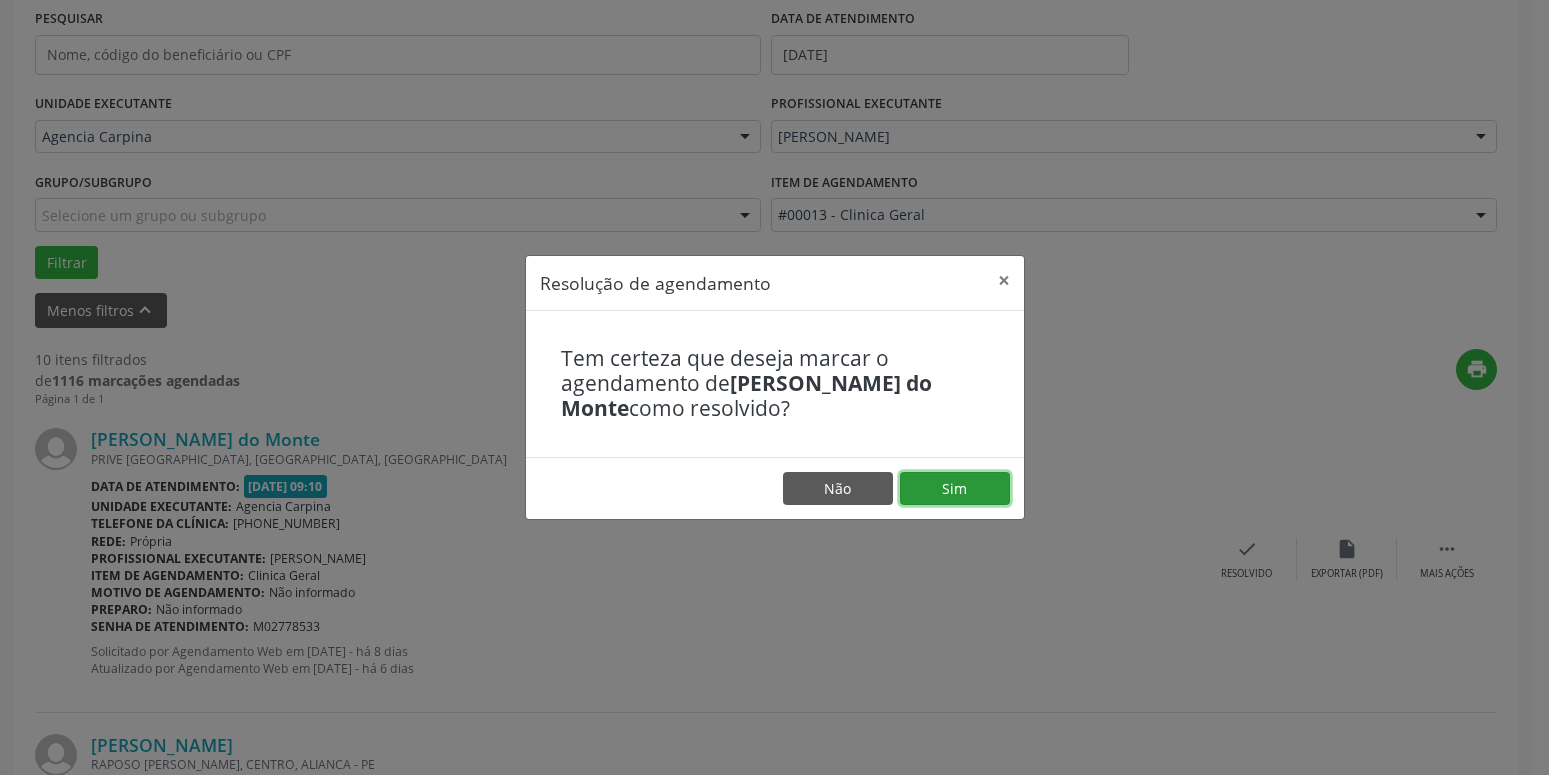 click on "Sim" at bounding box center [955, 489] 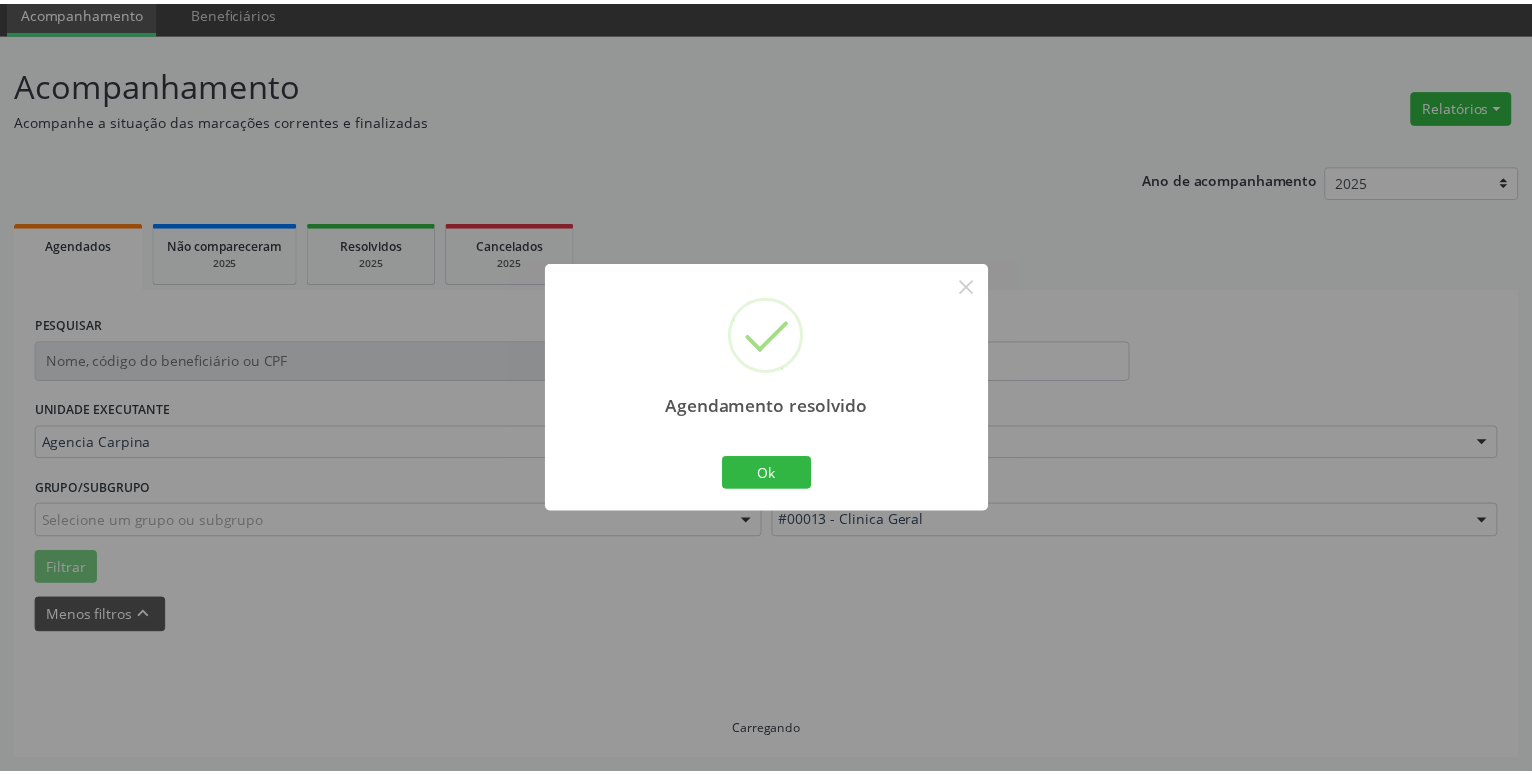 scroll, scrollTop: 77, scrollLeft: 0, axis: vertical 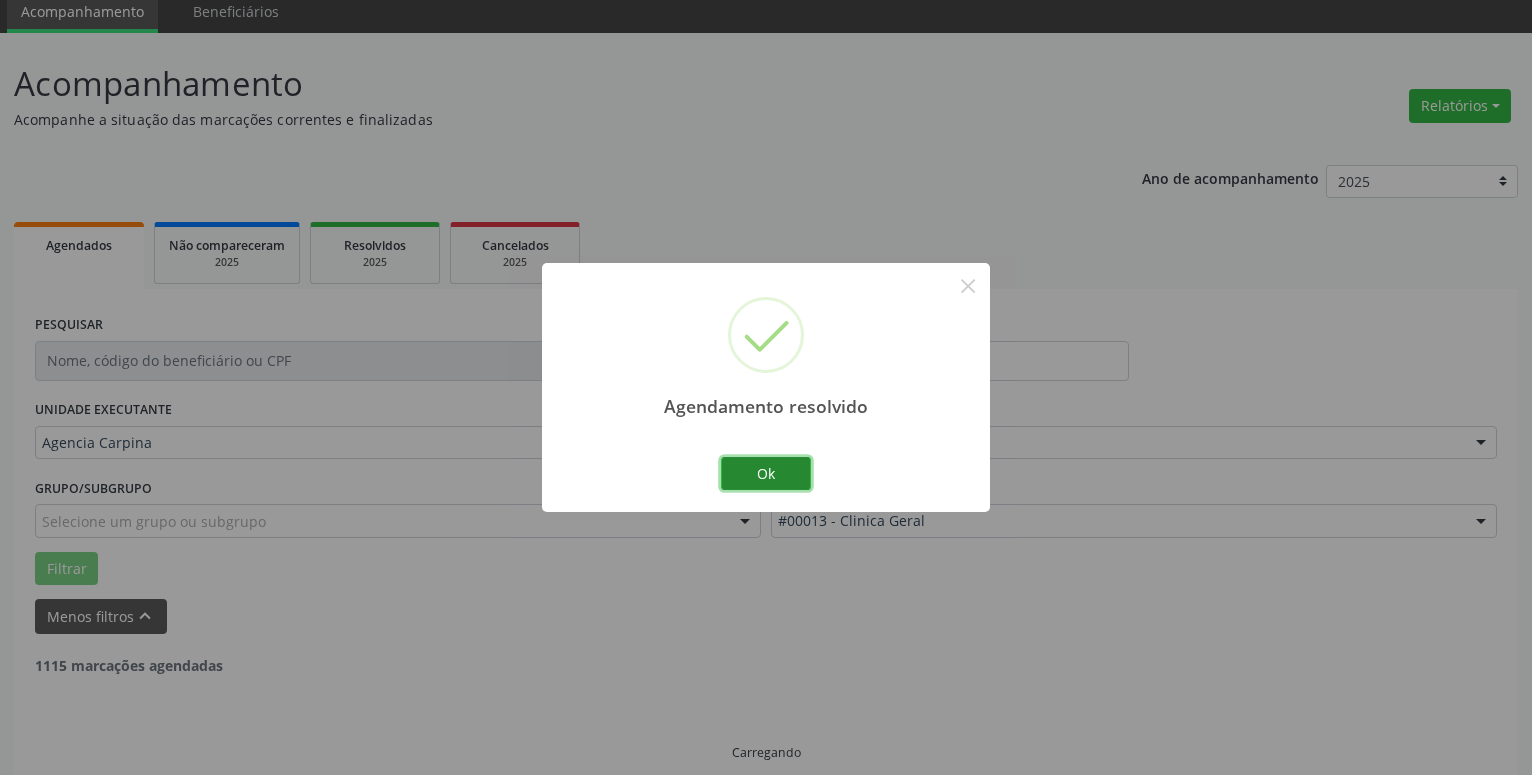 click on "Ok" at bounding box center [766, 474] 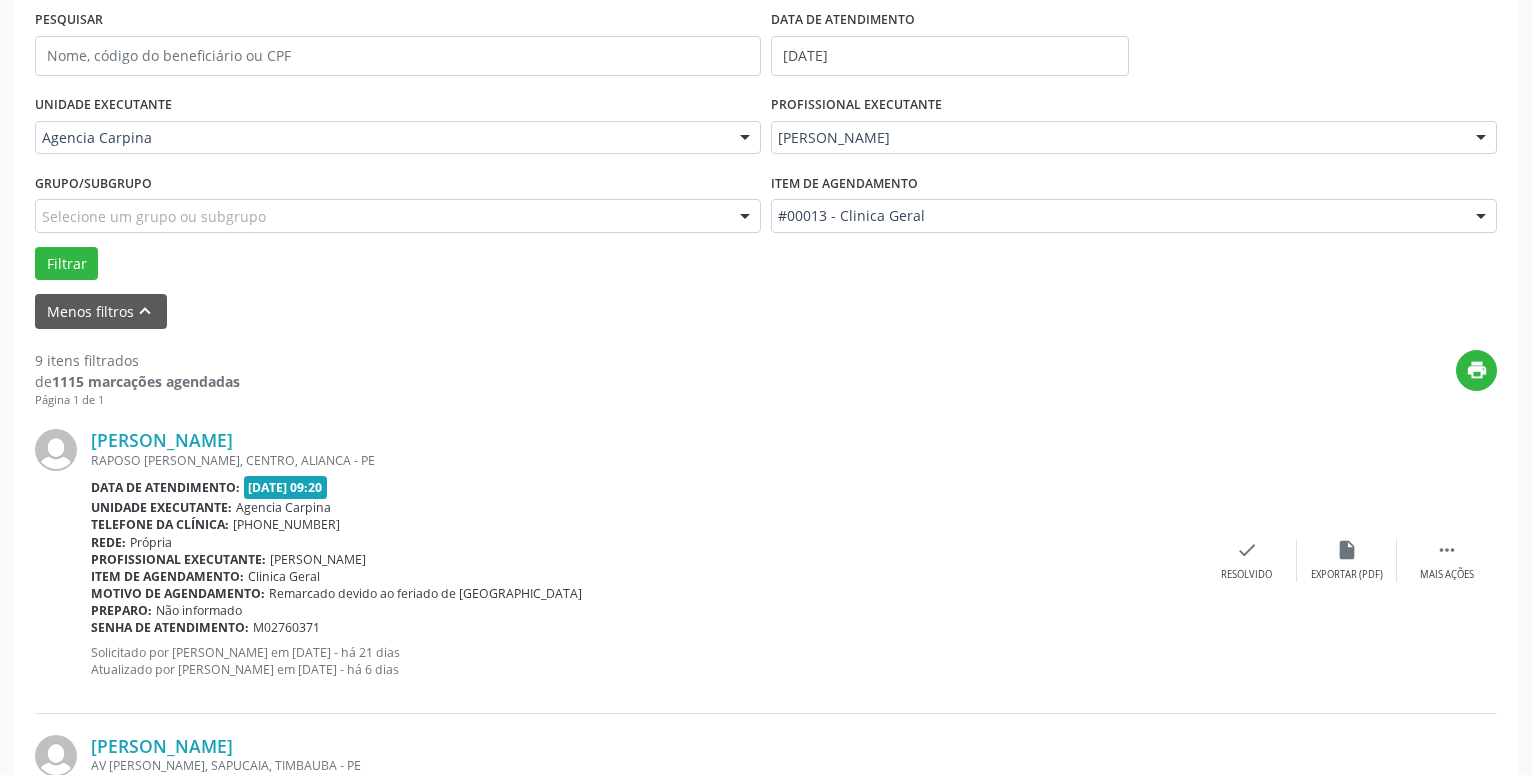 scroll, scrollTop: 383, scrollLeft: 0, axis: vertical 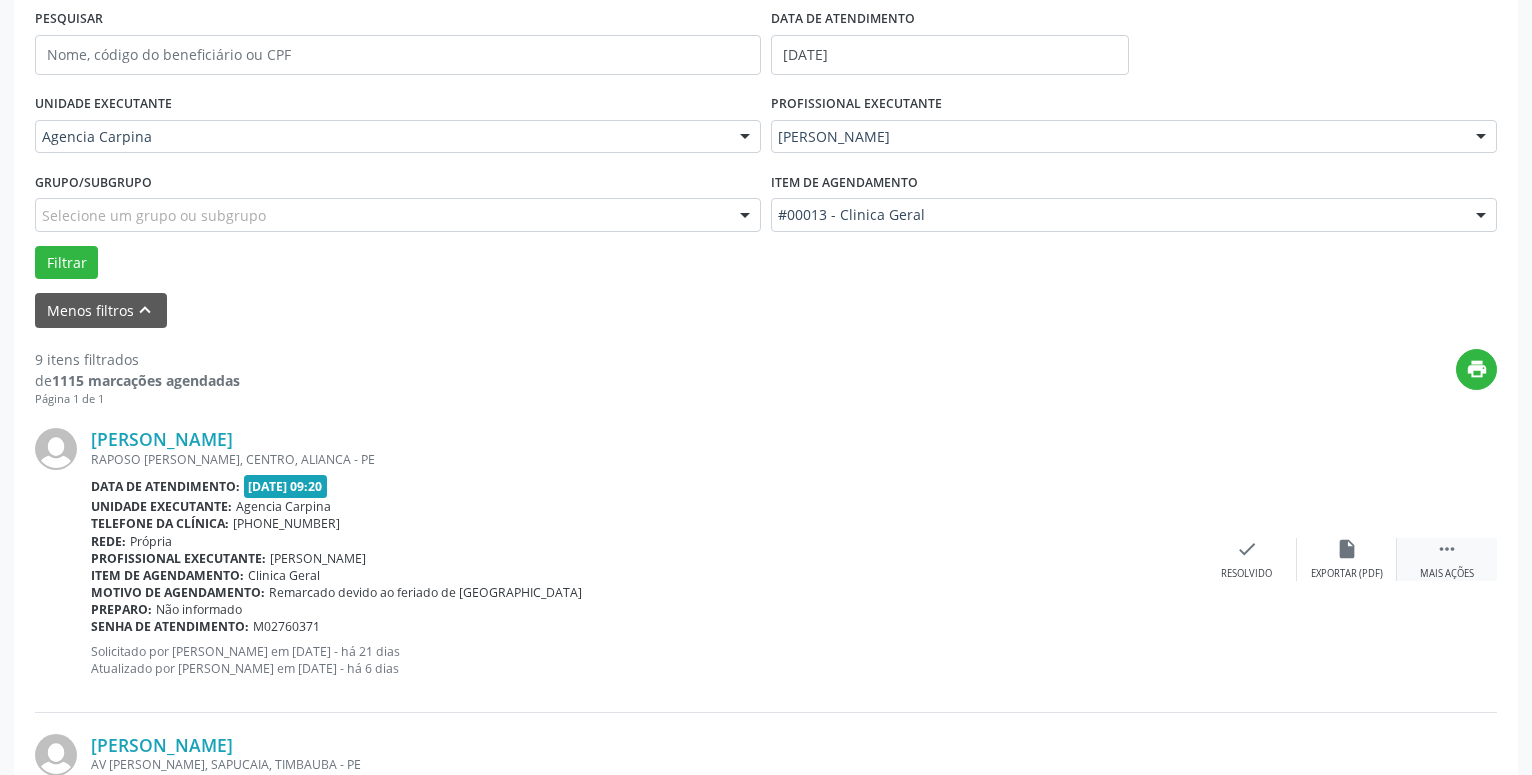 click on "Mais ações" at bounding box center [1447, 574] 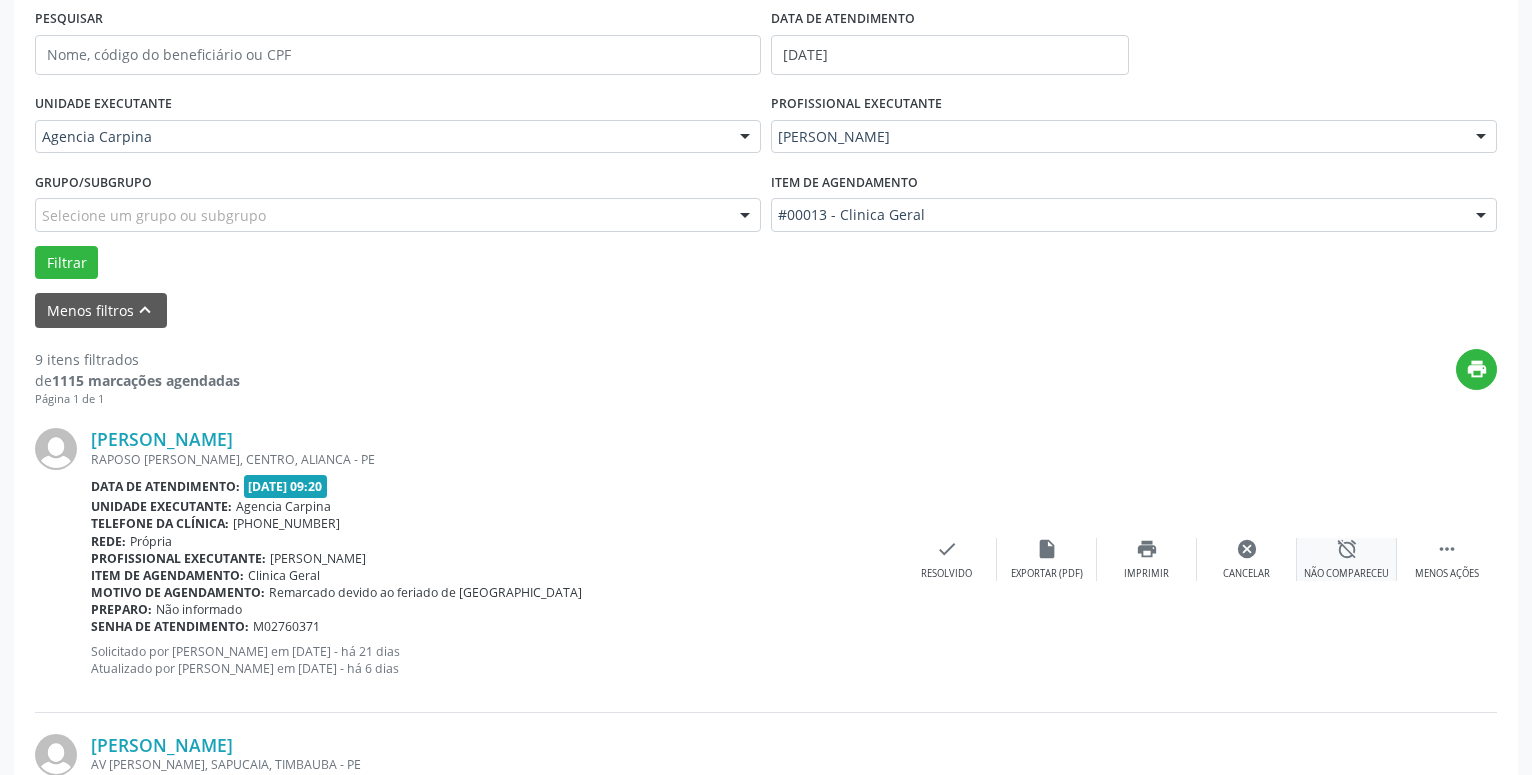 click on "alarm_off" at bounding box center [1347, 549] 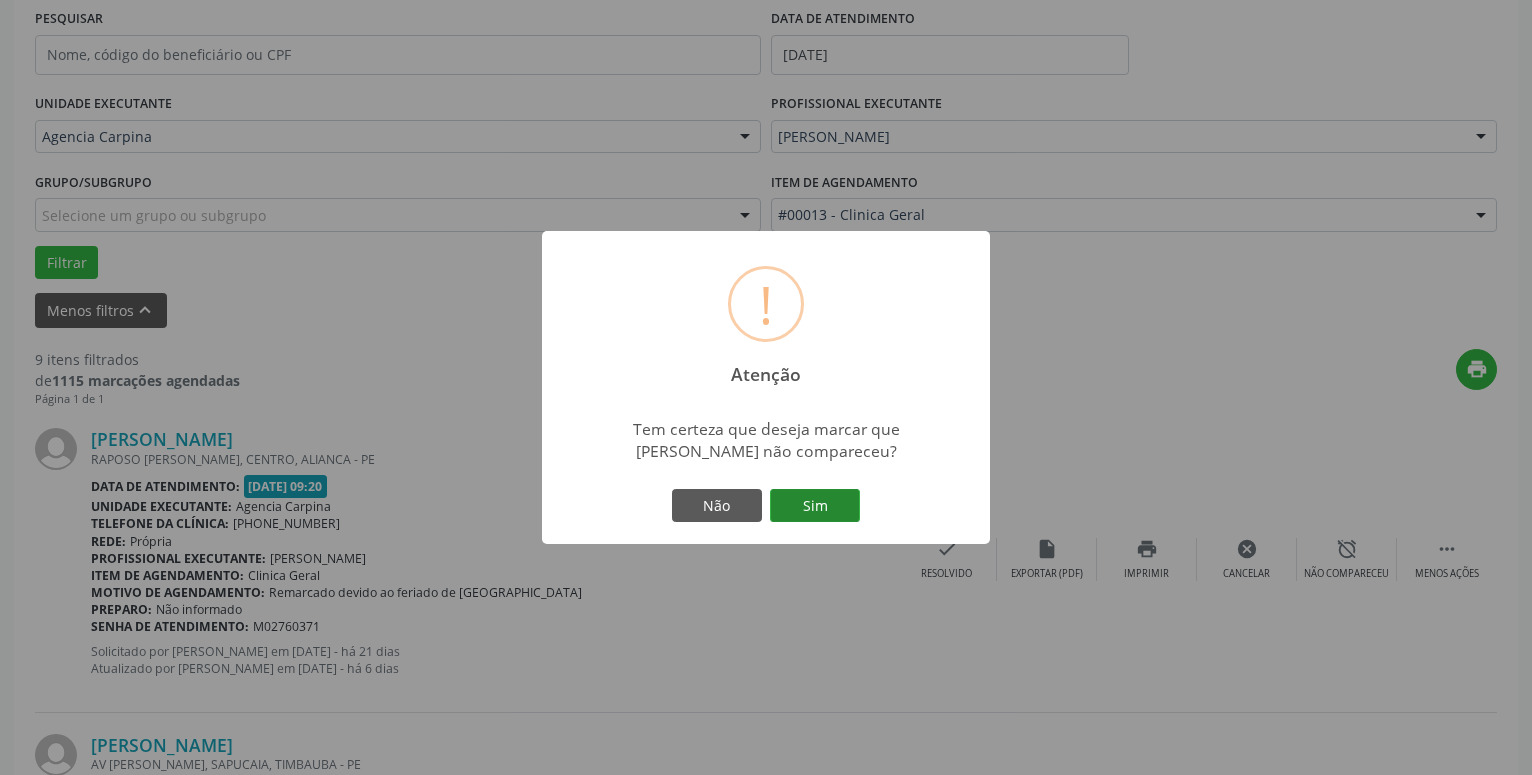 click on "Sim" at bounding box center (815, 506) 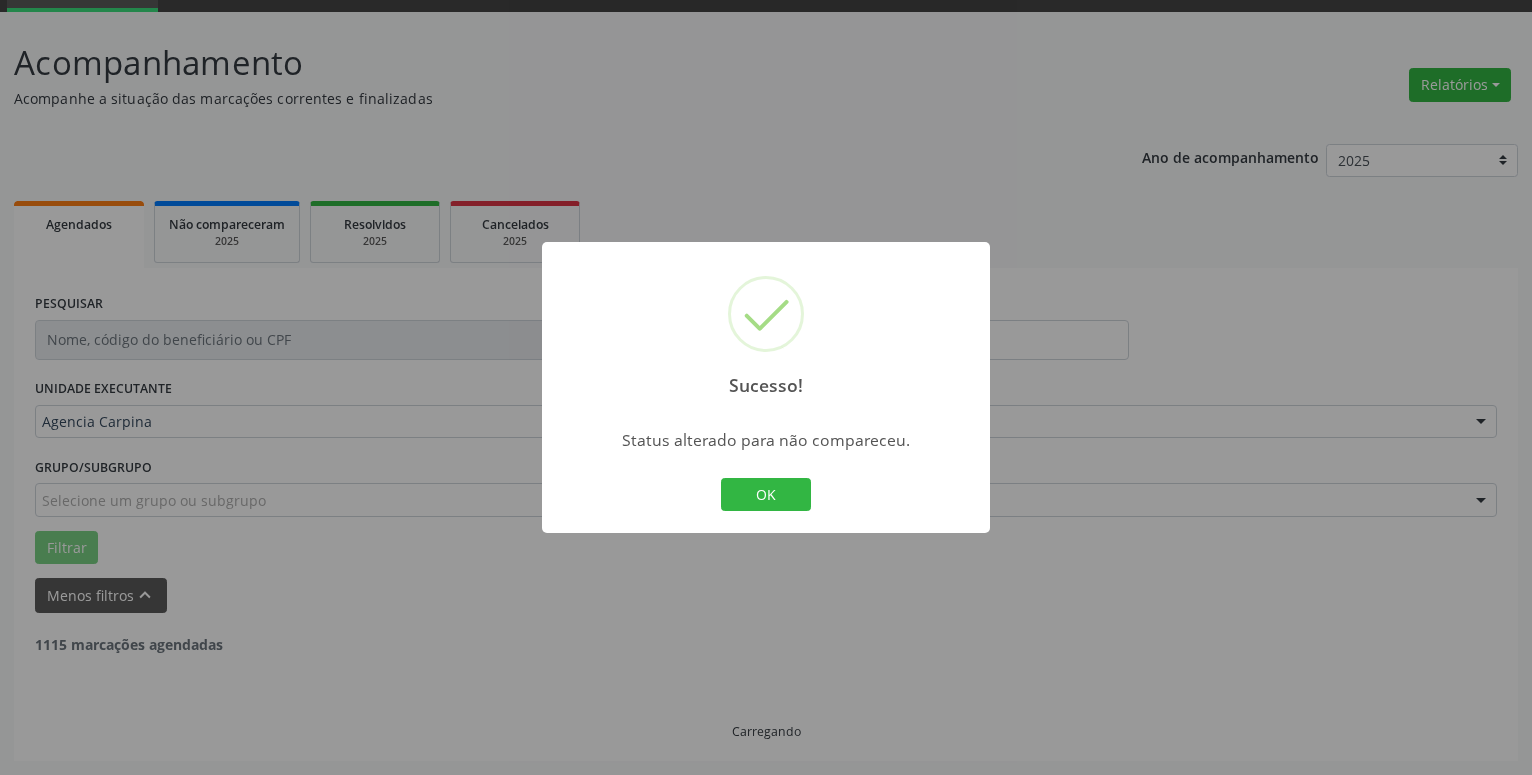 scroll, scrollTop: 98, scrollLeft: 0, axis: vertical 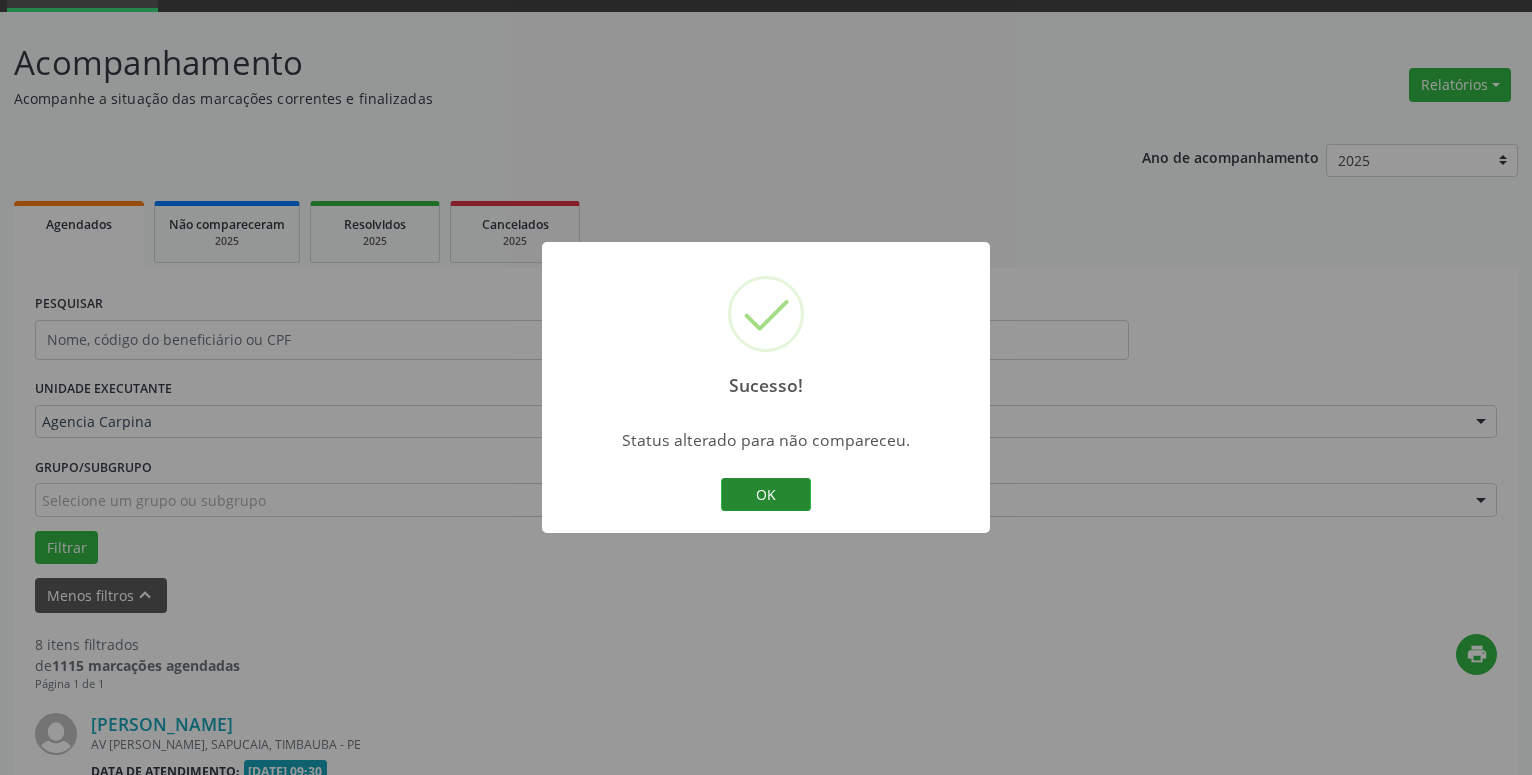 click on "OK" at bounding box center [766, 495] 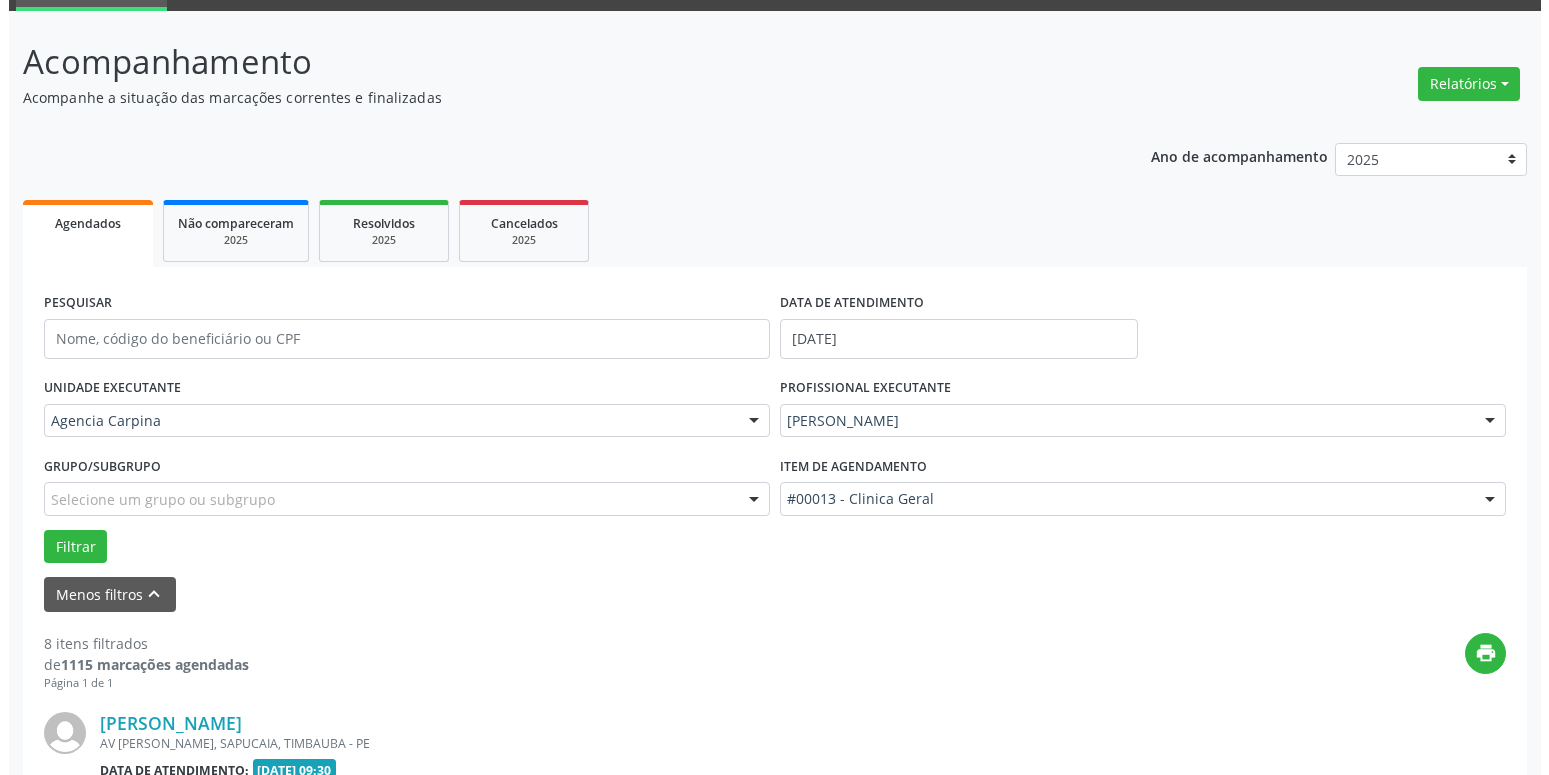 scroll, scrollTop: 404, scrollLeft: 0, axis: vertical 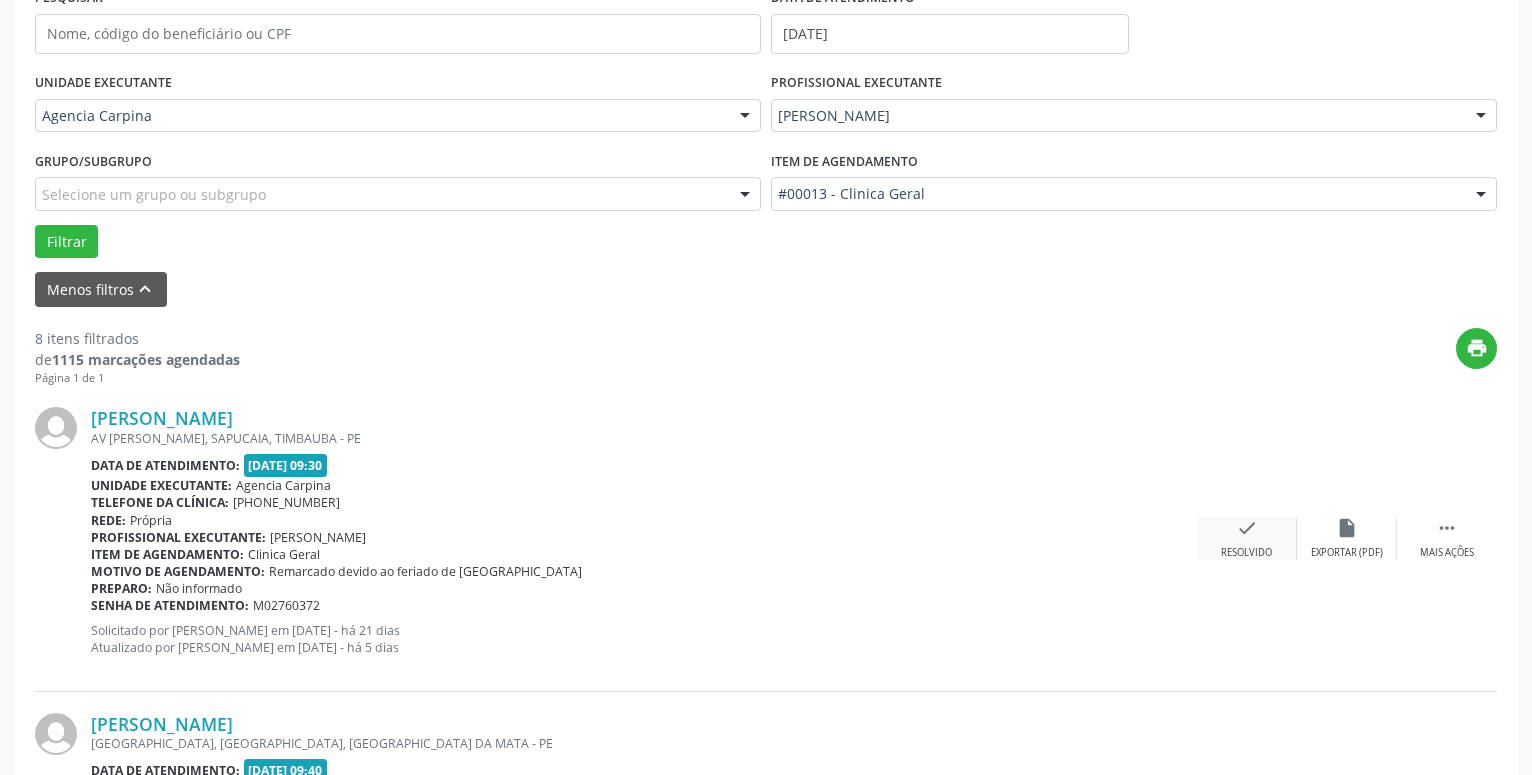 click on "Resolvido" at bounding box center [1246, 553] 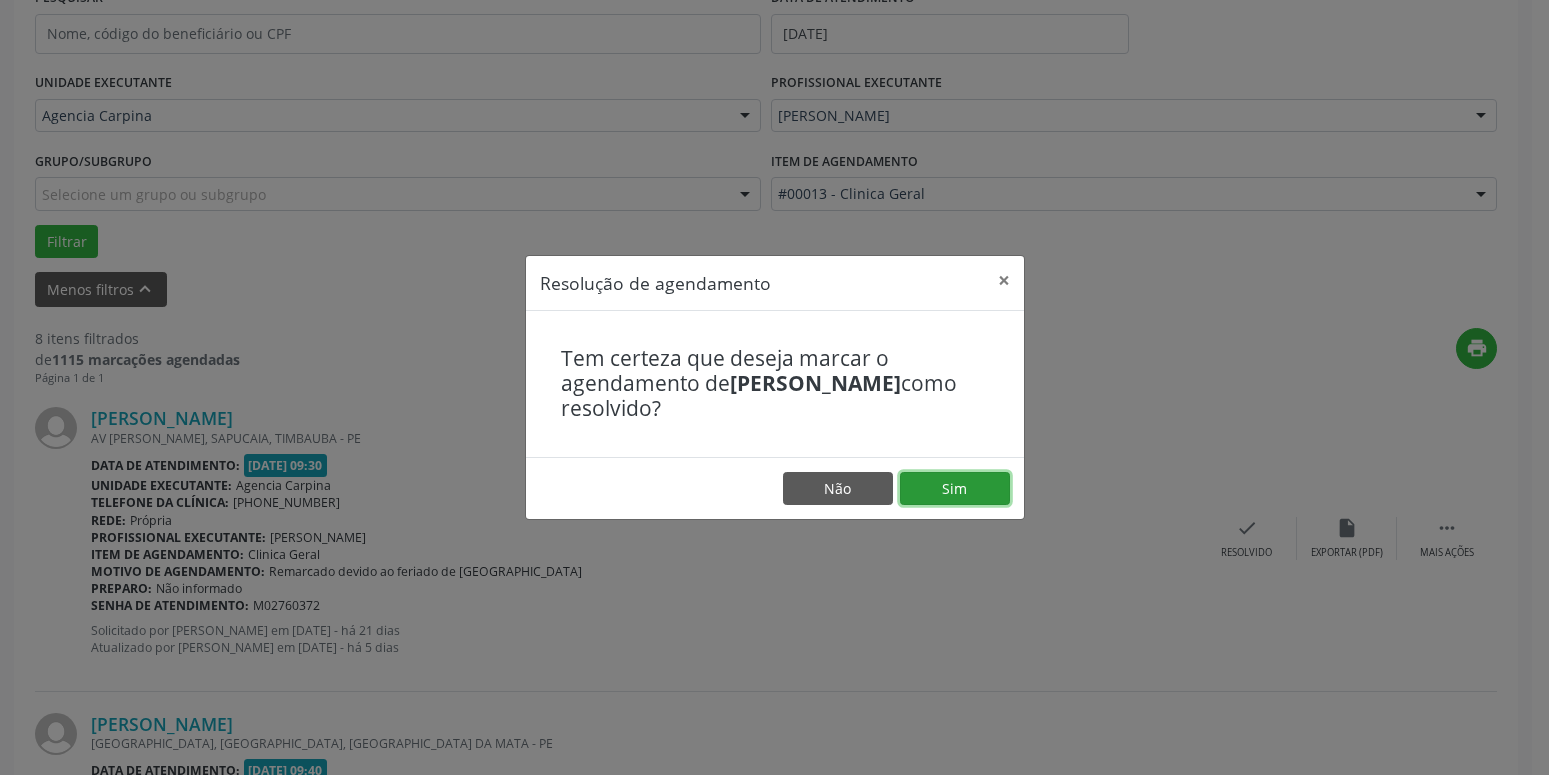 click on "Sim" at bounding box center [955, 489] 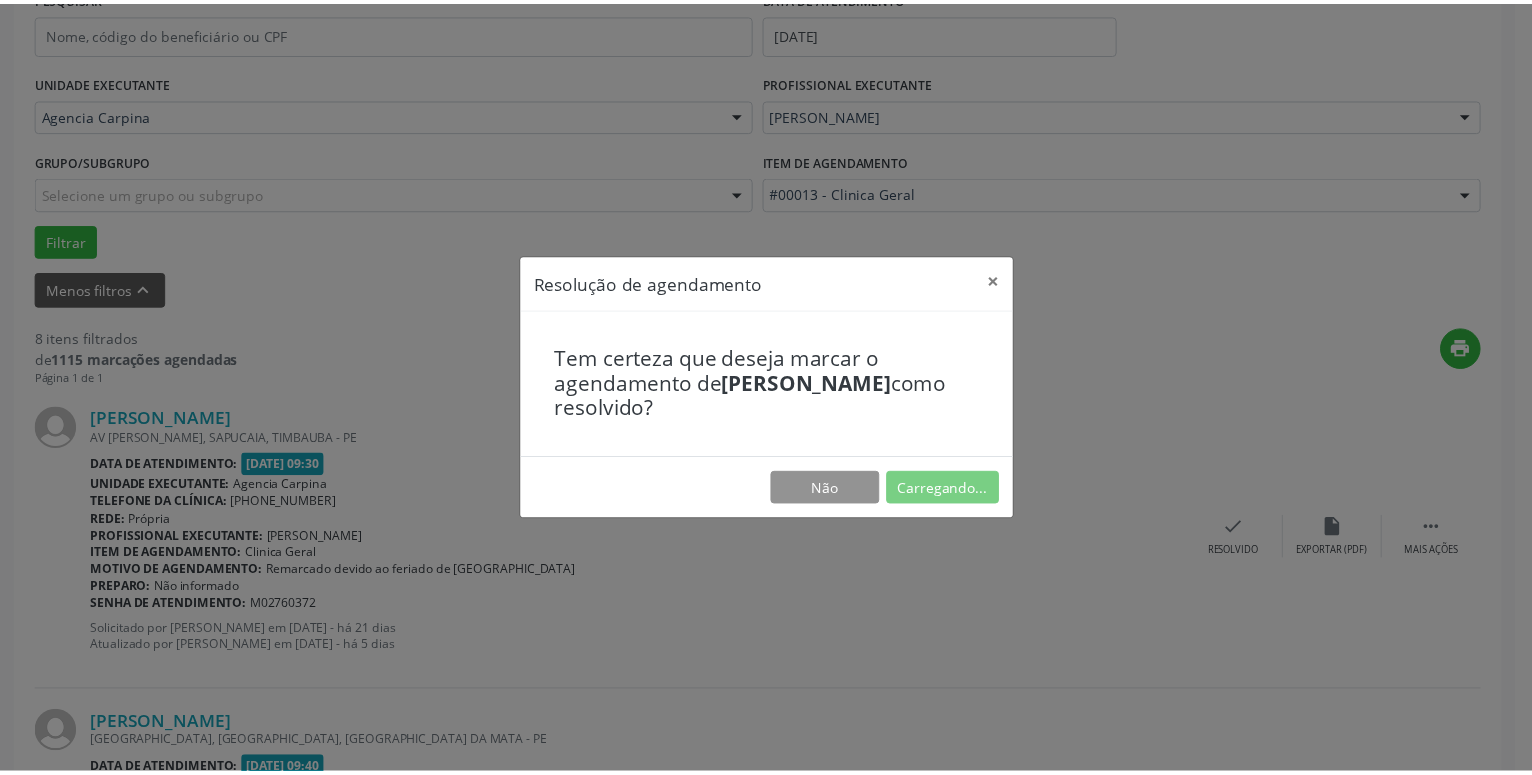 scroll, scrollTop: 77, scrollLeft: 0, axis: vertical 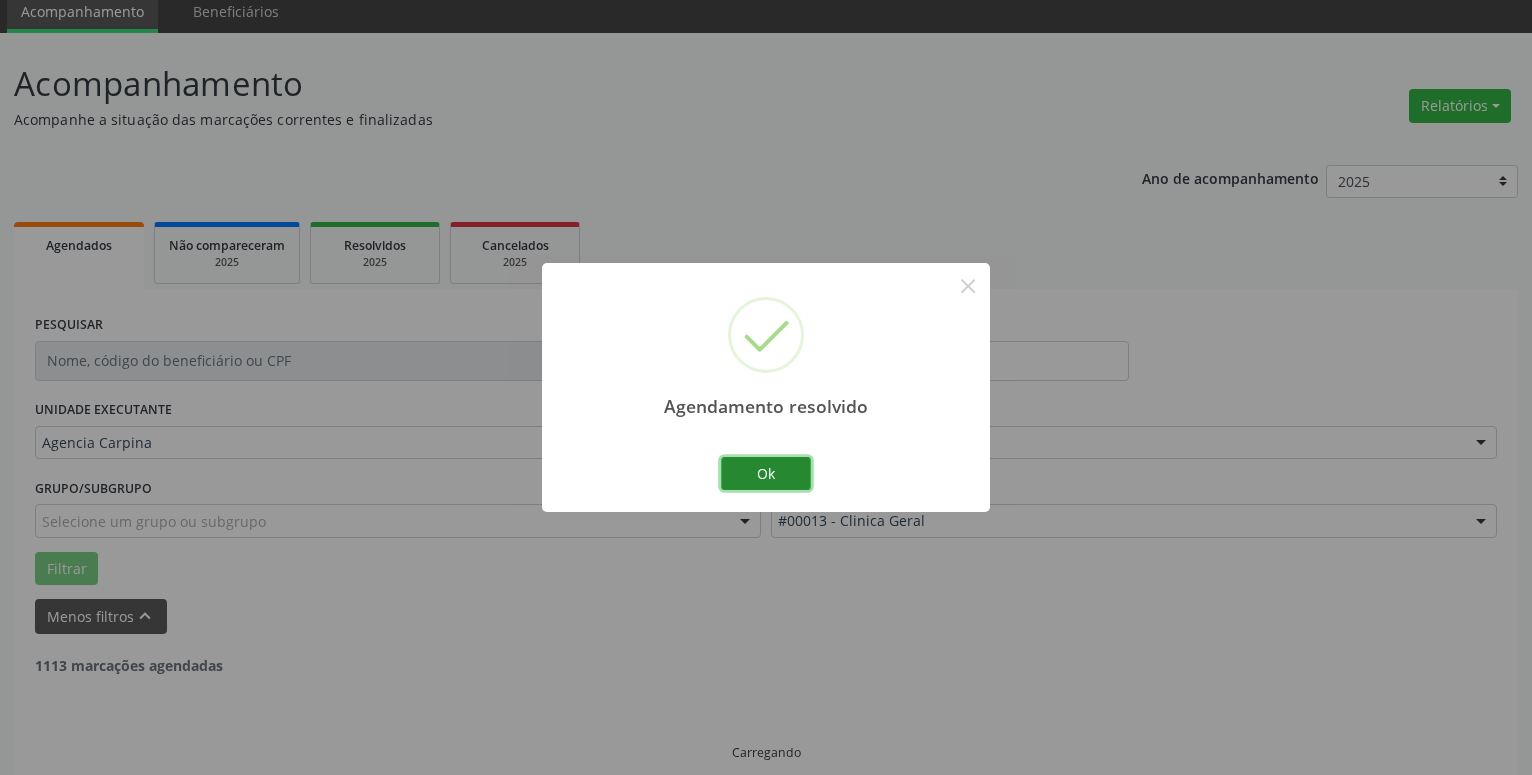 click on "Ok" at bounding box center (766, 474) 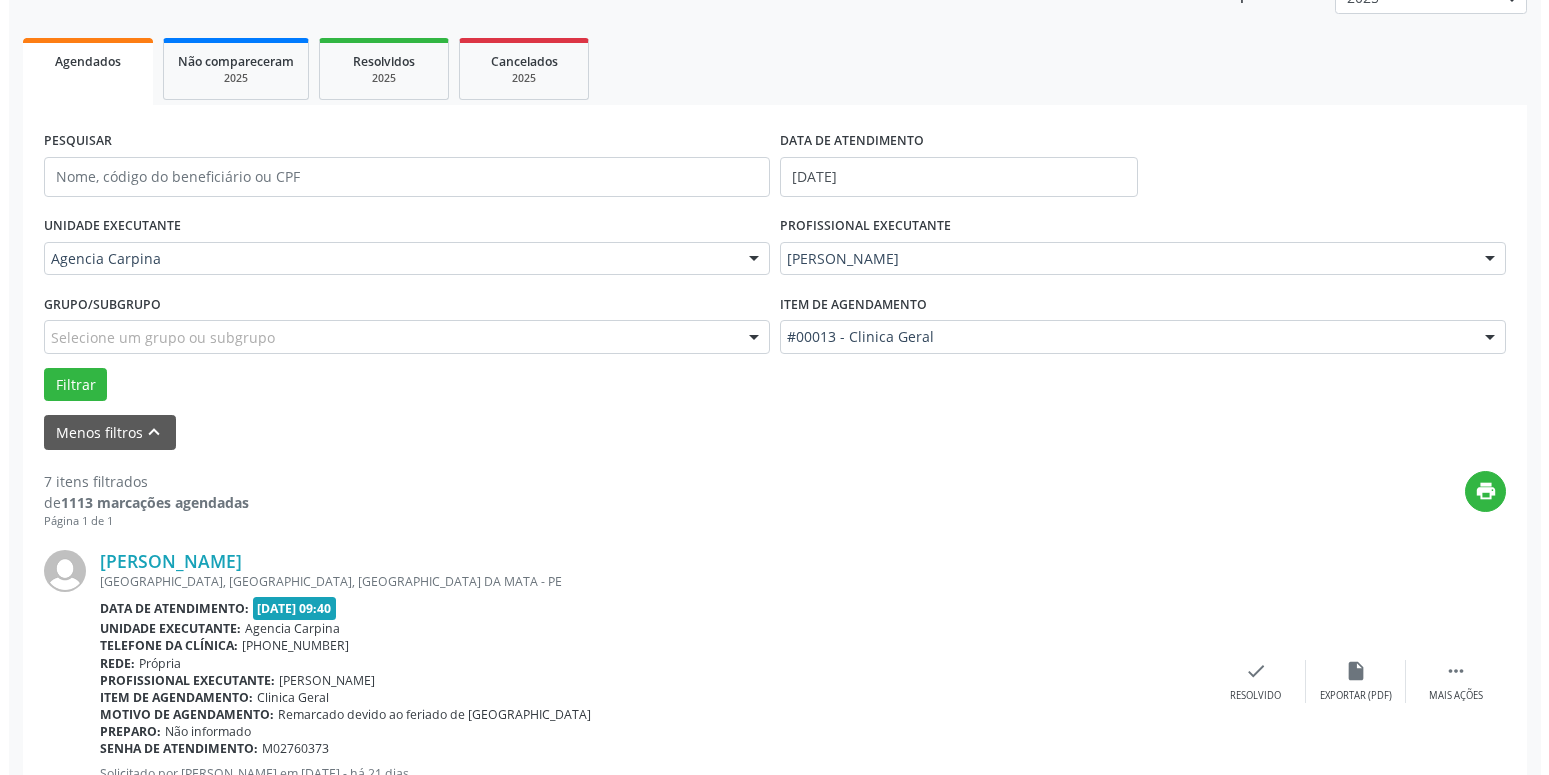 scroll, scrollTop: 281, scrollLeft: 0, axis: vertical 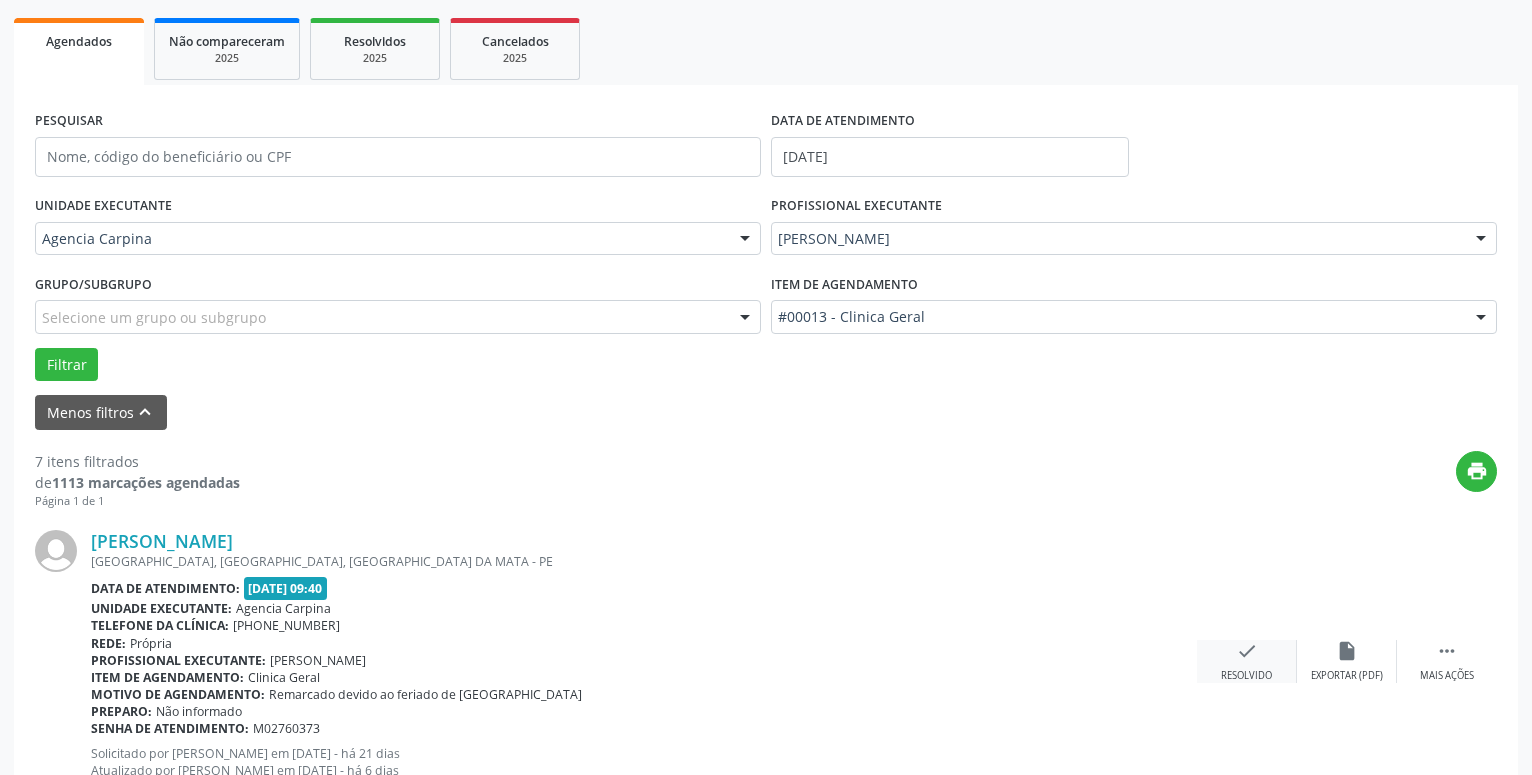 click on "Resolvido" at bounding box center (1246, 676) 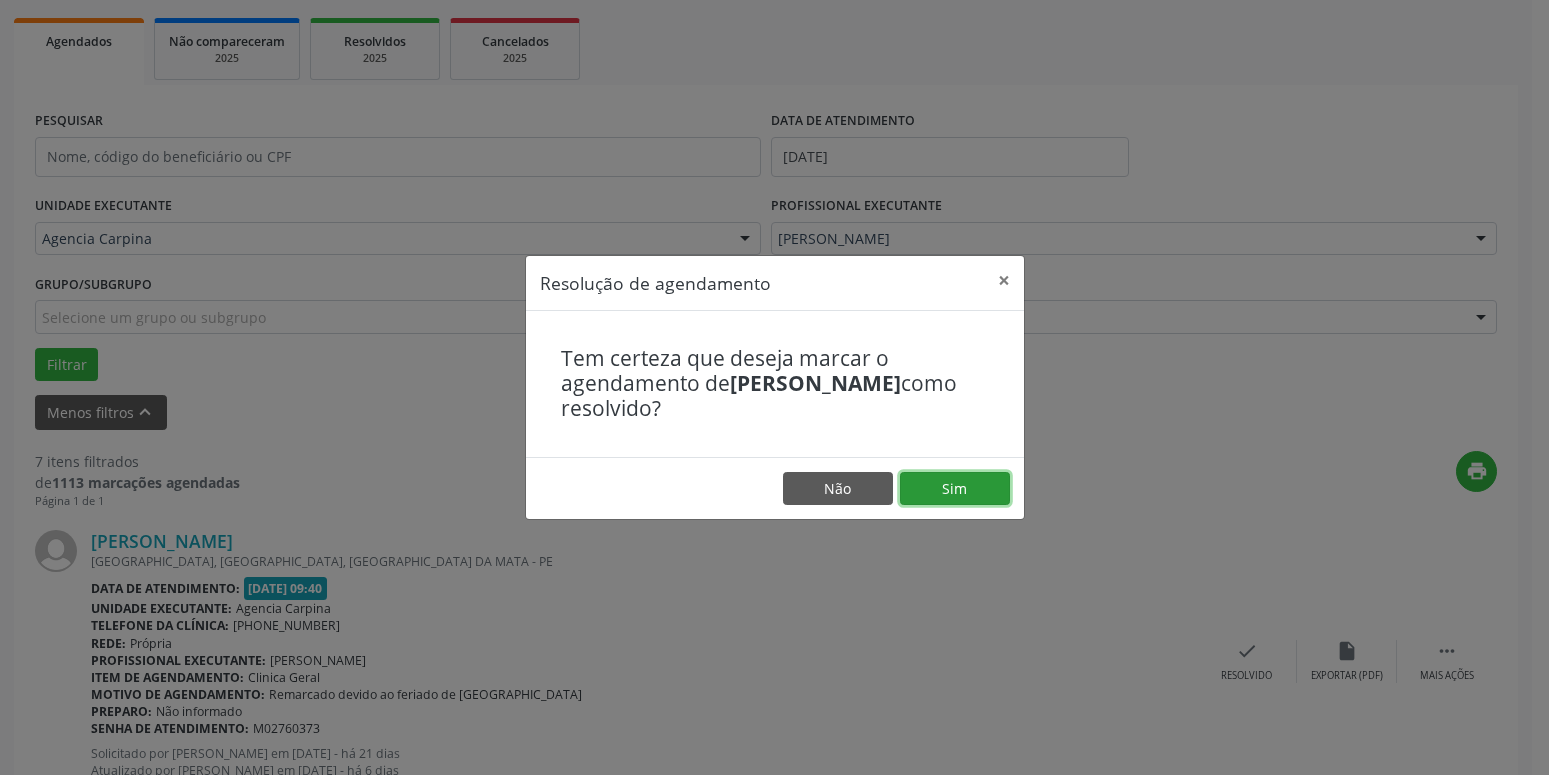 click on "Sim" at bounding box center [955, 489] 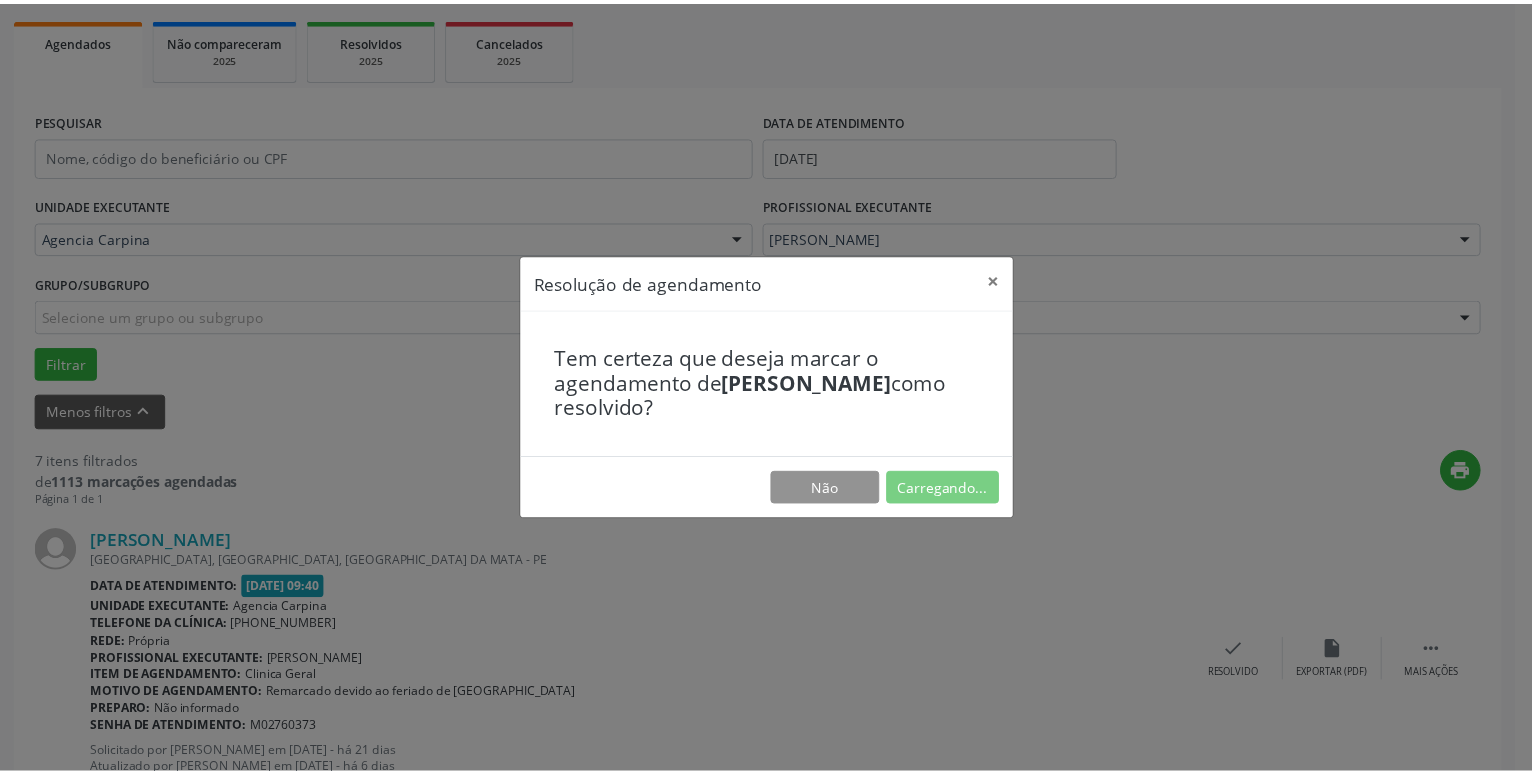 scroll, scrollTop: 77, scrollLeft: 0, axis: vertical 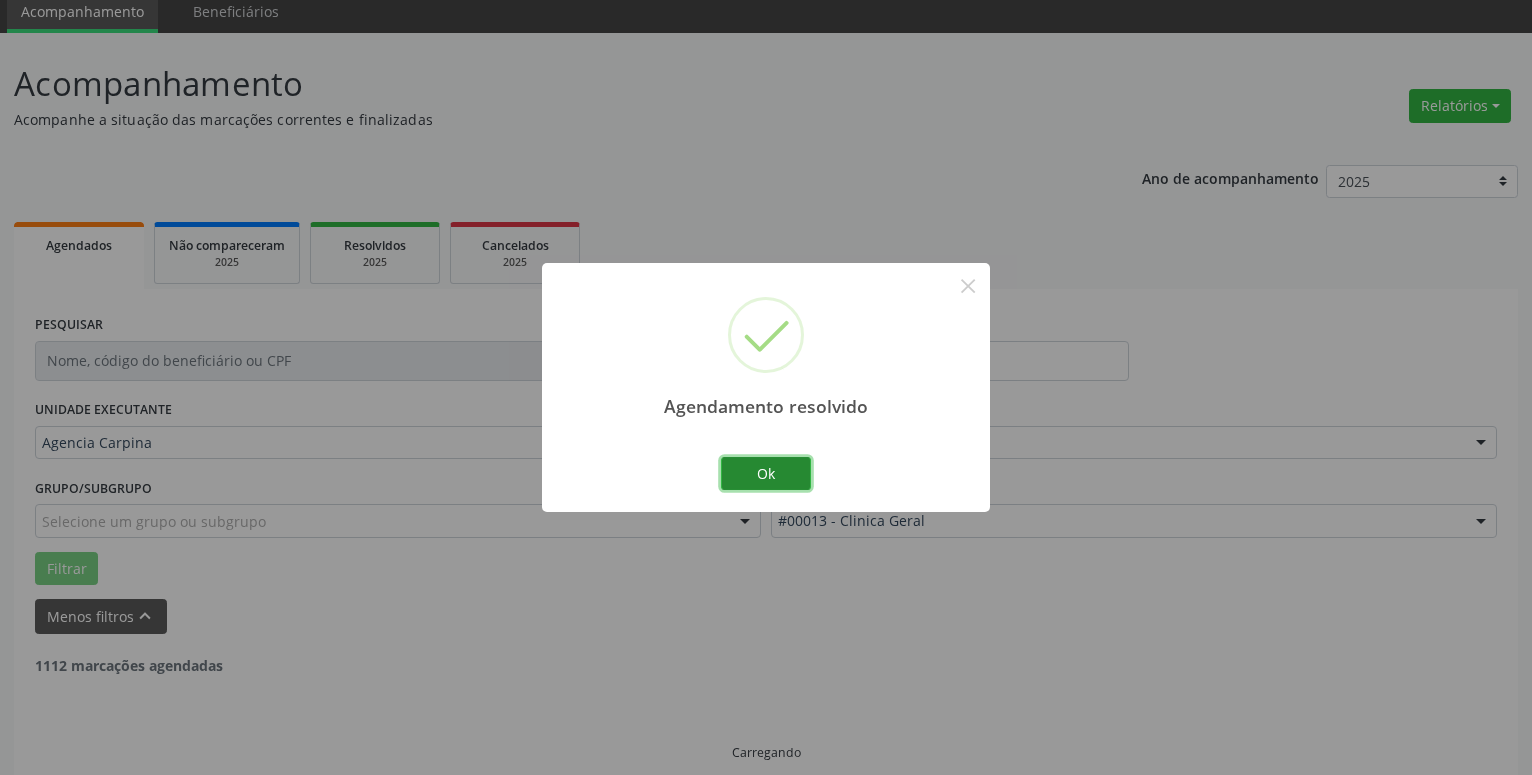 click on "Ok" at bounding box center [766, 474] 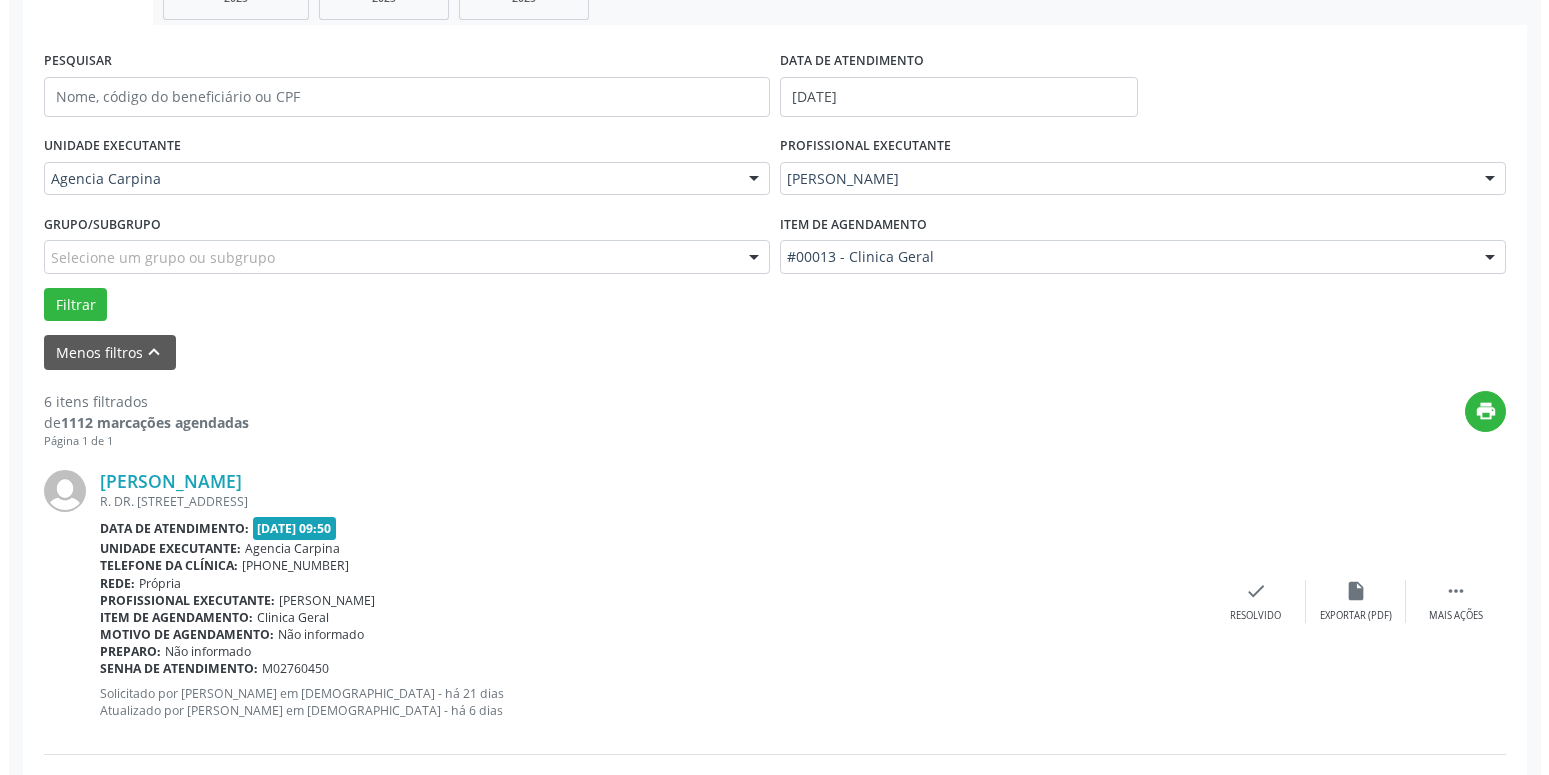 scroll, scrollTop: 587, scrollLeft: 0, axis: vertical 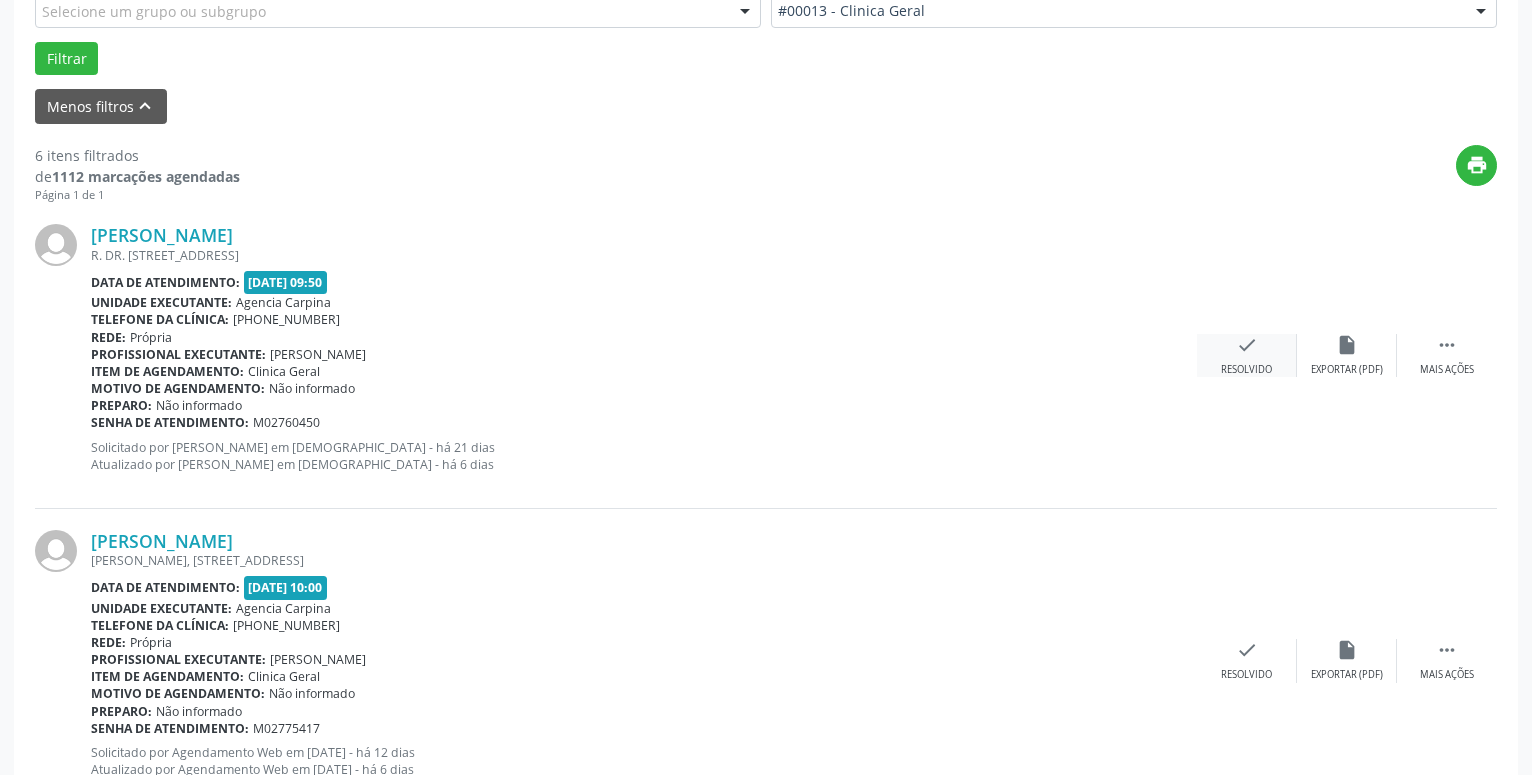 click on "check" at bounding box center (1247, 345) 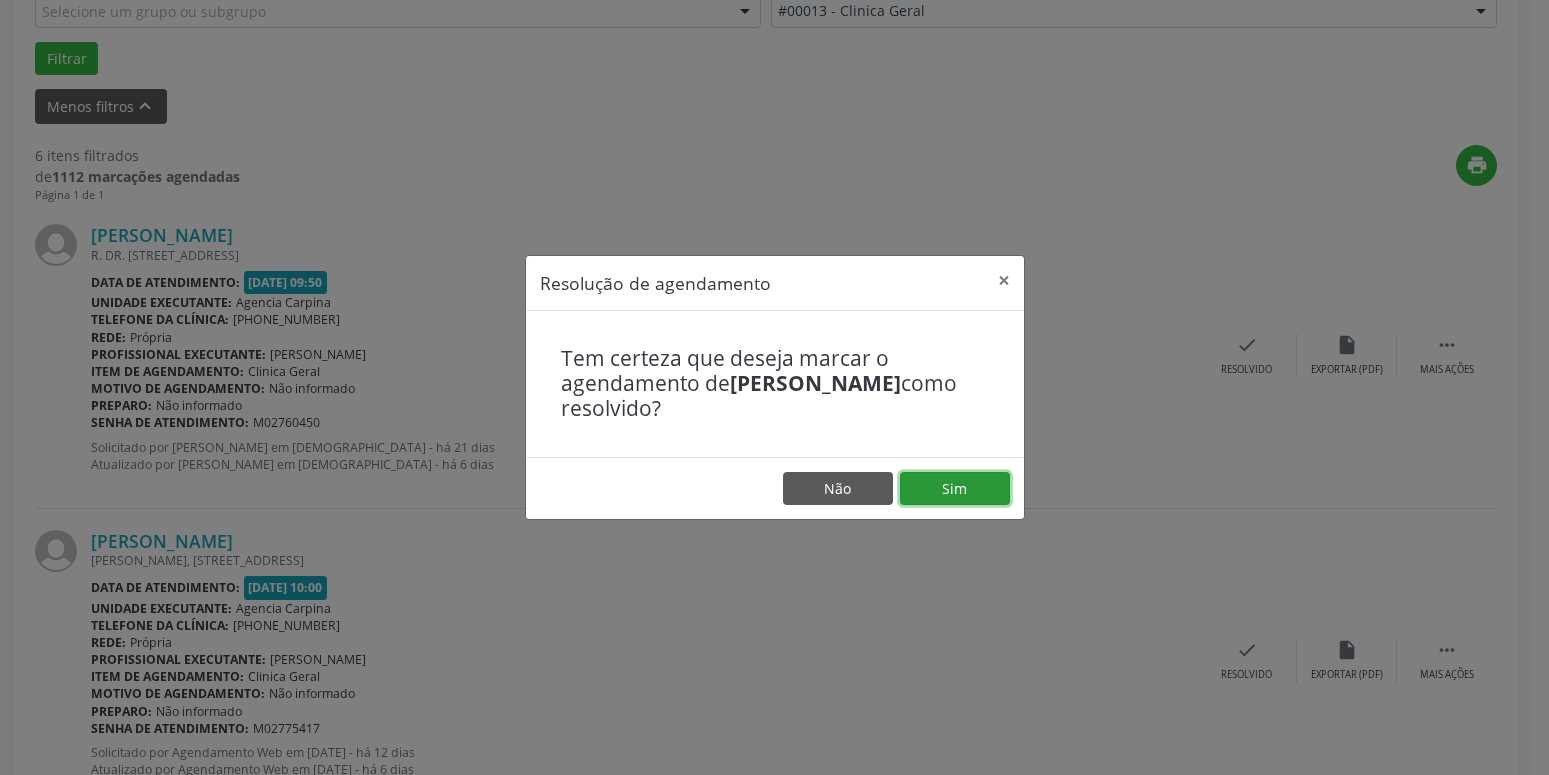 click on "Sim" at bounding box center (955, 489) 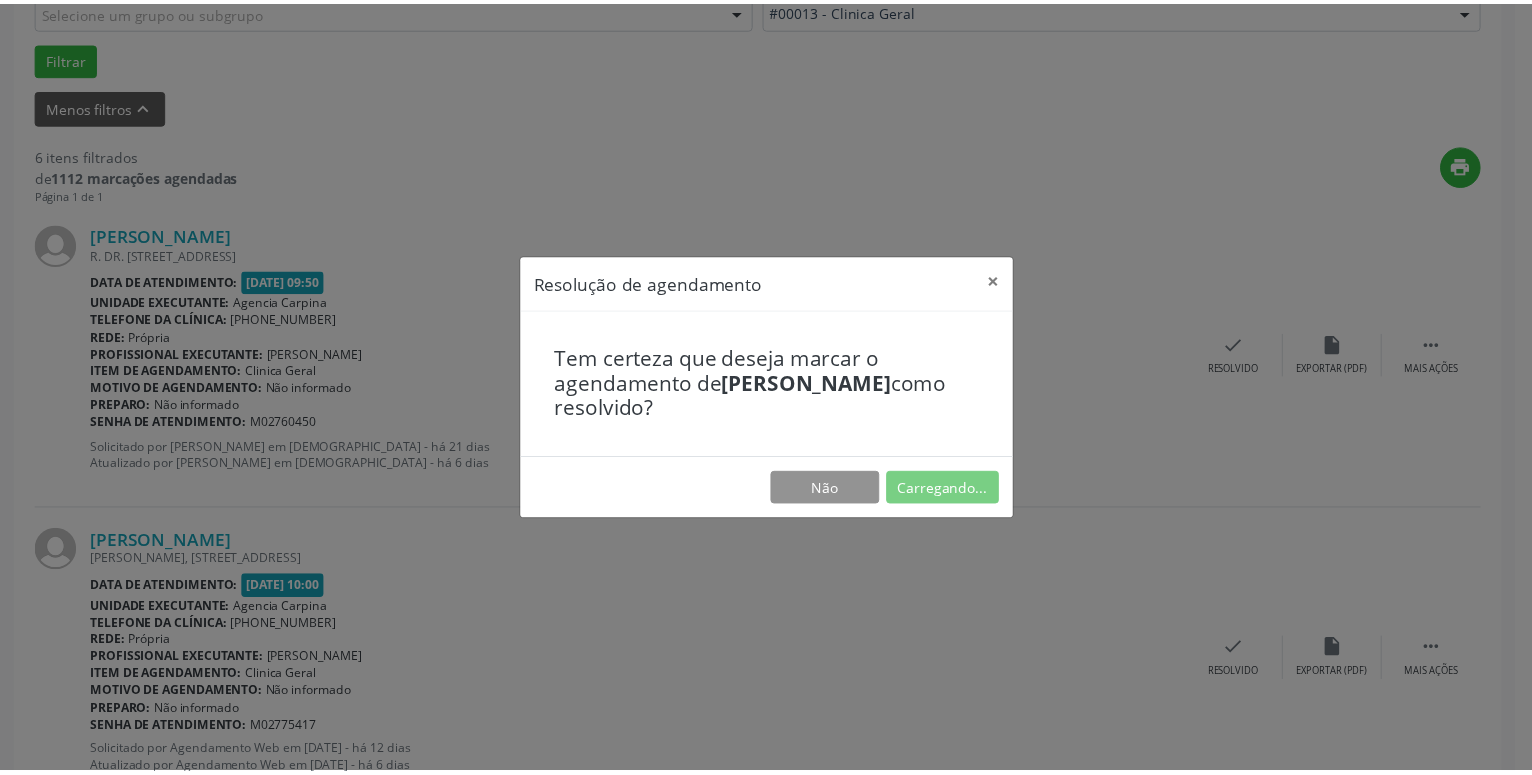 scroll, scrollTop: 77, scrollLeft: 0, axis: vertical 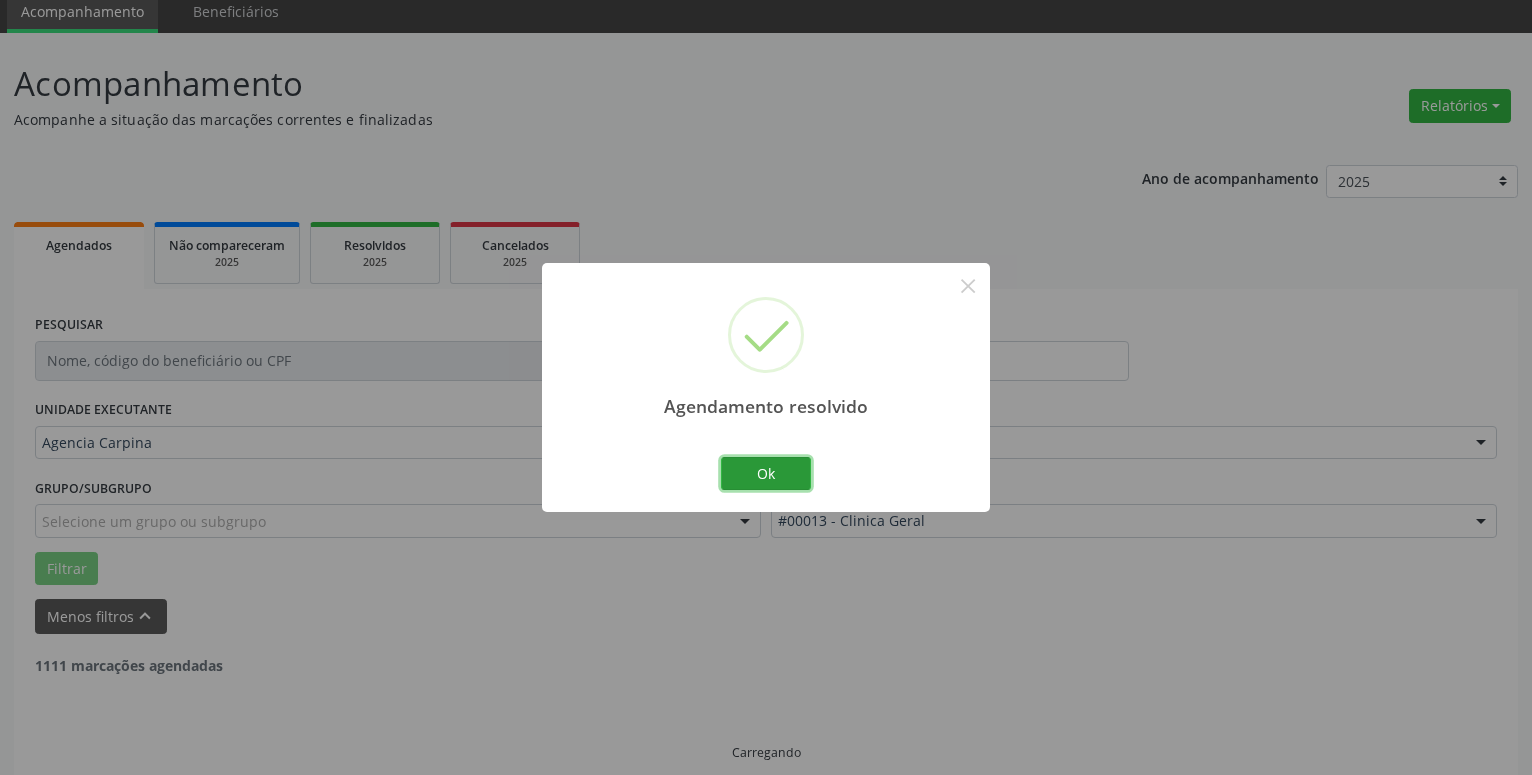 click on "Ok" at bounding box center (766, 474) 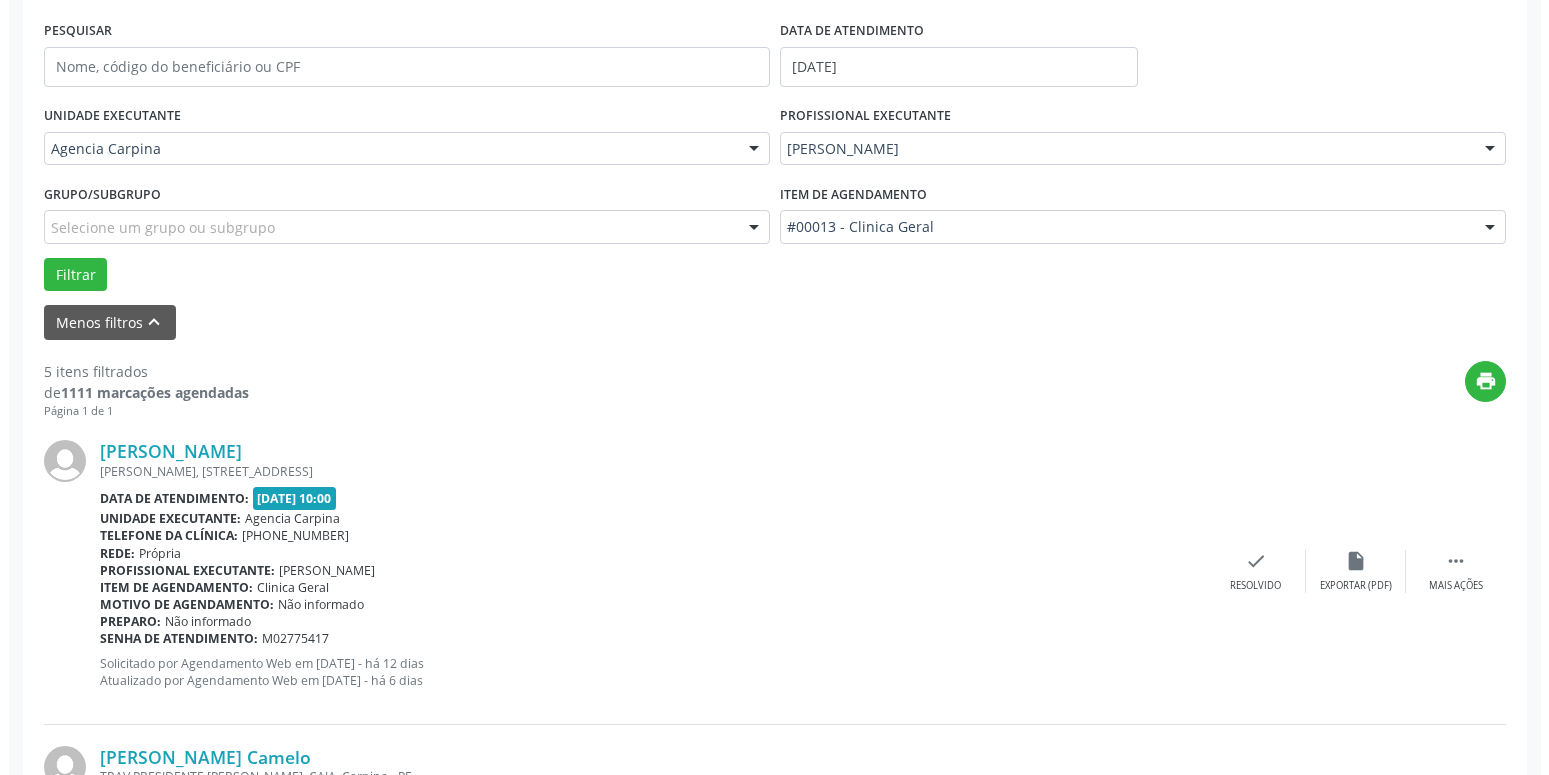 scroll, scrollTop: 383, scrollLeft: 0, axis: vertical 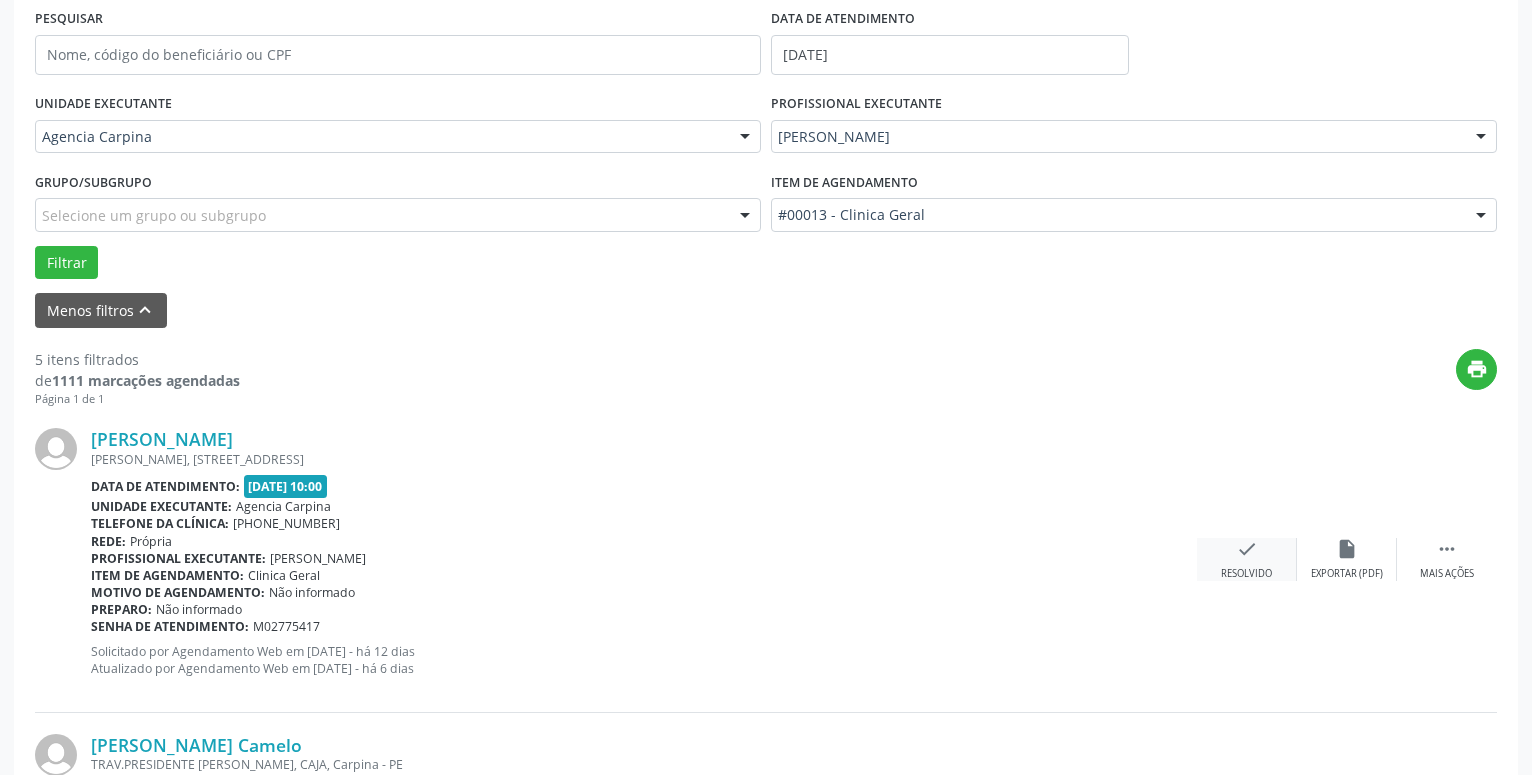 click on "check" at bounding box center (1247, 549) 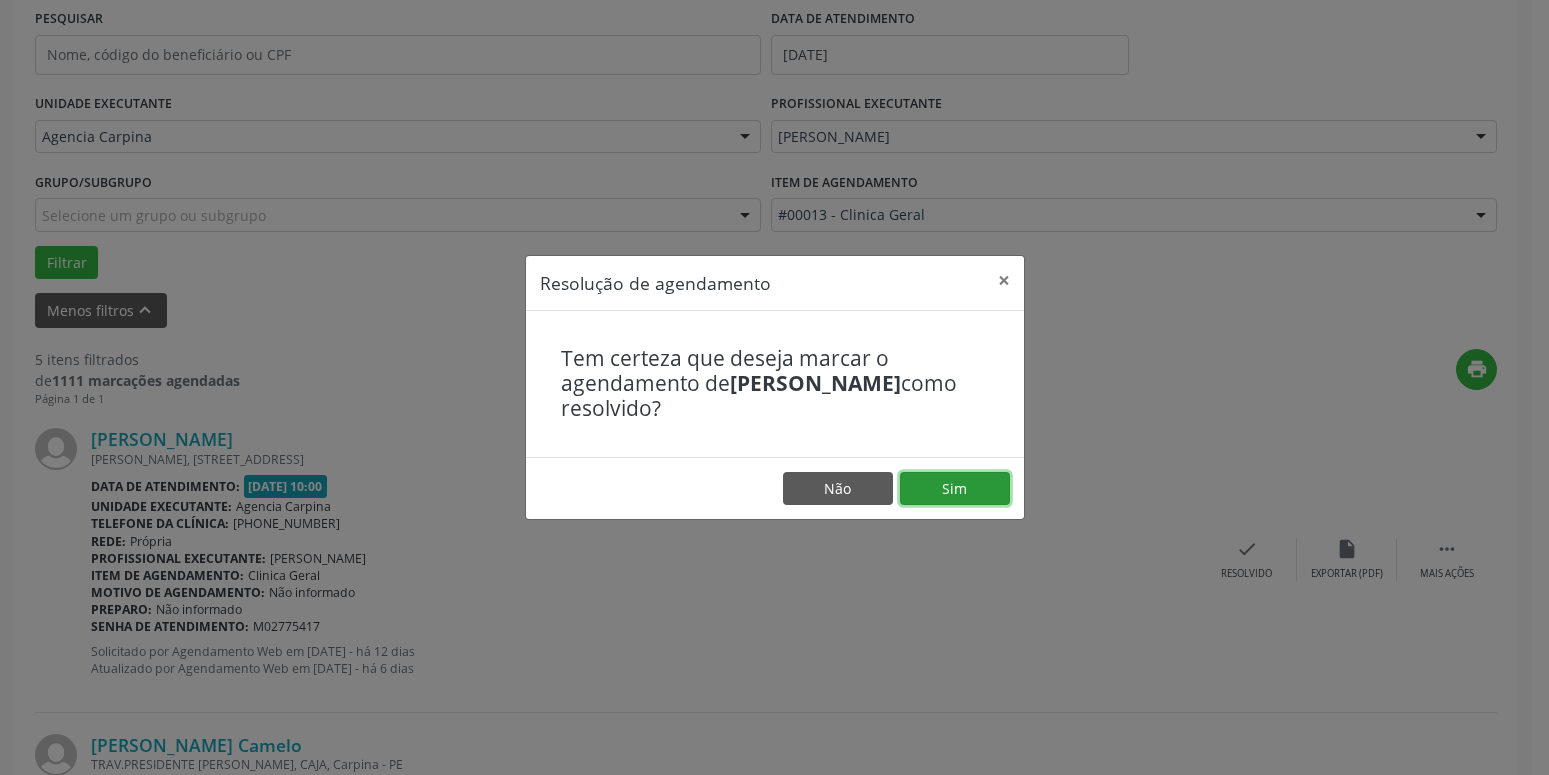 click on "Sim" at bounding box center (955, 489) 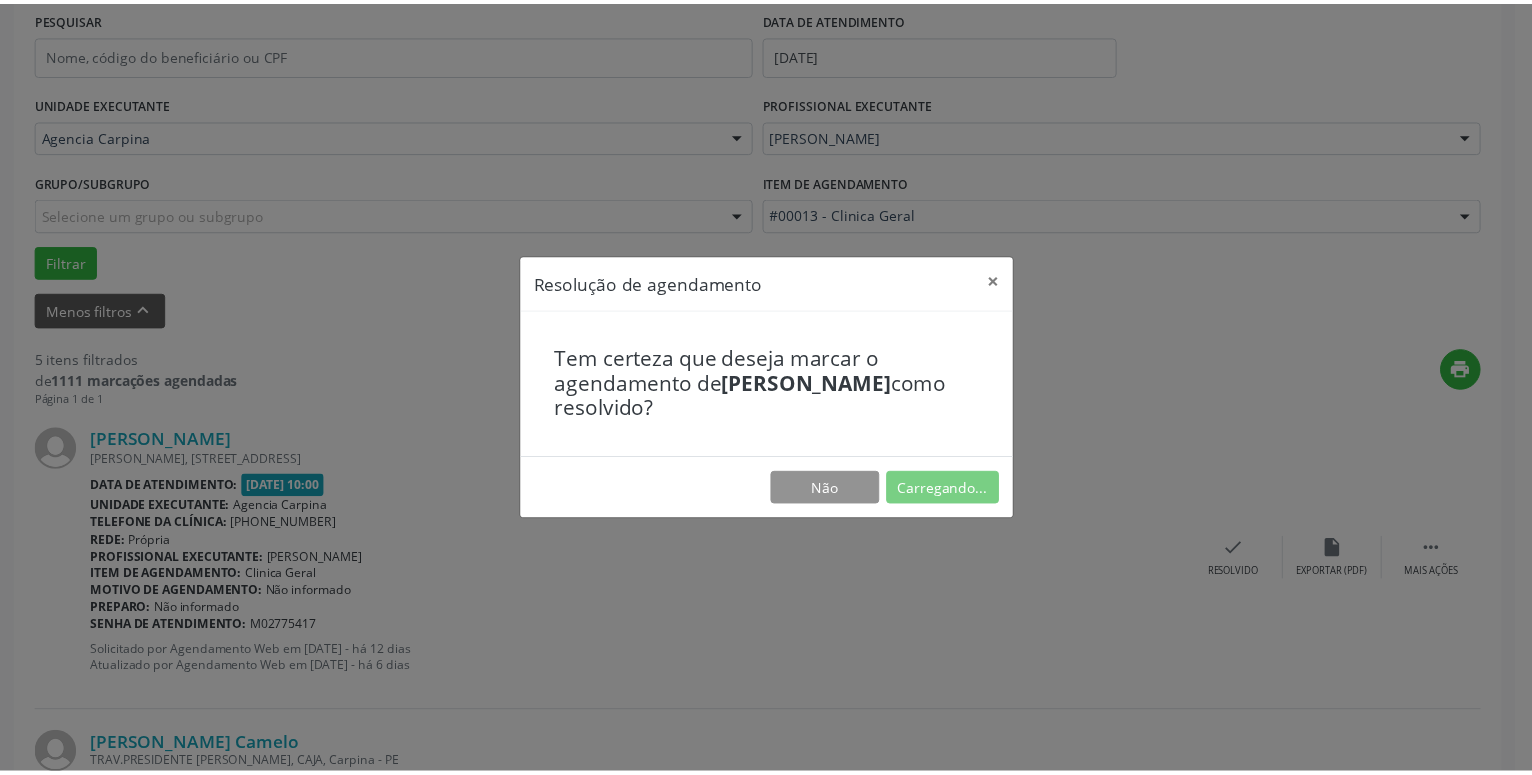 scroll, scrollTop: 77, scrollLeft: 0, axis: vertical 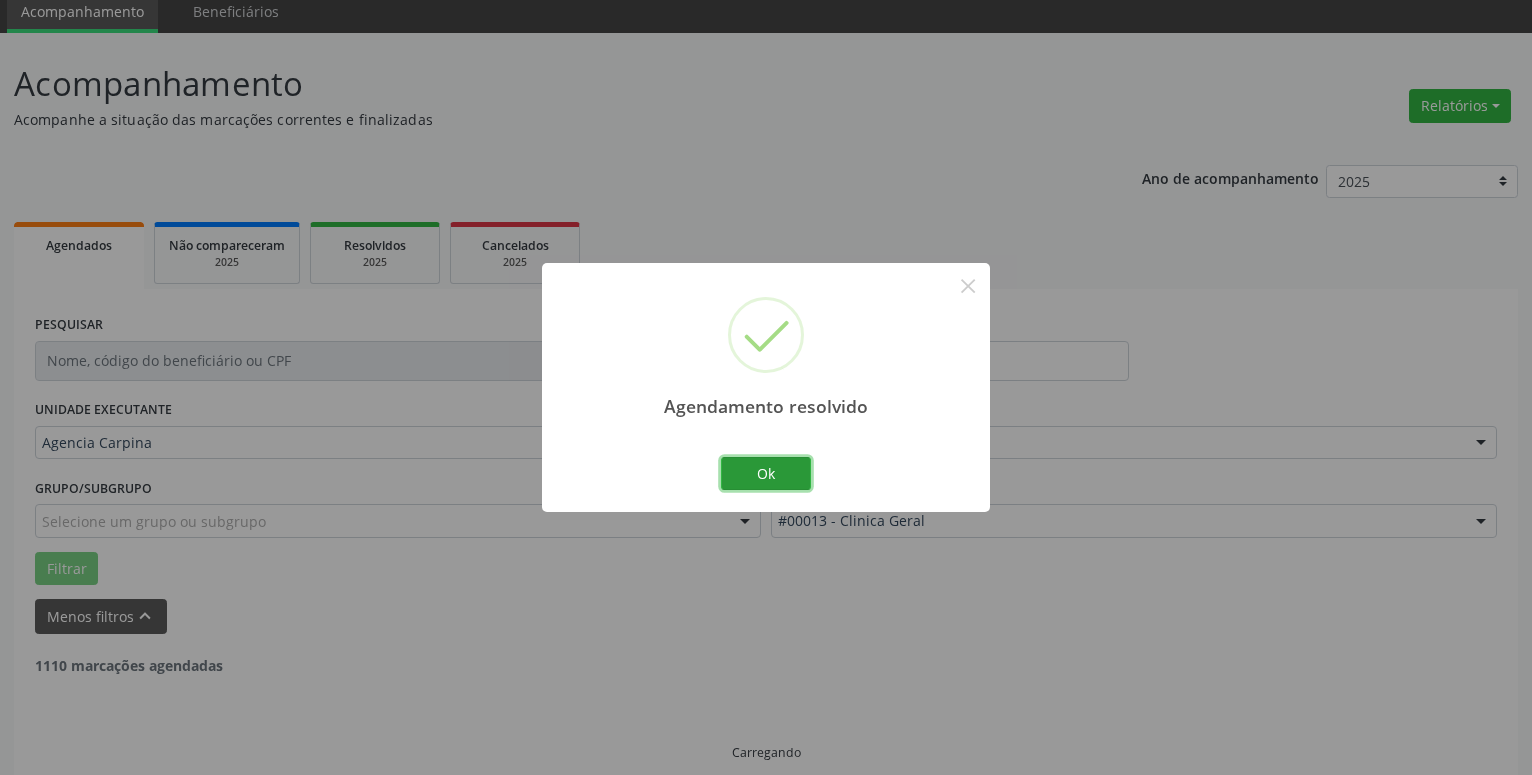 click on "Ok" at bounding box center [766, 474] 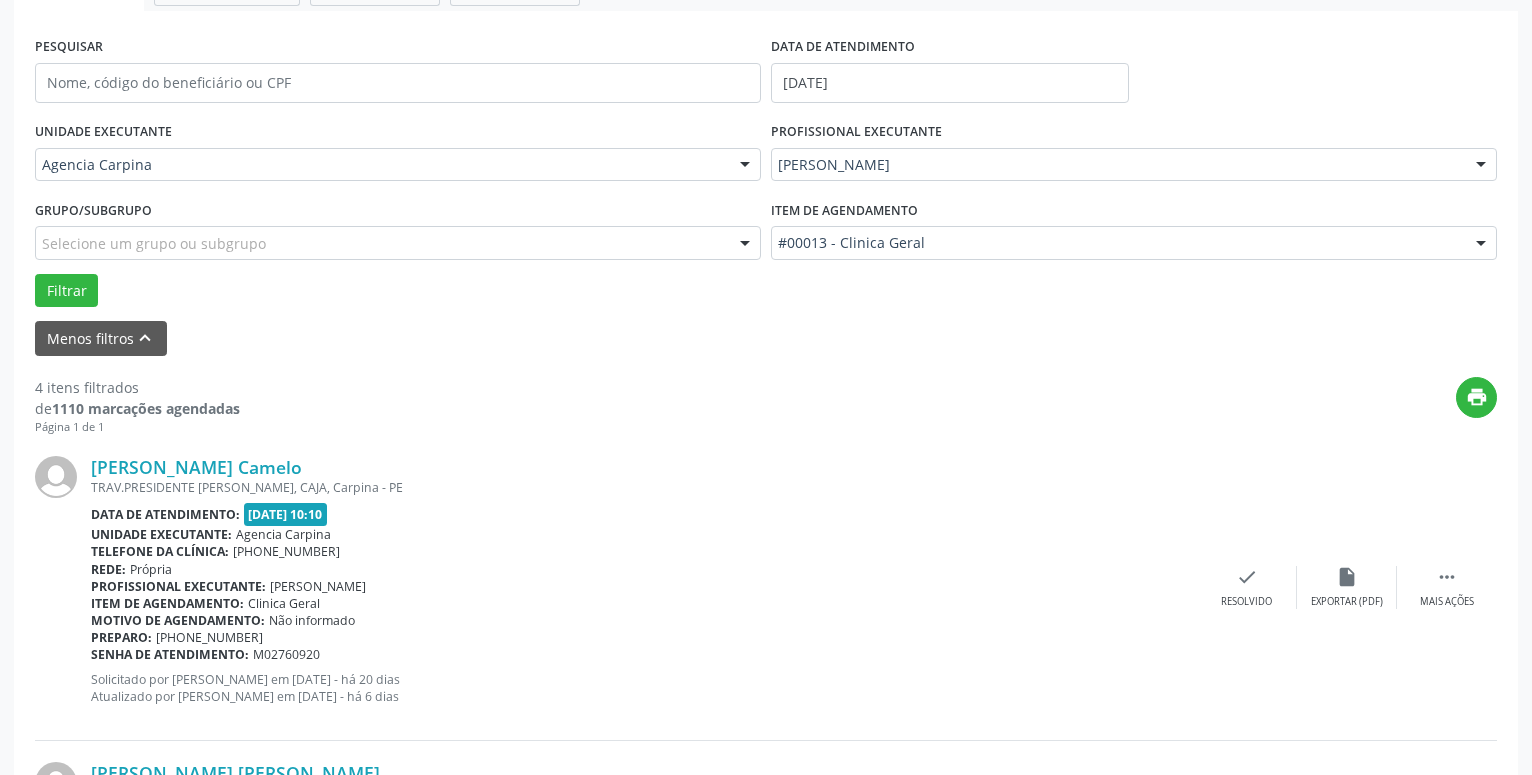 scroll, scrollTop: 383, scrollLeft: 0, axis: vertical 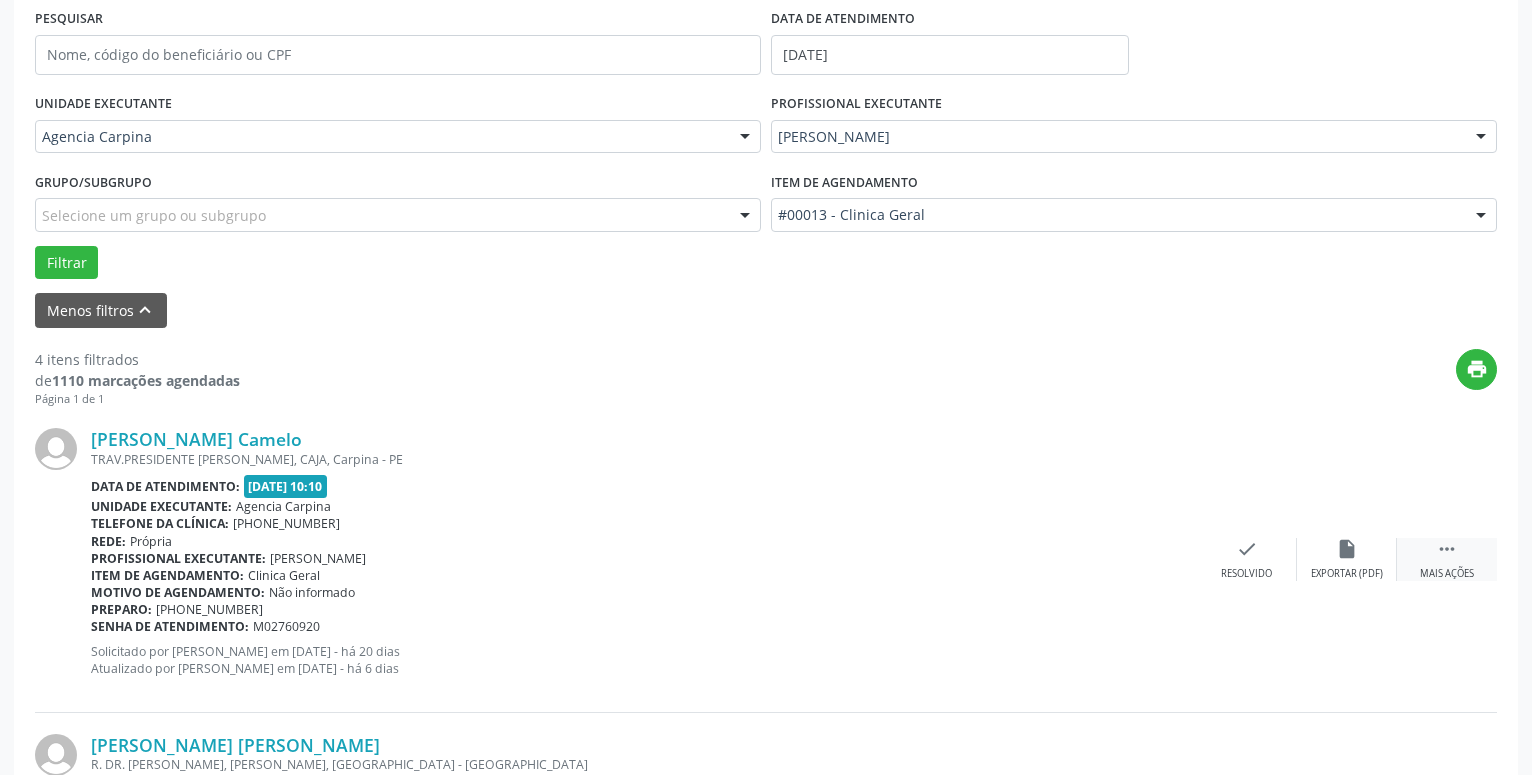 click on "" at bounding box center [1447, 549] 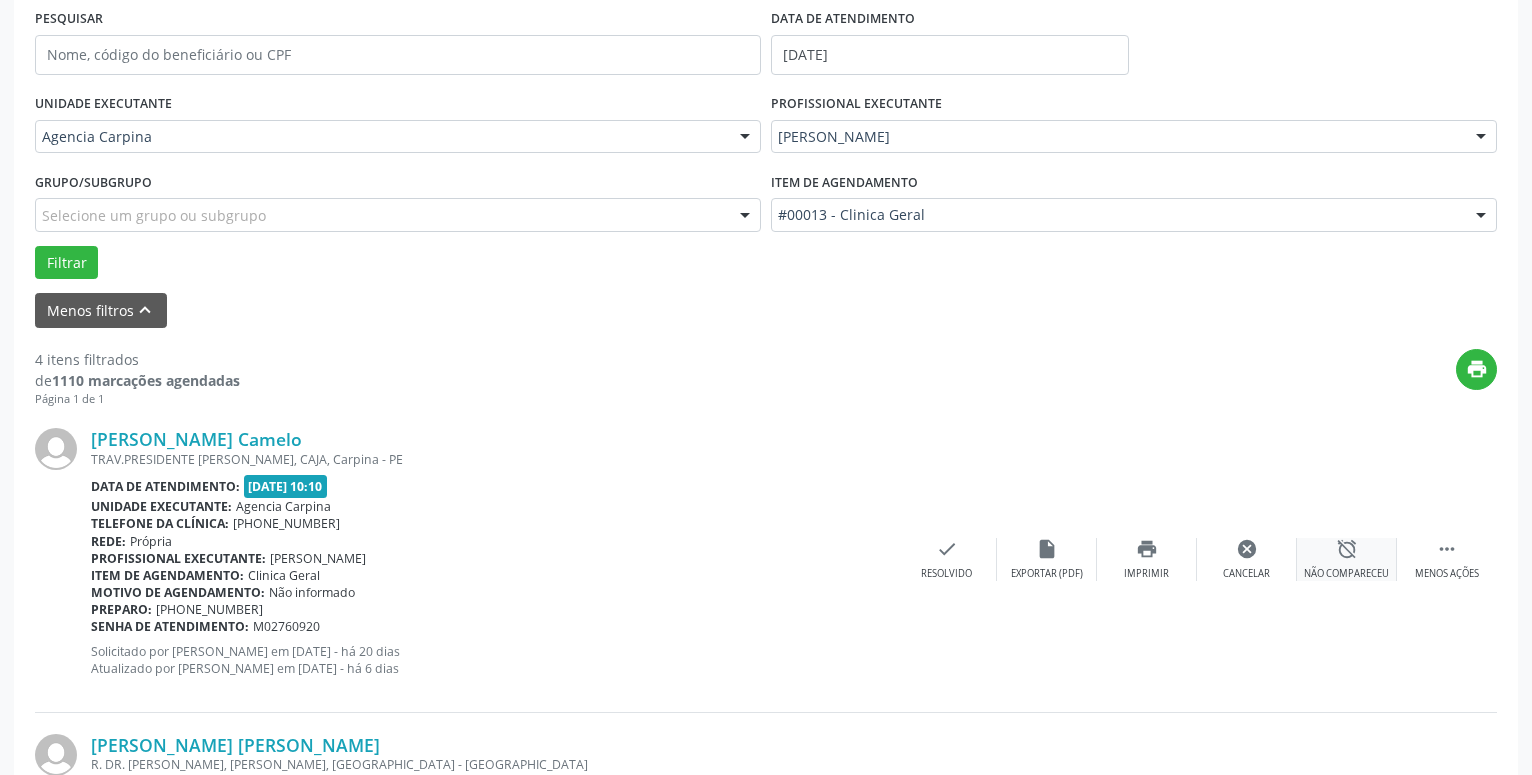 click on "alarm_off
Não compareceu" at bounding box center [1347, 559] 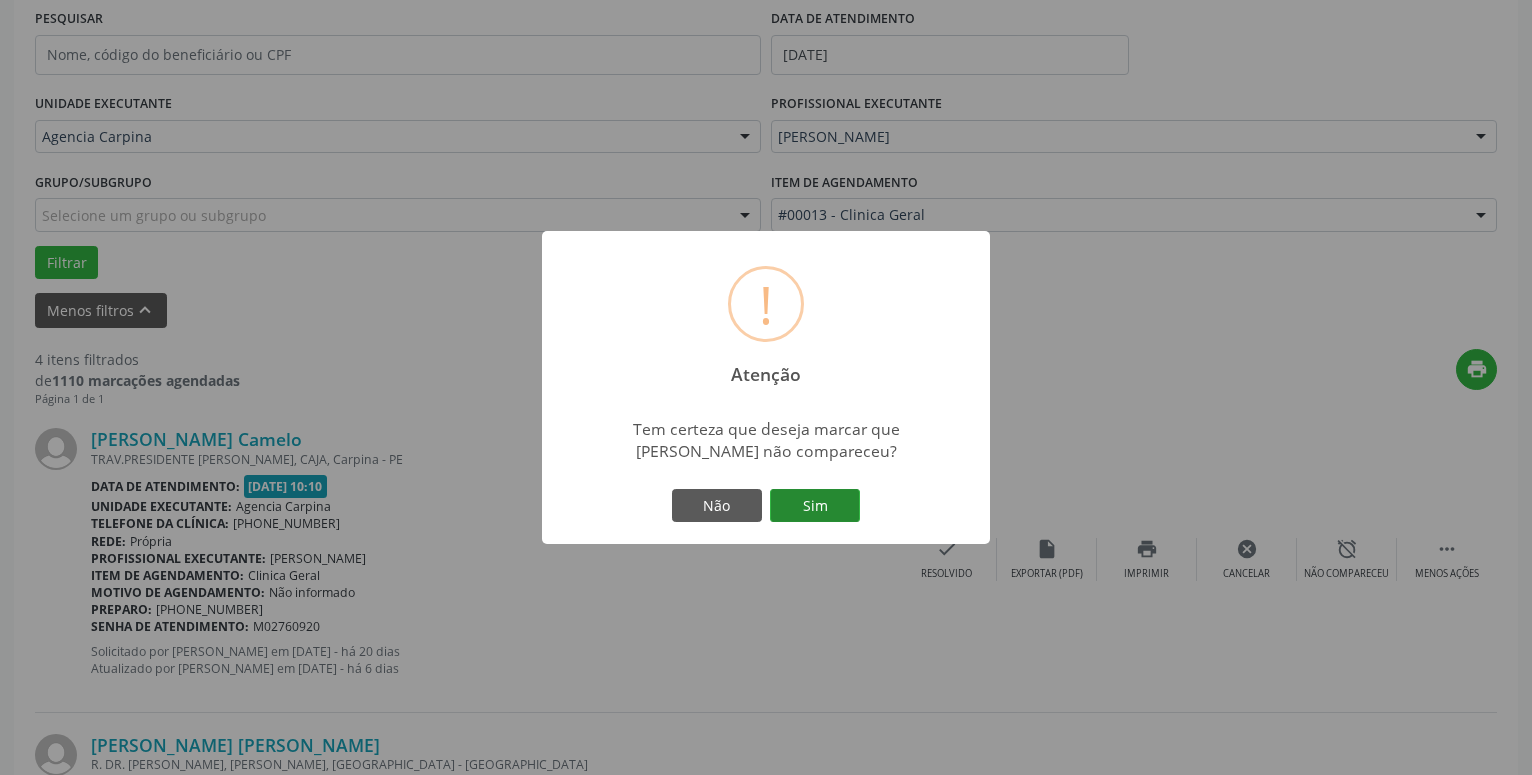 click on "Sim" at bounding box center [815, 506] 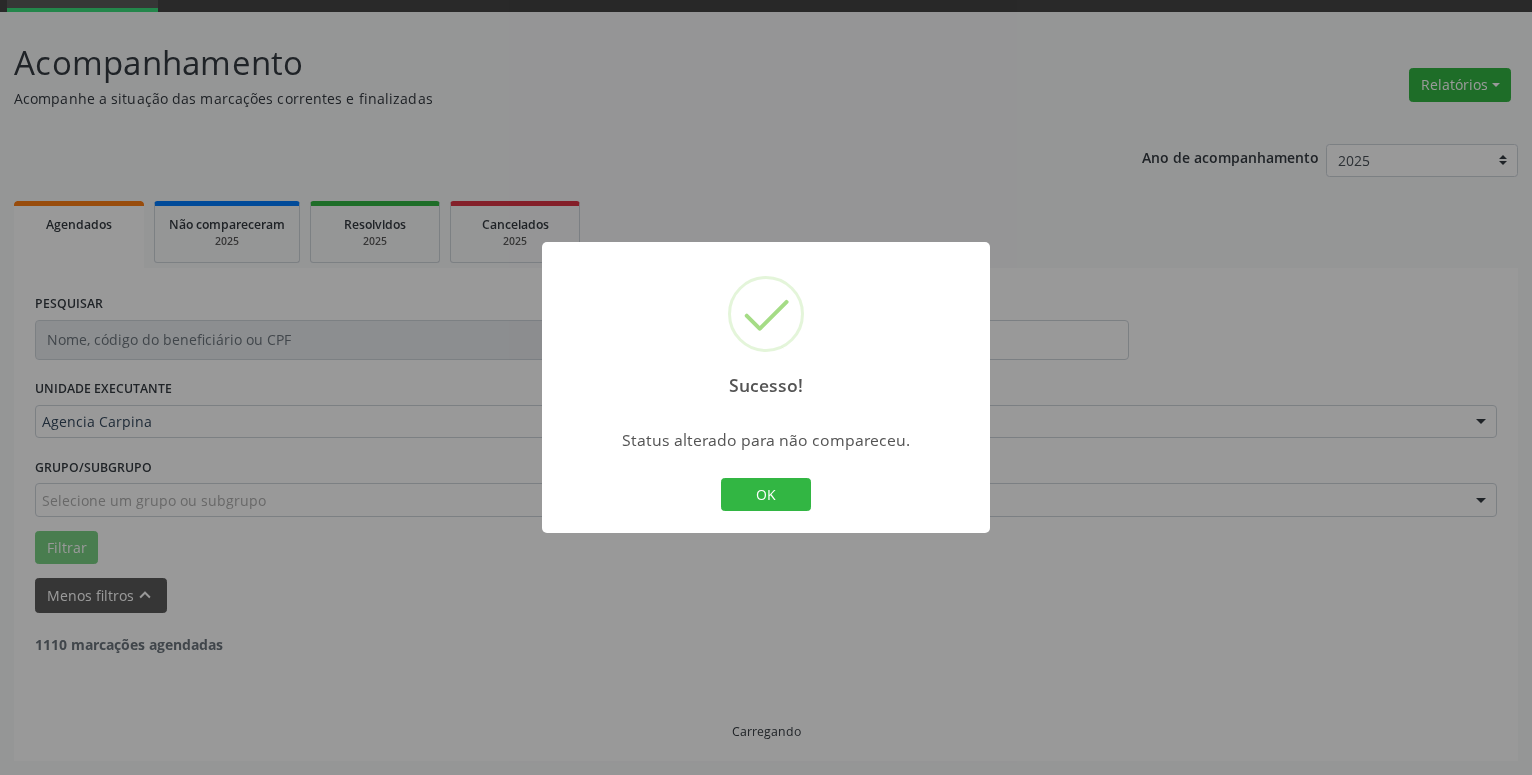 scroll, scrollTop: 98, scrollLeft: 0, axis: vertical 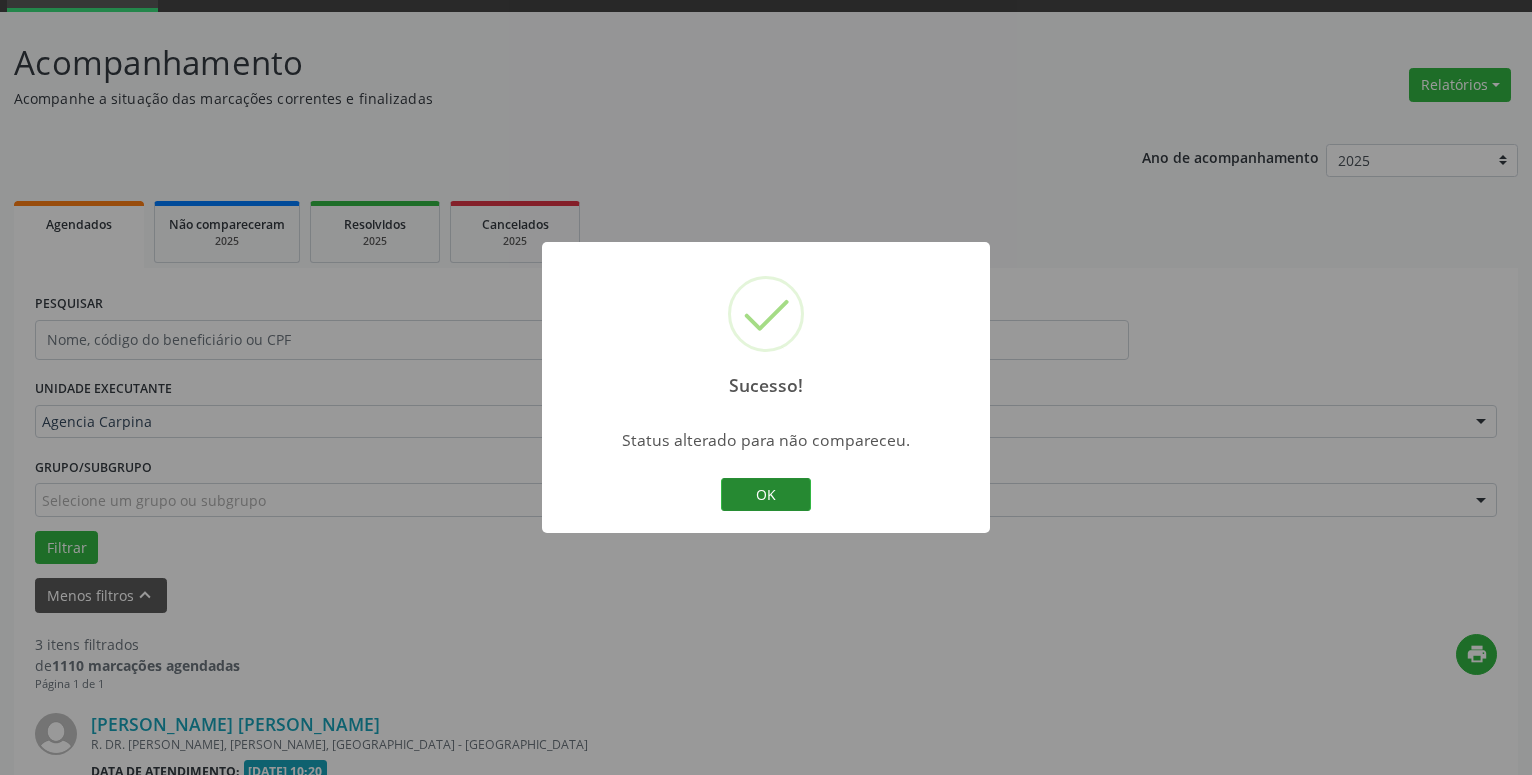 click on "OK" at bounding box center [766, 495] 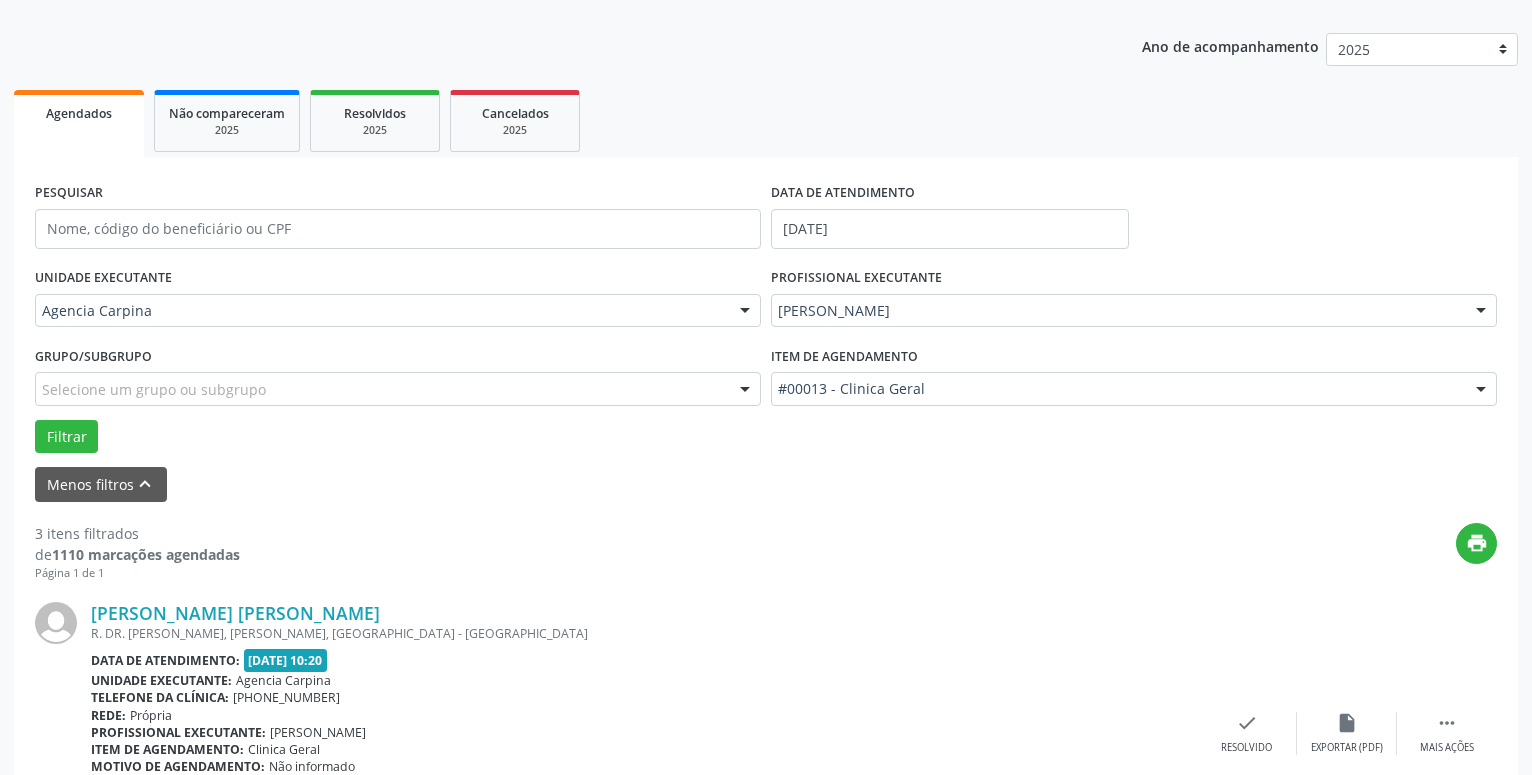 scroll, scrollTop: 302, scrollLeft: 0, axis: vertical 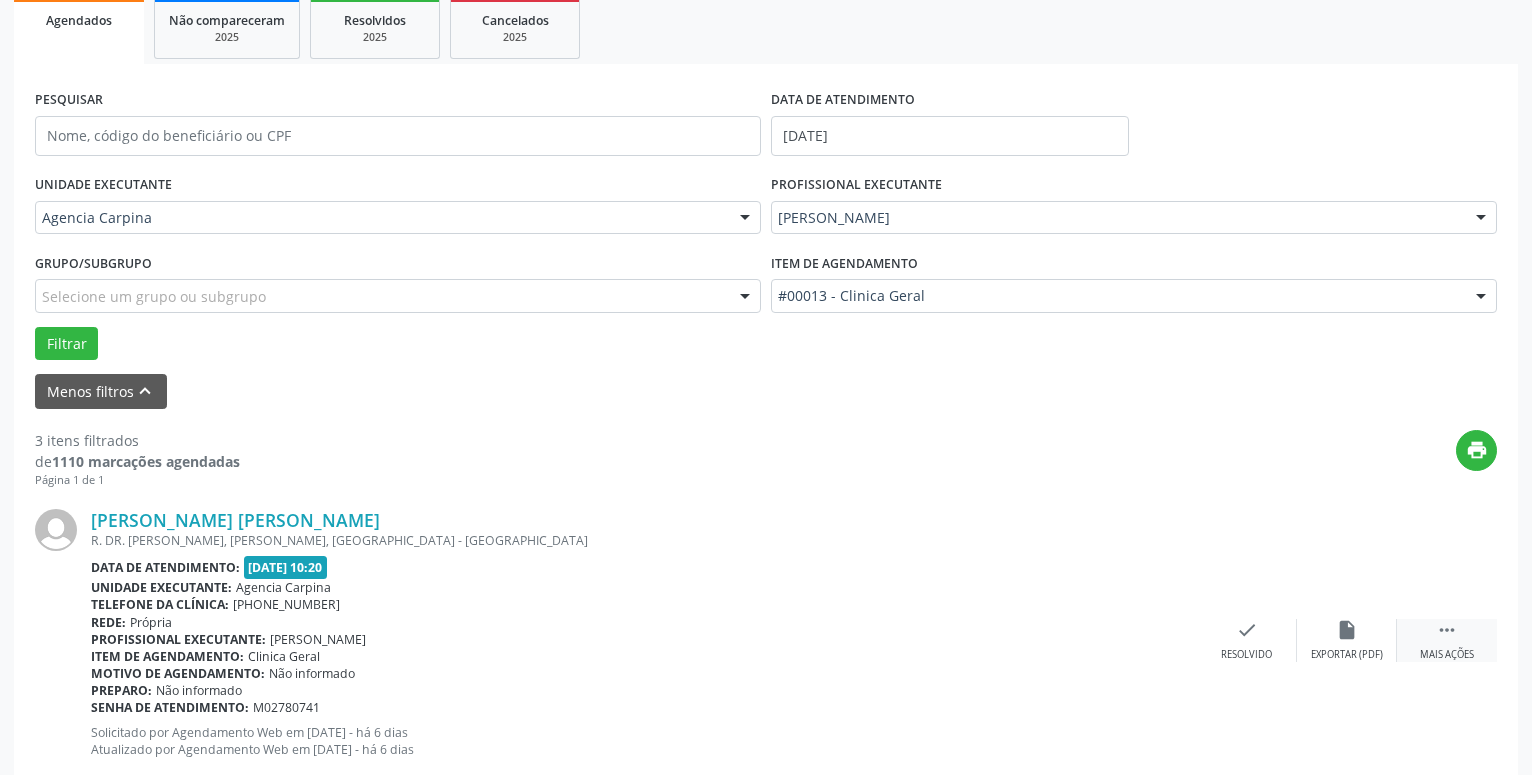 click on "
Mais ações" at bounding box center [1447, 640] 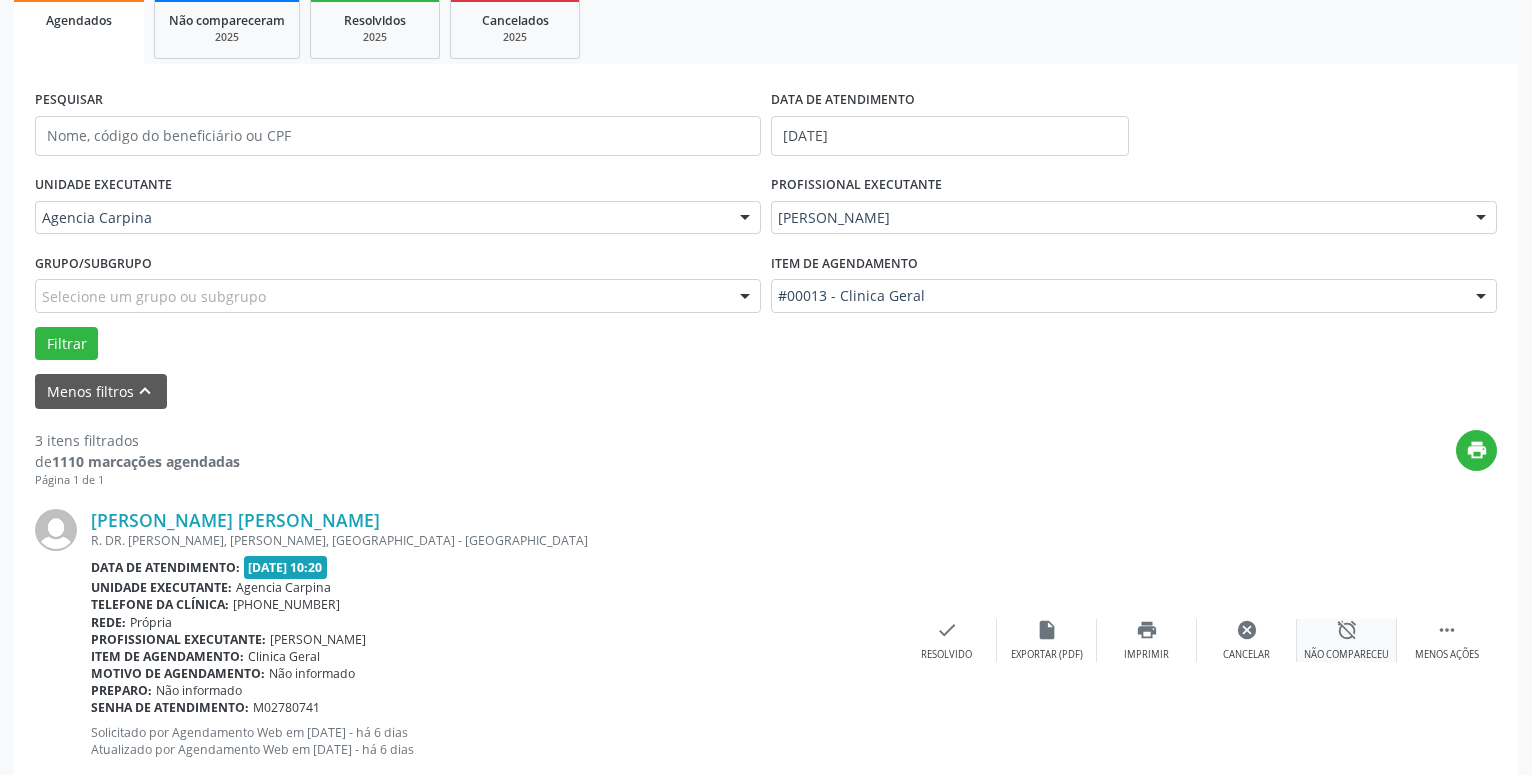 click on "alarm_off
Não compareceu" at bounding box center [1347, 640] 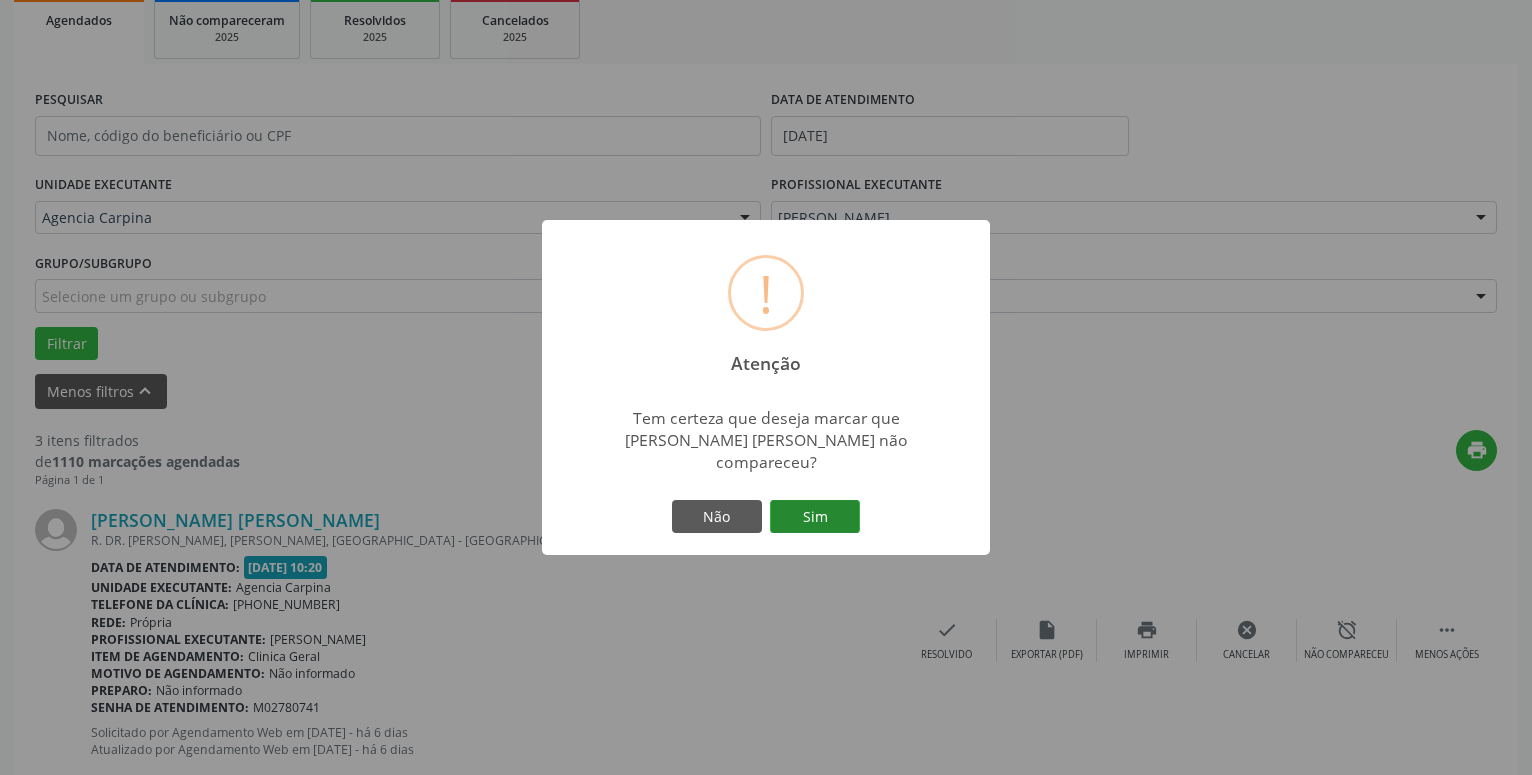 click on "Sim" at bounding box center (815, 517) 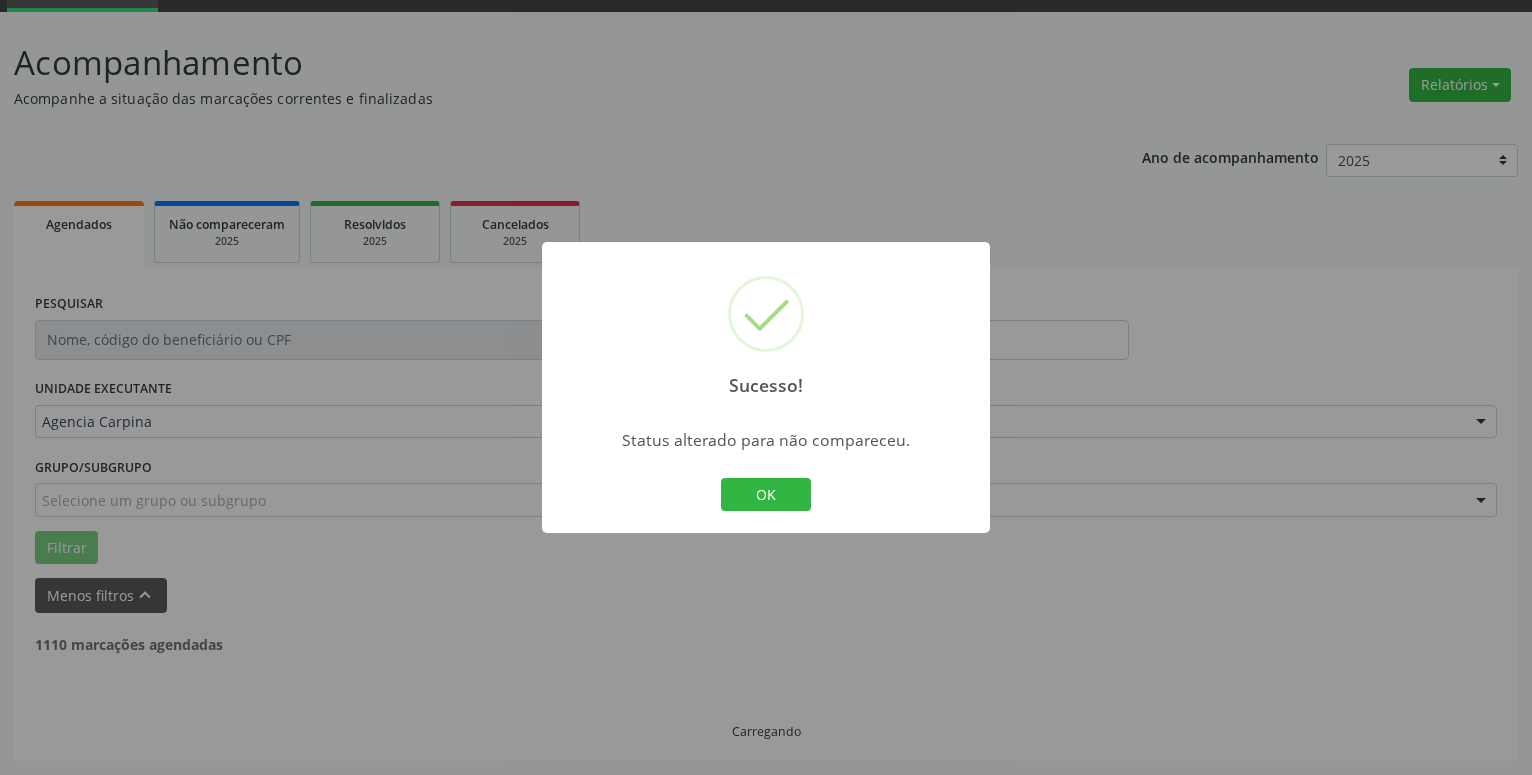 scroll, scrollTop: 98, scrollLeft: 0, axis: vertical 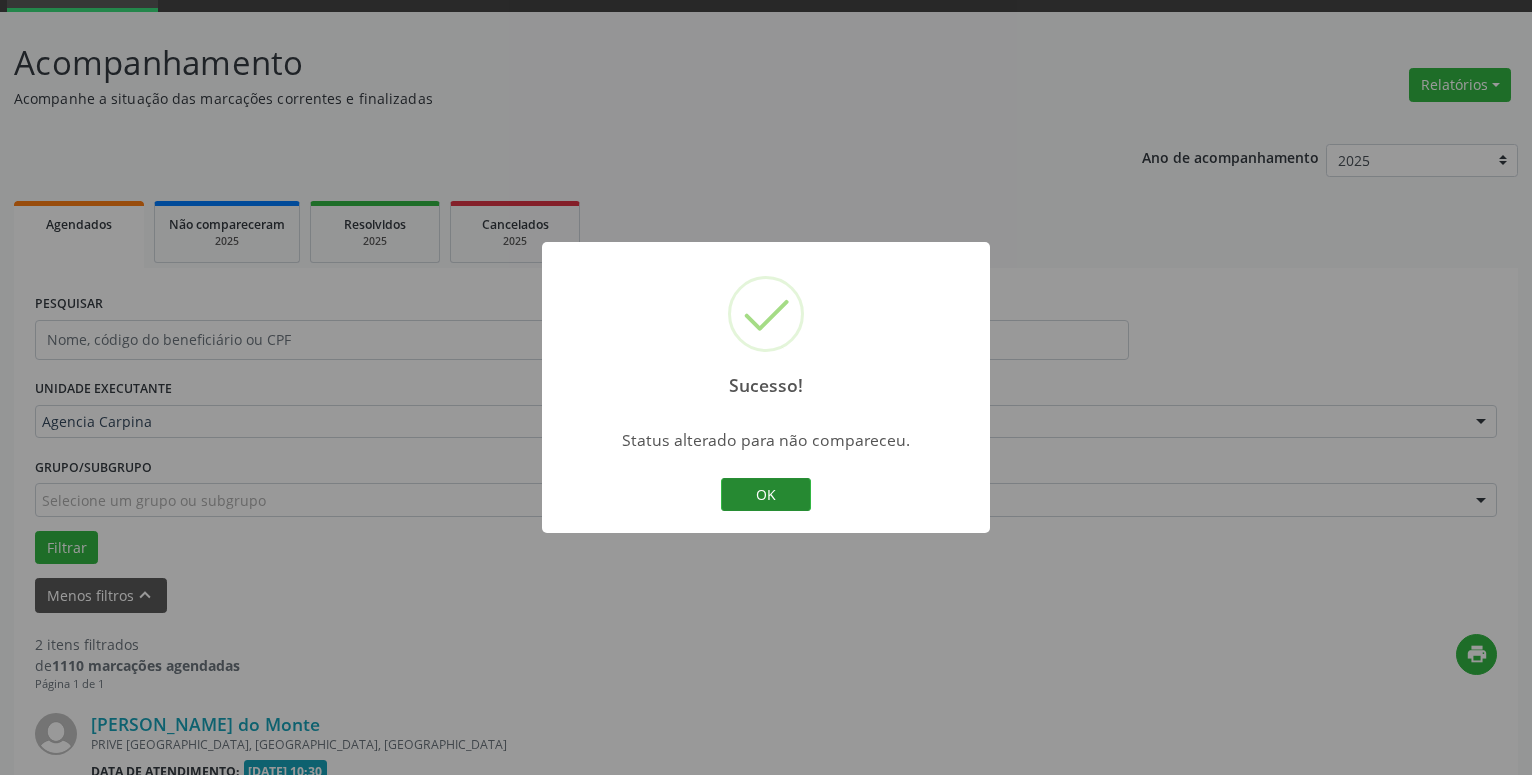 click on "OK" at bounding box center [766, 495] 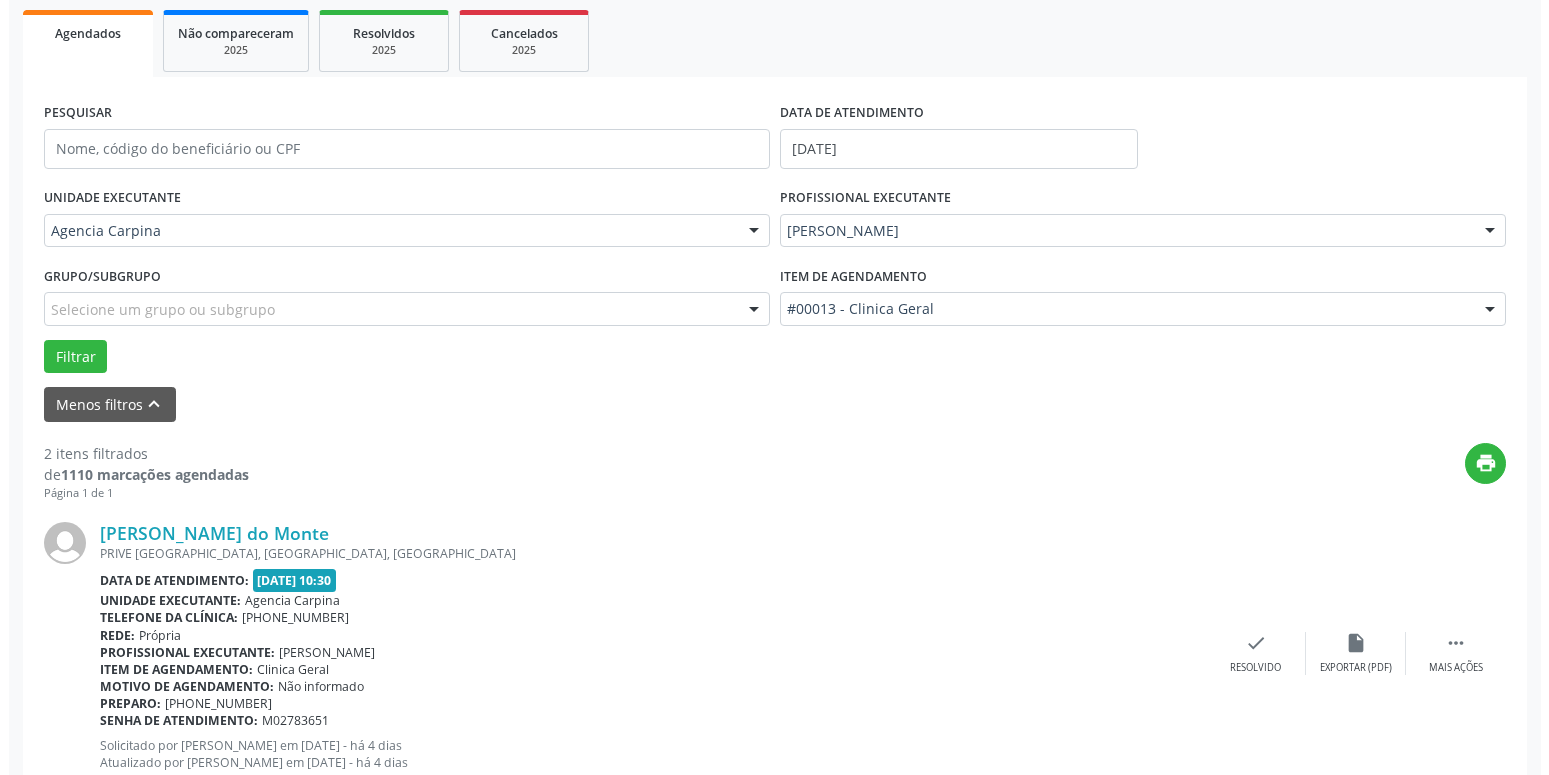 scroll, scrollTop: 404, scrollLeft: 0, axis: vertical 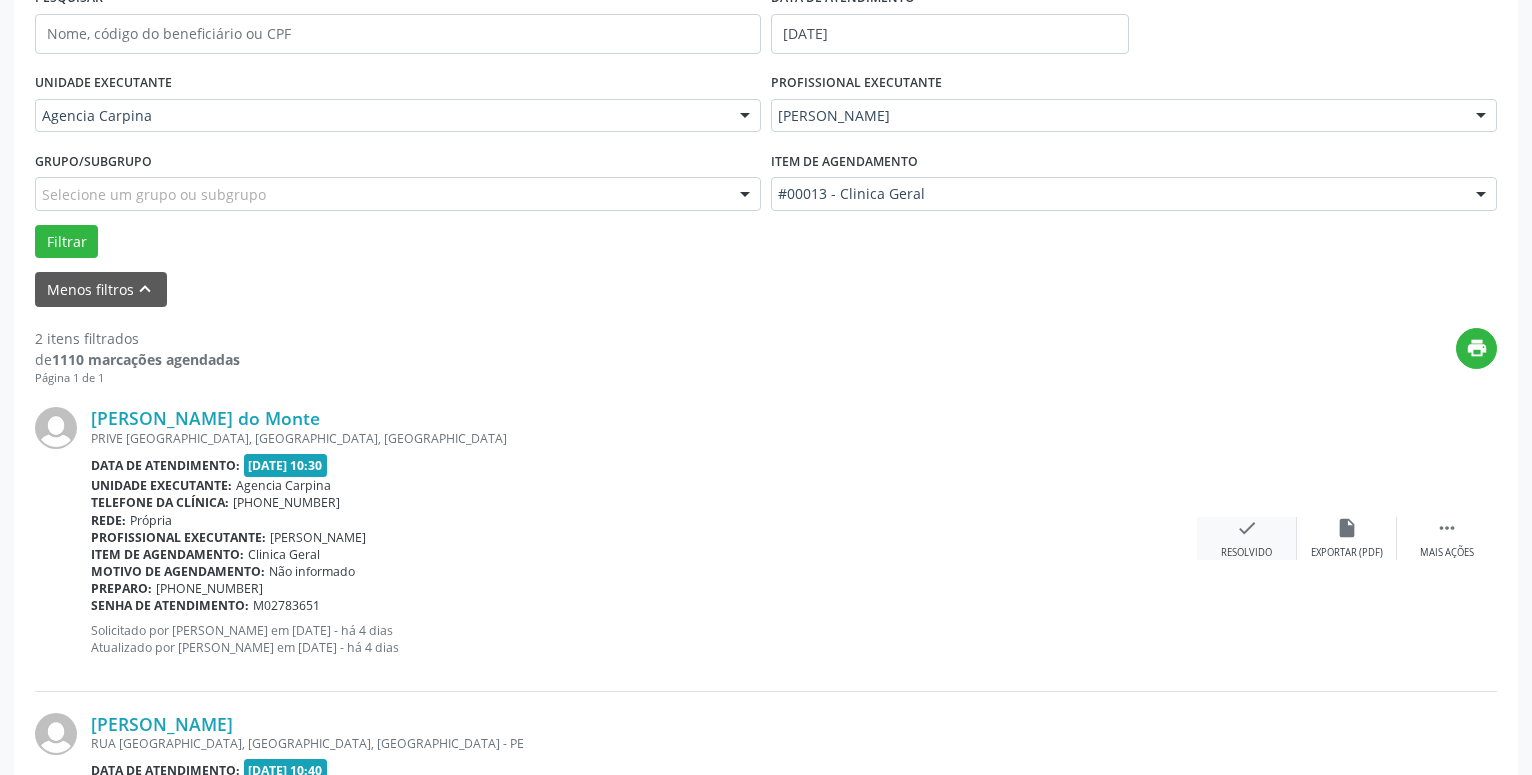 click on "Resolvido" at bounding box center (1246, 553) 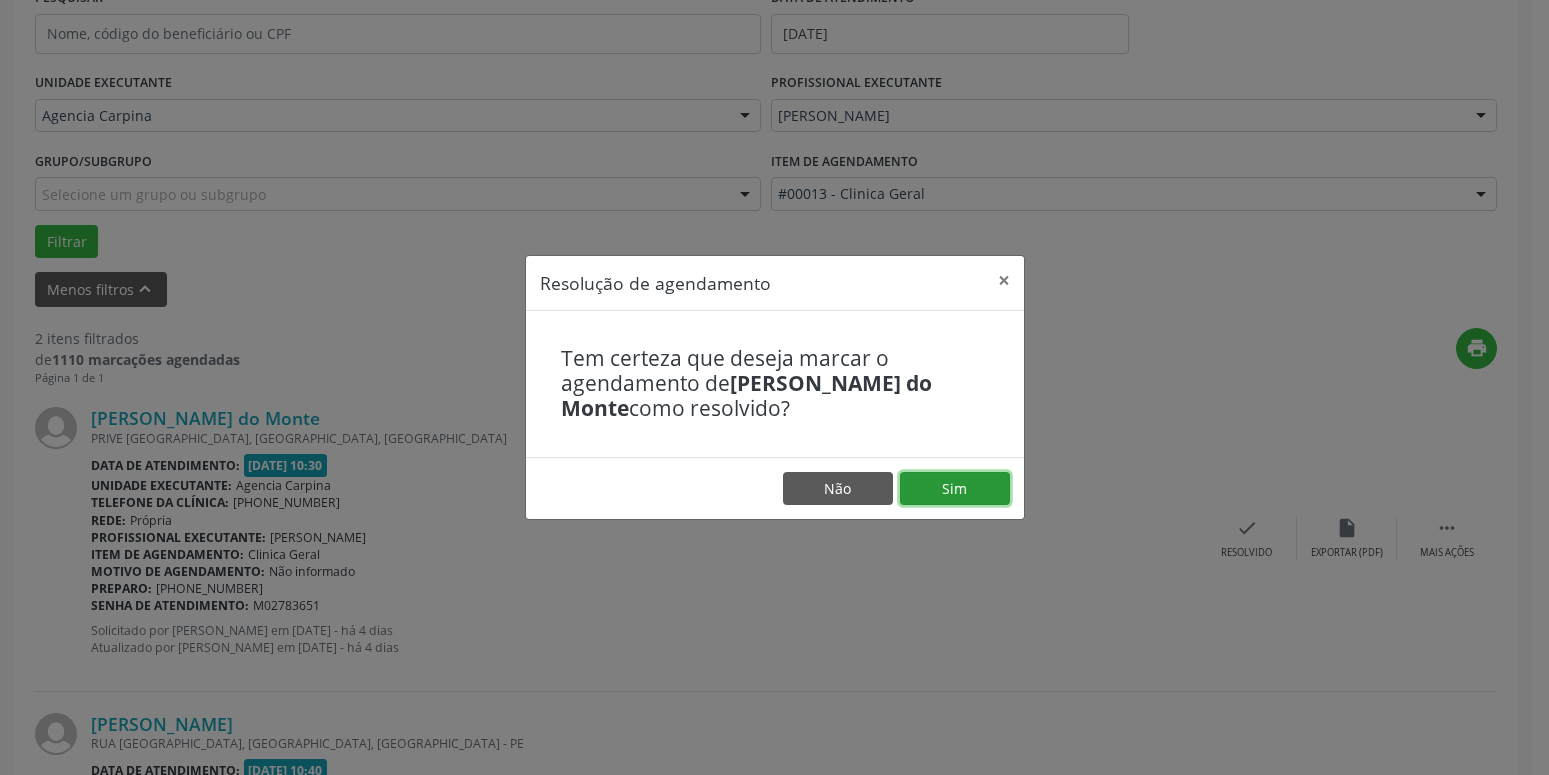 click on "Sim" at bounding box center [955, 489] 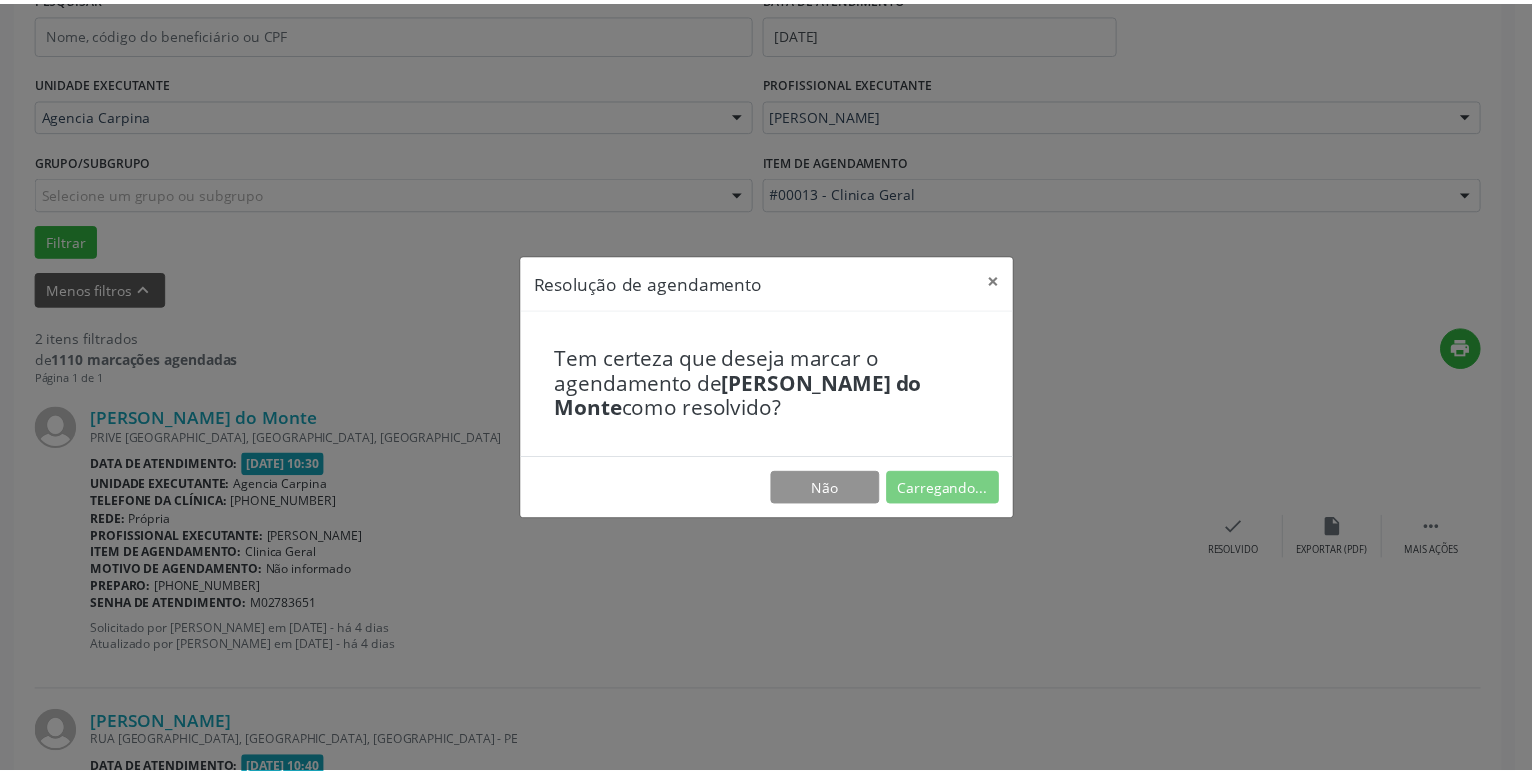 scroll, scrollTop: 77, scrollLeft: 0, axis: vertical 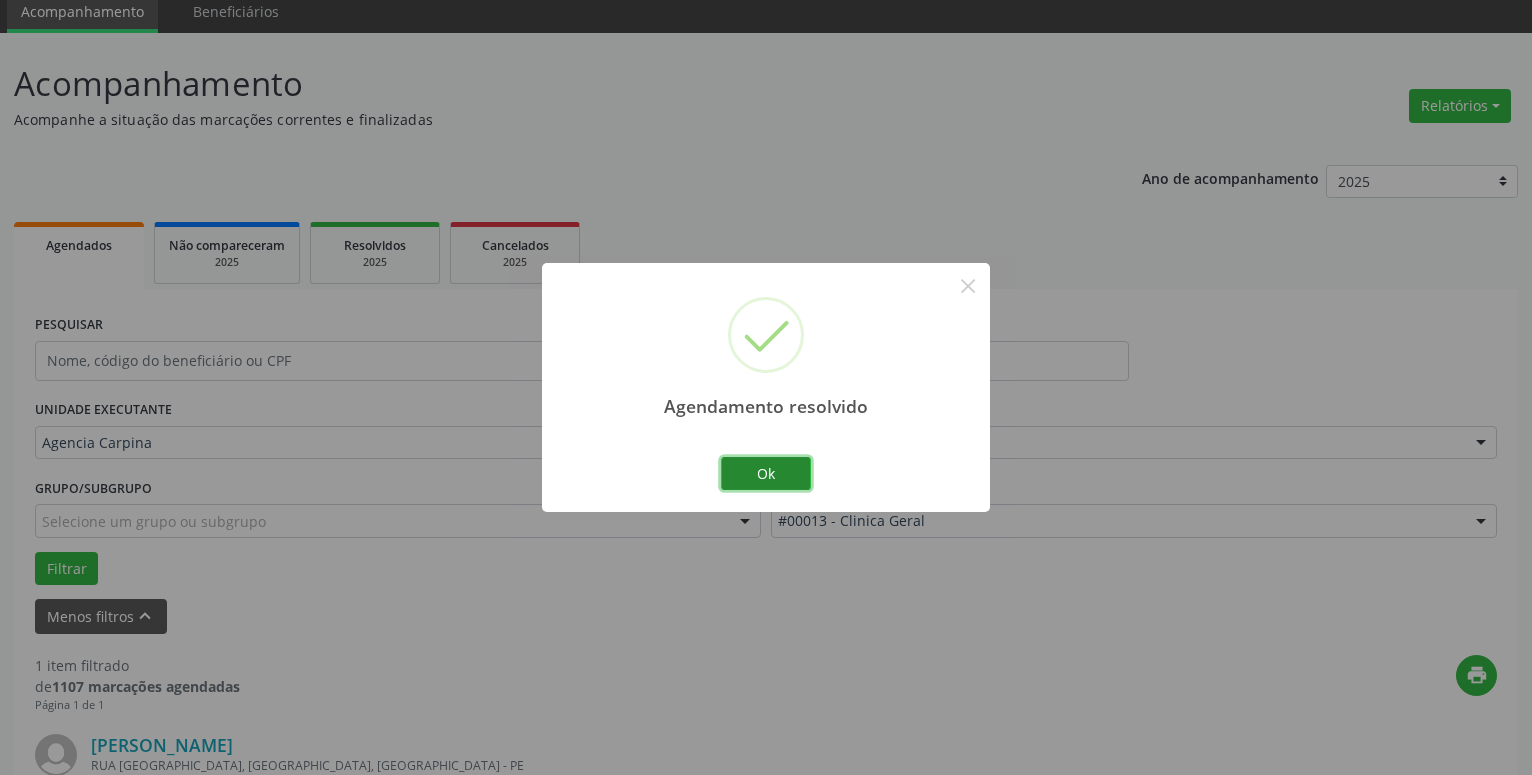 click on "Ok" at bounding box center [766, 474] 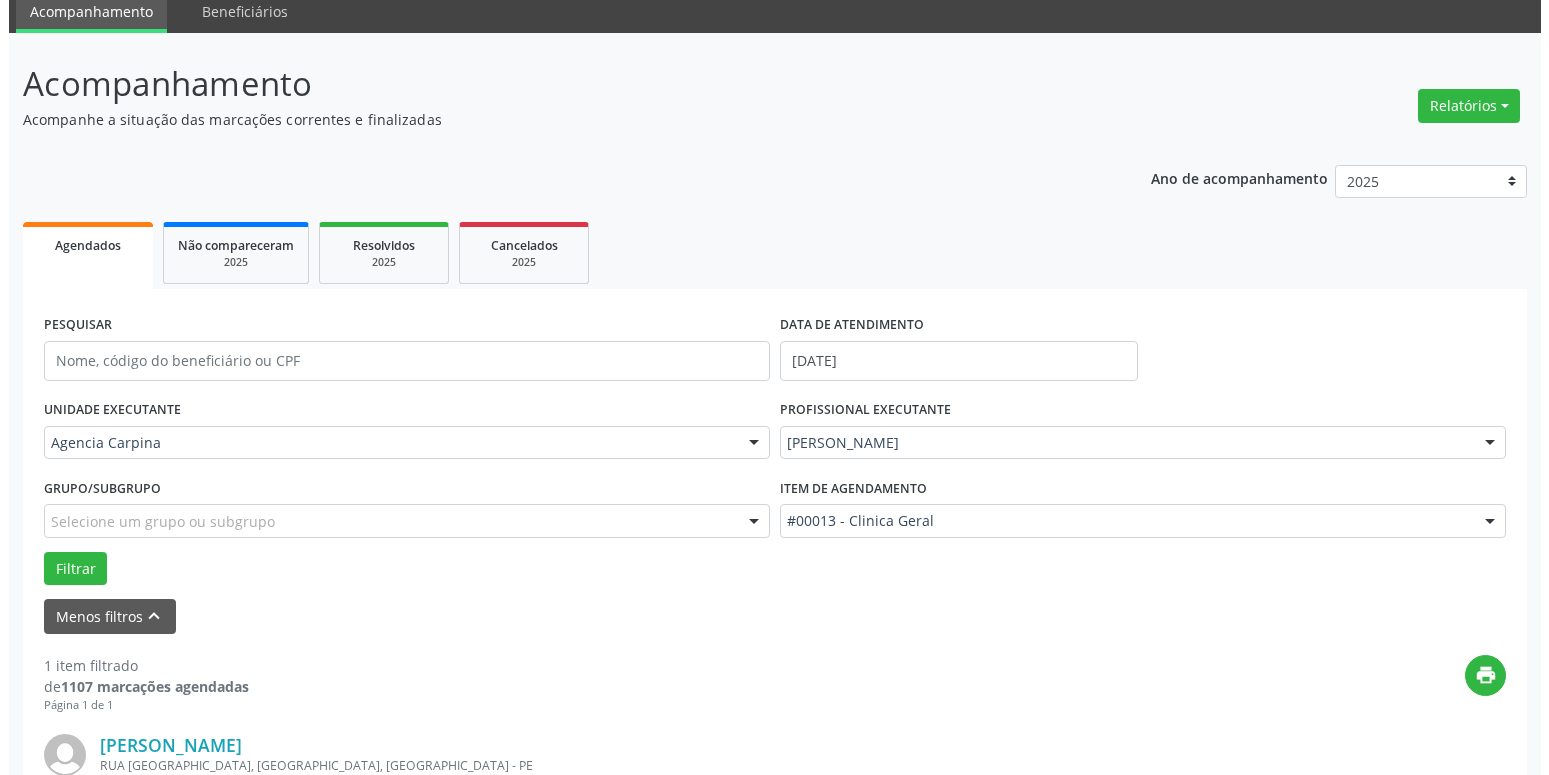 scroll, scrollTop: 355, scrollLeft: 0, axis: vertical 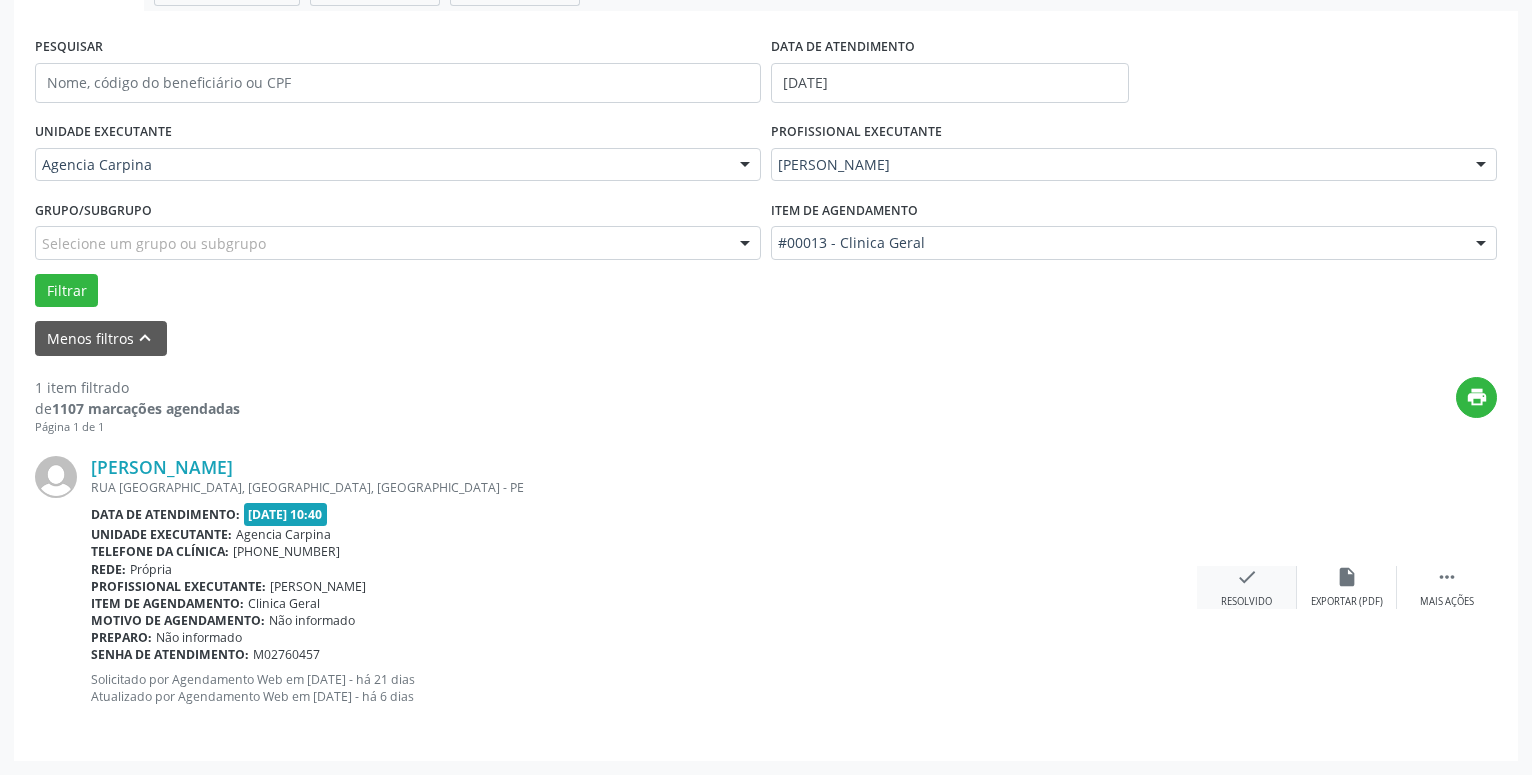 click on "check" at bounding box center (1247, 577) 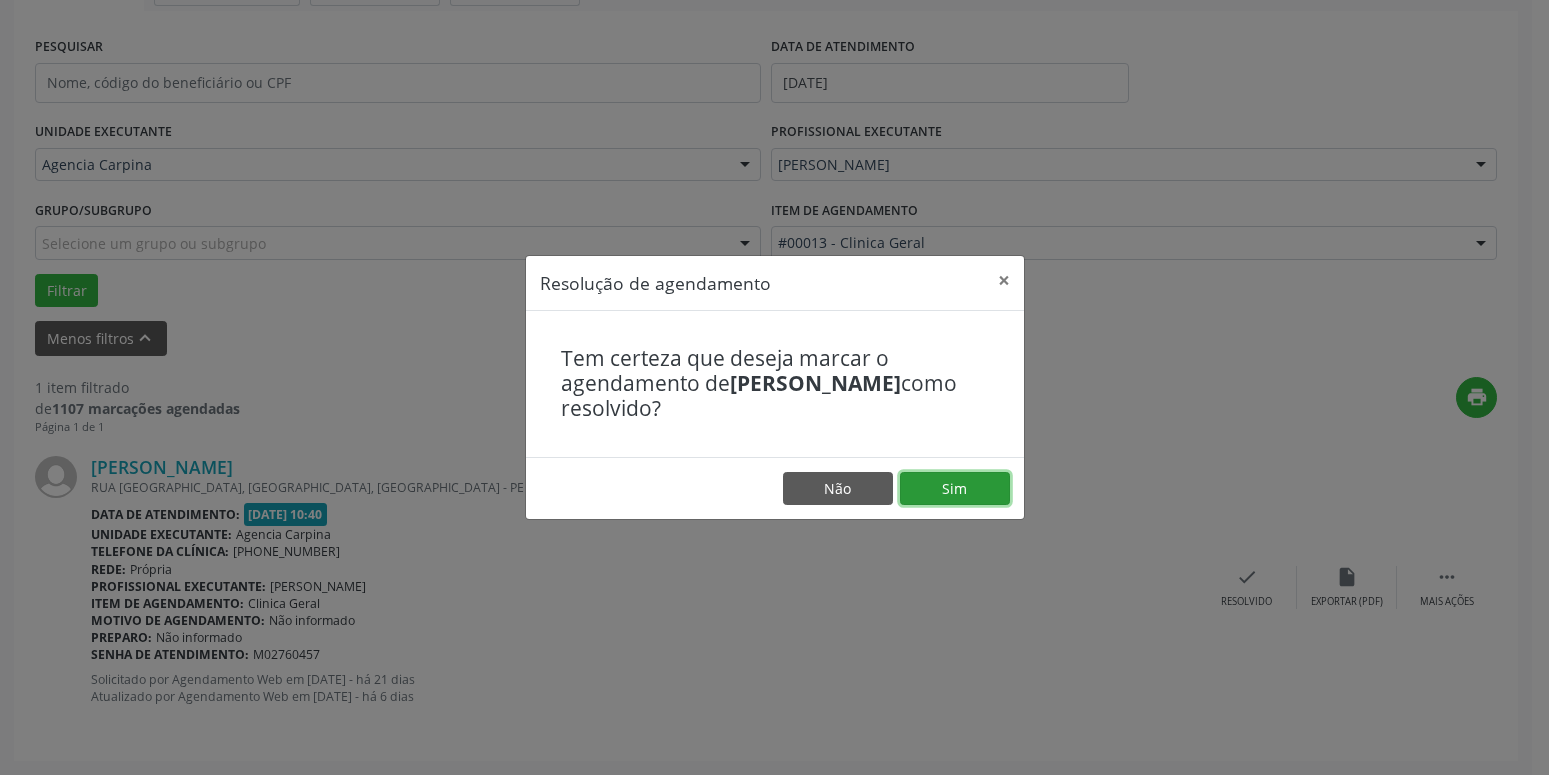click on "Sim" at bounding box center [955, 489] 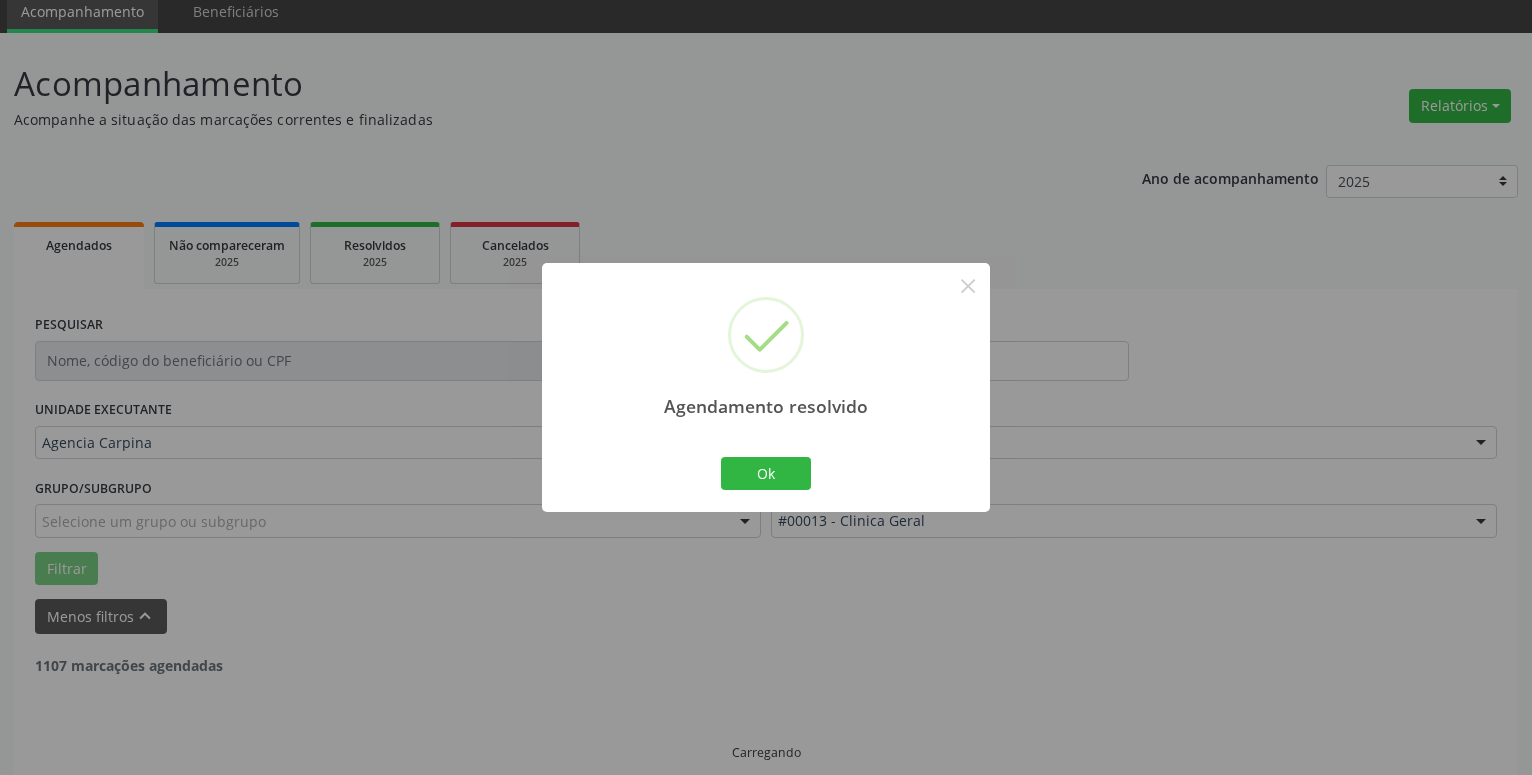 scroll, scrollTop: 34, scrollLeft: 0, axis: vertical 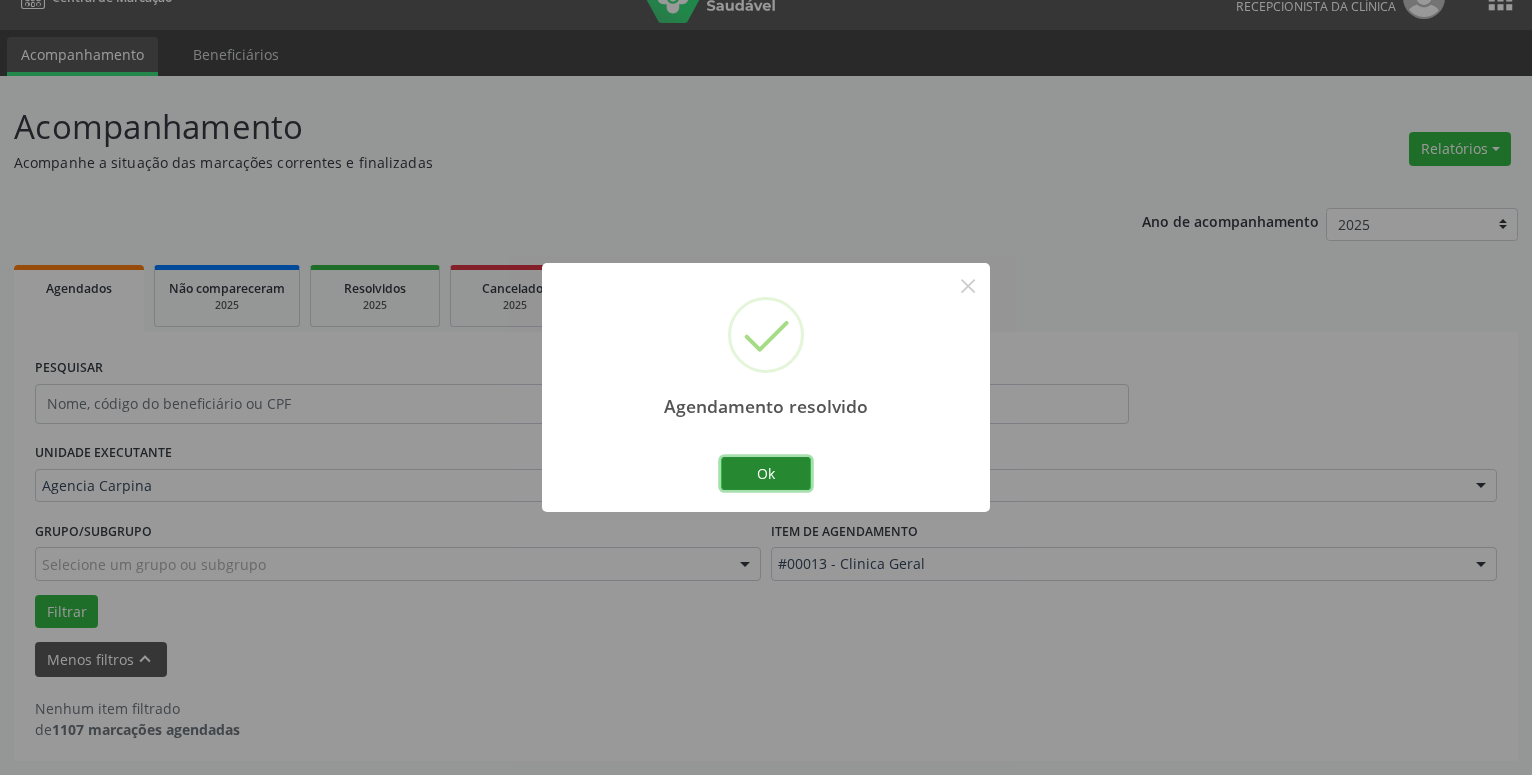 click on "Ok" at bounding box center [766, 474] 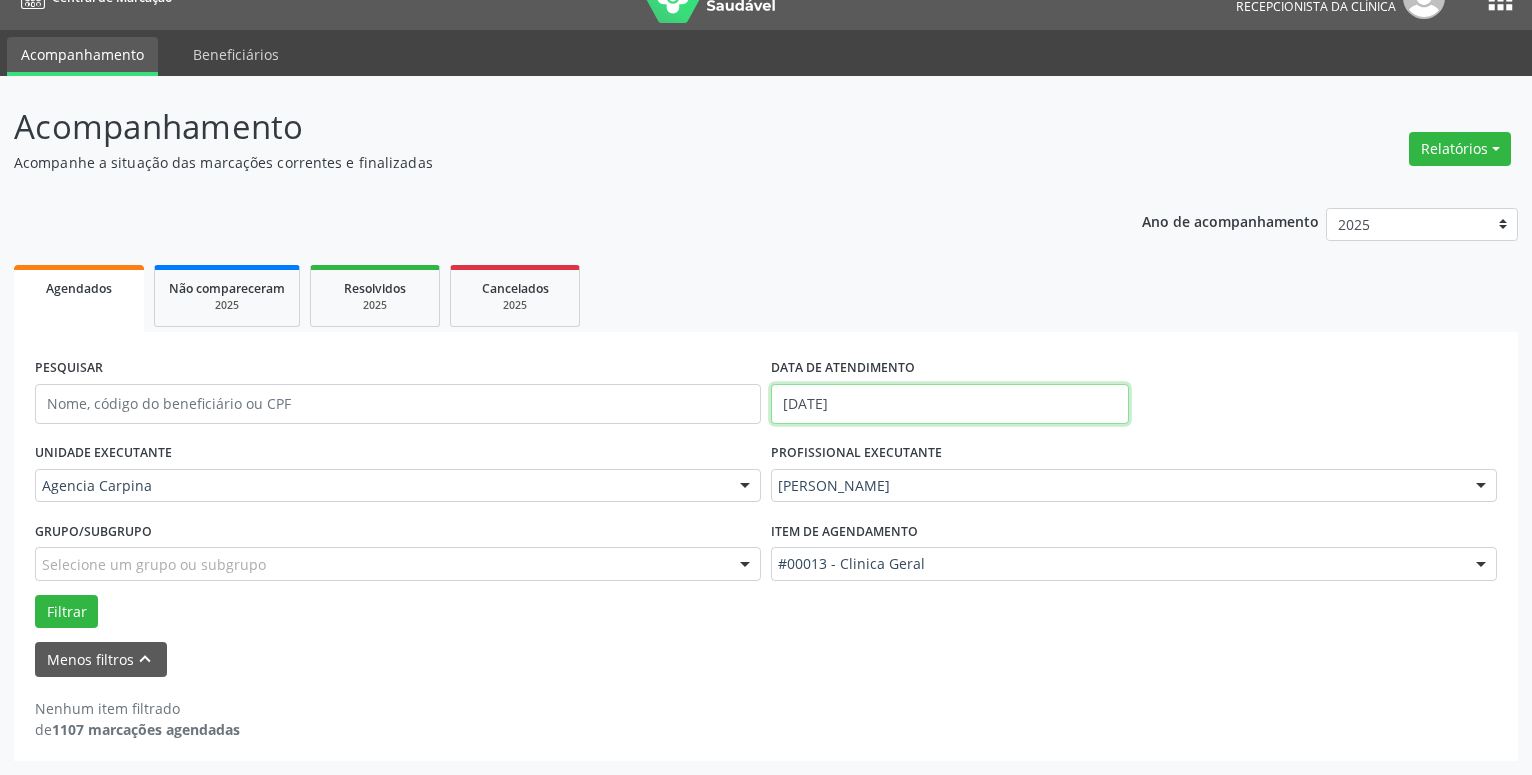 click on "[DATE]" at bounding box center (950, 404) 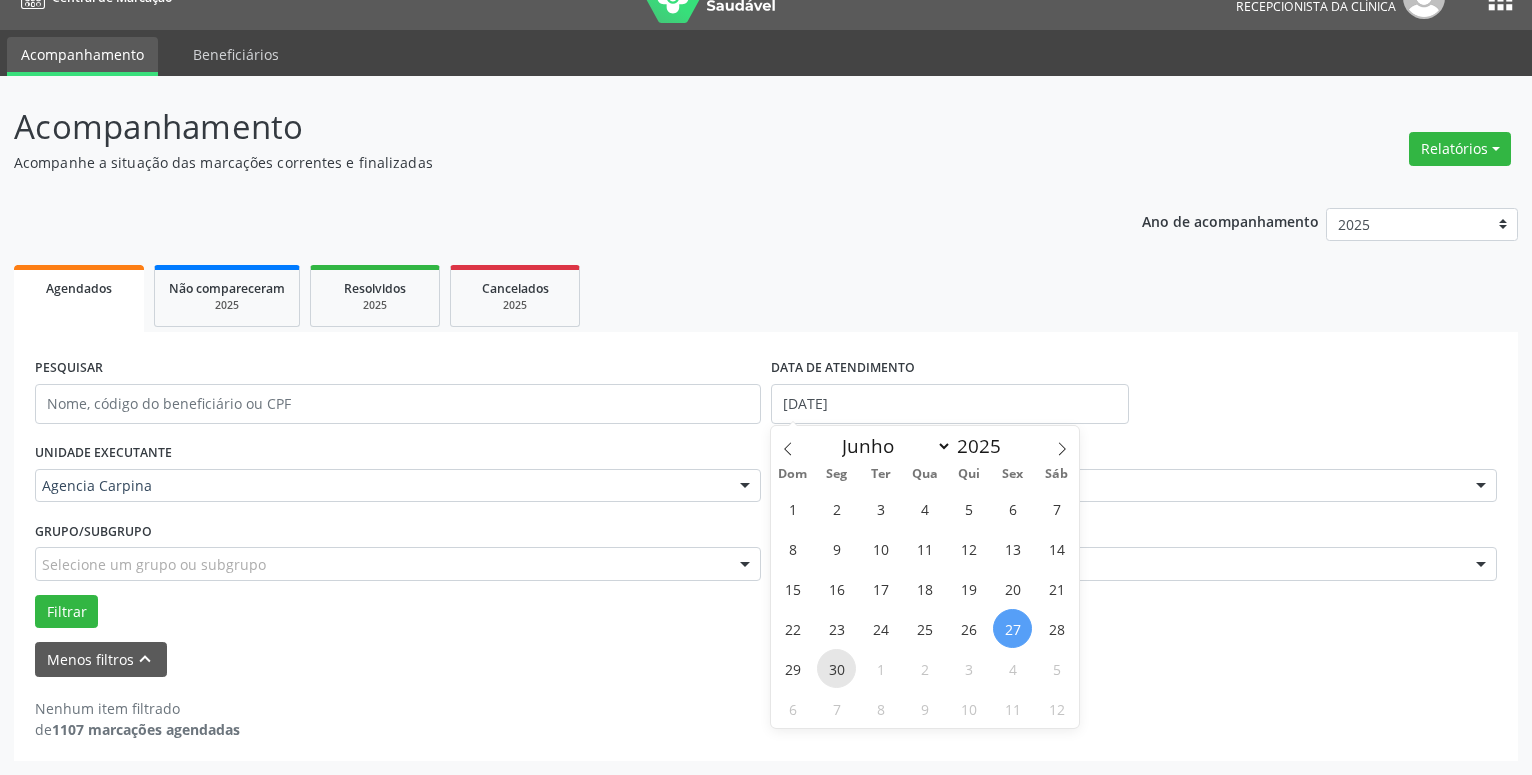 click on "30" at bounding box center (836, 668) 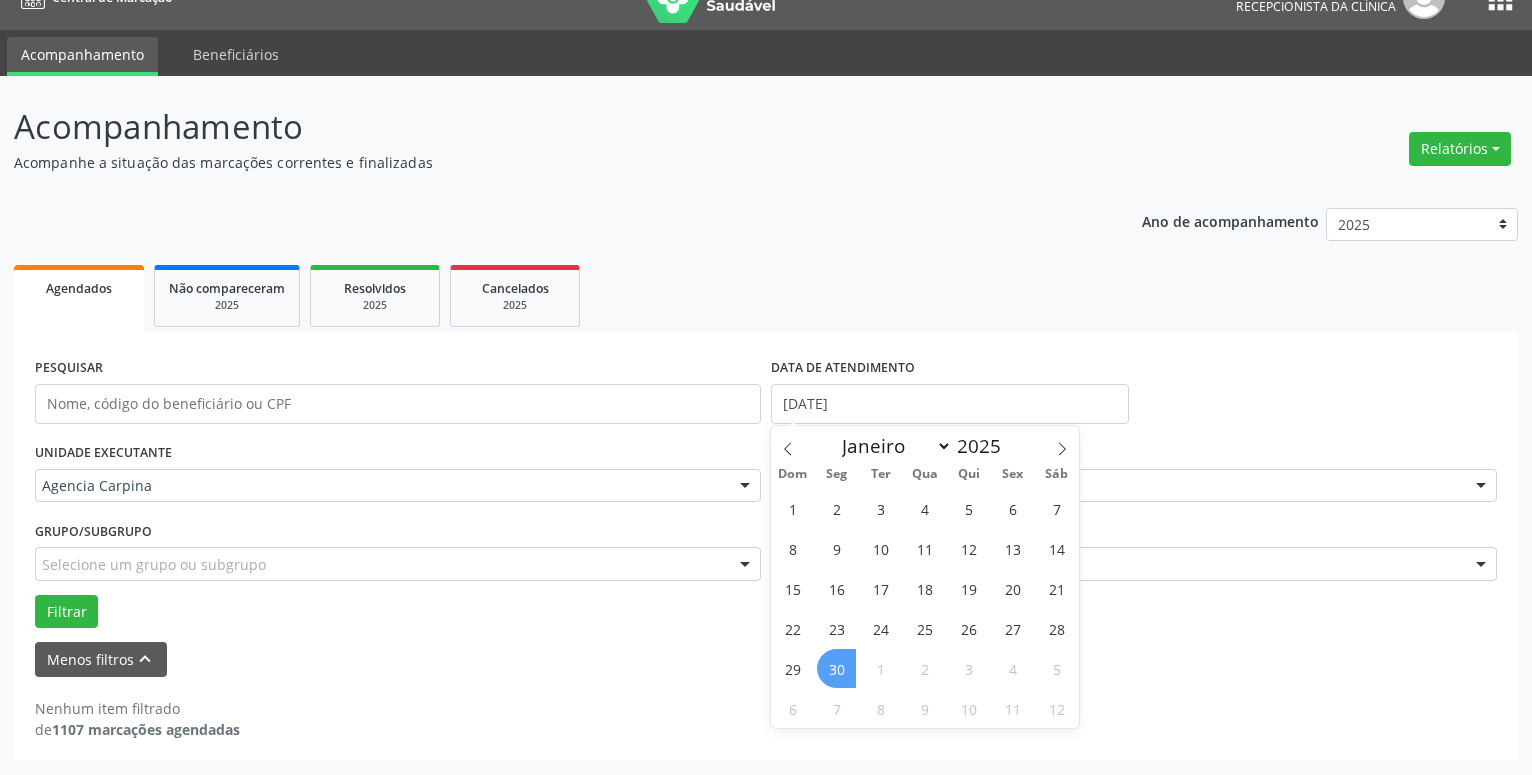 click on "30" at bounding box center (836, 668) 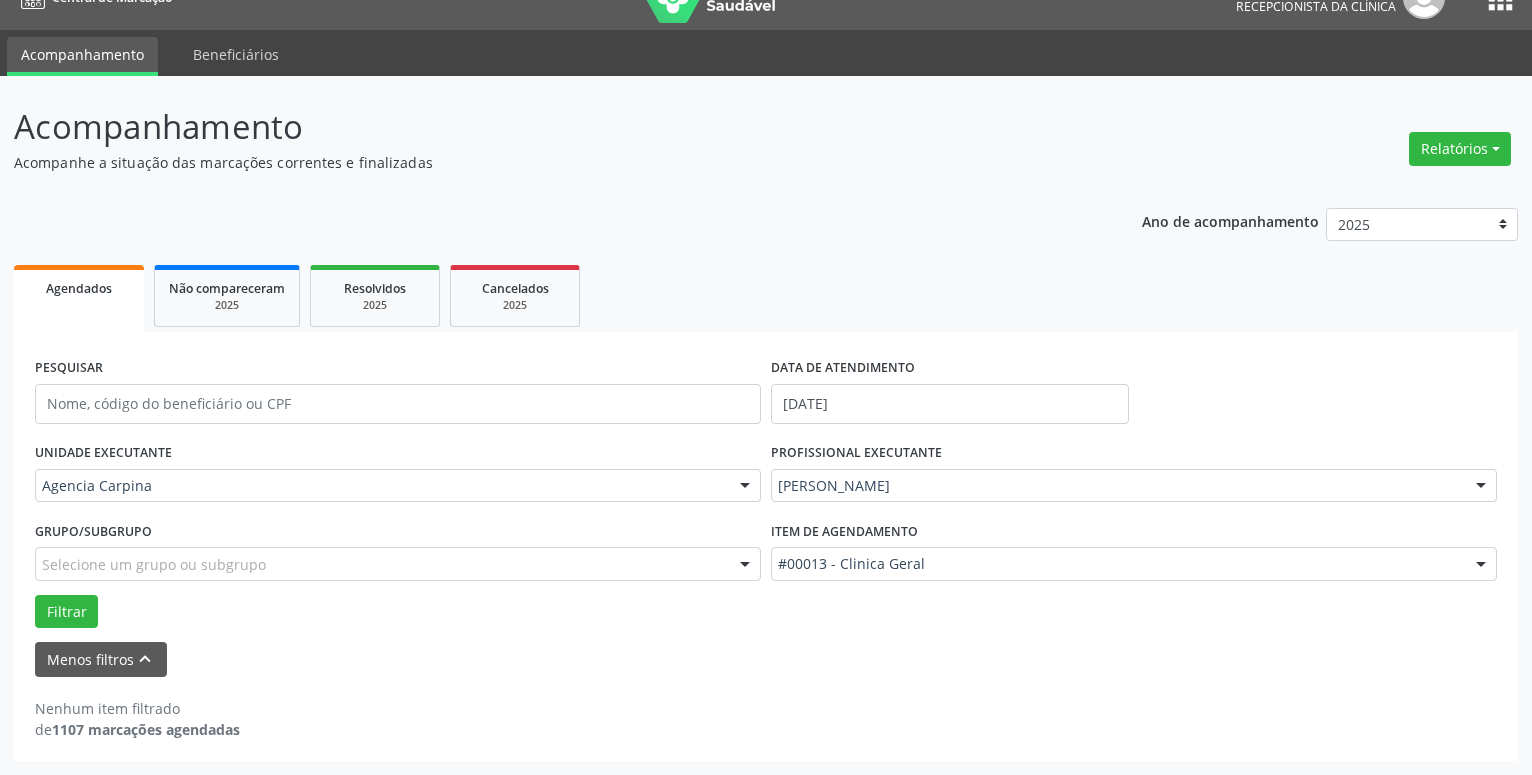 click at bounding box center (1481, 487) 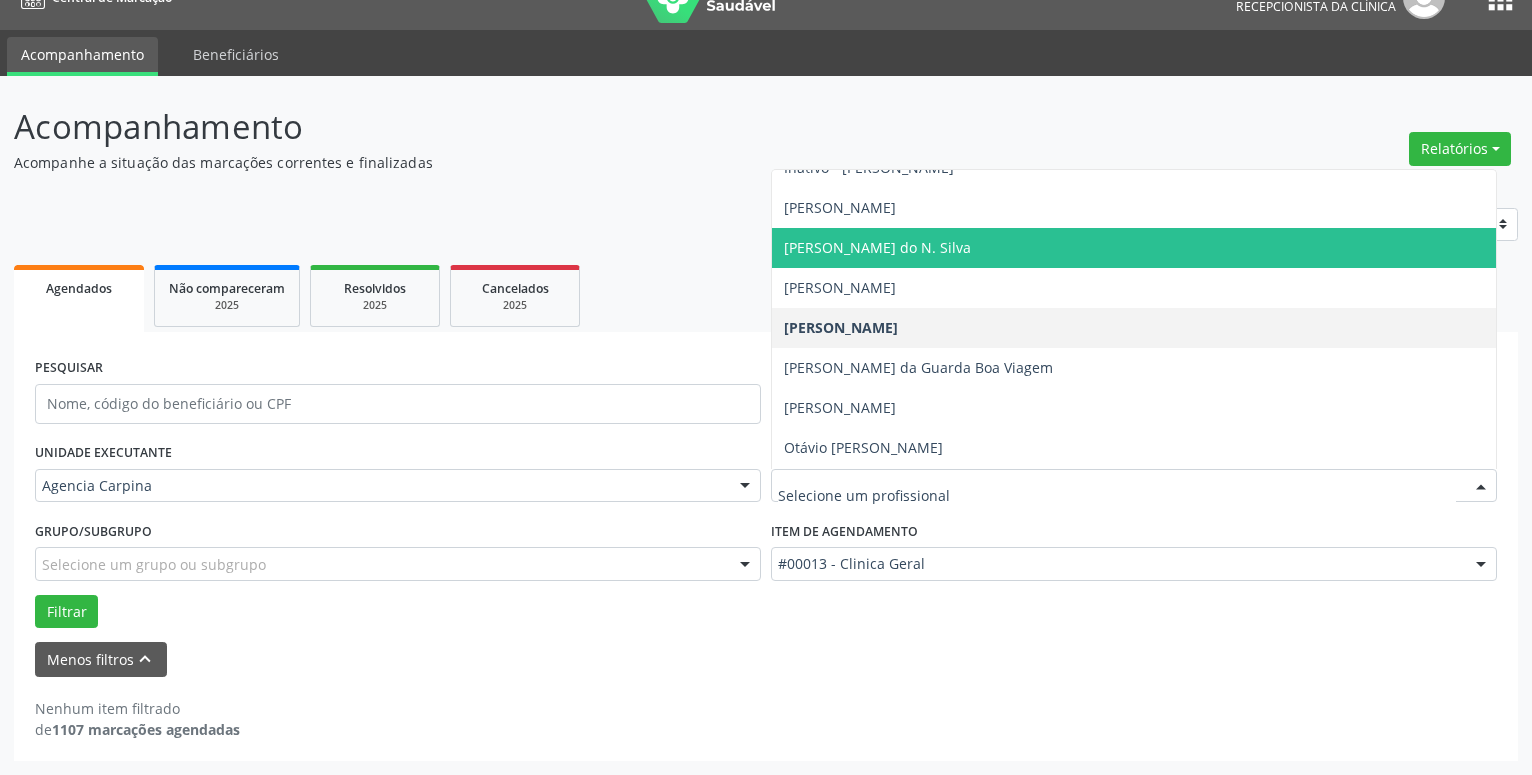 click on "[PERSON_NAME] do N. Silva" at bounding box center [1134, 248] 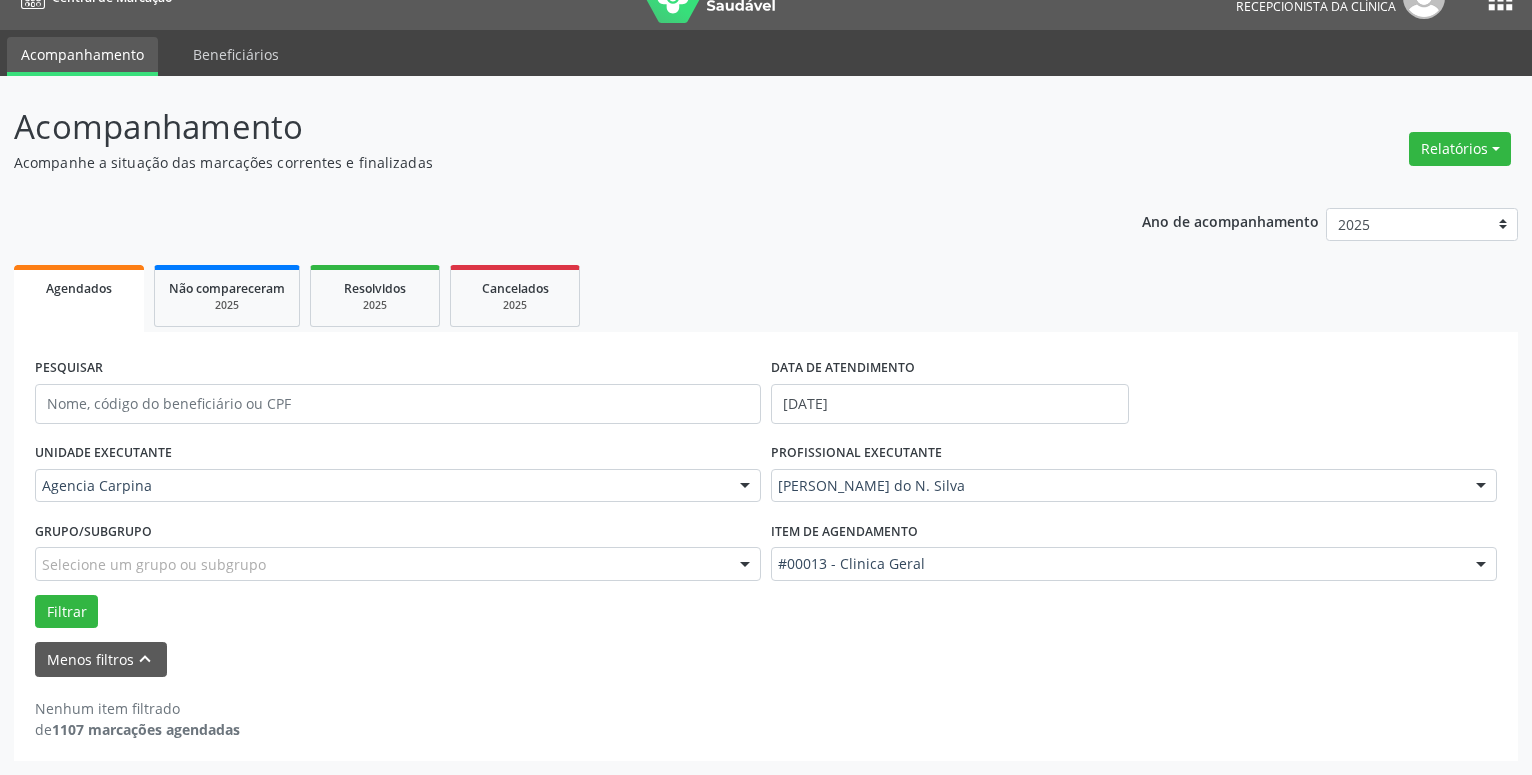 click at bounding box center (1481, 565) 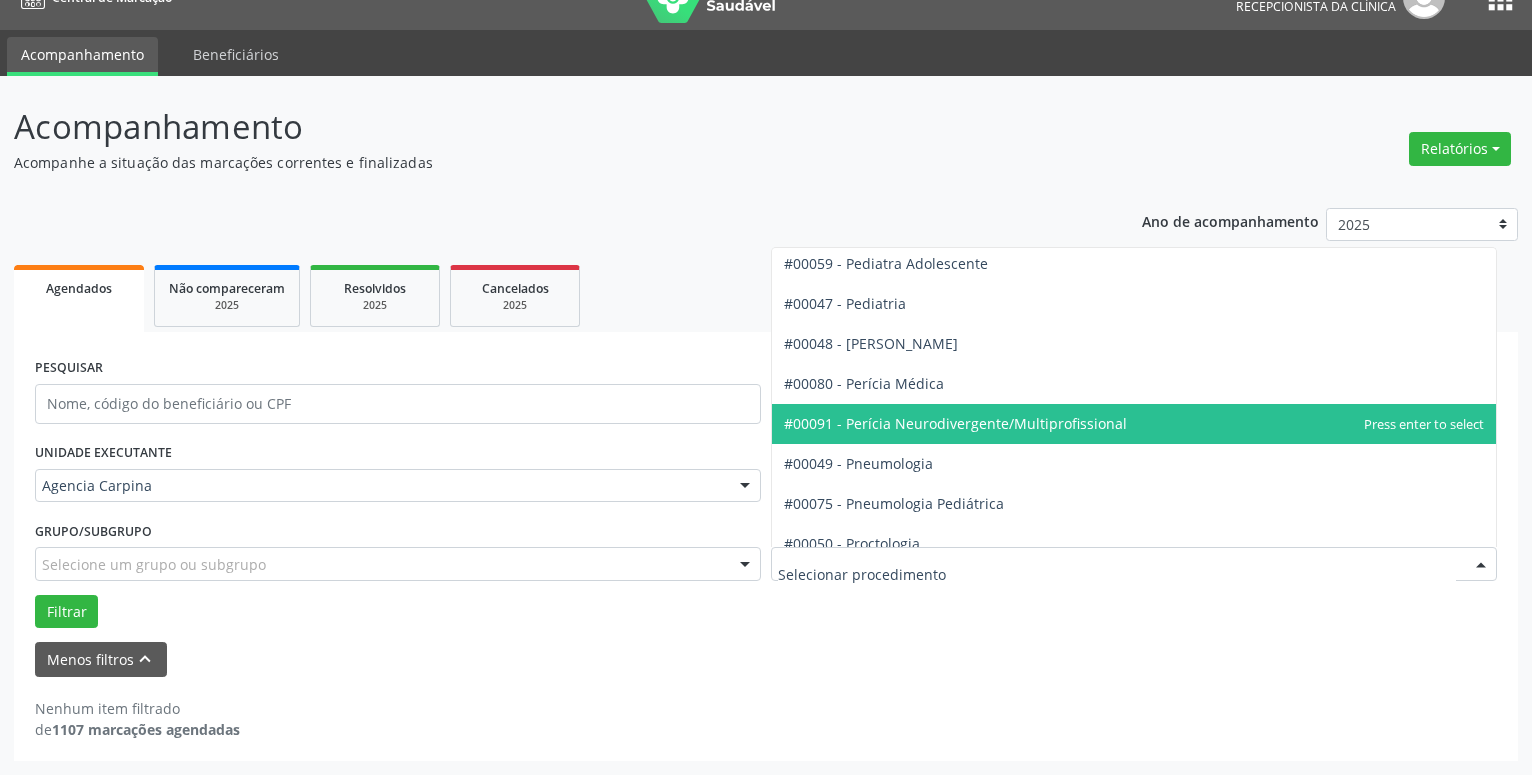 scroll, scrollTop: 3192, scrollLeft: 0, axis: vertical 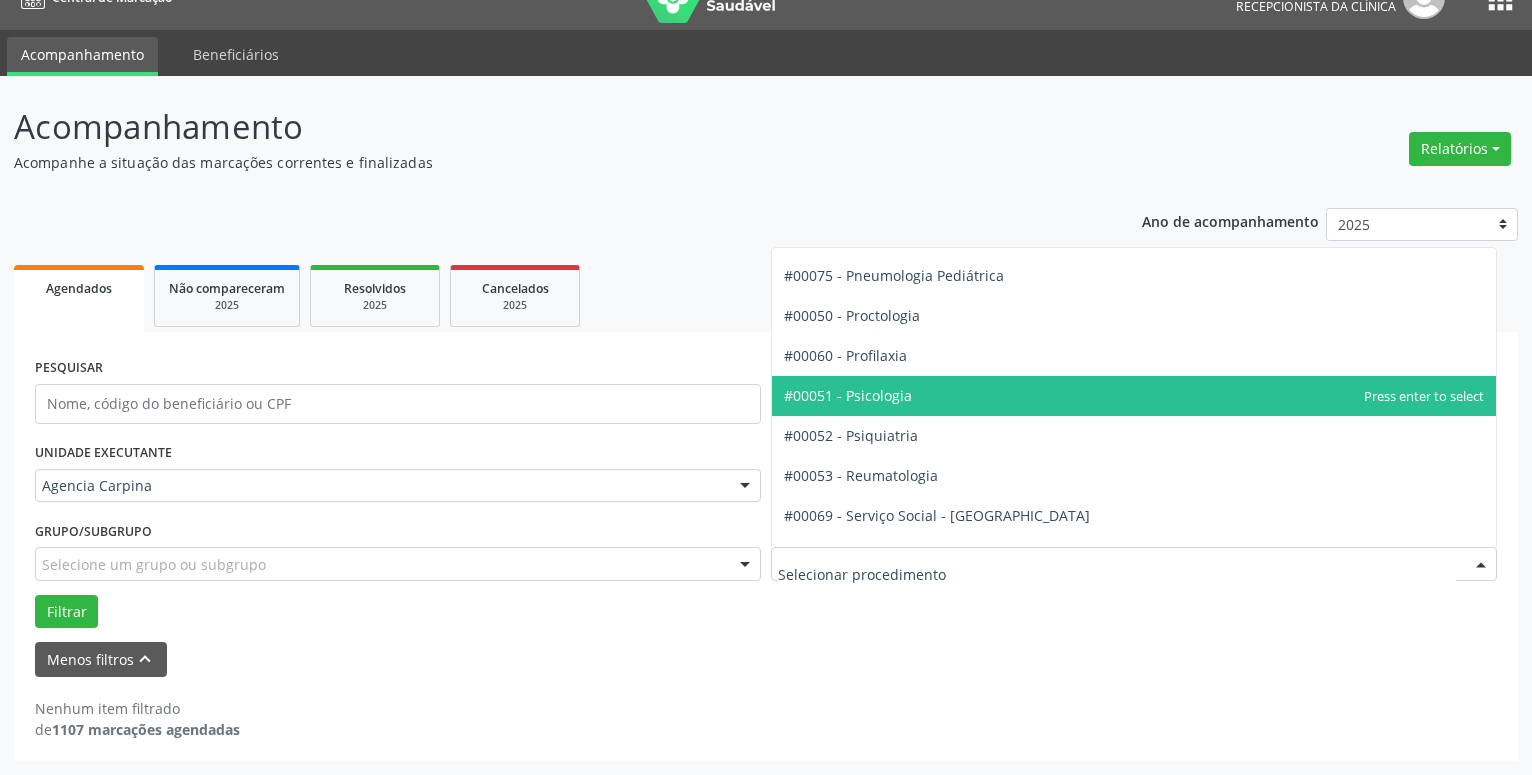 click on "#00051 - Psicologia" at bounding box center (1134, 396) 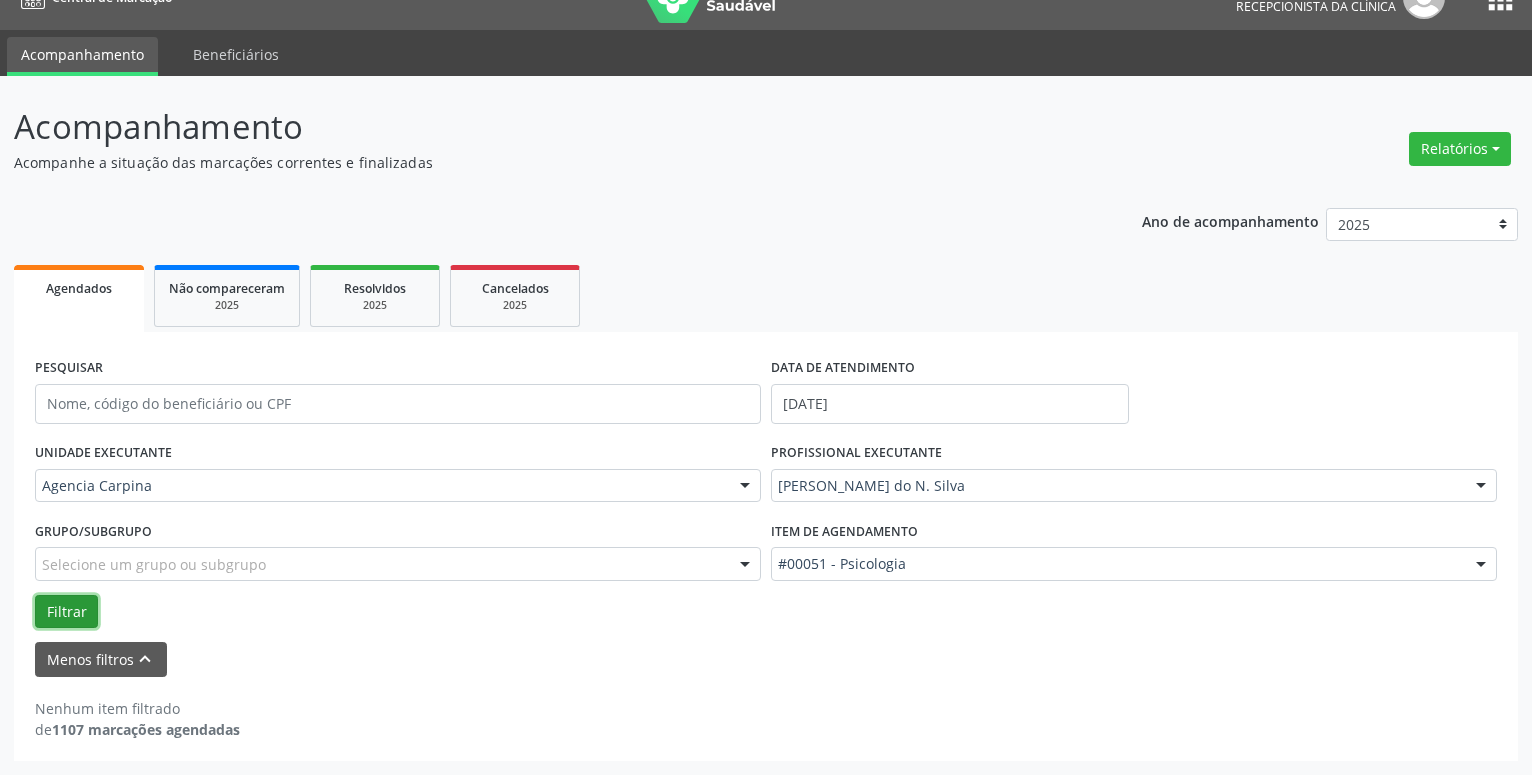click on "Filtrar" at bounding box center [66, 612] 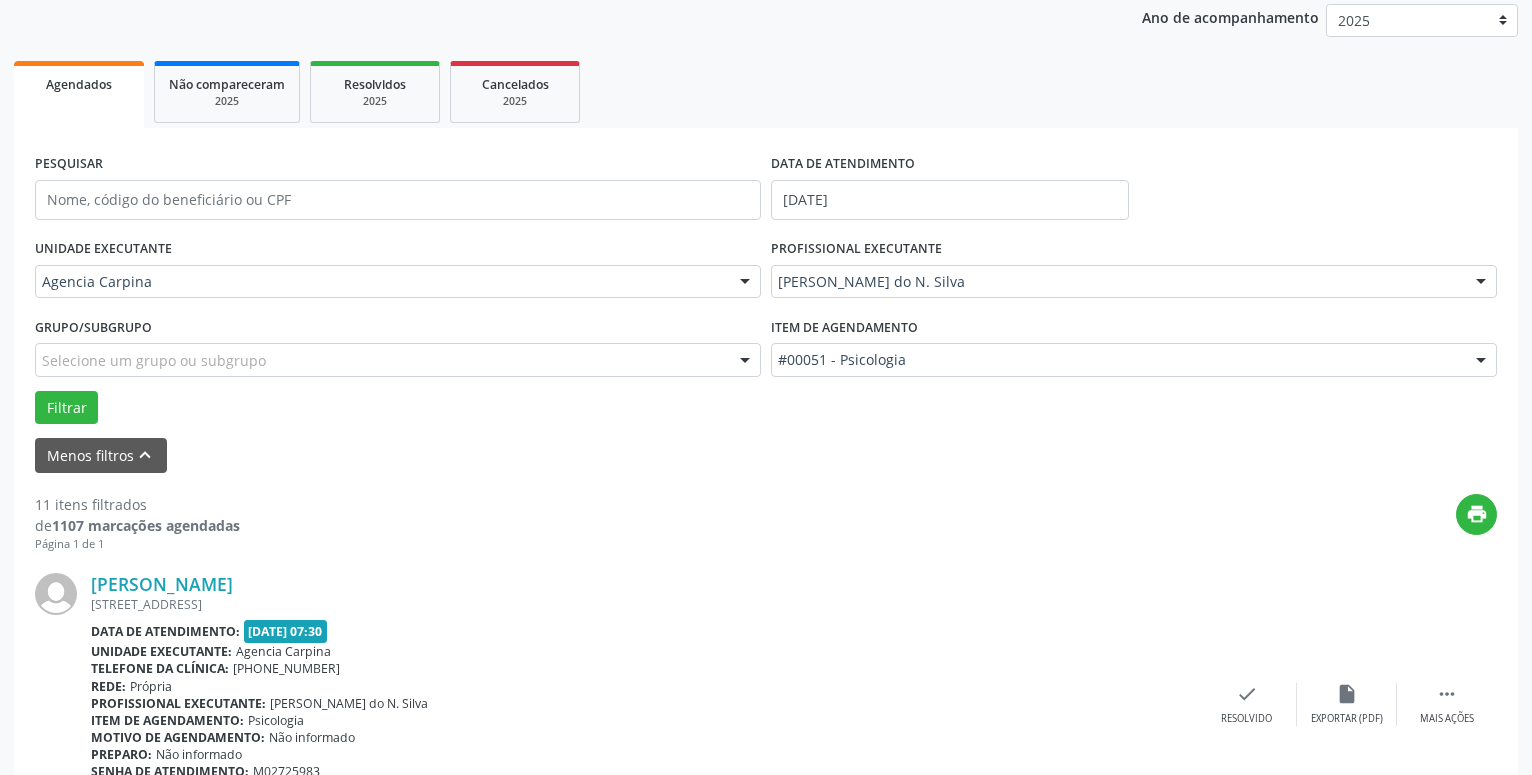 scroll, scrollTop: 340, scrollLeft: 0, axis: vertical 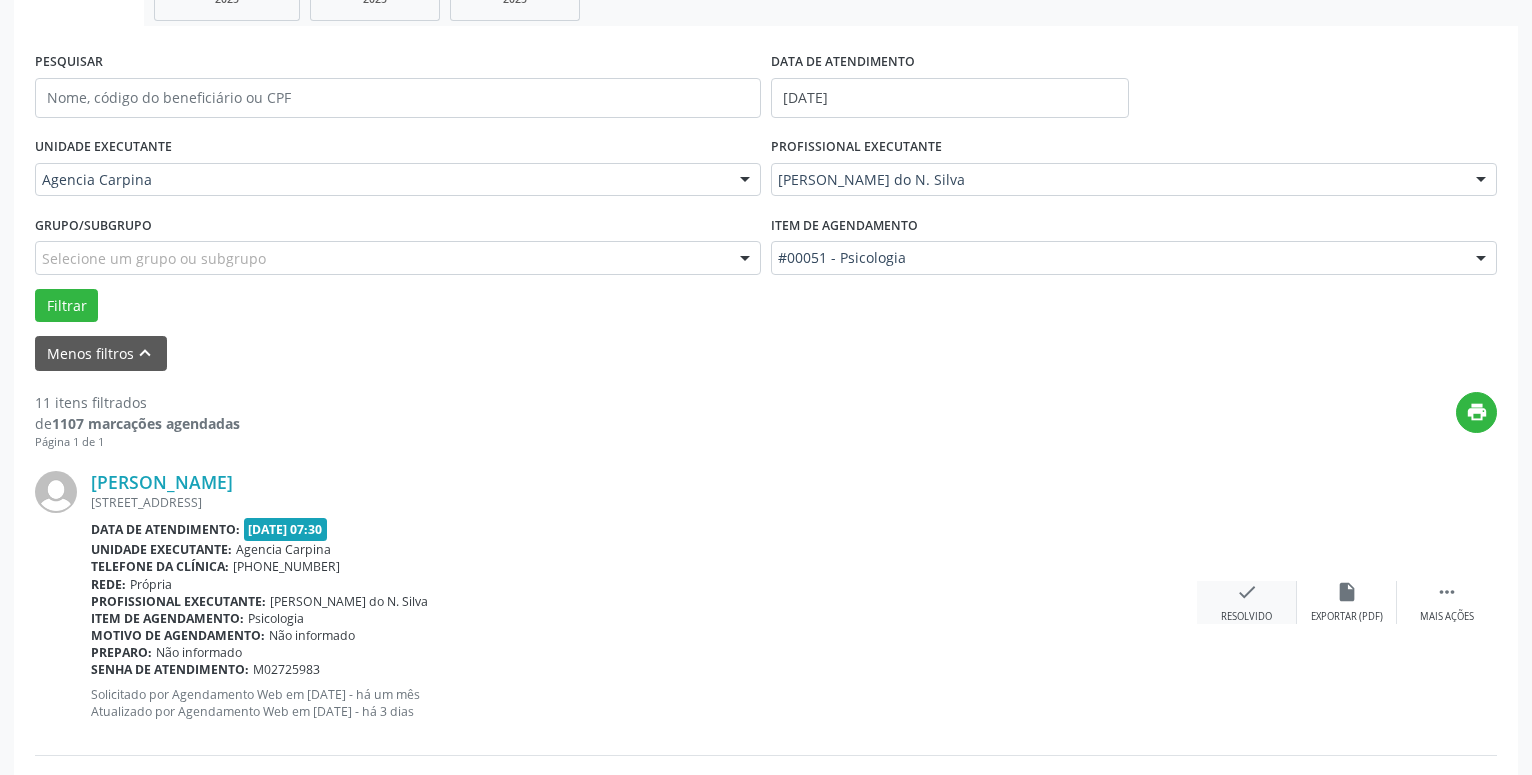 click on "check" at bounding box center (1247, 592) 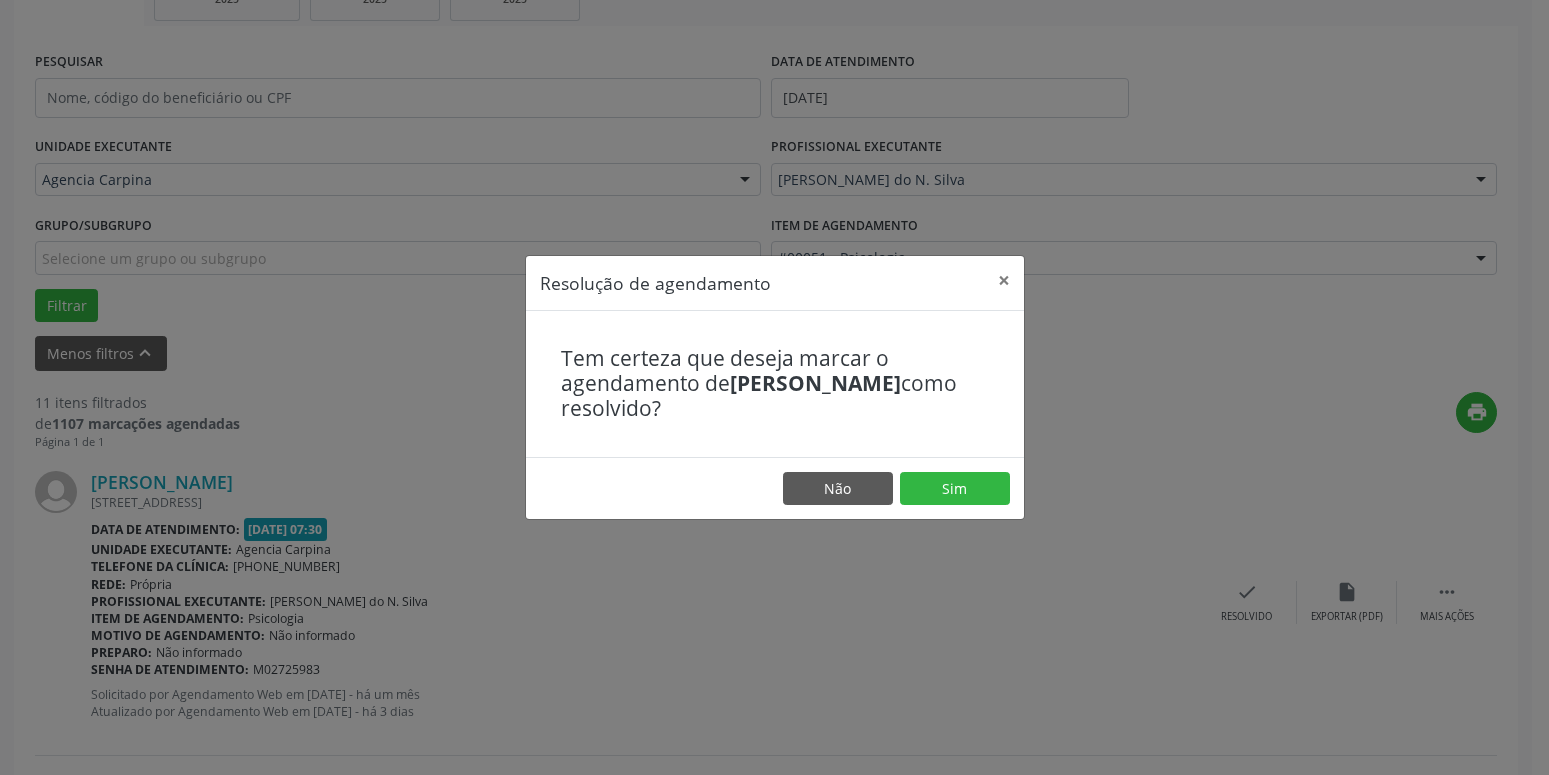 click on "Resolução de agendamento ×
Tem certeza que deseja marcar o agendamento de  [PERSON_NAME]  como resolvido?
Não Sim" at bounding box center (774, 387) 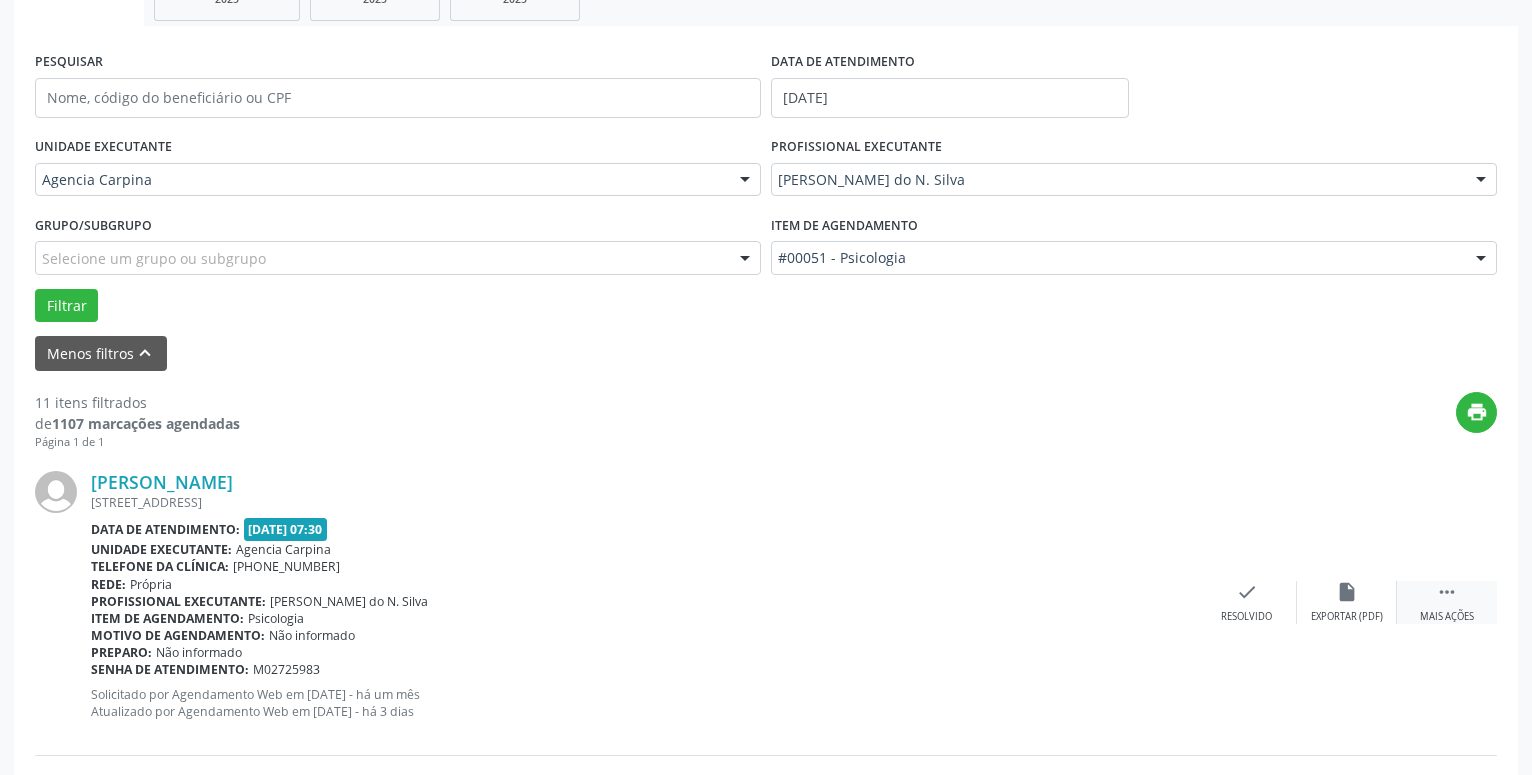 click on "
Mais ações" at bounding box center (1447, 602) 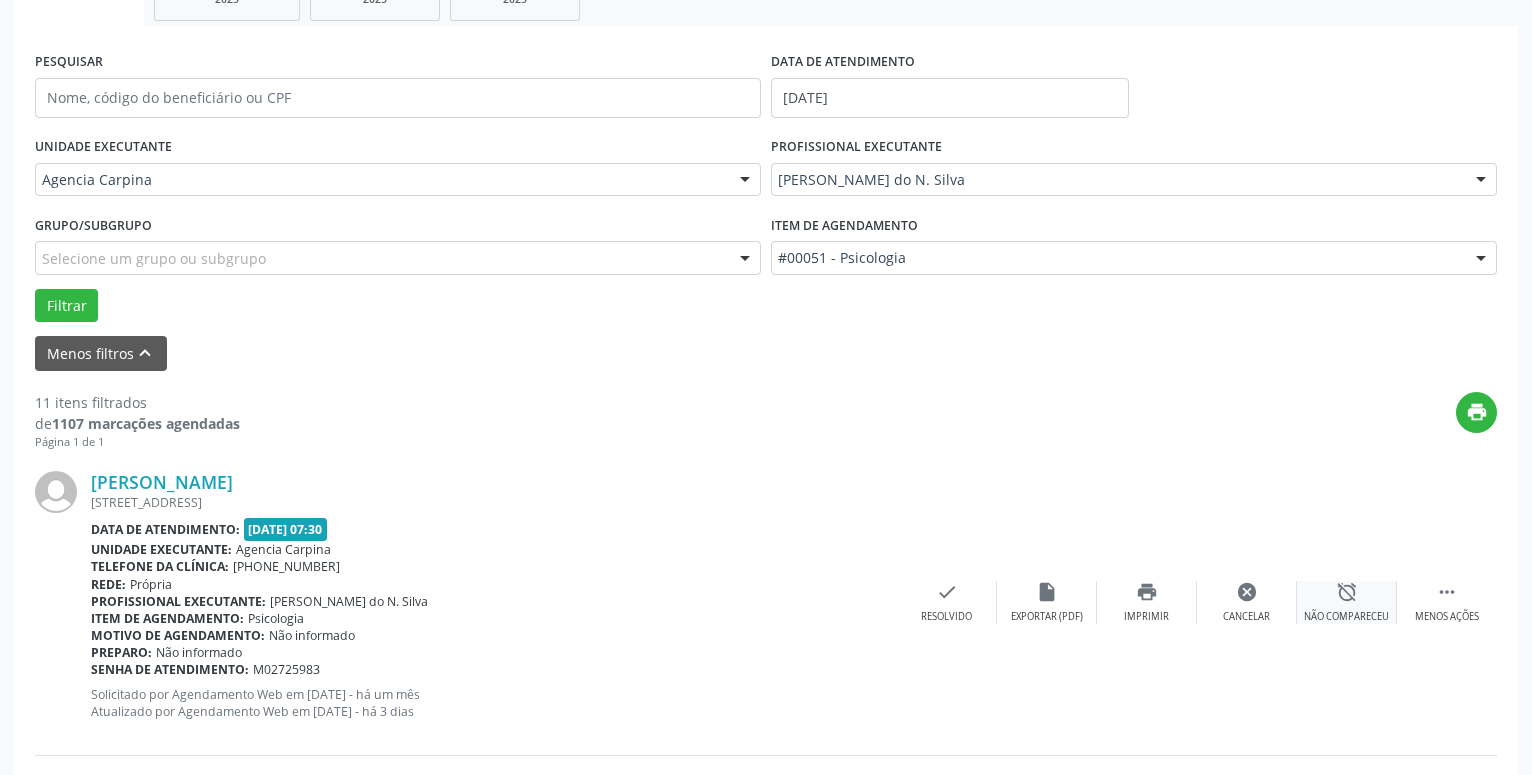 click on "Não compareceu" at bounding box center [1346, 617] 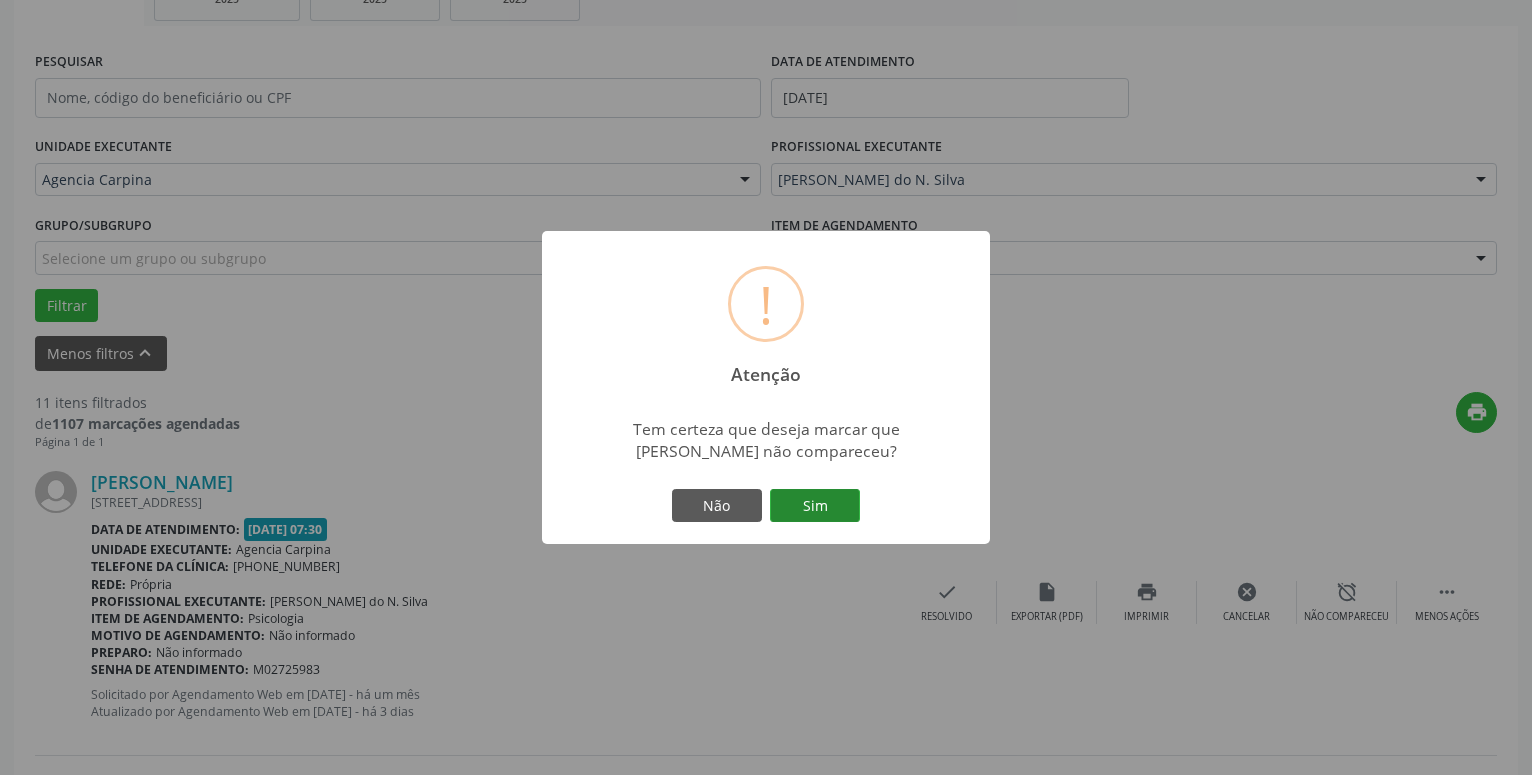 click on "Sim" at bounding box center (815, 506) 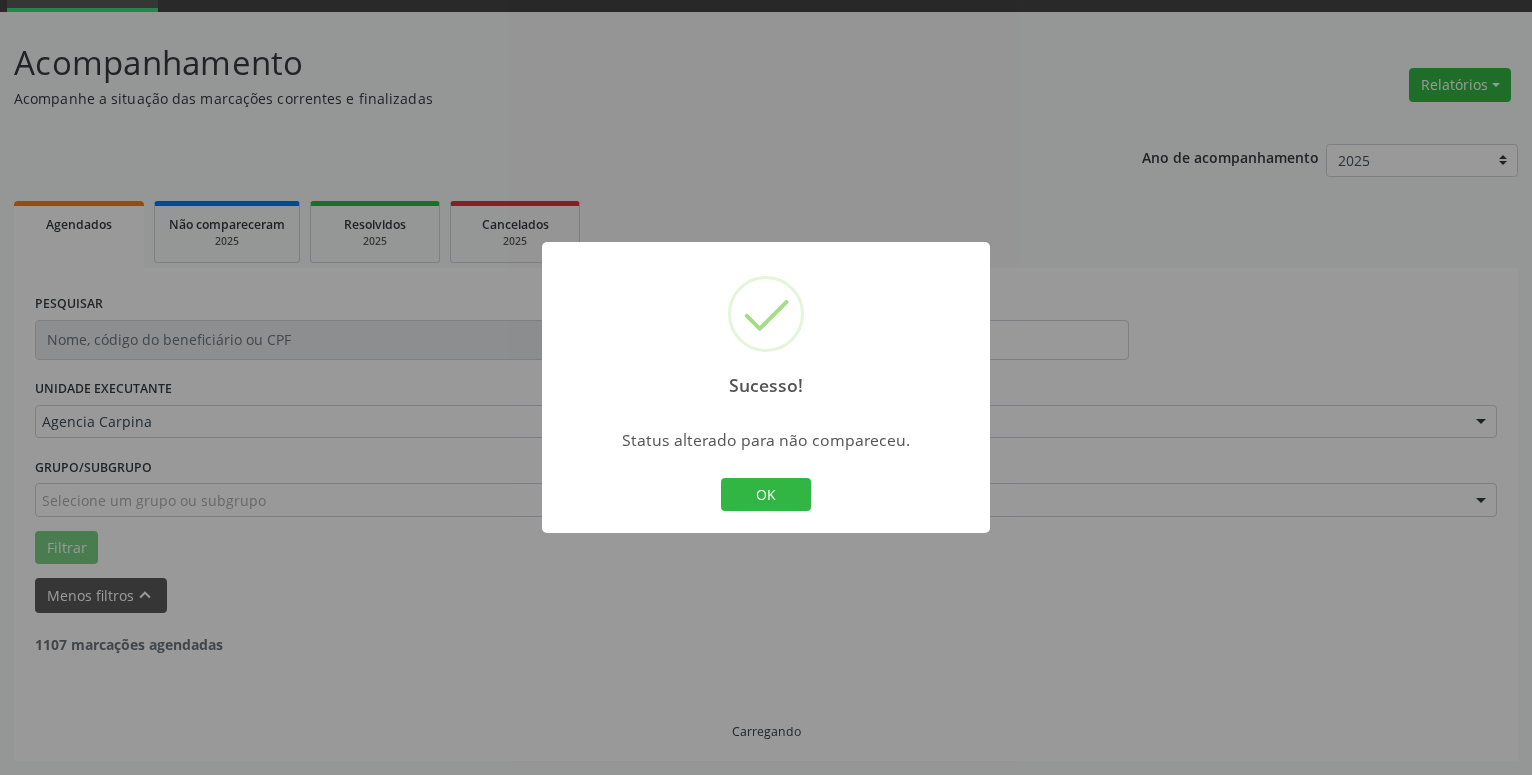 scroll, scrollTop: 98, scrollLeft: 0, axis: vertical 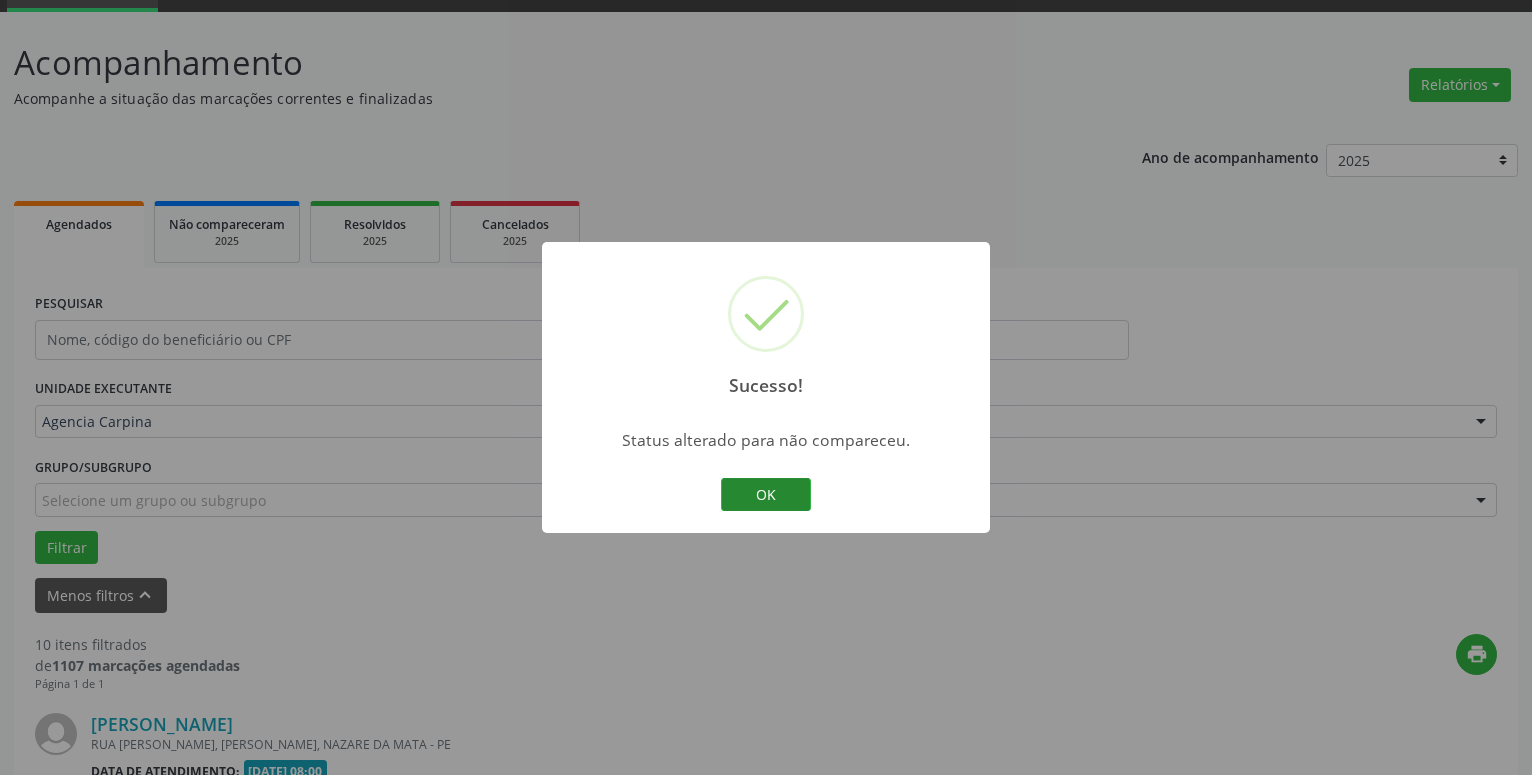 click on "OK" at bounding box center [766, 495] 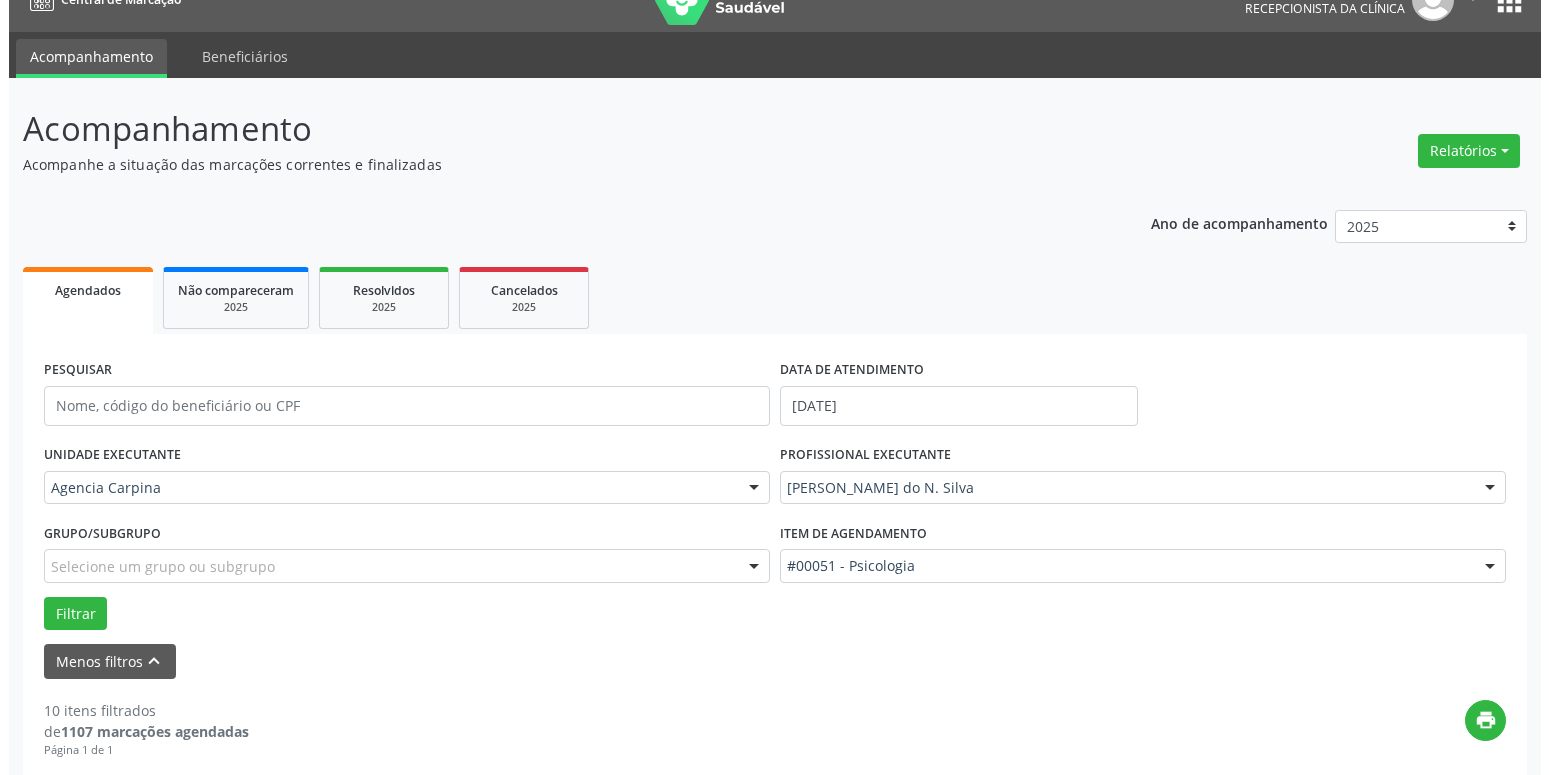 scroll, scrollTop: 408, scrollLeft: 0, axis: vertical 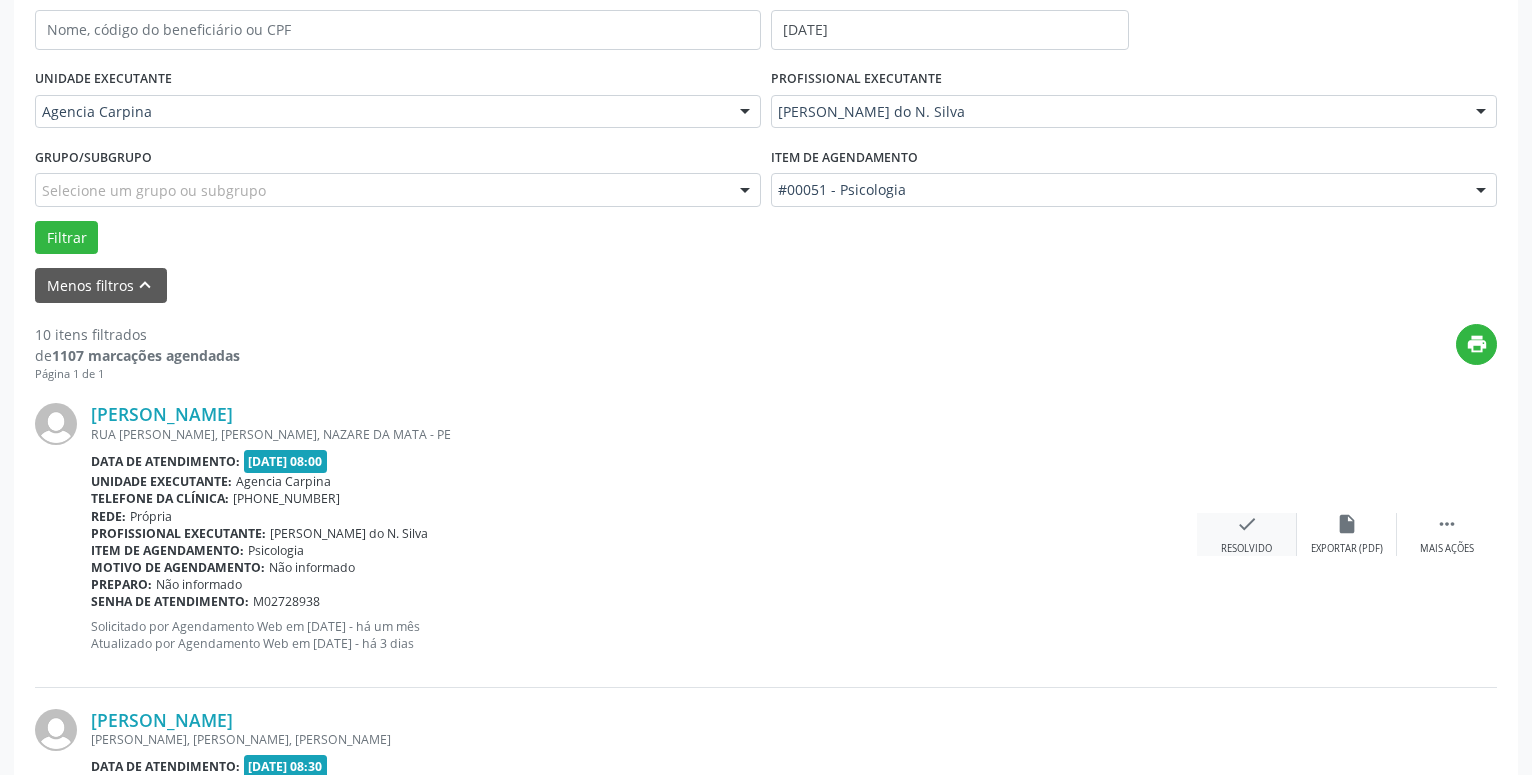 click on "check
Resolvido" at bounding box center (1247, 534) 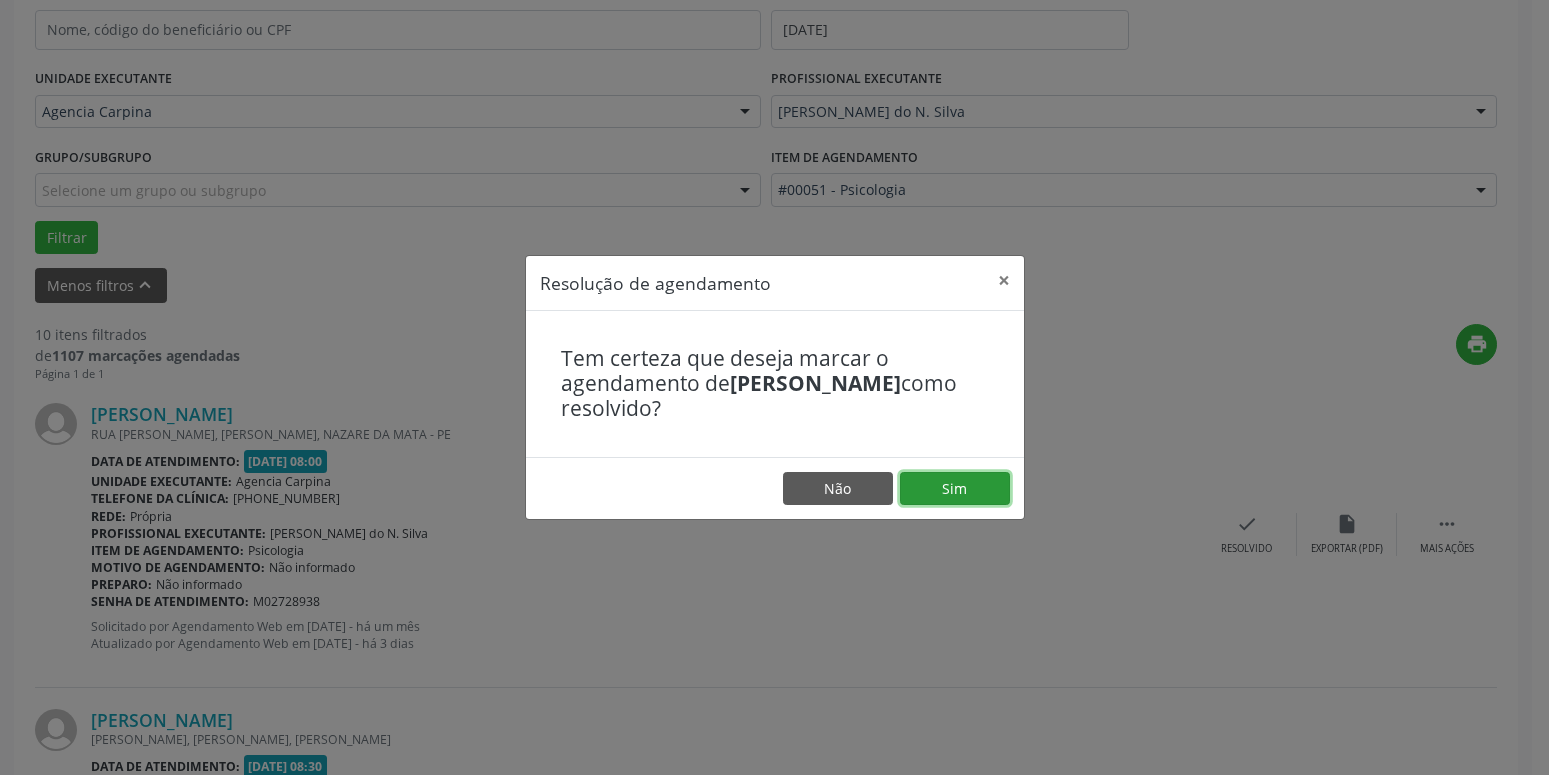 click on "Sim" at bounding box center [955, 489] 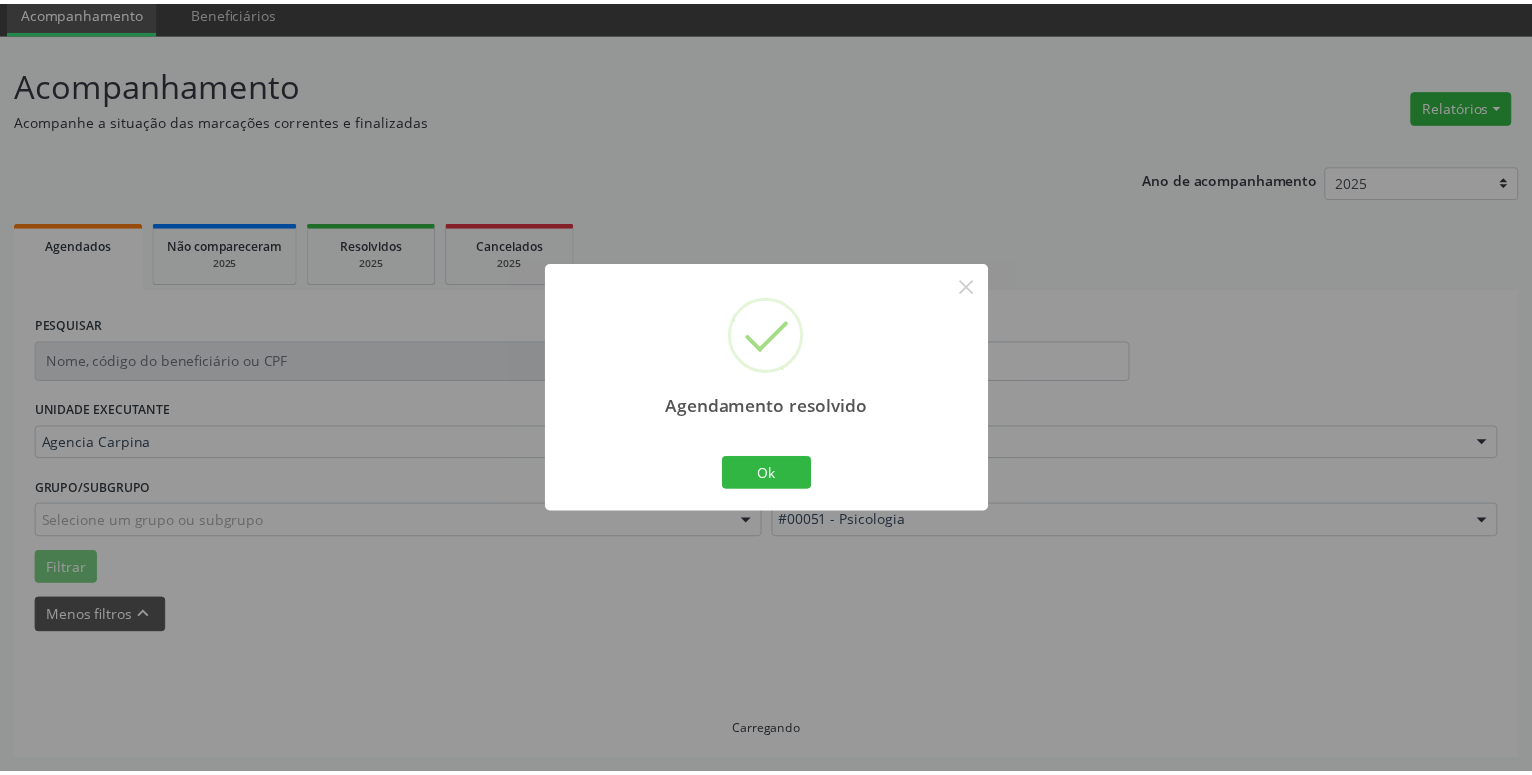 scroll, scrollTop: 77, scrollLeft: 0, axis: vertical 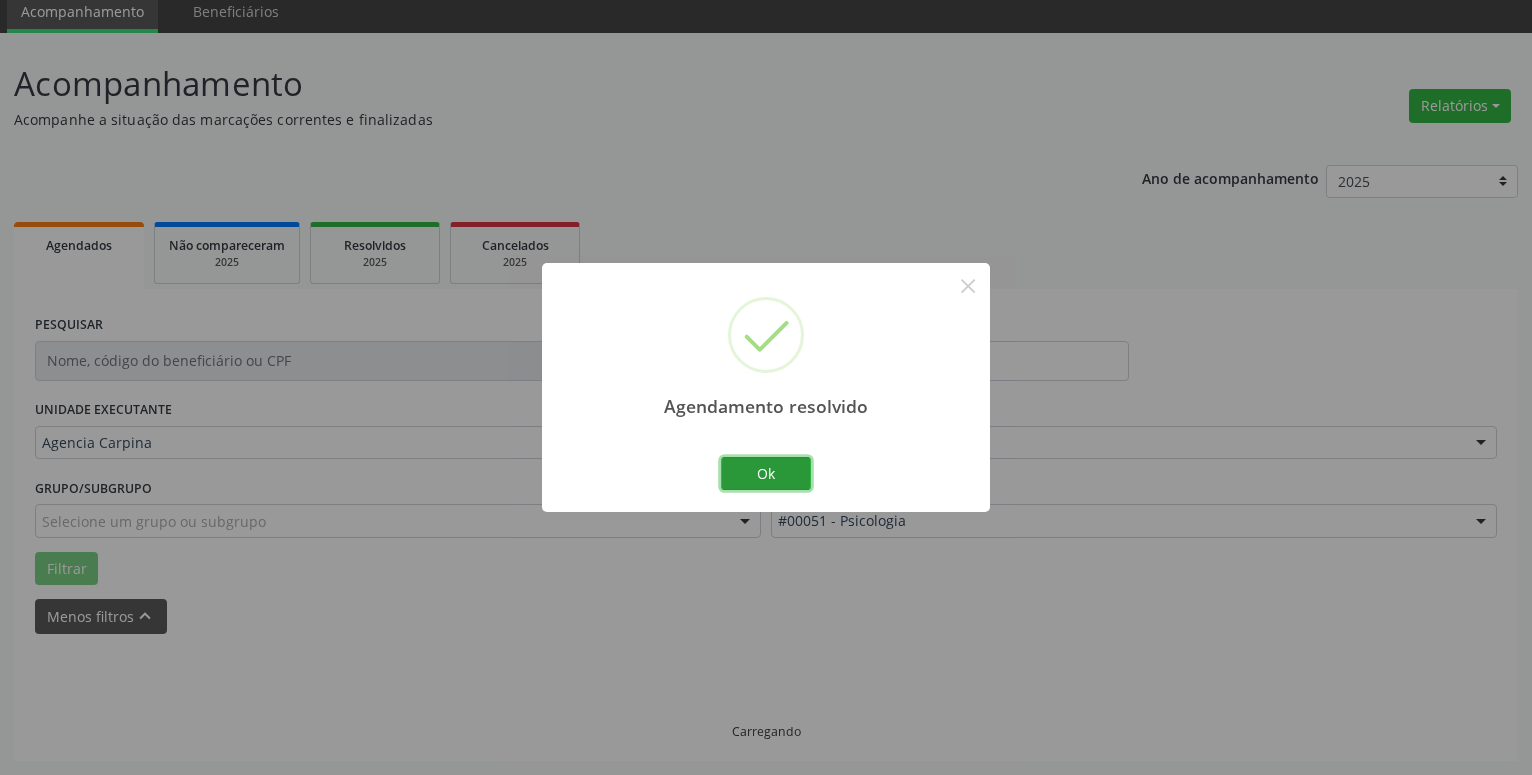 click on "Ok" at bounding box center (766, 474) 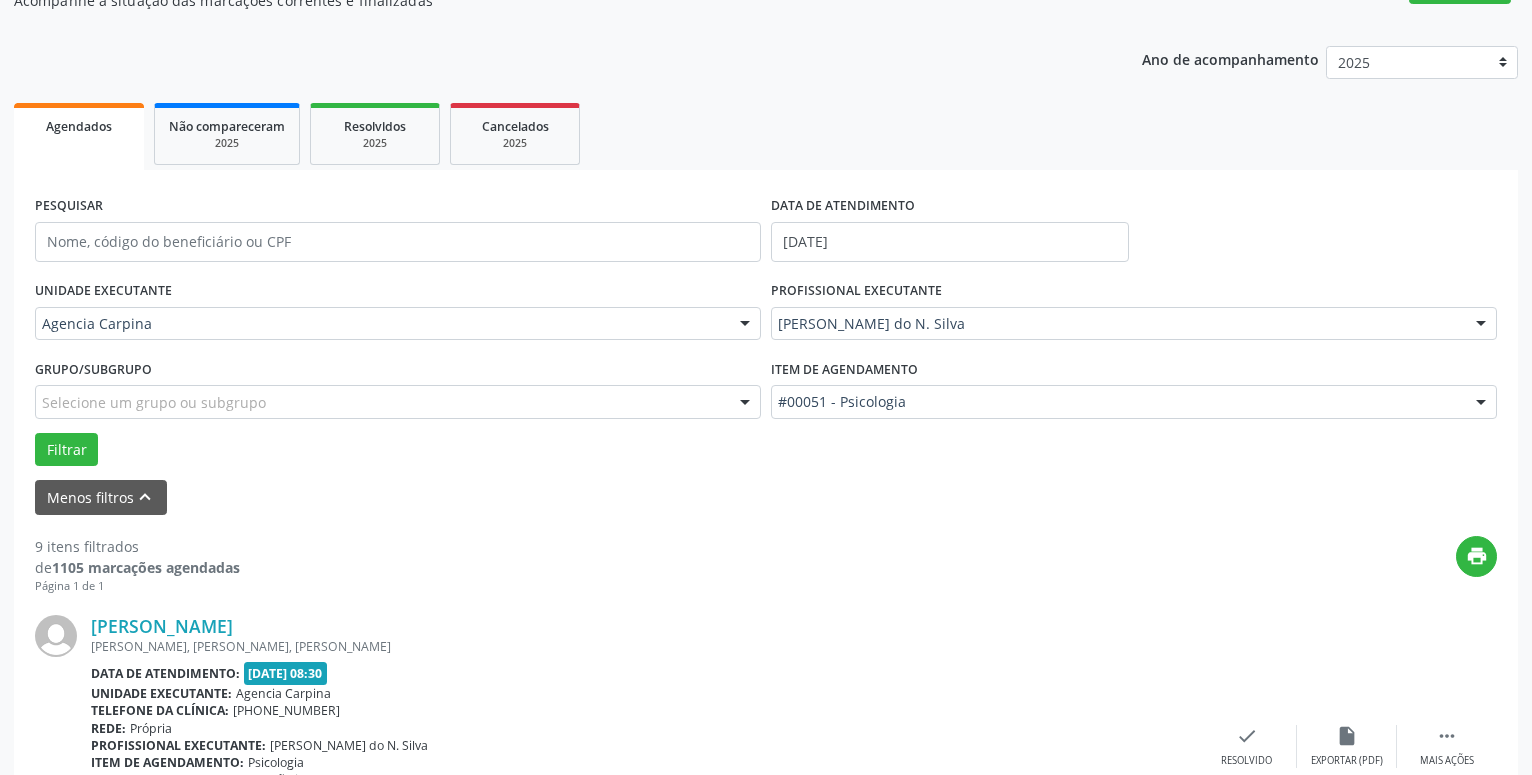 scroll, scrollTop: 281, scrollLeft: 0, axis: vertical 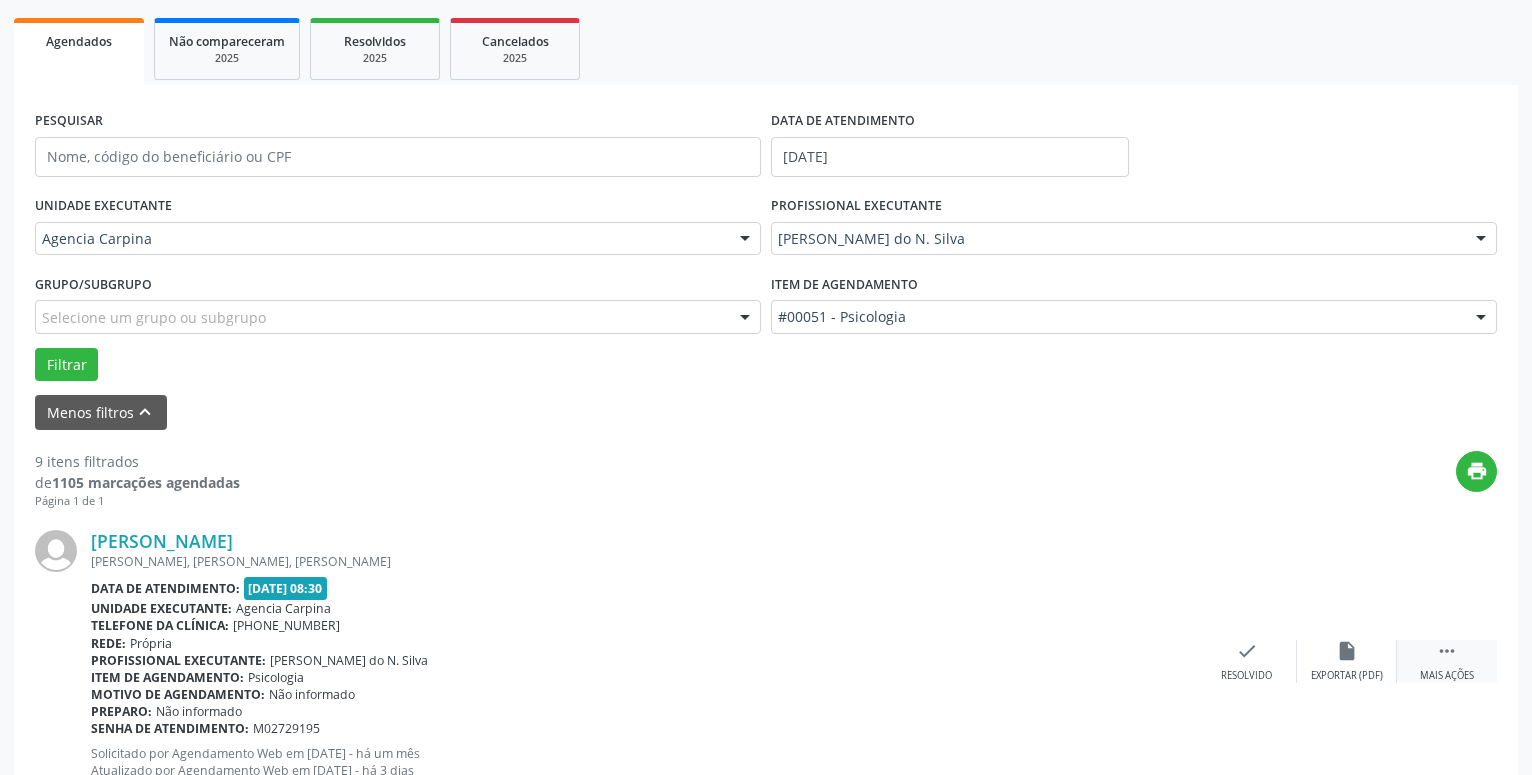 click on "" at bounding box center (1447, 651) 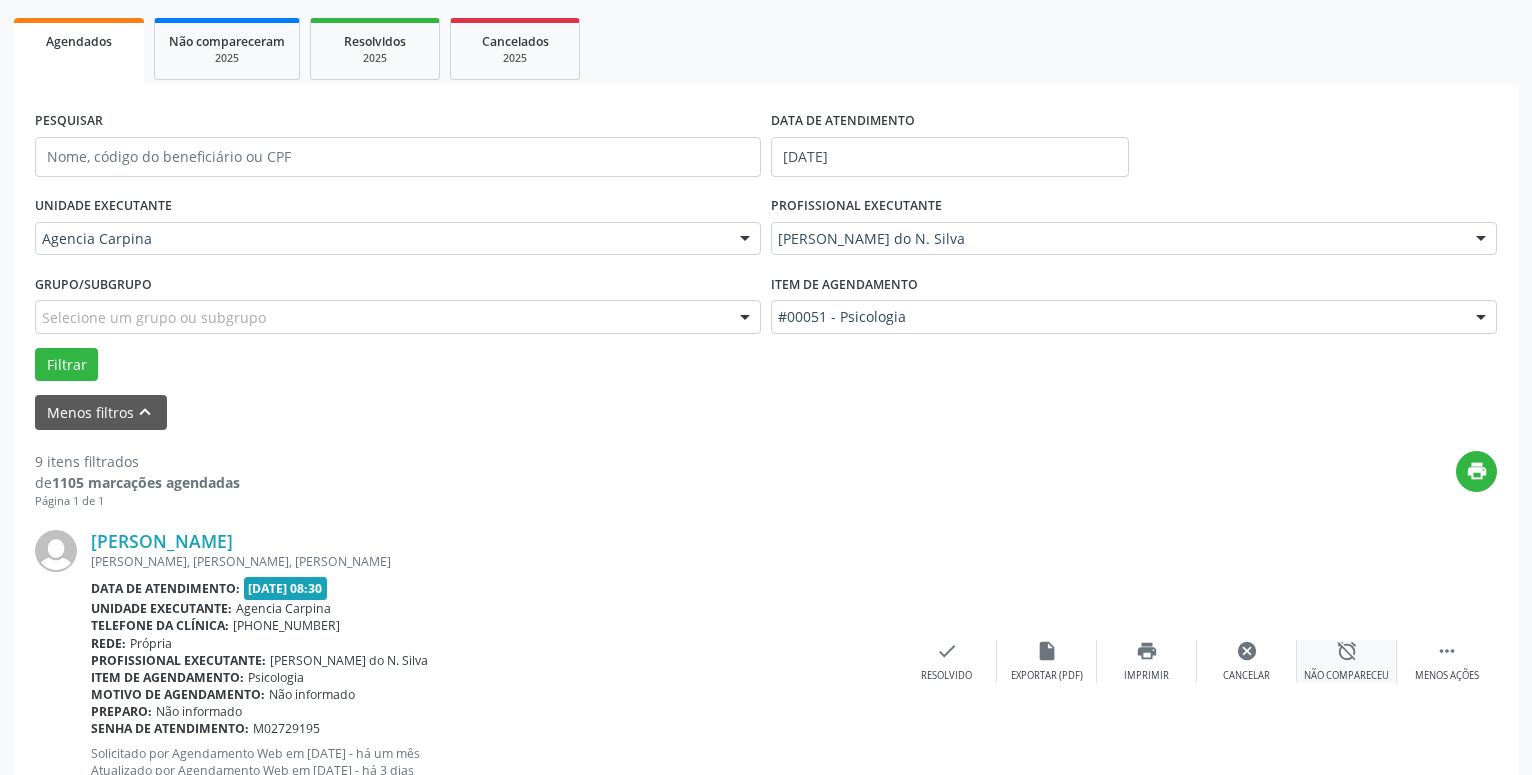 click on "alarm_off
Não compareceu" at bounding box center (1347, 661) 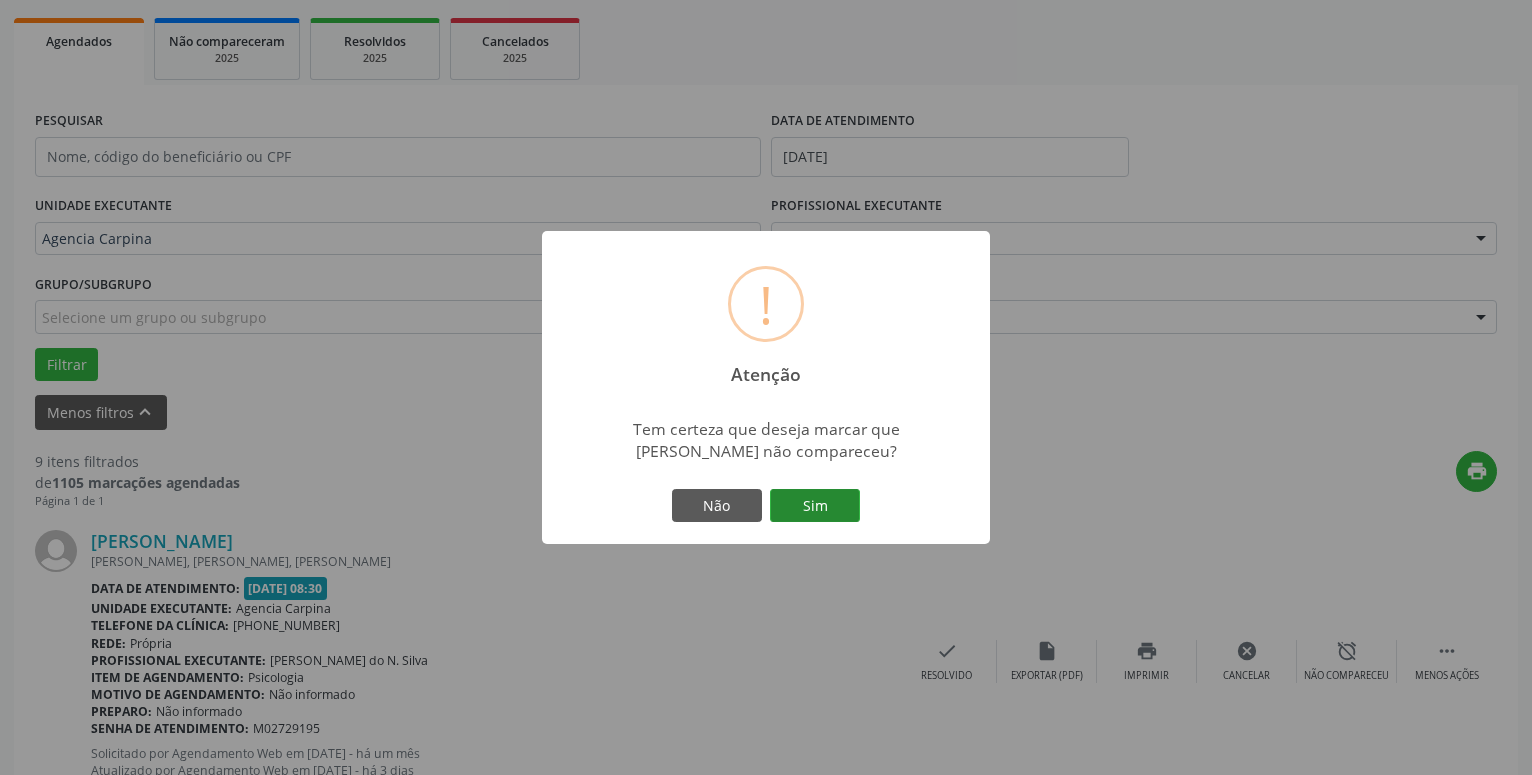 click on "Sim" at bounding box center (815, 506) 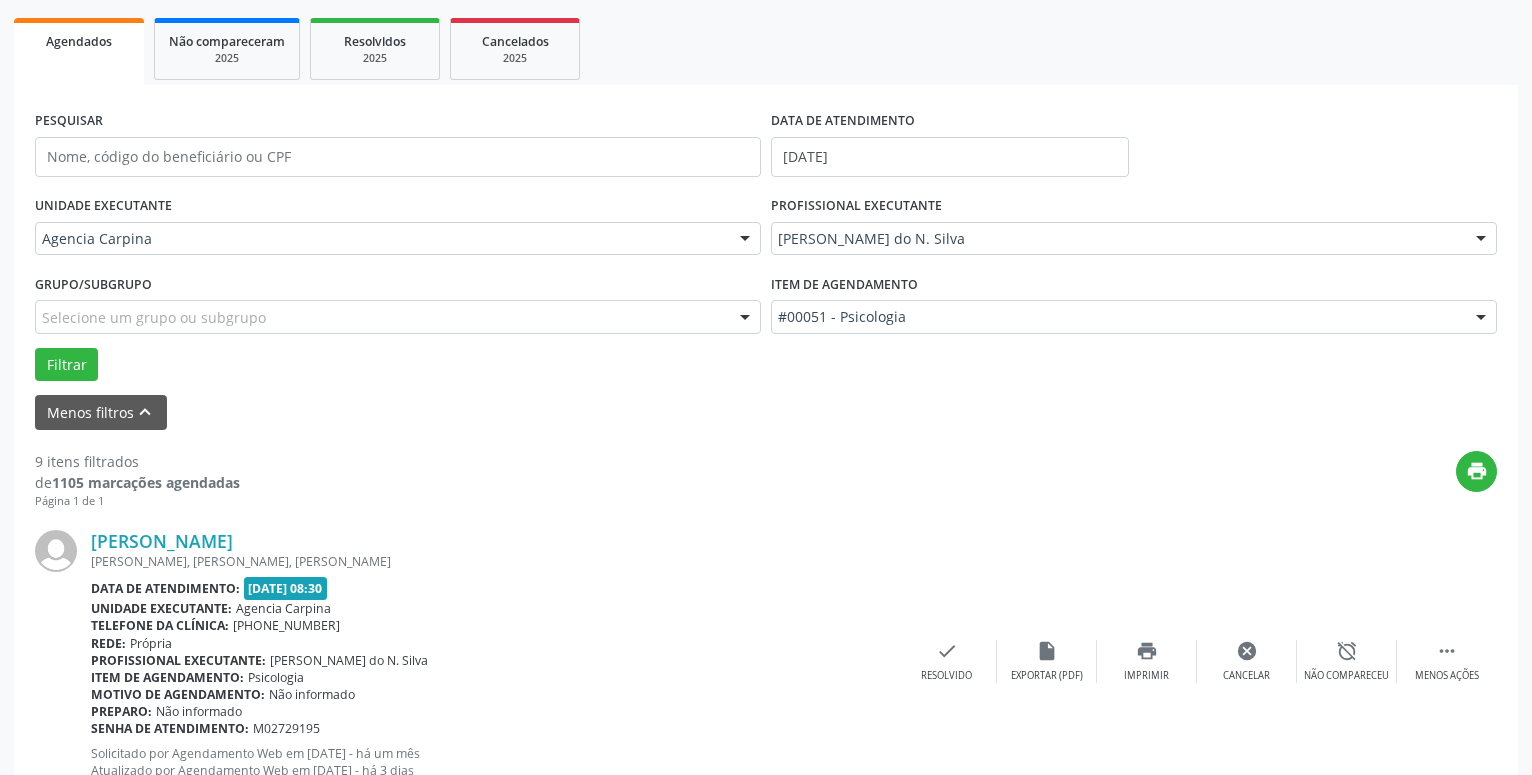 scroll, scrollTop: 98, scrollLeft: 0, axis: vertical 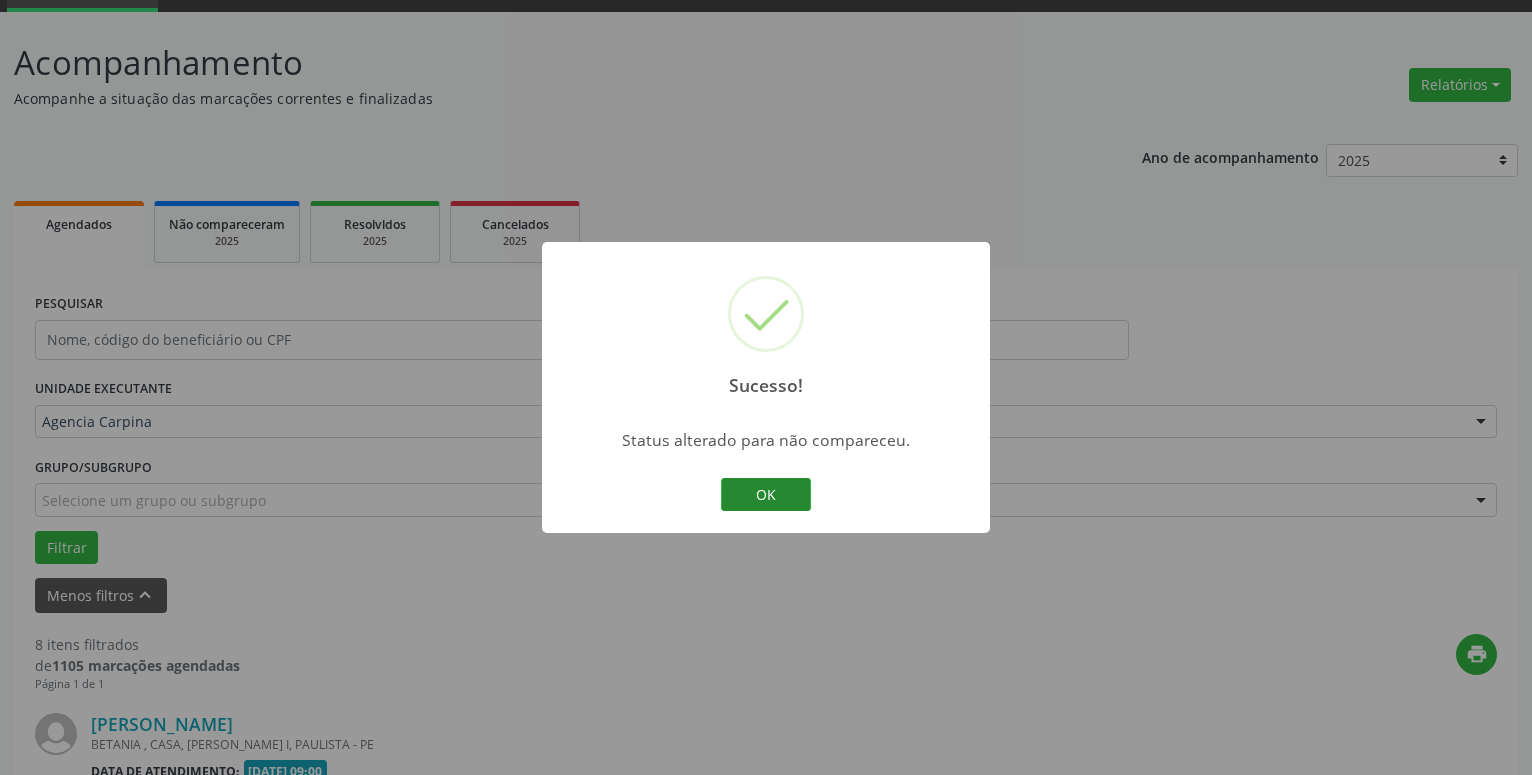 click on "OK" at bounding box center [766, 495] 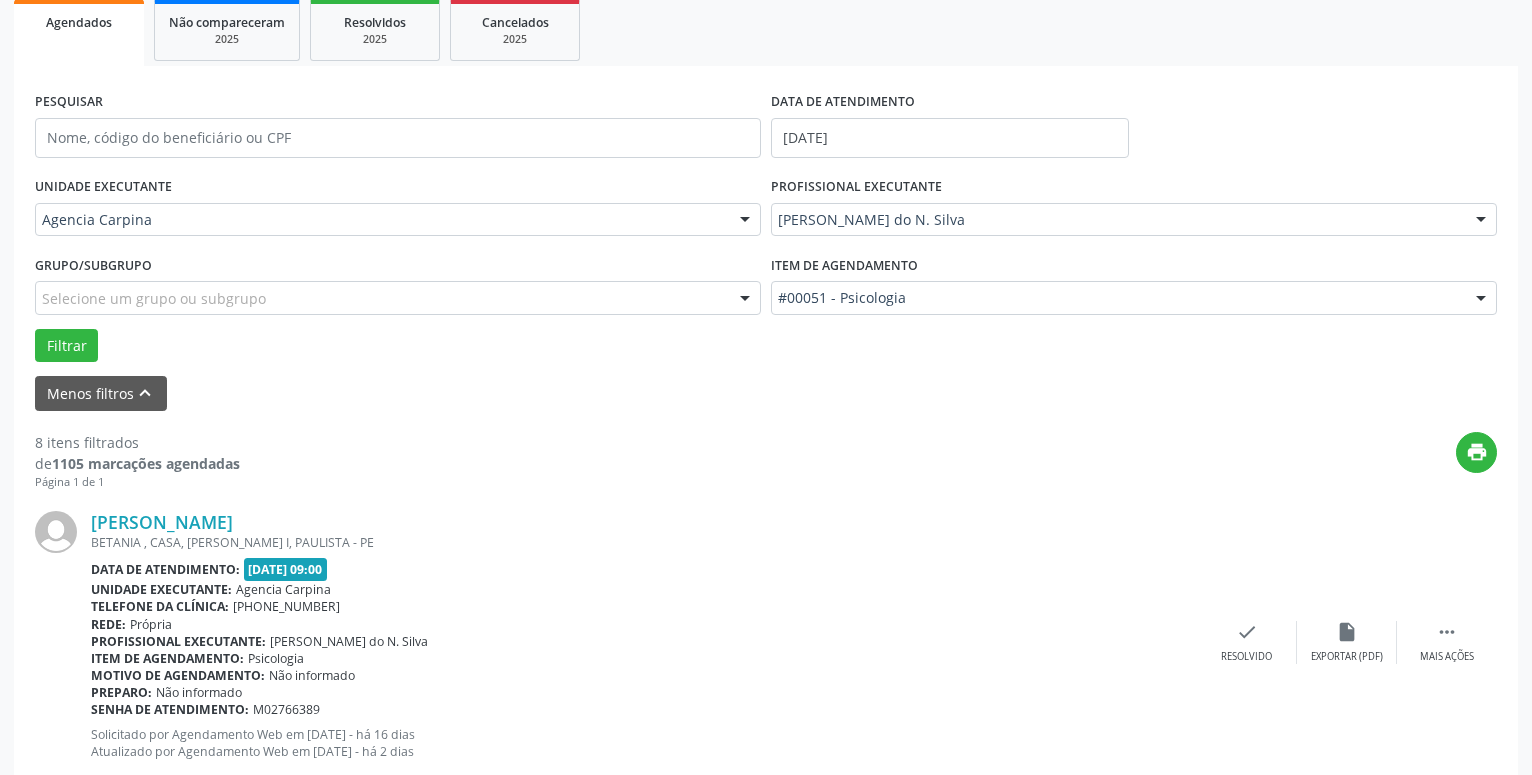 scroll, scrollTop: 302, scrollLeft: 0, axis: vertical 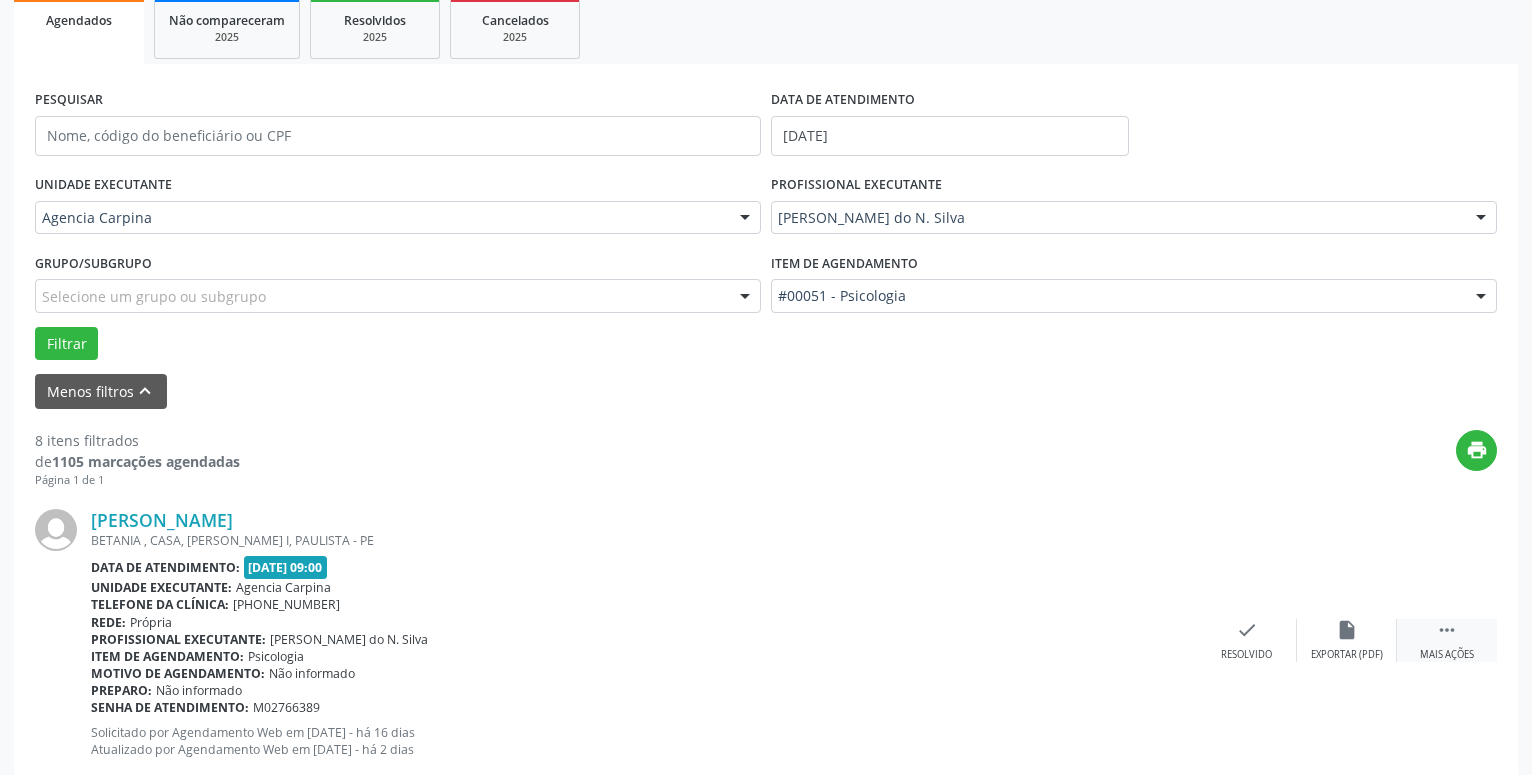 click on "Mais ações" at bounding box center [1447, 655] 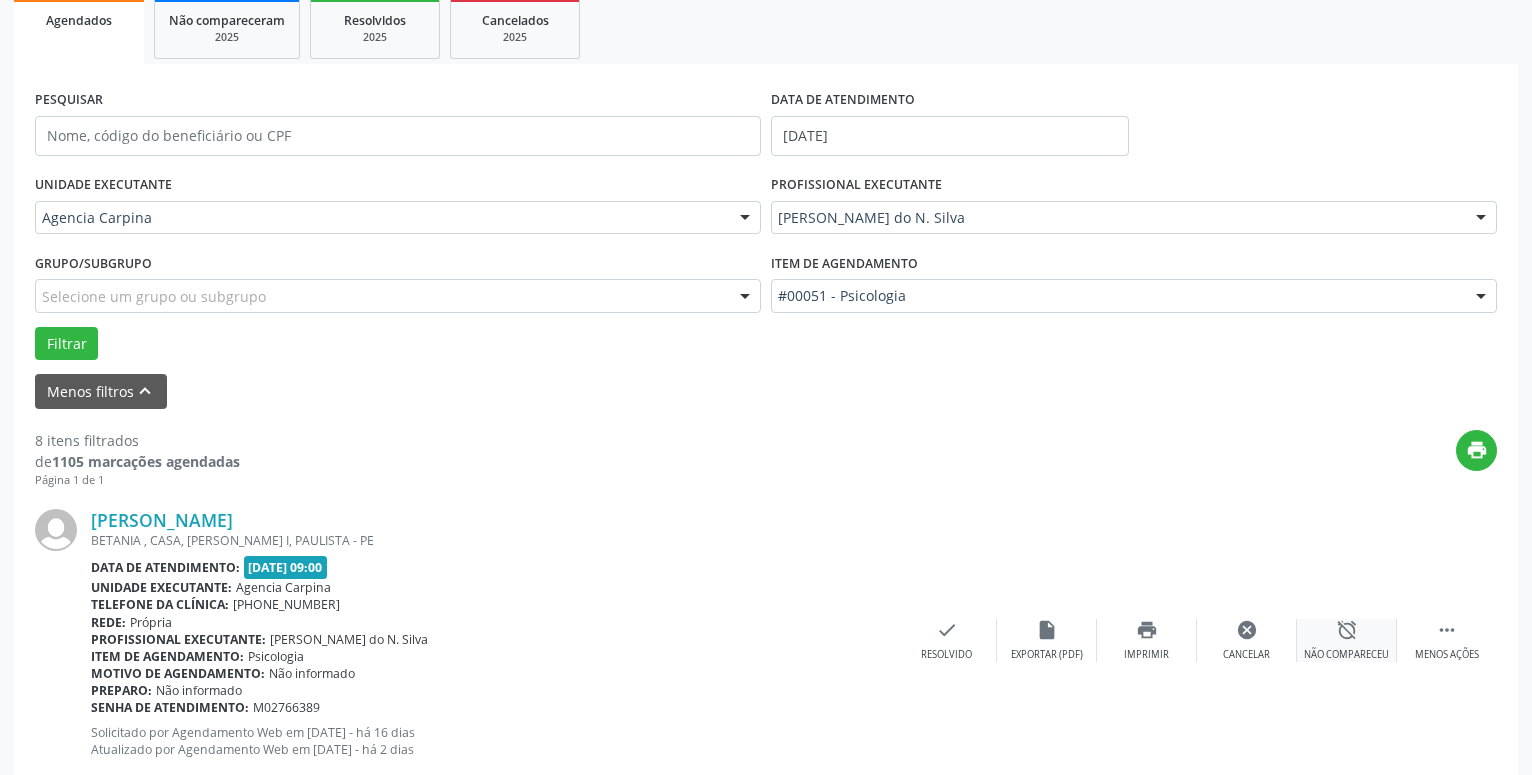 click on "alarm_off
Não compareceu" at bounding box center [1347, 640] 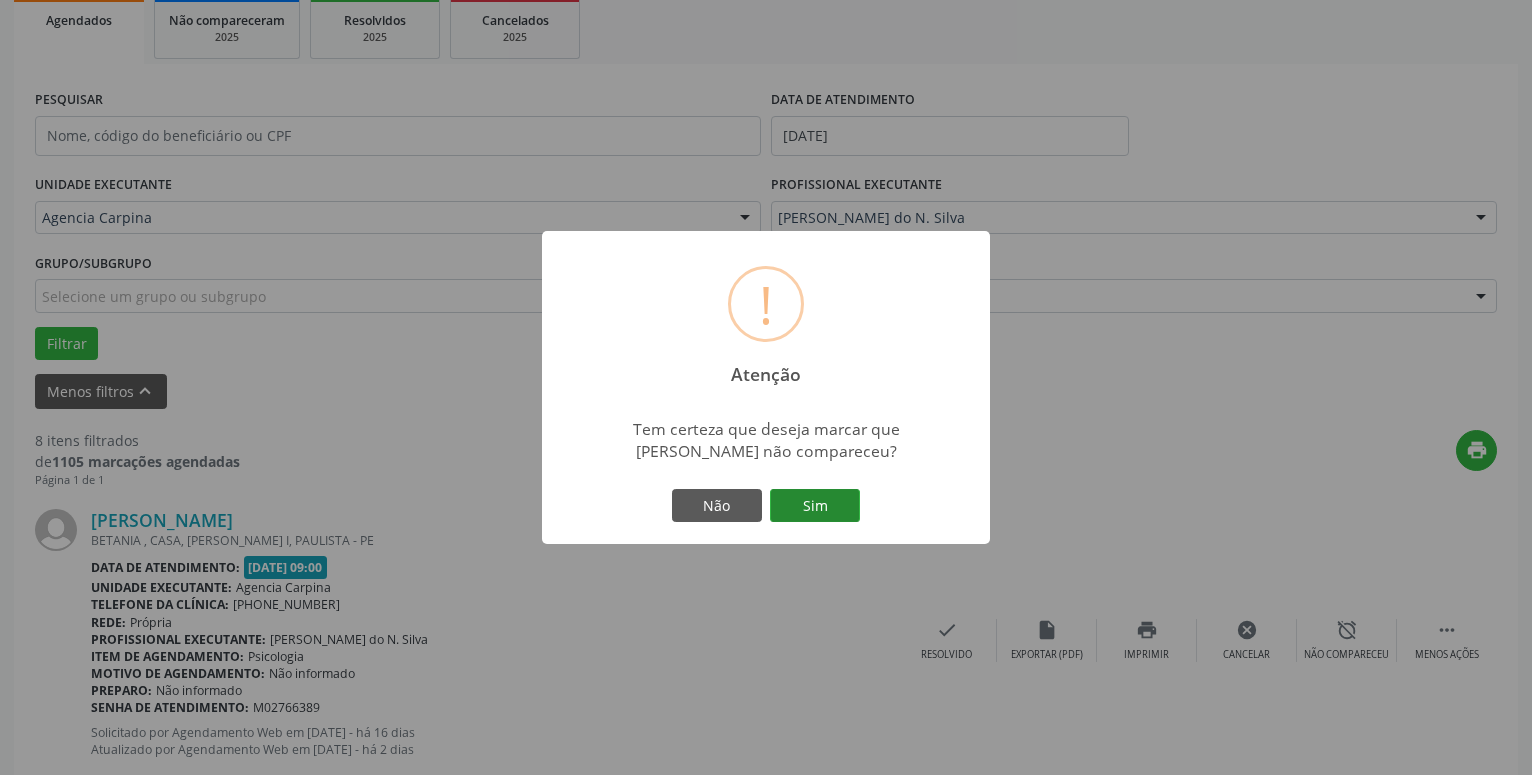 click on "Sim" at bounding box center (815, 506) 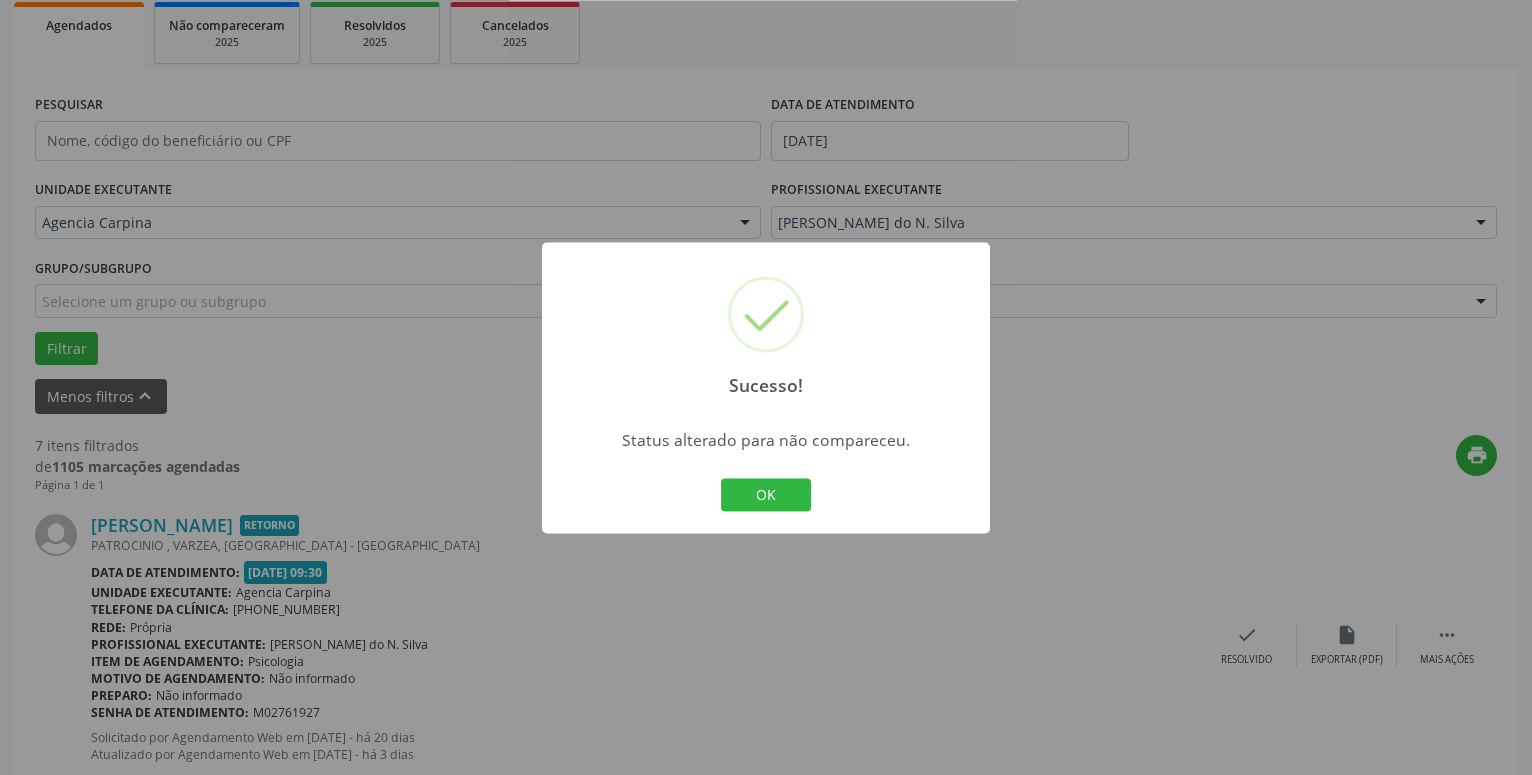 scroll, scrollTop: 302, scrollLeft: 0, axis: vertical 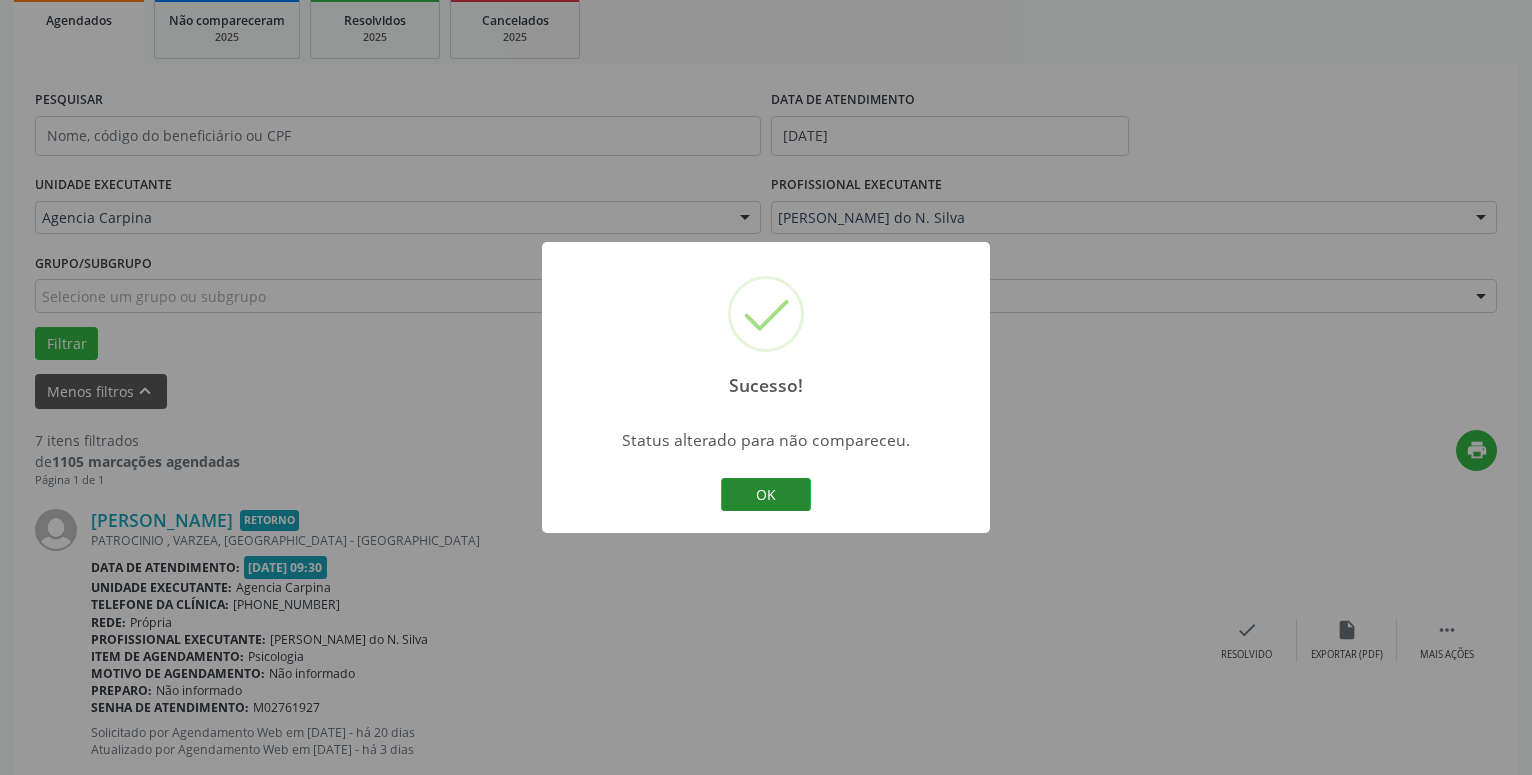 click on "OK" at bounding box center (766, 495) 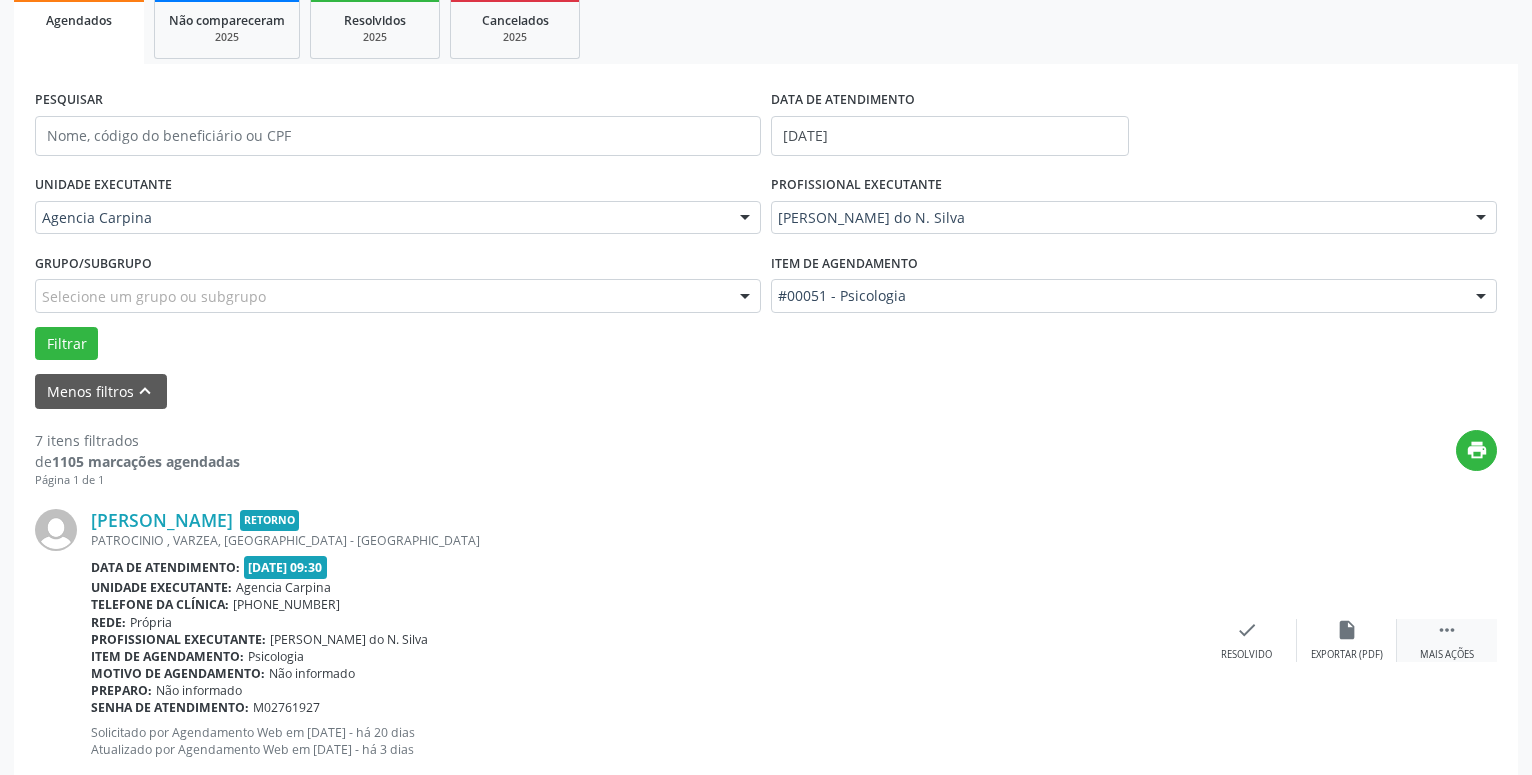 click on "" at bounding box center [1447, 630] 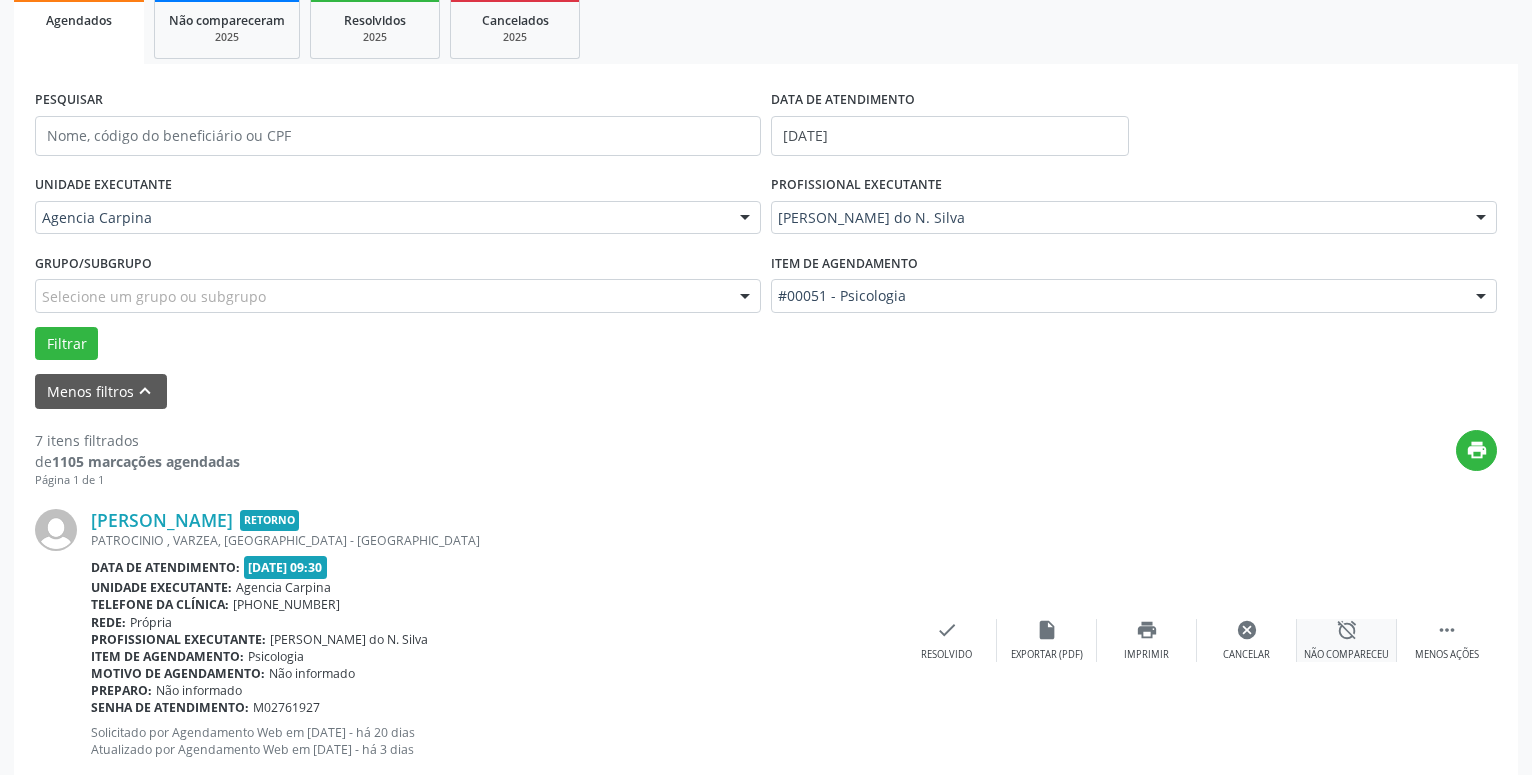 click on "alarm_off" at bounding box center (1347, 630) 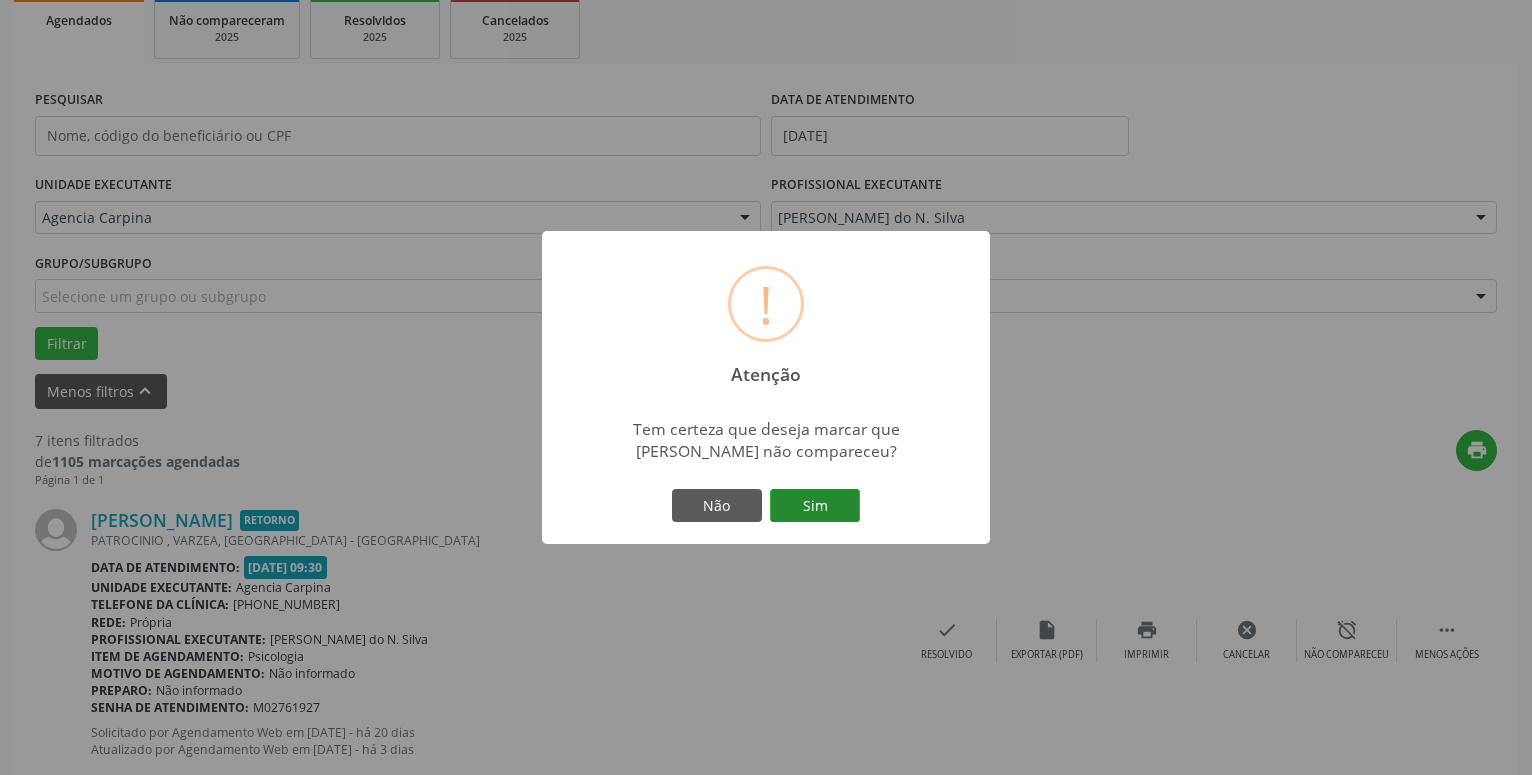 click on "Sim" at bounding box center [815, 506] 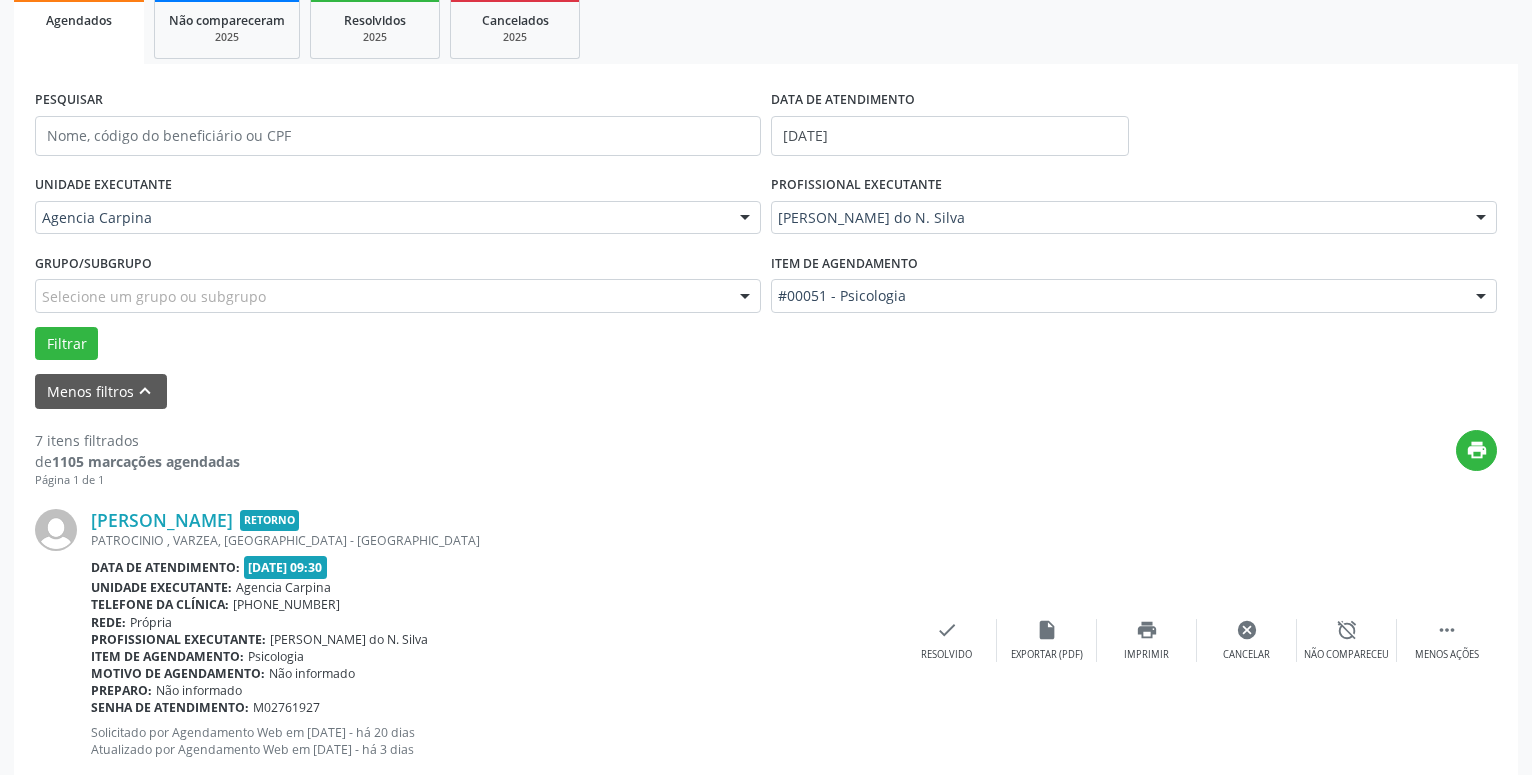 scroll, scrollTop: 98, scrollLeft: 0, axis: vertical 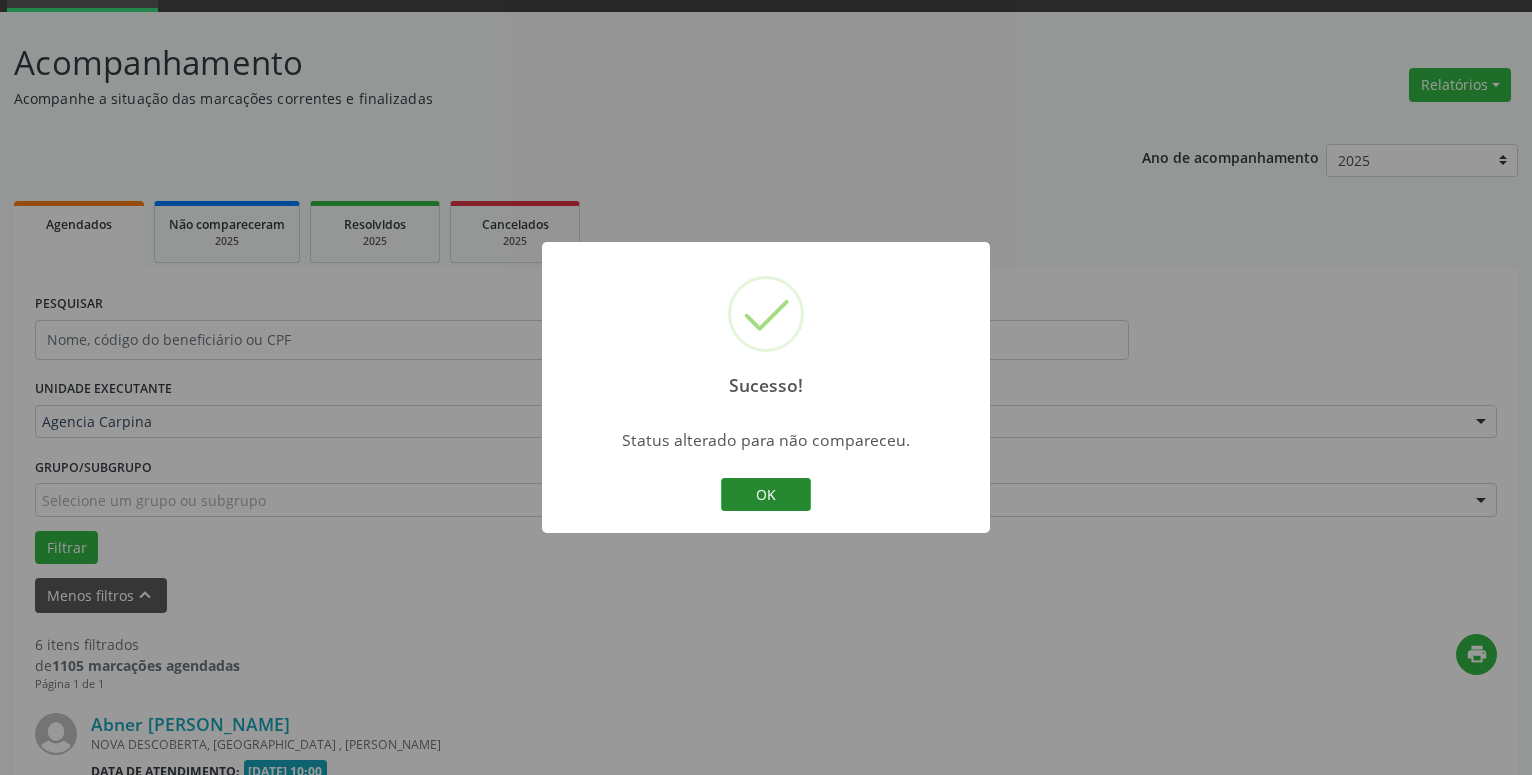 click on "OK" at bounding box center (766, 495) 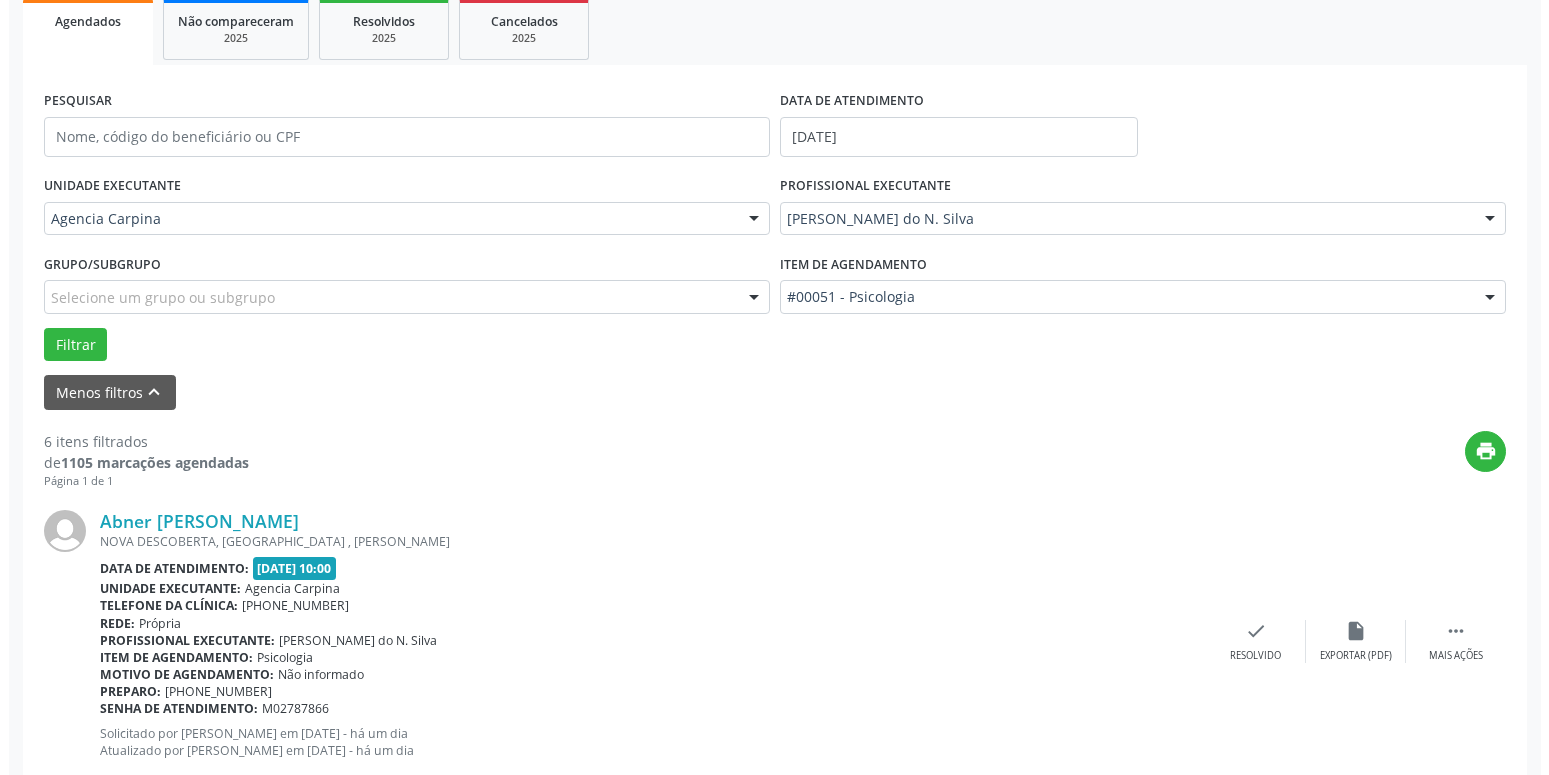 scroll, scrollTop: 302, scrollLeft: 0, axis: vertical 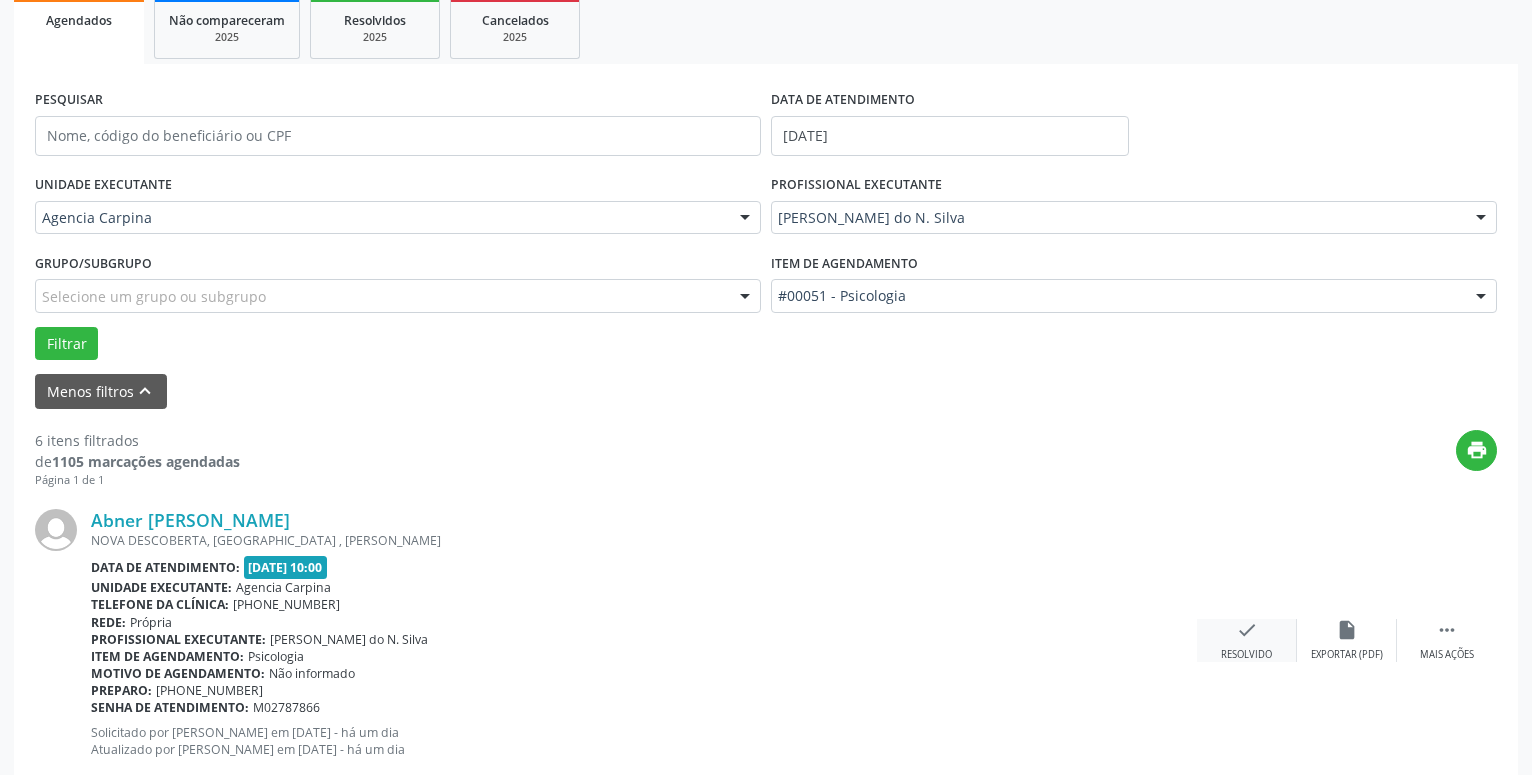 click on "check" at bounding box center [1247, 630] 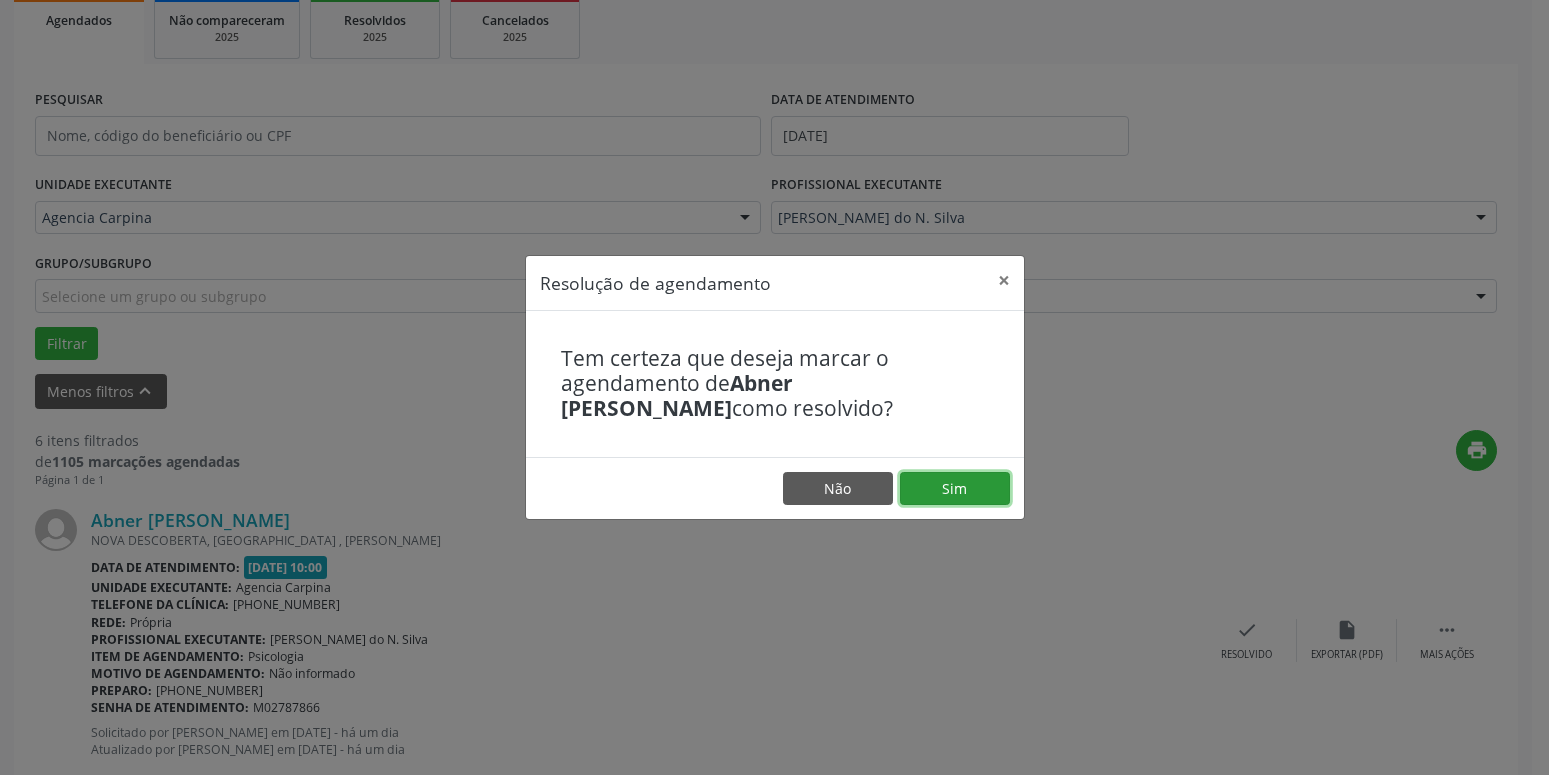 click on "Sim" at bounding box center [955, 489] 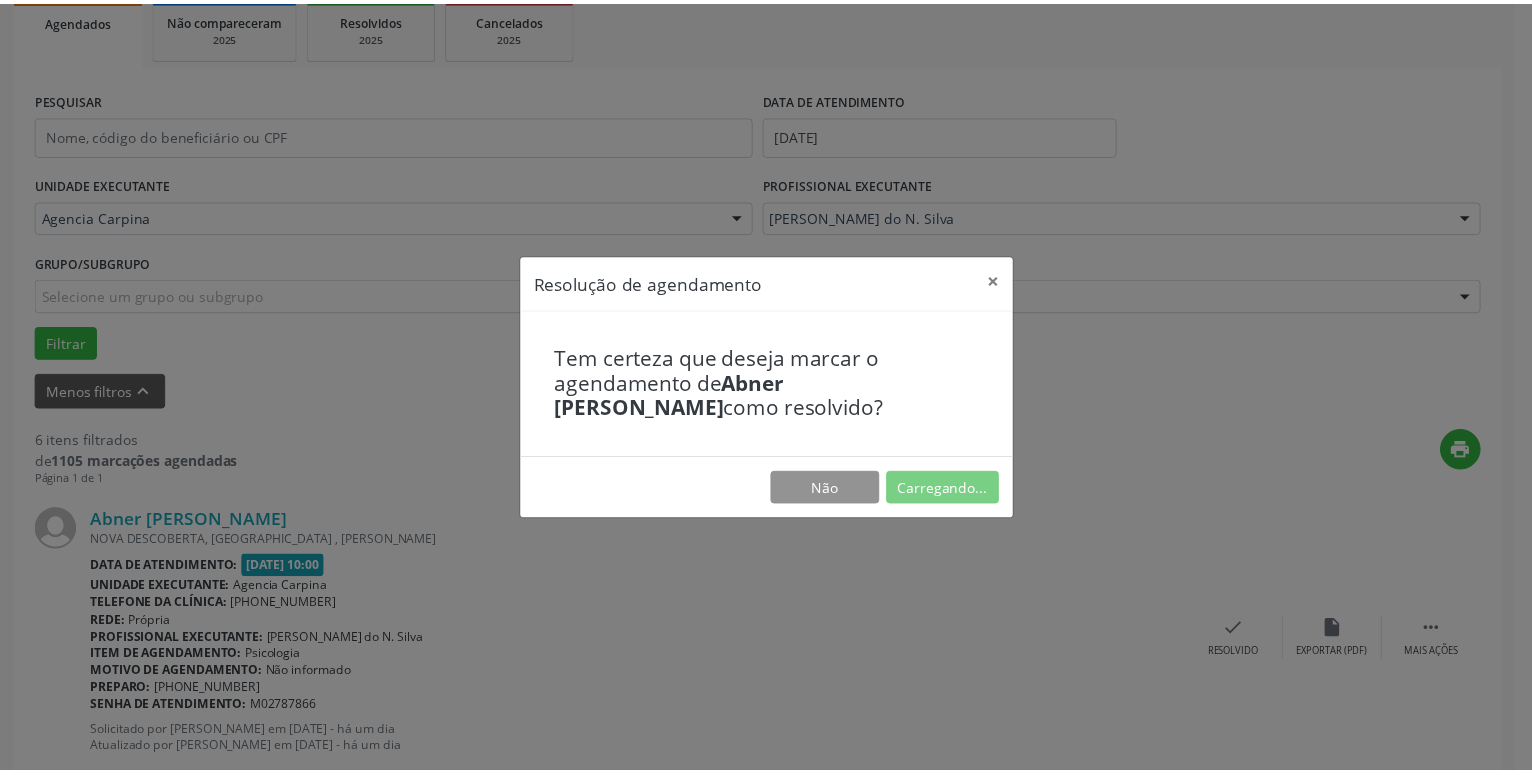 scroll, scrollTop: 77, scrollLeft: 0, axis: vertical 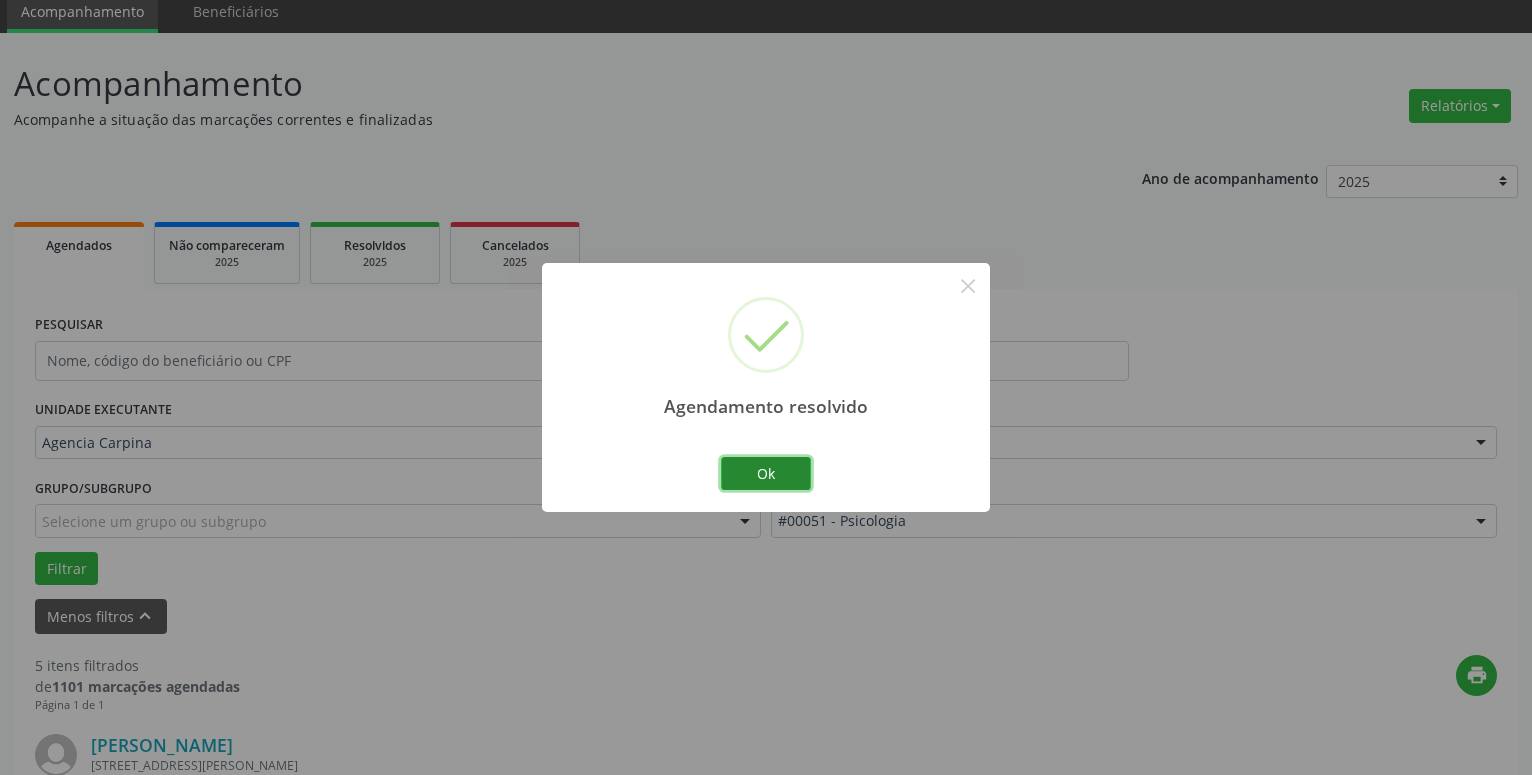 click on "Ok" at bounding box center [766, 474] 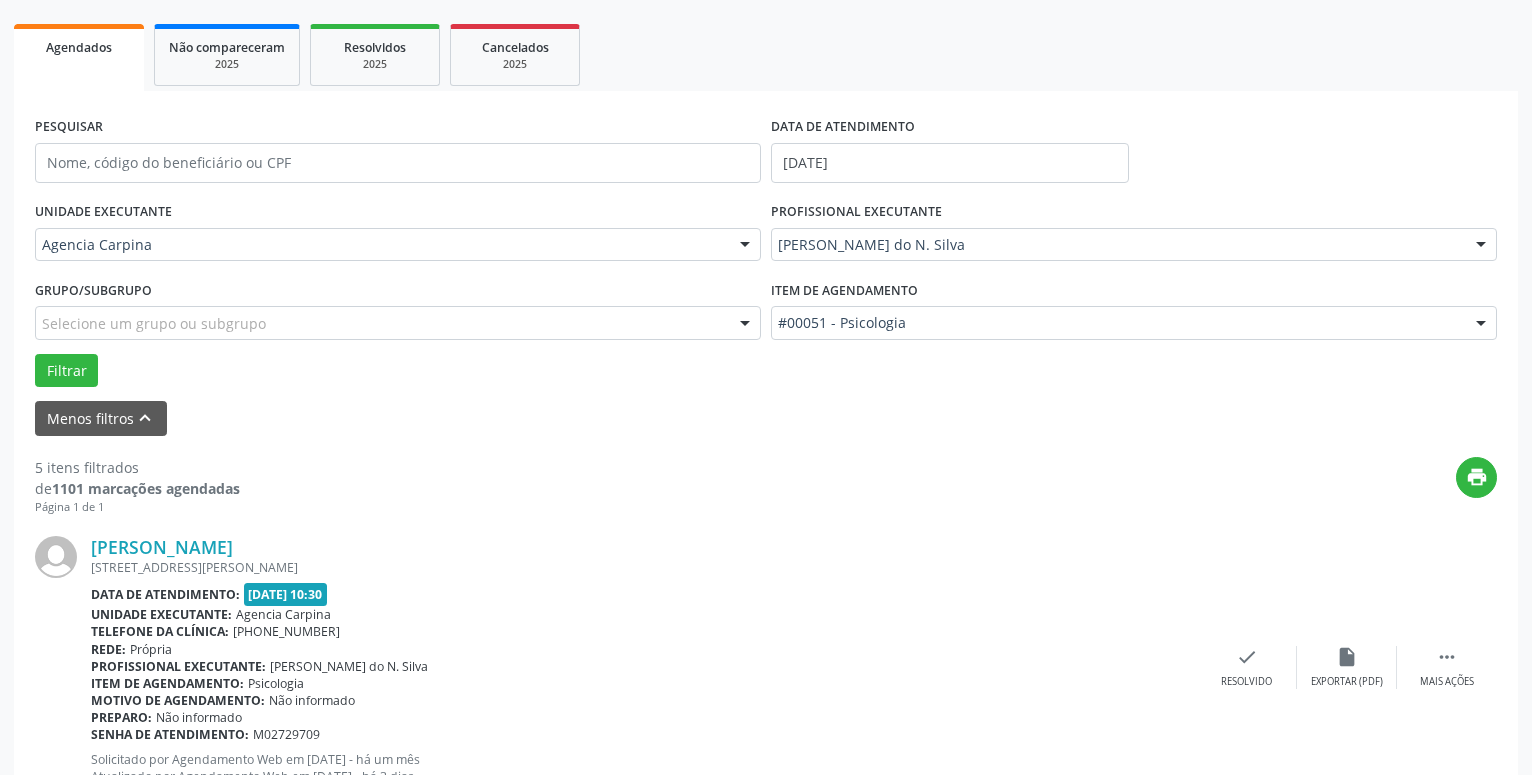 scroll, scrollTop: 281, scrollLeft: 0, axis: vertical 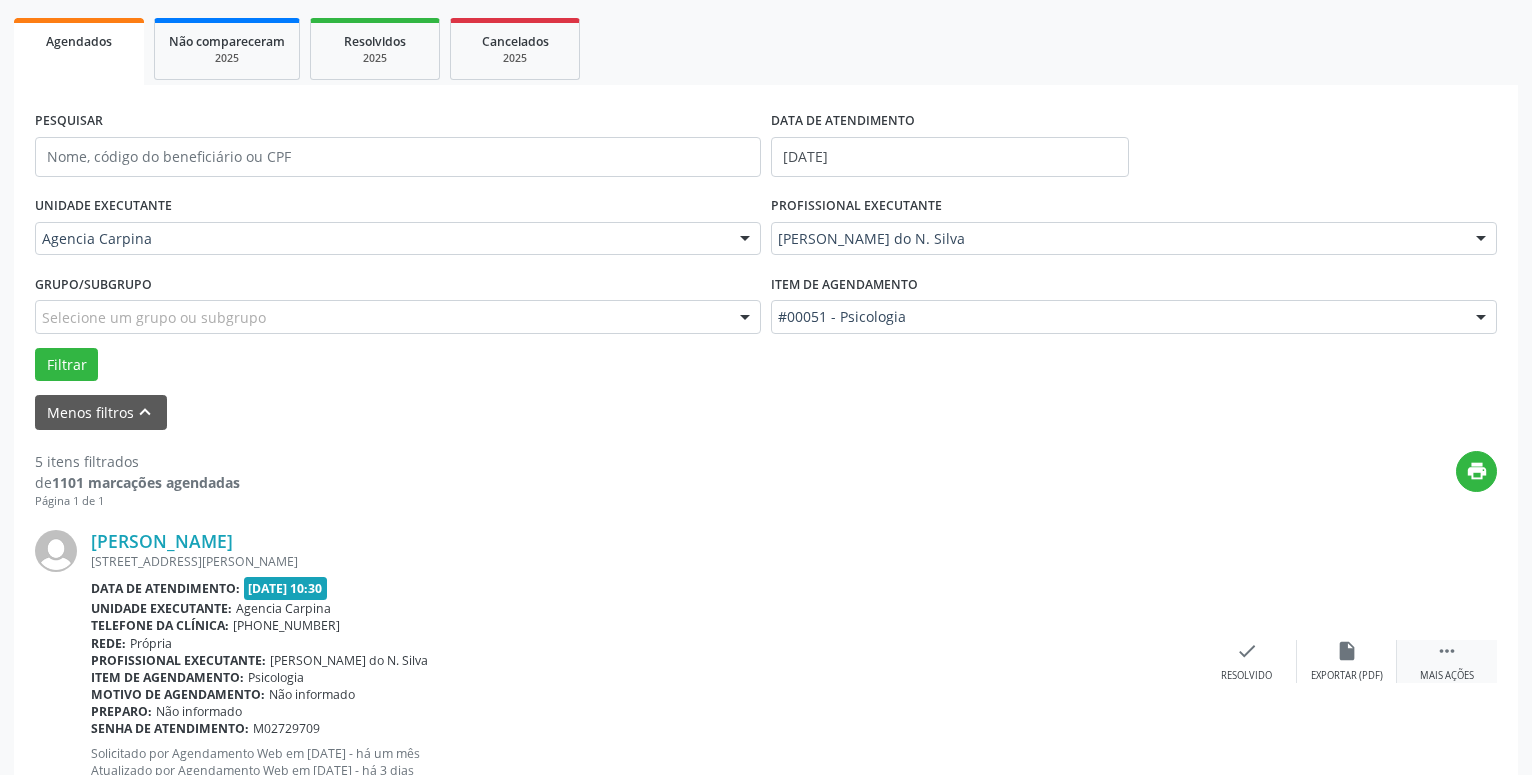 click on "
Mais ações" at bounding box center (1447, 661) 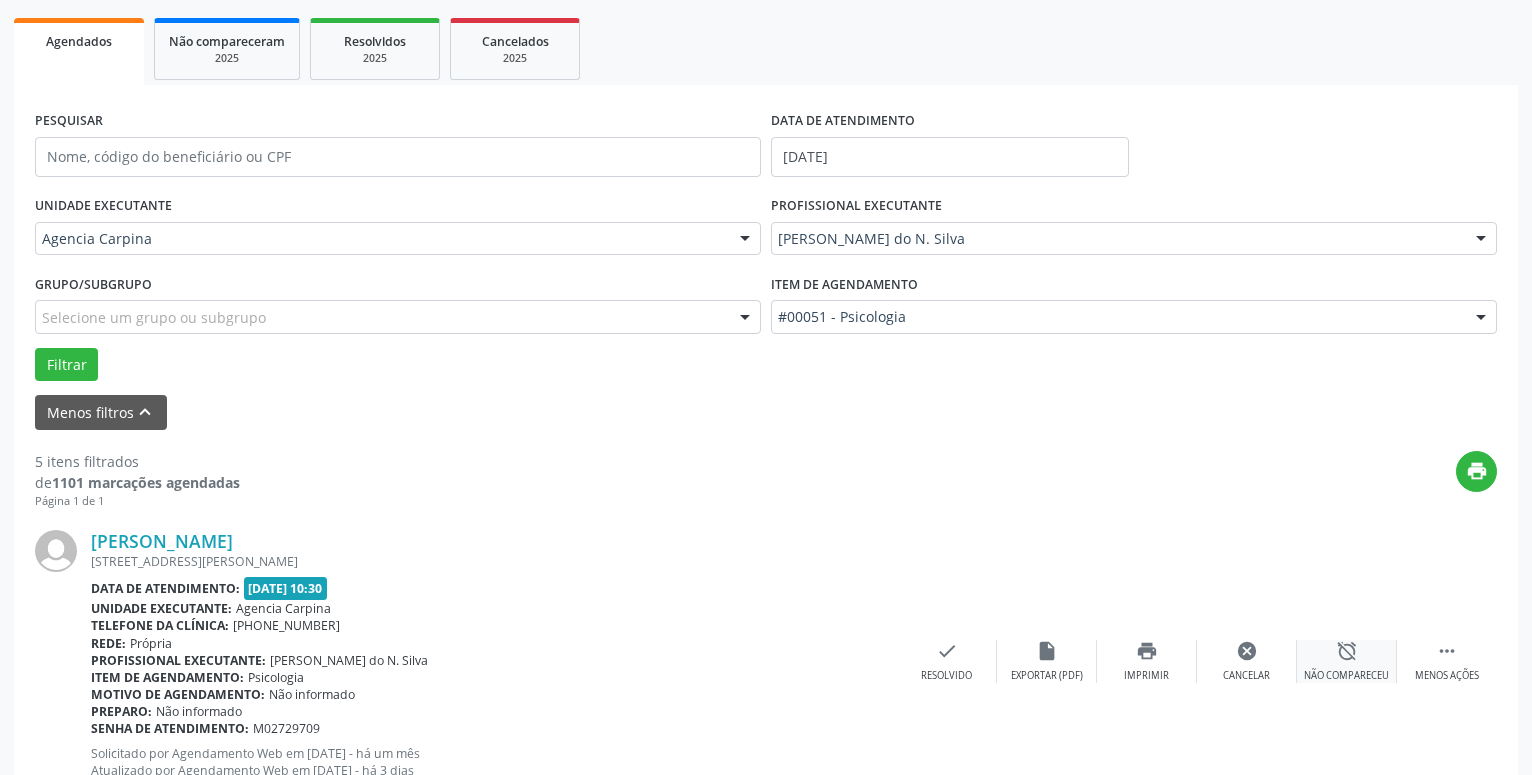click on "alarm_off
Não compareceu" at bounding box center (1347, 661) 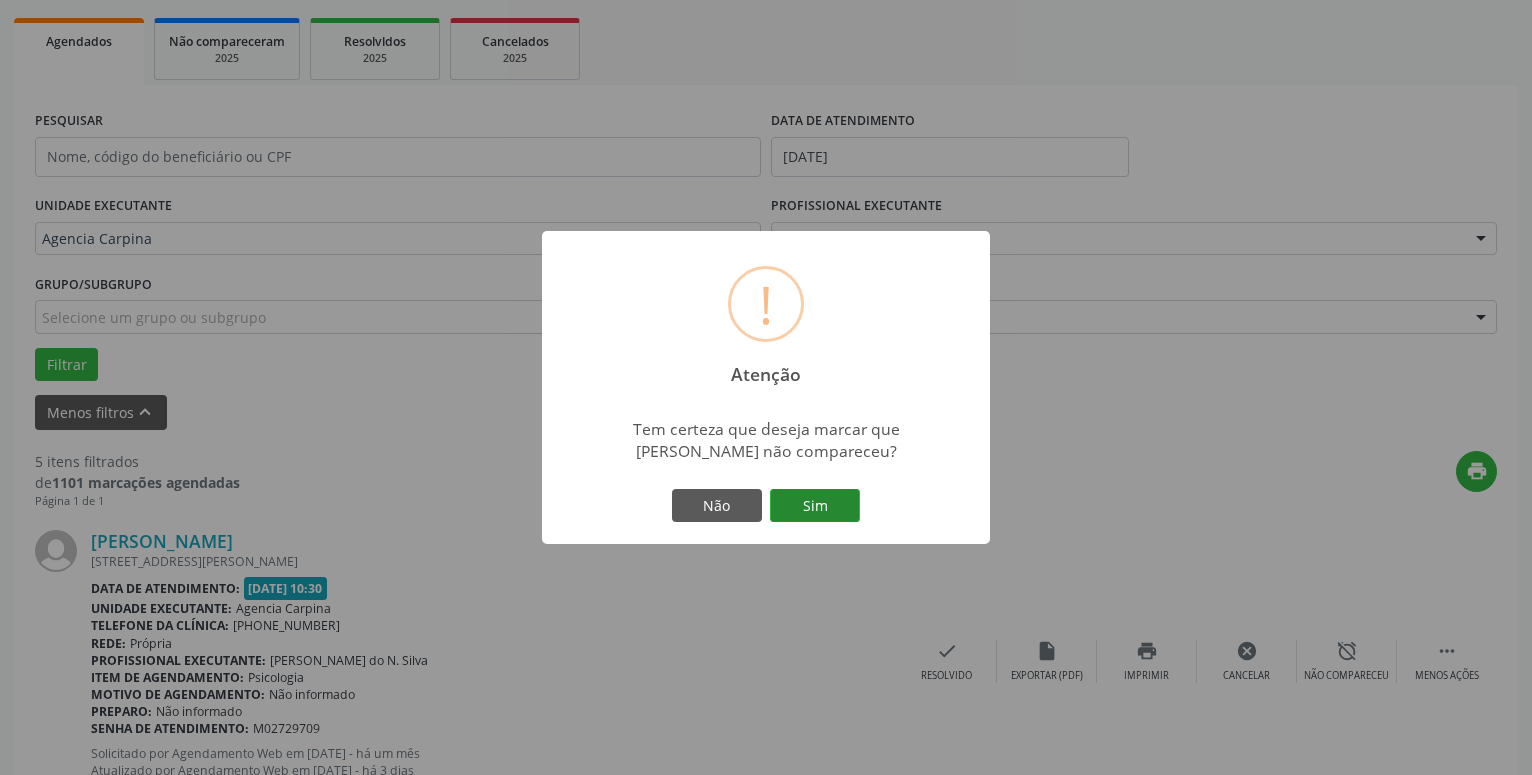 click on "Sim" at bounding box center [815, 506] 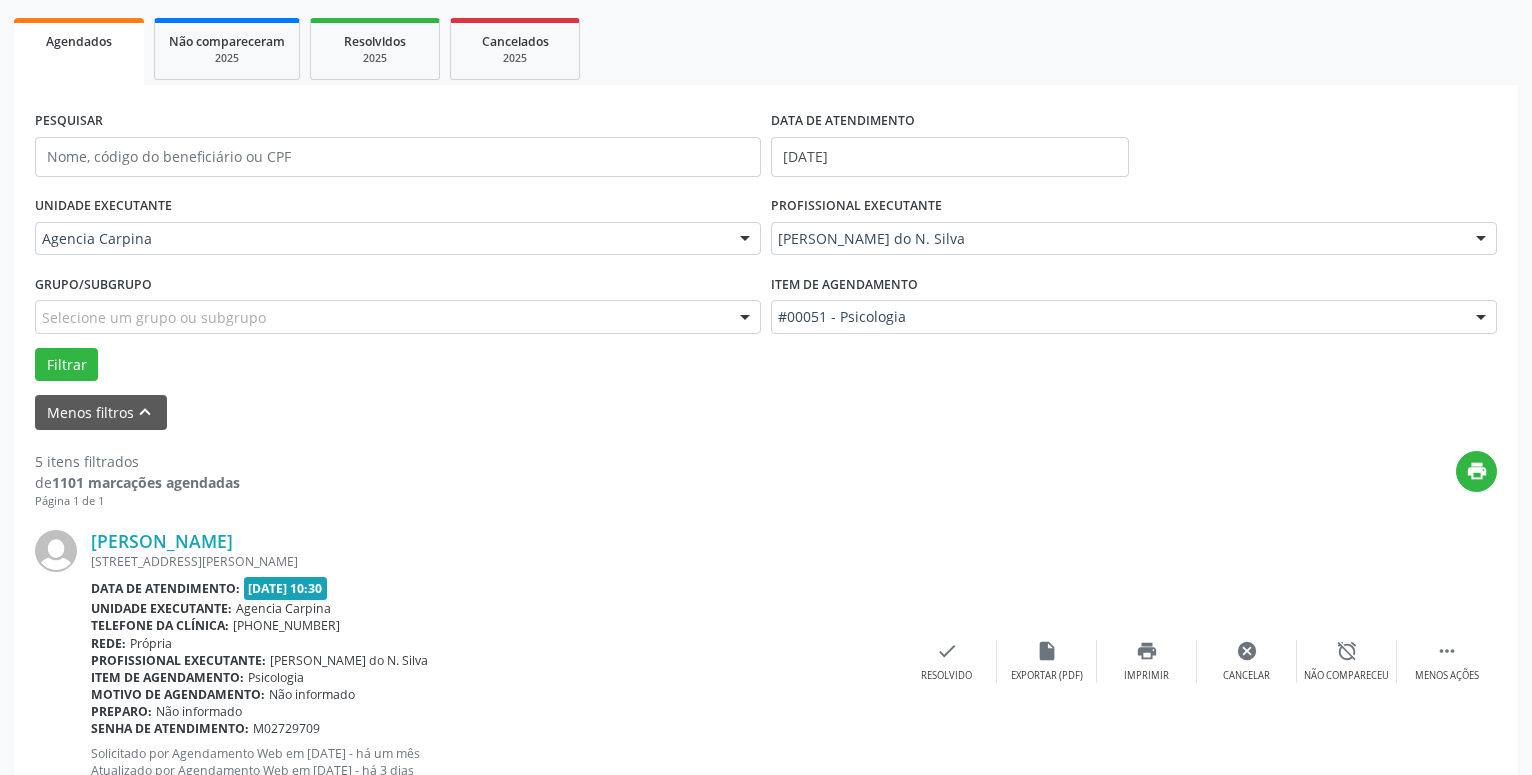 scroll, scrollTop: 98, scrollLeft: 0, axis: vertical 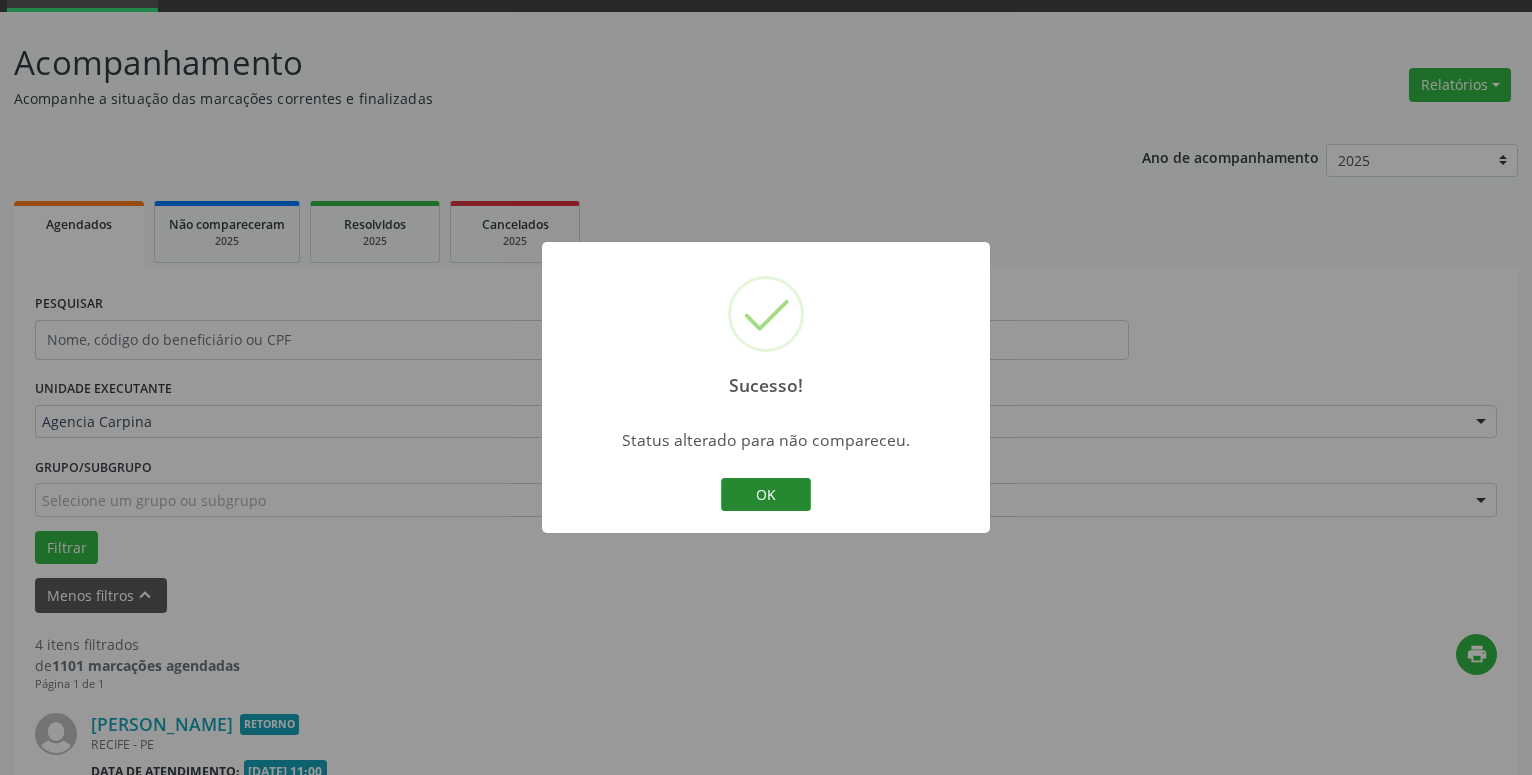 click on "OK" at bounding box center (766, 495) 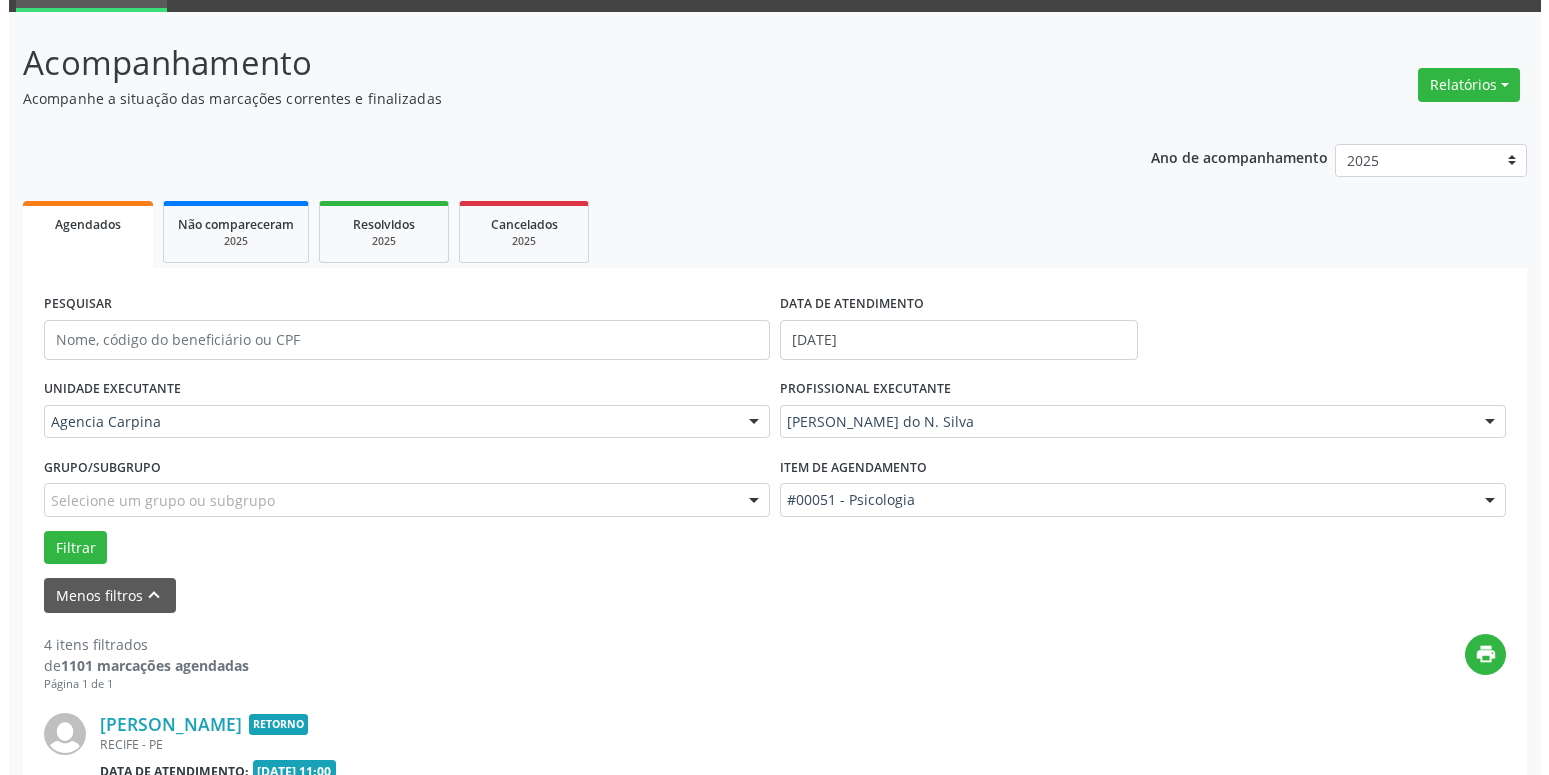 scroll, scrollTop: 404, scrollLeft: 0, axis: vertical 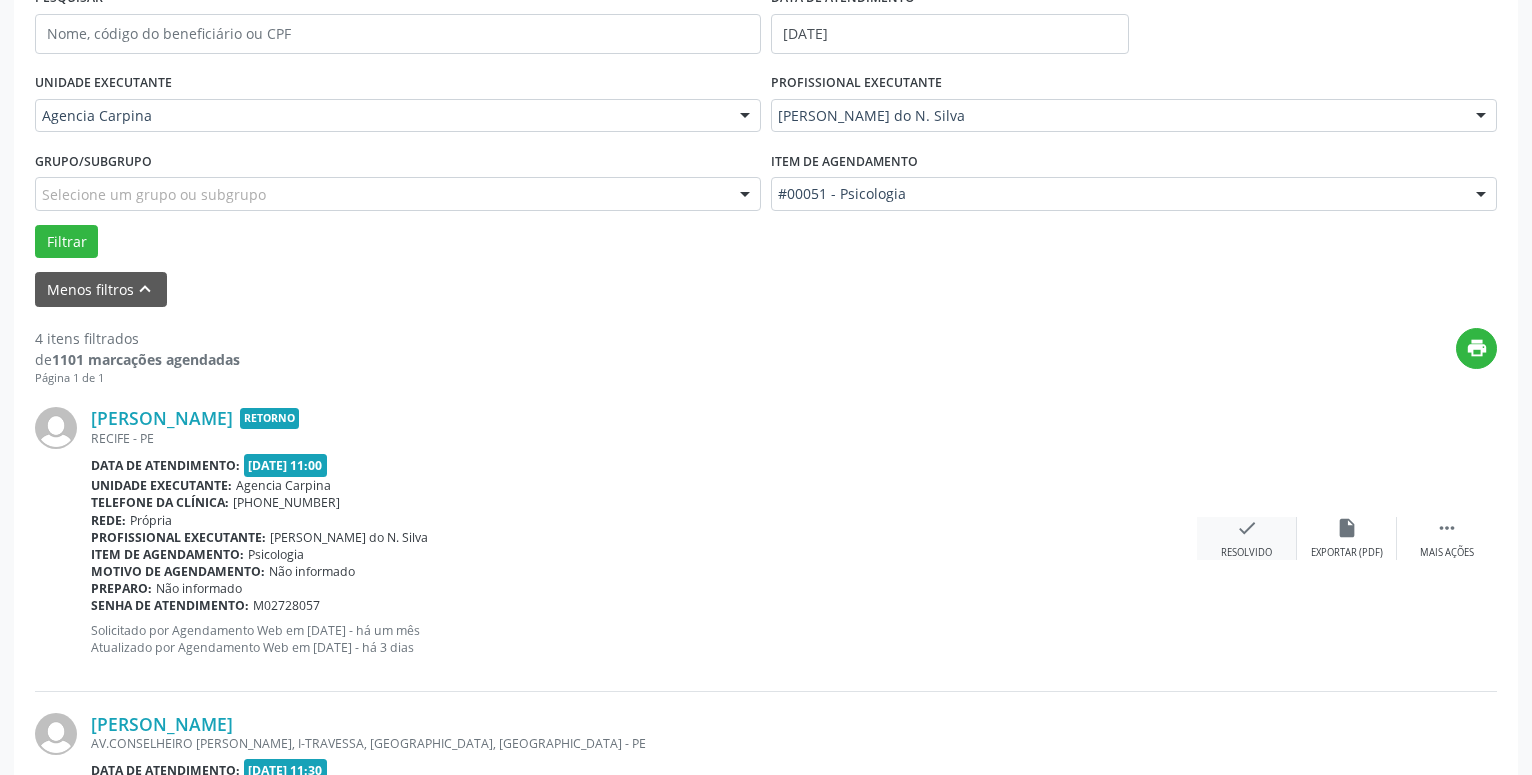 click on "check
Resolvido" at bounding box center (1247, 538) 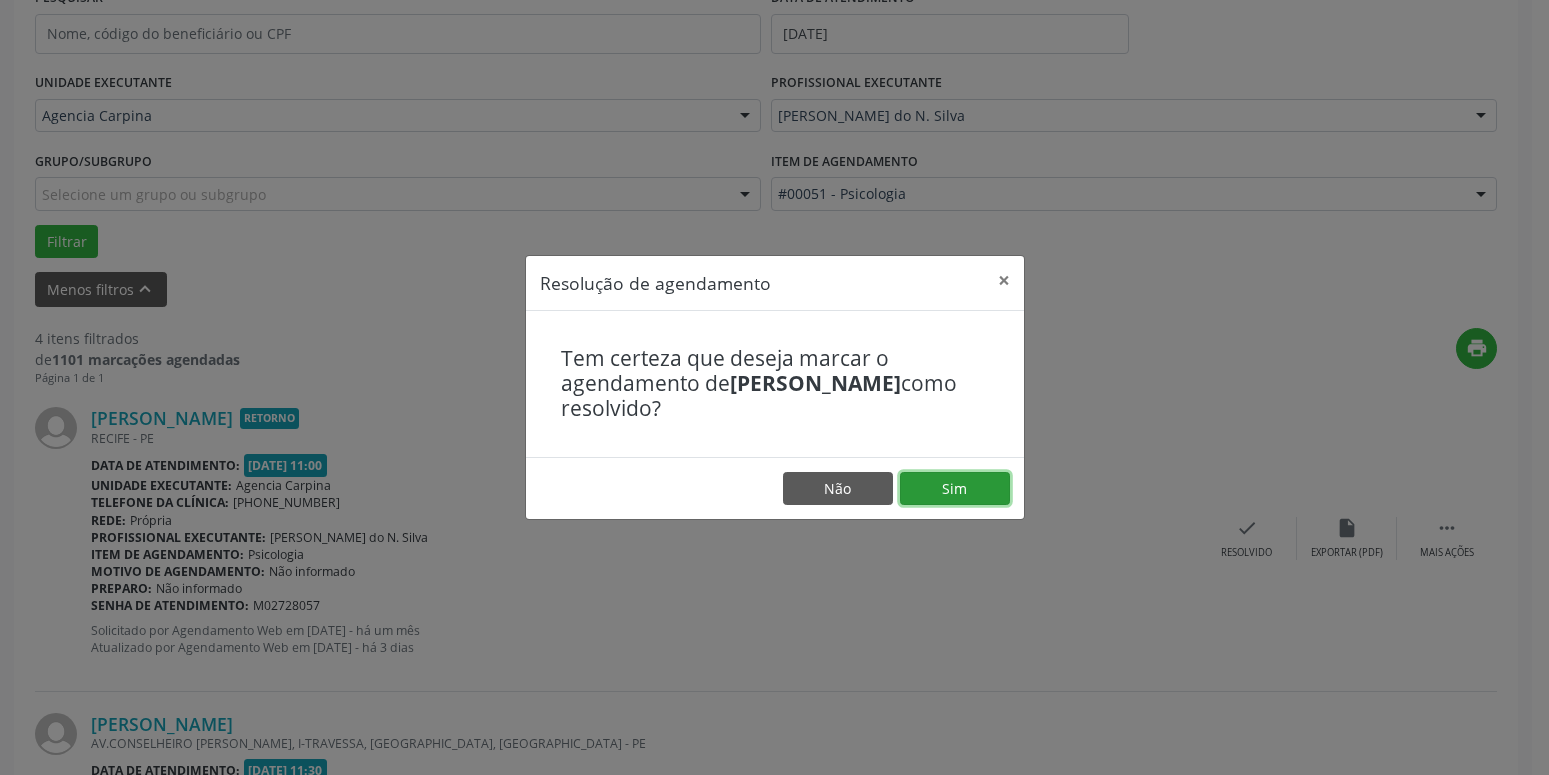 click on "Sim" at bounding box center (955, 489) 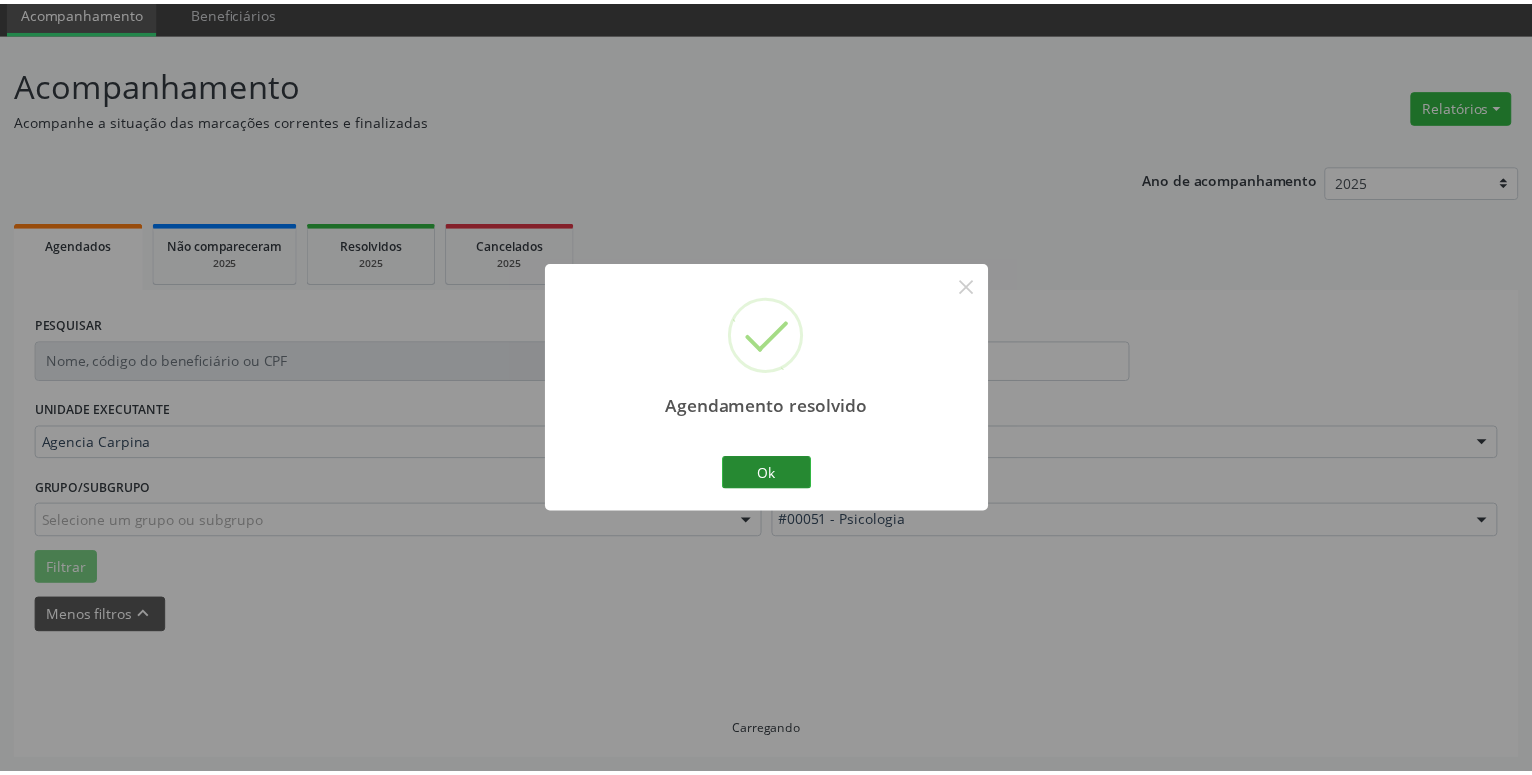 scroll, scrollTop: 77, scrollLeft: 0, axis: vertical 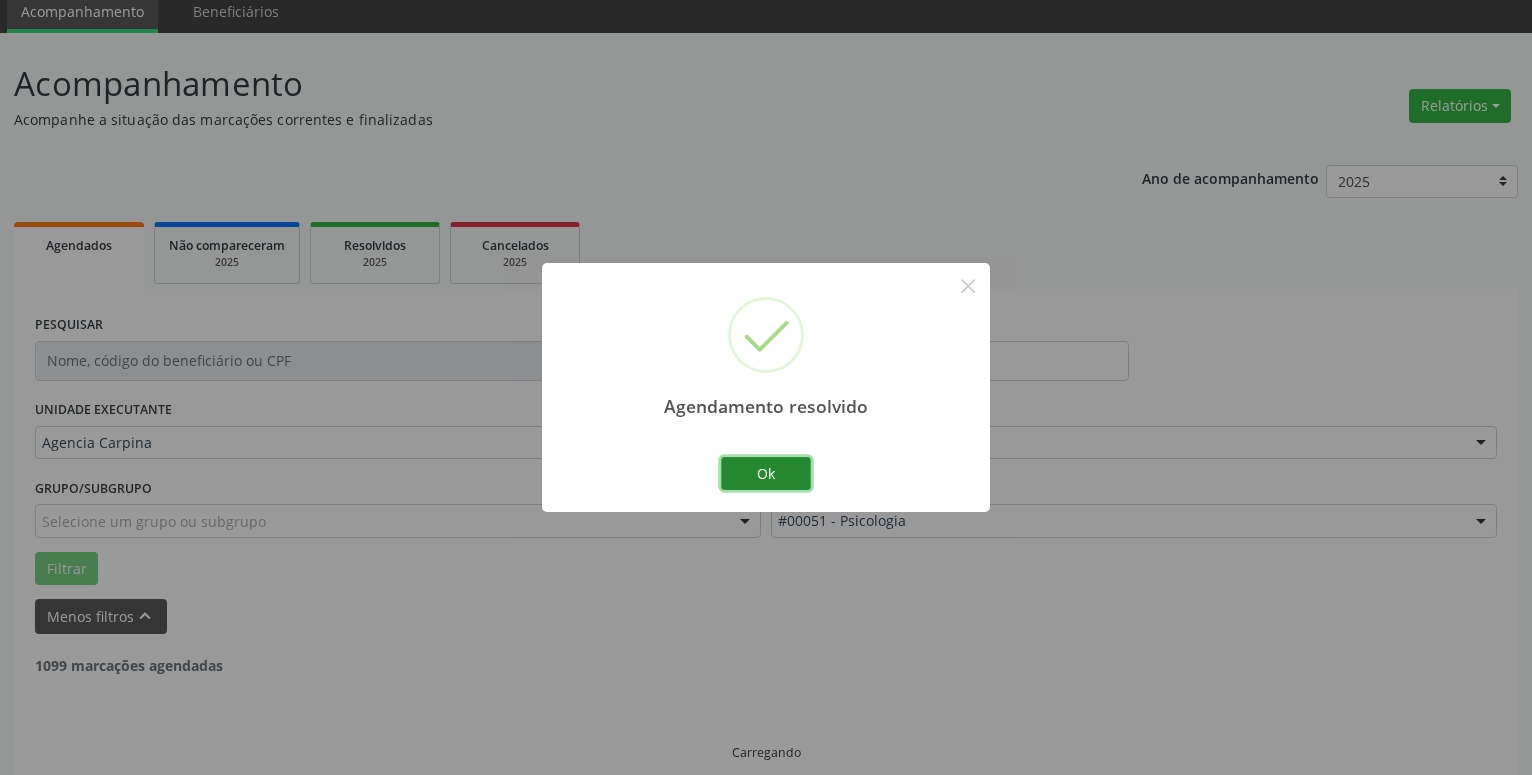 click on "Ok" at bounding box center (766, 474) 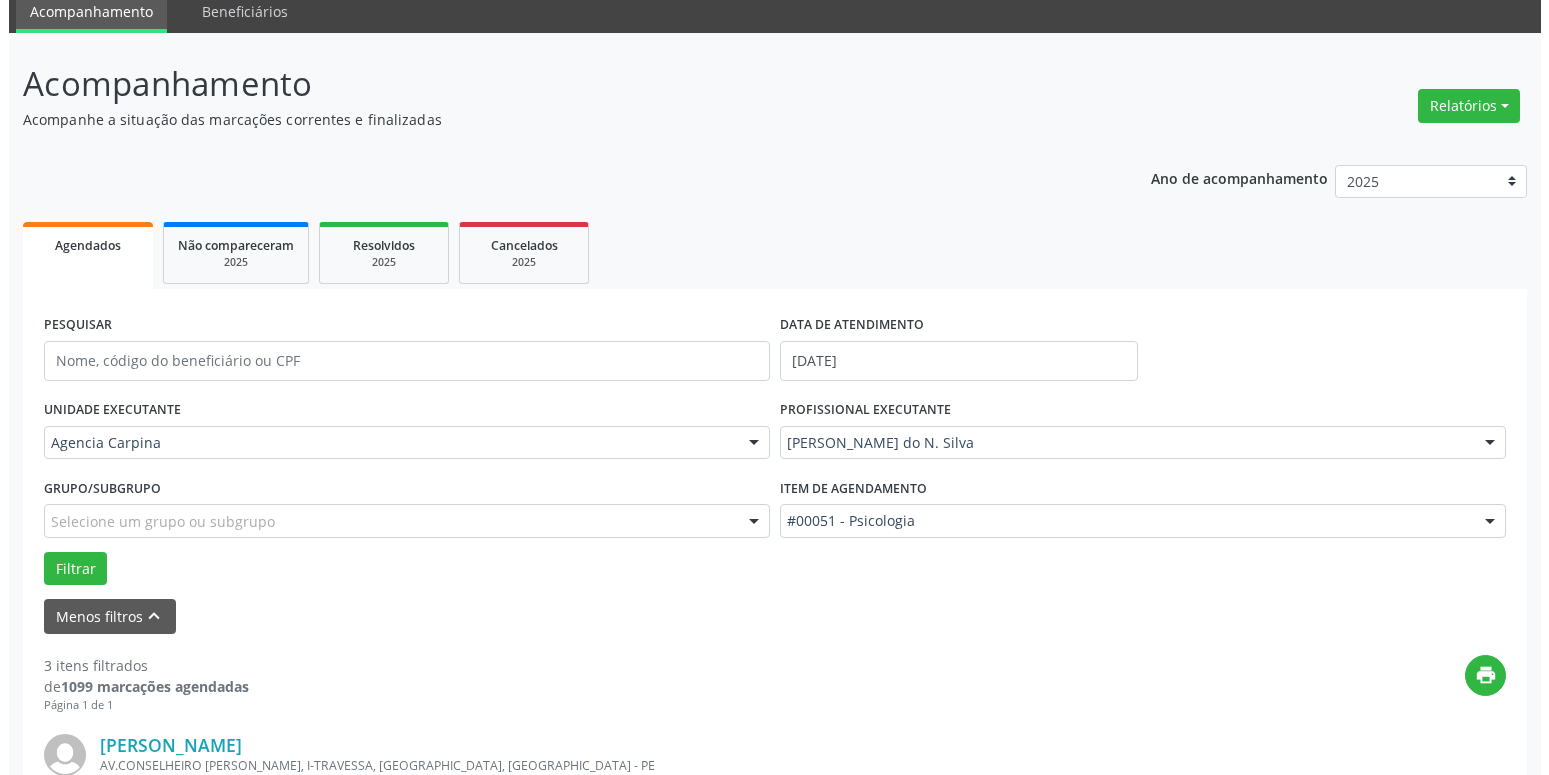 scroll, scrollTop: 383, scrollLeft: 0, axis: vertical 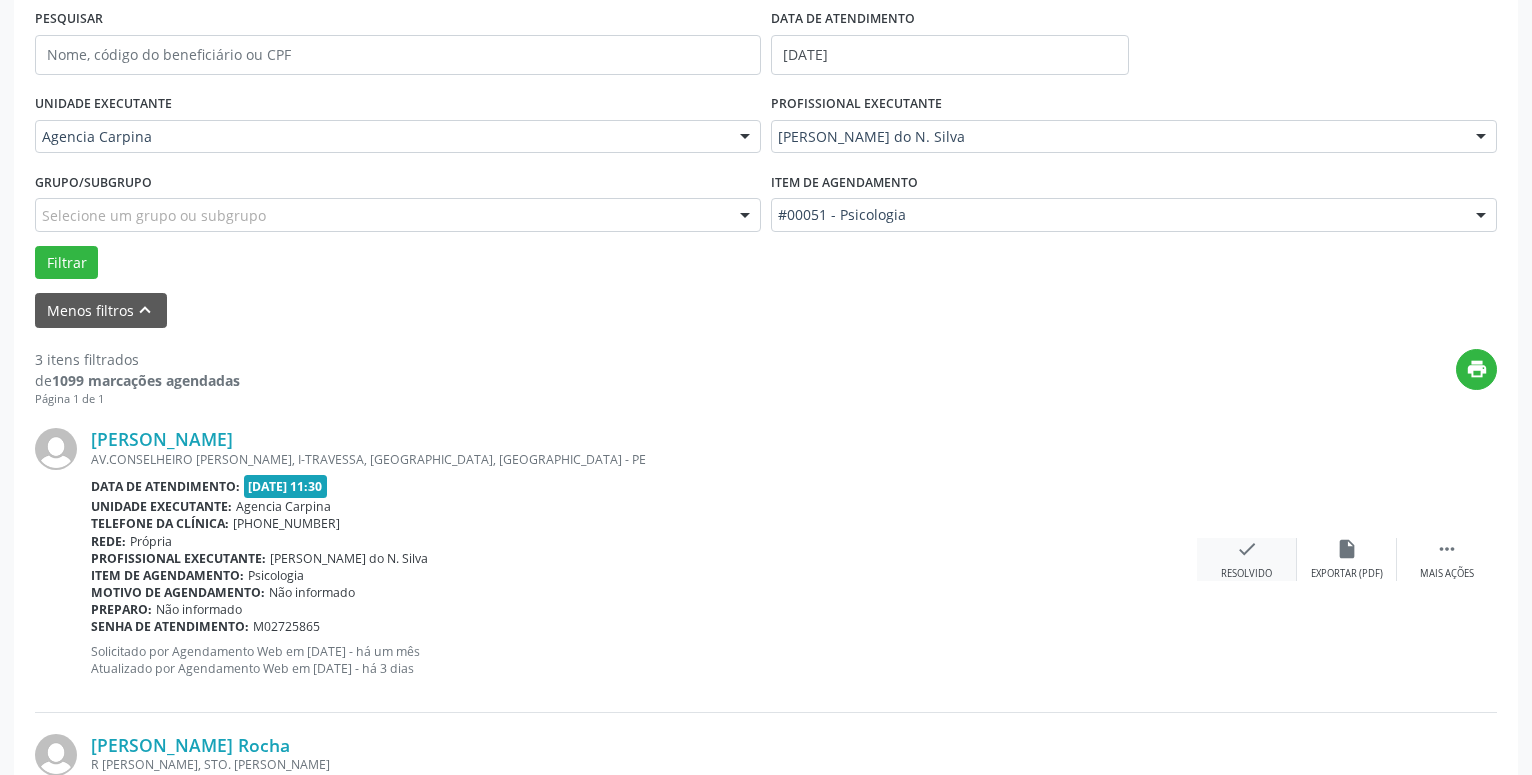 click on "check" at bounding box center [1247, 549] 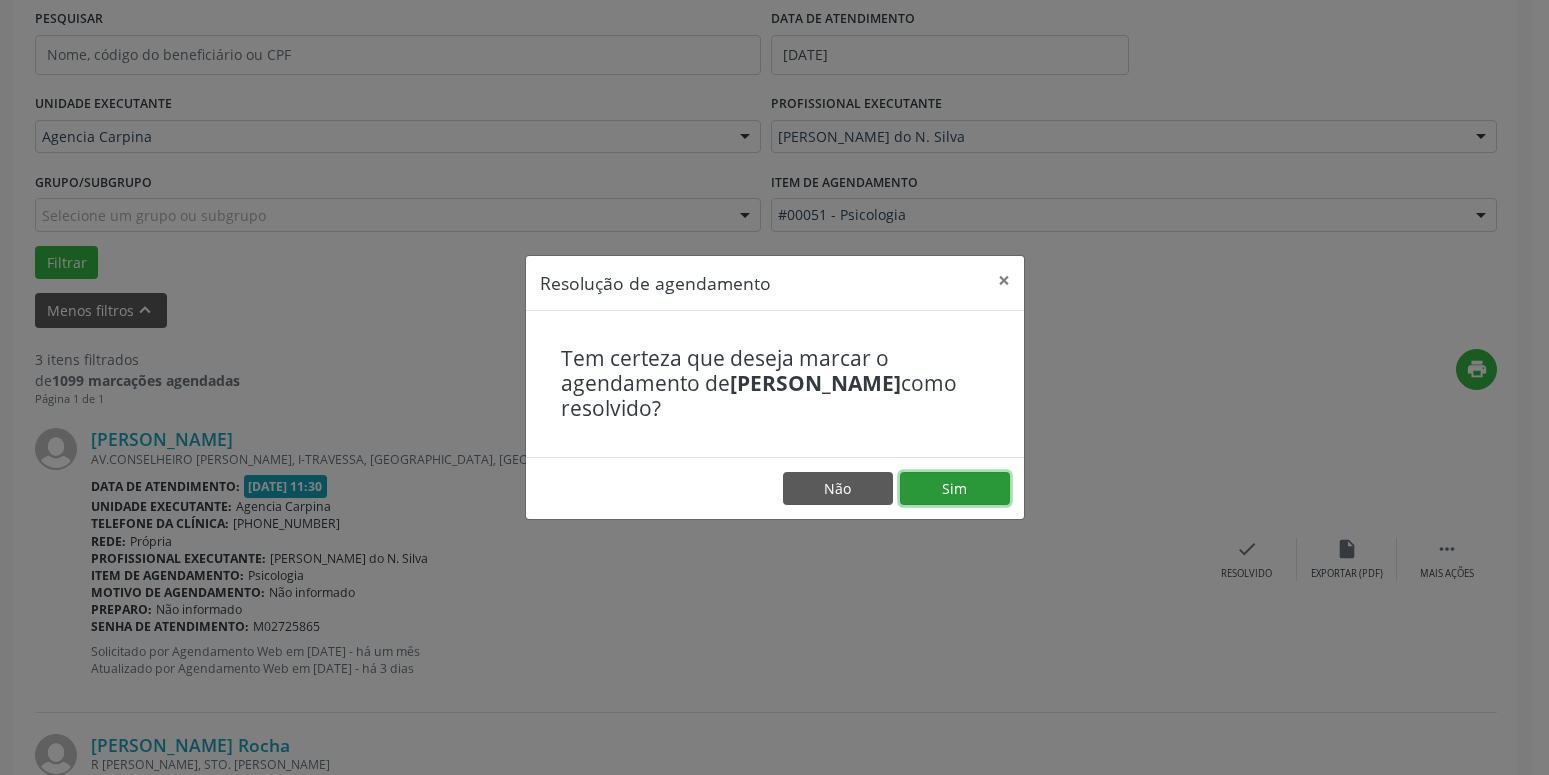 click on "Sim" at bounding box center [955, 489] 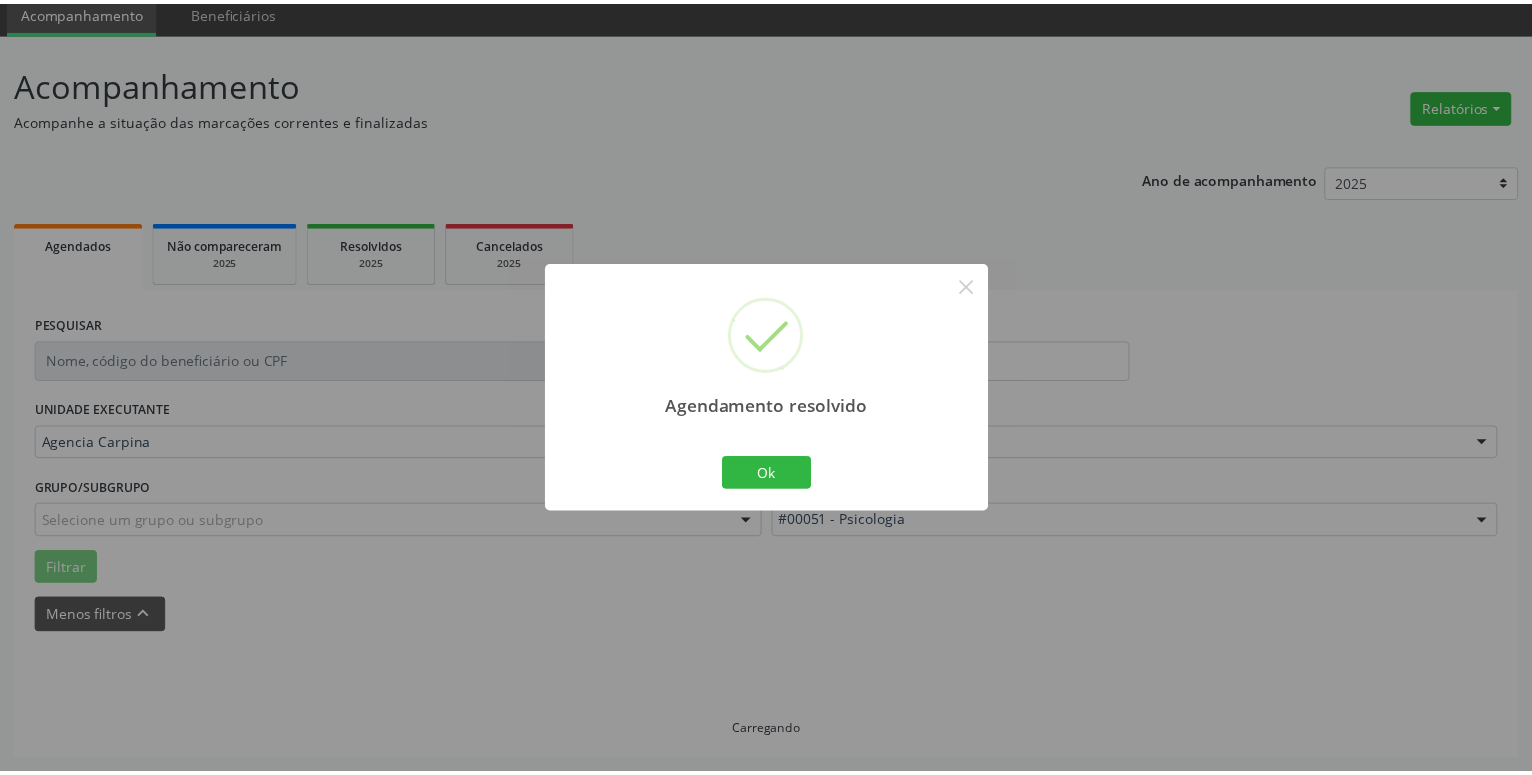 scroll, scrollTop: 77, scrollLeft: 0, axis: vertical 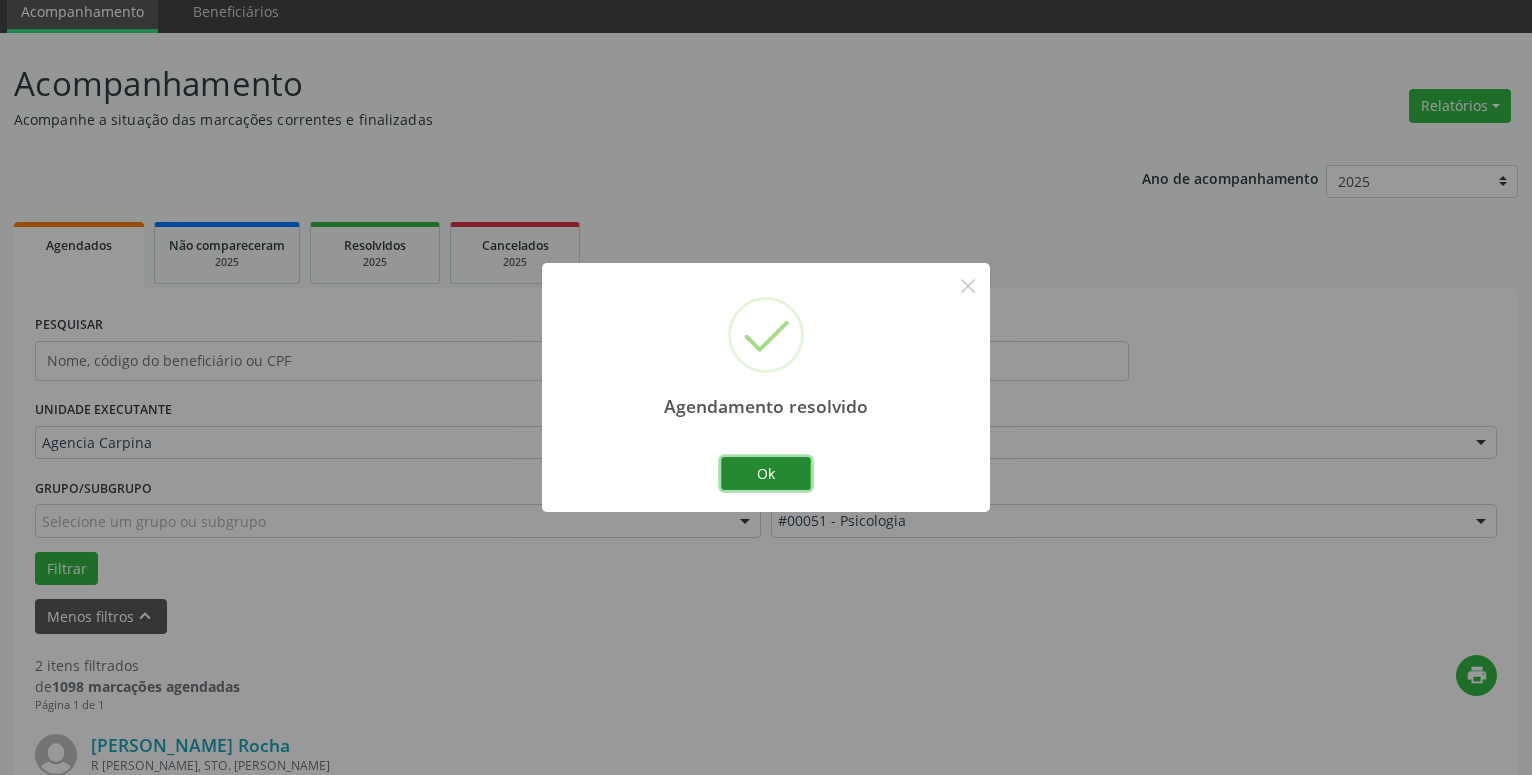 click on "Ok" at bounding box center (766, 474) 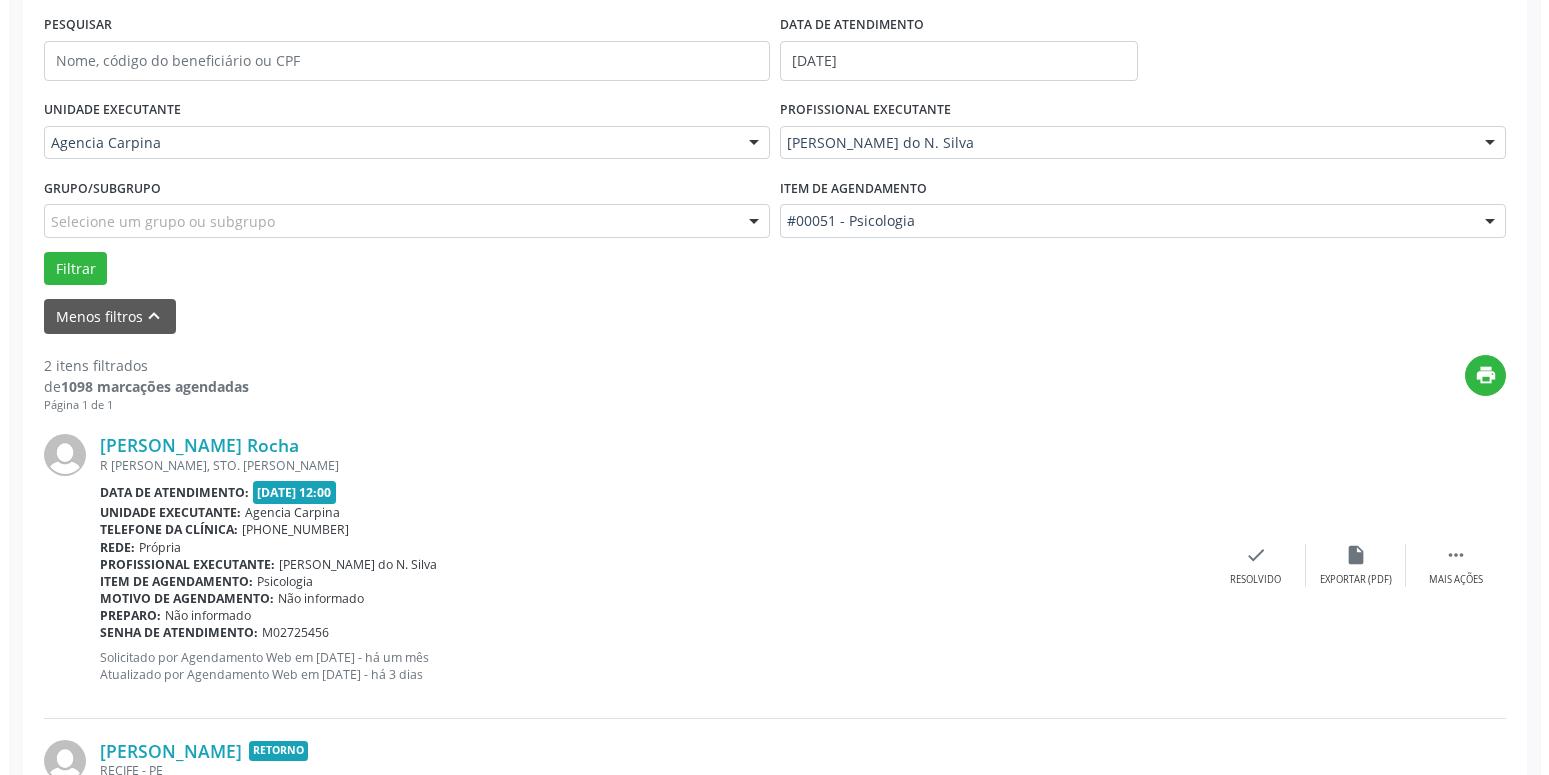 scroll, scrollTop: 383, scrollLeft: 0, axis: vertical 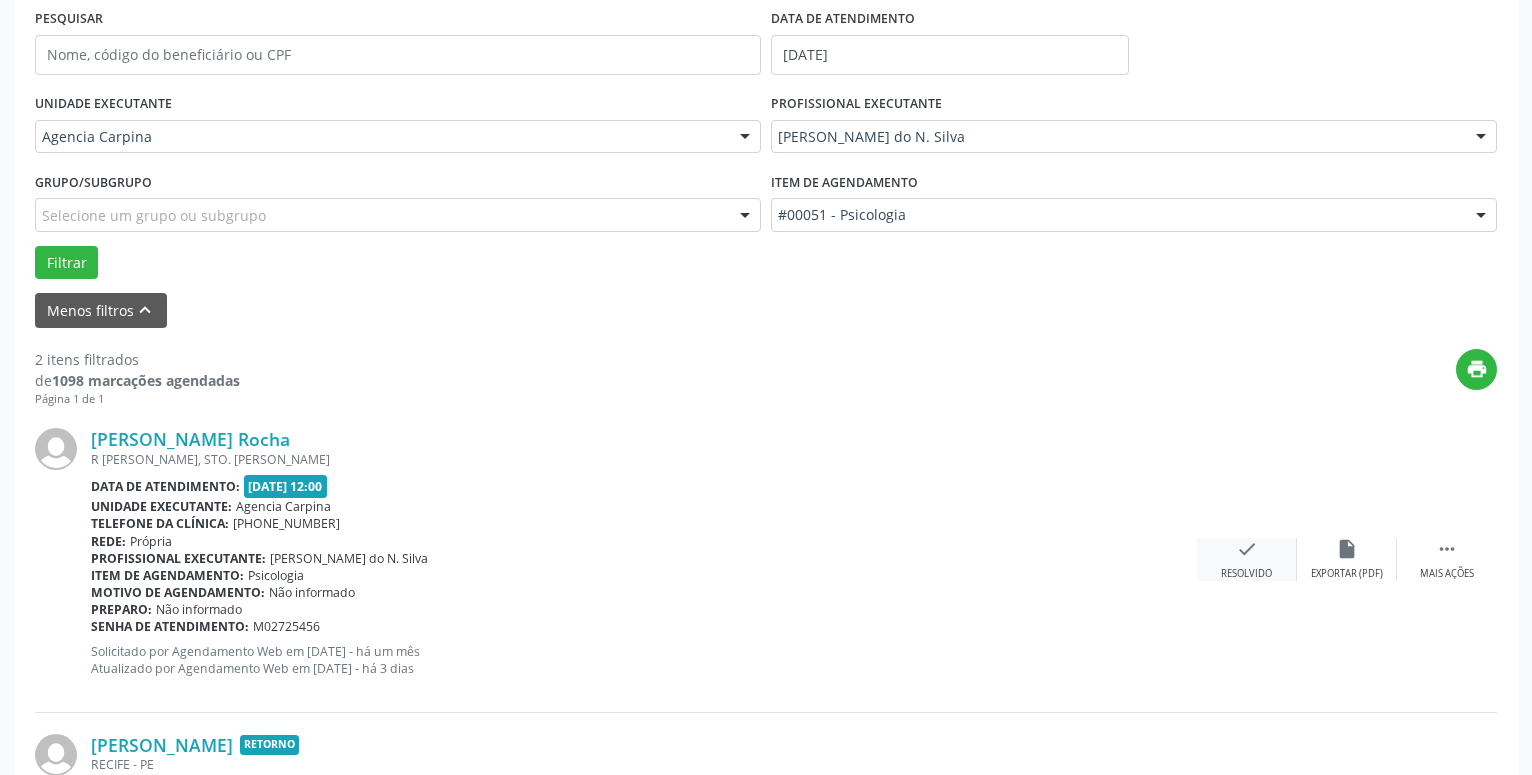 click on "check" at bounding box center [1247, 549] 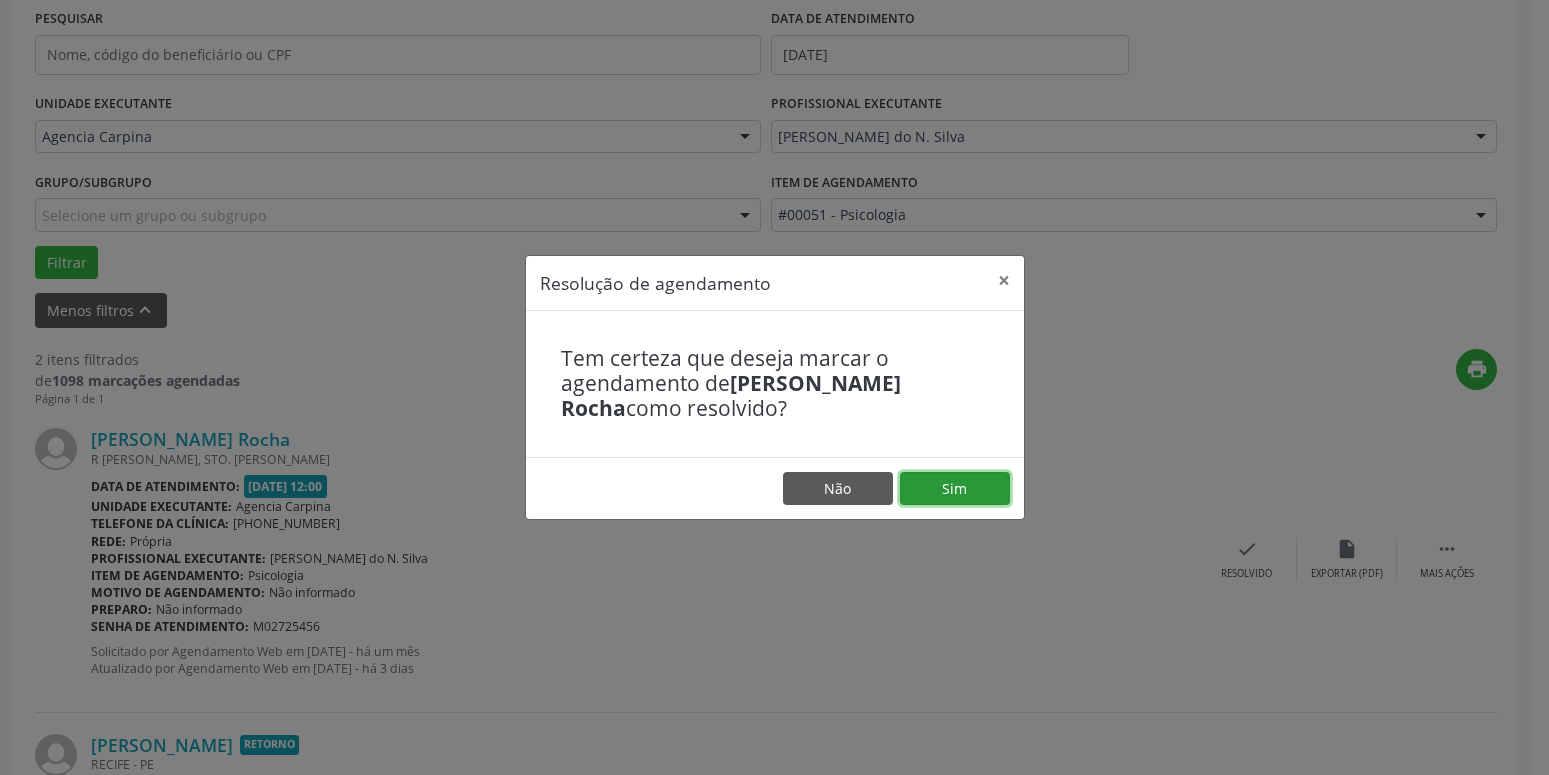 click on "Sim" at bounding box center [955, 489] 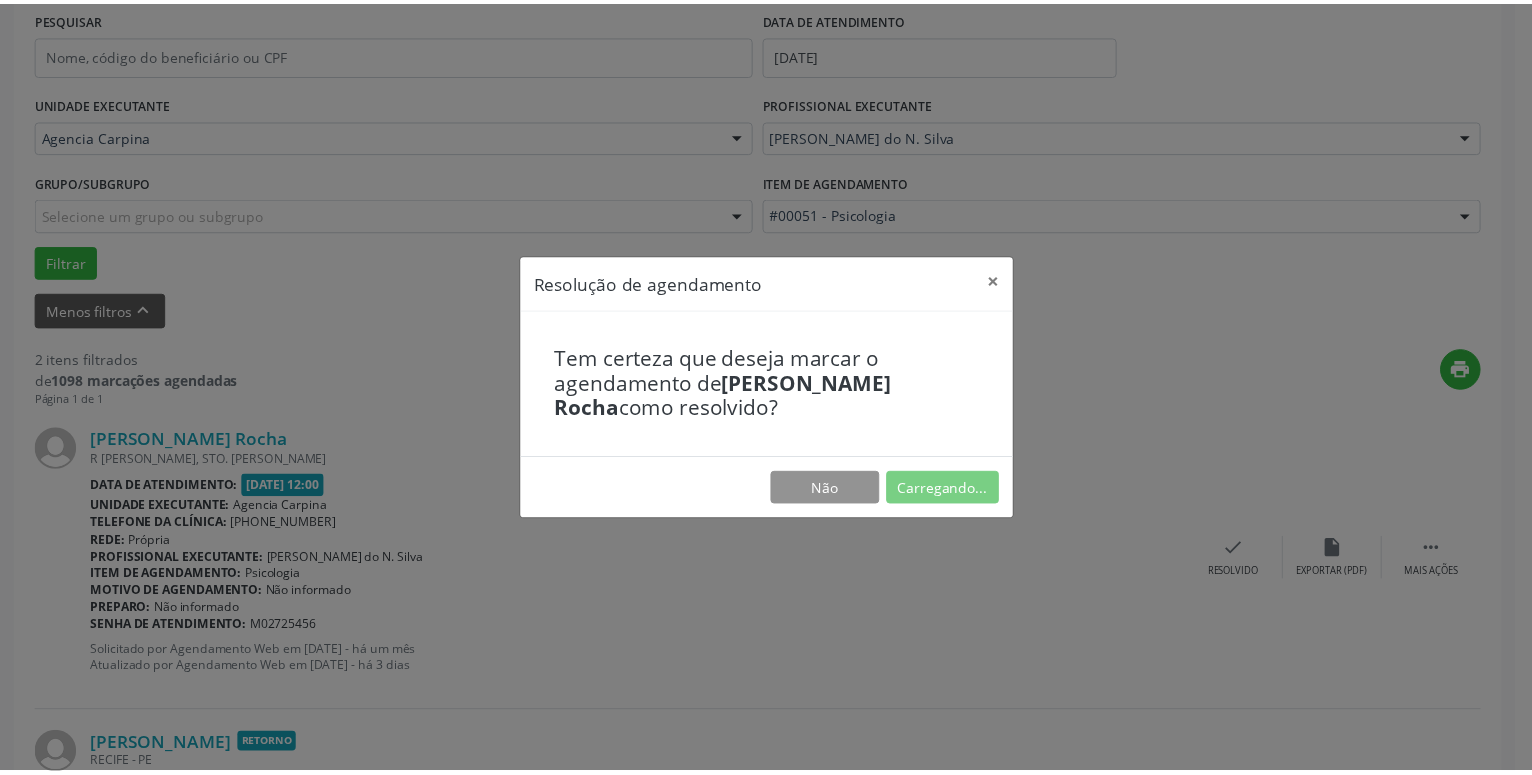 scroll, scrollTop: 77, scrollLeft: 0, axis: vertical 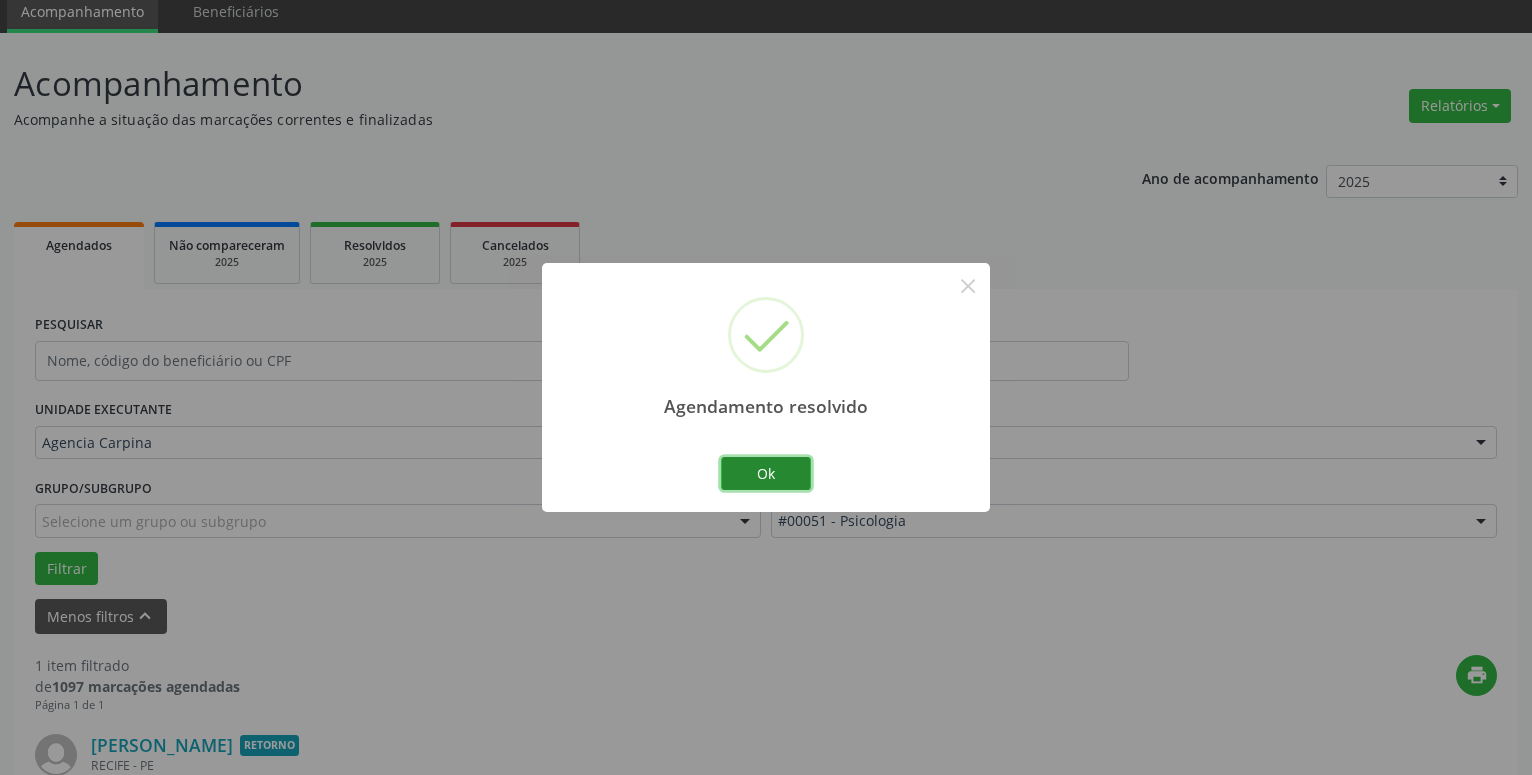 click on "Ok" at bounding box center (766, 474) 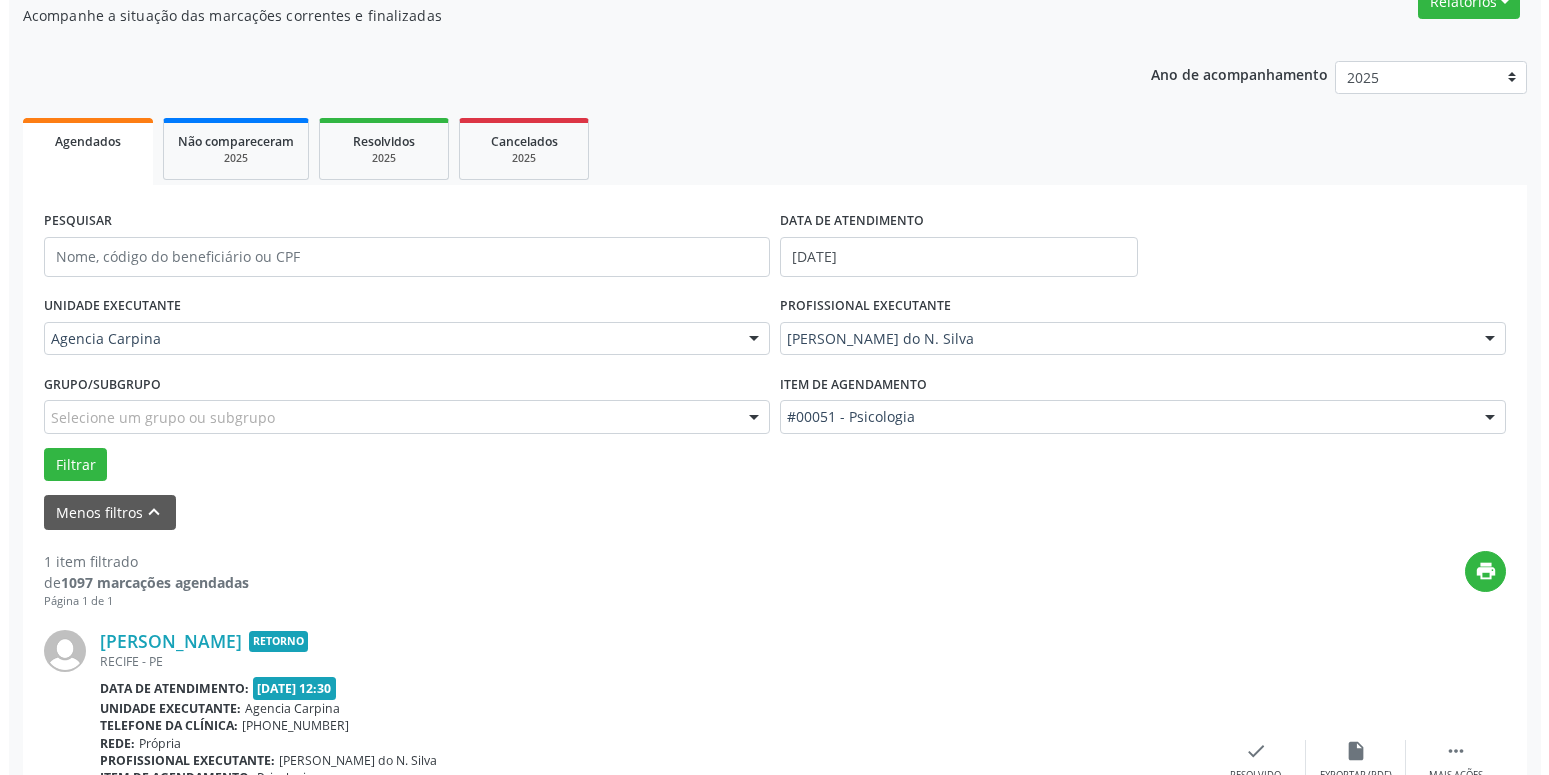 scroll, scrollTop: 281, scrollLeft: 0, axis: vertical 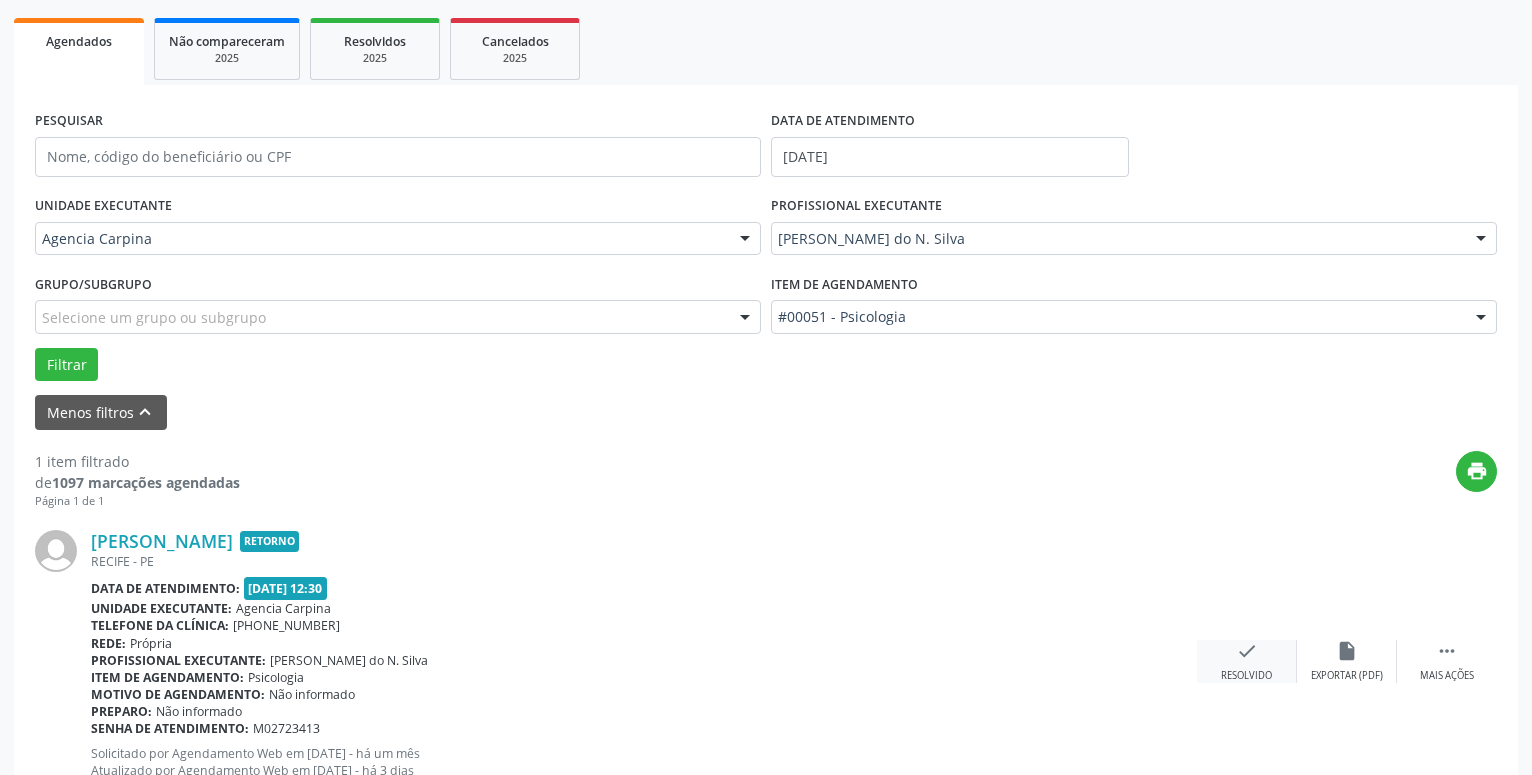 click on "check" at bounding box center (1247, 651) 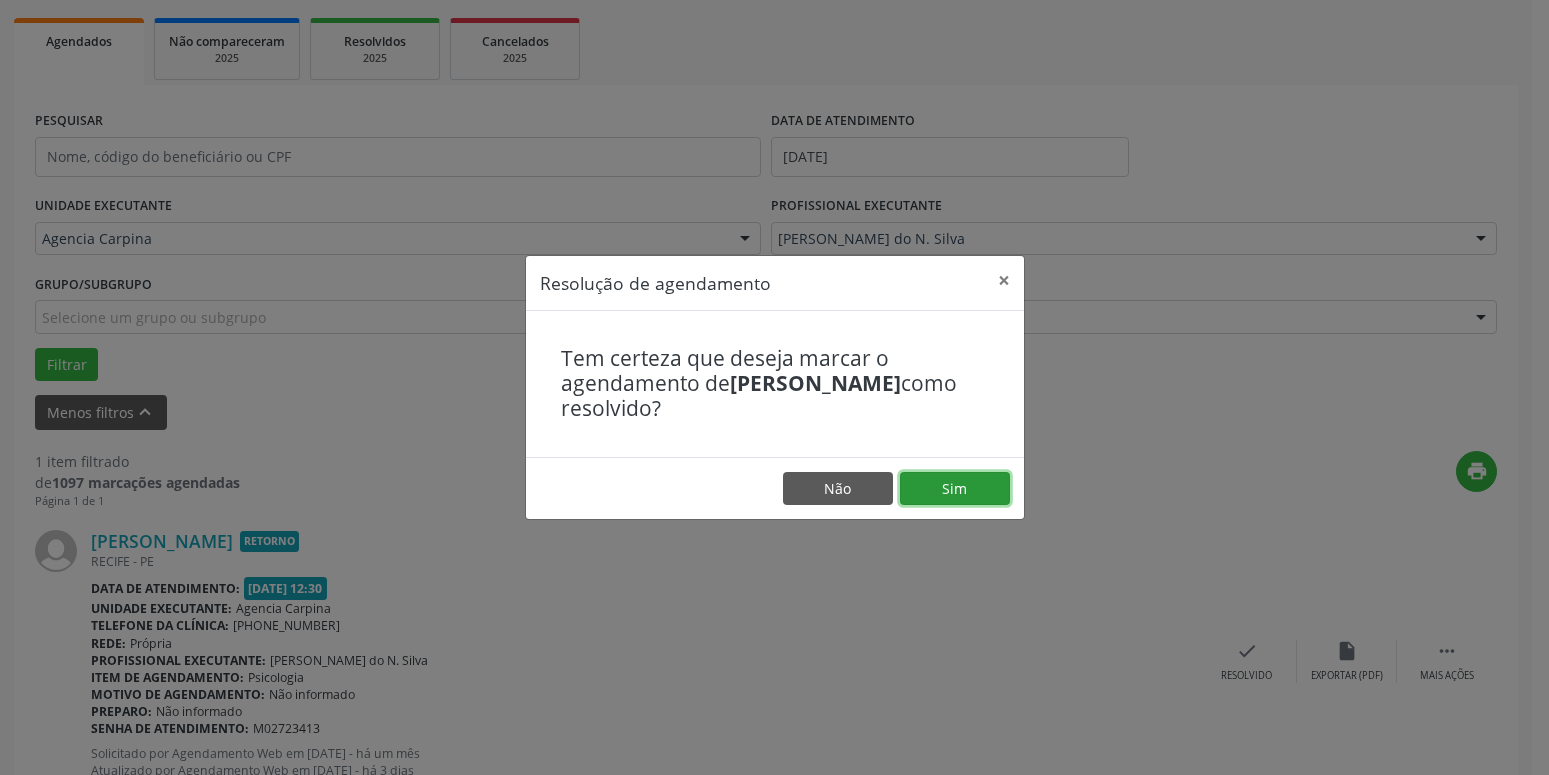 click on "Sim" at bounding box center [955, 489] 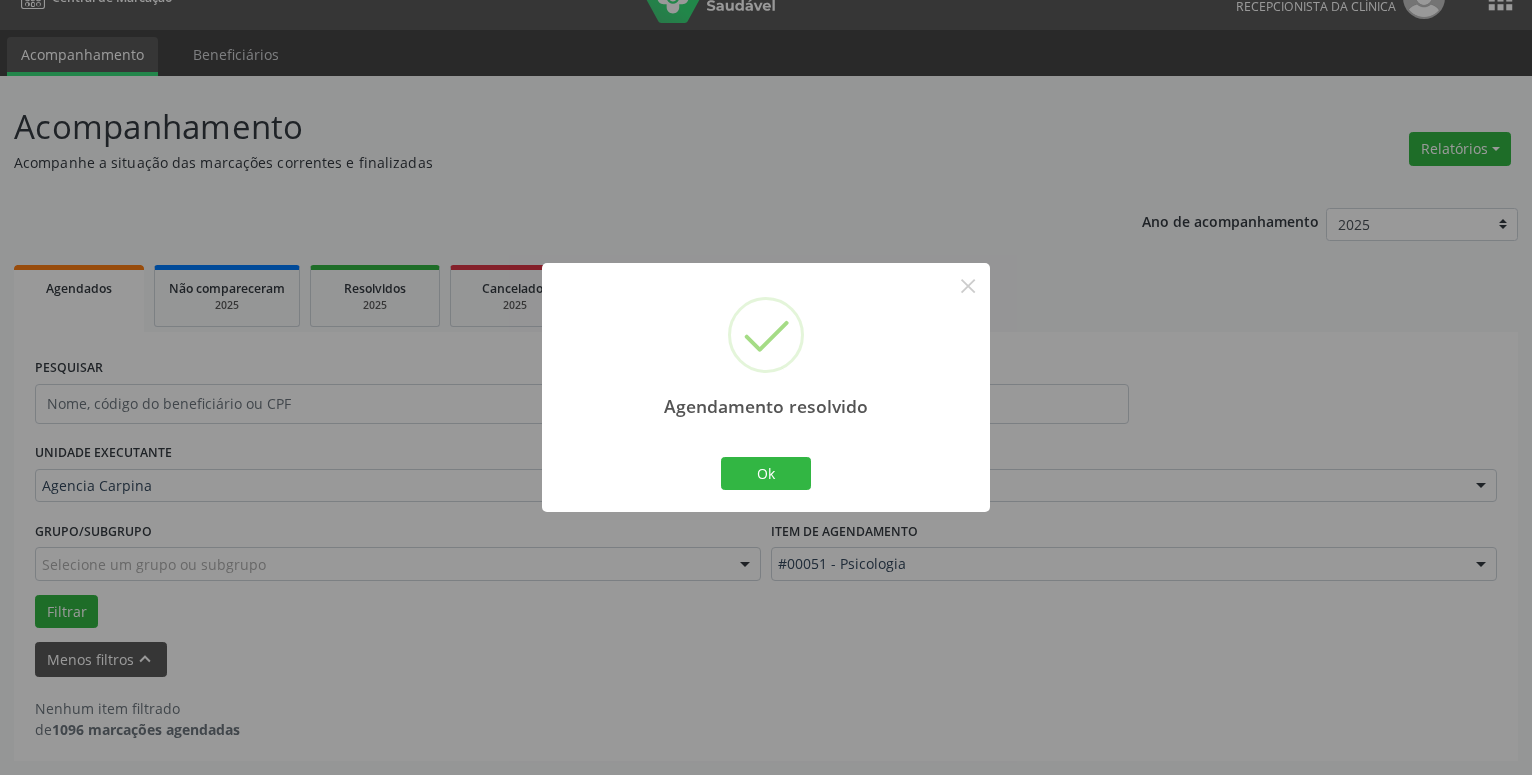 scroll, scrollTop: 34, scrollLeft: 0, axis: vertical 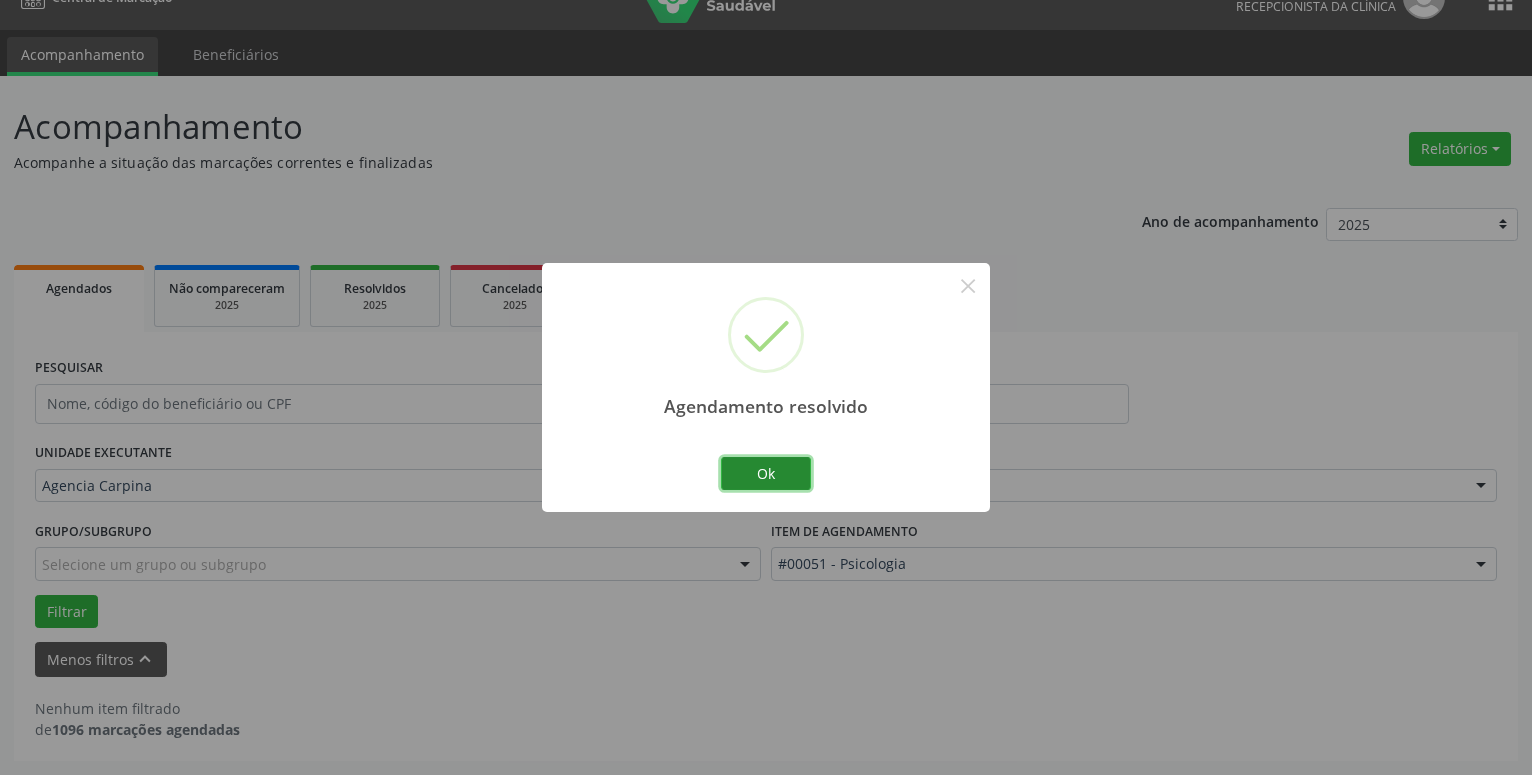 click on "Ok" at bounding box center [766, 474] 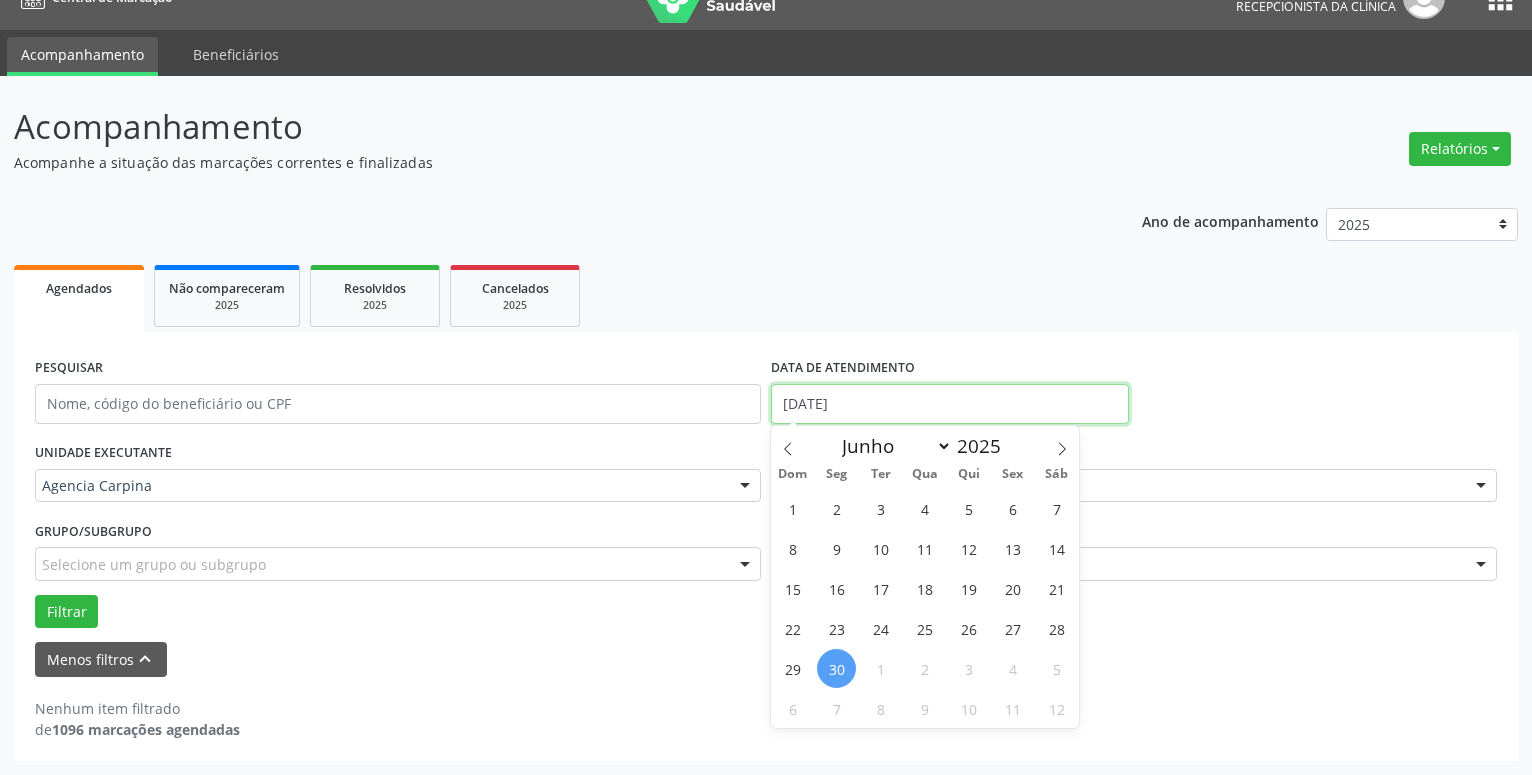 click on "[DATE]" at bounding box center (950, 404) 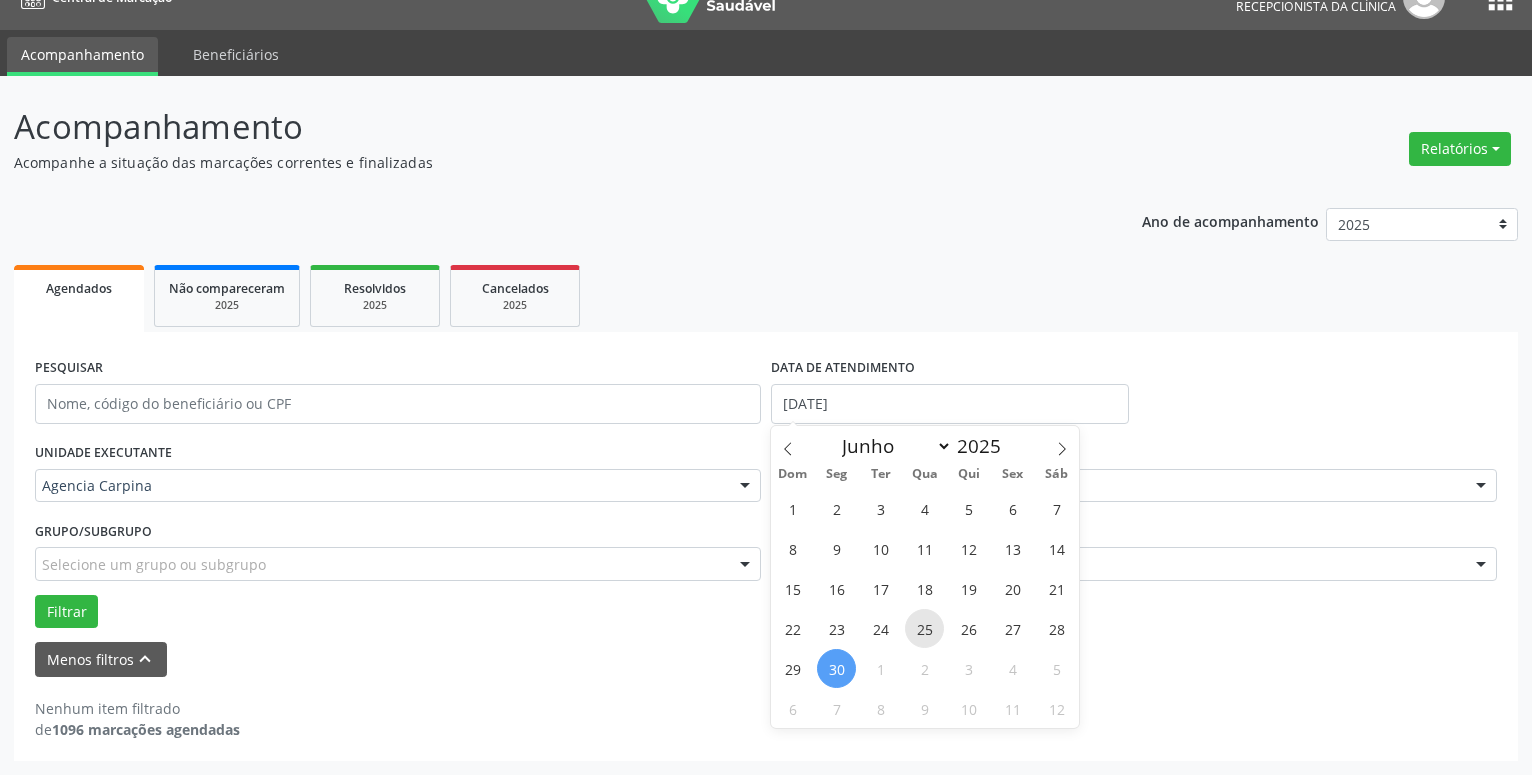 click on "25" at bounding box center (924, 628) 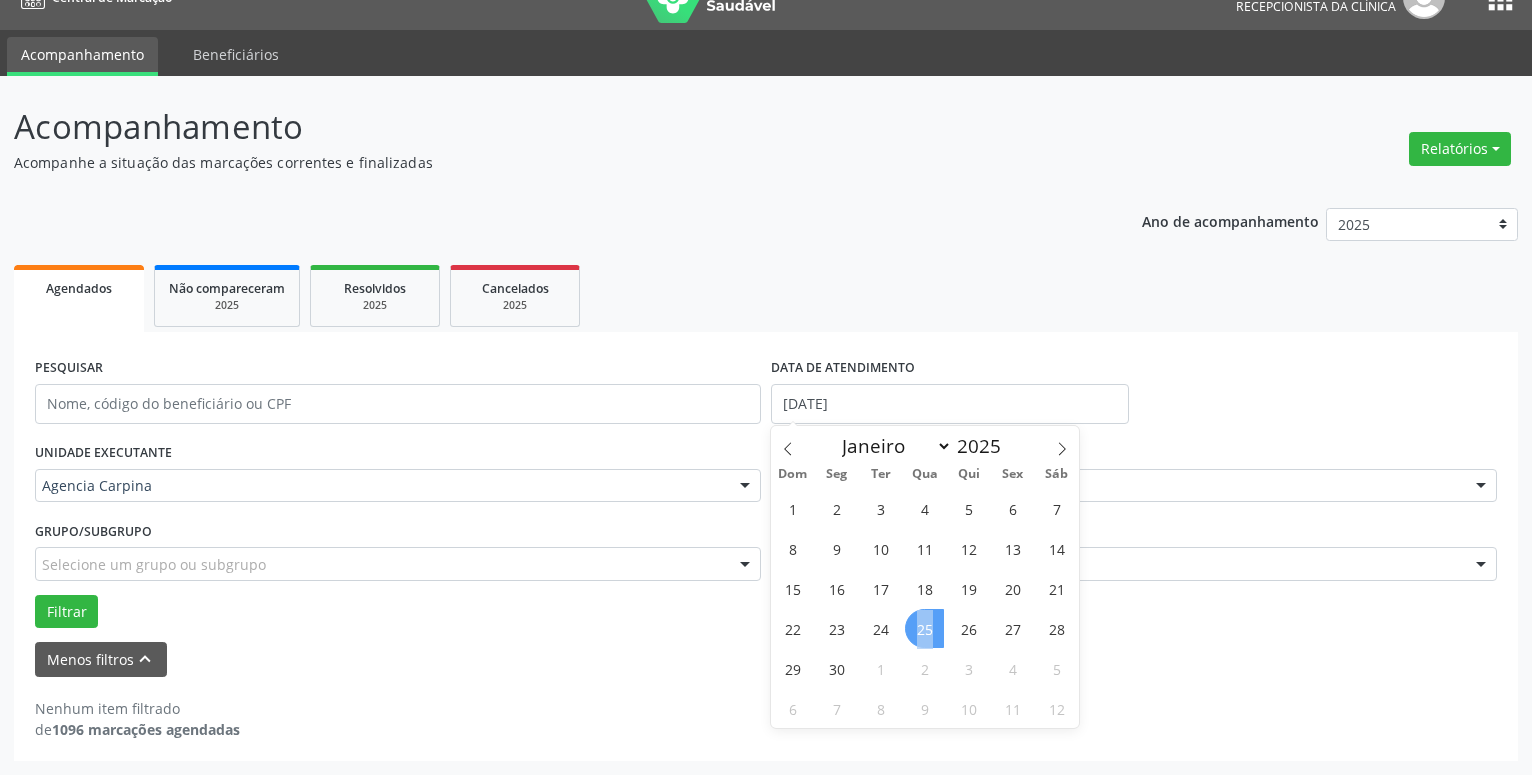click on "25" at bounding box center [924, 628] 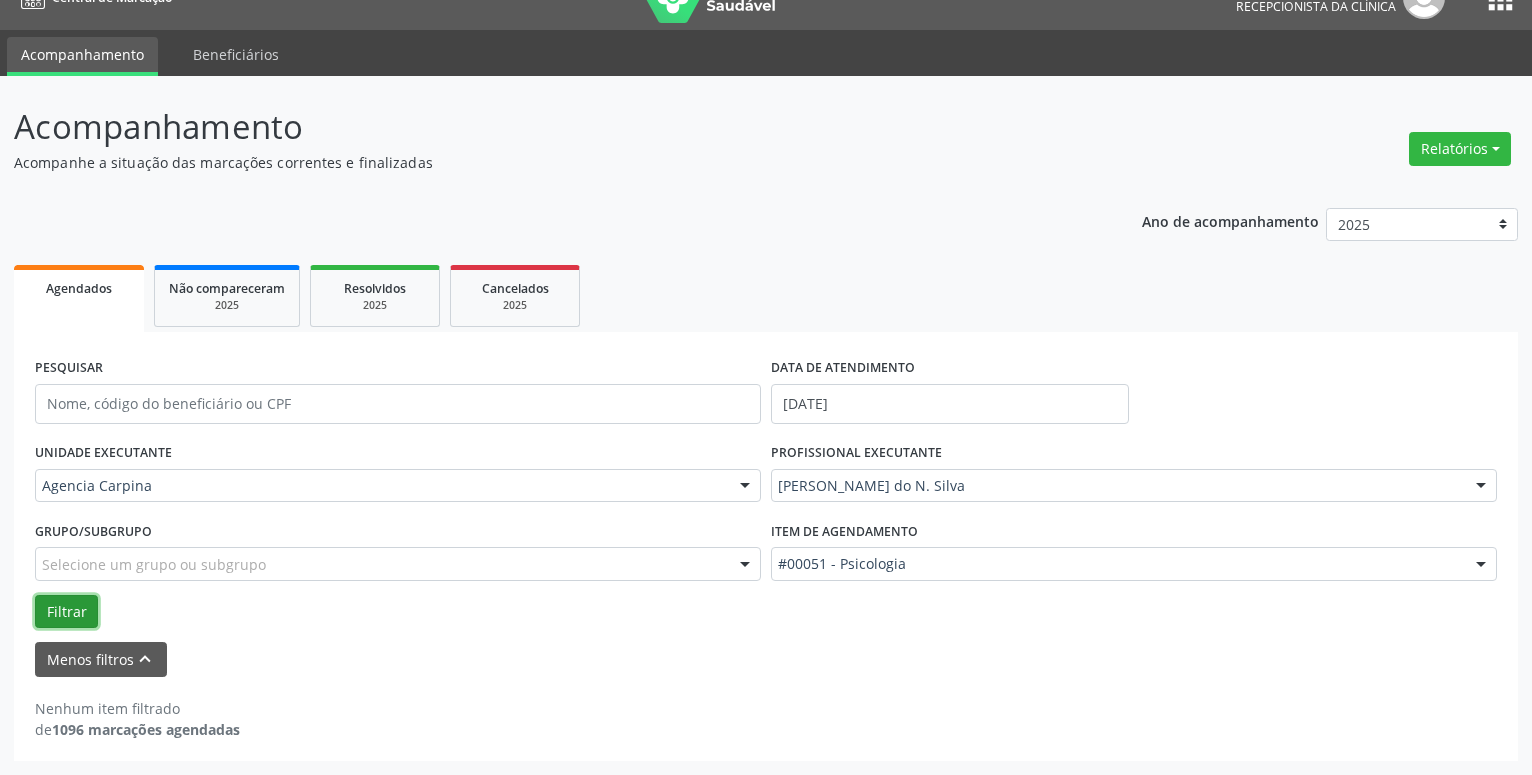 click on "Filtrar" at bounding box center (66, 612) 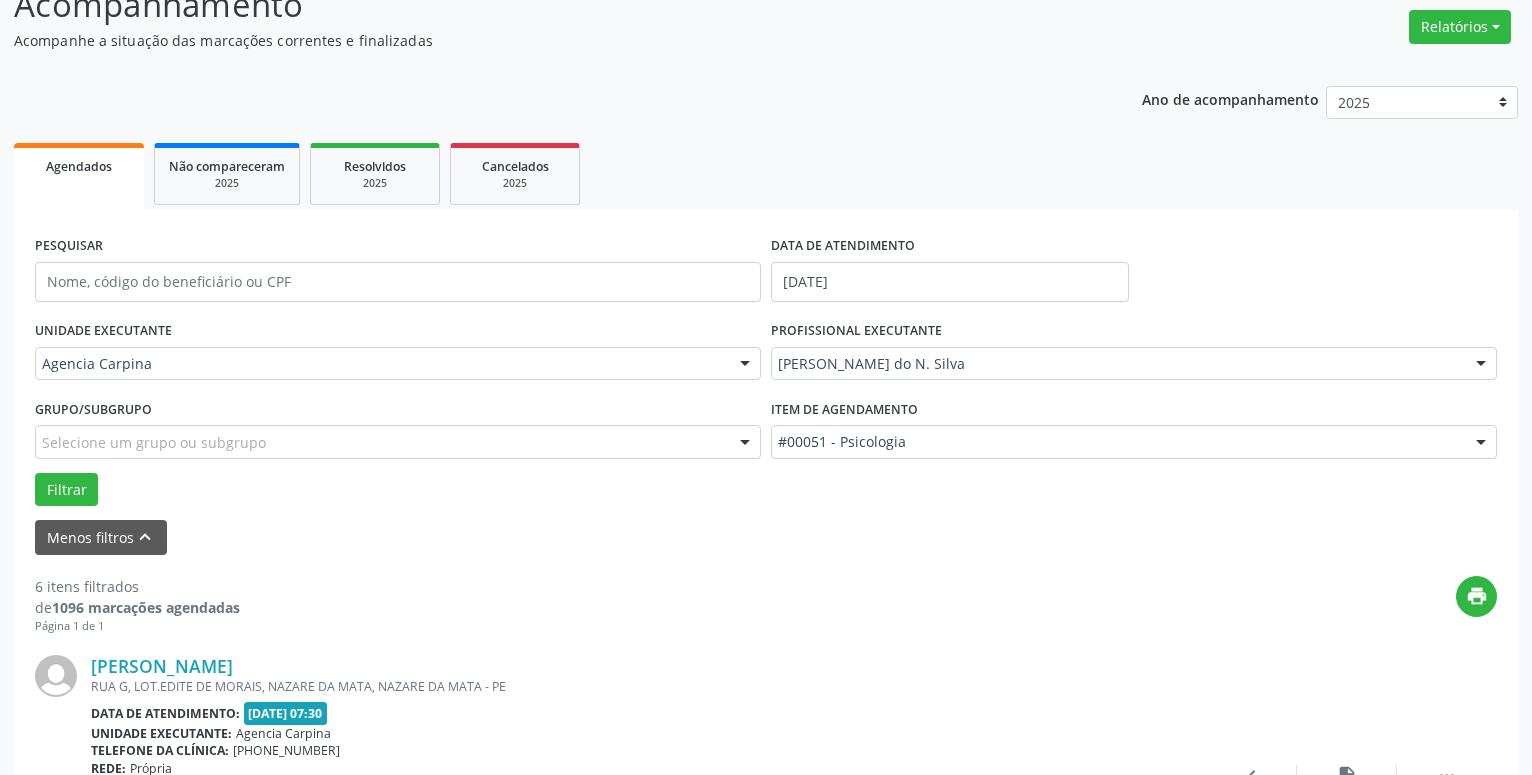 scroll, scrollTop: 238, scrollLeft: 0, axis: vertical 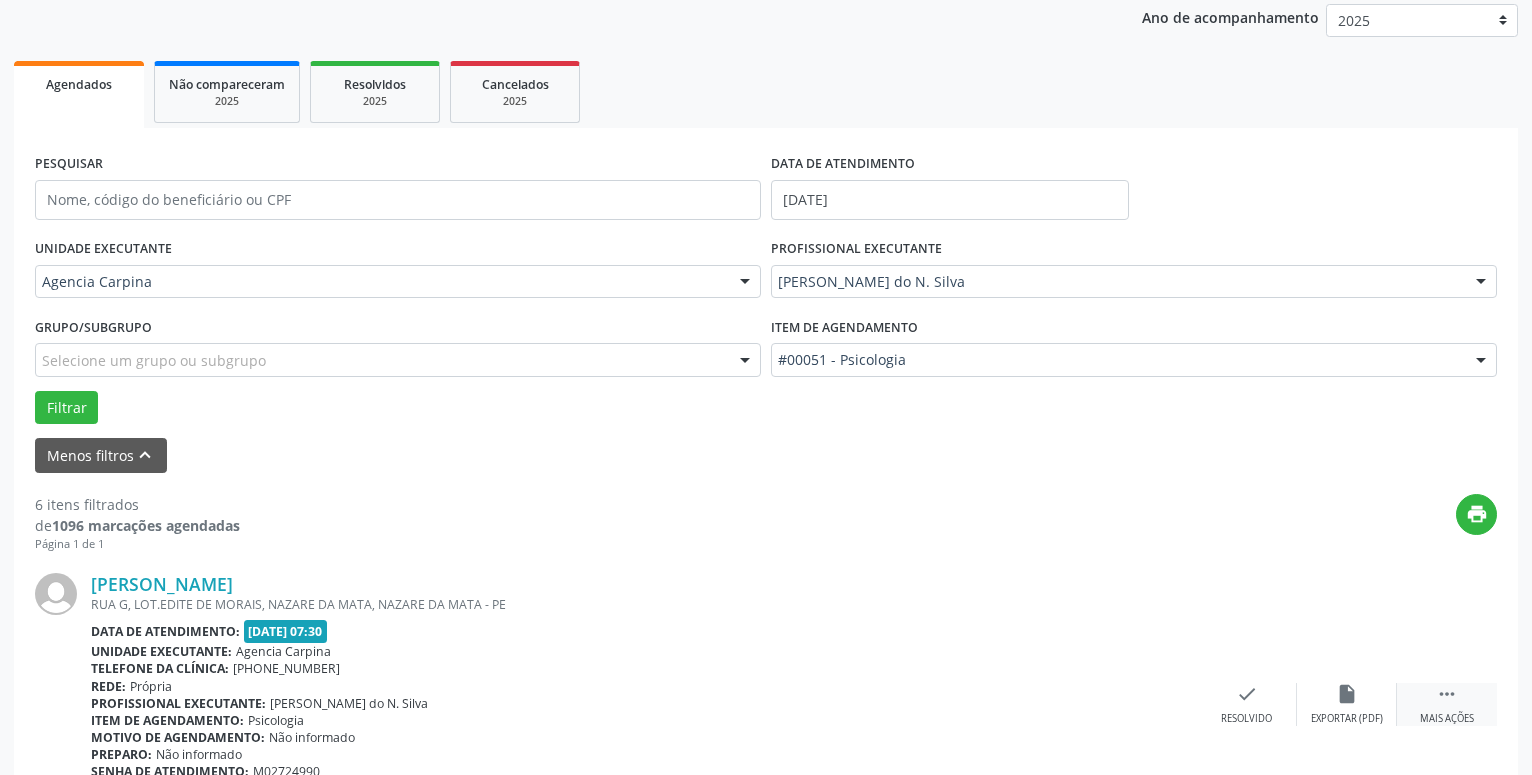click on "
Mais ações" at bounding box center (1447, 704) 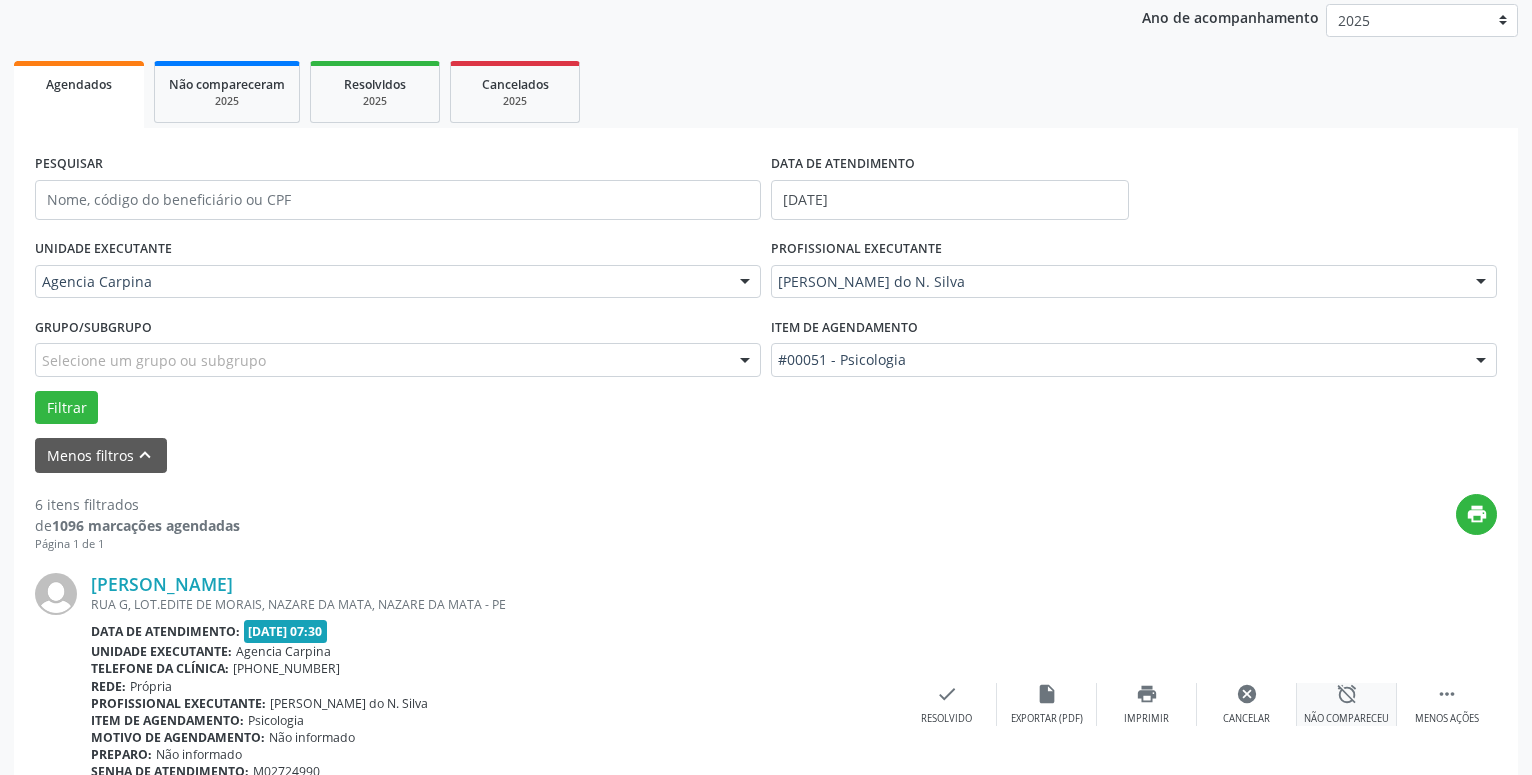 click on "alarm_off" at bounding box center [1347, 694] 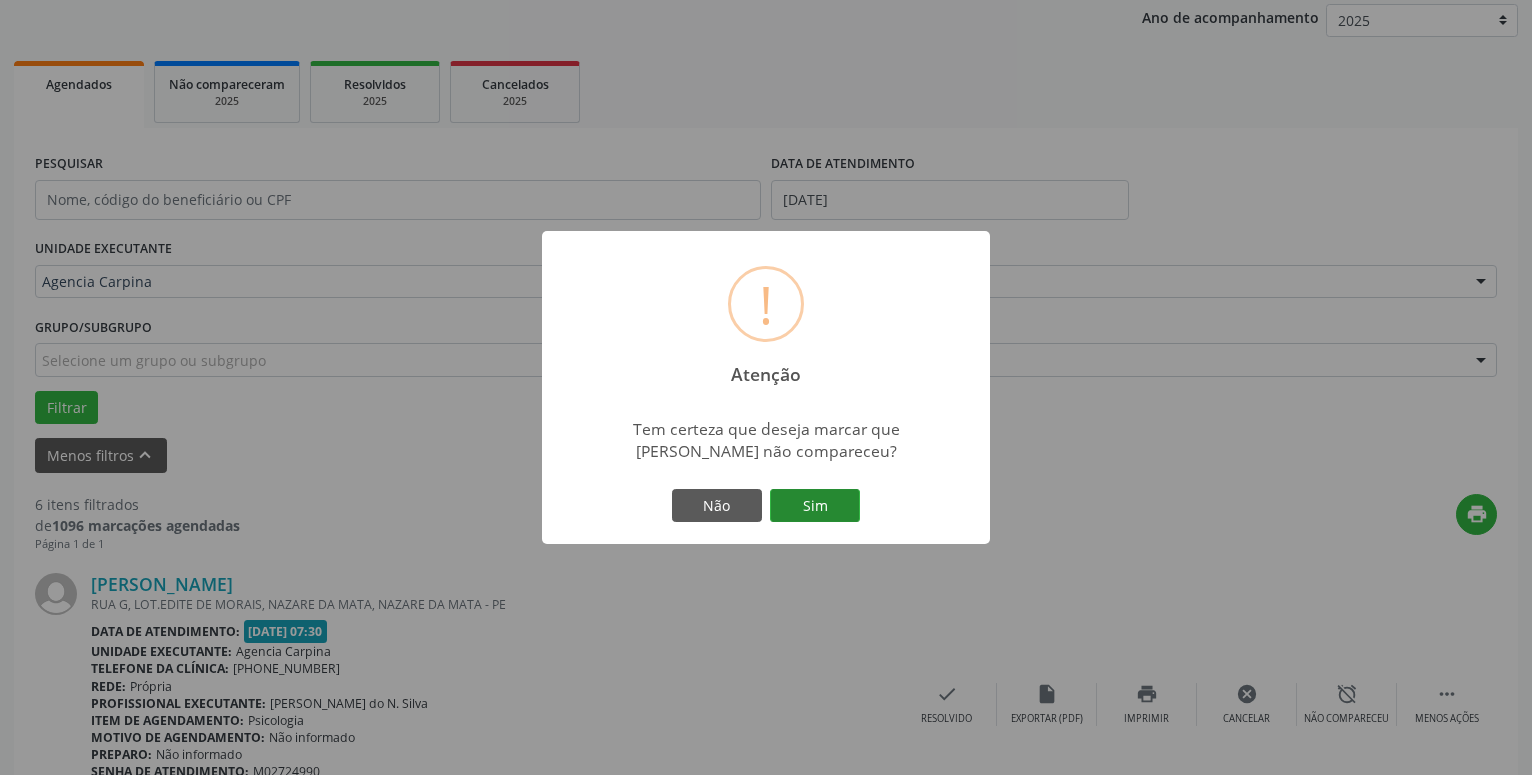 click on "Sim" at bounding box center [815, 506] 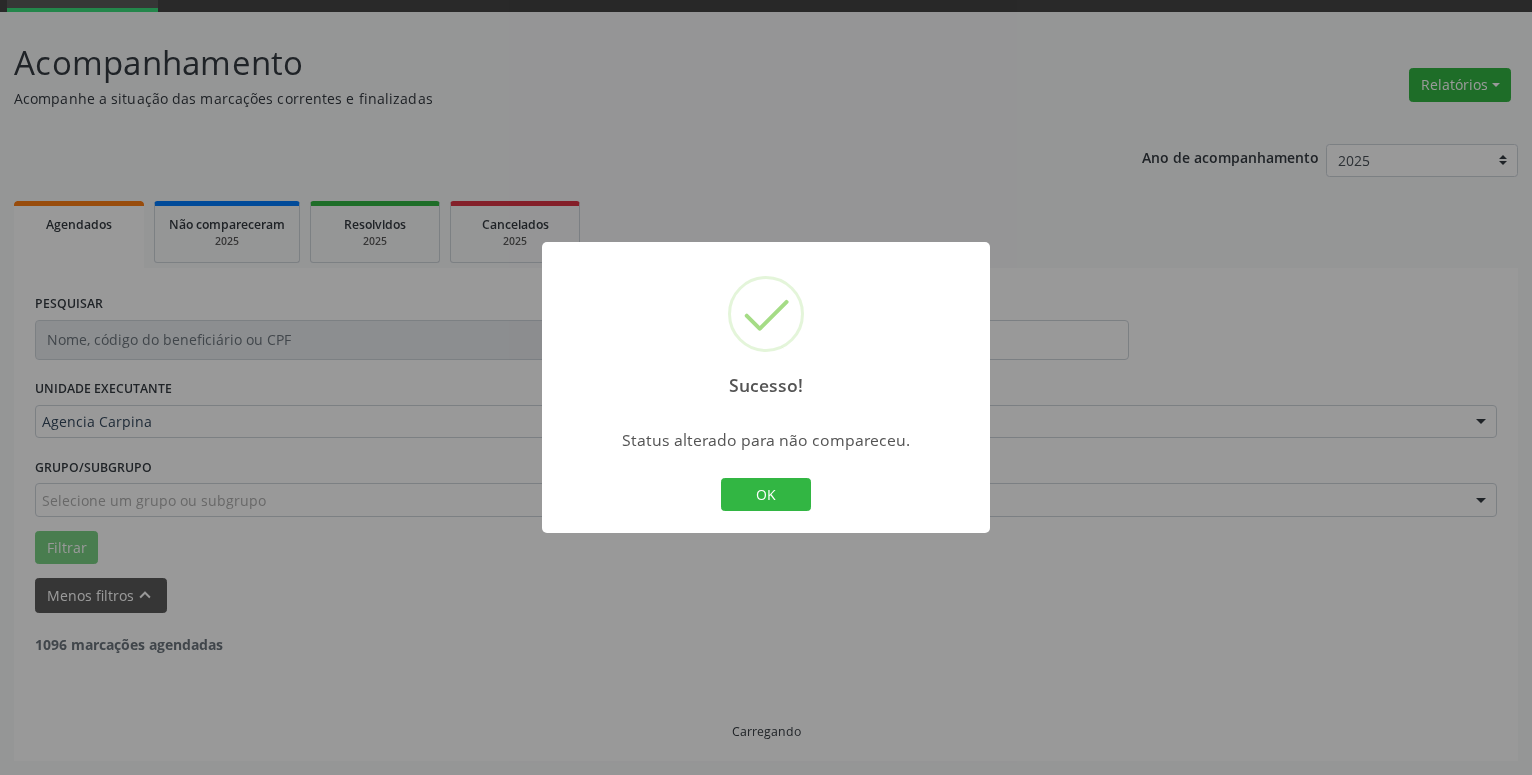 scroll, scrollTop: 98, scrollLeft: 0, axis: vertical 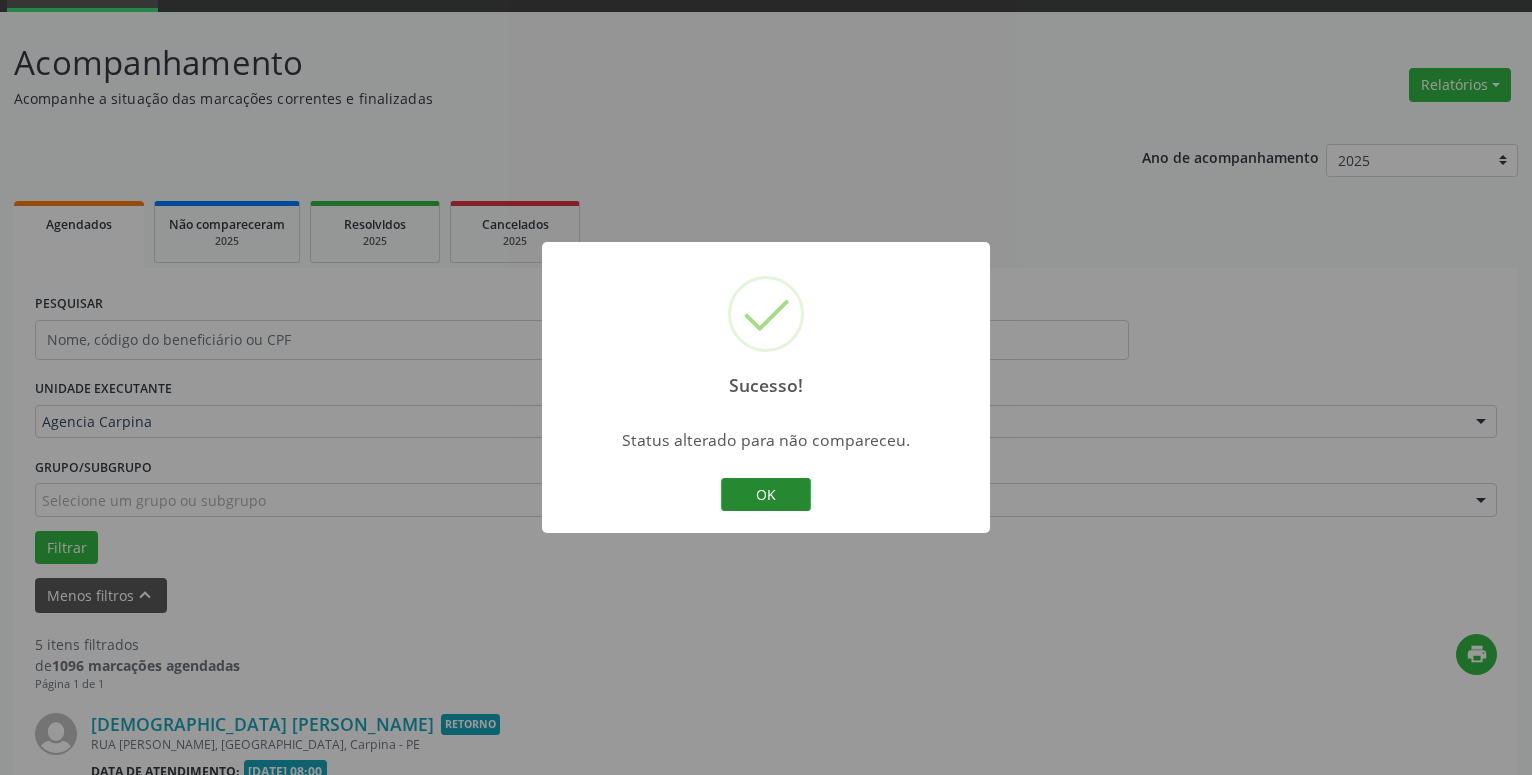 click on "OK" at bounding box center (766, 495) 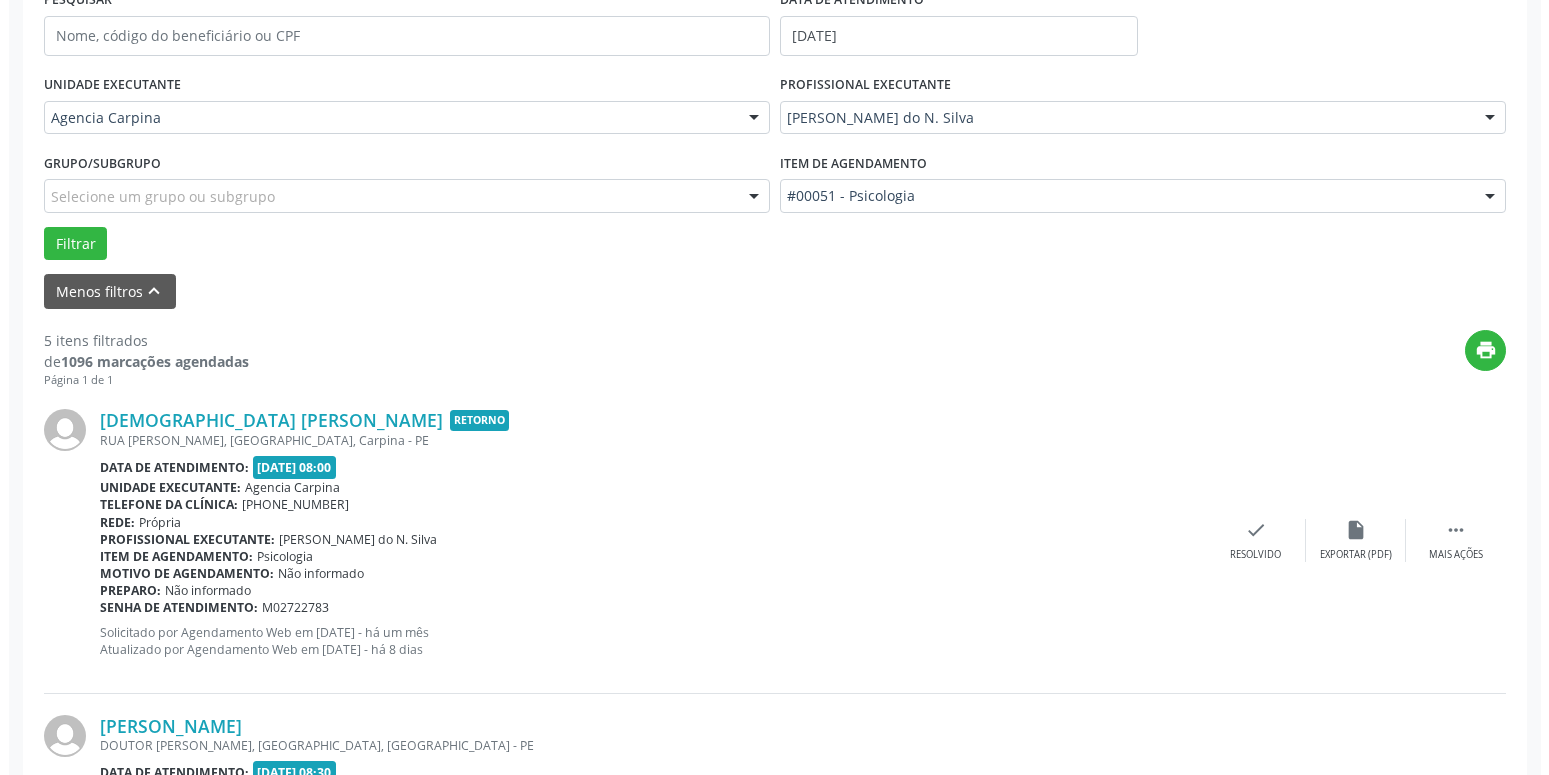 scroll, scrollTop: 404, scrollLeft: 0, axis: vertical 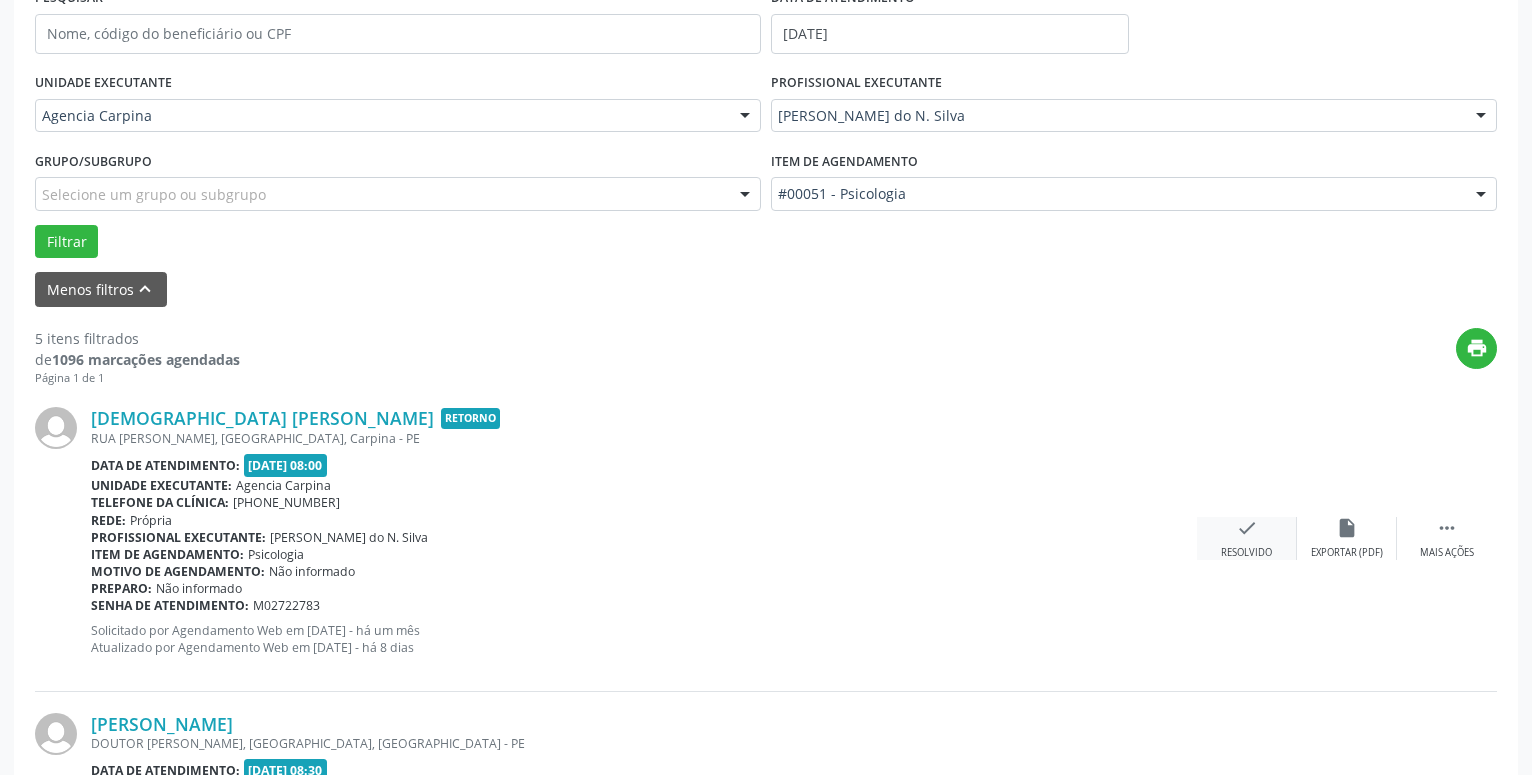 click on "check
Resolvido" at bounding box center (1247, 538) 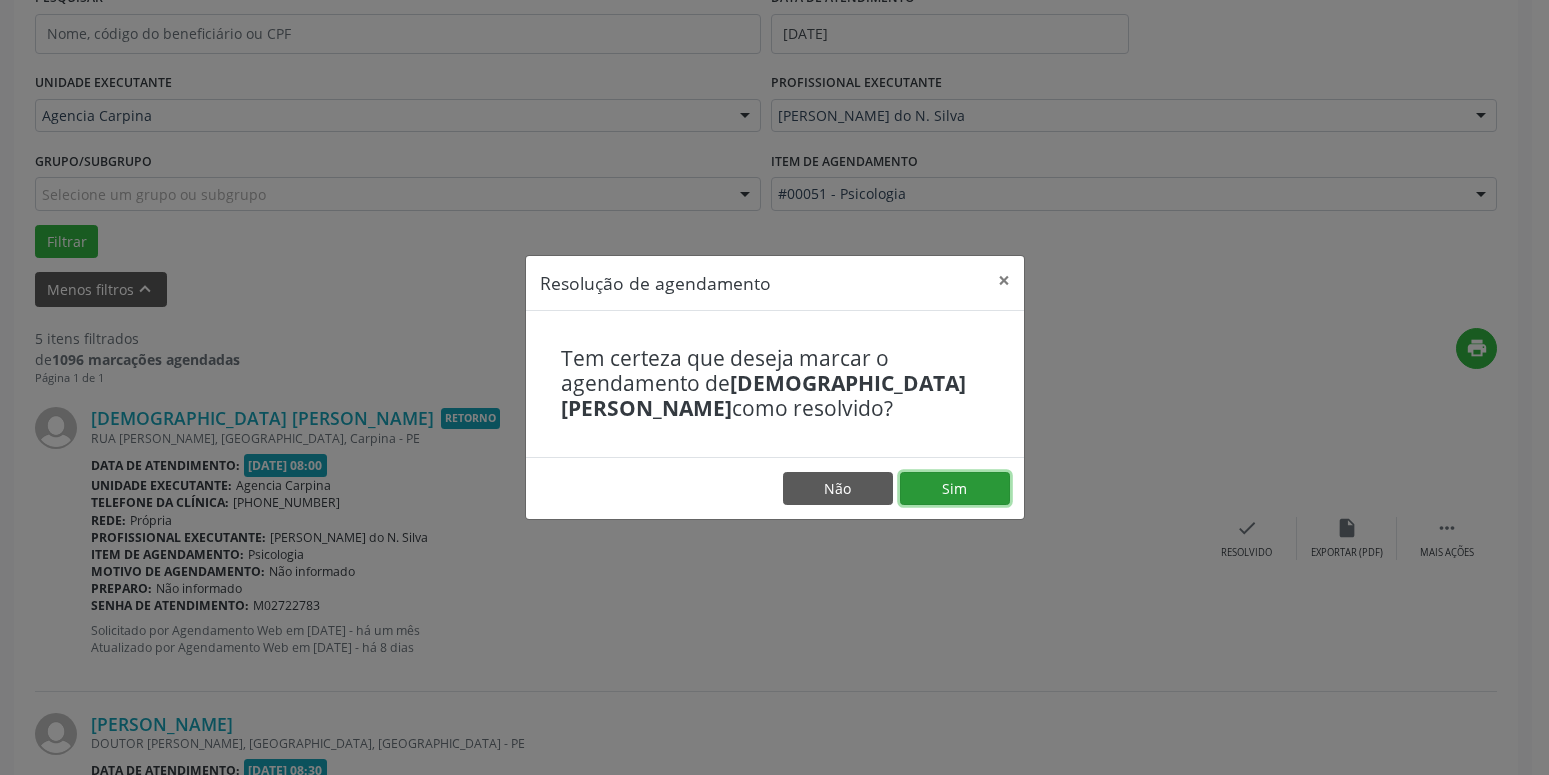 click on "Sim" at bounding box center (955, 489) 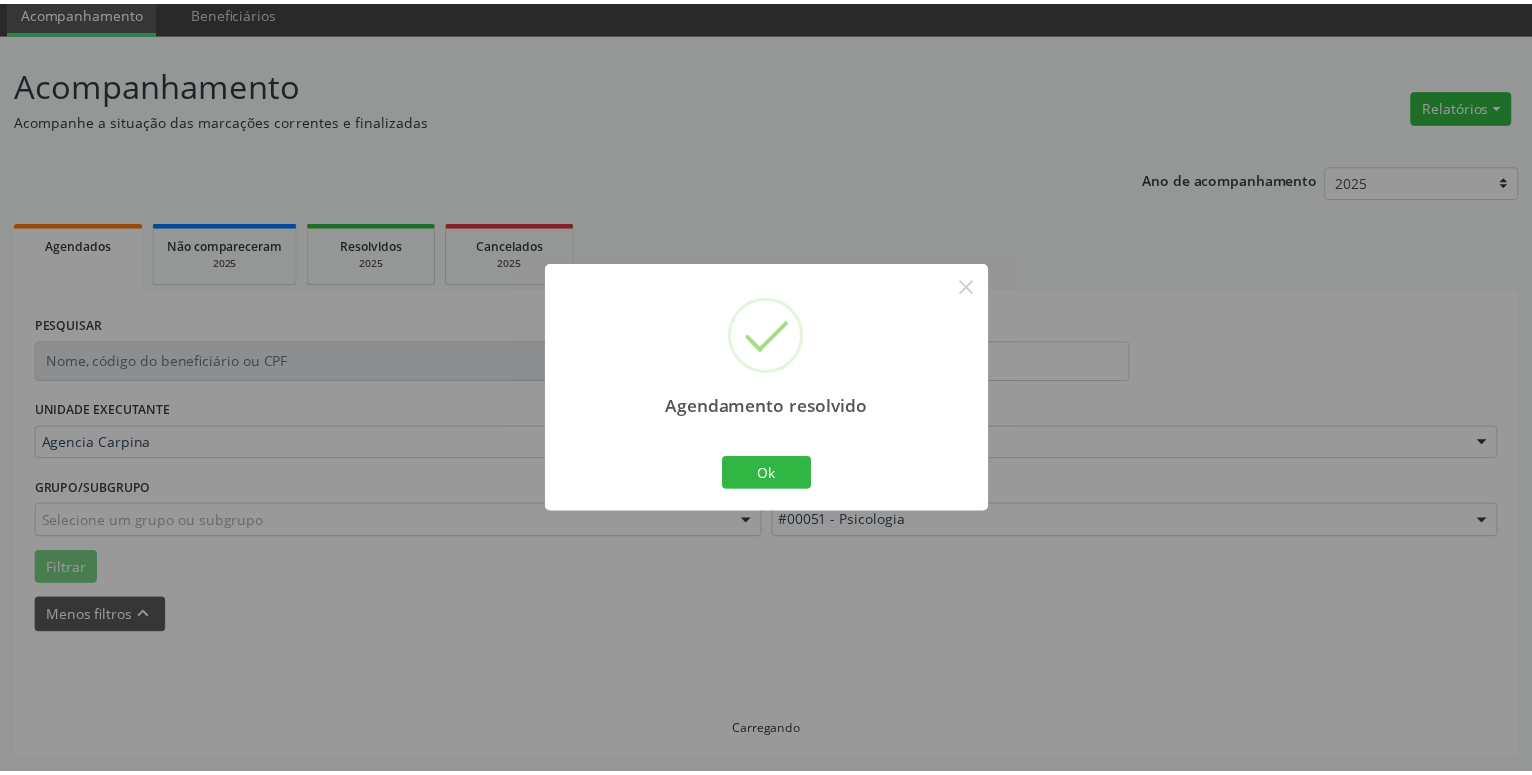 scroll, scrollTop: 77, scrollLeft: 0, axis: vertical 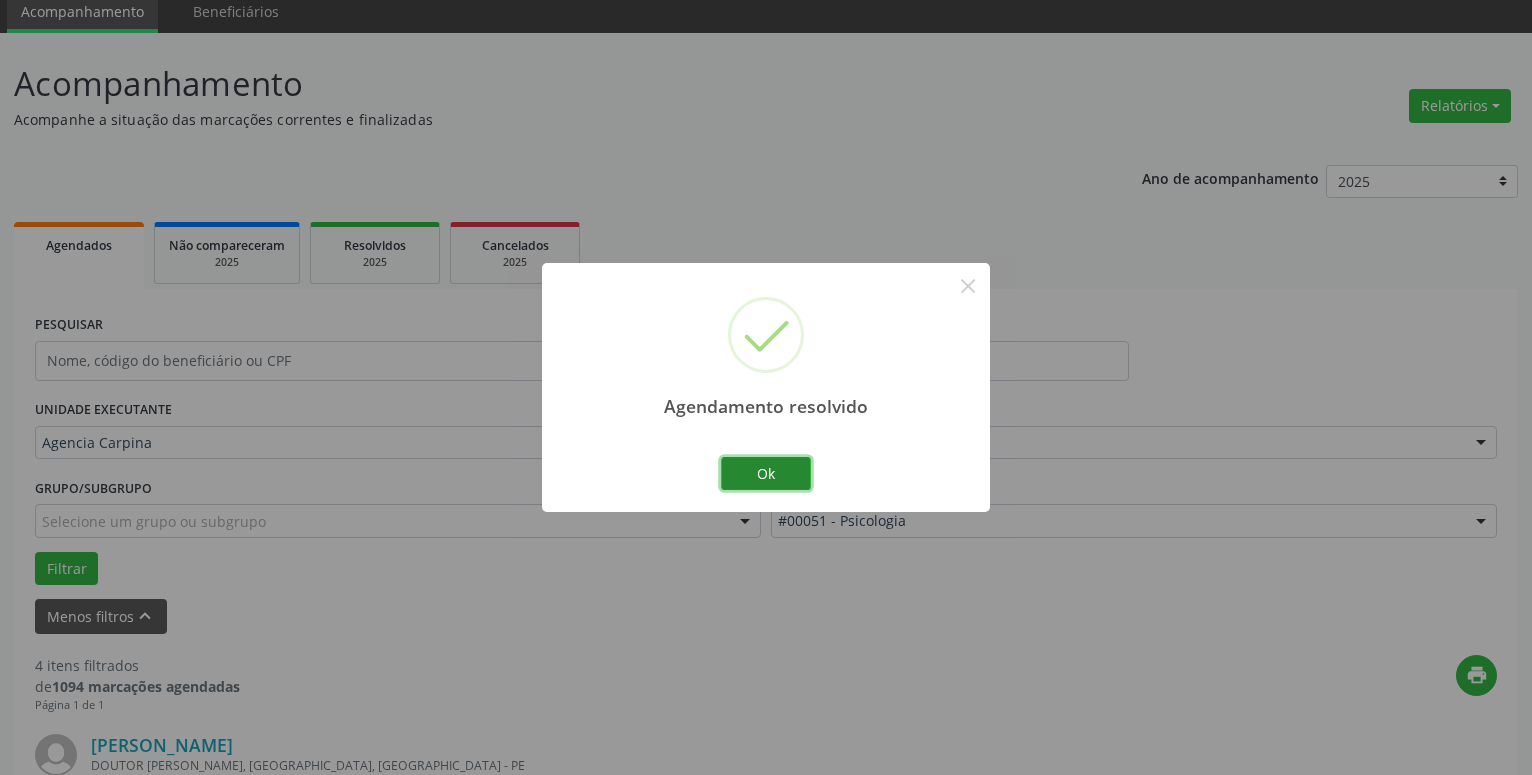 click on "Ok" at bounding box center (766, 474) 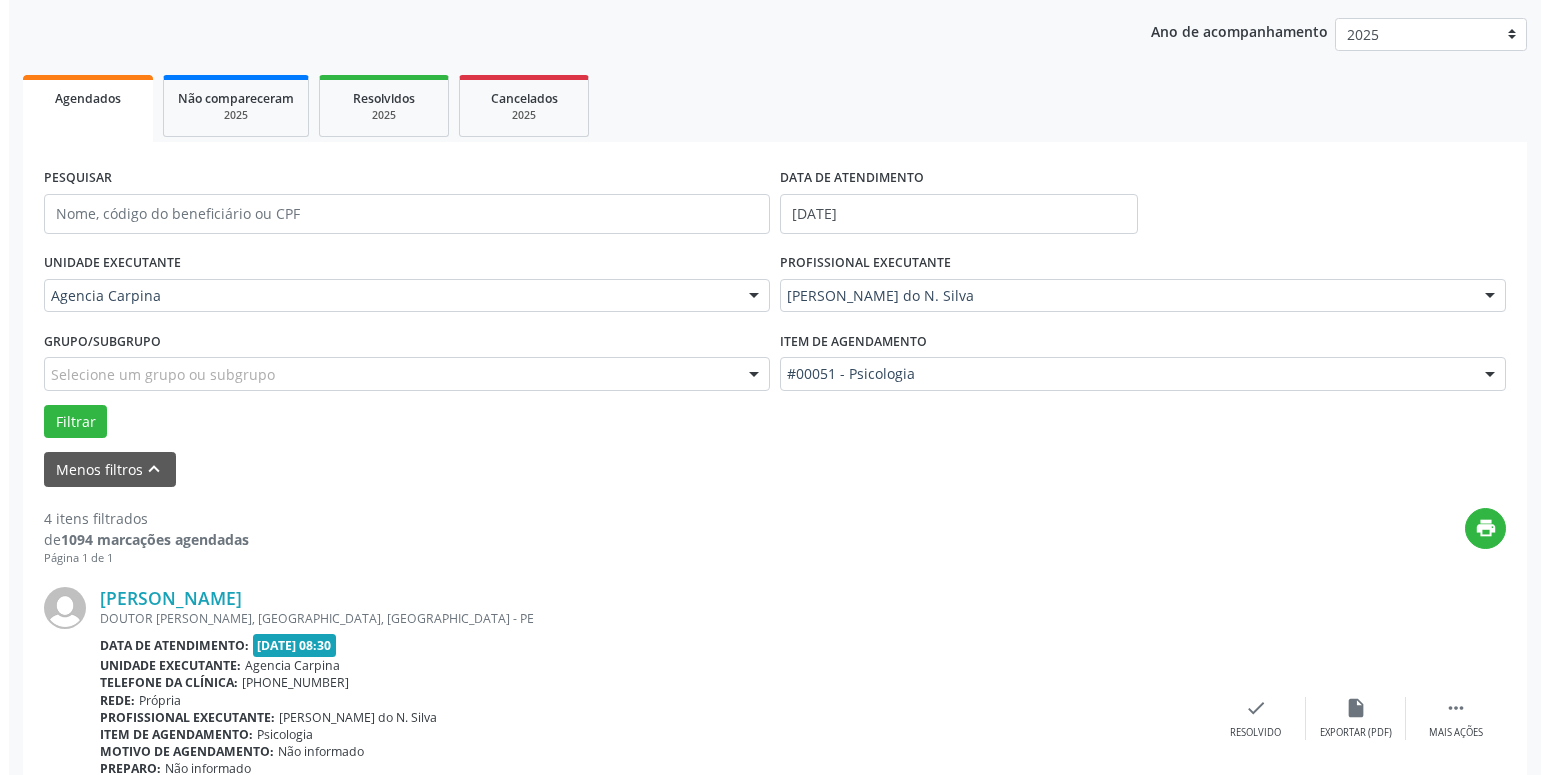 scroll, scrollTop: 383, scrollLeft: 0, axis: vertical 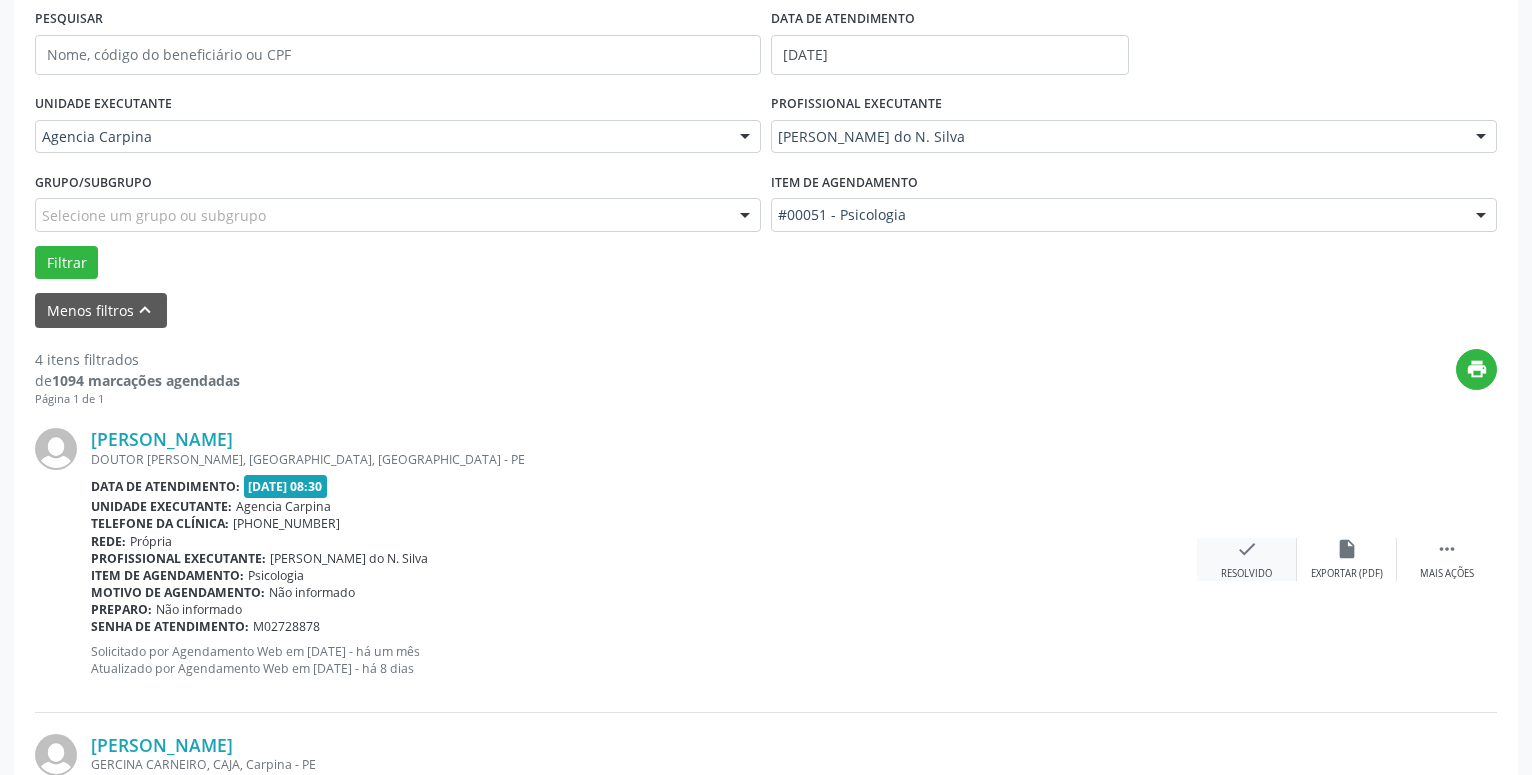 click on "check" at bounding box center [1247, 549] 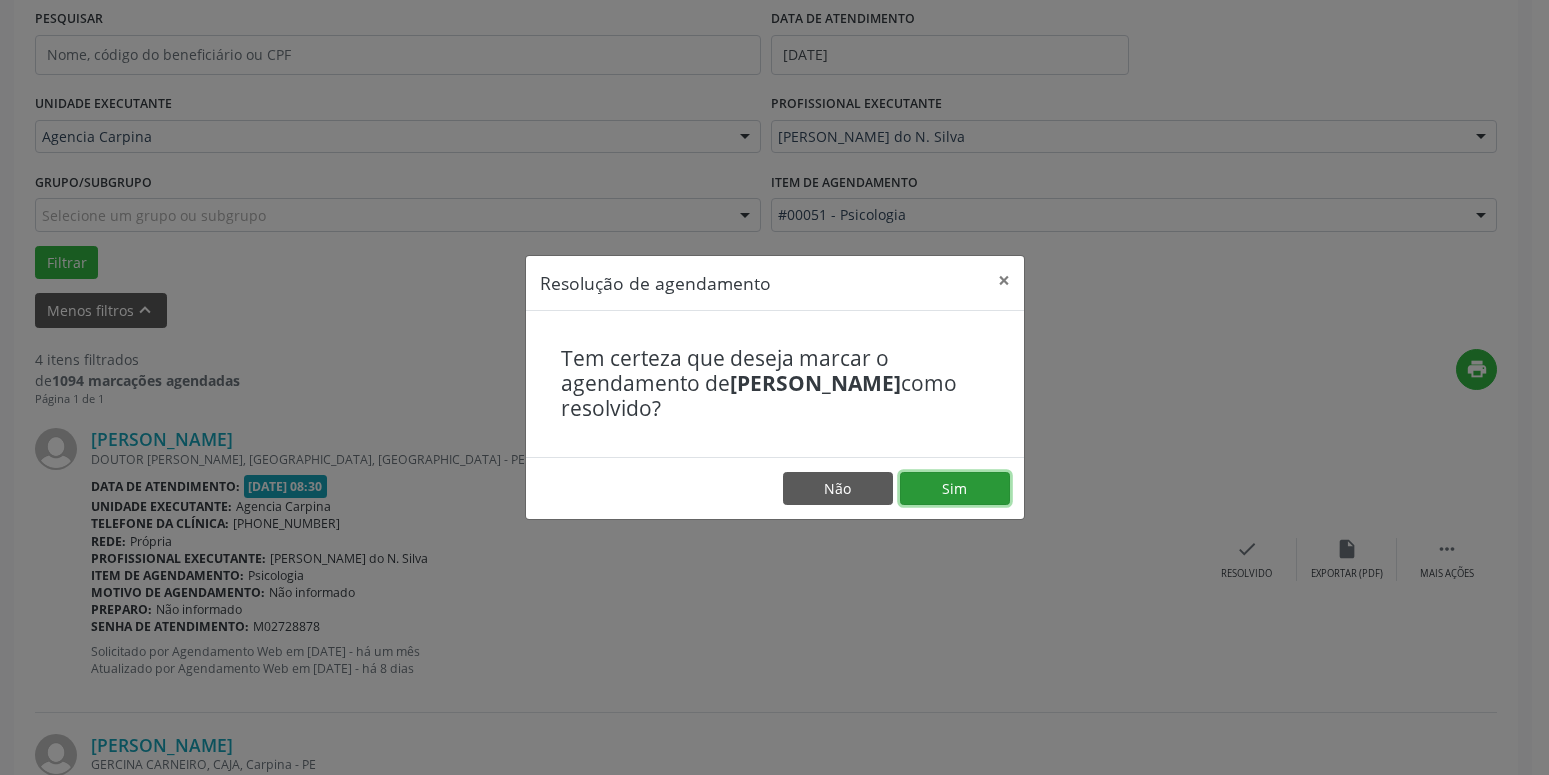 click on "Sim" at bounding box center [955, 489] 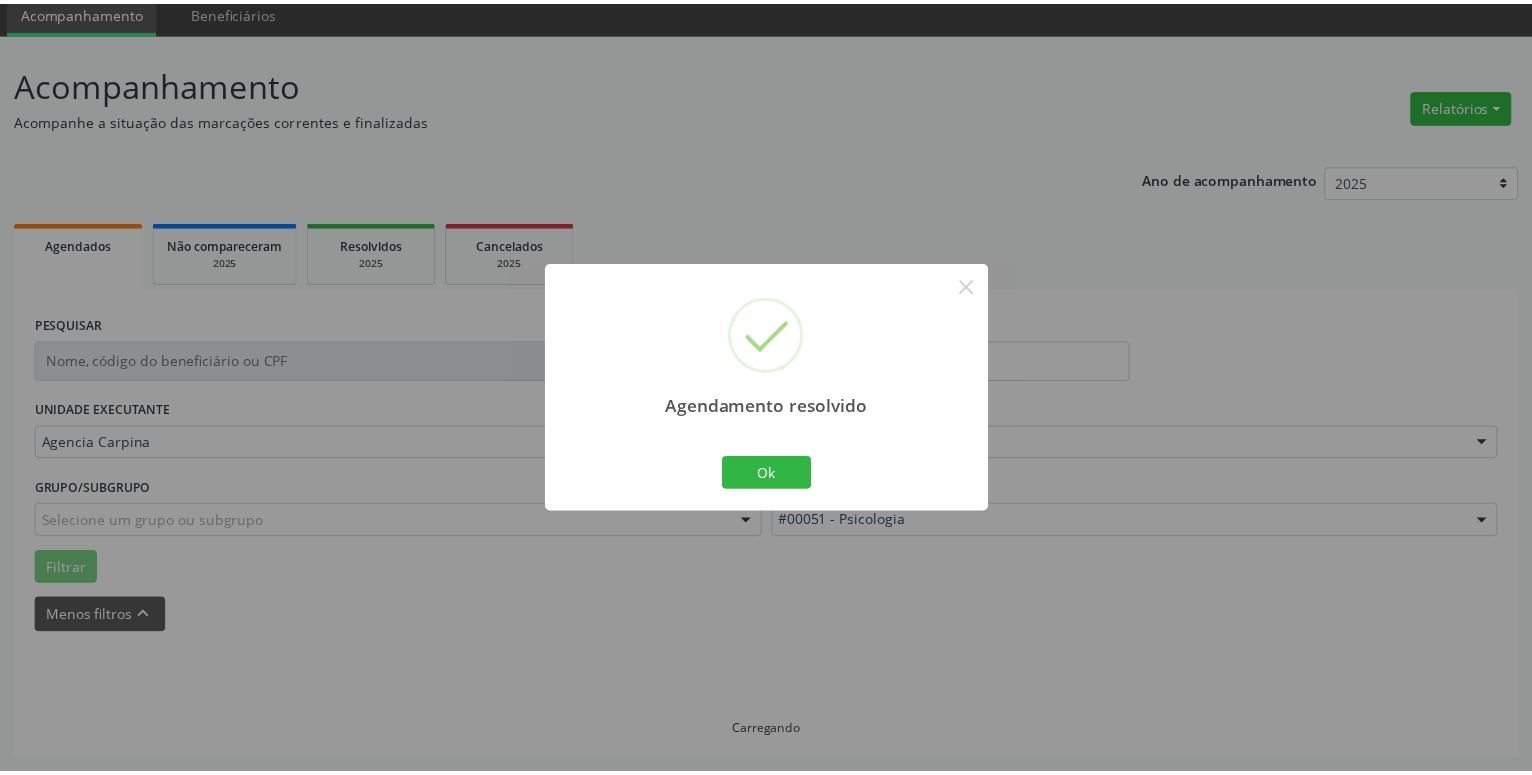 scroll, scrollTop: 77, scrollLeft: 0, axis: vertical 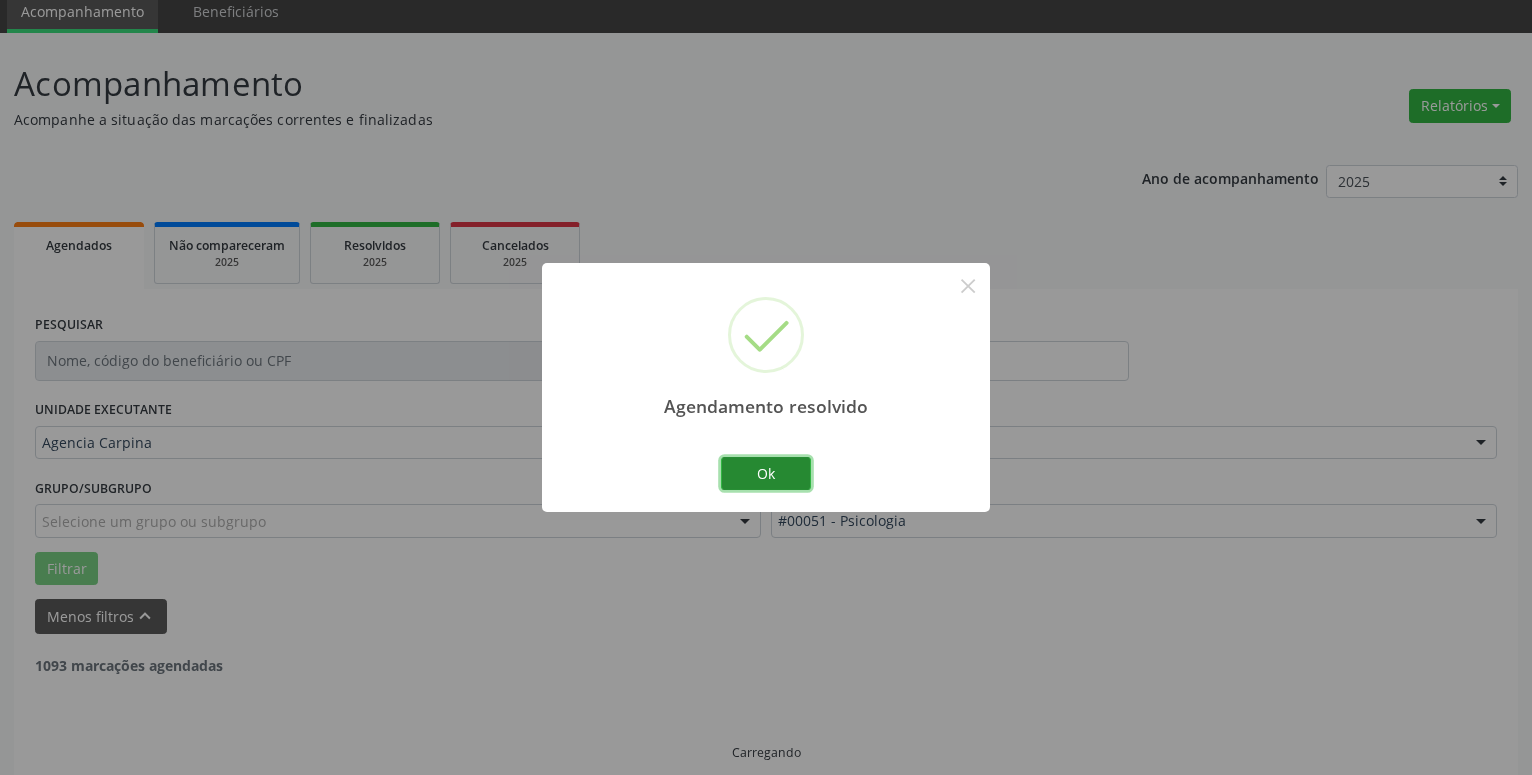 click on "Ok" at bounding box center [766, 474] 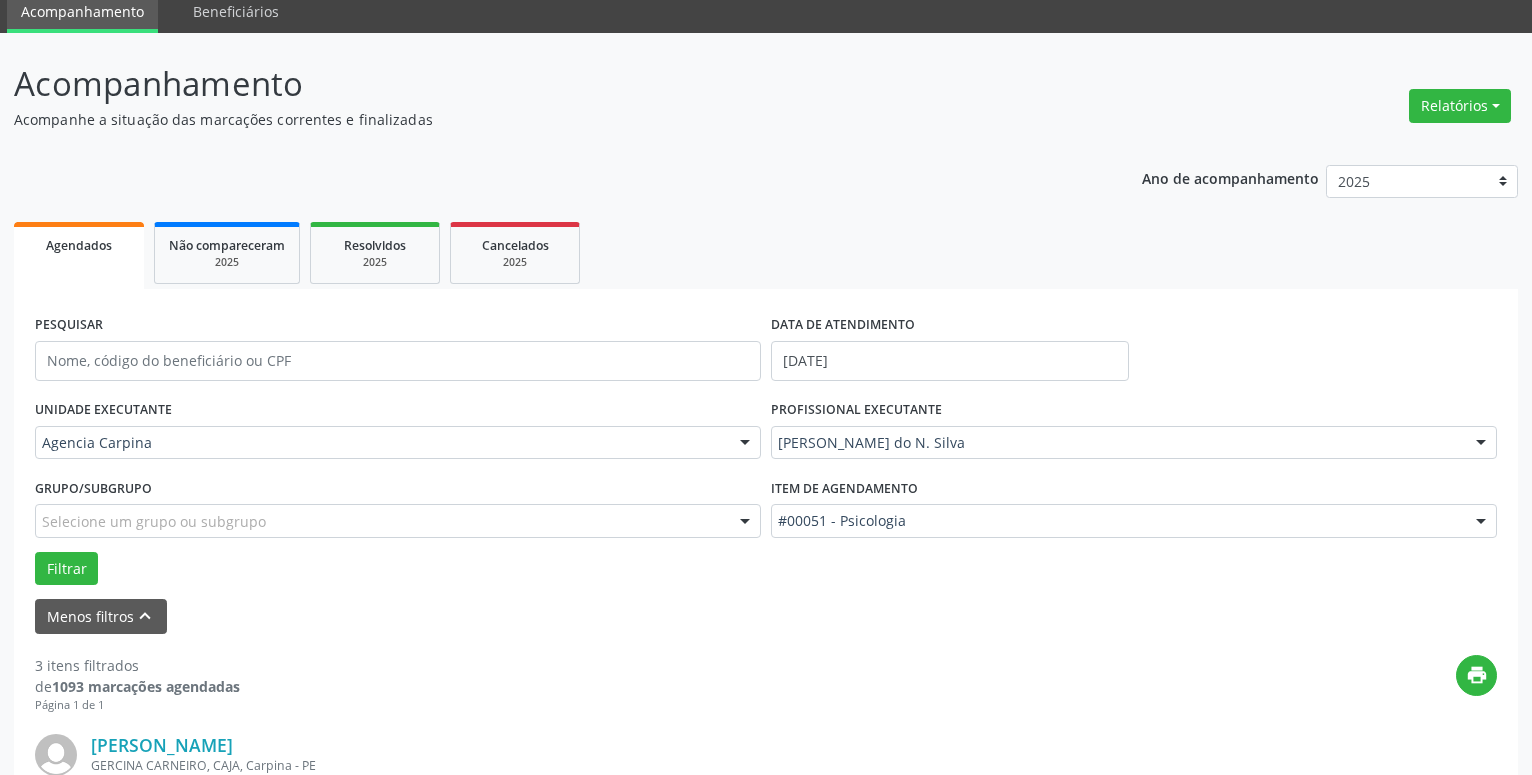 scroll, scrollTop: 383, scrollLeft: 0, axis: vertical 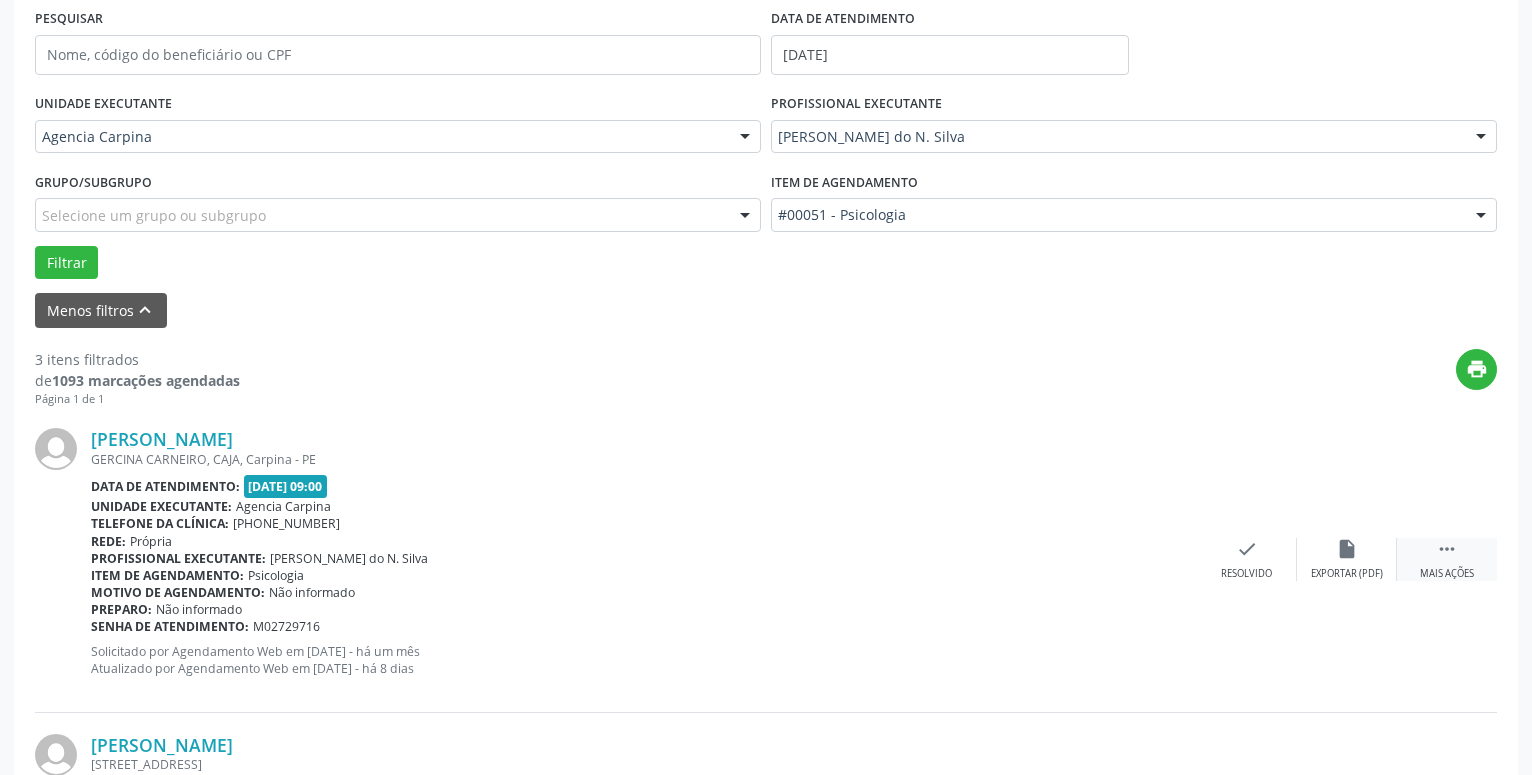 click on "
Mais ações" at bounding box center (1447, 559) 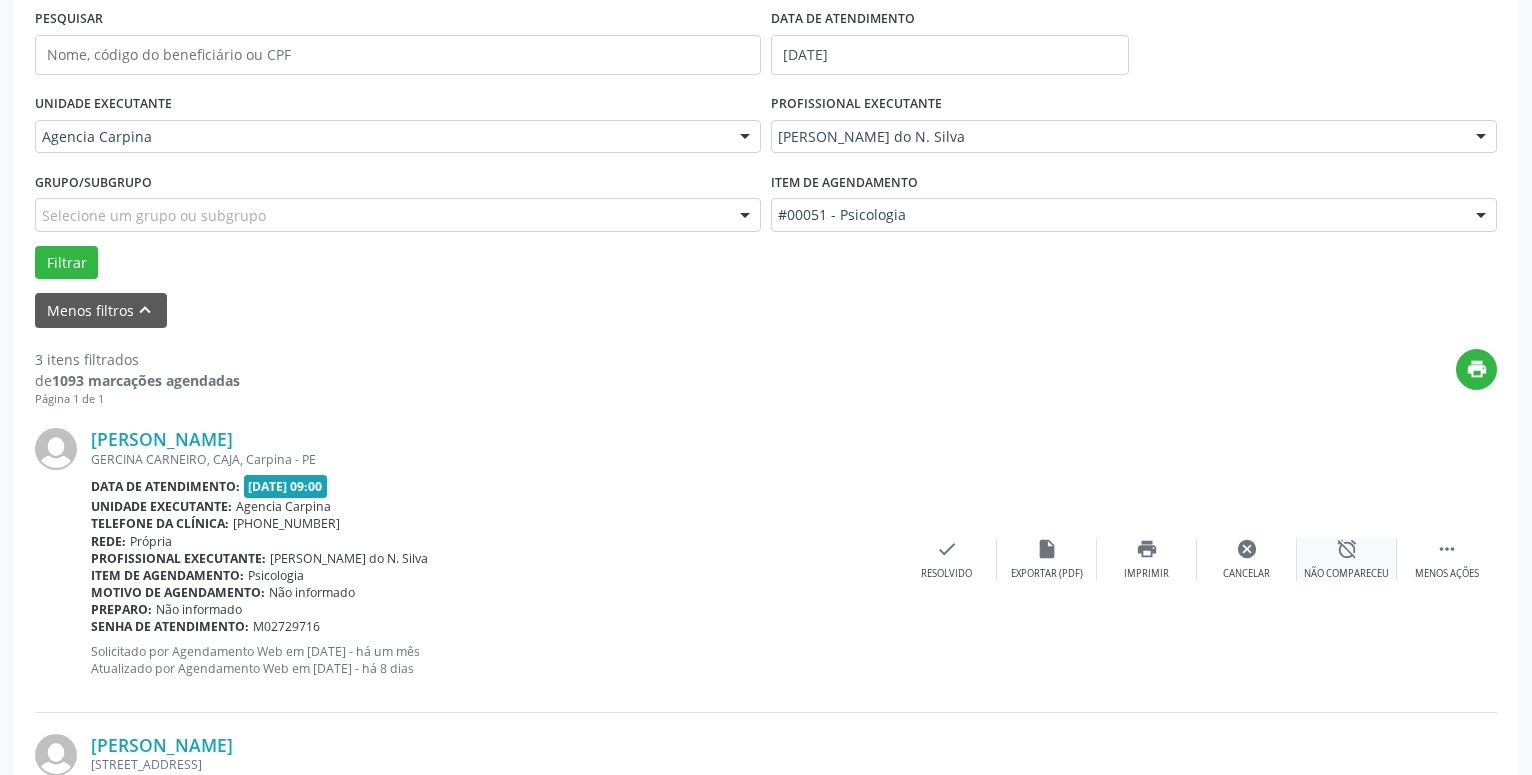 click on "alarm_off" at bounding box center (1347, 549) 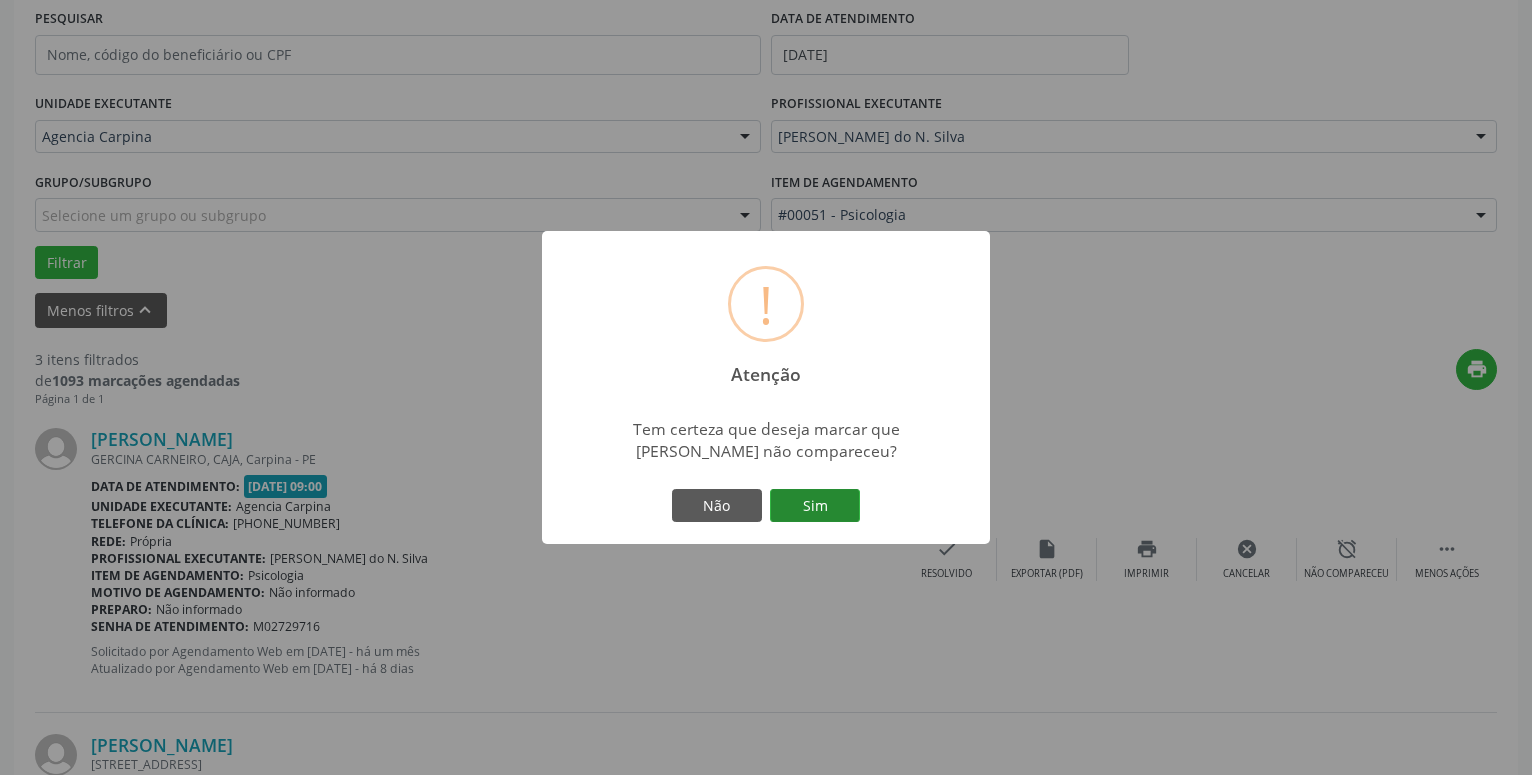 click on "Sim" at bounding box center (815, 506) 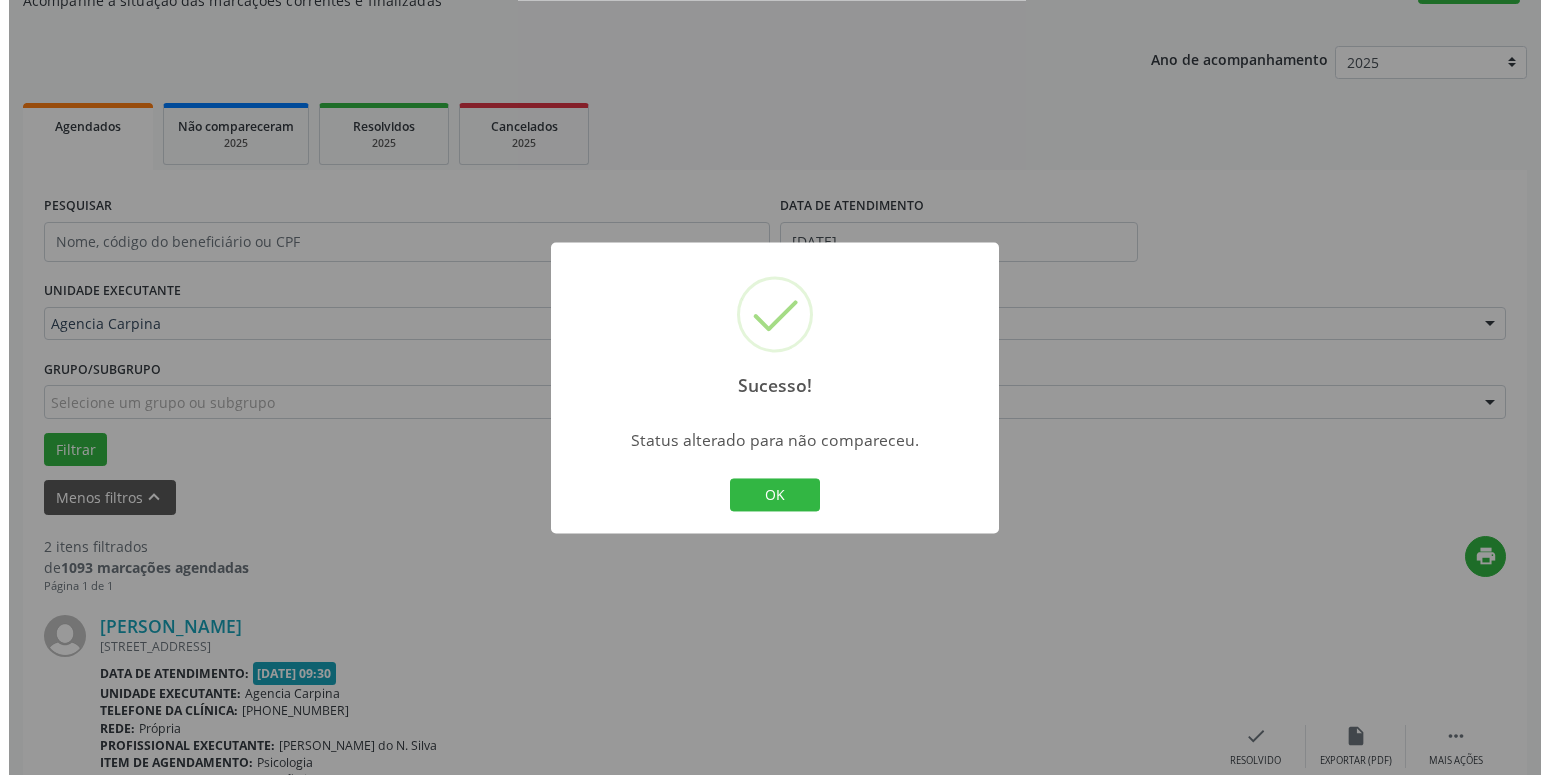 scroll, scrollTop: 302, scrollLeft: 0, axis: vertical 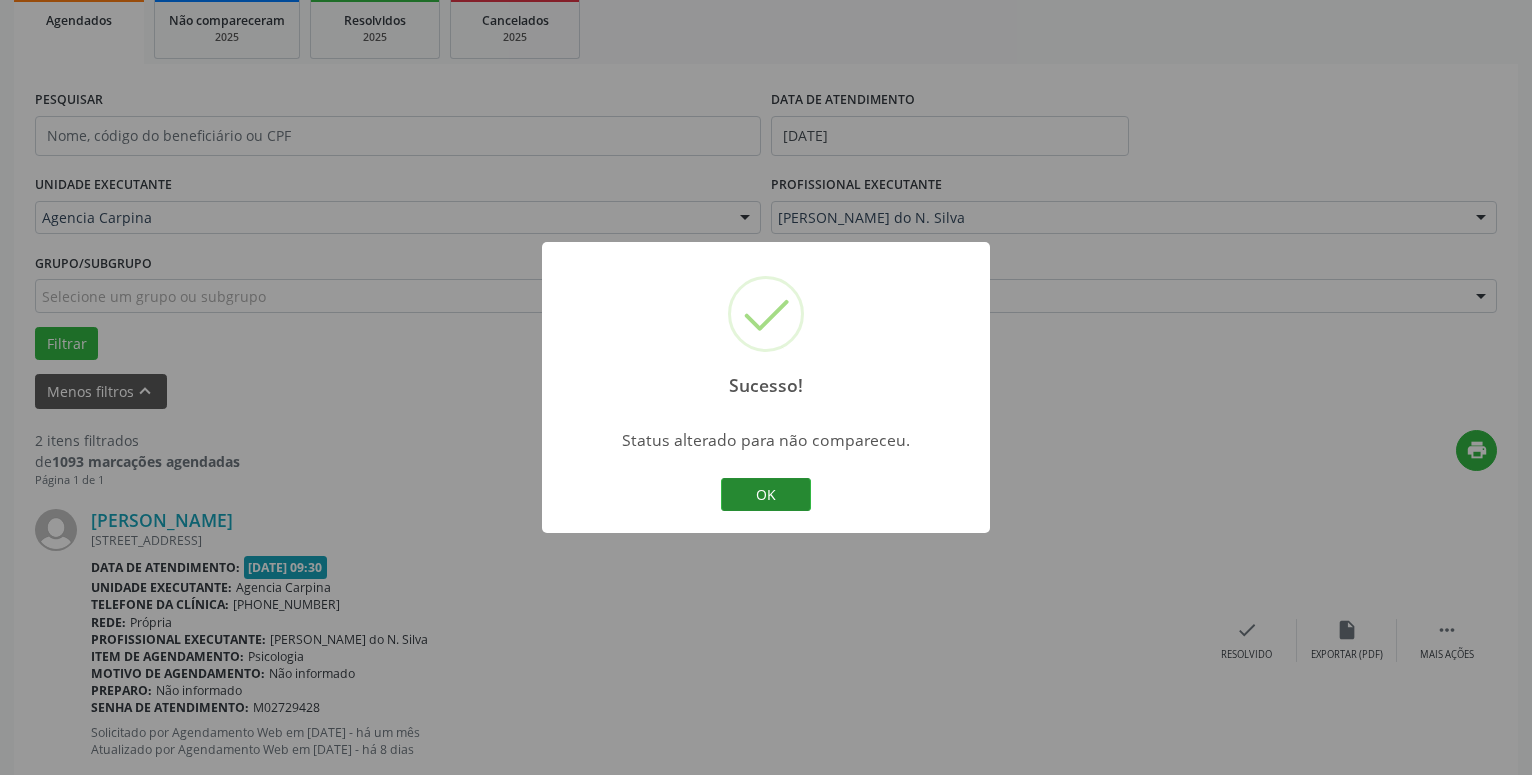 click on "OK" at bounding box center [766, 495] 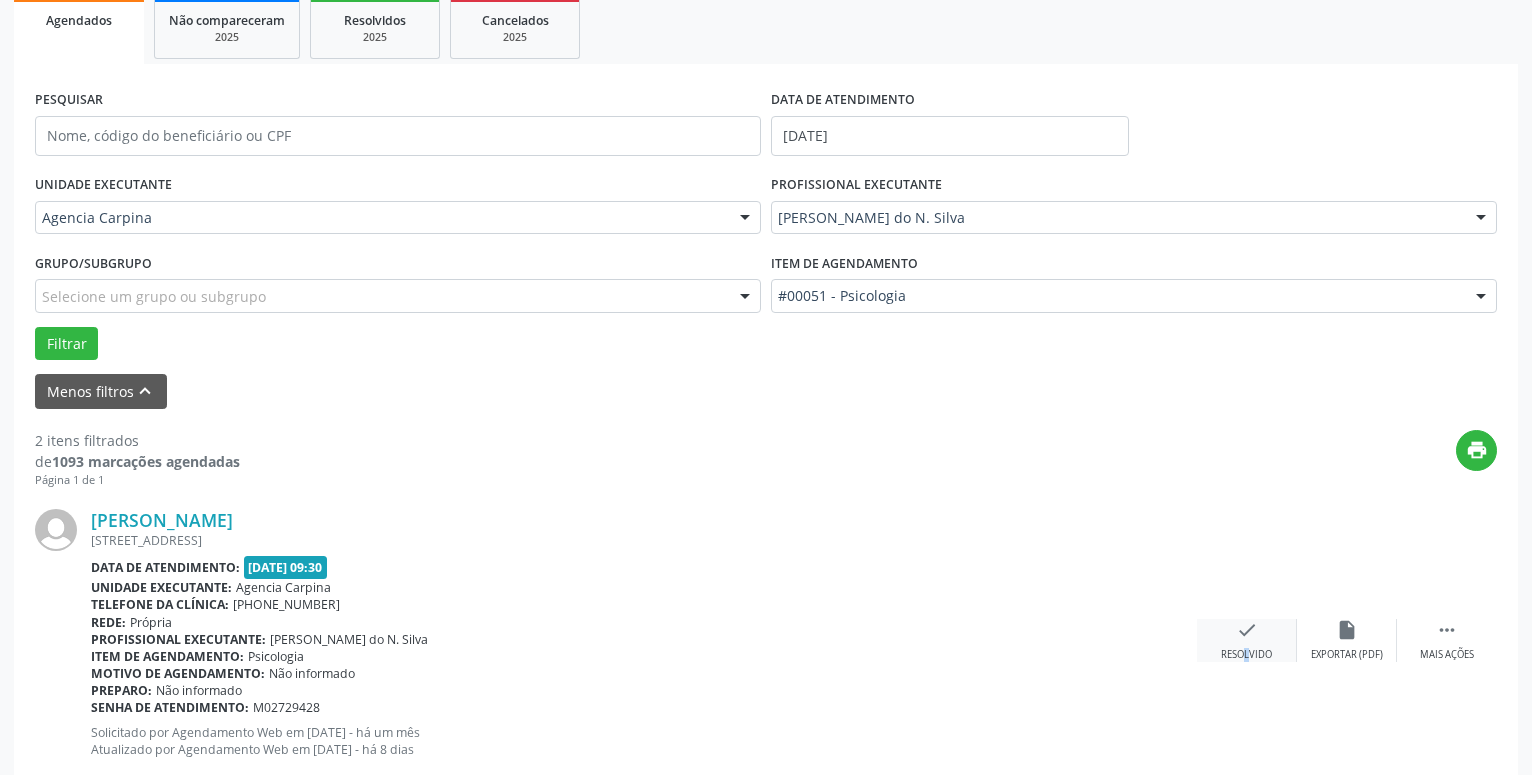 click on "check
Resolvido" at bounding box center [1247, 640] 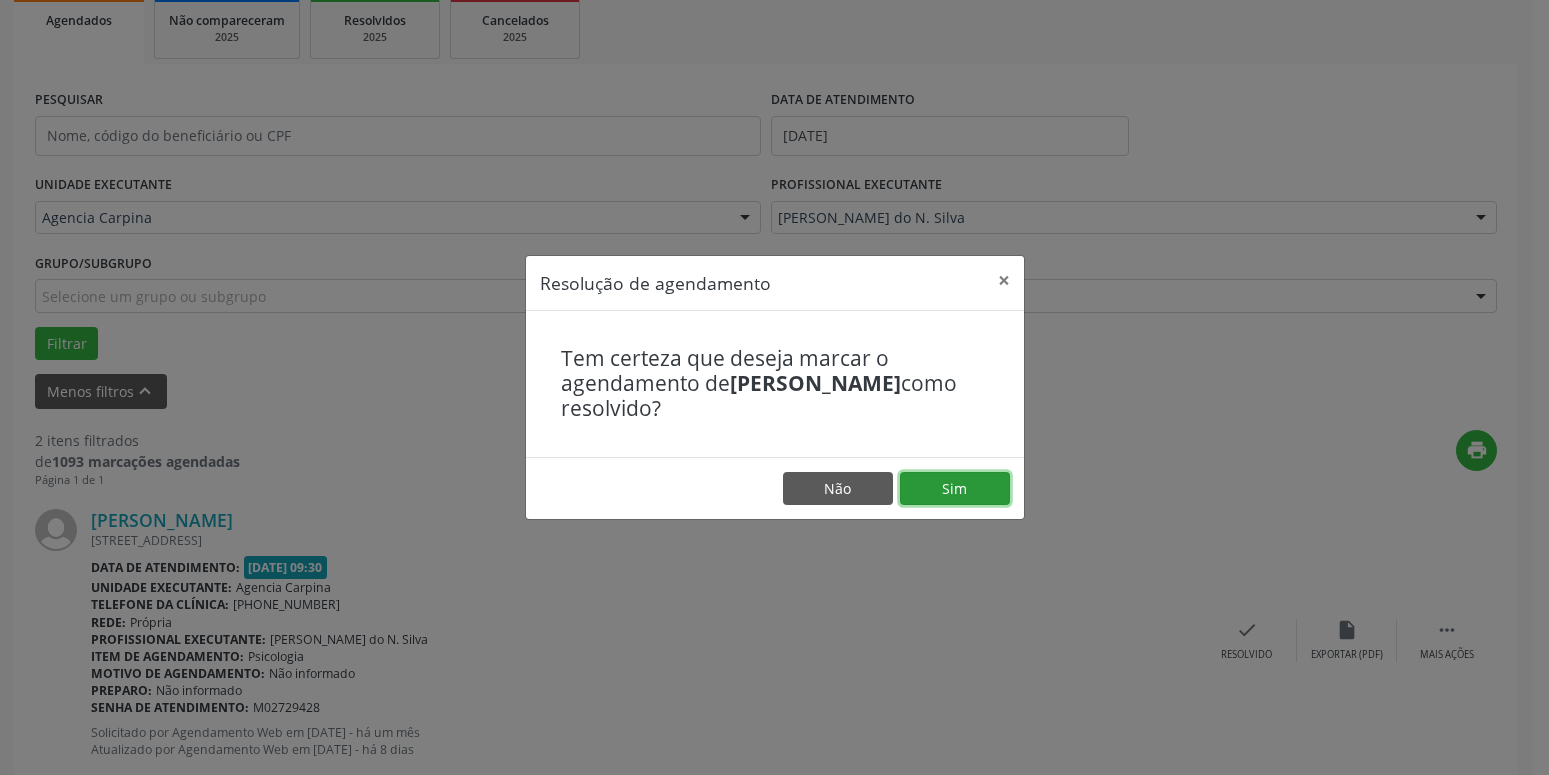click on "Sim" at bounding box center (955, 489) 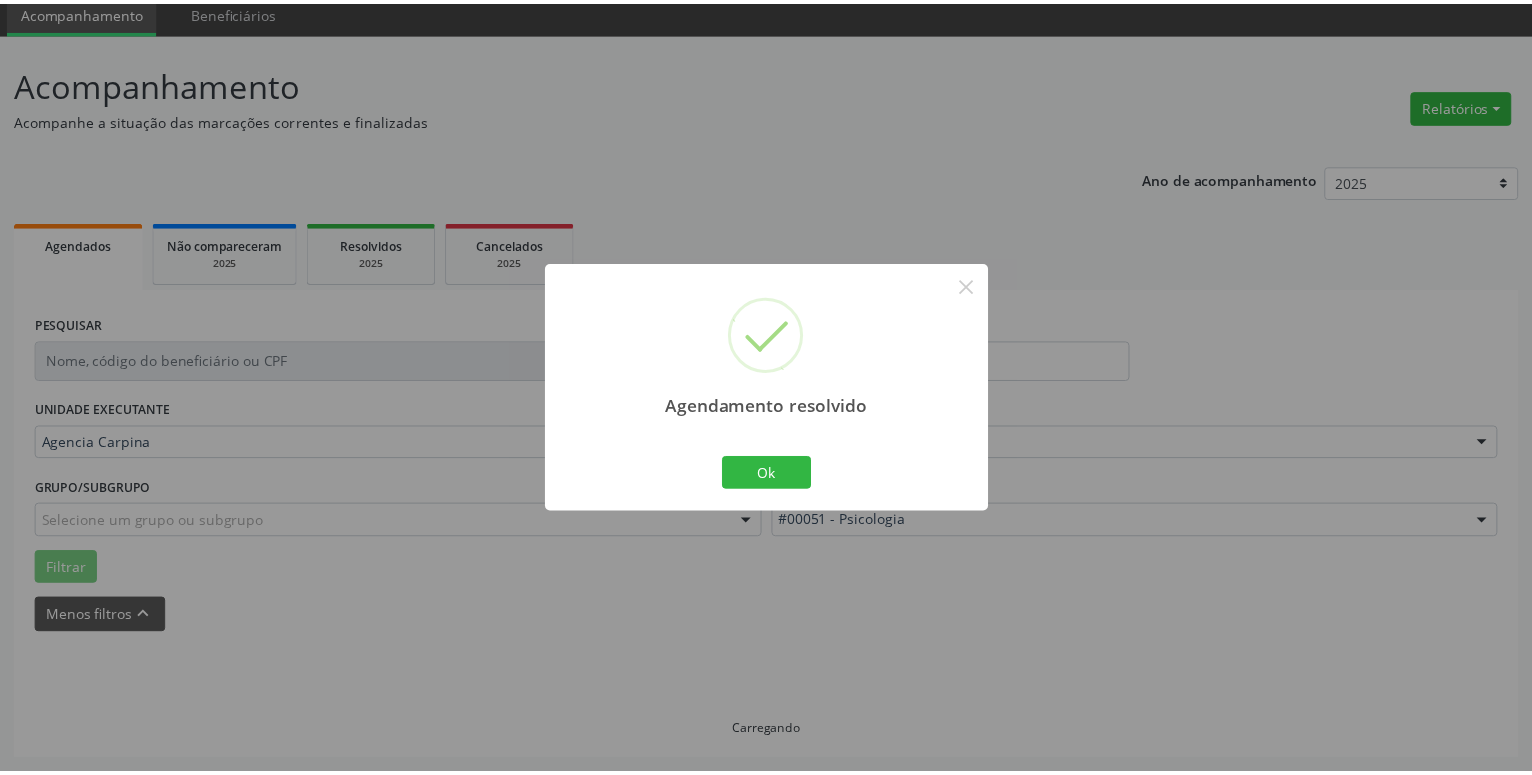 scroll, scrollTop: 77, scrollLeft: 0, axis: vertical 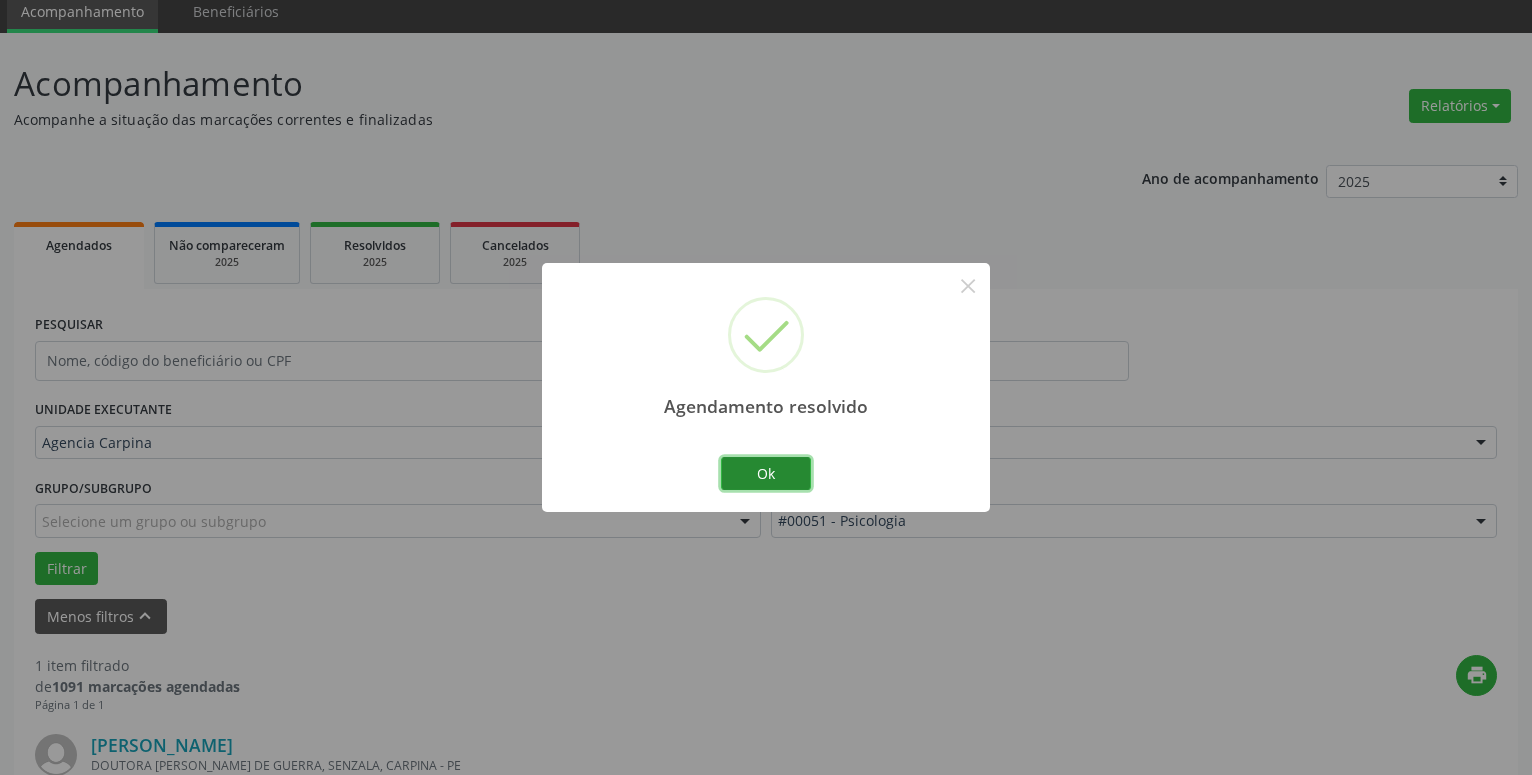 click on "Ok" at bounding box center (766, 474) 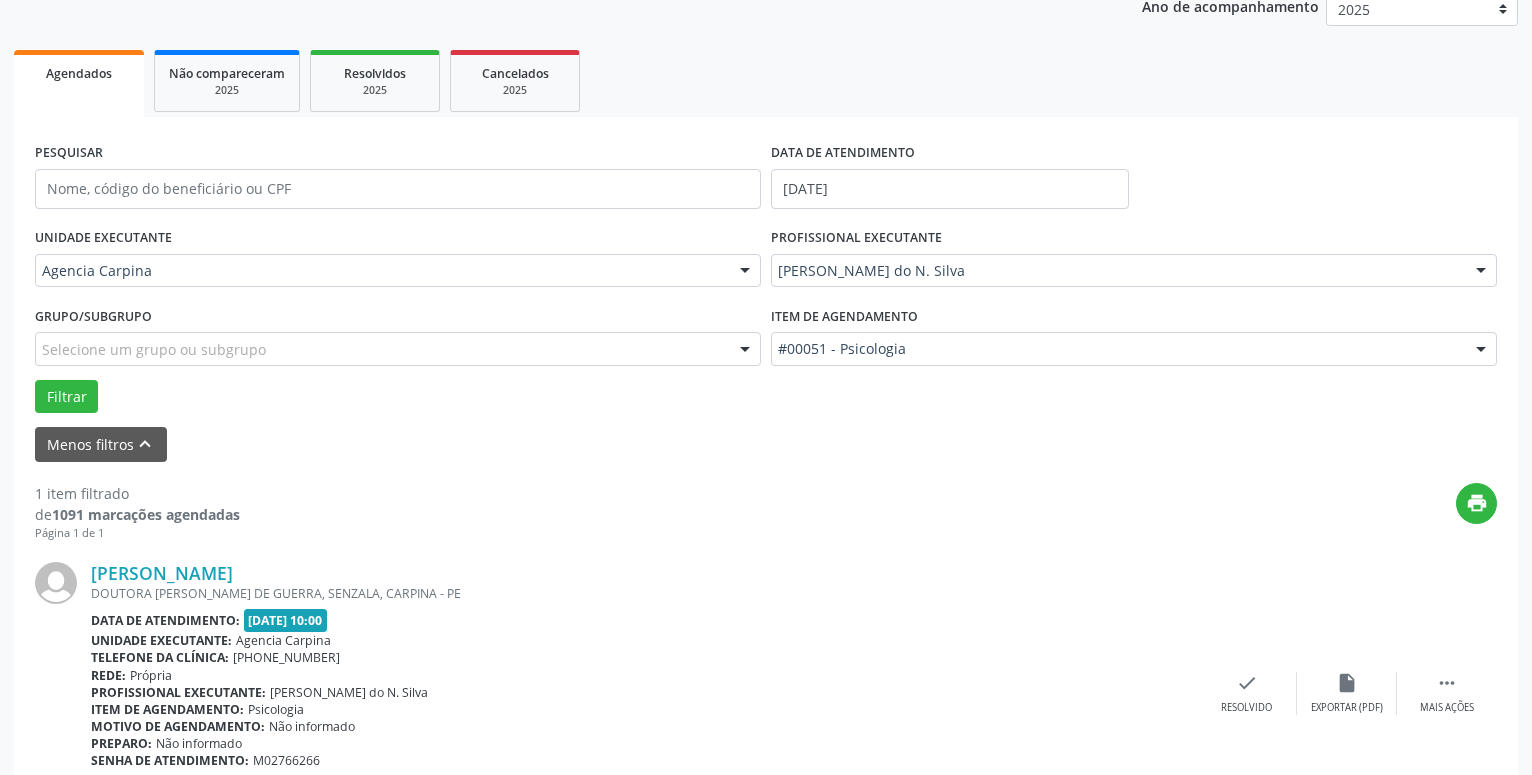 scroll, scrollTop: 355, scrollLeft: 0, axis: vertical 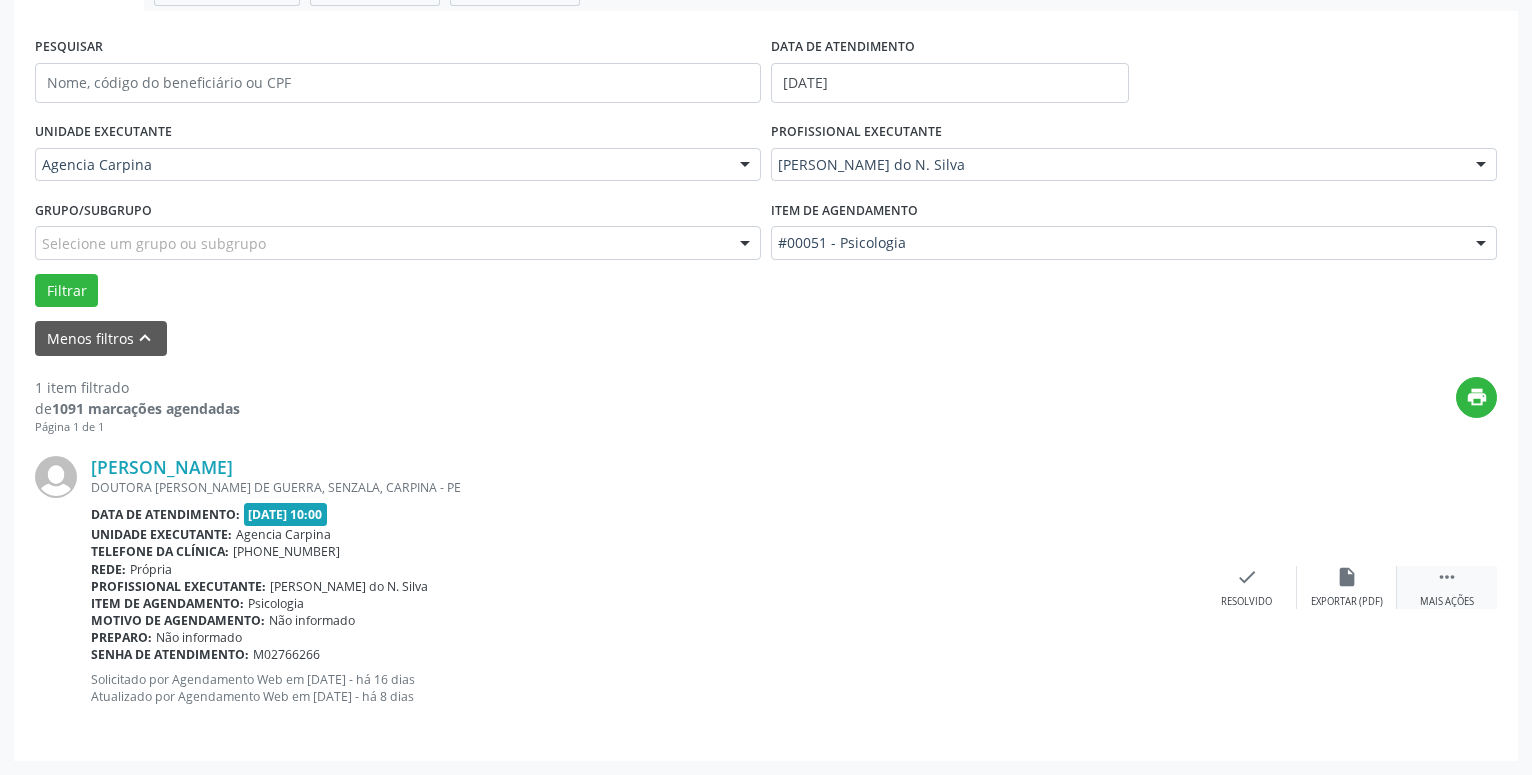 click on "" at bounding box center [1447, 577] 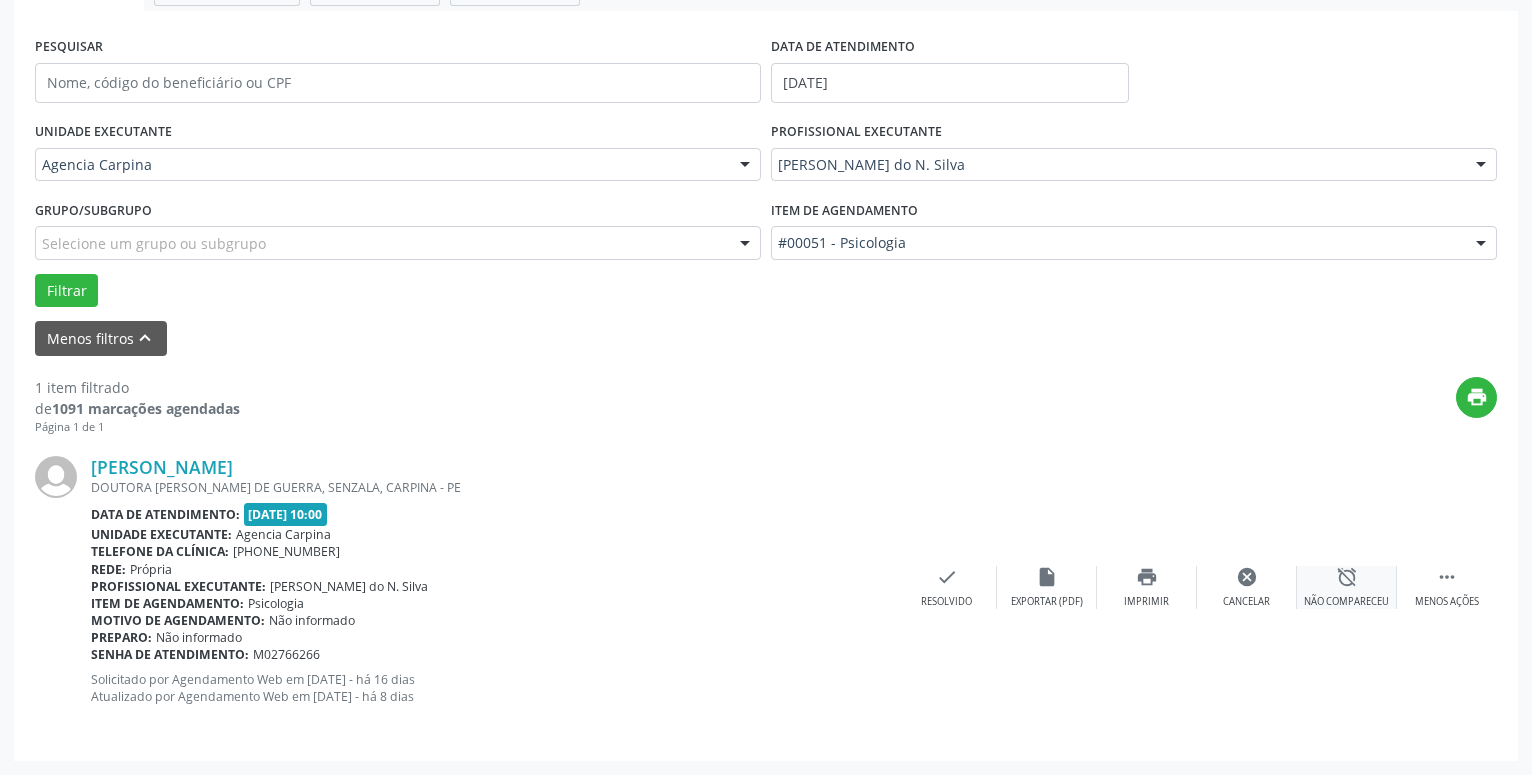 click on "alarm_off" at bounding box center (1347, 577) 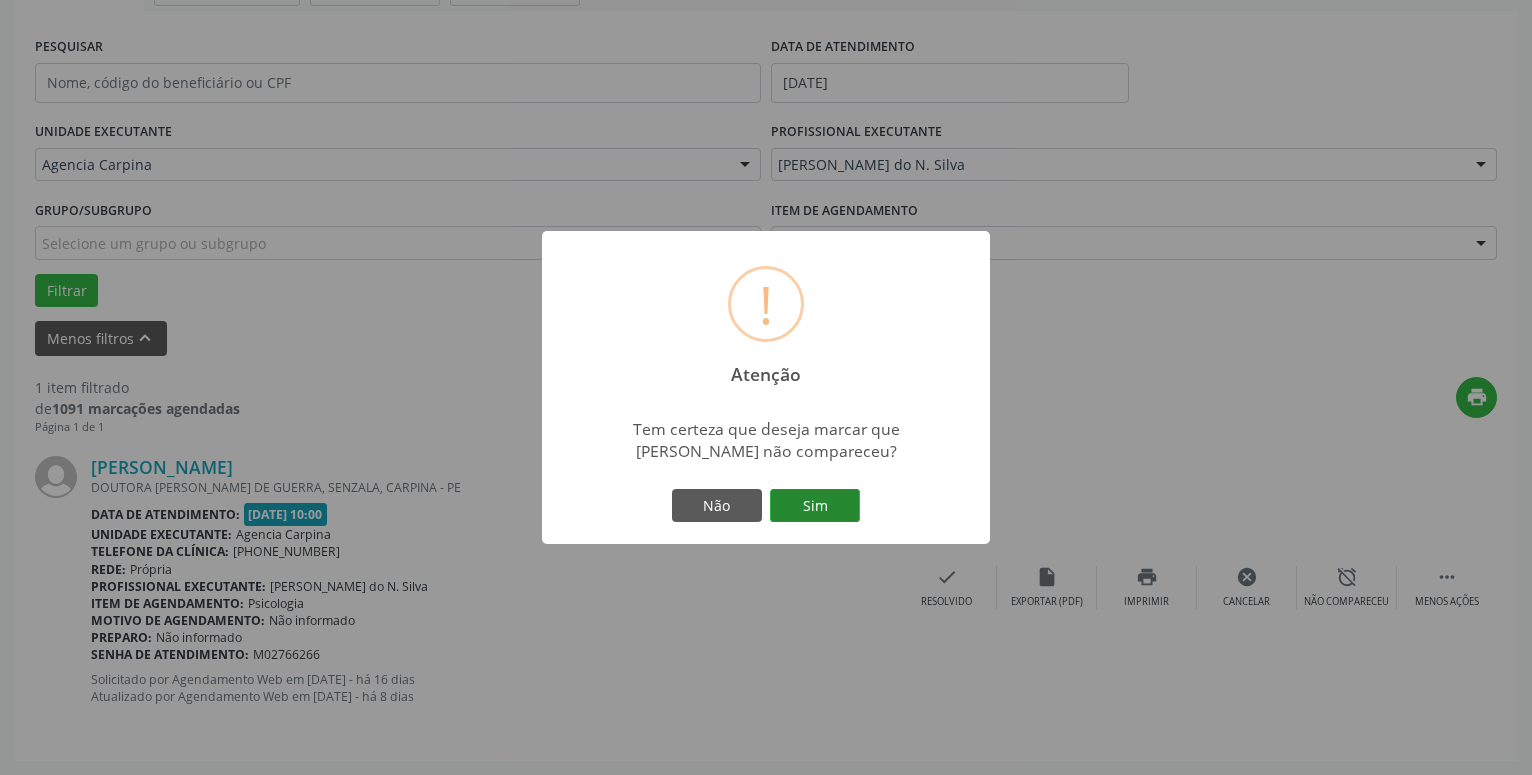 click on "Sim" at bounding box center [815, 506] 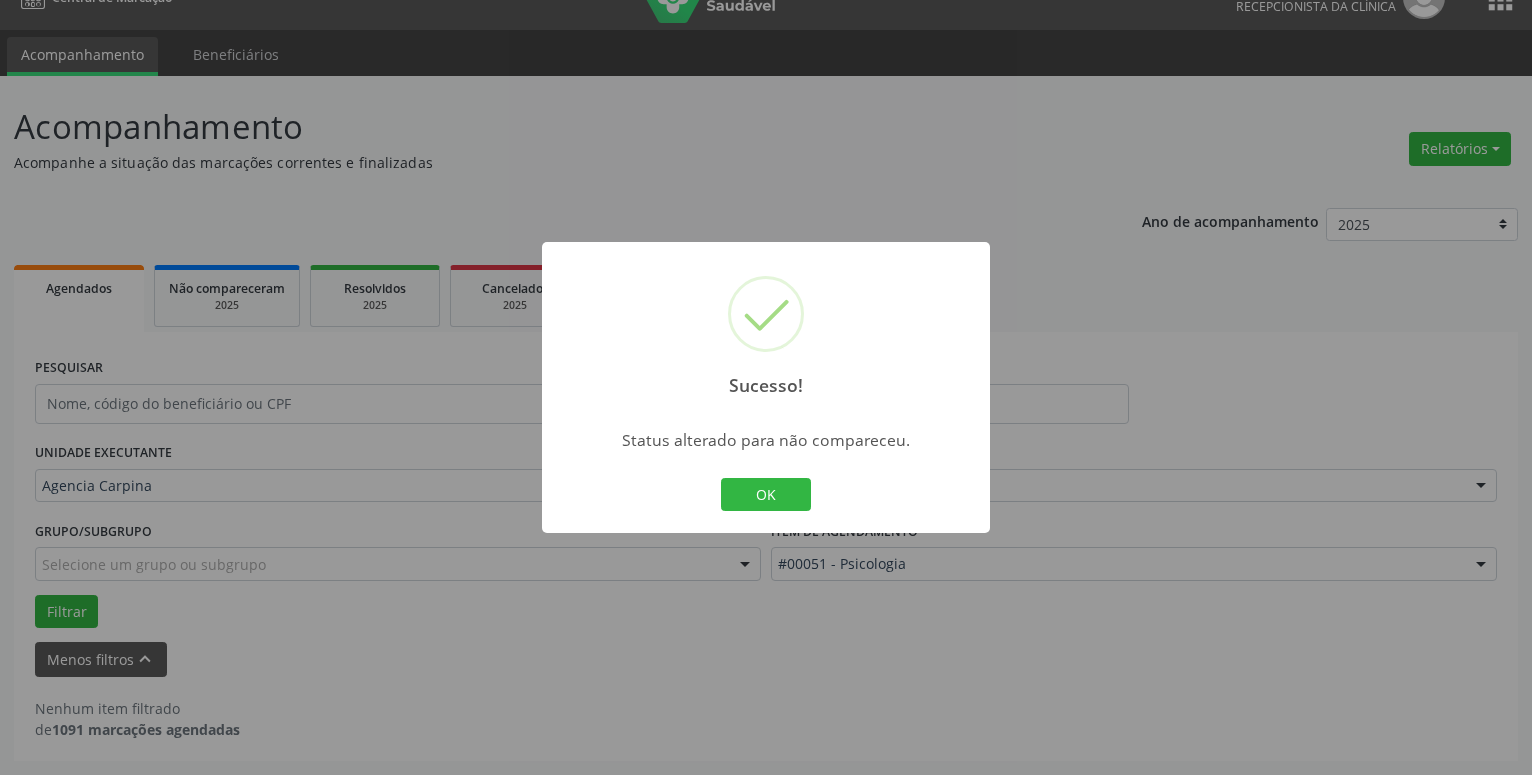 scroll, scrollTop: 0, scrollLeft: 0, axis: both 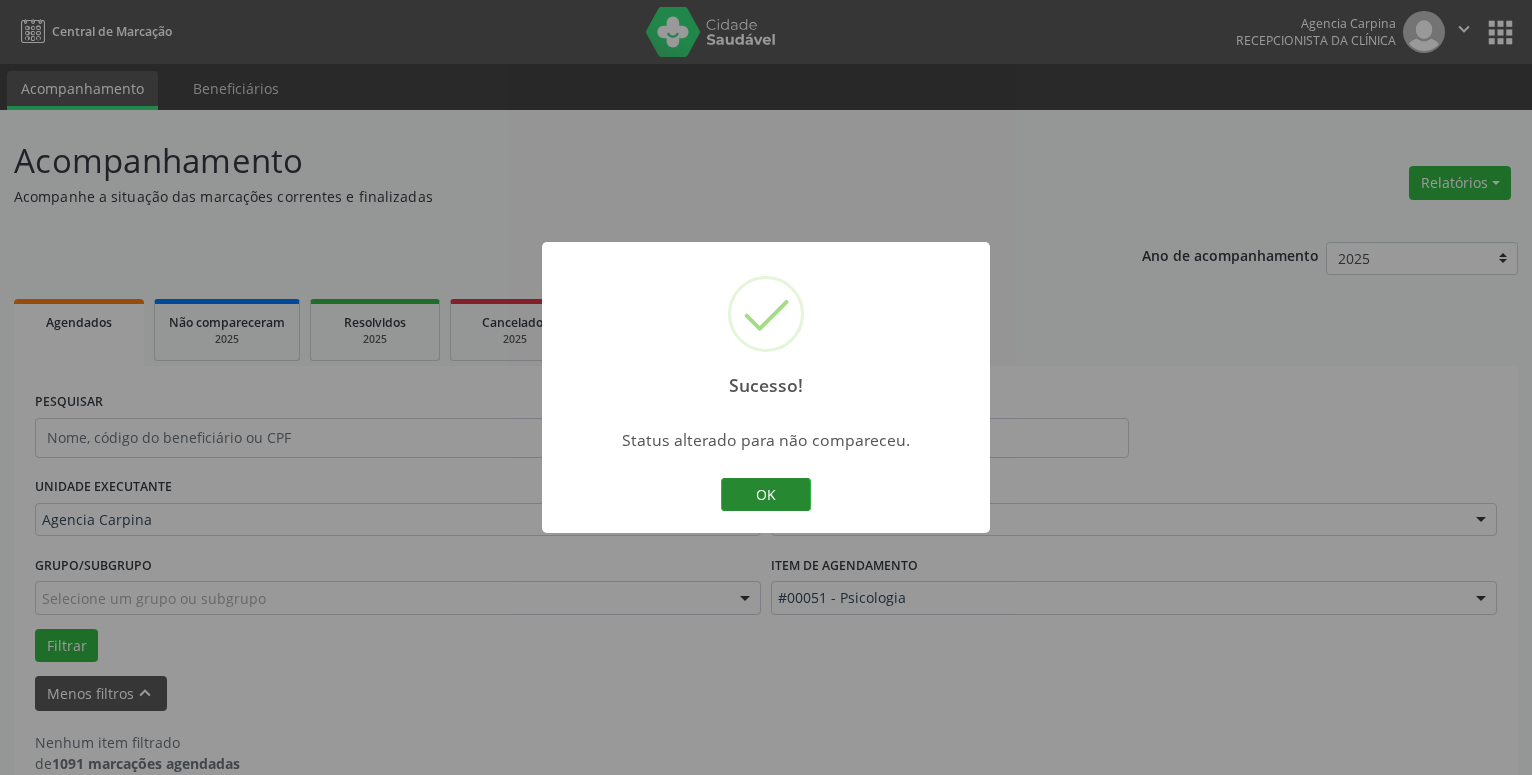 click on "OK" at bounding box center (766, 495) 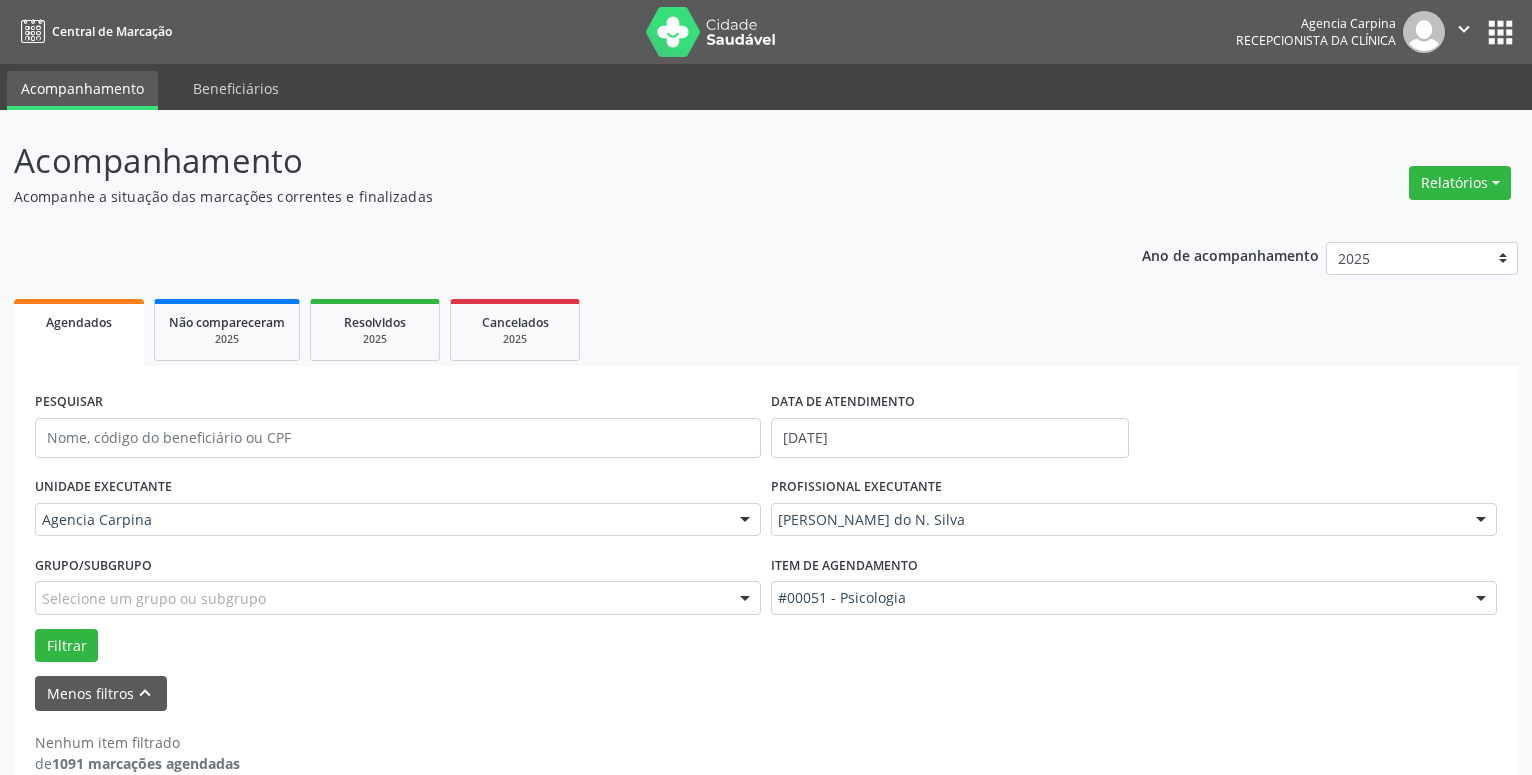click on "" at bounding box center [1464, 29] 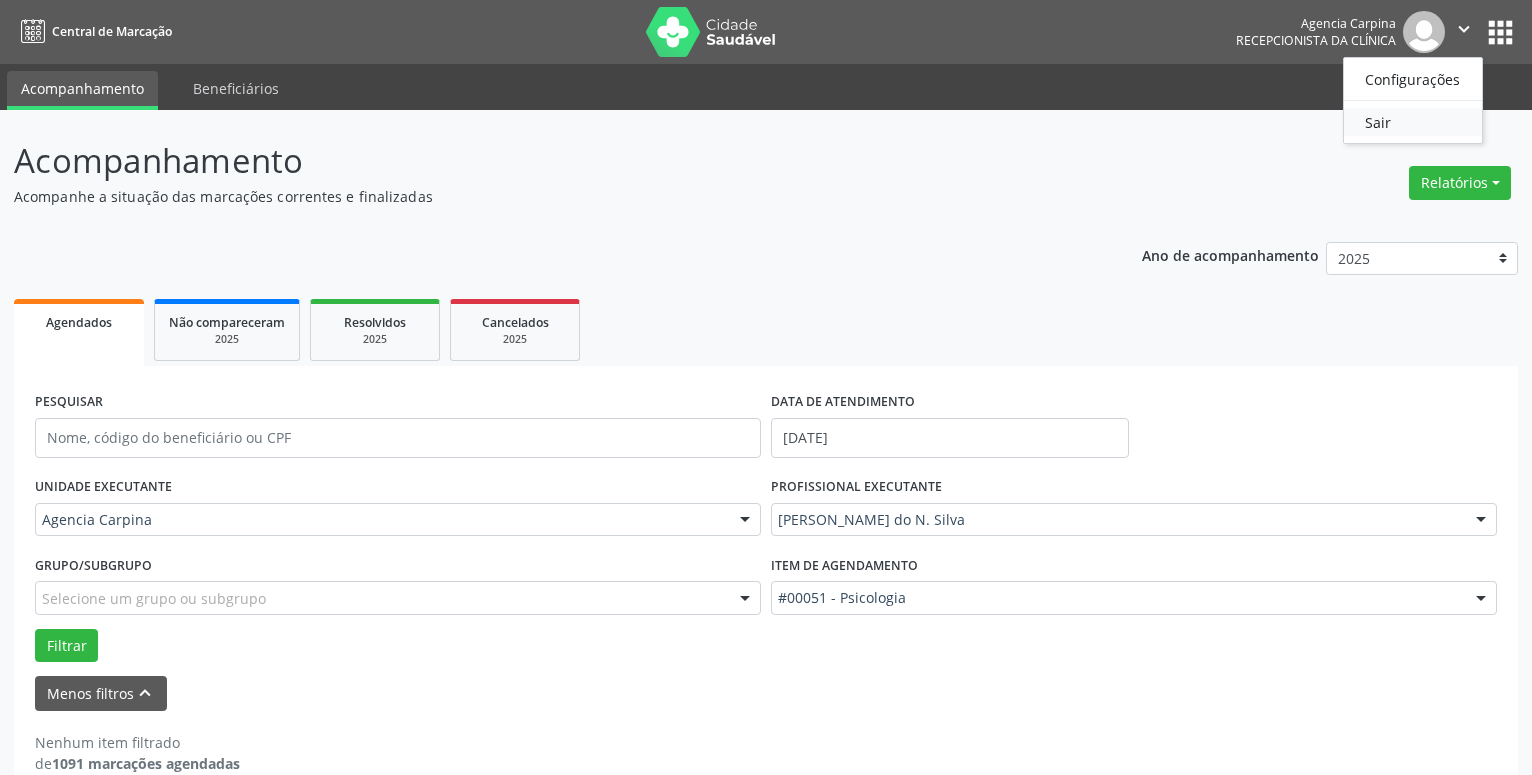 click on "Sair" at bounding box center [1413, 122] 